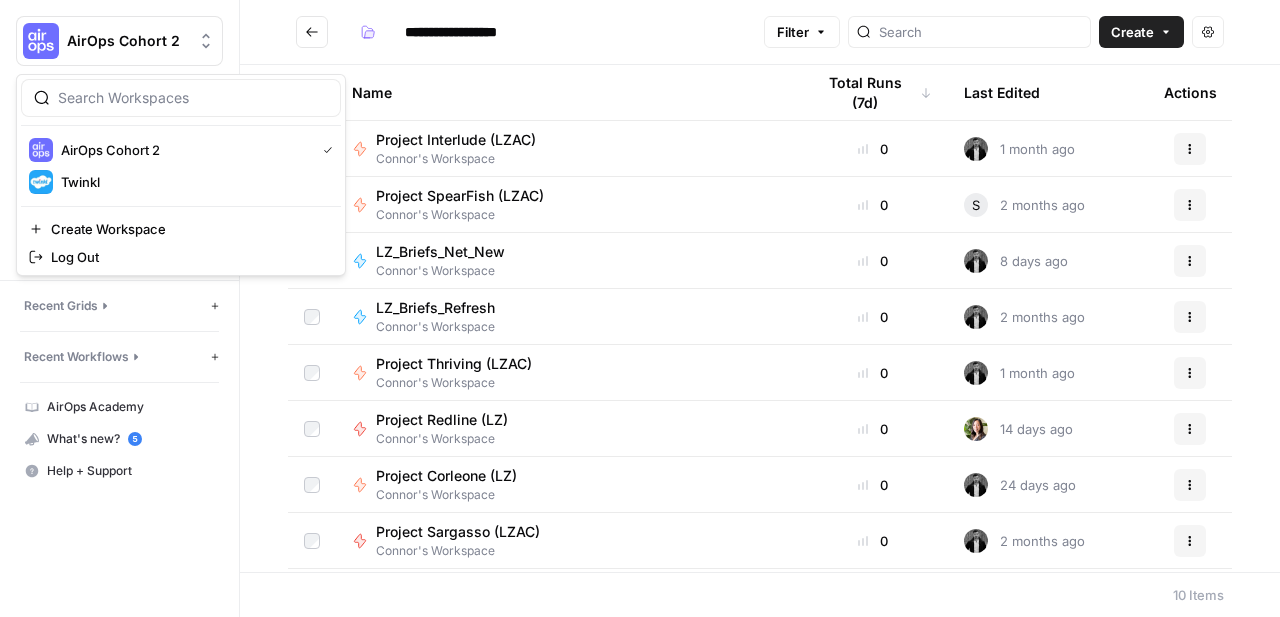 scroll, scrollTop: 0, scrollLeft: 0, axis: both 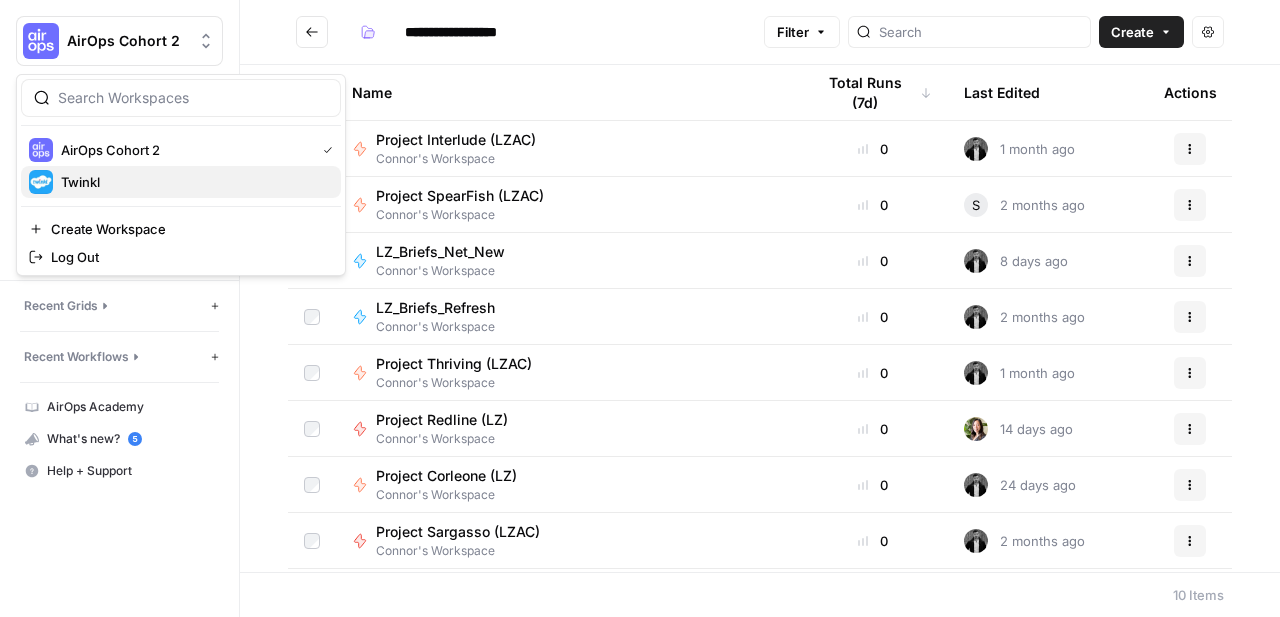 click on "Twinkl" at bounding box center (193, 182) 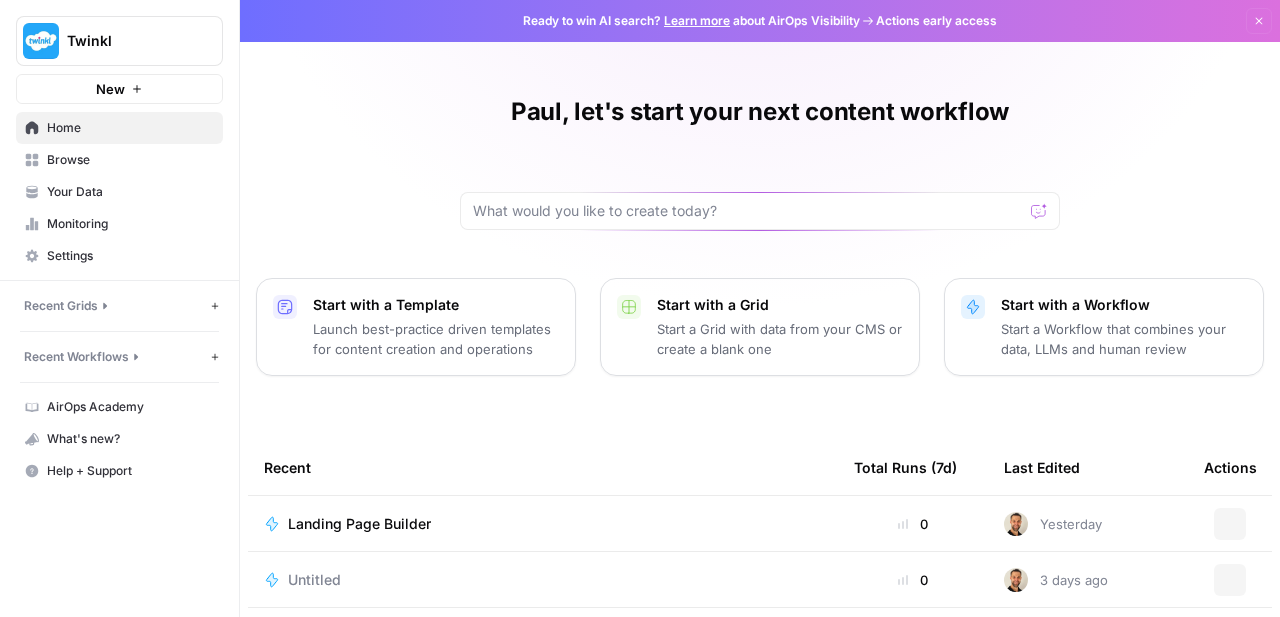 scroll, scrollTop: 0, scrollLeft: 0, axis: both 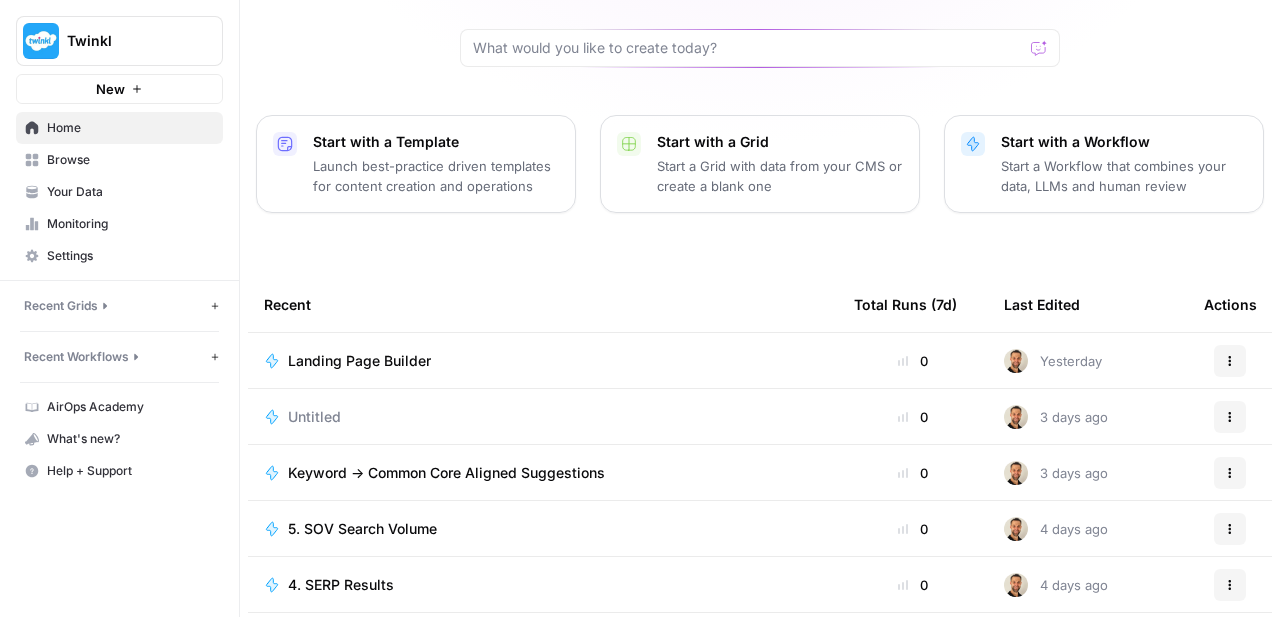 click on "Browse" at bounding box center [119, 160] 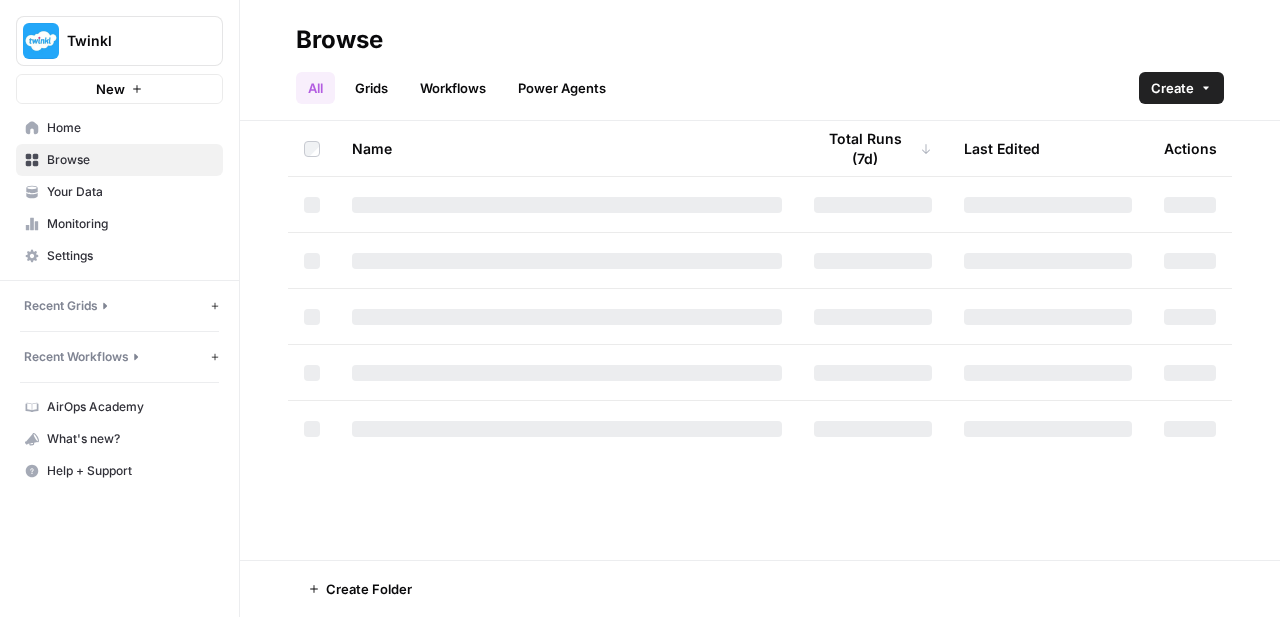 scroll, scrollTop: 0, scrollLeft: 0, axis: both 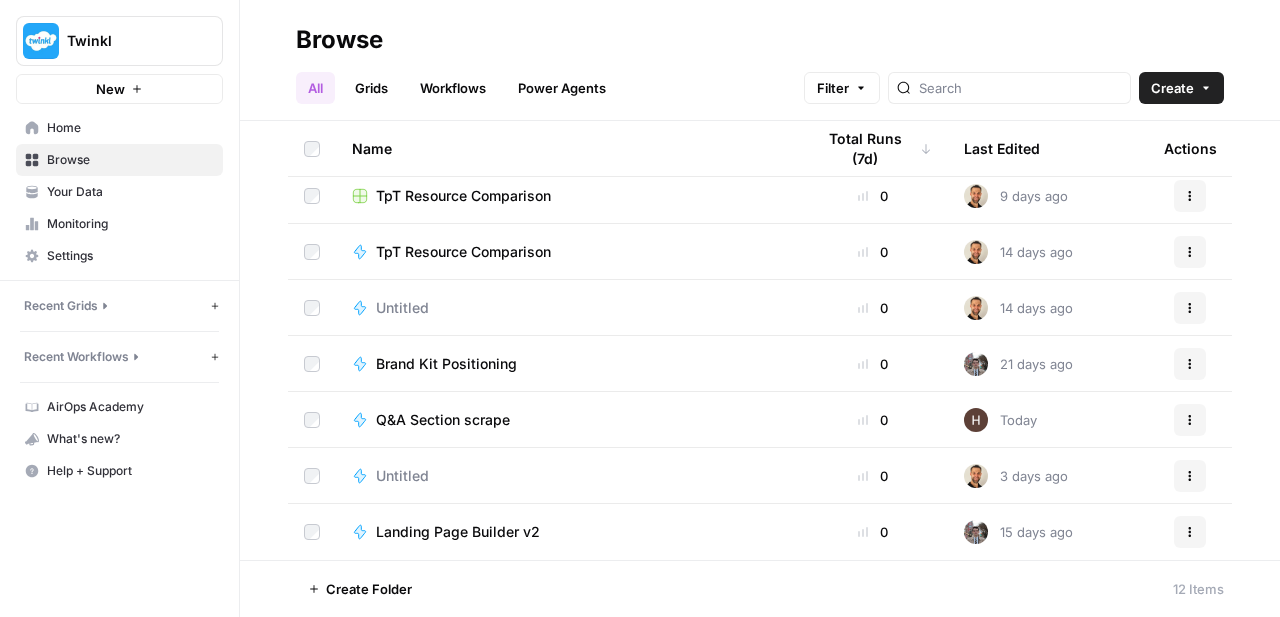 click on "Q&A Section scrape" at bounding box center (443, 420) 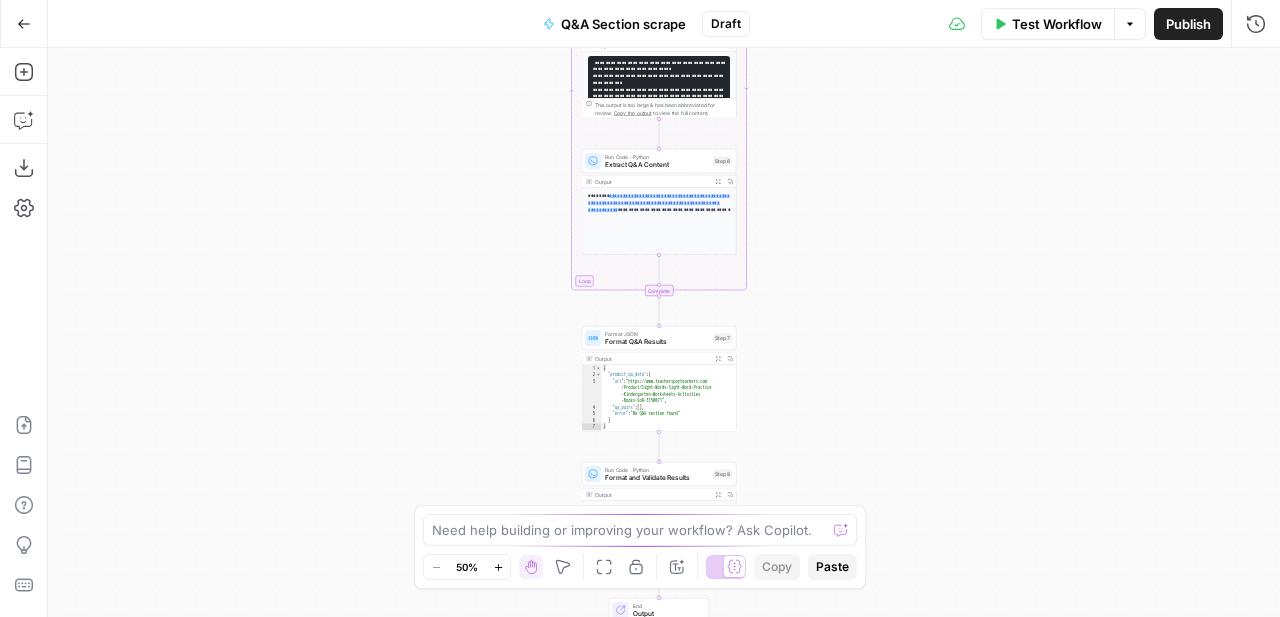 click 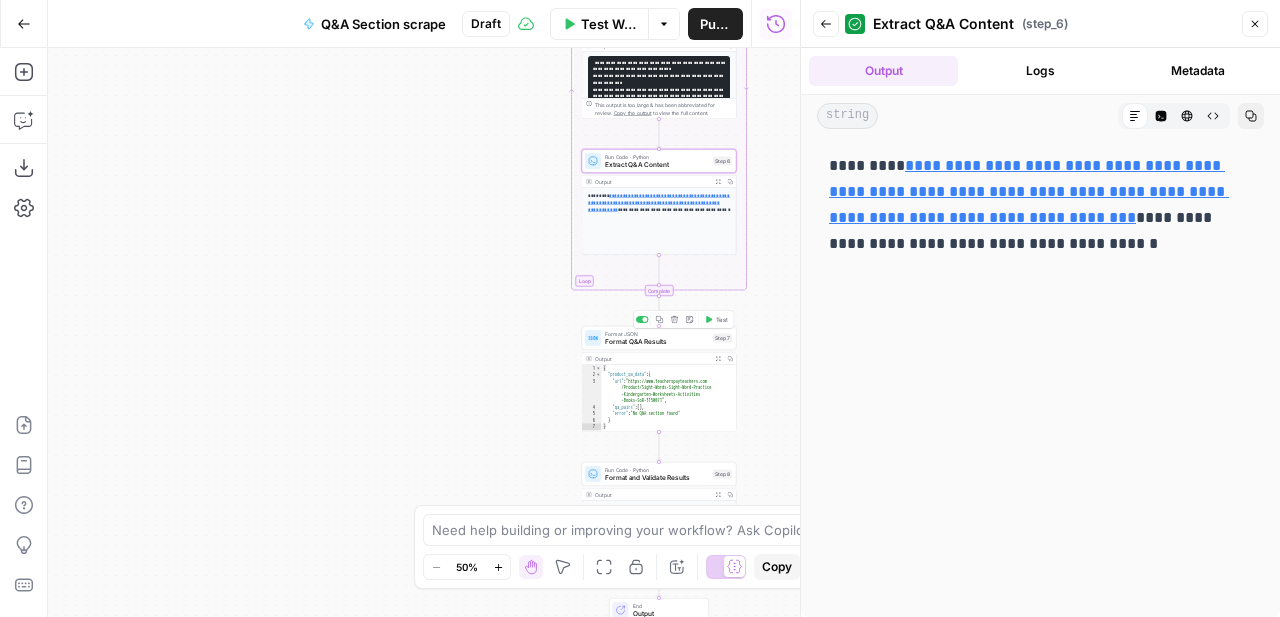 click on "Format JSON Format Q&A Results Step 7 Copy step Delete step Add Note Test" at bounding box center (659, 338) 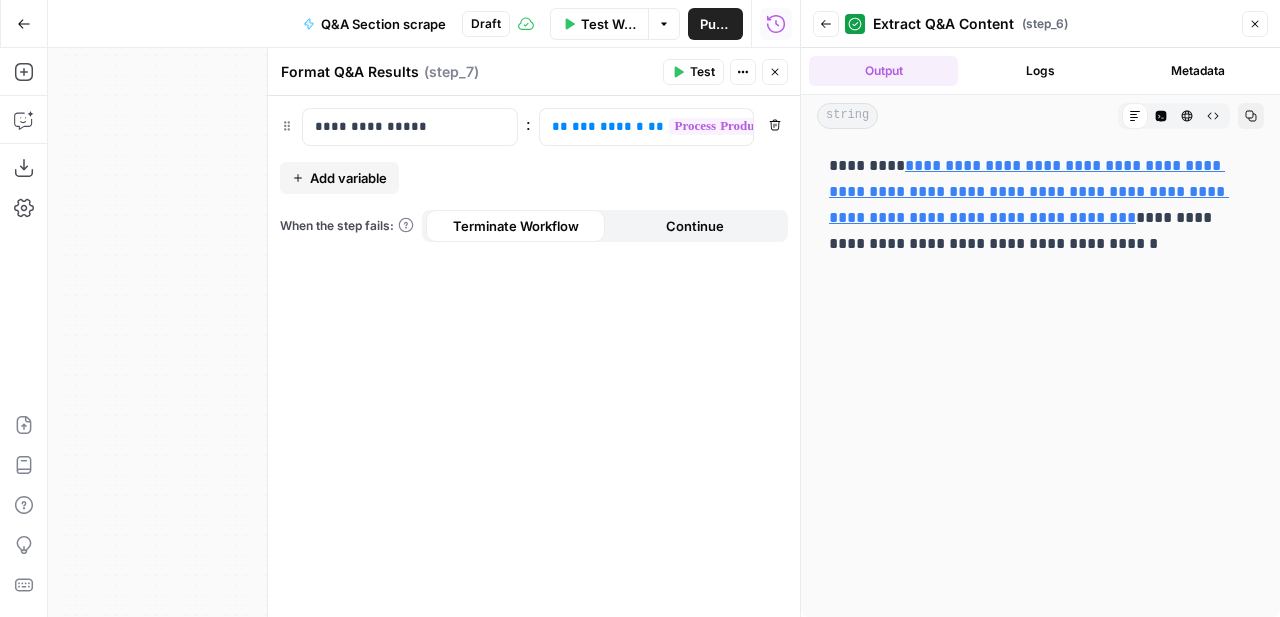 click 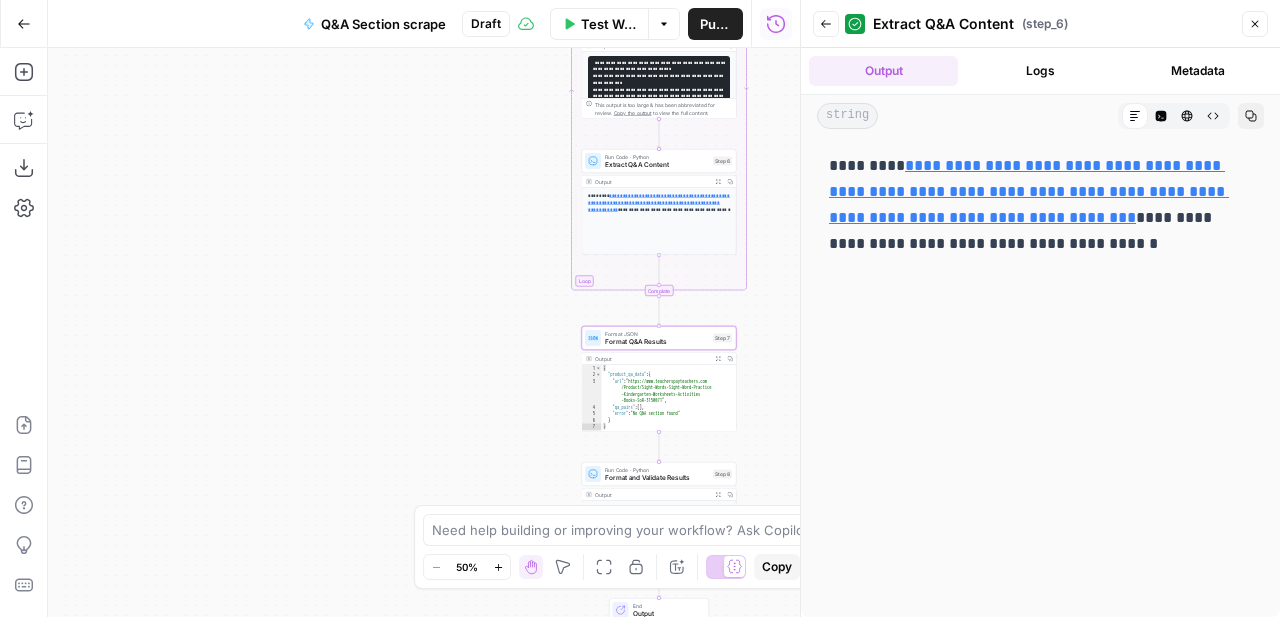 click on "Format Q&A Results" at bounding box center (657, 342) 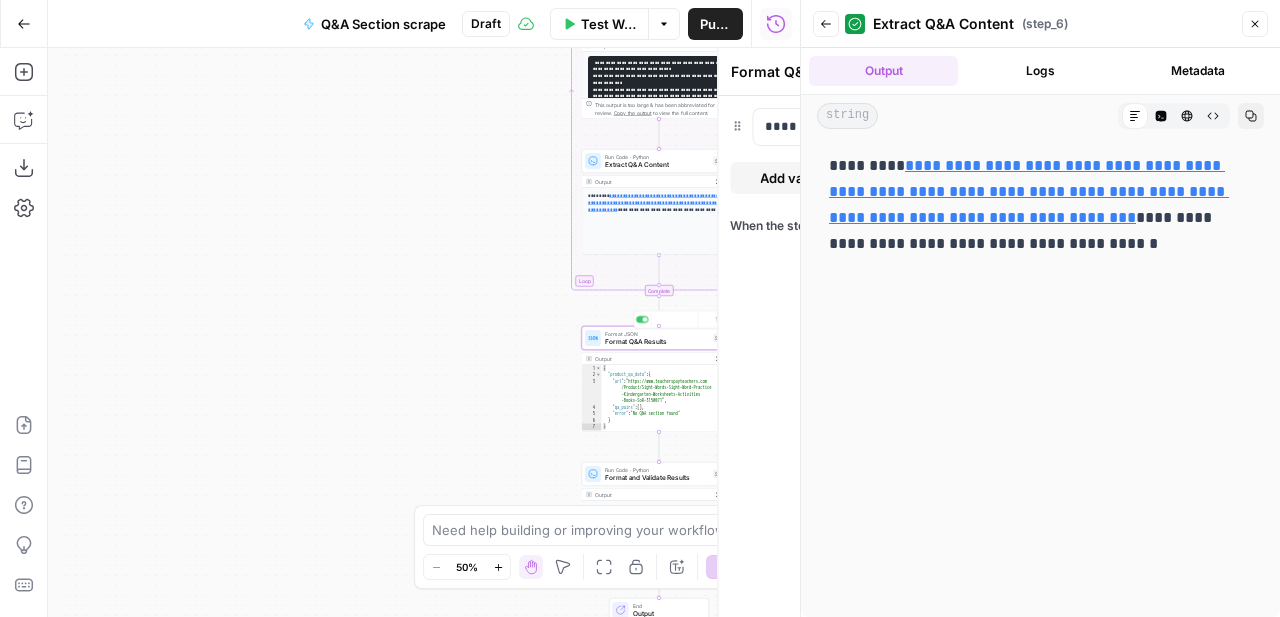 click on "**********" at bounding box center (984, 356) 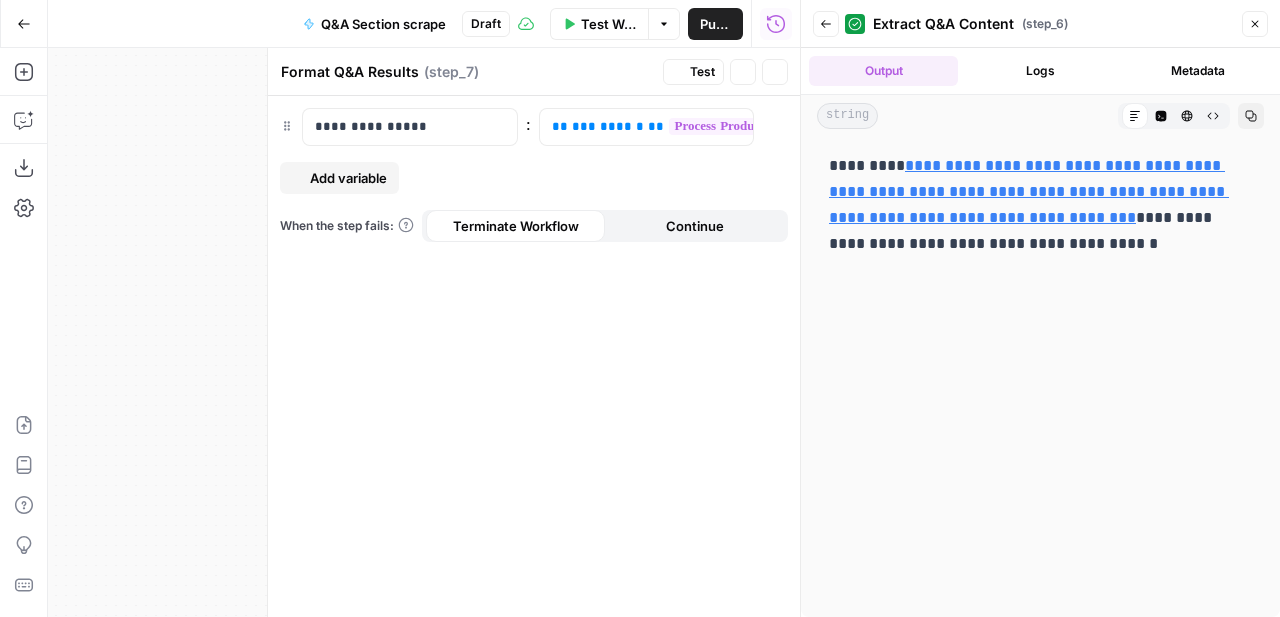 click on "**********" at bounding box center [534, 356] 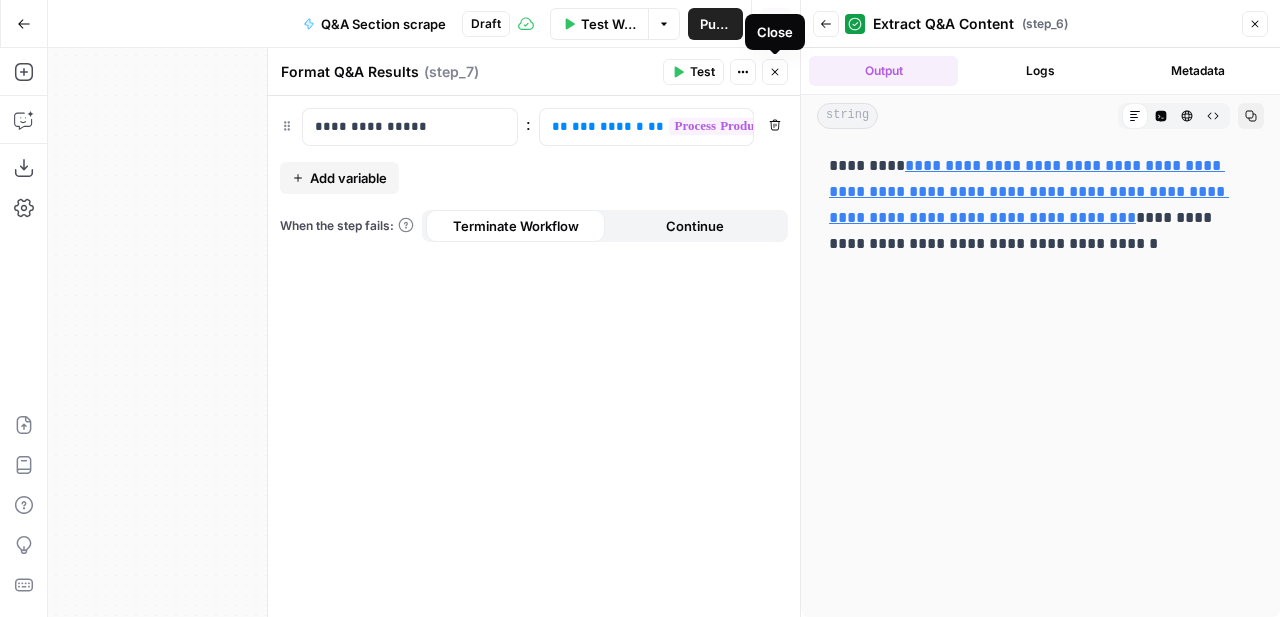 click 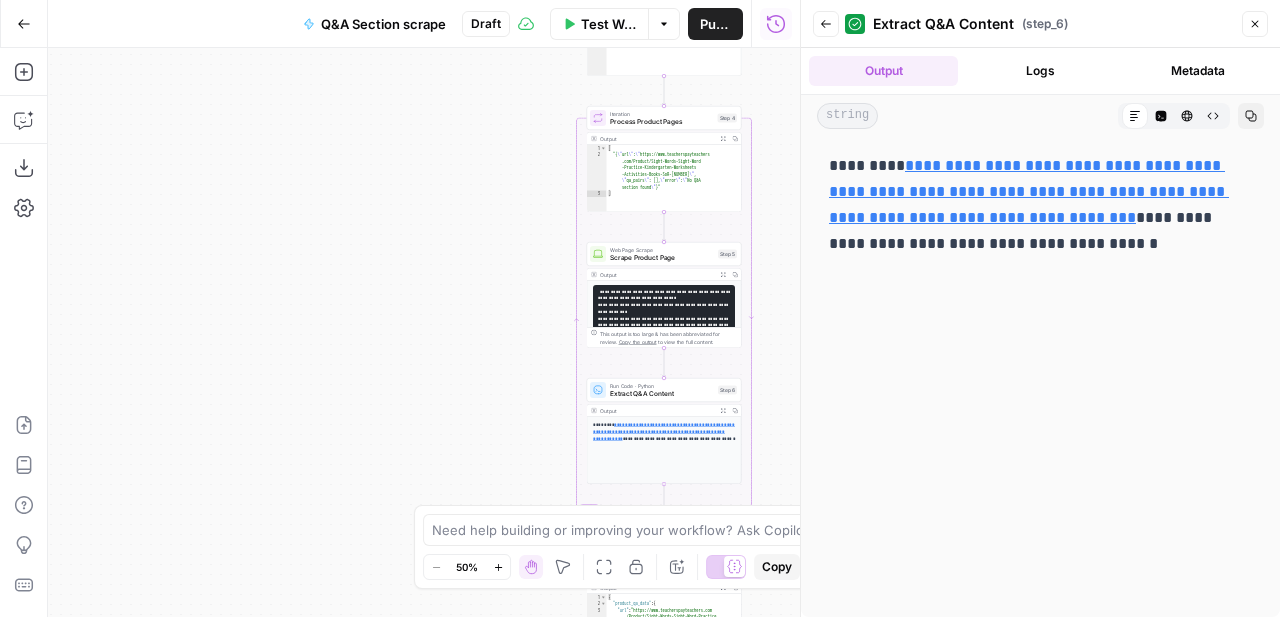 click on "**********" at bounding box center [664, 319] 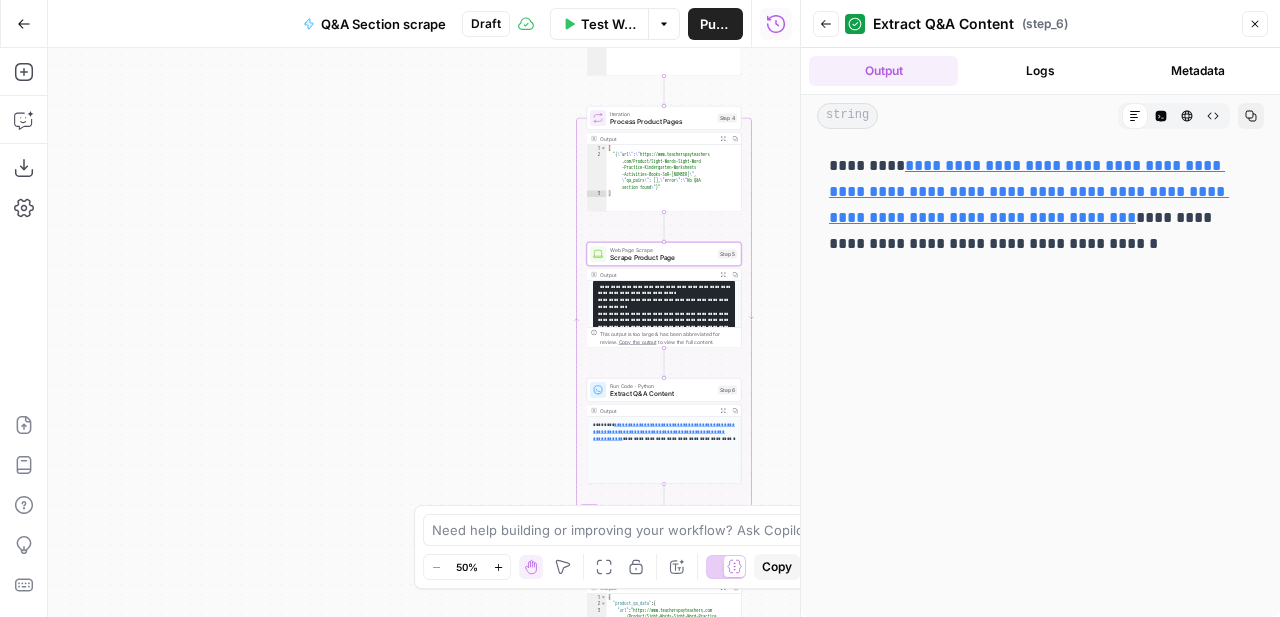 scroll, scrollTop: 0, scrollLeft: 0, axis: both 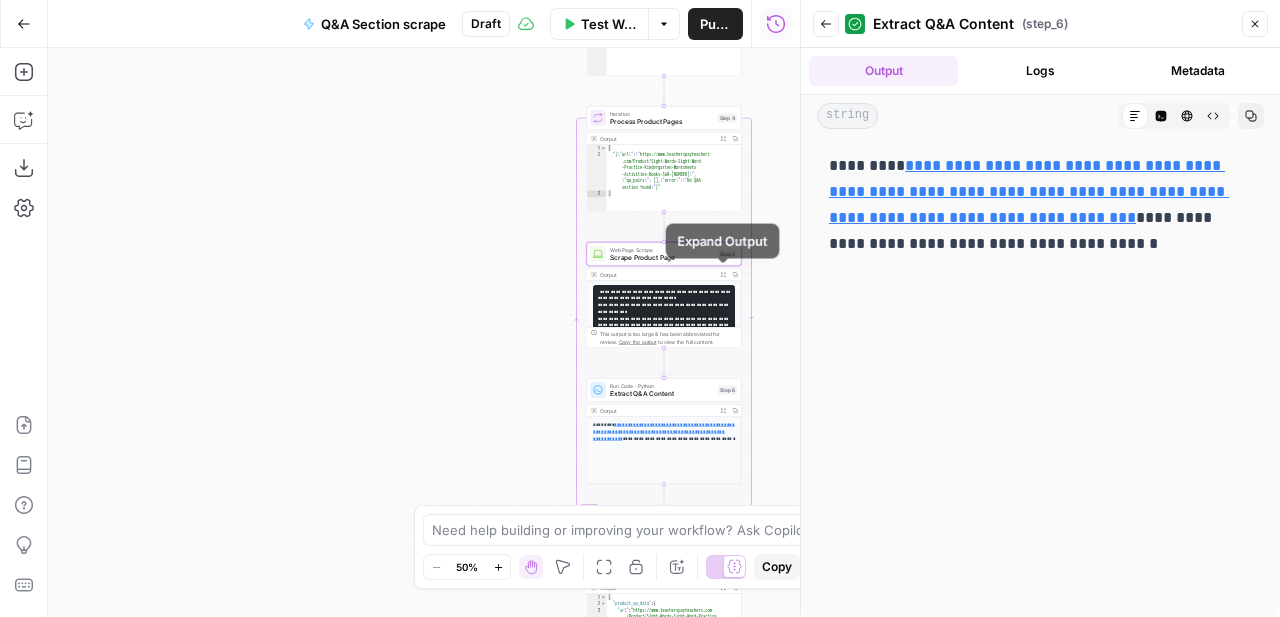 click 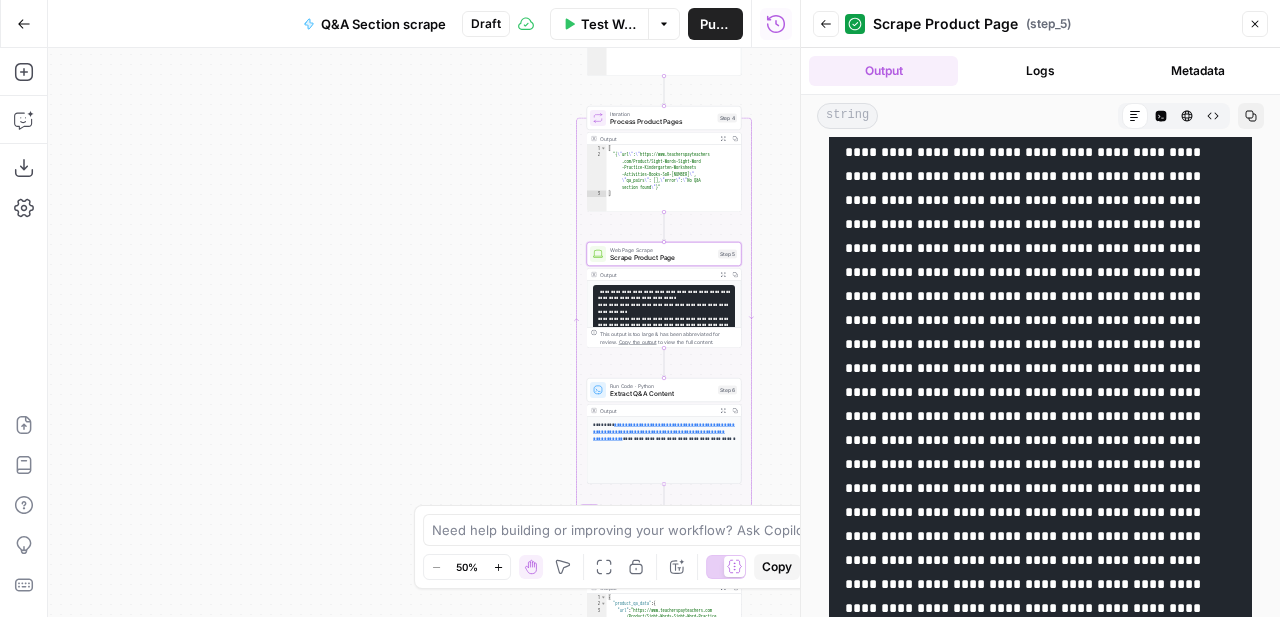 scroll, scrollTop: 7395, scrollLeft: 0, axis: vertical 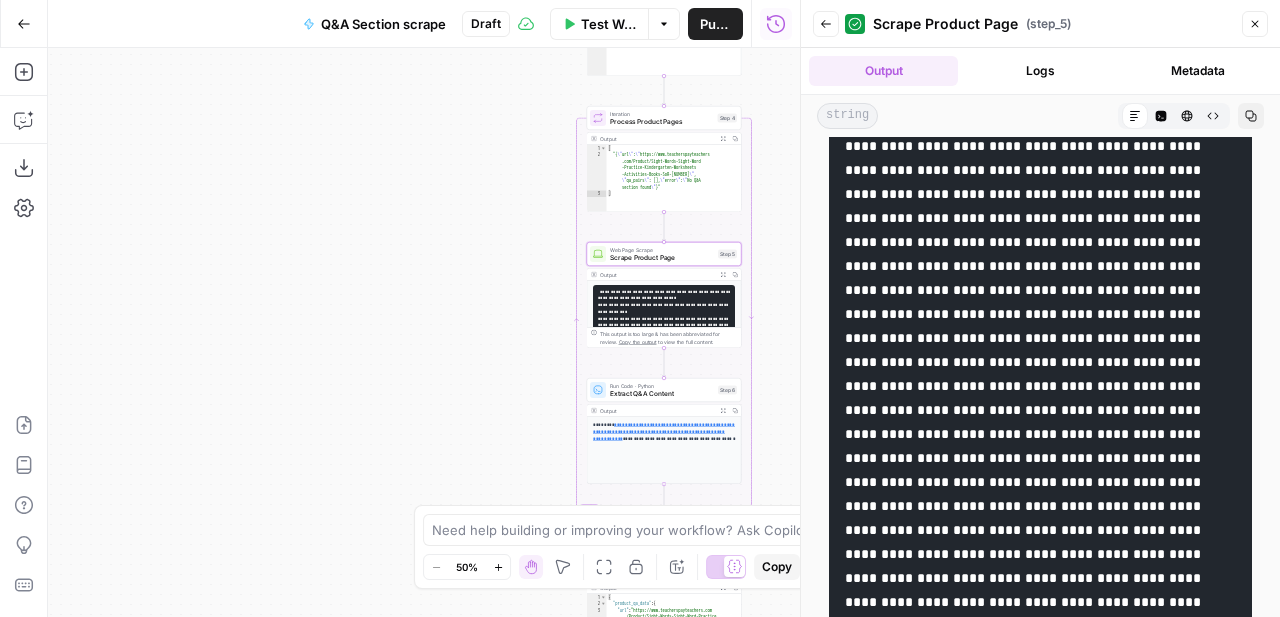 click at bounding box center [1029, 2618] 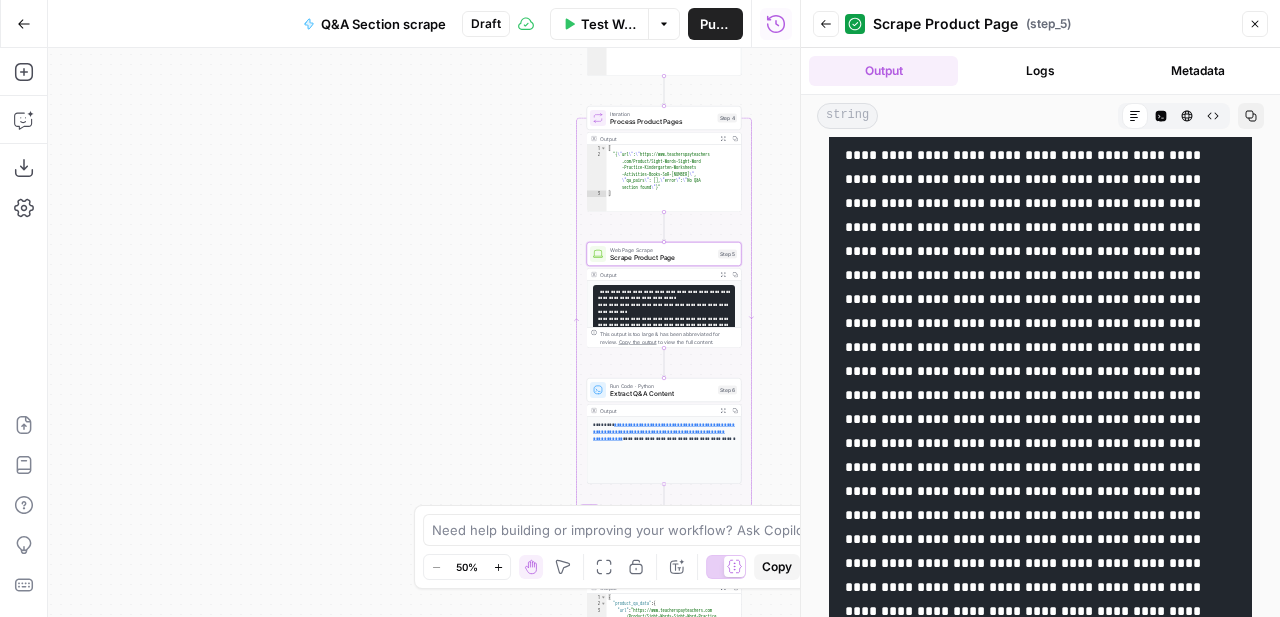 scroll, scrollTop: 8029, scrollLeft: 0, axis: vertical 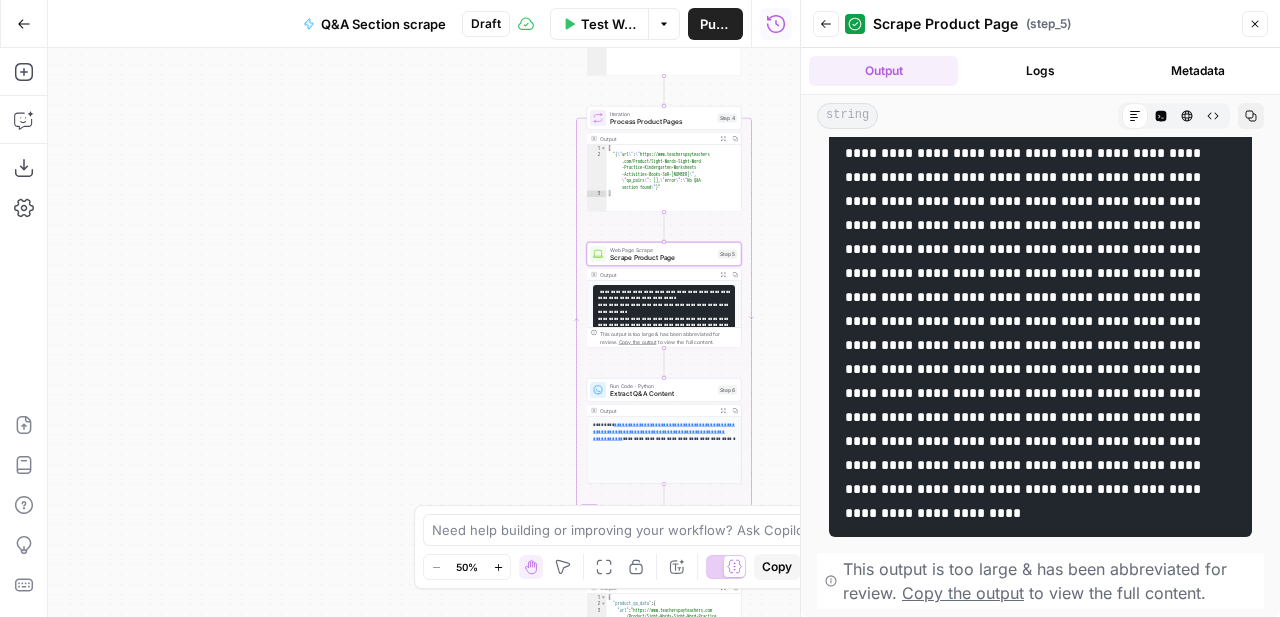 click on "Copy the output" at bounding box center (963, 593) 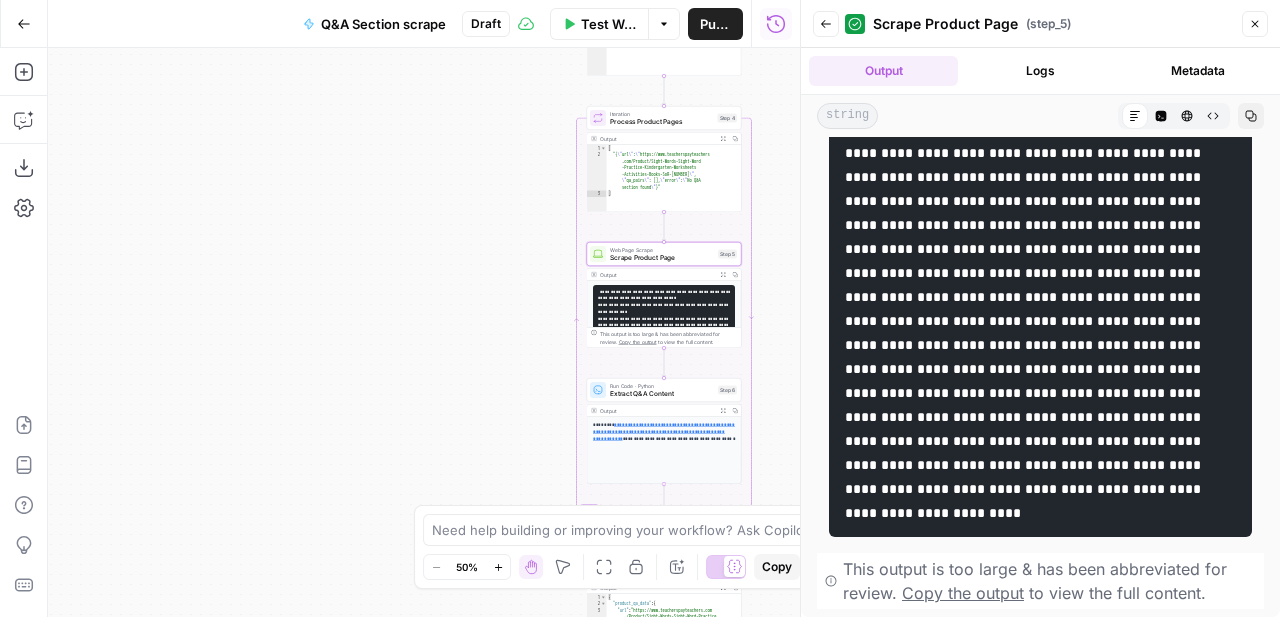 click on "Close" at bounding box center [1255, 24] 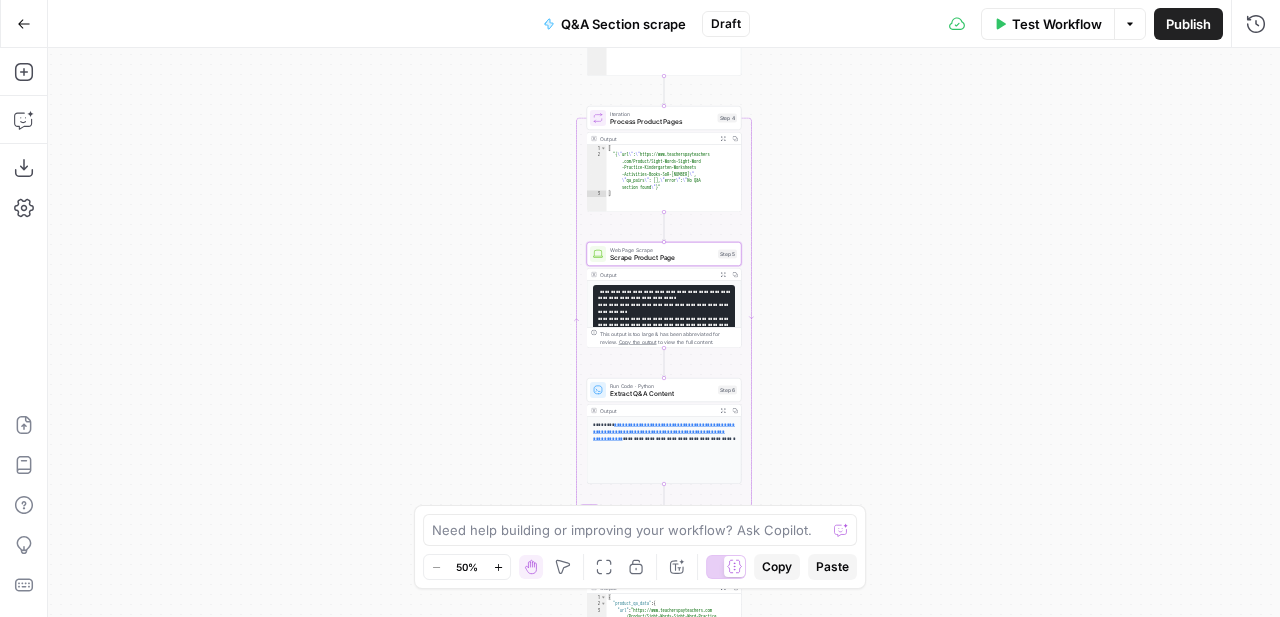 click on "Run Code · Python Extract Q&A Content Step 6 Copy step Delete step Add Note Test" at bounding box center [664, 390] 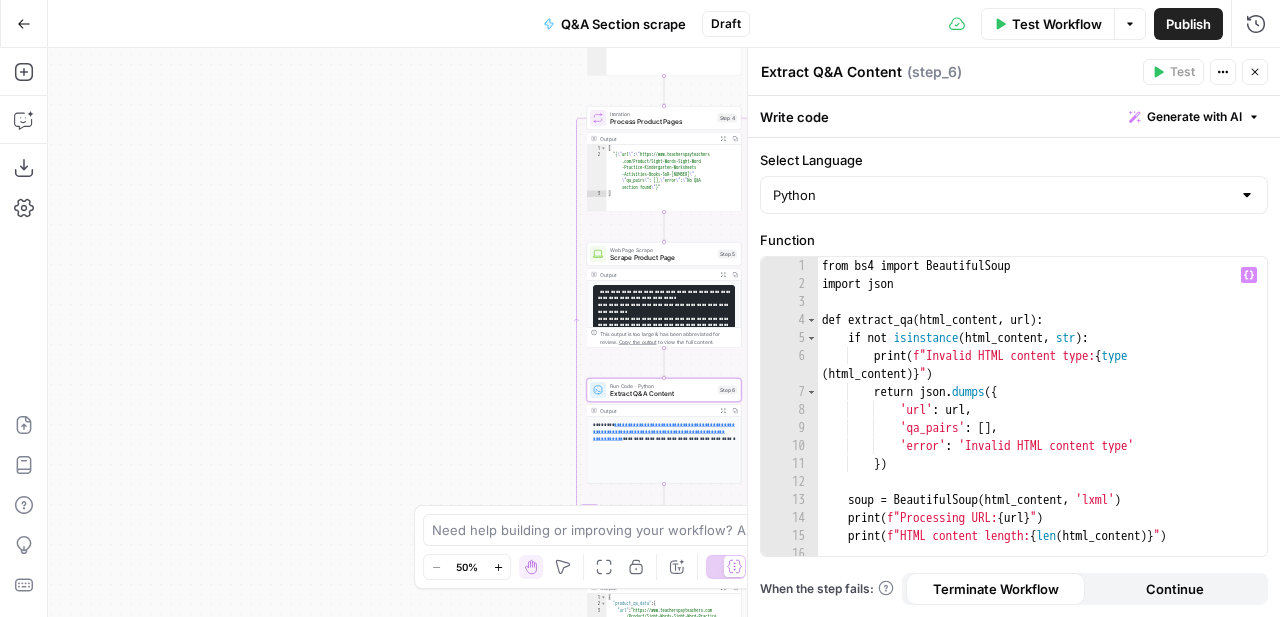 scroll, scrollTop: 0, scrollLeft: 0, axis: both 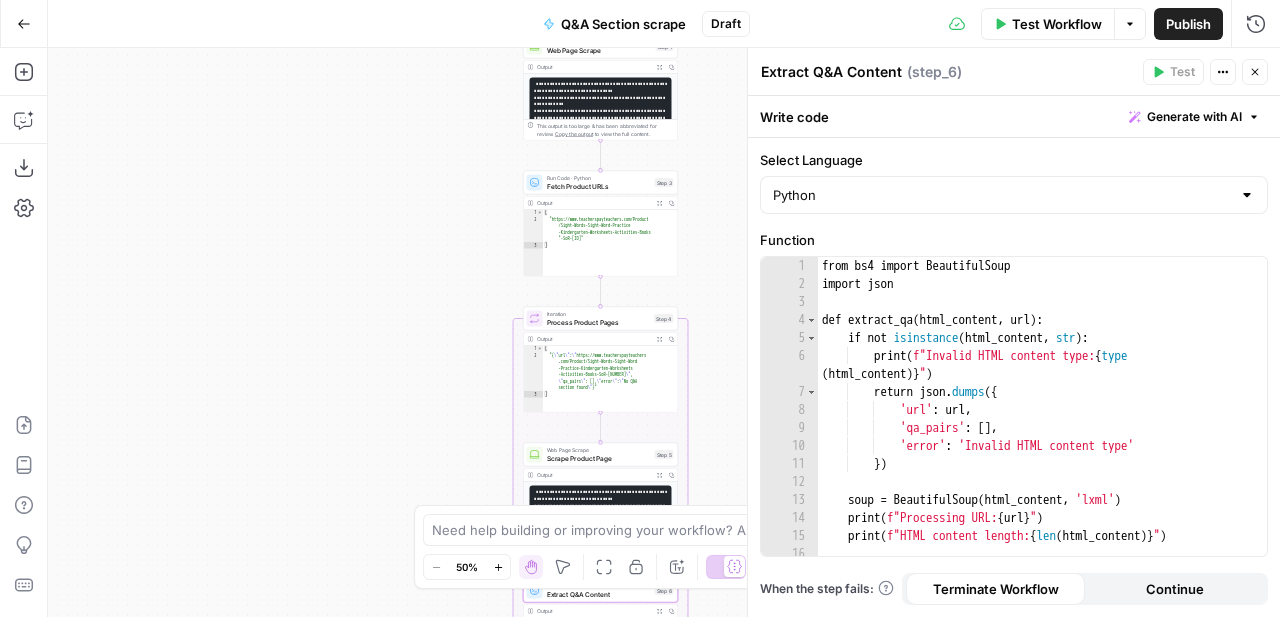 click on "Scrape Product Page" at bounding box center (599, 458) 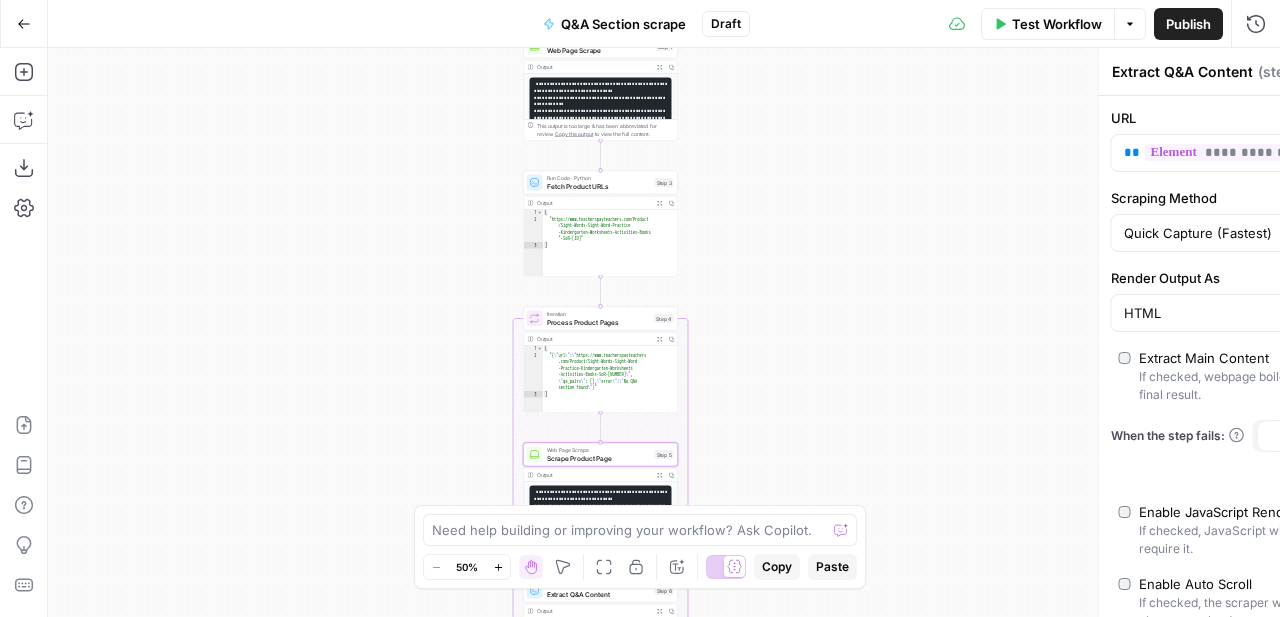 type on "Scrape Product Page" 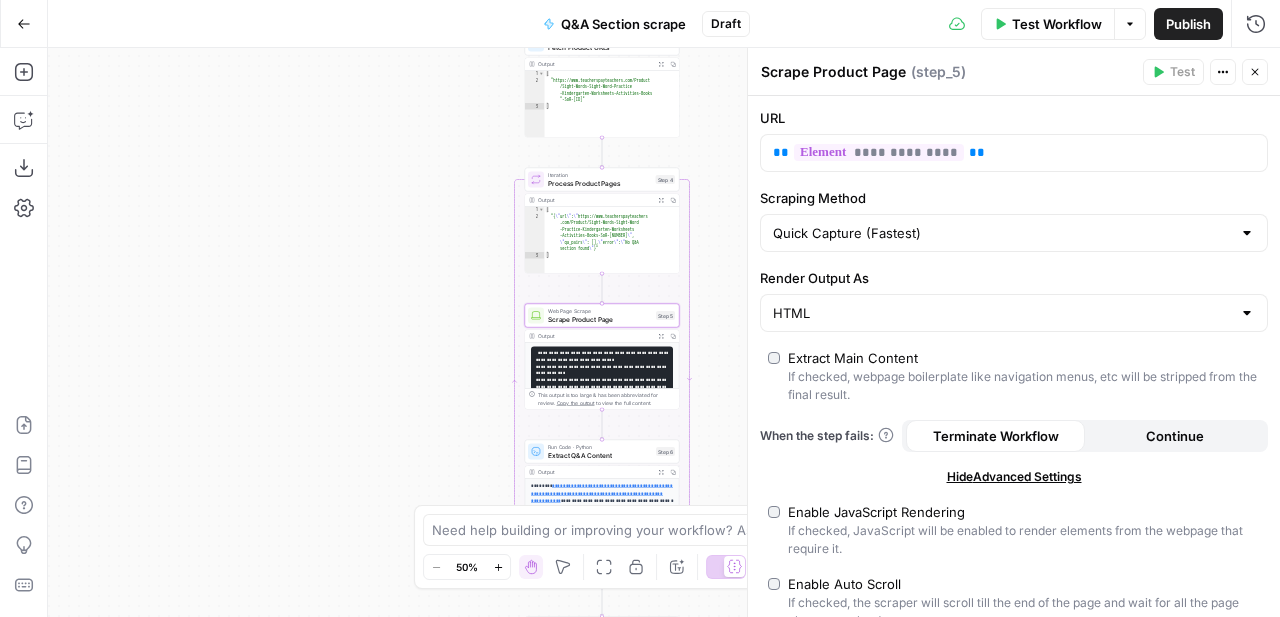 click on "Enable JavaScript Rendering If checked, JavaScript will be enabled to render elements from the webpage that require it." at bounding box center [1014, 530] 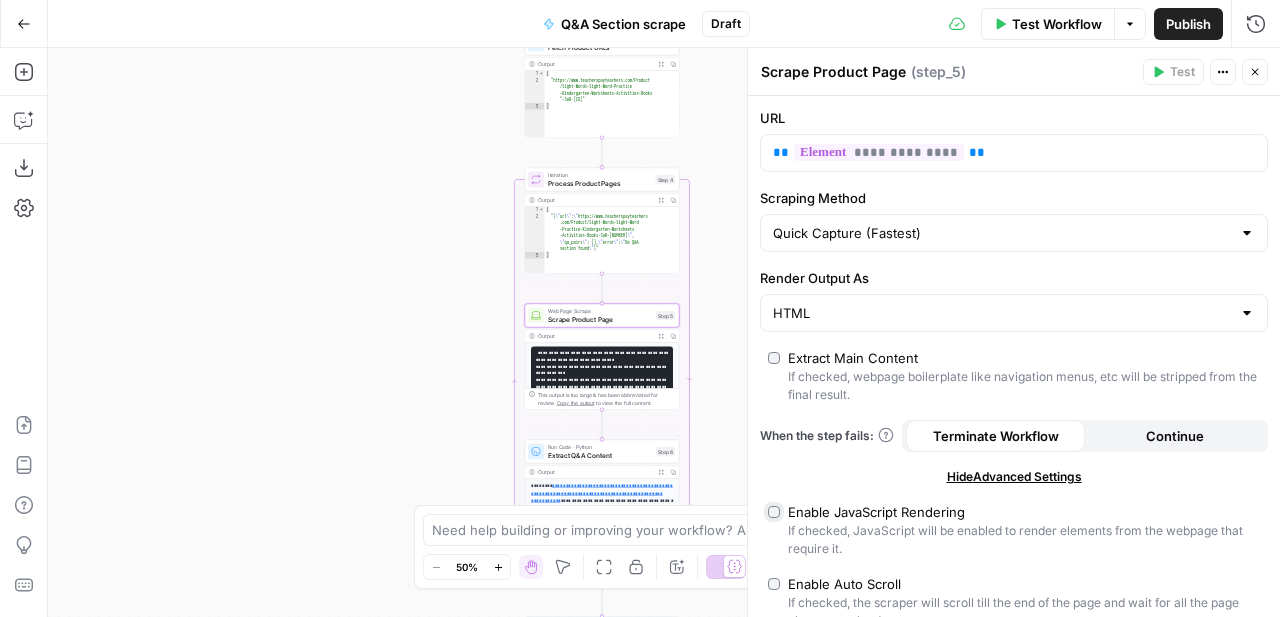 type on "Custom" 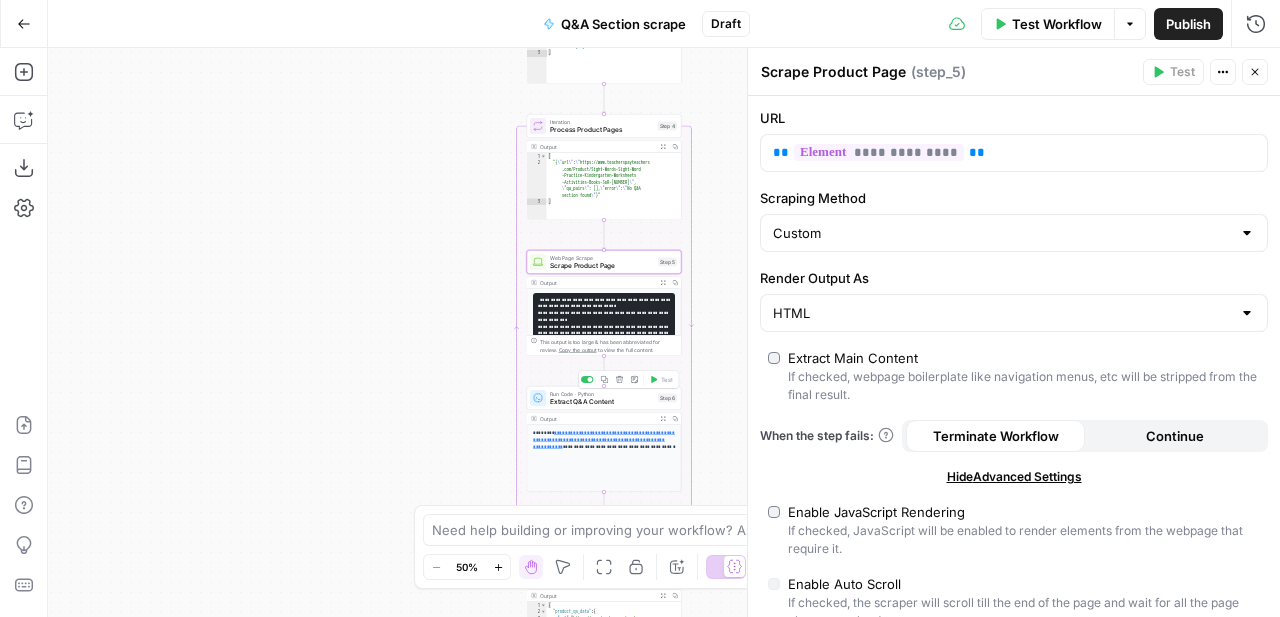 click on "Extract Q&A Content" at bounding box center (602, 402) 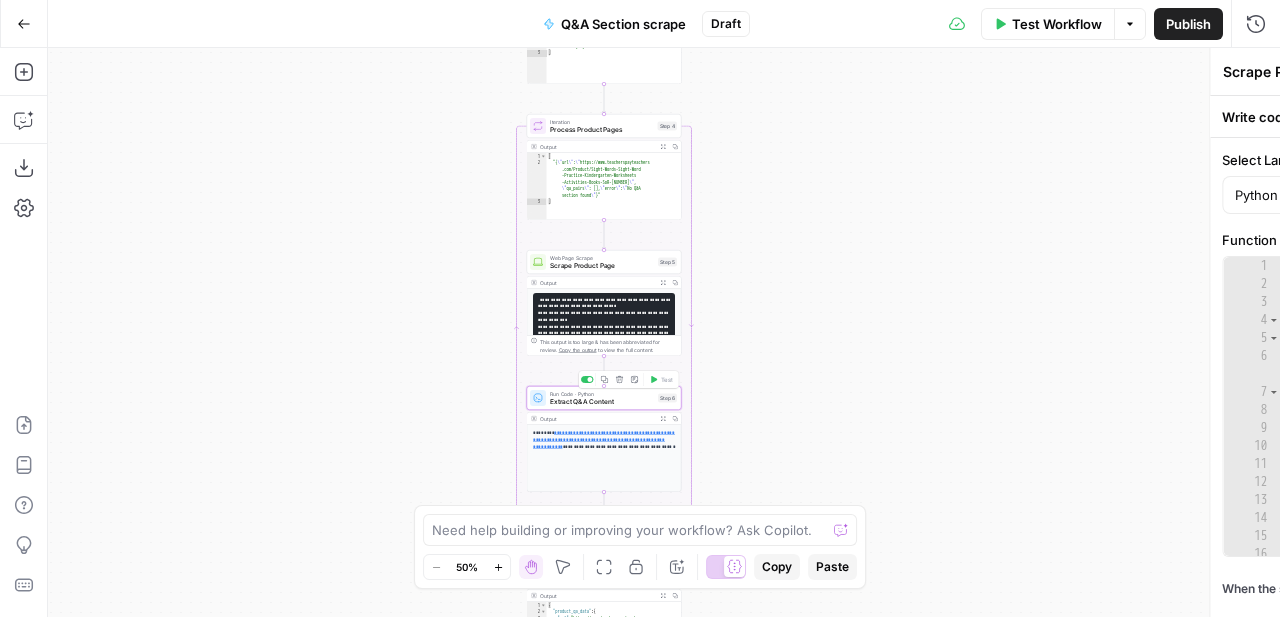 type on "Extract Q&A Content" 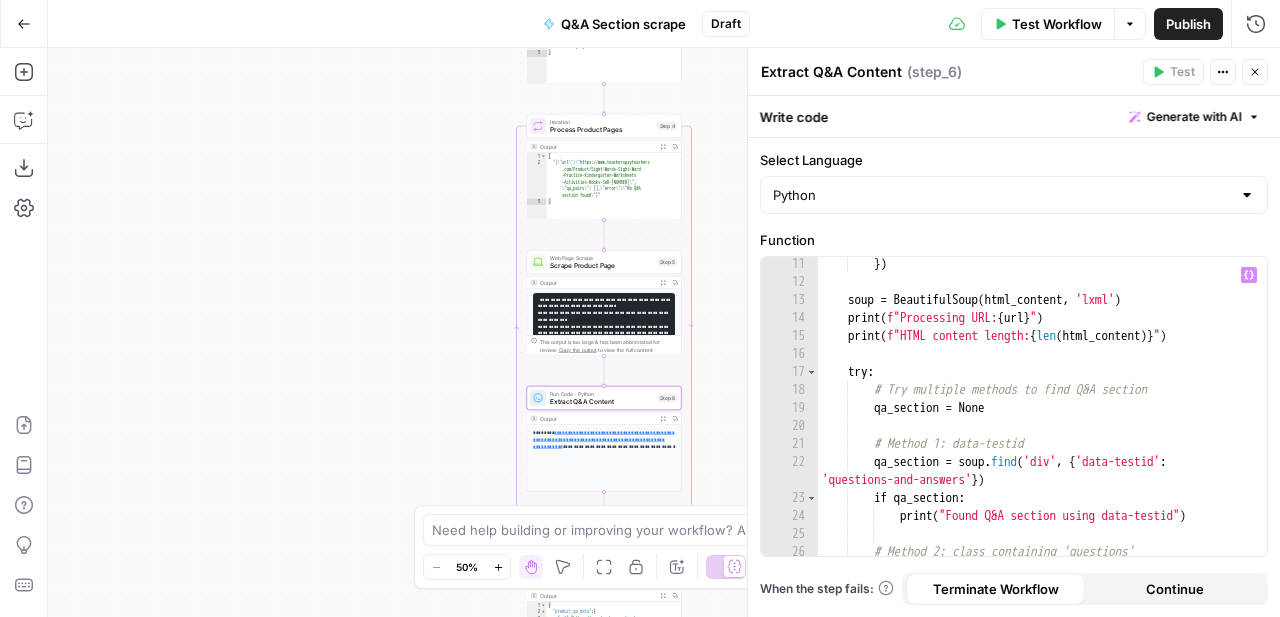 scroll, scrollTop: 281, scrollLeft: 0, axis: vertical 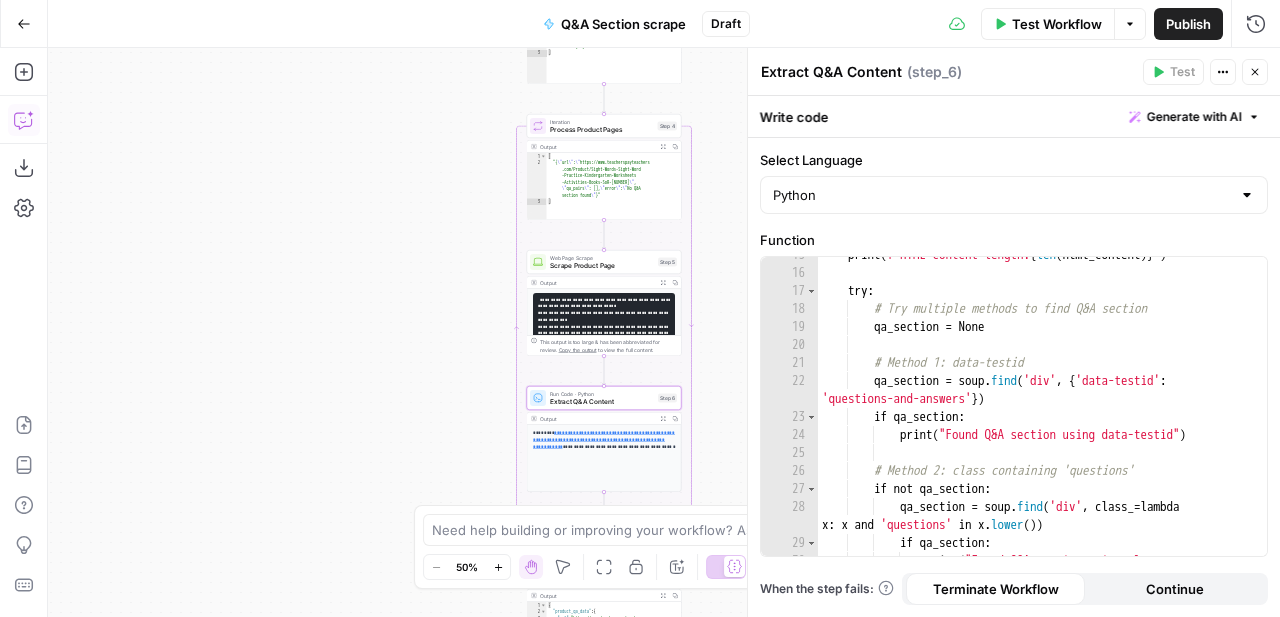 click 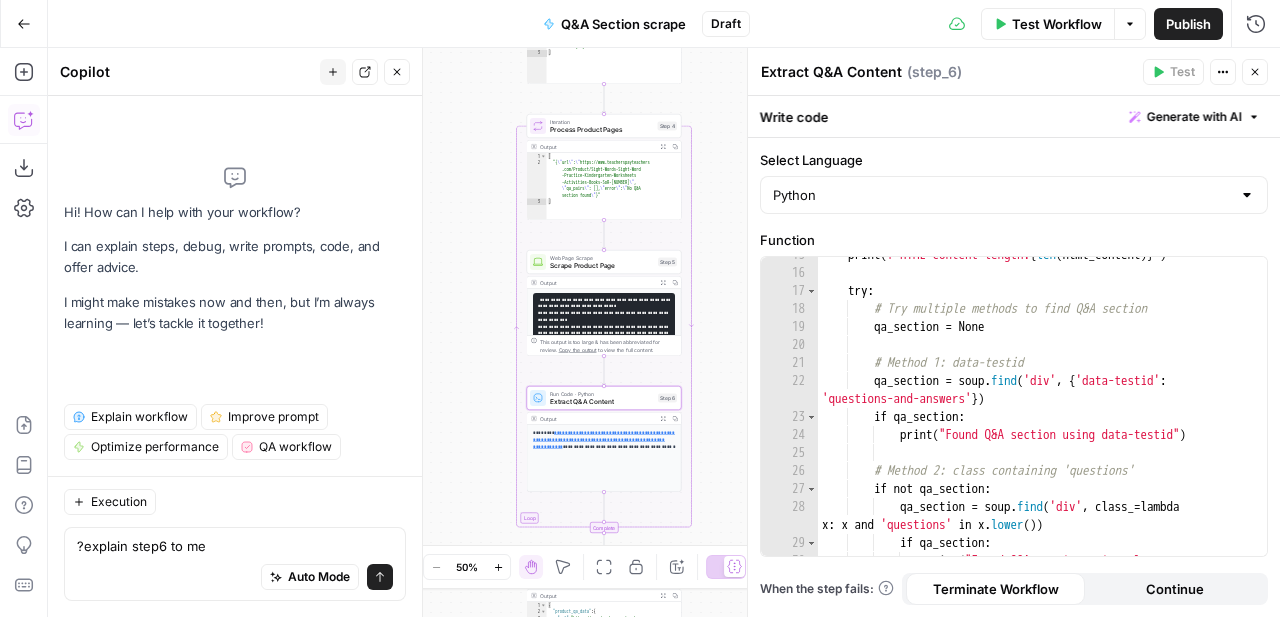 type on "explain step6 to me" 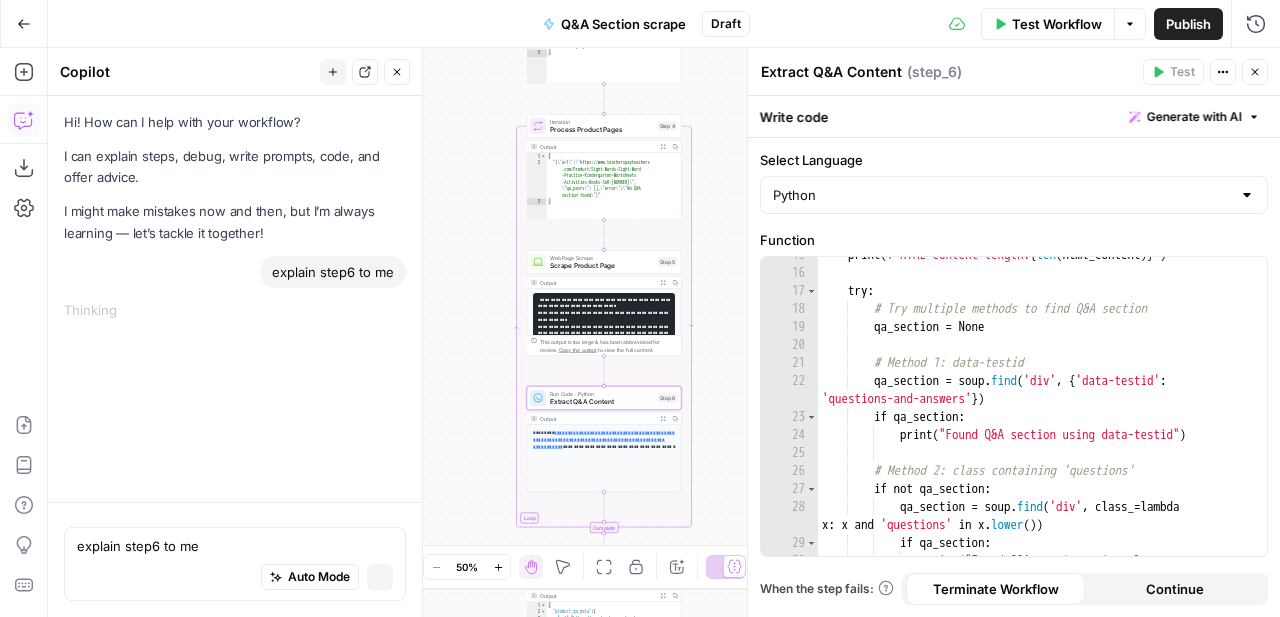 type 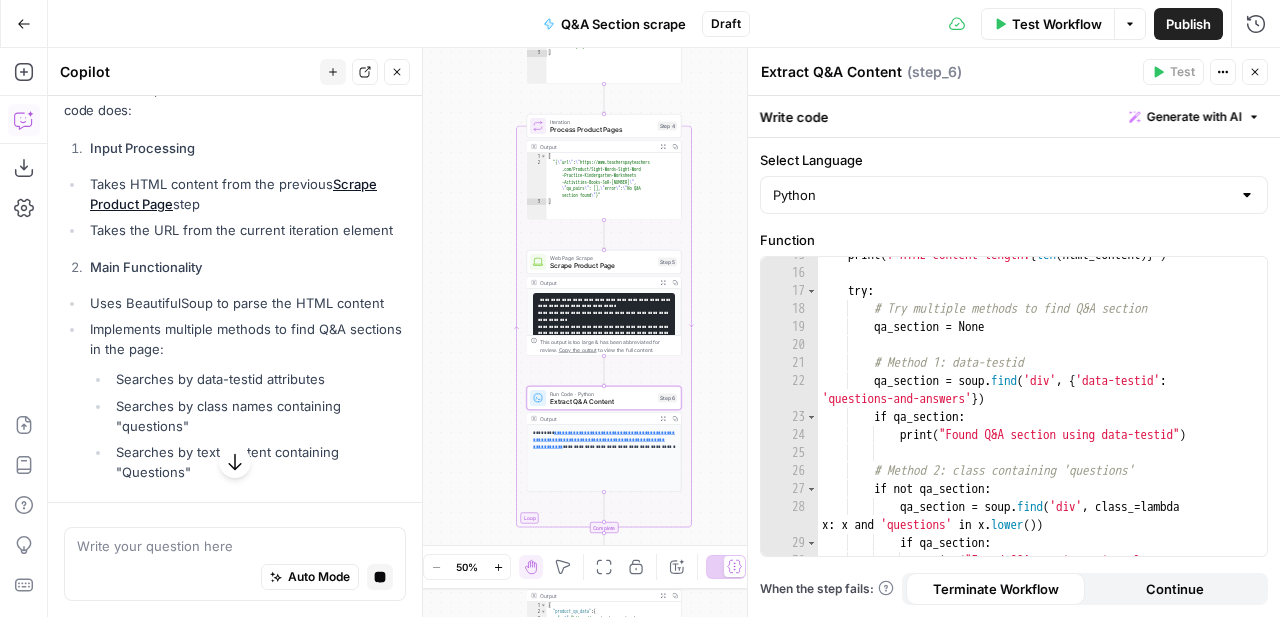 scroll, scrollTop: 292, scrollLeft: 0, axis: vertical 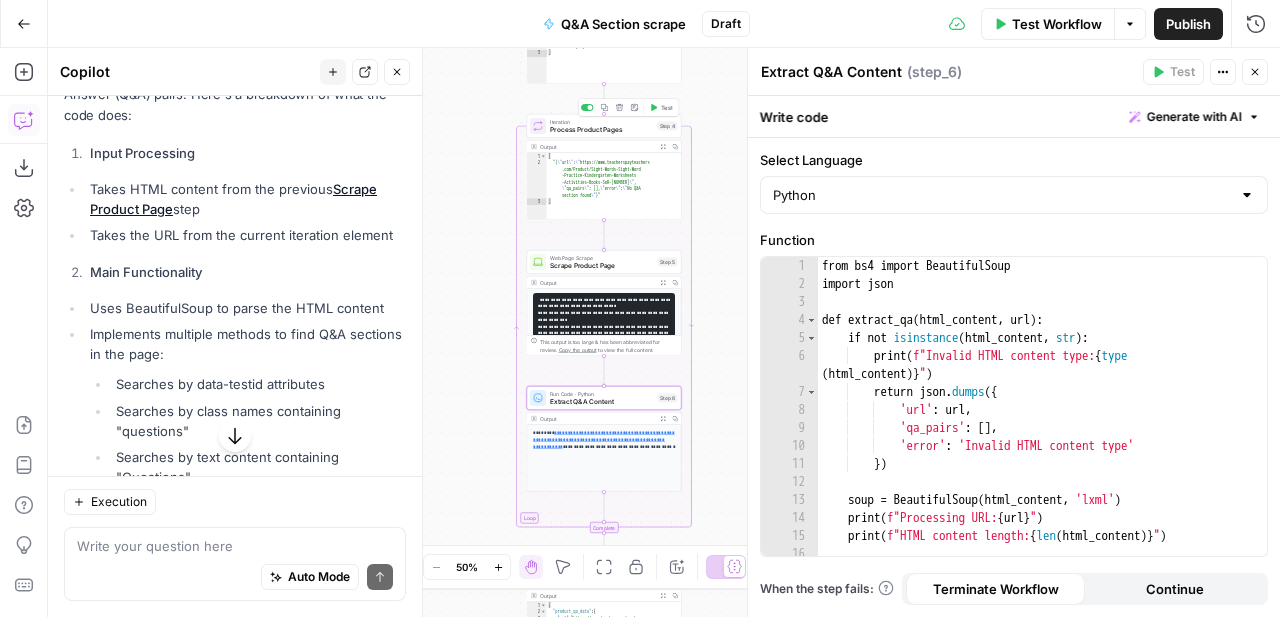 click on "Iteration Process Product Pages Step 4 Copy step Delete step Add Note Test" at bounding box center [604, 126] 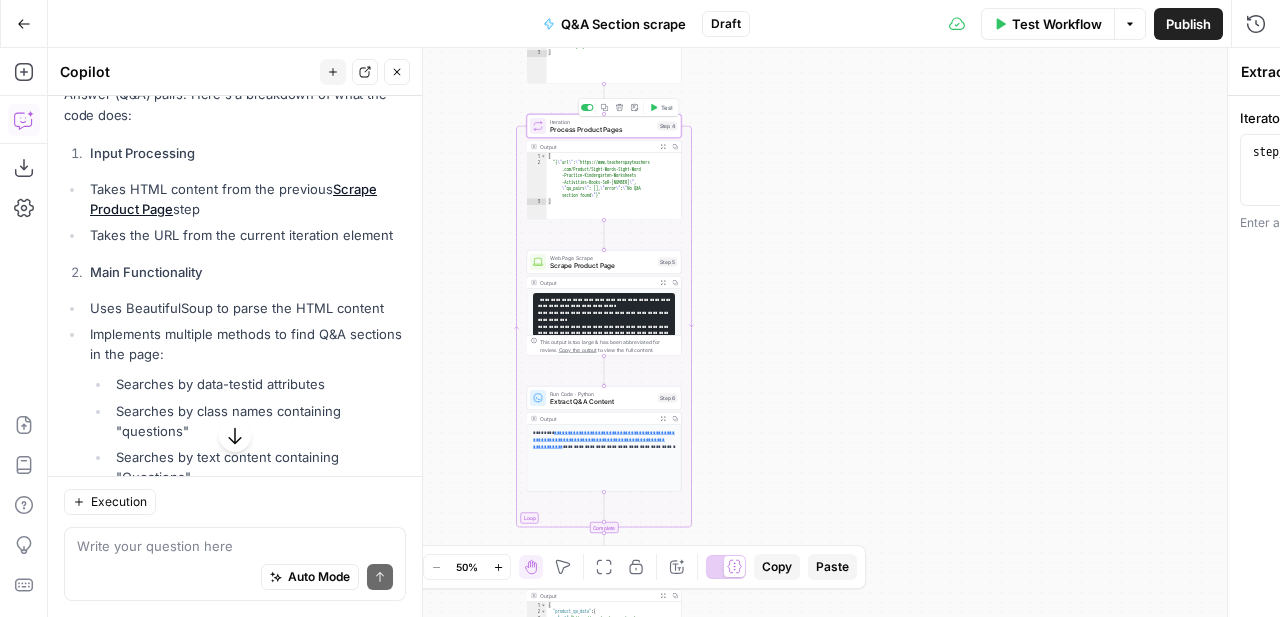 type on "Process Product Pages" 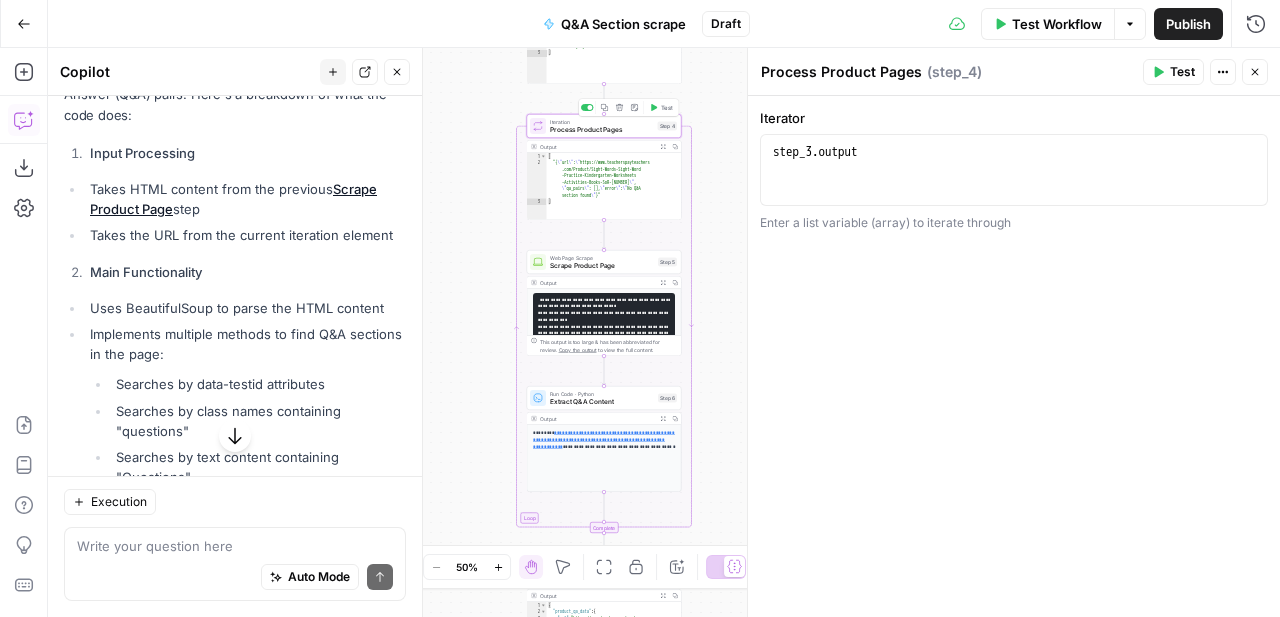 click on "Test" at bounding box center [667, 107] 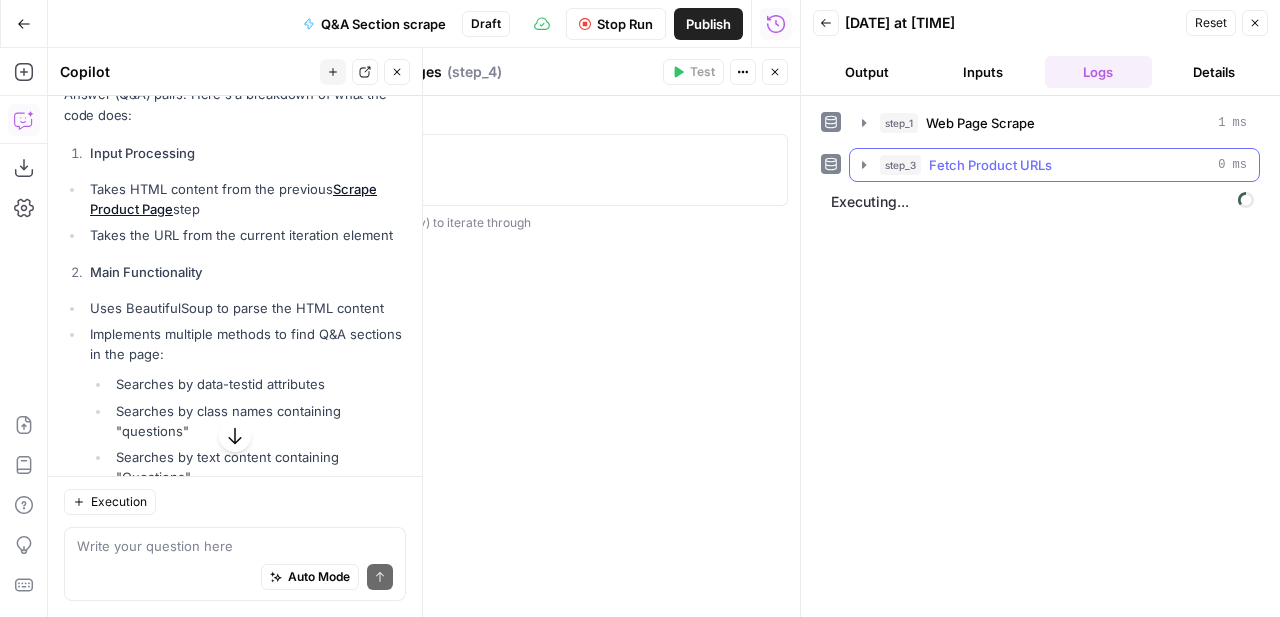 click 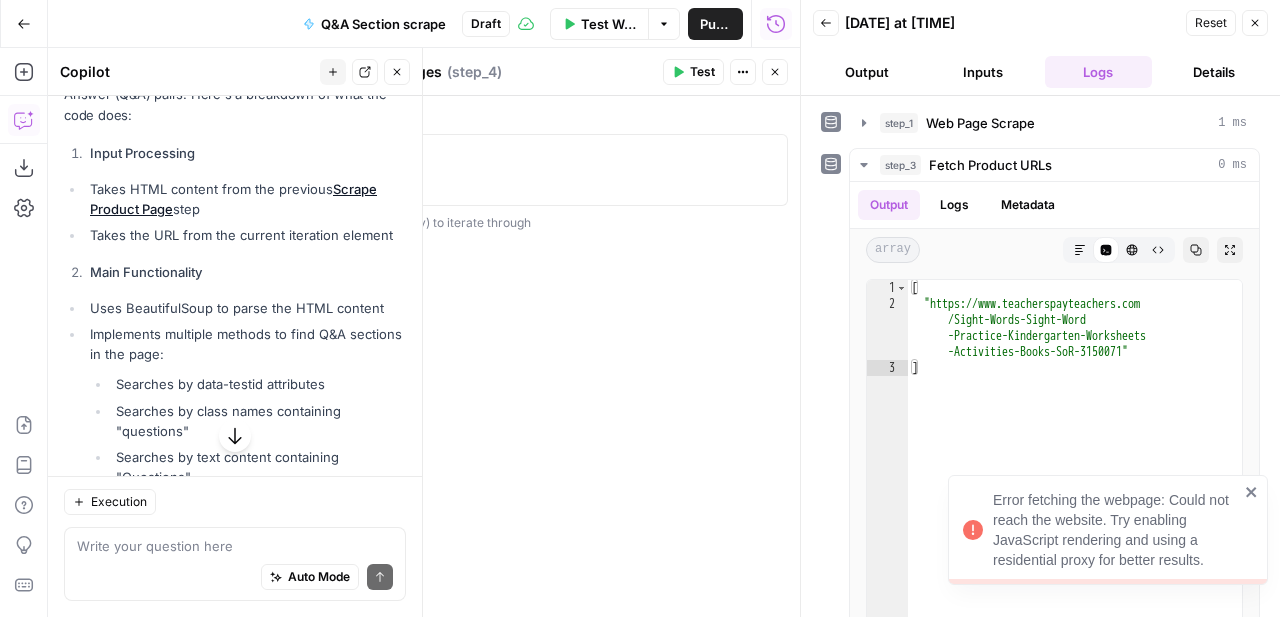 click 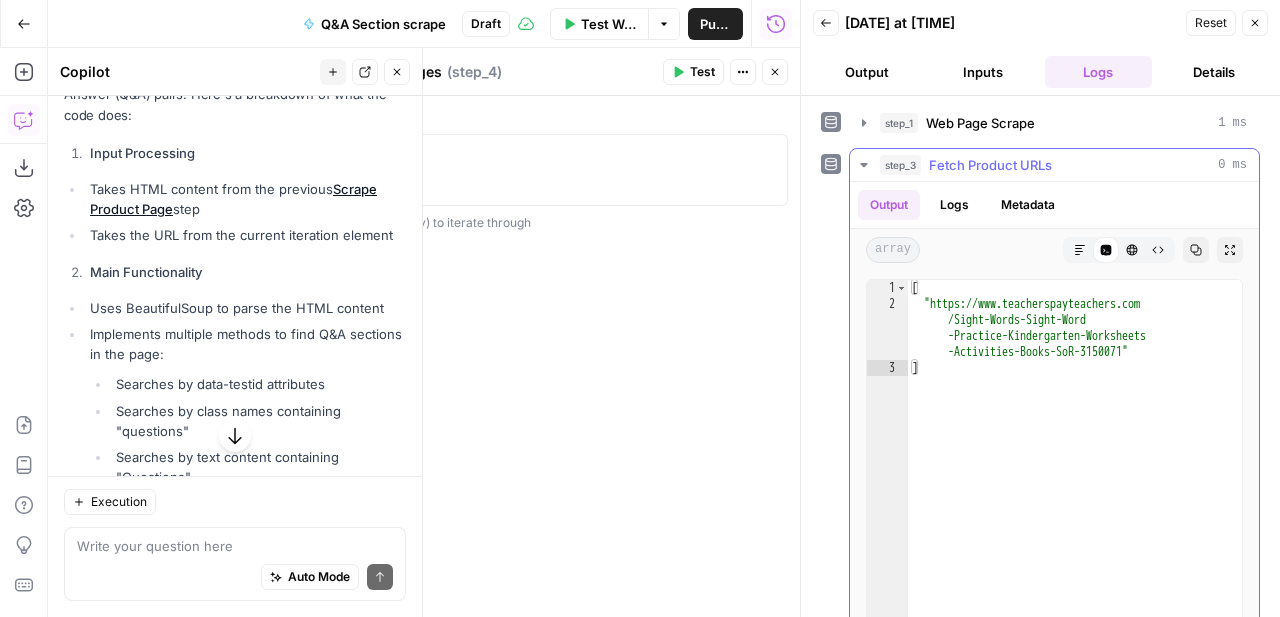 click on "step_3 Fetch Product URLs 0 ms" at bounding box center (1054, 165) 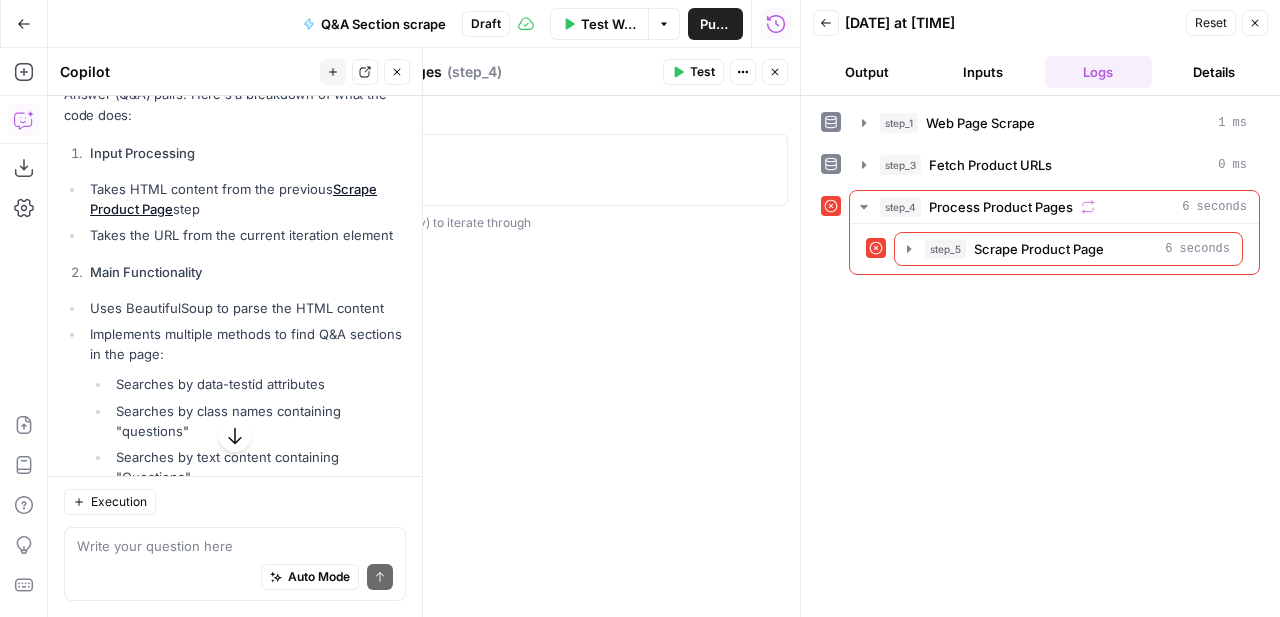 click 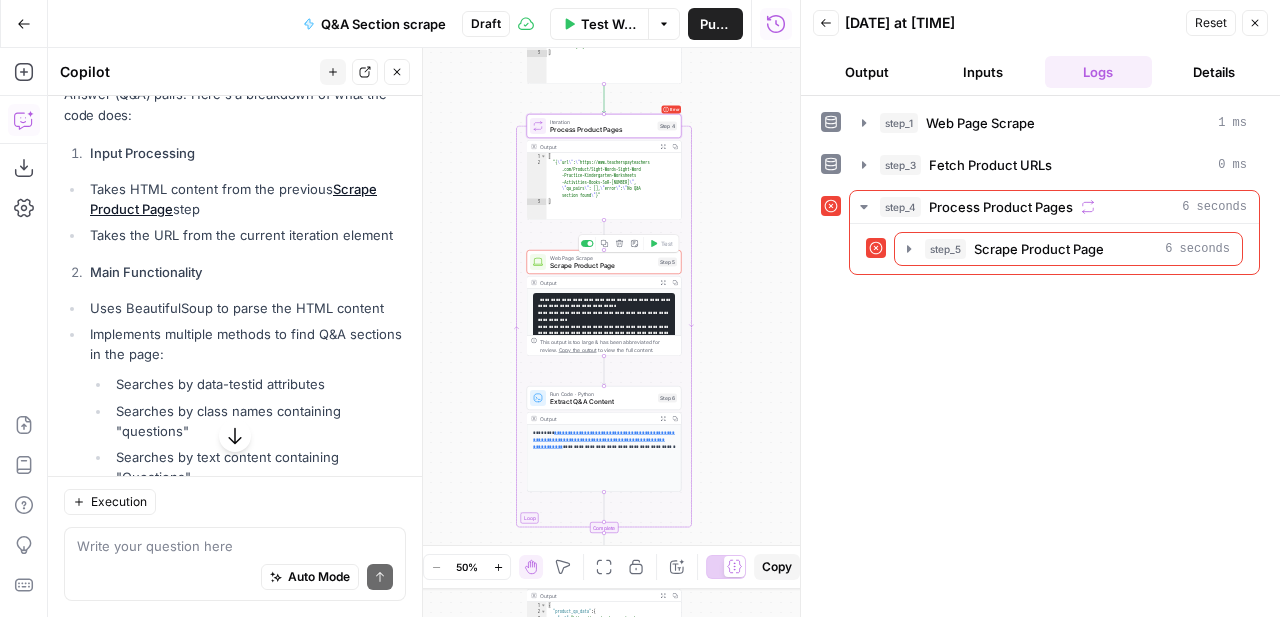 click on "Scrape Product Page" at bounding box center [602, 266] 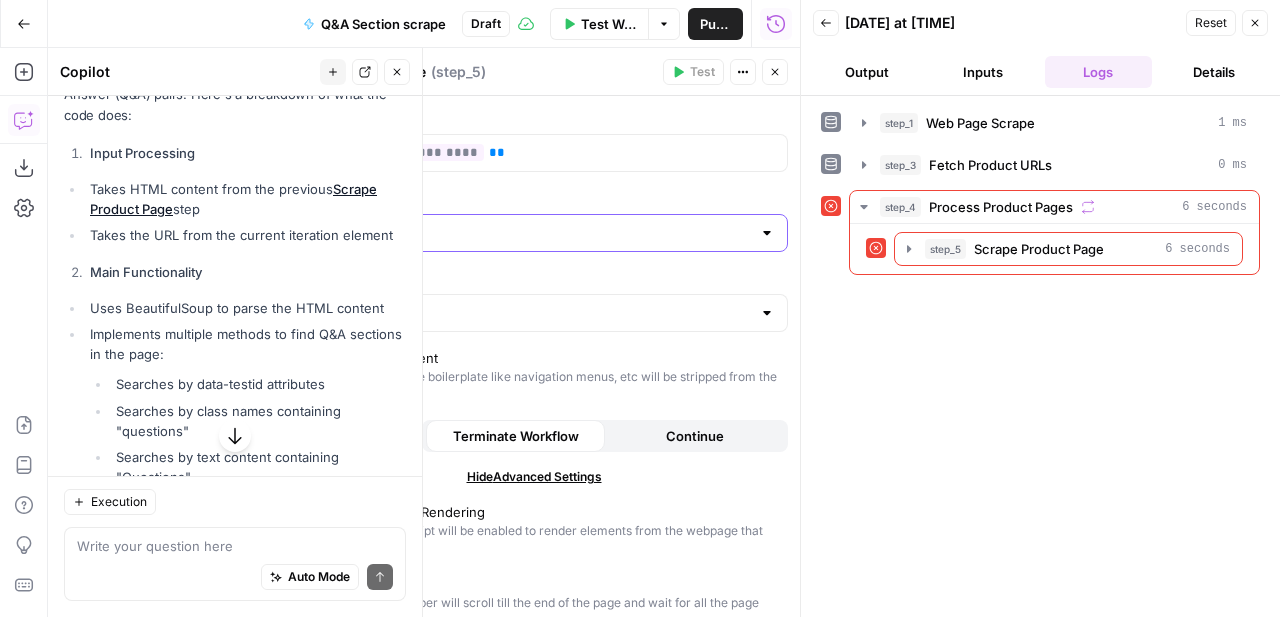 click on "Scraping Method" at bounding box center (522, 233) 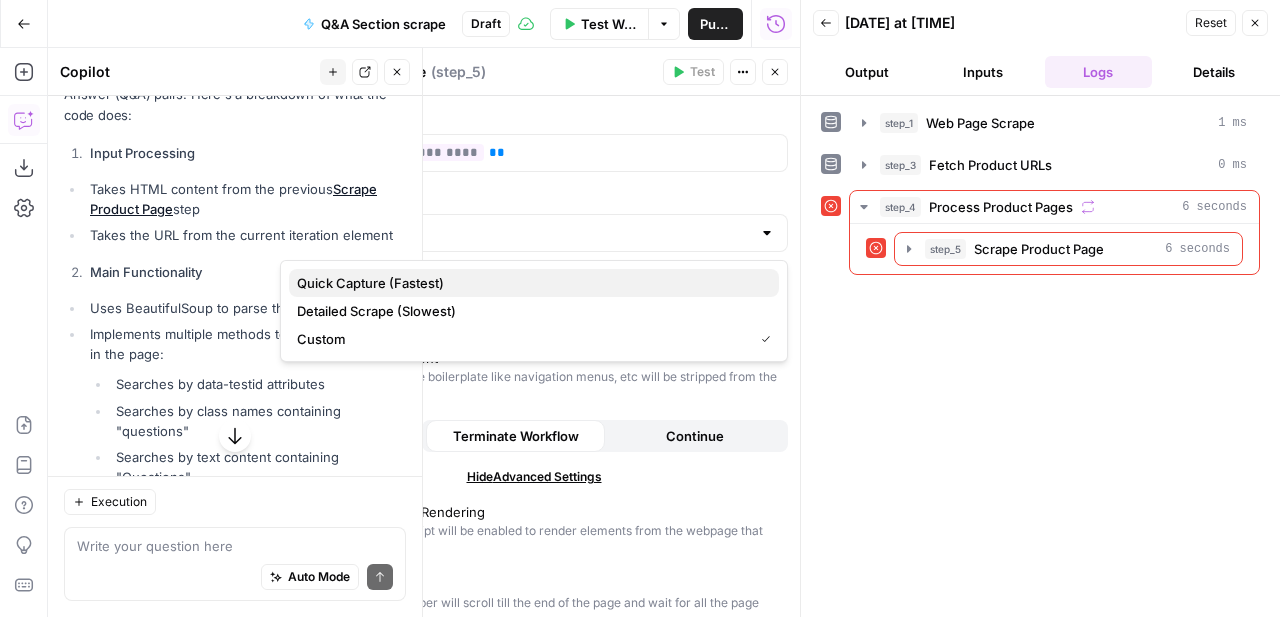 click on "Quick Capture (Fastest)" at bounding box center [534, 283] 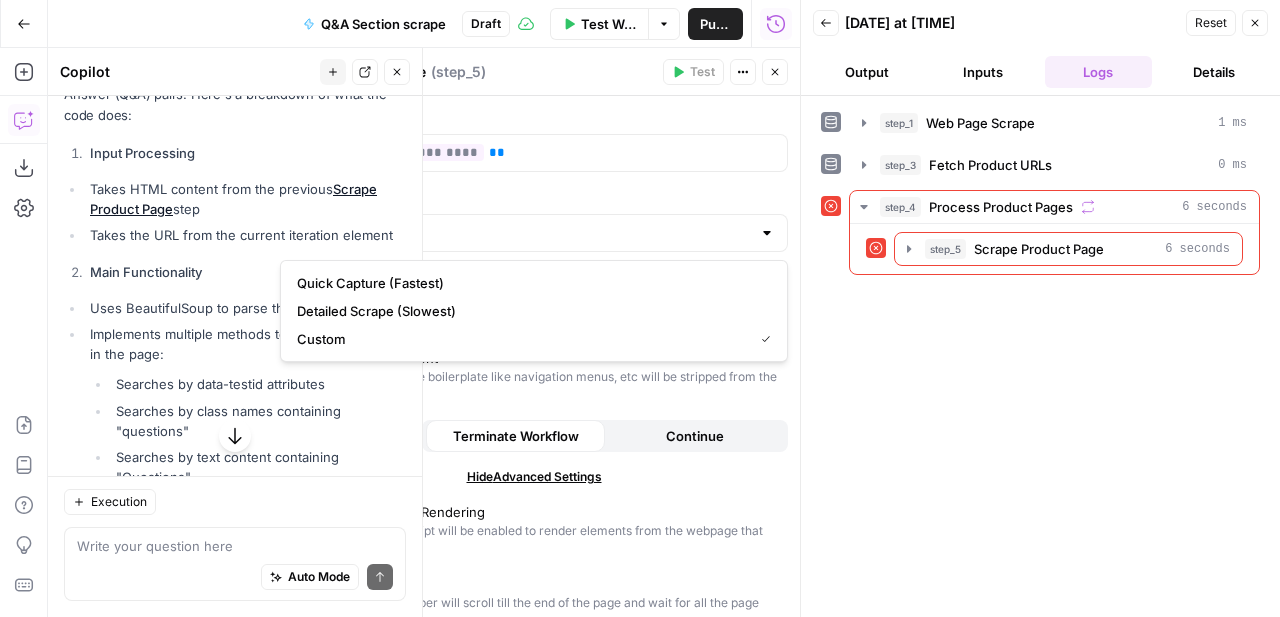 type on "Quick Capture (Fastest)" 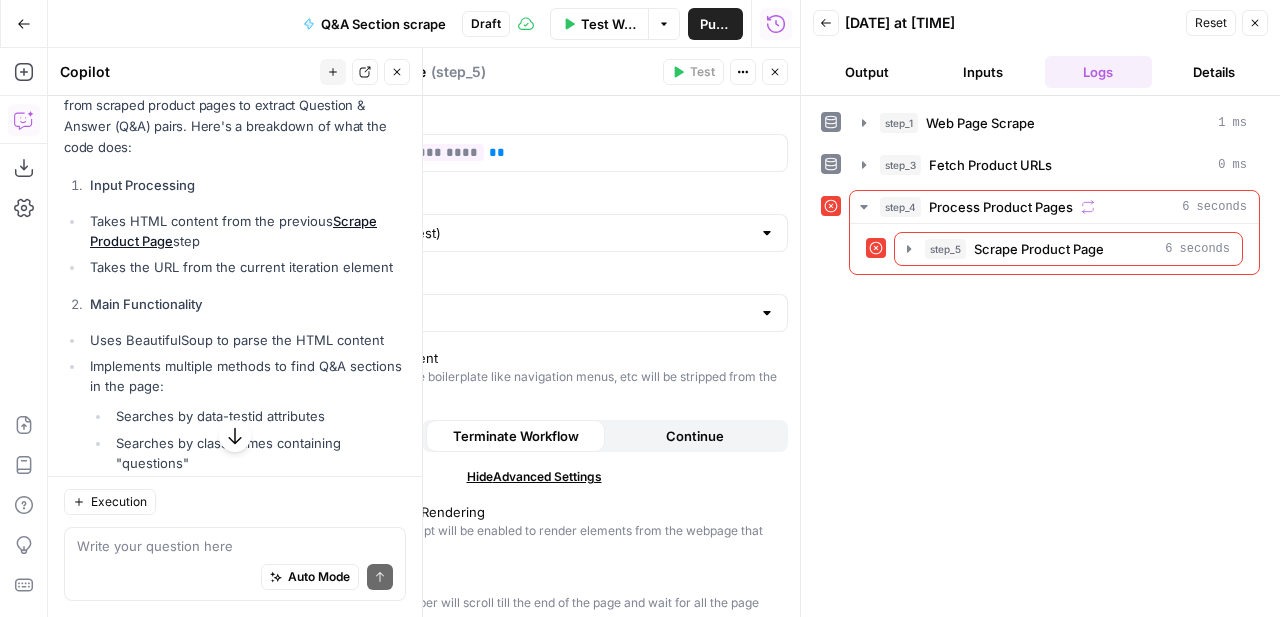scroll, scrollTop: 324, scrollLeft: 0, axis: vertical 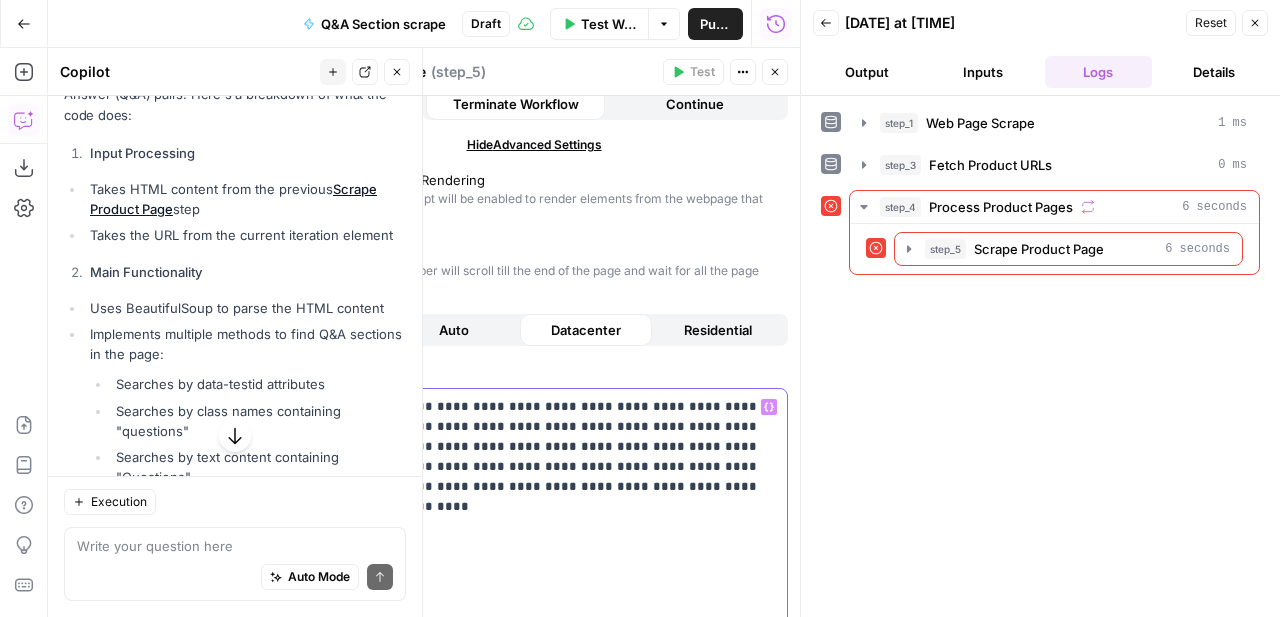 click on "**********" at bounding box center [534, 457] 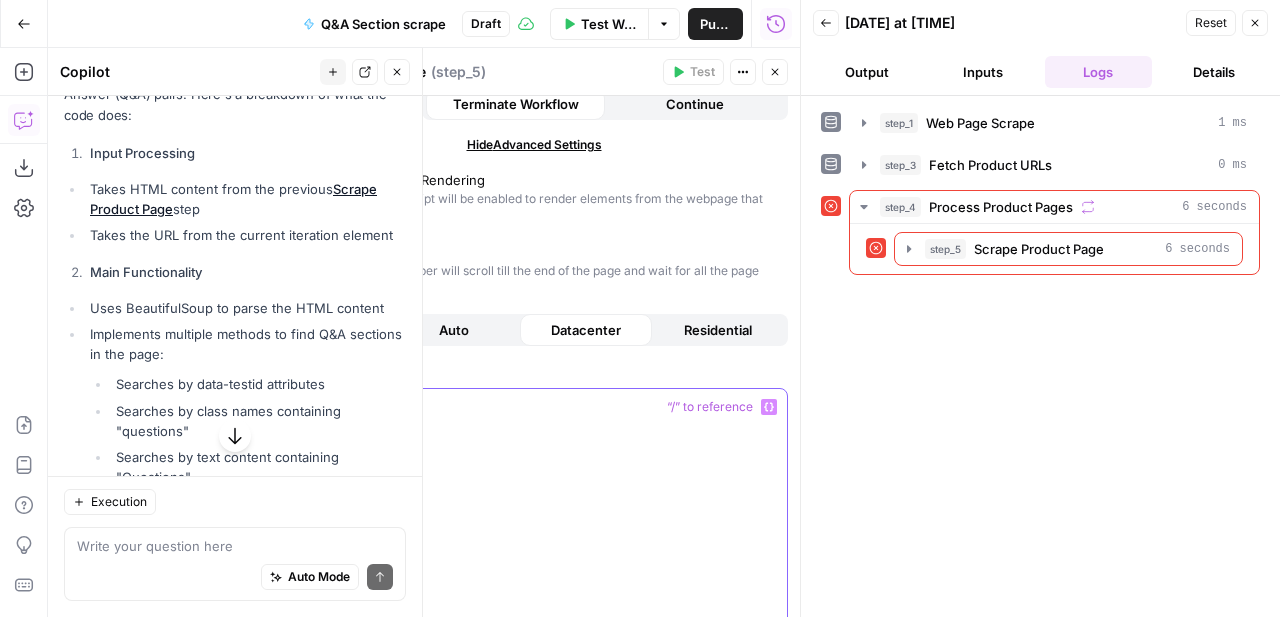 scroll, scrollTop: 236, scrollLeft: 0, axis: vertical 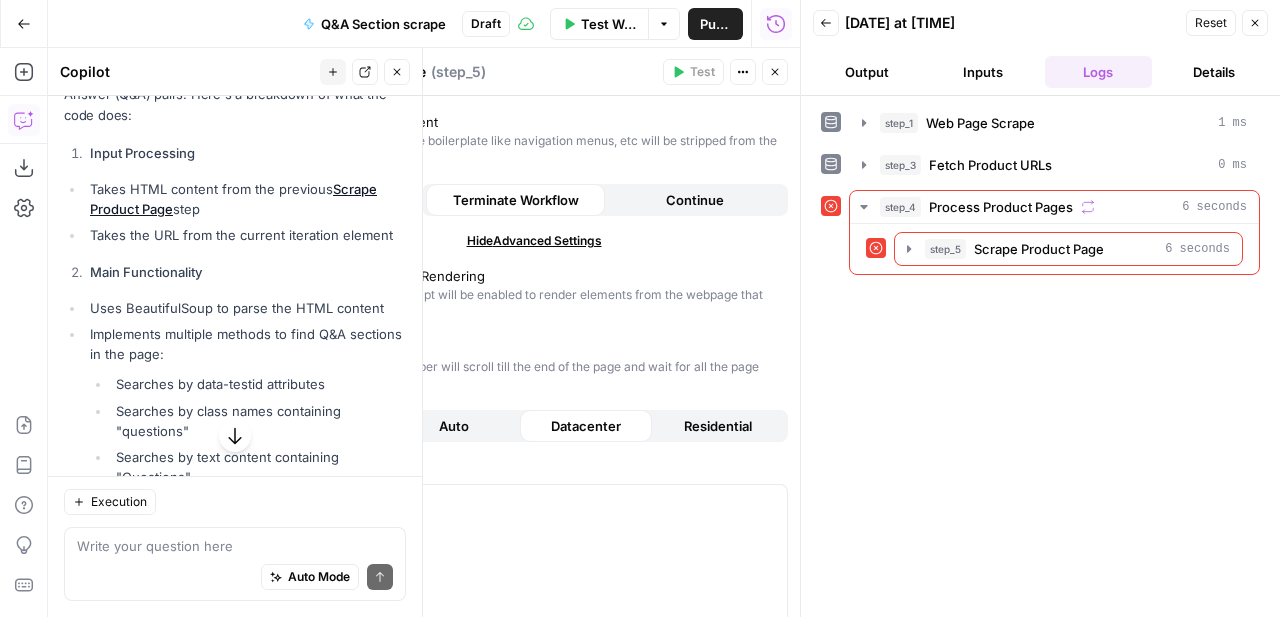 click 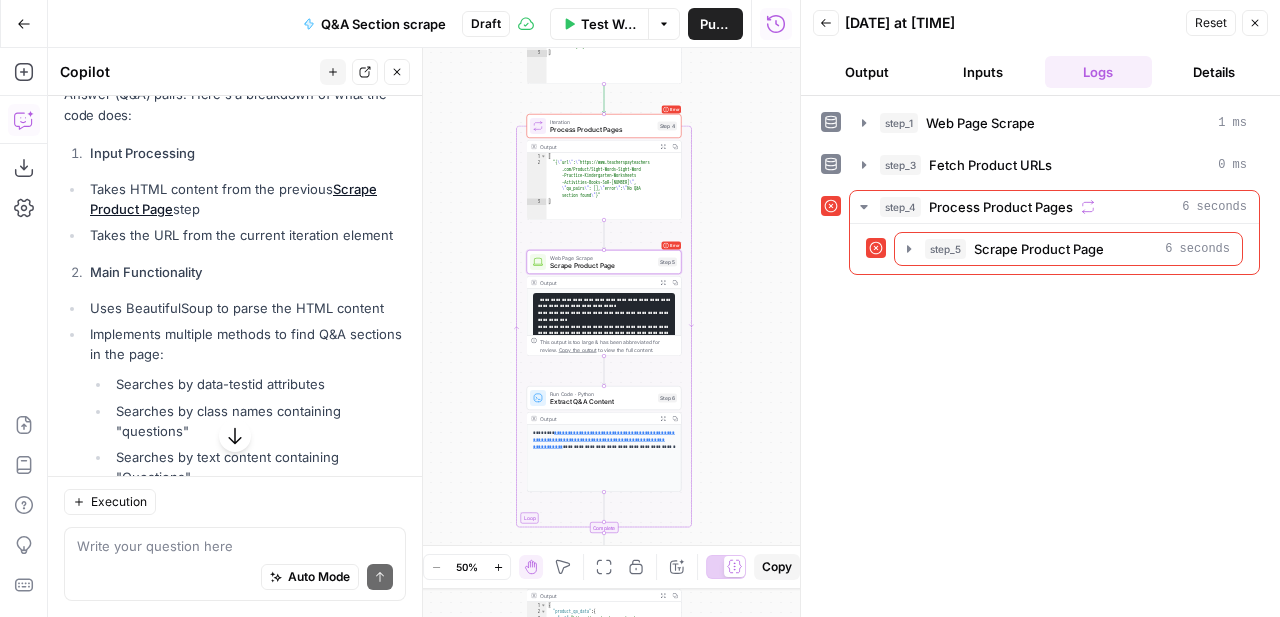 click on "Error Iteration Process Product Pages Step 4 Copy step Delete step Add Note Test" at bounding box center [603, 126] 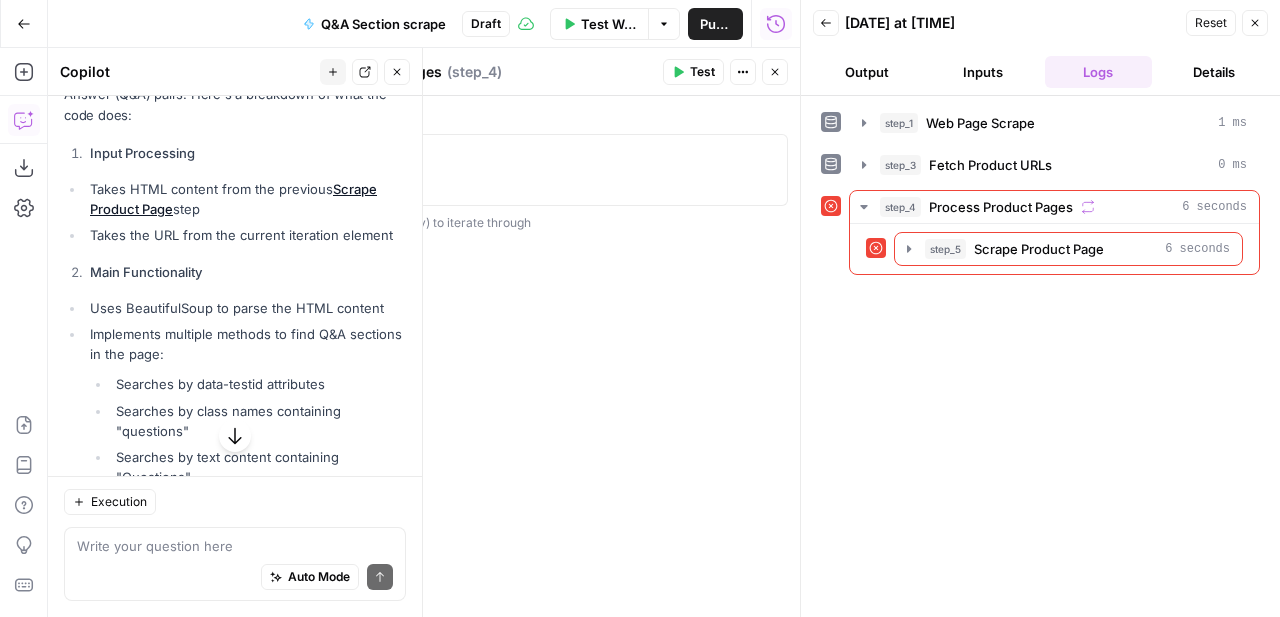 click on "Test" at bounding box center (693, 72) 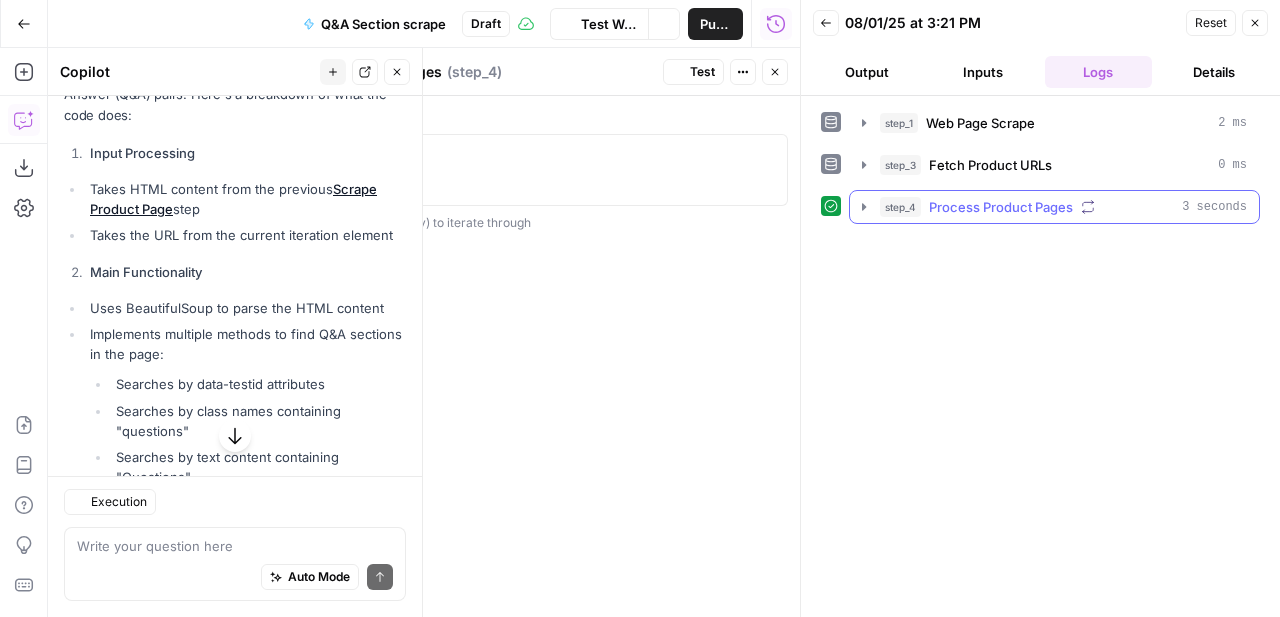 scroll, scrollTop: 324, scrollLeft: 0, axis: vertical 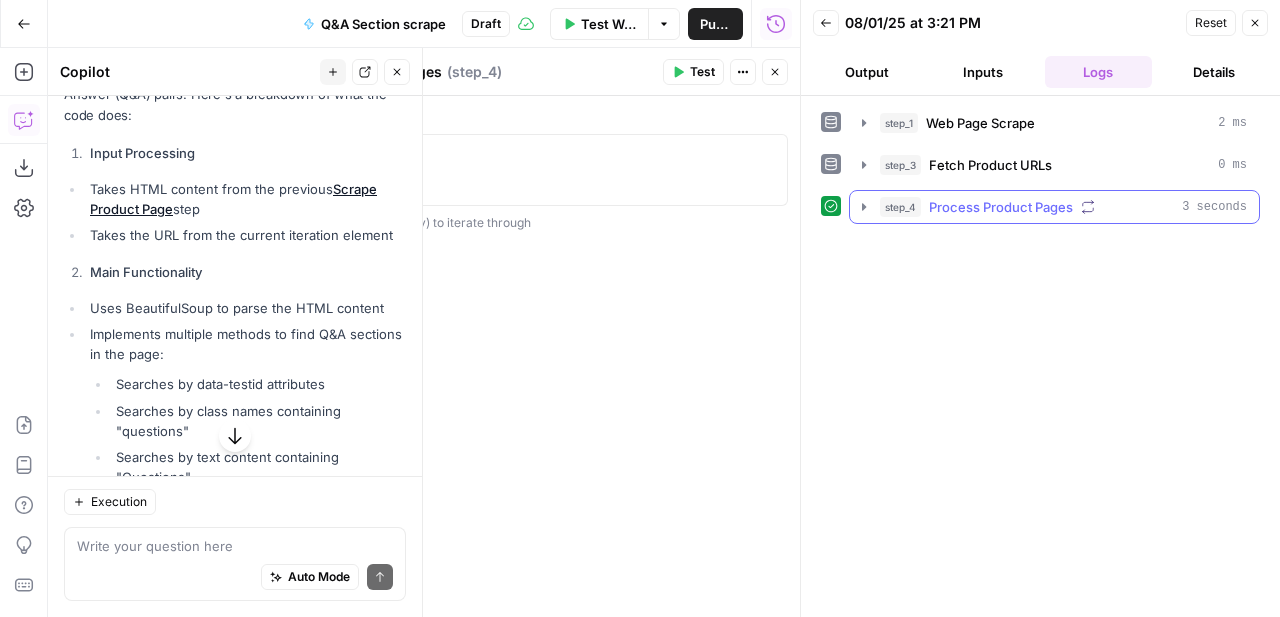click 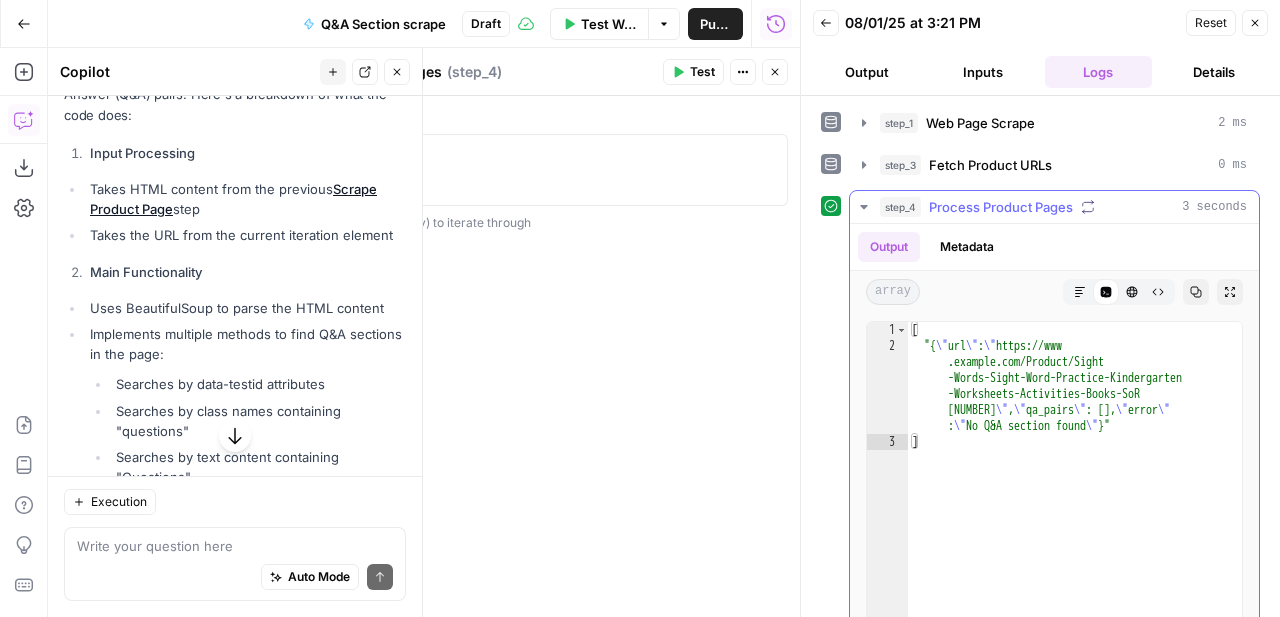 click 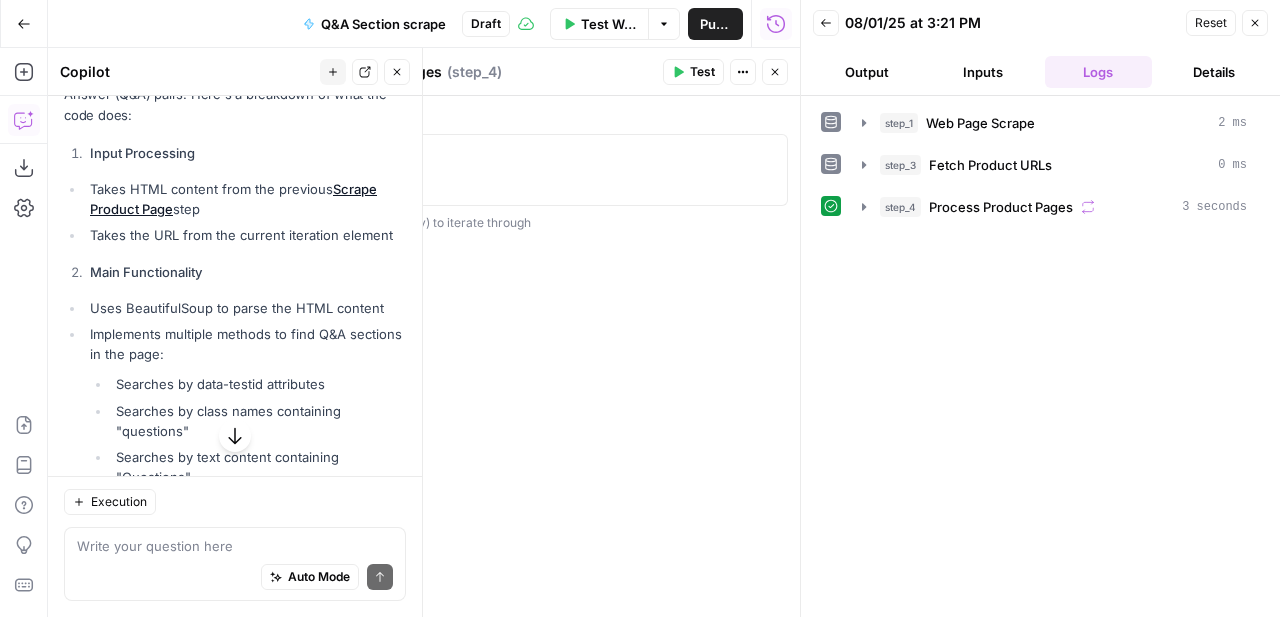 click on "Close" at bounding box center (775, 72) 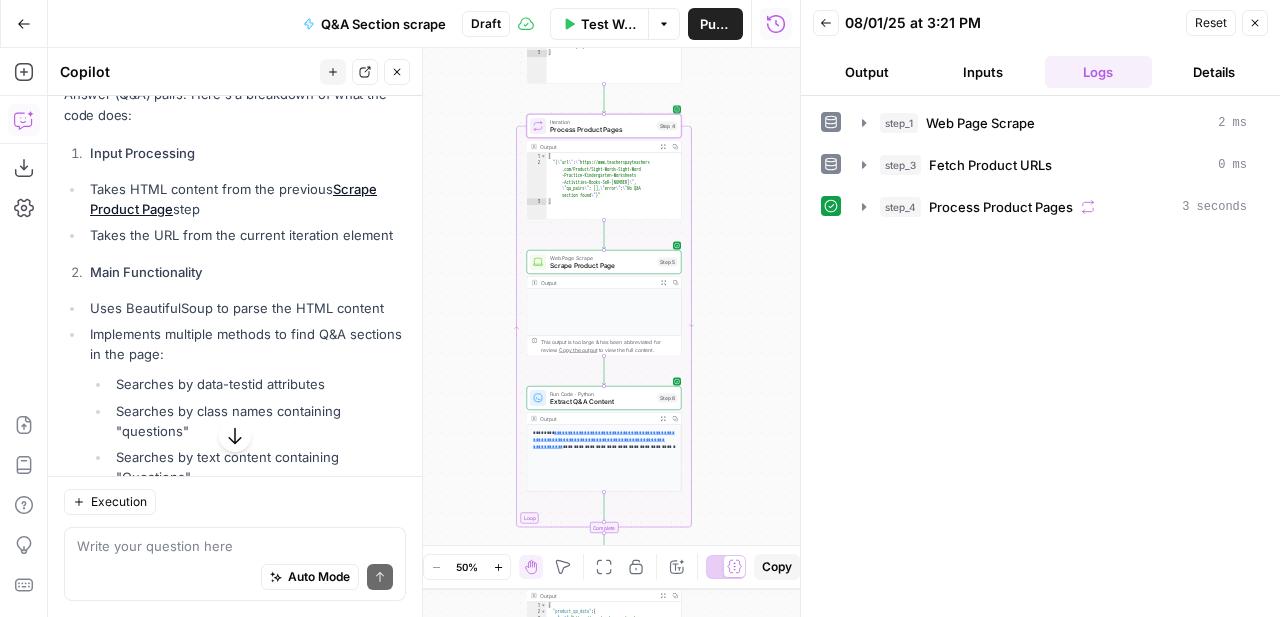 click on "Process Product Pages" at bounding box center [602, 130] 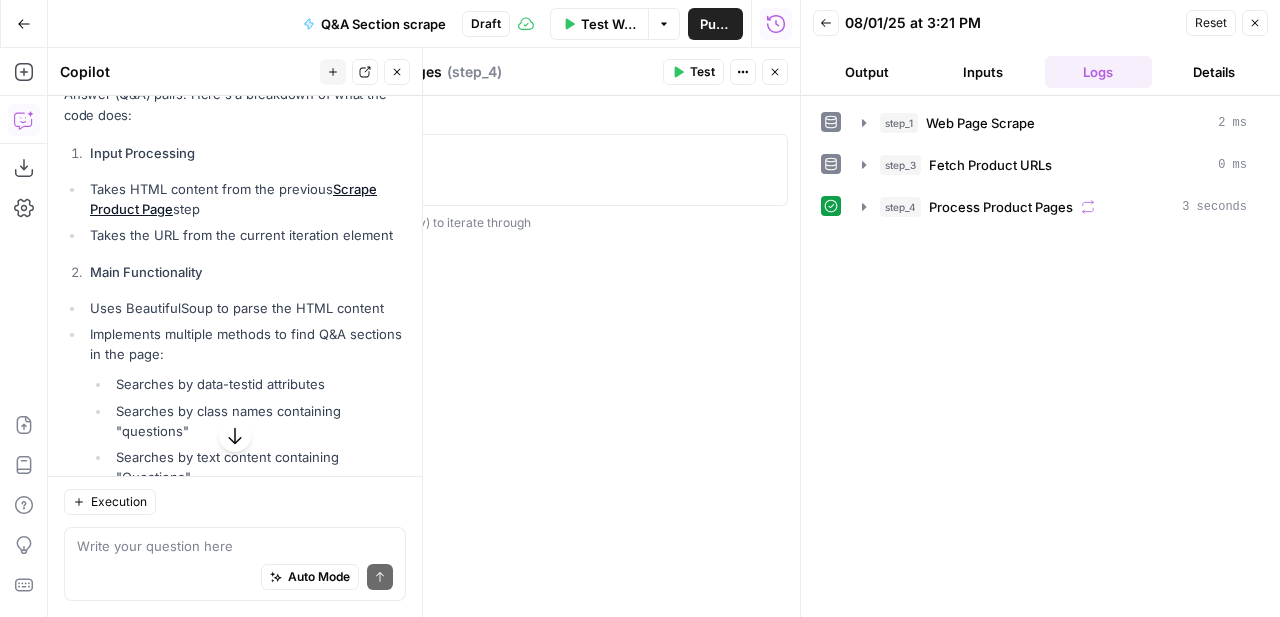 click 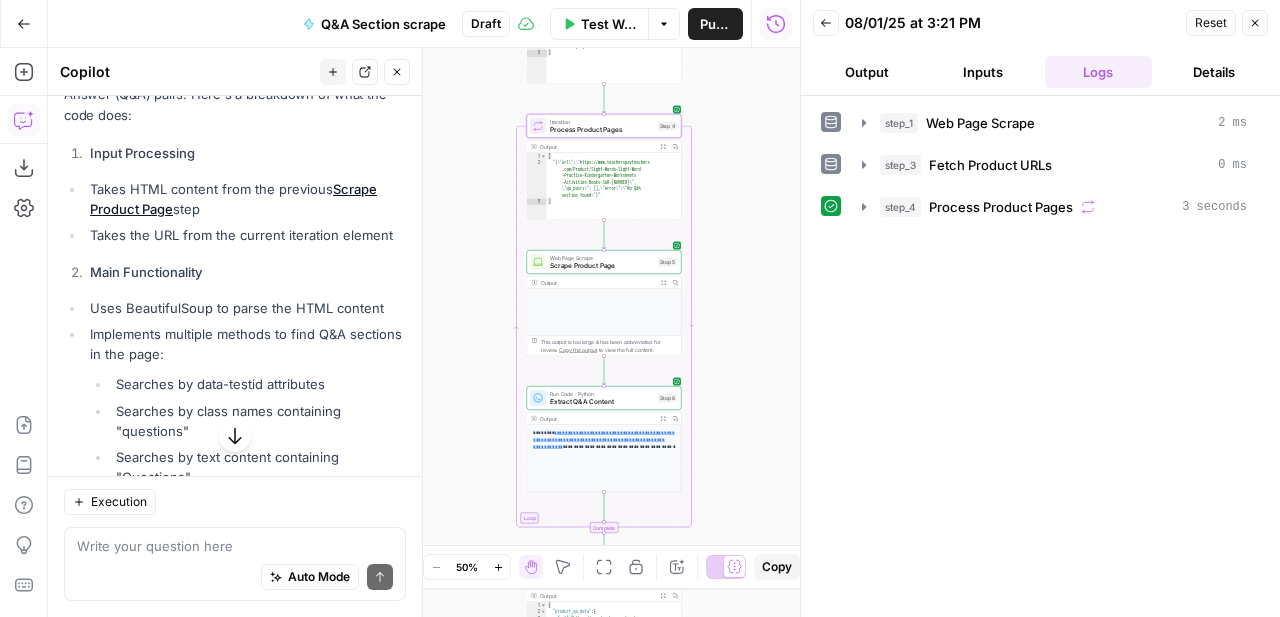 click on "Expand Output" at bounding box center [663, 147] 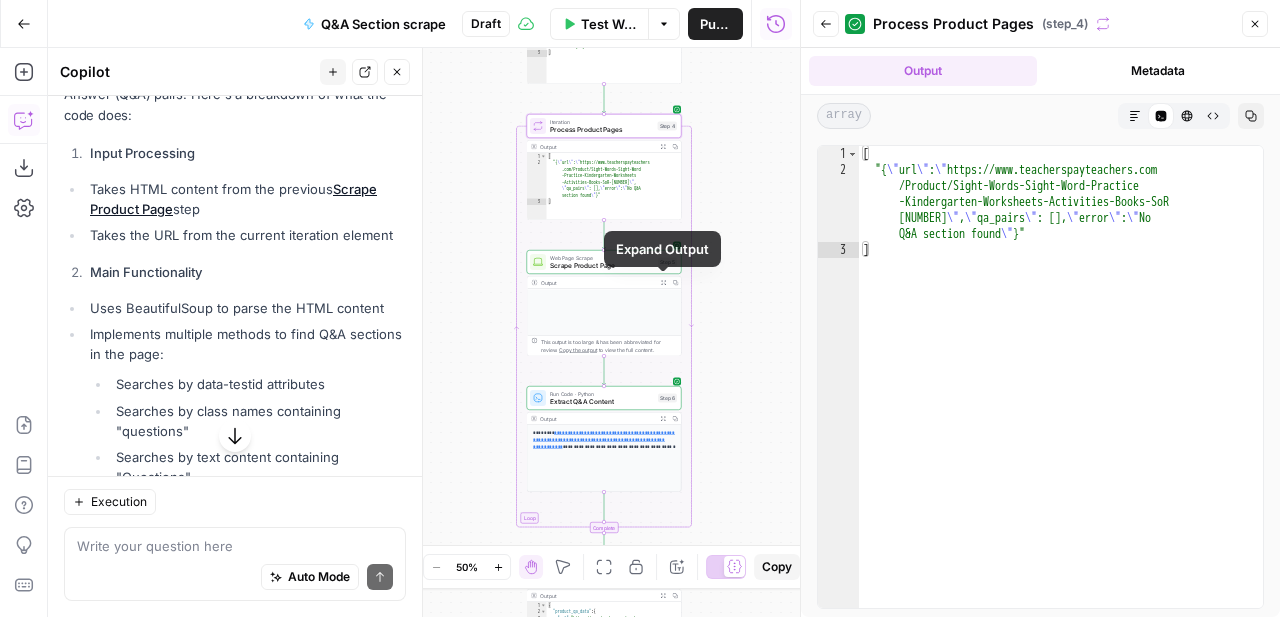 click 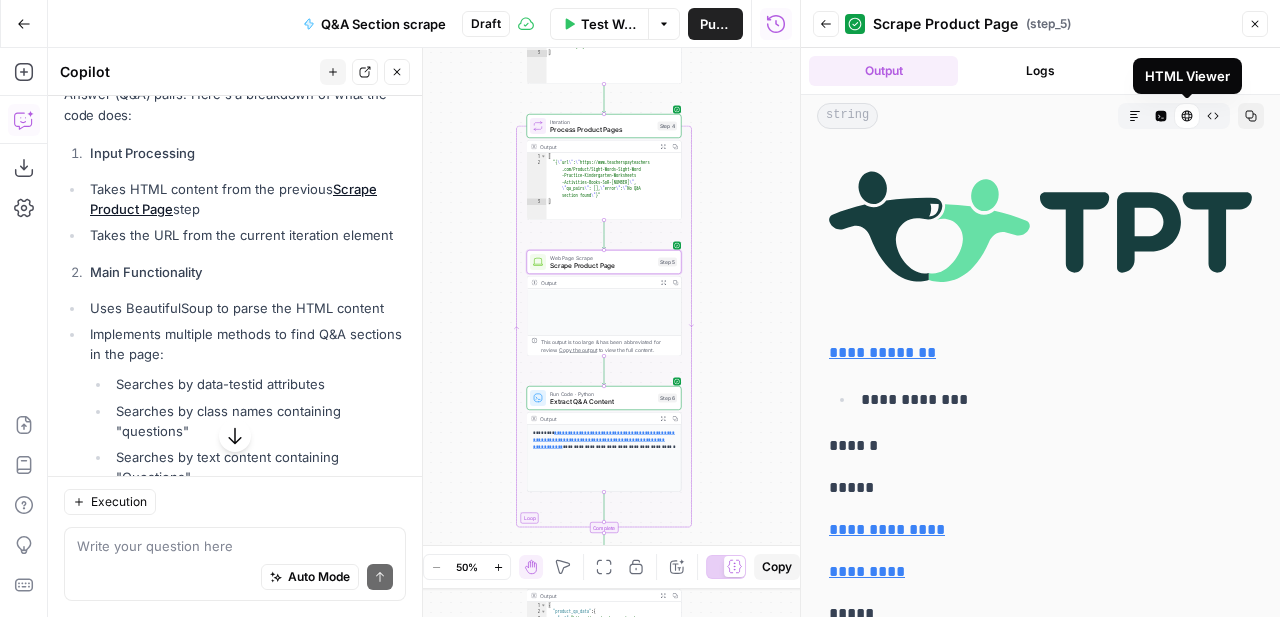 click 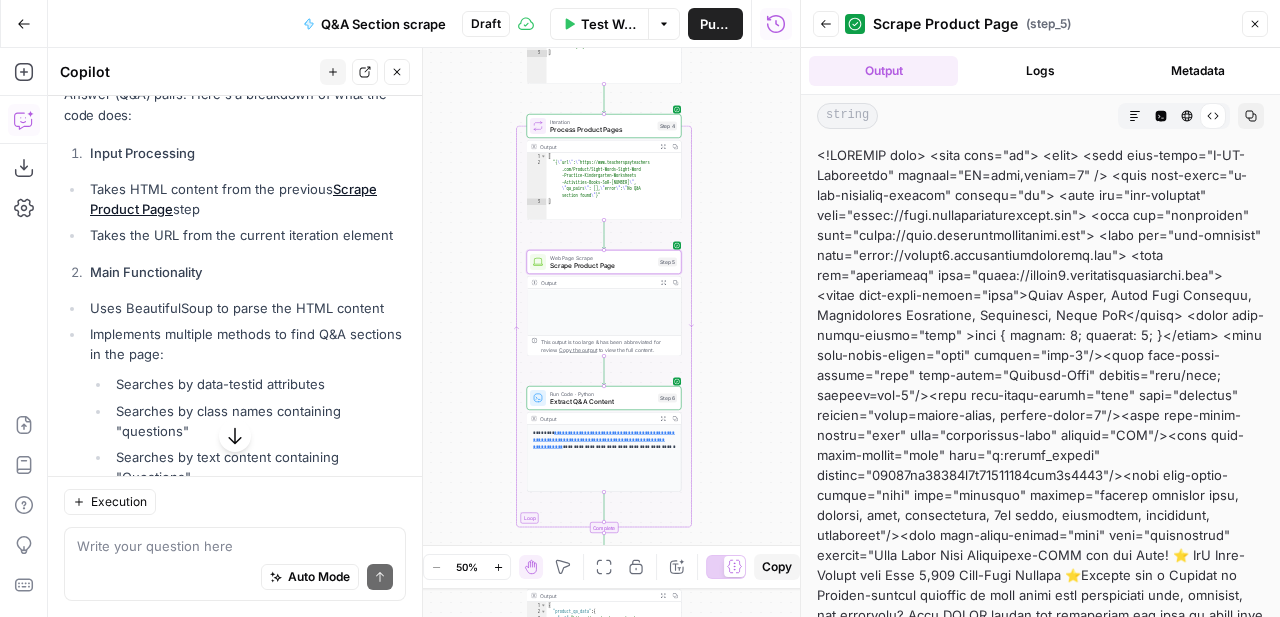 click on "Copy" at bounding box center [1251, 116] 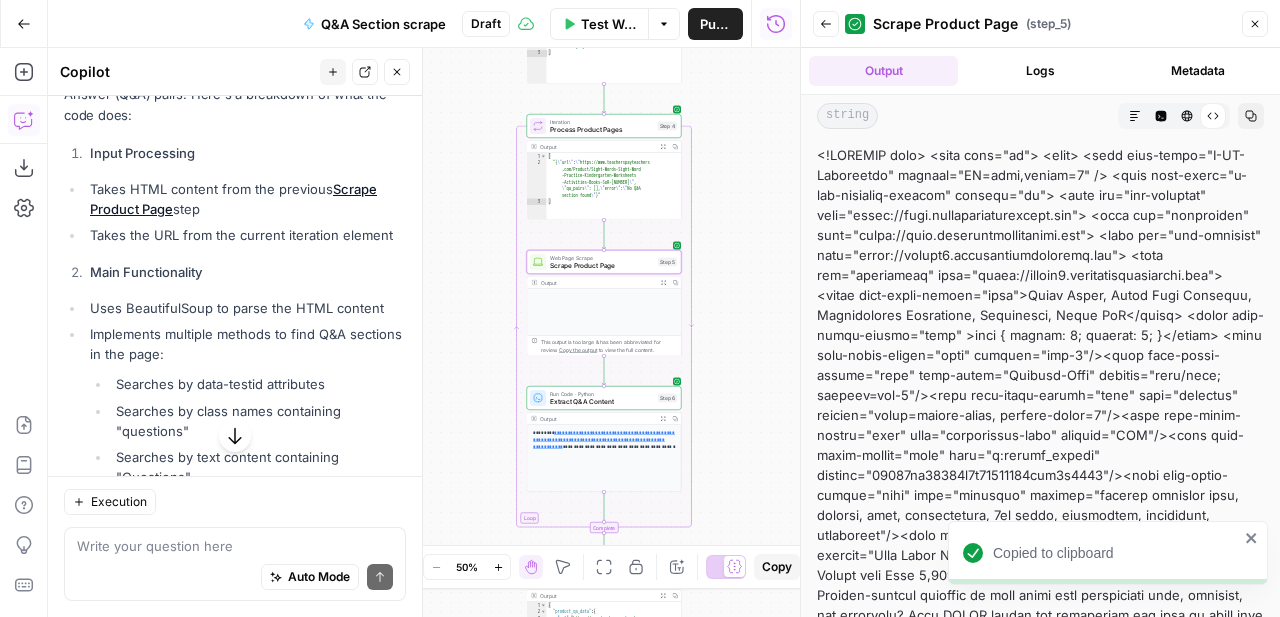 click 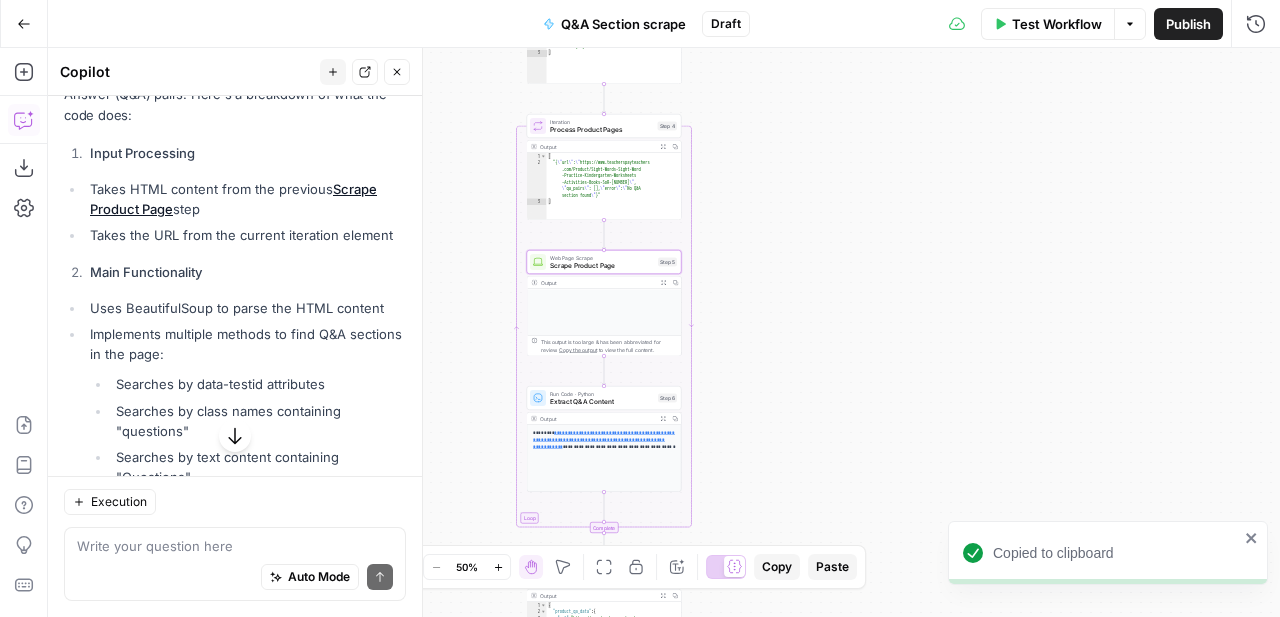 click on "Scrape Product Page" at bounding box center [602, 266] 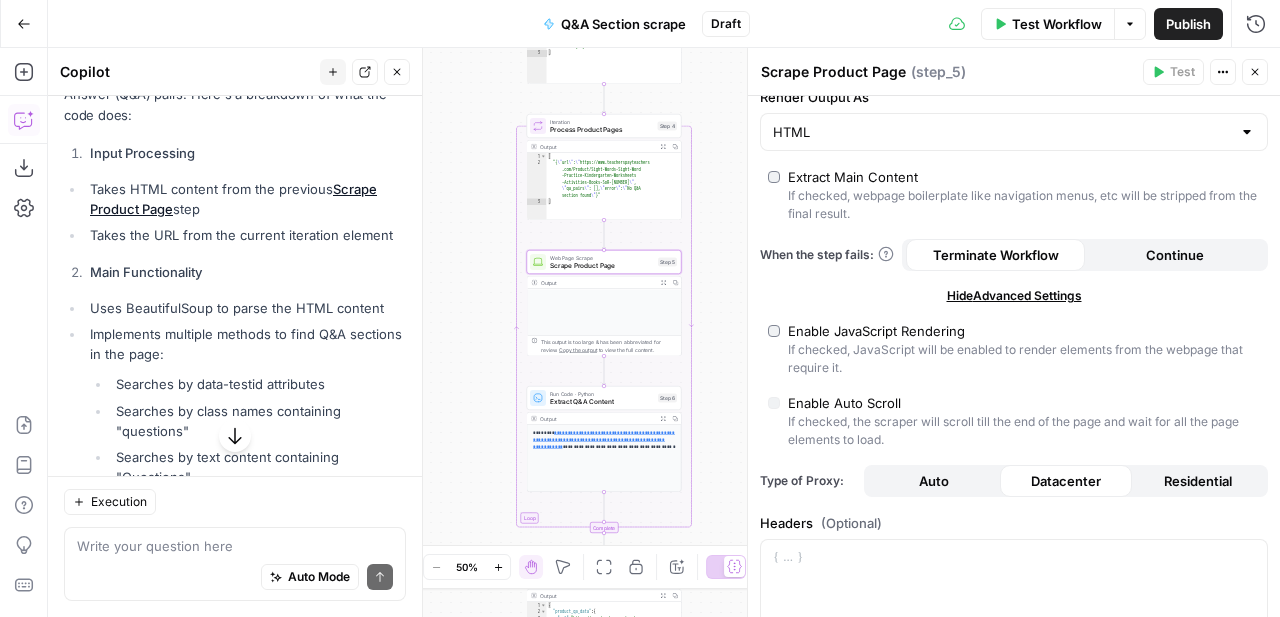 scroll, scrollTop: 0, scrollLeft: 0, axis: both 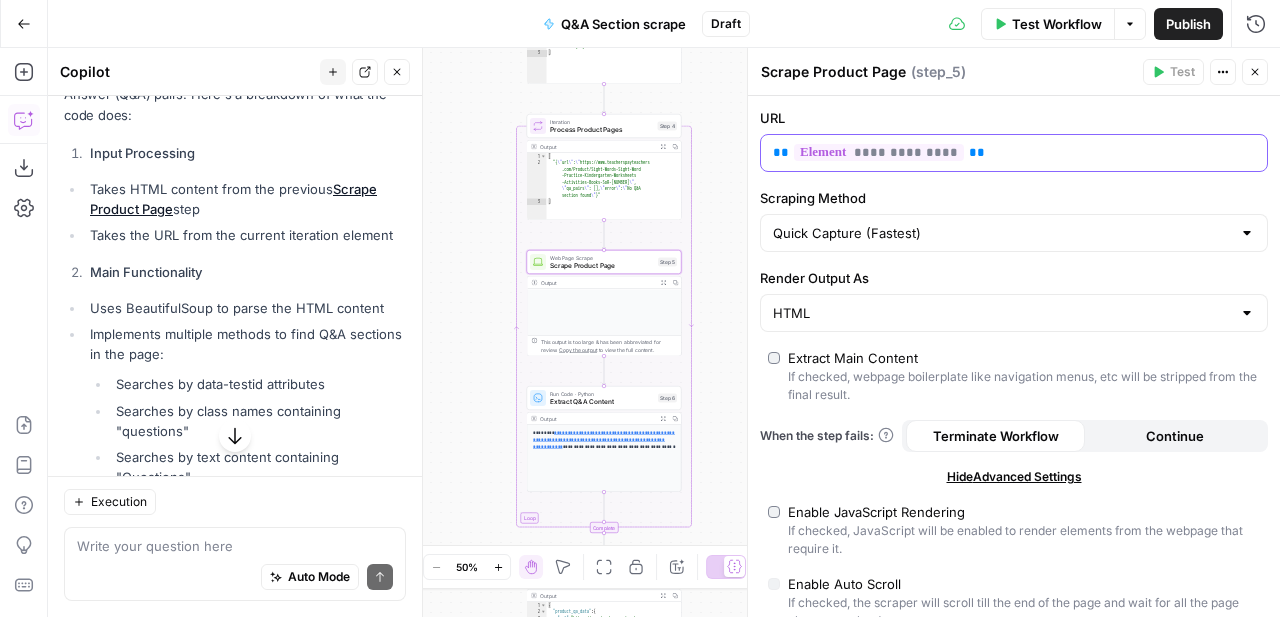 click on "**********" at bounding box center (998, 153) 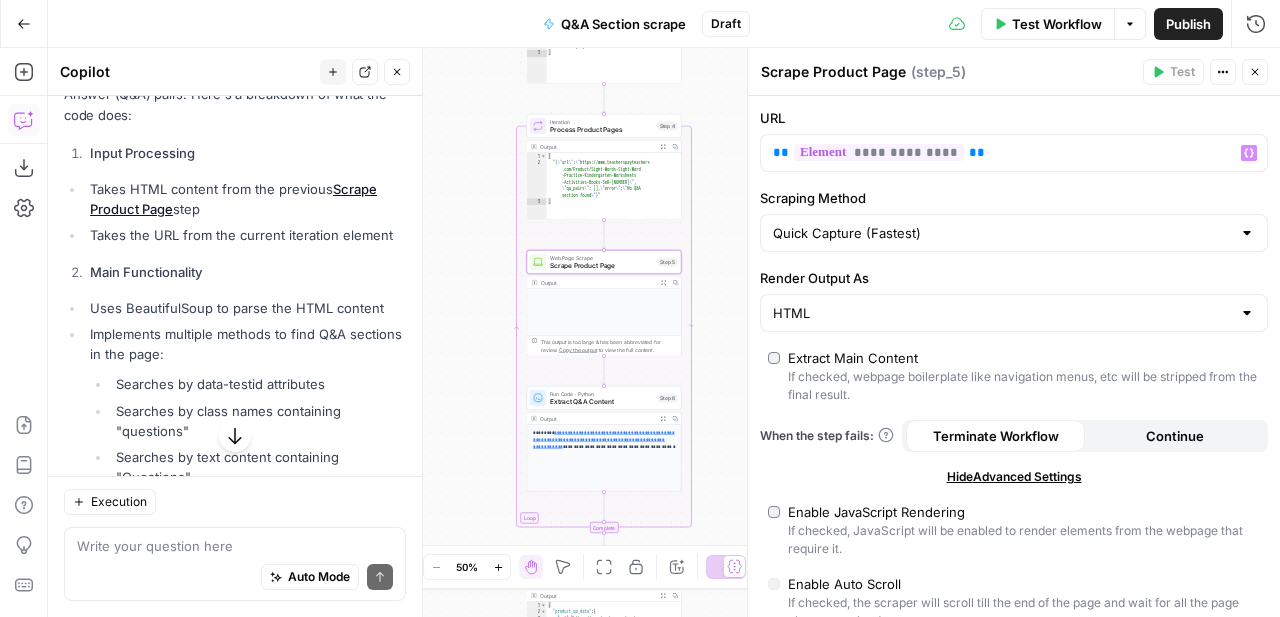 click on "Scrape Product Page" at bounding box center [602, 266] 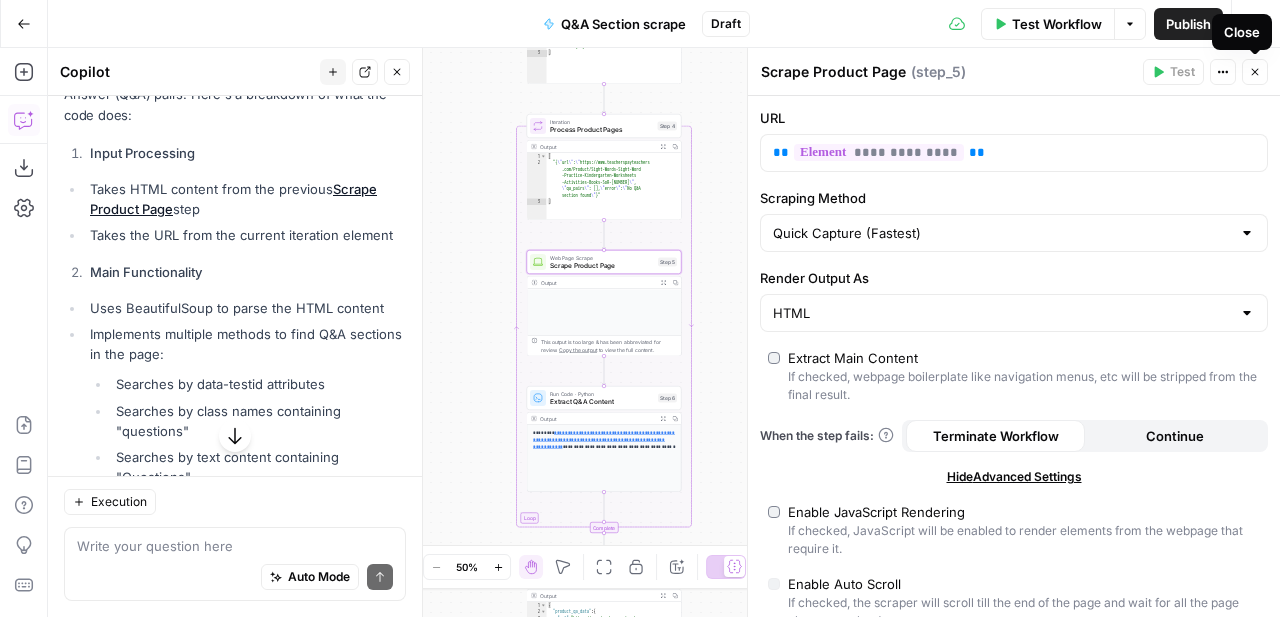 click on "Close" at bounding box center (1255, 72) 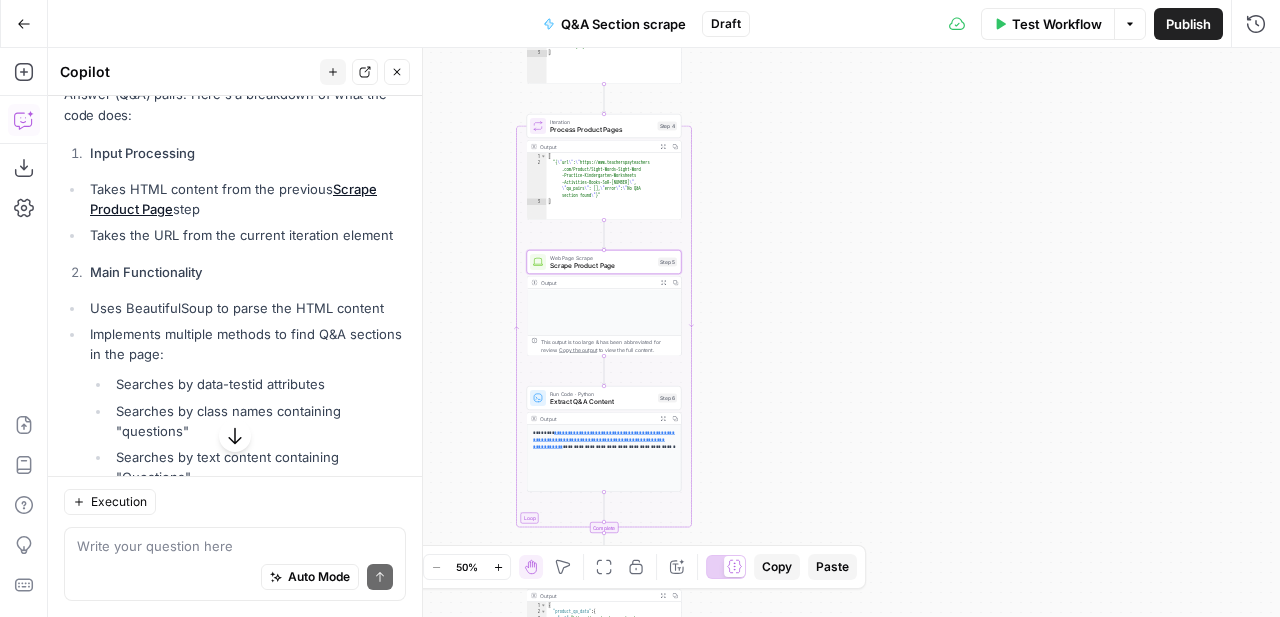 click 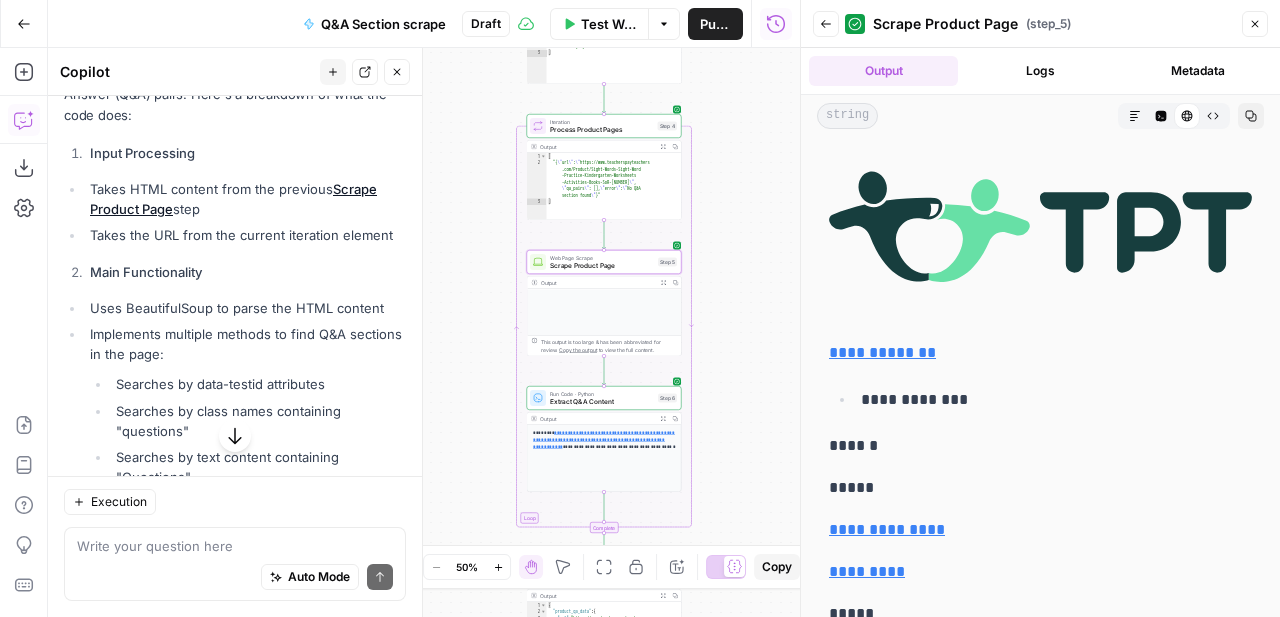 click on "Logs" at bounding box center (1040, 71) 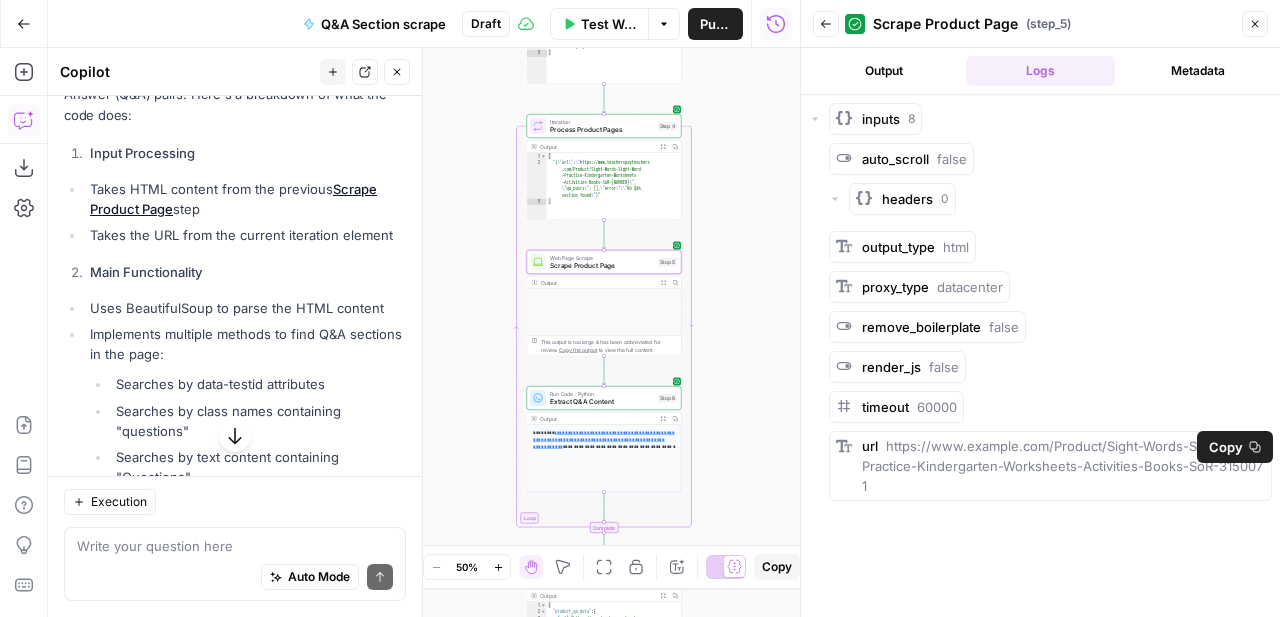 click on "https://www.teacherspayteachers.com/Product/Sight-Words-Sight-Word-Practice-Kindergarten-Worksheets-Activities-Books-SoR-3150071" at bounding box center (1063, 466) 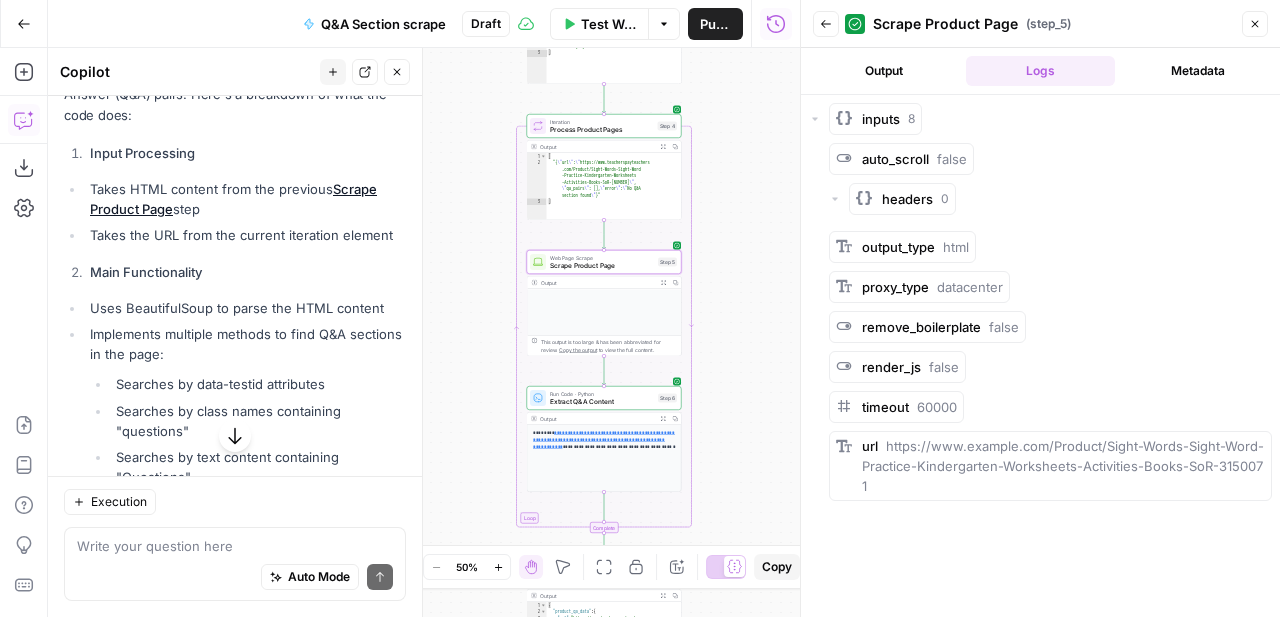 click on "https://www.teacherspayteachers.com/Product/Sight-Words-Sight-Word-Practice-Kindergarten-Worksheets-Activities-Books-SoR-3150071" at bounding box center [1063, 466] 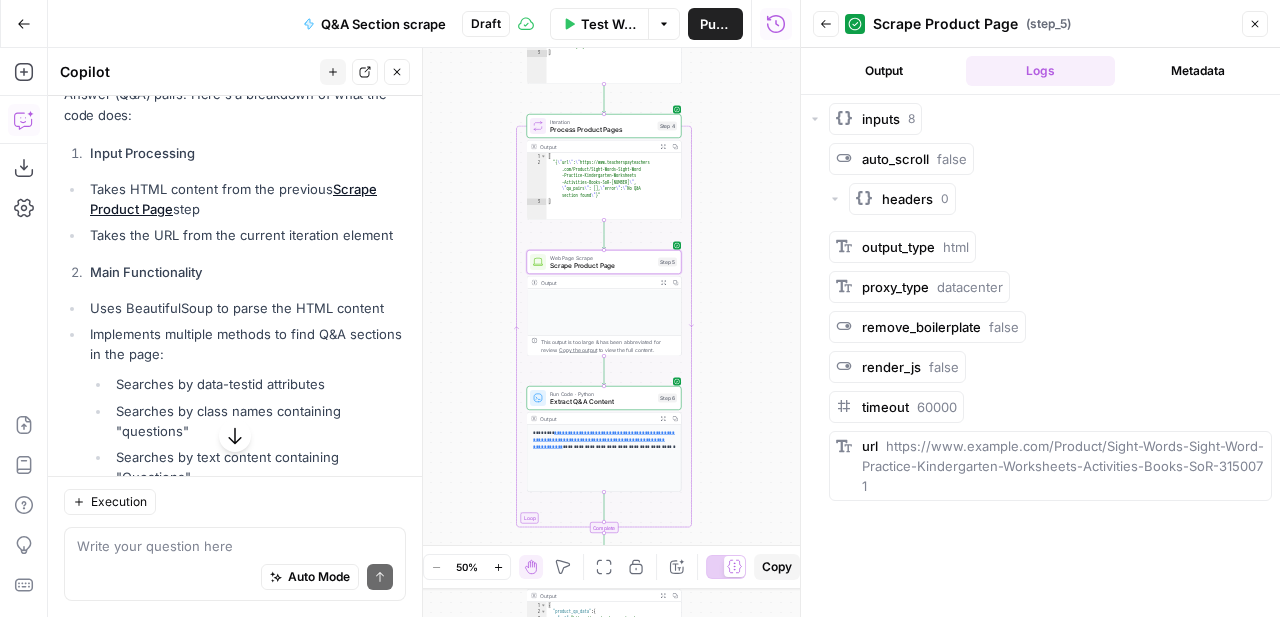 click on "https://www.teacherspayteachers.com/Product/Sight-Words-Sight-Word-Practice-Kindergarten-Worksheets-Activities-Books-SoR-3150071" at bounding box center [1063, 466] 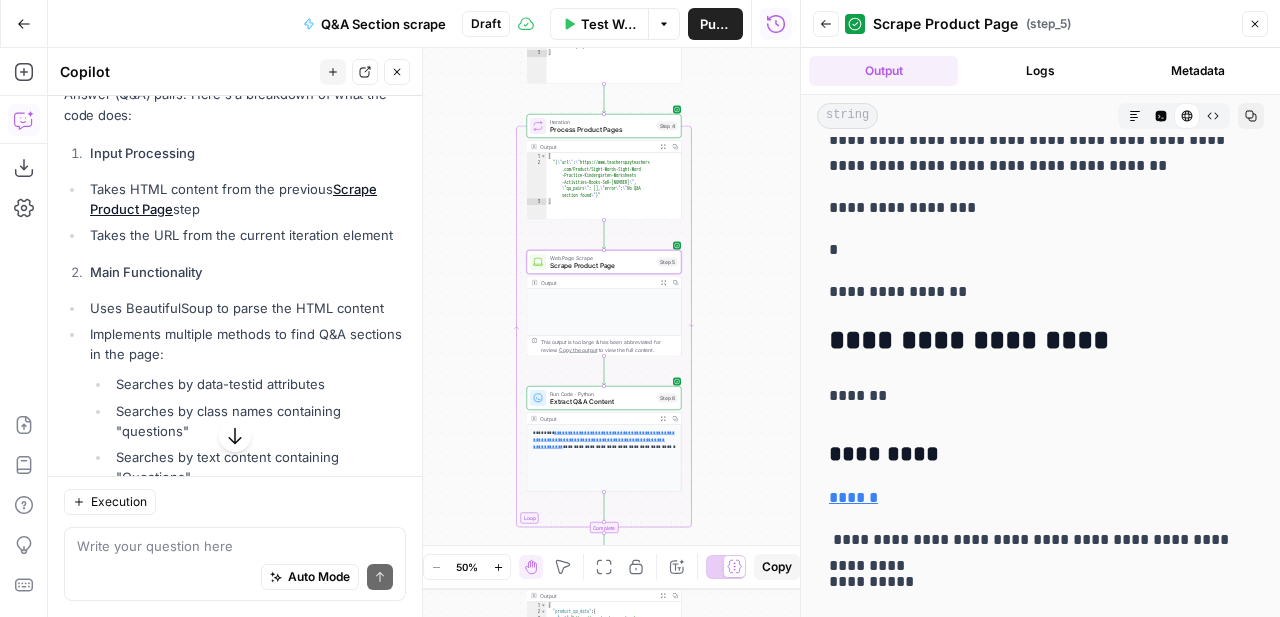 scroll, scrollTop: 27992, scrollLeft: 0, axis: vertical 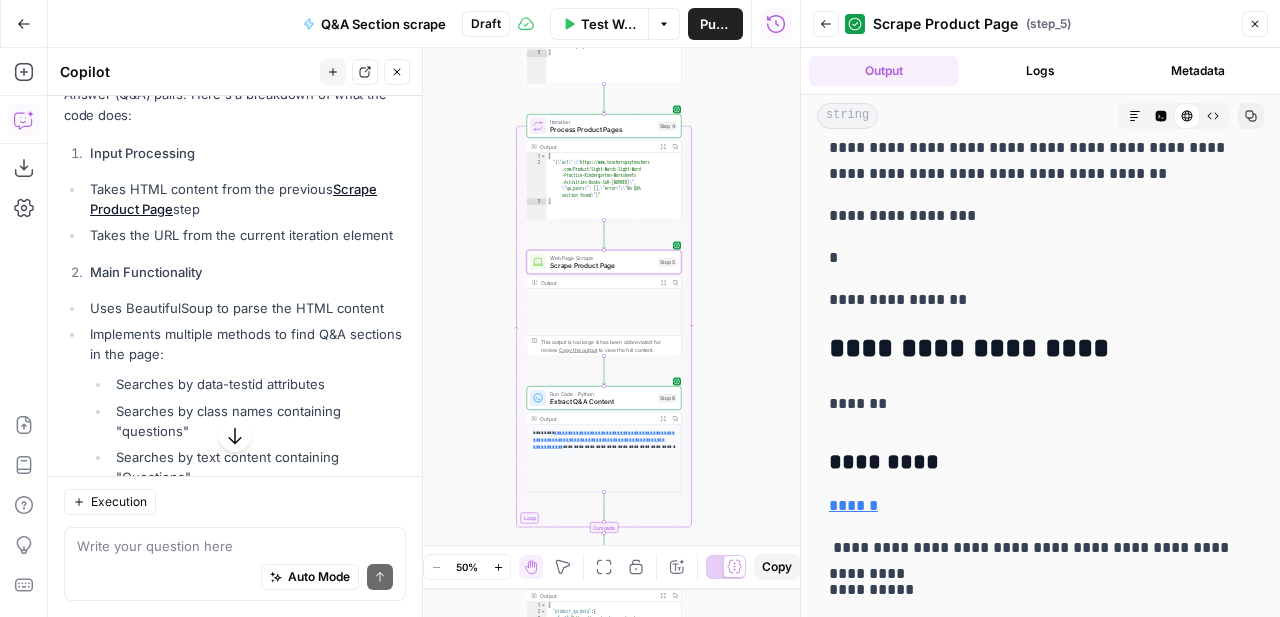 drag, startPoint x: 924, startPoint y: 411, endPoint x: 833, endPoint y: 359, distance: 104.80935 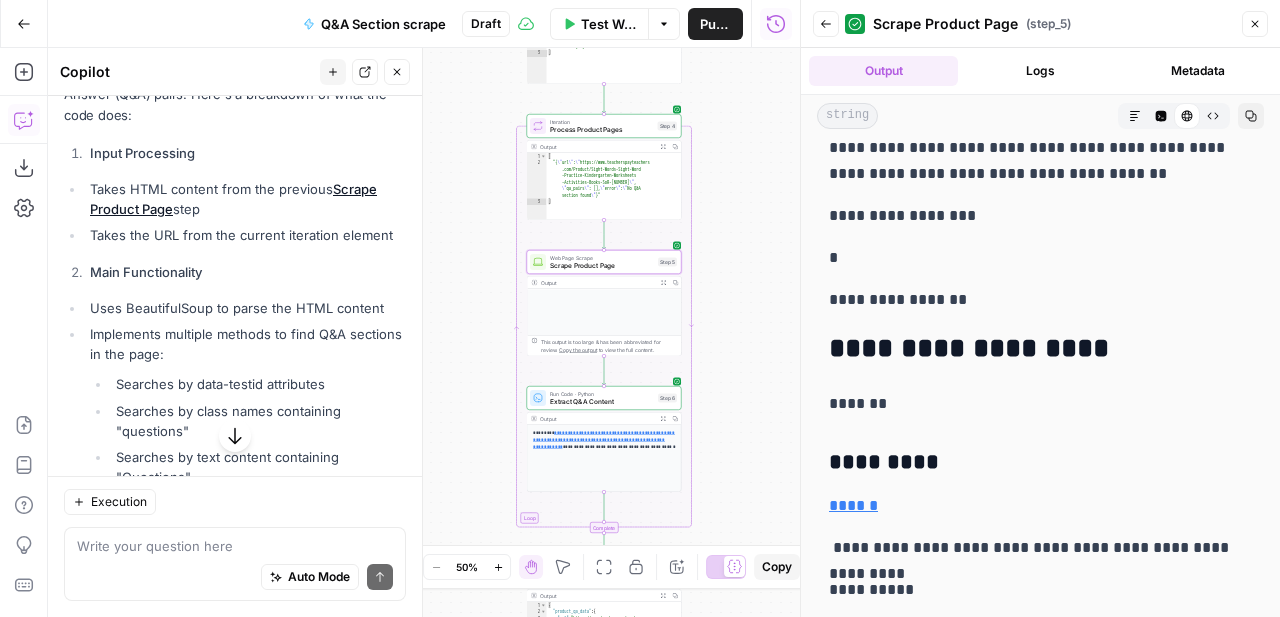 copy on "**********" 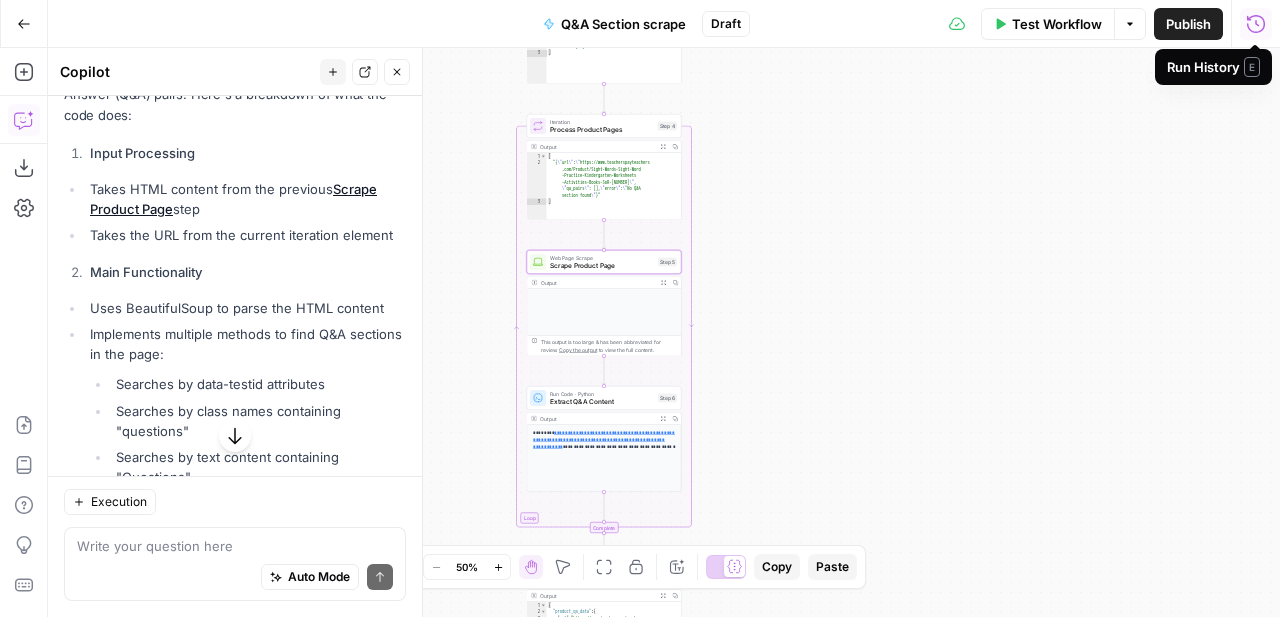 click on "Scrape Product Page" at bounding box center (602, 266) 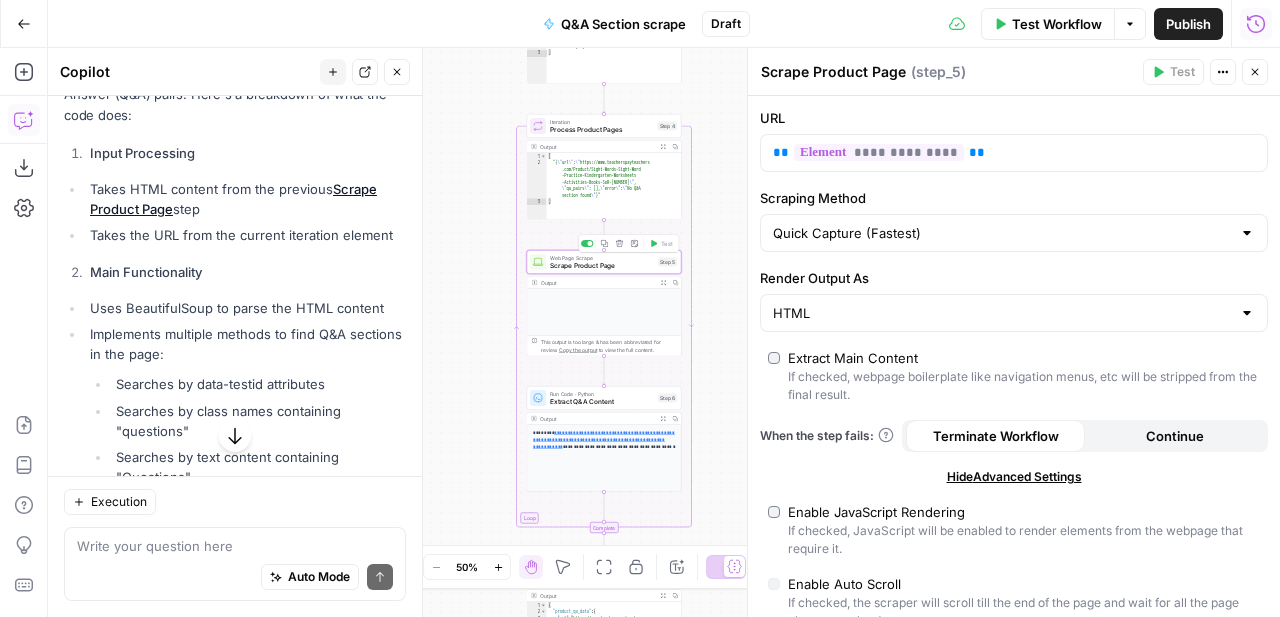 scroll, scrollTop: 175, scrollLeft: 0, axis: vertical 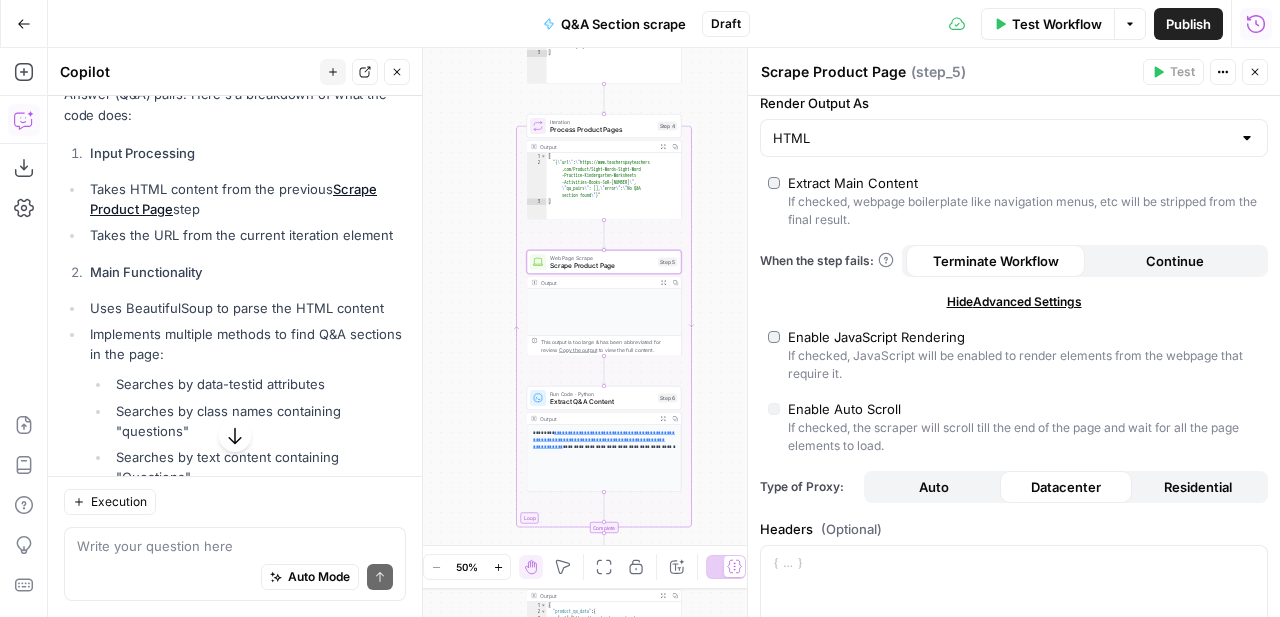 click on "Enable JavaScript Rendering" at bounding box center (876, 337) 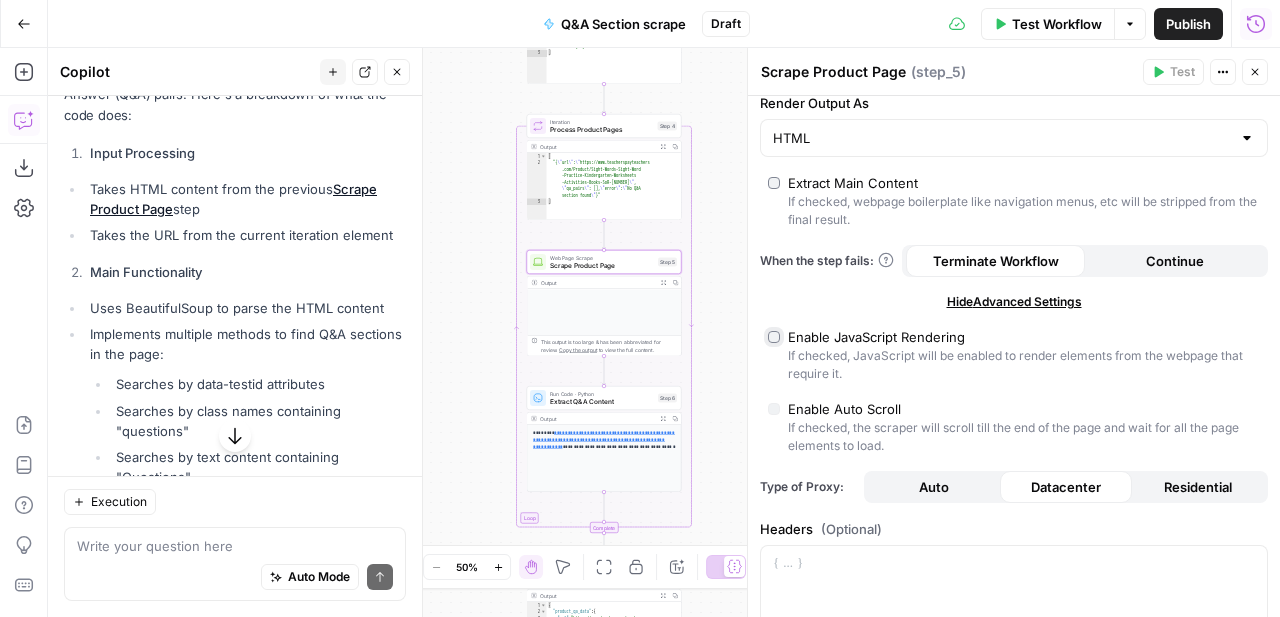 type on "Custom" 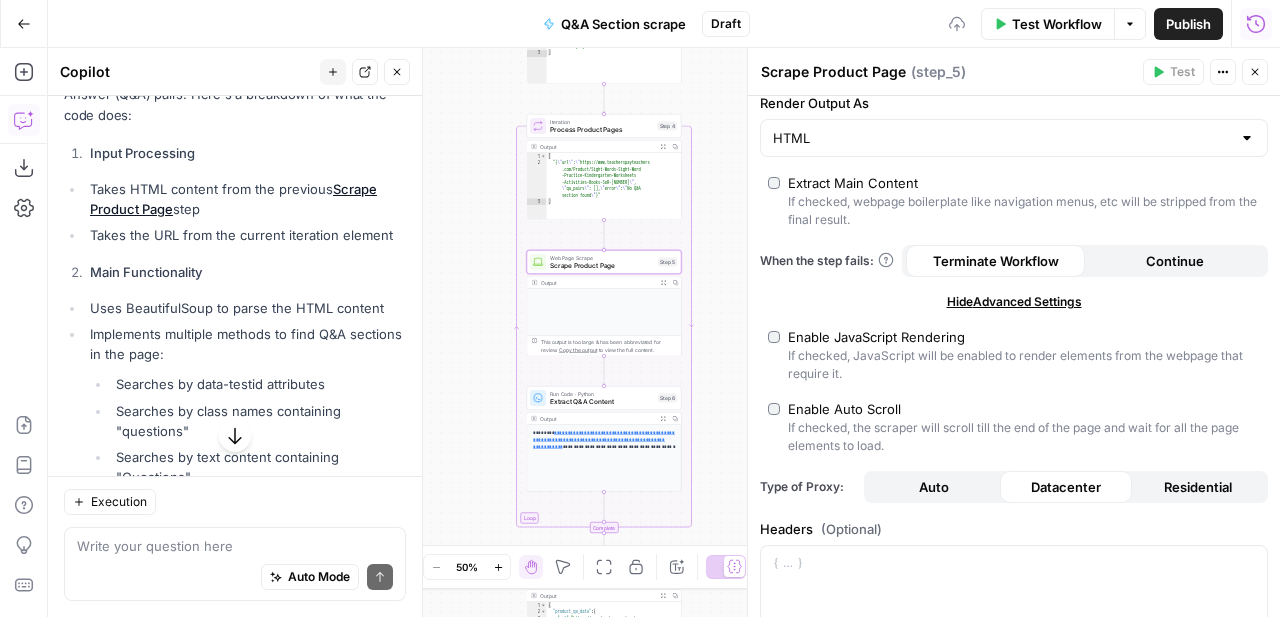 click on "Enable Auto Scroll" at bounding box center (844, 409) 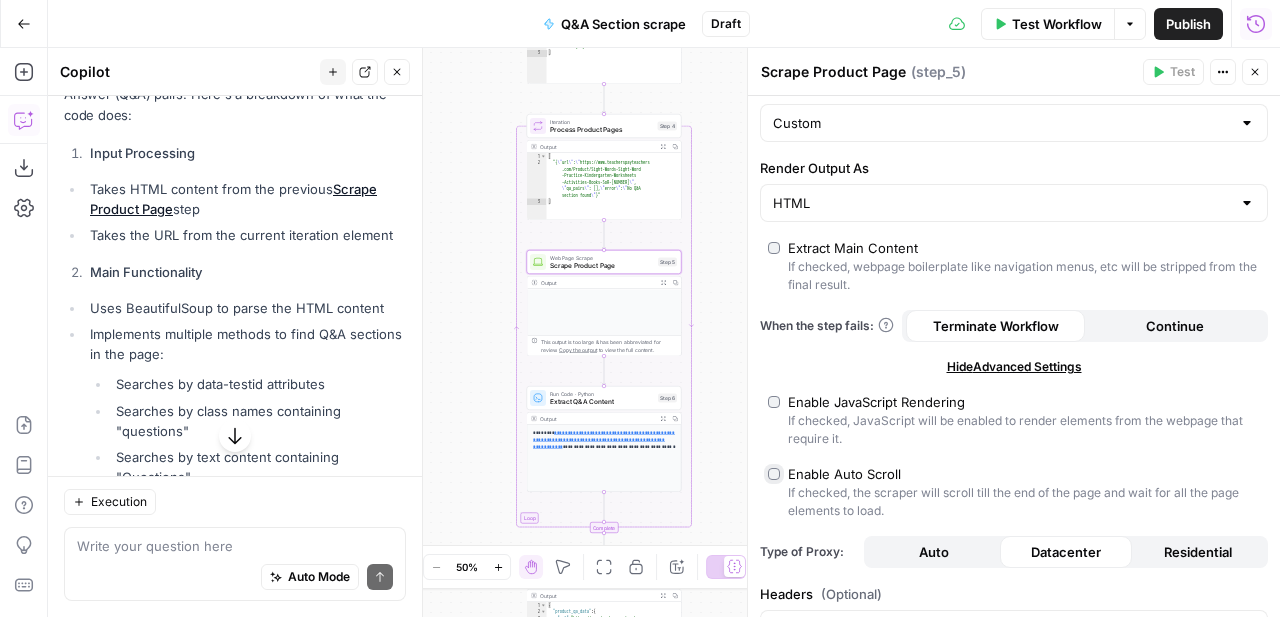 scroll, scrollTop: 0, scrollLeft: 0, axis: both 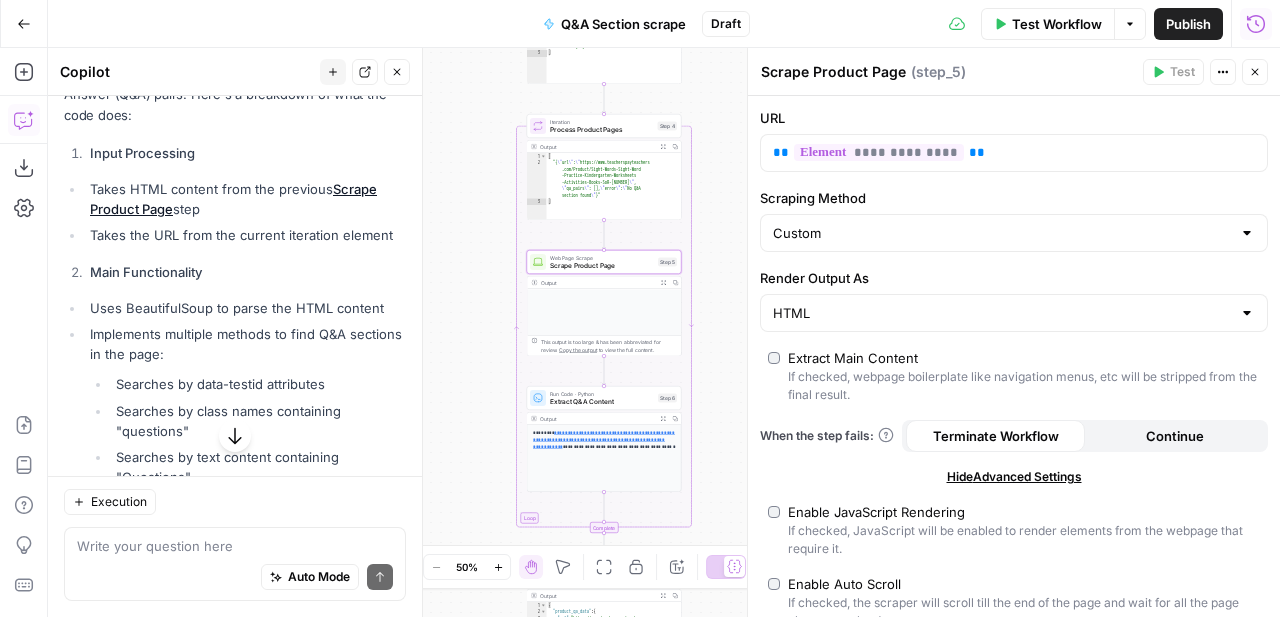 click on "Process Product Pages" at bounding box center [602, 130] 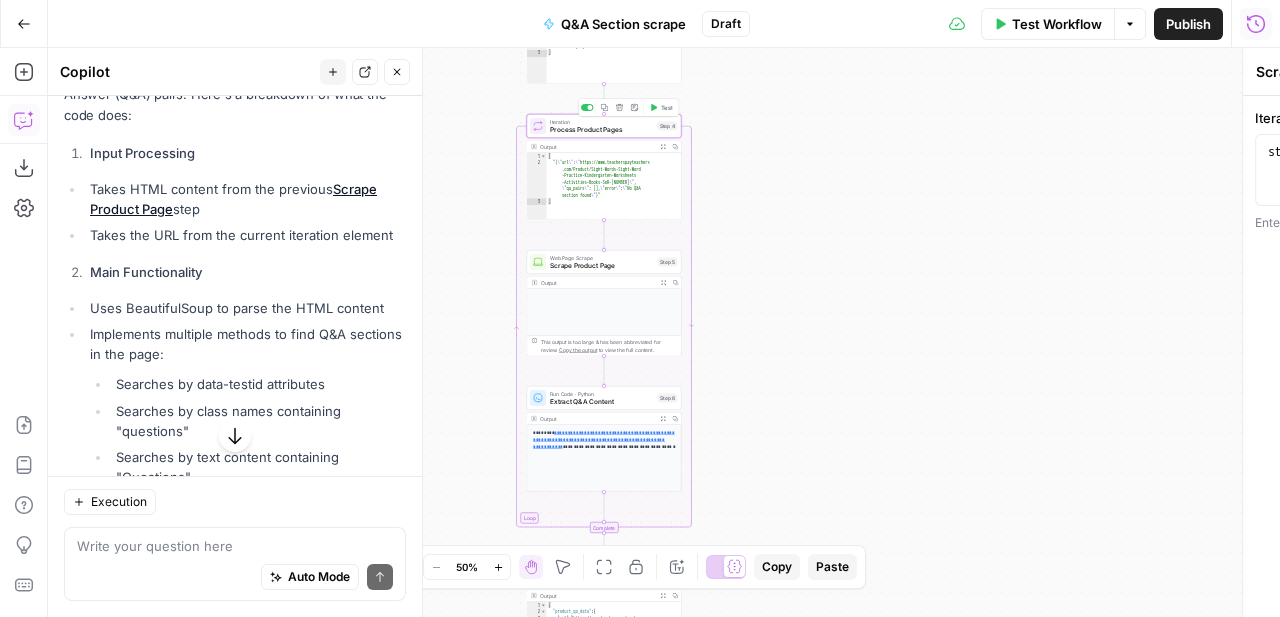 type on "Process Product Pages" 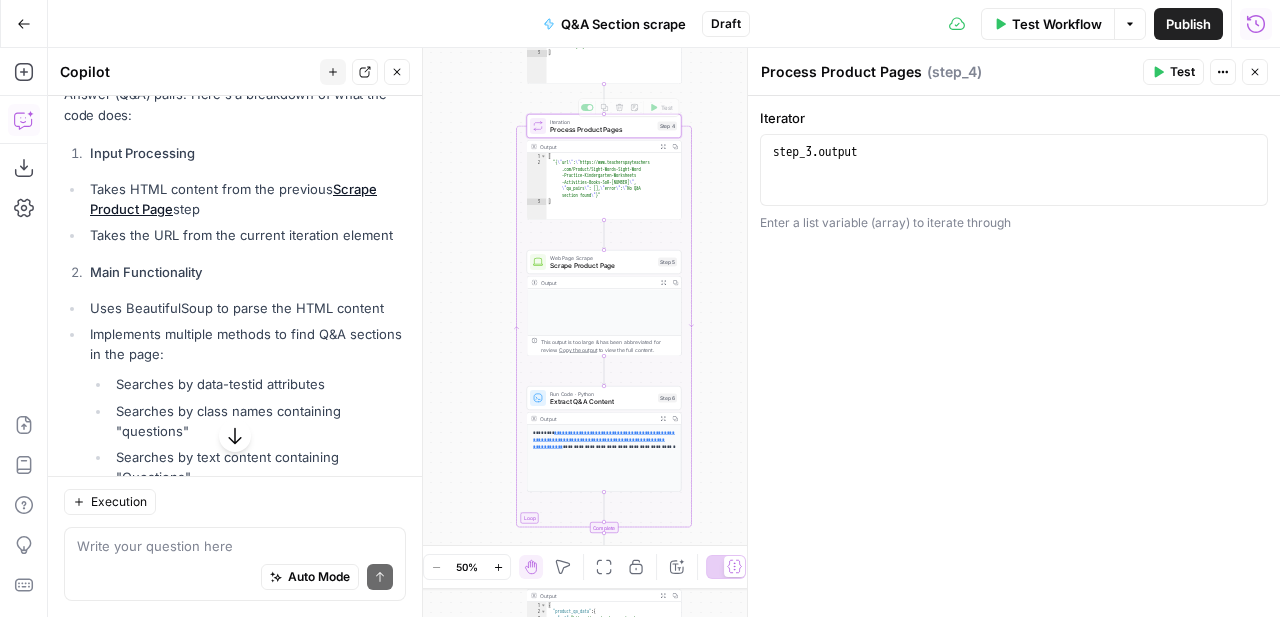 click on "**********" at bounding box center [664, 332] 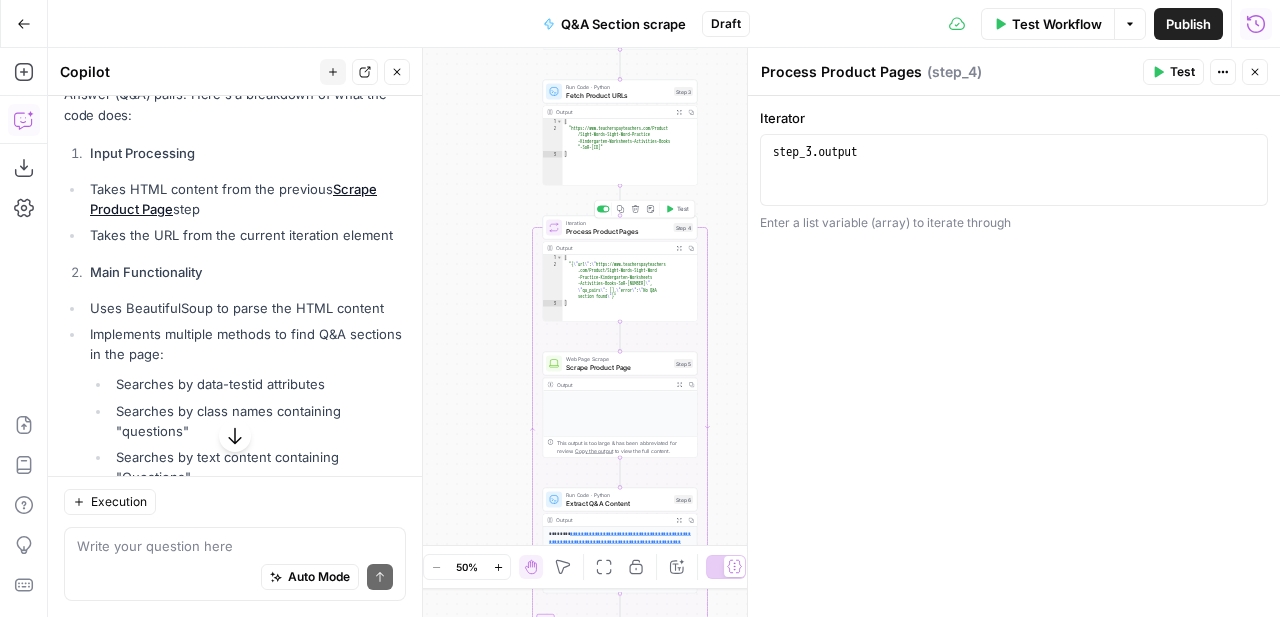 click 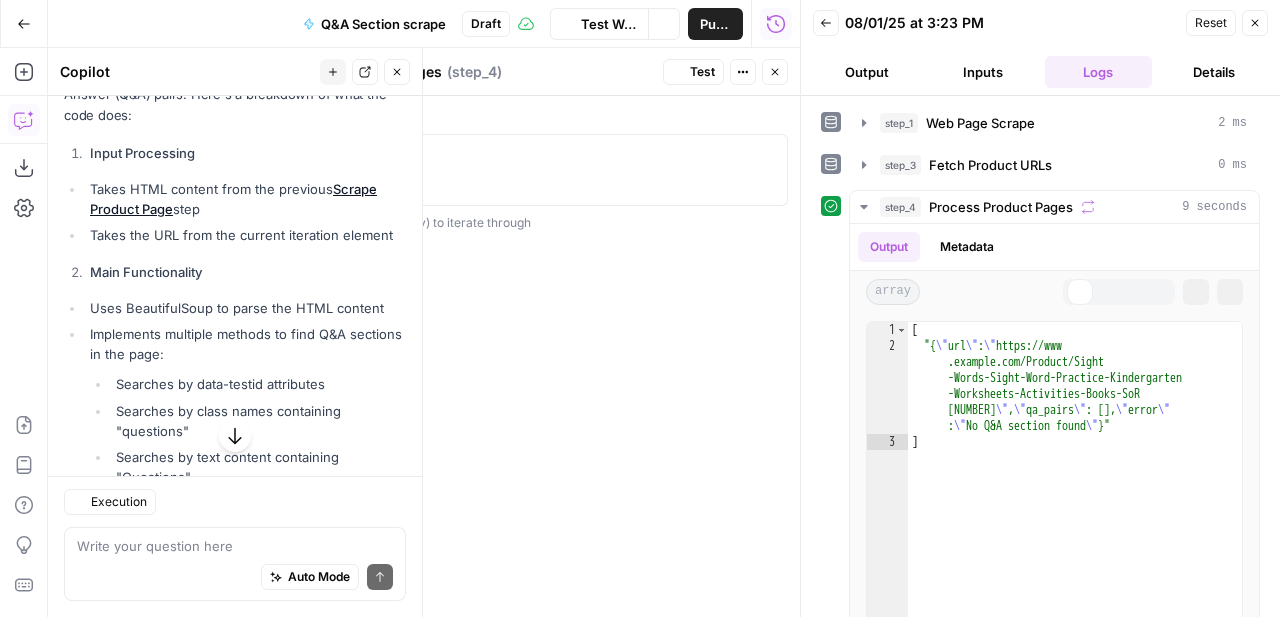 scroll, scrollTop: 324, scrollLeft: 0, axis: vertical 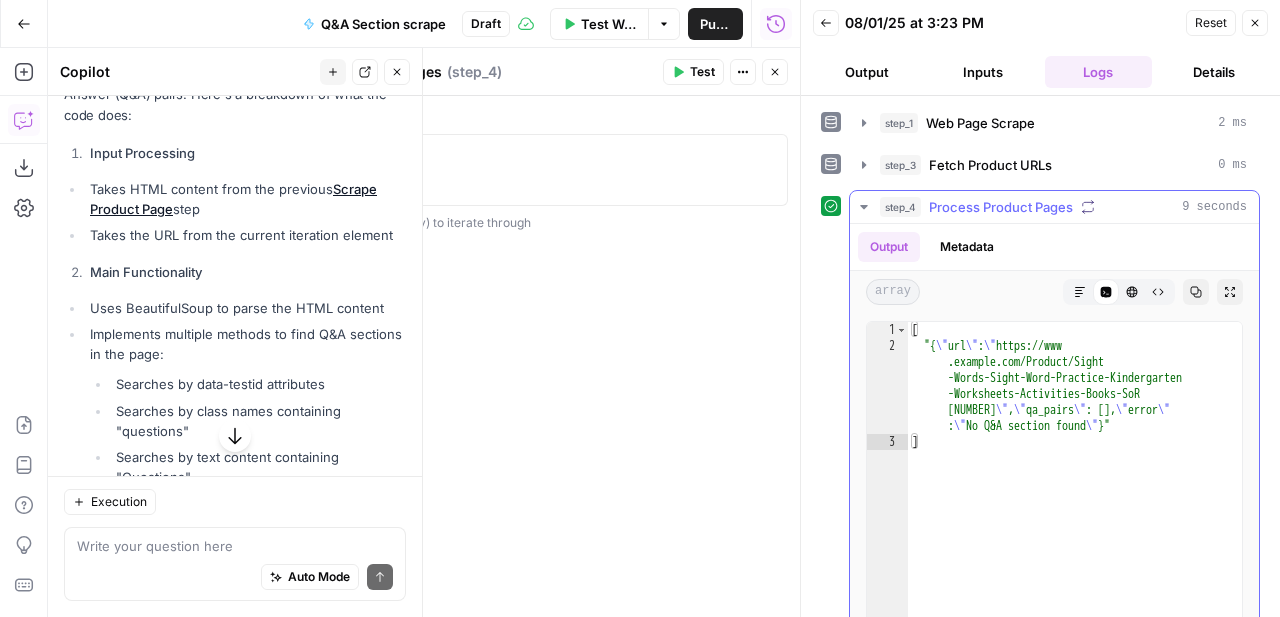 click 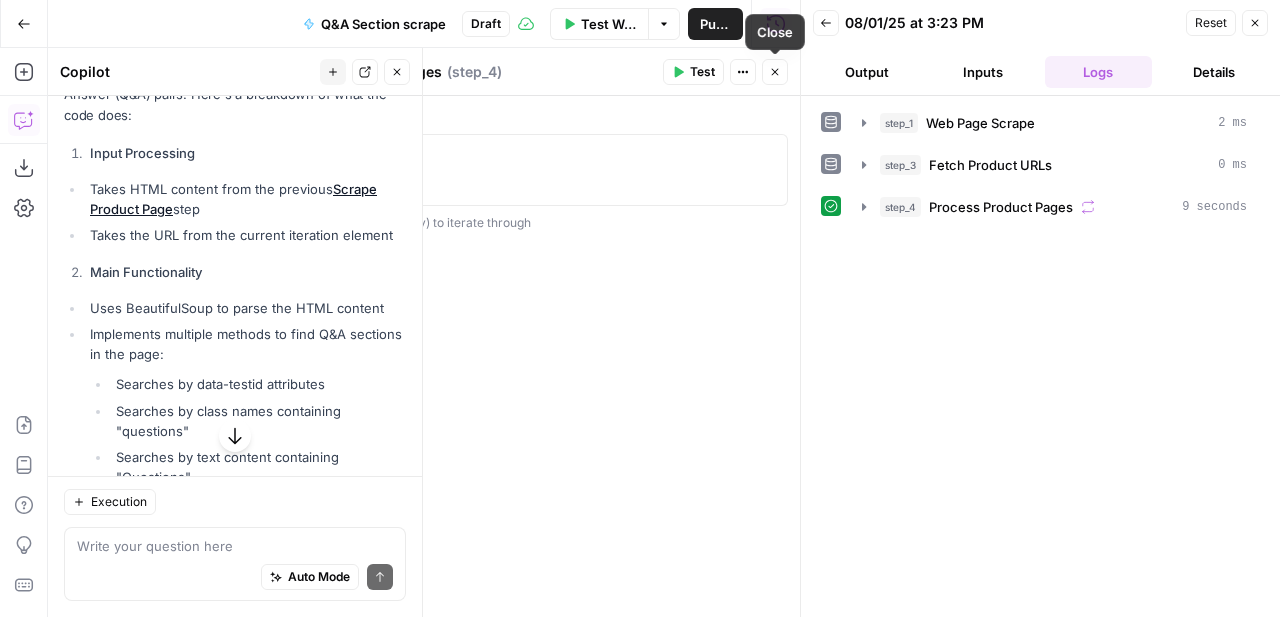 click 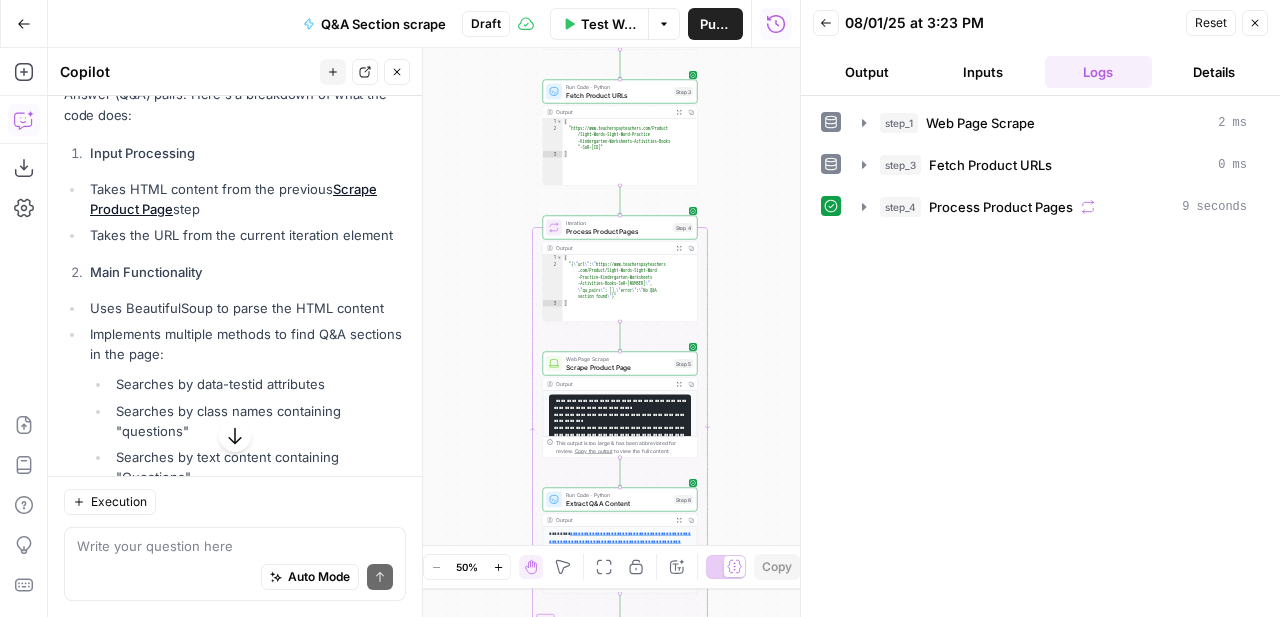 click on "Scrape Product Page" at bounding box center (618, 367) 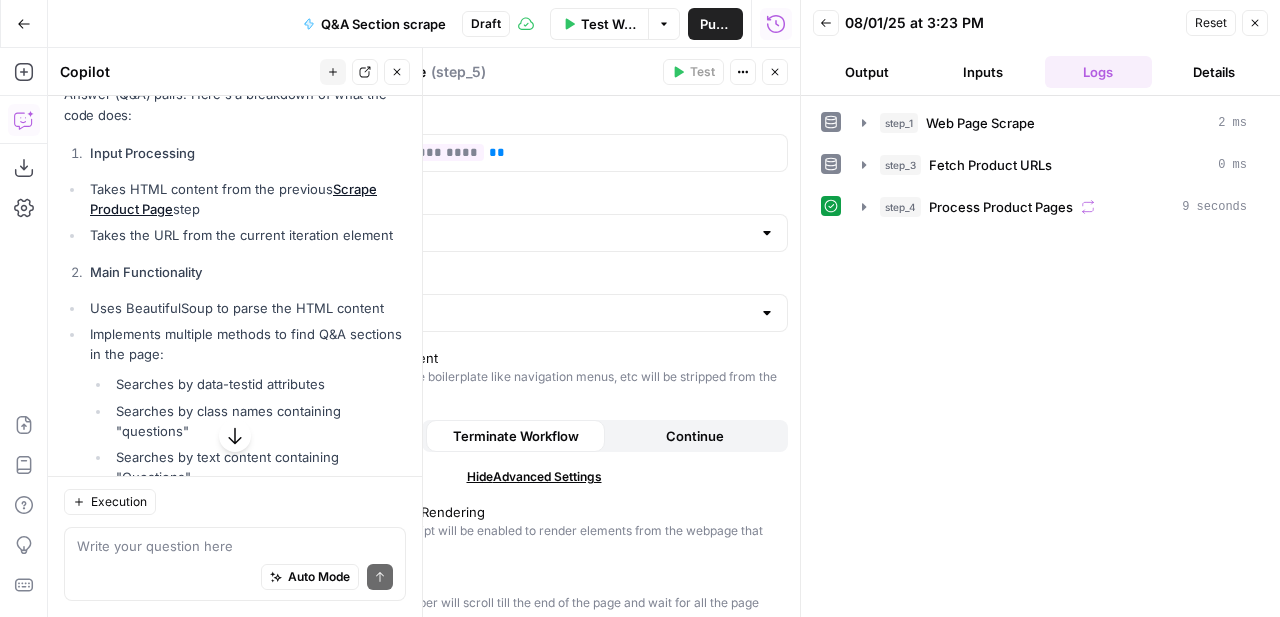 click 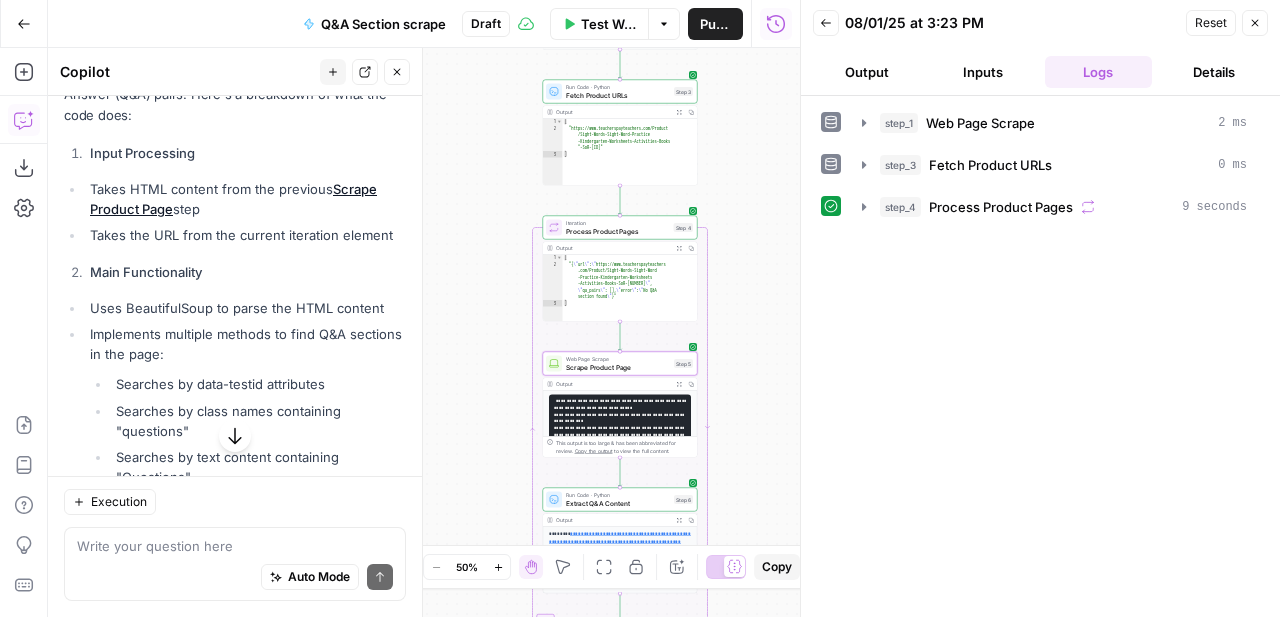 click on "Close" at bounding box center (1255, 23) 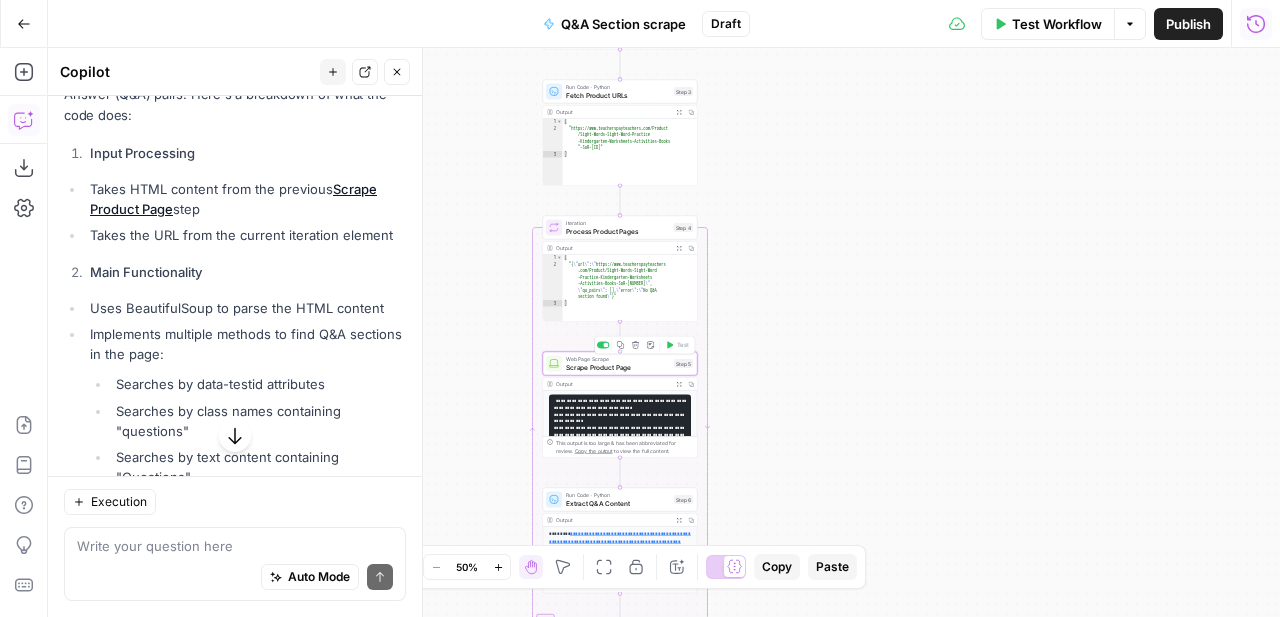 click on "Scrape Product Page" at bounding box center [618, 367] 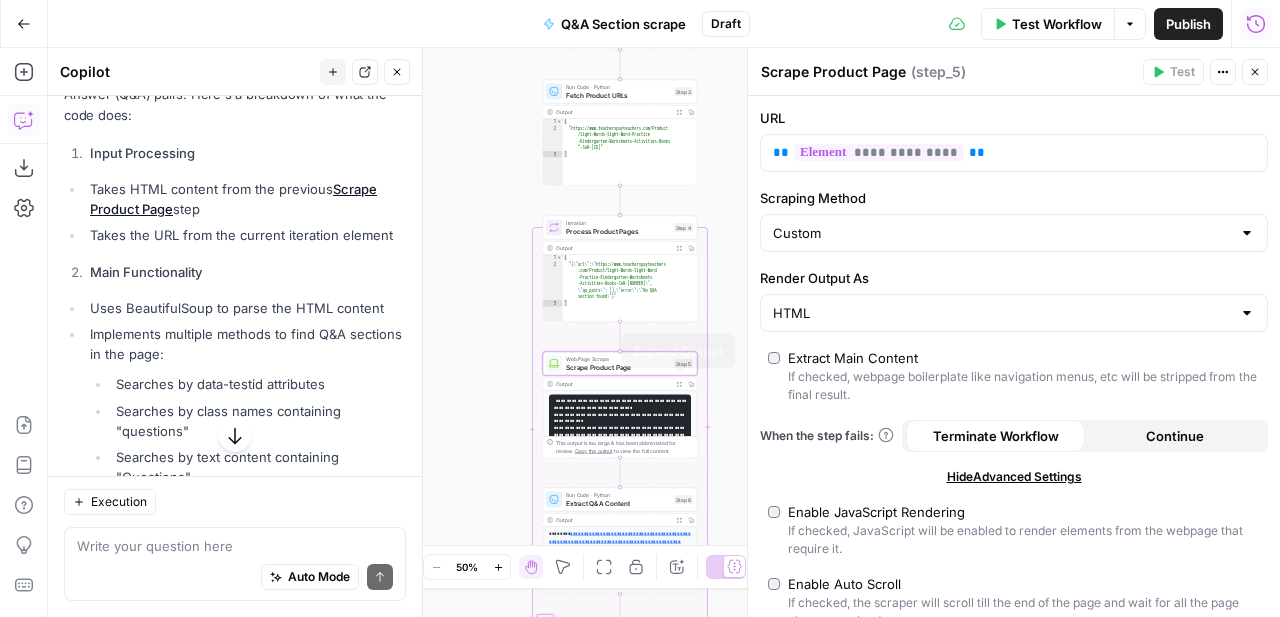 click 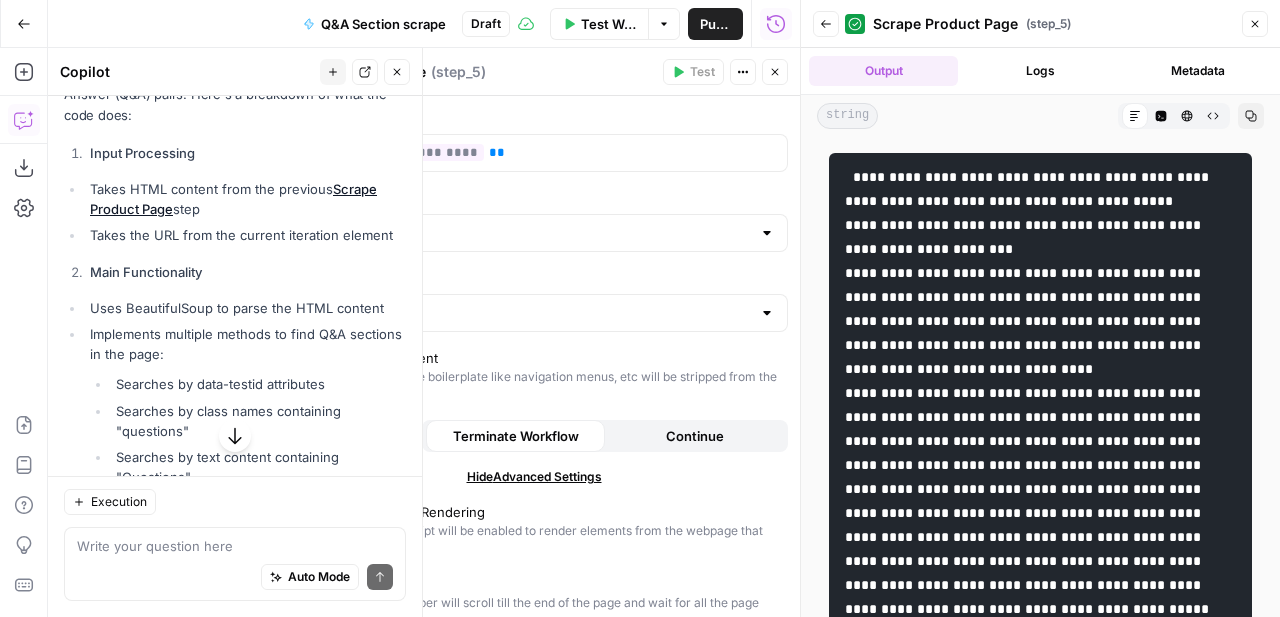 click 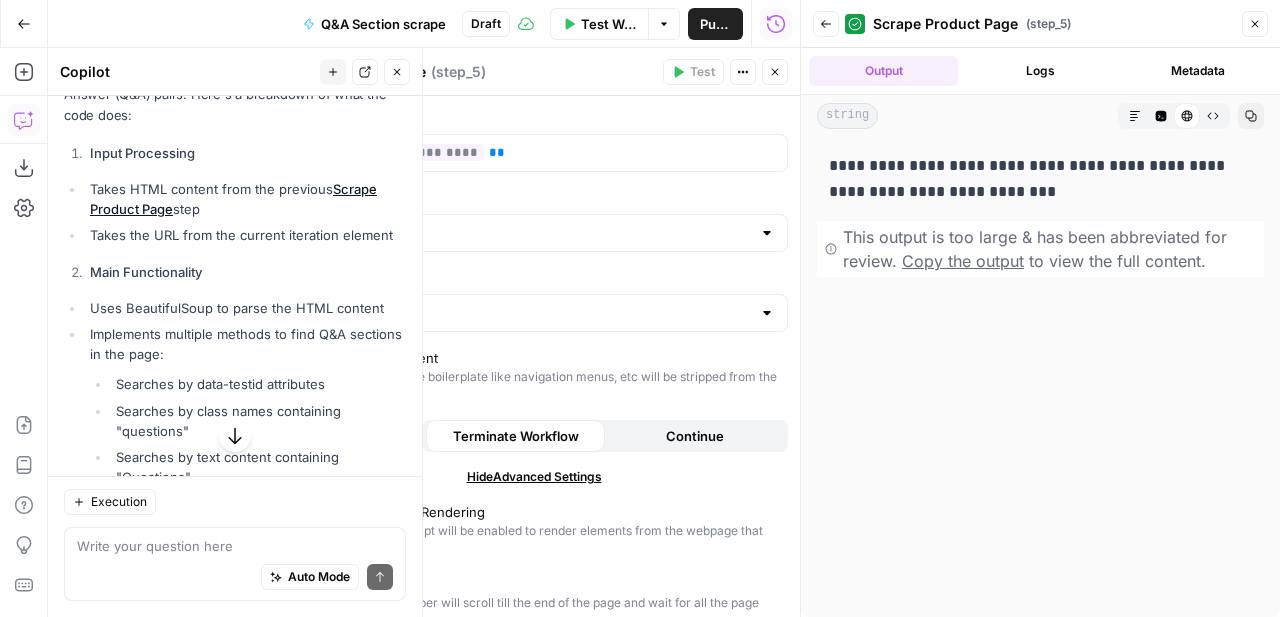 click on "Raw Output" at bounding box center (1213, 116) 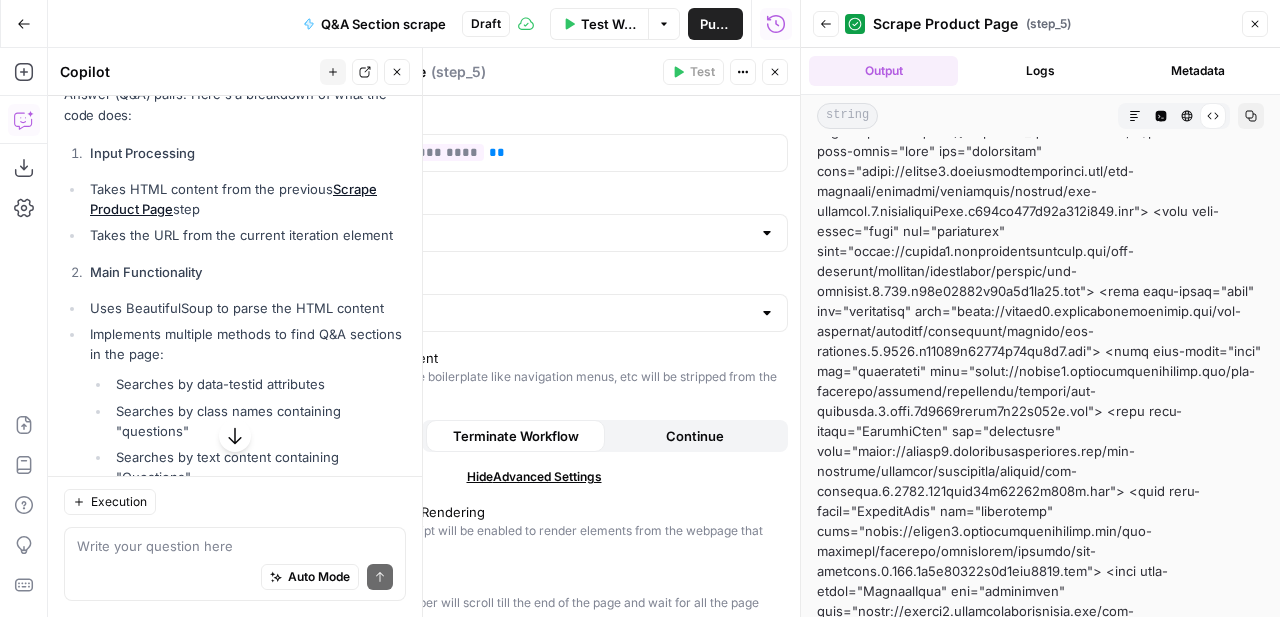 scroll, scrollTop: 0, scrollLeft: 0, axis: both 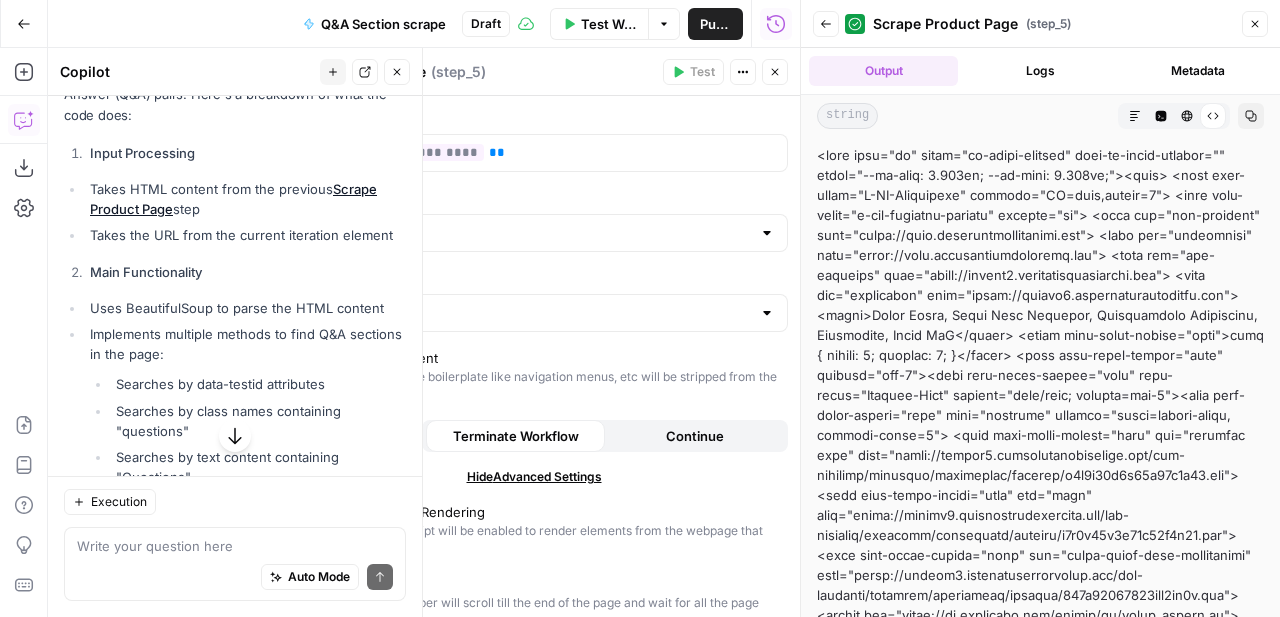 click 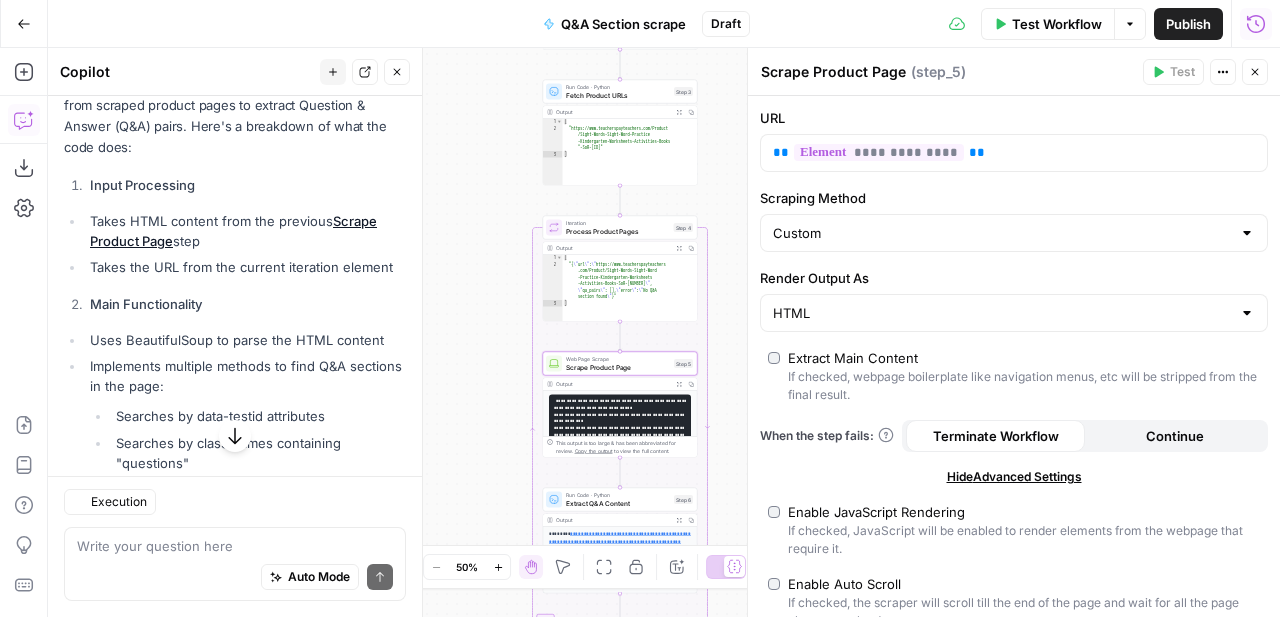 scroll, scrollTop: 324, scrollLeft: 0, axis: vertical 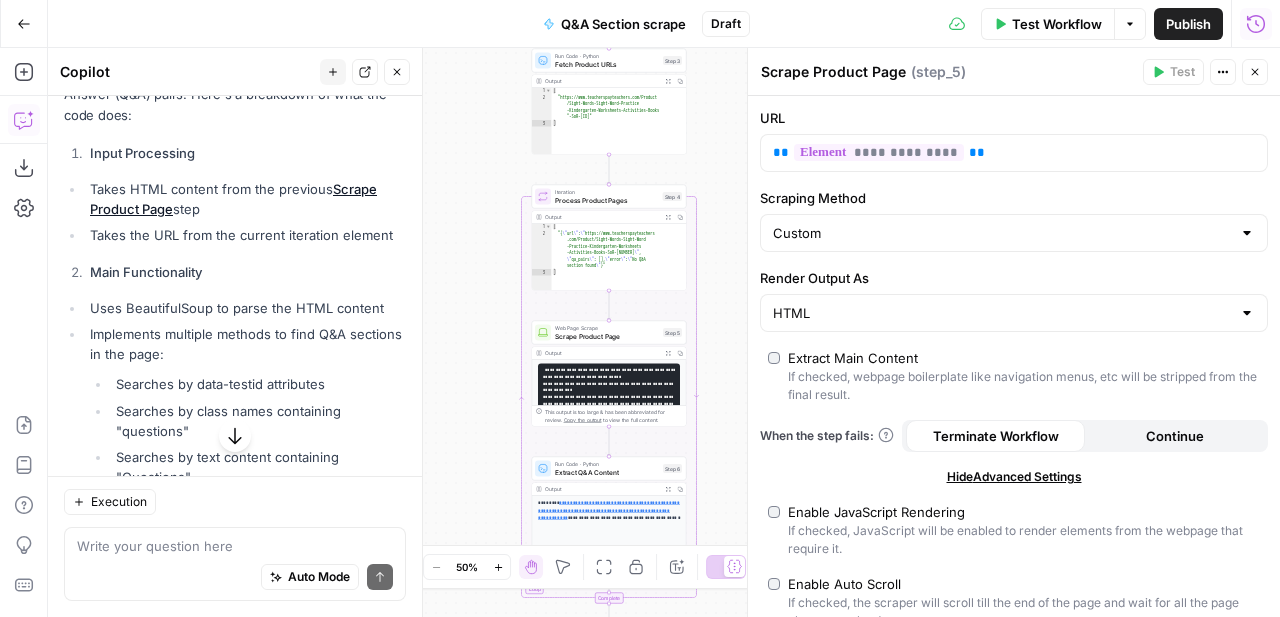 click on "Close" at bounding box center (1255, 72) 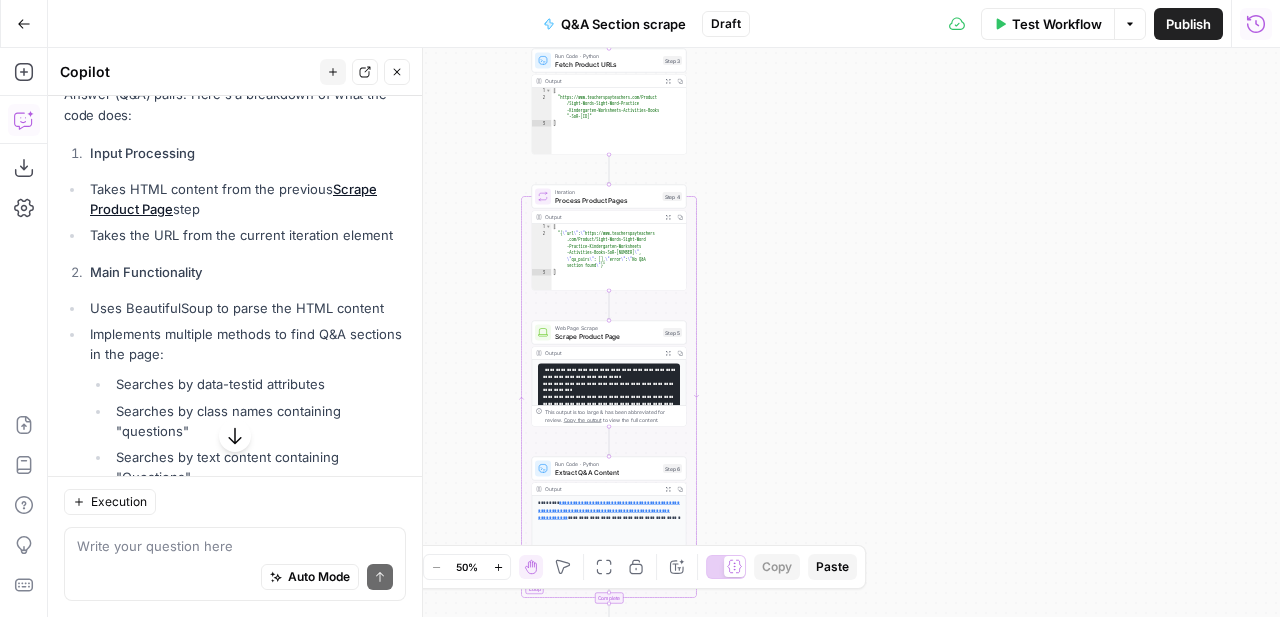 click on "Close" at bounding box center [397, 72] 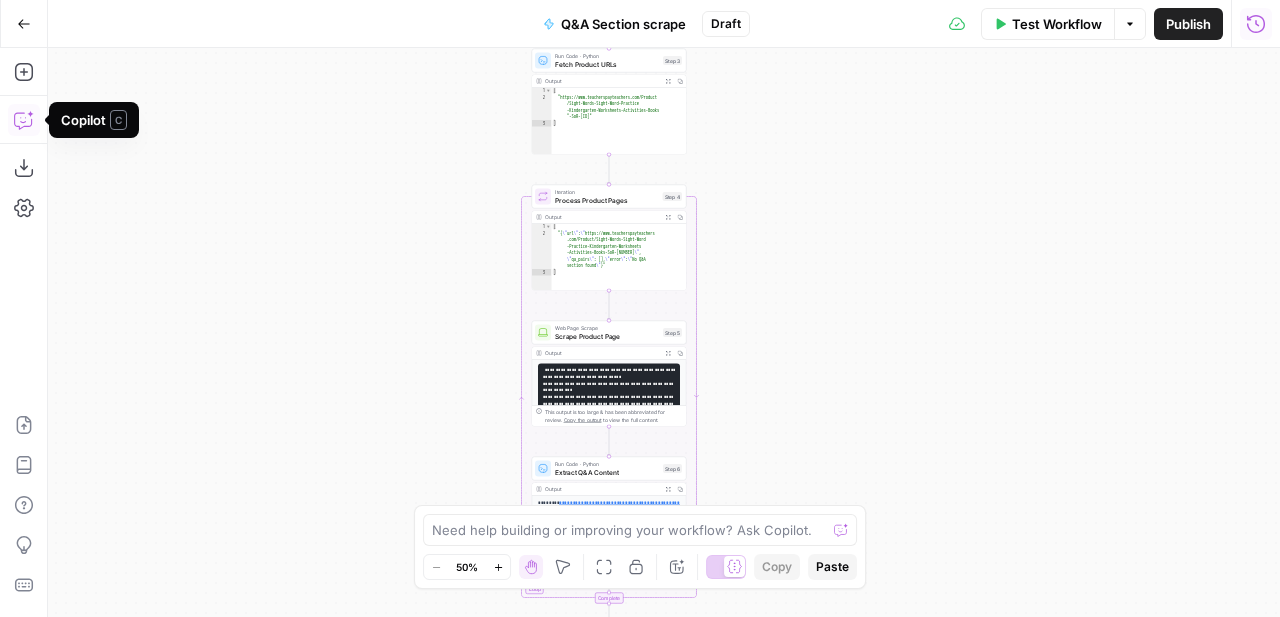 click 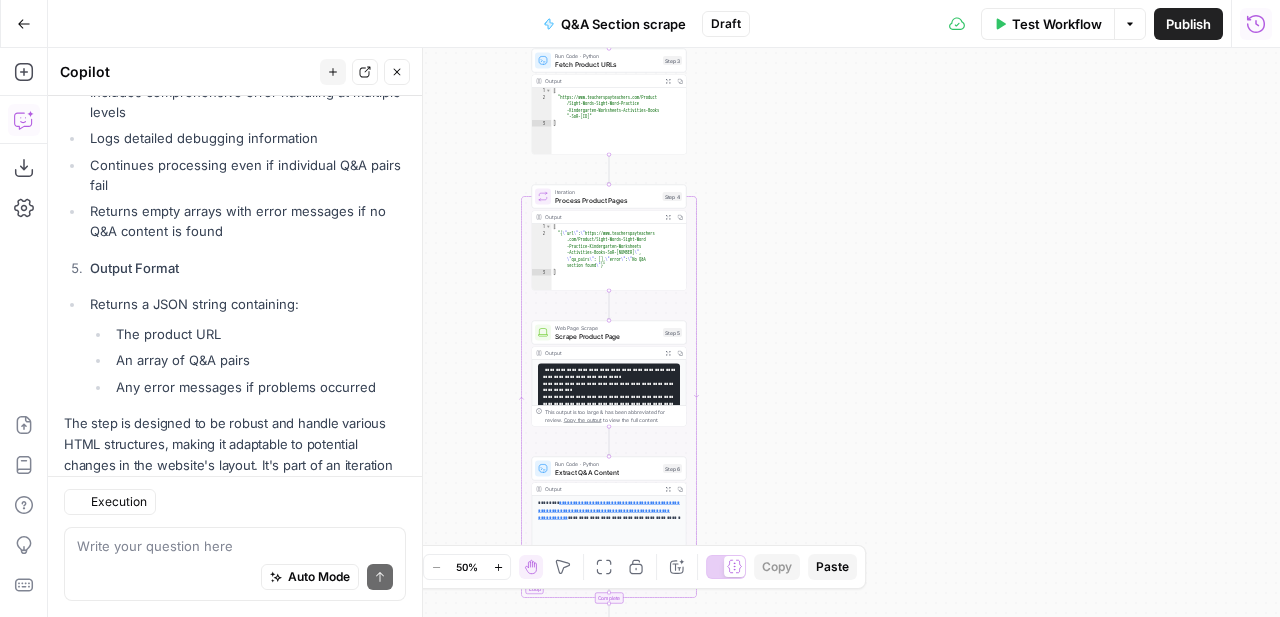 scroll, scrollTop: 1047, scrollLeft: 0, axis: vertical 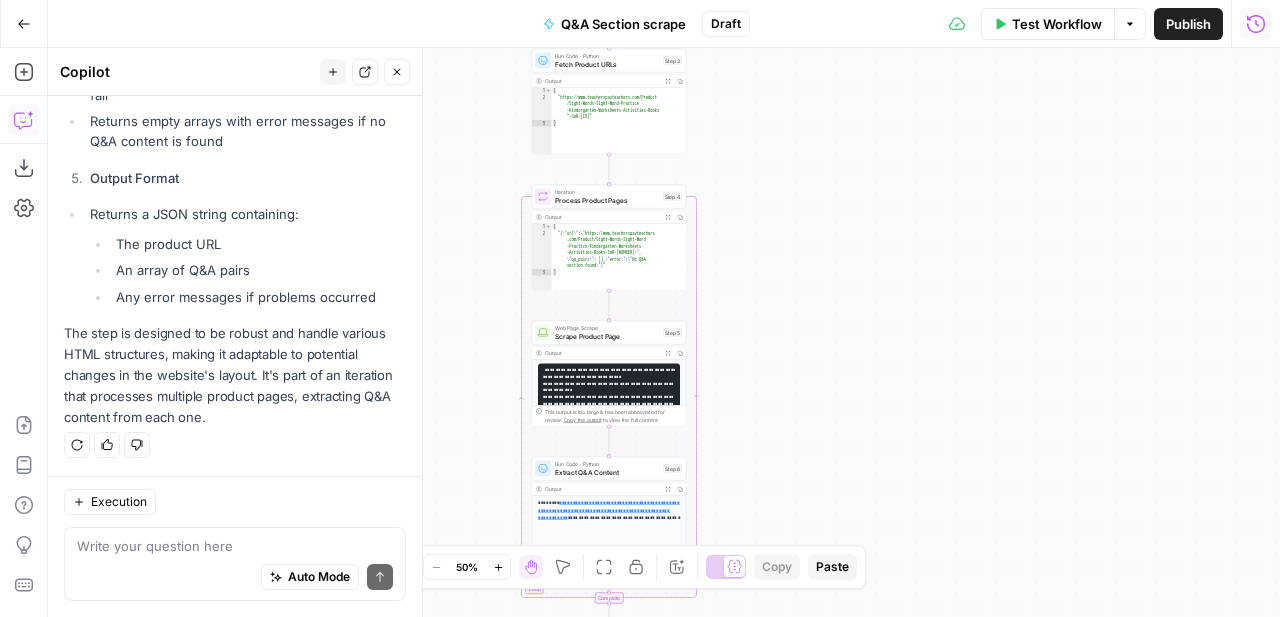 click on "Close" at bounding box center (397, 72) 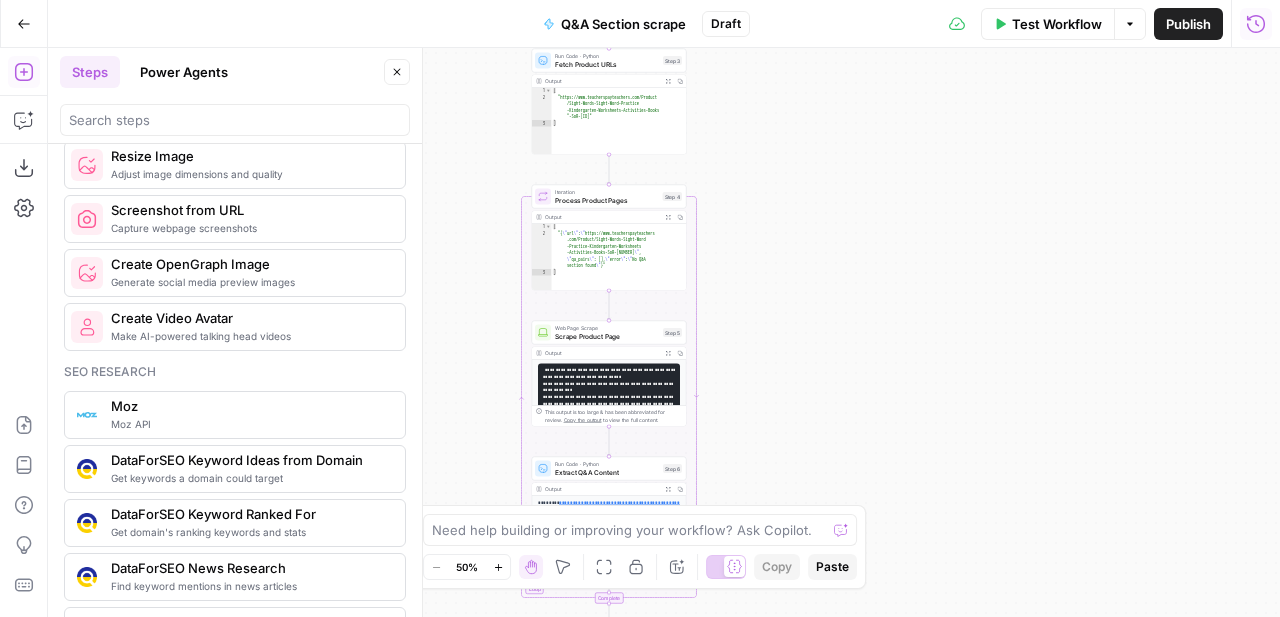 scroll, scrollTop: 0, scrollLeft: 0, axis: both 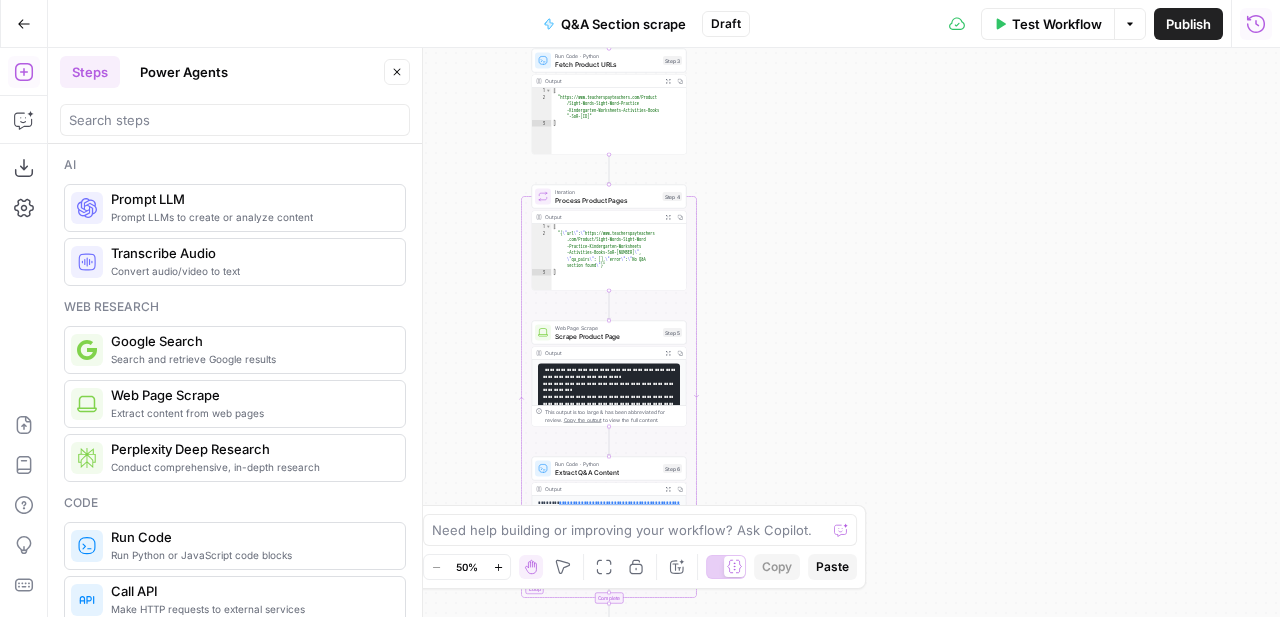 click on "Scrape Product Page" at bounding box center (607, 336) 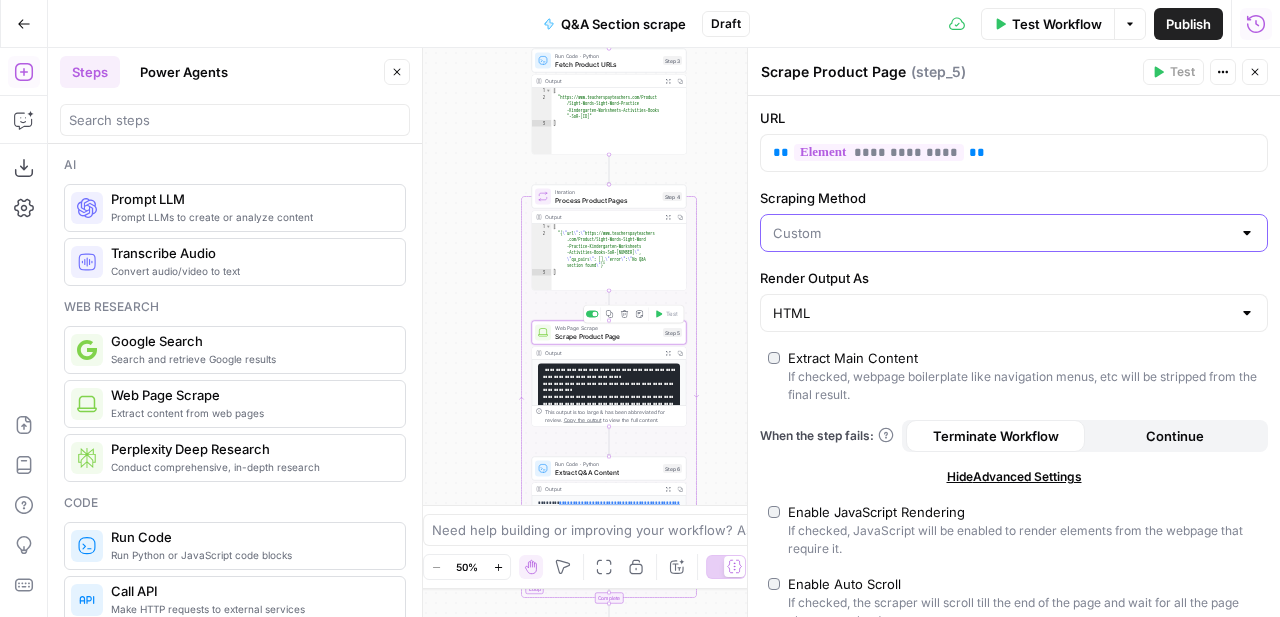 click on "Scraping Method" at bounding box center [1002, 233] 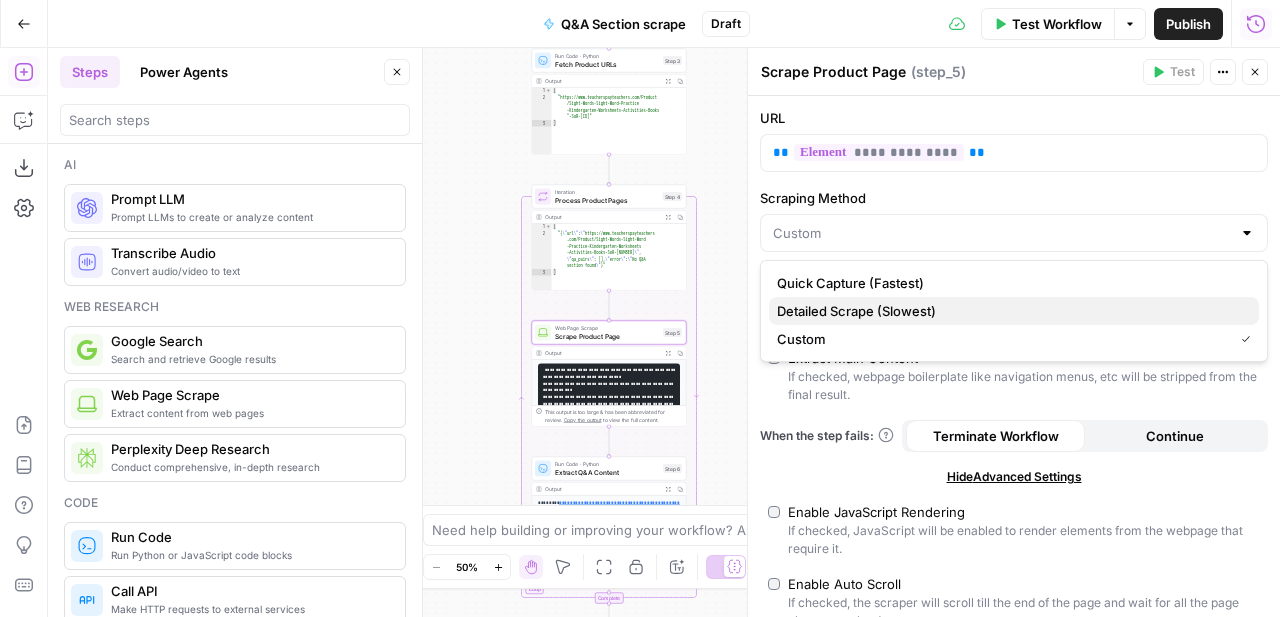 click on "Detailed Scrape (Slowest)" at bounding box center [1010, 311] 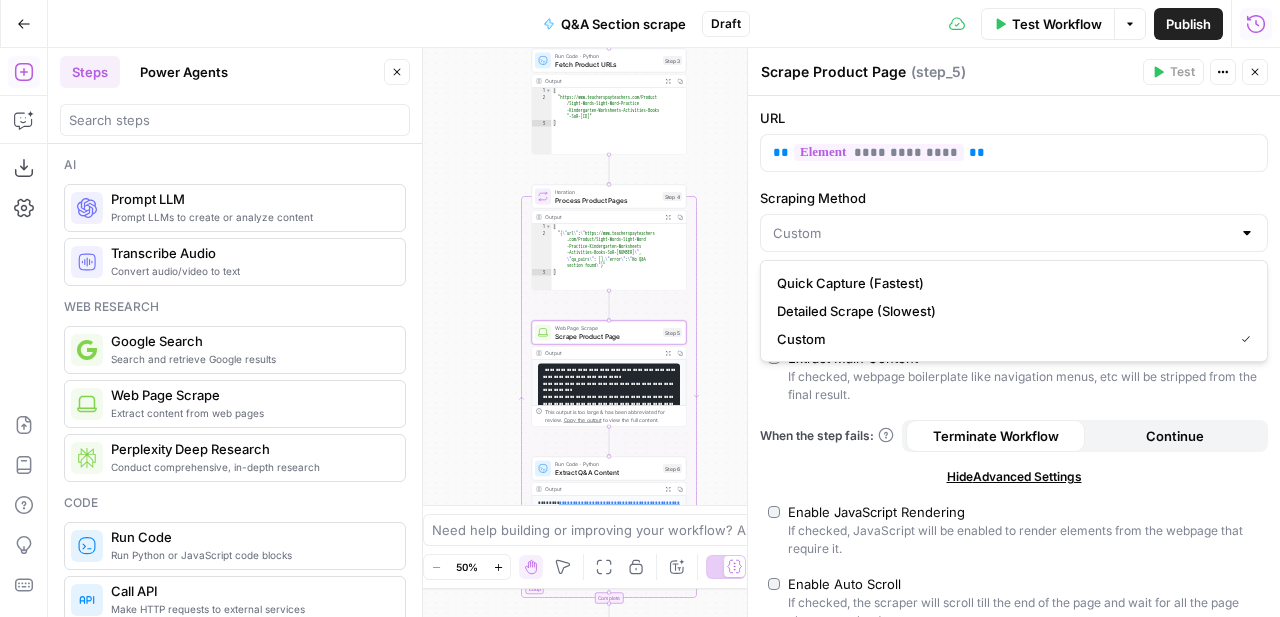 type on "Detailed Scrape (Slowest)" 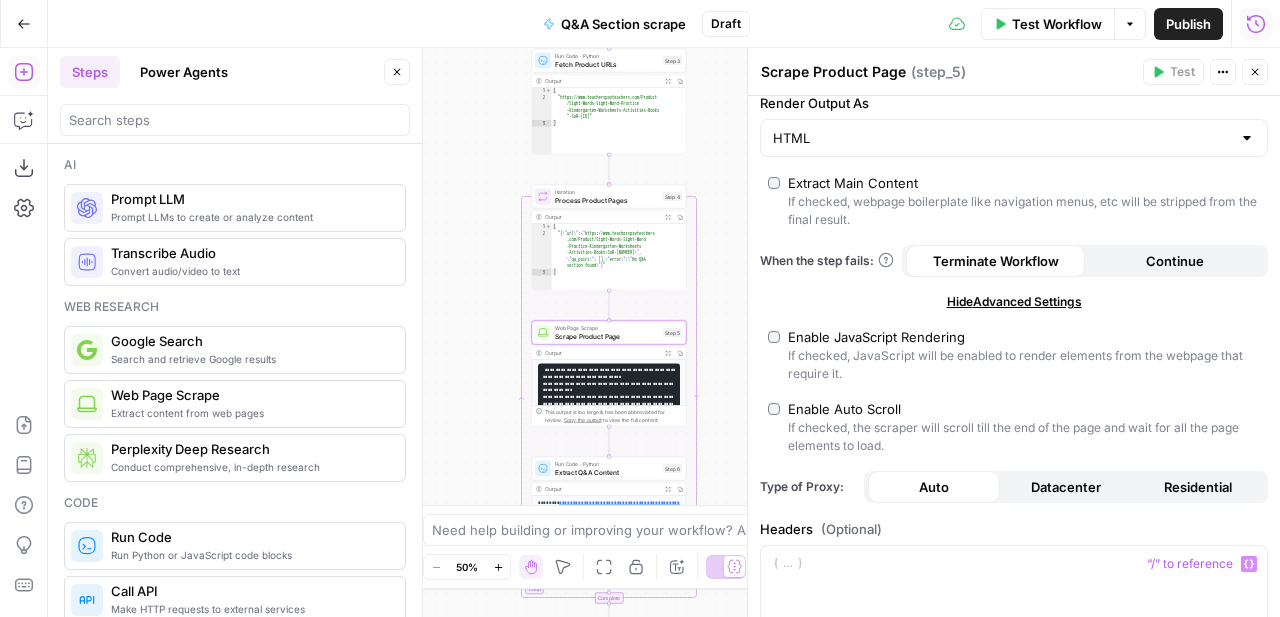 scroll, scrollTop: 0, scrollLeft: 0, axis: both 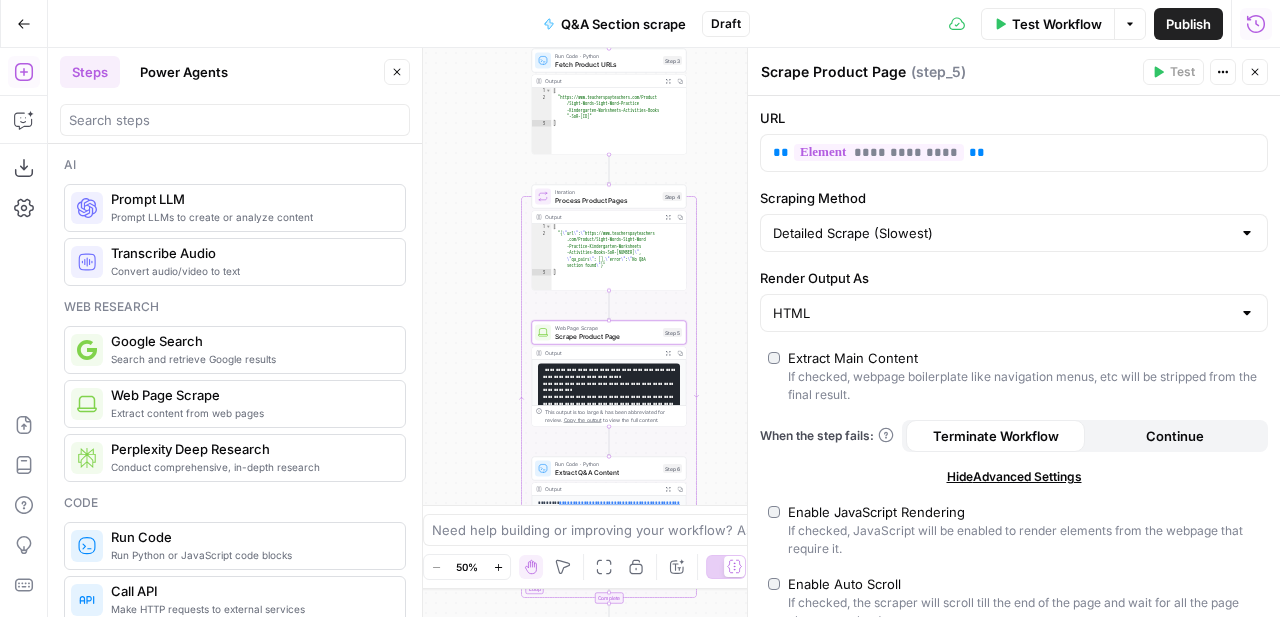 click on "Process Product Pages" at bounding box center [607, 200] 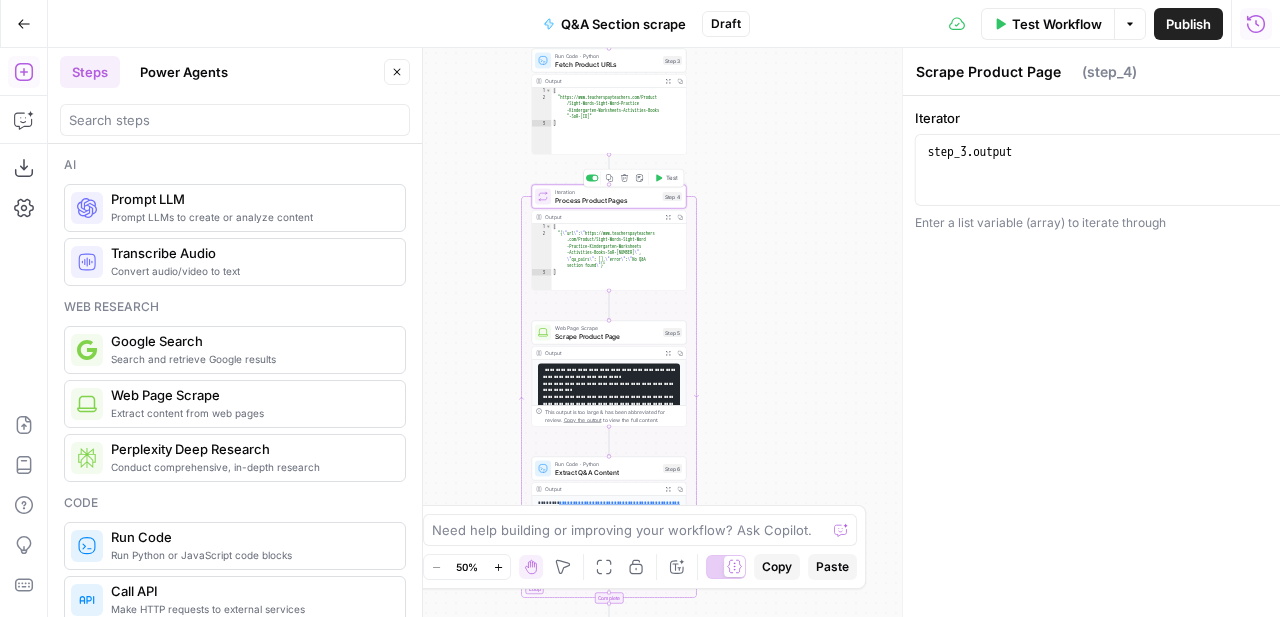 type on "Process Product Pages" 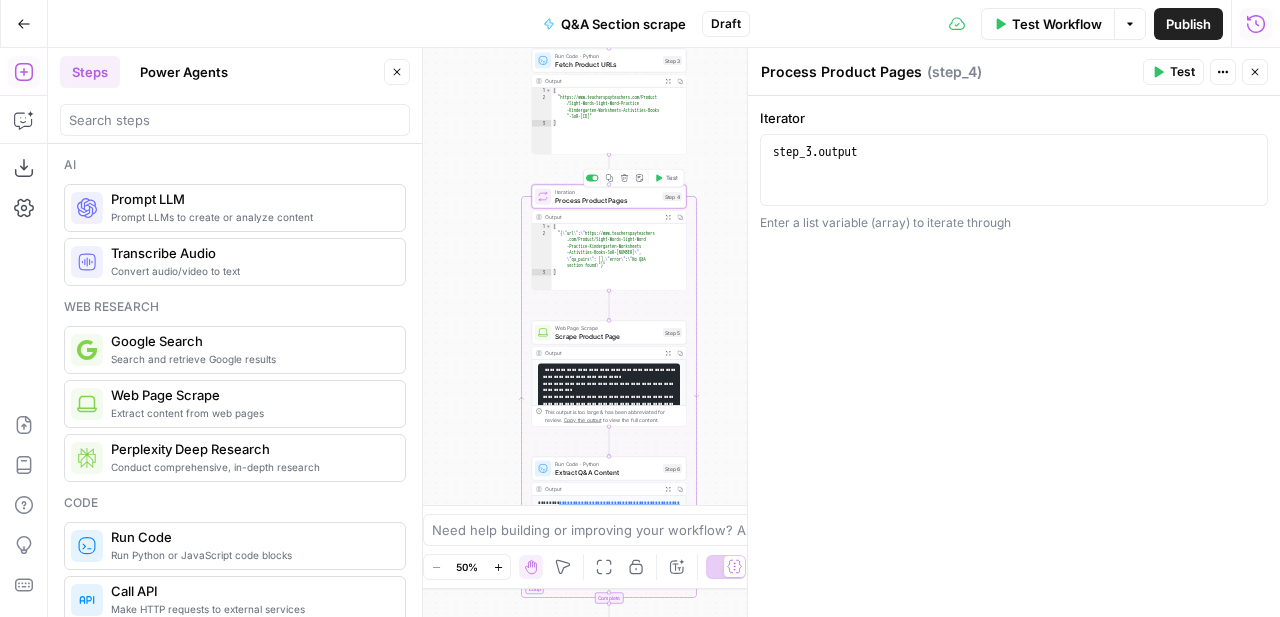 click on "Test" at bounding box center [672, 178] 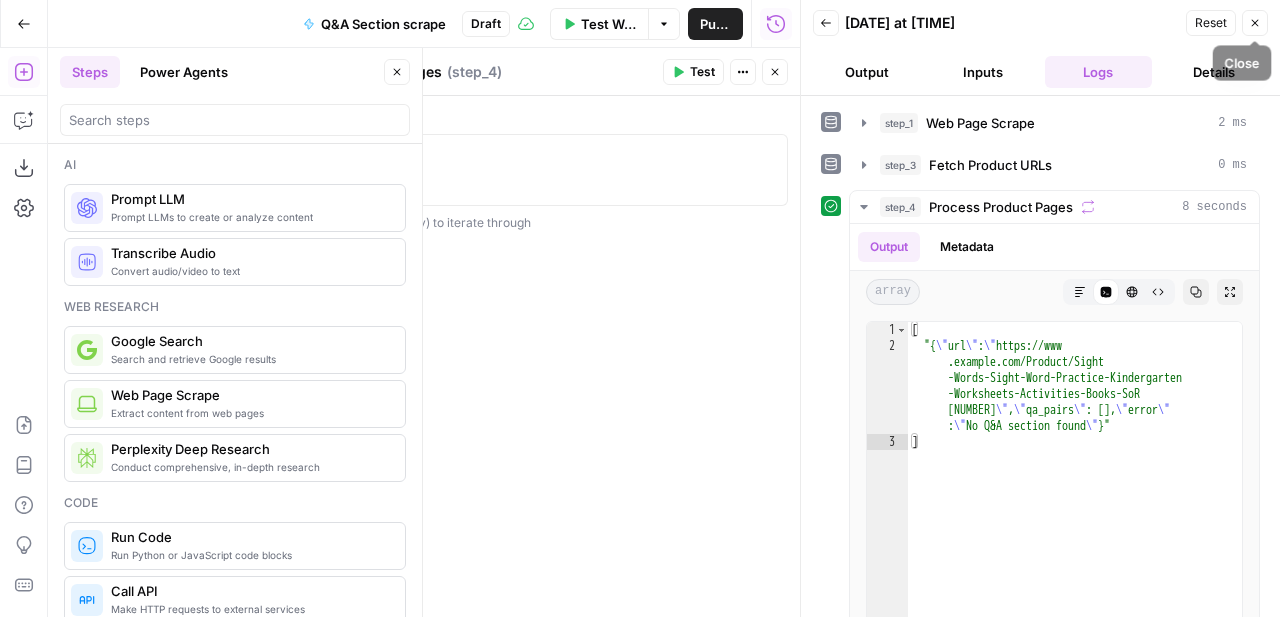click on "Close" at bounding box center (1255, 23) 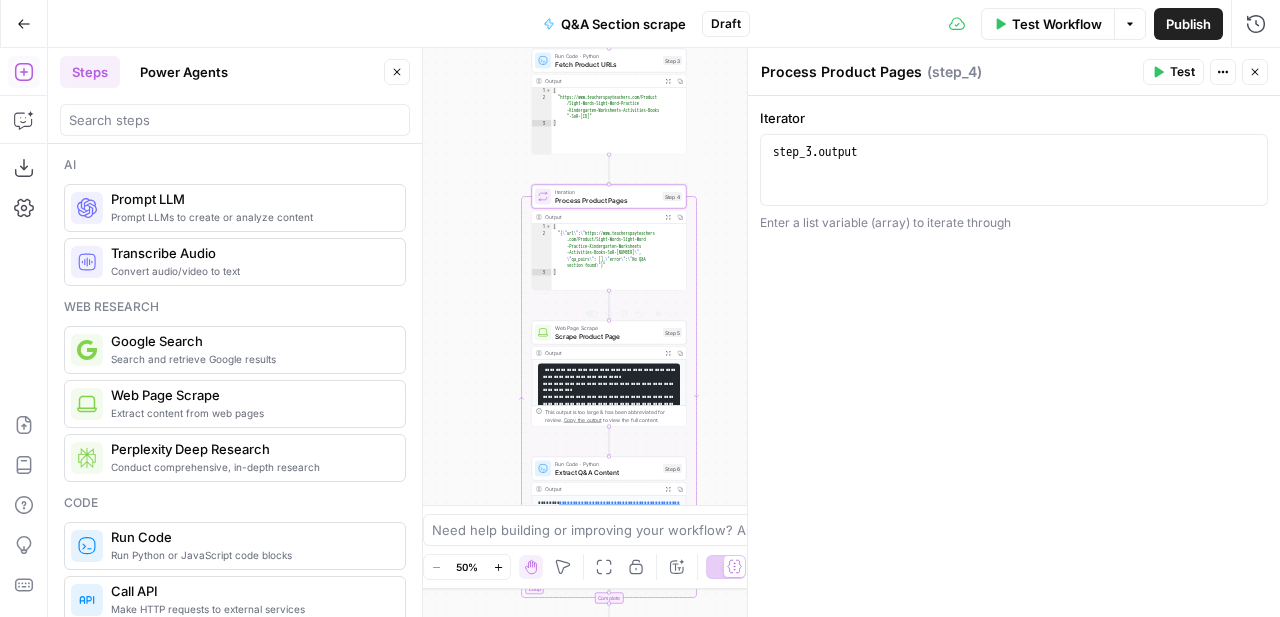 click on "Web Page Scrape Scrape Product Page Step 5 Copy step Delete step Add Note Test" at bounding box center [609, 333] 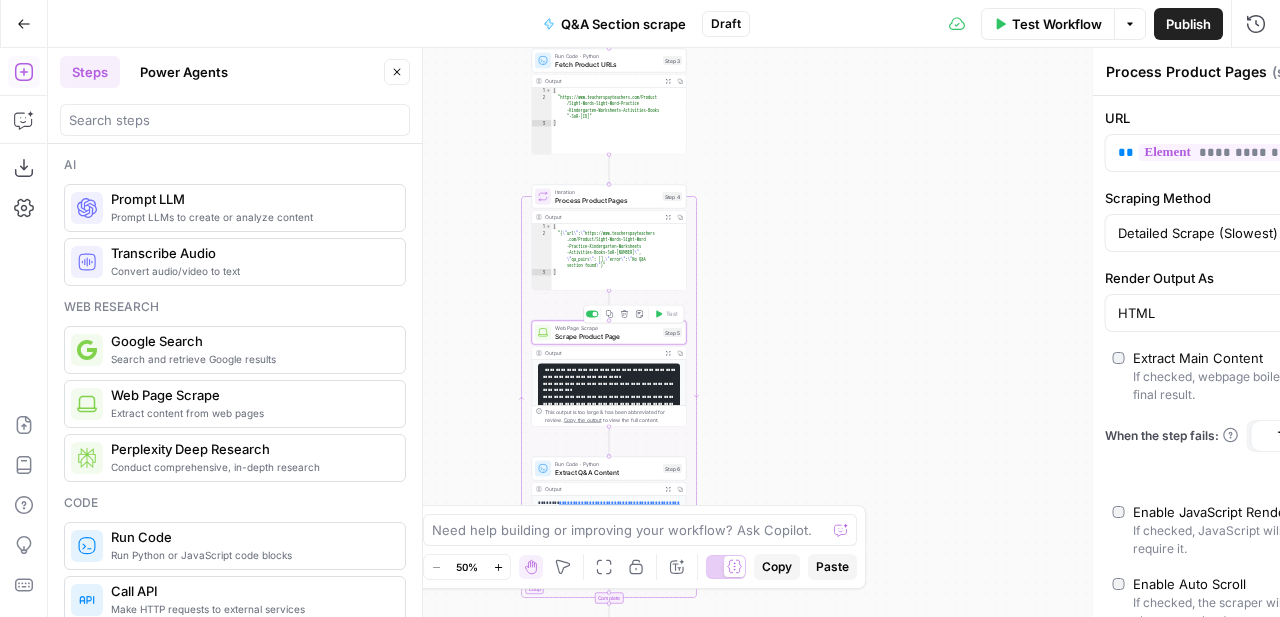 type on "Scrape Product Page" 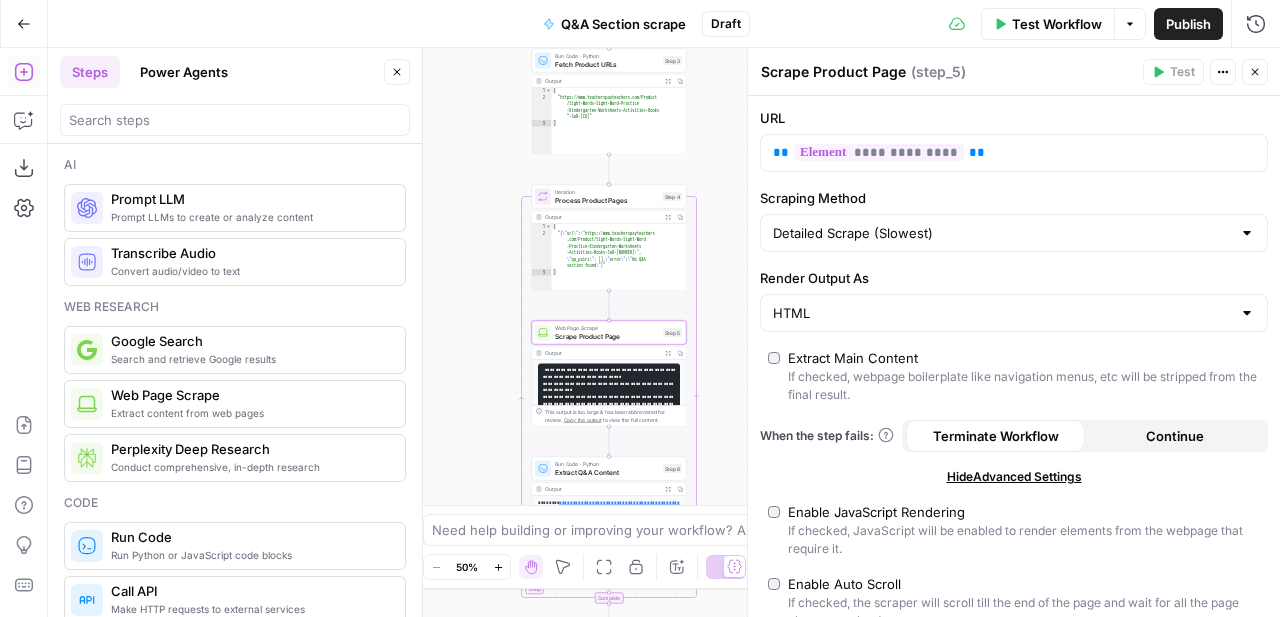 click 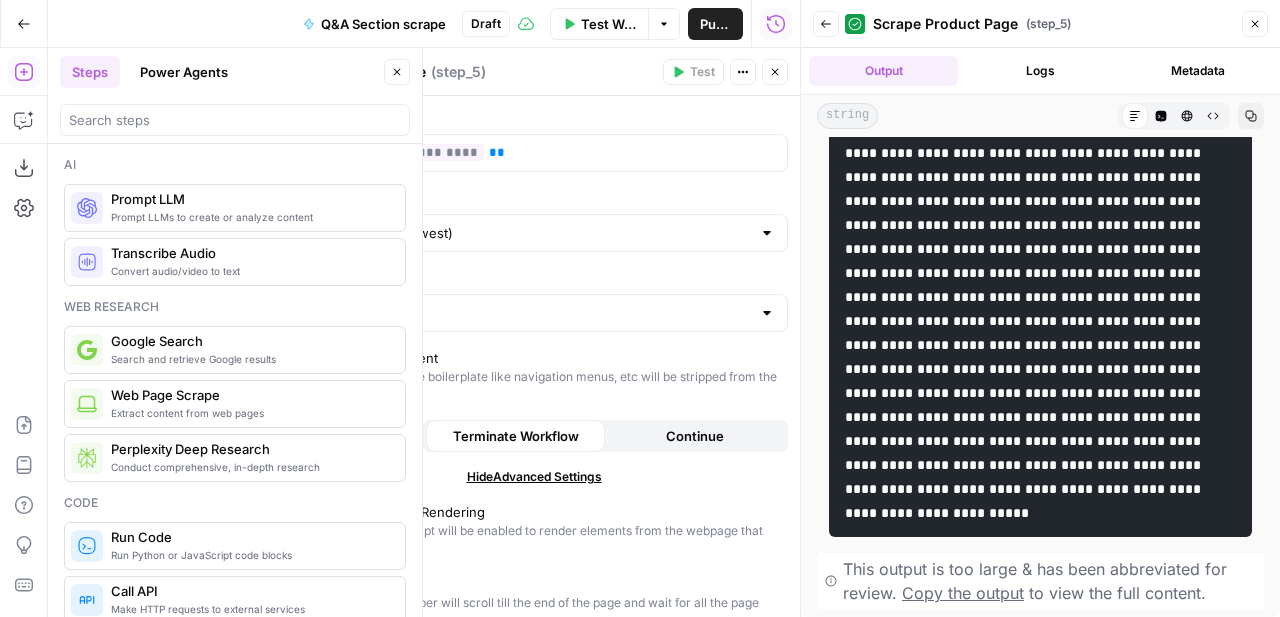 scroll, scrollTop: 20924, scrollLeft: 0, axis: vertical 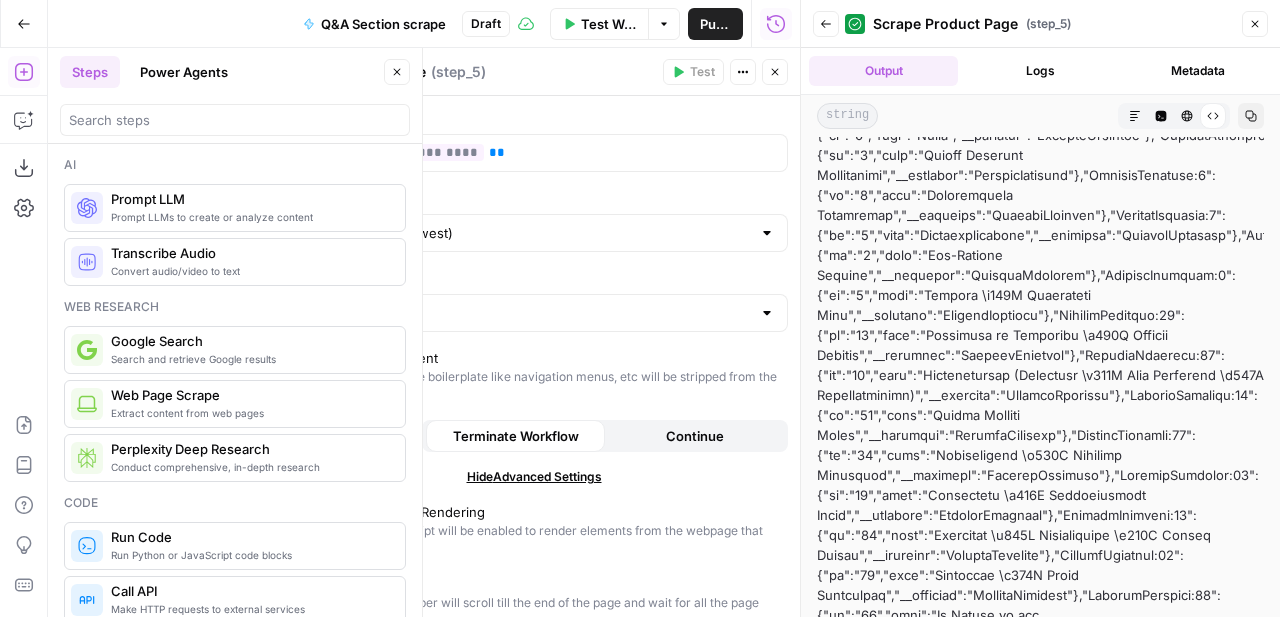click on "HTML Viewer" at bounding box center [1187, 116] 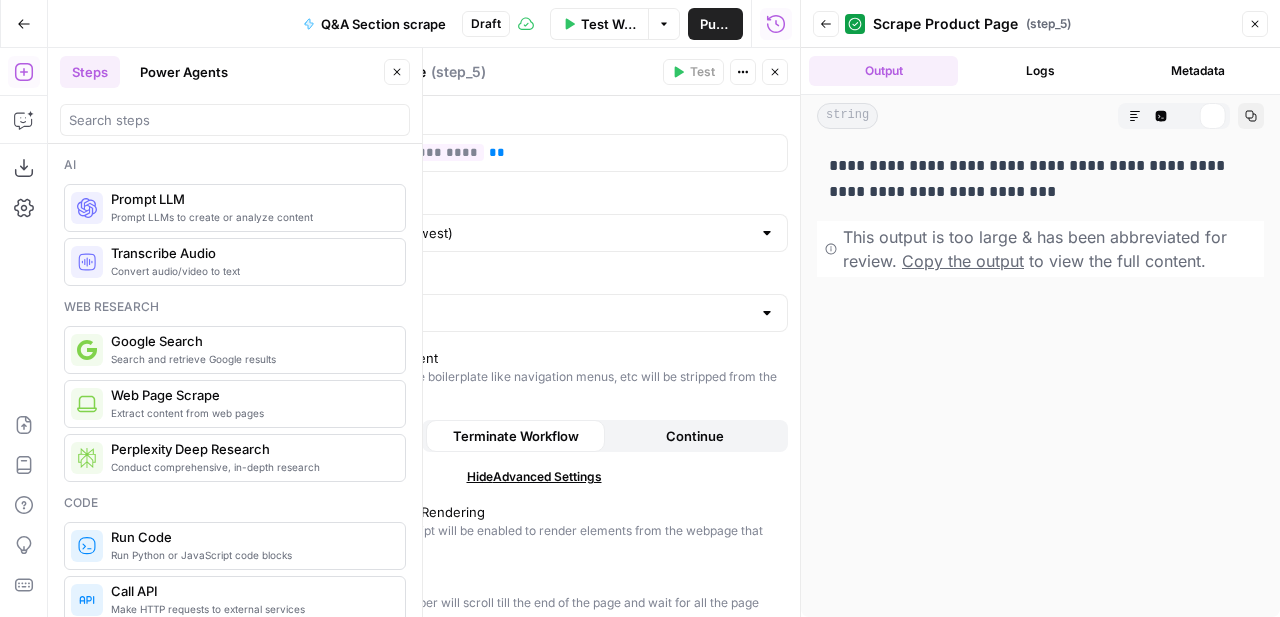 scroll, scrollTop: 0, scrollLeft: 0, axis: both 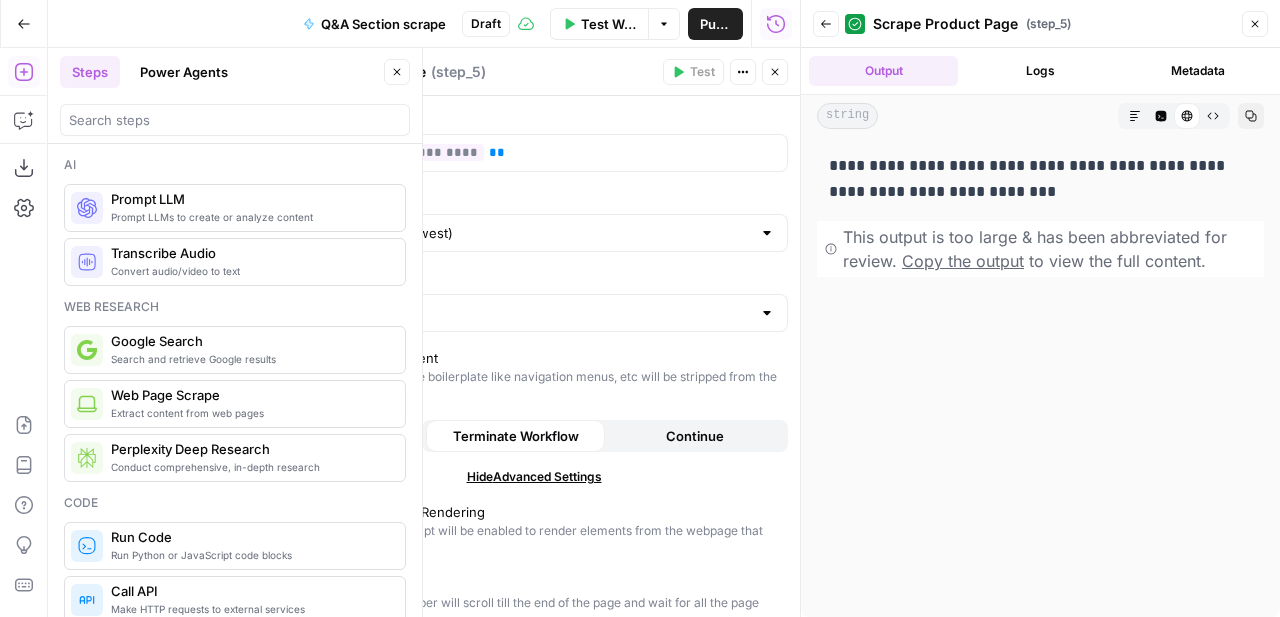 click on "Enable JavaScript Rendering" at bounding box center (396, 512) 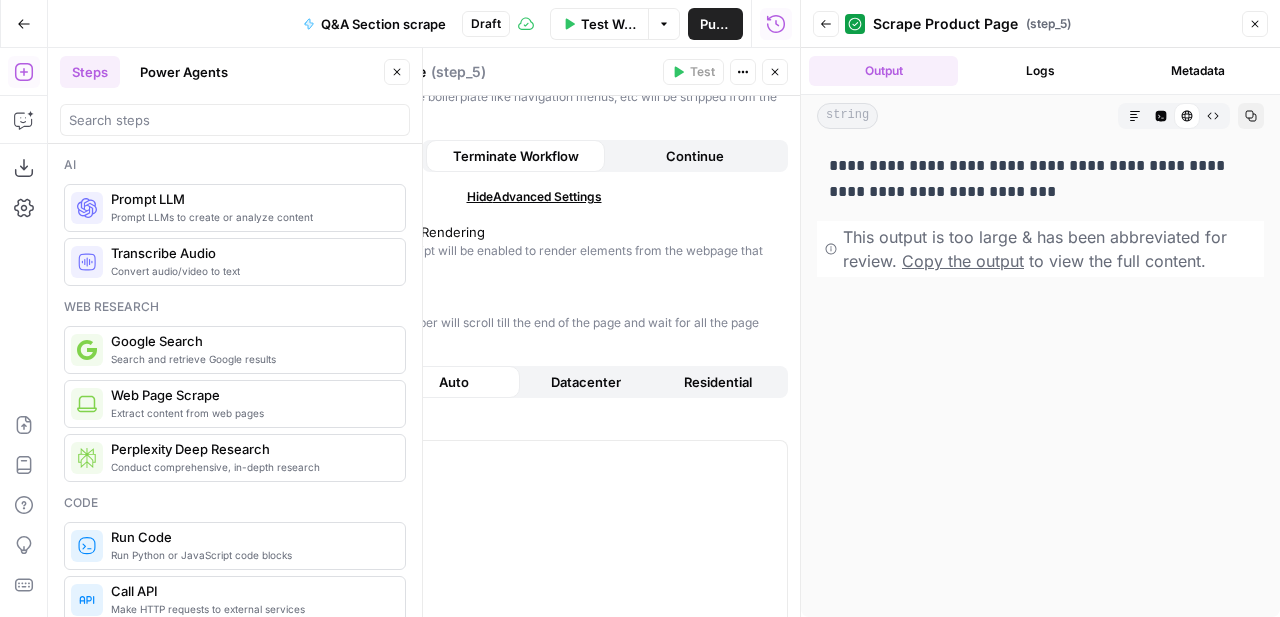 scroll, scrollTop: 0, scrollLeft: 0, axis: both 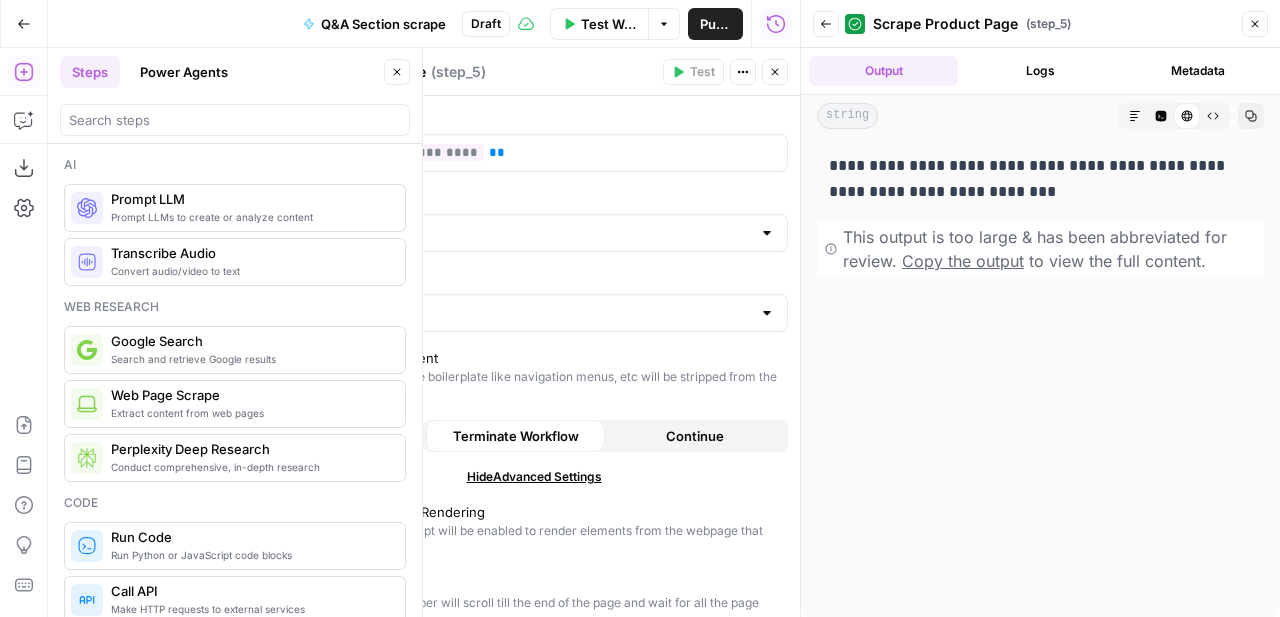 click 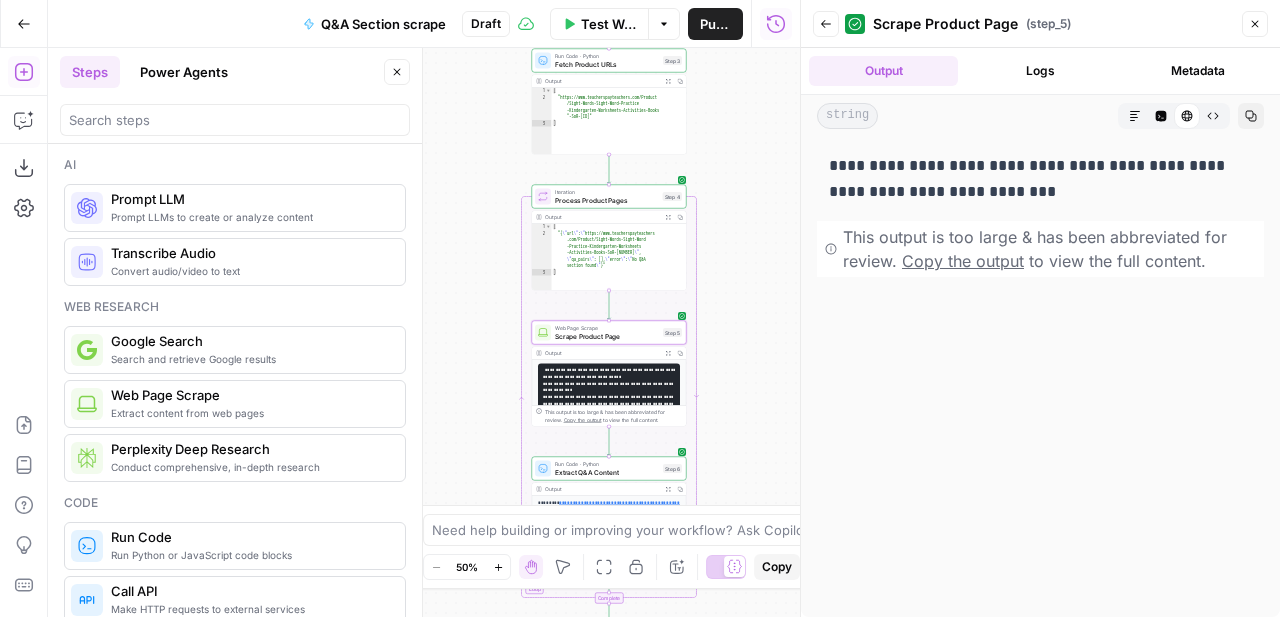 click on "Process Product Pages" at bounding box center [607, 200] 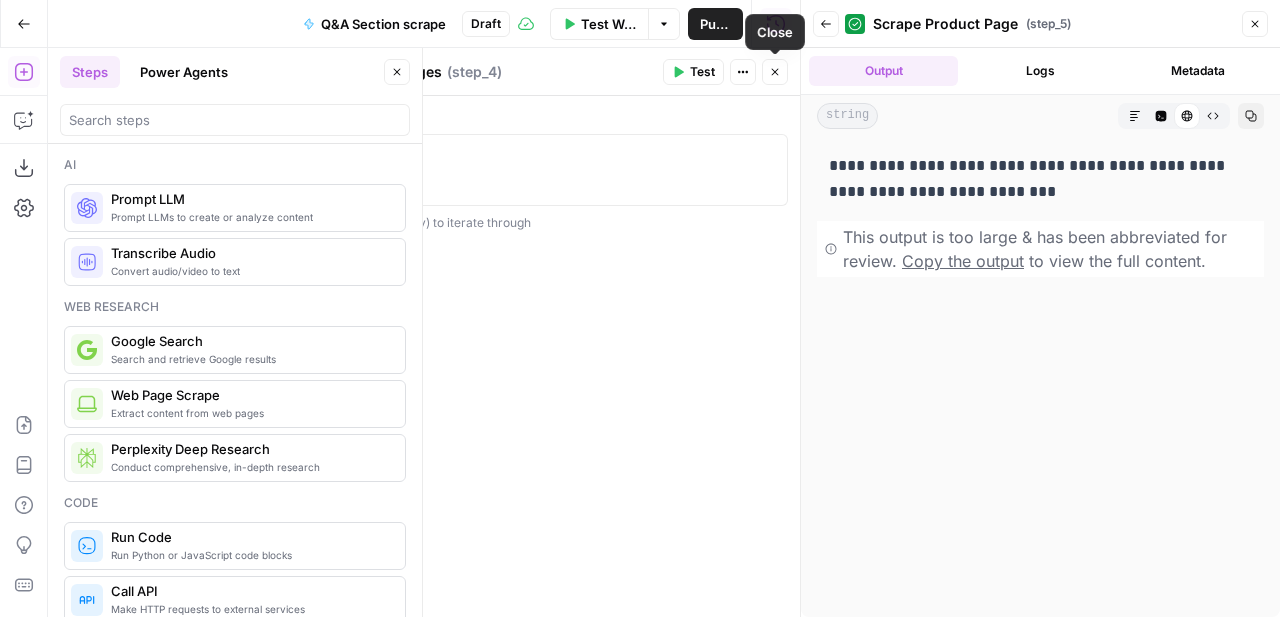 click on "Close" at bounding box center (775, 72) 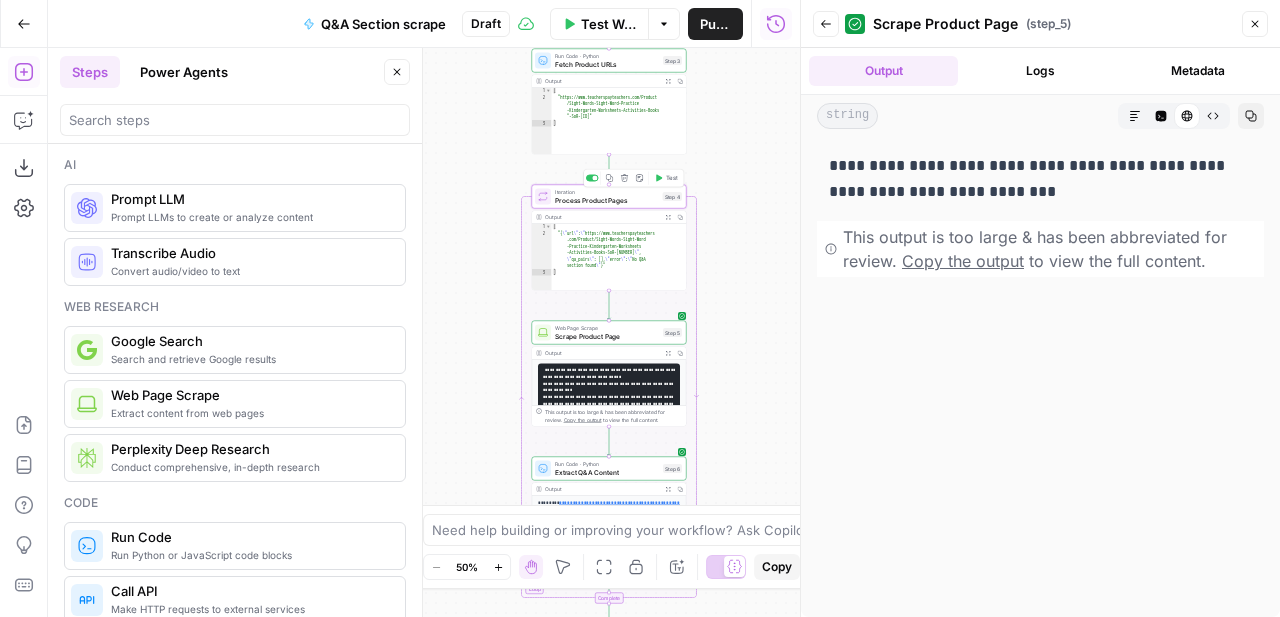 click on "Test" at bounding box center (672, 178) 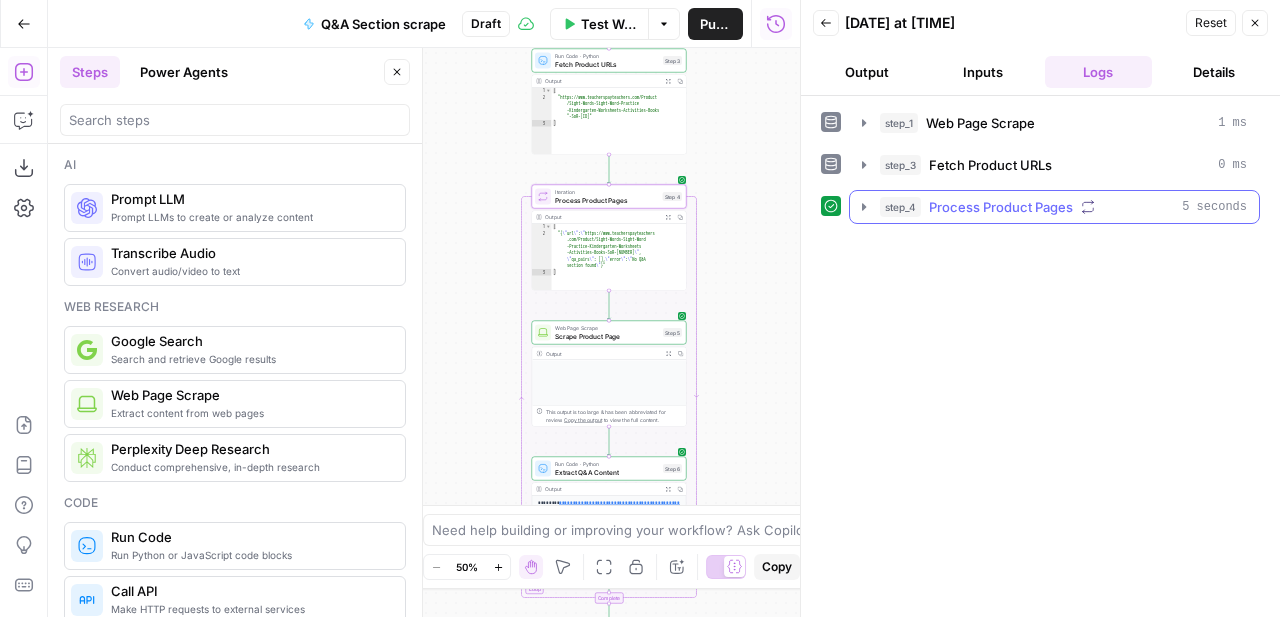 click 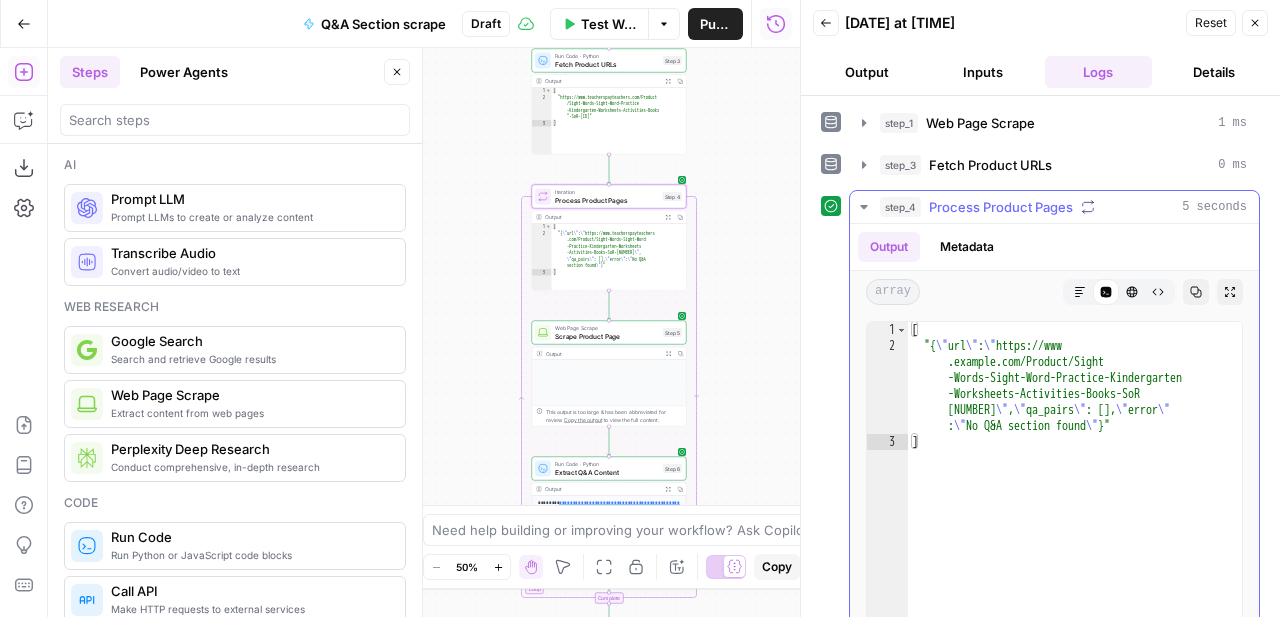 click 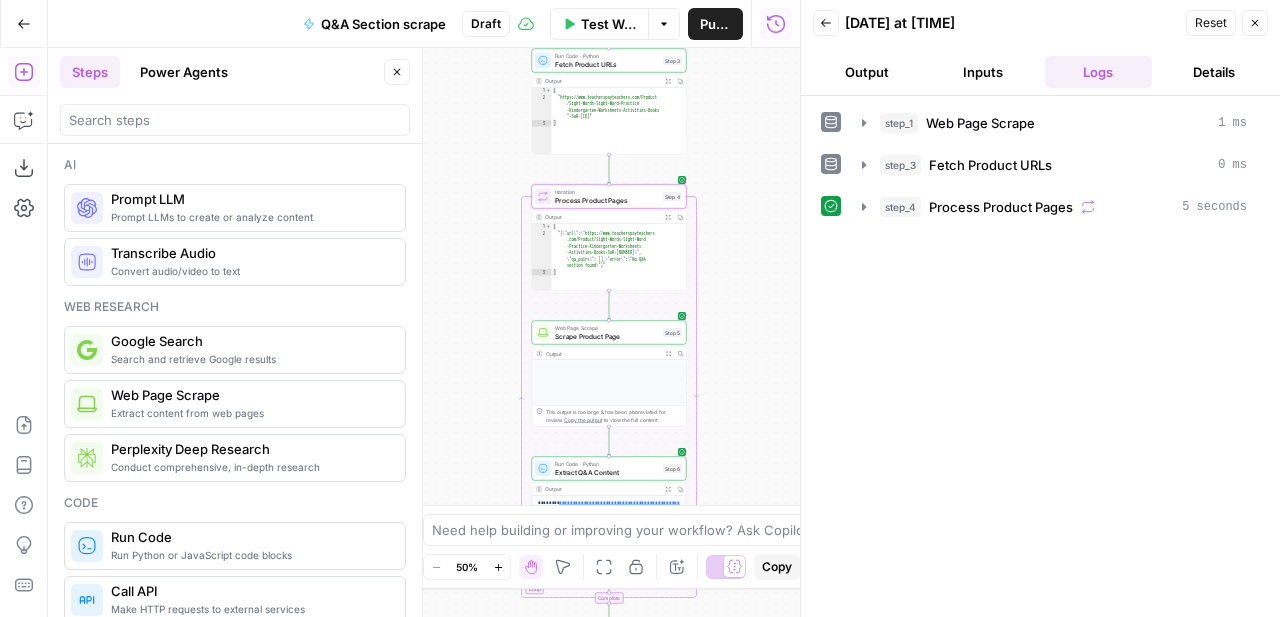 click on "Expand Output" at bounding box center [668, 353] 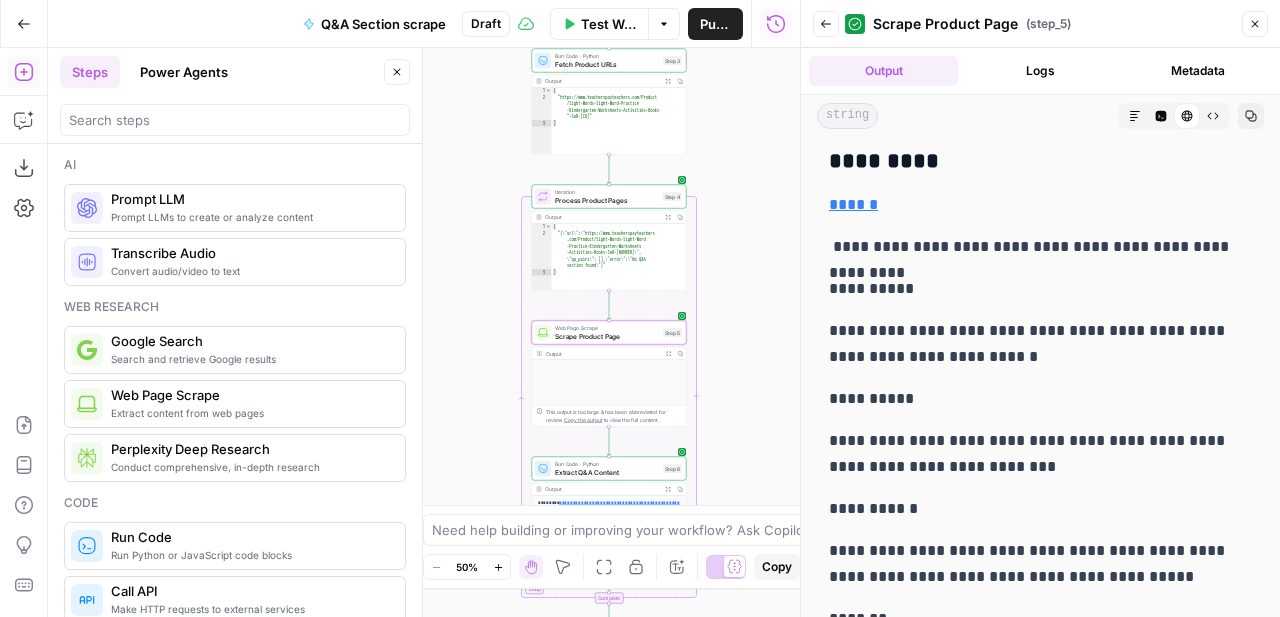 scroll, scrollTop: 28109, scrollLeft: 0, axis: vertical 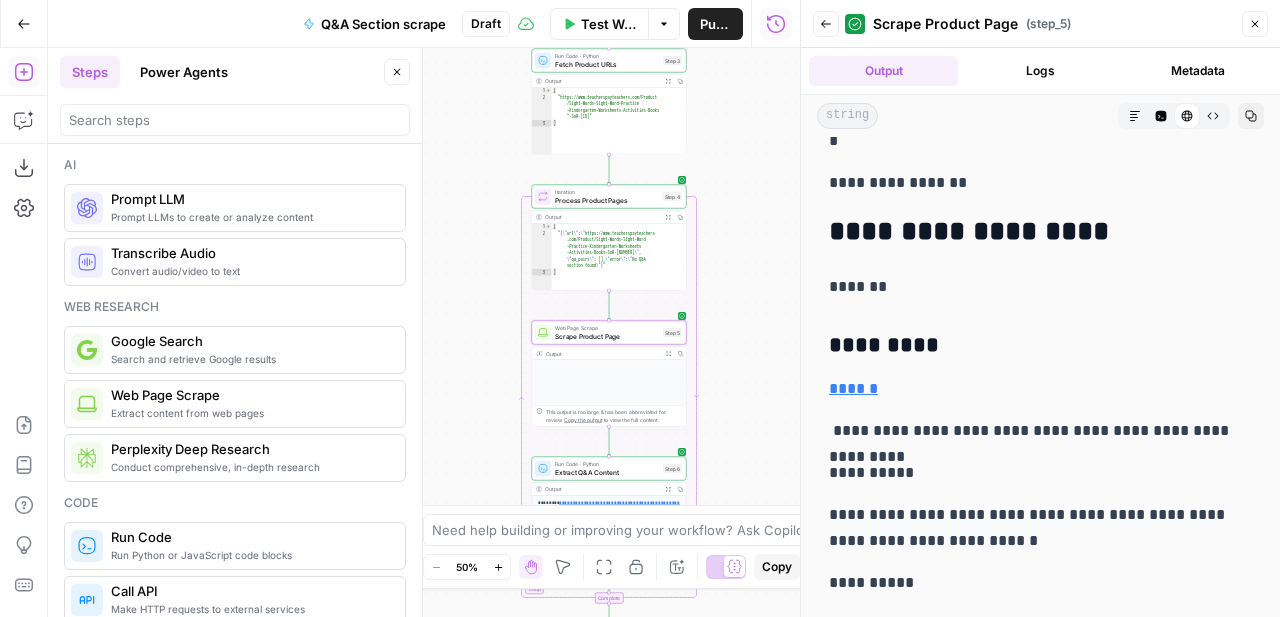 click on "[    "{ \" url \" :  \" https://www.teacherspayteachers        .com/Product/Sight-Words-Sight-Word        -Practice-Kindergarten-Worksheets        -Activities-Books-SoR-3150071 \" ,         \" qa_pairs \" : [],  \" error \" :  \" No Q&A         section found \" }" ]" at bounding box center [619, 264] 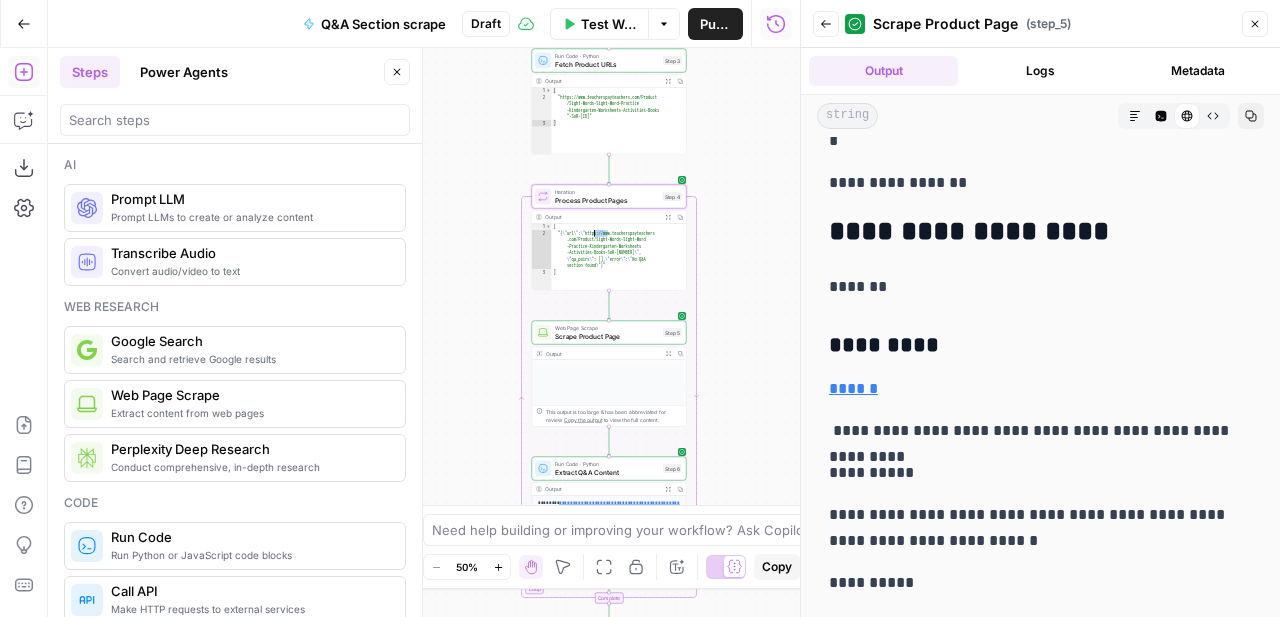 click on "[    "{ \" url \" :  \" https://www.teacherspayteachers        .com/Product/Sight-Words-Sight-Word        -Practice-Kindergarten-Worksheets        -Activities-Books-SoR-3150071 \" ,         \" qa_pairs \" : [],  \" error \" :  \" No Q&A         section found \" }" ]" at bounding box center (619, 264) 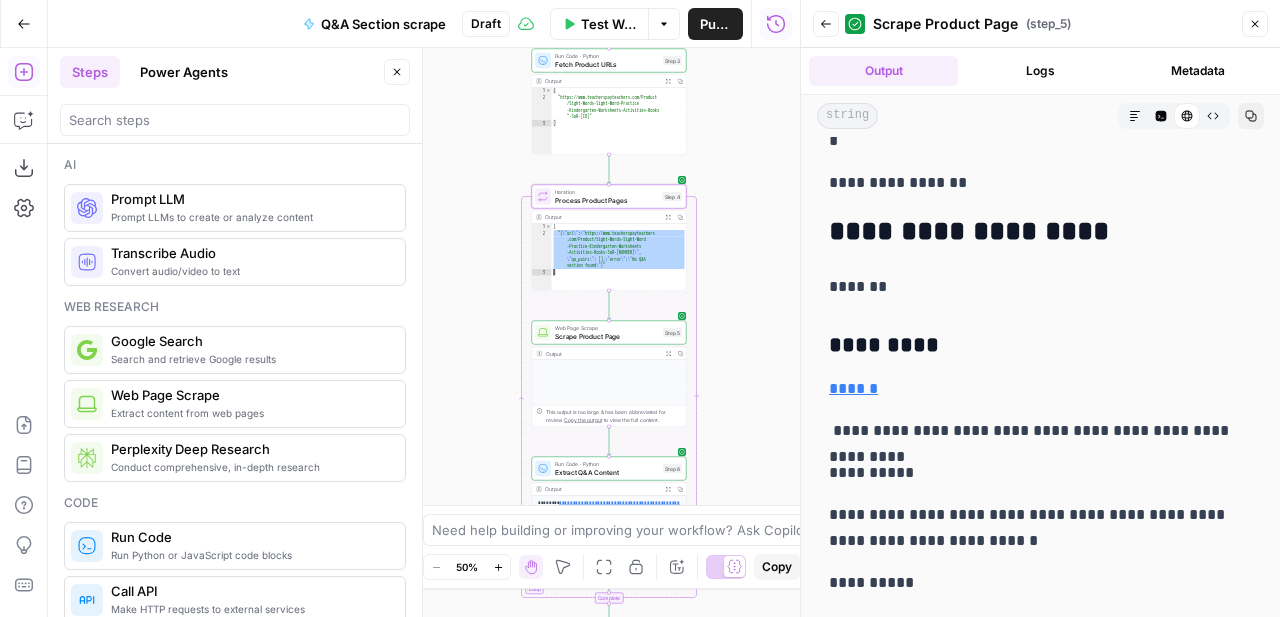 click on "[    "{ \" url \" :  \" https://www.teacherspayteachers        .com/Product/Sight-Words-Sight-Word        -Practice-Kindergarten-Worksheets        -Activities-Books-SoR-3150071 \" ,         \" qa_pairs \" : [],  \" error \" :  \" No Q&A         section found \" }" ]" at bounding box center (619, 264) 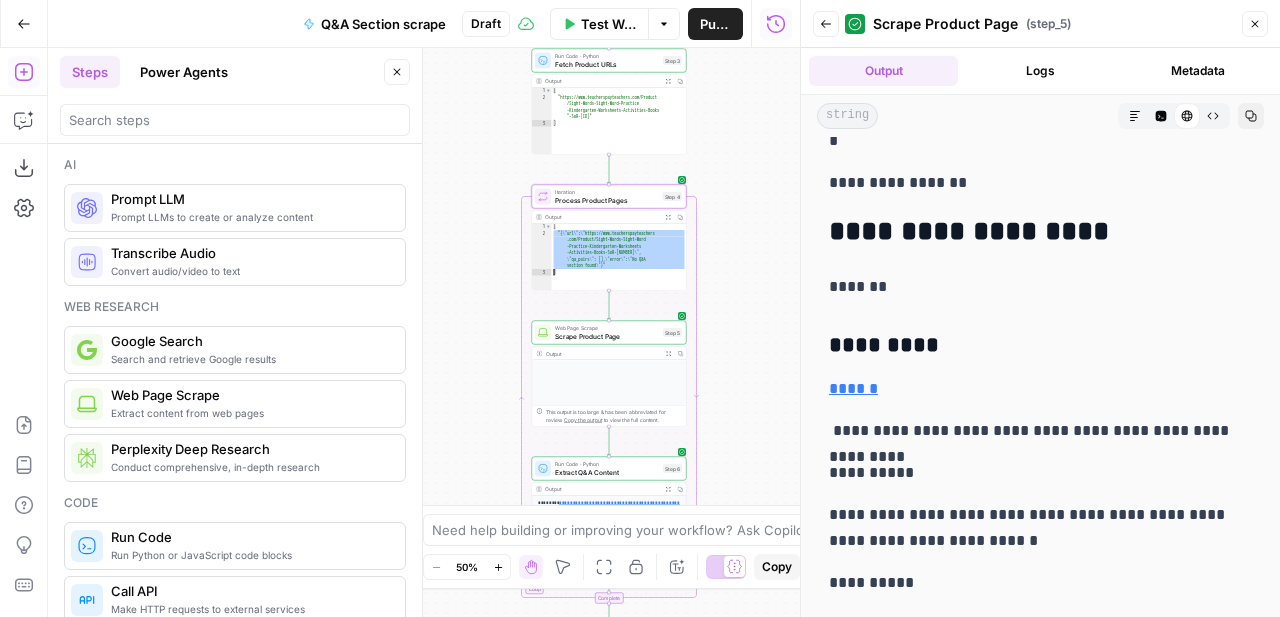 click on "[    "{ \" url \" :  \" https://www.teacherspayteachers        .com/Product/Sight-Words-Sight-Word        -Practice-Kindergarten-Worksheets        -Activities-Books-SoR-3150071 \" ,         \" qa_pairs \" : [],  \" error \" :  \" No Q&A         section found \" }" ]" at bounding box center (619, 264) 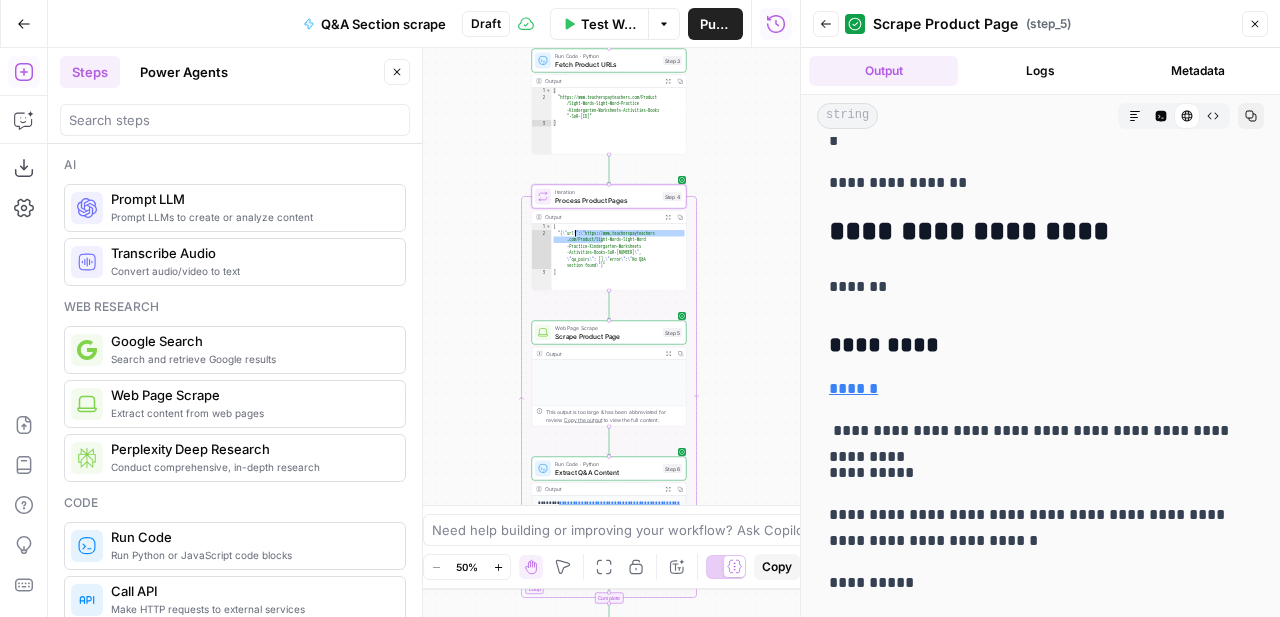 drag, startPoint x: 651, startPoint y: 249, endPoint x: 601, endPoint y: 236, distance: 51.662365 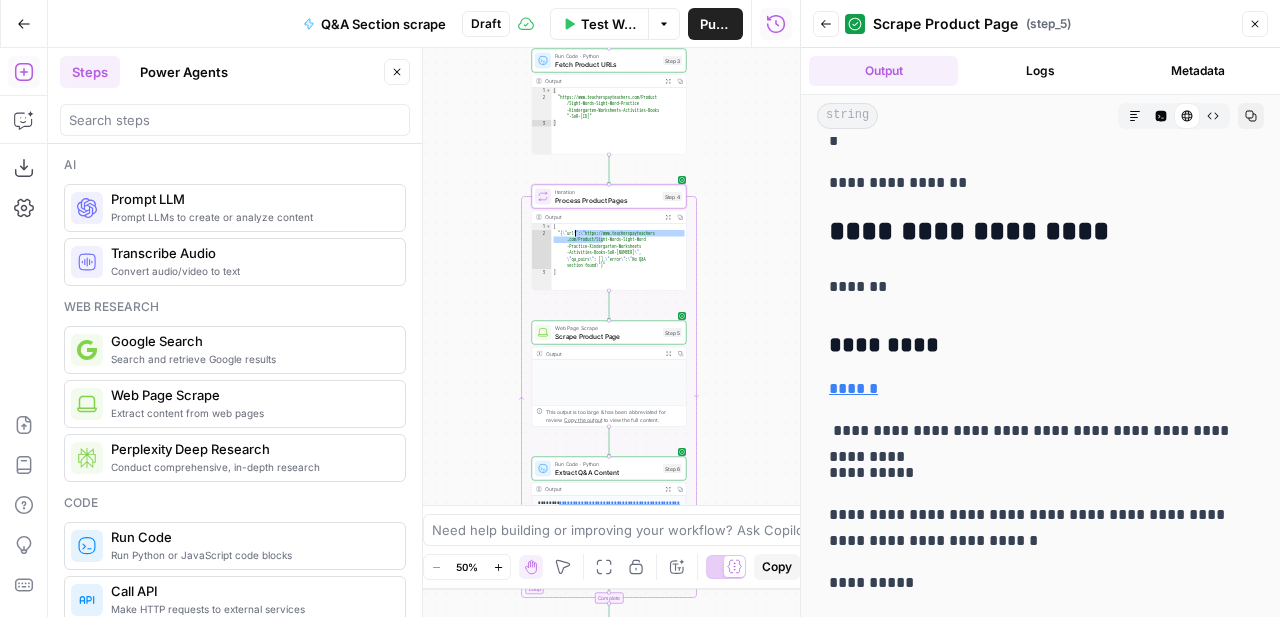 click on "[    "{ \" url \" :  \" https://www.teacherspayteachers        .com/Product/Sight-Words-Sight-Word        -Practice-Kindergarten-Worksheets        -Activities-Books-SoR-3150071 \" ,         \" qa_pairs \" : [],  \" error \" :  \" No Q&A         section found \" }" ]" at bounding box center [619, 264] 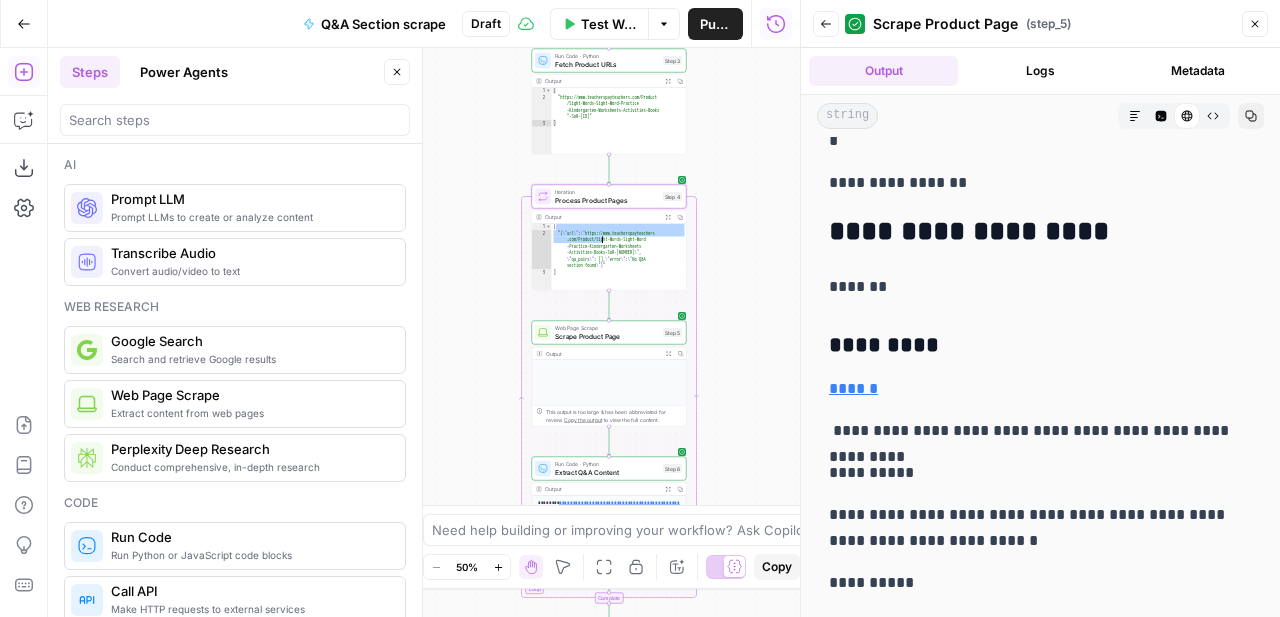 drag, startPoint x: 594, startPoint y: 233, endPoint x: 648, endPoint y: 253, distance: 57.58472 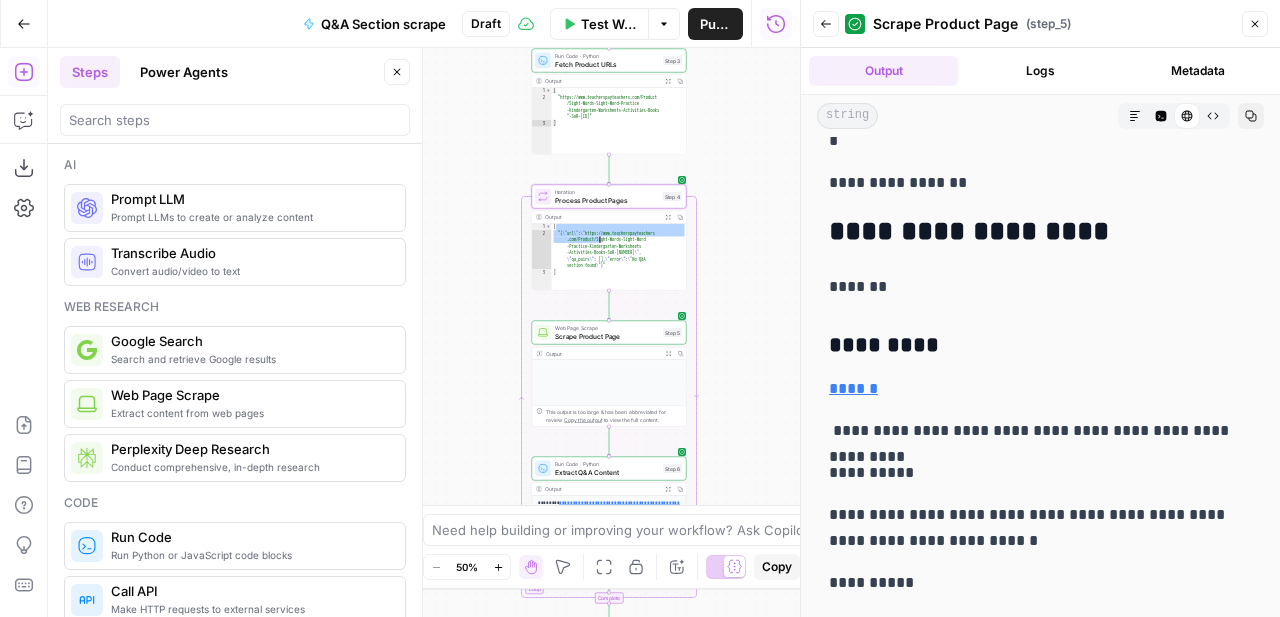click on "[    "{ \" url \" :  \" https://www.teacherspayteachers        .com/Product/Sight-Words-Sight-Word        -Practice-Kindergarten-Worksheets        -Activities-Books-SoR-3150071 \" ,         \" qa_pairs \" : [],  \" error \" :  \" No Q&A         section found \" }" ]" at bounding box center (619, 264) 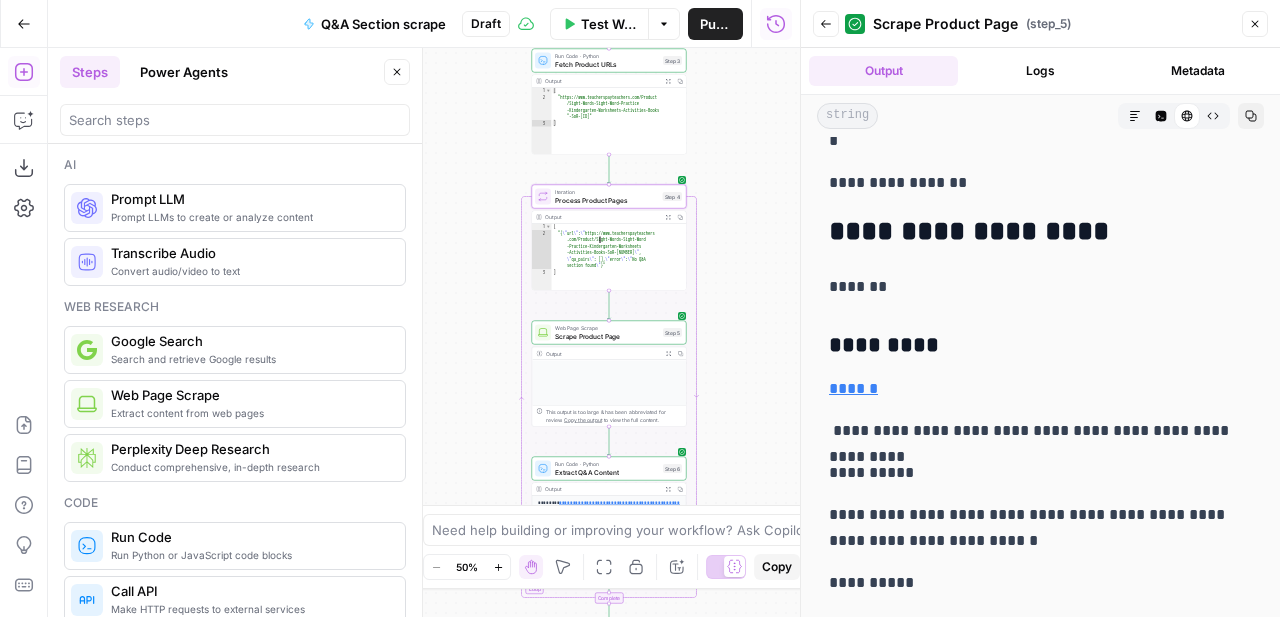 click 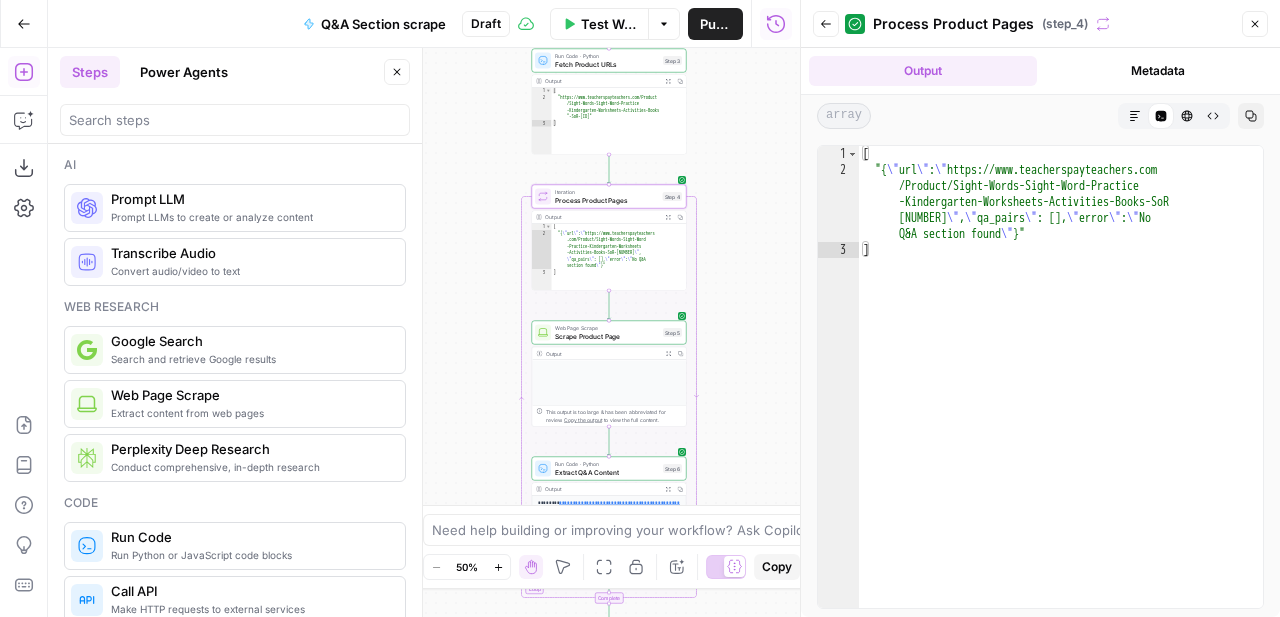 type on "**********" 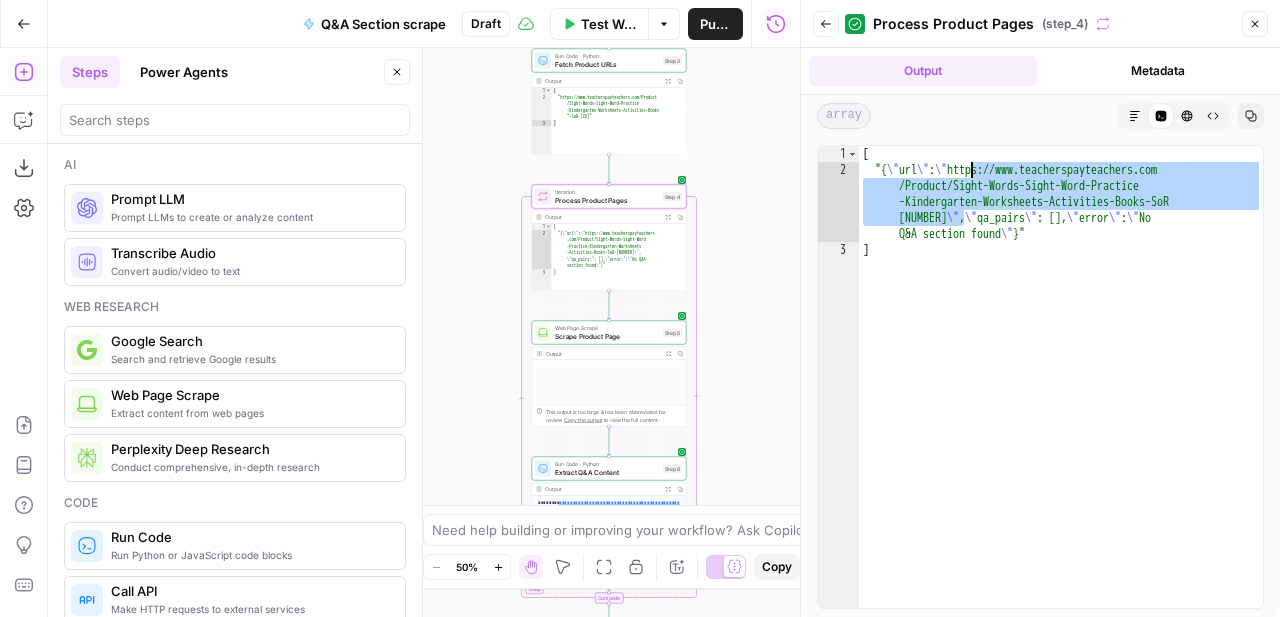 drag, startPoint x: 966, startPoint y: 219, endPoint x: 972, endPoint y: 171, distance: 48.373547 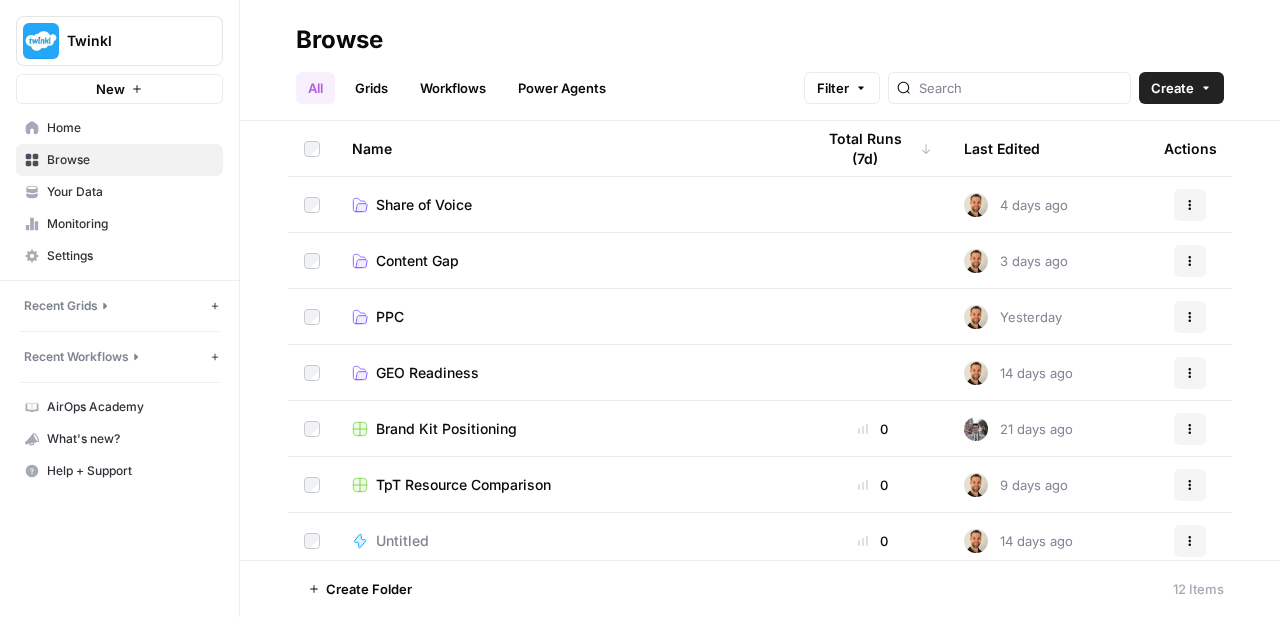 click on "PPC" at bounding box center [390, 317] 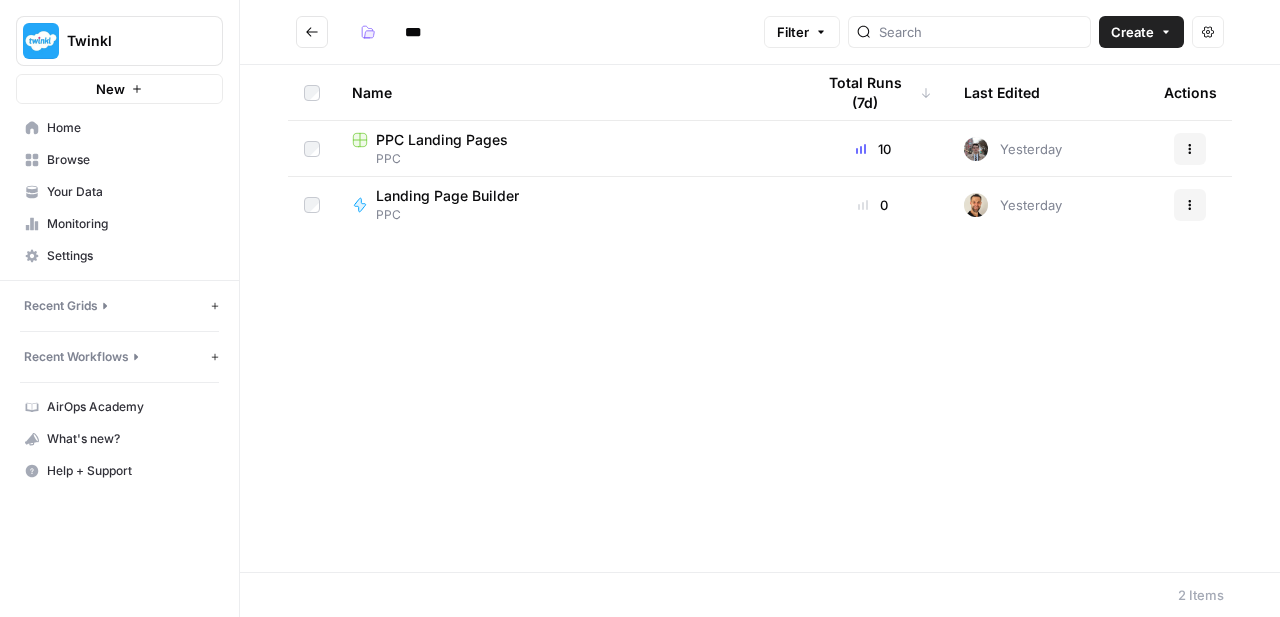 click 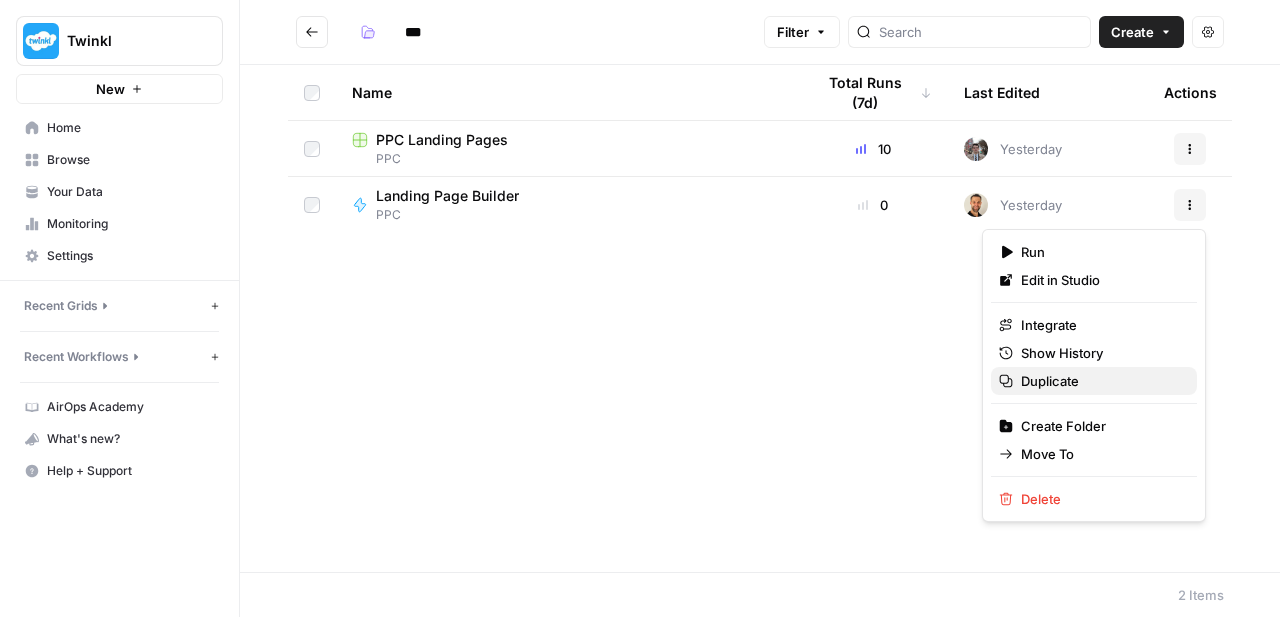 click on "Duplicate" at bounding box center (1101, 381) 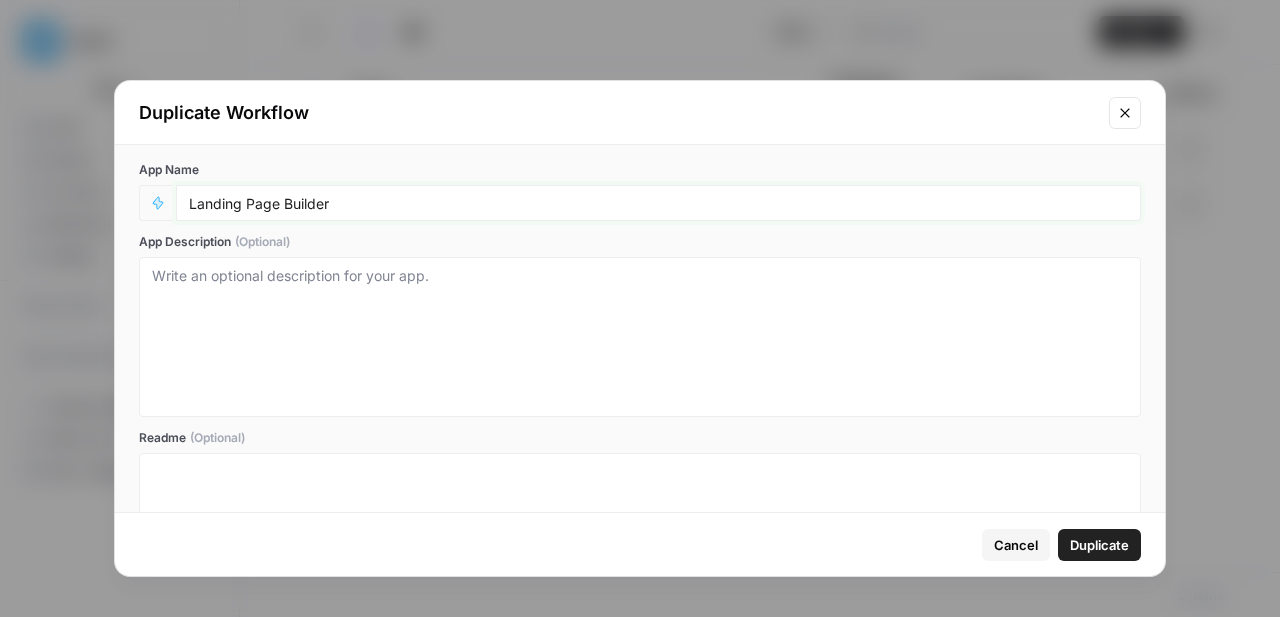 click on "Landing Page Builder" at bounding box center (658, 203) 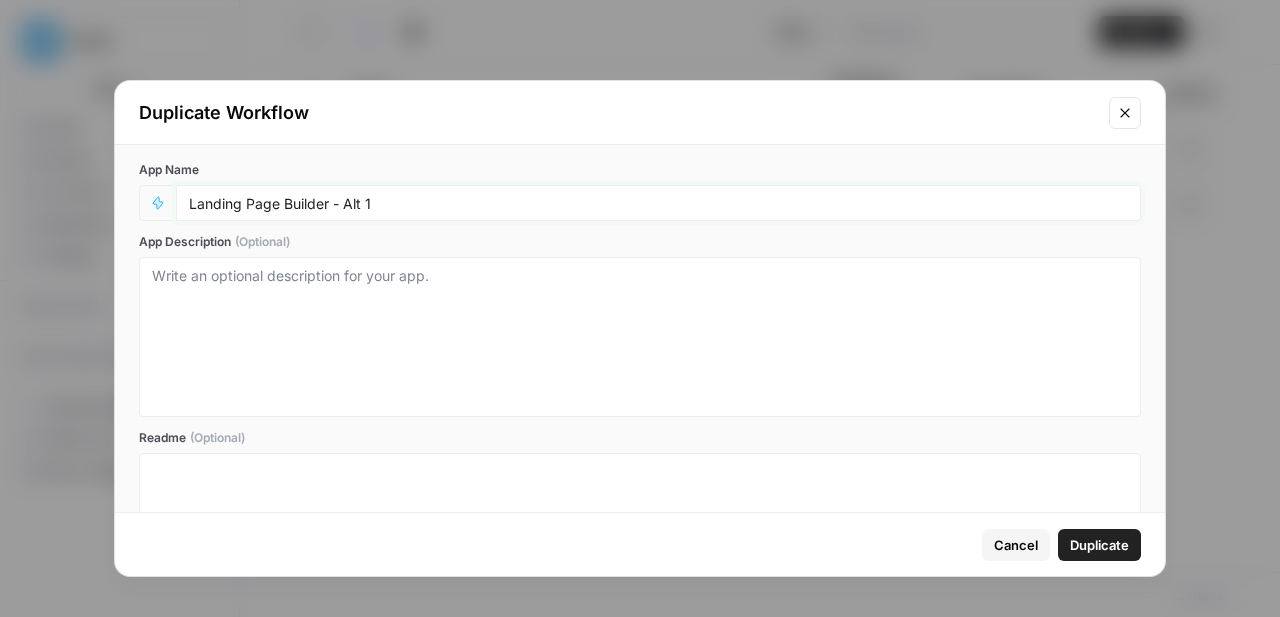 type on "Landing Page Builder - Alt 1" 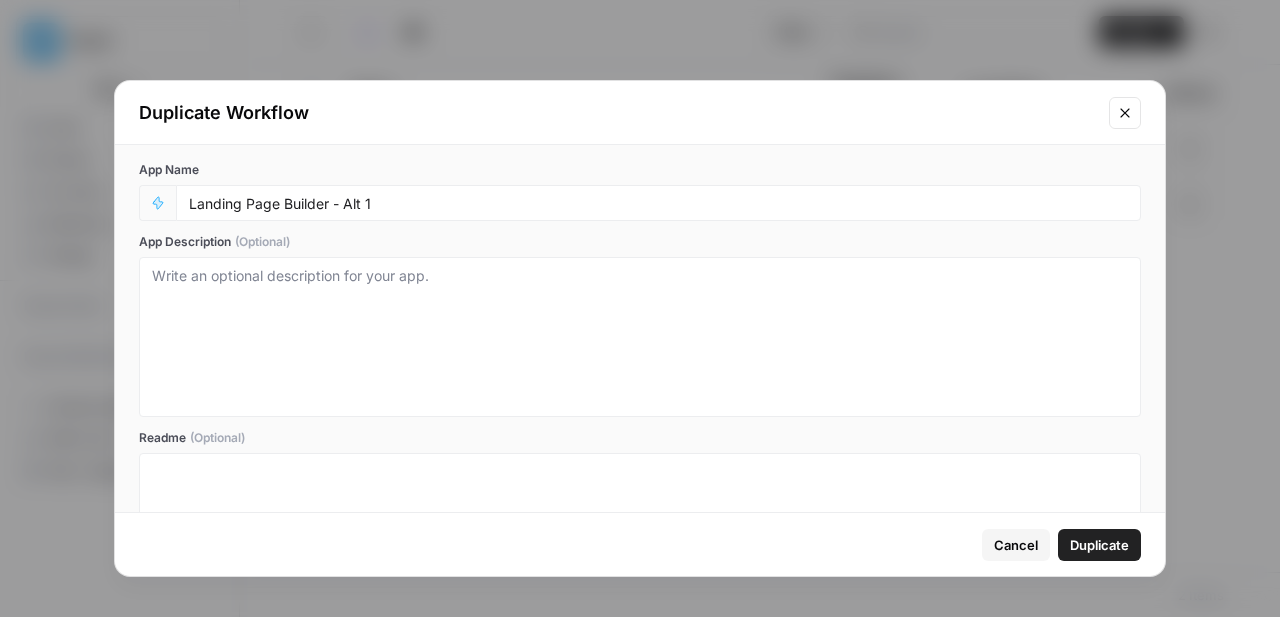 click on "Duplicate" at bounding box center [1099, 545] 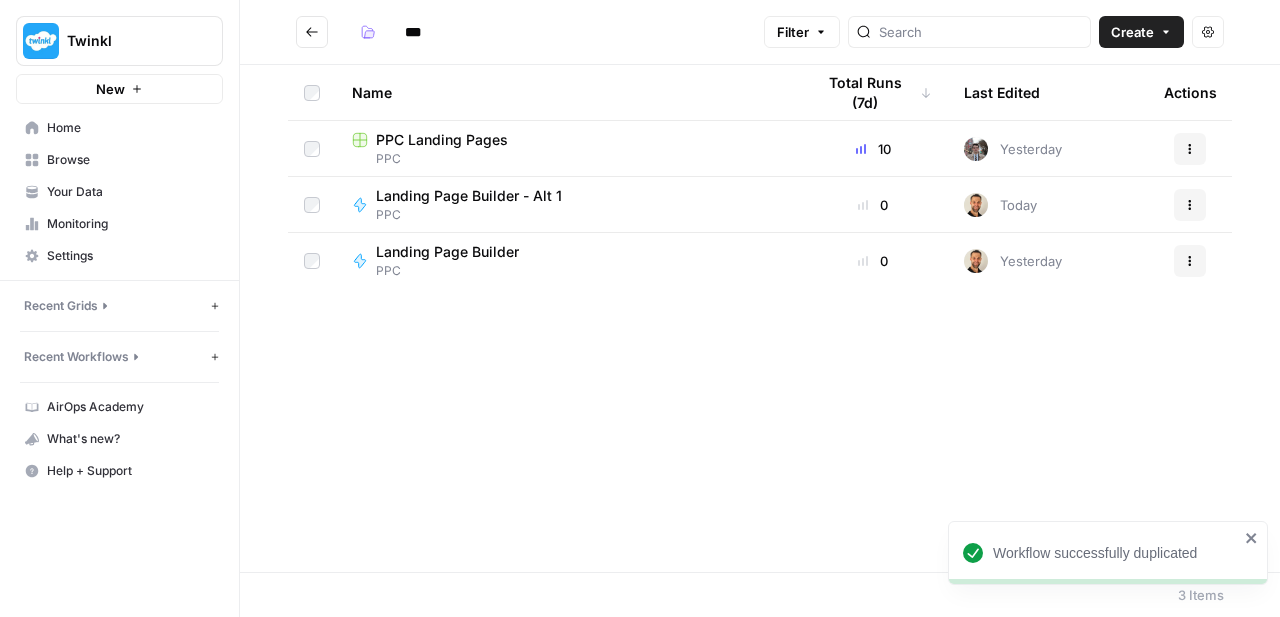 click on "Landing Page Builder - Alt 1 PPC" at bounding box center (567, 204) 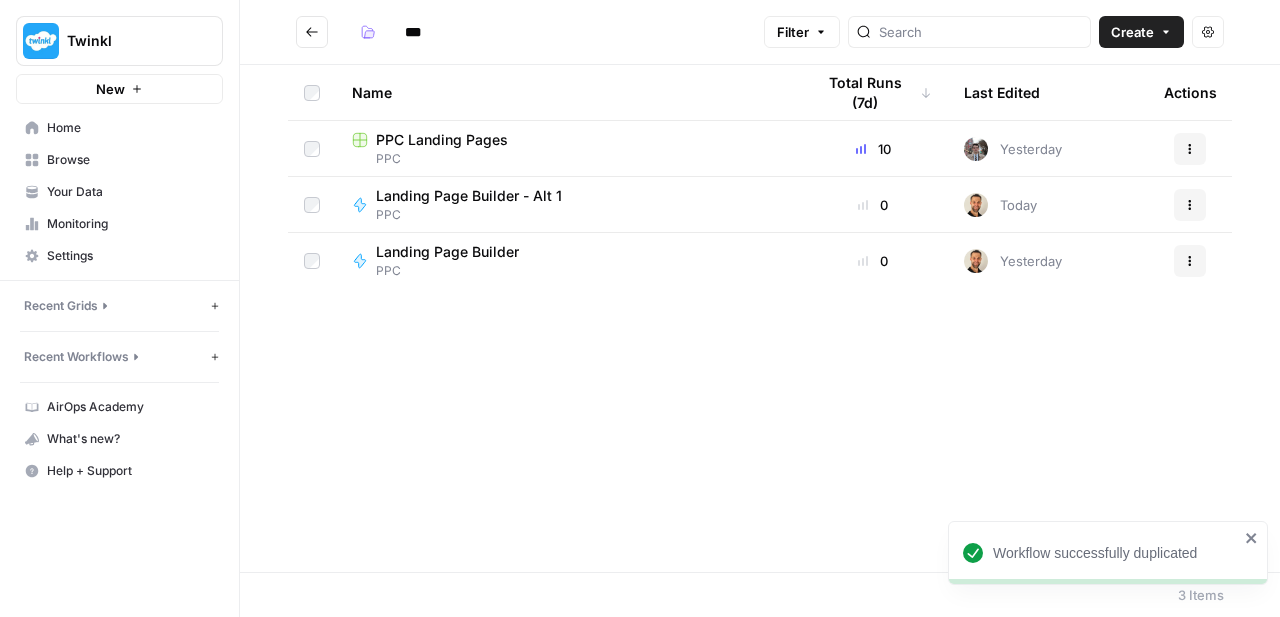 click on "PPC" at bounding box center (477, 215) 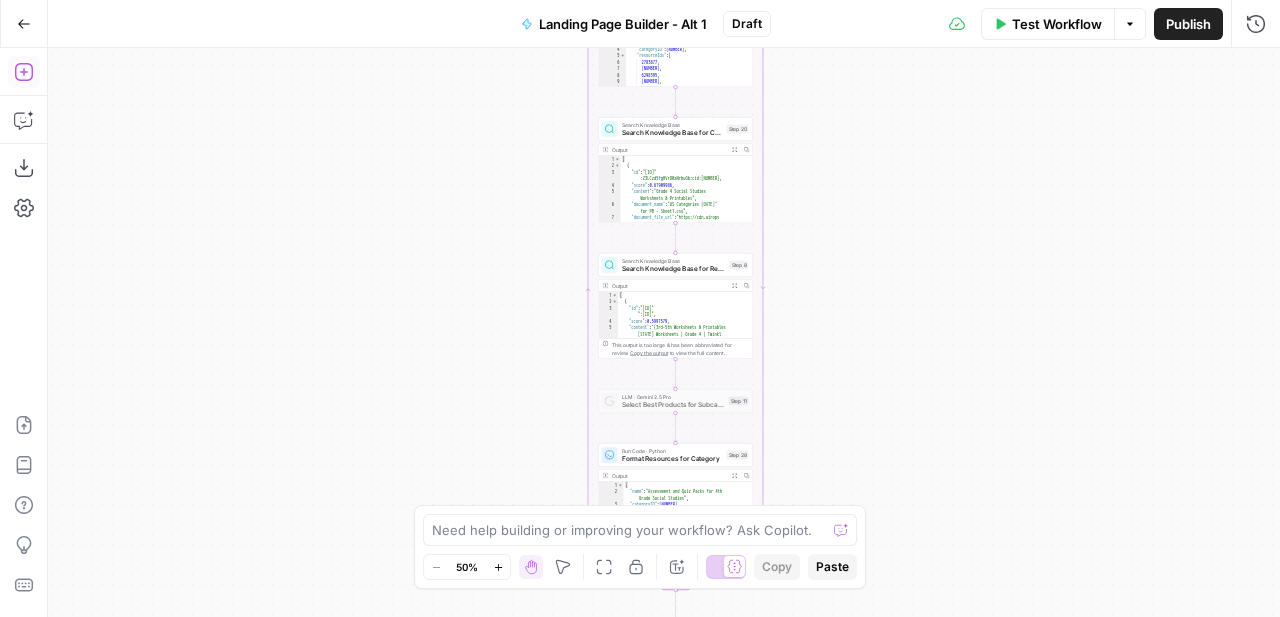 click 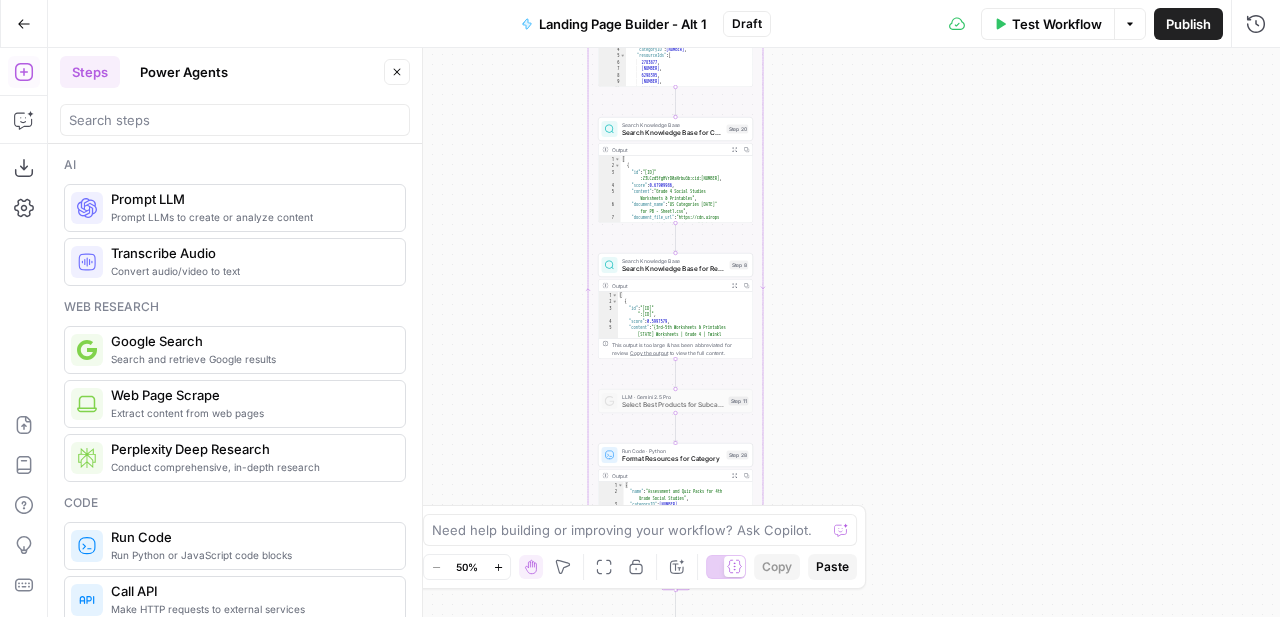 click on "Workflow Set Inputs Inputs LLM · GPT-4.1 Prompt LLM Step 15 Output Expand Output Copy 1 2 {    "customer_profile" :  "# Pre Kindergarden -         Grade 5 Teachers Persona \n\n ## Customer         Overview \n Grades PK-5 teachers (Primary 4        -11 y/o). Focused on foundational         development, reading , math, and classroom         readiness. Looking for fun, engaging, and         culturally relevant resources that align         with educational standards.  \n\n ## Tone of         Voice \n When writing for PK-5 Teachers,         remember to lean more heavily into the         knowledgeable and human attributes to         express quality and connection. \n\n **Be:**         Knowledgeable, Human, Positive,         Supportive \n\n **Tips:** Acknowledge         classroom challenges, highlight quality,         state standards alignment, ease-of-use,         and lesson planning support. \n\n ##         \n \n" at bounding box center (664, 332) 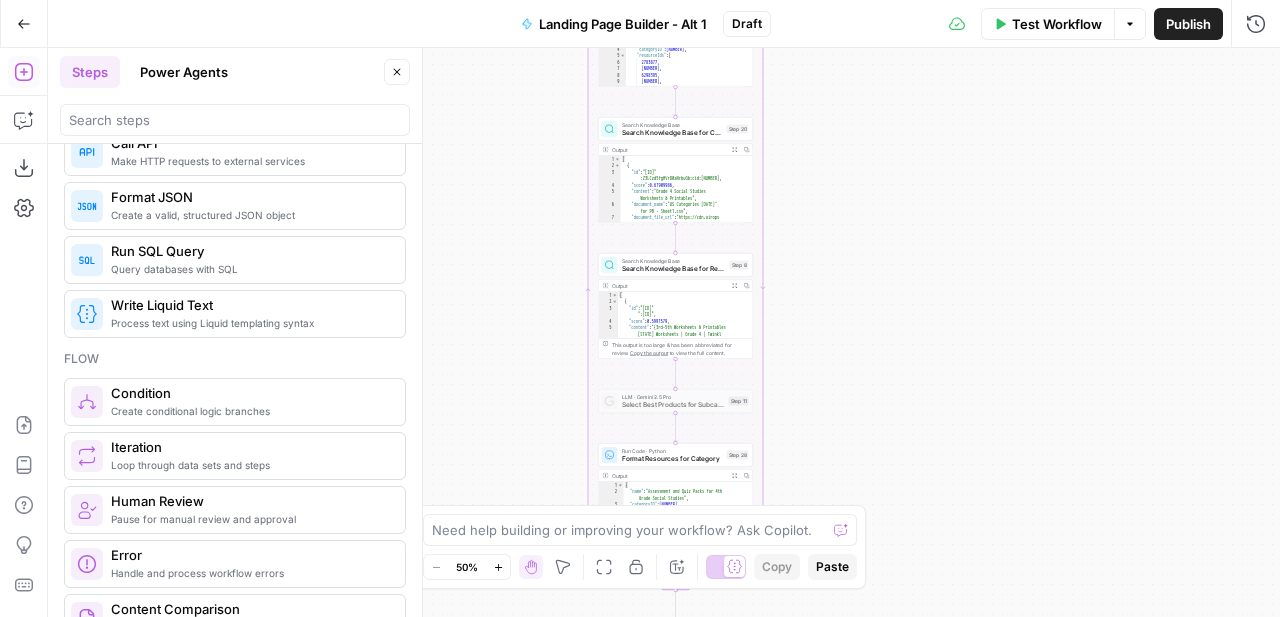 scroll, scrollTop: 451, scrollLeft: 0, axis: vertical 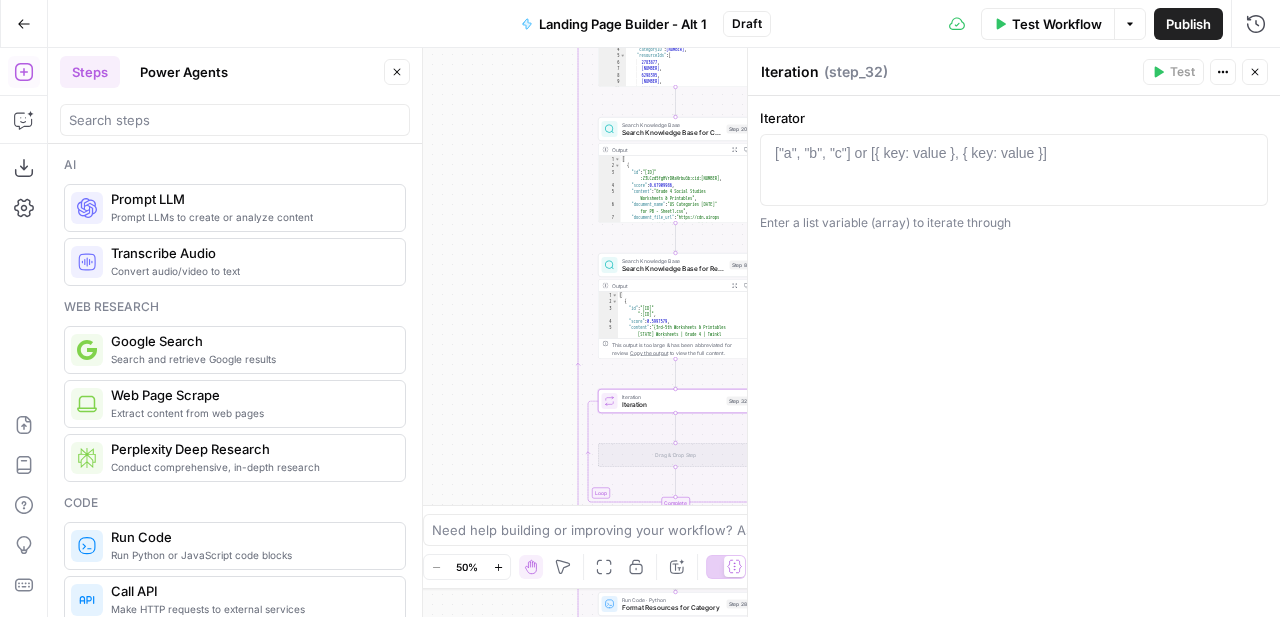 click 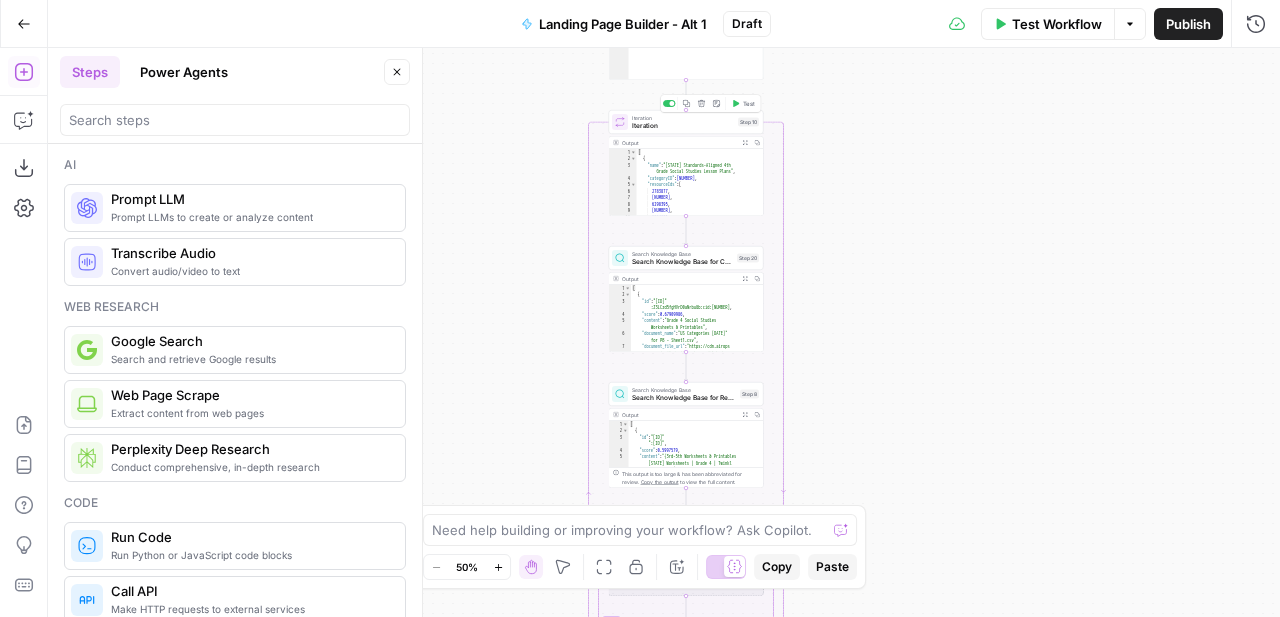 click on "Iteration" at bounding box center [683, 126] 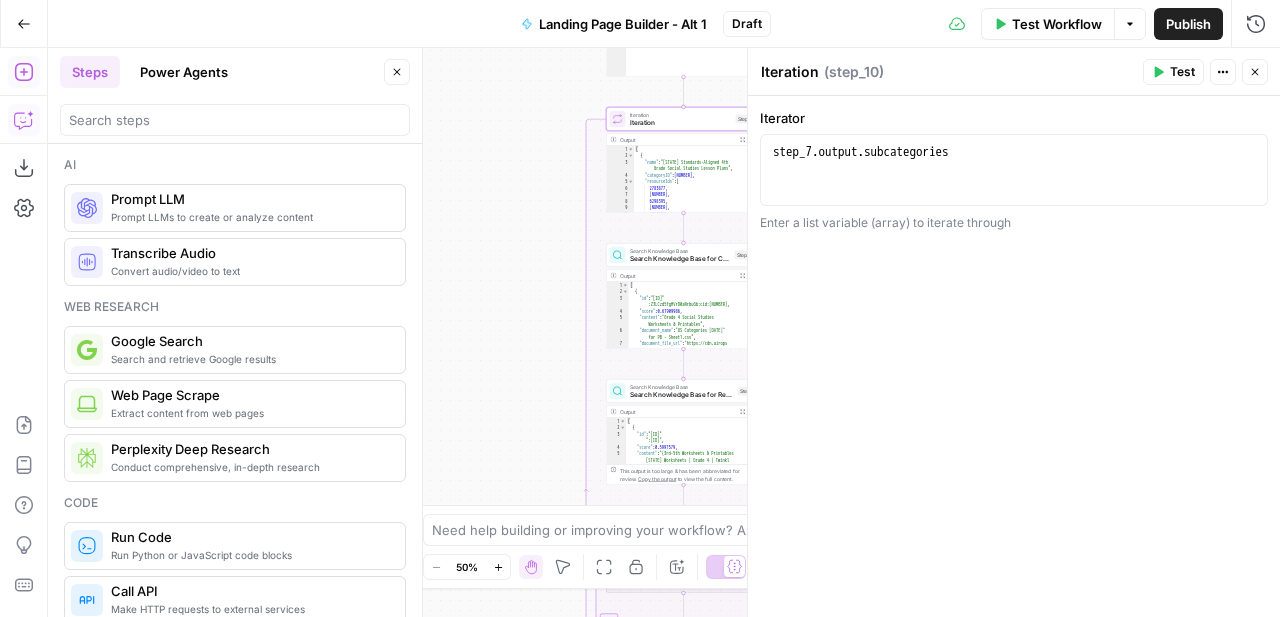 click 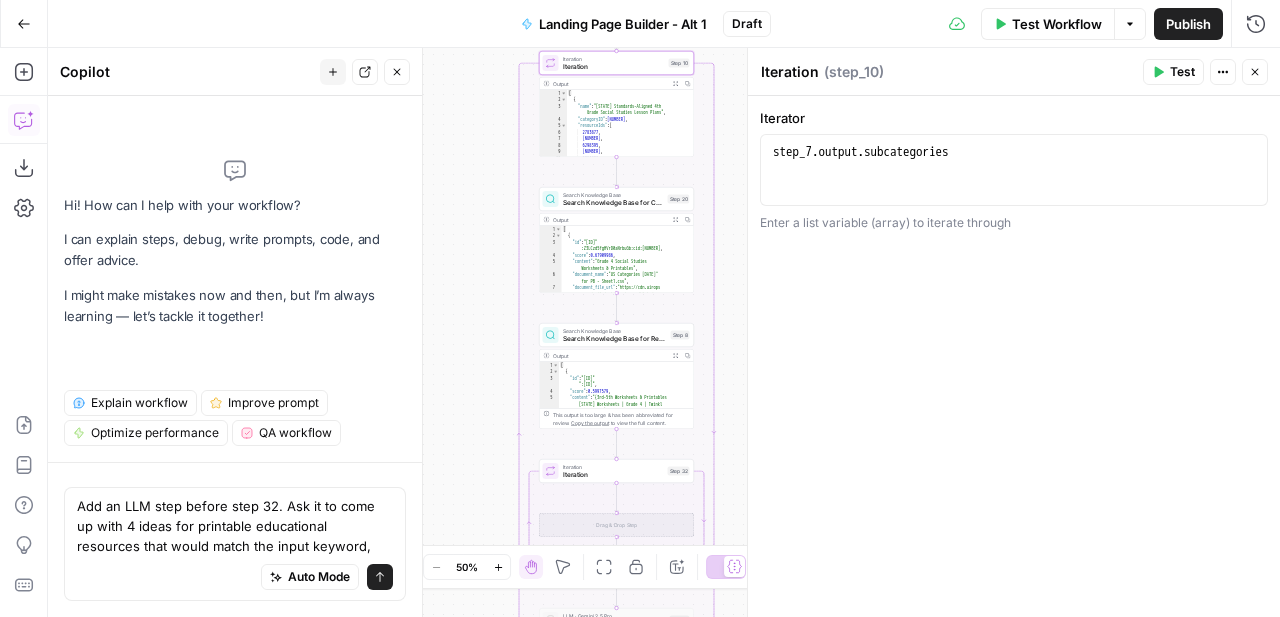 type on "Add an LLM step before step 32. Ask it to come up with 4 ideas for printable educational resources that would match the input keyword," 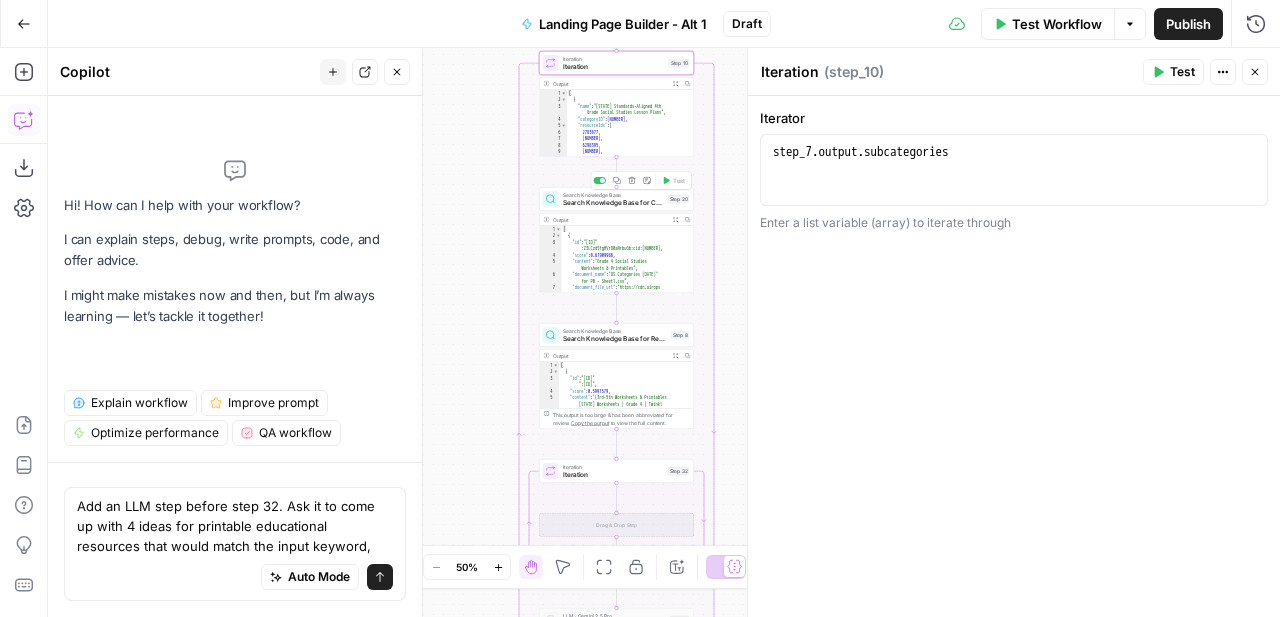 click on "Search Knowledge Base for Category" at bounding box center [613, 203] 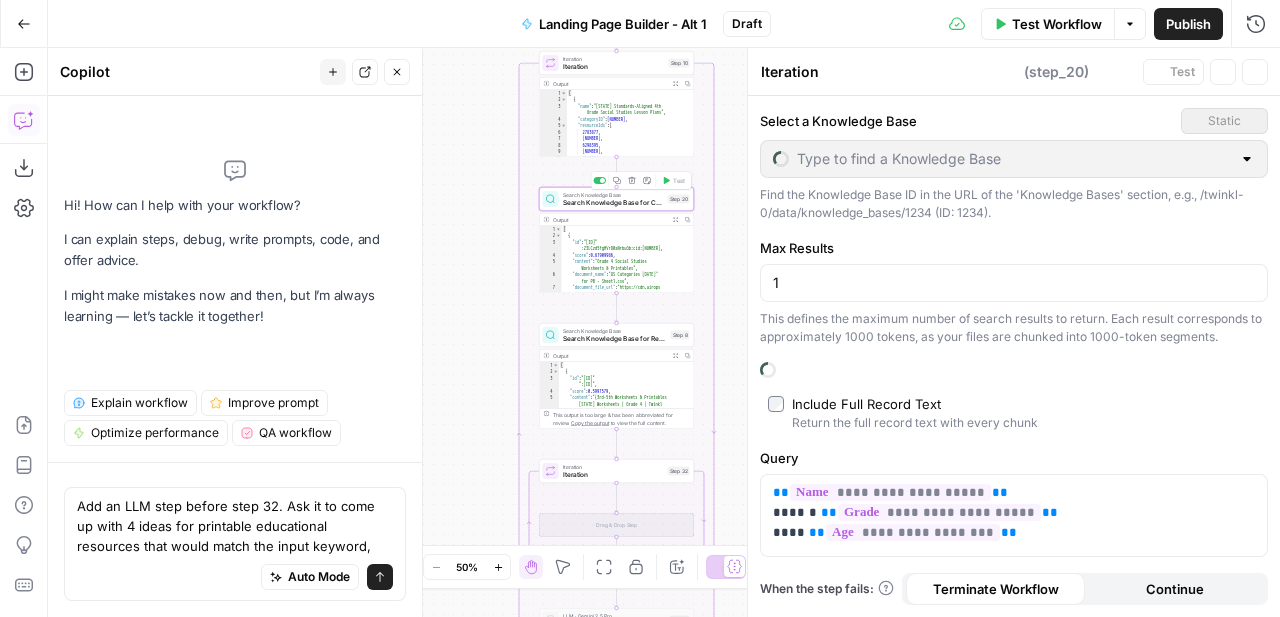 type on "Search Knowledge Base for Category" 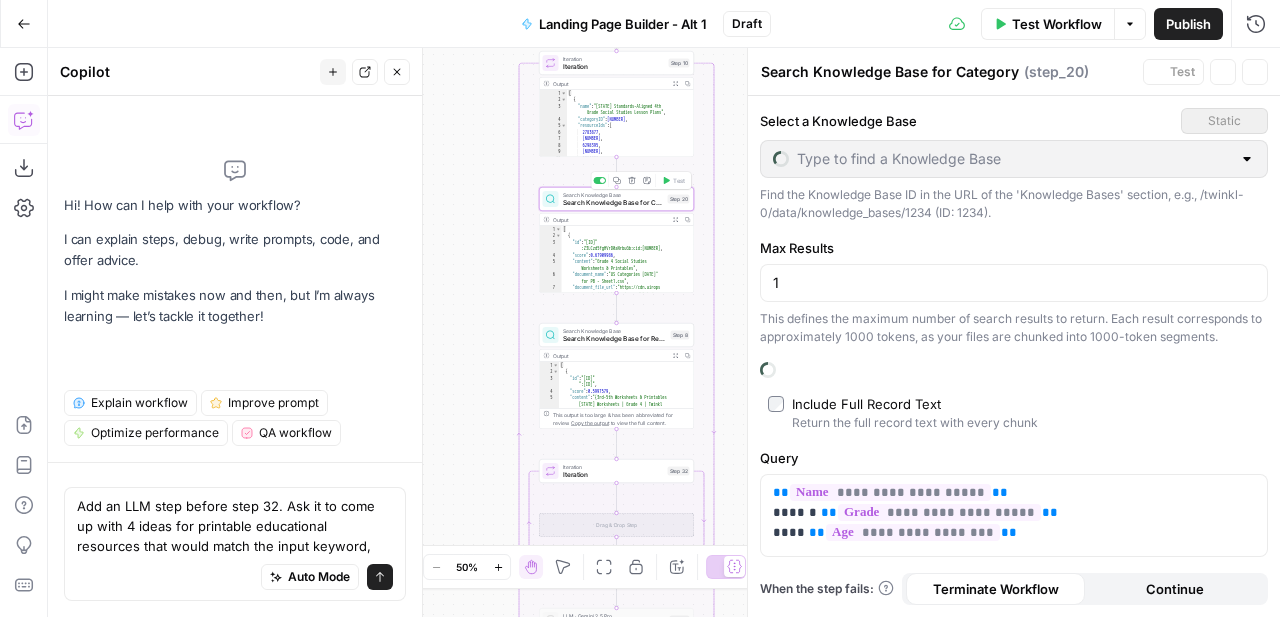 type on "US Categories [+ resource count]" 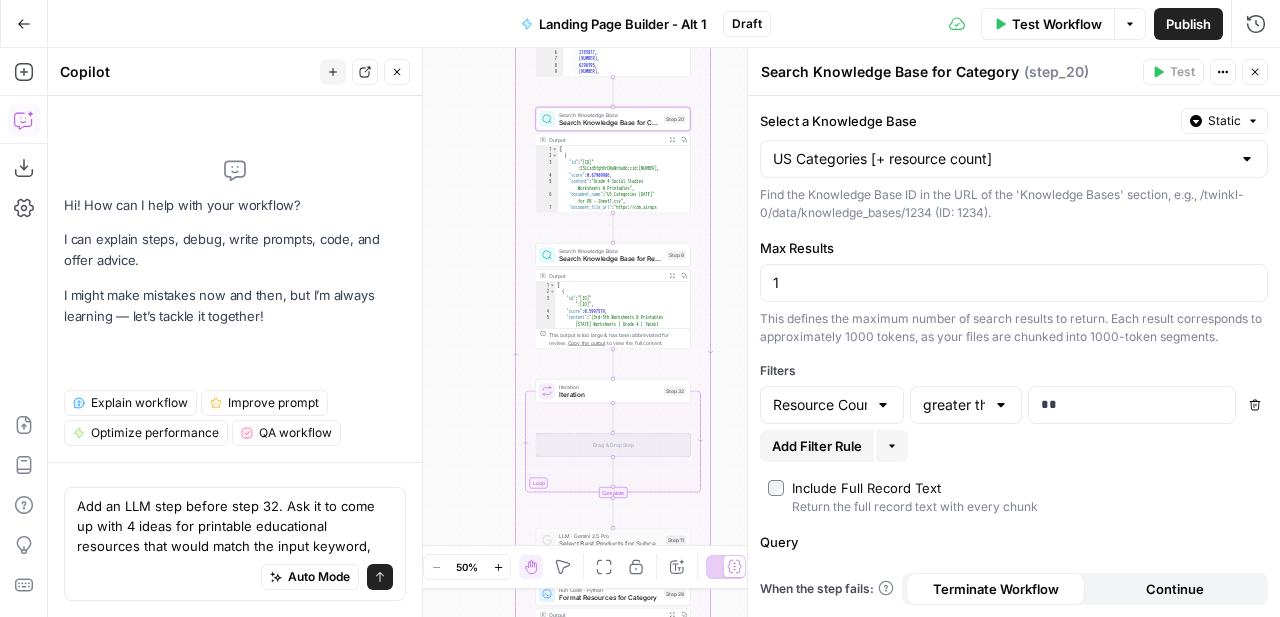 click on "Workflow Set Inputs Inputs LLM · GPT-4.1 Prompt LLM Step 15 Output Expand Output Copy 1 2 {    "customer_profile" :  "# Pre Kindergarden -         Grade 5 Teachers Persona \n\n ## Customer         Overview \n Grades PK-5 teachers (Primary 4        -11 y/o). Focused on foundational         development, reading , math, and classroom         readiness. Looking for fun, engaging, and         culturally relevant resources that align         with educational standards.  \n\n ## Tone of         Voice \n When writing for PK-5 Teachers,         remember to lean more heavily into the         knowledgeable and human attributes to         express quality and connection. \n\n **Be:**         Knowledgeable, Human, Positive,         Supportive \n\n **Tips:** Acknowledge         classroom challenges, highlight quality,         state standards alignment, ease-of-use,         and lesson planning support. \n\n ##         \n \n" at bounding box center (664, 332) 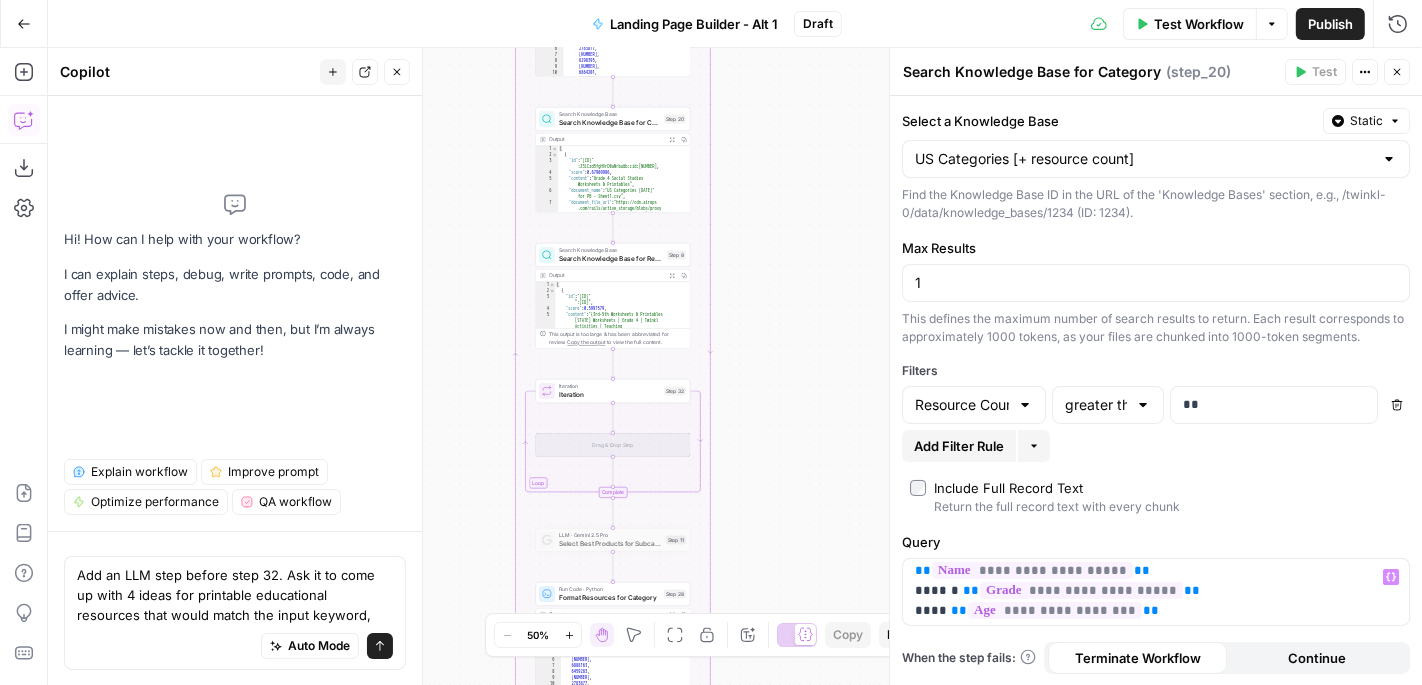scroll, scrollTop: 0, scrollLeft: 0, axis: both 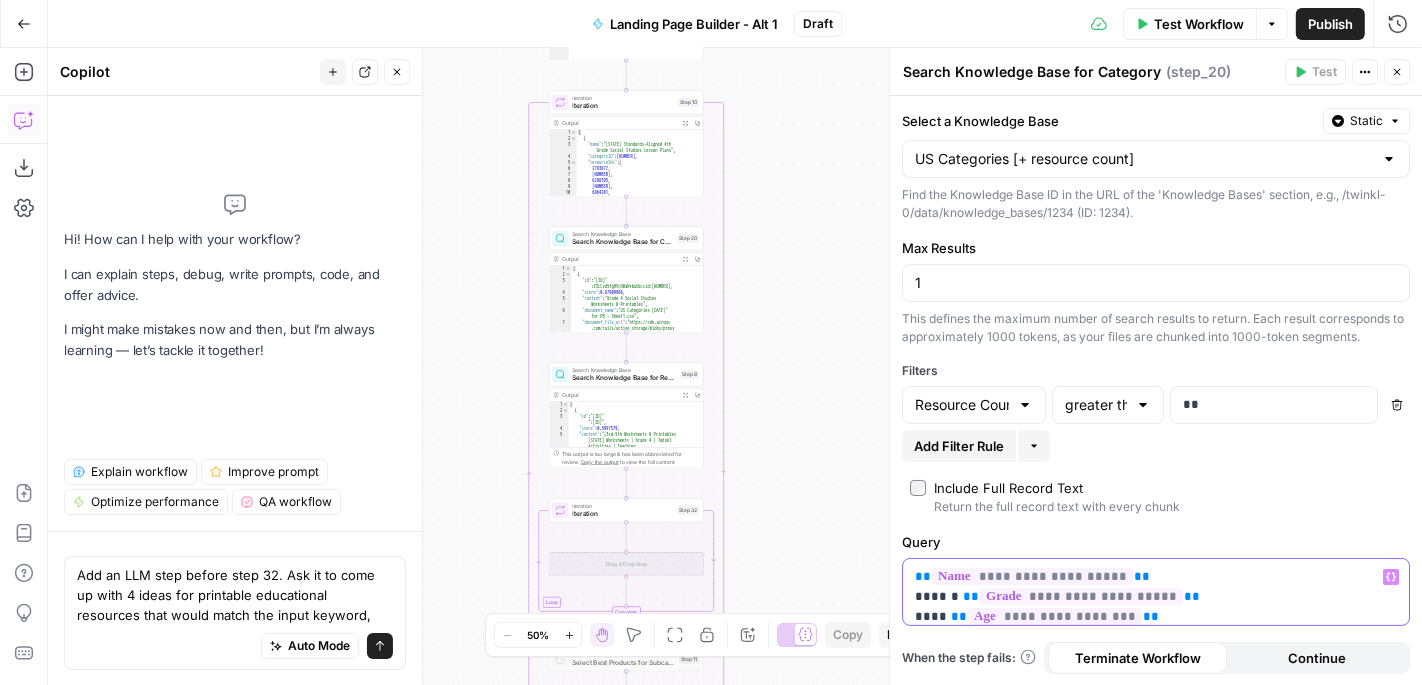 click on "**********" at bounding box center (1156, 597) 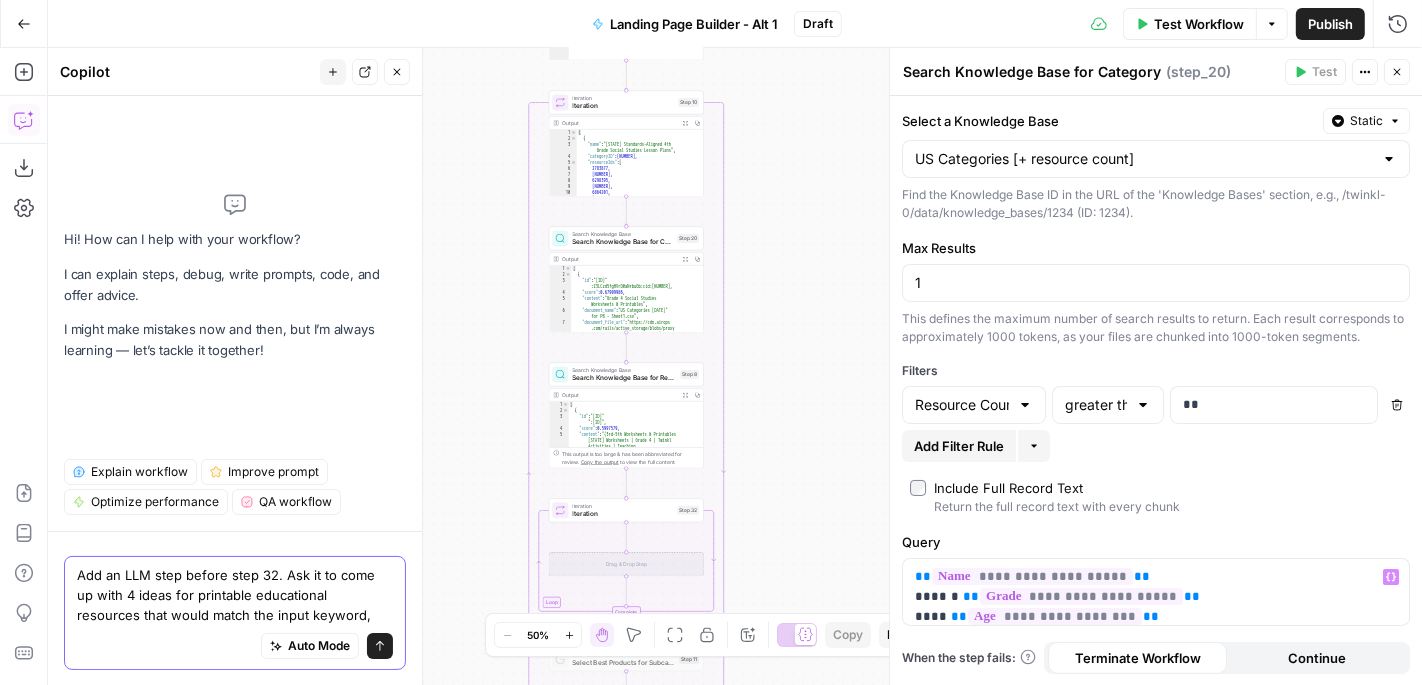 click on "Add an LLM step before step 32. Ask it to come up with 4 ideas for printable educational resources that would match the input keyword," at bounding box center [235, 595] 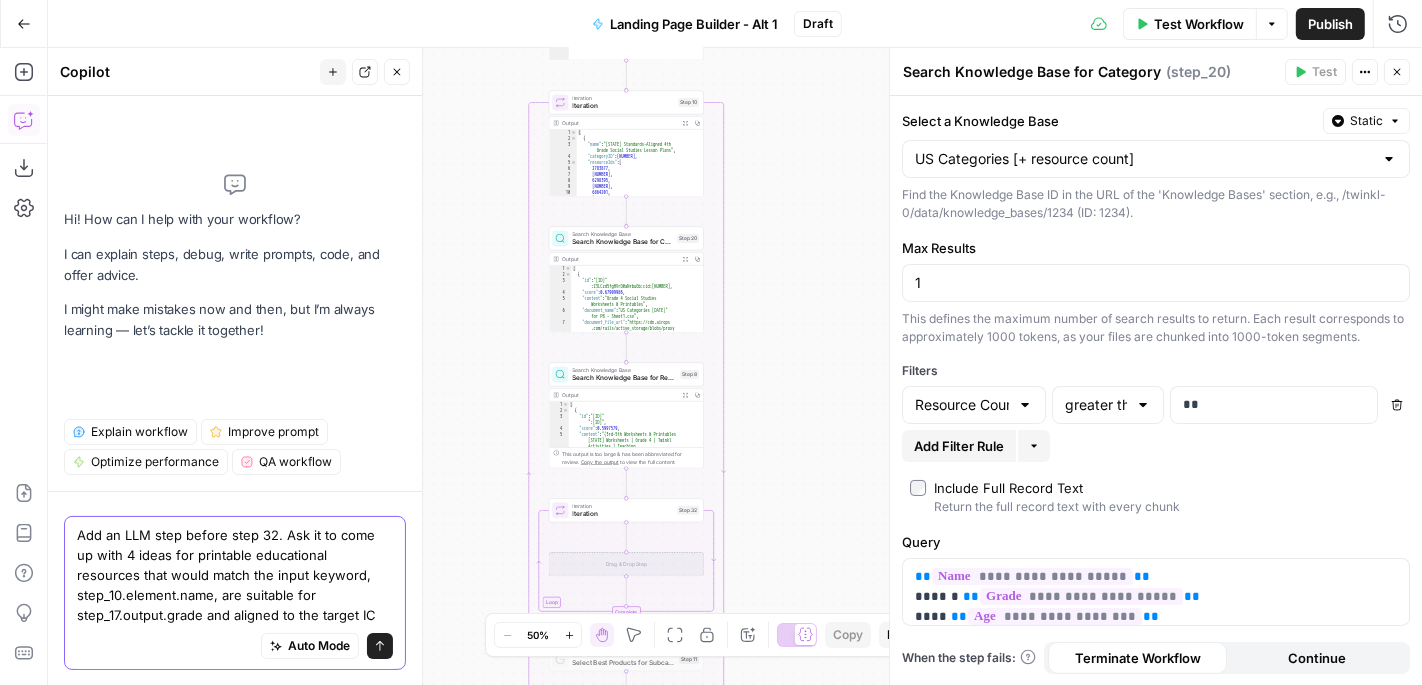 type on "Add an LLM step before step 32. Ask it to come up with 4 ideas for printable educational resources that would match the input keyword, step_10.element.name, are suitable for step_17.output.grade and aligned to the target ICP" 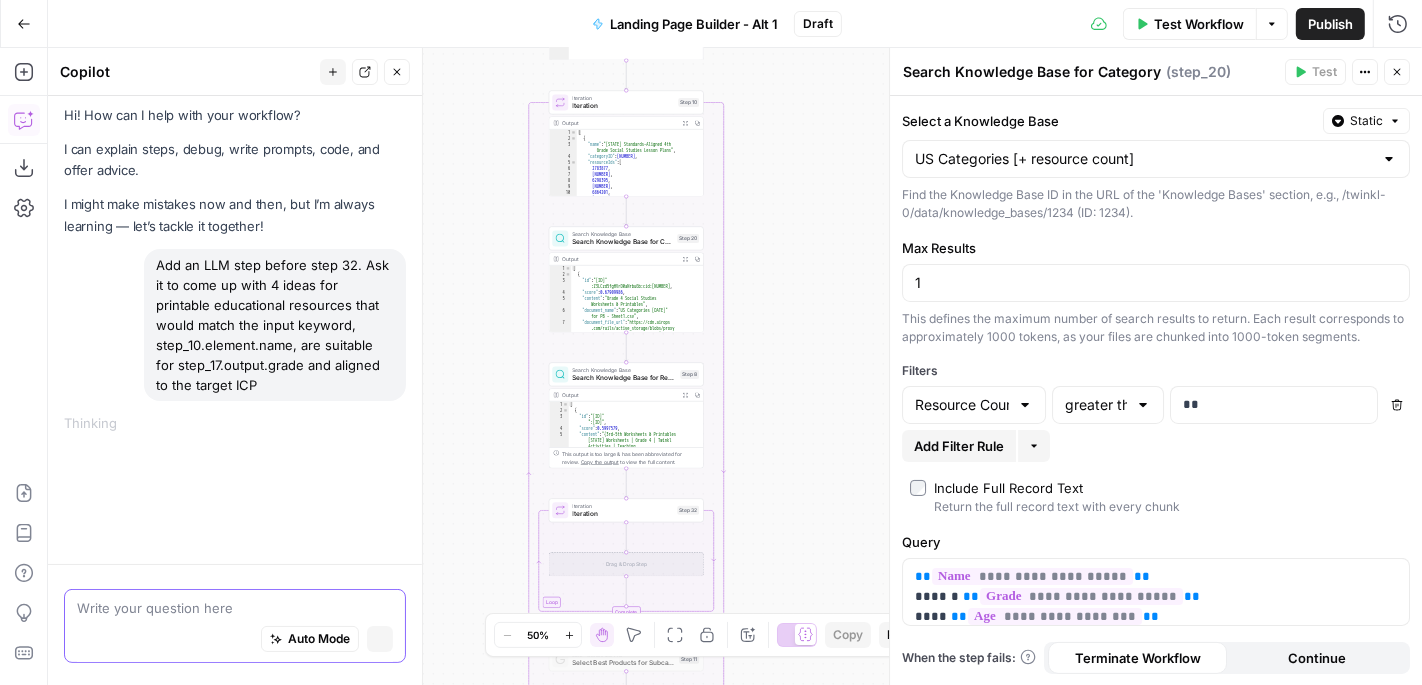 scroll, scrollTop: 0, scrollLeft: 0, axis: both 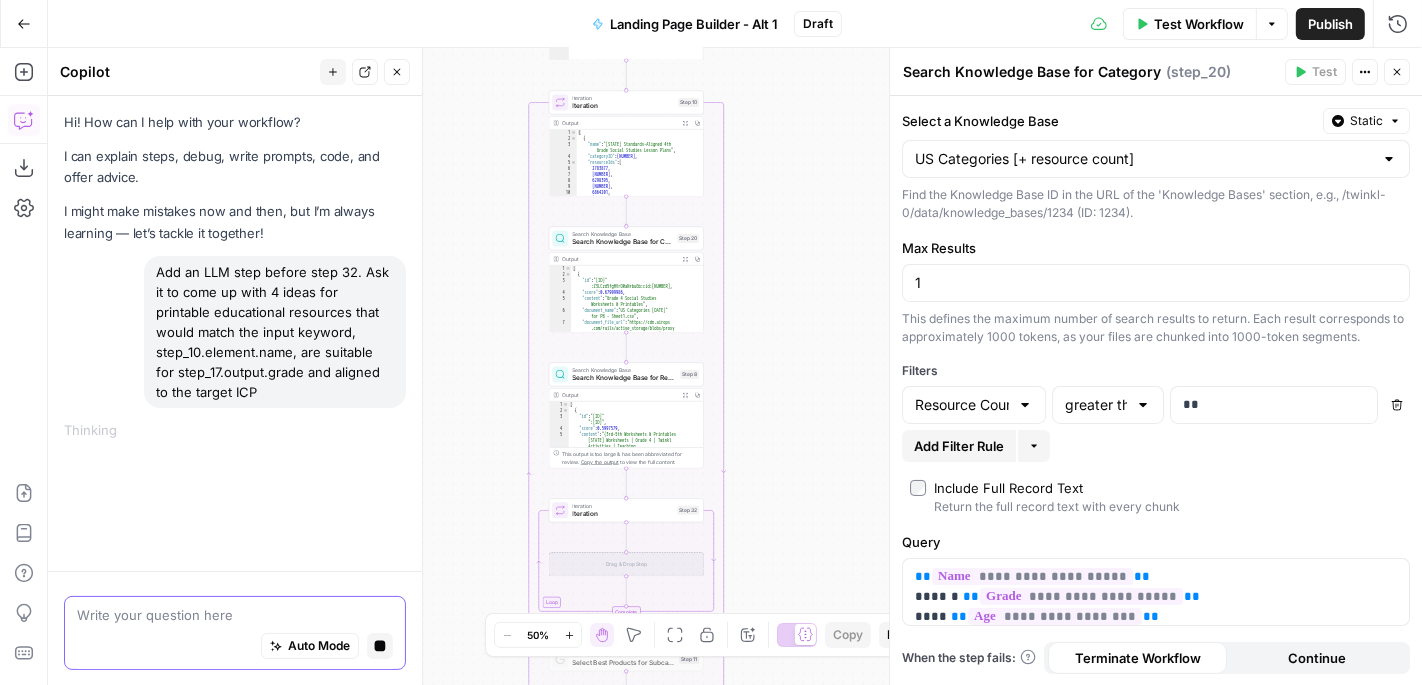 type 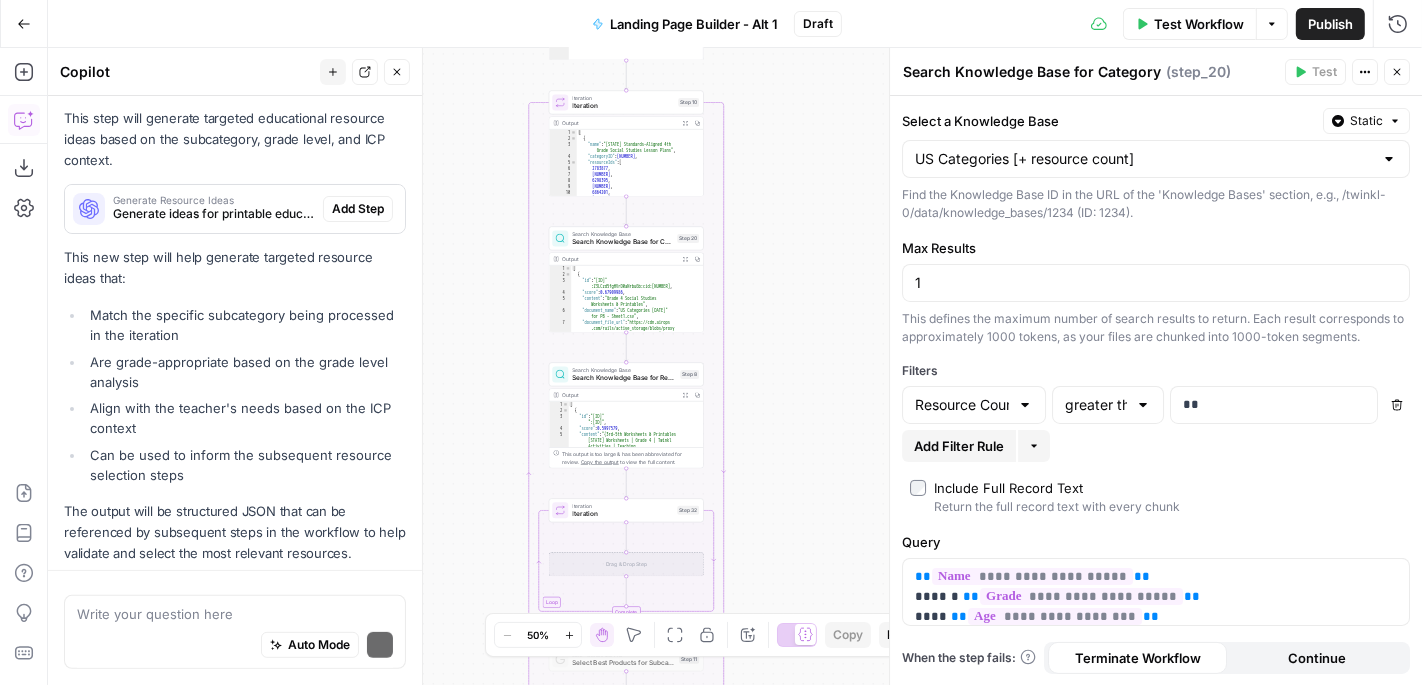 scroll, scrollTop: 529, scrollLeft: 0, axis: vertical 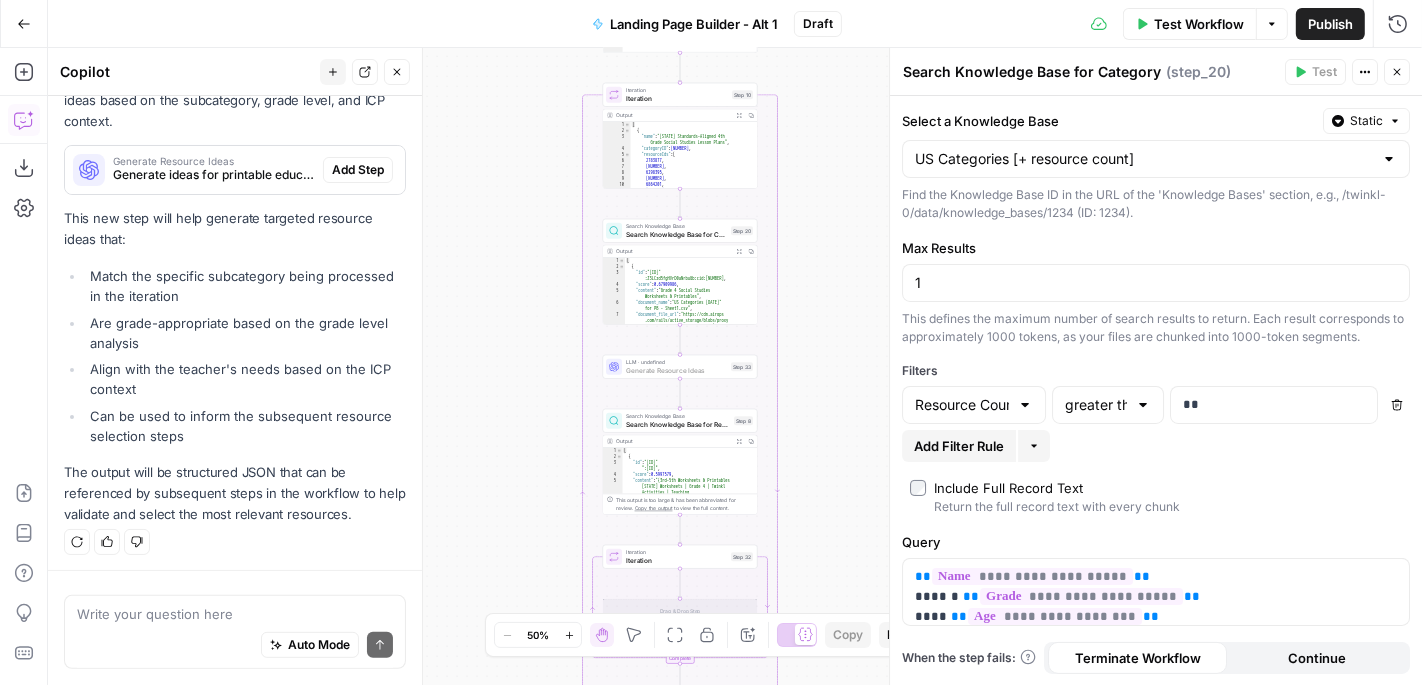 click on "Add Step" at bounding box center (358, 170) 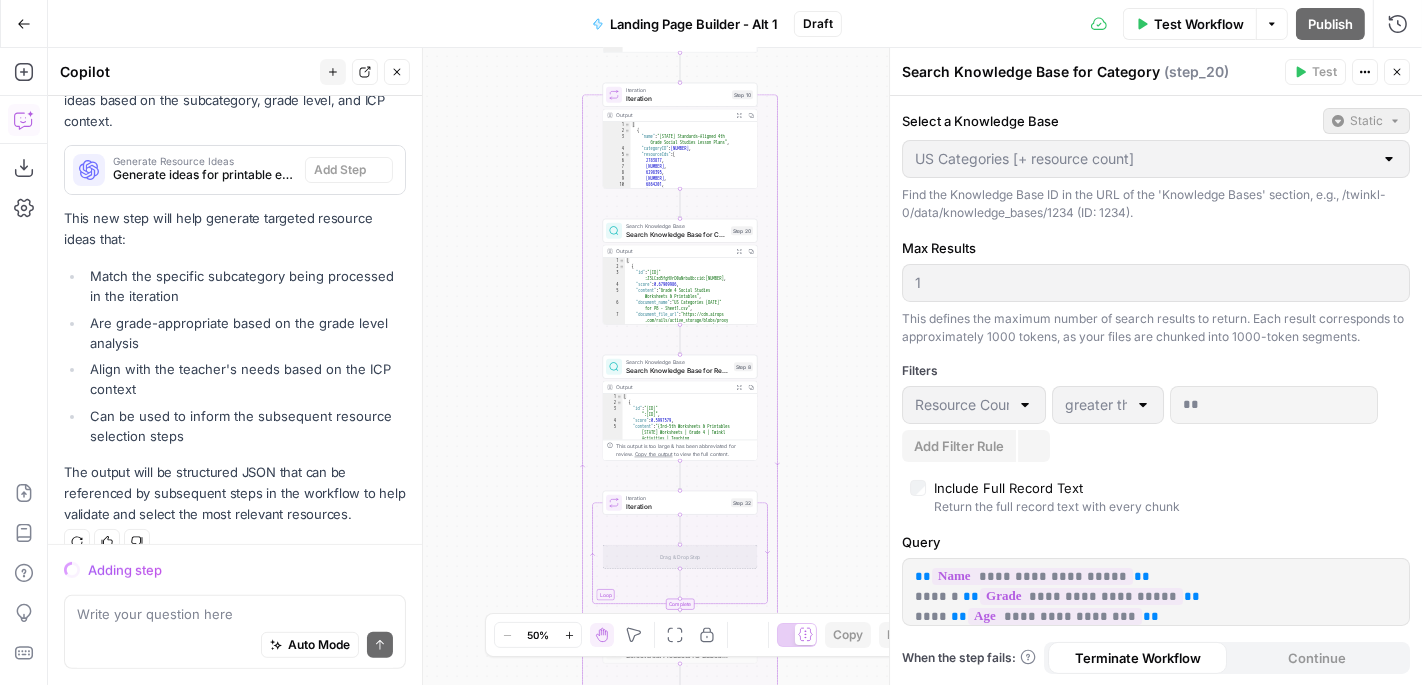 scroll, scrollTop: 555, scrollLeft: 0, axis: vertical 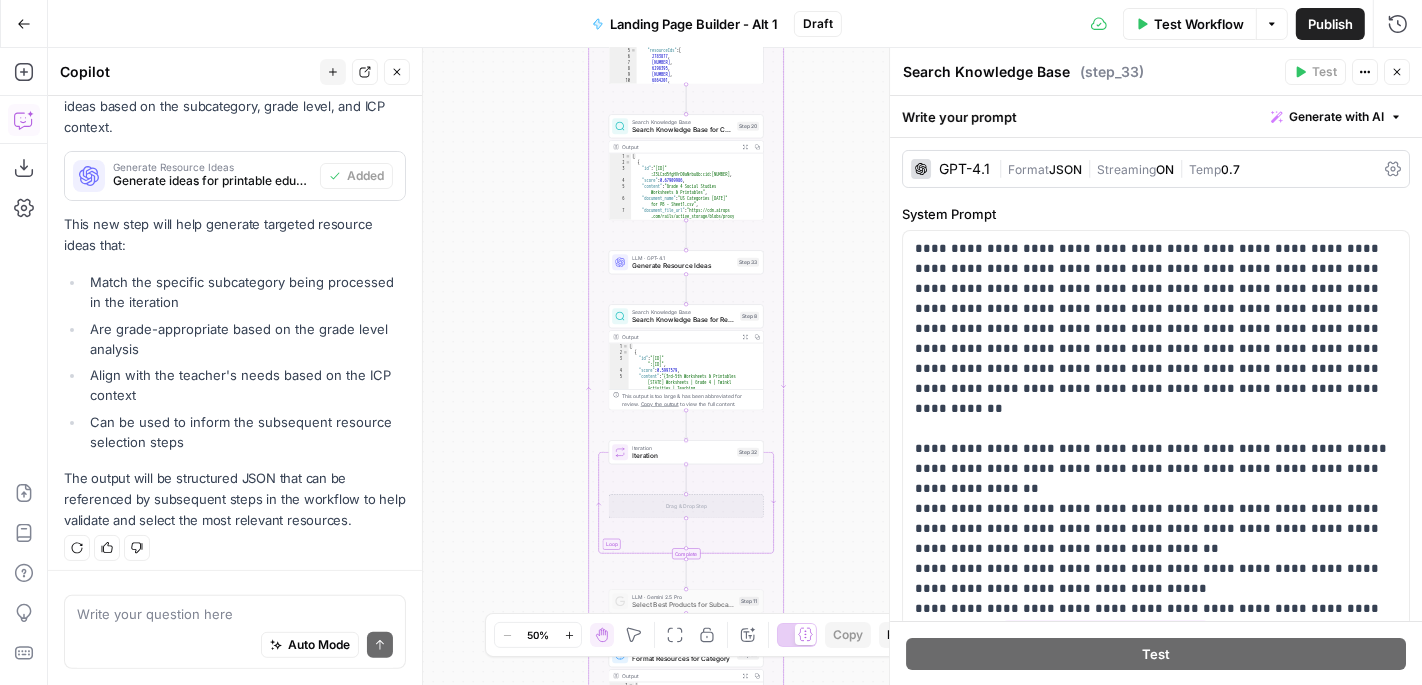type on "Generate Resource Ideas" 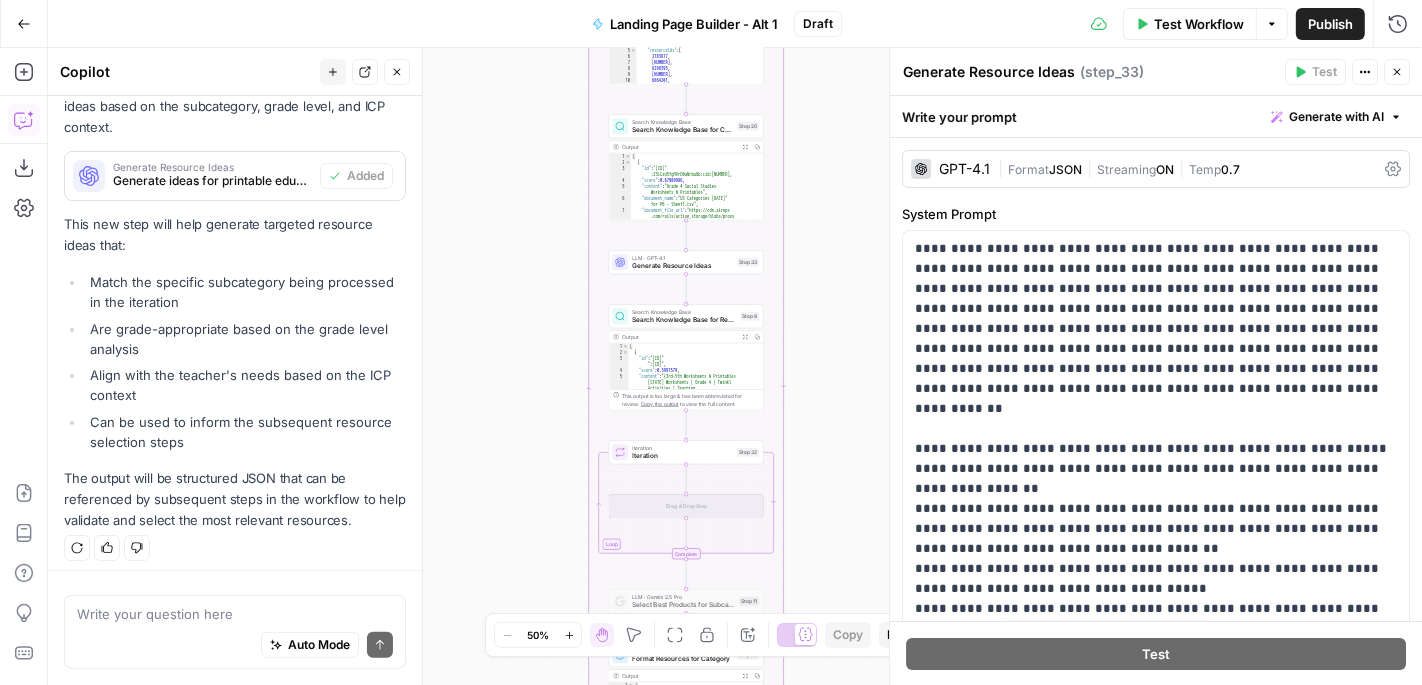 scroll, scrollTop: 561, scrollLeft: 0, axis: vertical 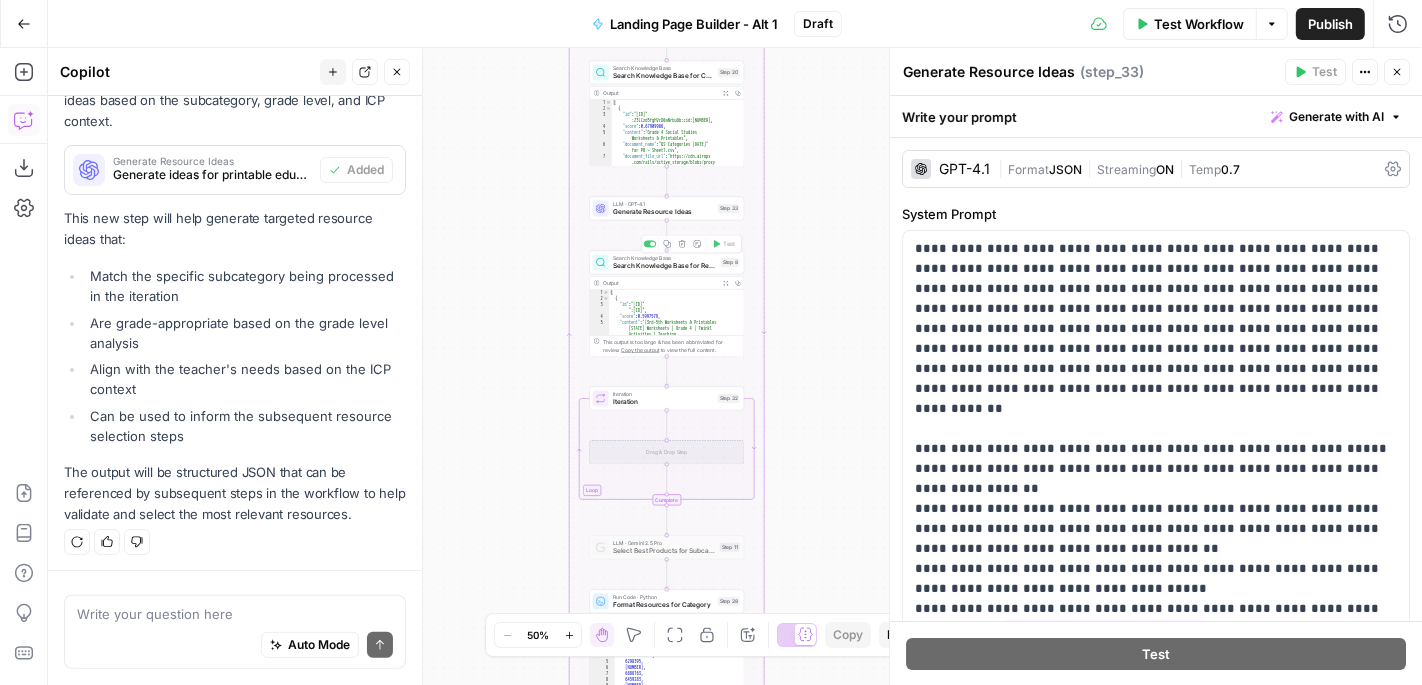 click on "Generate Resource Ideas" at bounding box center [663, 212] 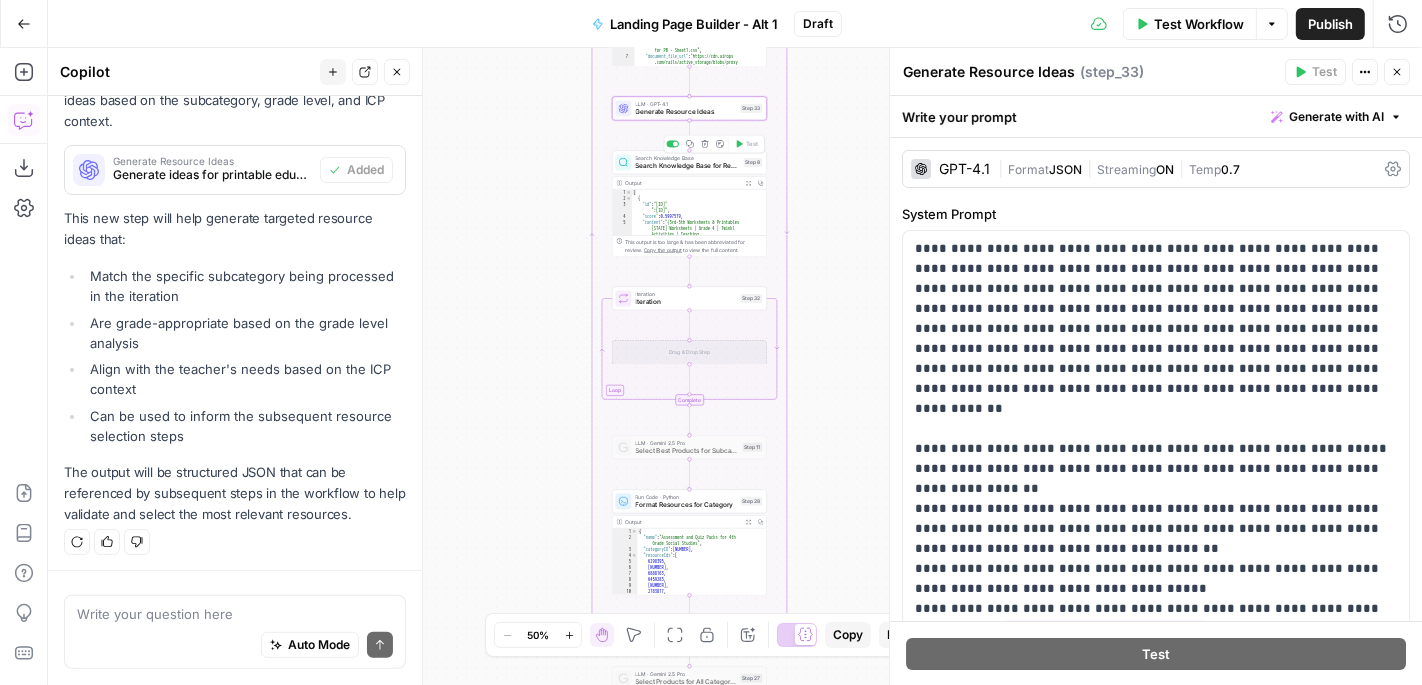 click at bounding box center (672, 143) 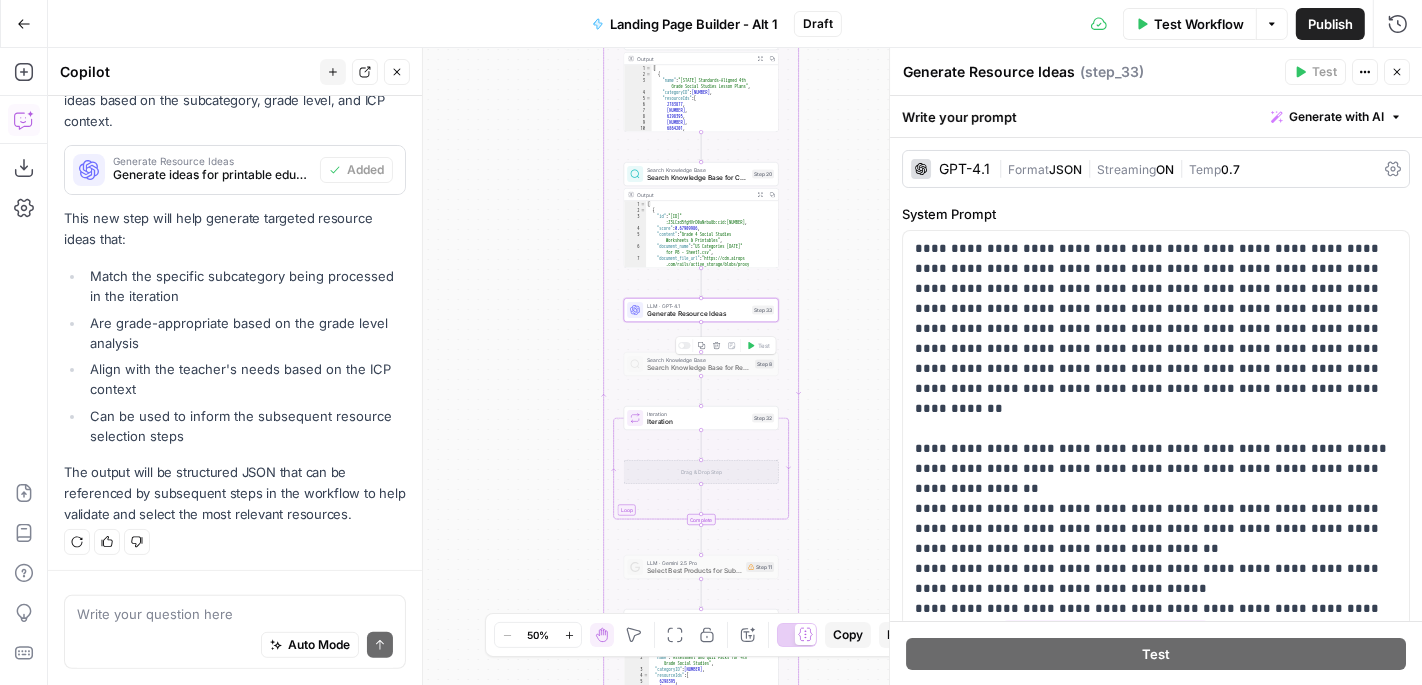 click at bounding box center (681, 345) 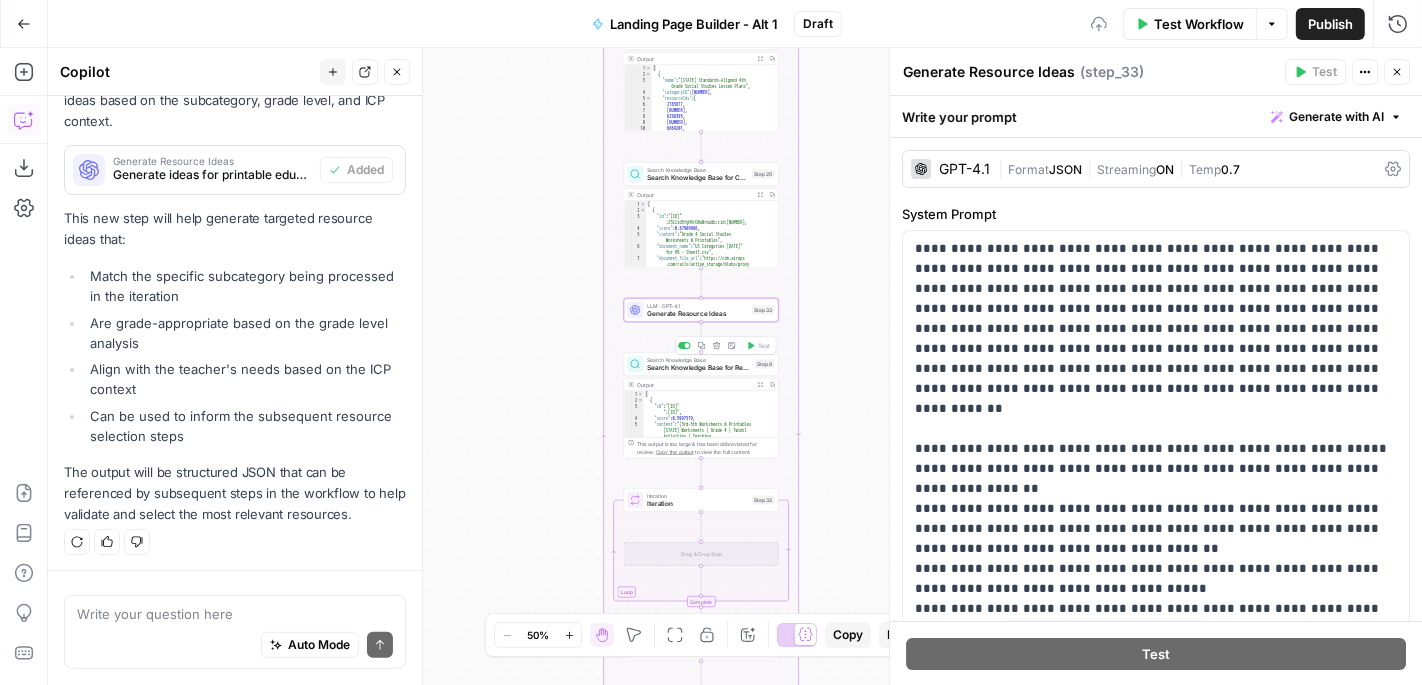 click at bounding box center [684, 345] 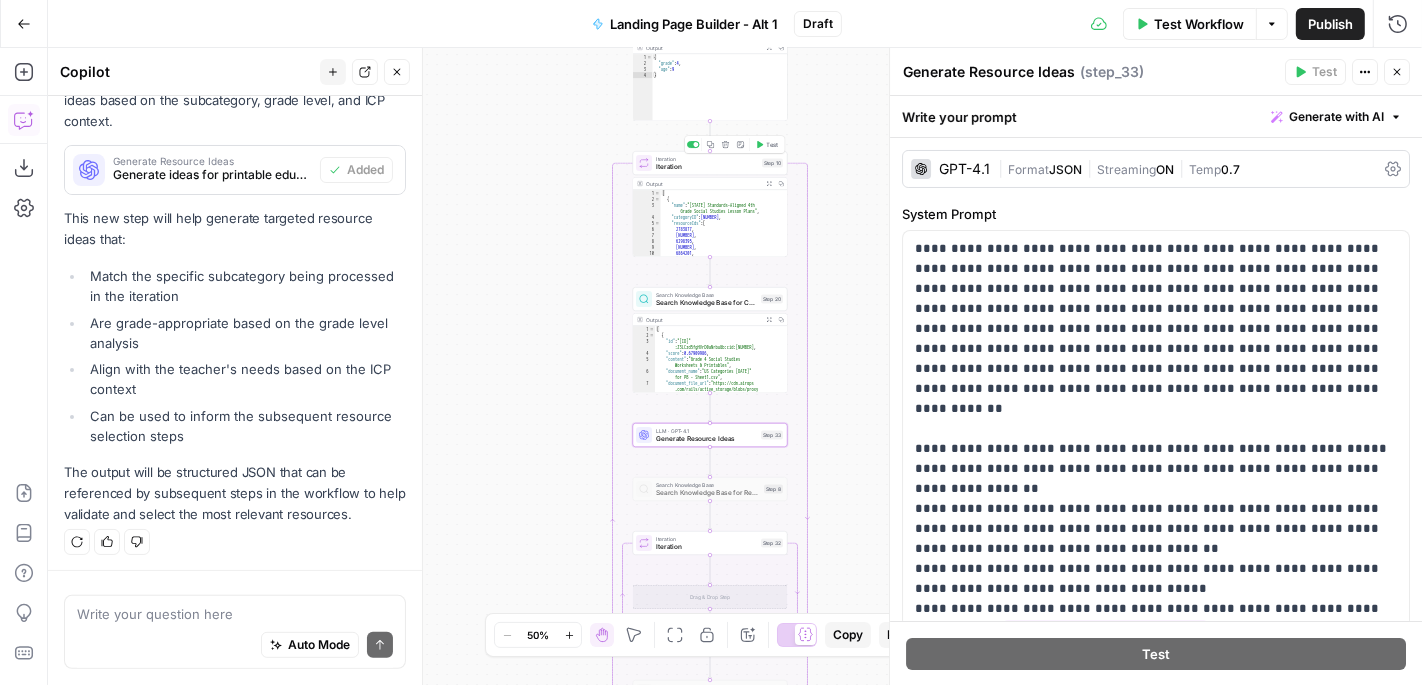 click on "Test" at bounding box center (773, 144) 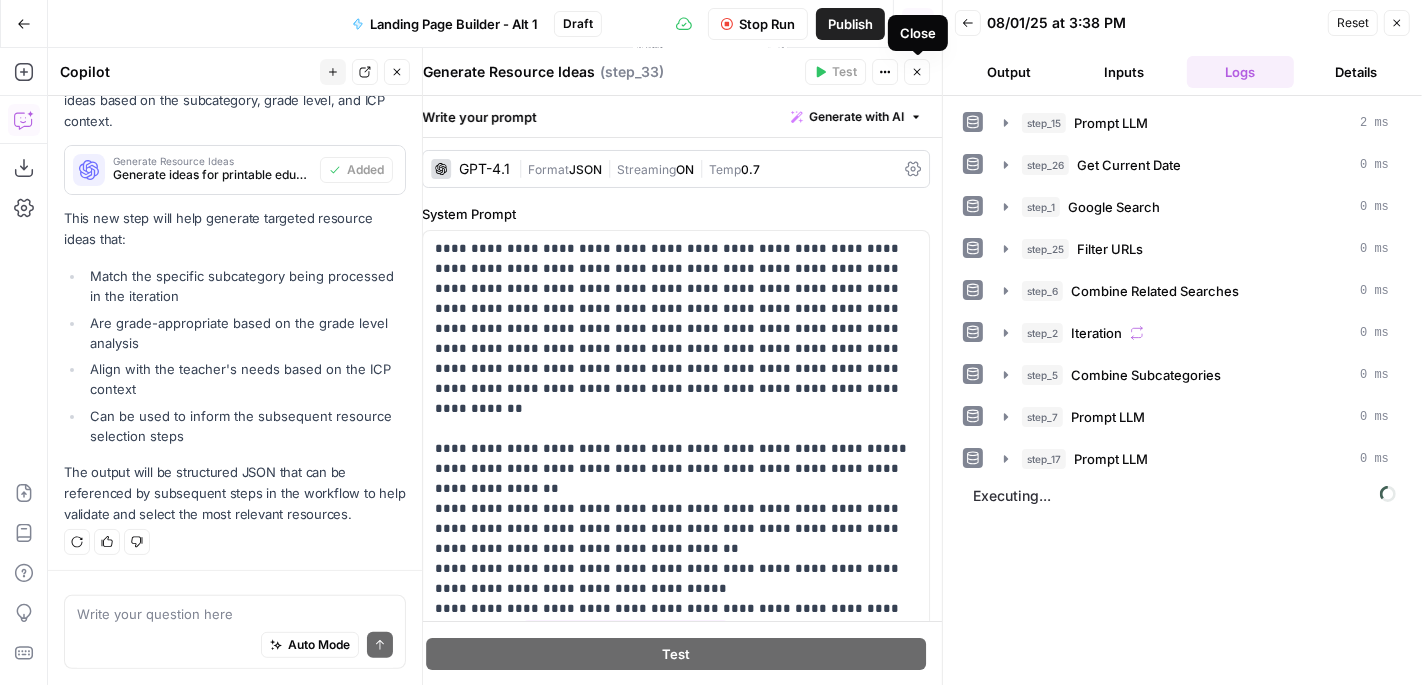 click on "Close" at bounding box center [922, 72] 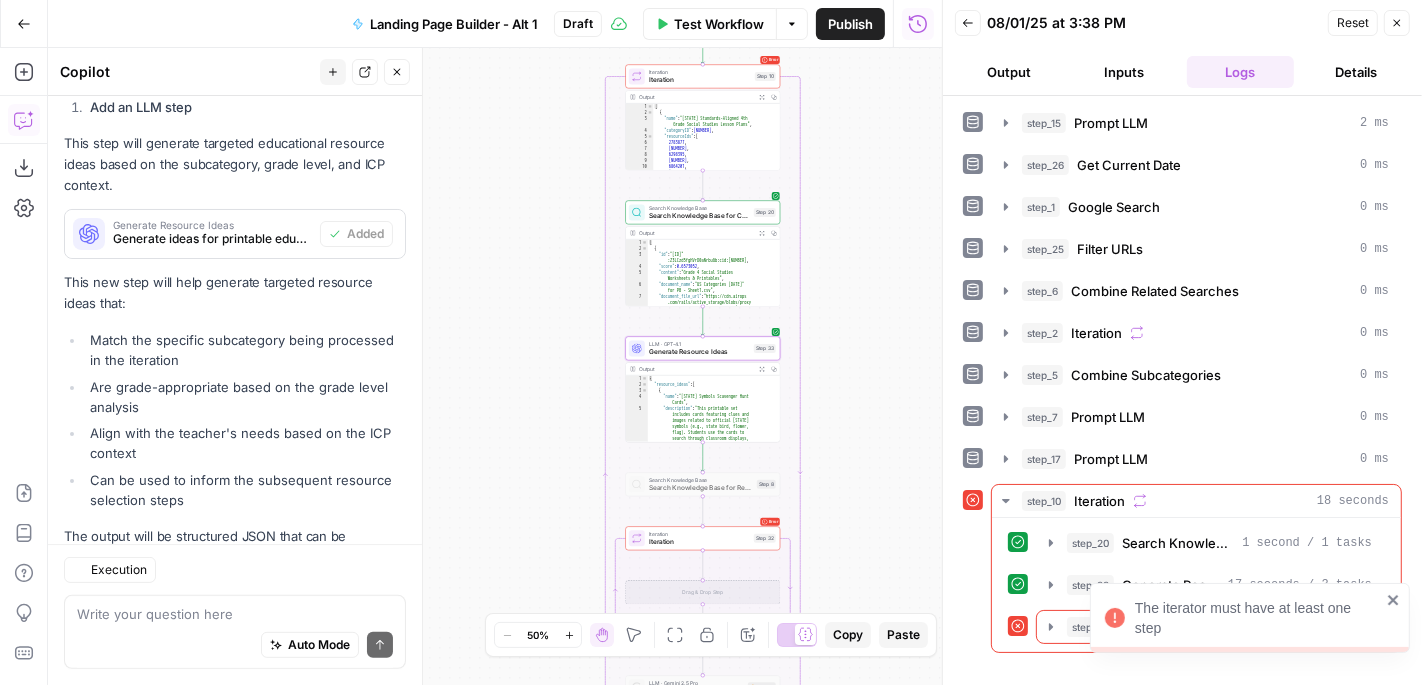 scroll, scrollTop: 586, scrollLeft: 0, axis: vertical 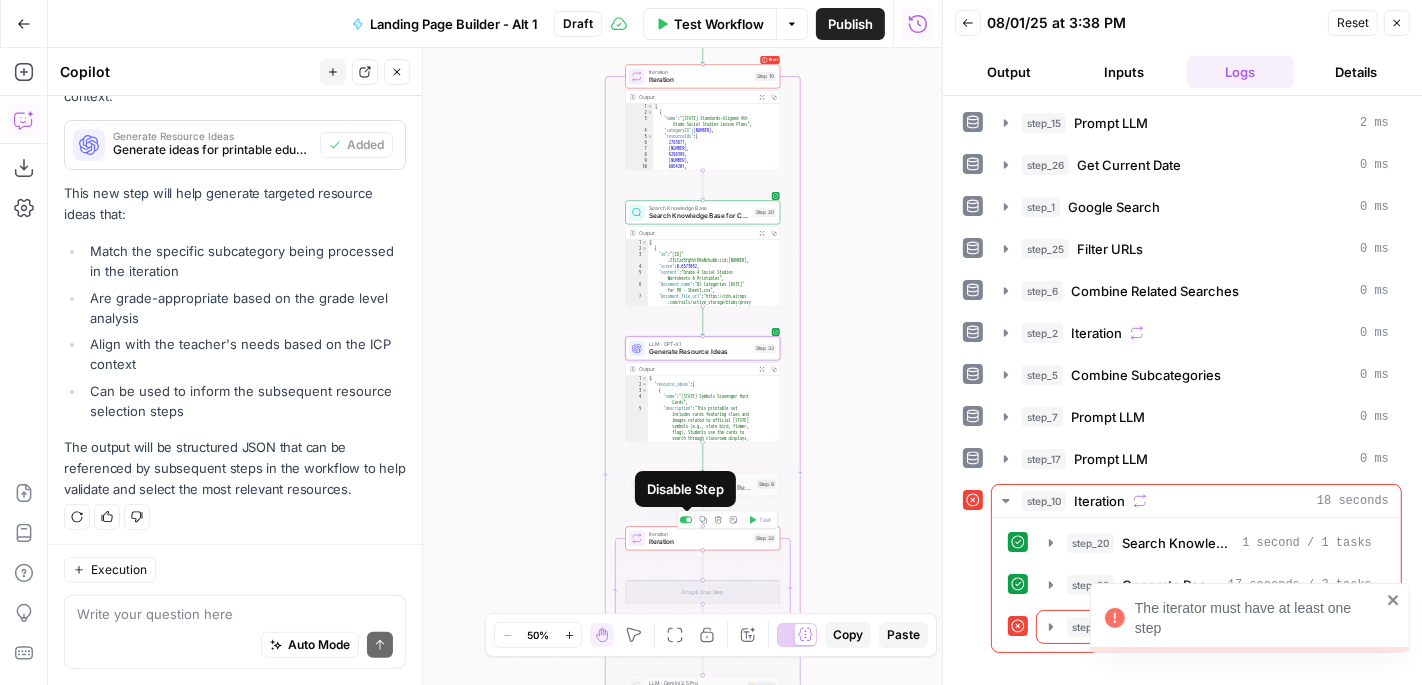 click at bounding box center [688, 519] 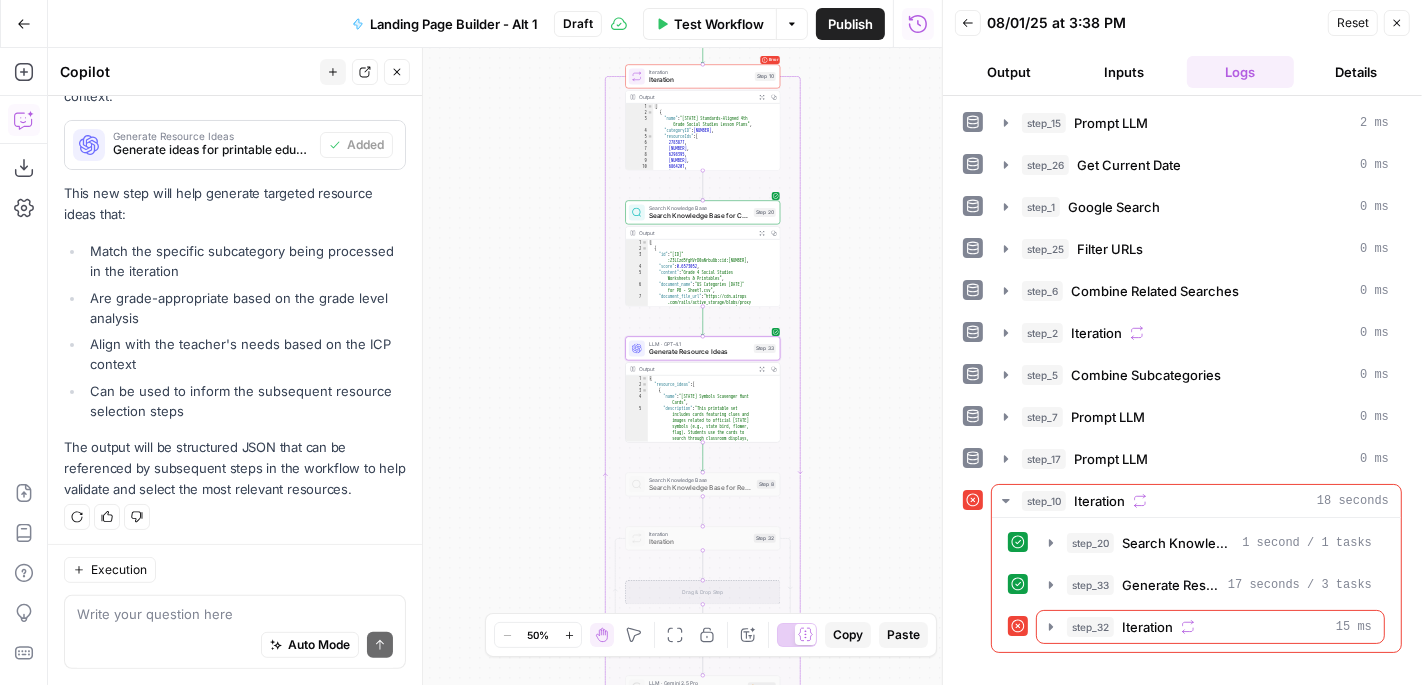 type on "**********" 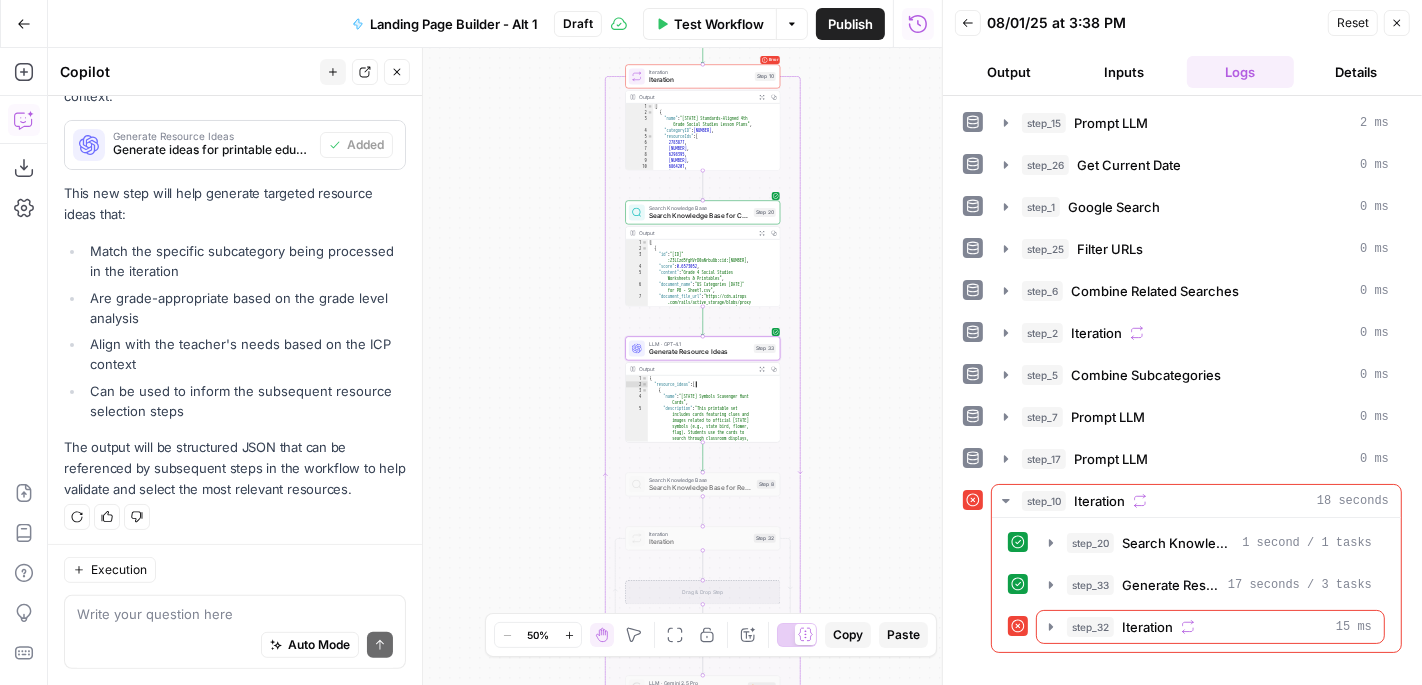 scroll, scrollTop: 0, scrollLeft: 0, axis: both 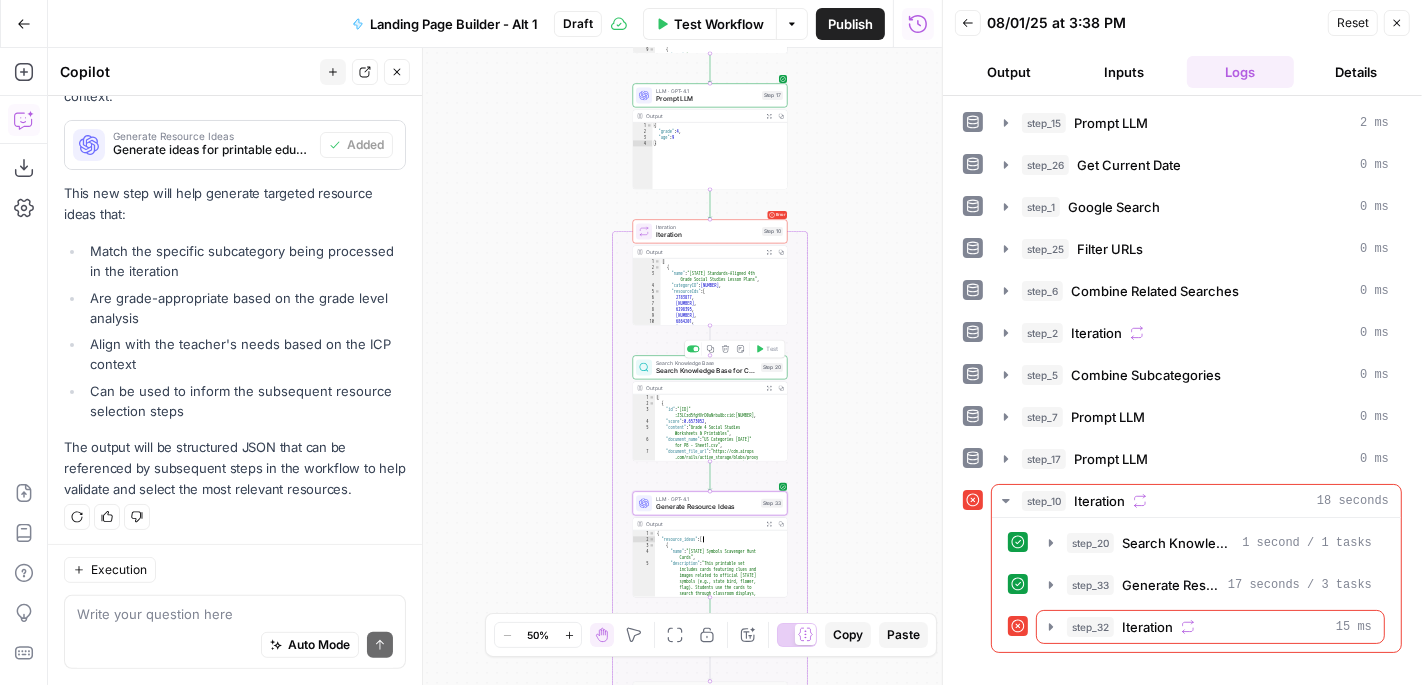 click on "Search Knowledge Base for Category" at bounding box center [706, 371] 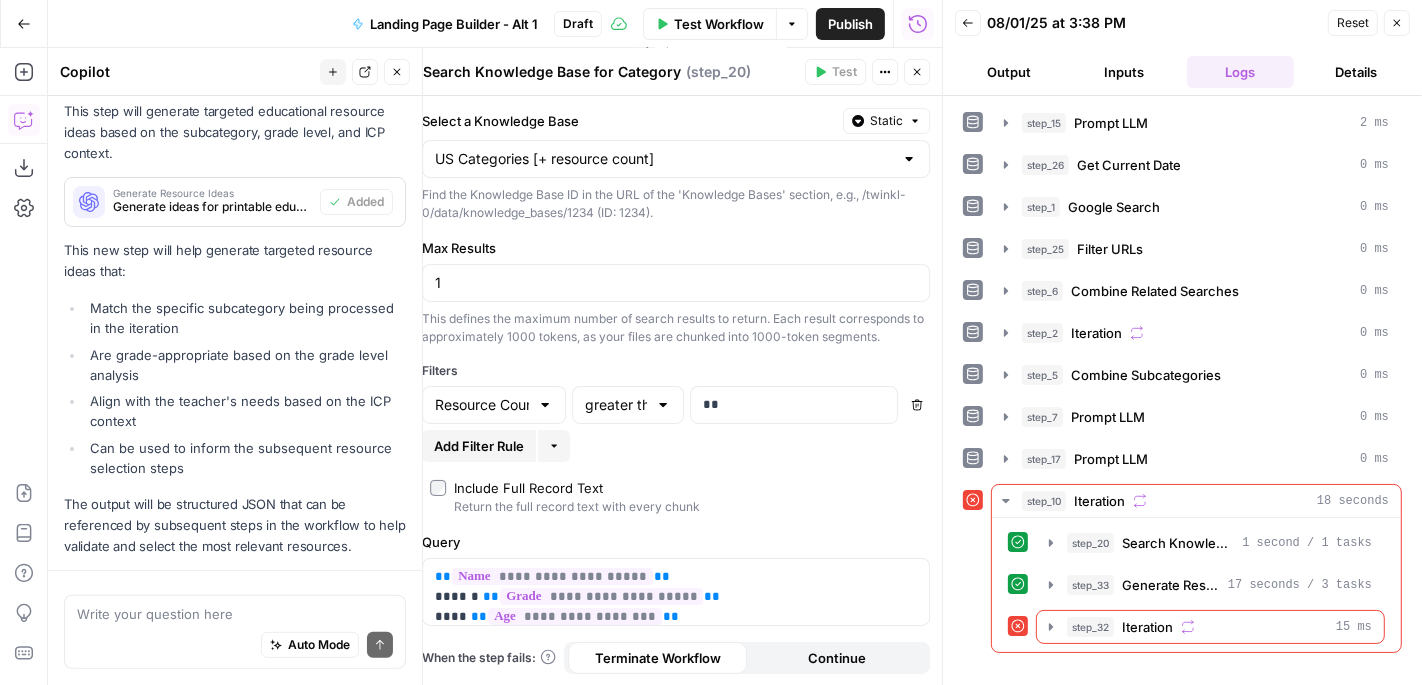 scroll, scrollTop: 586, scrollLeft: 0, axis: vertical 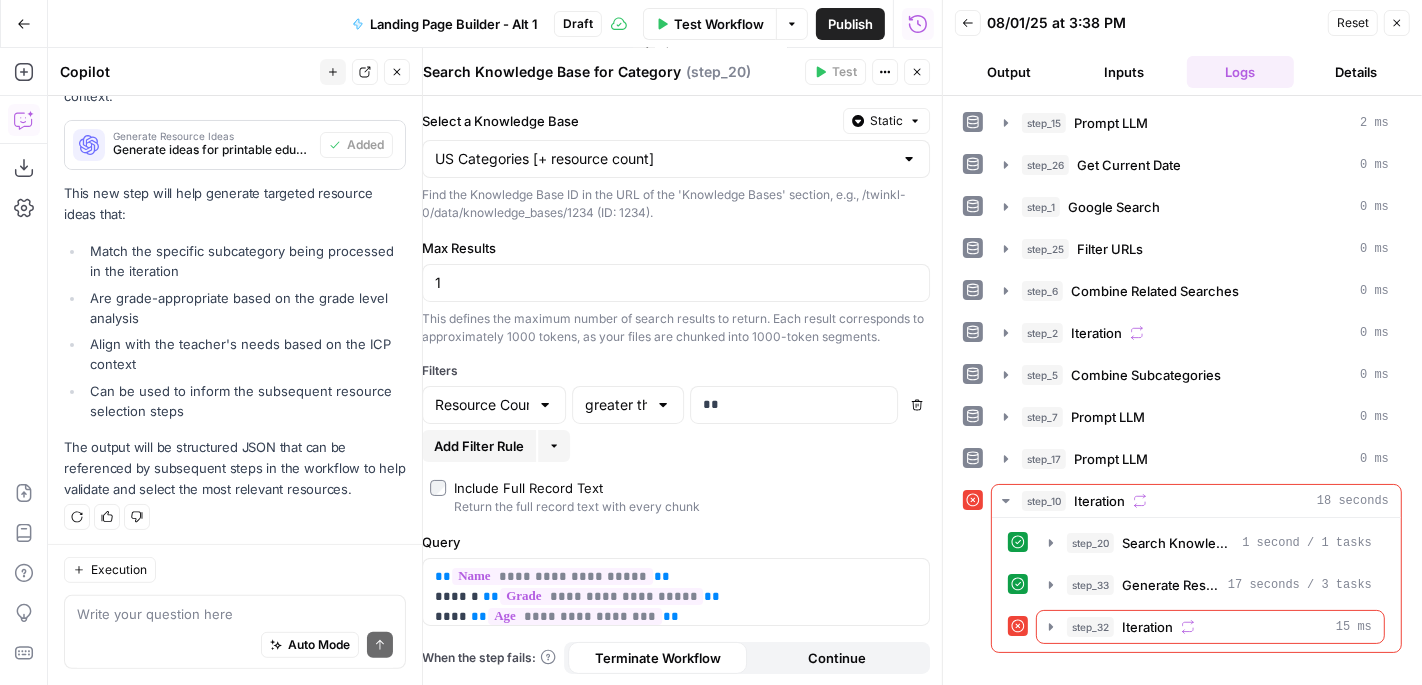 click on "Close" at bounding box center (917, 72) 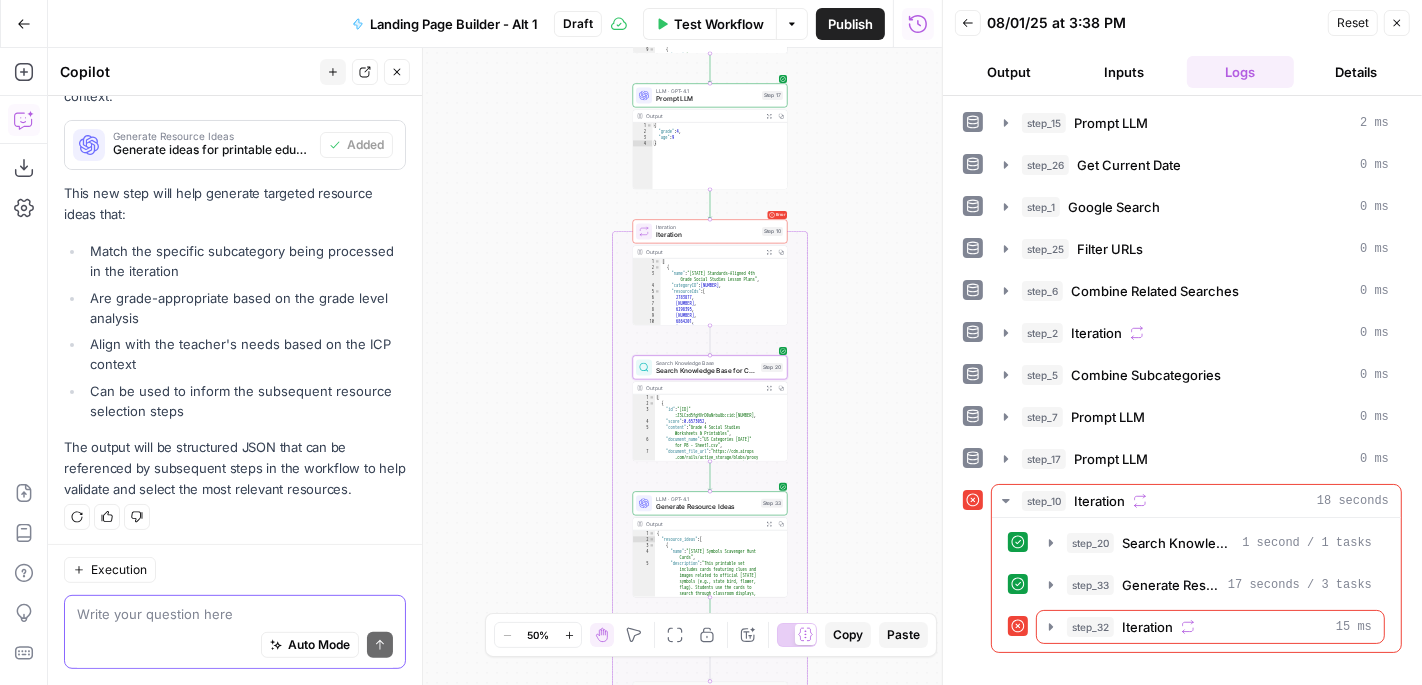 click at bounding box center [235, 615] 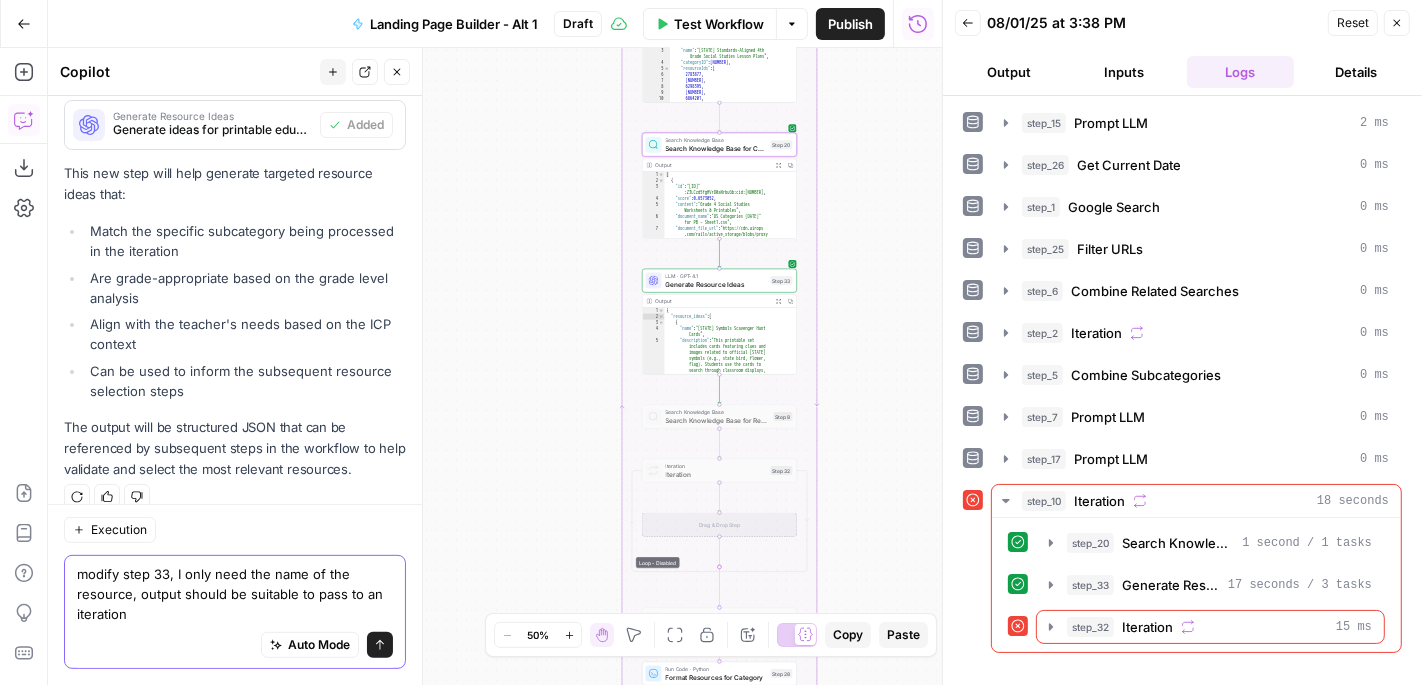 scroll, scrollTop: 626, scrollLeft: 0, axis: vertical 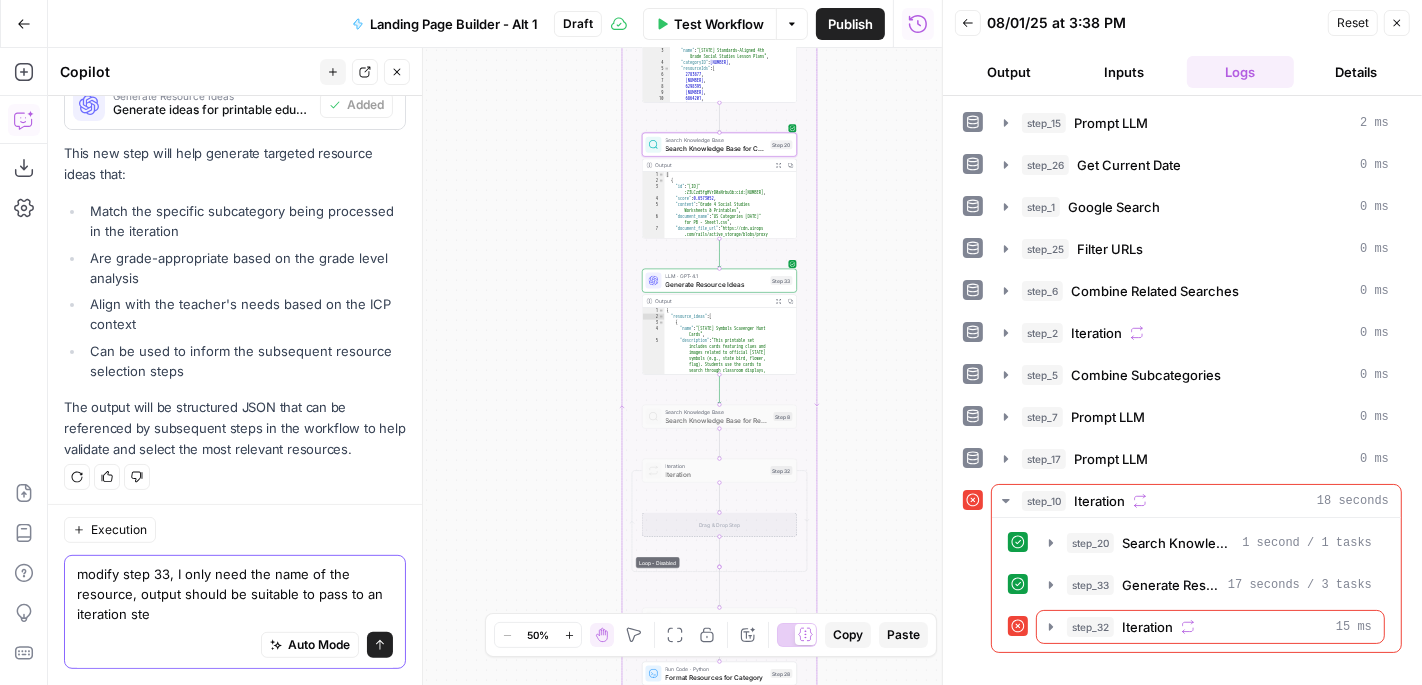 type on "modify step 33, I only need the name of the resource, output should be suitable to pass to an iteration step" 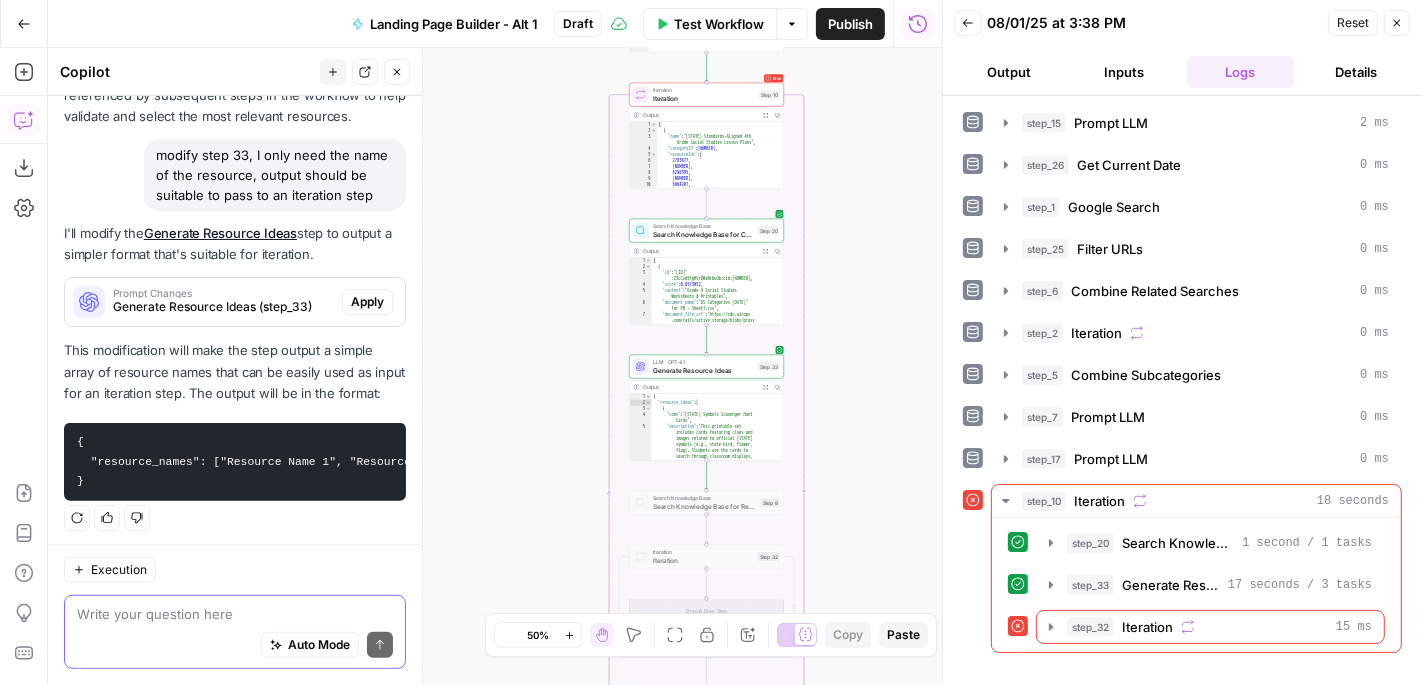 scroll, scrollTop: 960, scrollLeft: 0, axis: vertical 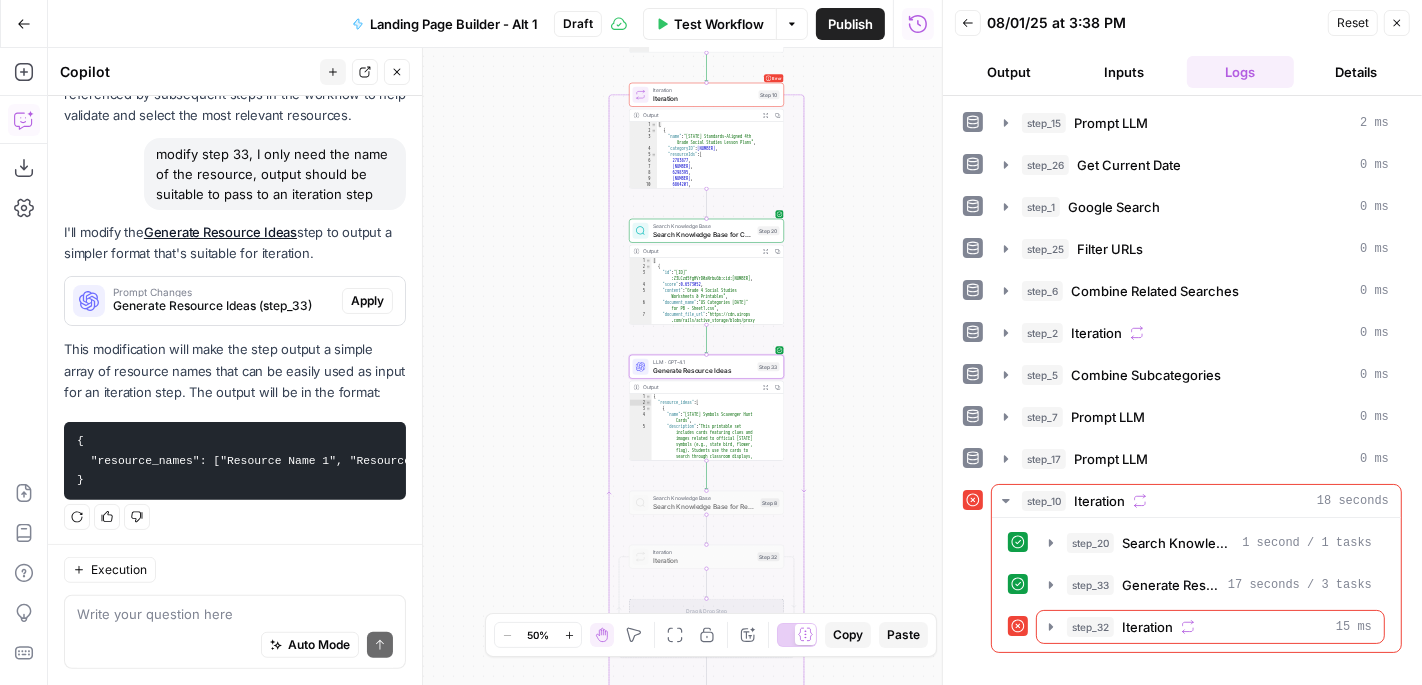 click on "Apply" at bounding box center [367, 301] 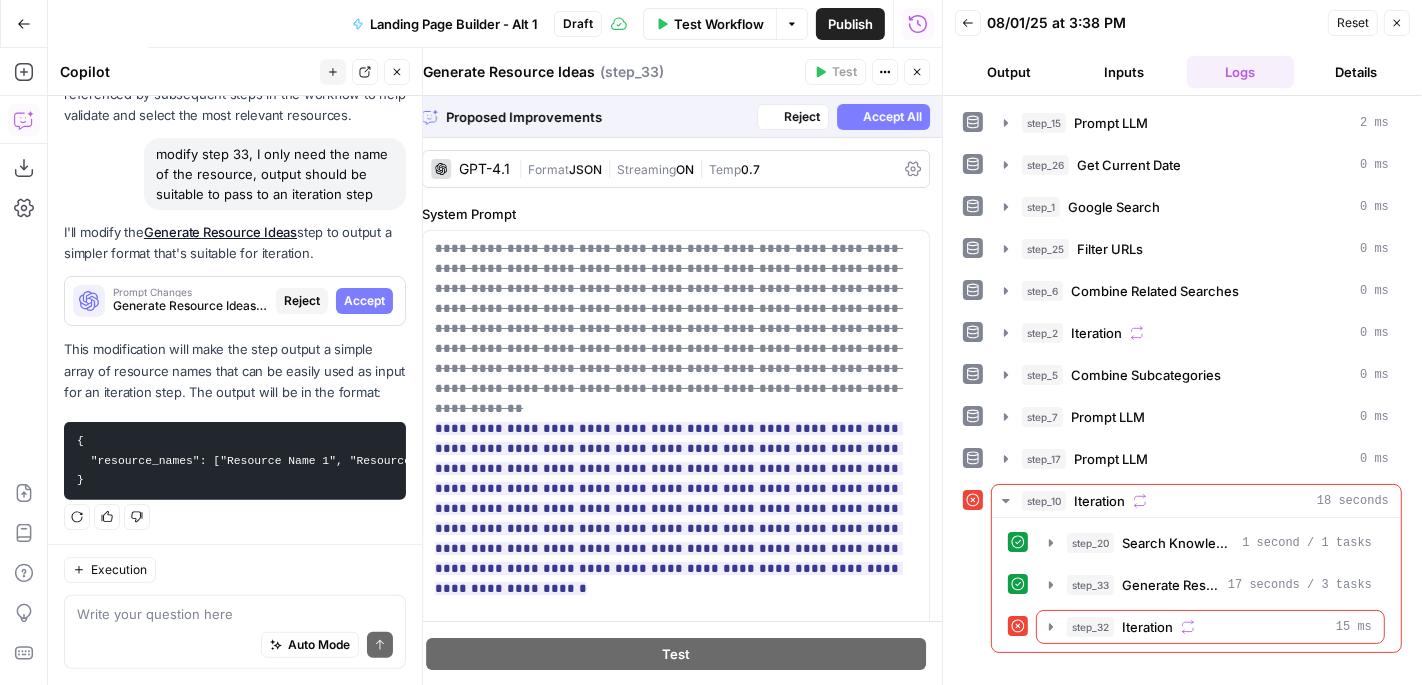 scroll, scrollTop: 927, scrollLeft: 0, axis: vertical 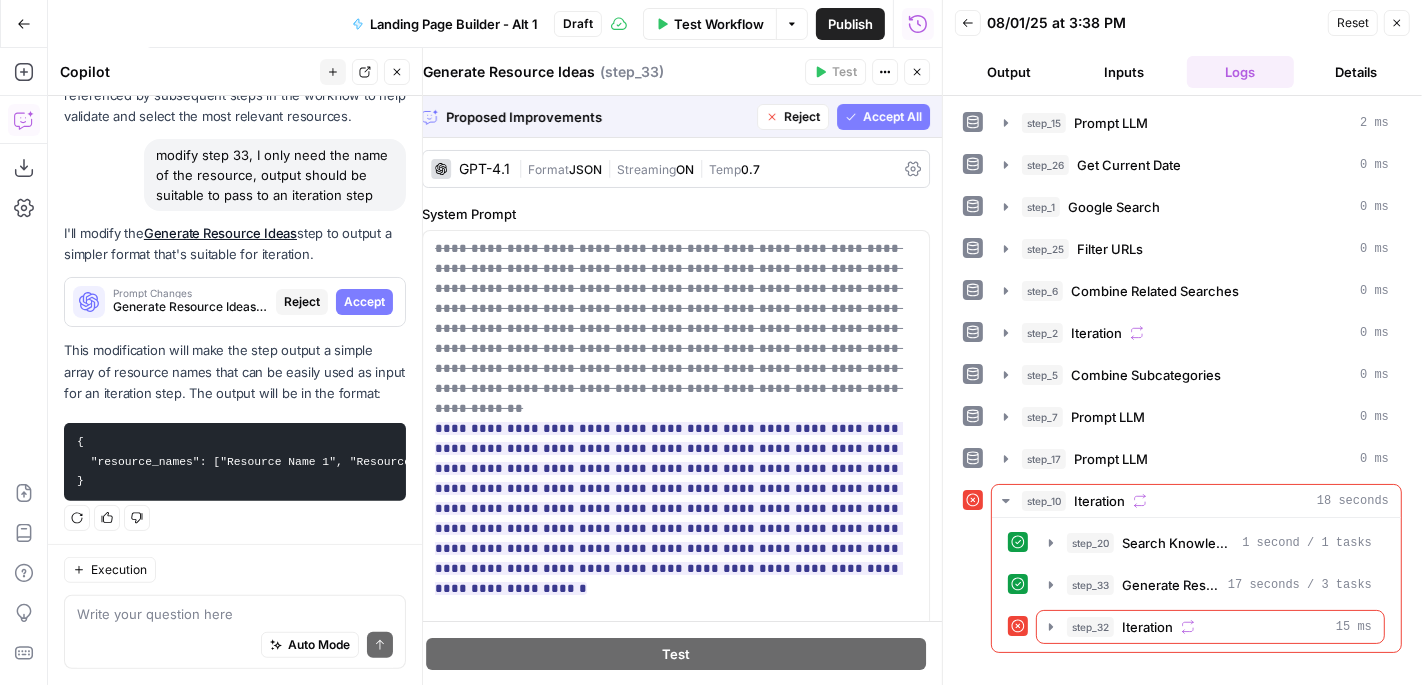click on "Accept" at bounding box center [364, 302] 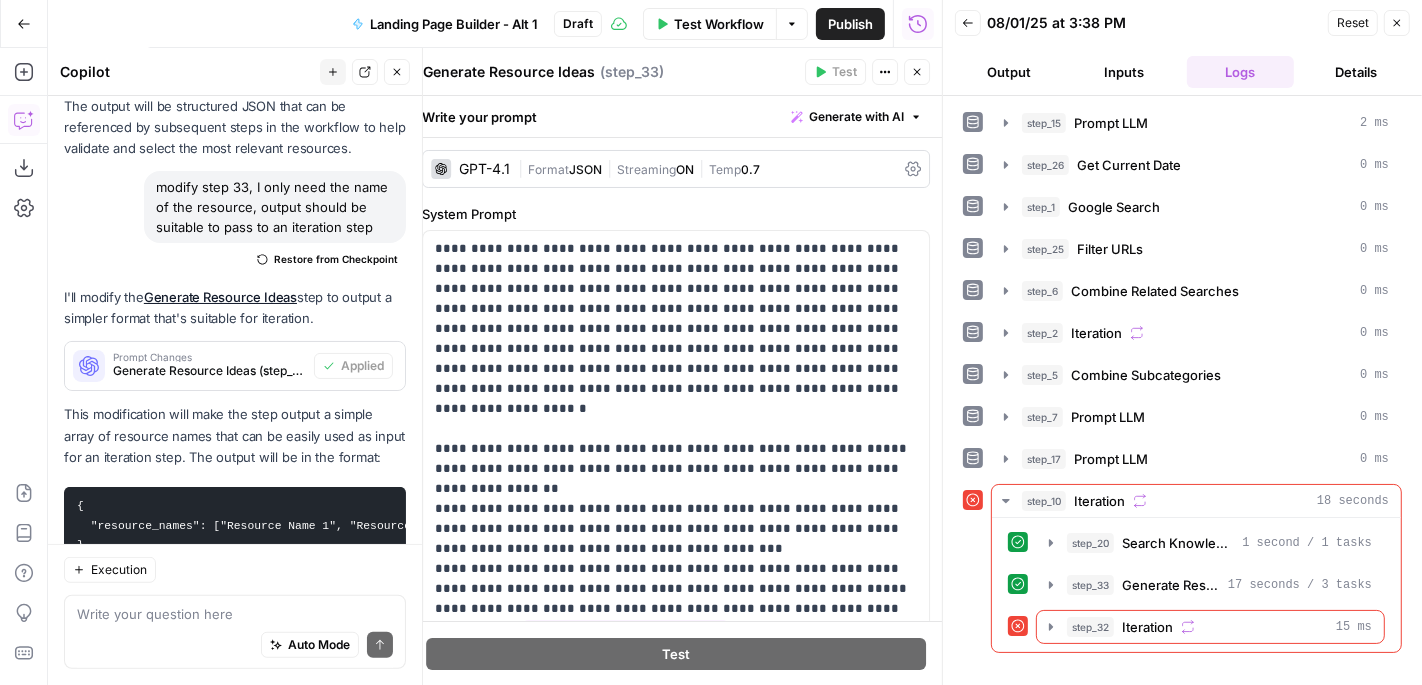 scroll, scrollTop: 991, scrollLeft: 0, axis: vertical 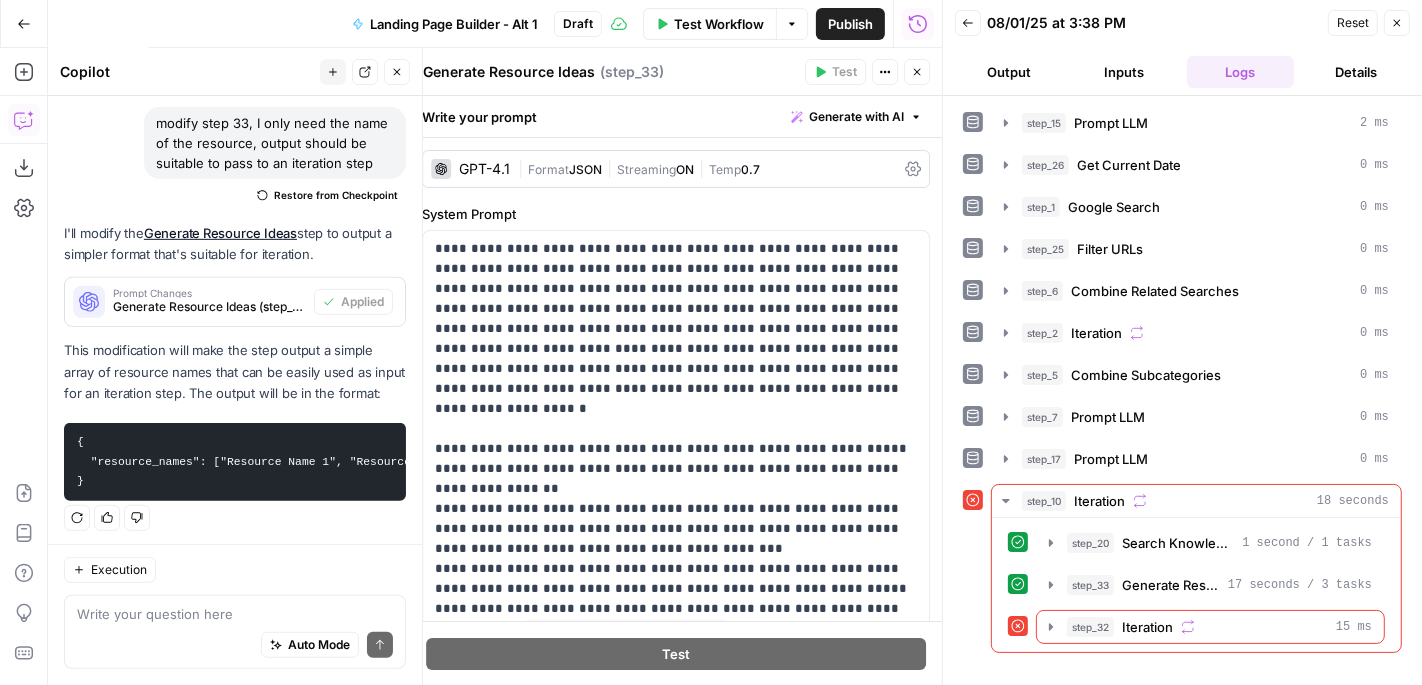 click 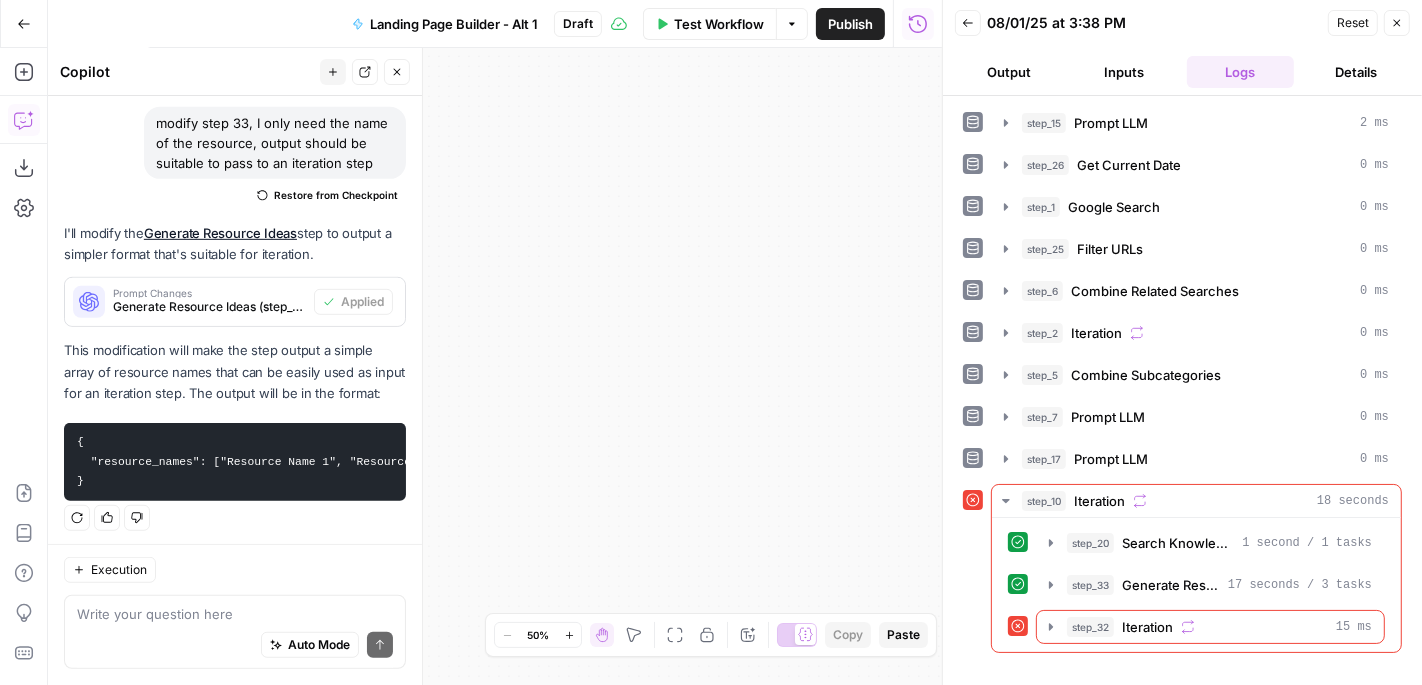 click on "Close" at bounding box center [1397, 23] 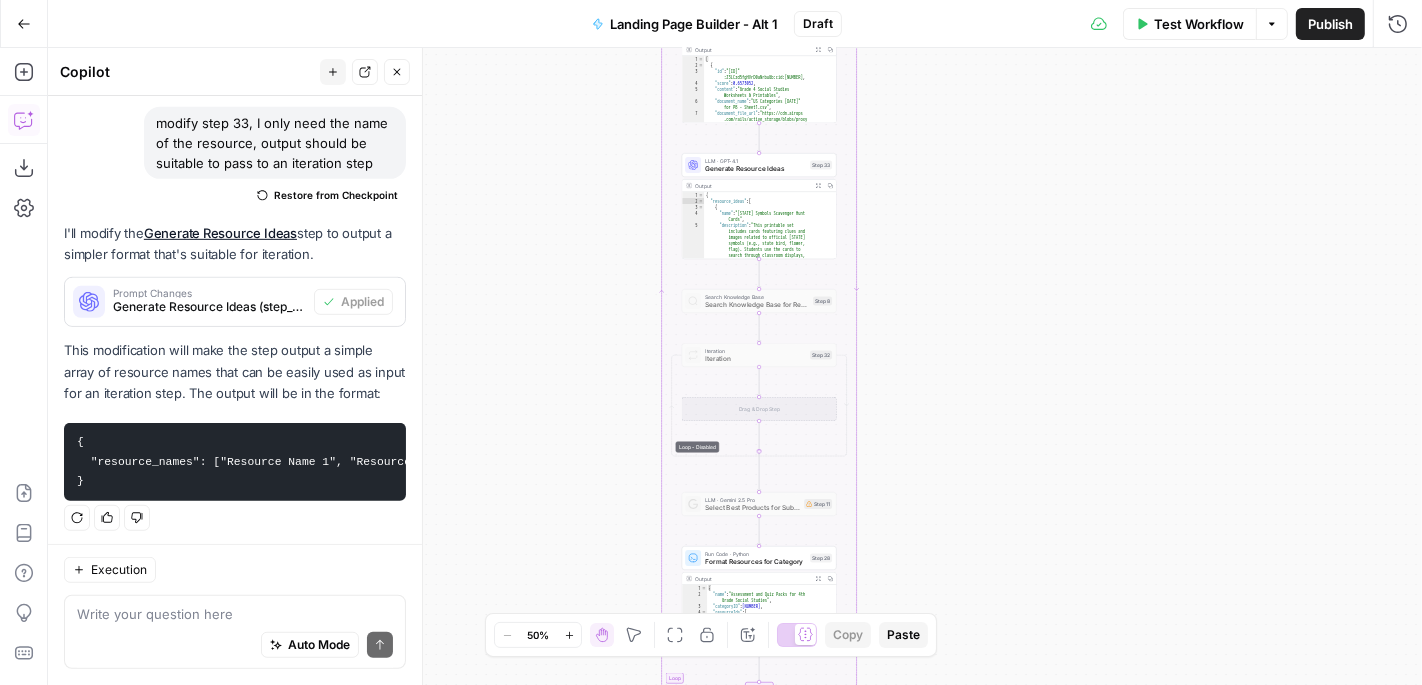click on "Iteration" at bounding box center [755, 359] 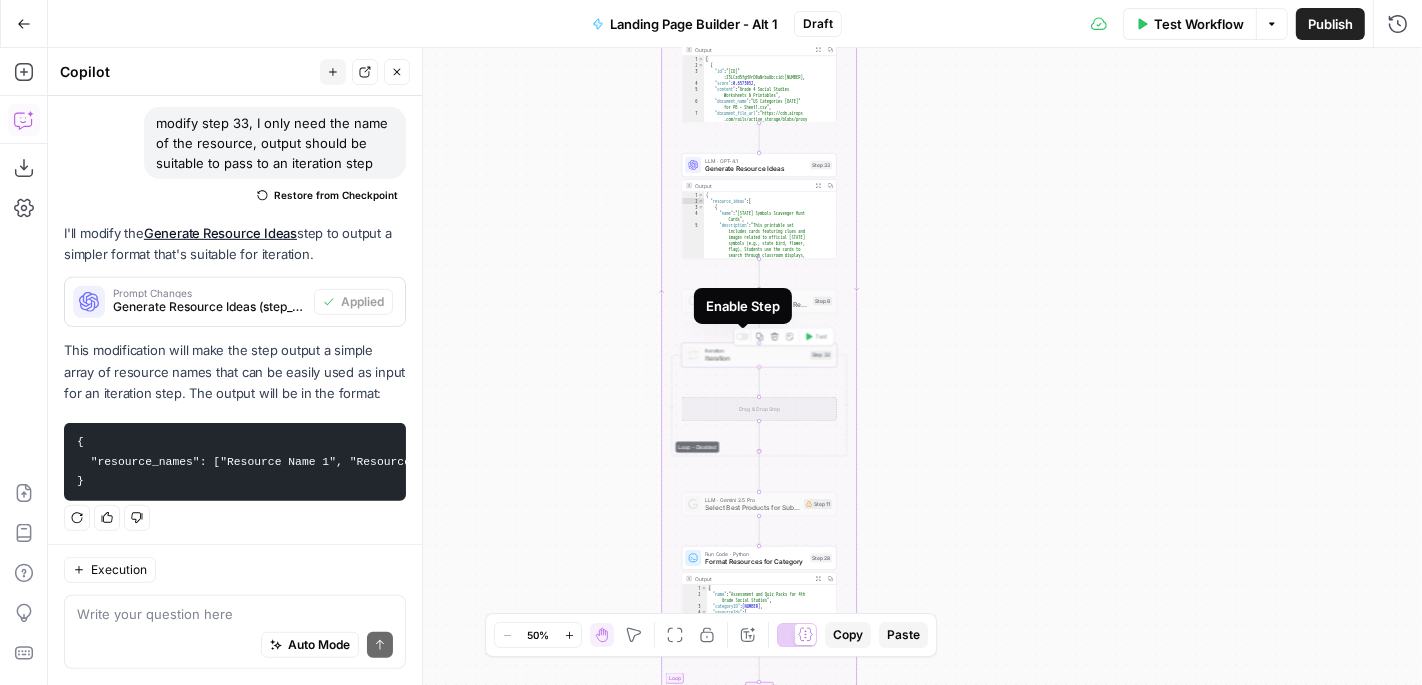 click at bounding box center [739, 336] 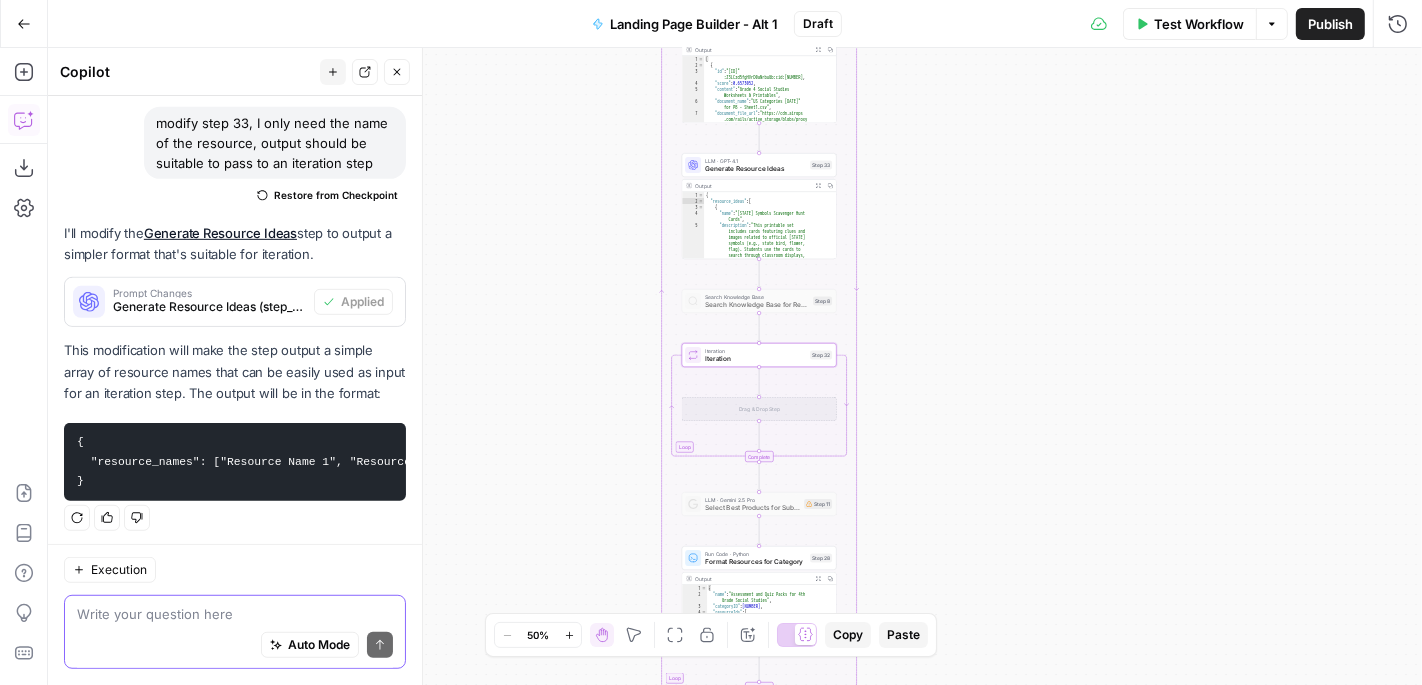 click at bounding box center [235, 615] 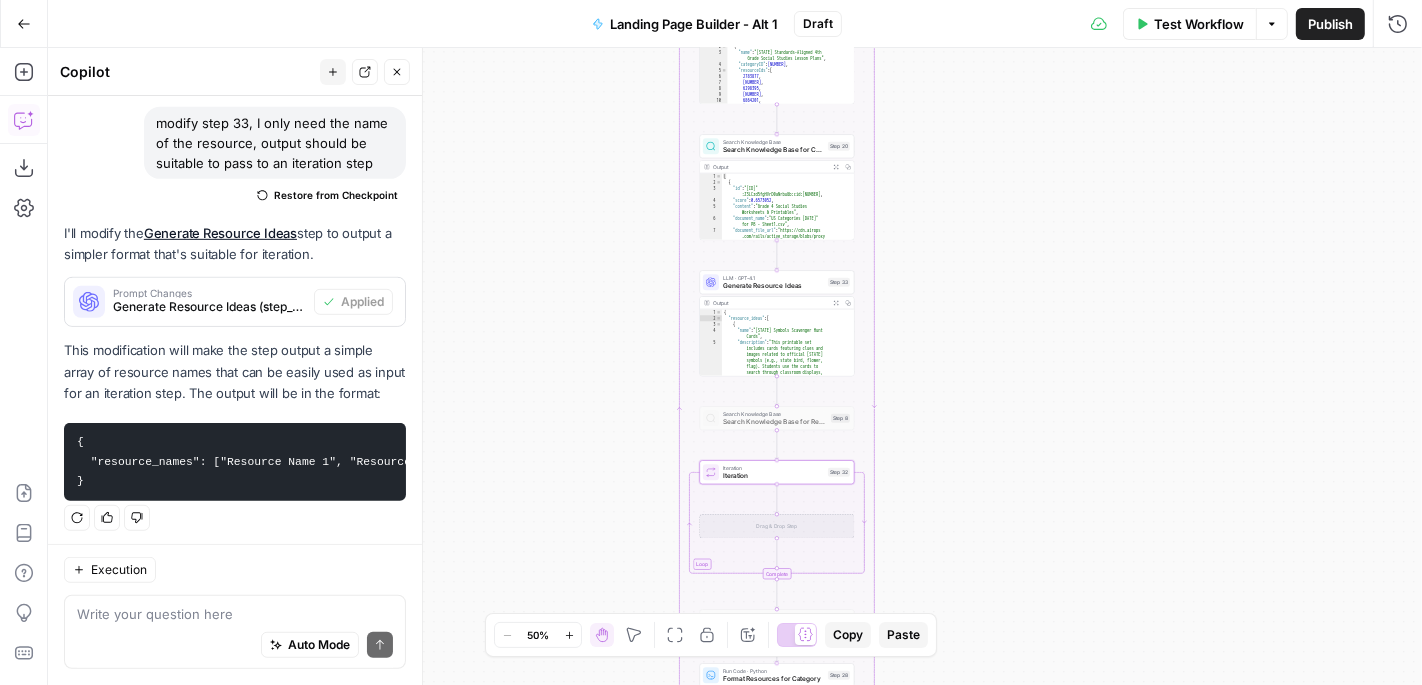 click on "Search Knowledge Base for Category" at bounding box center (773, 150) 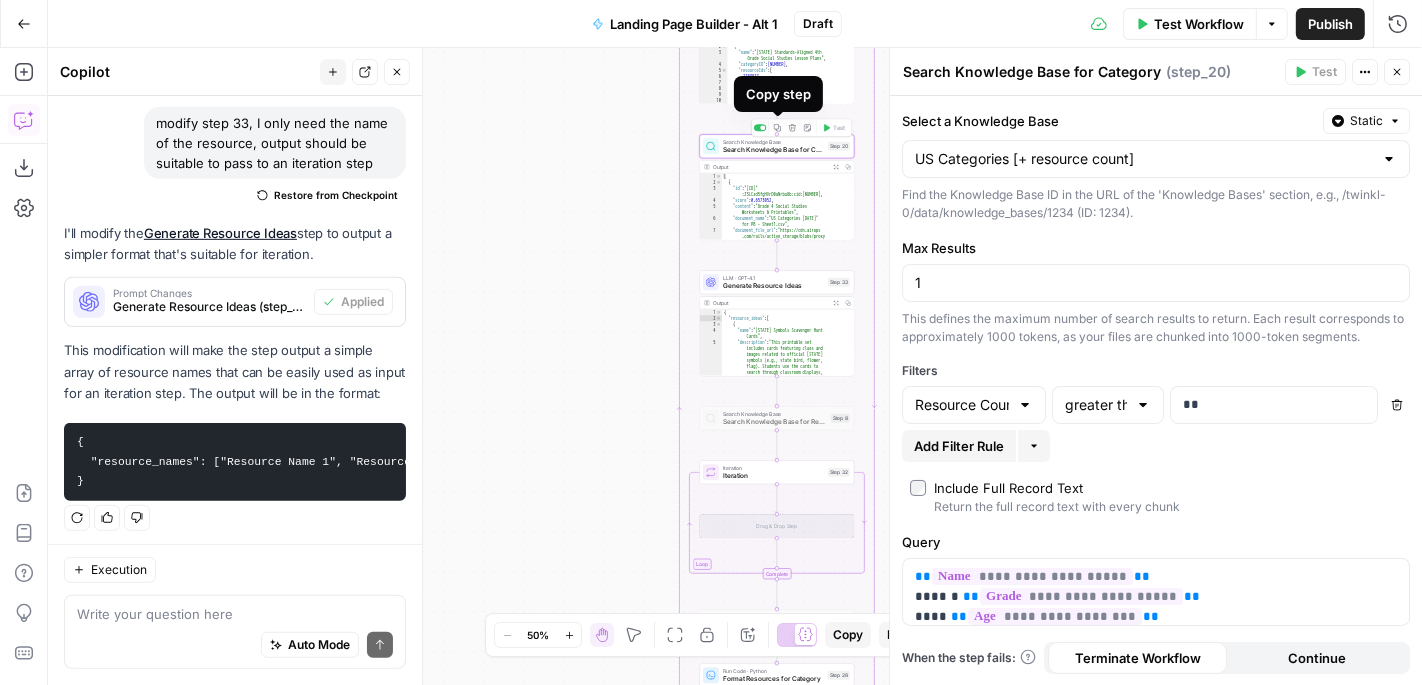 click 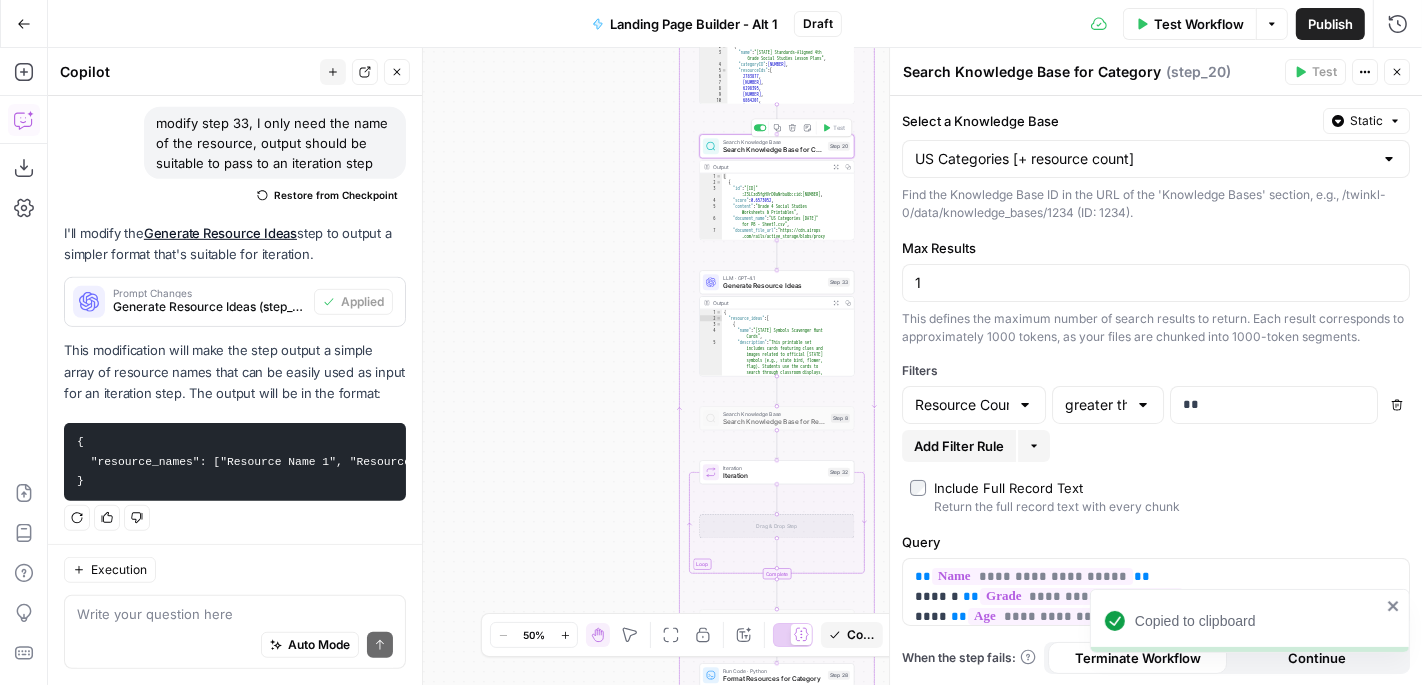 click on "Drag & Drop Step" at bounding box center (777, 526) 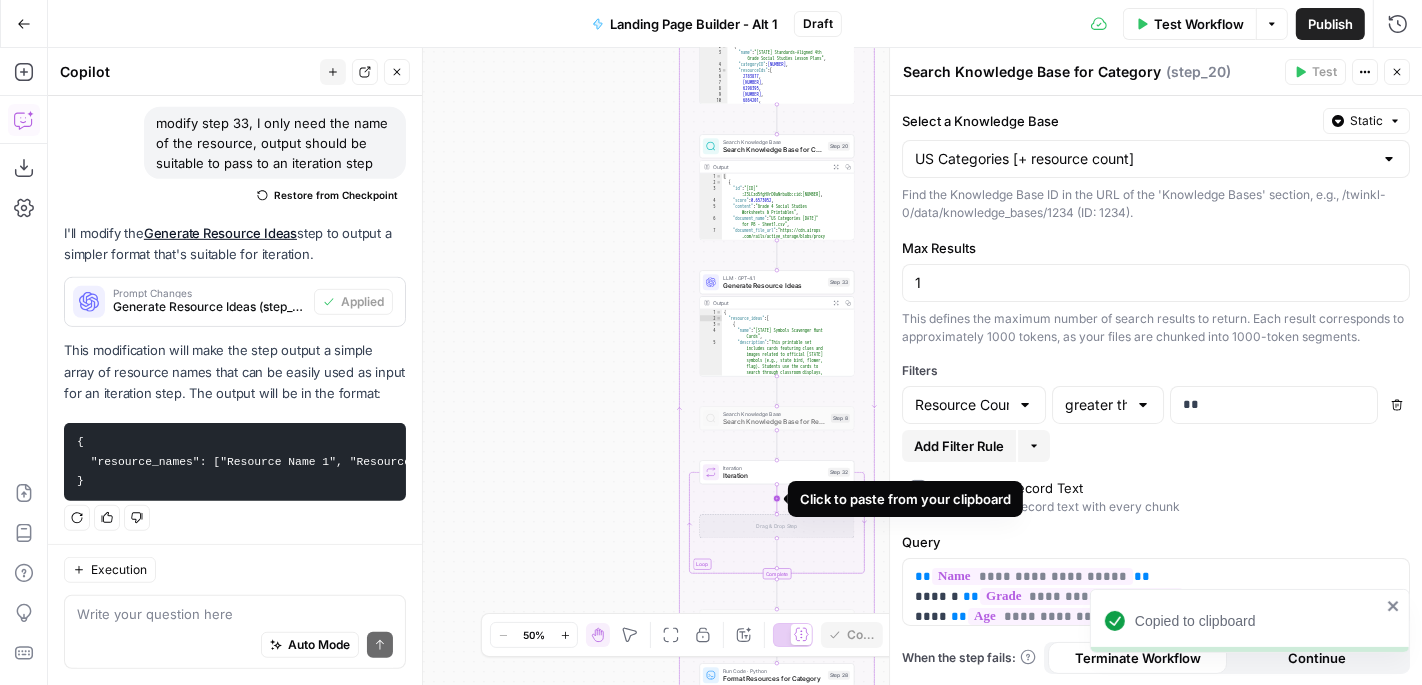 click 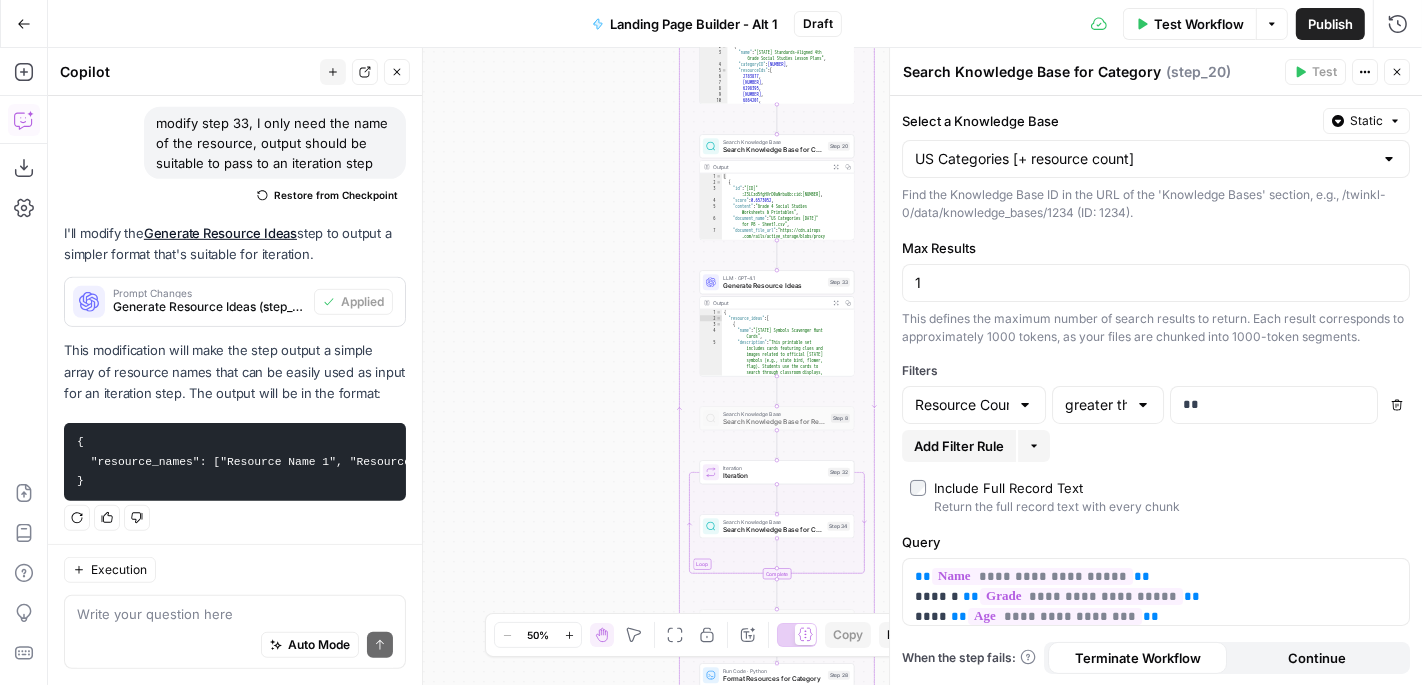 click on "Search Knowledge Base for Category" at bounding box center (773, 530) 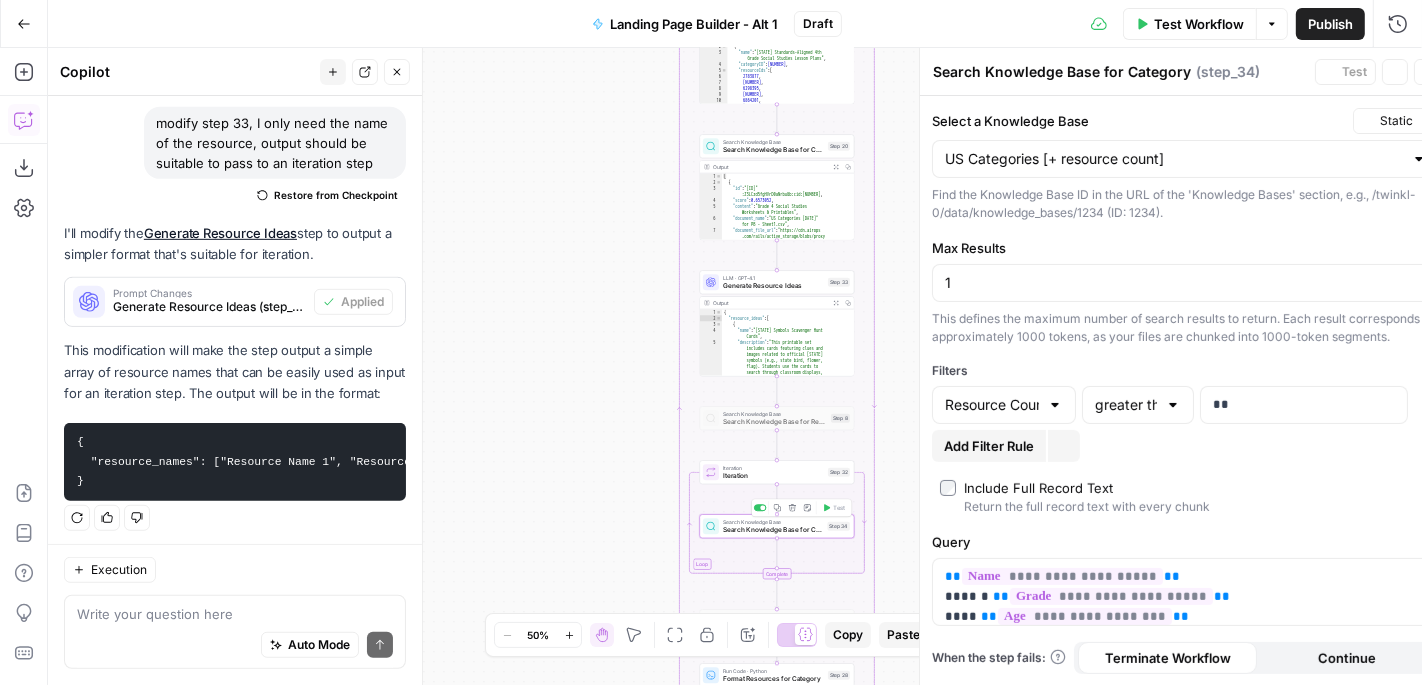 click on "Write your question here Auto Mode Send" at bounding box center [235, 633] 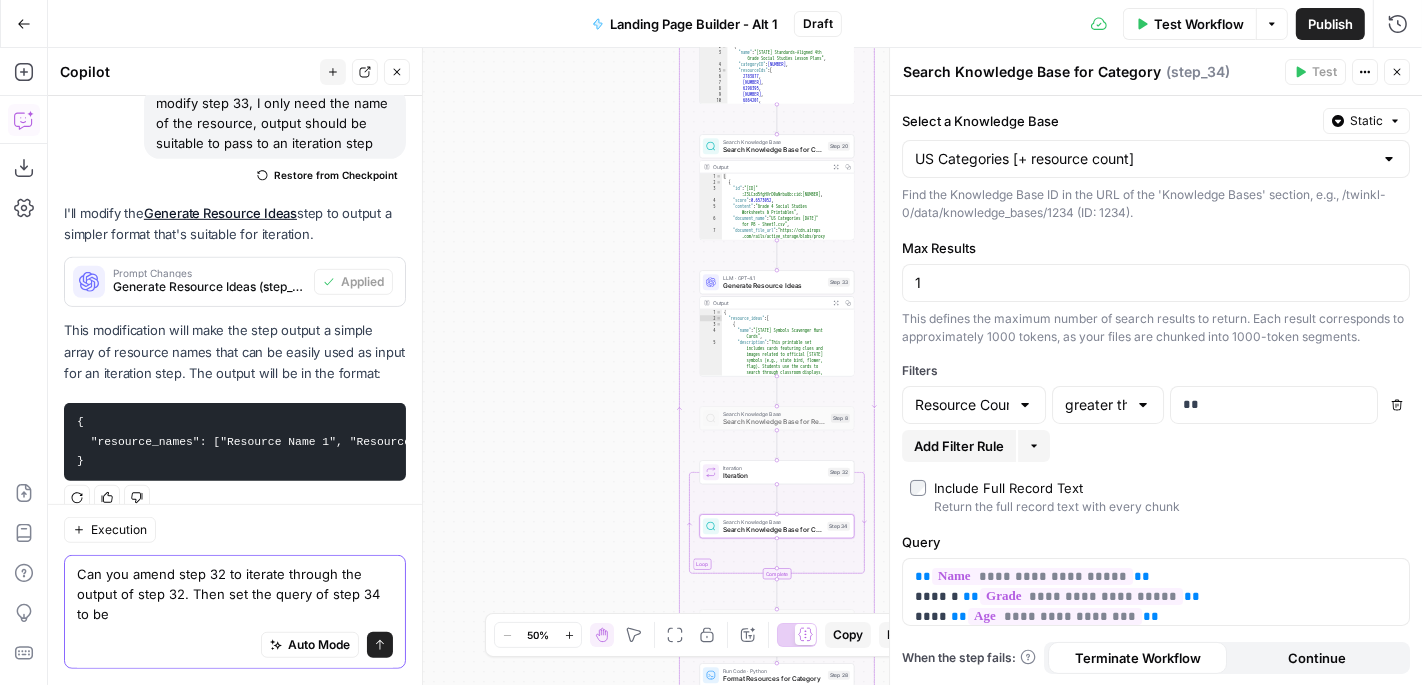scroll, scrollTop: 1031, scrollLeft: 0, axis: vertical 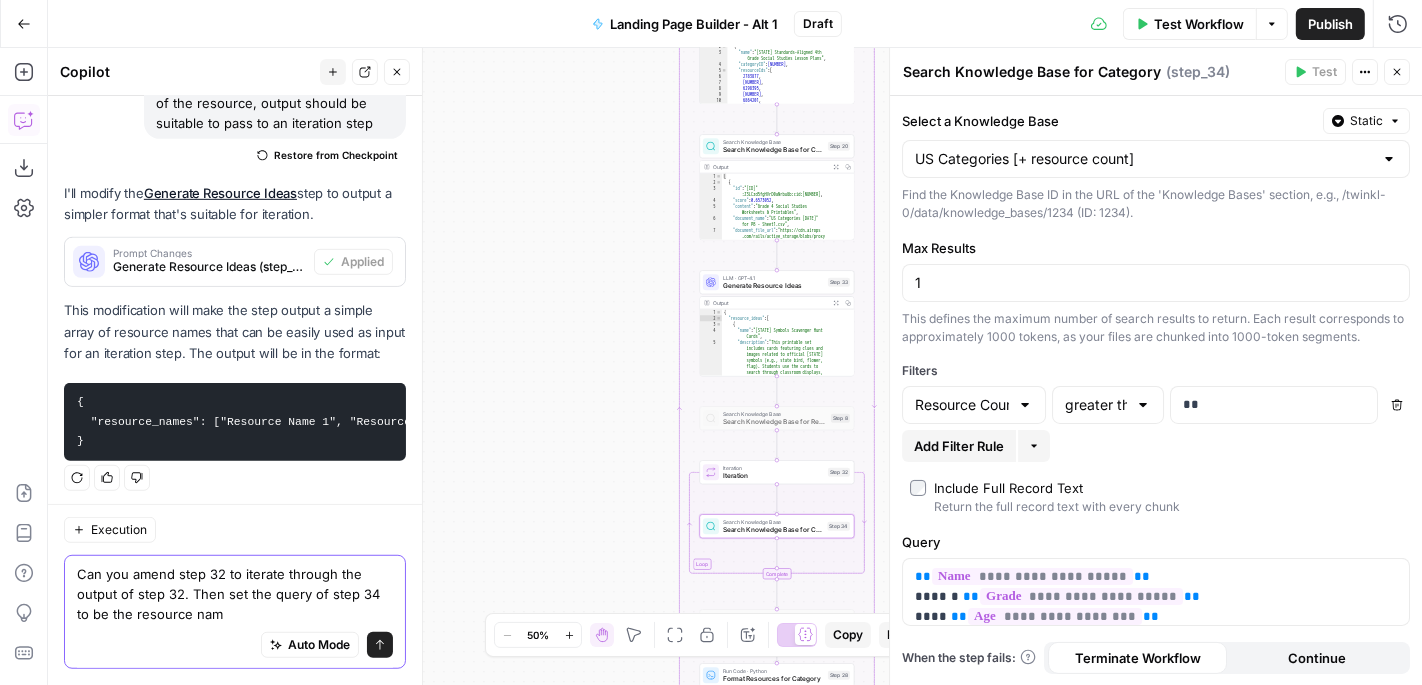 type on "Can you amend step 32 to iterate through the output of step 32. Then set the query of step 34 to be the resource name" 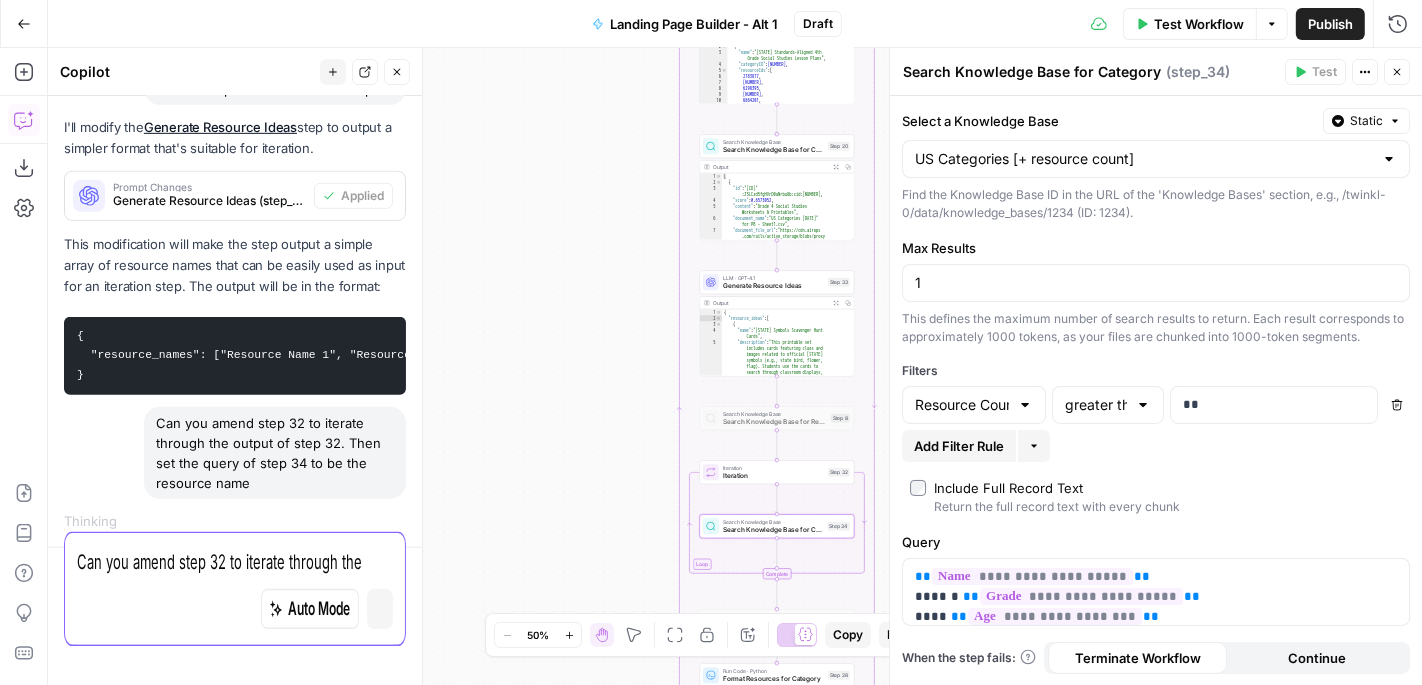 type 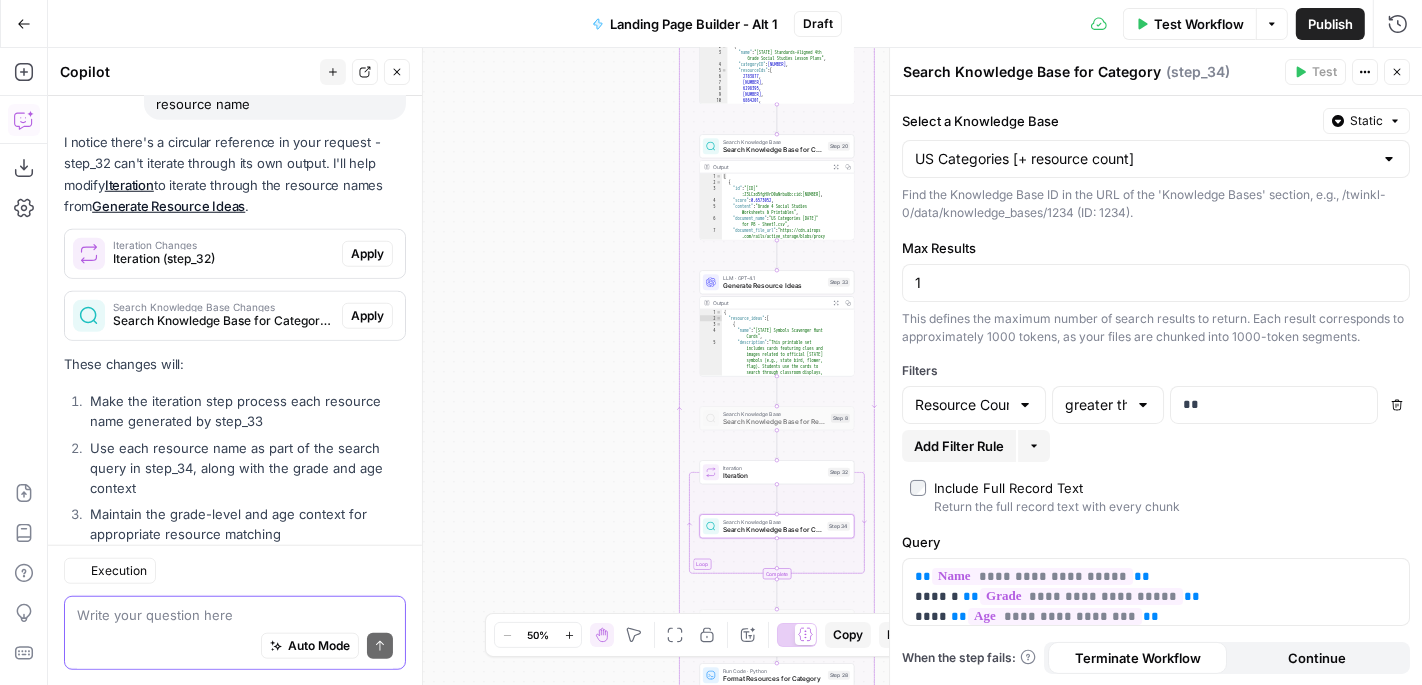 scroll, scrollTop: 1597, scrollLeft: 0, axis: vertical 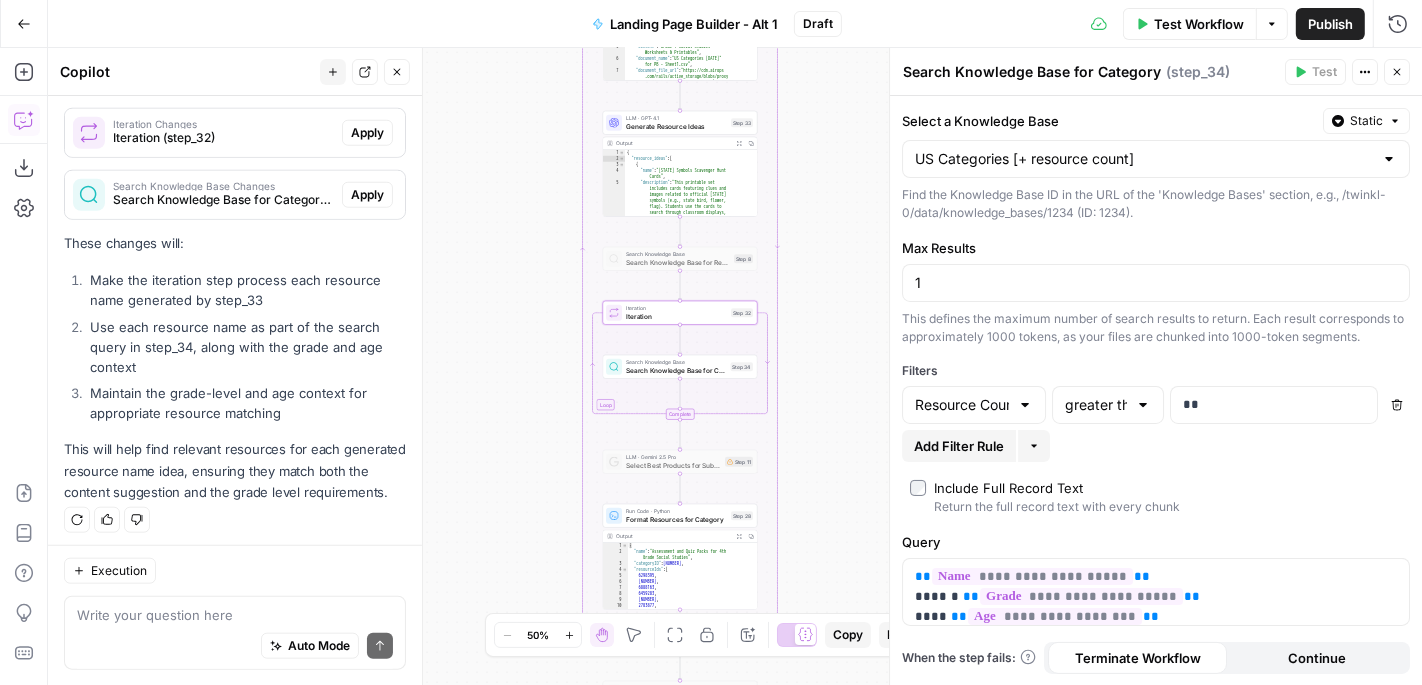 click on "Apply" at bounding box center [367, 133] 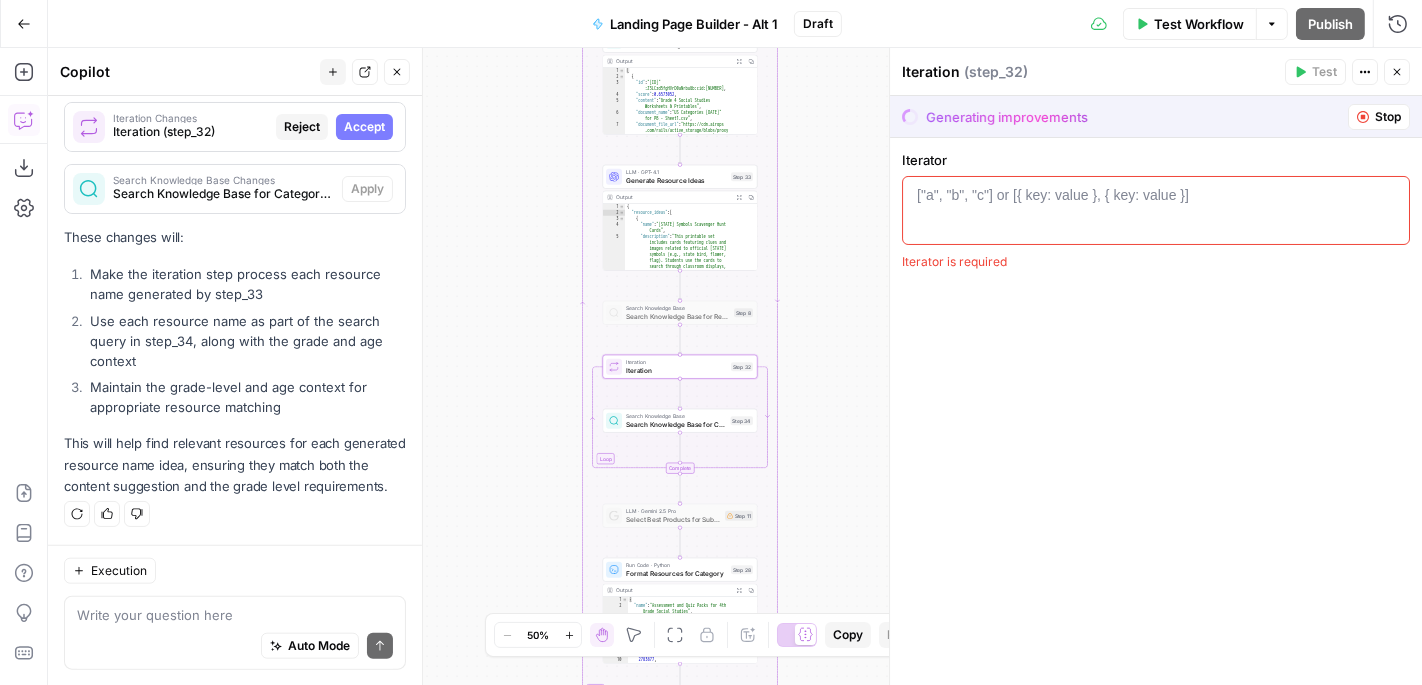 scroll, scrollTop: 1533, scrollLeft: 0, axis: vertical 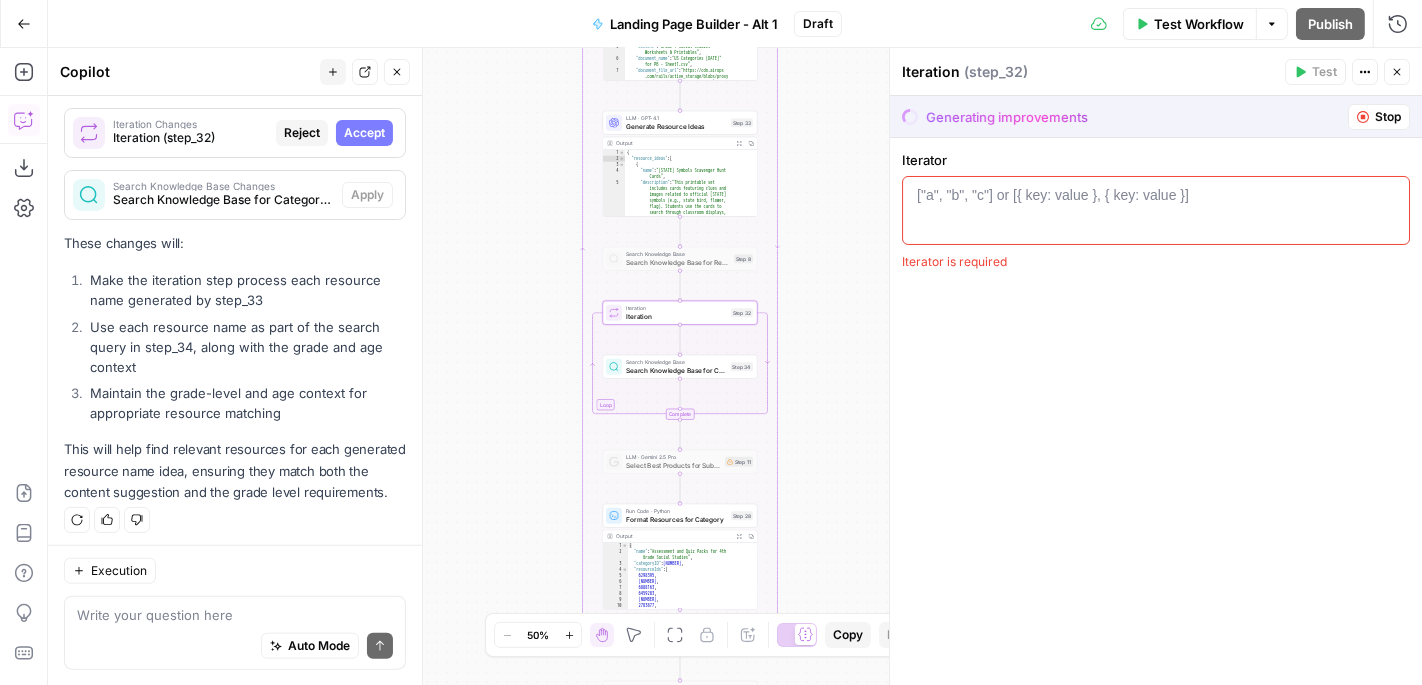 click on "Accept" at bounding box center [364, 133] 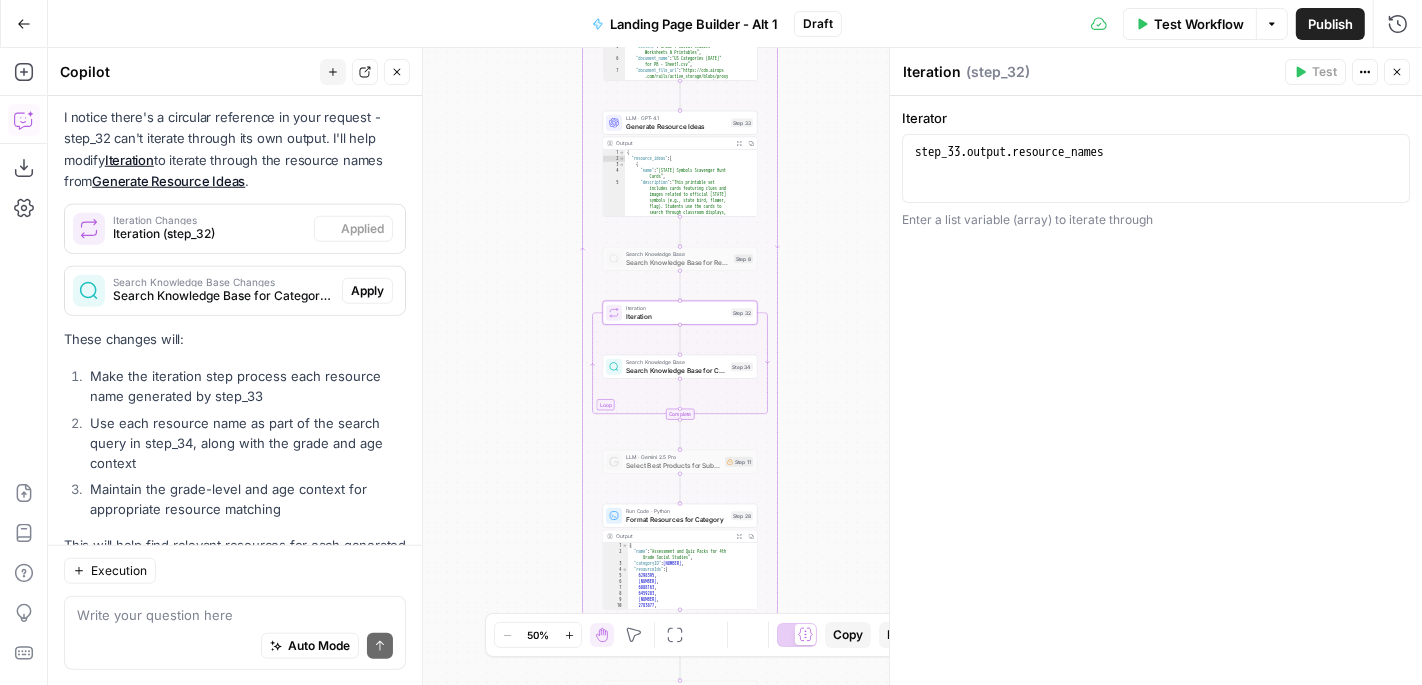 scroll, scrollTop: 1629, scrollLeft: 0, axis: vertical 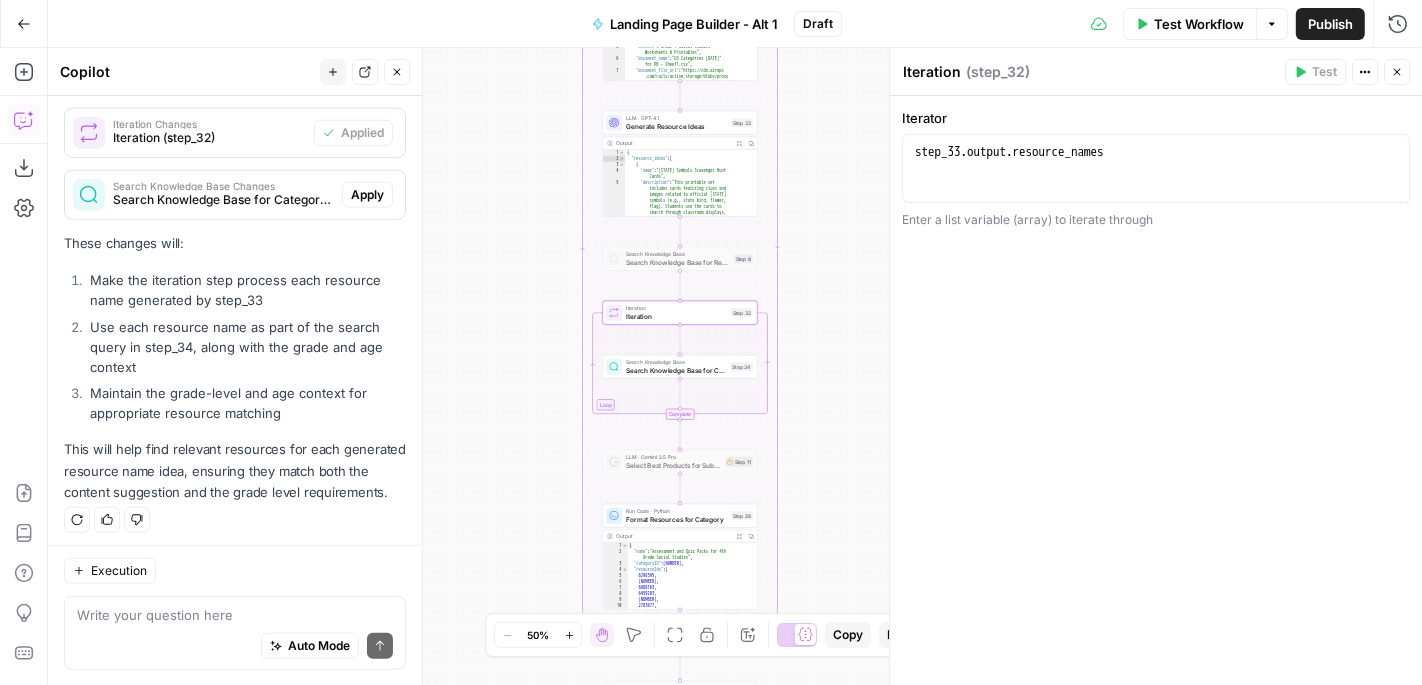 click on "Apply" at bounding box center (367, 195) 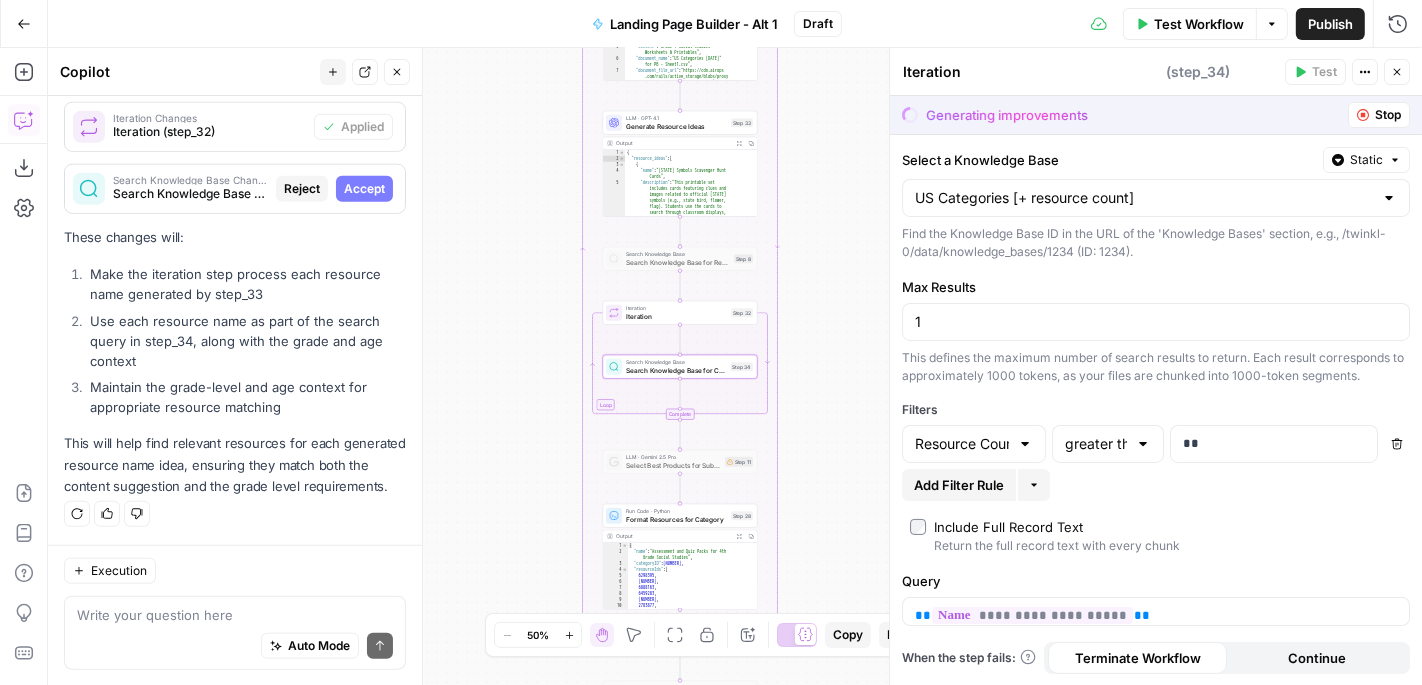 type on "Search Knowledge Base for Category" 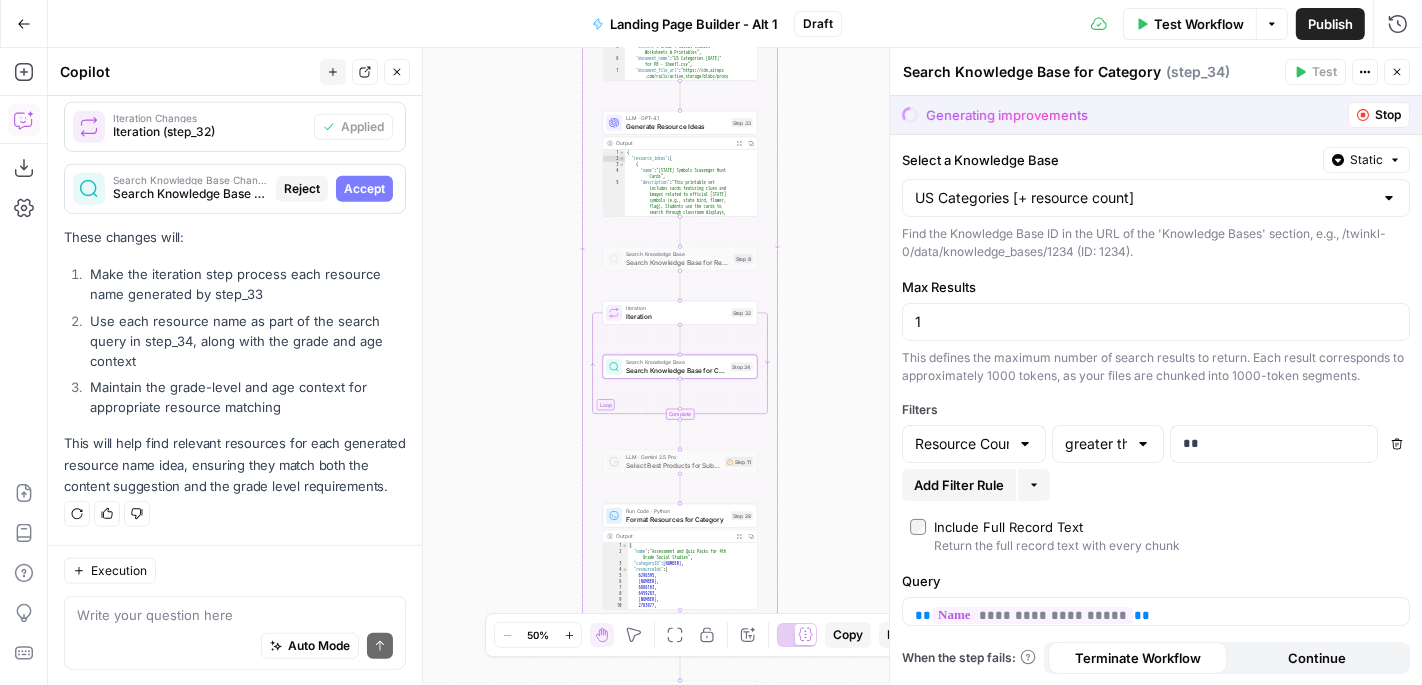 scroll, scrollTop: 1533, scrollLeft: 0, axis: vertical 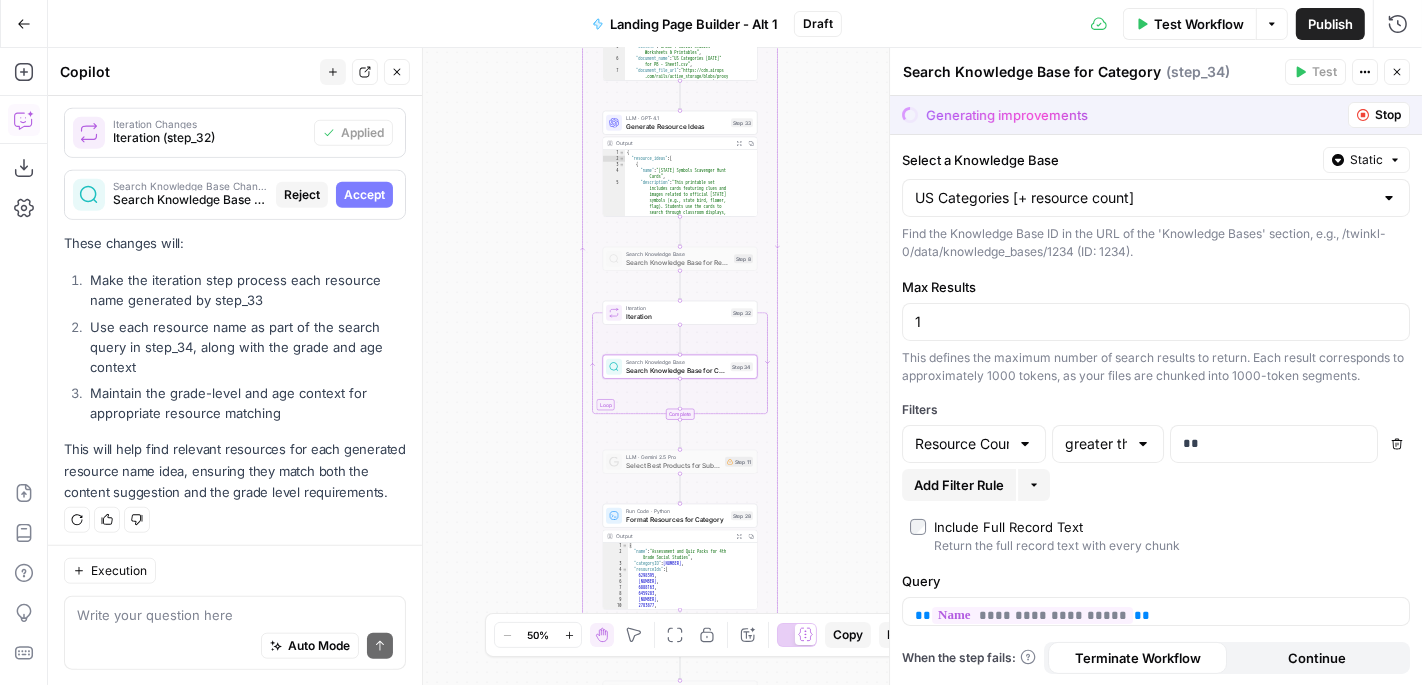 click on "Accept" at bounding box center (364, 195) 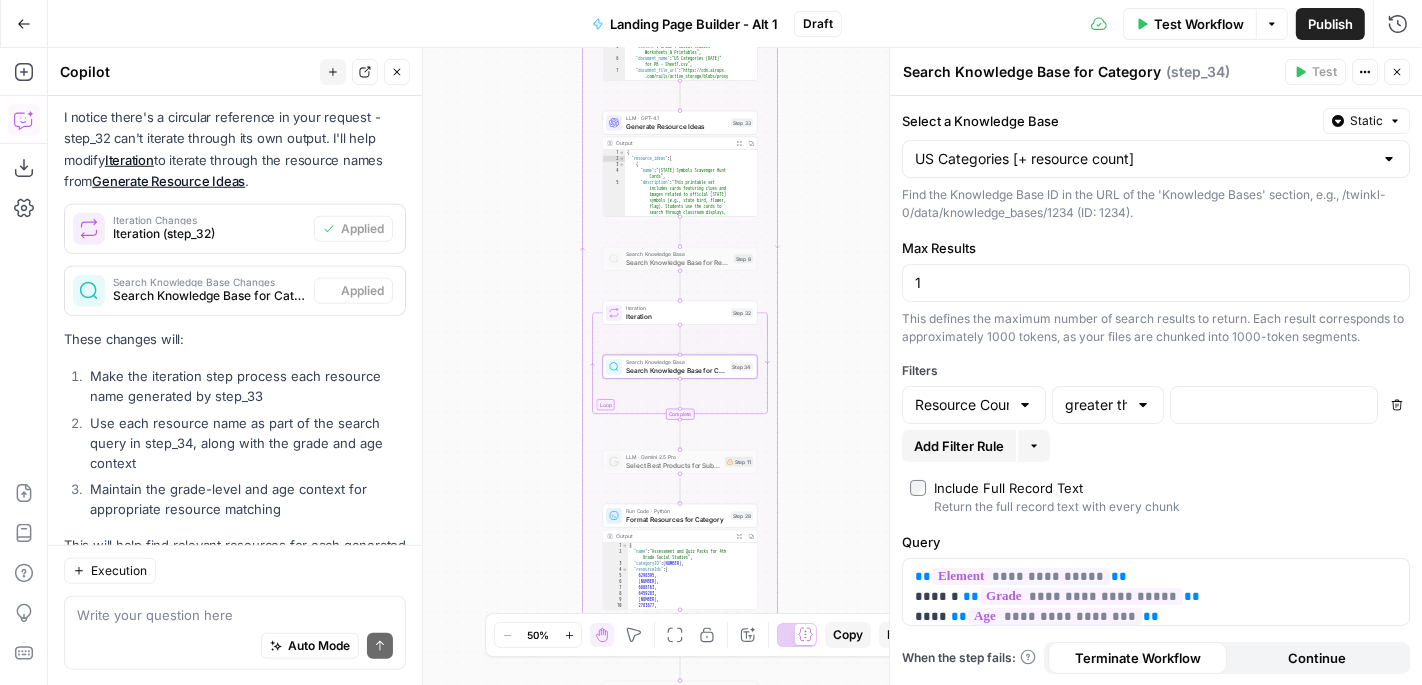 scroll, scrollTop: 1629, scrollLeft: 0, axis: vertical 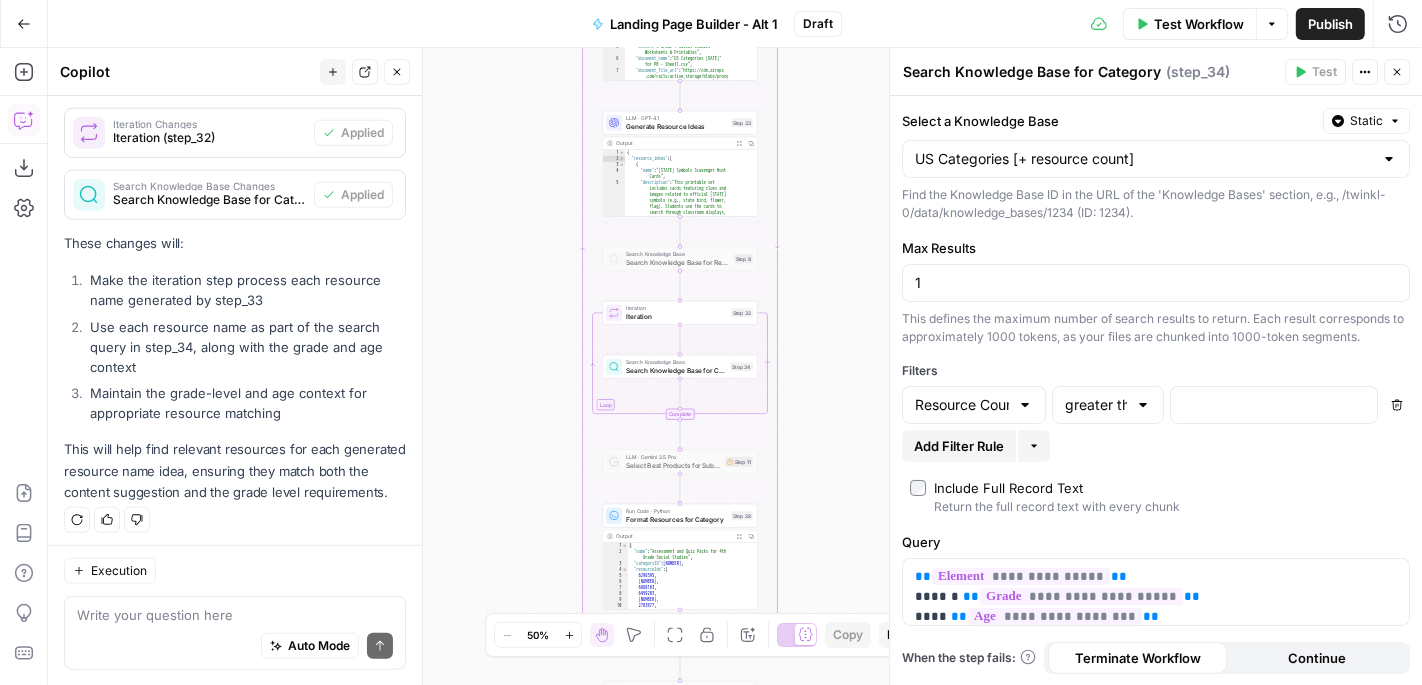 click on "Iteration Iteration Step 32 Copy step Delete step Add Note Test" at bounding box center [680, 313] 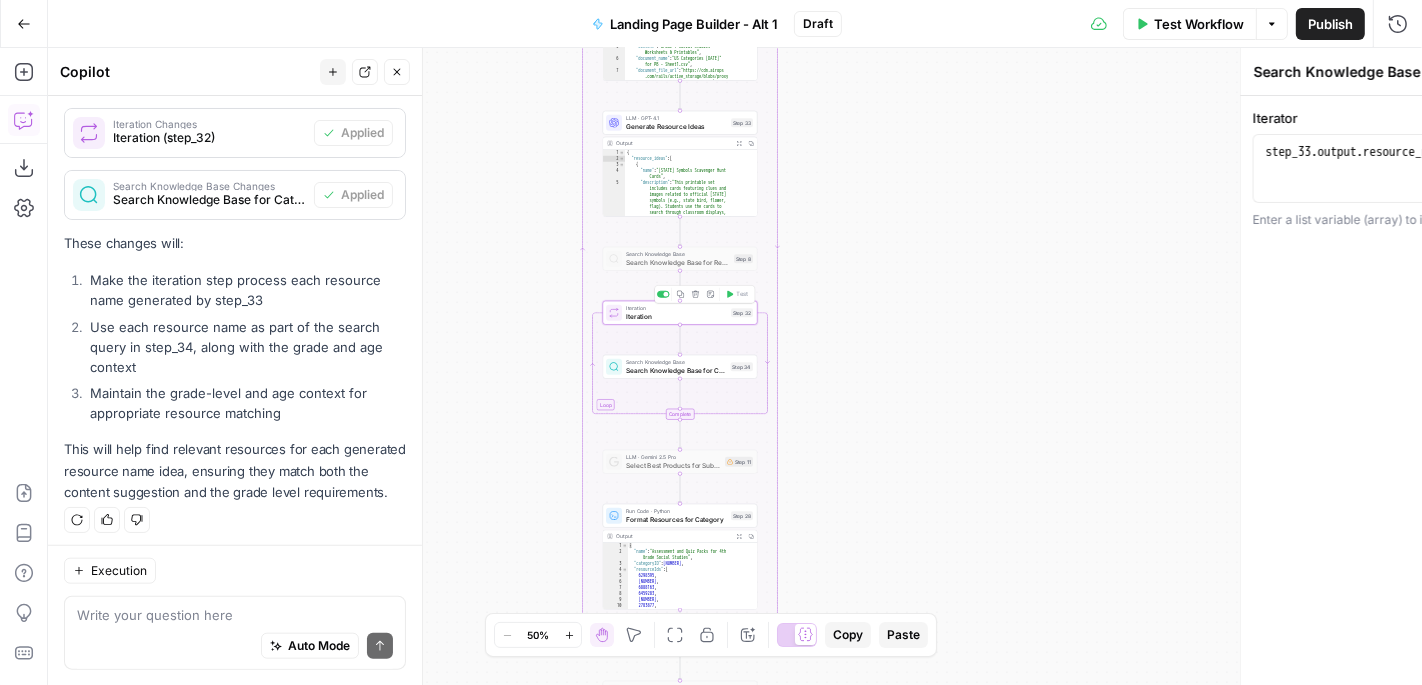 type on "Iteration" 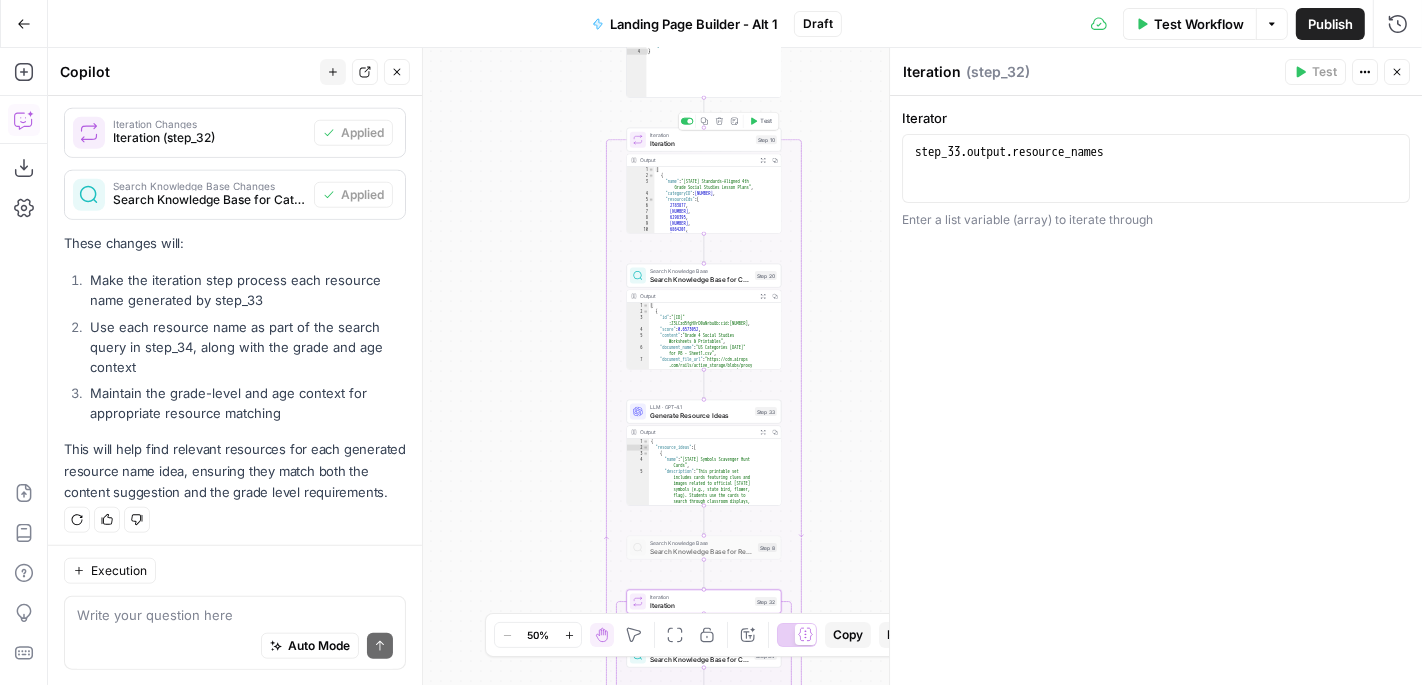 click on "Test" at bounding box center (760, 121) 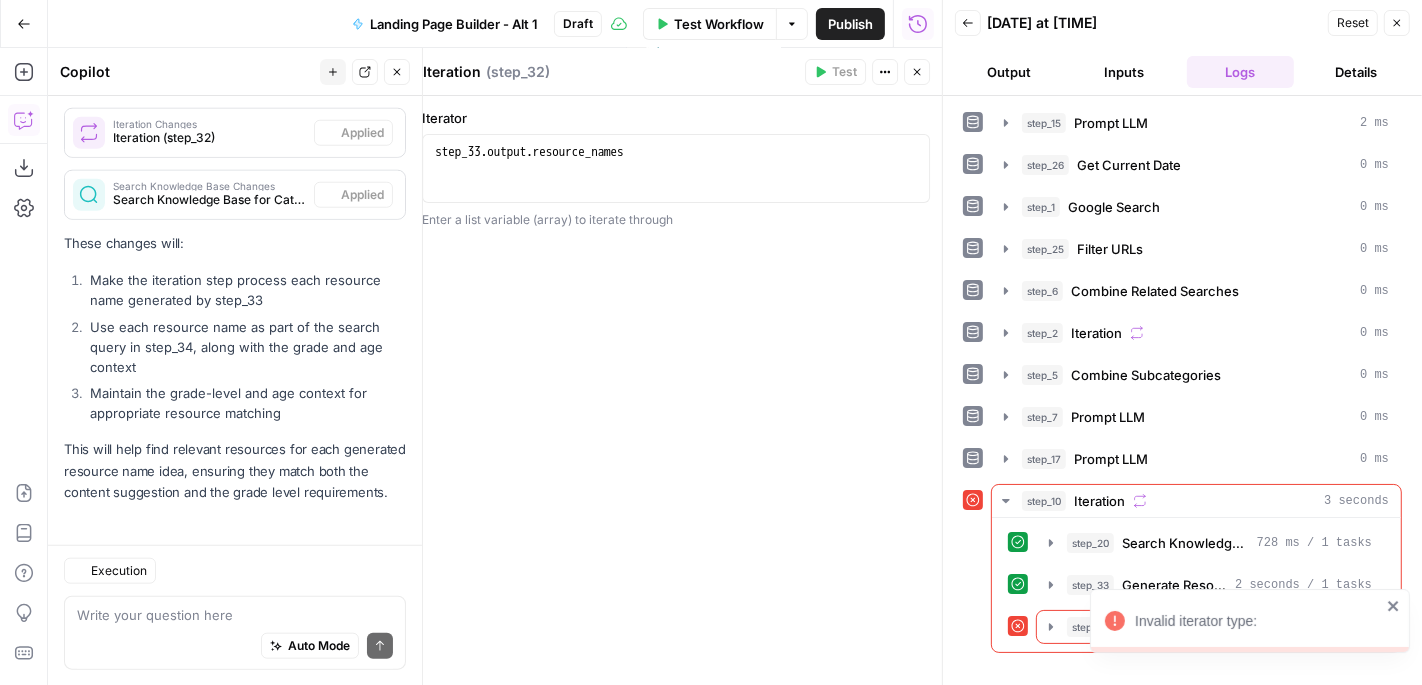 scroll, scrollTop: 1629, scrollLeft: 0, axis: vertical 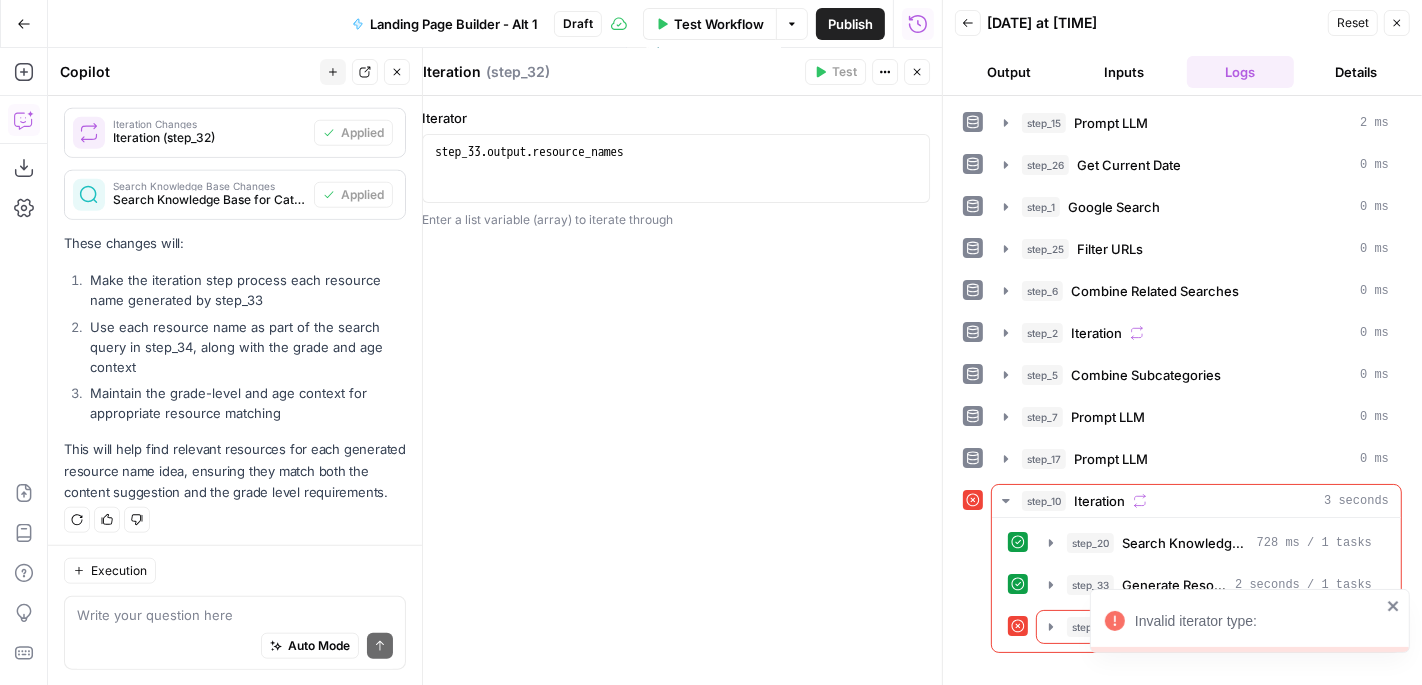 click 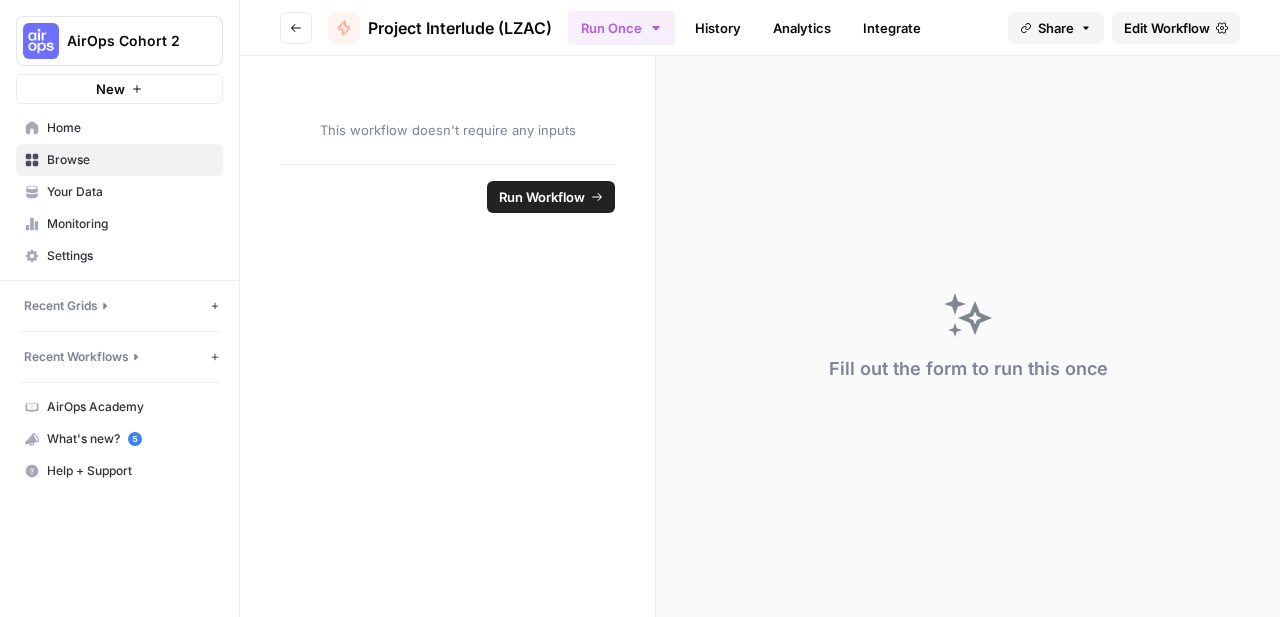 scroll, scrollTop: 0, scrollLeft: 0, axis: both 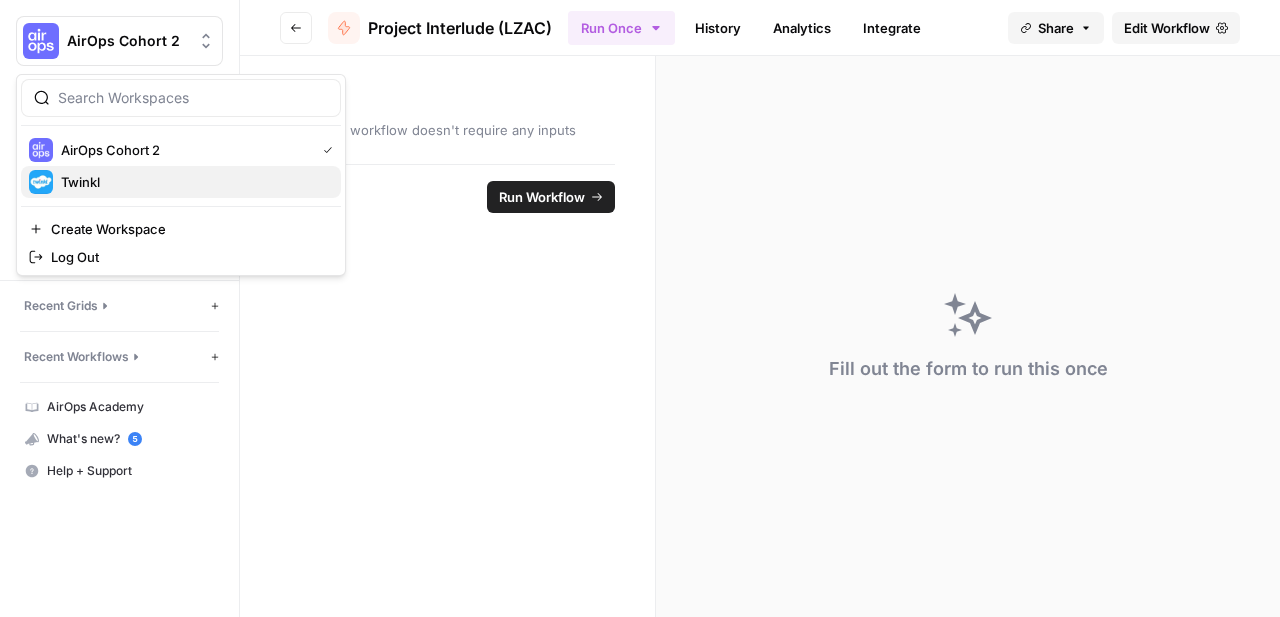 click on "Twinkl" at bounding box center (193, 182) 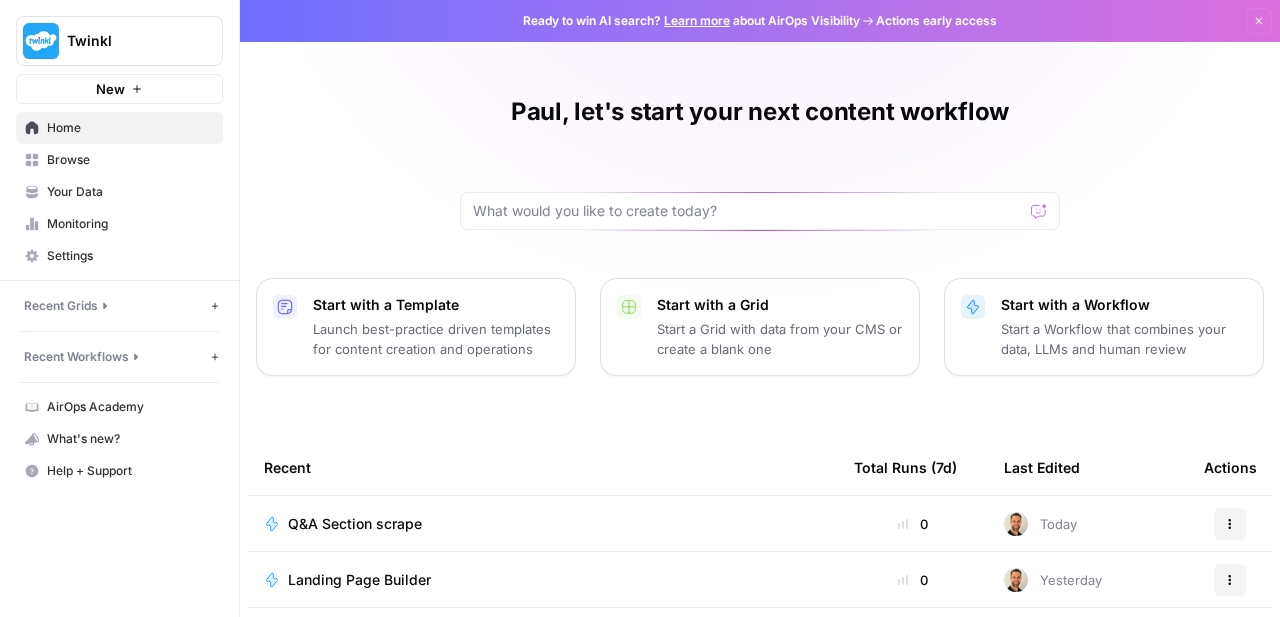 scroll, scrollTop: 0, scrollLeft: 0, axis: both 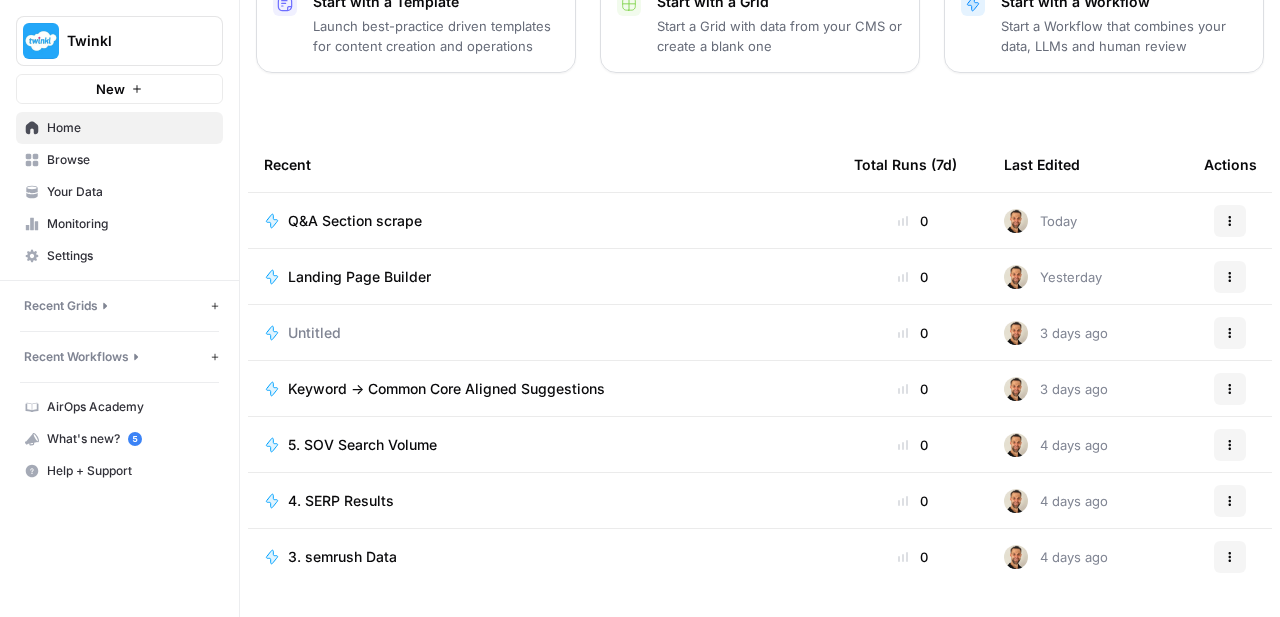 click on "Browse" at bounding box center [130, 160] 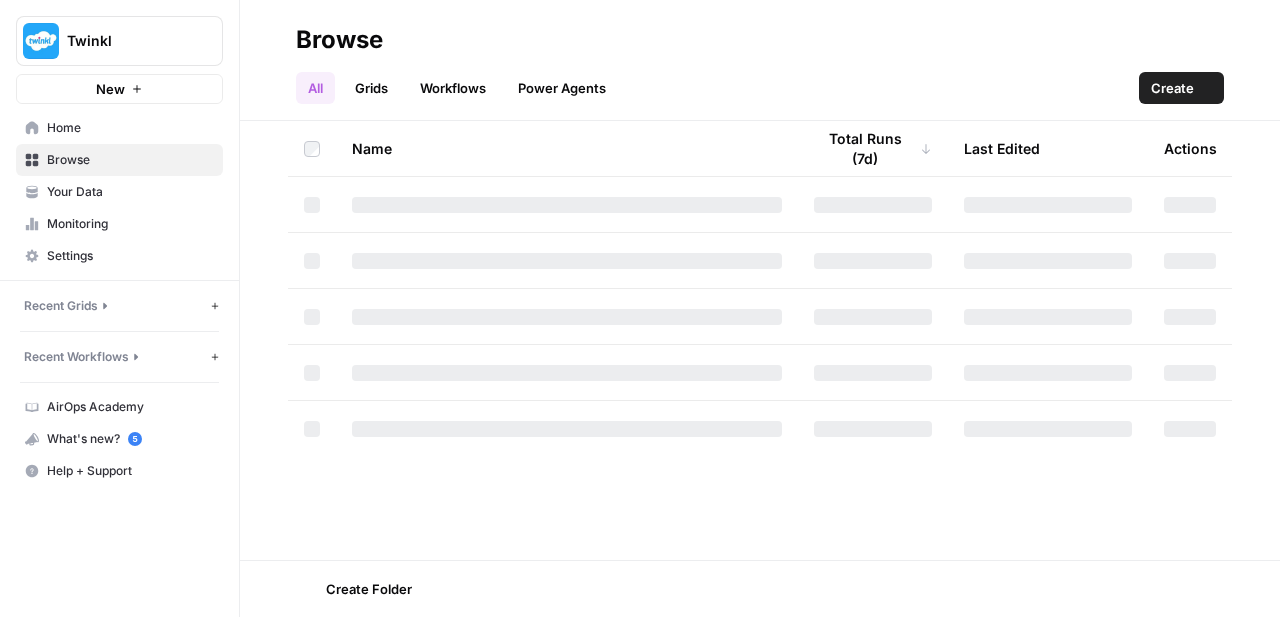 scroll, scrollTop: 0, scrollLeft: 0, axis: both 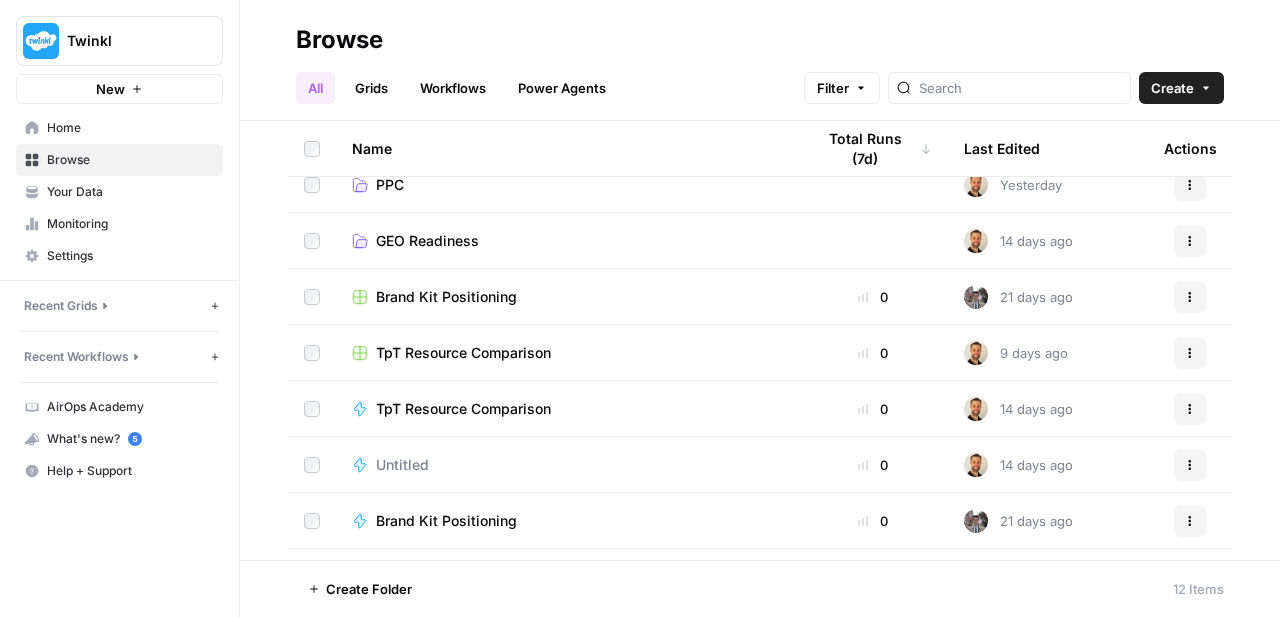 click on "TpT Resource Comparison" at bounding box center (463, 409) 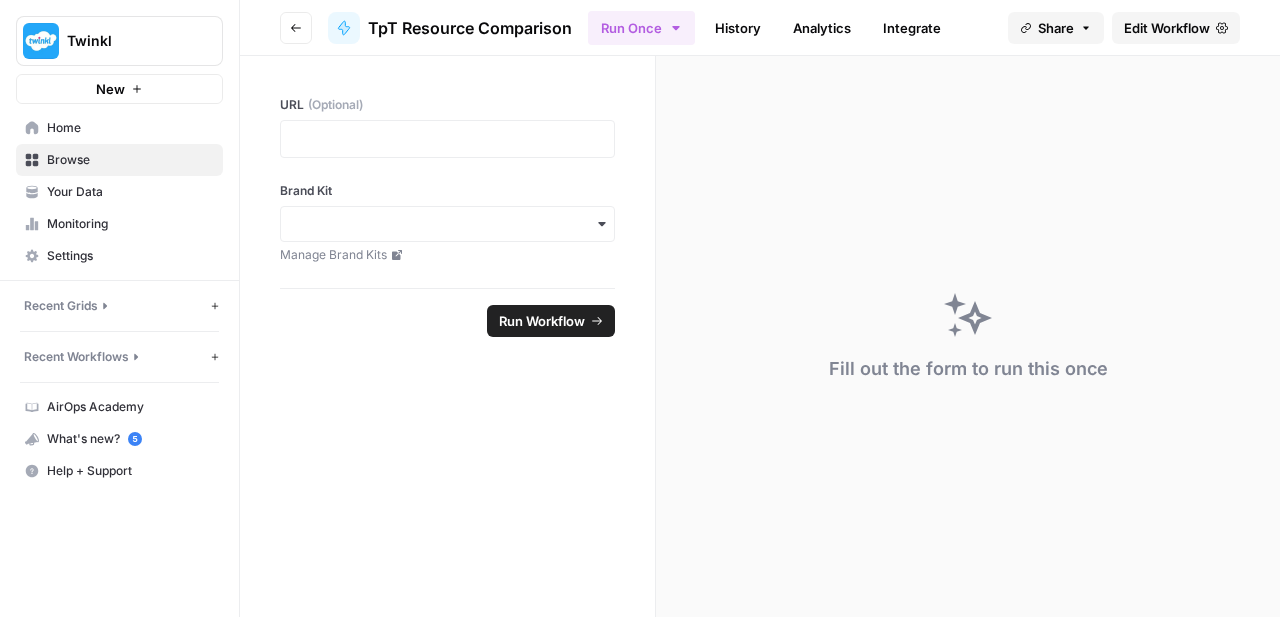 click on "Edit Workflow" at bounding box center (1167, 28) 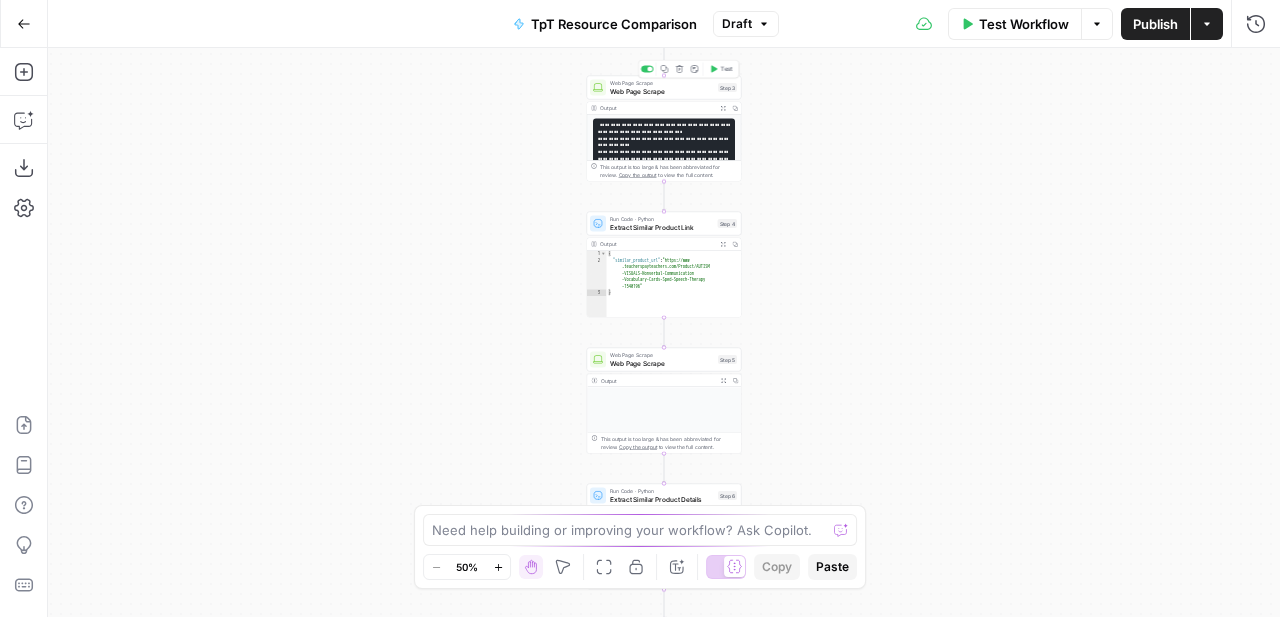 click on "Web Page Scrape" at bounding box center [662, 91] 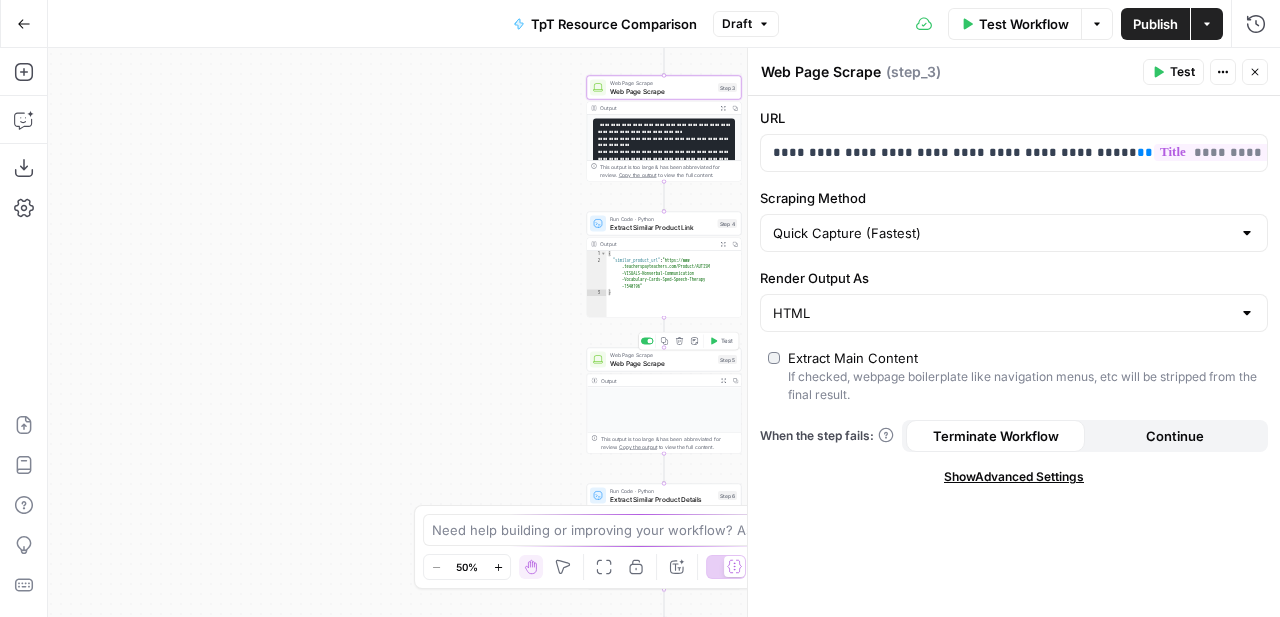 click on "Web Page Scrape" at bounding box center [662, 363] 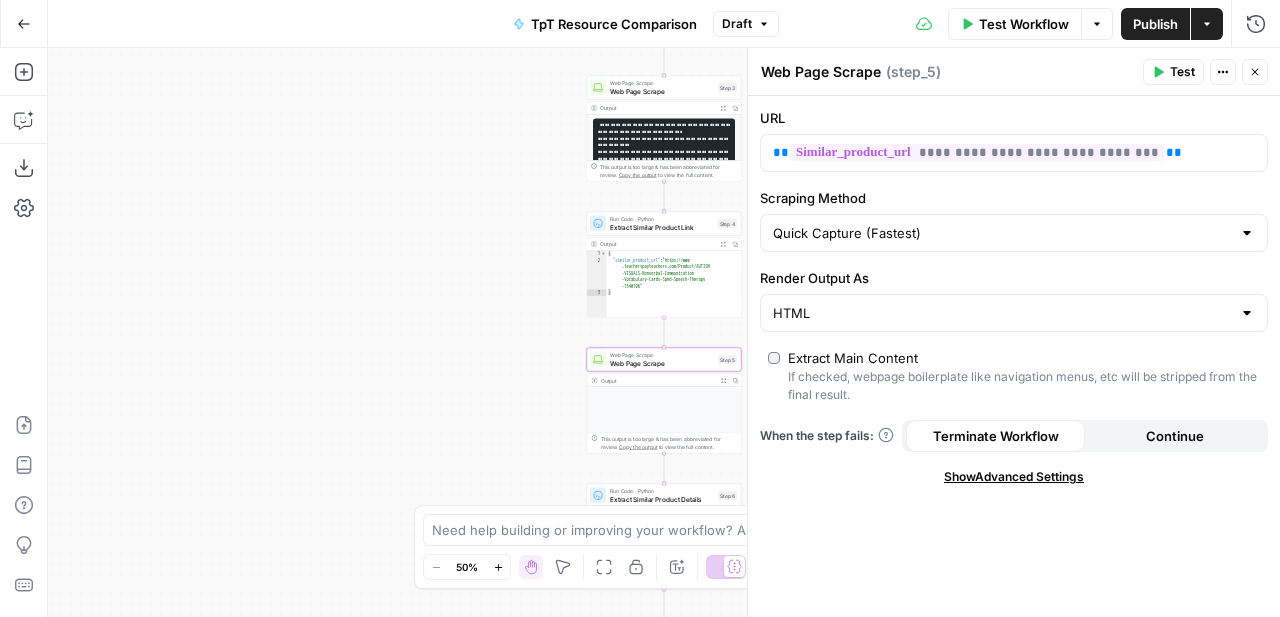 click on "Show  Advanced Settings" at bounding box center [1014, 477] 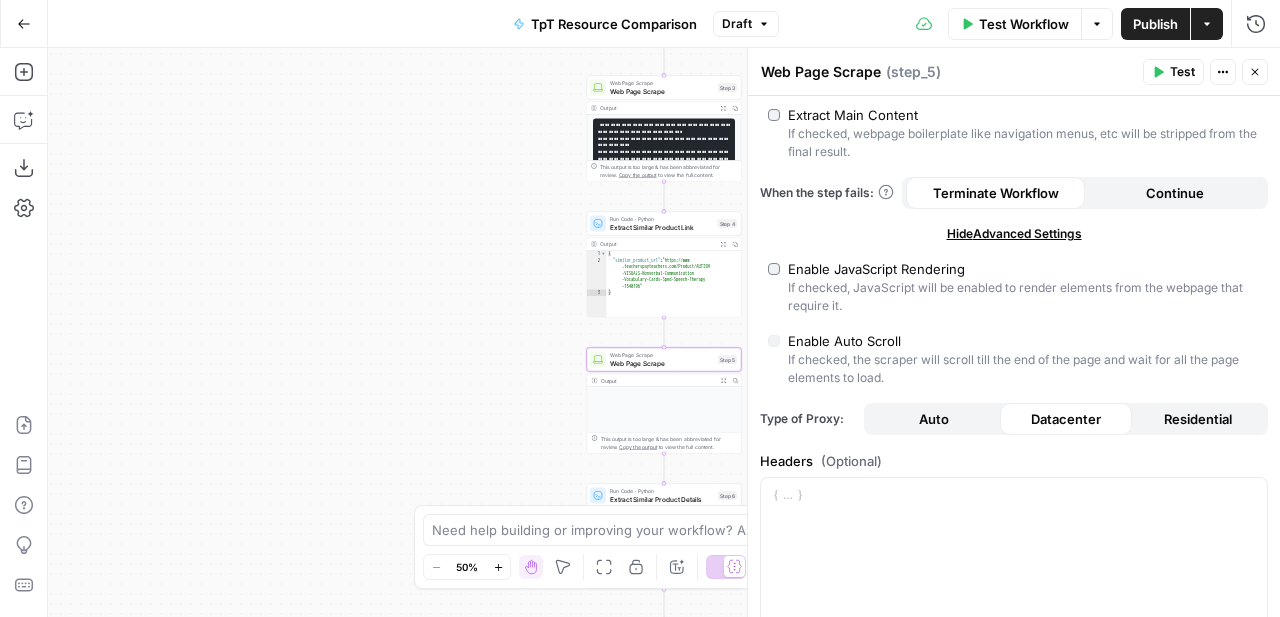 scroll, scrollTop: 240, scrollLeft: 0, axis: vertical 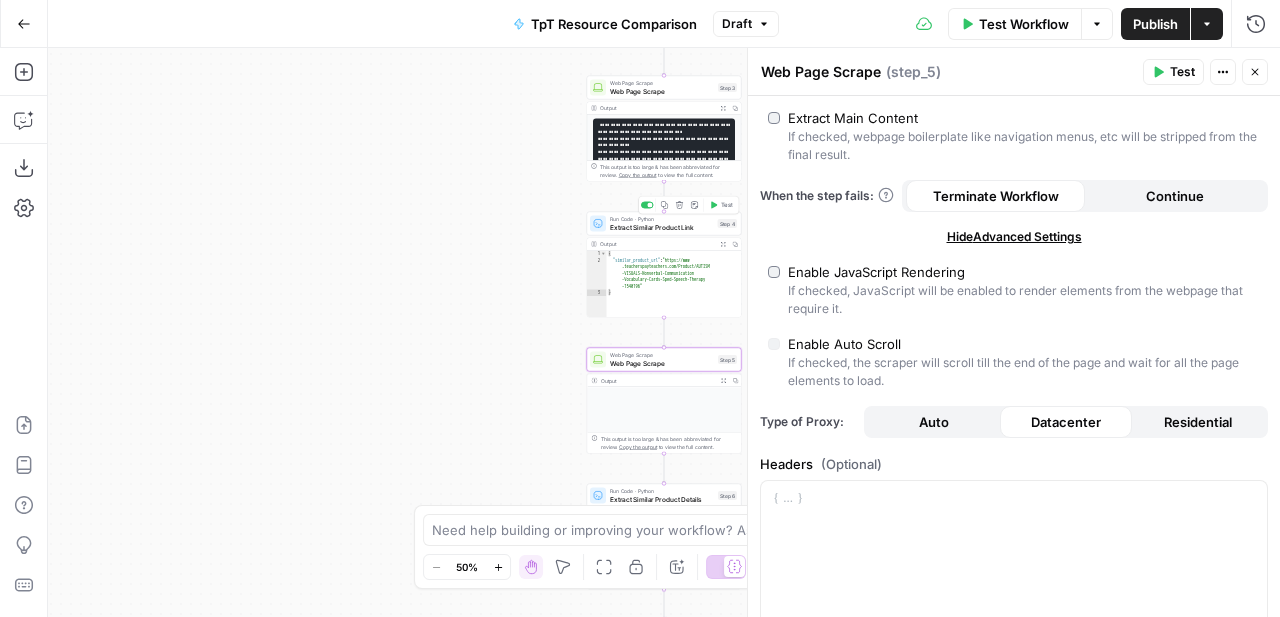 click on "Extract Similar Product Link" at bounding box center (662, 227) 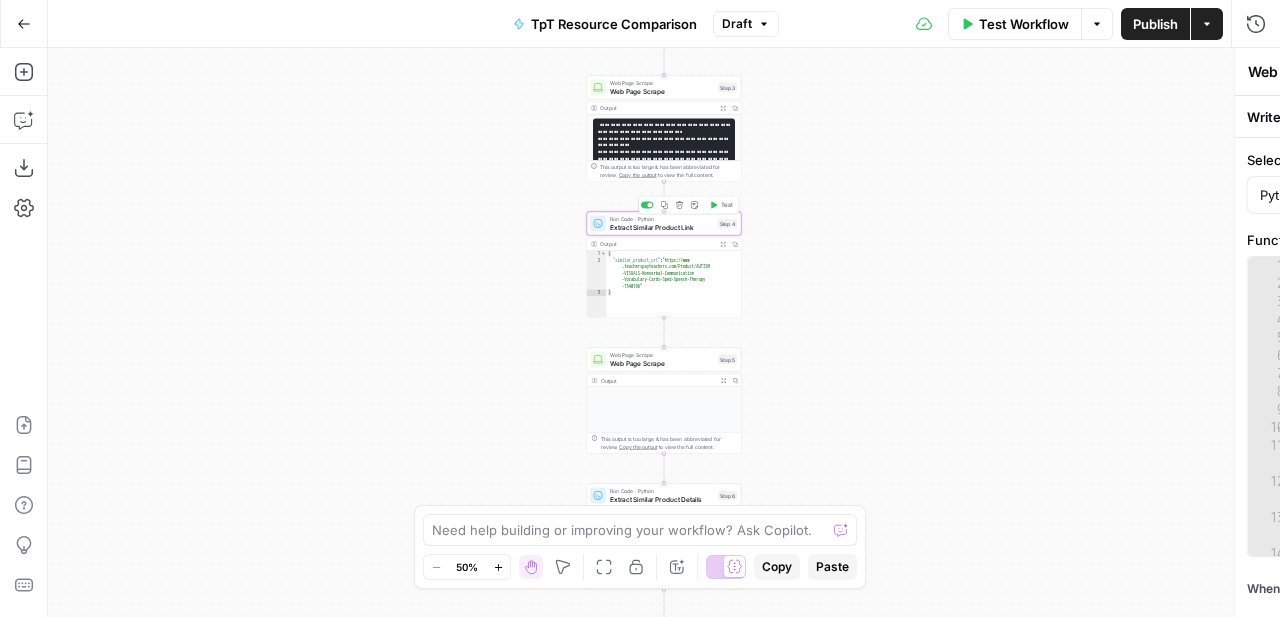 type on "Extract Similar Product Link" 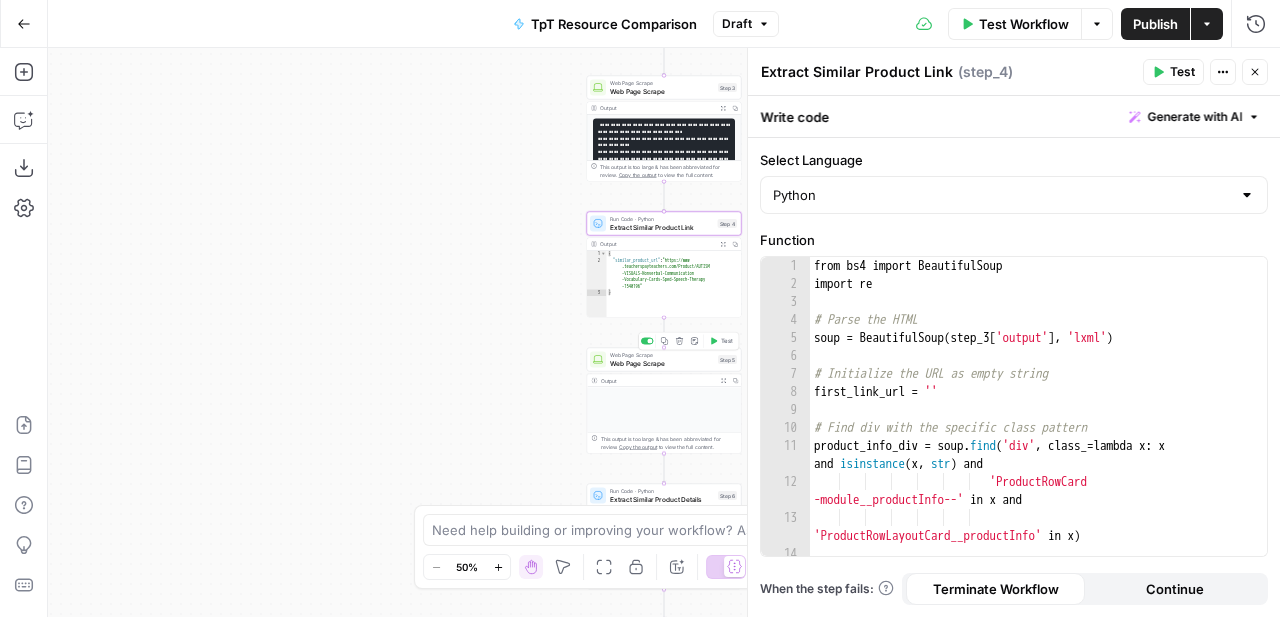 click on "Web Page Scrape" at bounding box center [662, 363] 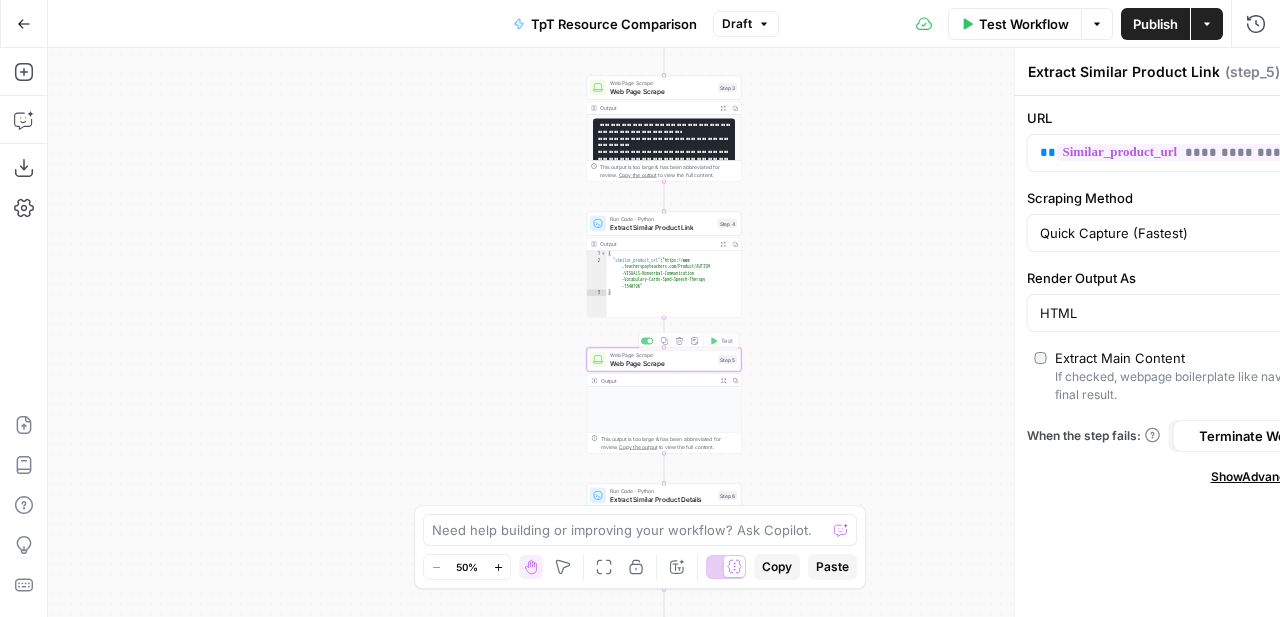 type on "Web Page Scrape" 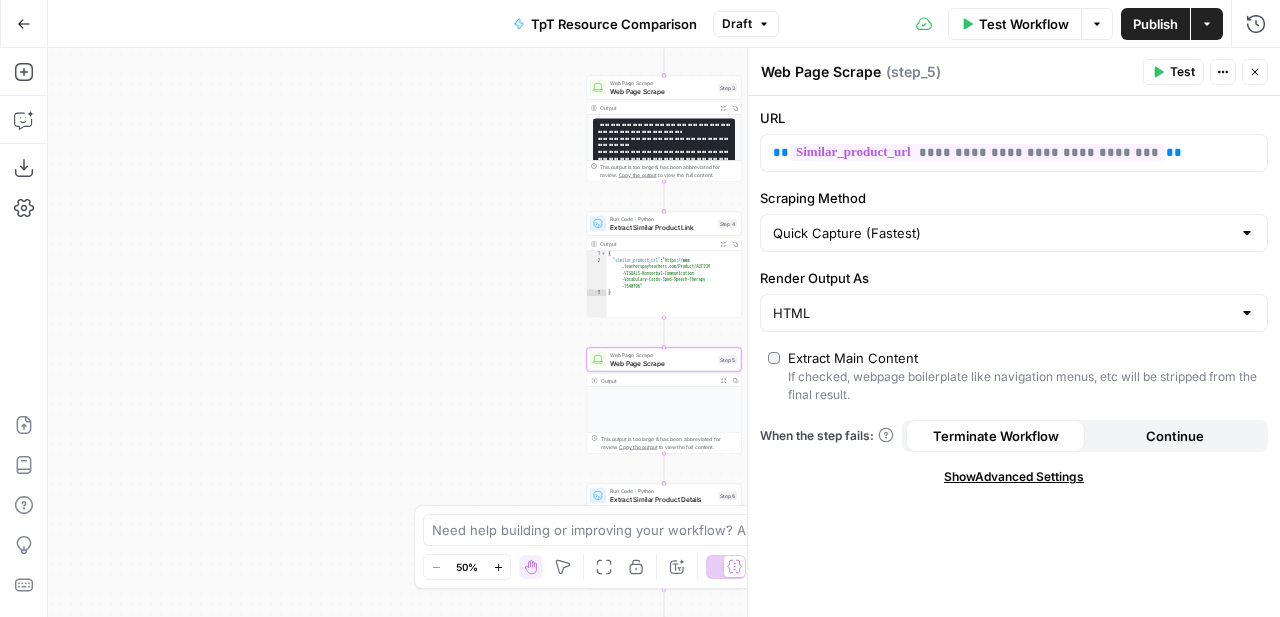click 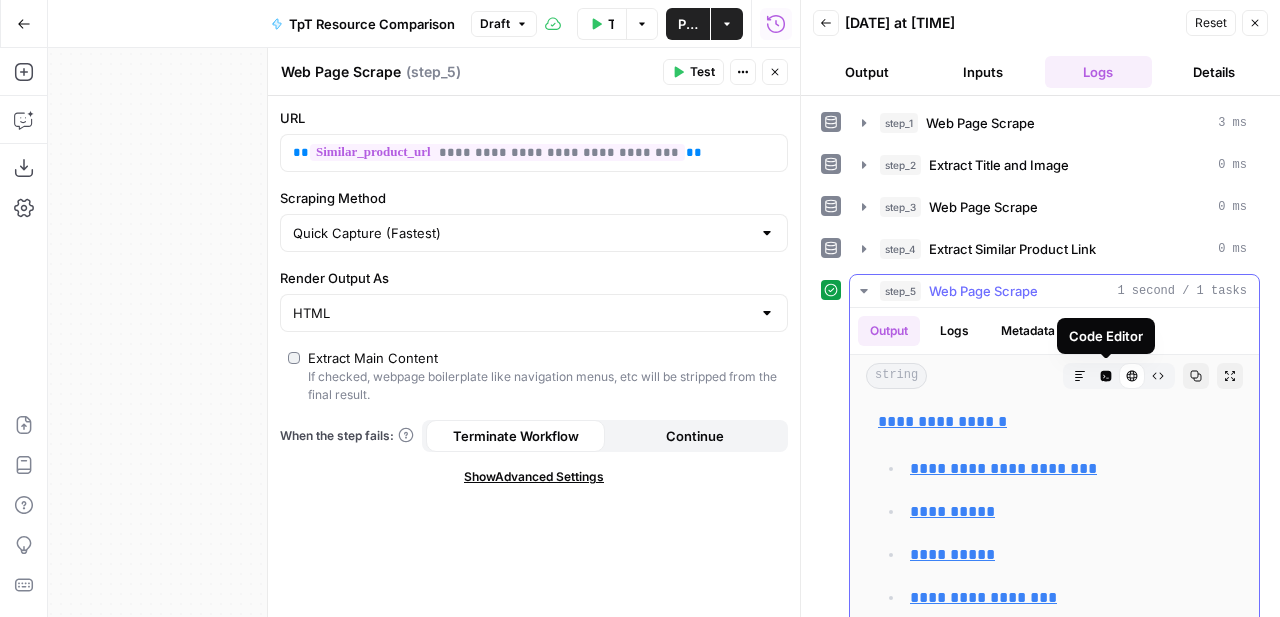scroll, scrollTop: 1329, scrollLeft: 0, axis: vertical 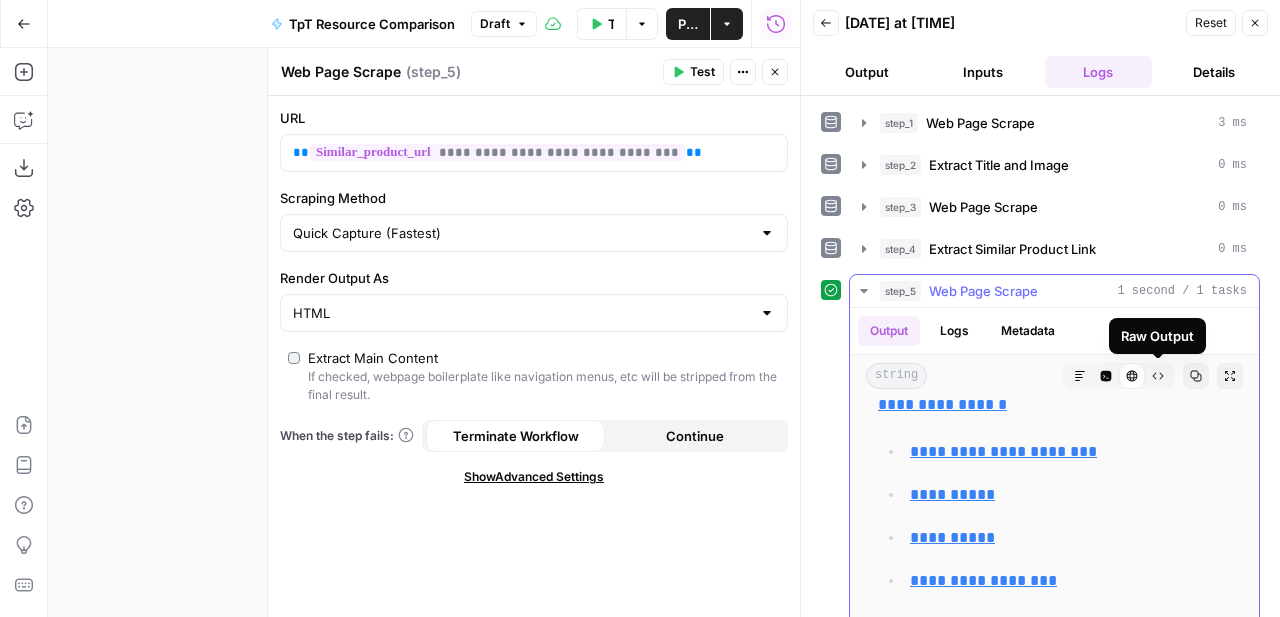 click on "Raw Output" at bounding box center [1158, 376] 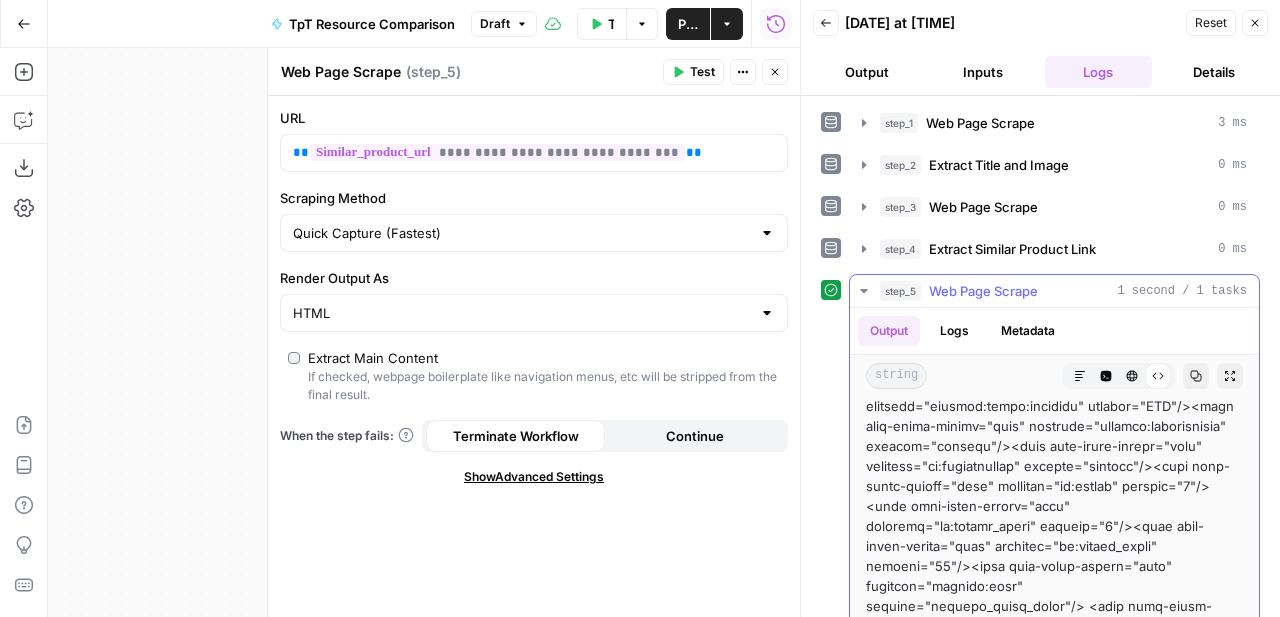 click 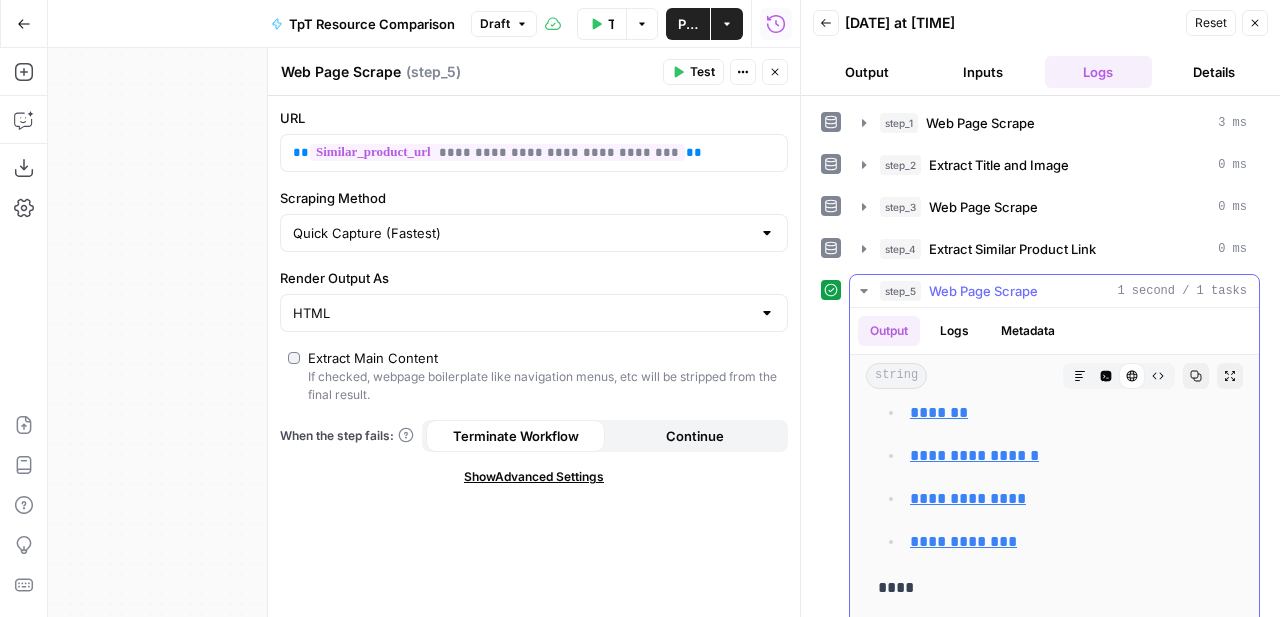 scroll, scrollTop: 5394, scrollLeft: 0, axis: vertical 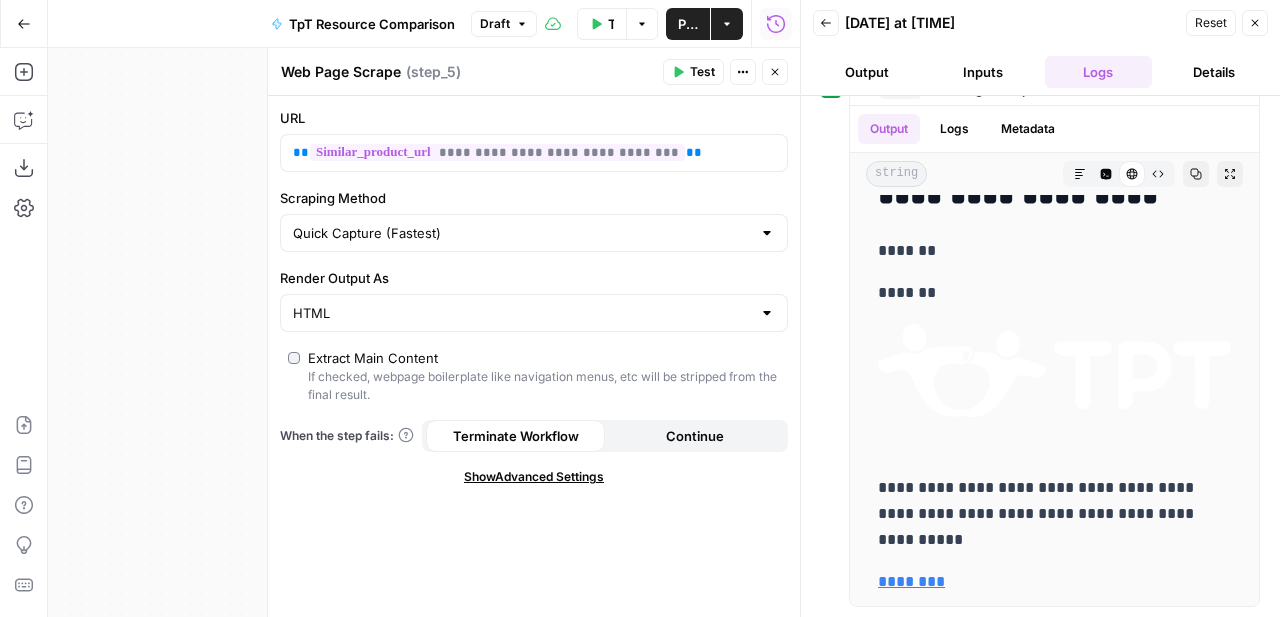 click on "Quick Capture (Fastest)" at bounding box center (534, 233) 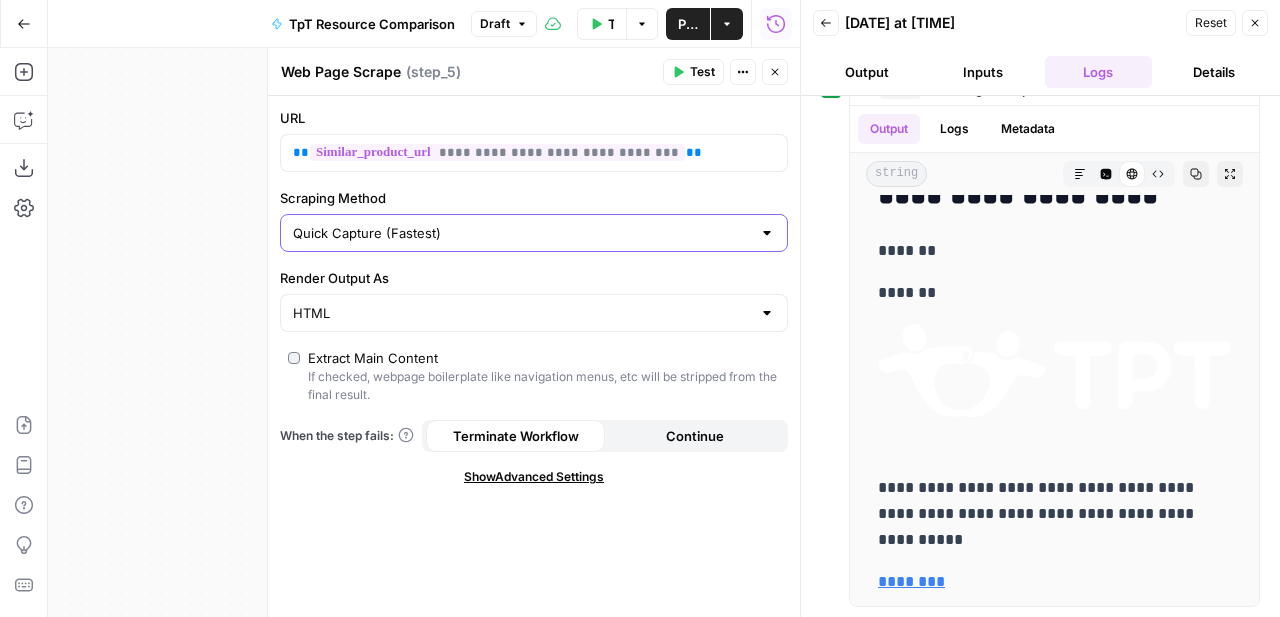 type 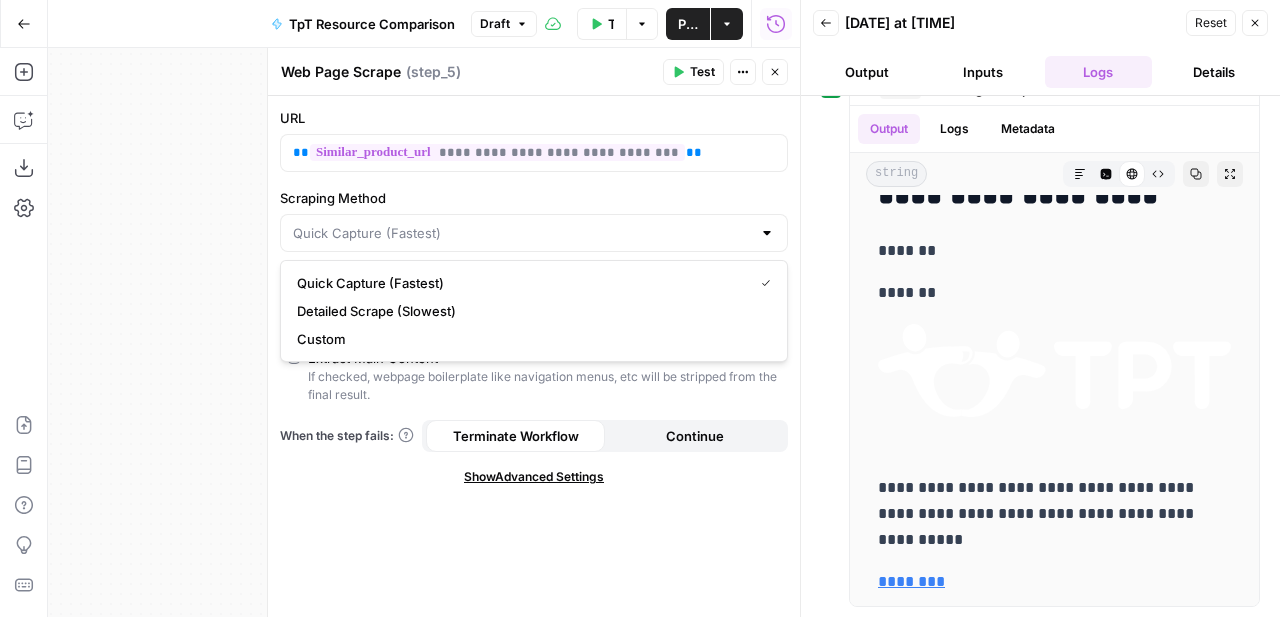 click at bounding box center [534, 233] 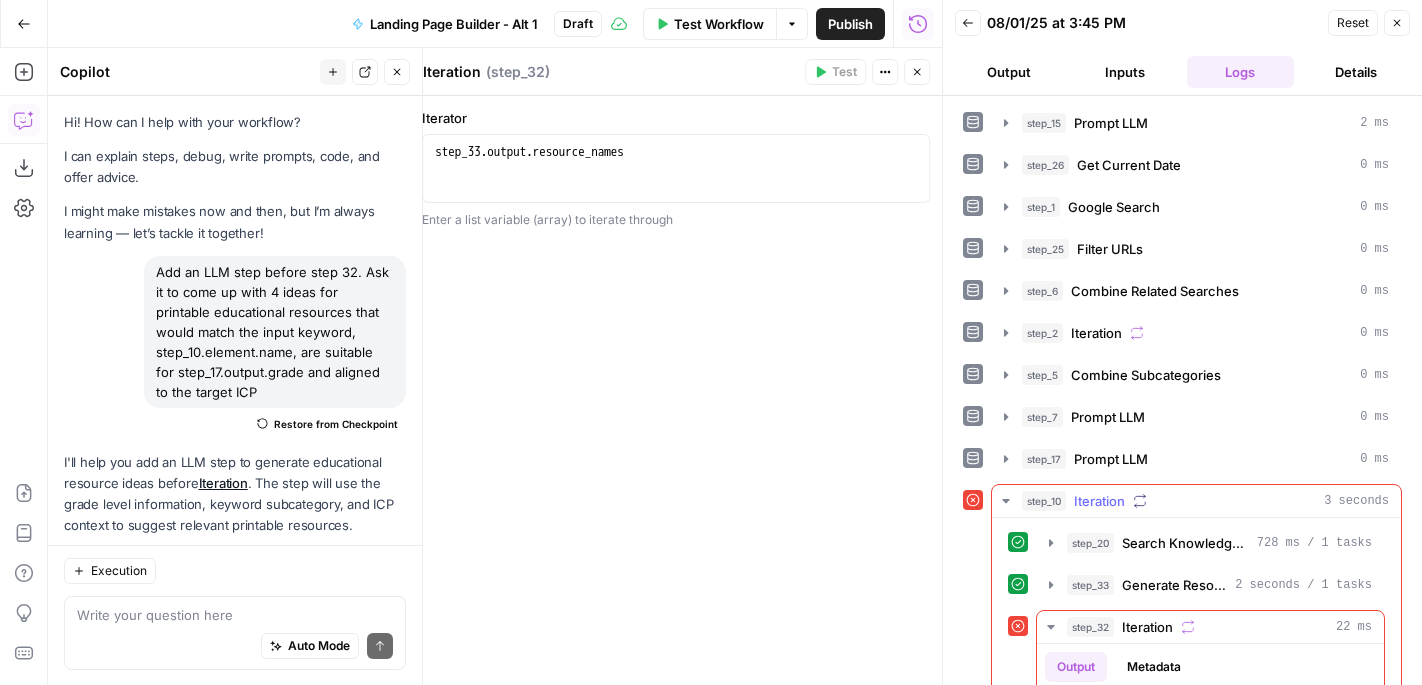scroll, scrollTop: 0, scrollLeft: 0, axis: both 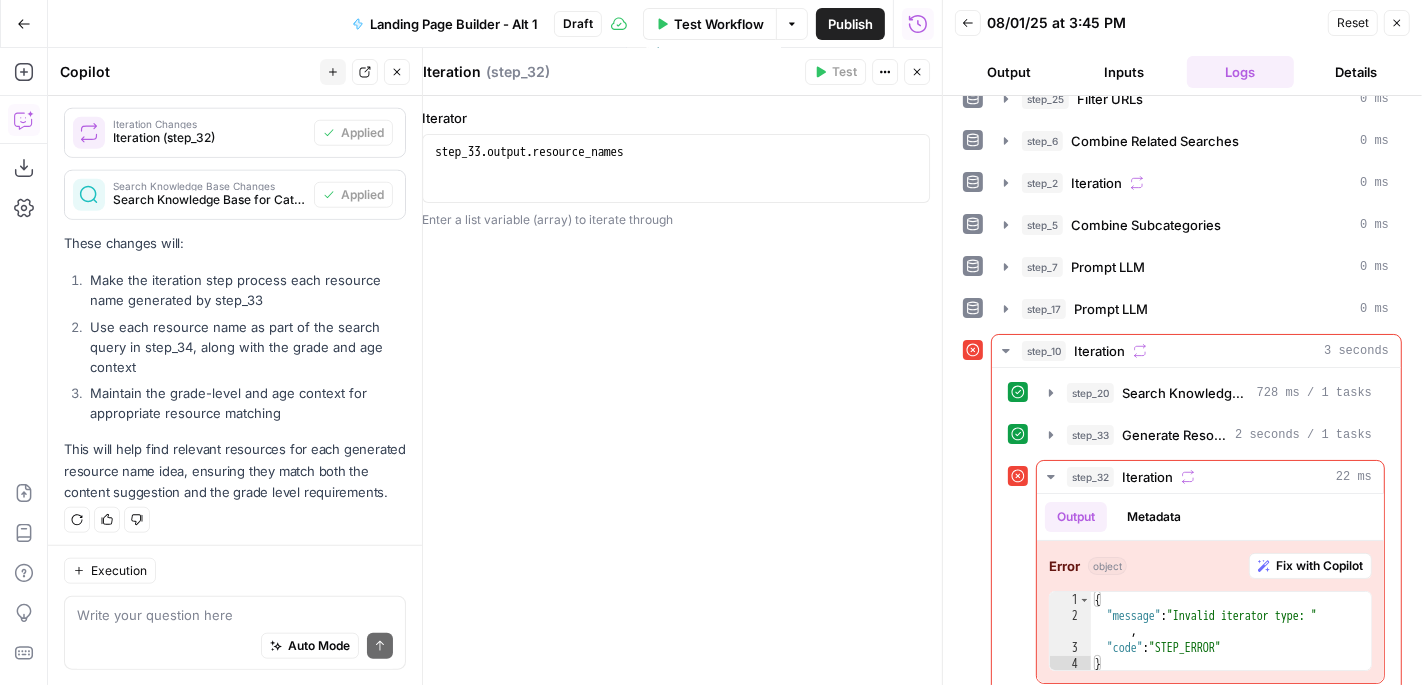 click 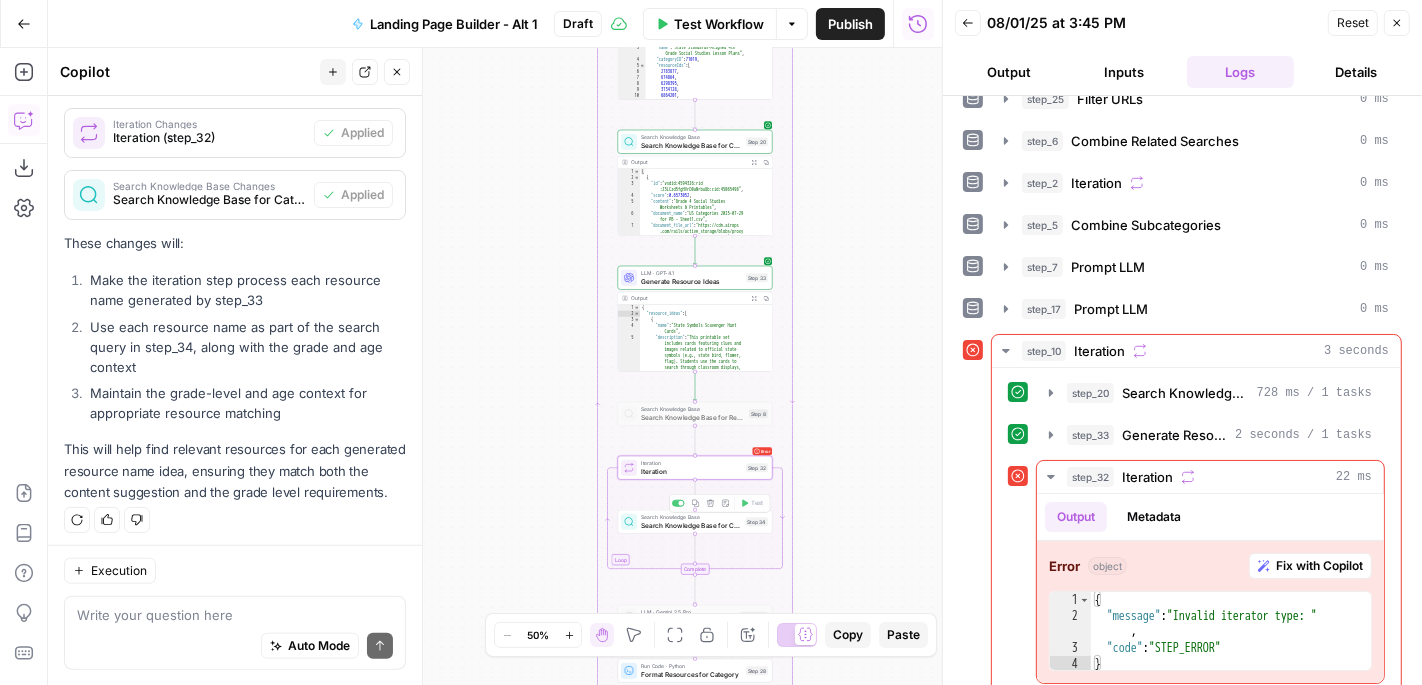 click on "Workflow Set Inputs Inputs LLM · GPT-4.1 Prompt LLM Step 15 Output Expand Output Copy 1 2 {    "customer_profile" :  "# Pre Kindergarden -         Grade 5 Teachers Persona
## Customer         Overview
Grades PK-5 teachers (Primary 4        -11 y/o). Focused on foundational         development, reading , math, and classroom         readiness. Looking for fun, engaging, and         culturally relevant resources that align         with educational standards.
## Tone of         Voice
When writing for PK-5 Teachers,         remember to lean more heavily into the         knowledgeable and human attributes to         express quality and connection.
**Be:**         Knowledgeable, Human, Positive,         Supportive
**Tips:** Acknowledge         classroom challenges, highlight quality,         state standards alignment, ease-of-use,         and lesson planning support.
##" at bounding box center (495, 366) 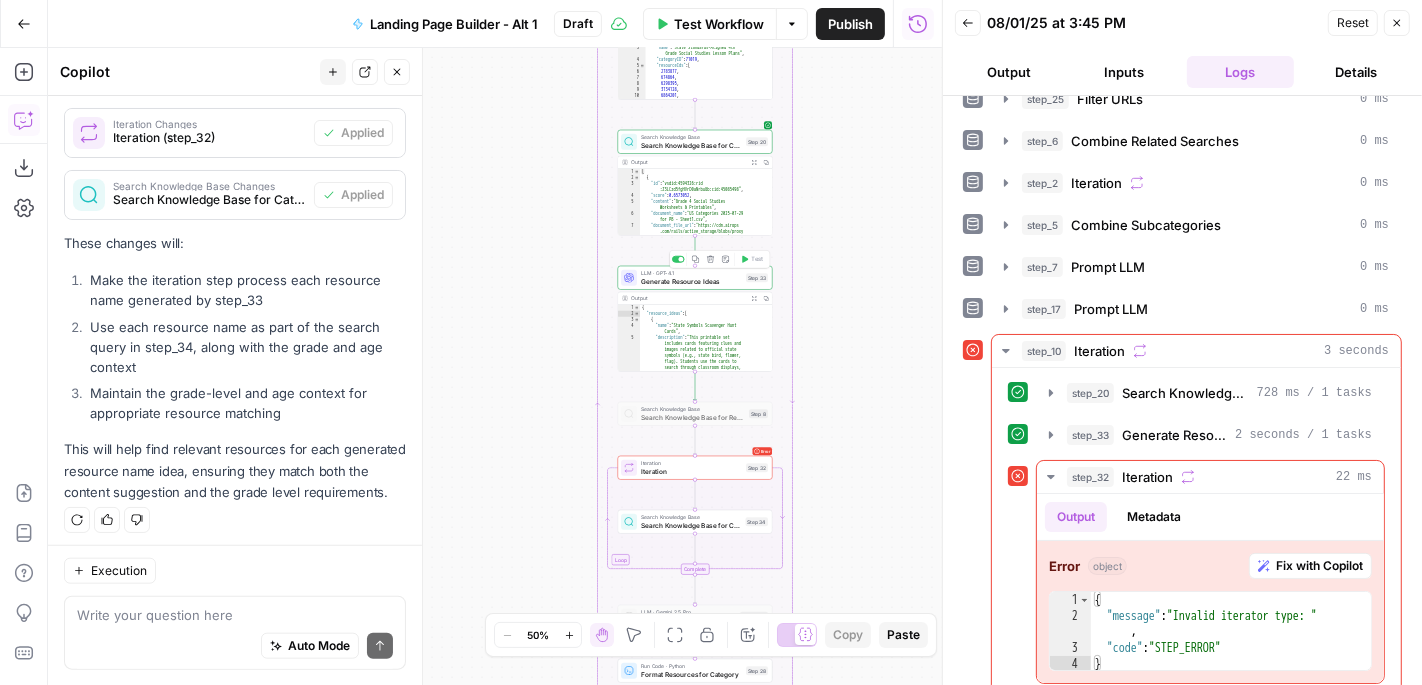 click on "Generate Resource Ideas" at bounding box center [691, 281] 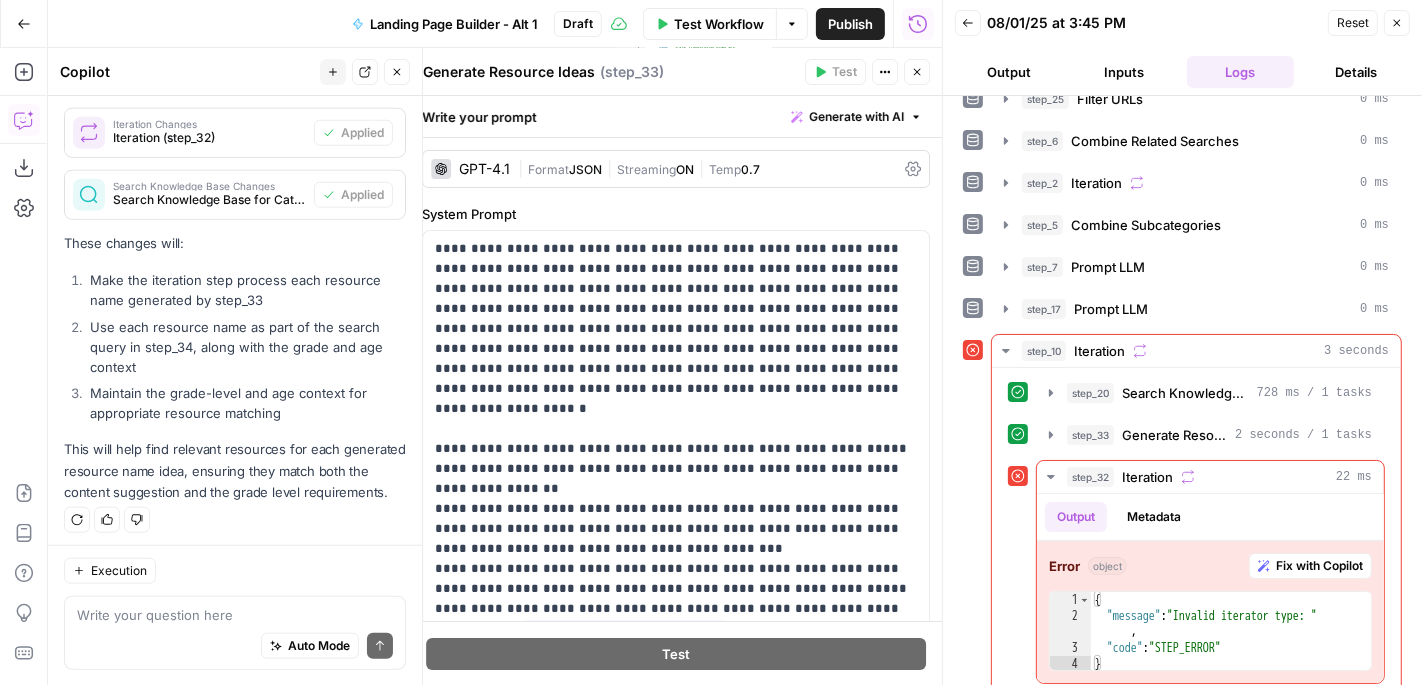click on "Generate Resource Ideas Generate Resource Ideas  ( step_33 ) Test Actions Close" at bounding box center (676, 72) 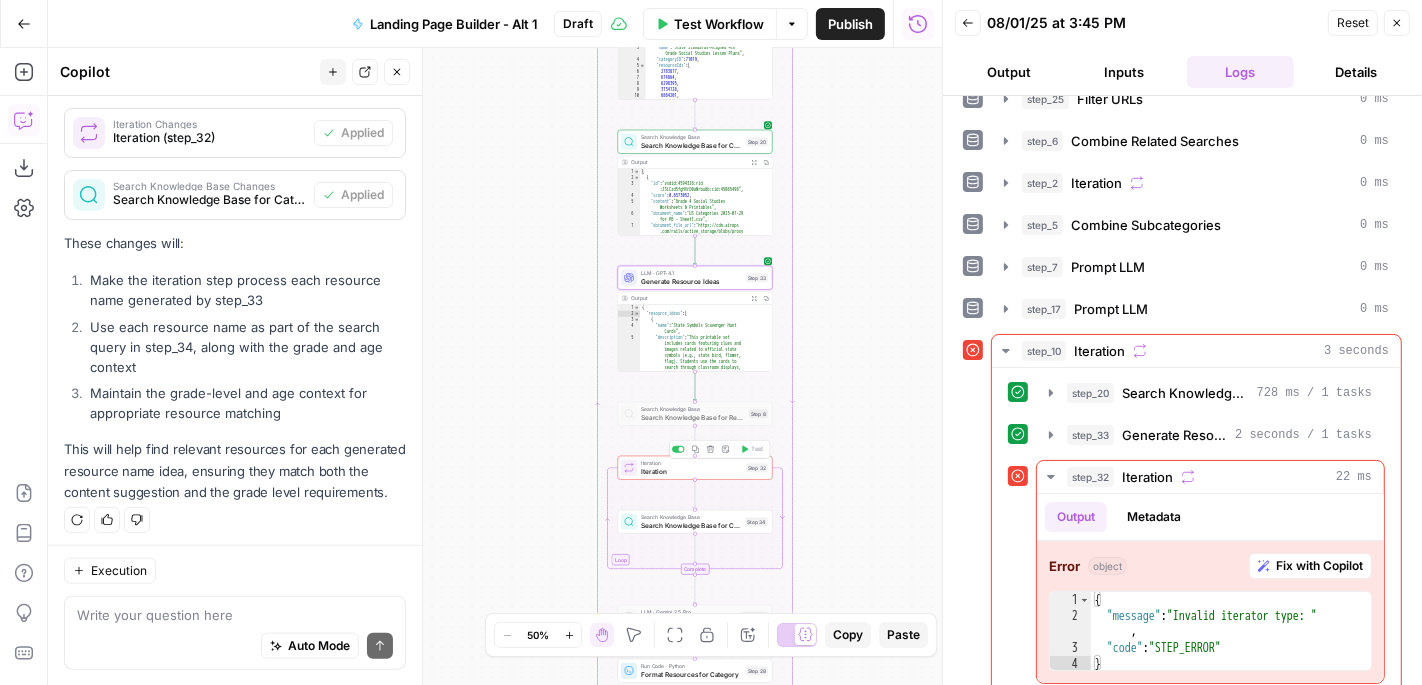 click at bounding box center (681, 449) 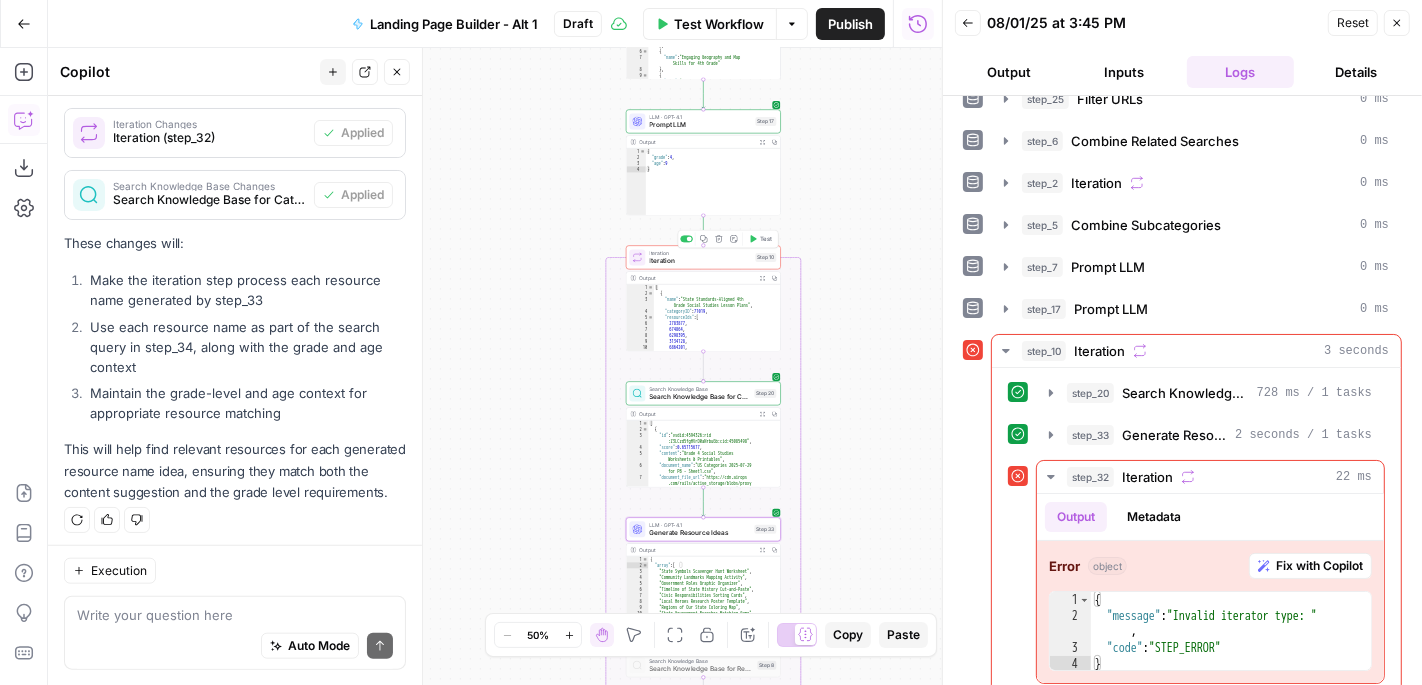 click on "Test" at bounding box center [766, 238] 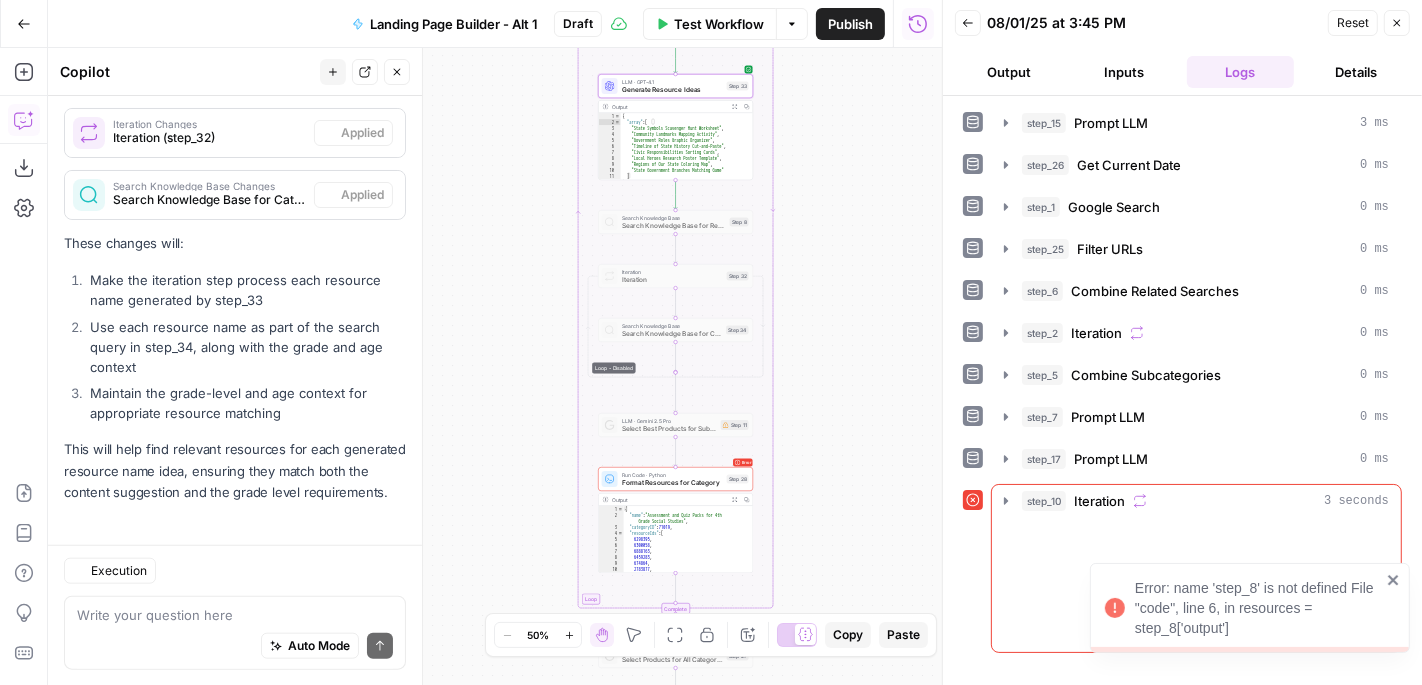 scroll, scrollTop: 1629, scrollLeft: 0, axis: vertical 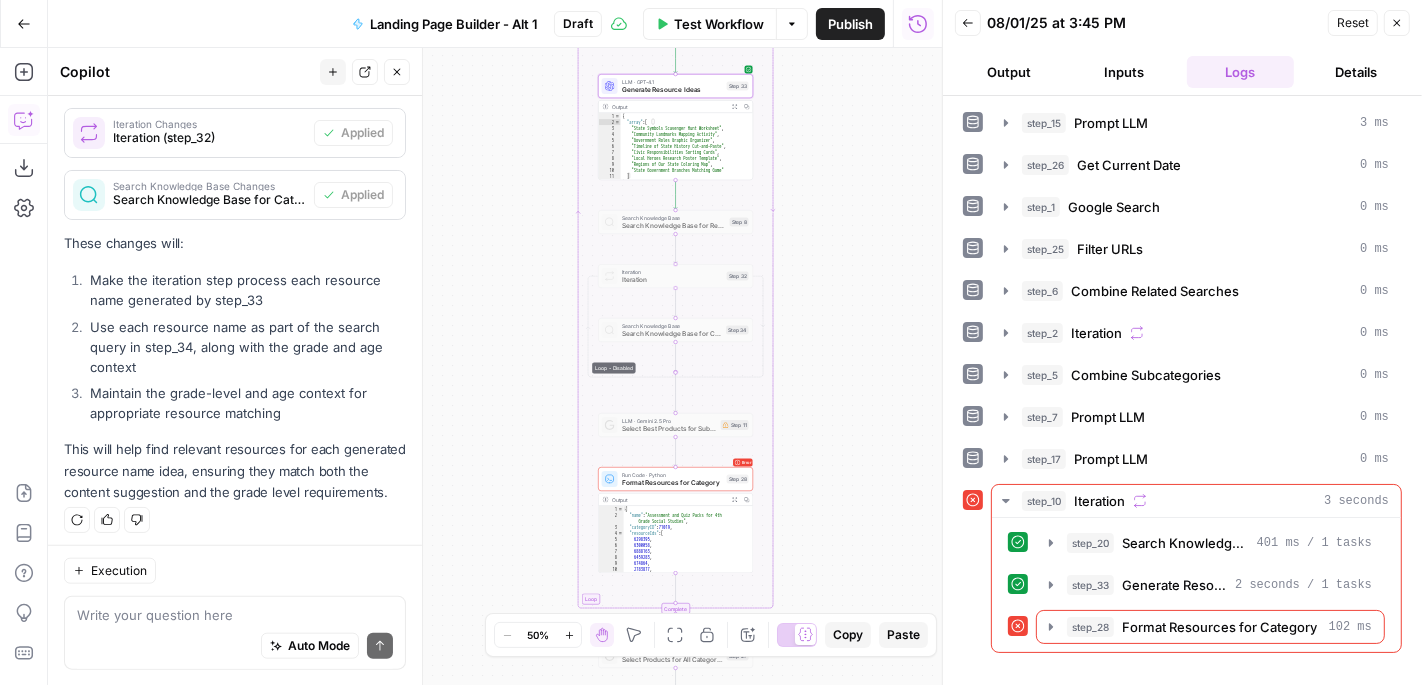 click on "Iteration" at bounding box center [672, 280] 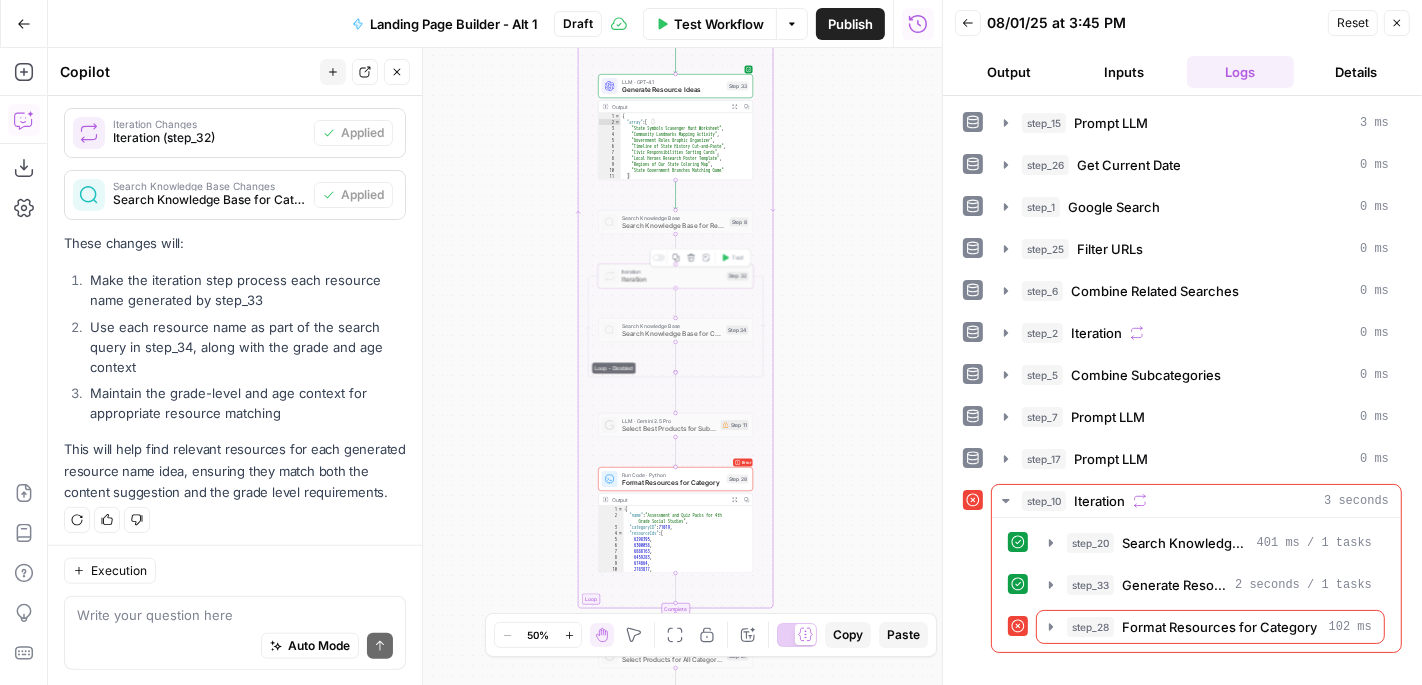 click at bounding box center [659, 257] 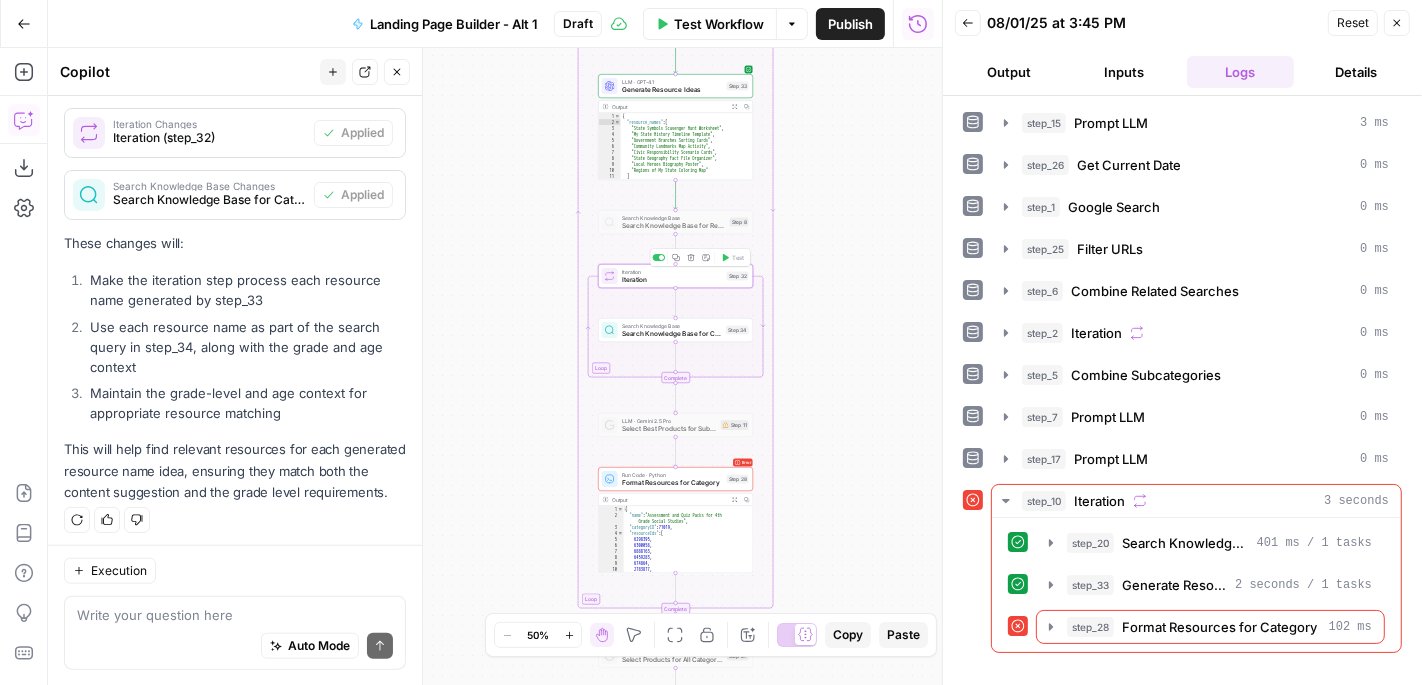 click on "Iteration" at bounding box center (672, 280) 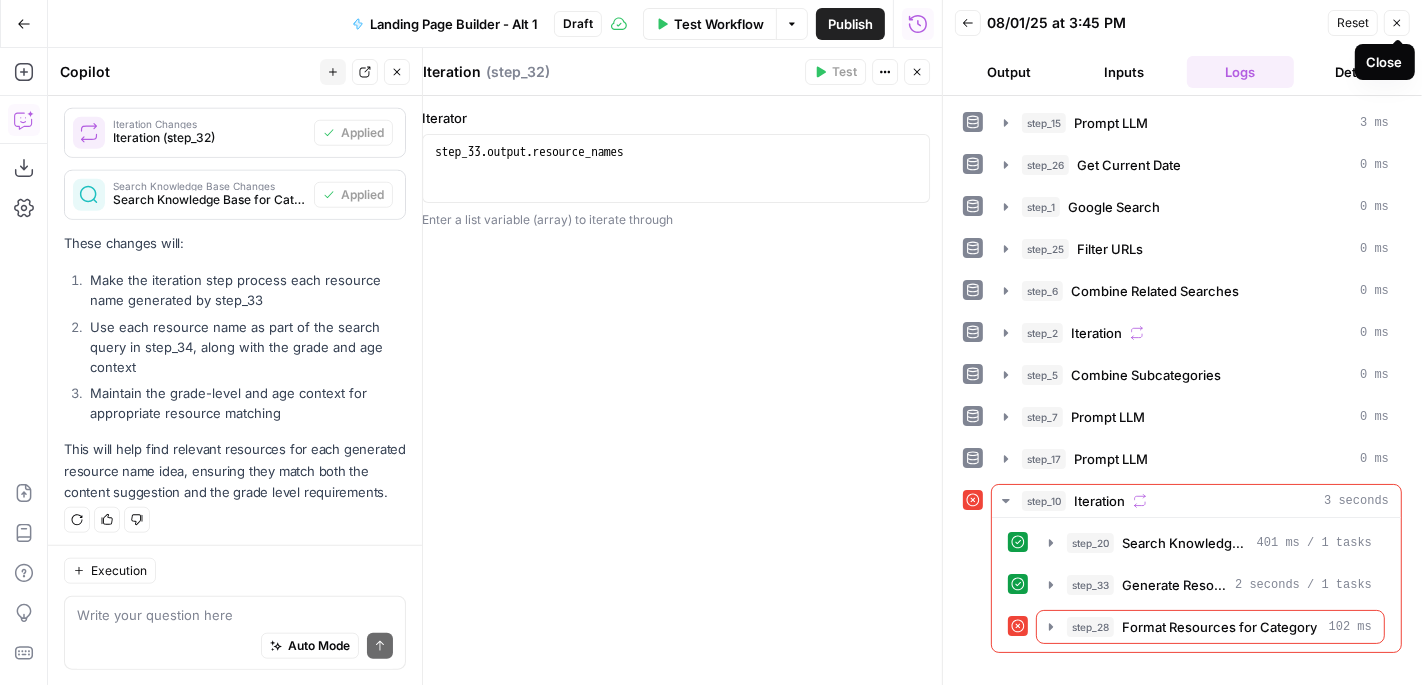 click on "Close" at bounding box center [1397, 23] 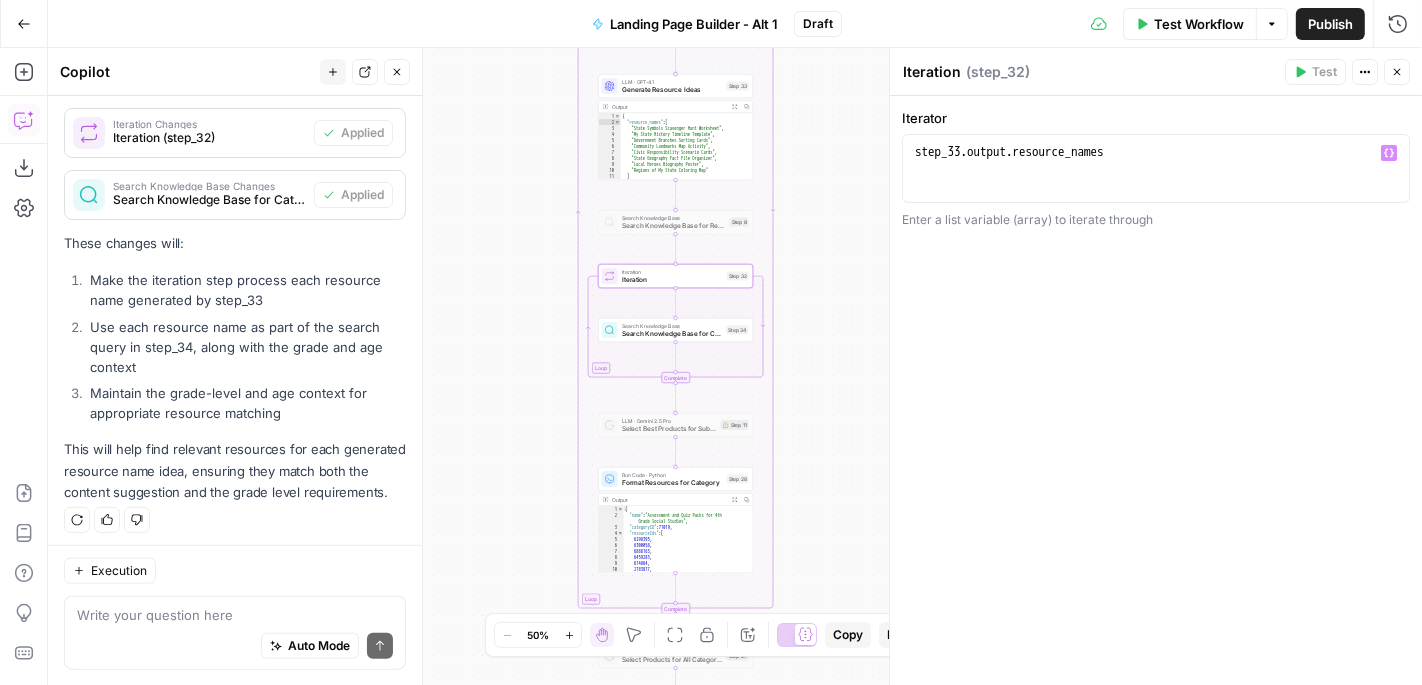 type on "**********" 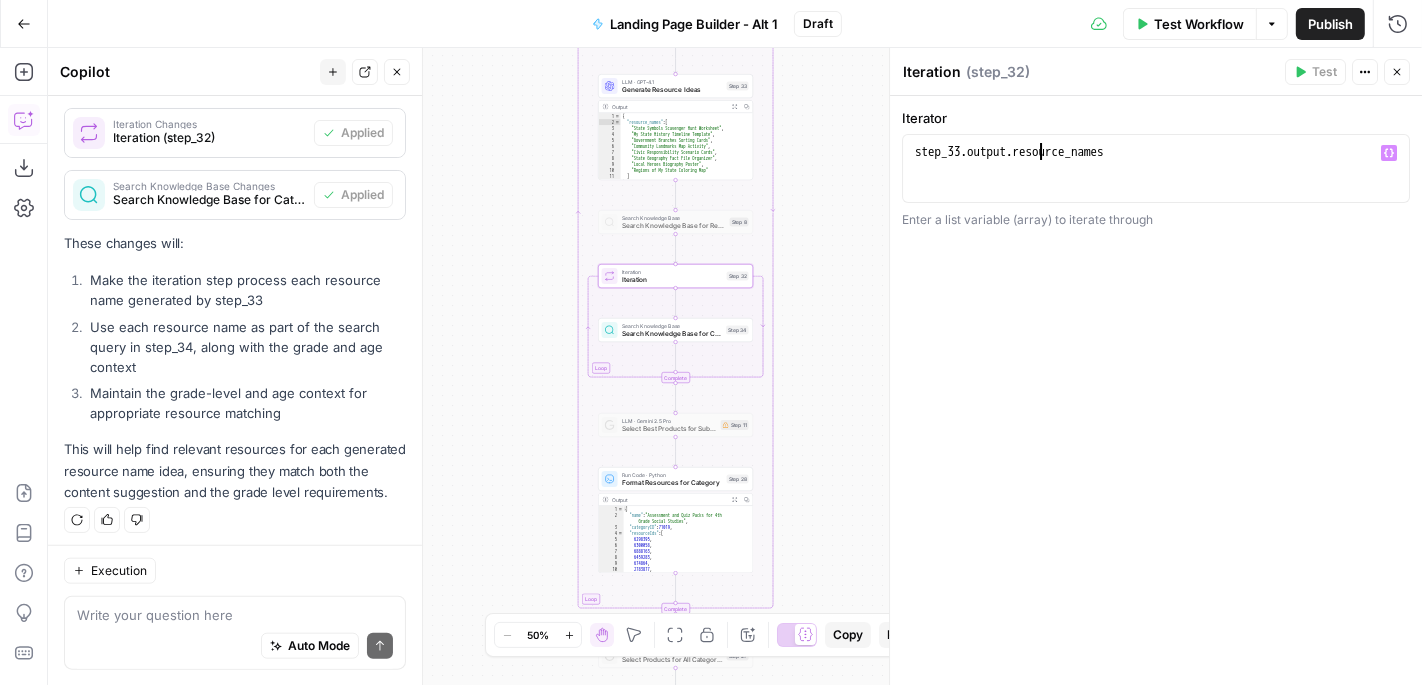 click 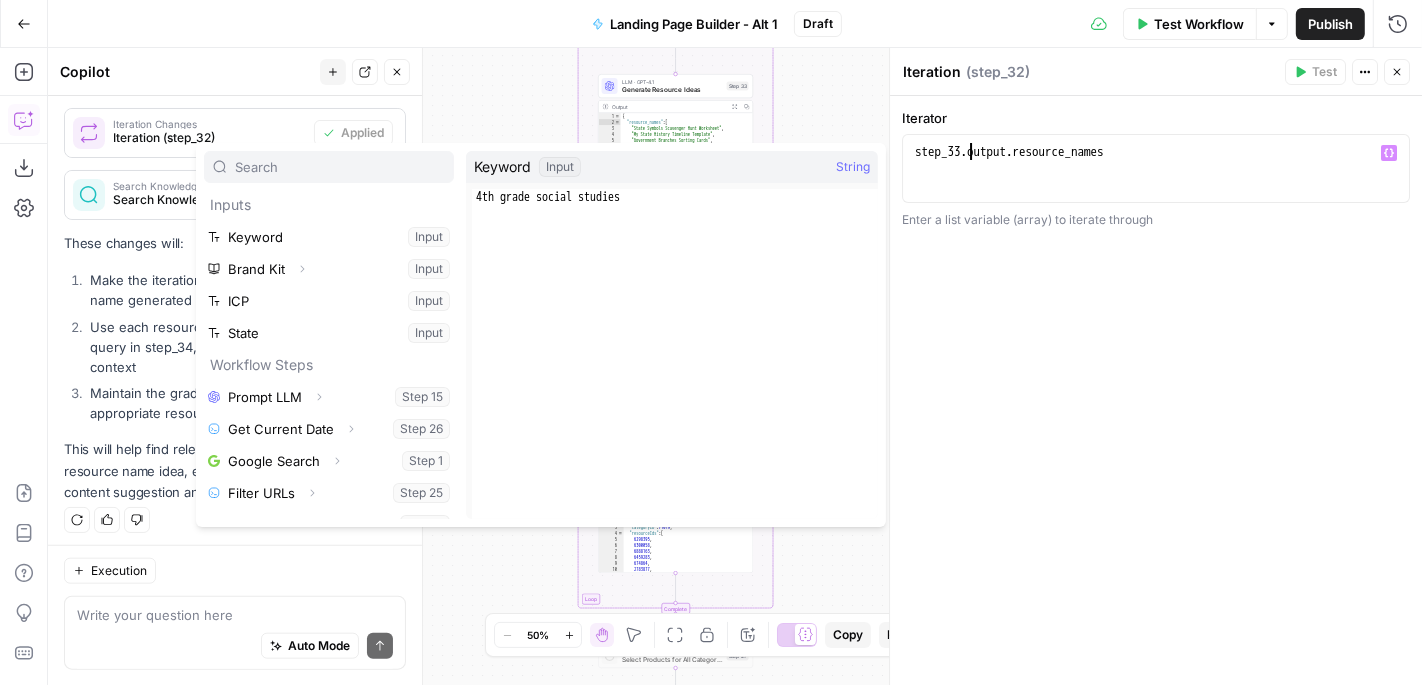 click on "step_33 . output . resource_names" at bounding box center [1156, 185] 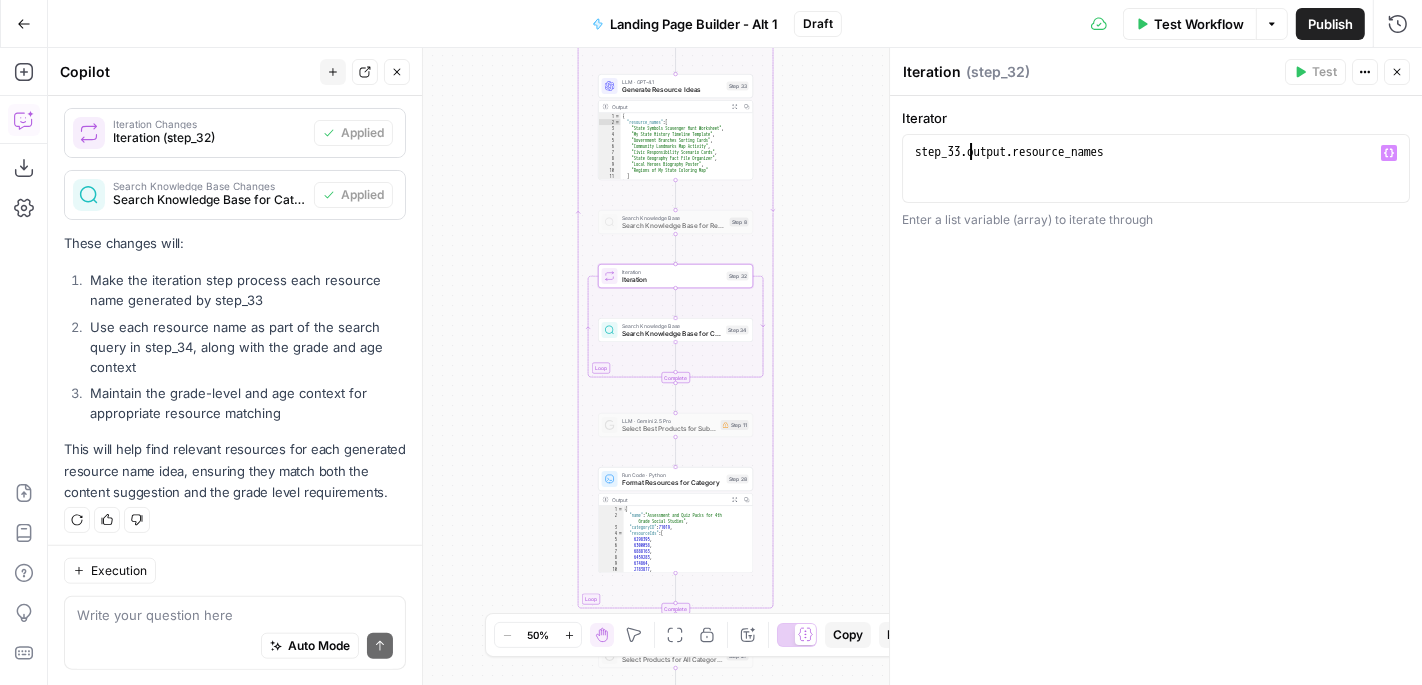 click on "Search Knowledge Base for Category" at bounding box center (672, 334) 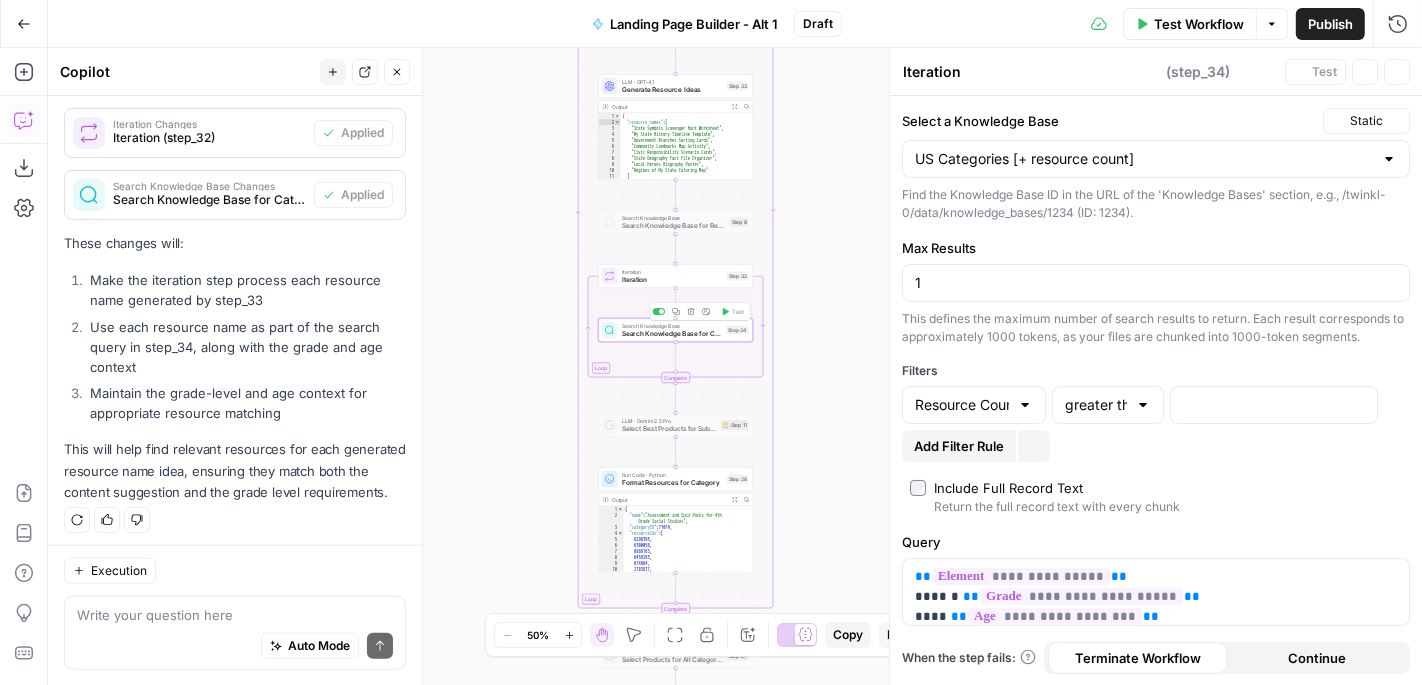 type on "Search Knowledge Base for Category" 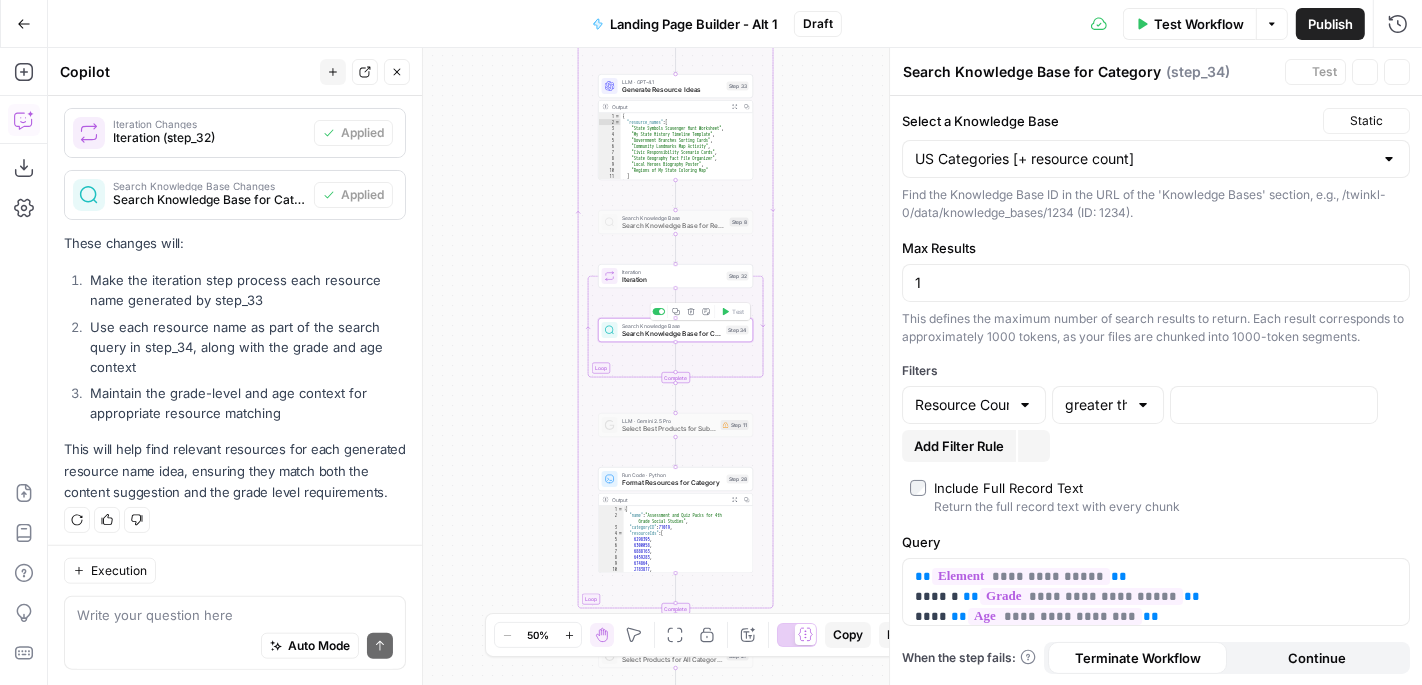 click on "Iteration" at bounding box center (672, 280) 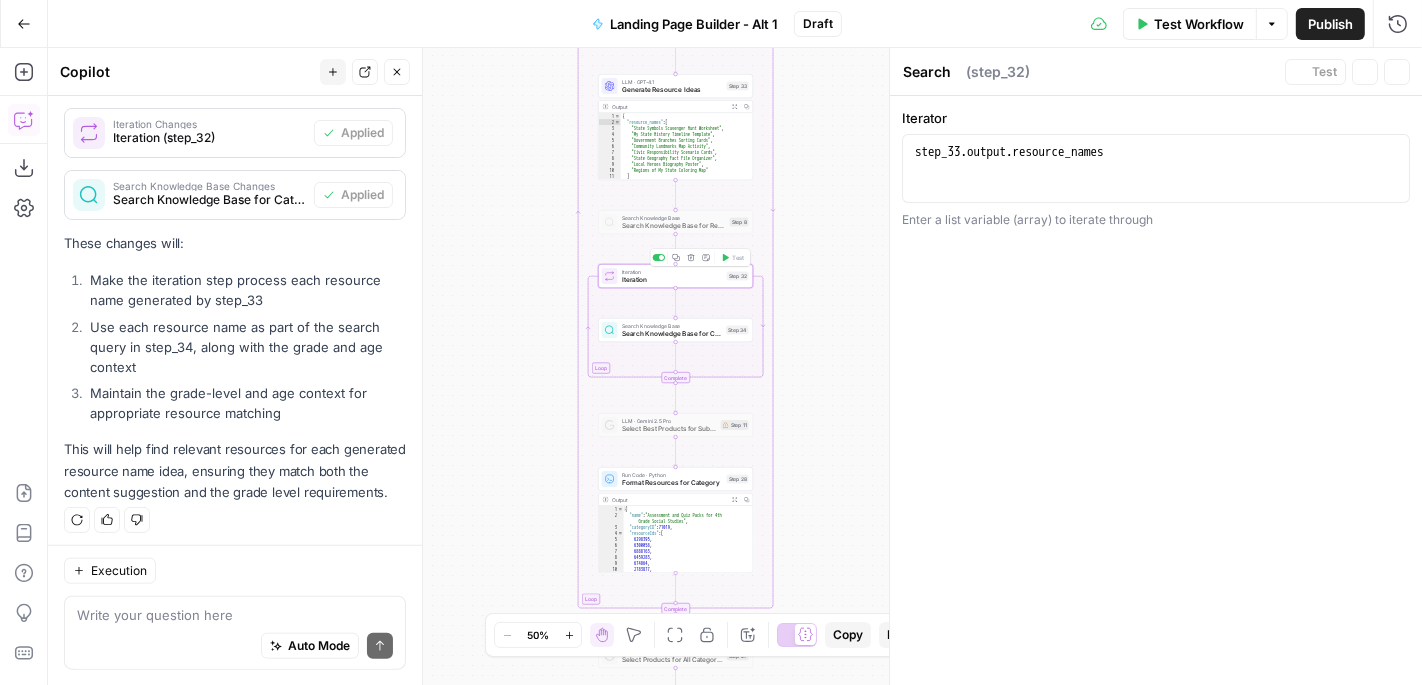 type on "Iteration" 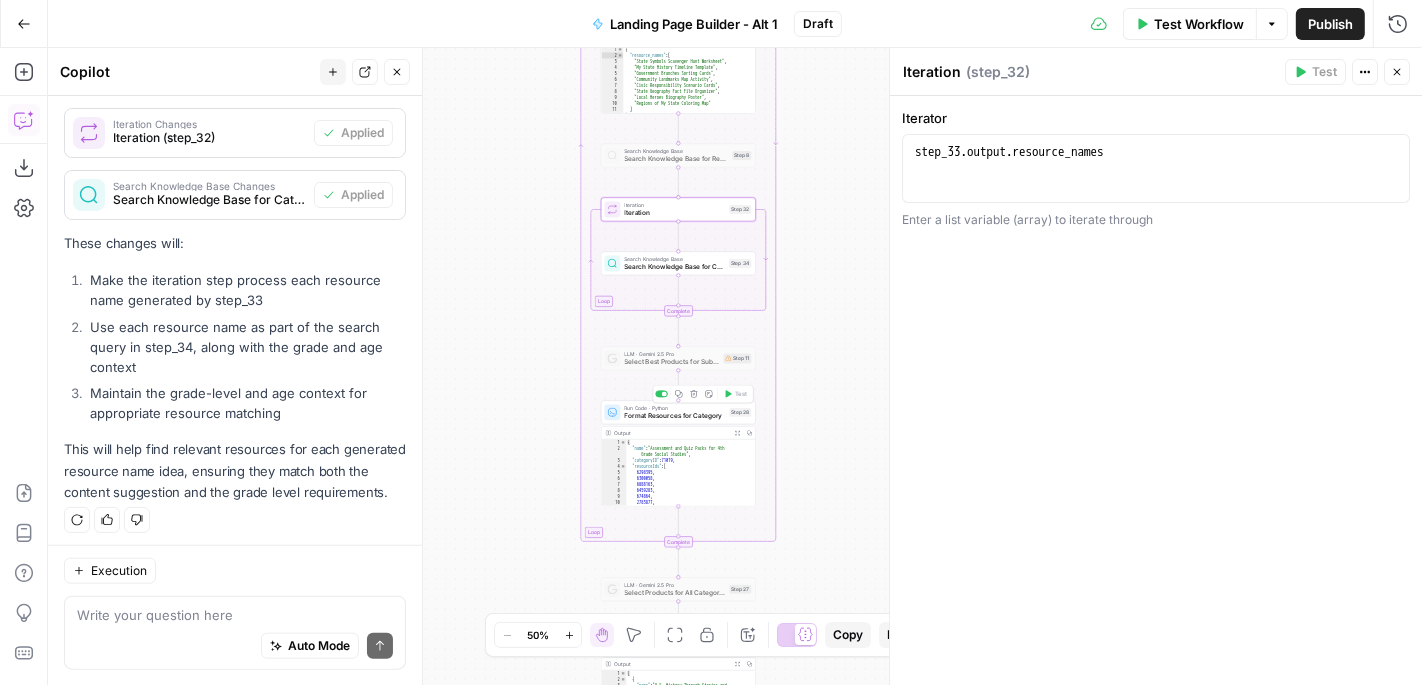 click on "Copy step Delete step Add Note Test" at bounding box center (703, 394) 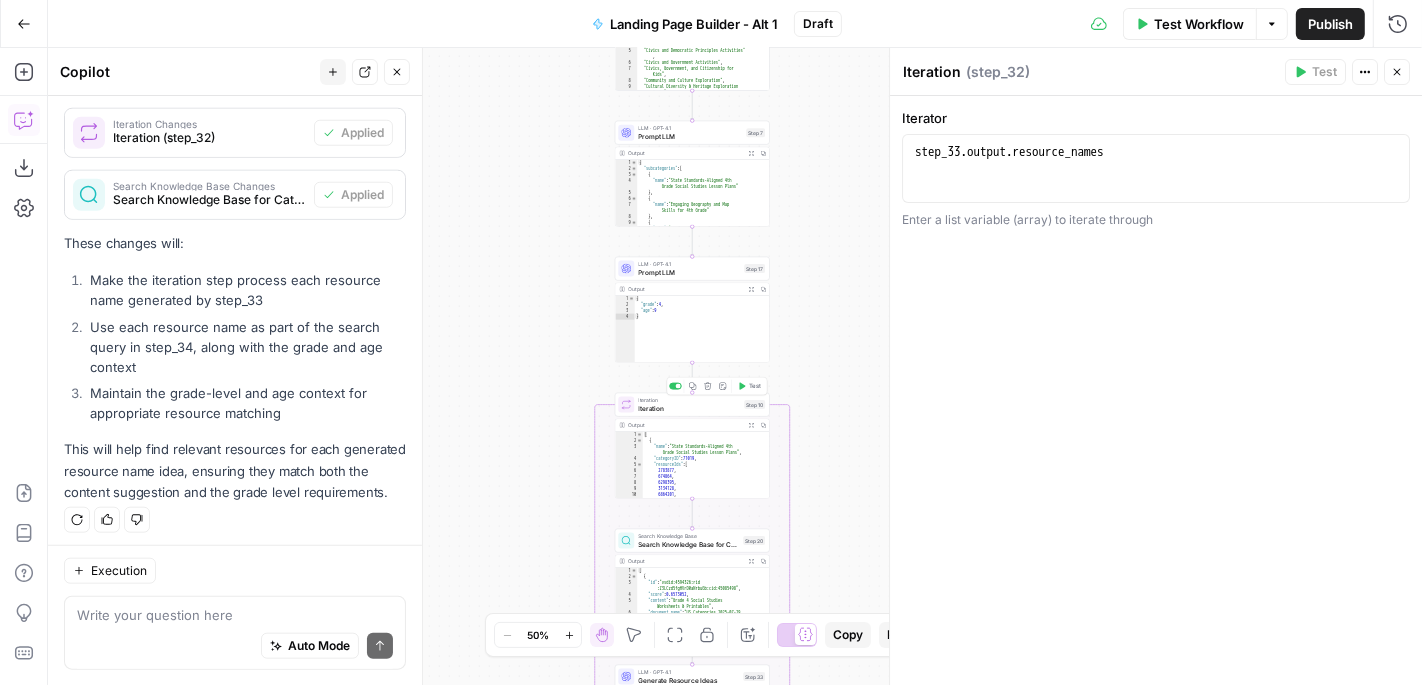 click on "Test" at bounding box center [755, 386] 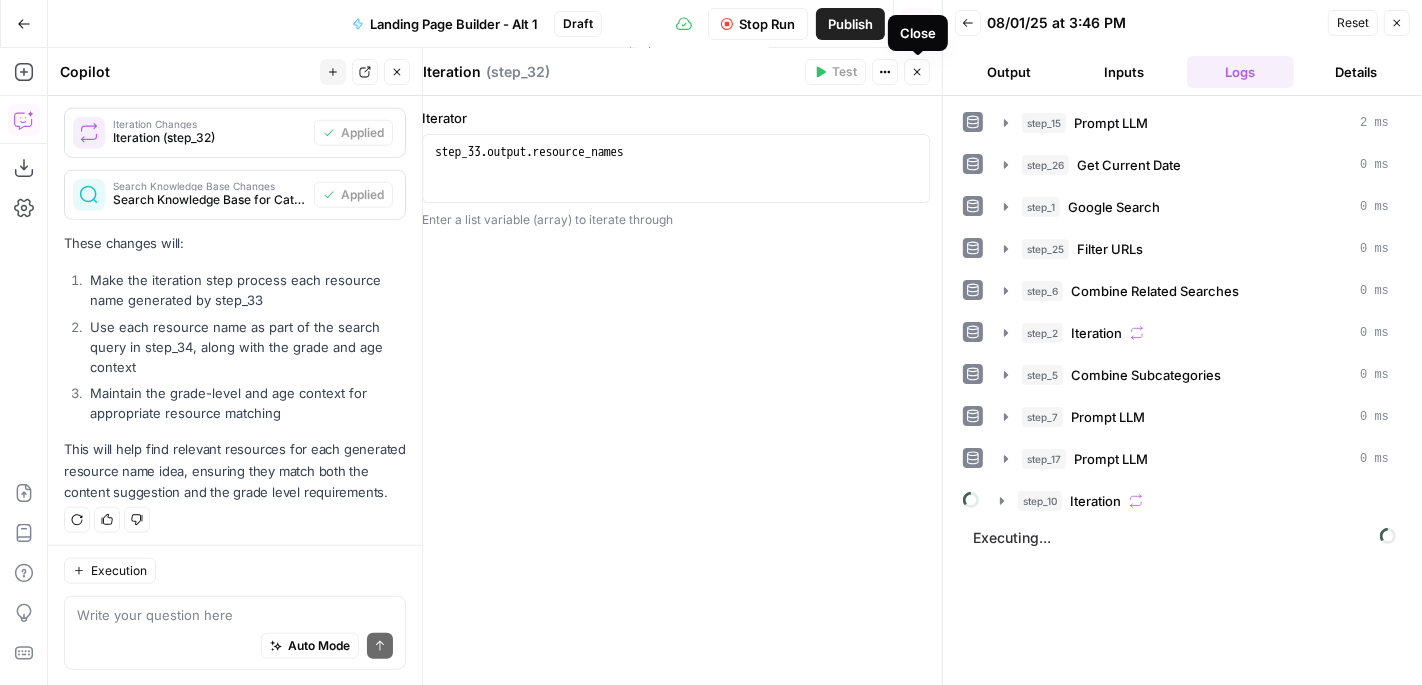 click on "Close" at bounding box center [917, 72] 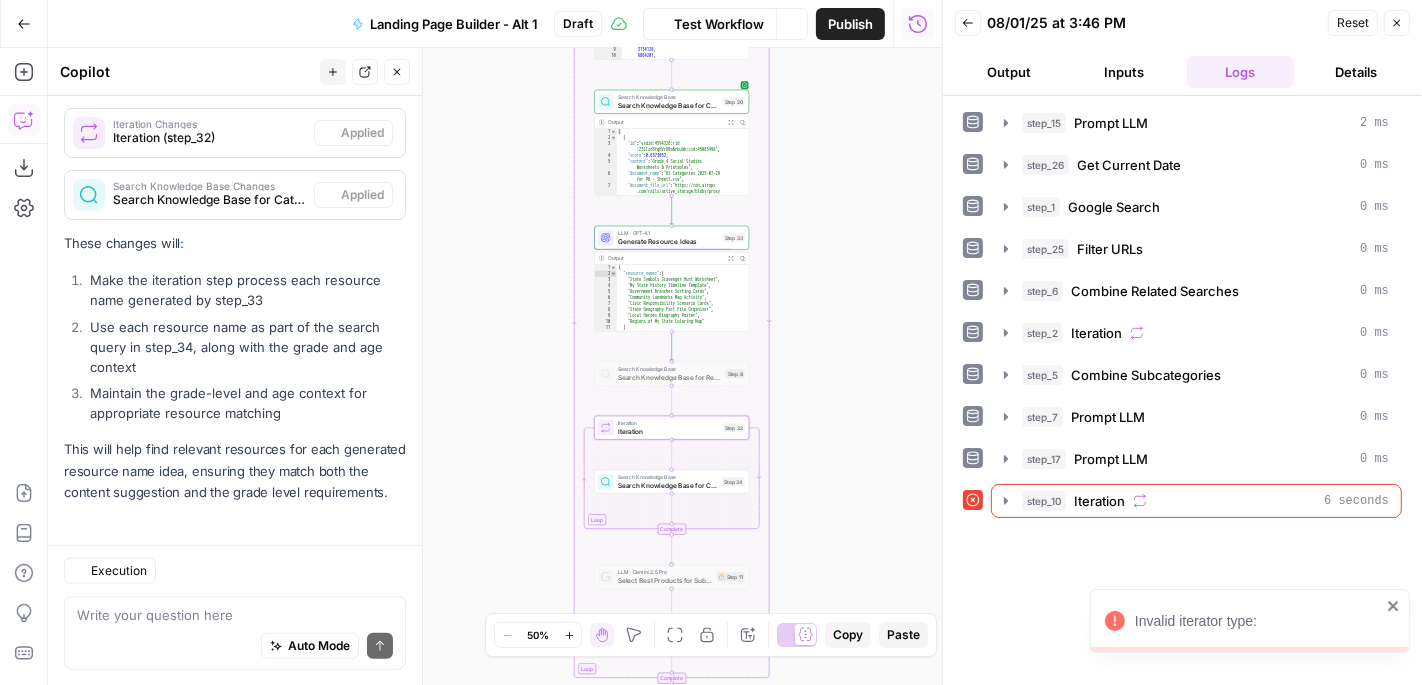 scroll, scrollTop: 1629, scrollLeft: 0, axis: vertical 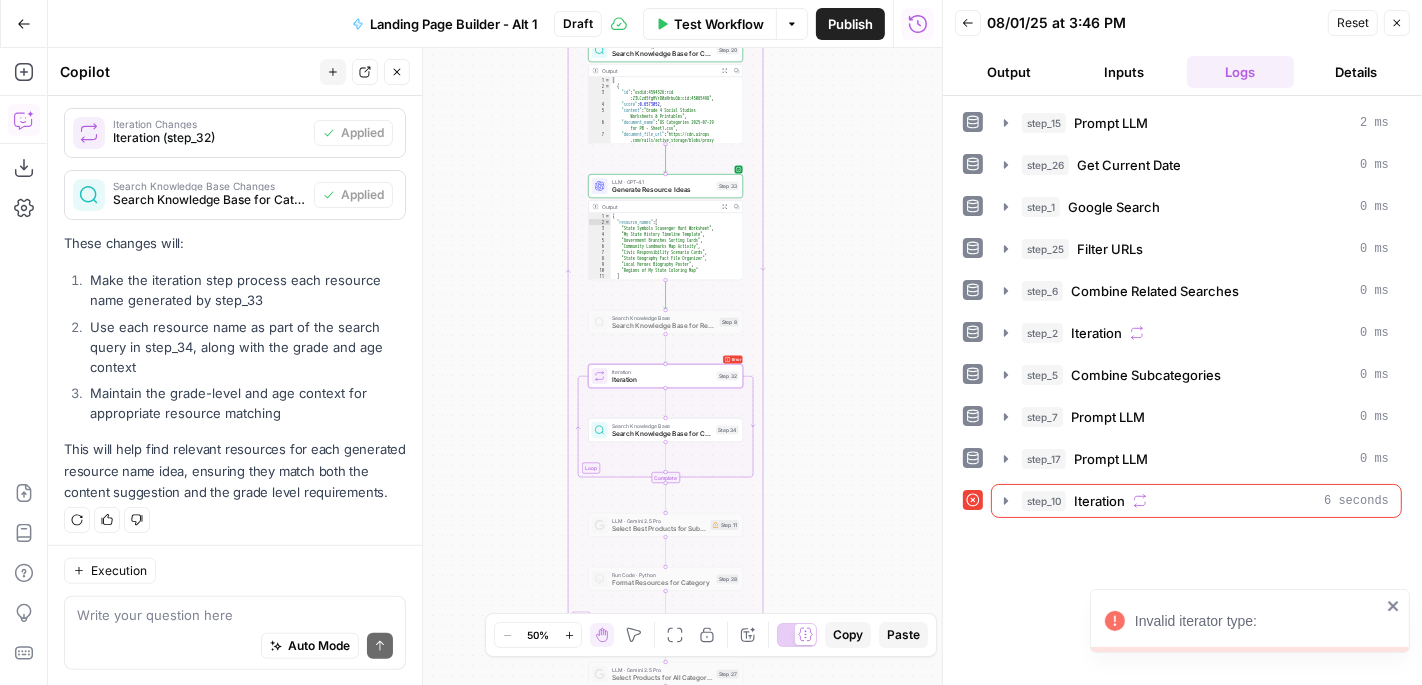 click on "Invalid iterator type:" at bounding box center (1258, 621) 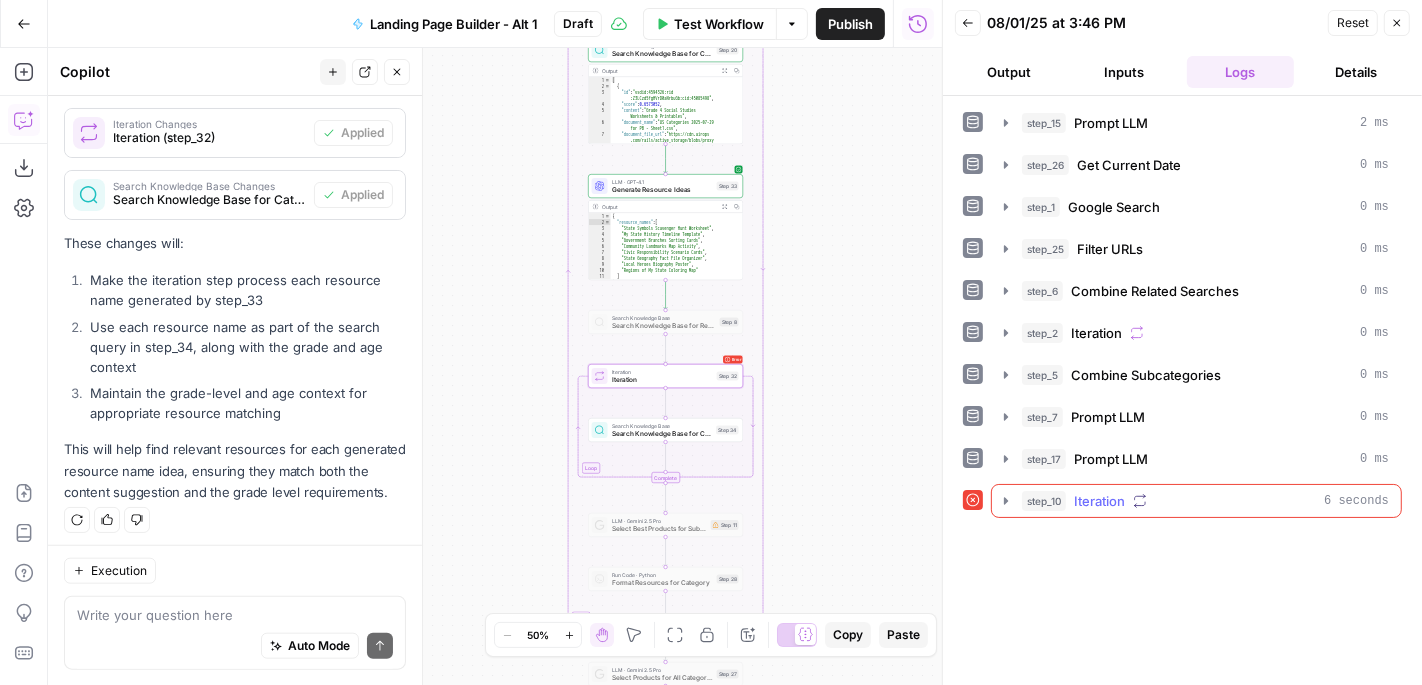 click 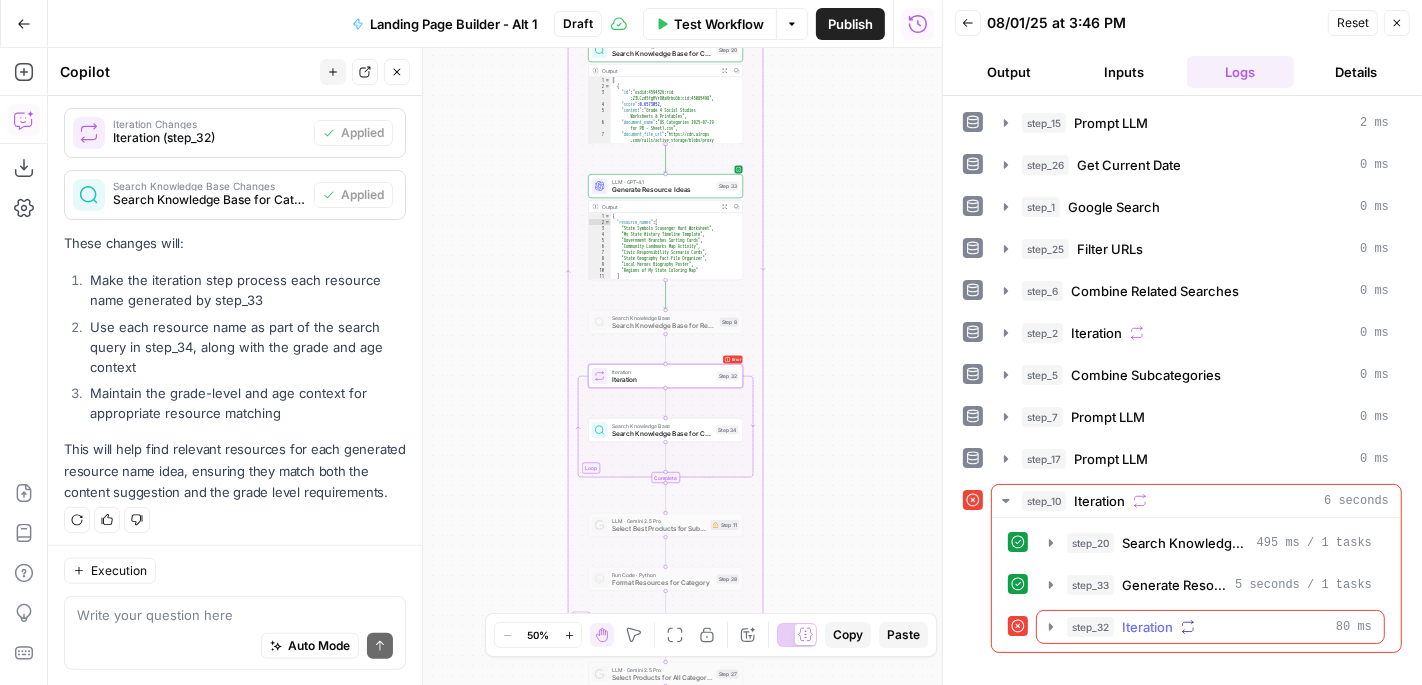 click 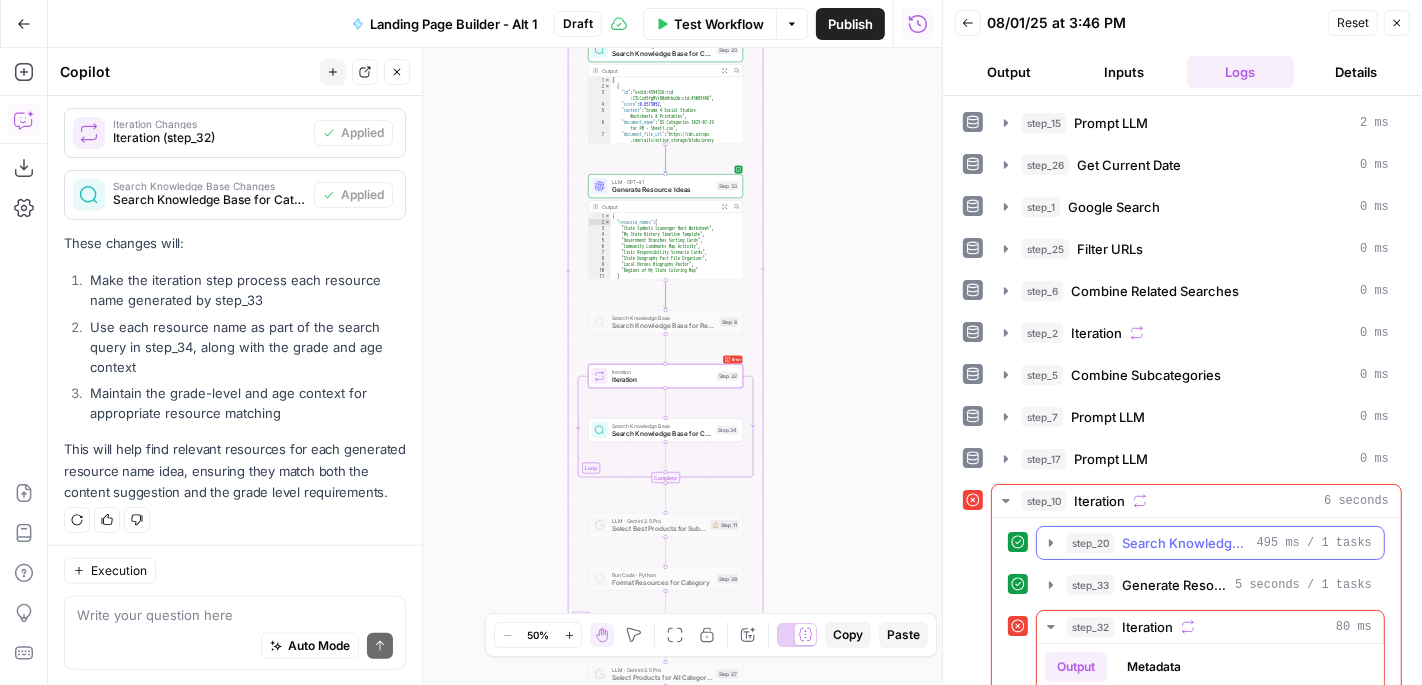 scroll, scrollTop: 152, scrollLeft: 0, axis: vertical 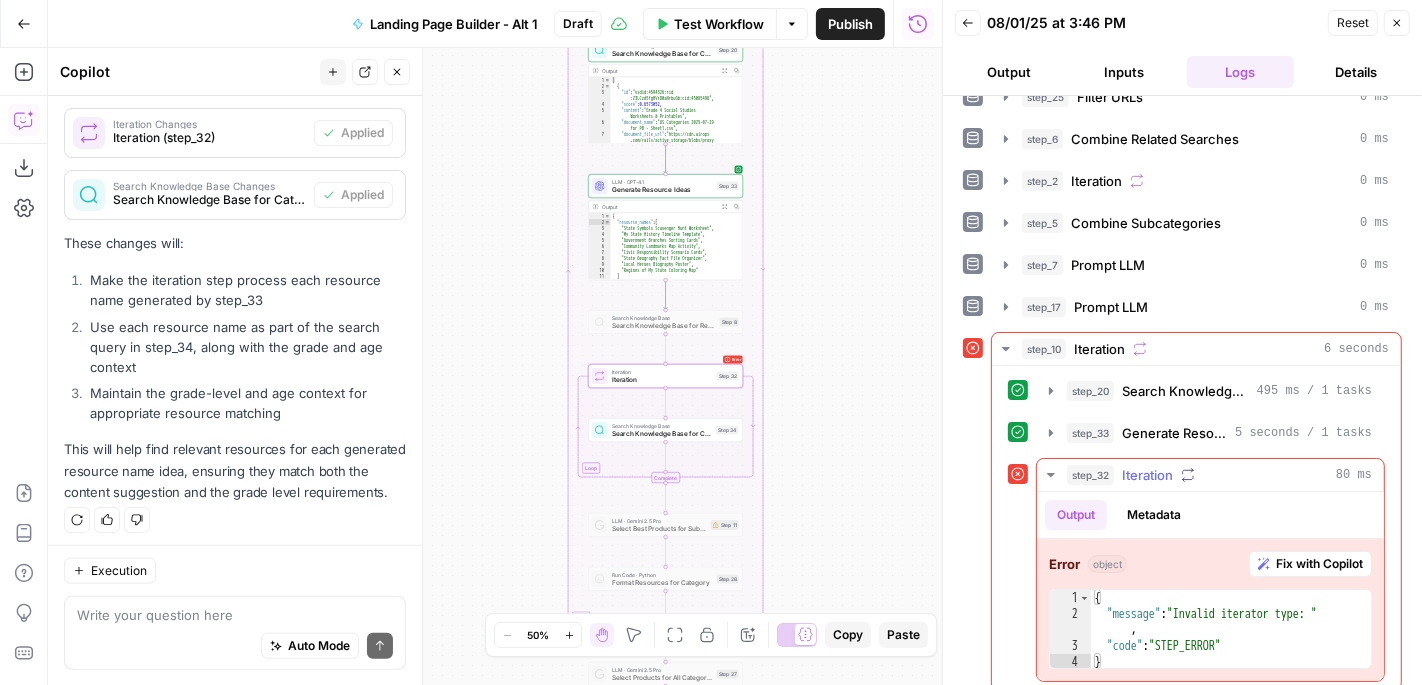 click on "Fix with Copilot" at bounding box center [1319, 564] 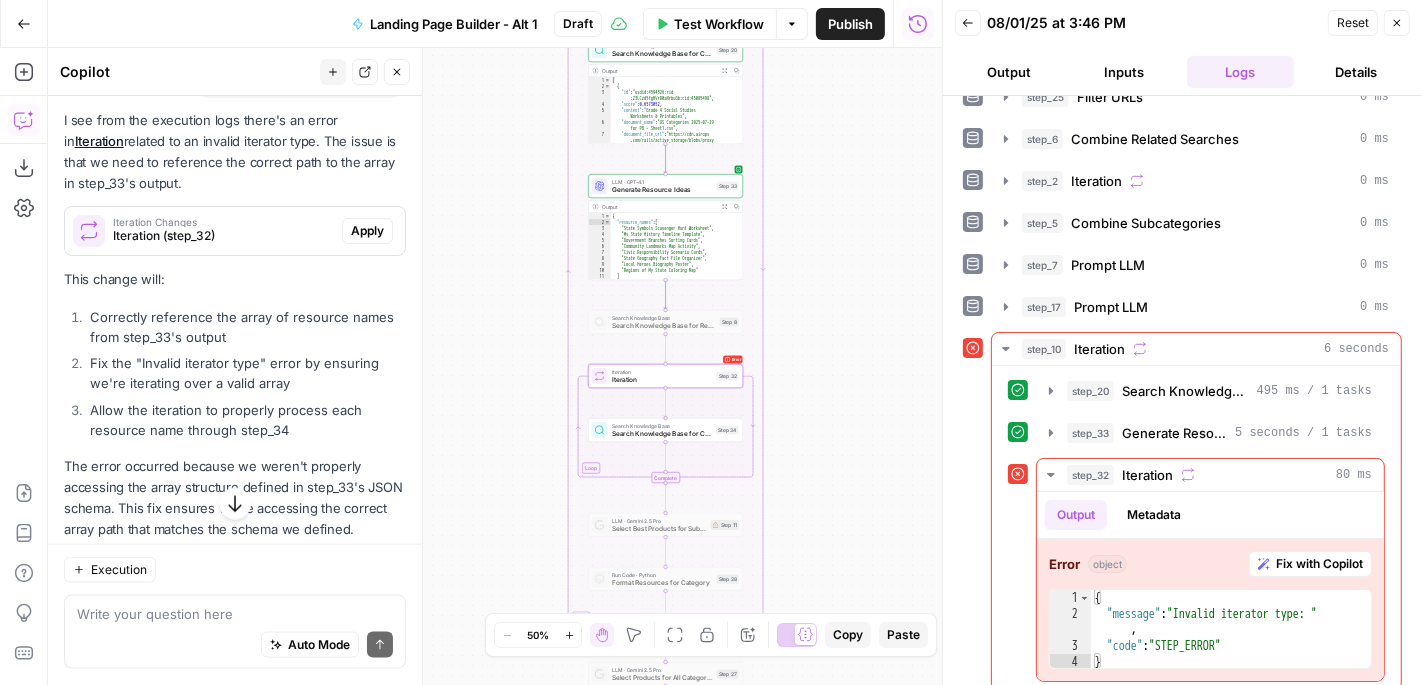 scroll, scrollTop: 2115, scrollLeft: 0, axis: vertical 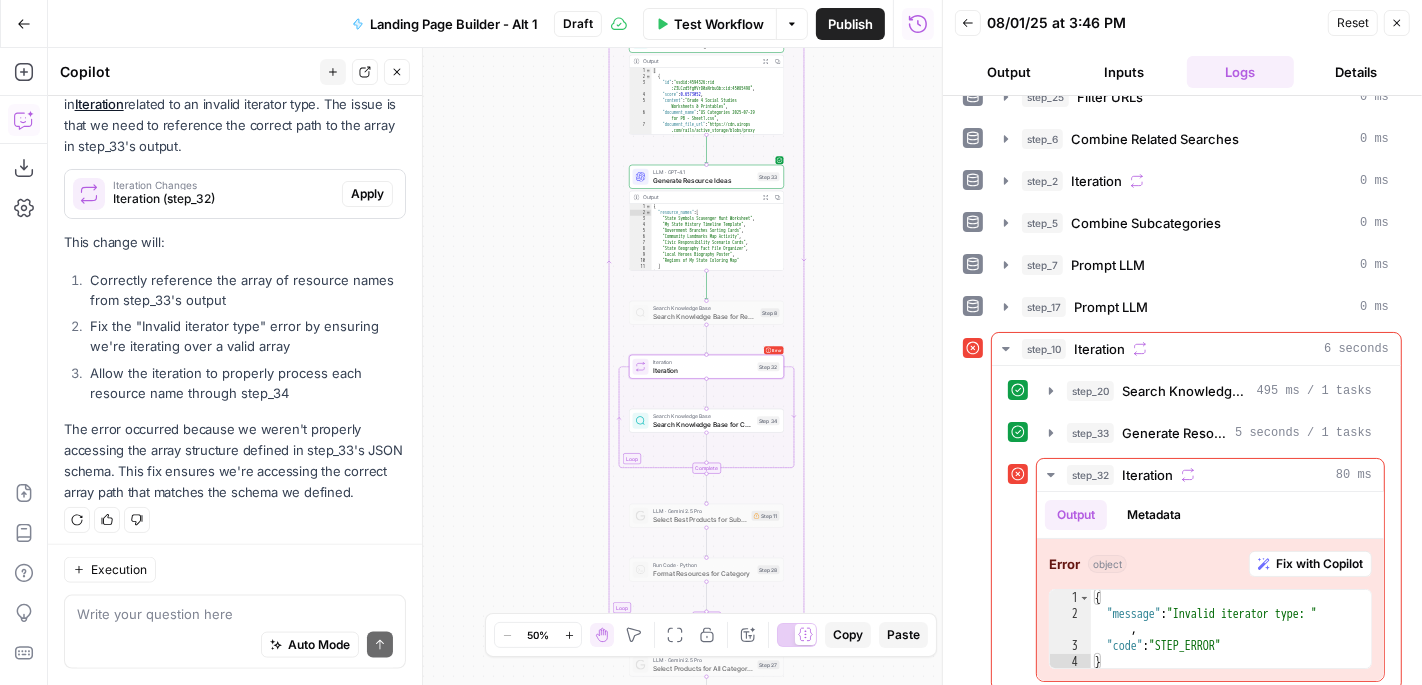 click on "Apply" at bounding box center (367, 194) 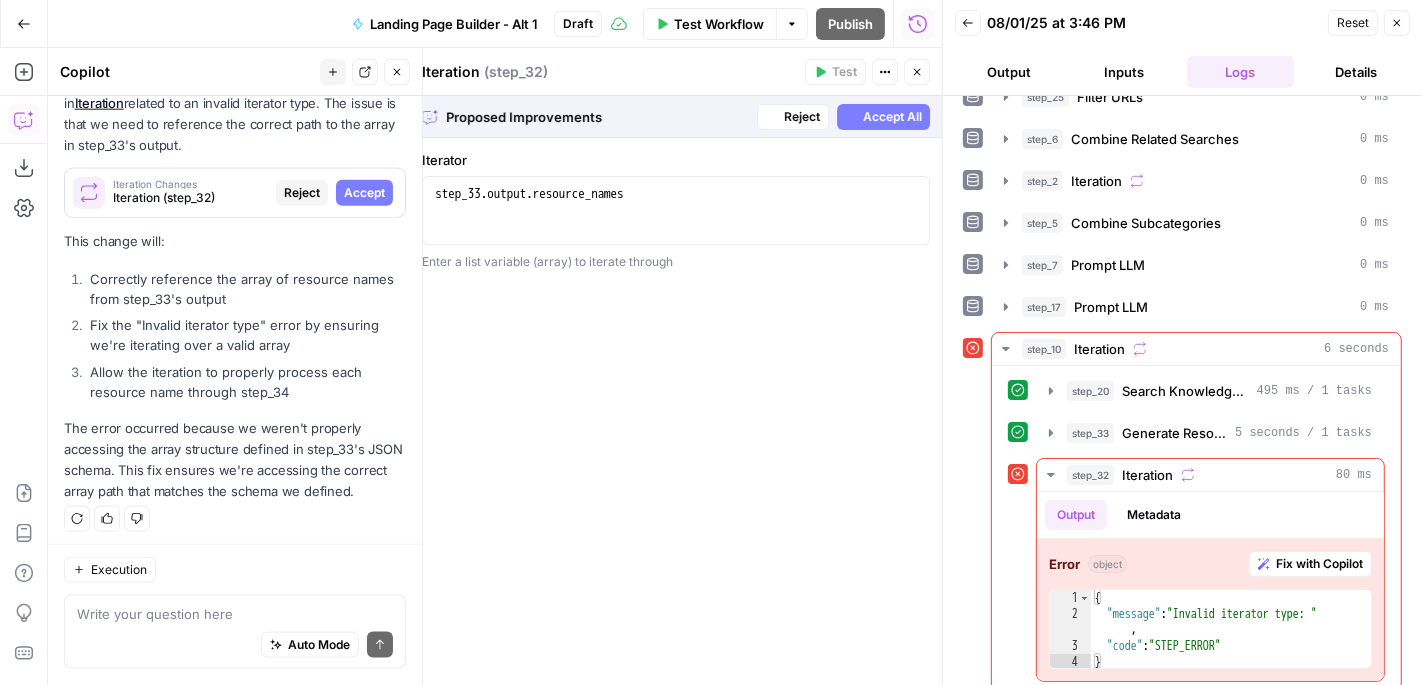 scroll, scrollTop: 2019, scrollLeft: 0, axis: vertical 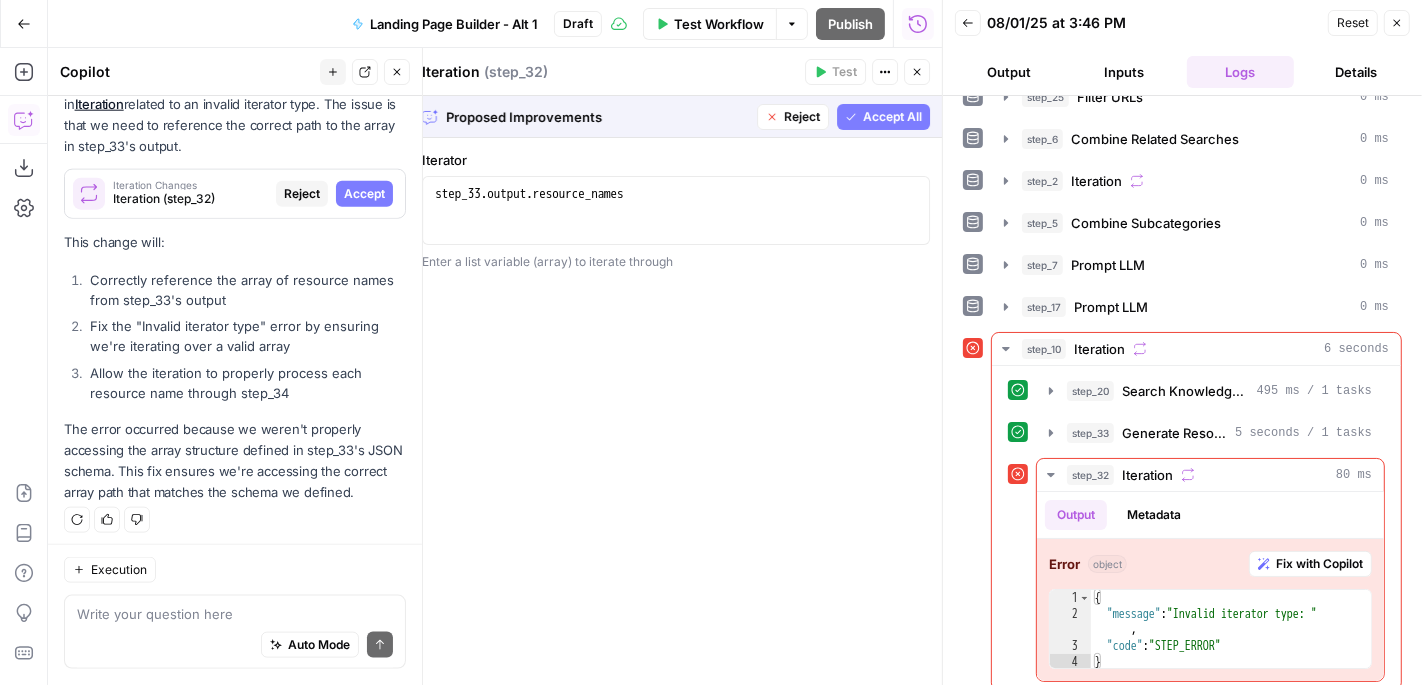 click on "Accept All" at bounding box center (892, 117) 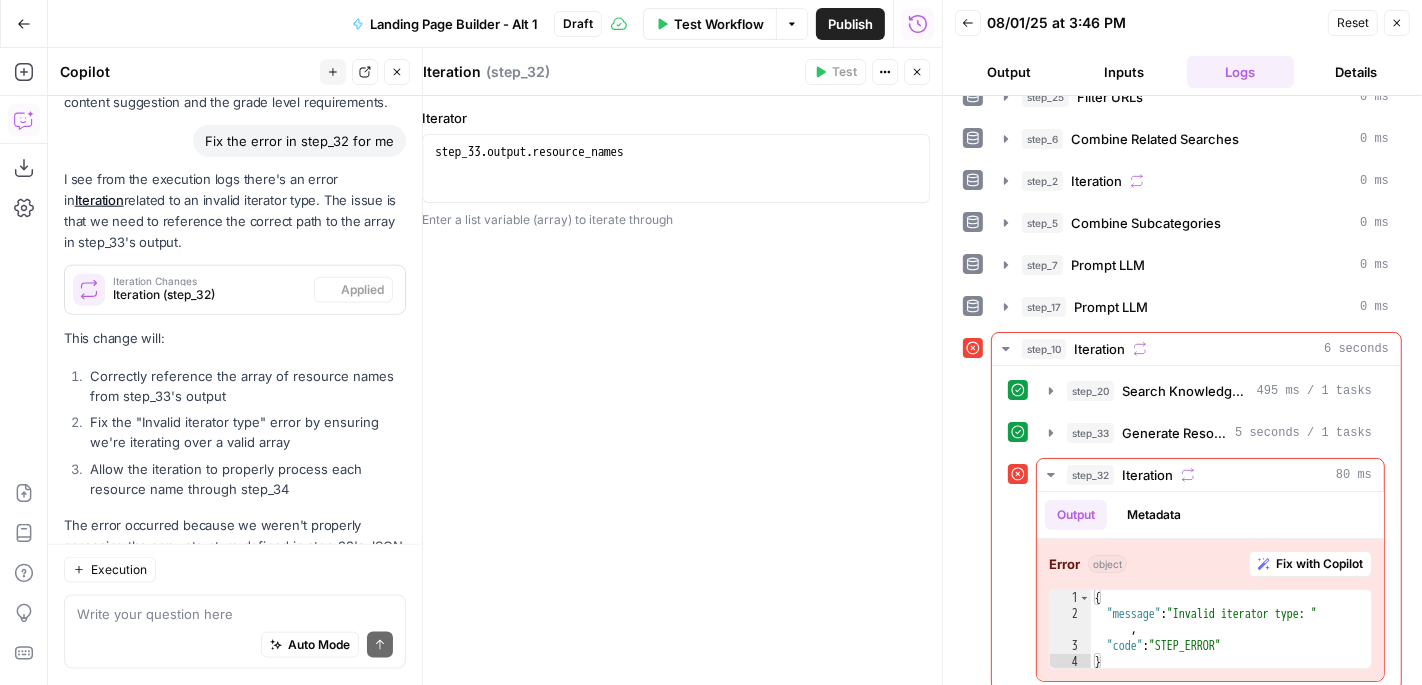 scroll, scrollTop: 2115, scrollLeft: 0, axis: vertical 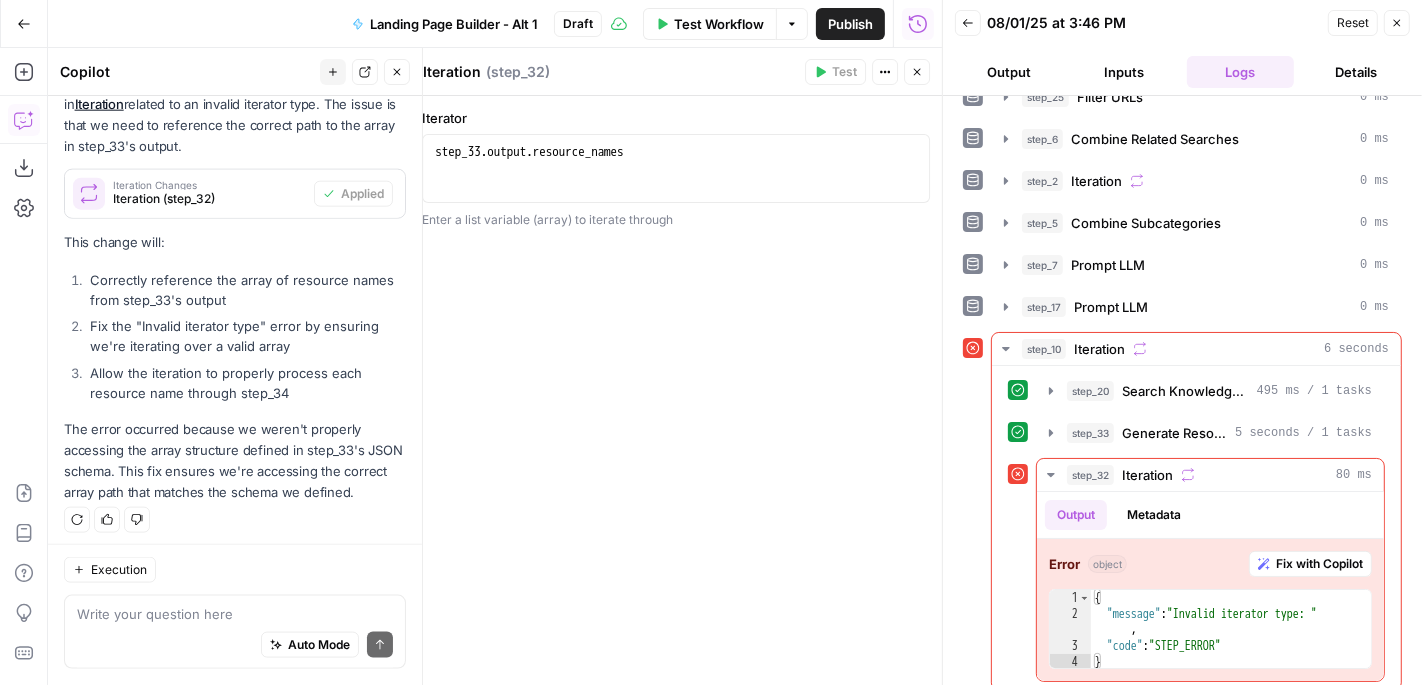 click 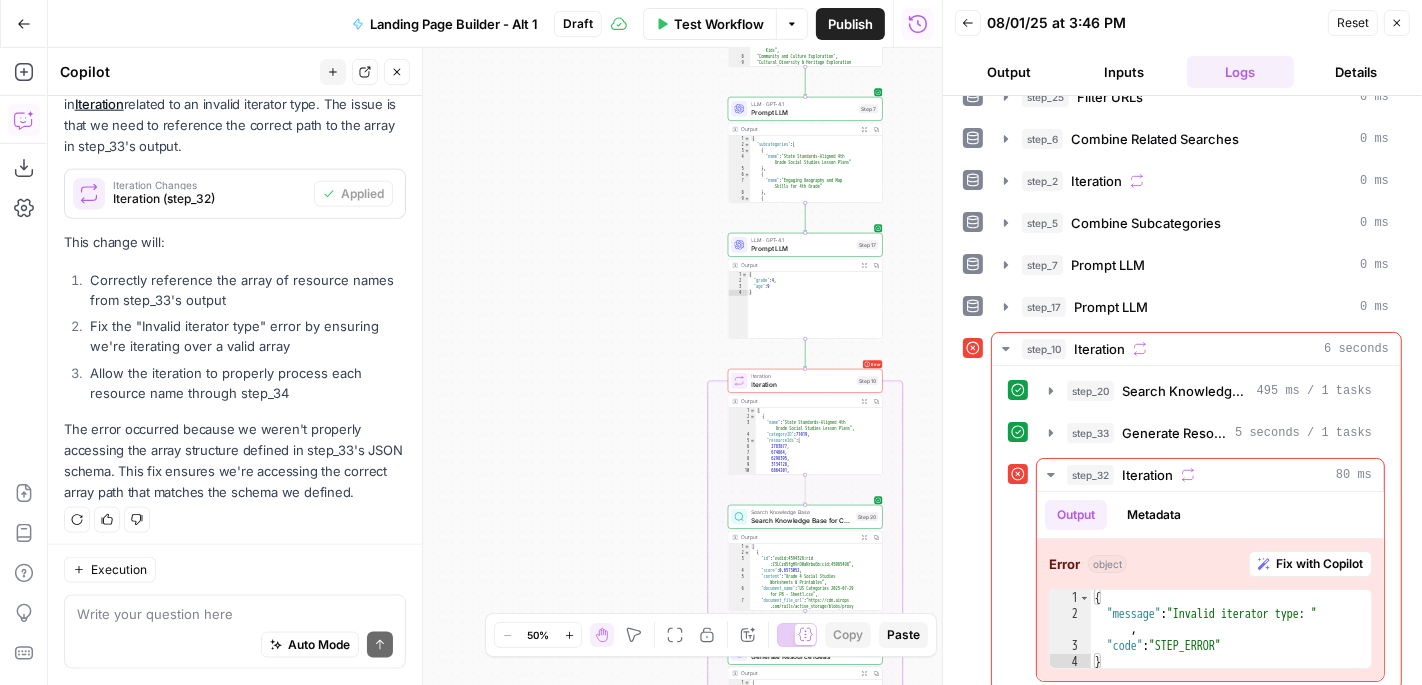 click on "Iteration" at bounding box center [802, 384] 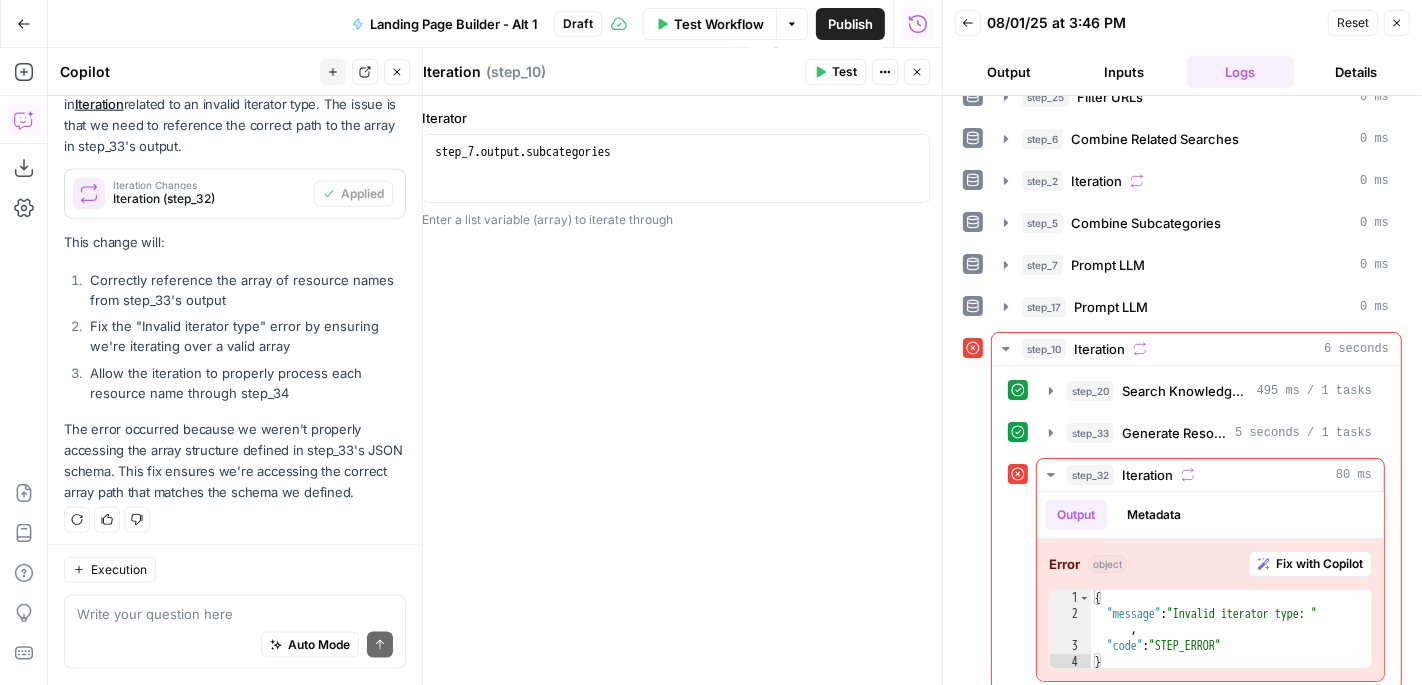 click on "Test" at bounding box center [844, 72] 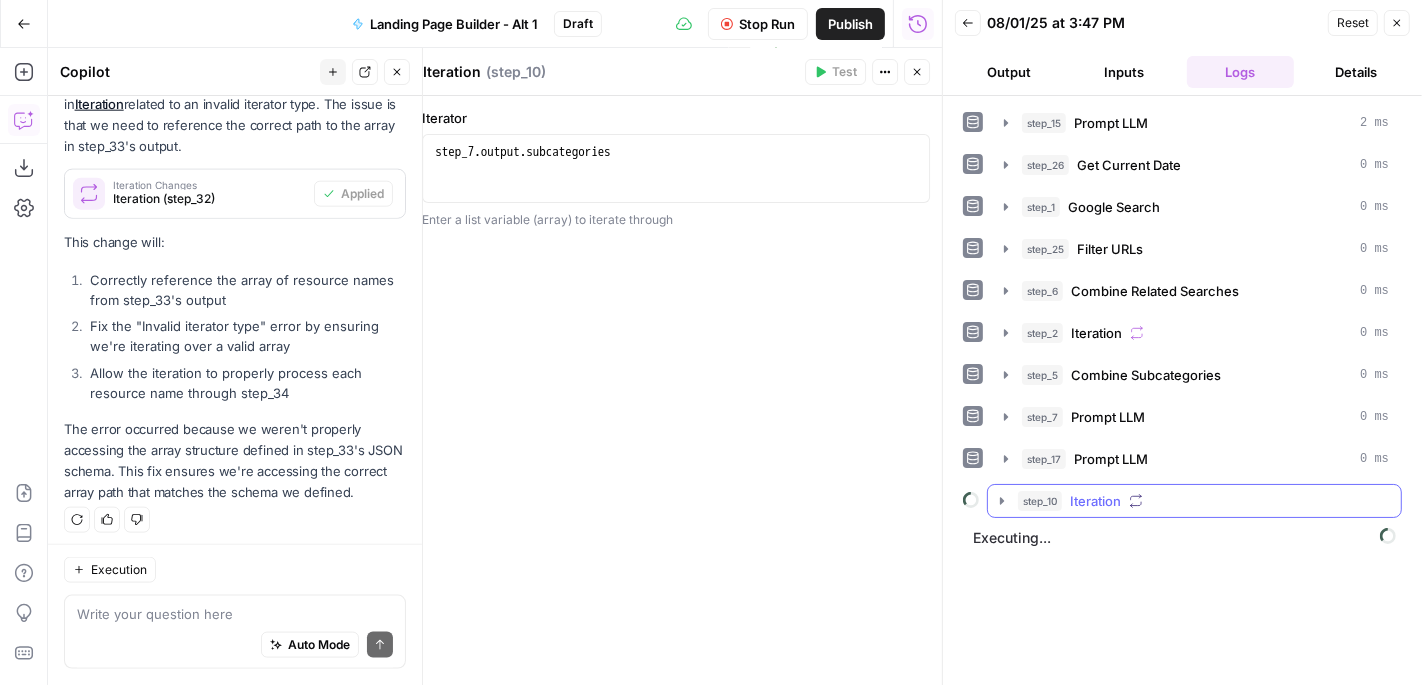 click 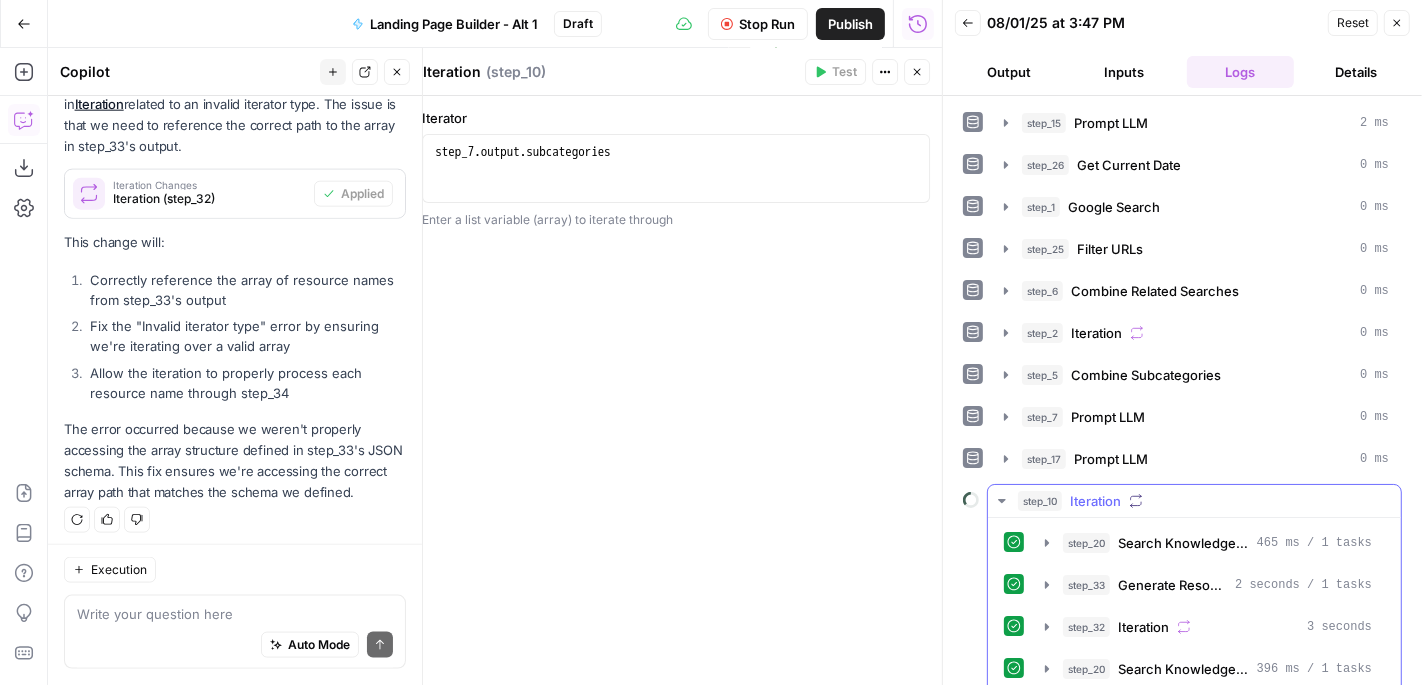 scroll, scrollTop: 168, scrollLeft: 0, axis: vertical 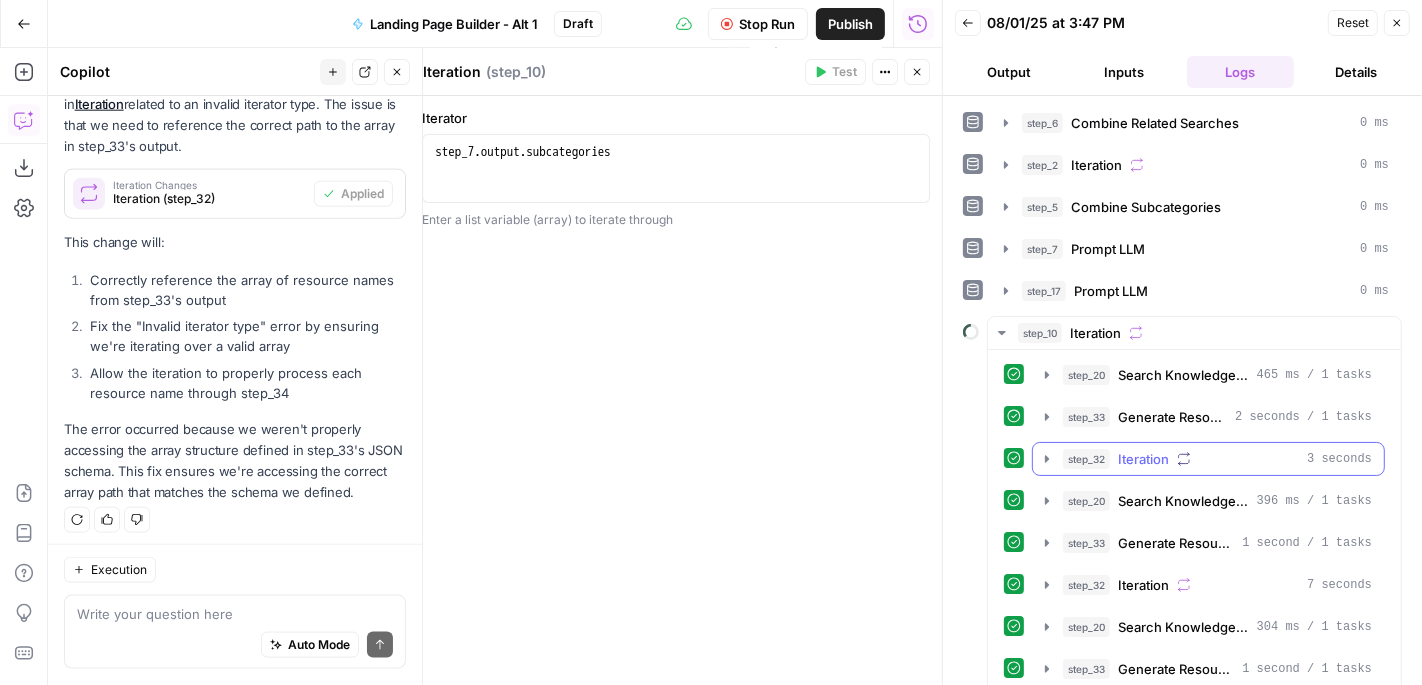 click 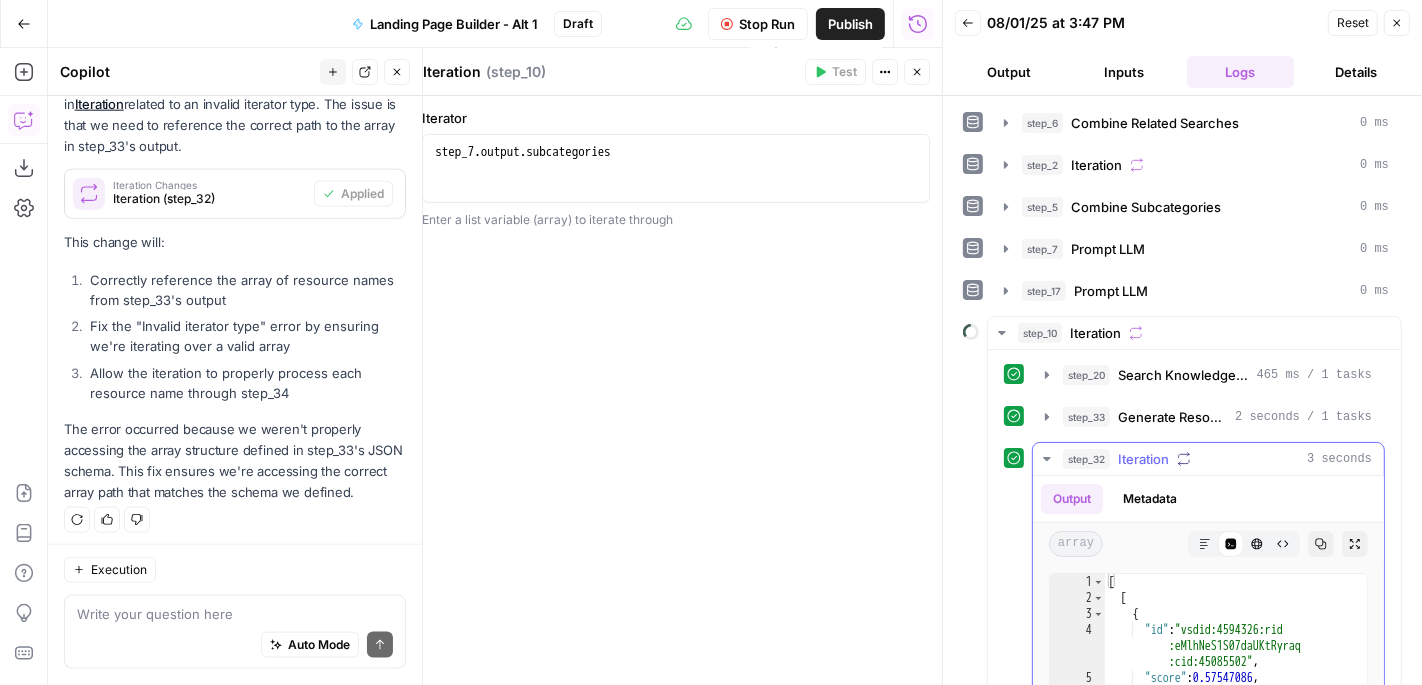 scroll, scrollTop: 377, scrollLeft: 0, axis: vertical 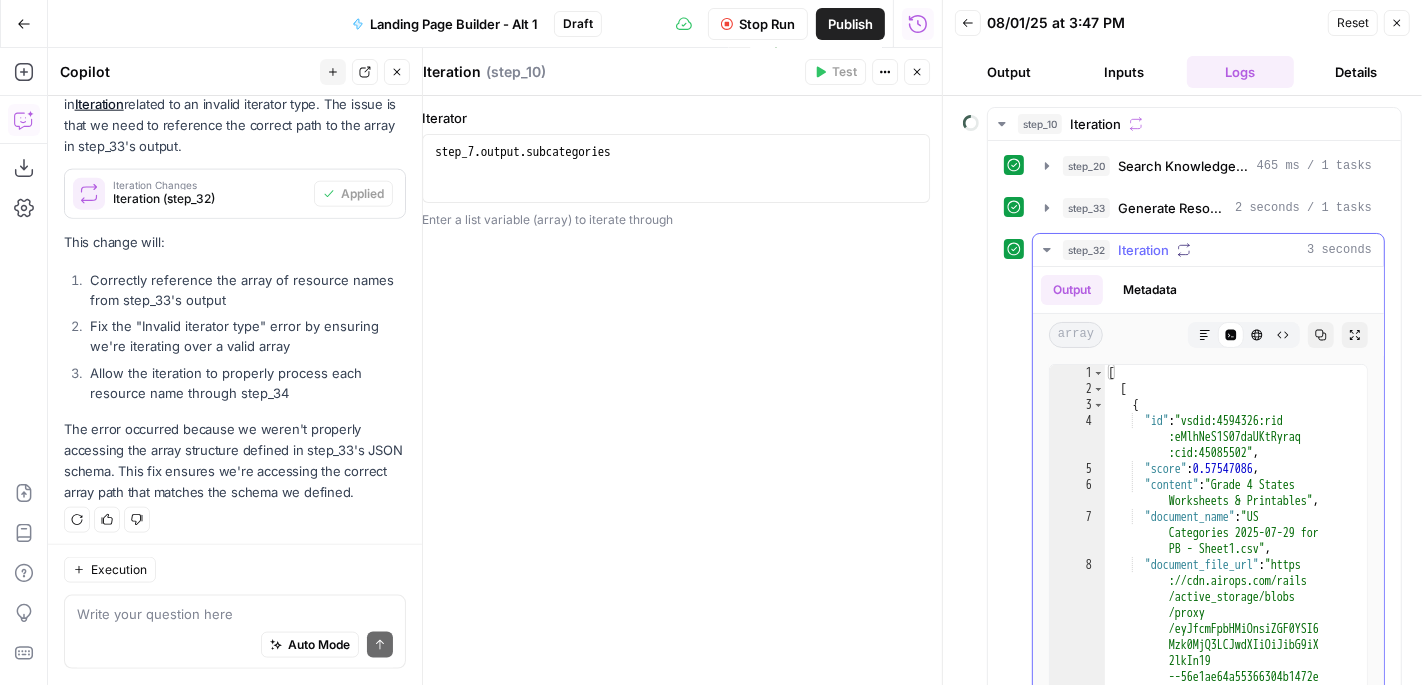 click 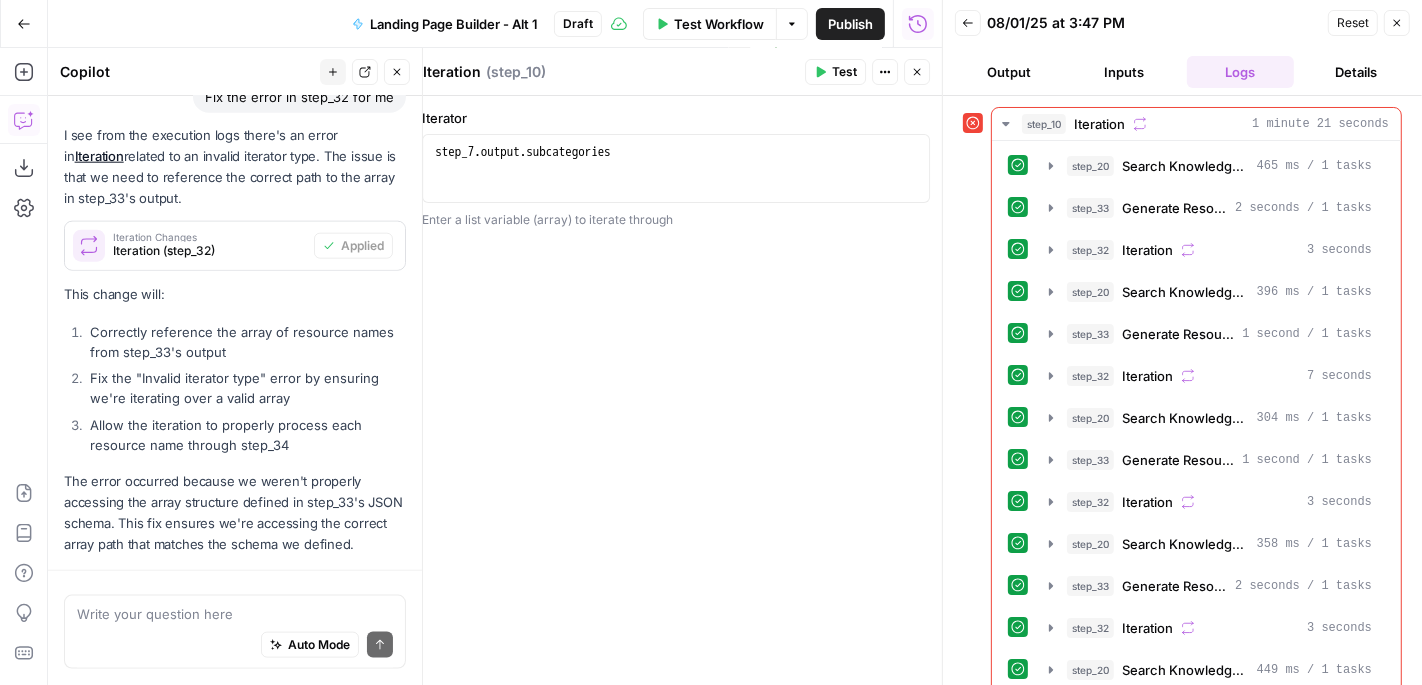 scroll, scrollTop: 2115, scrollLeft: 0, axis: vertical 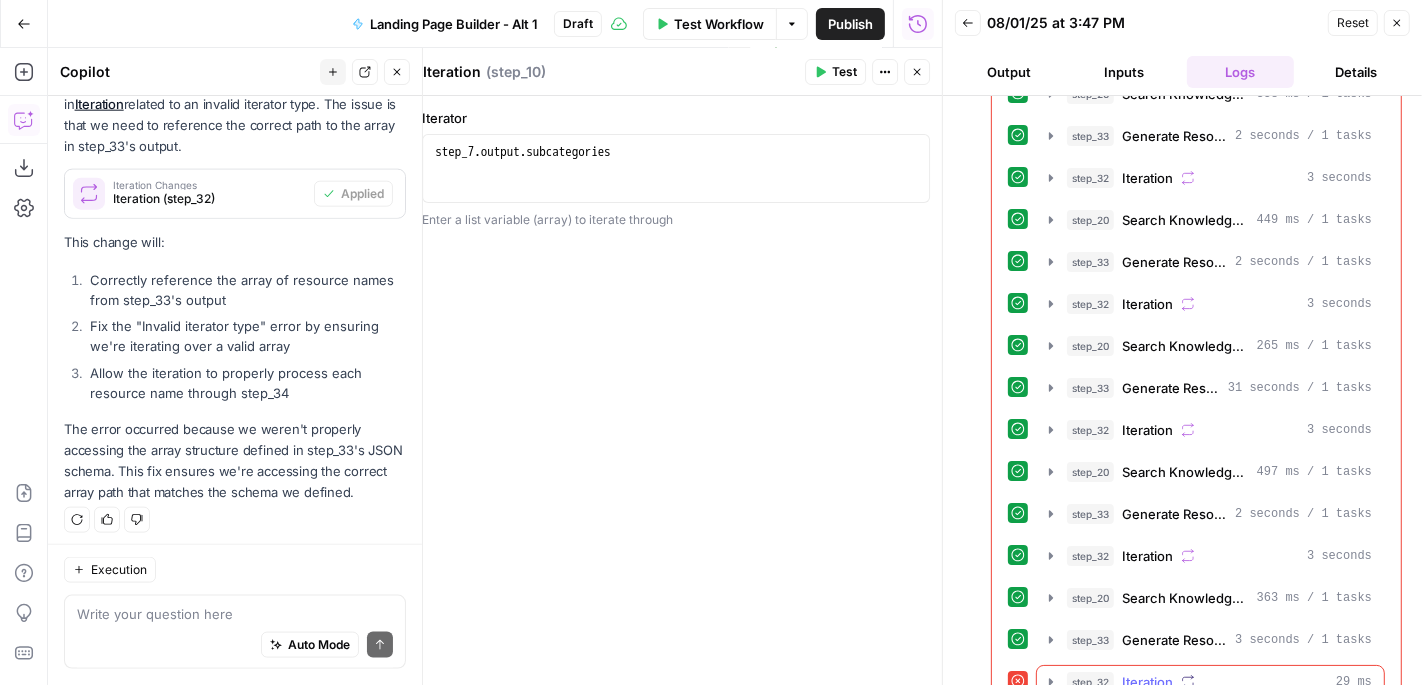 click 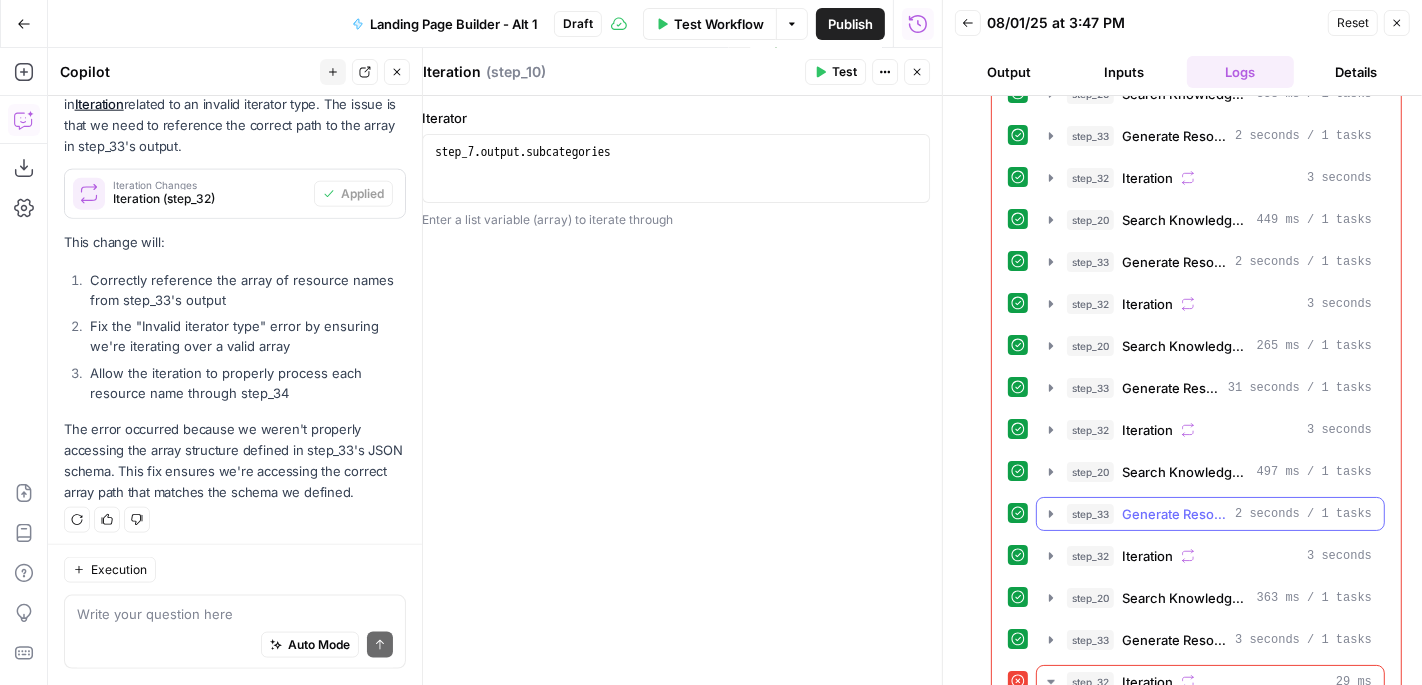 scroll, scrollTop: 1015, scrollLeft: 0, axis: vertical 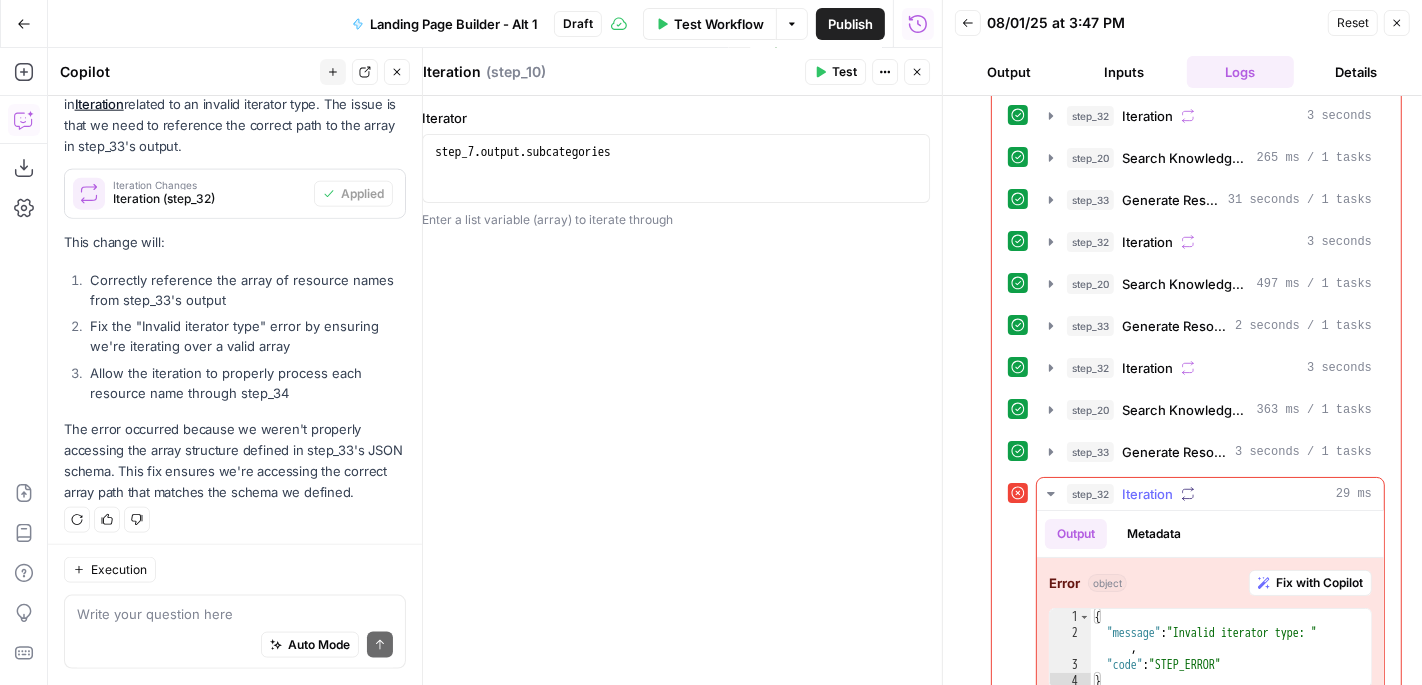 click 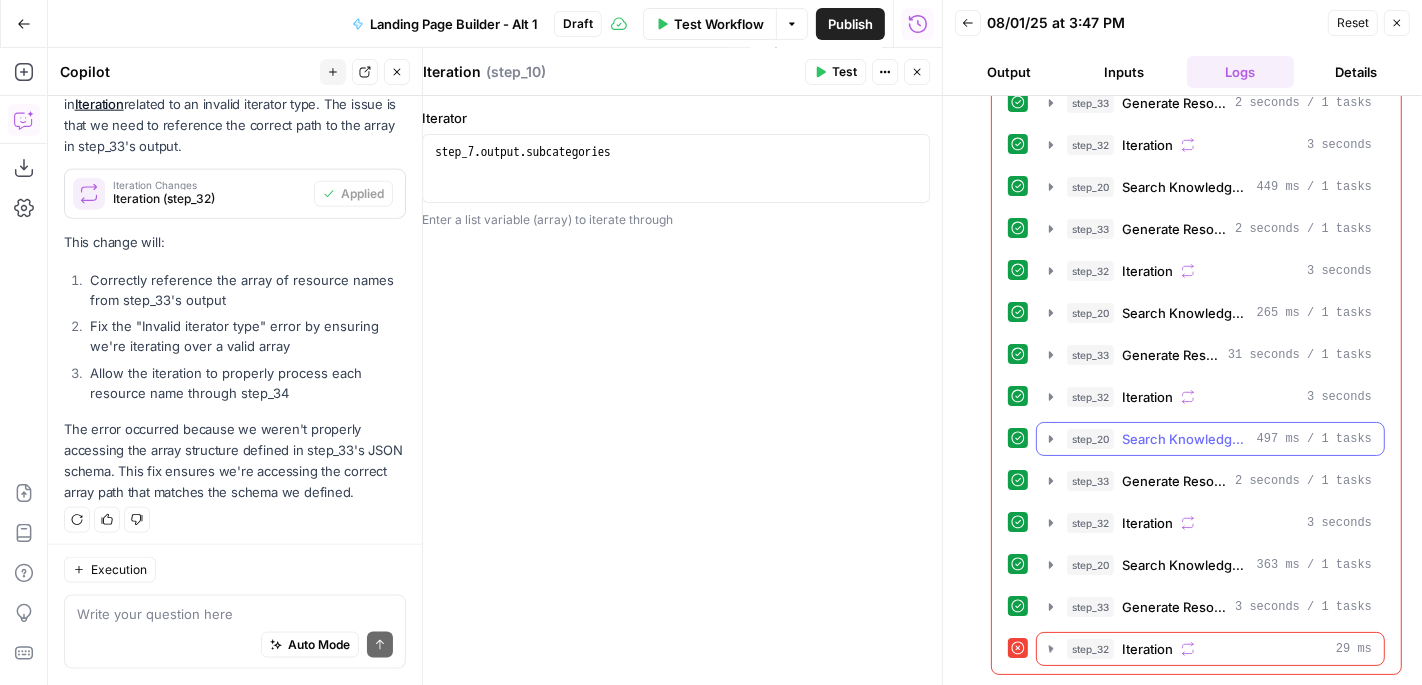 scroll, scrollTop: 827, scrollLeft: 0, axis: vertical 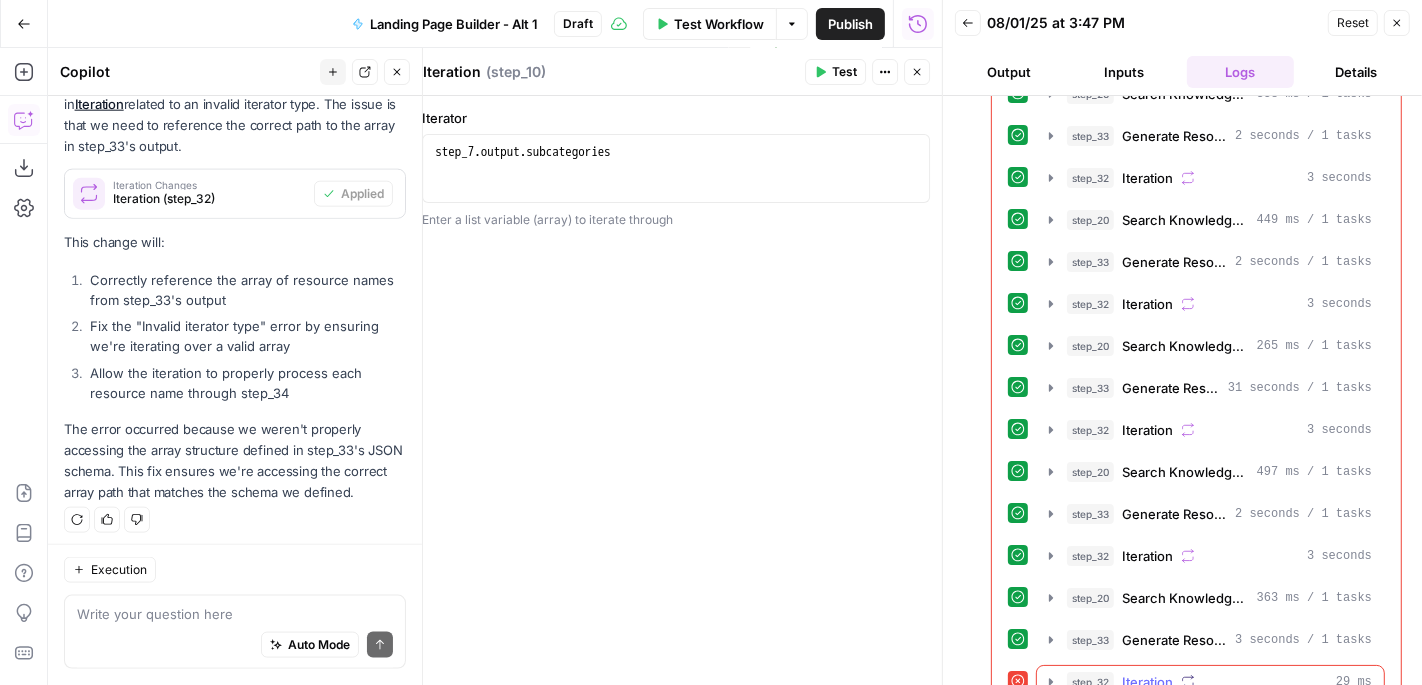 click 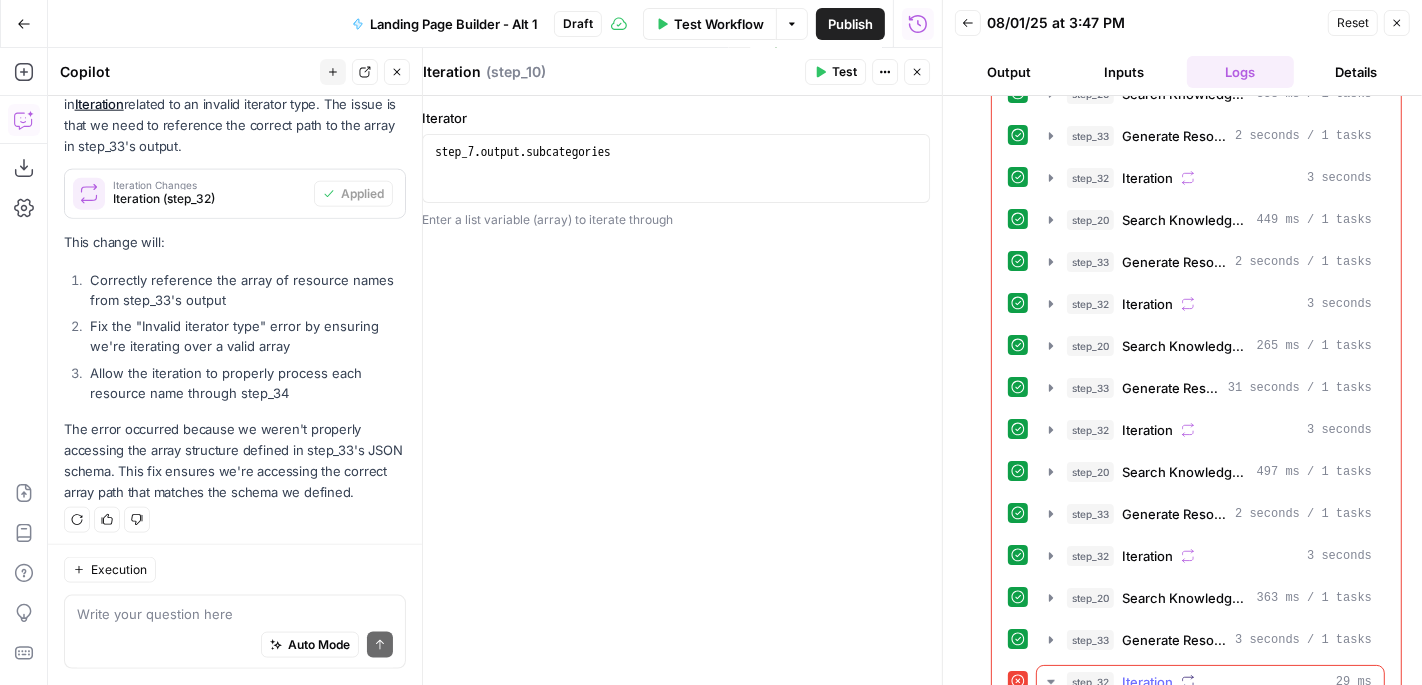 scroll, scrollTop: 1015, scrollLeft: 0, axis: vertical 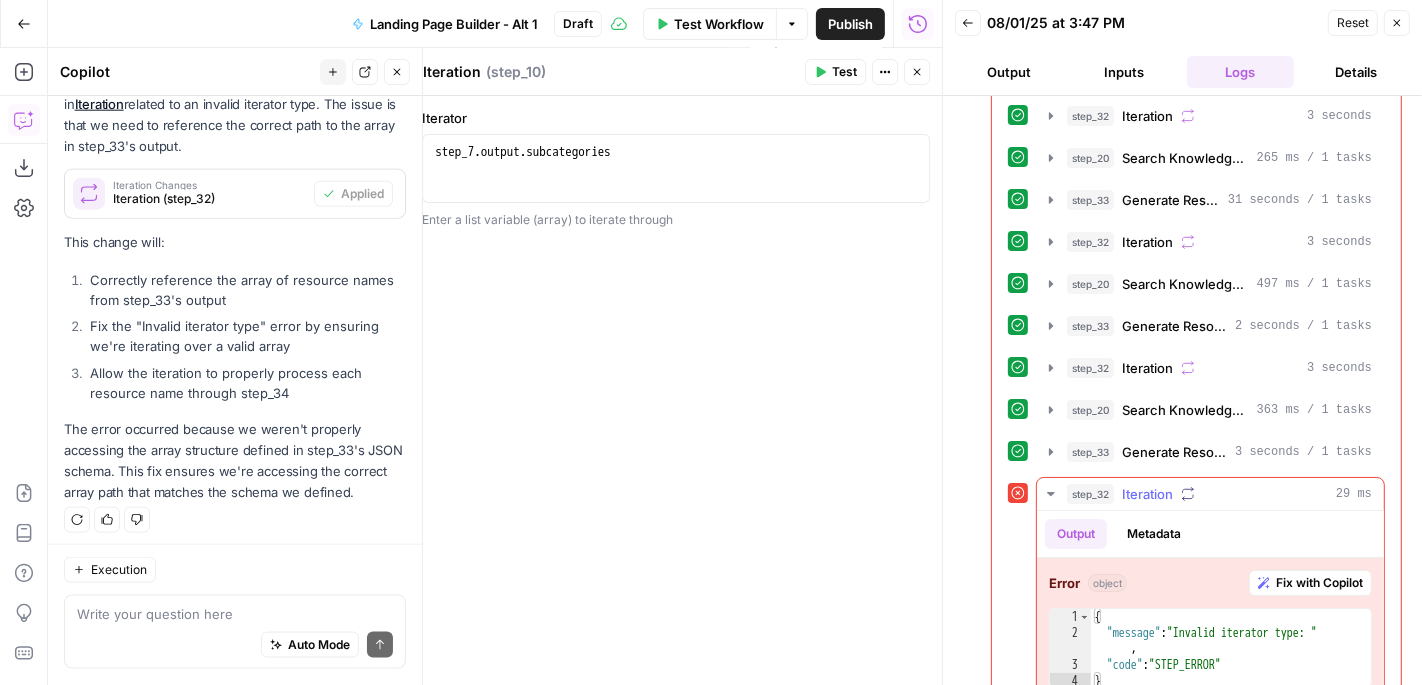 click 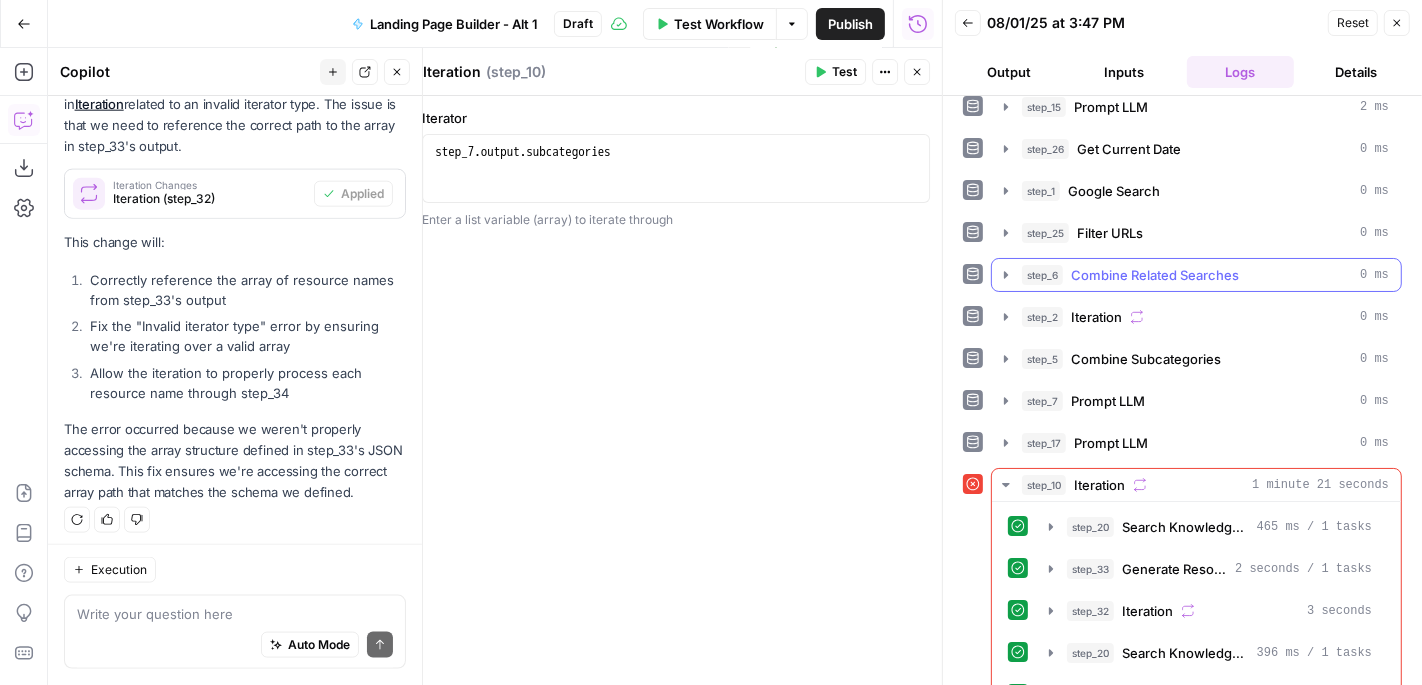 scroll, scrollTop: 0, scrollLeft: 0, axis: both 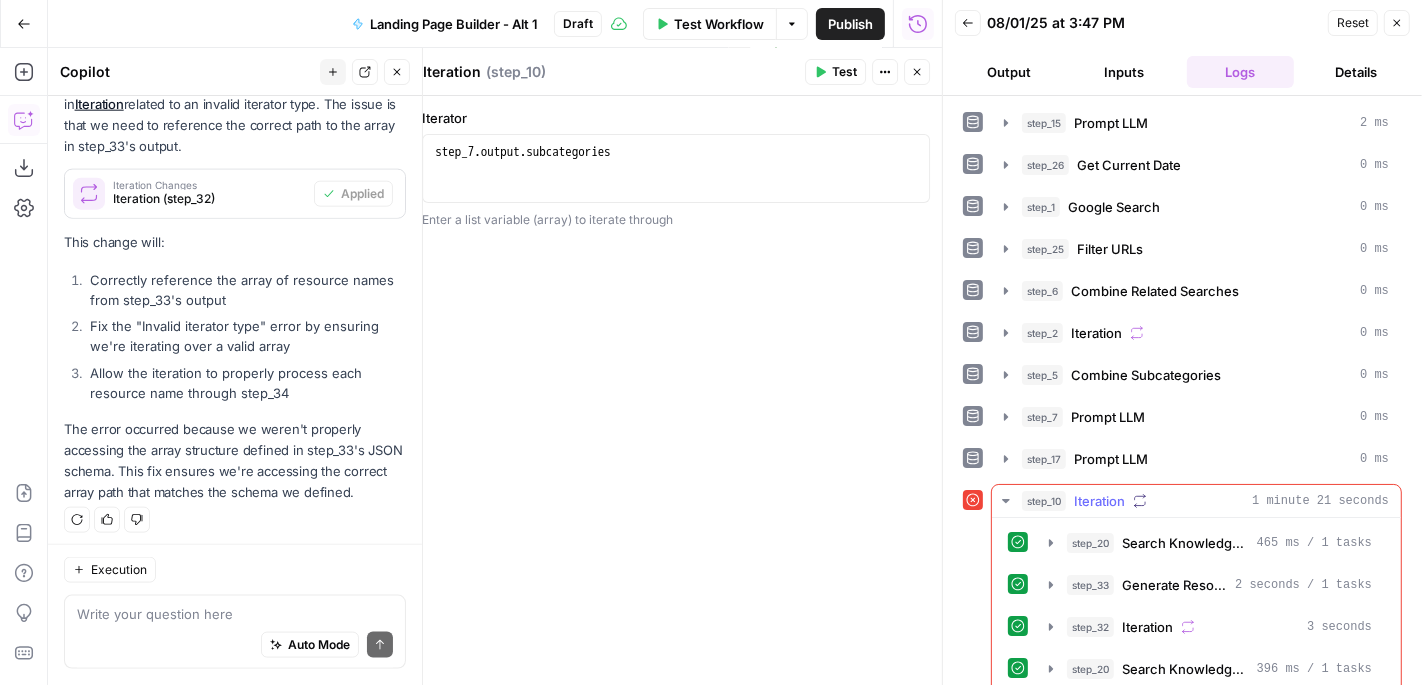 click 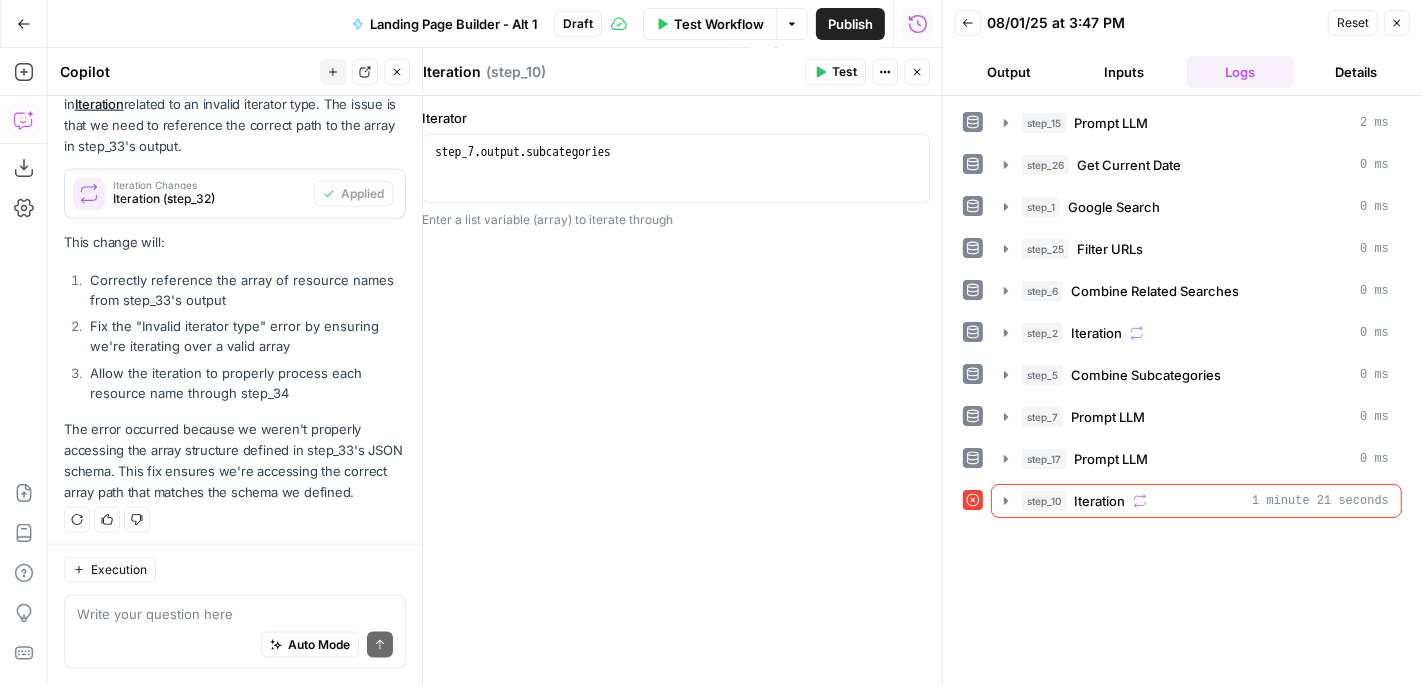 click on "Close" at bounding box center [917, 72] 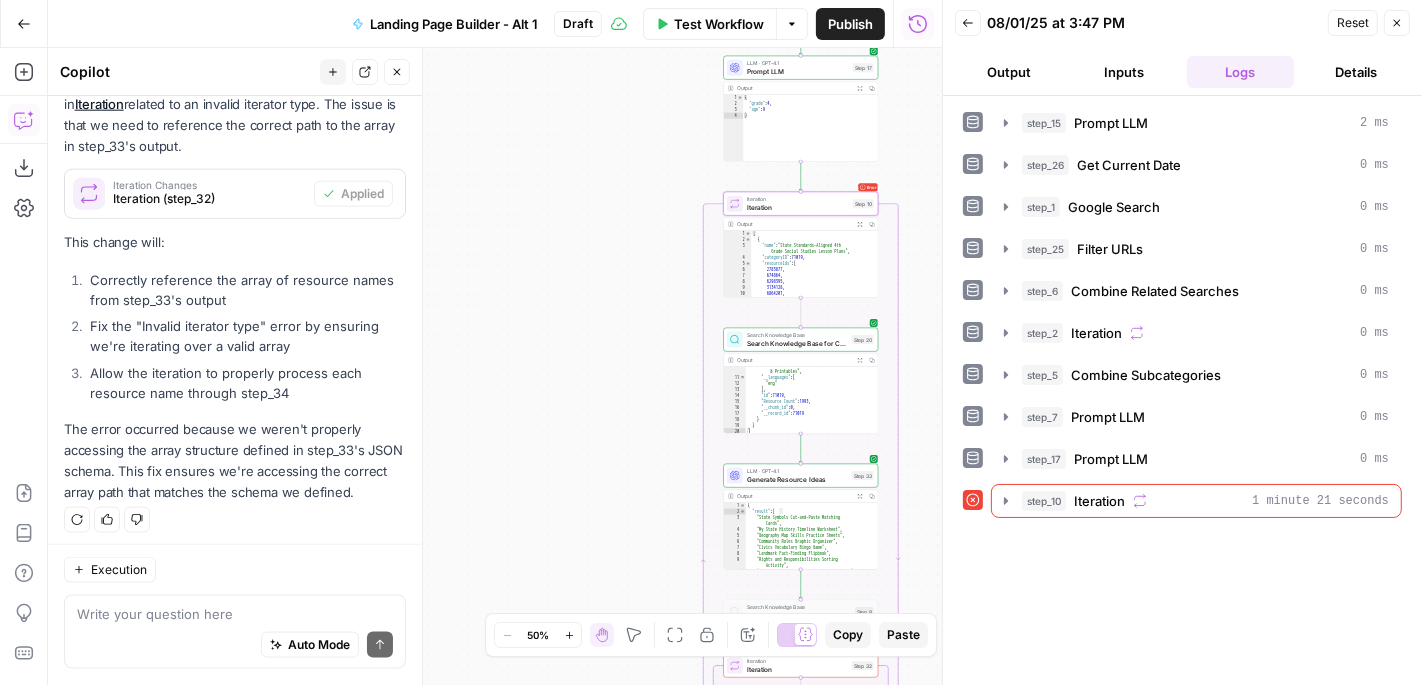 scroll, scrollTop: 225, scrollLeft: 0, axis: vertical 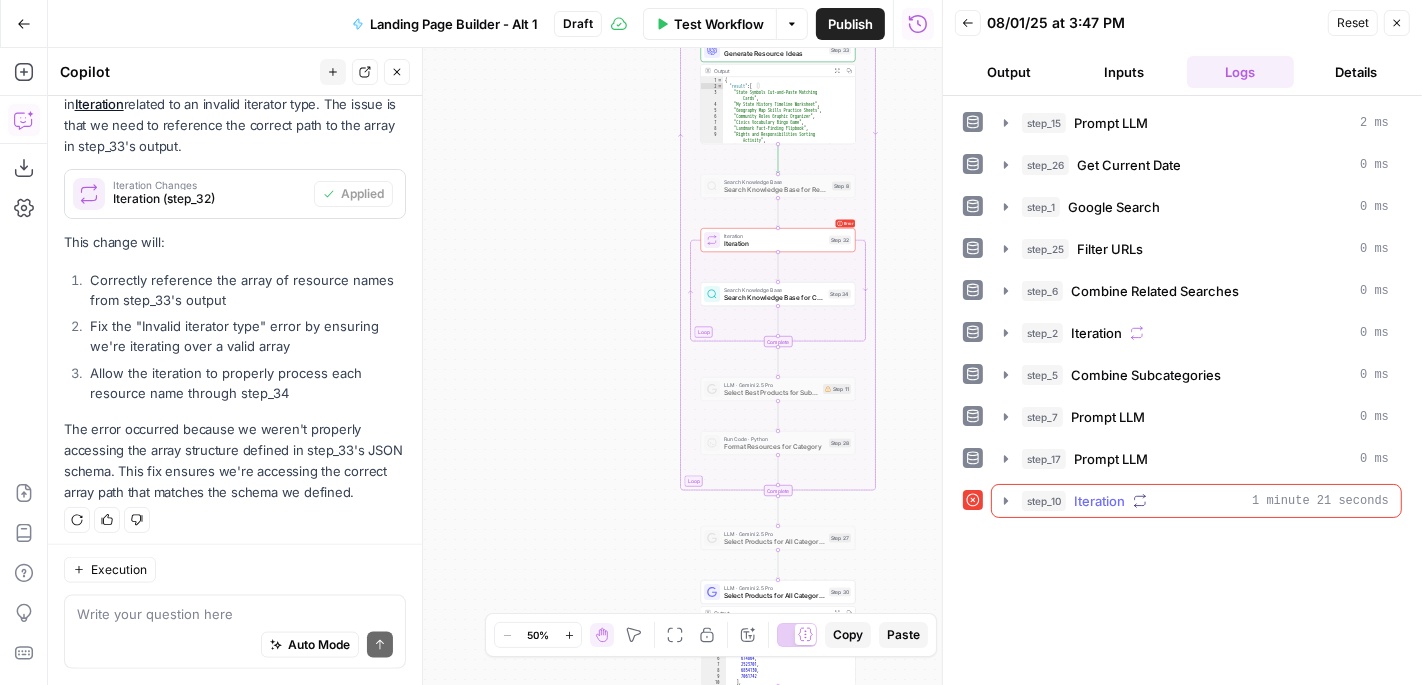click 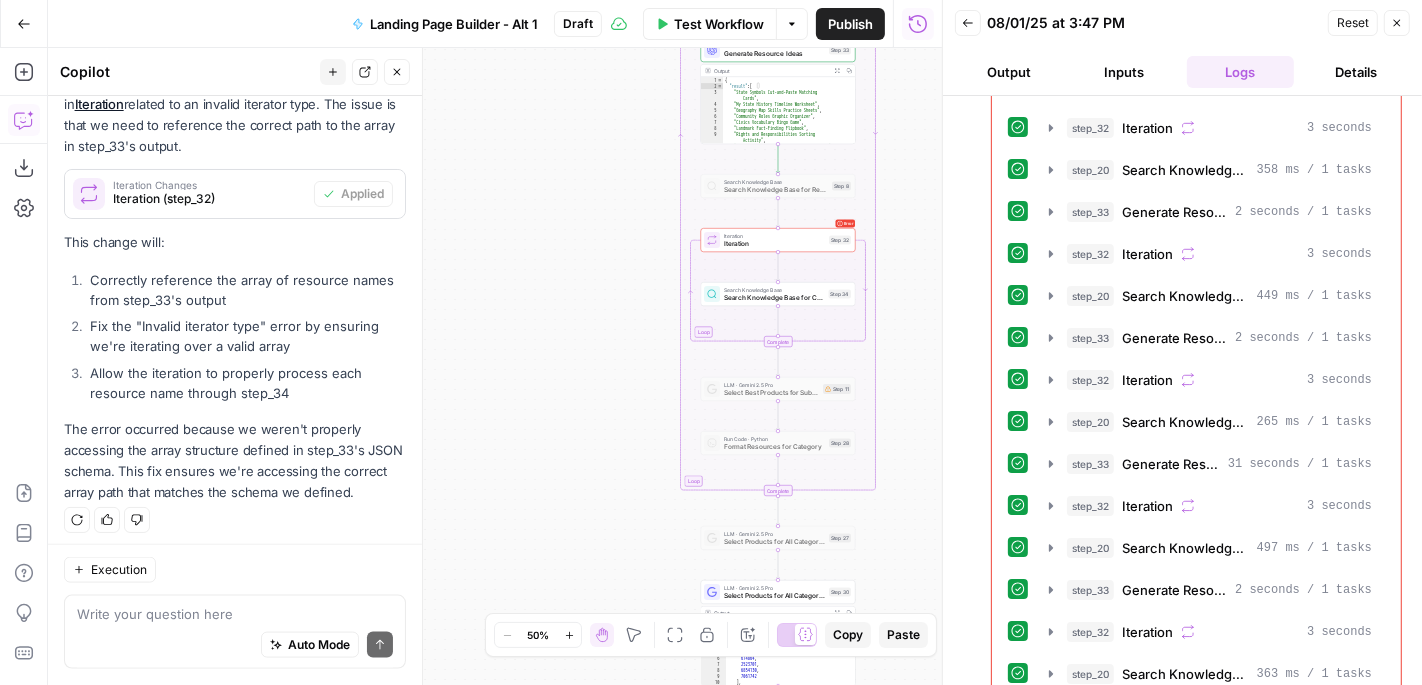 scroll, scrollTop: 827, scrollLeft: 0, axis: vertical 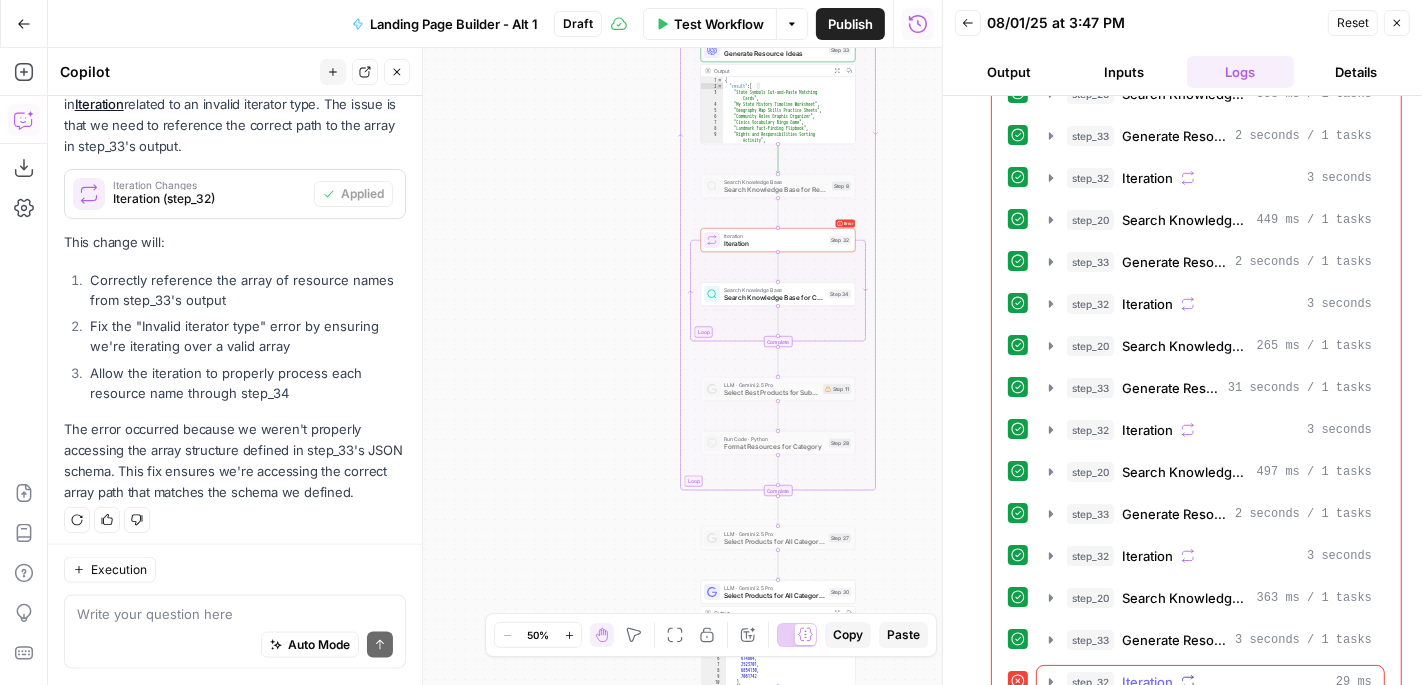 click 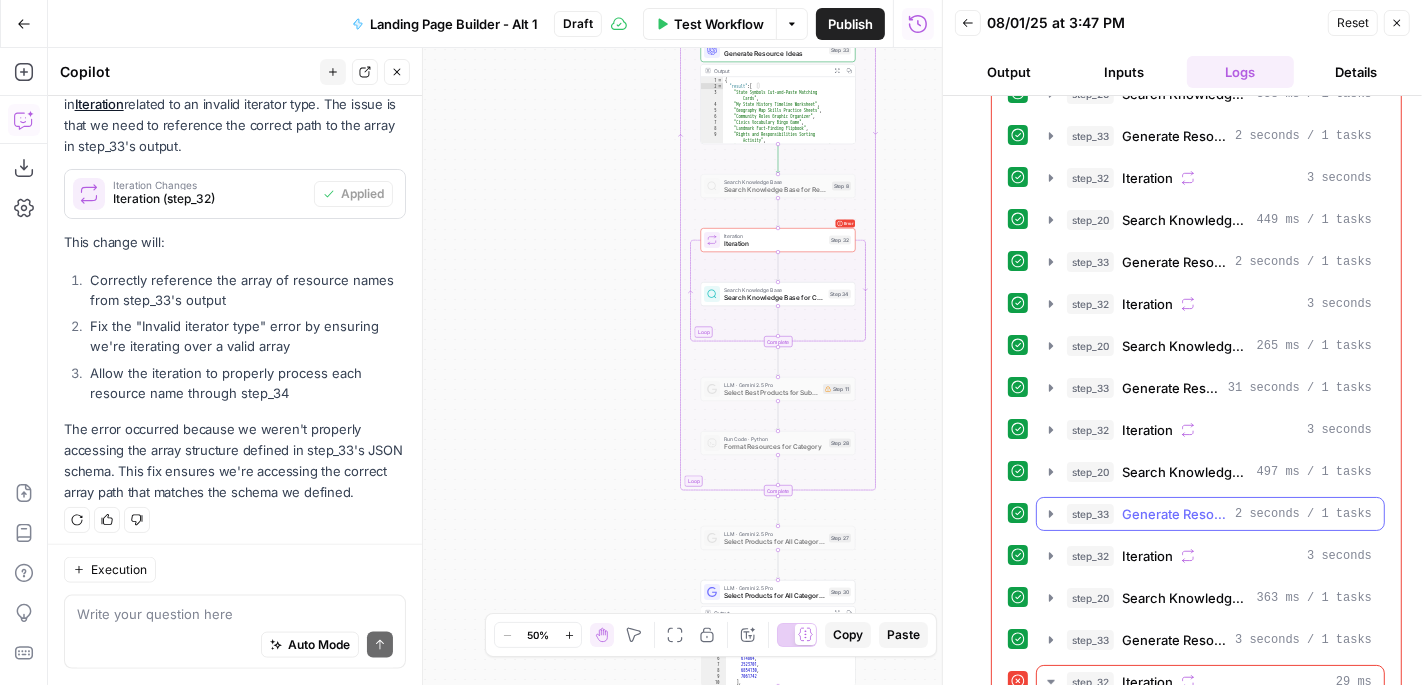 scroll, scrollTop: 1015, scrollLeft: 0, axis: vertical 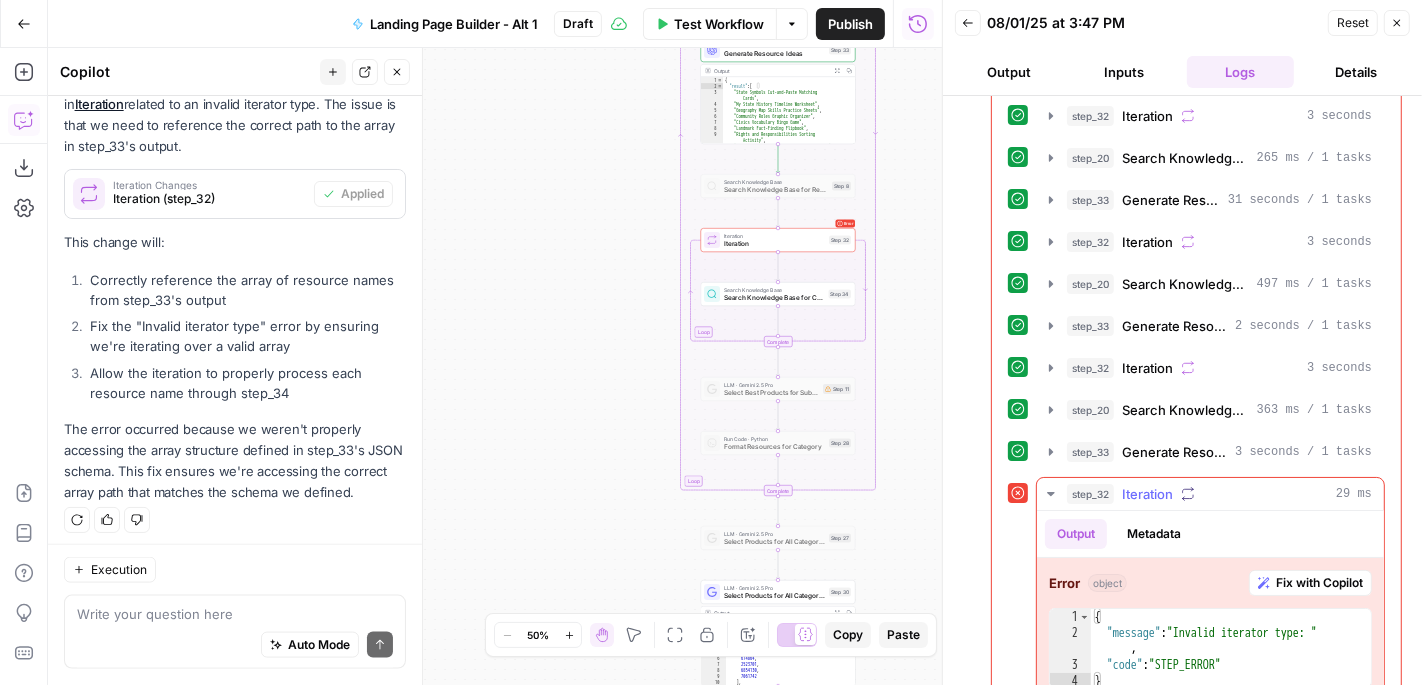 click on "Fix with Copilot" at bounding box center (1319, 583) 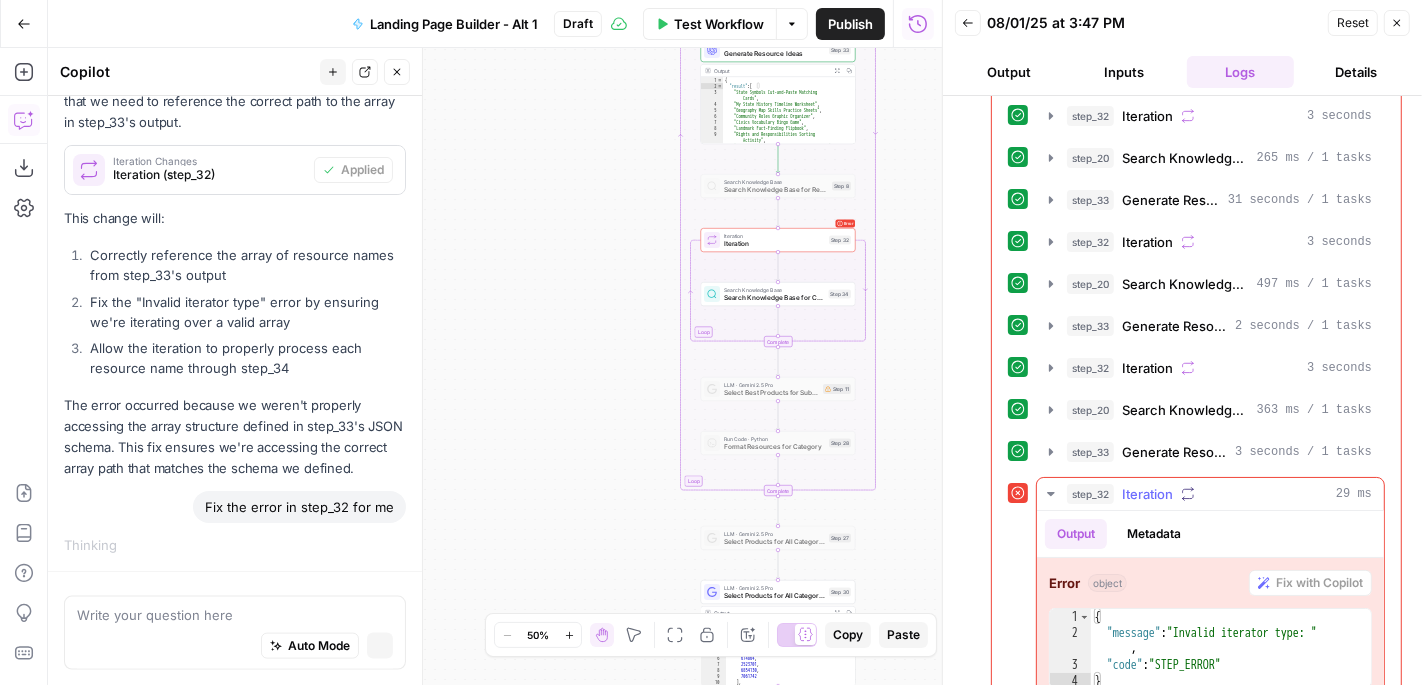 scroll, scrollTop: 2030, scrollLeft: 0, axis: vertical 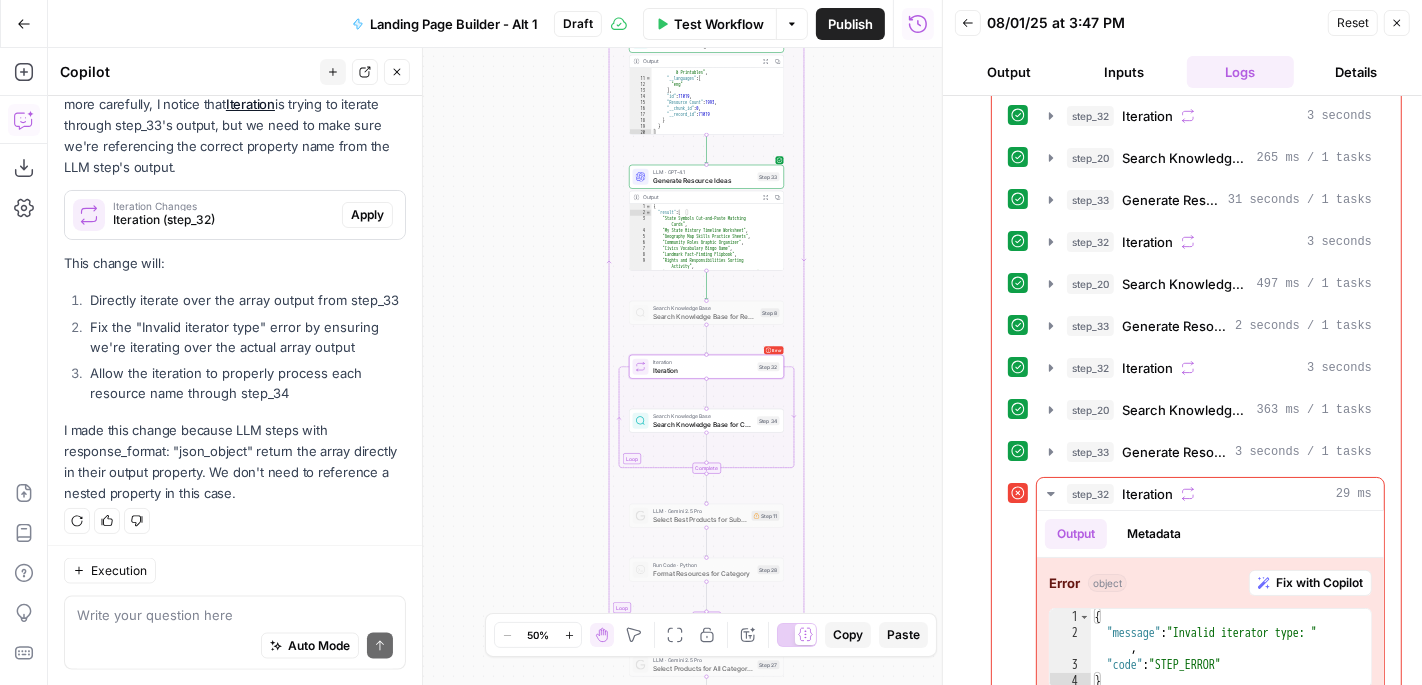 click on "Apply" at bounding box center (367, 215) 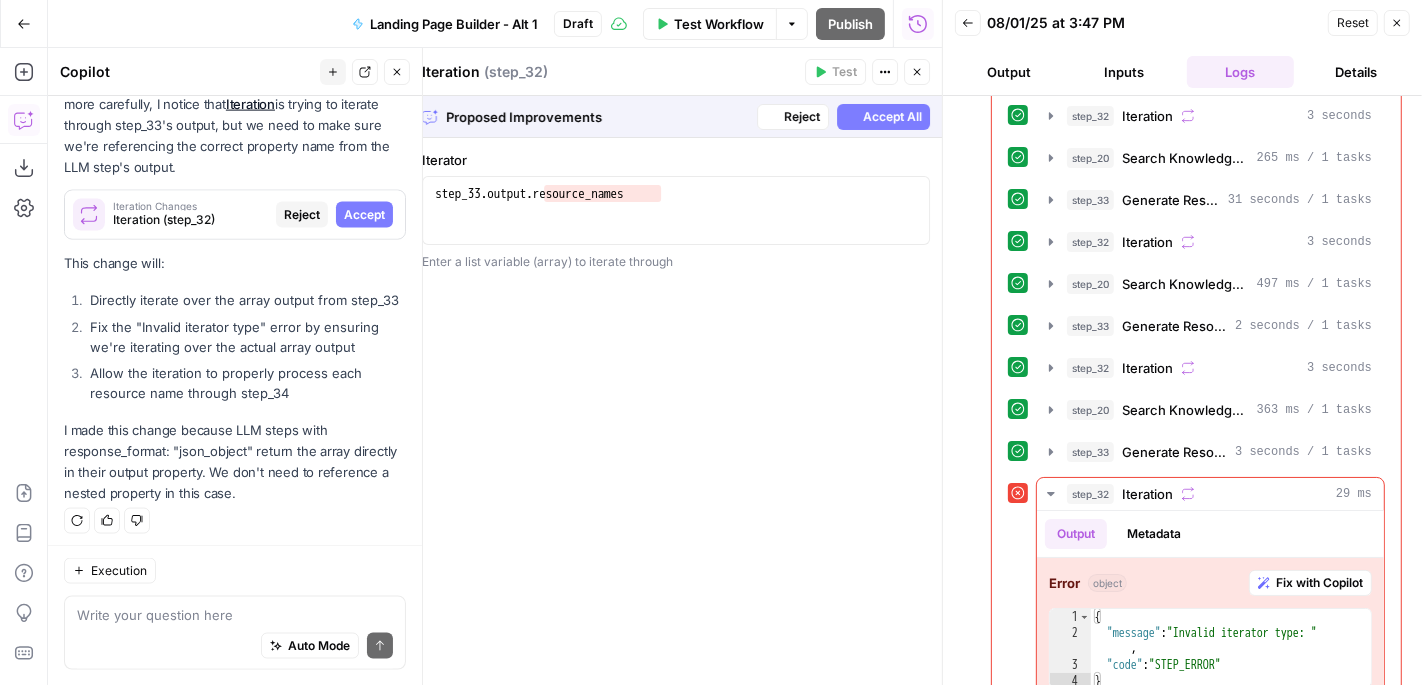 scroll, scrollTop: 2506, scrollLeft: 0, axis: vertical 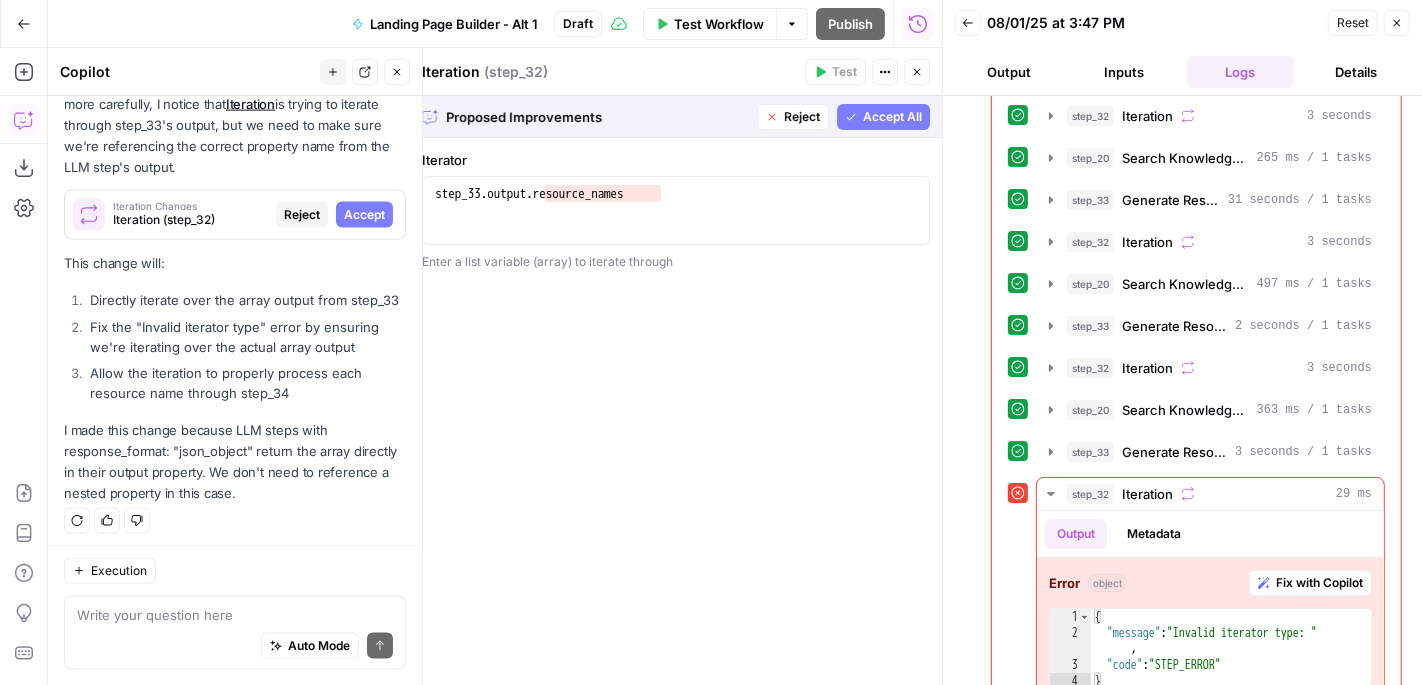 click on "Accept" at bounding box center [364, 215] 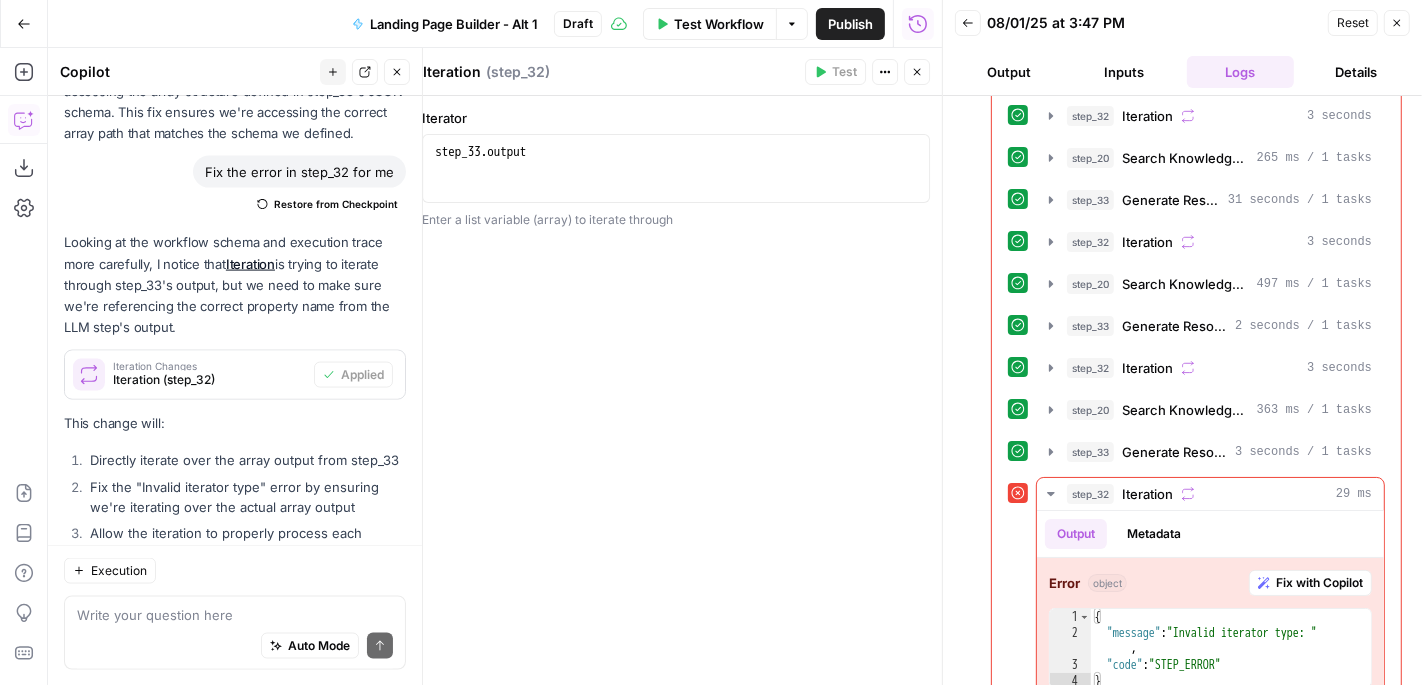 scroll, scrollTop: 2666, scrollLeft: 0, axis: vertical 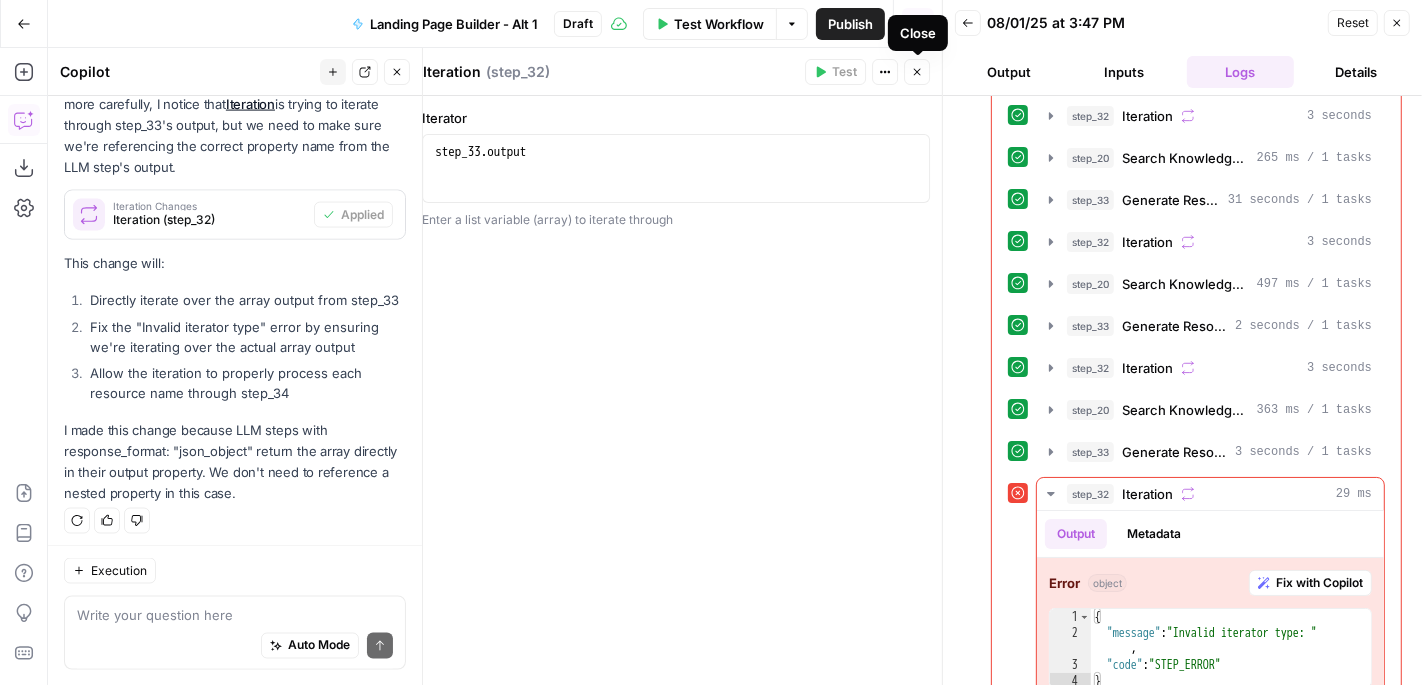click on "Close" at bounding box center (917, 72) 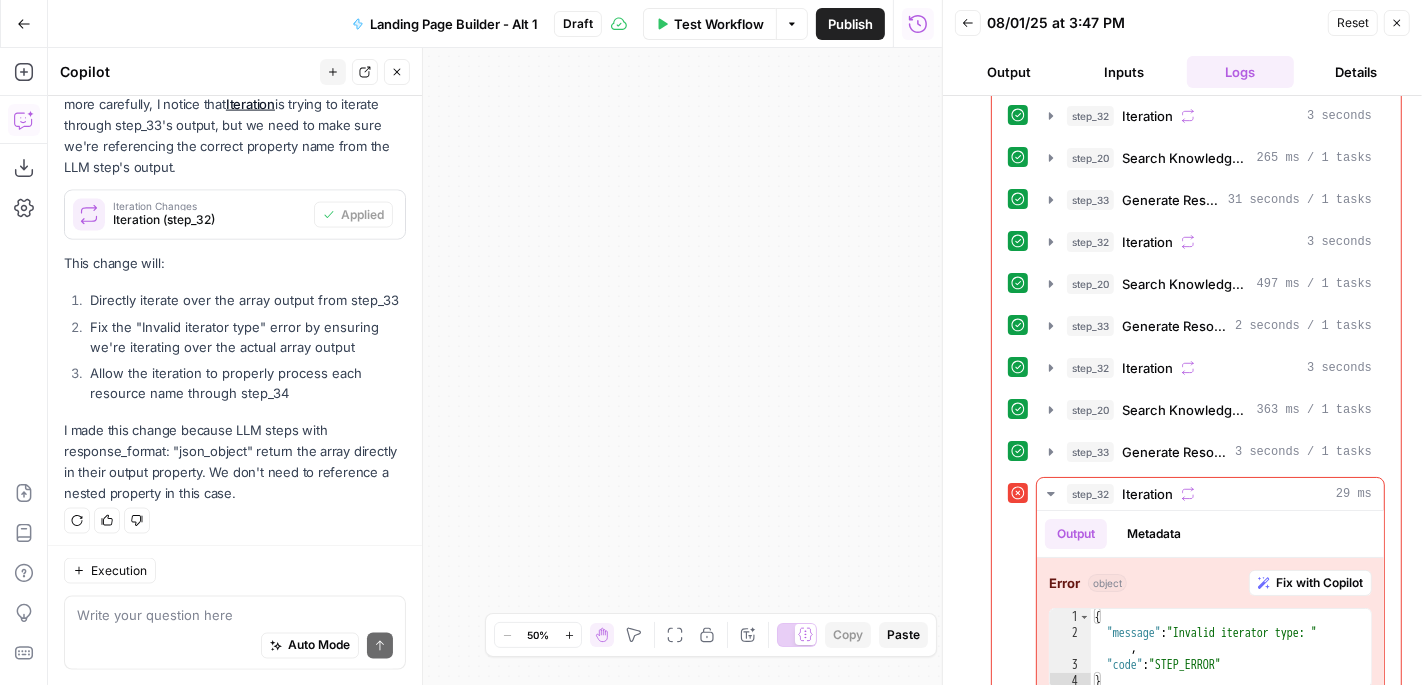 click 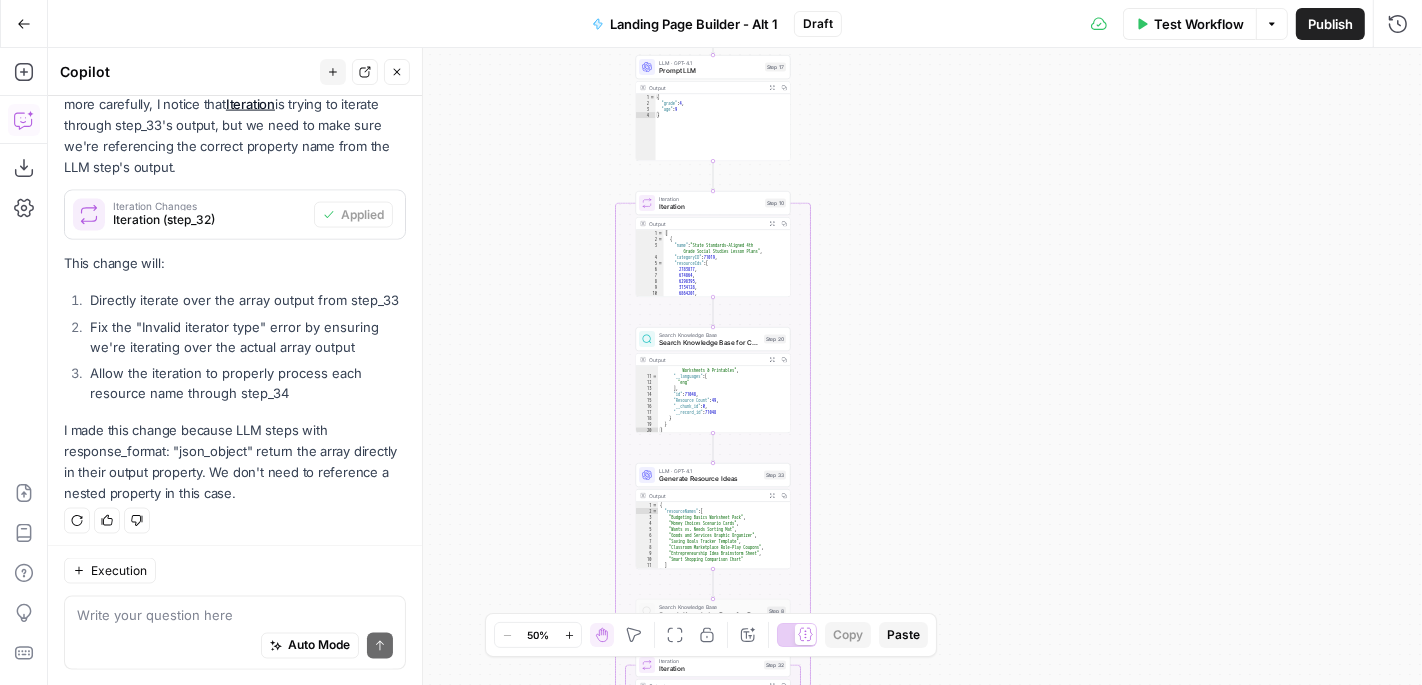 click on "Iteration" at bounding box center (710, 207) 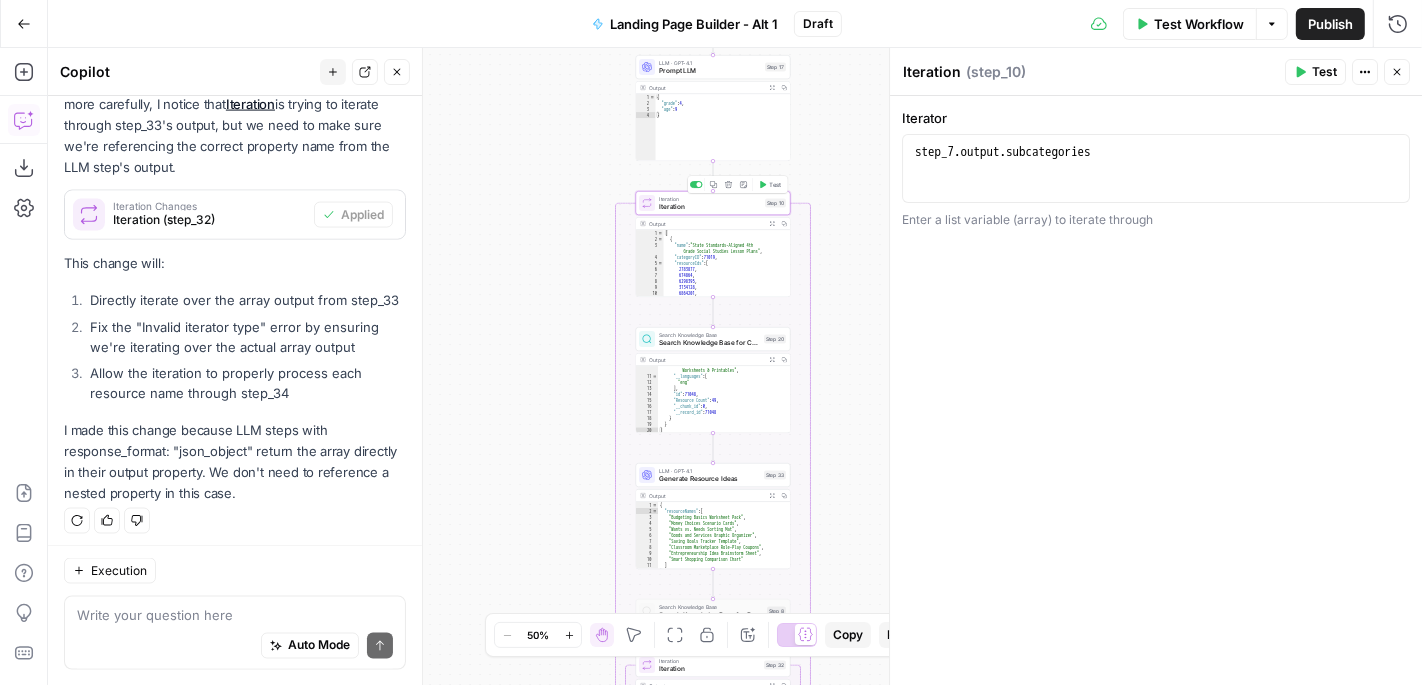 click on "Test" at bounding box center [776, 184] 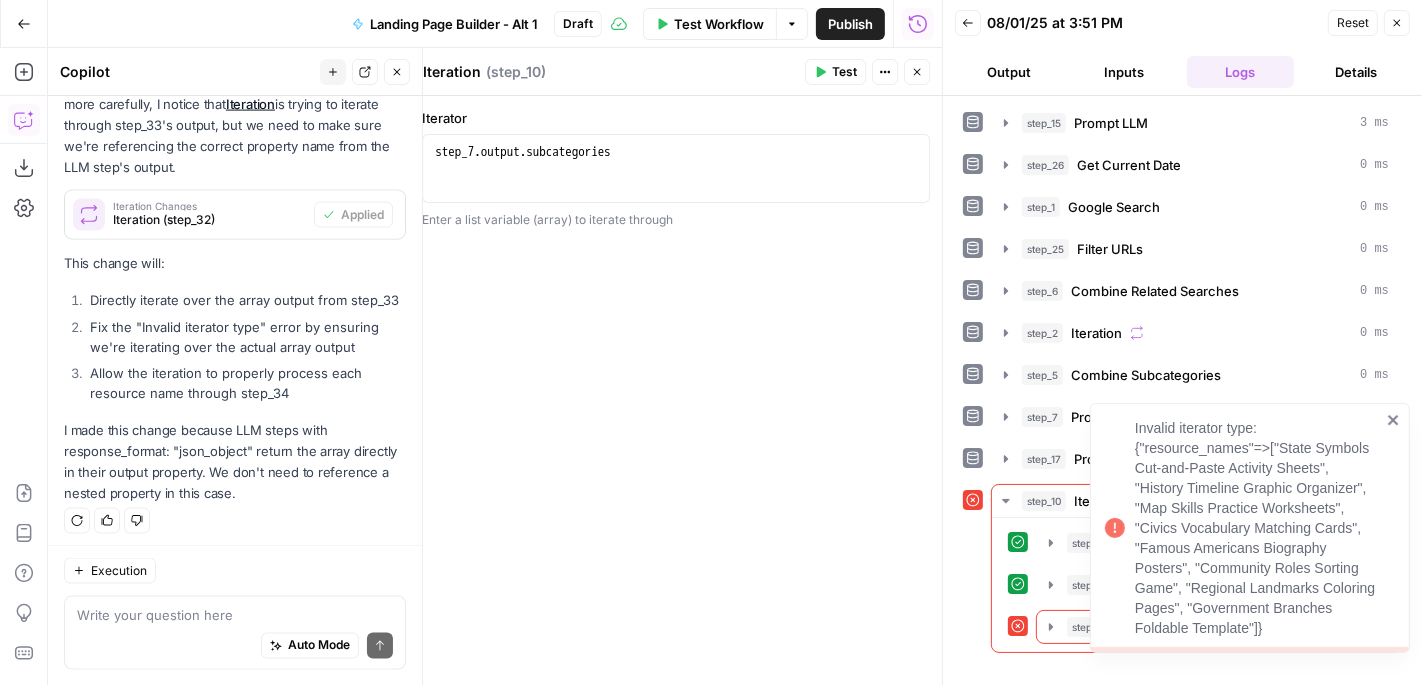 scroll, scrollTop: 2666, scrollLeft: 0, axis: vertical 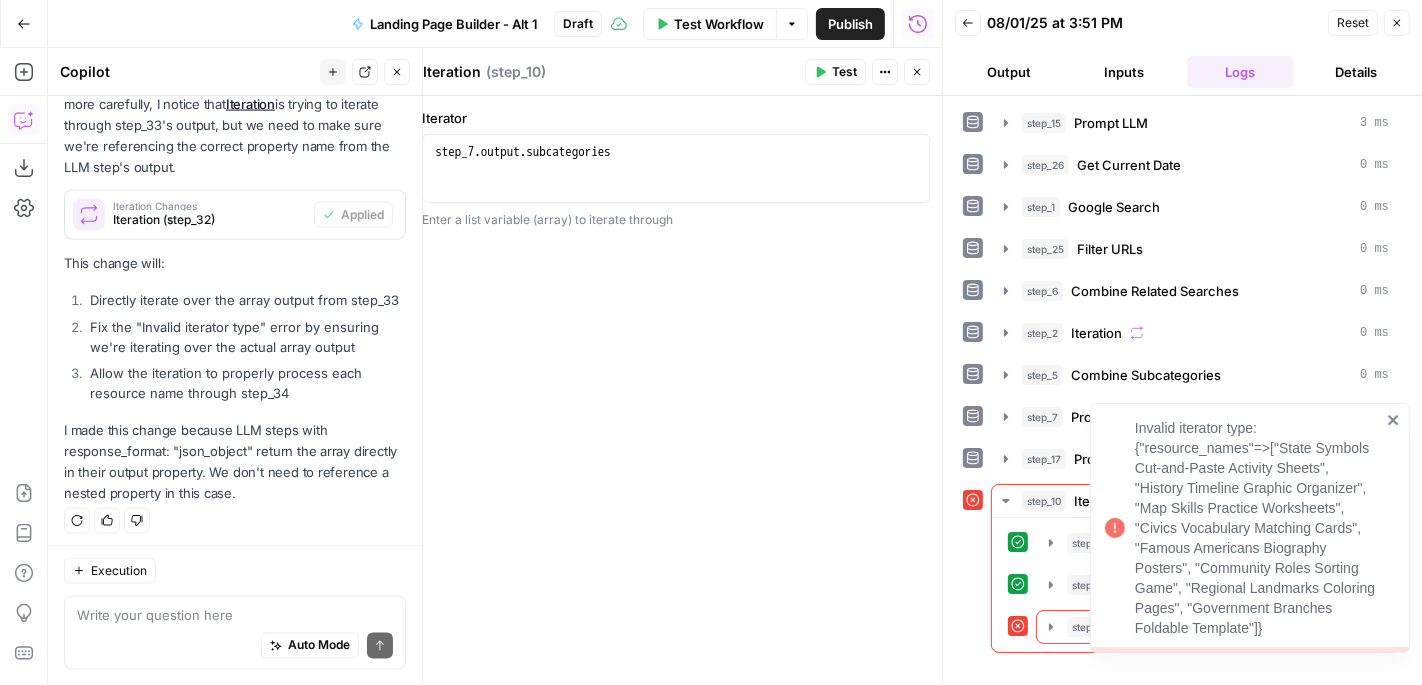 click 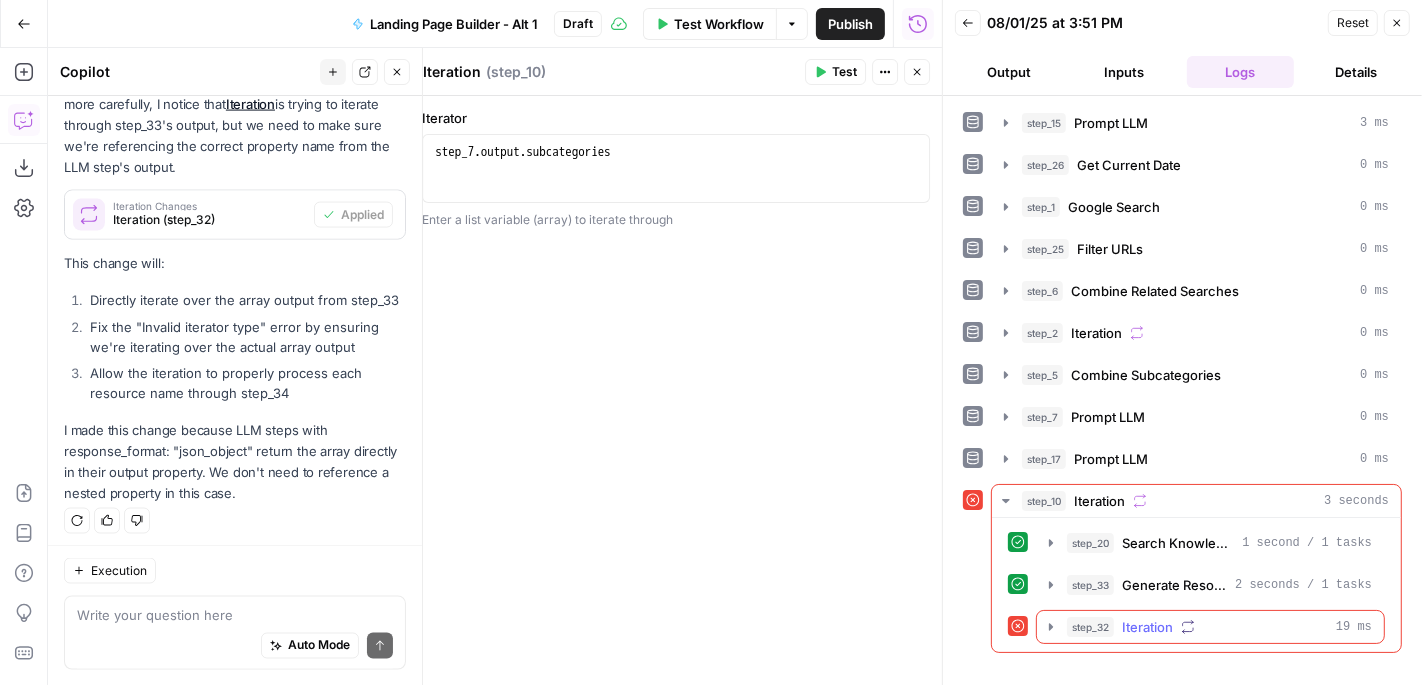 click 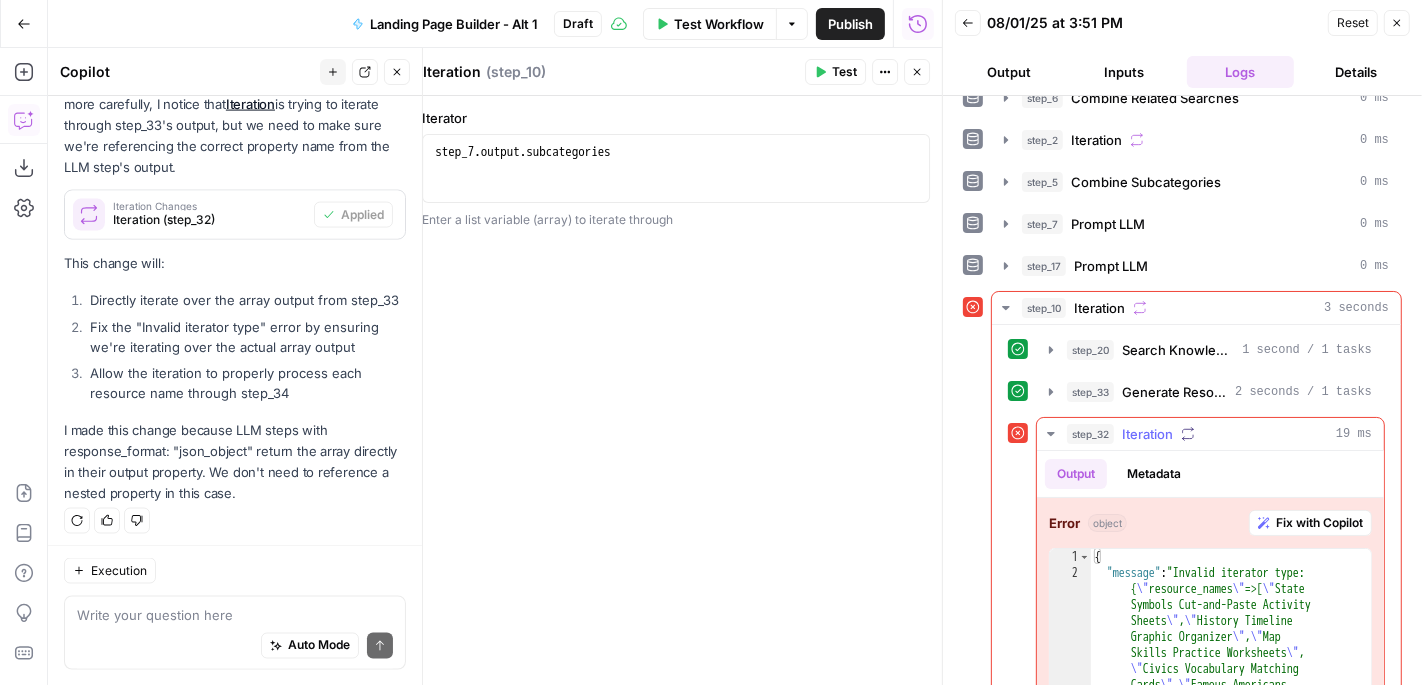 scroll, scrollTop: 328, scrollLeft: 0, axis: vertical 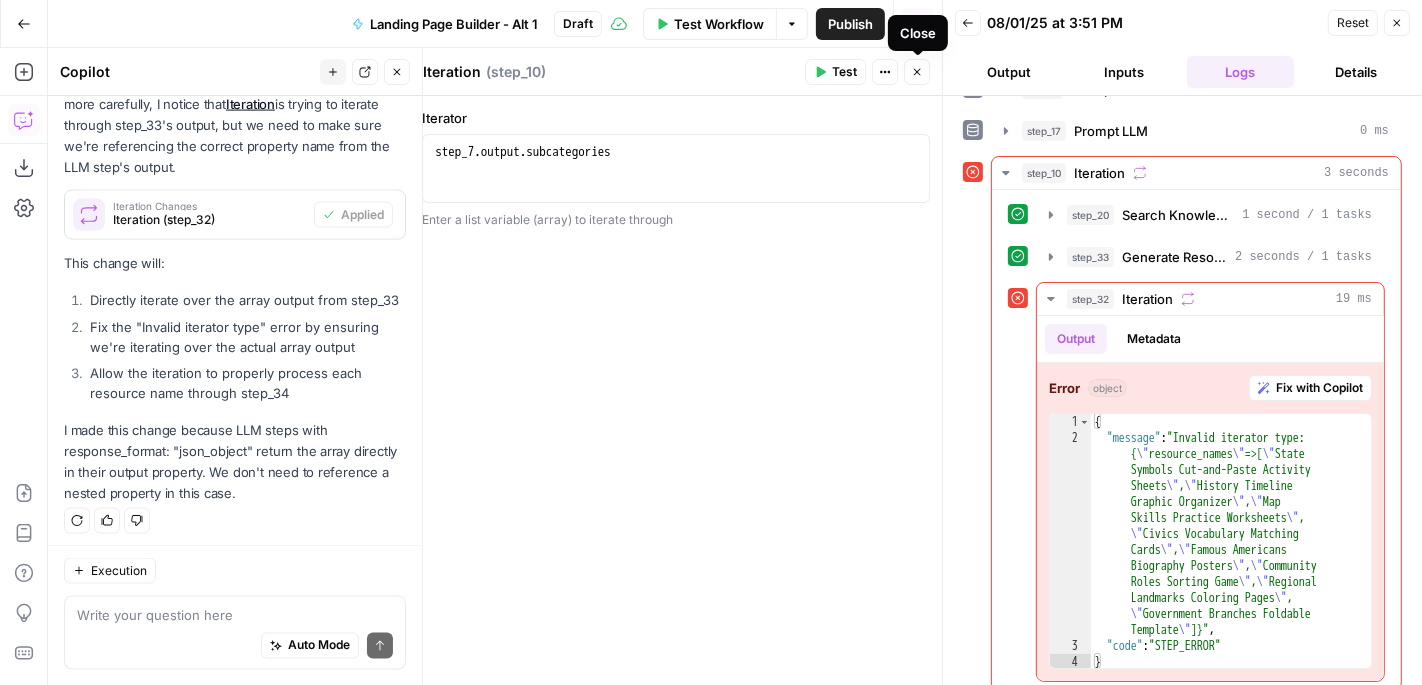 click on "Close" at bounding box center (917, 72) 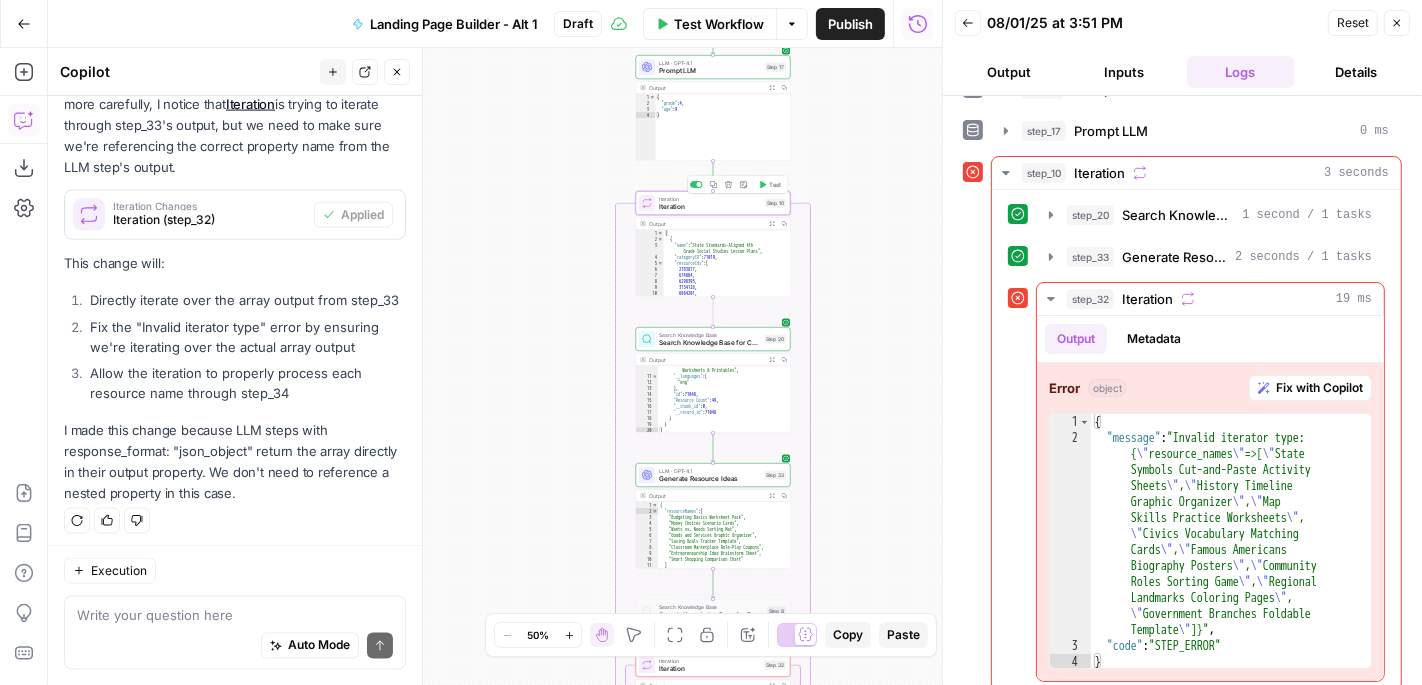 click on "Iteration" at bounding box center [710, 207] 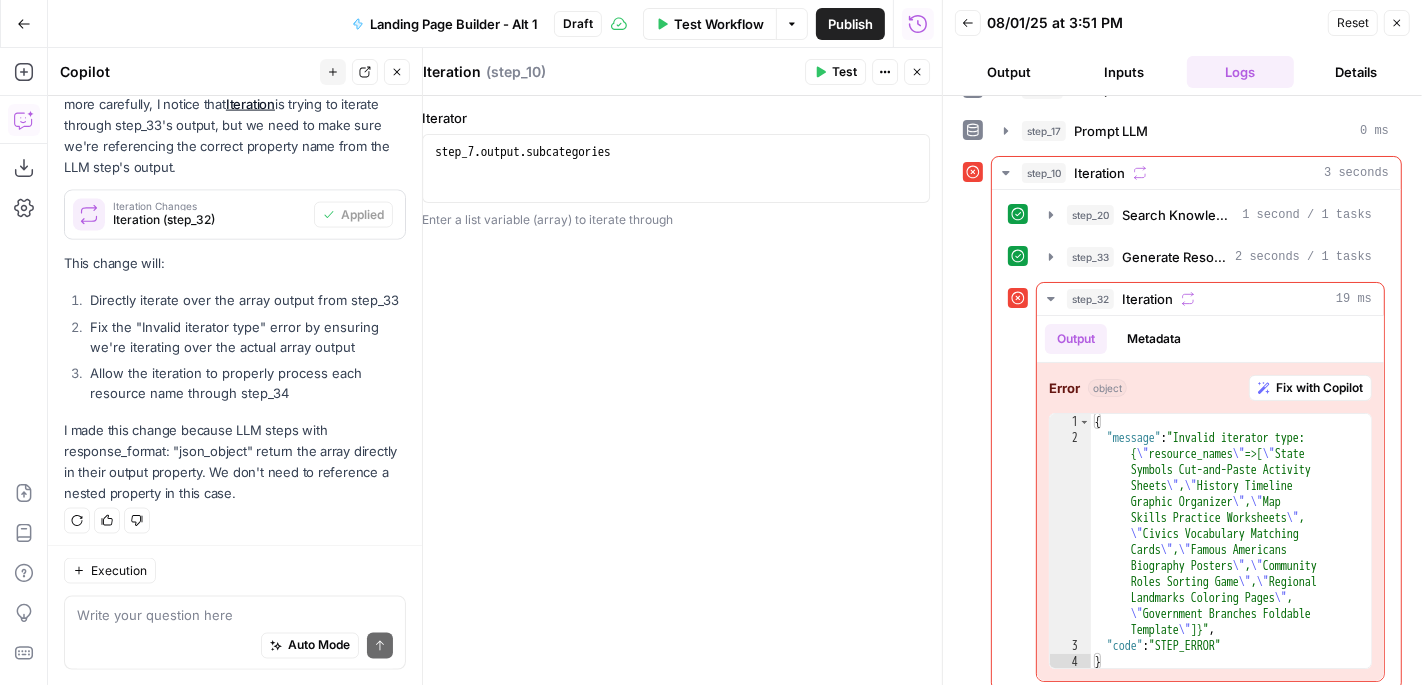 click on "Close" at bounding box center (917, 72) 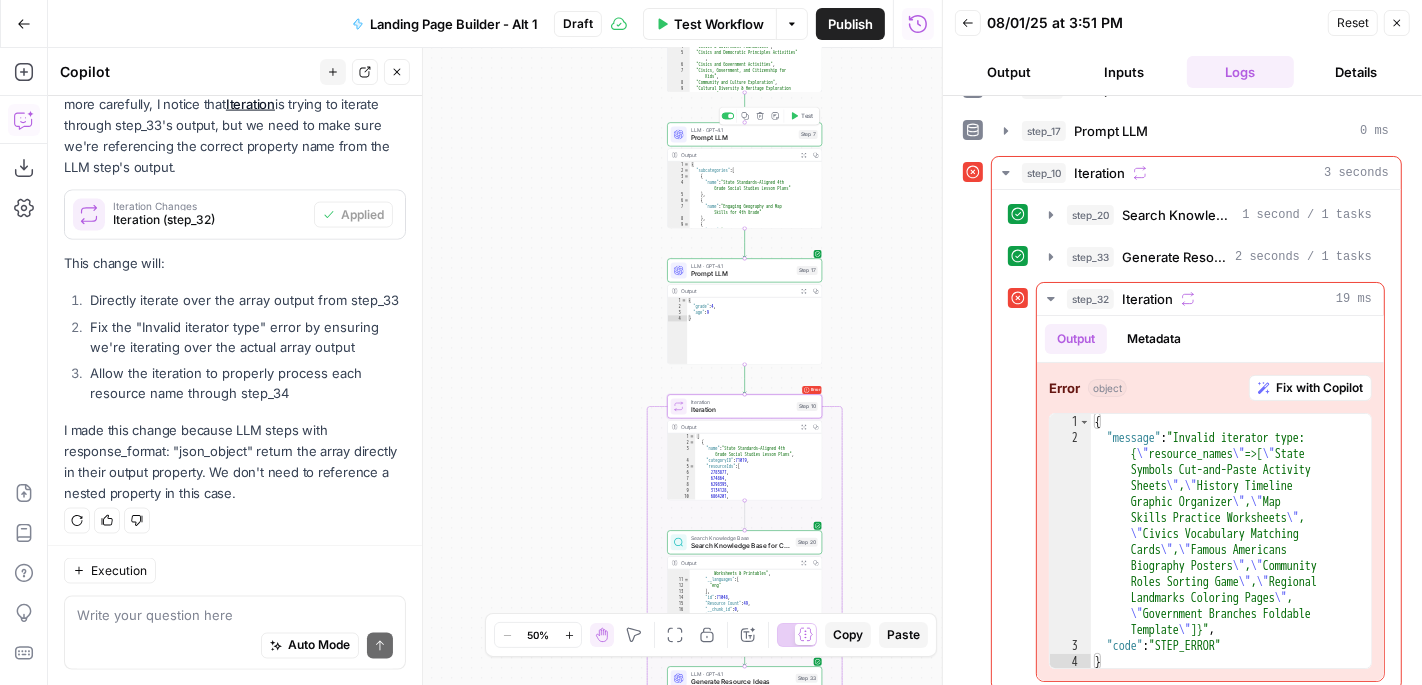 click on "Prompt LLM" at bounding box center [743, 138] 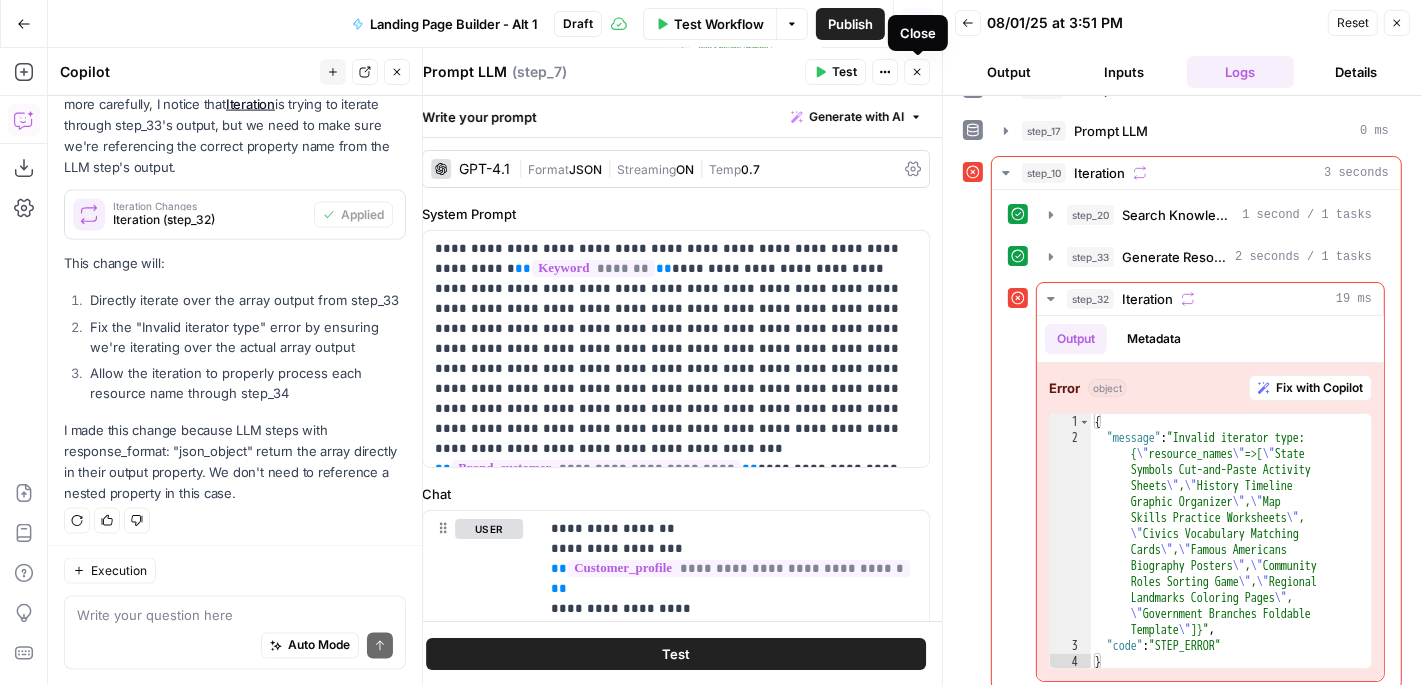click 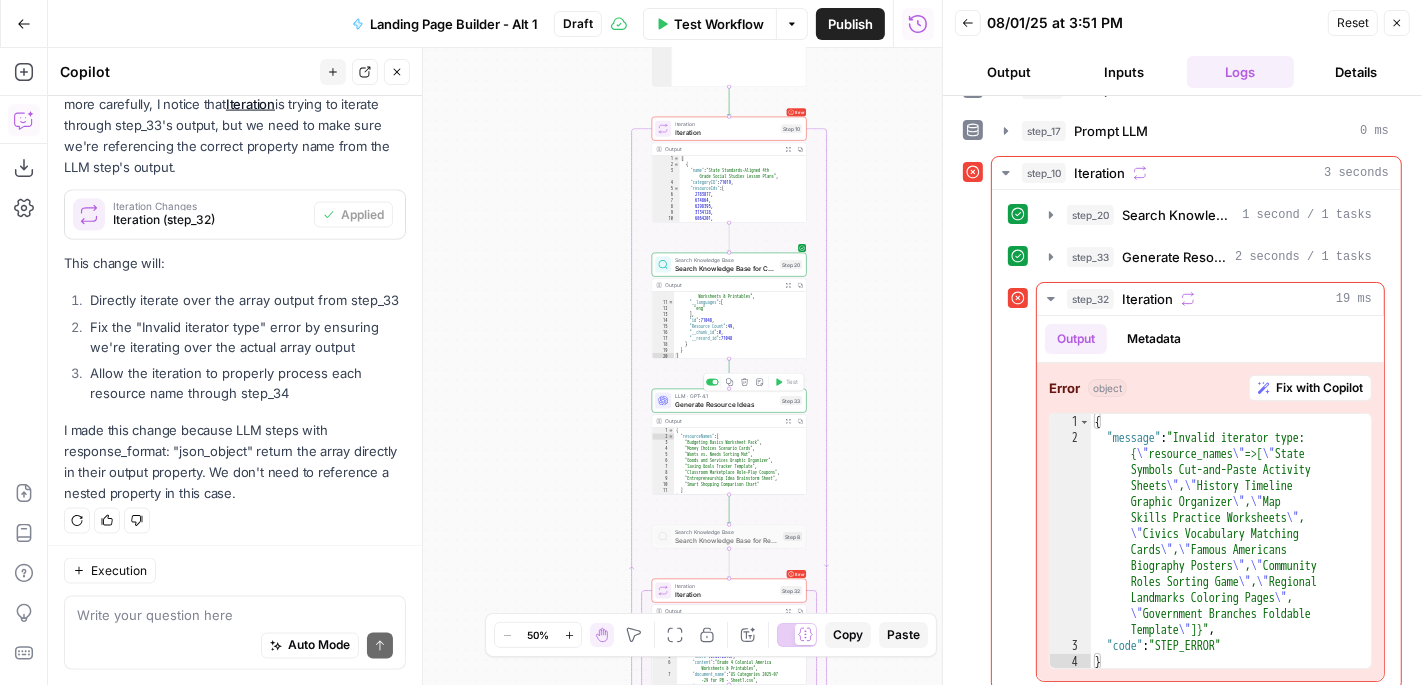 click on "Generate Resource Ideas" at bounding box center [725, 404] 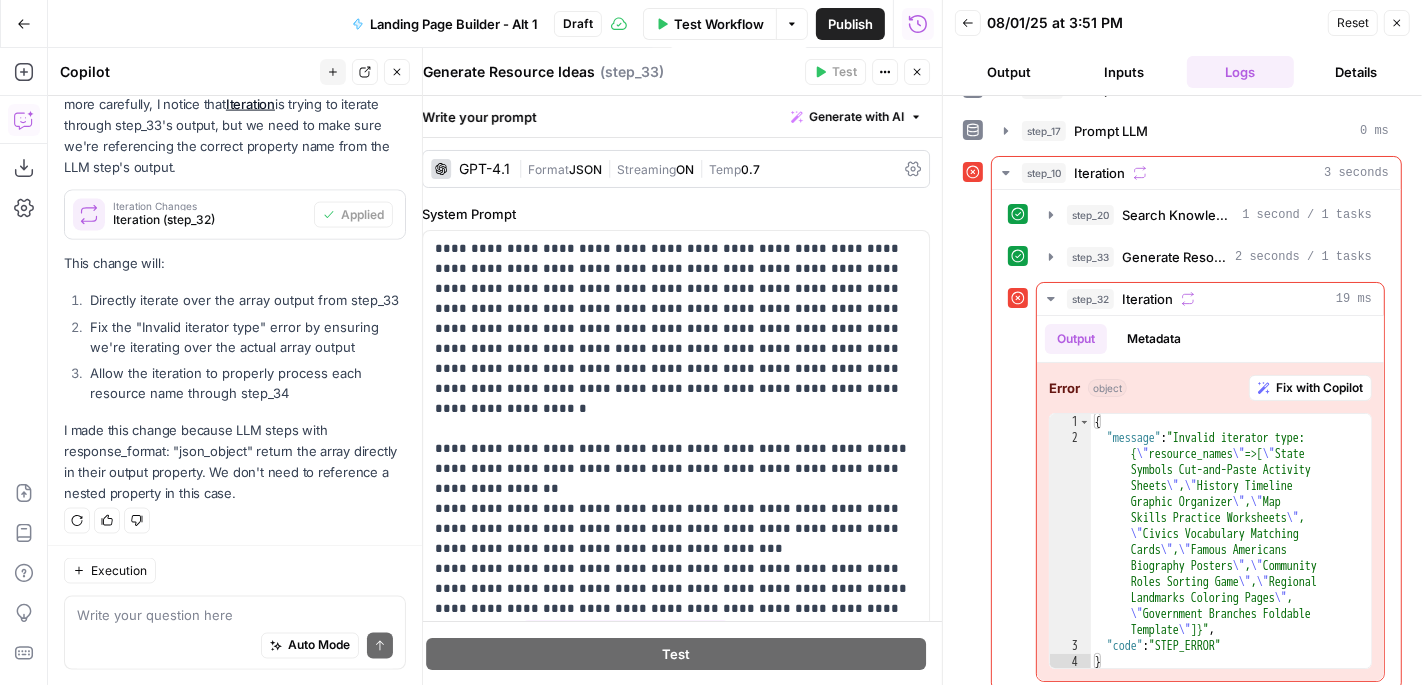 click 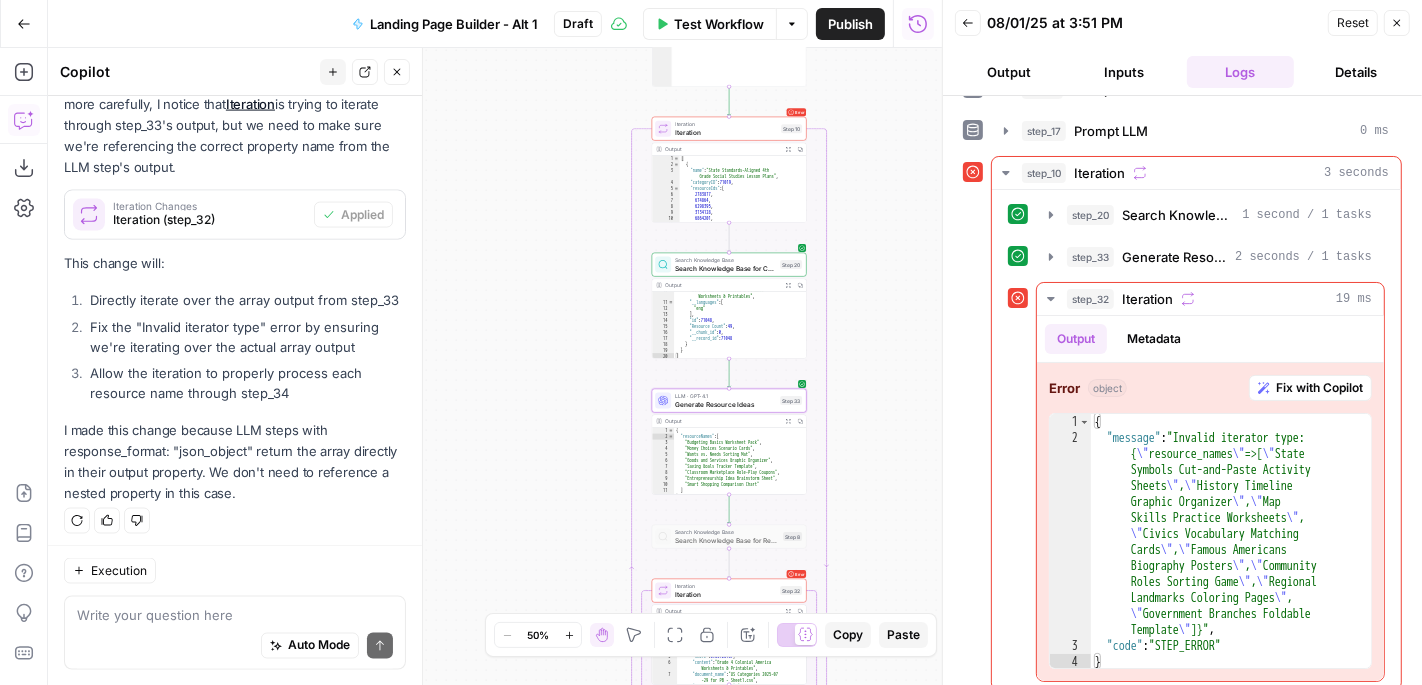 scroll, scrollTop: 8, scrollLeft: 0, axis: vertical 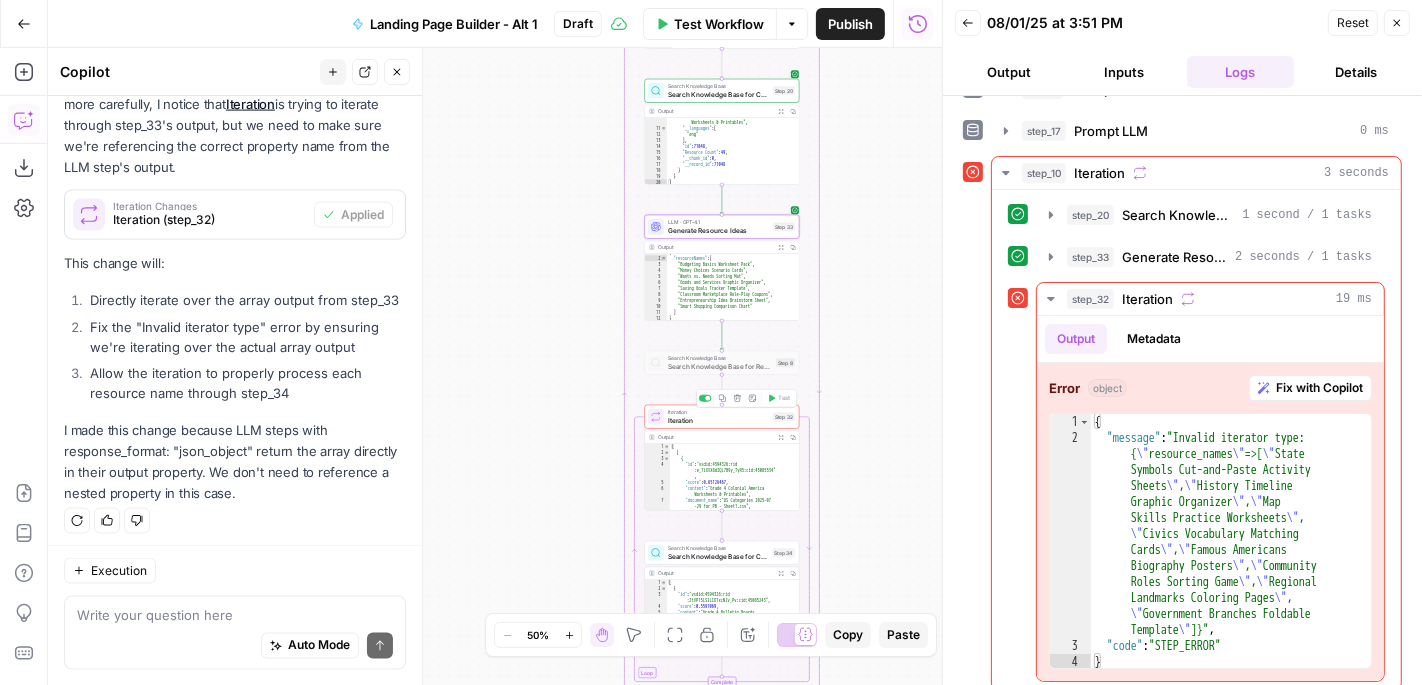 click on "Iteration" at bounding box center [718, 420] 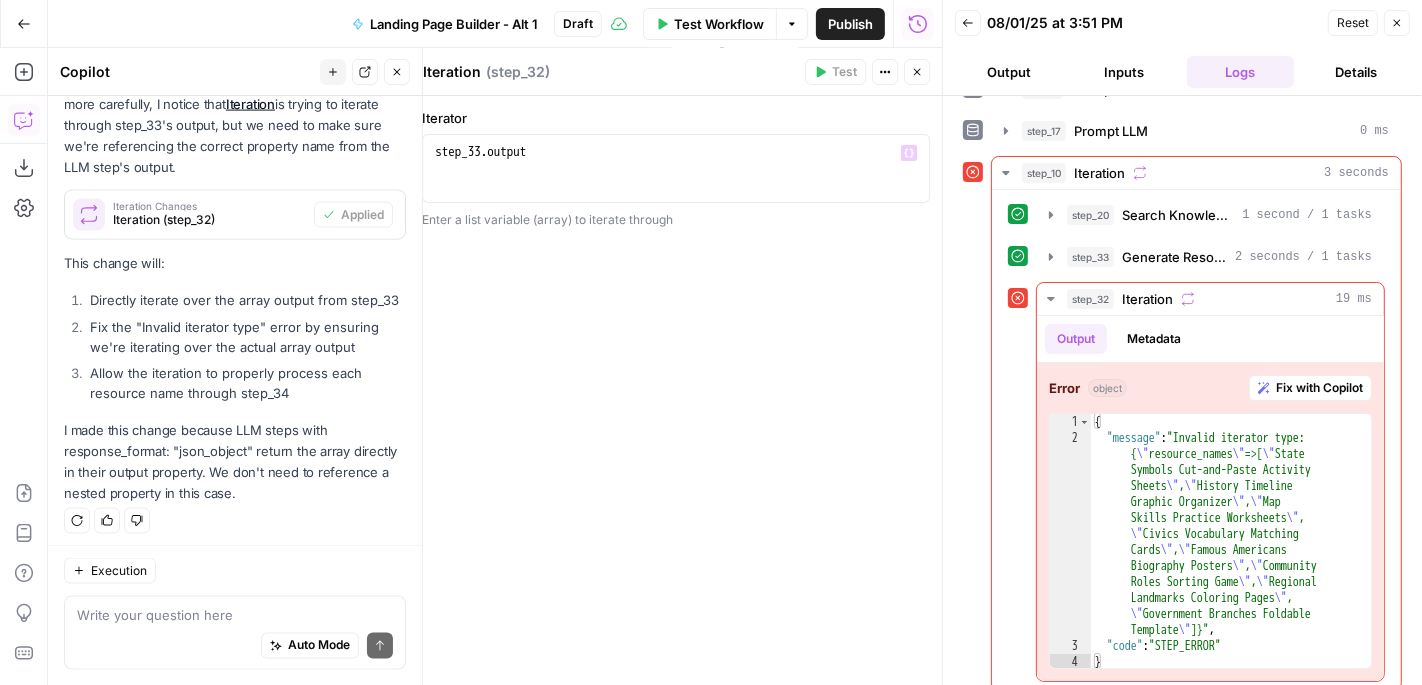 type on "**********" 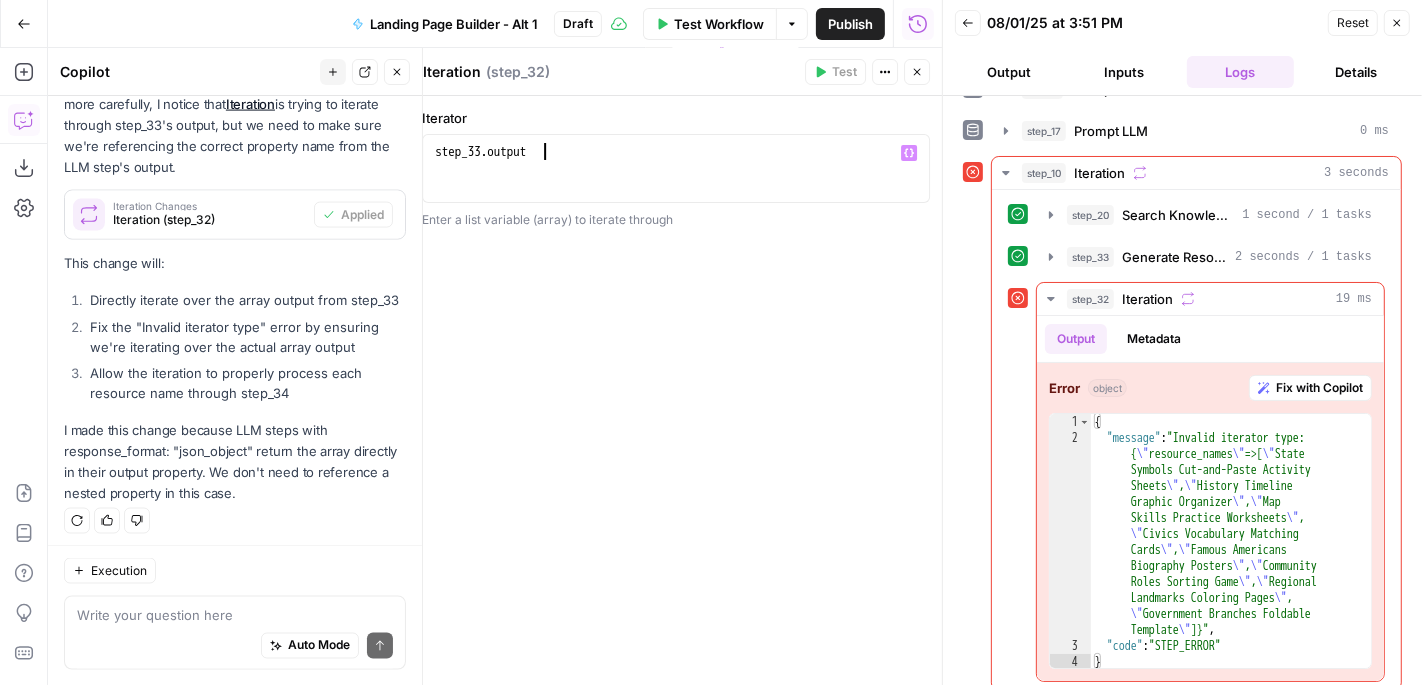 click on "step_33 . output" at bounding box center (676, 185) 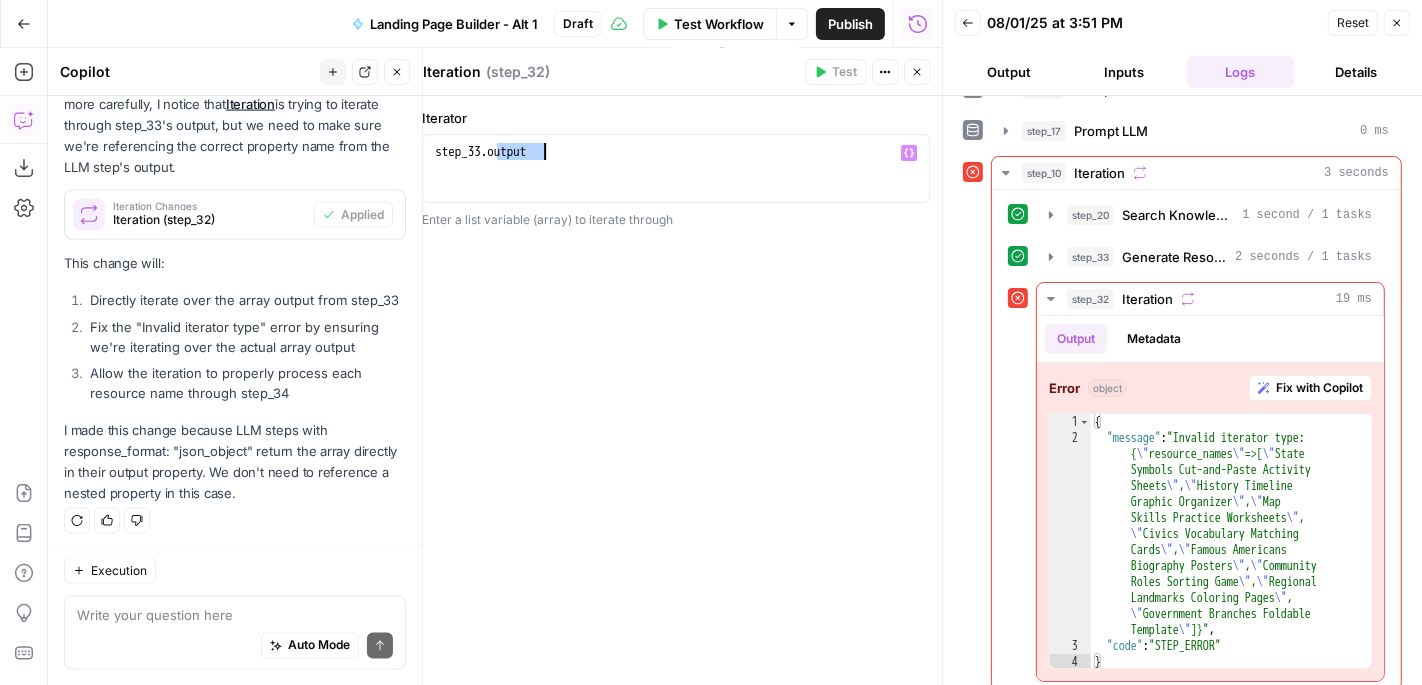 click on "step_33 . output" at bounding box center [676, 185] 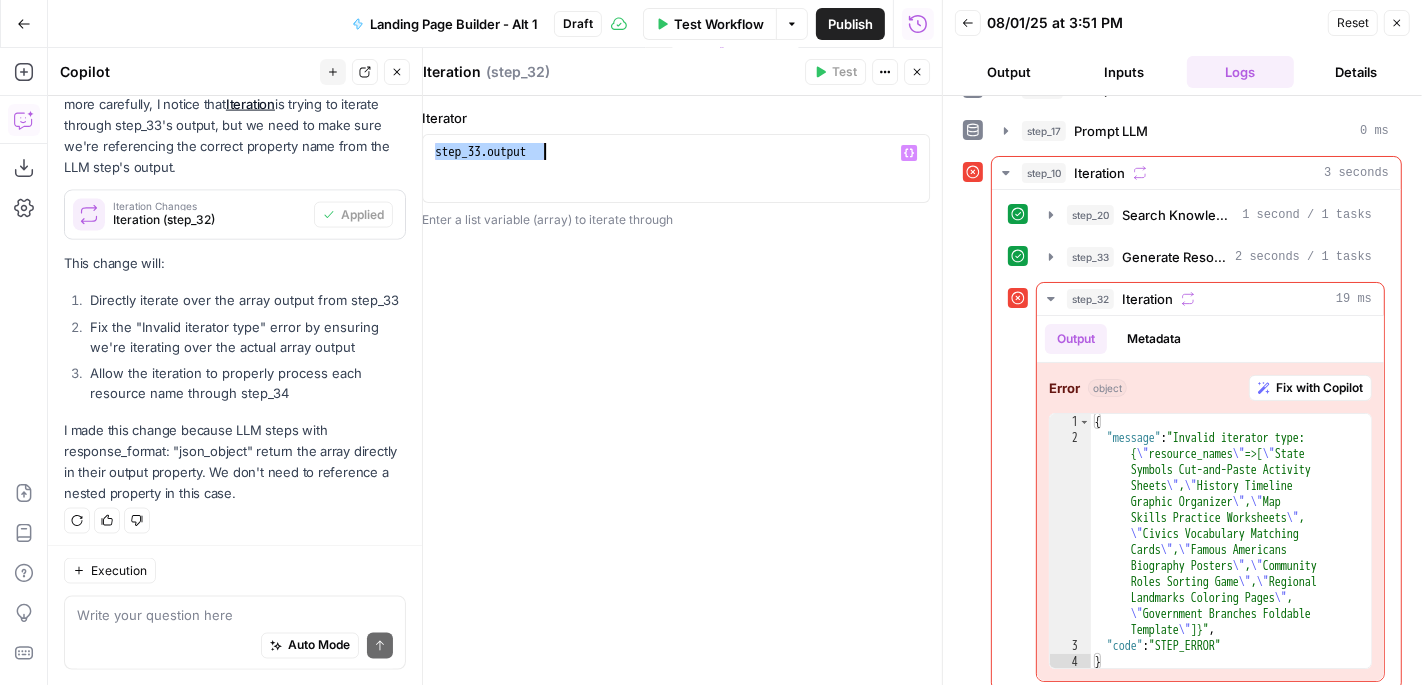 click on "step_33 . output" at bounding box center (676, 185) 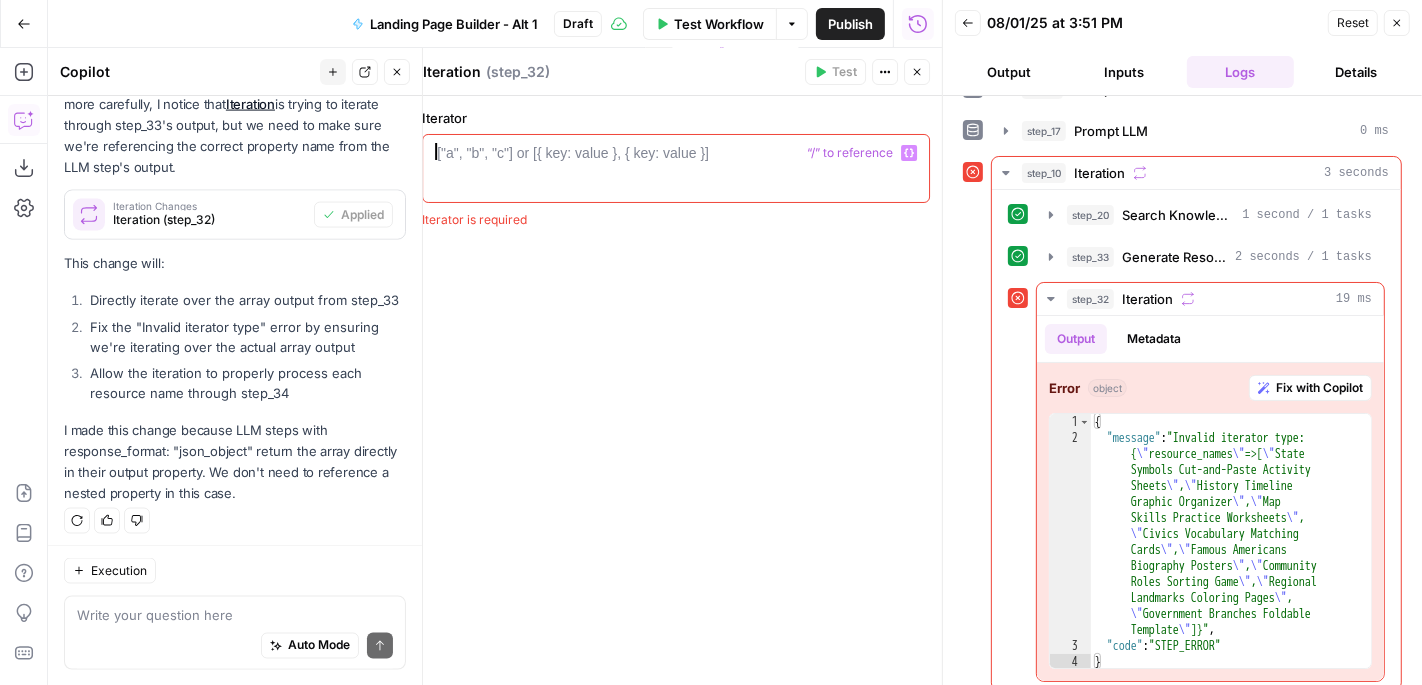 click 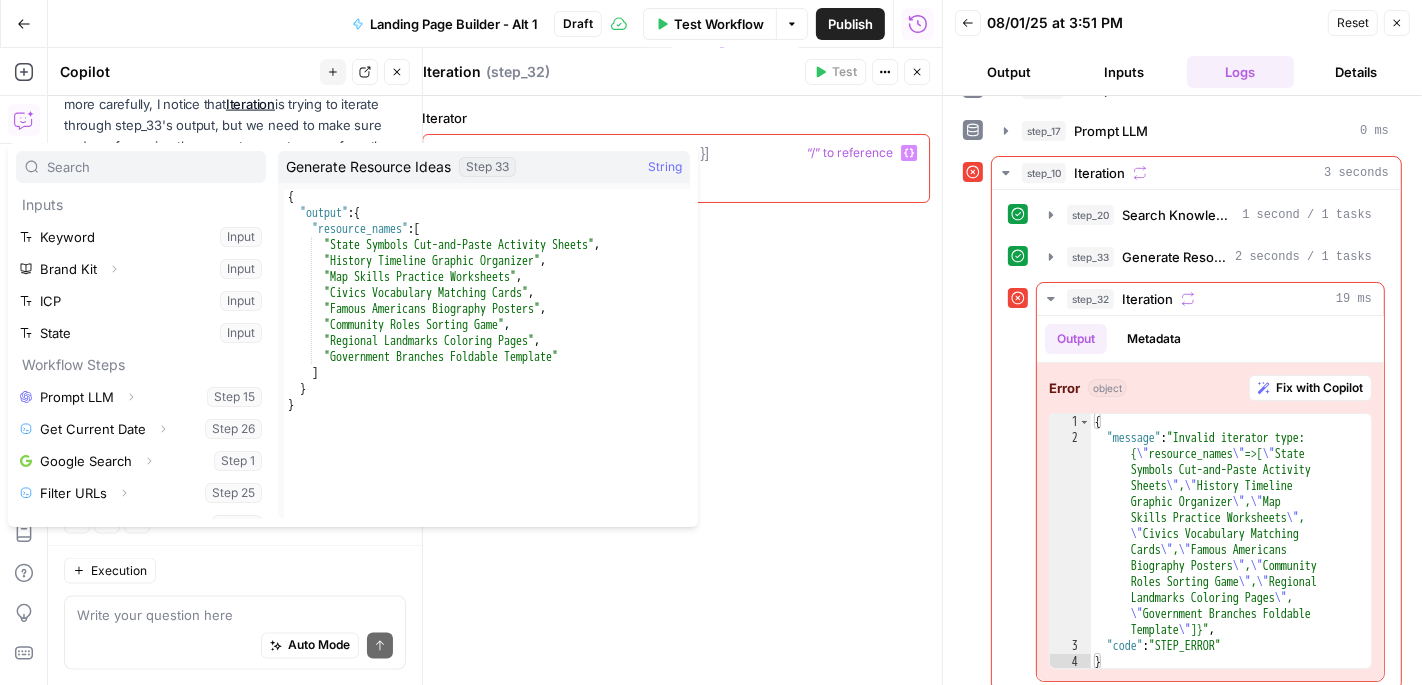 scroll, scrollTop: 245, scrollLeft: 0, axis: vertical 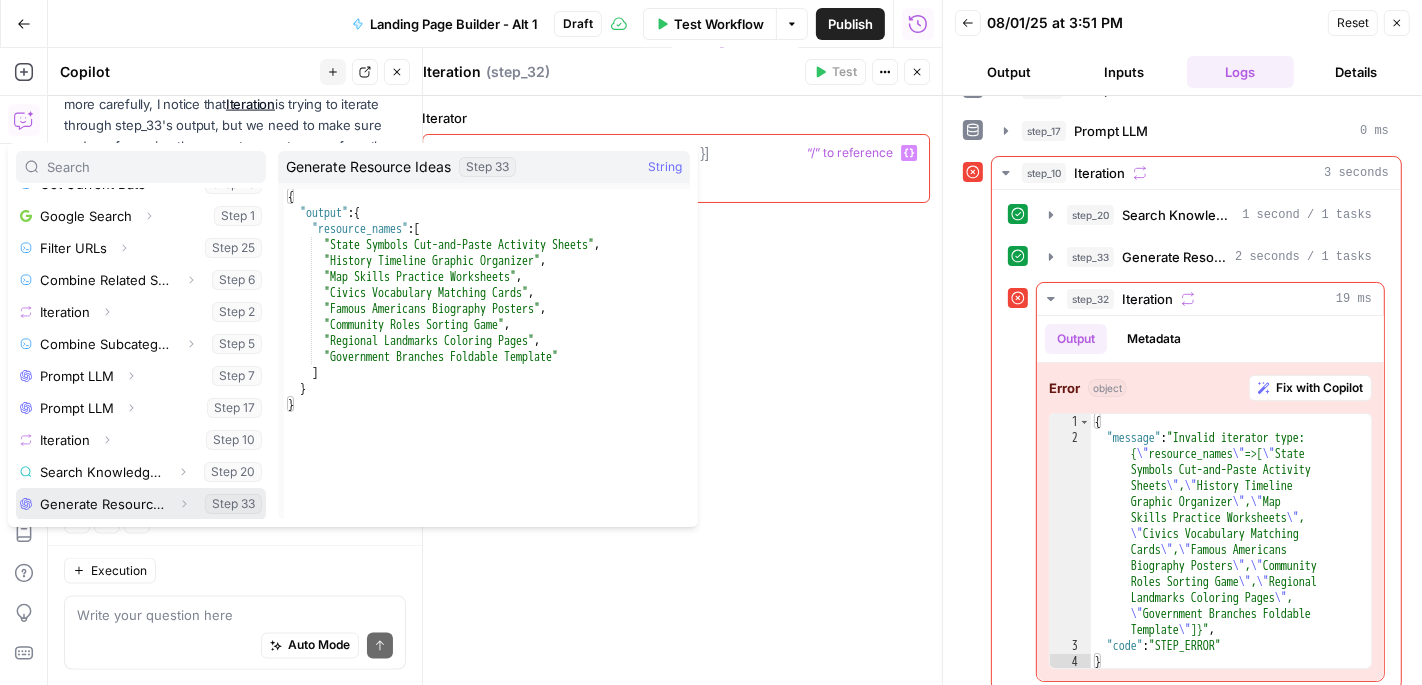 click 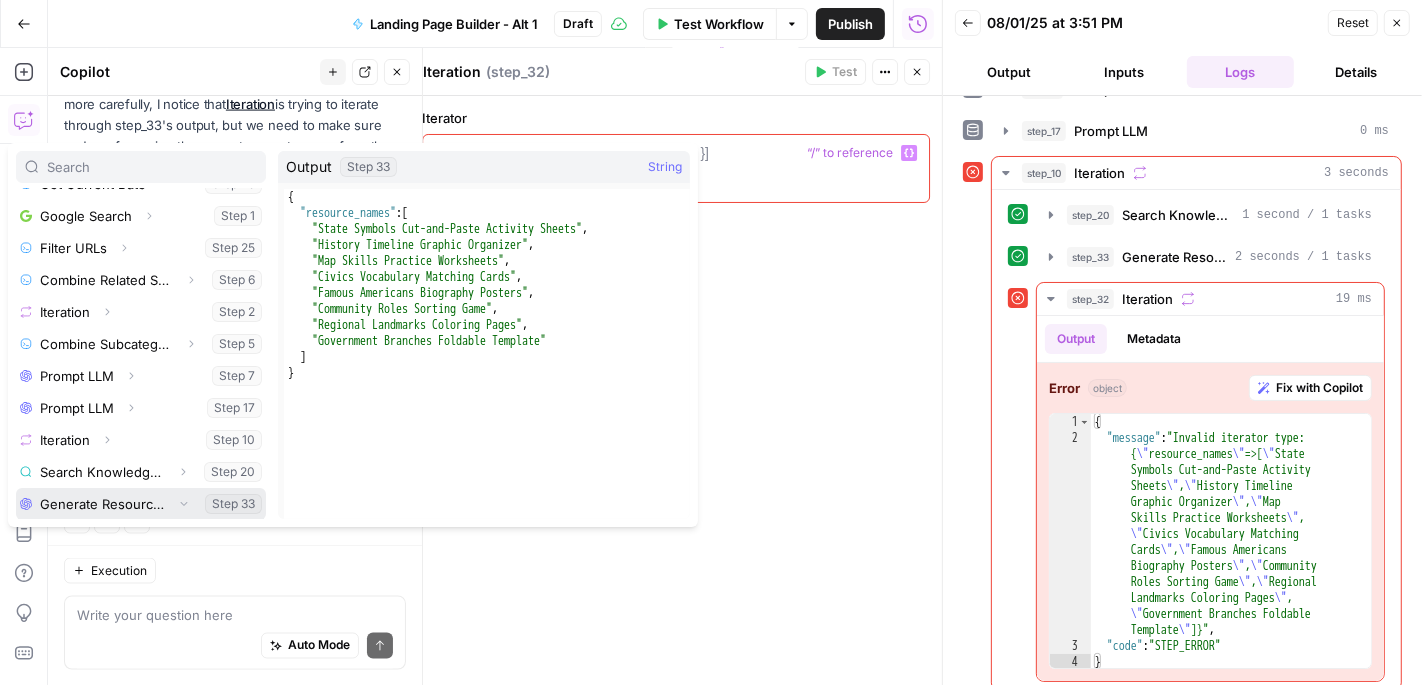 scroll, scrollTop: 276, scrollLeft: 0, axis: vertical 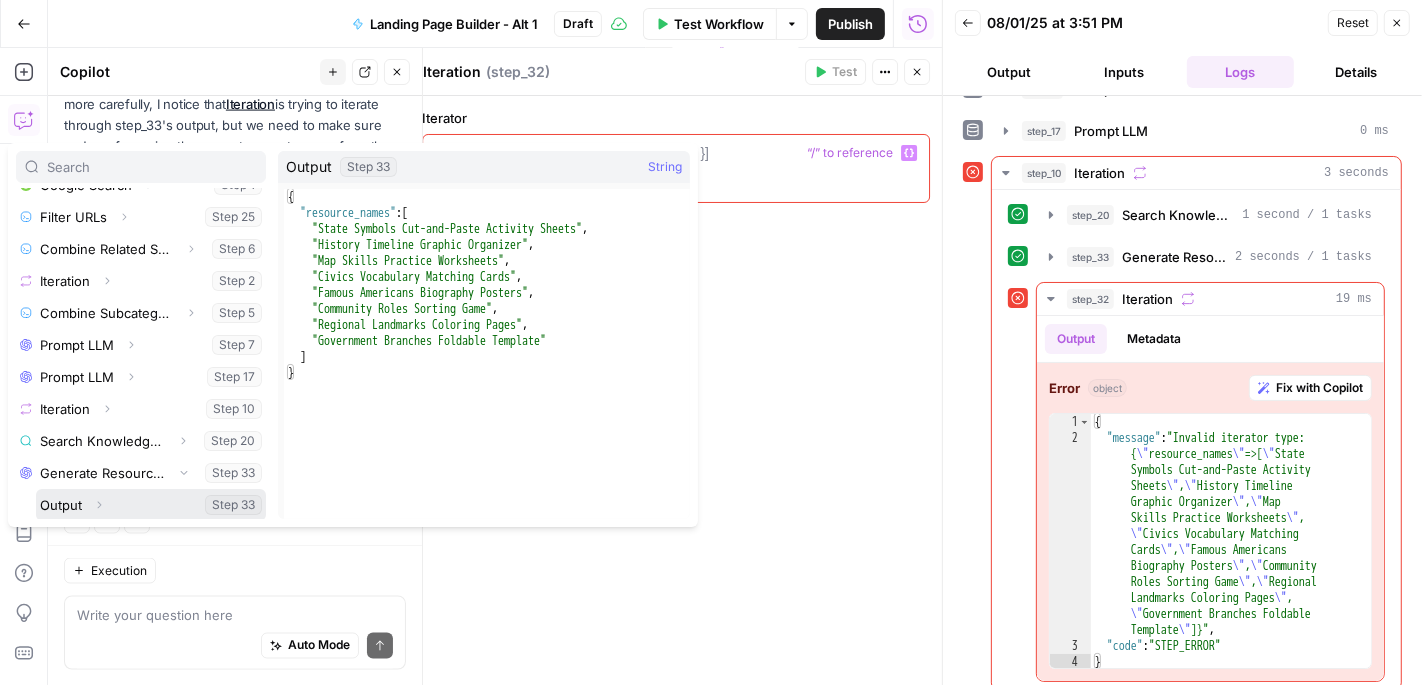 click on "Expand" at bounding box center (99, 505) 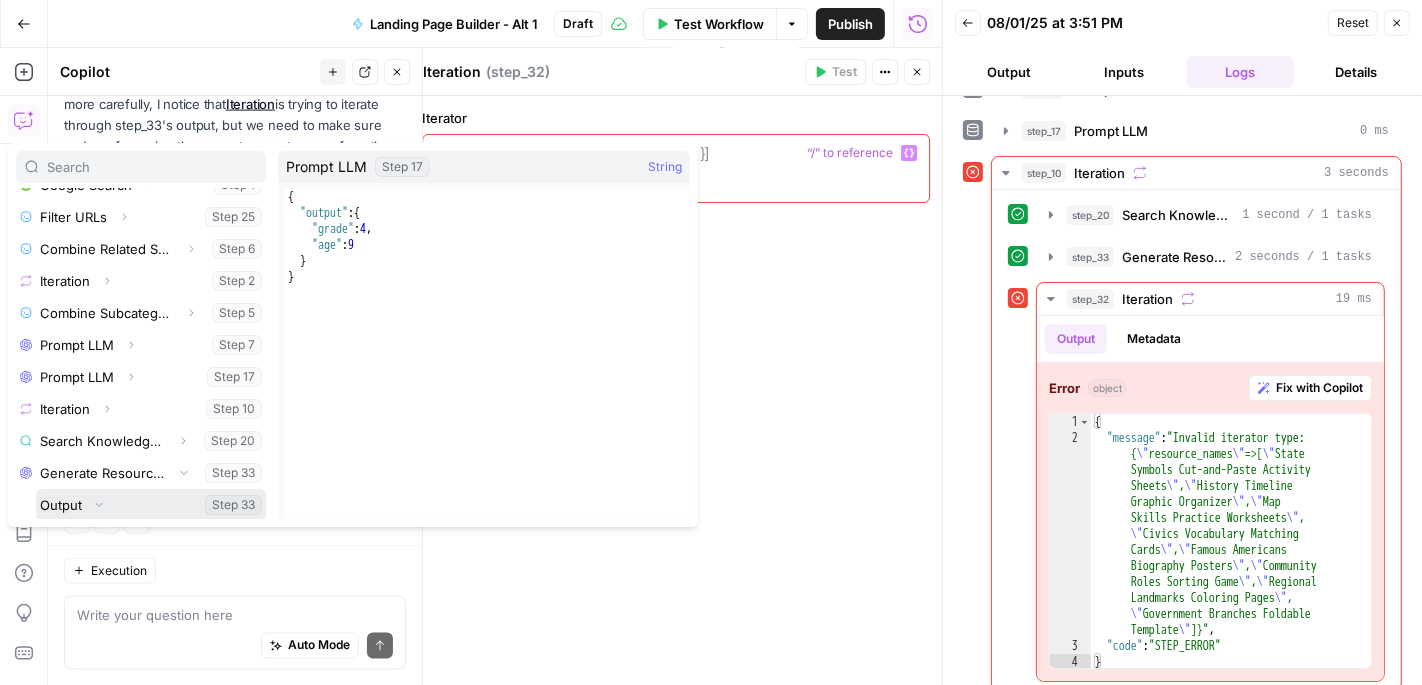 scroll, scrollTop: 308, scrollLeft: 0, axis: vertical 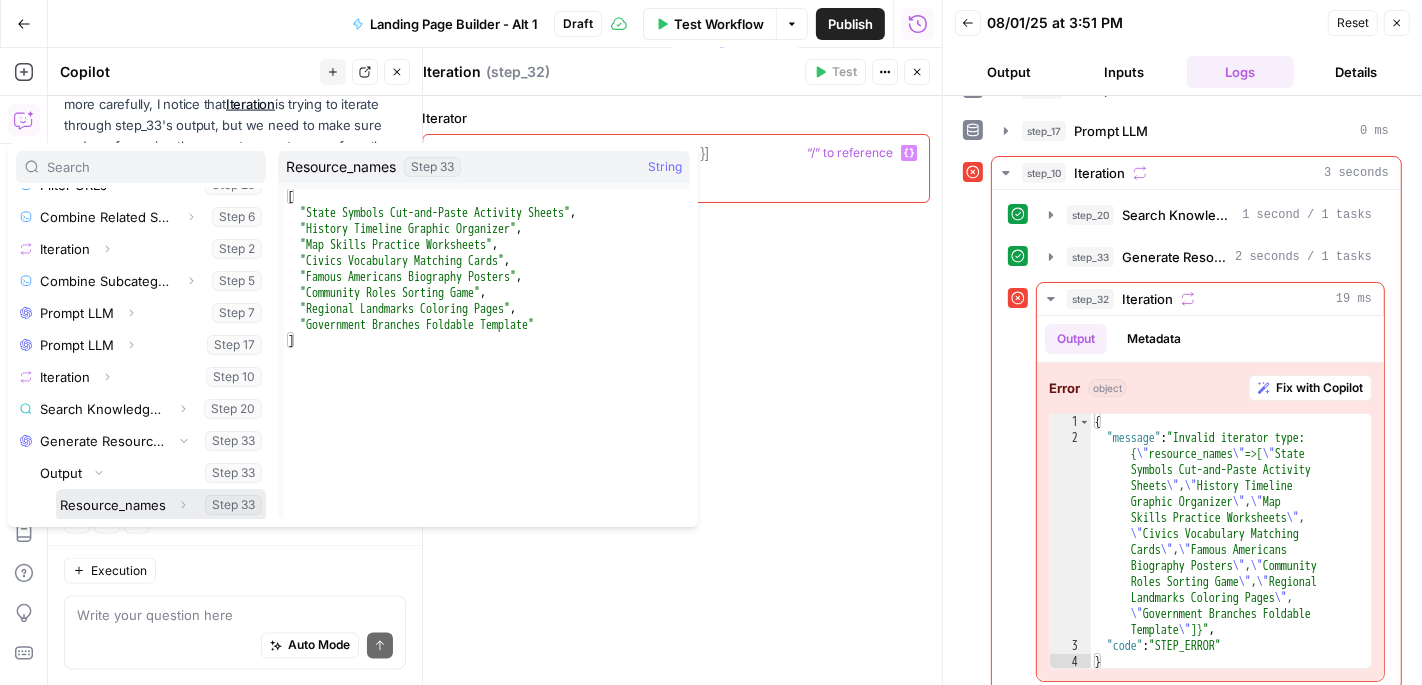 click at bounding box center (161, 505) 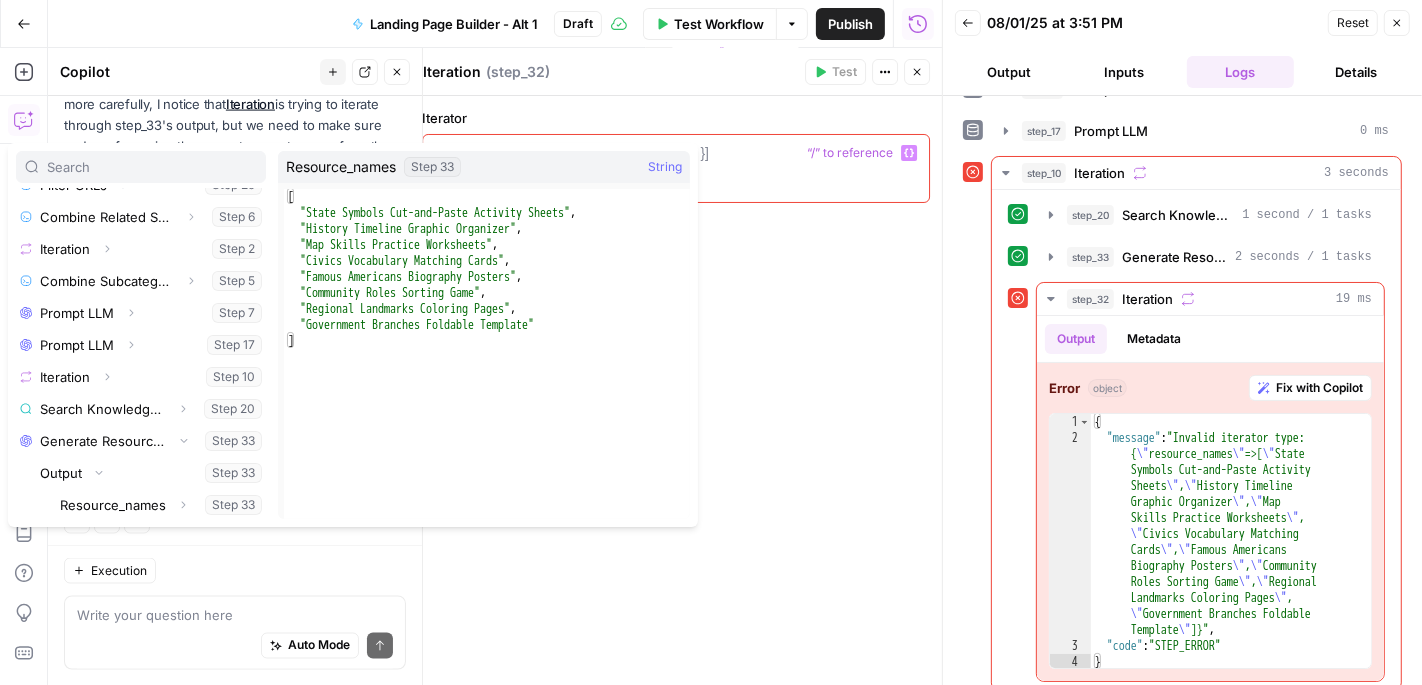 type on "**********" 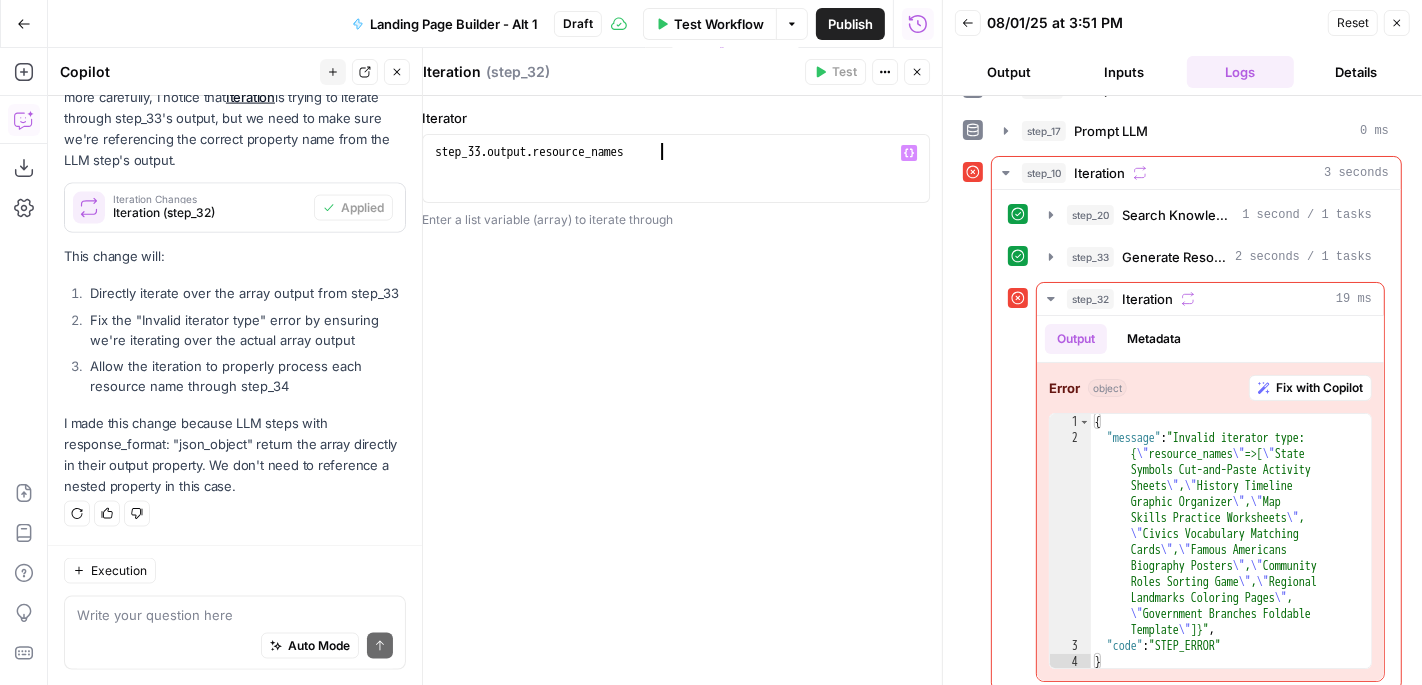 scroll, scrollTop: 2602, scrollLeft: 0, axis: vertical 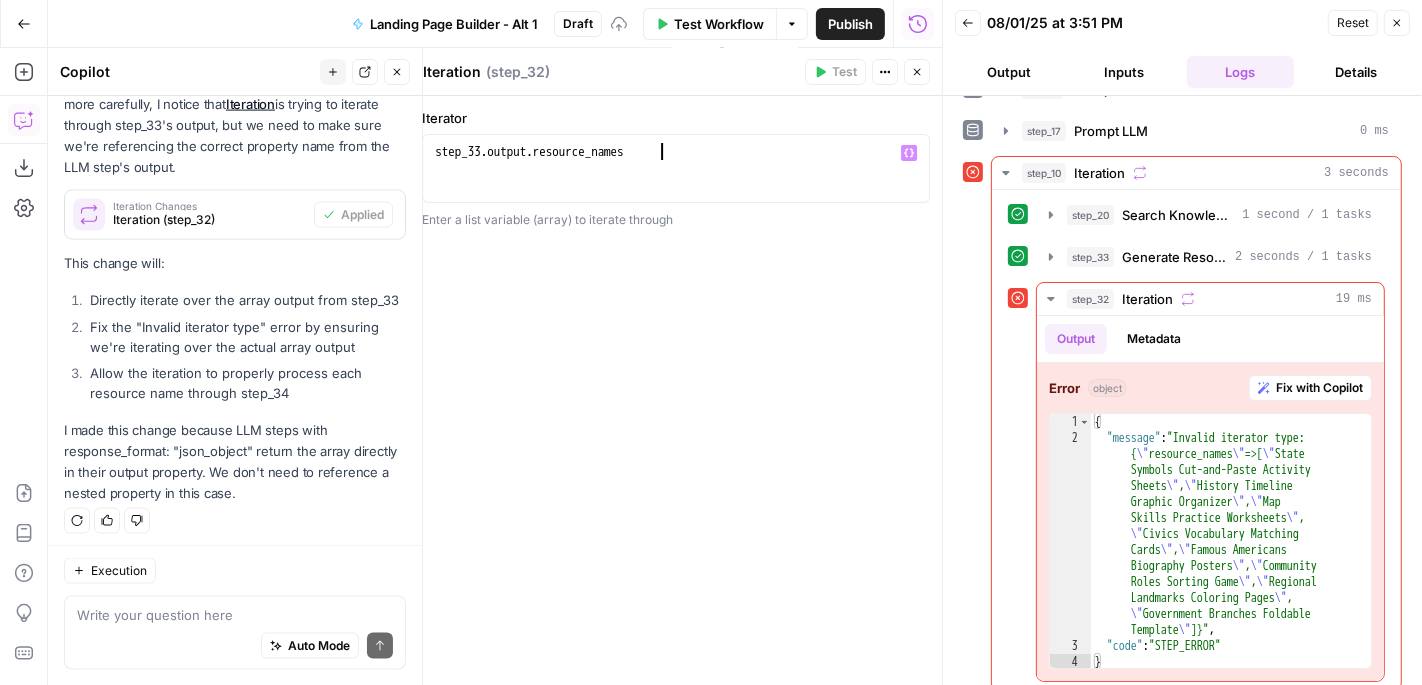 click 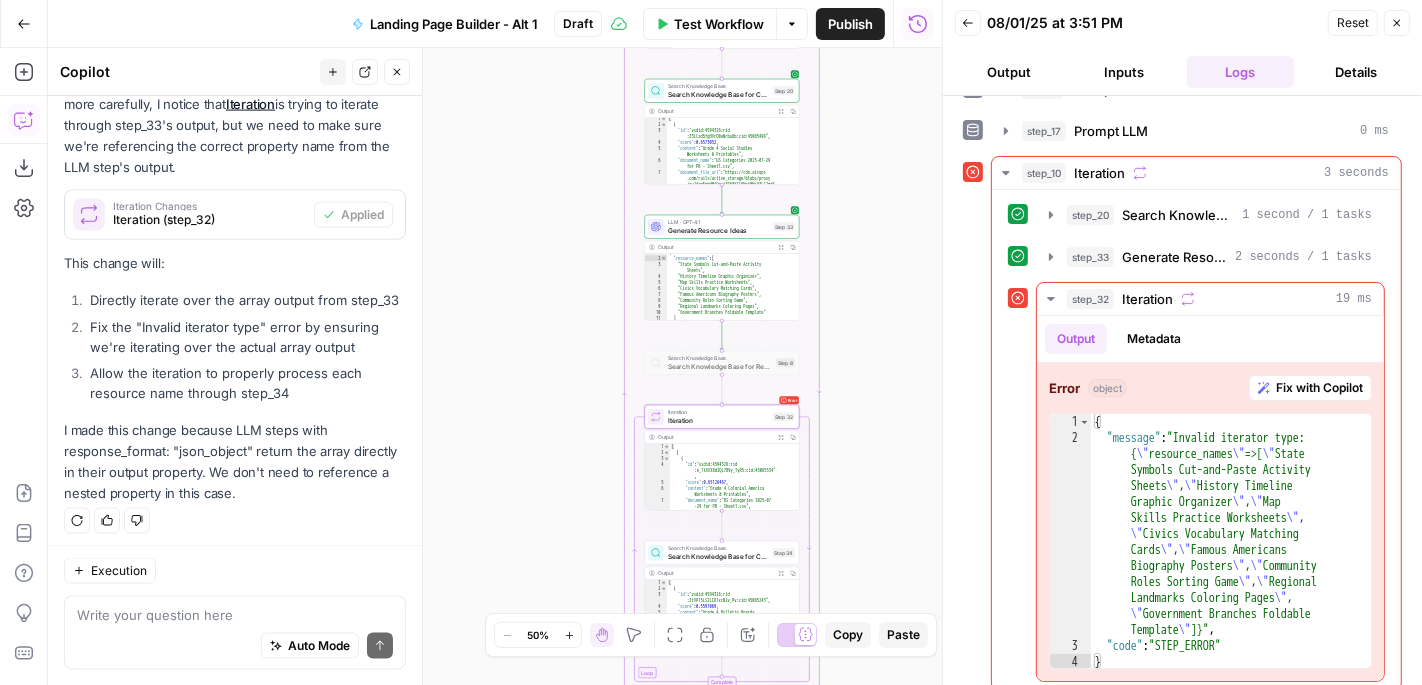 scroll, scrollTop: 0, scrollLeft: 0, axis: both 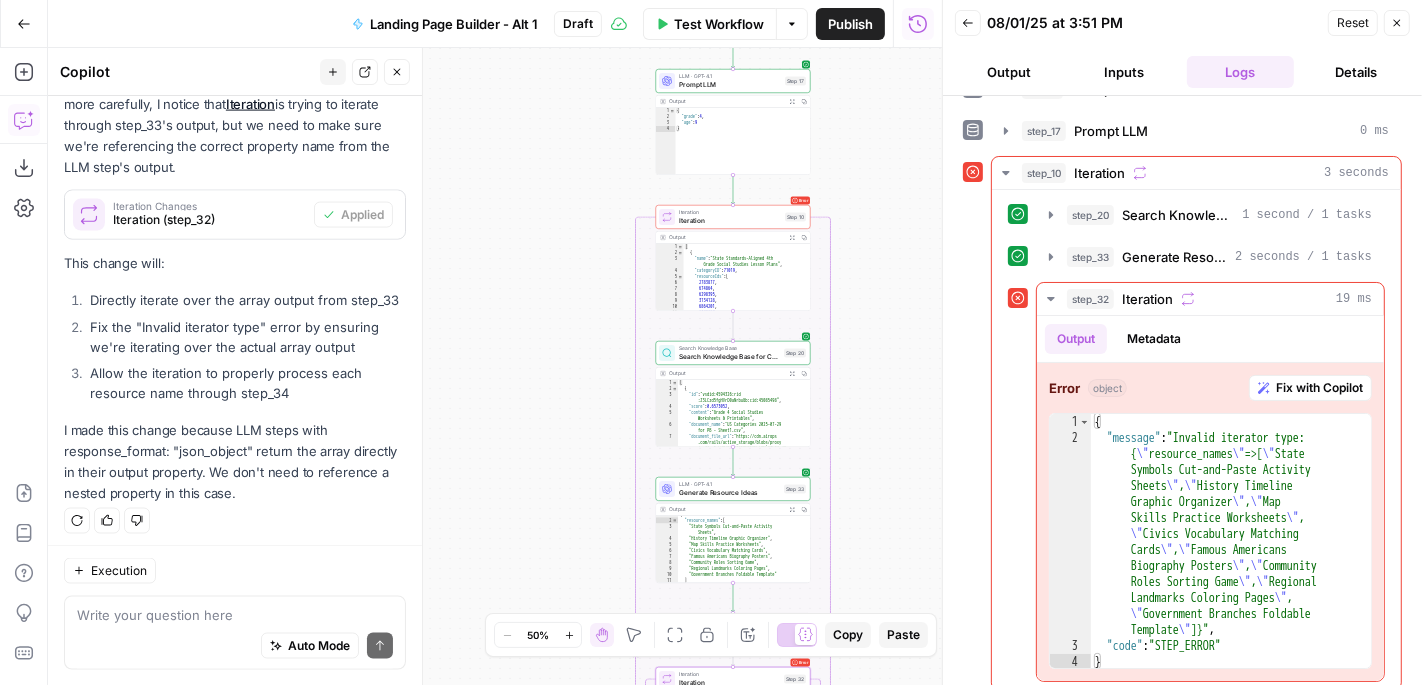 click on "Iteration" at bounding box center [730, 221] 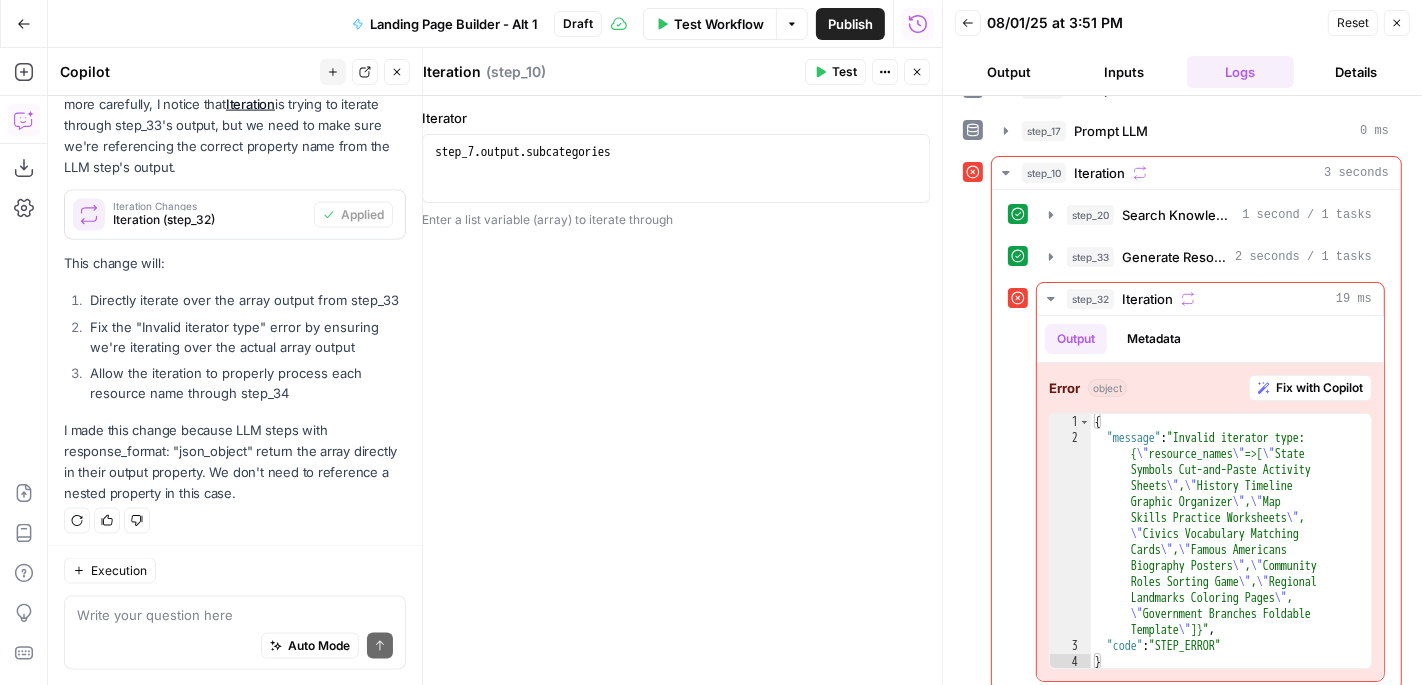 click 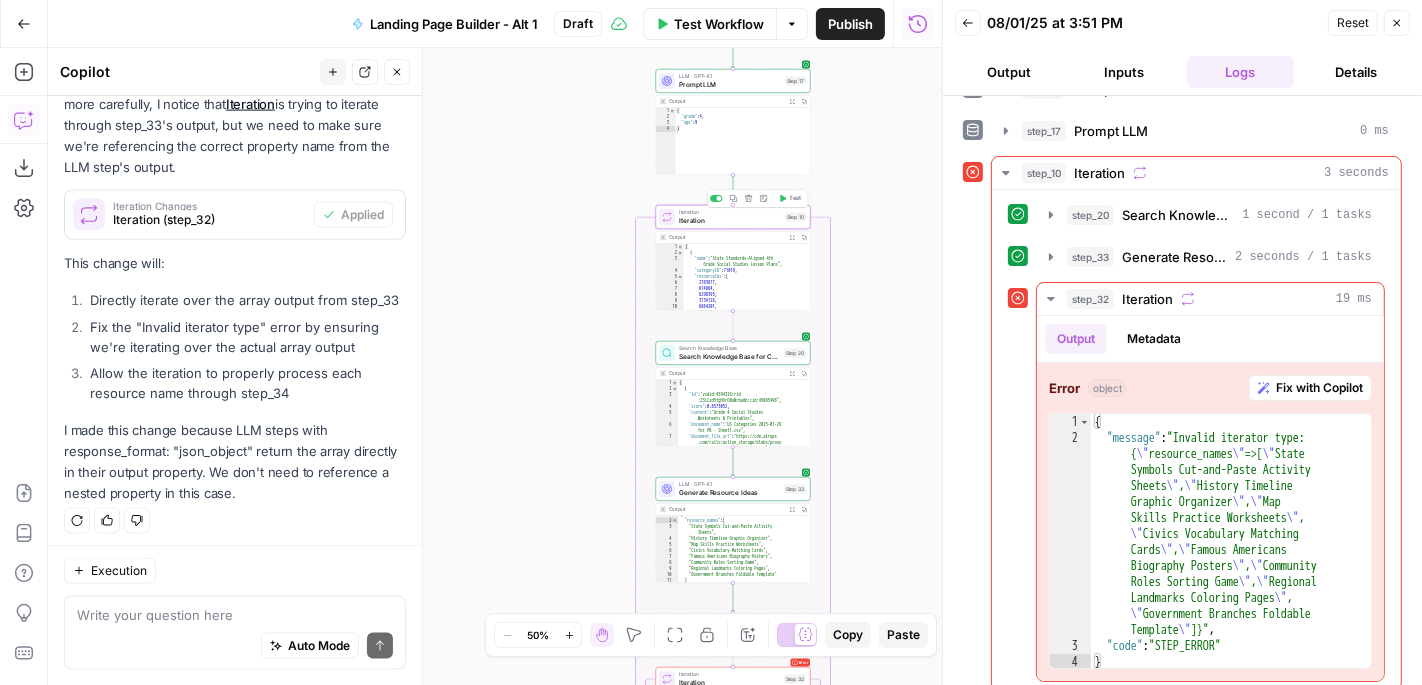 click on "Test" at bounding box center (796, 198) 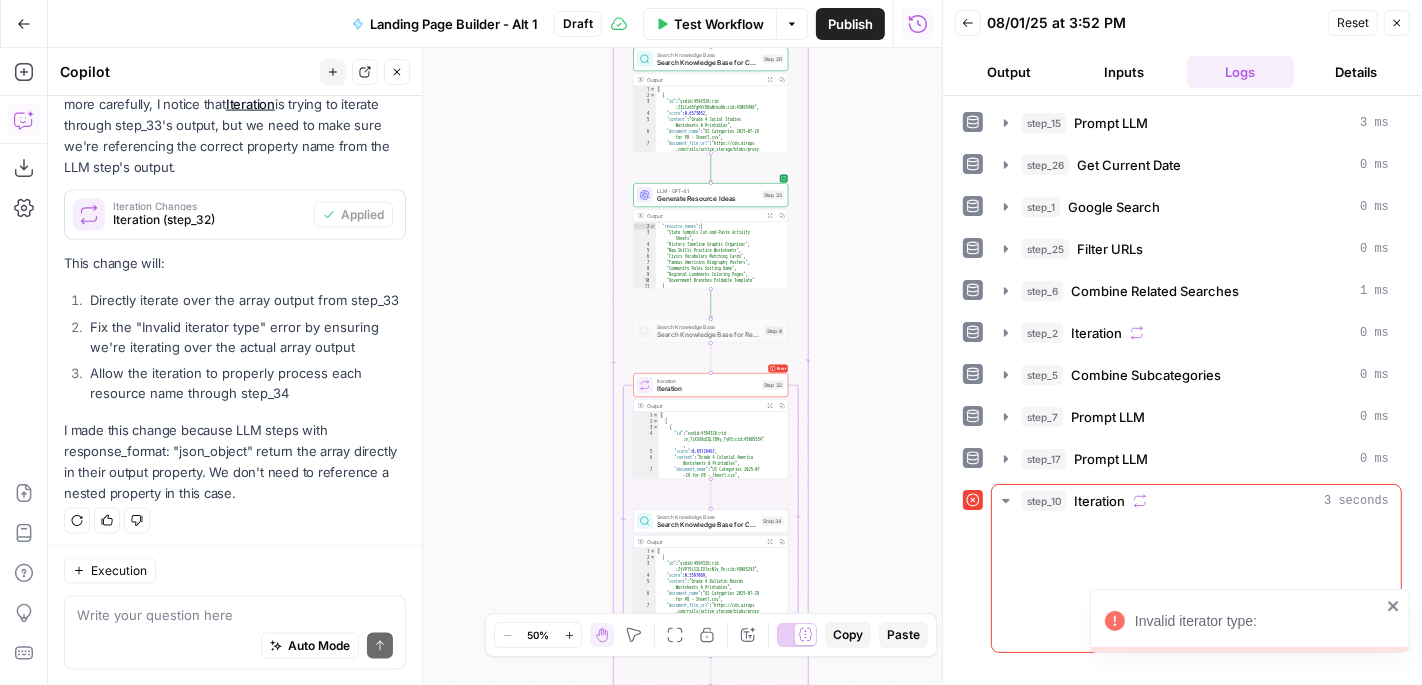 scroll, scrollTop: 2602, scrollLeft: 0, axis: vertical 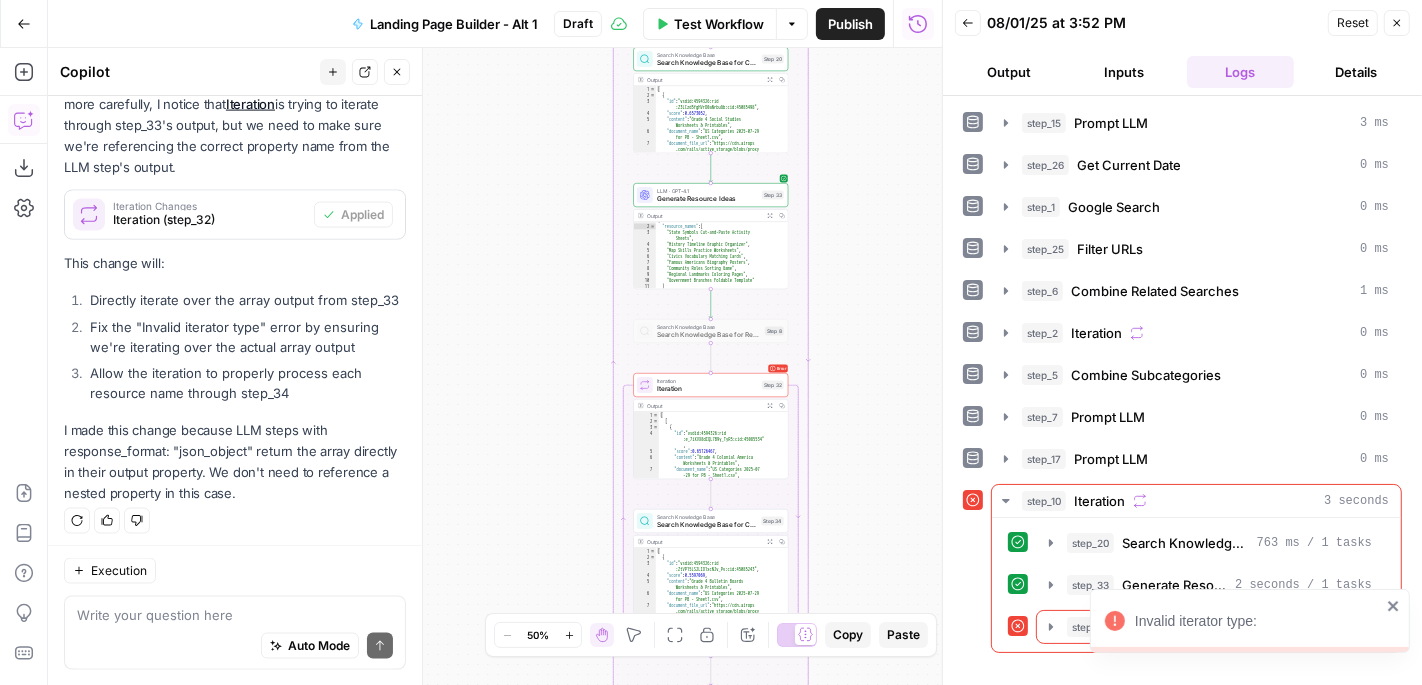 click 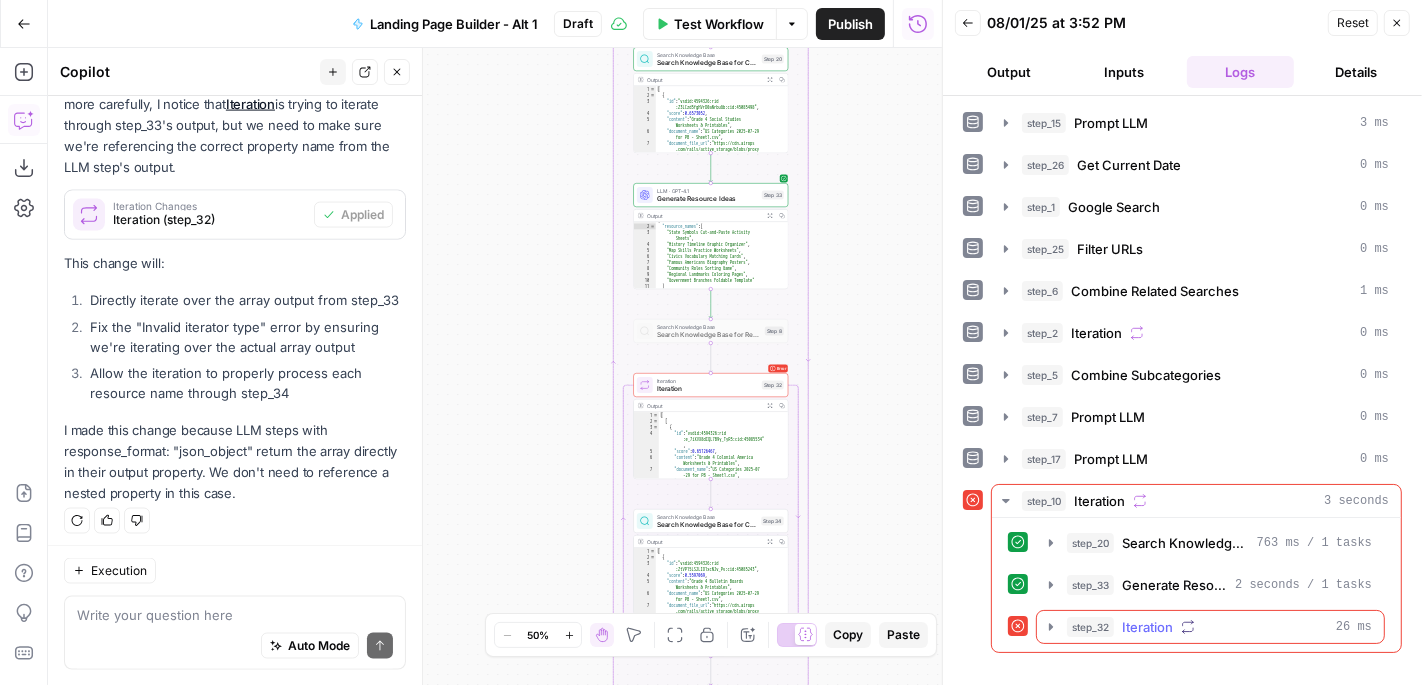 click 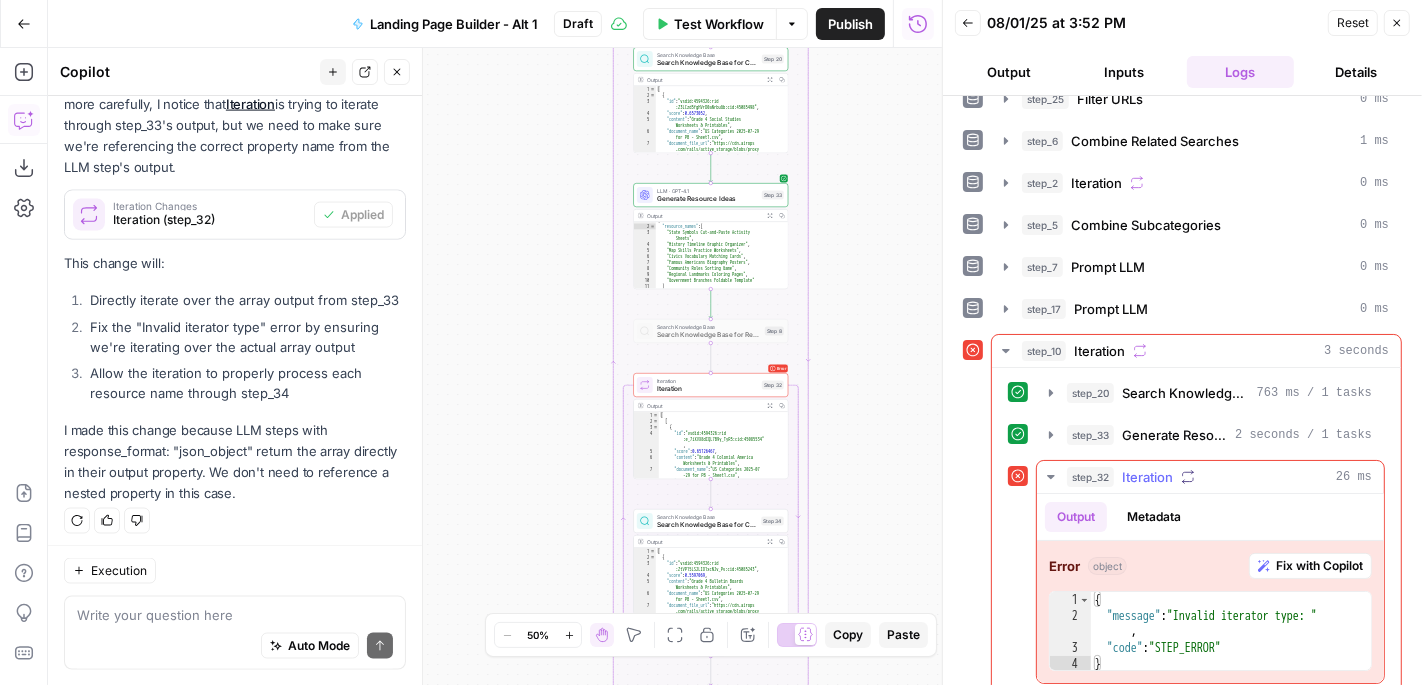 scroll, scrollTop: 152, scrollLeft: 0, axis: vertical 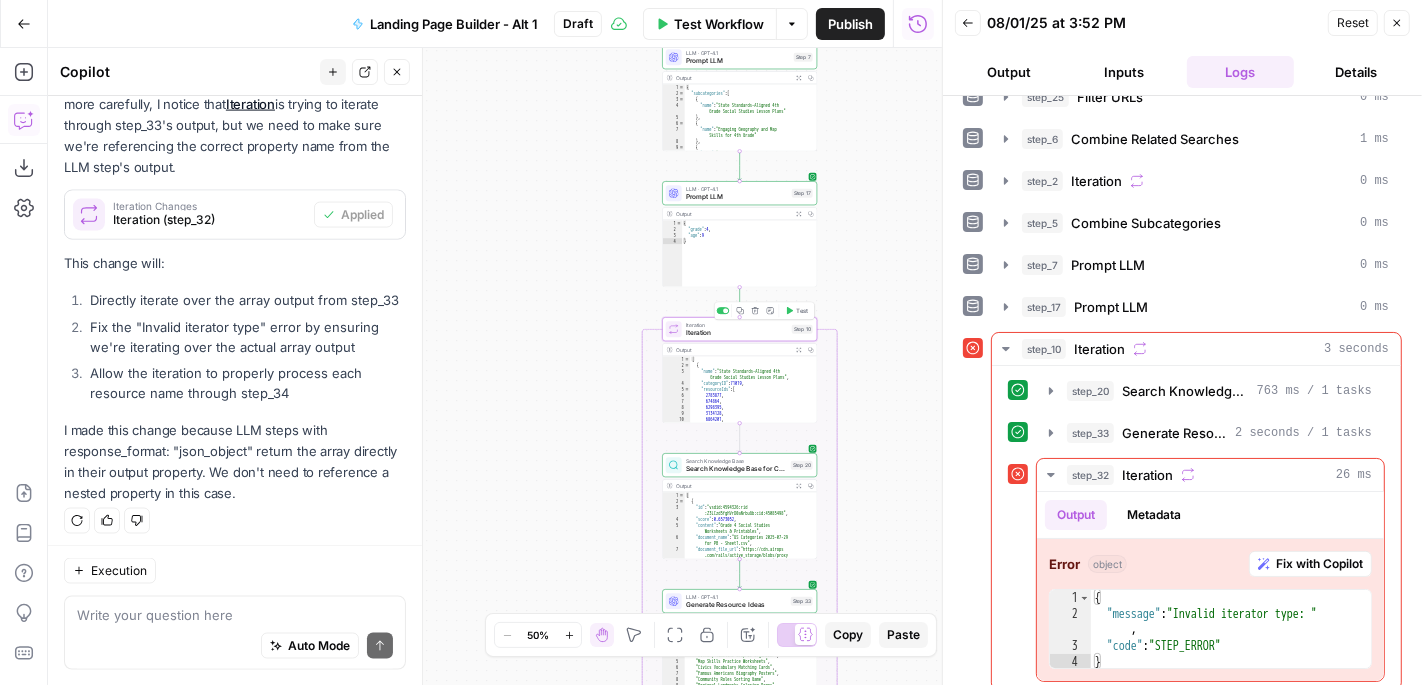 click on "Iteration" at bounding box center (737, 333) 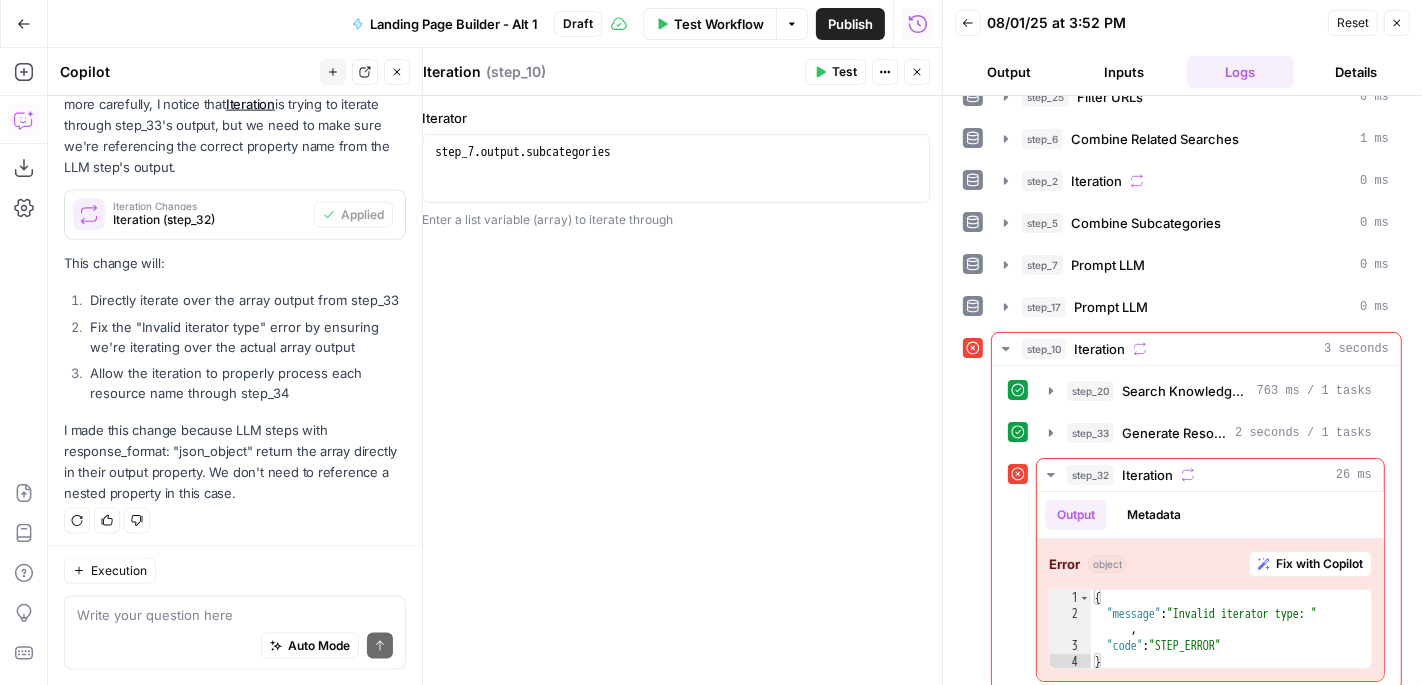 click 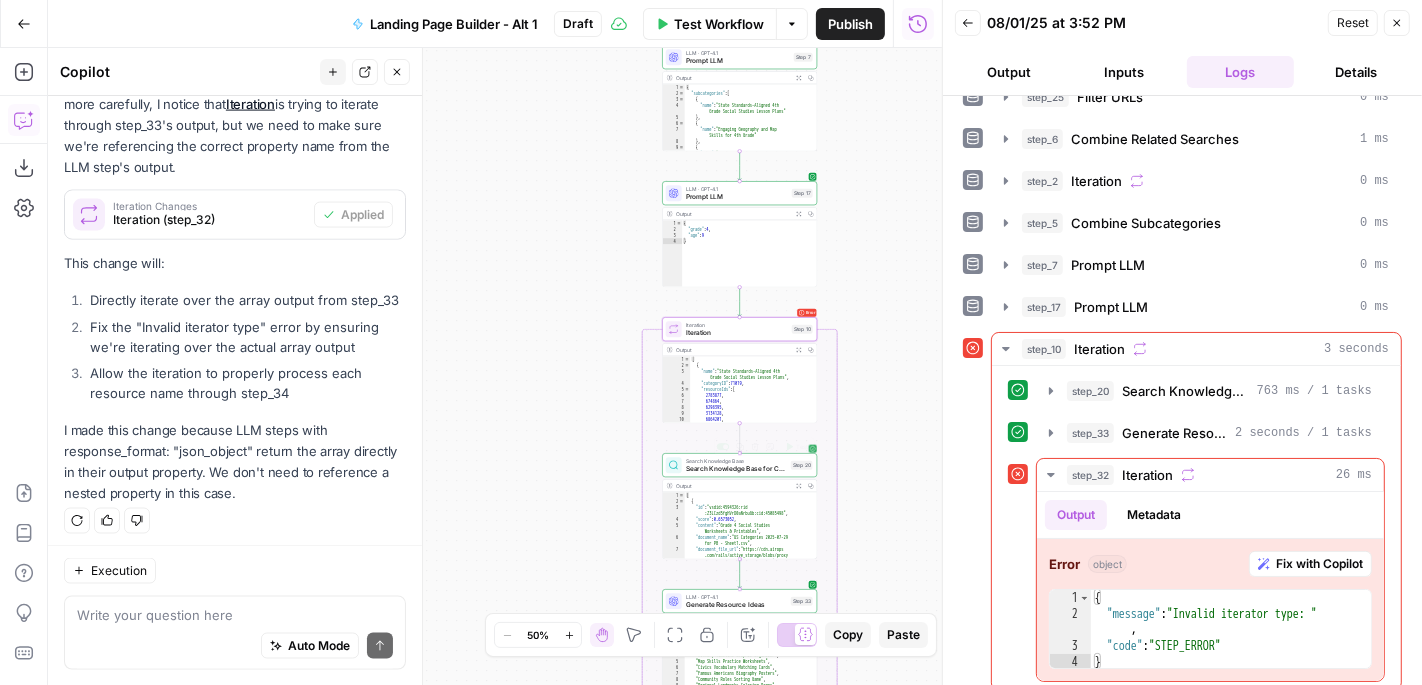 click on "Search Knowledge Base for Category" at bounding box center [736, 469] 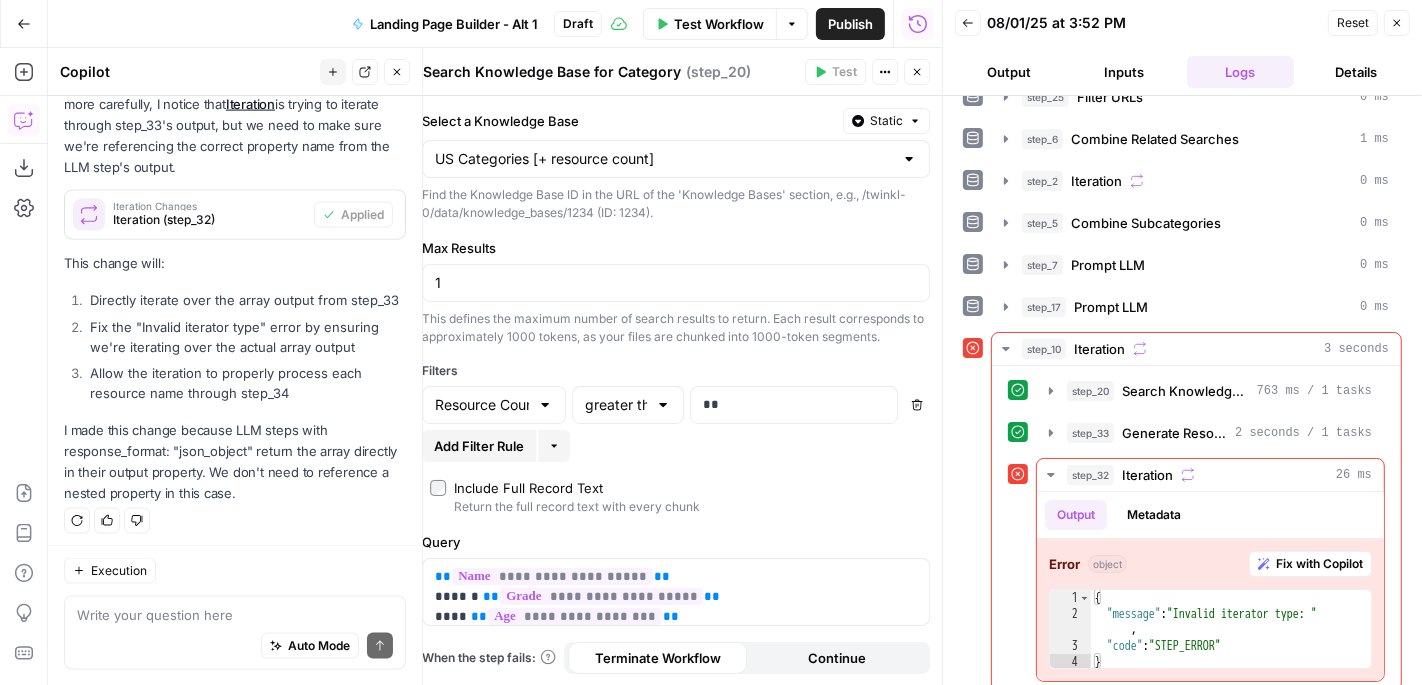 click 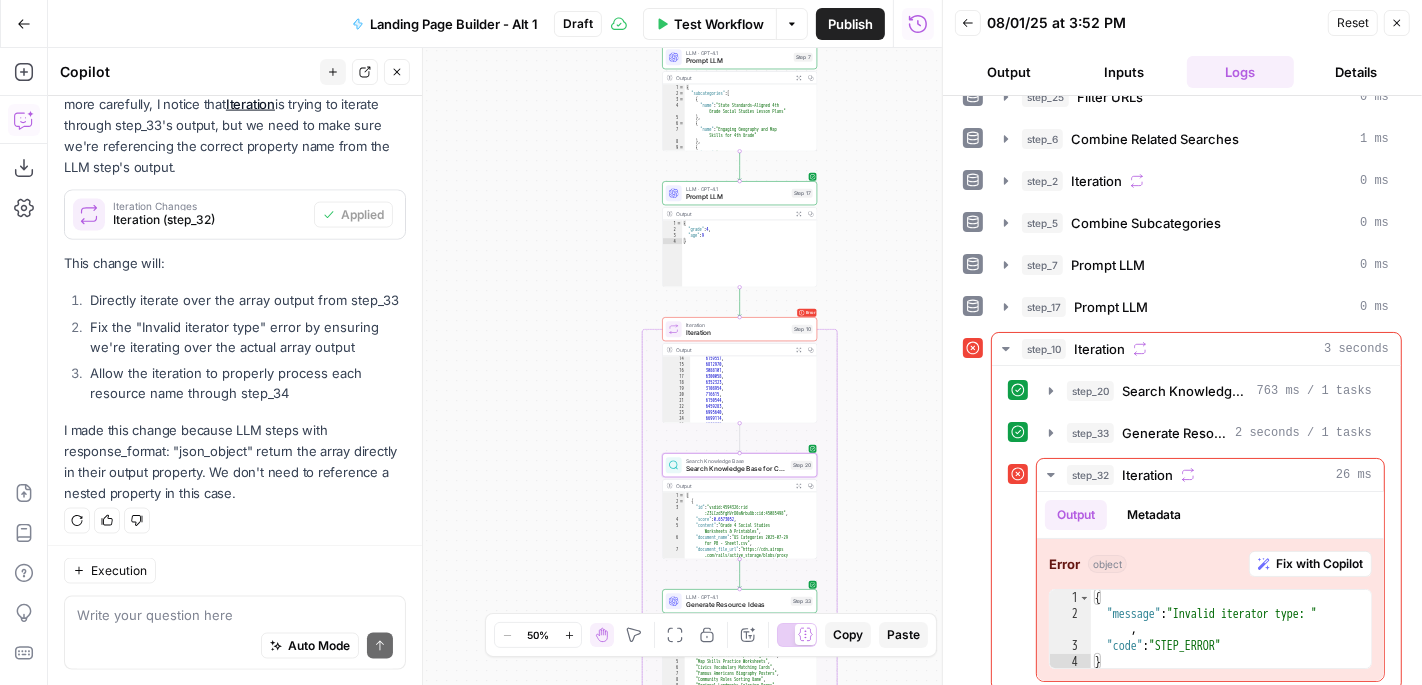 scroll, scrollTop: 76, scrollLeft: 0, axis: vertical 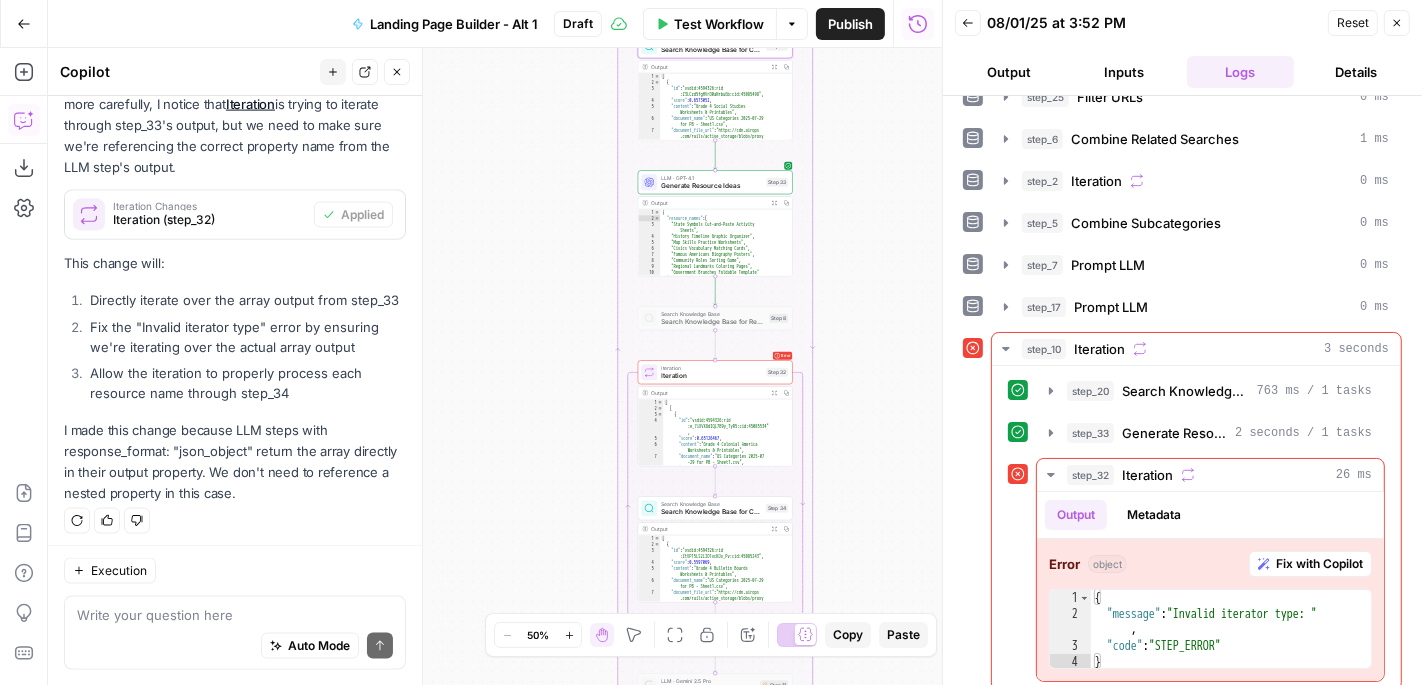 click on "Error Iteration Iteration Step 32 Copy step Delete step Add Note Test" at bounding box center (715, 372) 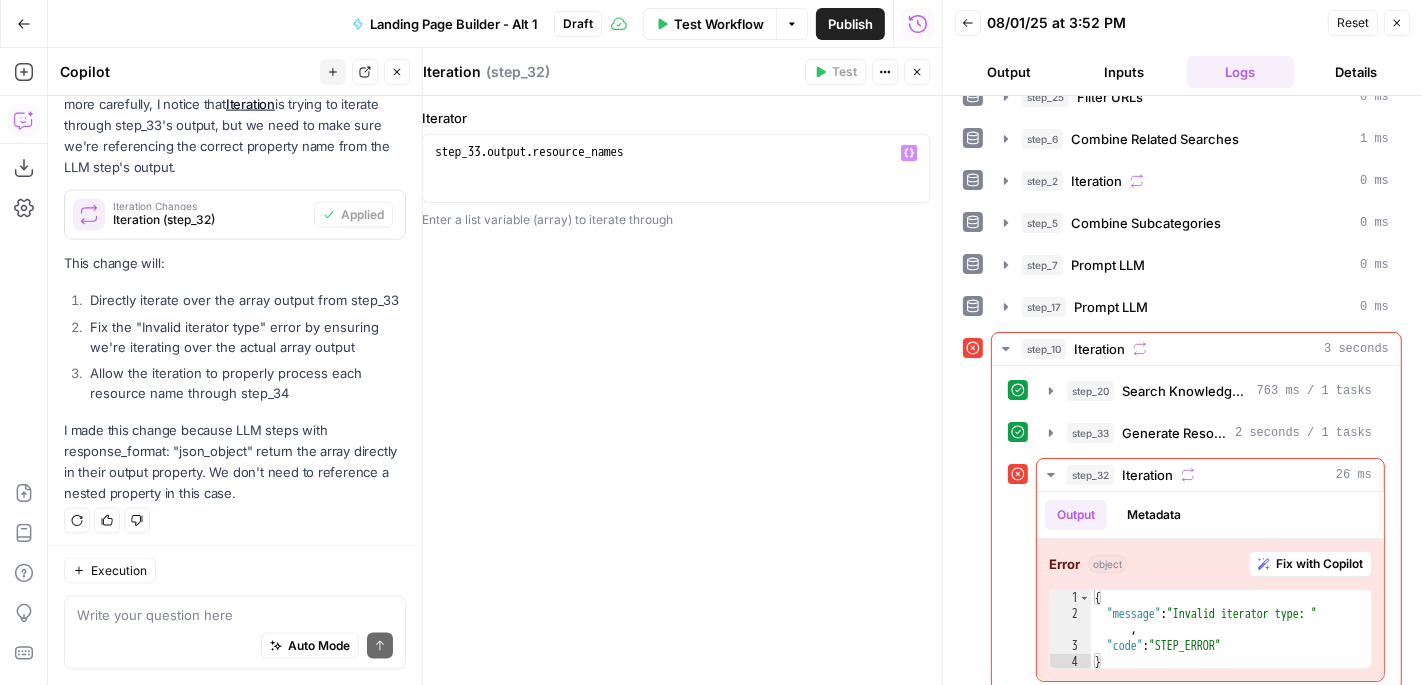 type on "**********" 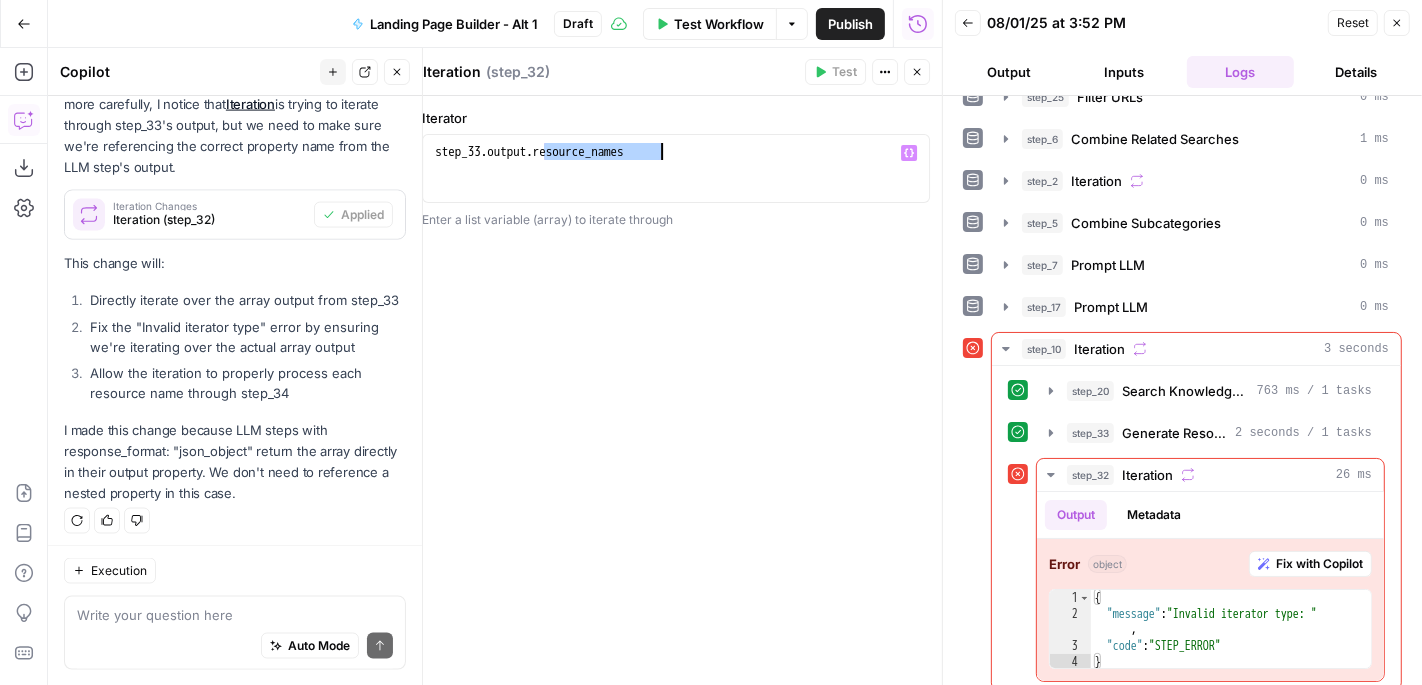 drag, startPoint x: 547, startPoint y: 157, endPoint x: 829, endPoint y: 164, distance: 282.08685 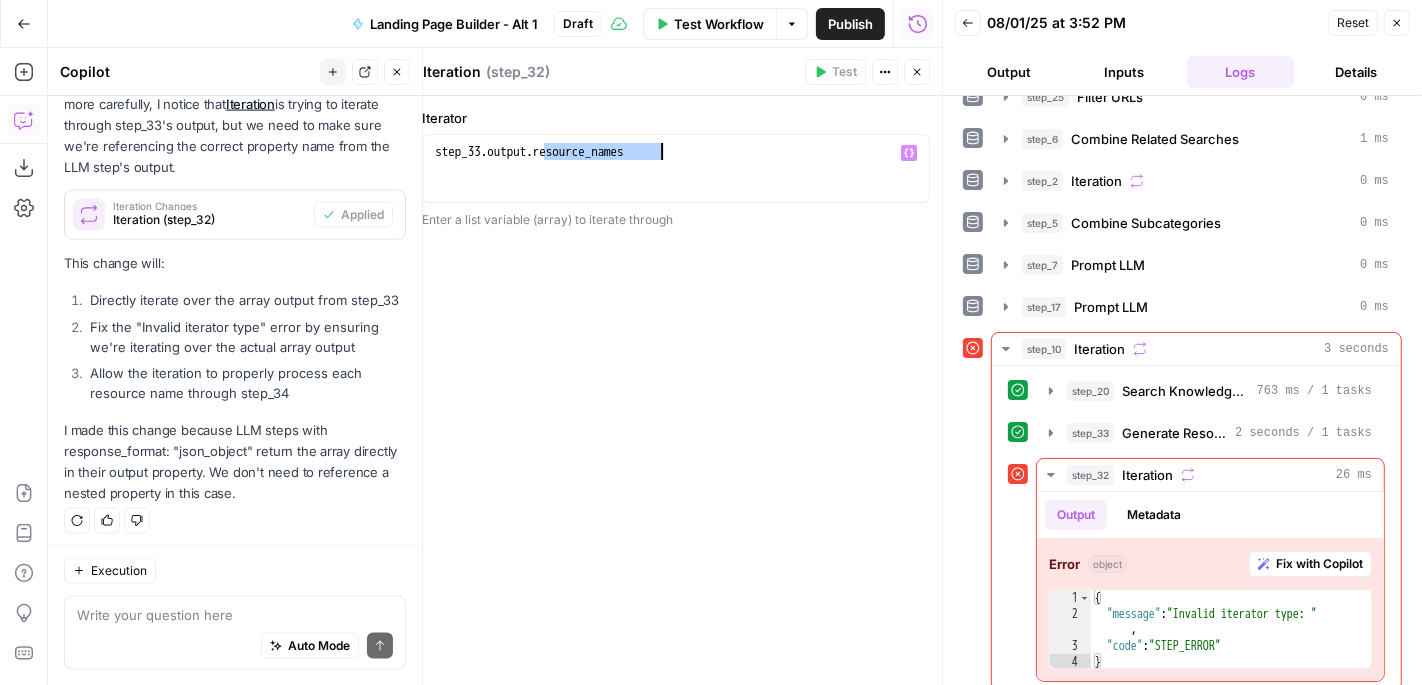 click on "step_33 . output . resource_names" at bounding box center [676, 185] 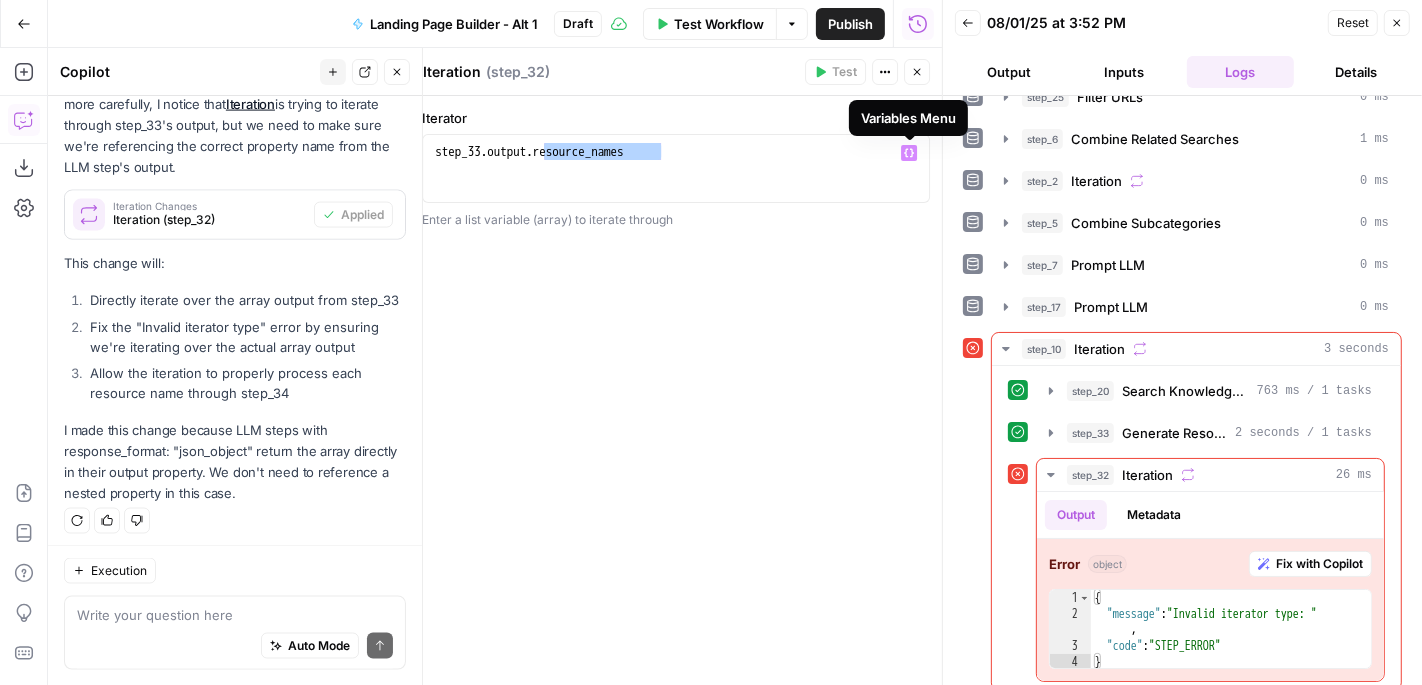 click 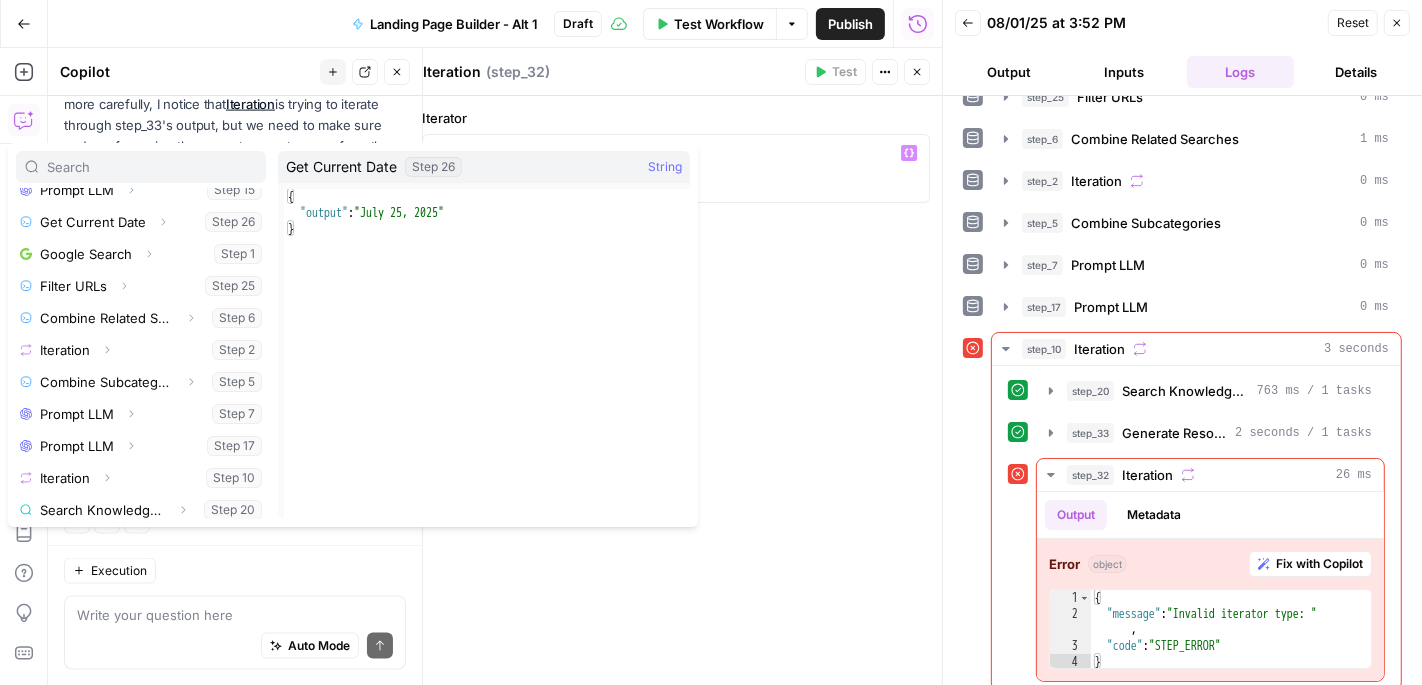 scroll, scrollTop: 245, scrollLeft: 0, axis: vertical 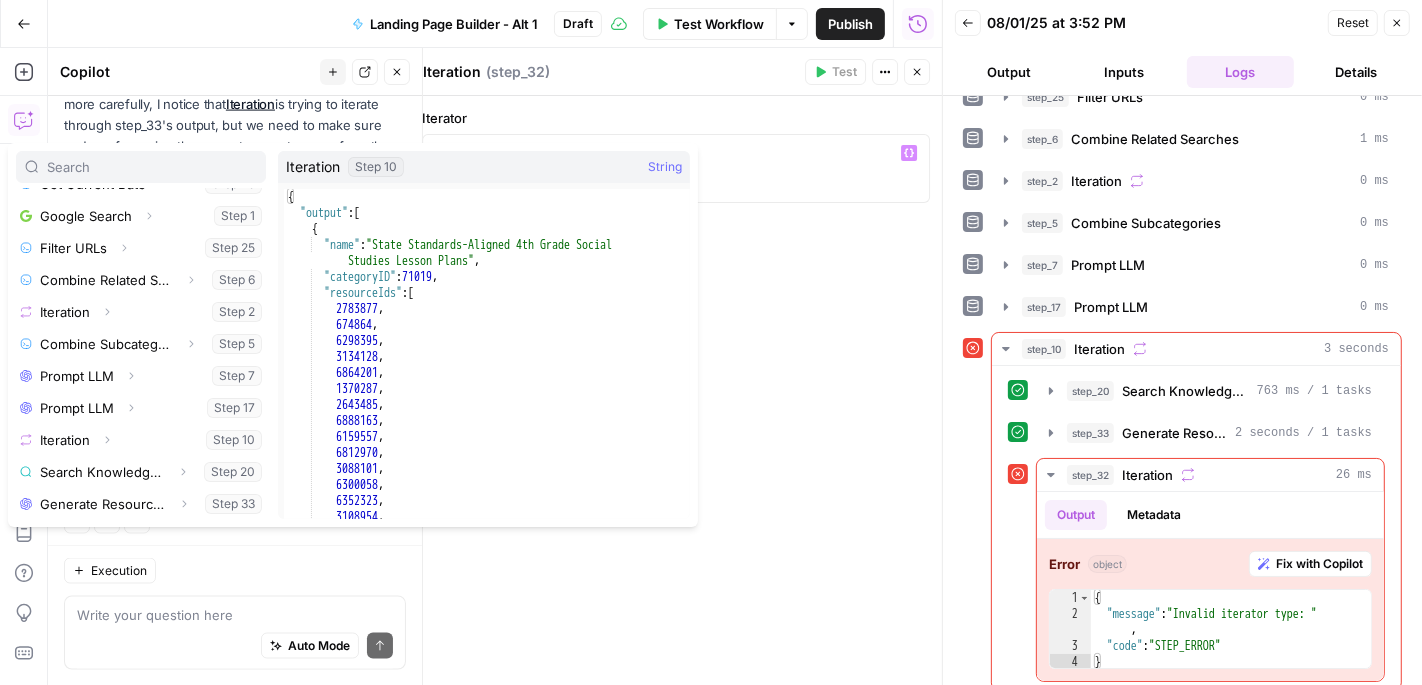 click on "**********" at bounding box center (676, 391) 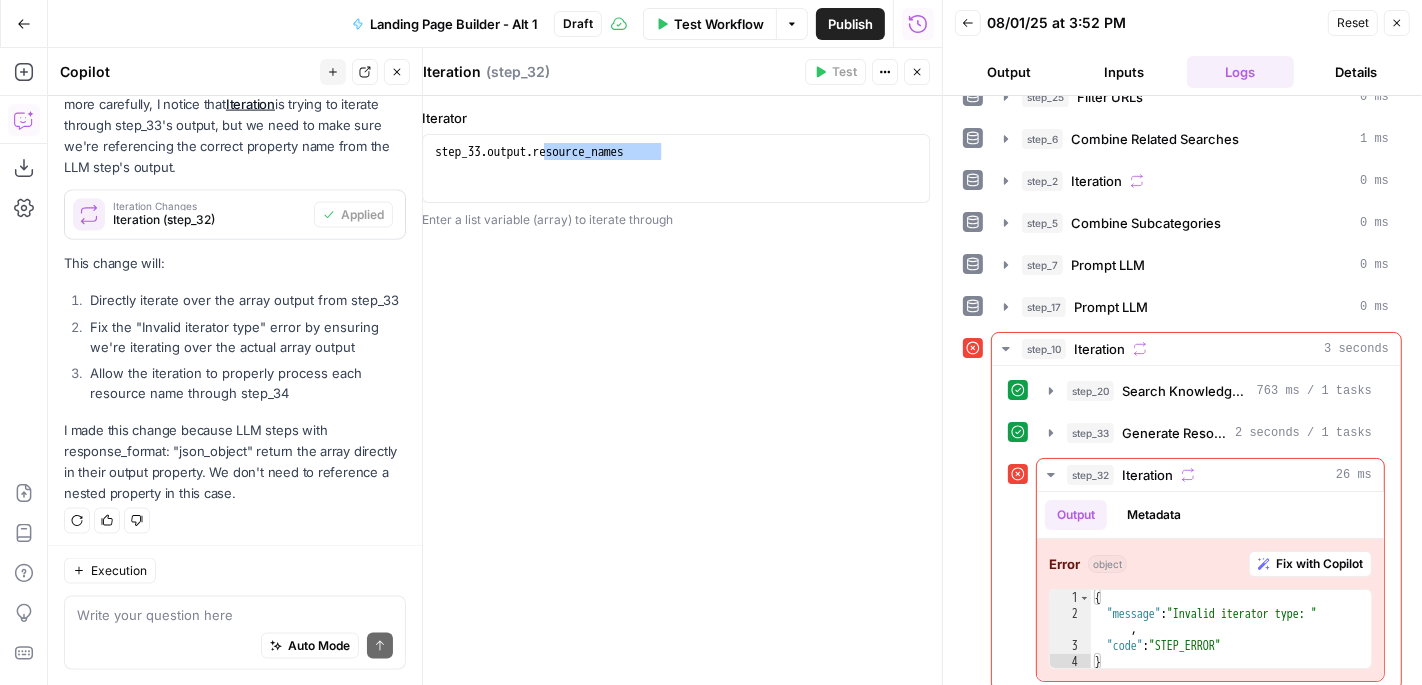 click 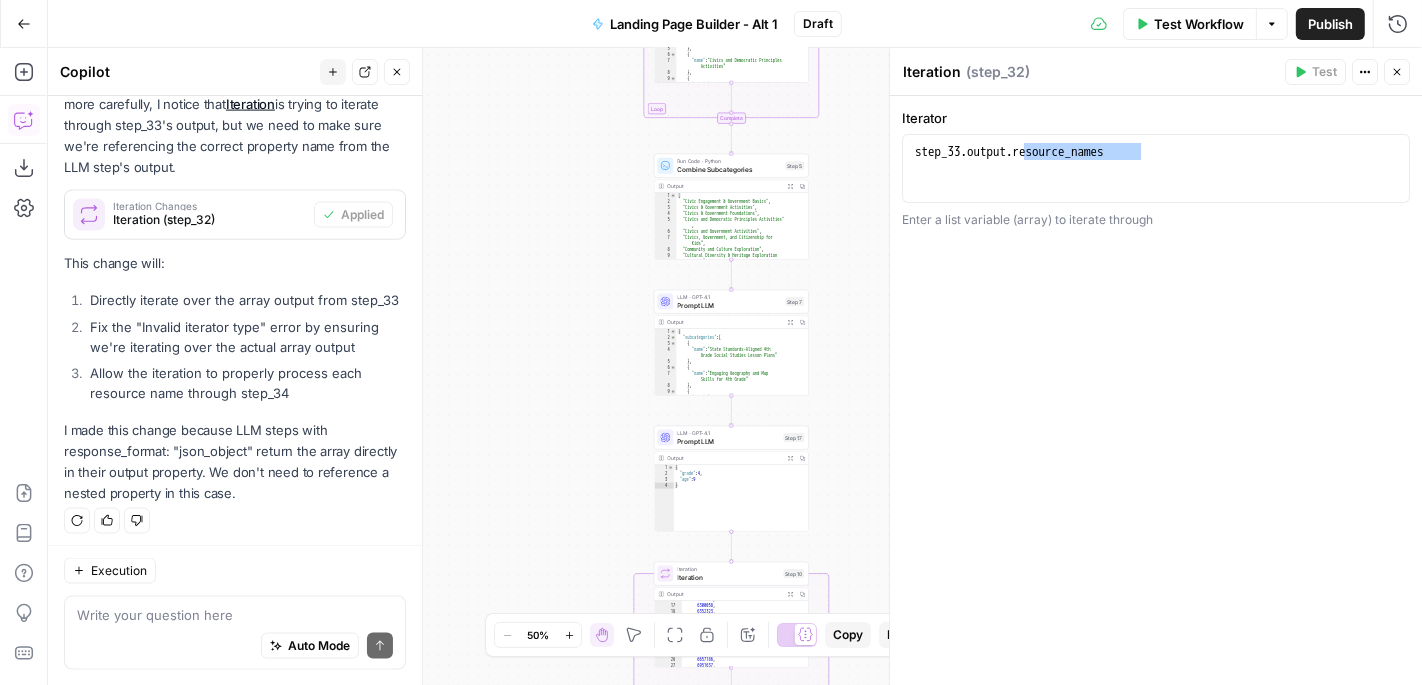 click on "Prompt LLM" at bounding box center [729, 305] 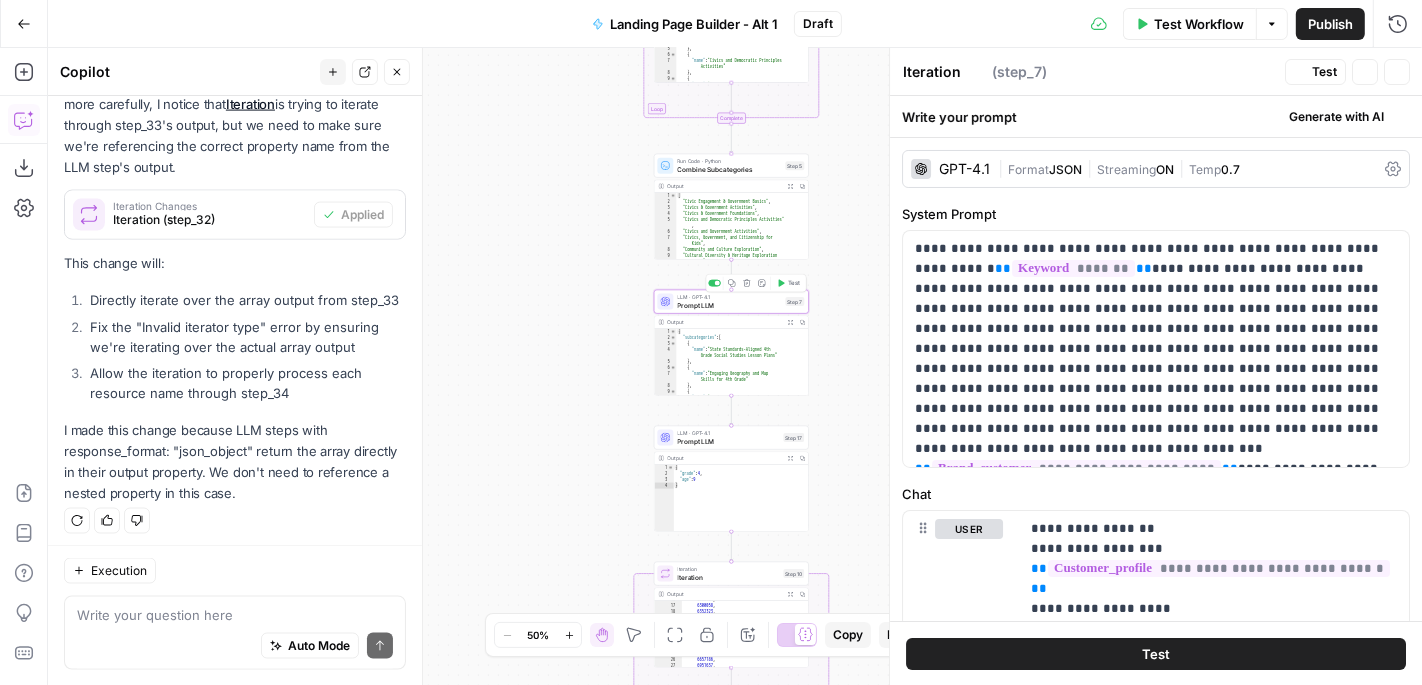 type on "Prompt LLM" 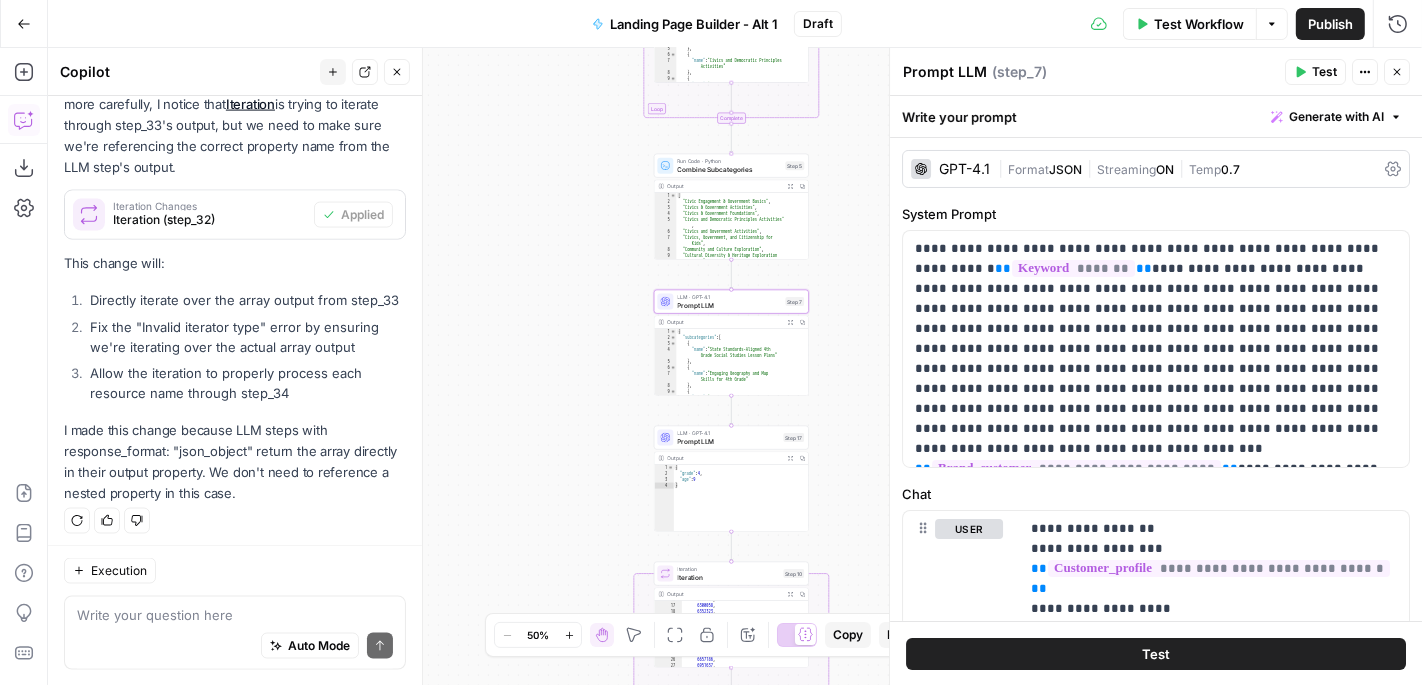 type on "*" 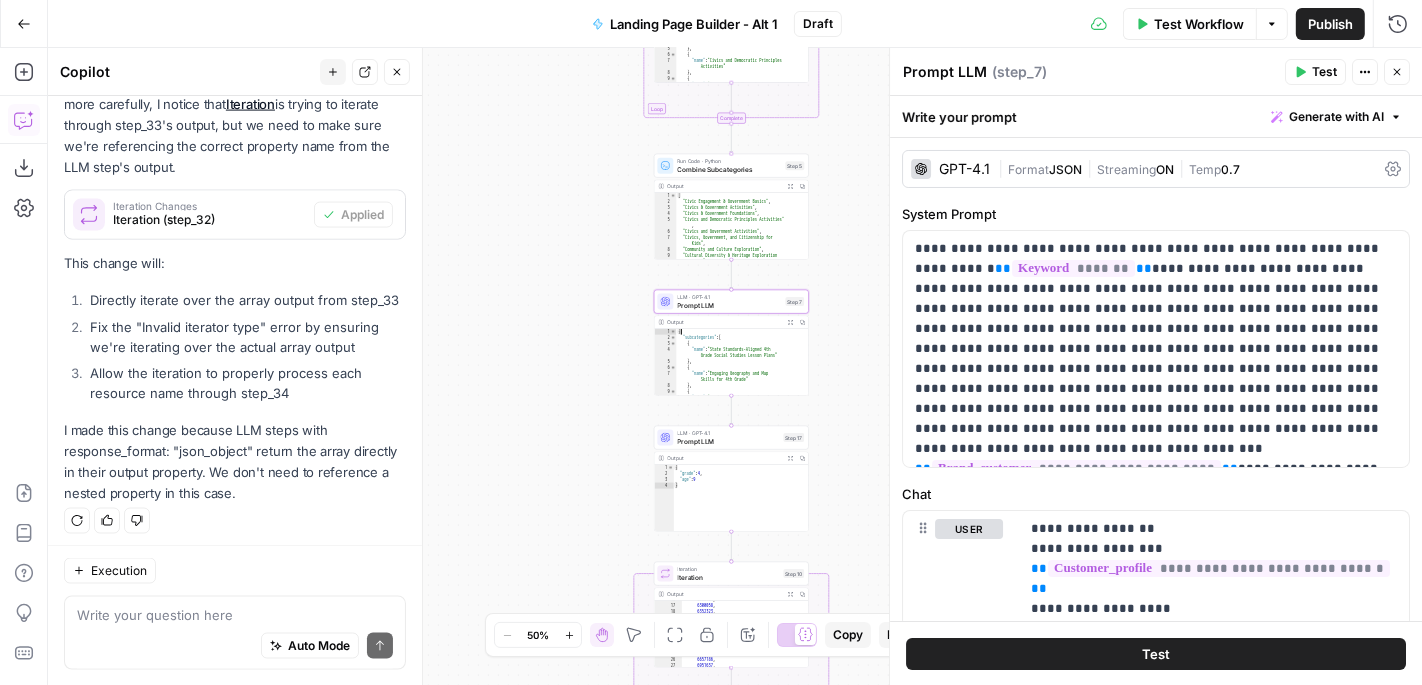 click on "Format" at bounding box center (1028, 169) 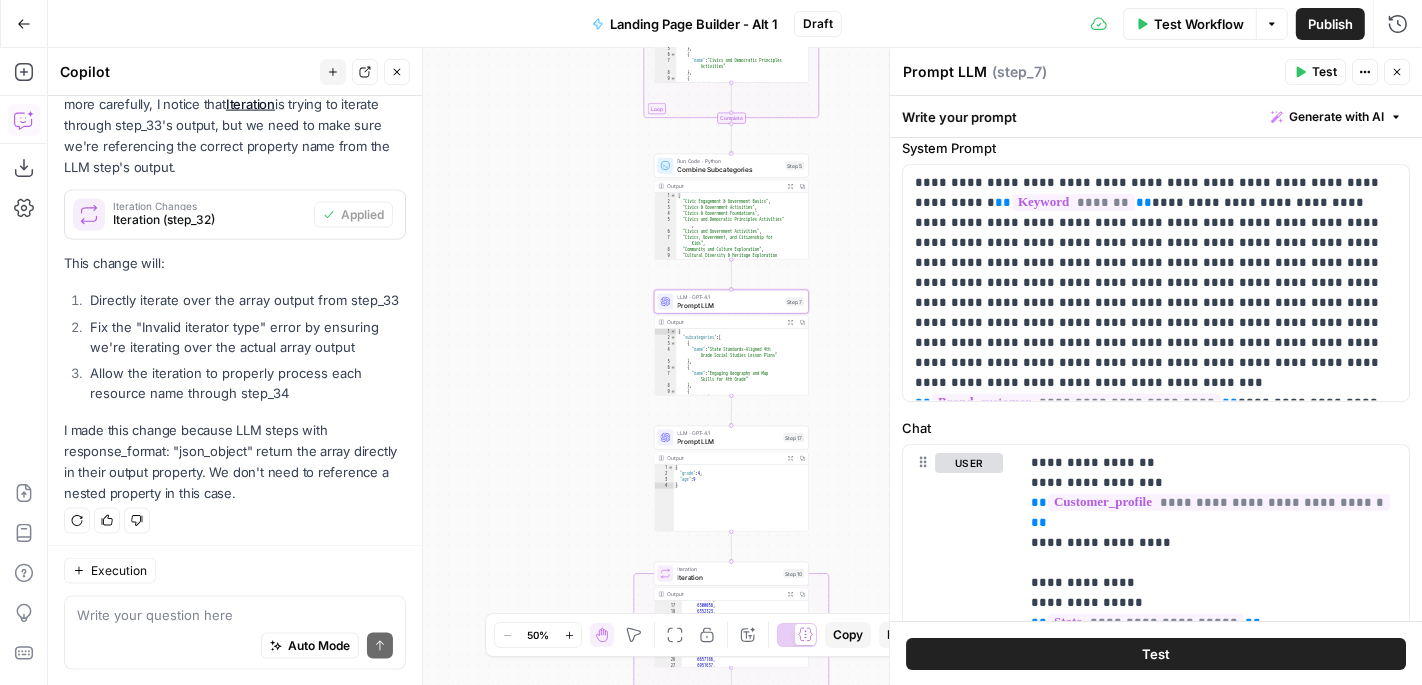 scroll, scrollTop: 720, scrollLeft: 0, axis: vertical 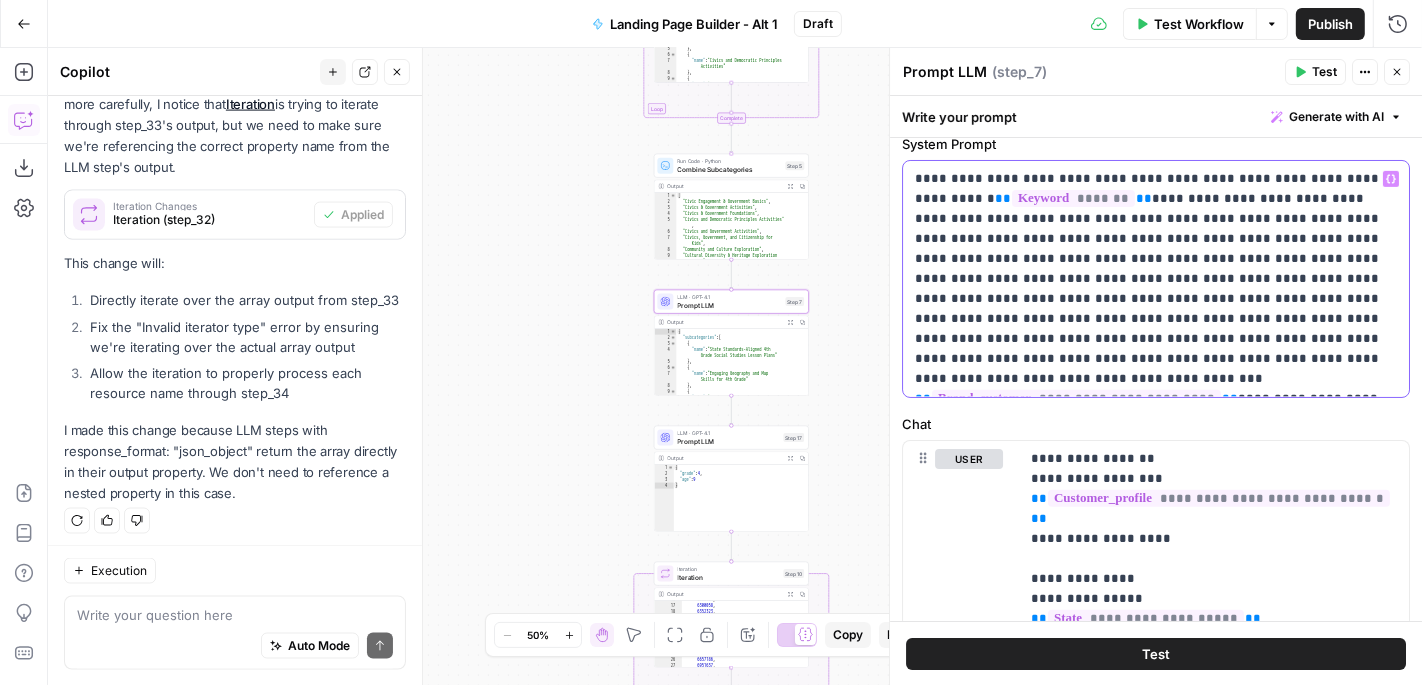 drag, startPoint x: 1396, startPoint y: 374, endPoint x: 1322, endPoint y: 350, distance: 77.7946 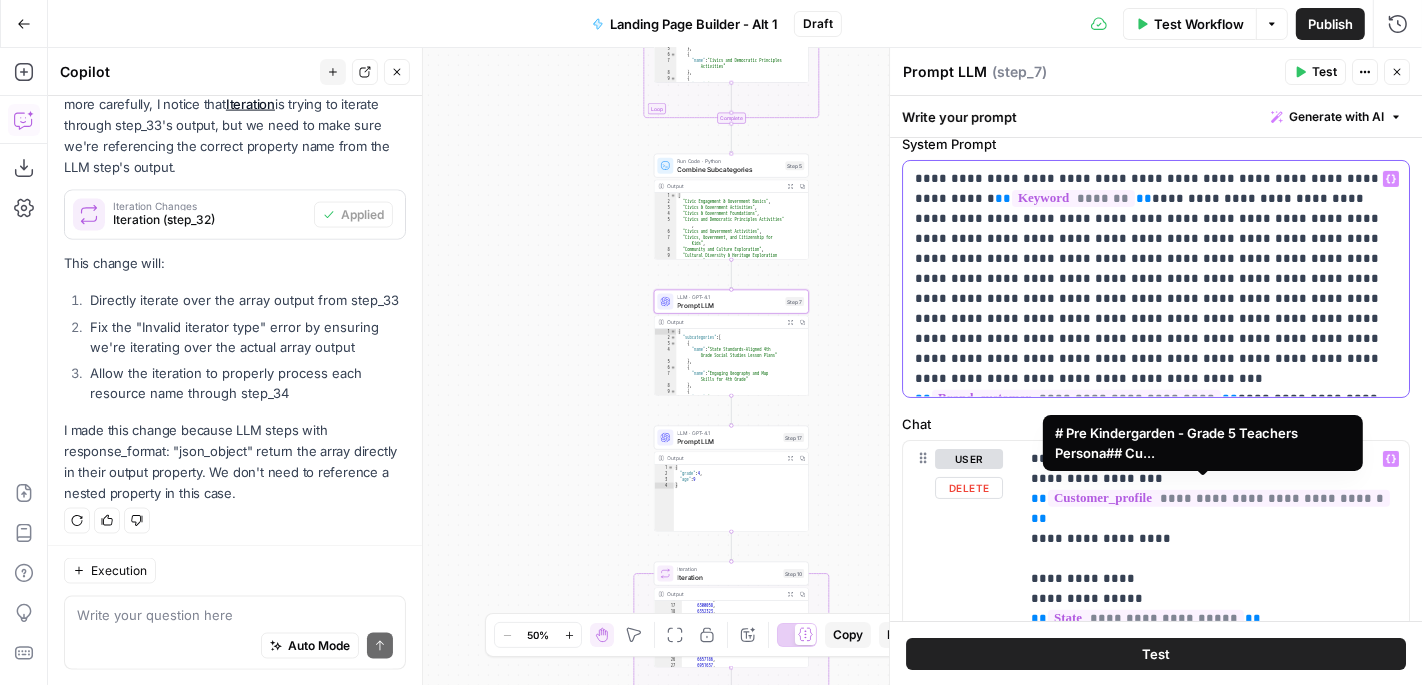 copy on "**********" 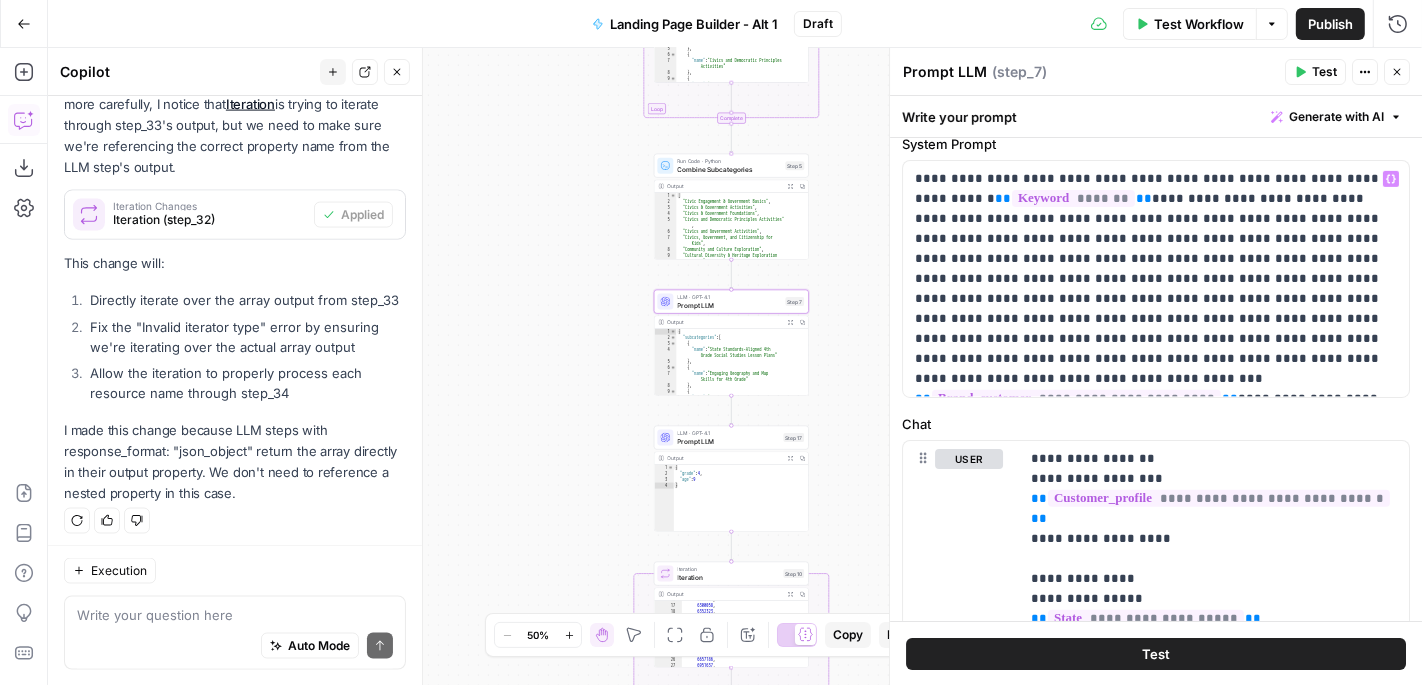 click 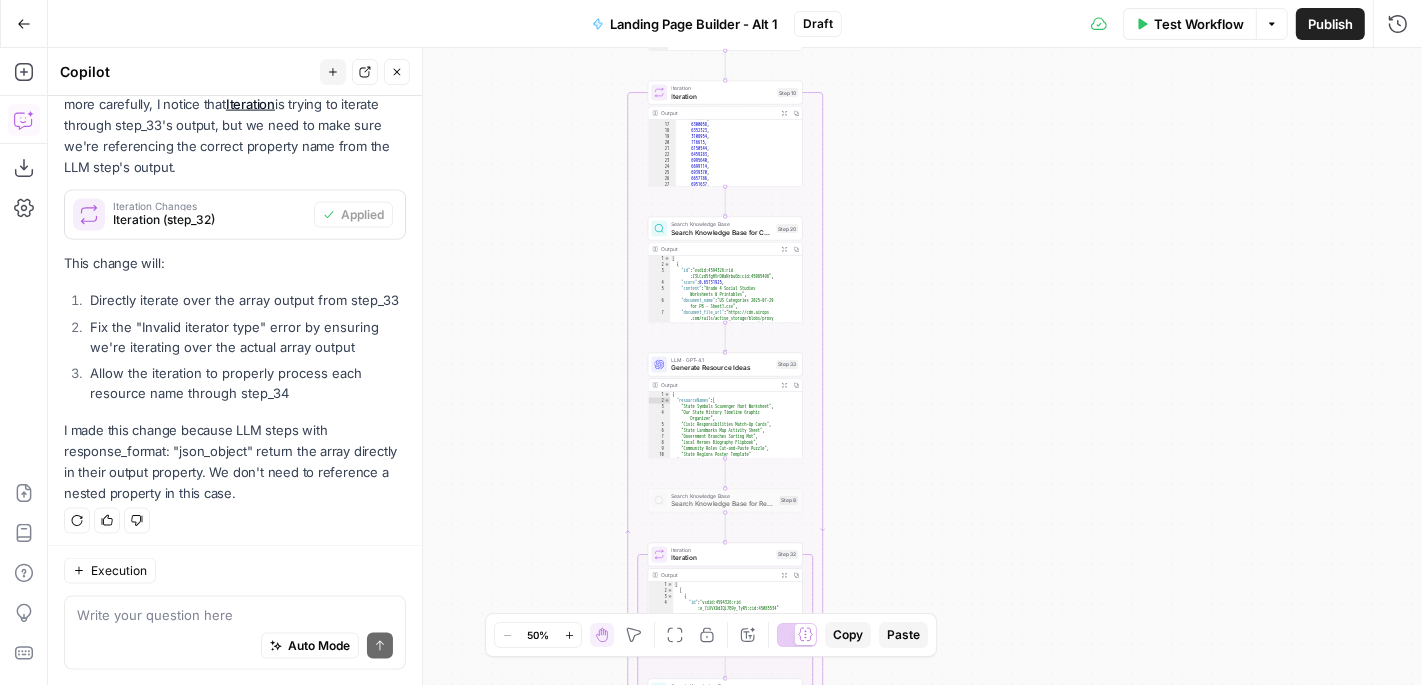 click on "Generate Resource Ideas" at bounding box center (721, 368) 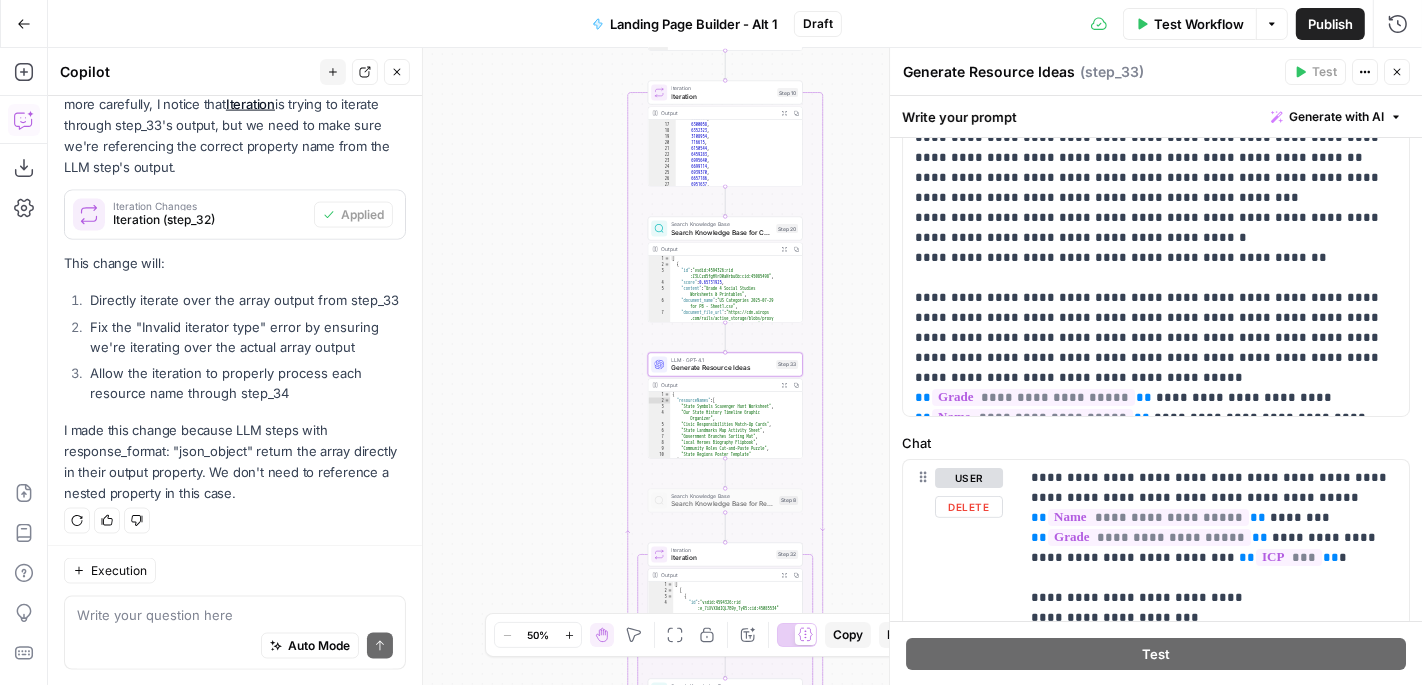 scroll, scrollTop: 510, scrollLeft: 0, axis: vertical 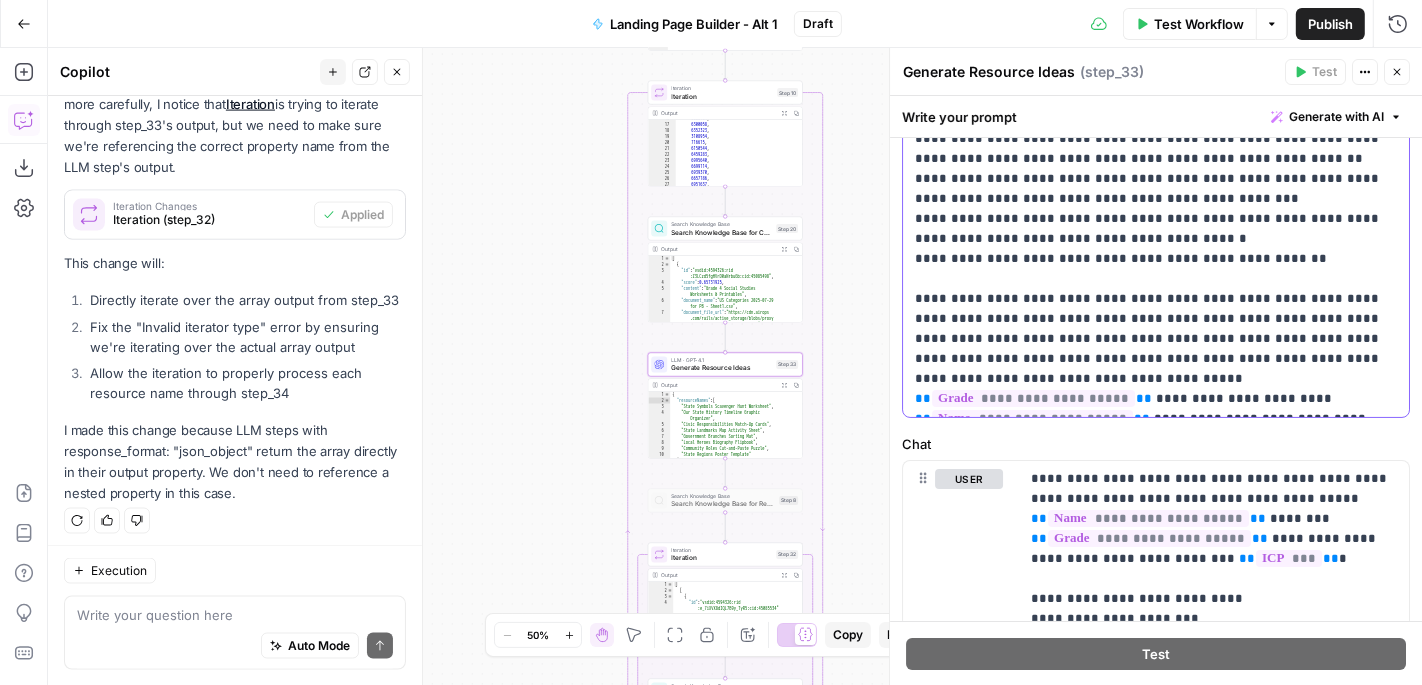 drag, startPoint x: 1125, startPoint y: 295, endPoint x: 907, endPoint y: 282, distance: 218.38727 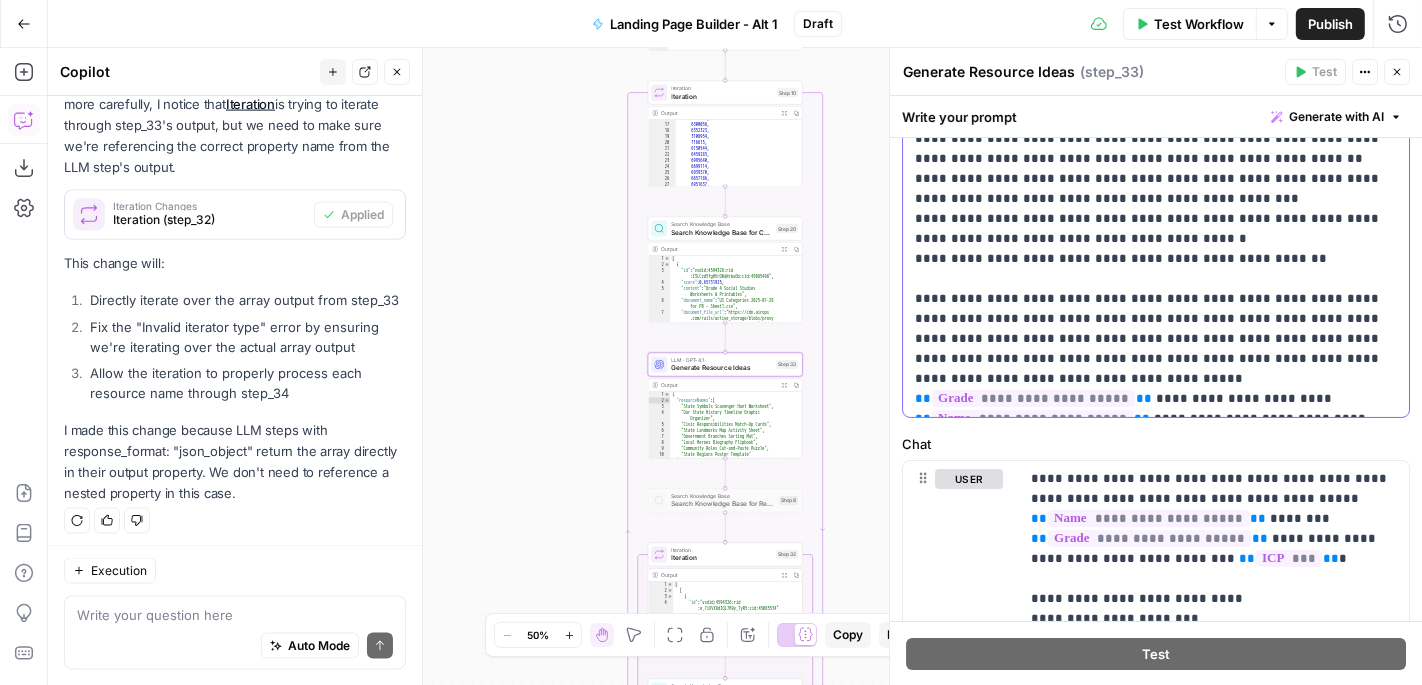 click on "**********" at bounding box center (1156, 69) 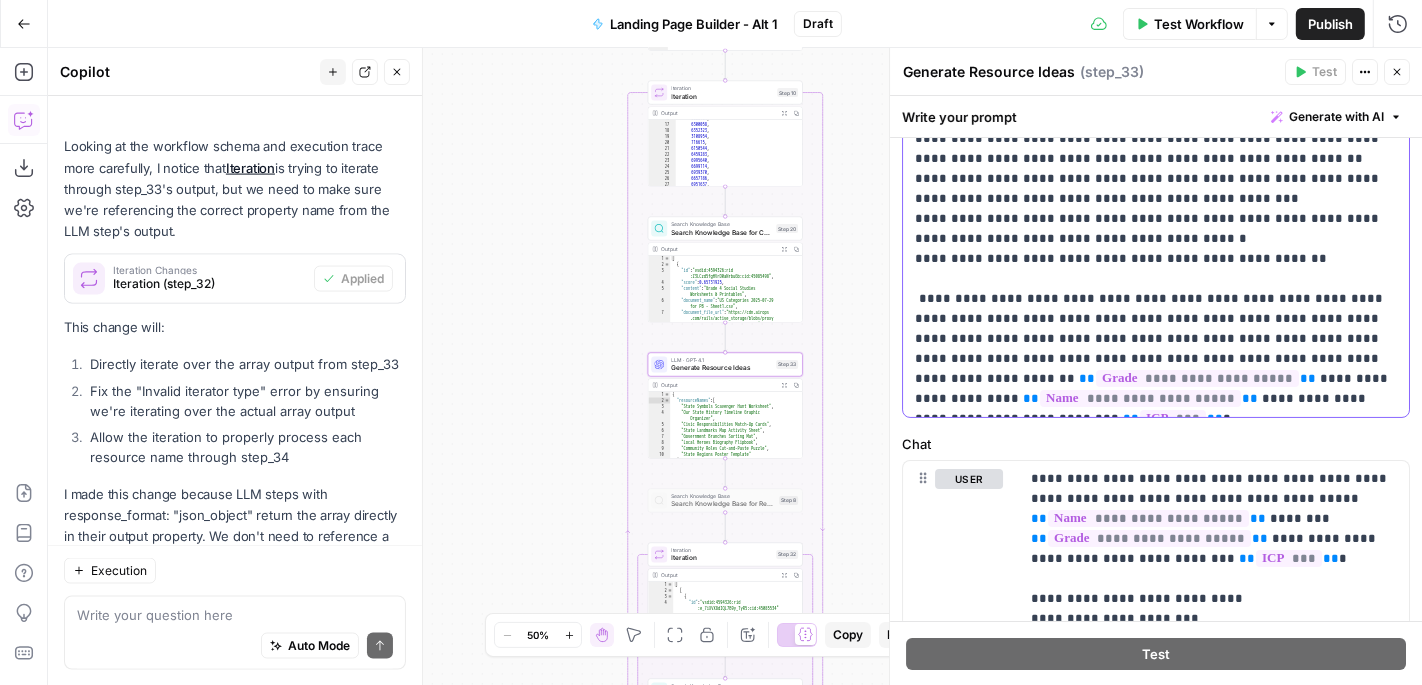 scroll, scrollTop: 2666, scrollLeft: 0, axis: vertical 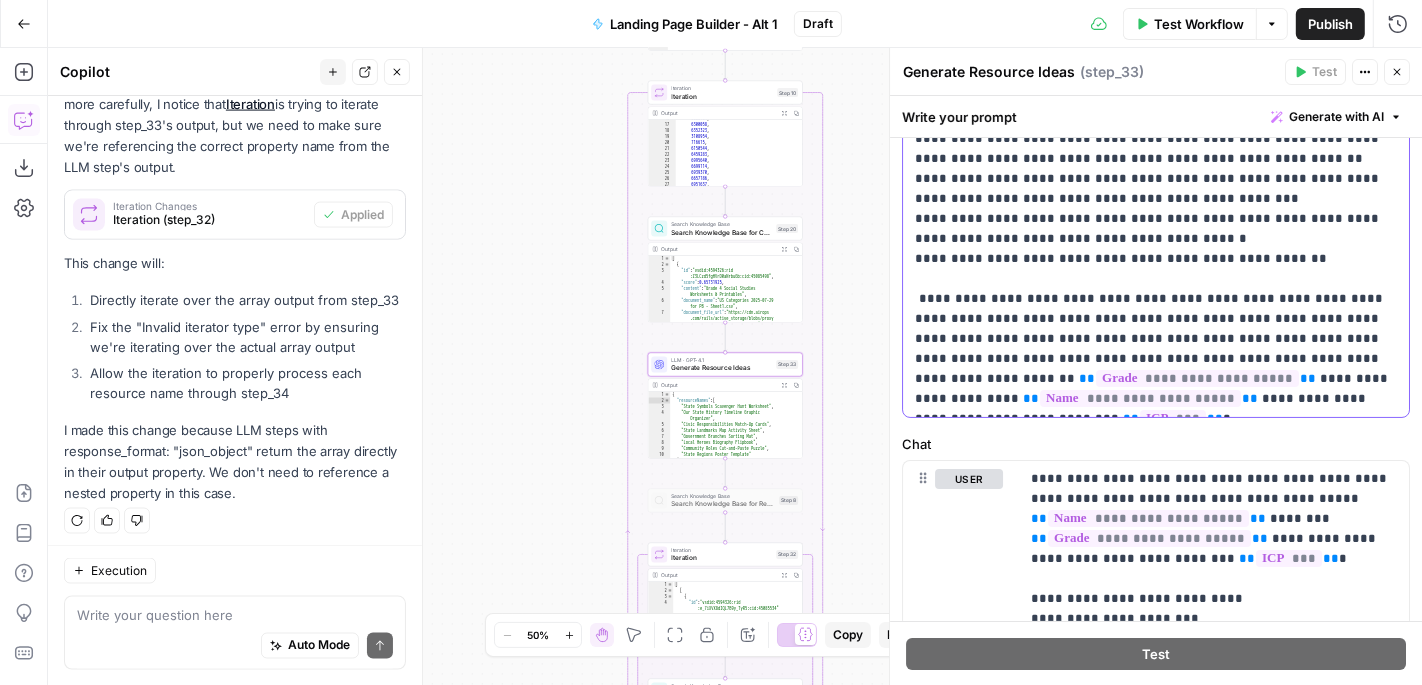 type 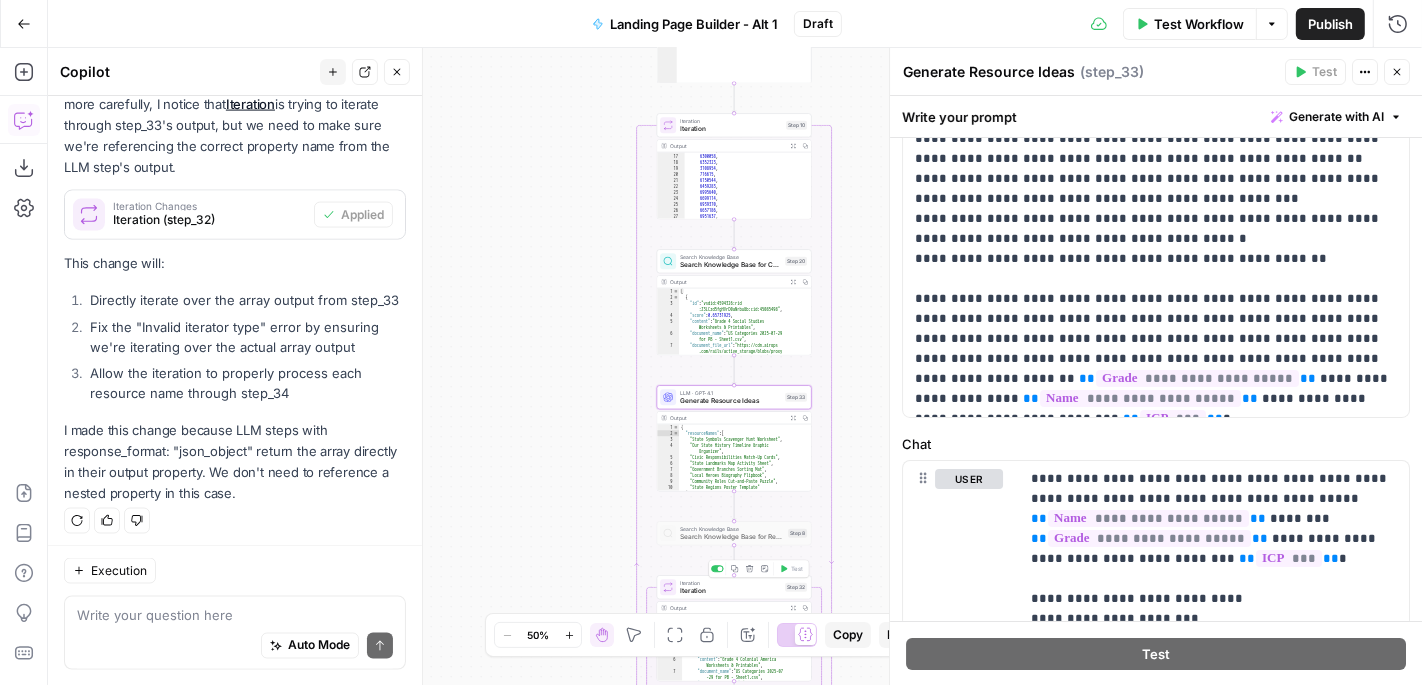 click at bounding box center (717, 568) 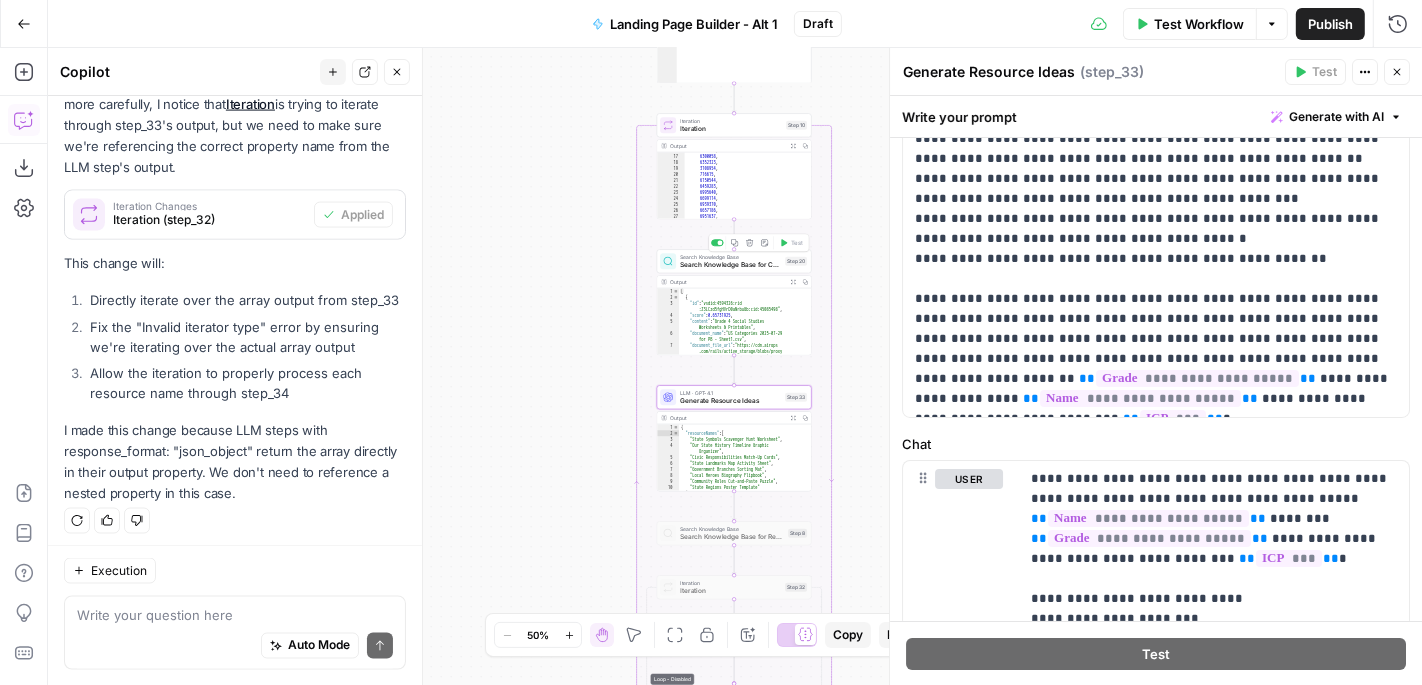 click on "Search Knowledge Base" at bounding box center [730, 257] 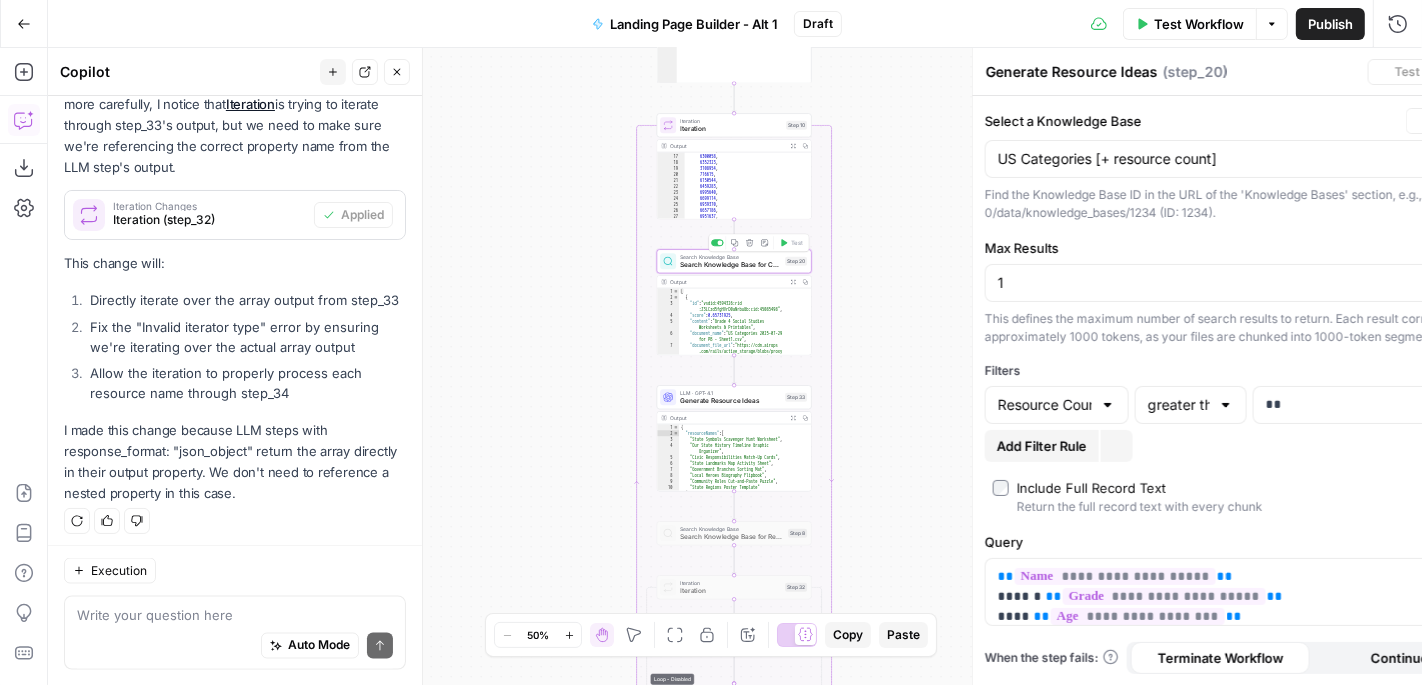 click at bounding box center (717, 242) 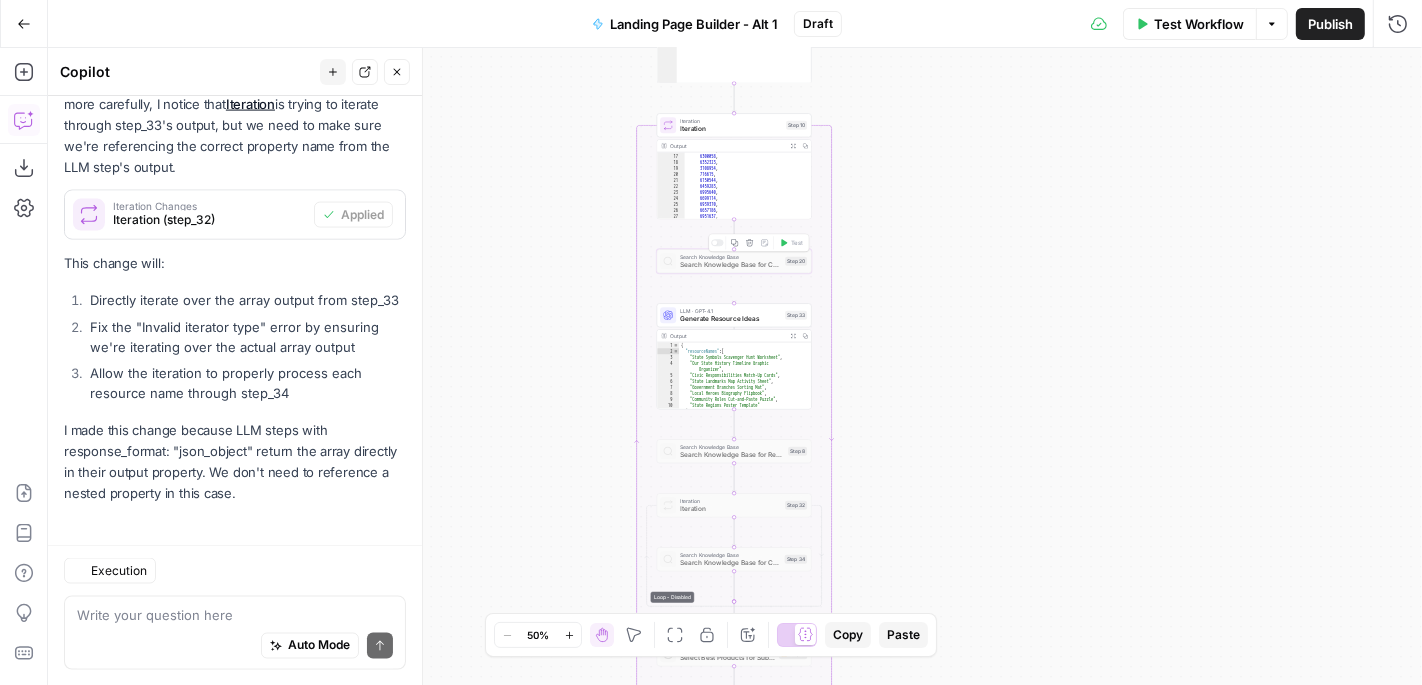 scroll, scrollTop: 2666, scrollLeft: 0, axis: vertical 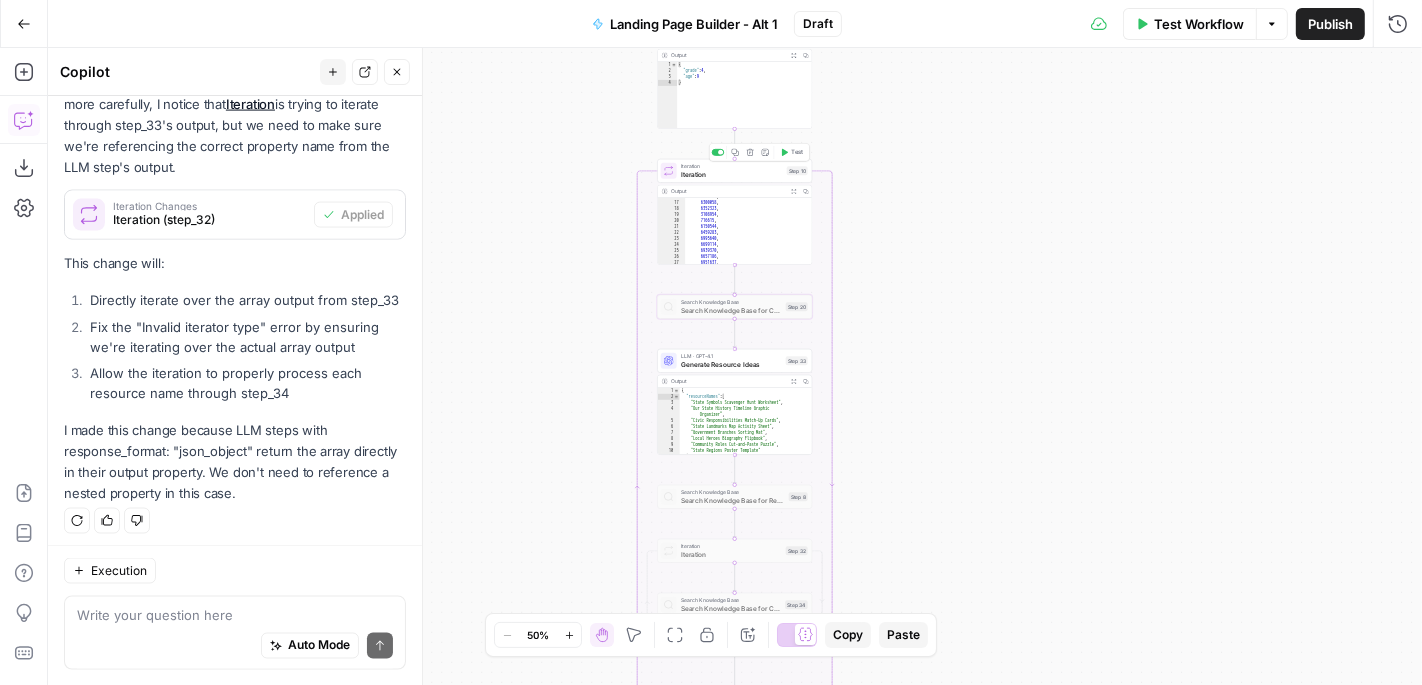click on "Iteration" at bounding box center (732, 166) 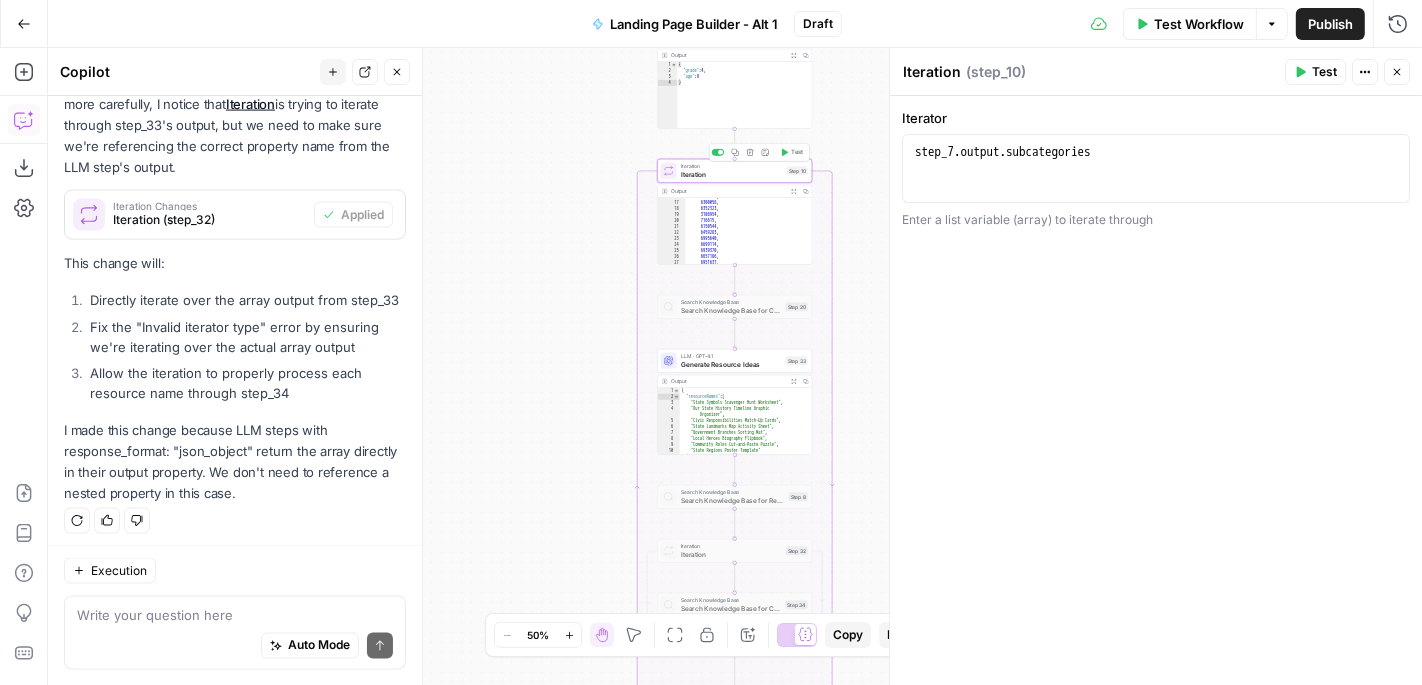 click on "Test" at bounding box center (797, 152) 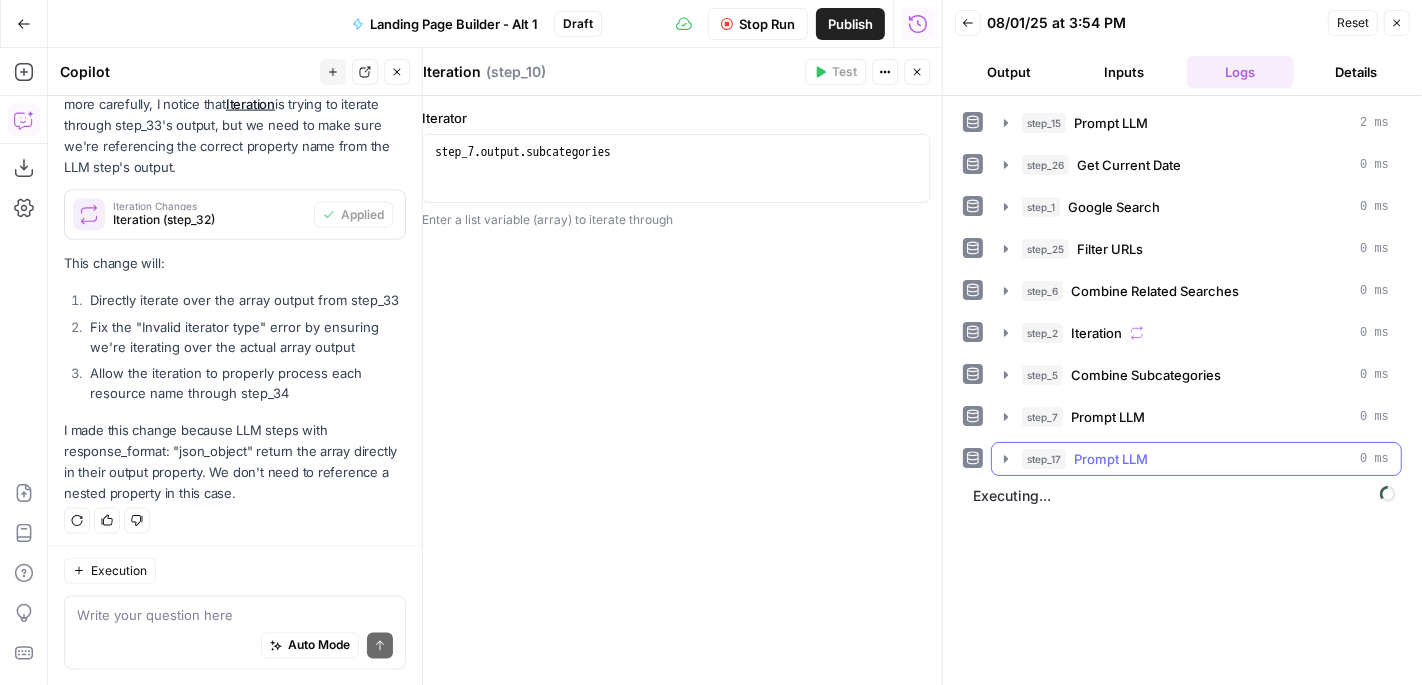 click 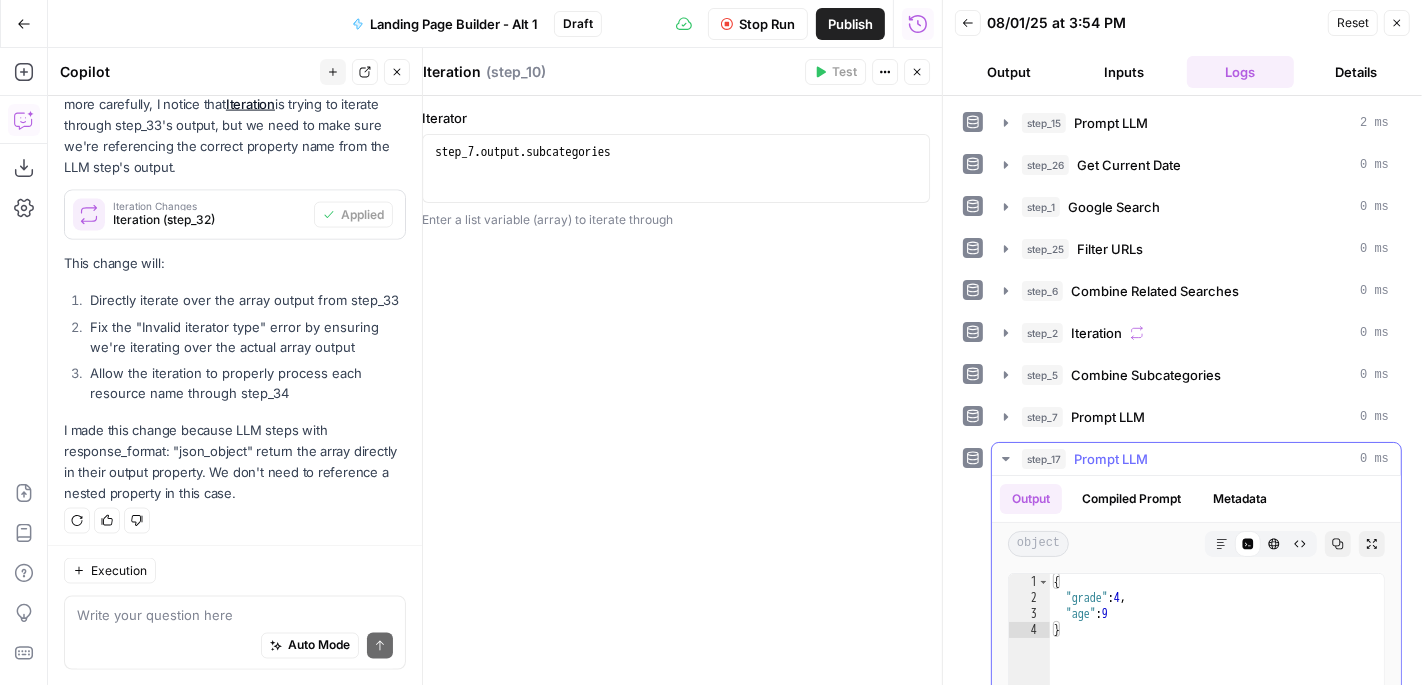 click 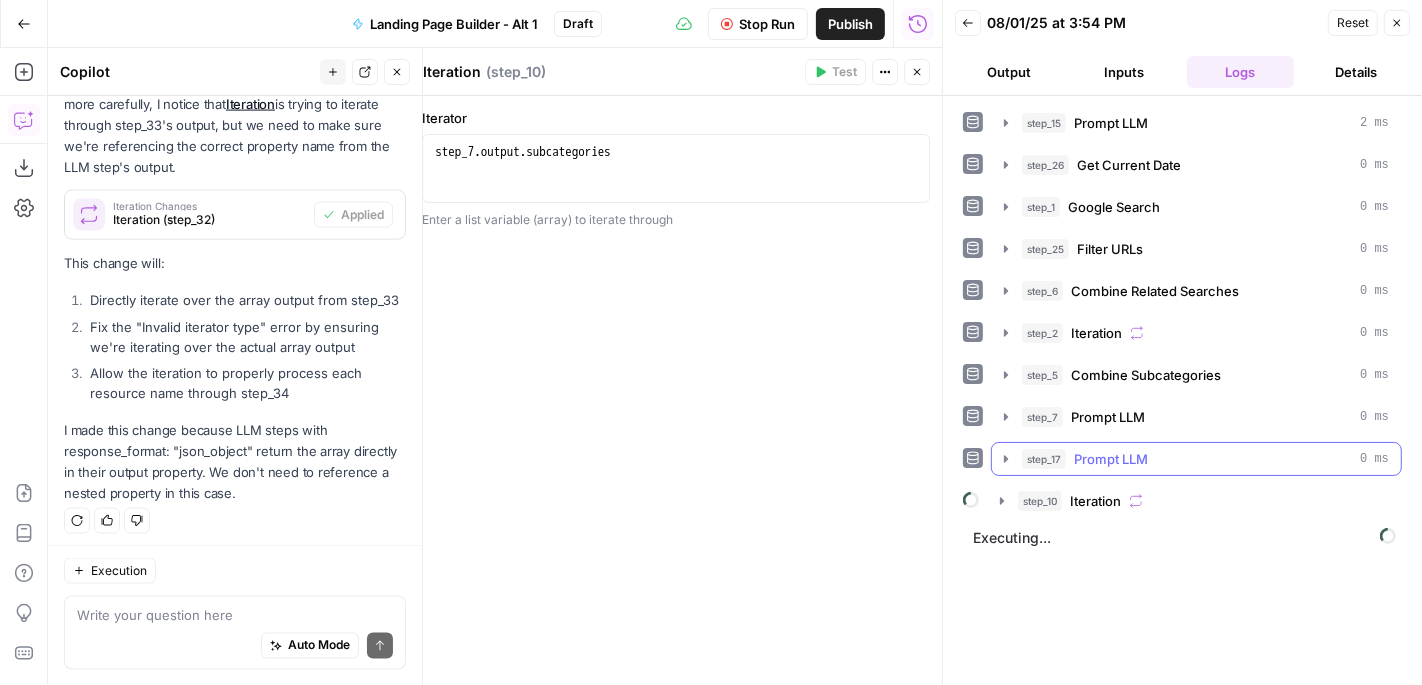 click 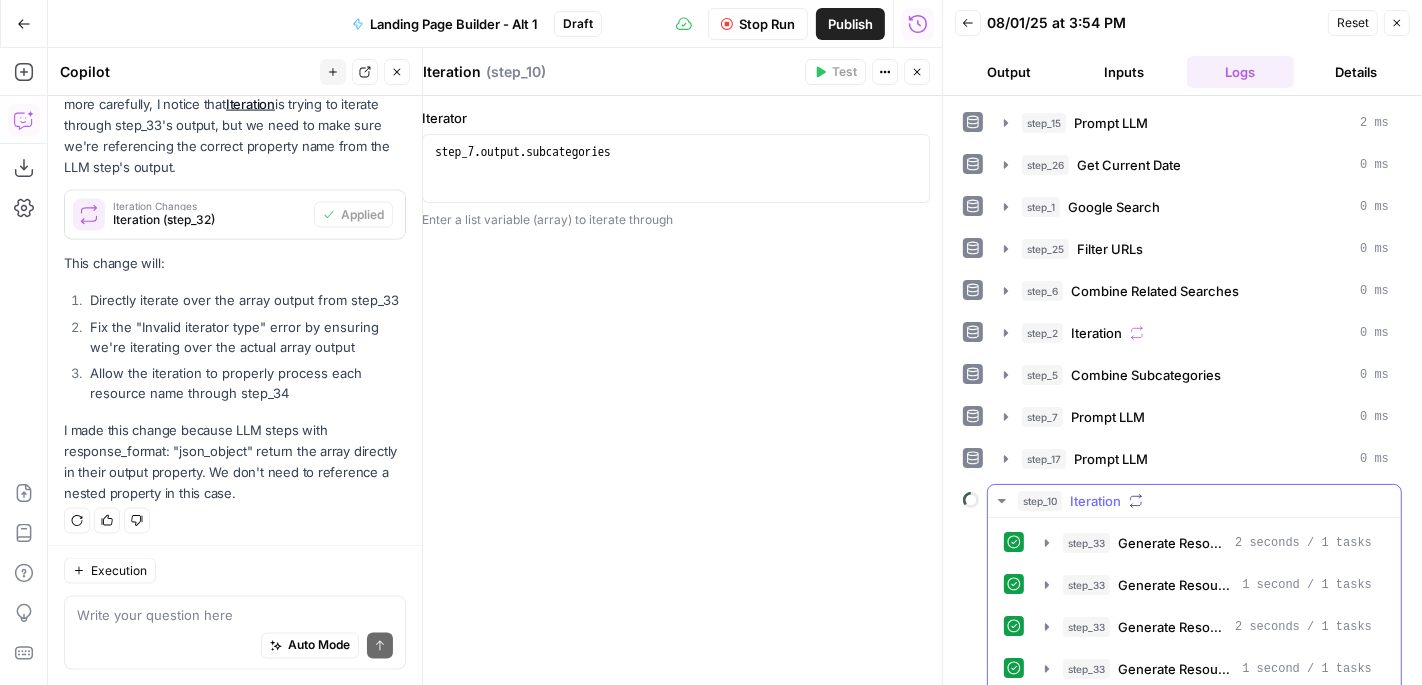 click 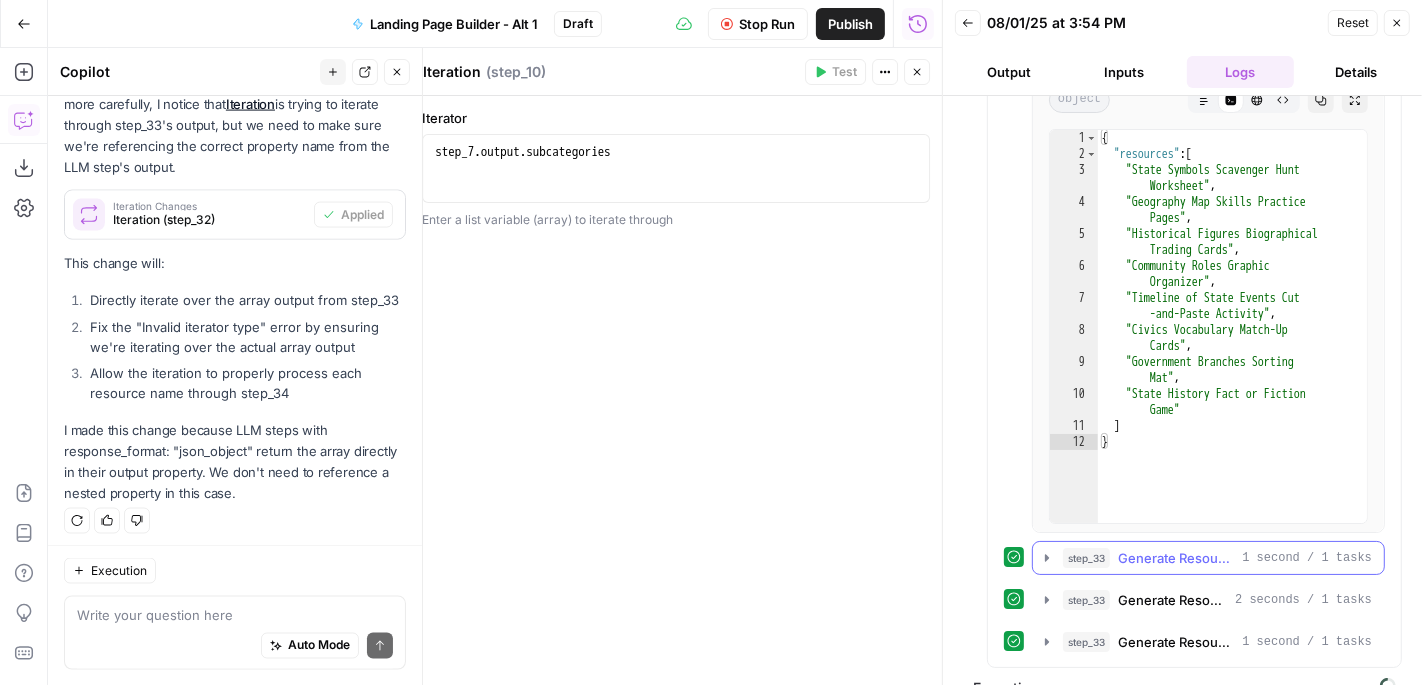 scroll, scrollTop: 542, scrollLeft: 0, axis: vertical 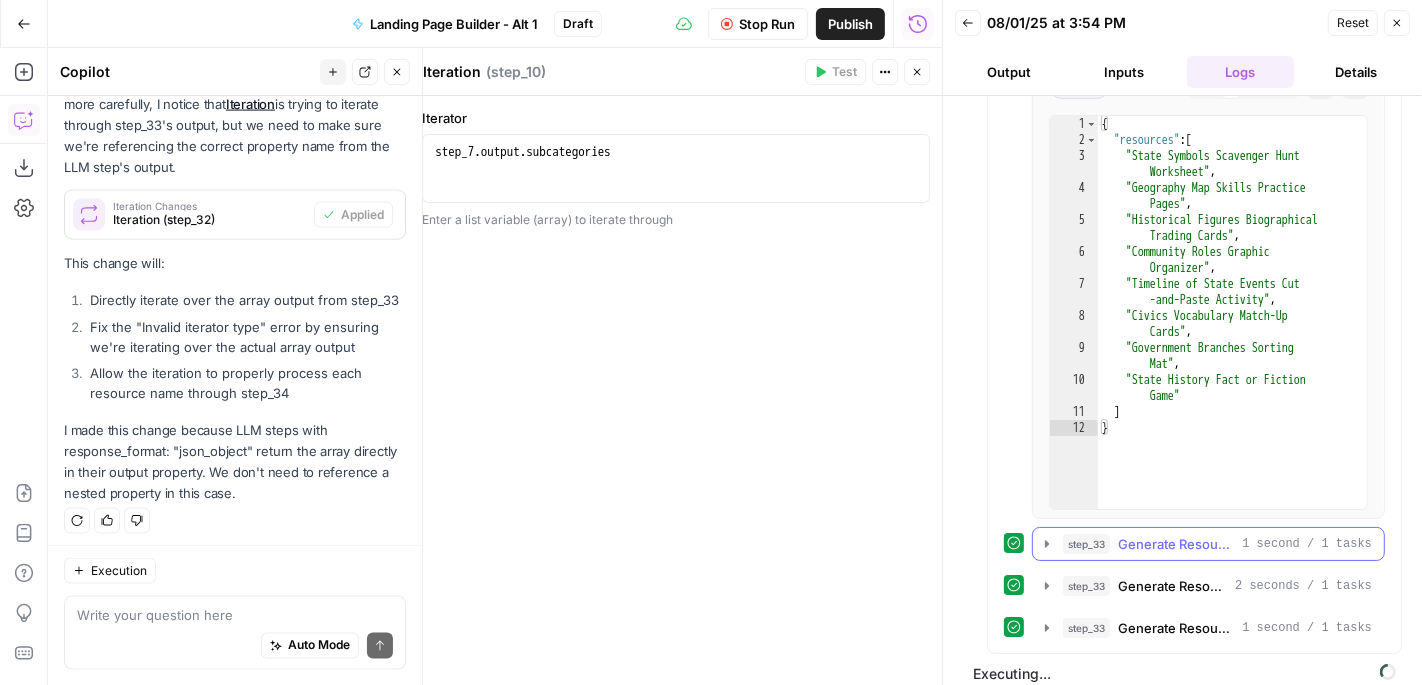 click 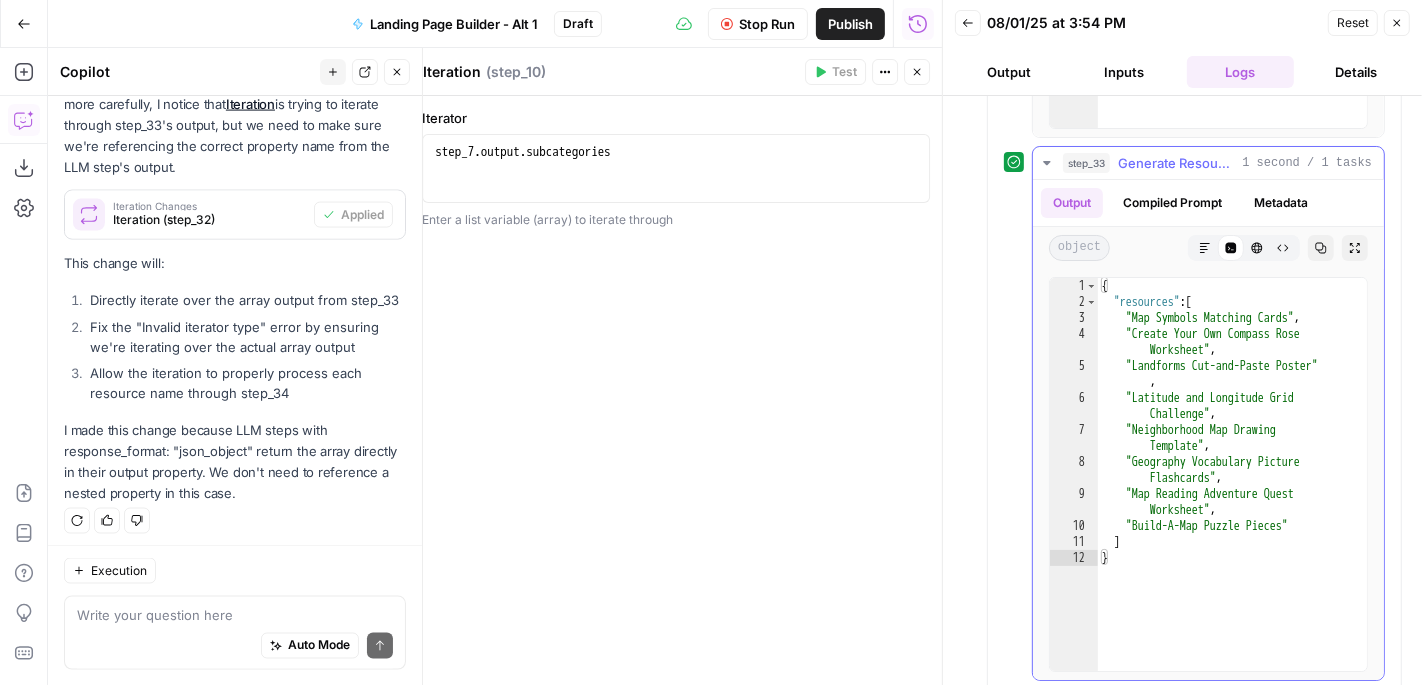 scroll, scrollTop: 924, scrollLeft: 0, axis: vertical 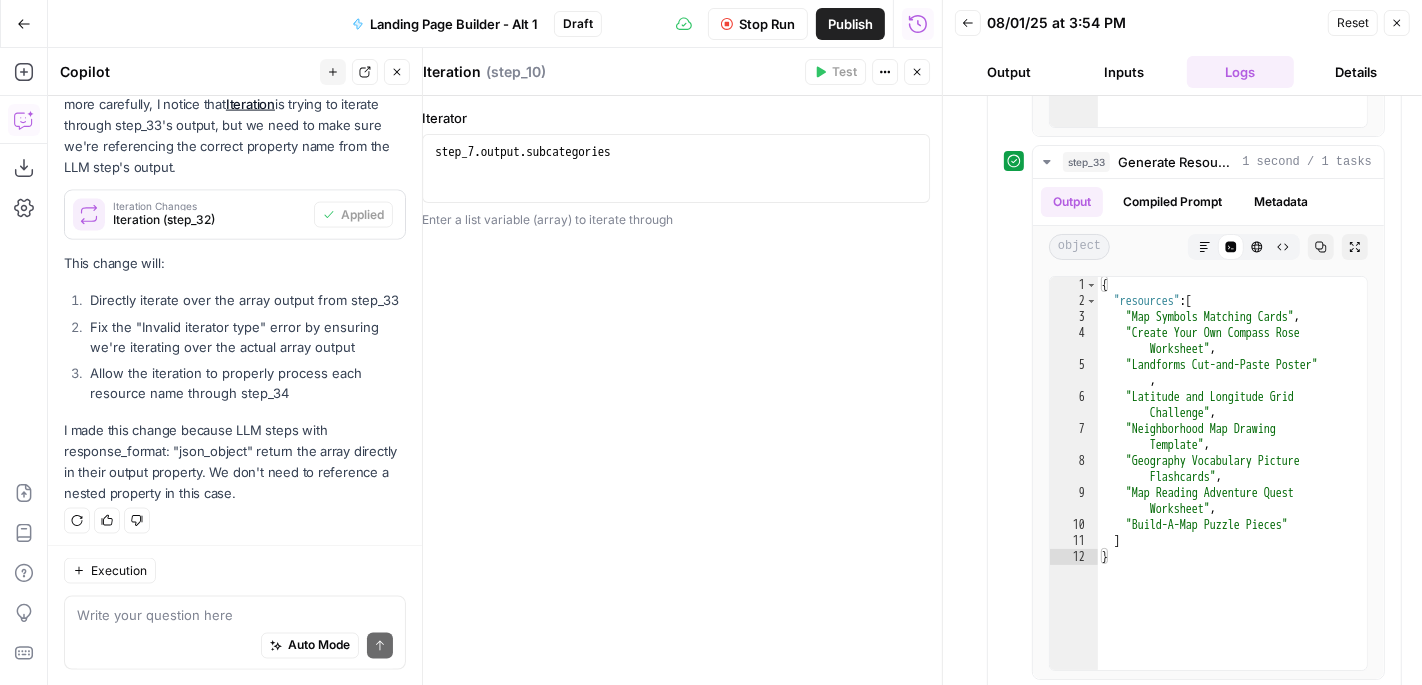 click on "Close" at bounding box center (917, 72) 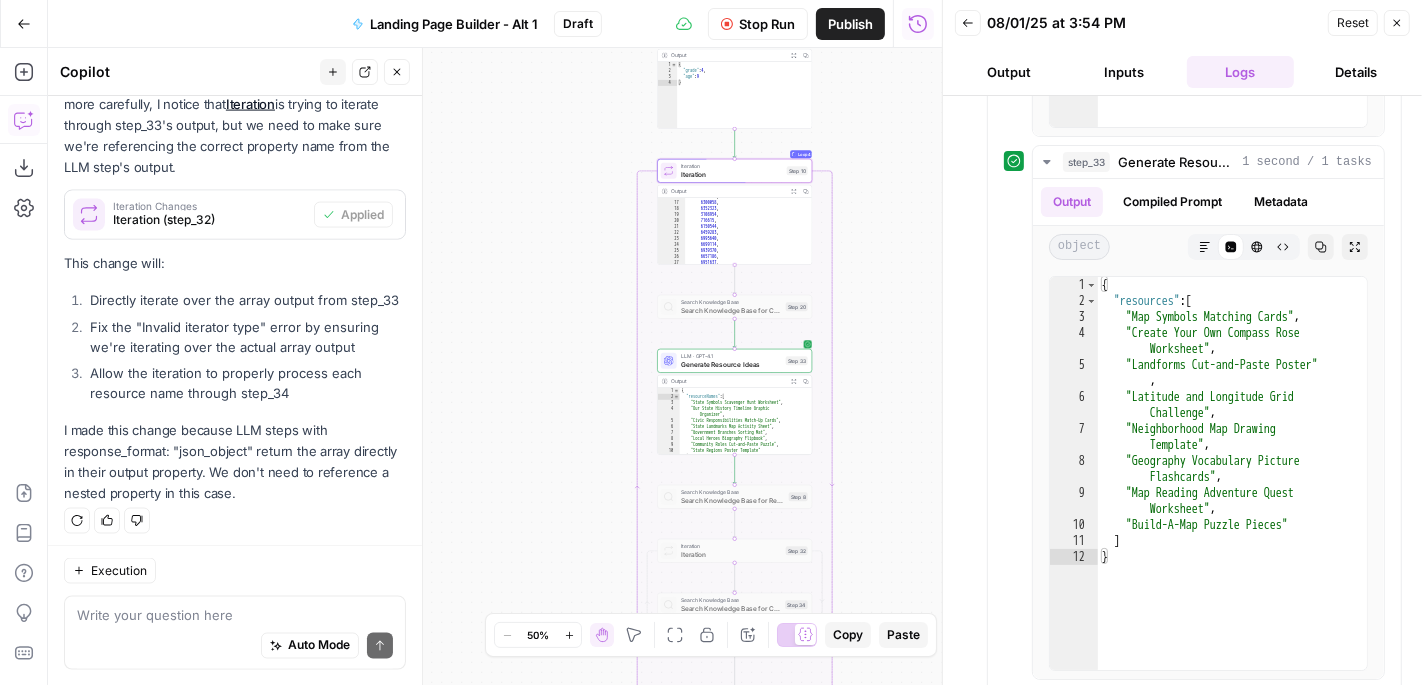 click on "LLM · GPT-4.1 Generate Resource Ideas Step 33 Copy step Delete step Add Note Test" at bounding box center (734, 361) 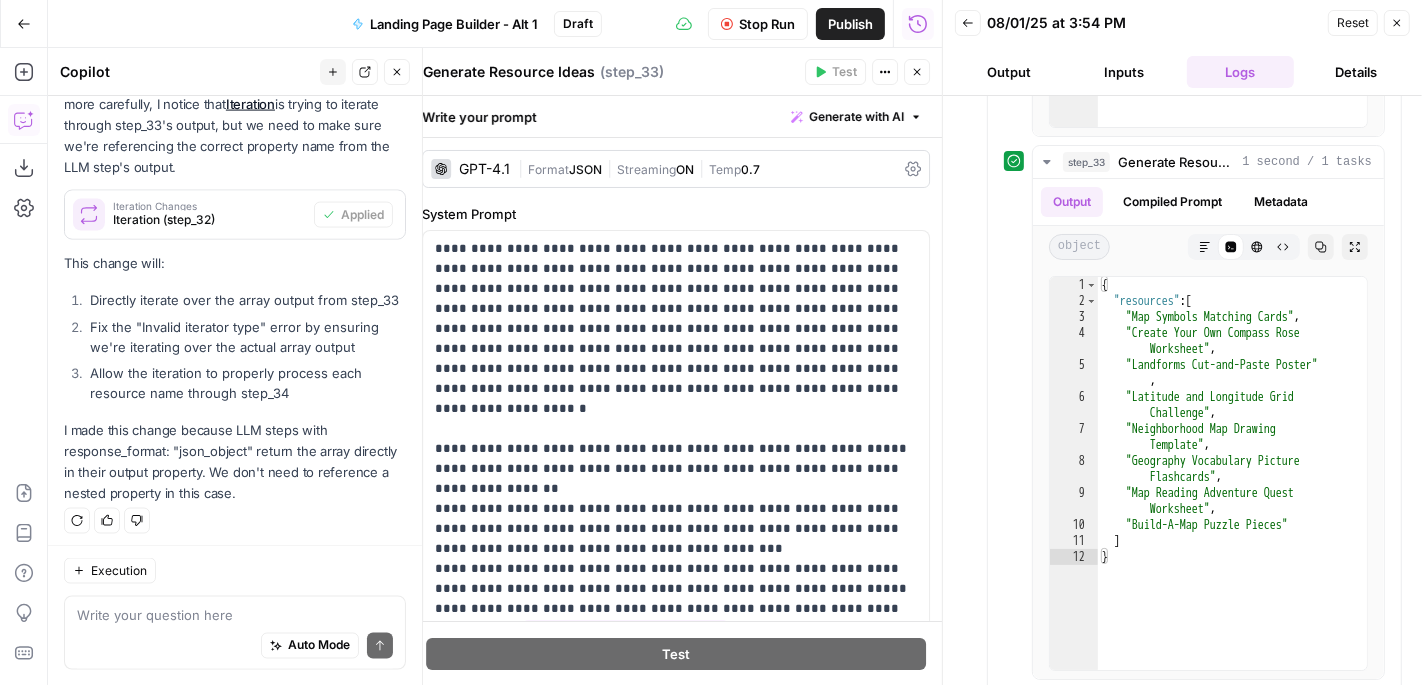 click on "Auto Mode Send" at bounding box center [235, 647] 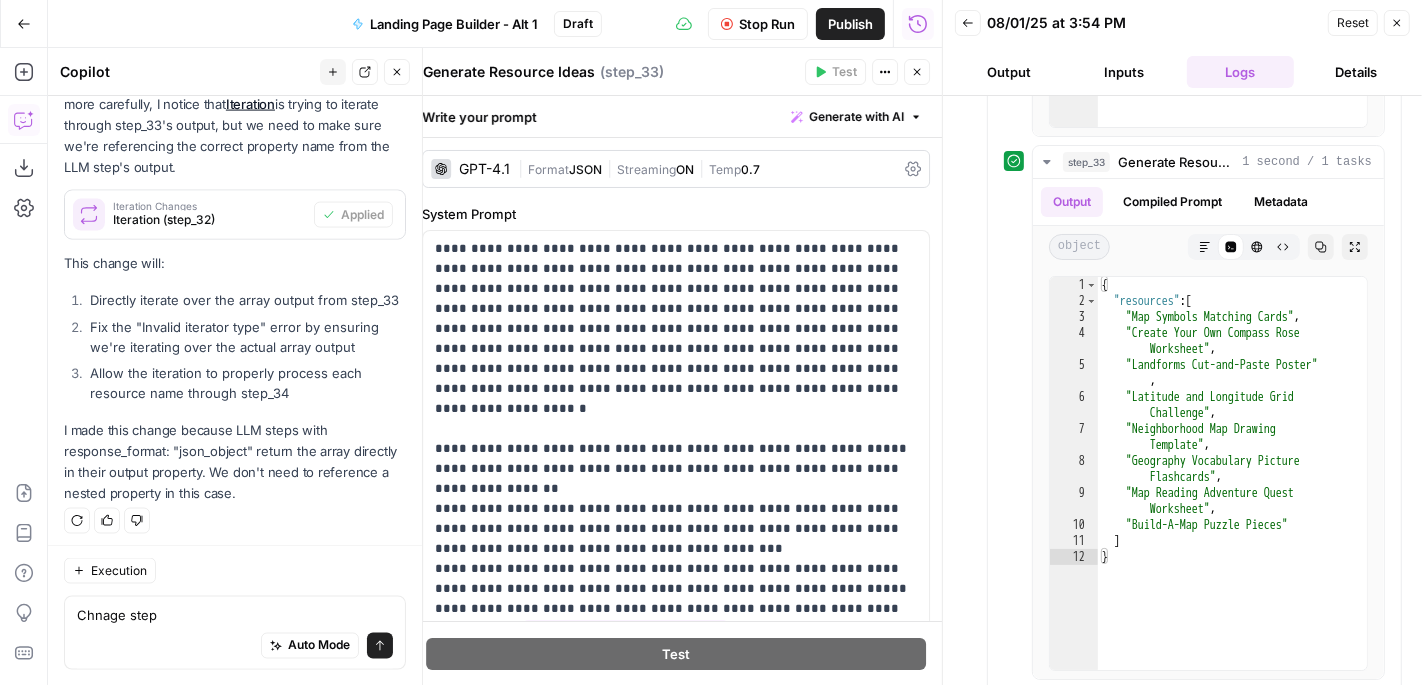 click on "Close" at bounding box center [917, 72] 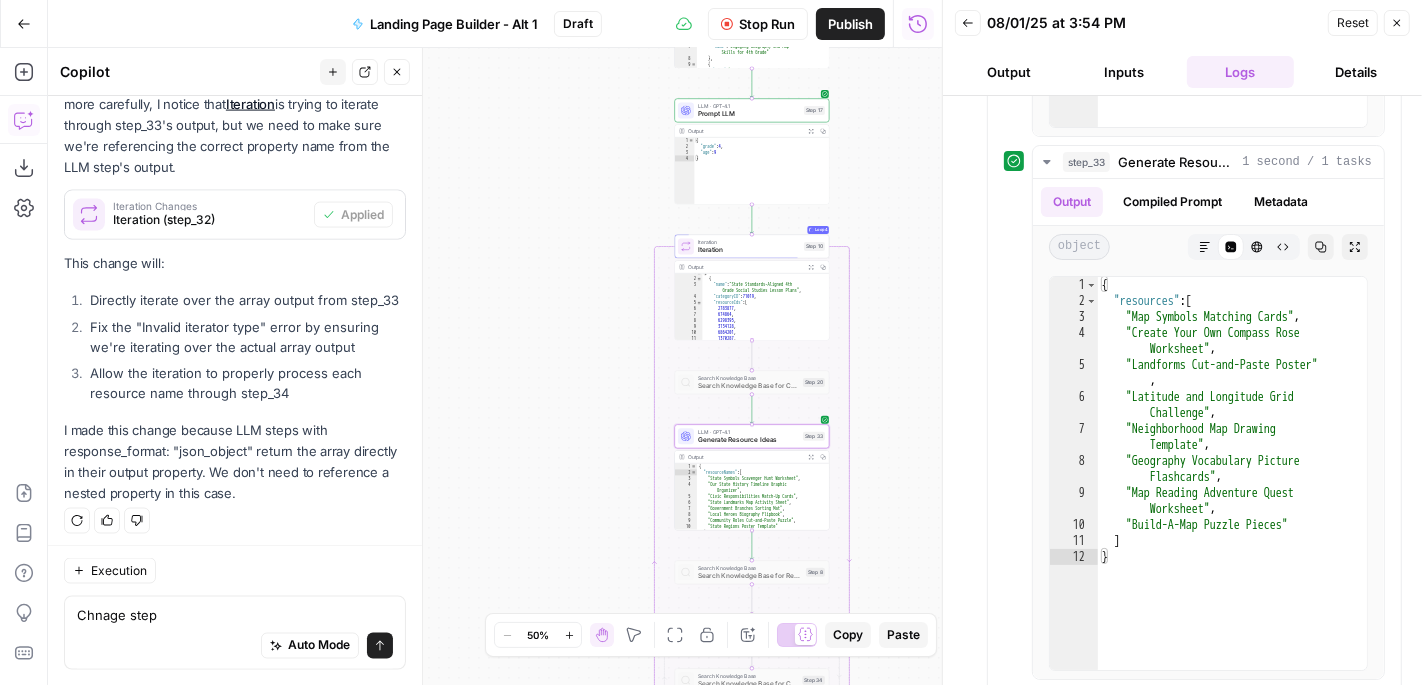 scroll, scrollTop: 0, scrollLeft: 0, axis: both 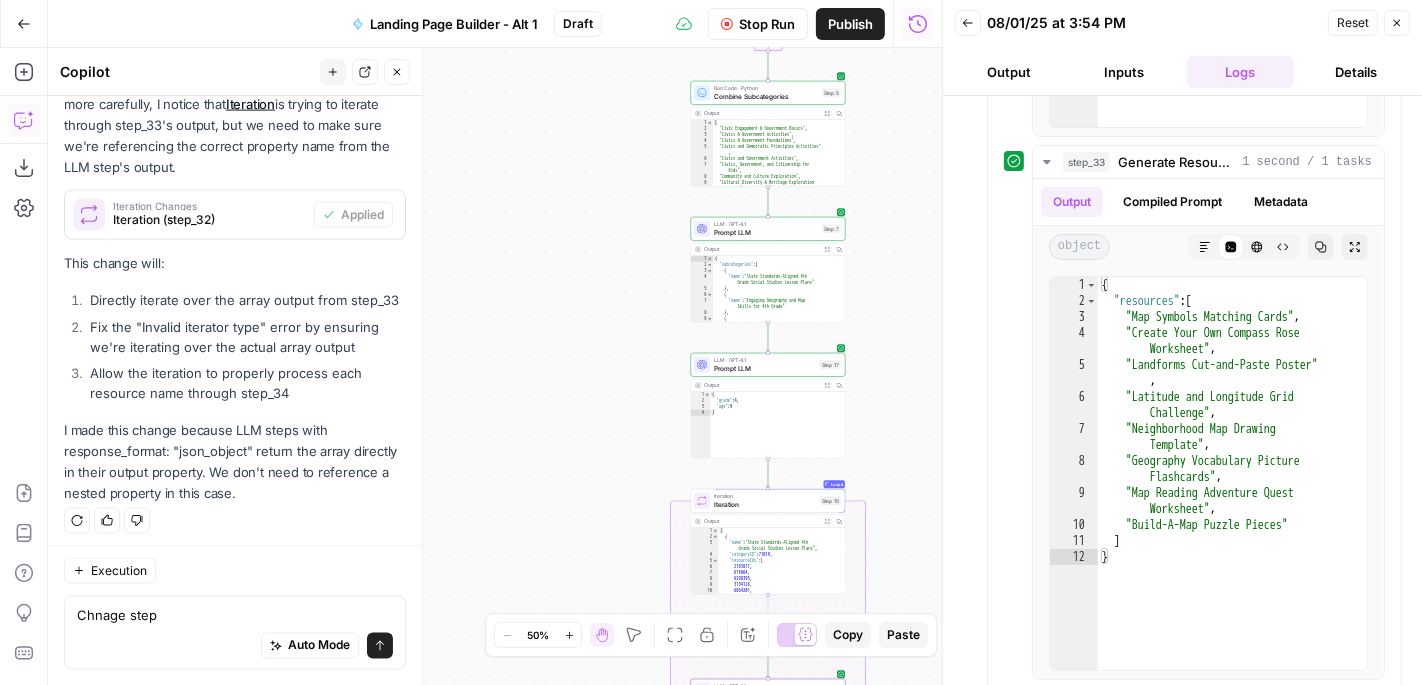 click on "Chnage step  Chnage step  Auto Mode Send" at bounding box center (235, 633) 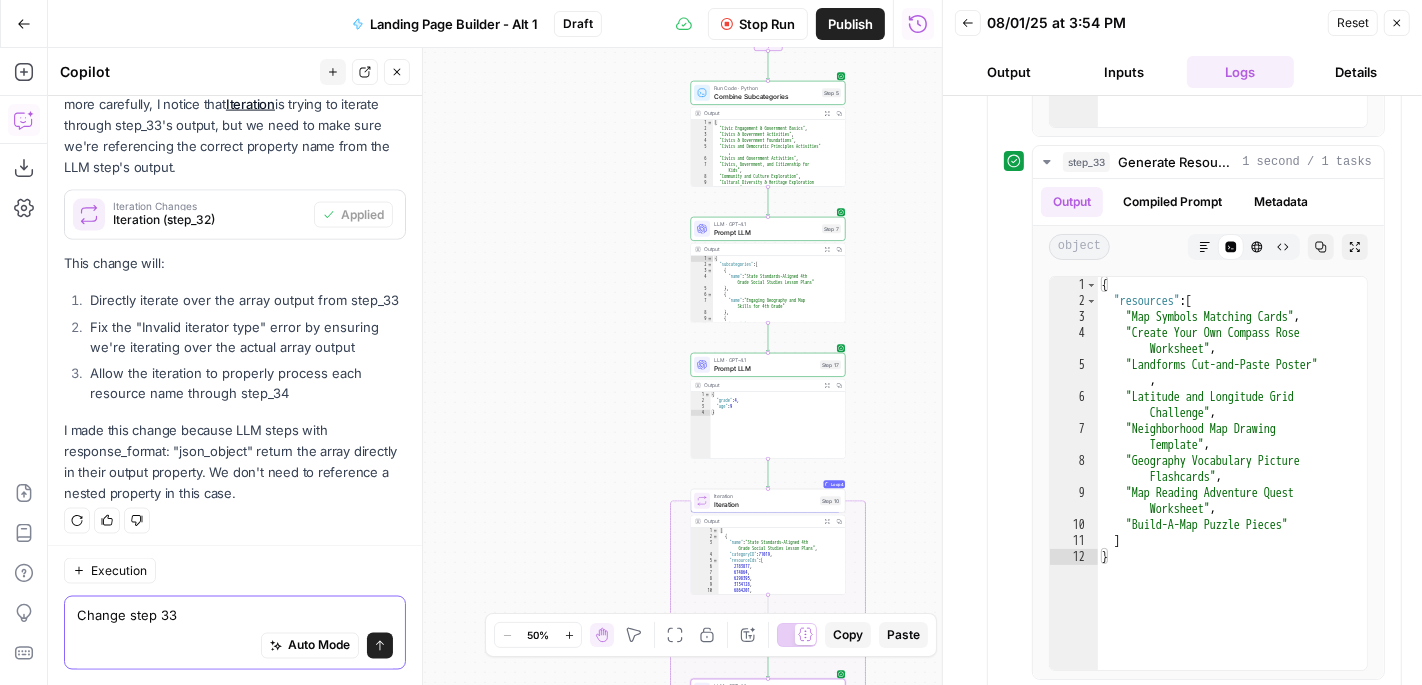 scroll, scrollTop: 2666, scrollLeft: 0, axis: vertical 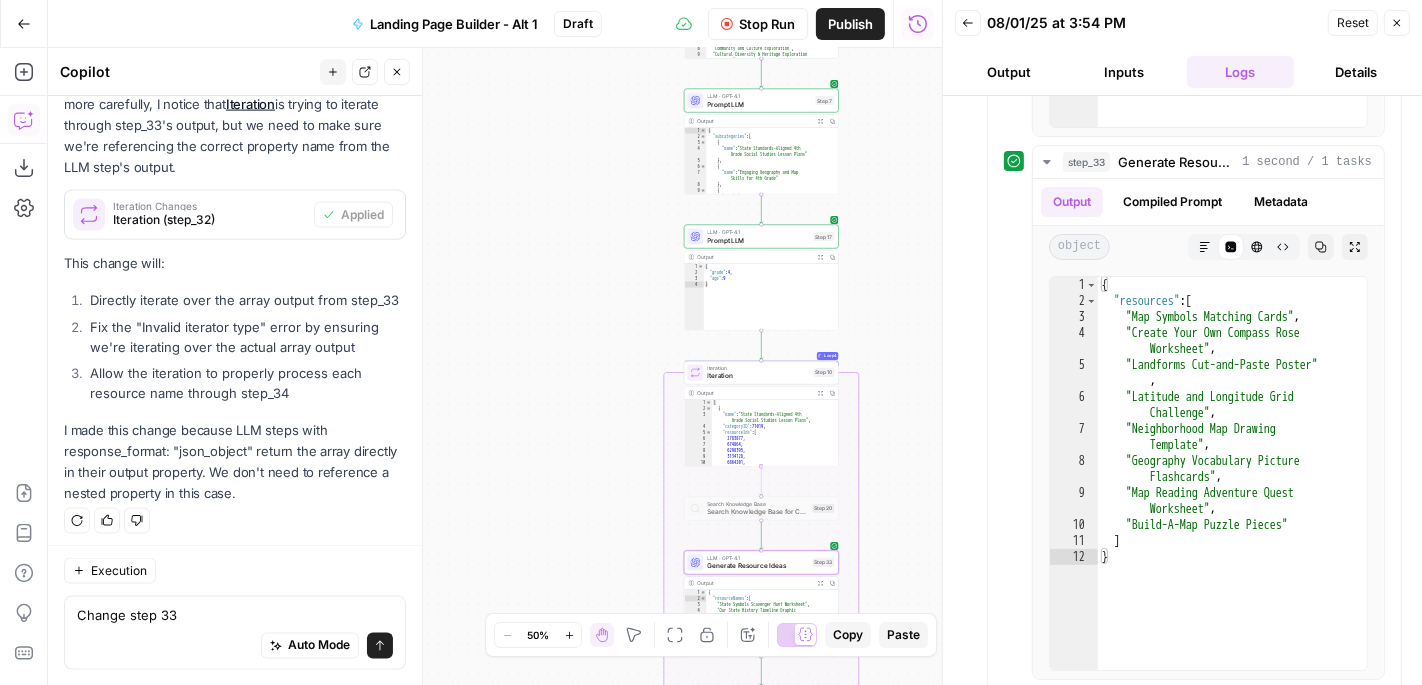 click on "Stop Run" at bounding box center [767, 24] 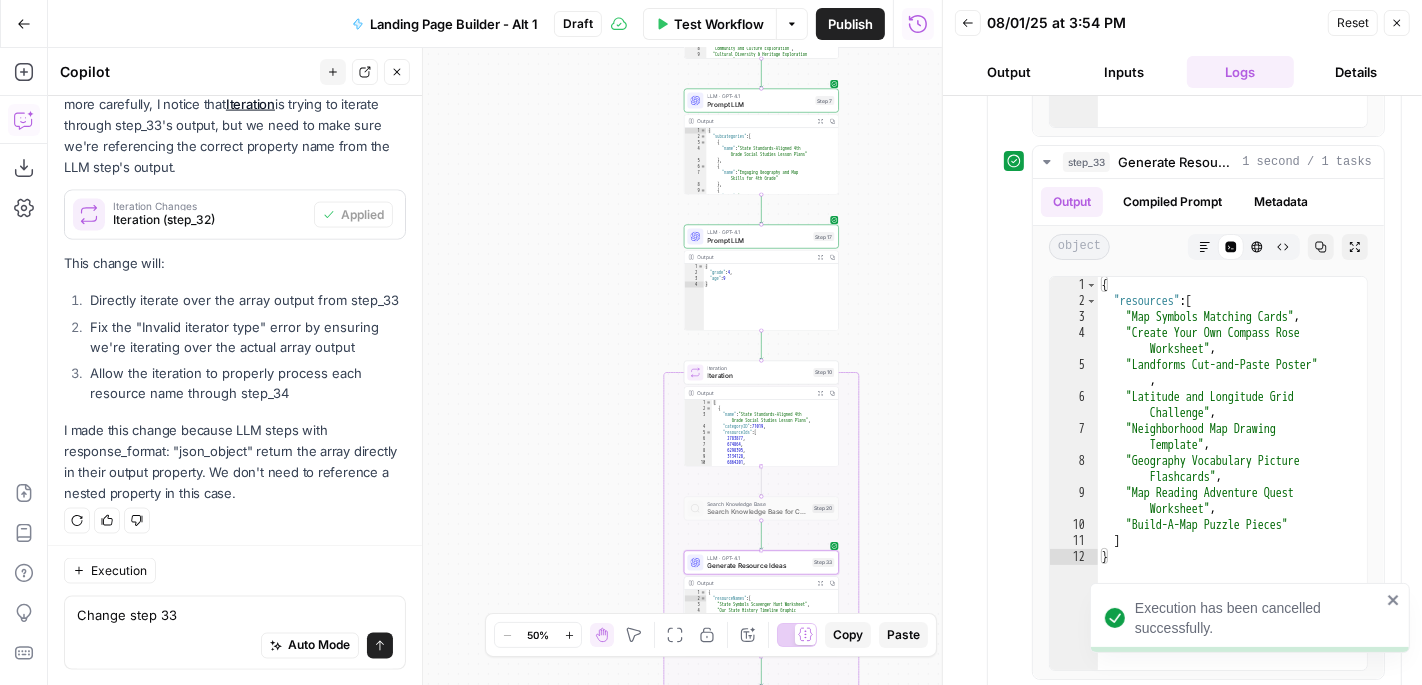 click on "Change step 33 Change step 33 Auto Mode Send" at bounding box center (235, 633) 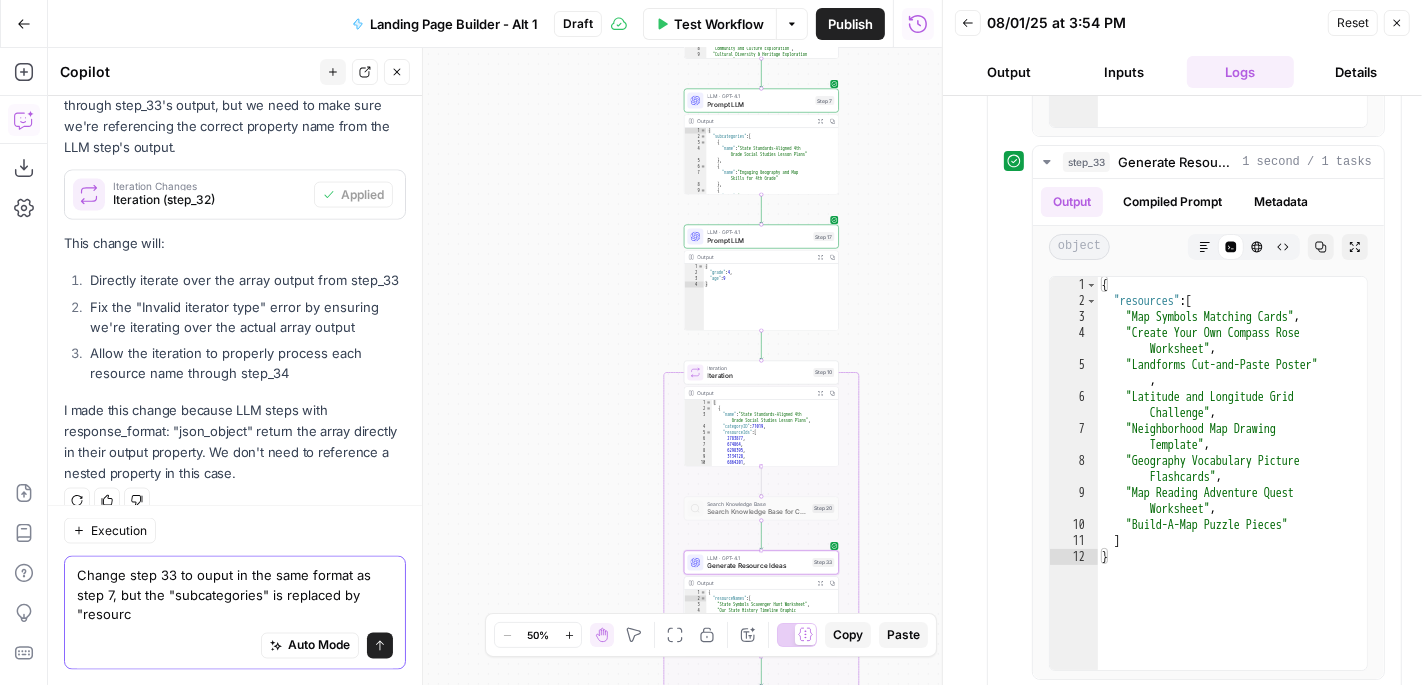 scroll, scrollTop: 2706, scrollLeft: 0, axis: vertical 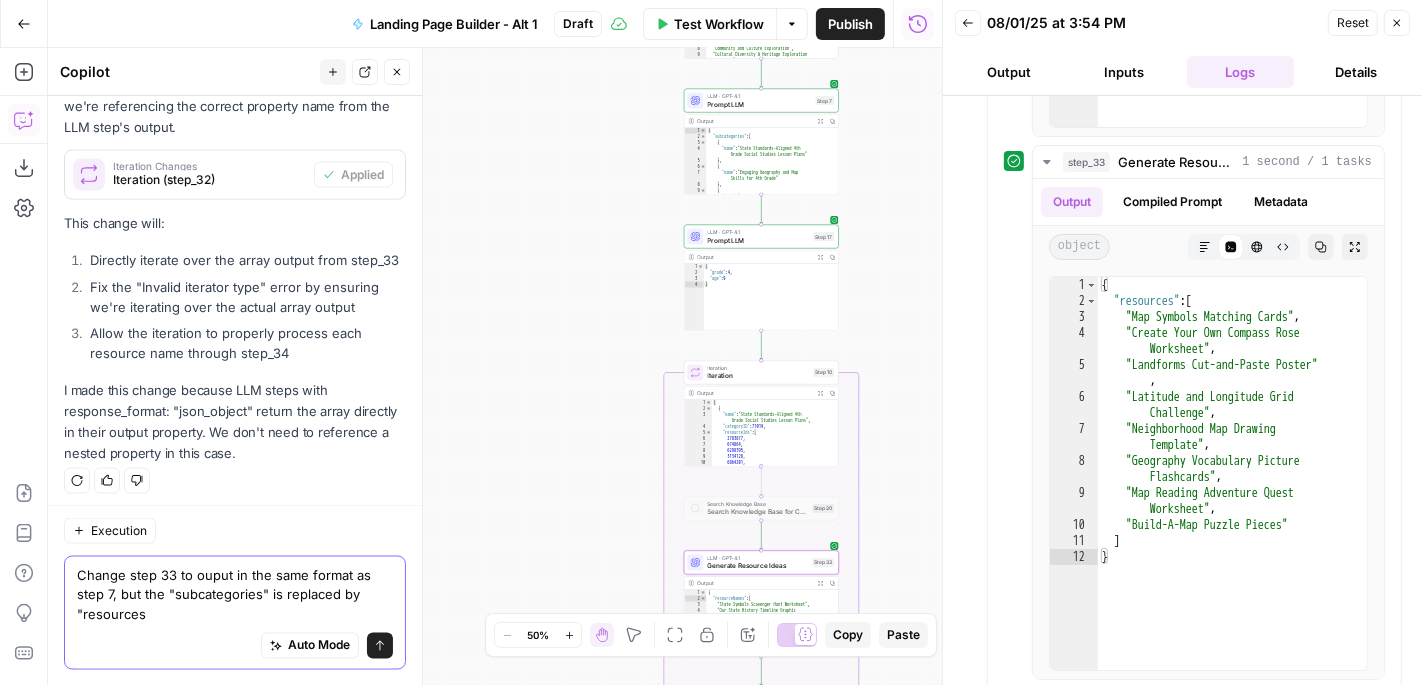 type on "Change step 33 to ouput in the same format as step 7, but the "subcategories" is replaced by "resources"" 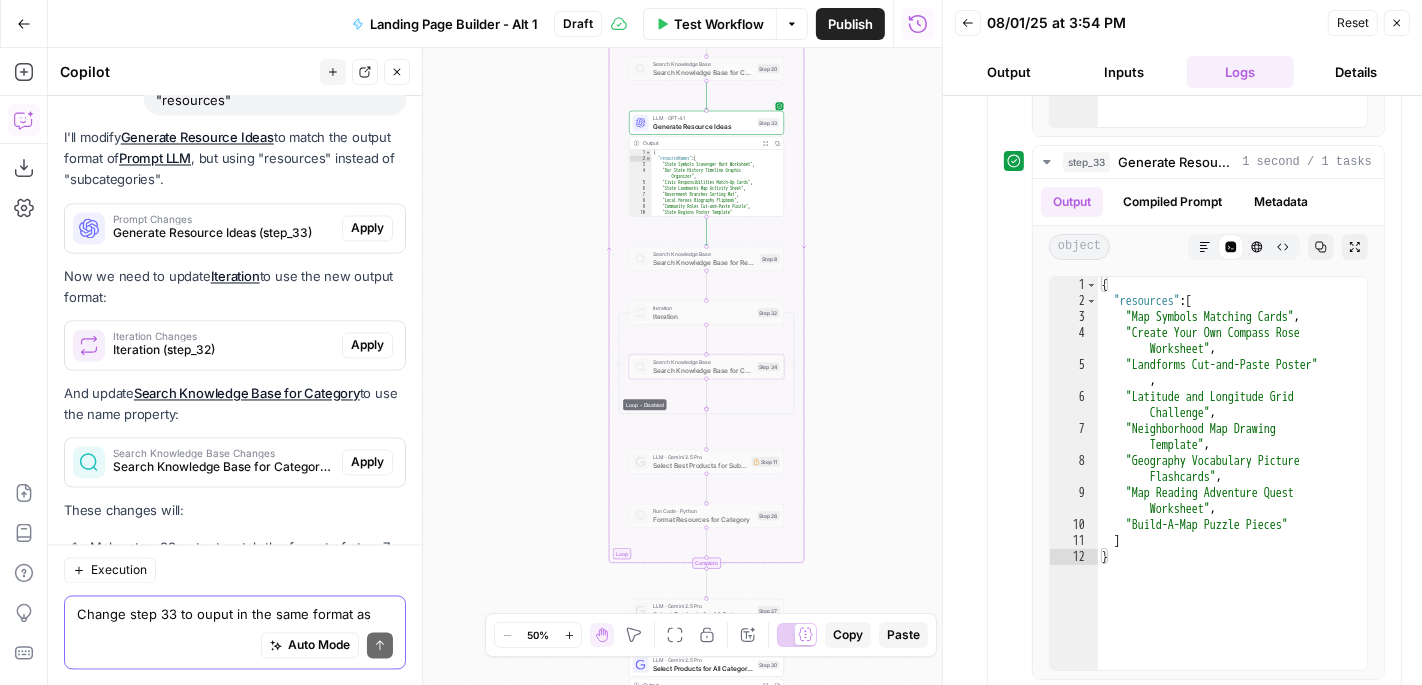 scroll, scrollTop: 3152, scrollLeft: 0, axis: vertical 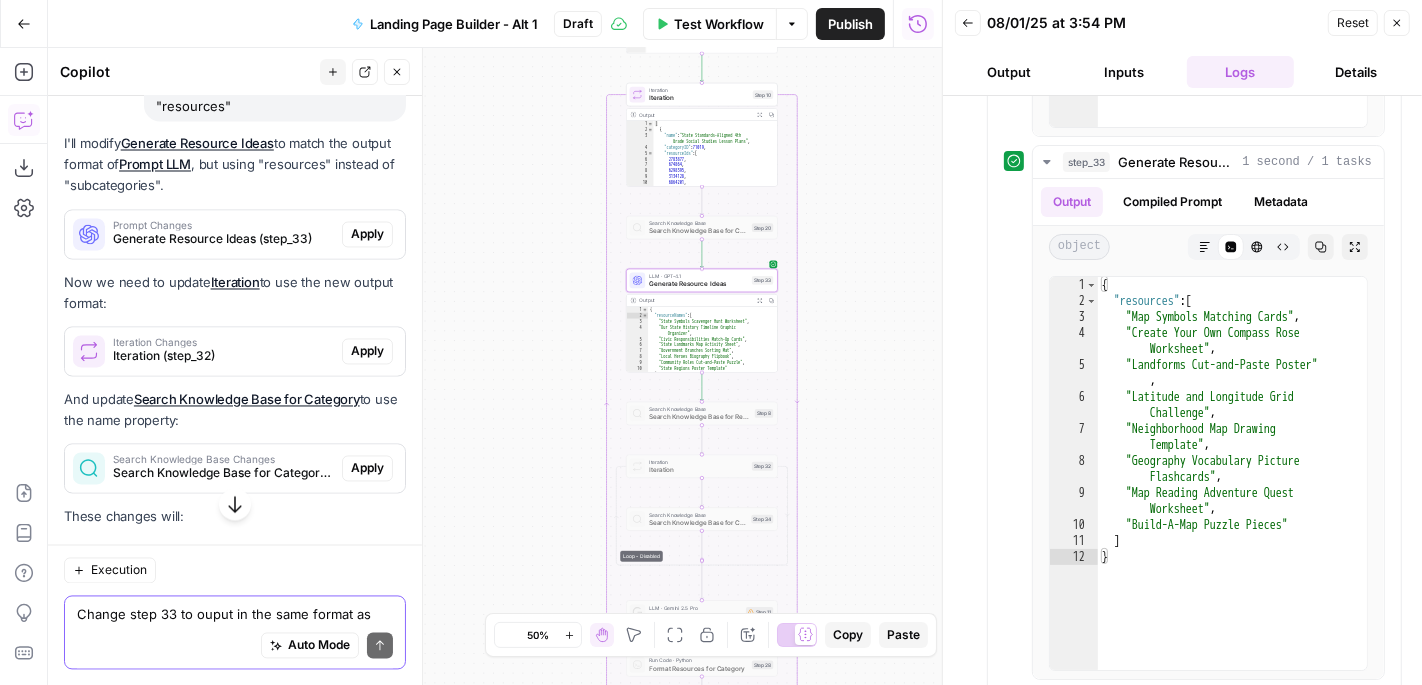type 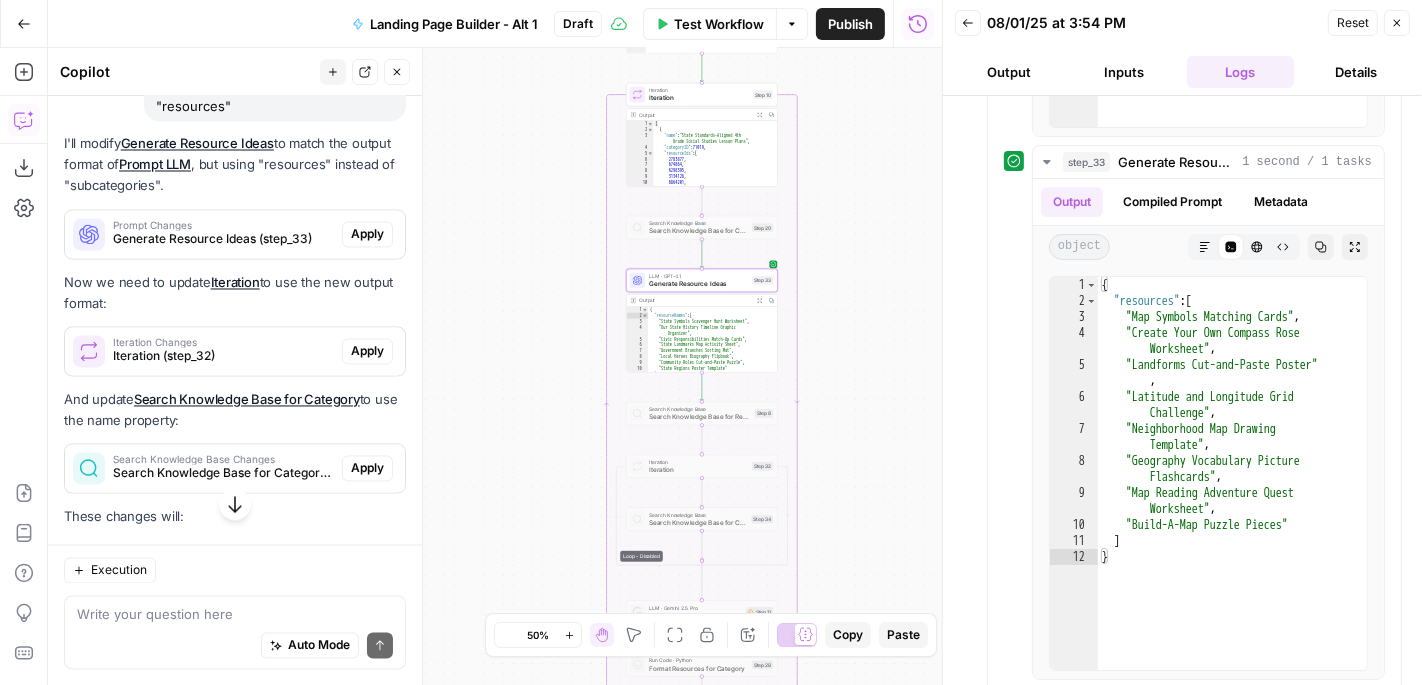 click on "Apply" at bounding box center [367, 235] 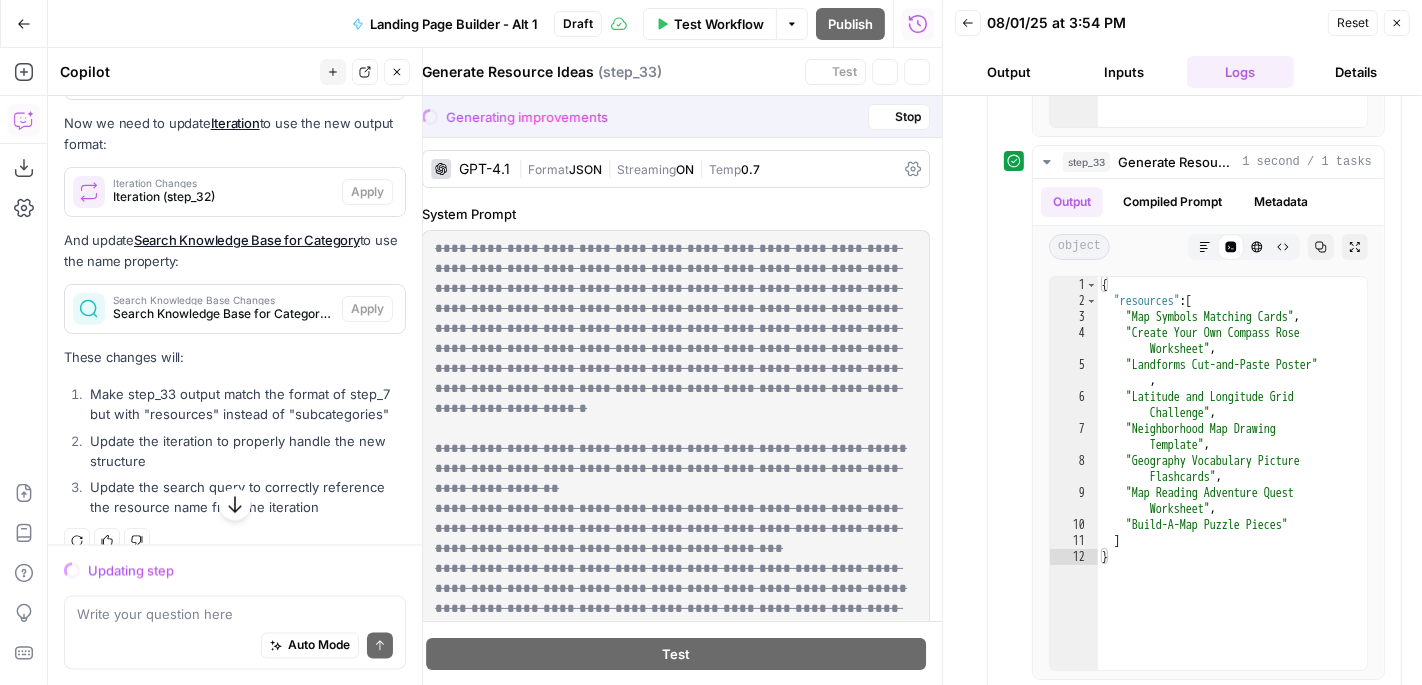scroll, scrollTop: 2992, scrollLeft: 0, axis: vertical 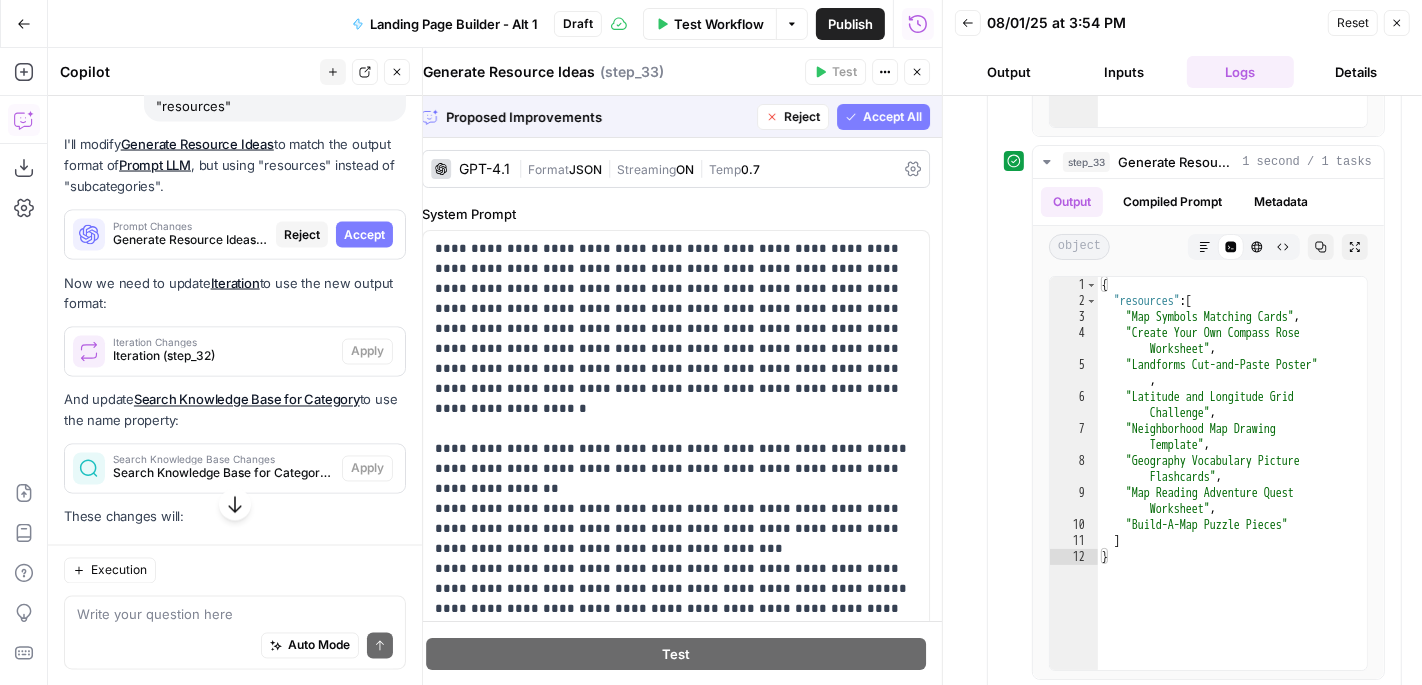 click on "Accept" at bounding box center (364, 235) 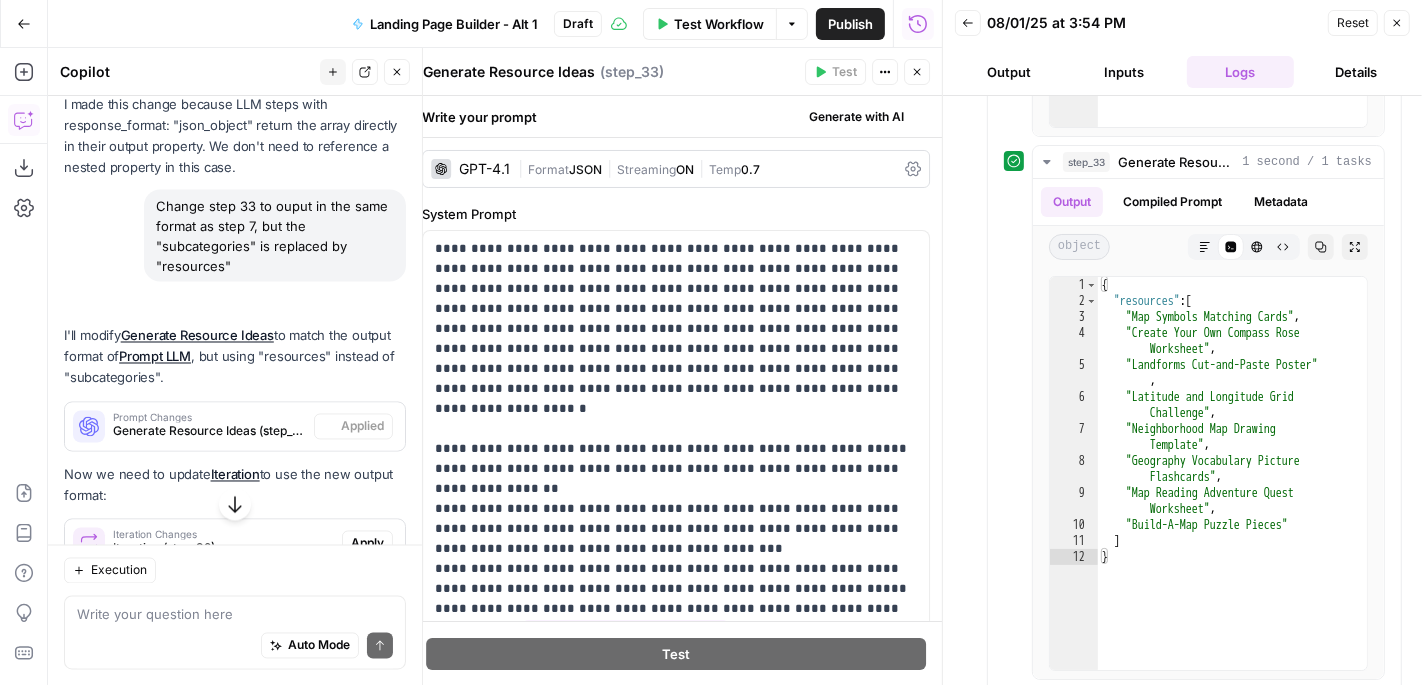 scroll, scrollTop: 3152, scrollLeft: 0, axis: vertical 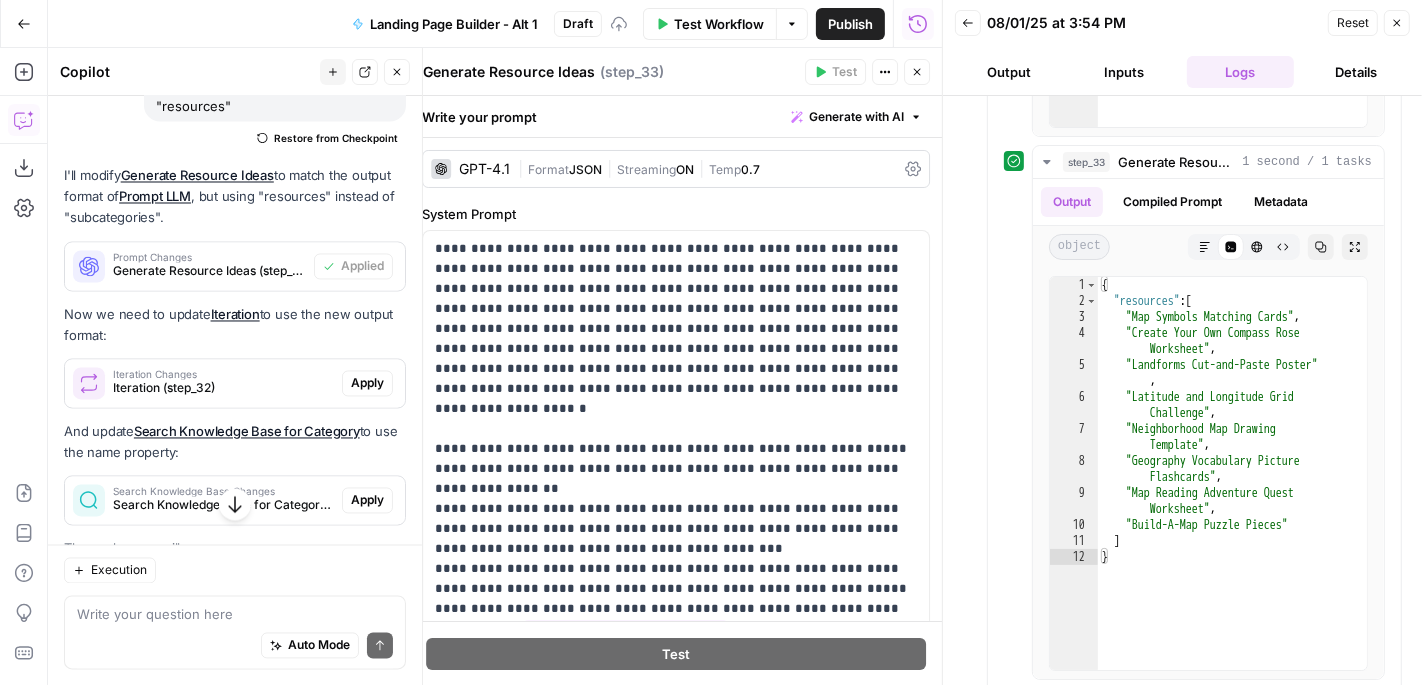 click on "Apply" at bounding box center (367, 384) 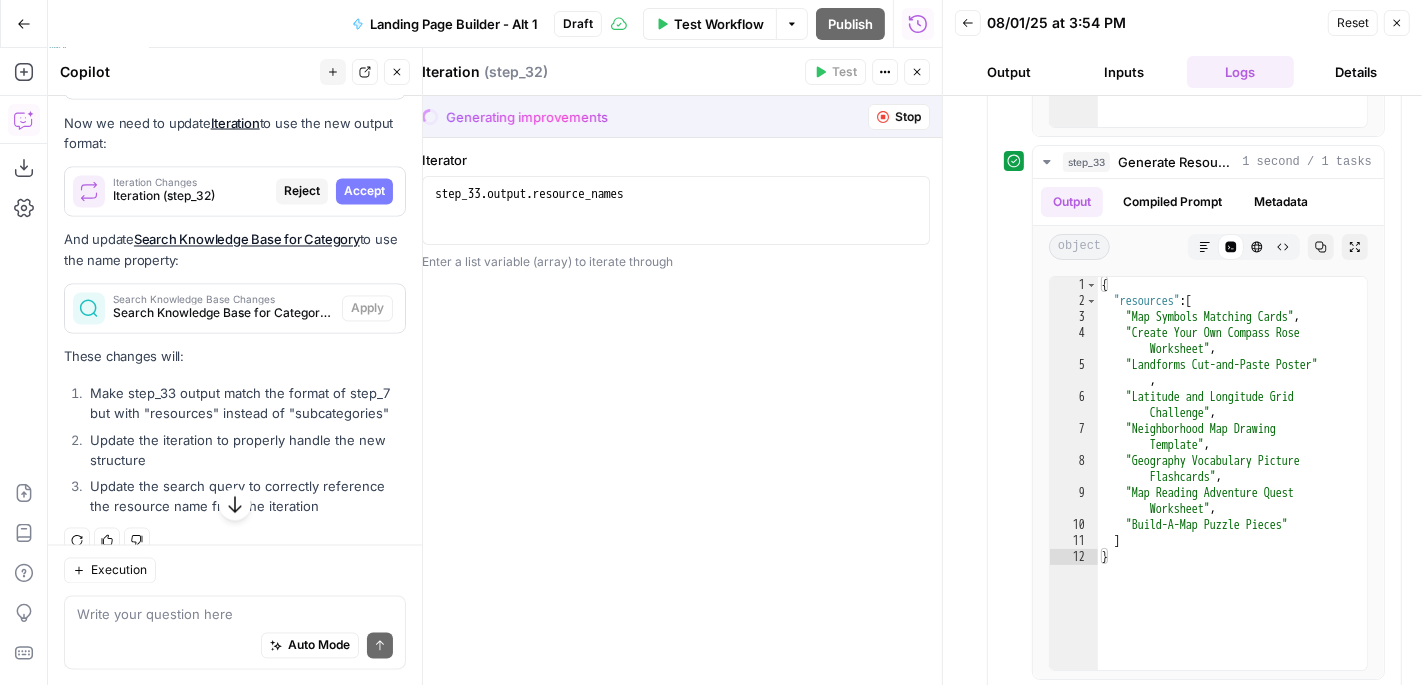 scroll, scrollTop: 2992, scrollLeft: 0, axis: vertical 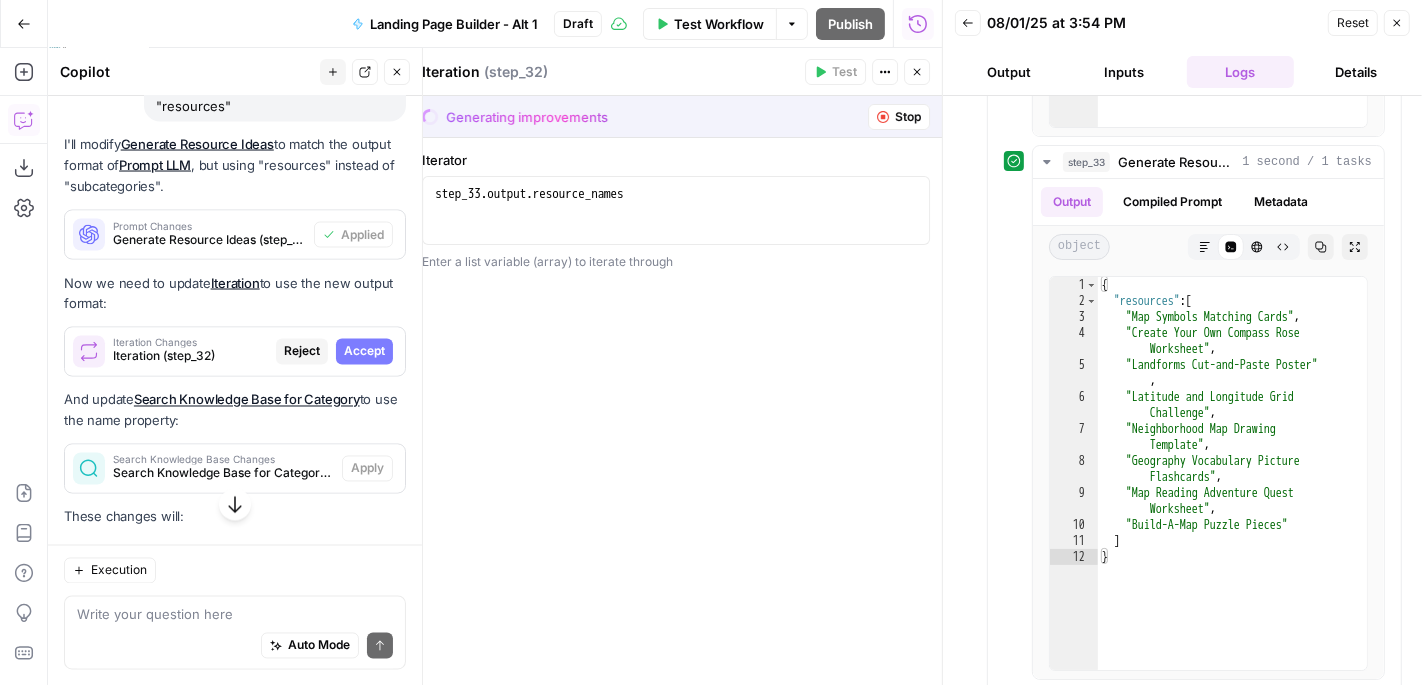 click on "Accept" at bounding box center [364, 352] 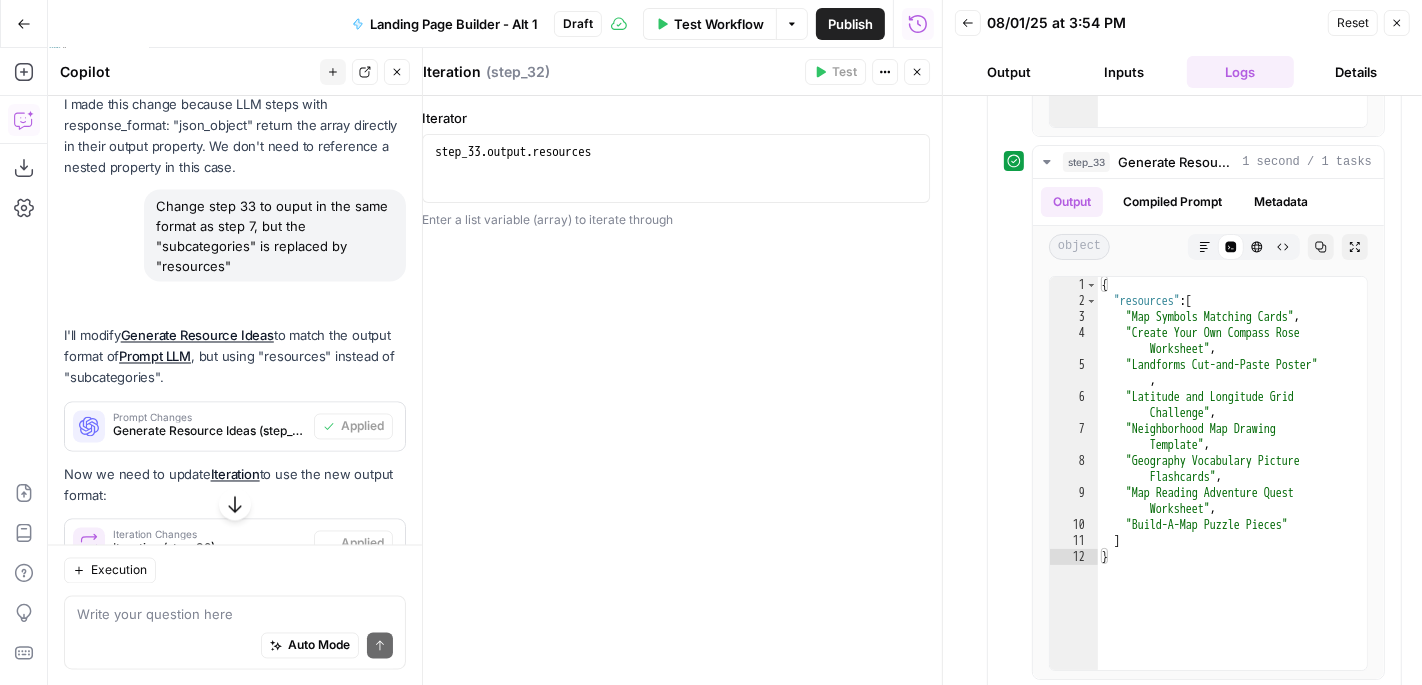scroll, scrollTop: 3152, scrollLeft: 0, axis: vertical 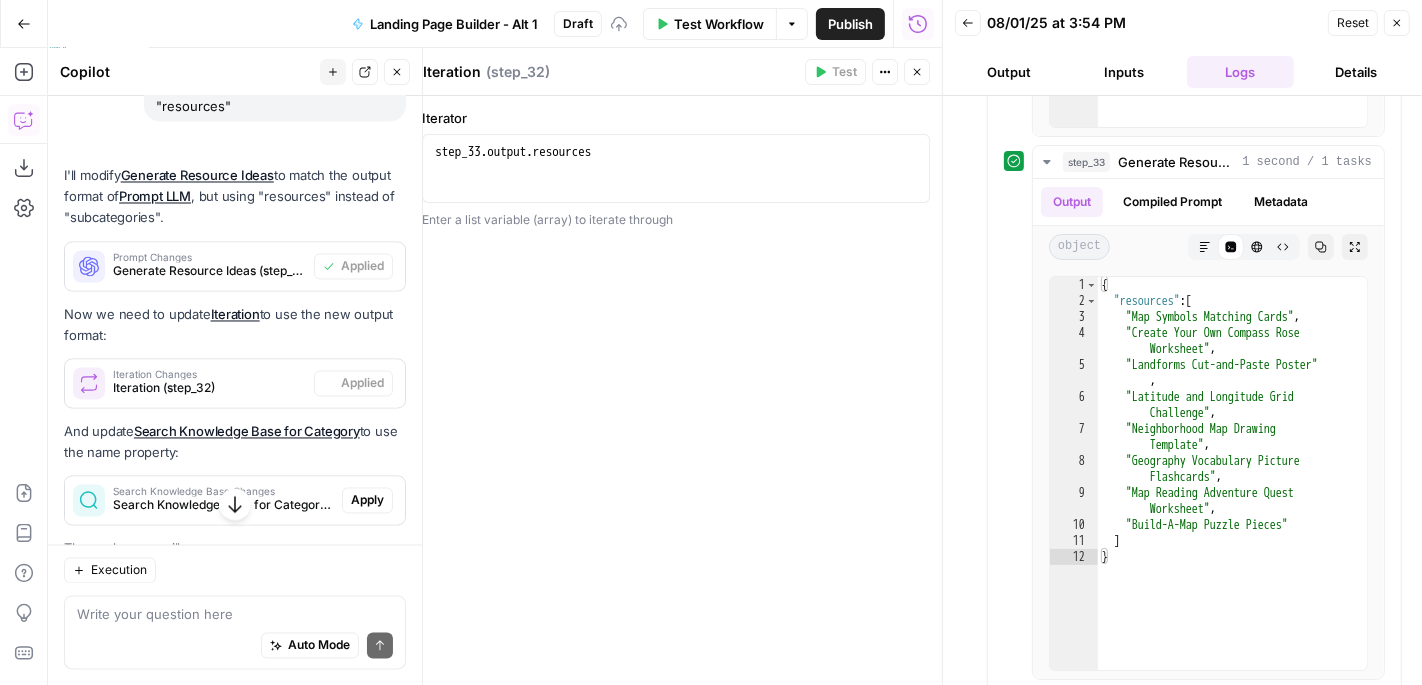 click on "Apply" at bounding box center (367, 501) 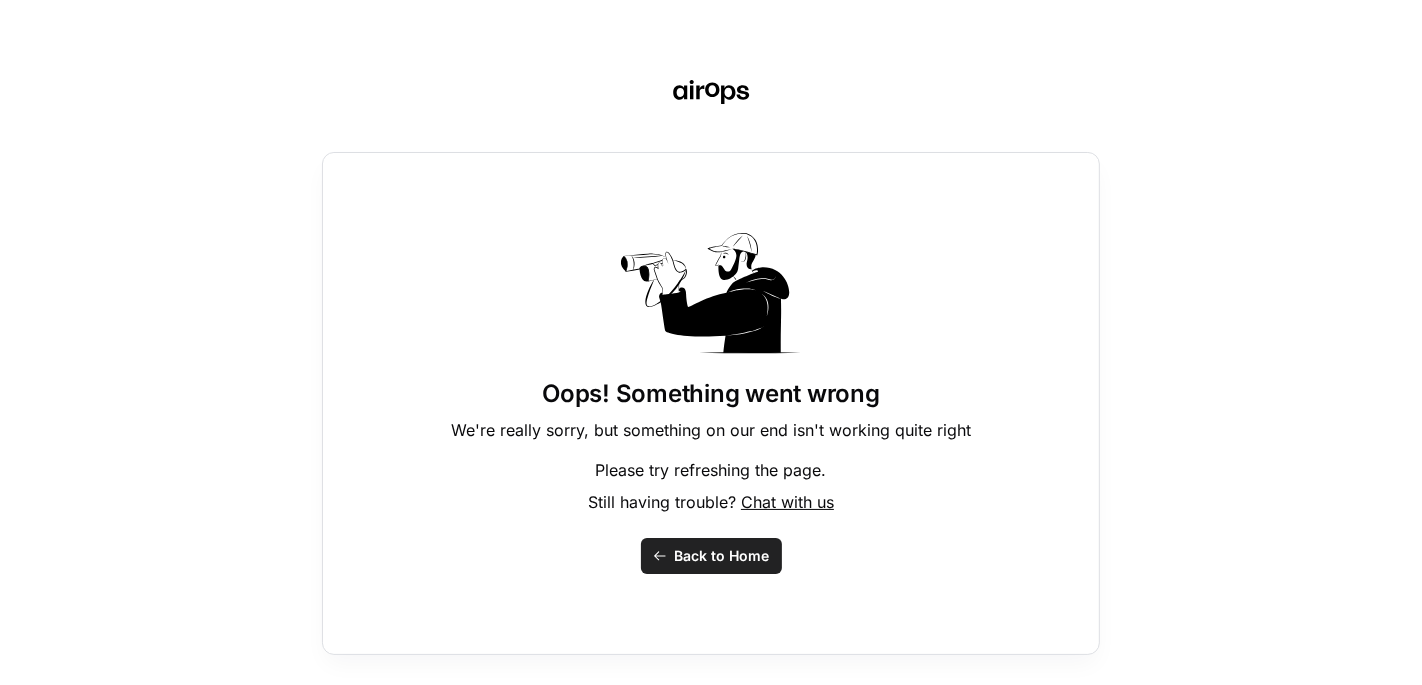 click on "Back to Home" at bounding box center [711, 556] 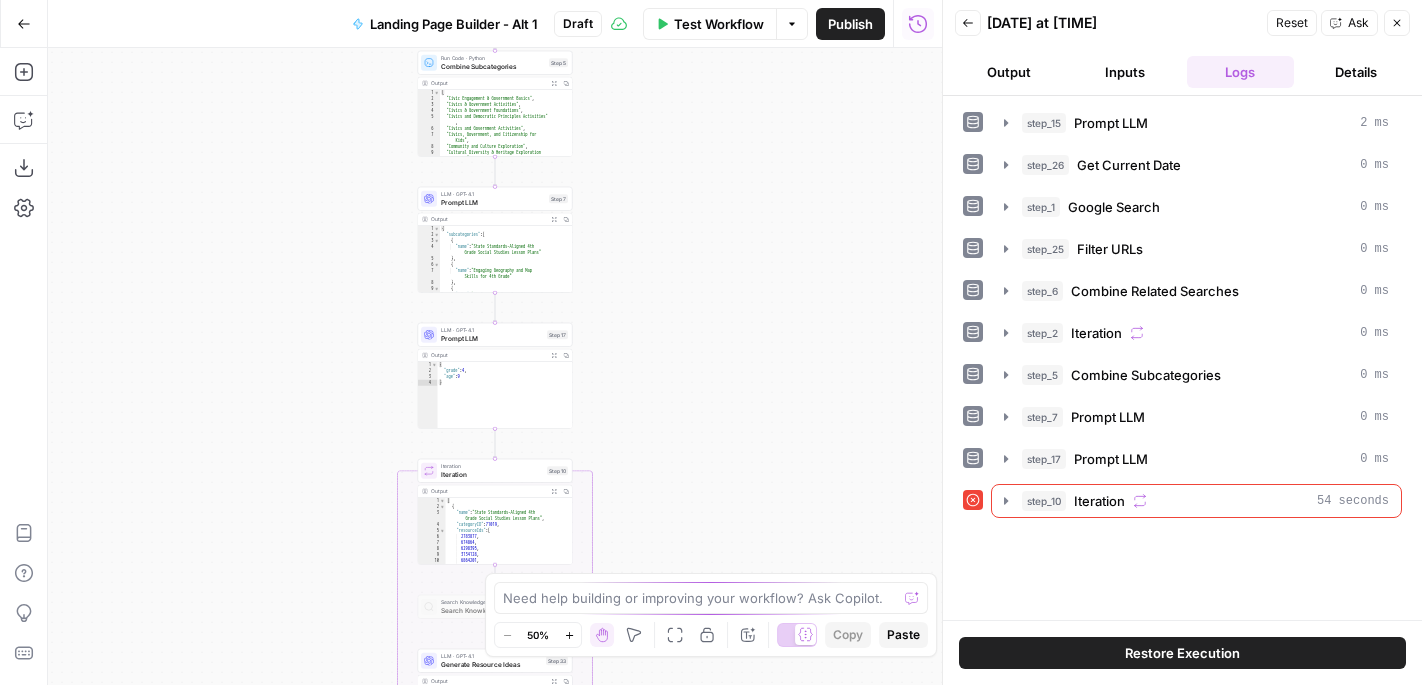 scroll, scrollTop: 0, scrollLeft: 0, axis: both 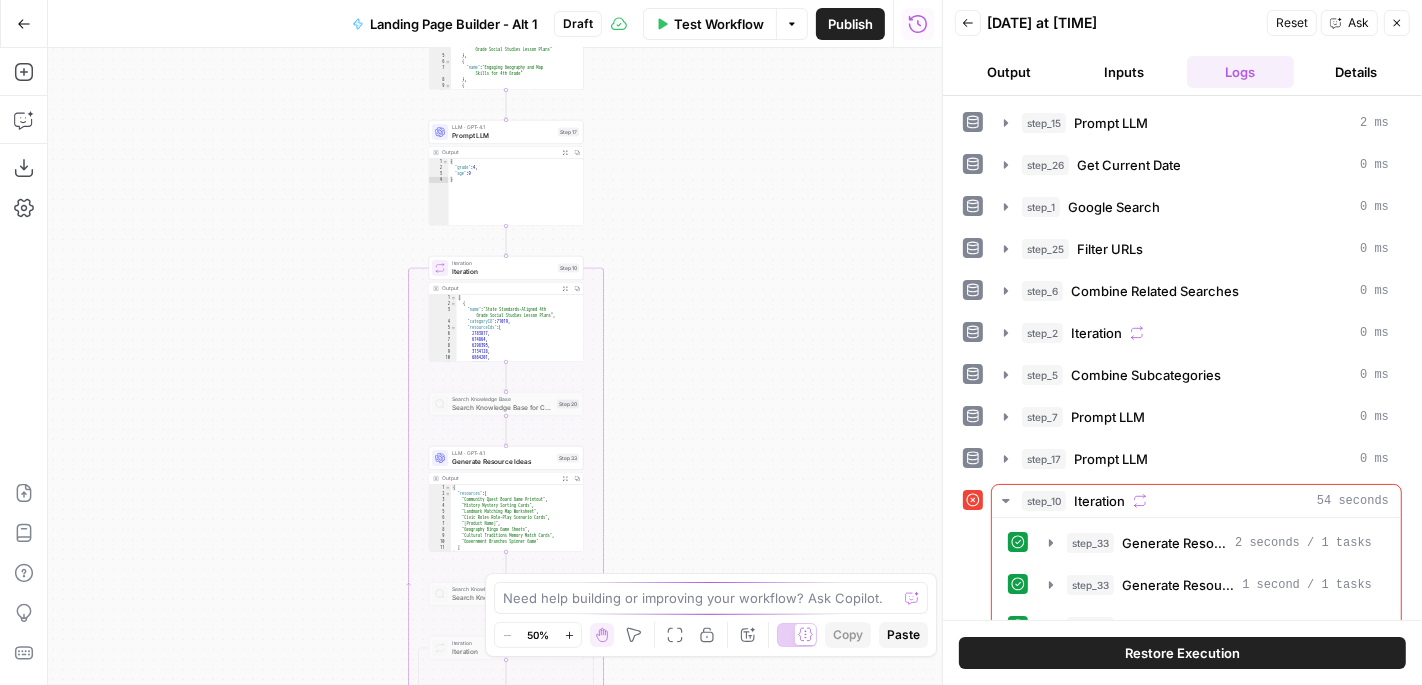 click on "Generate Resource Ideas" at bounding box center [502, 461] 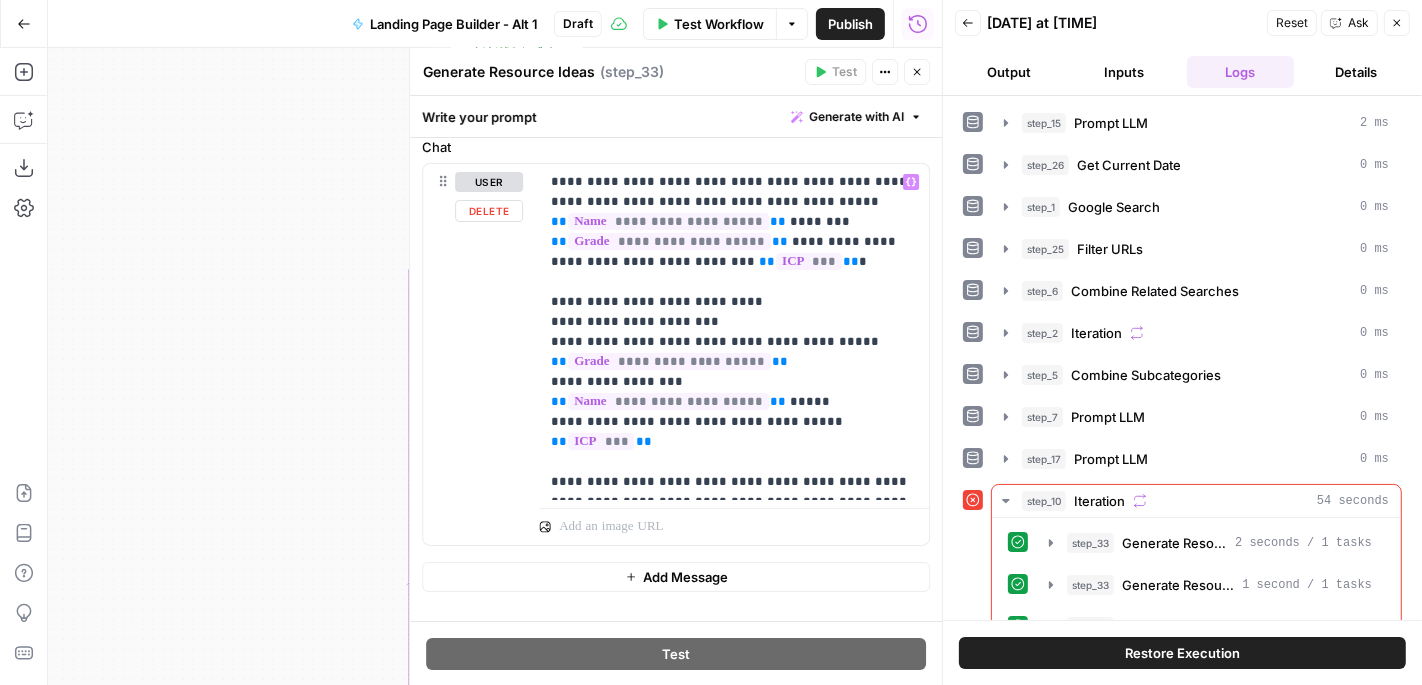 scroll, scrollTop: 835, scrollLeft: 0, axis: vertical 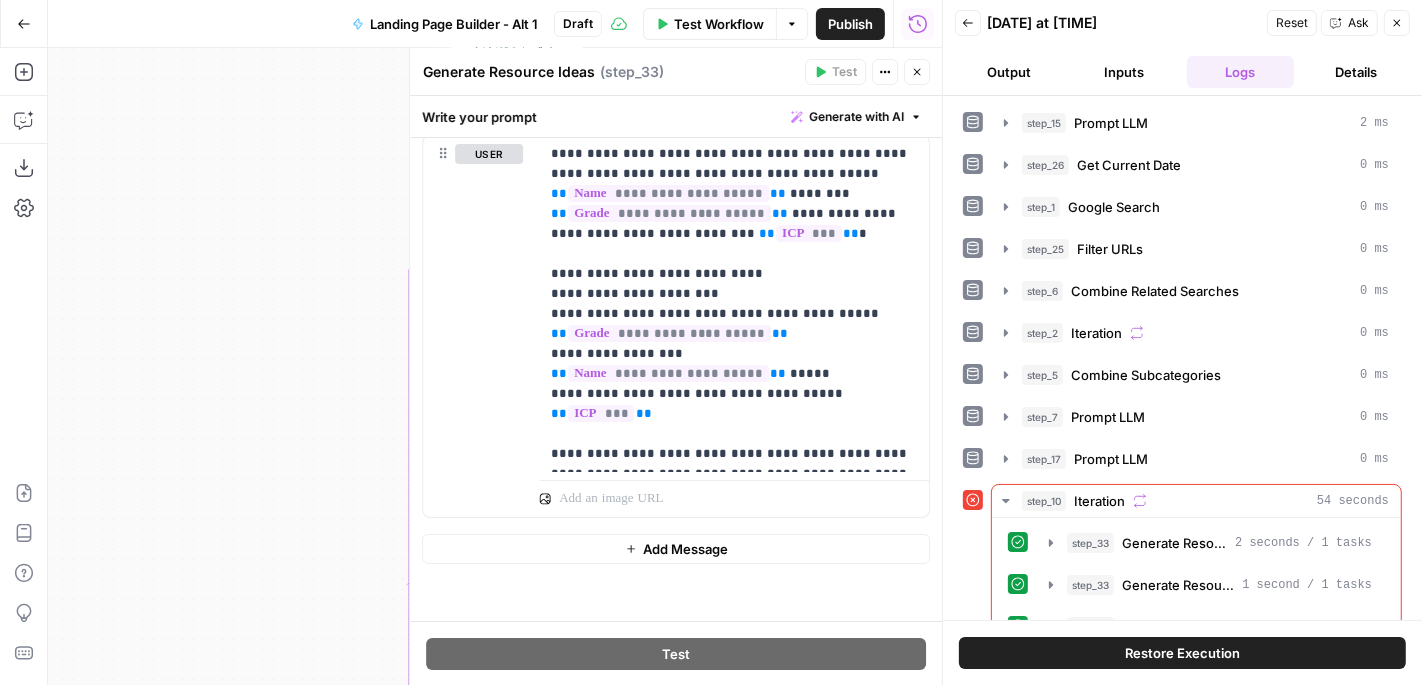click 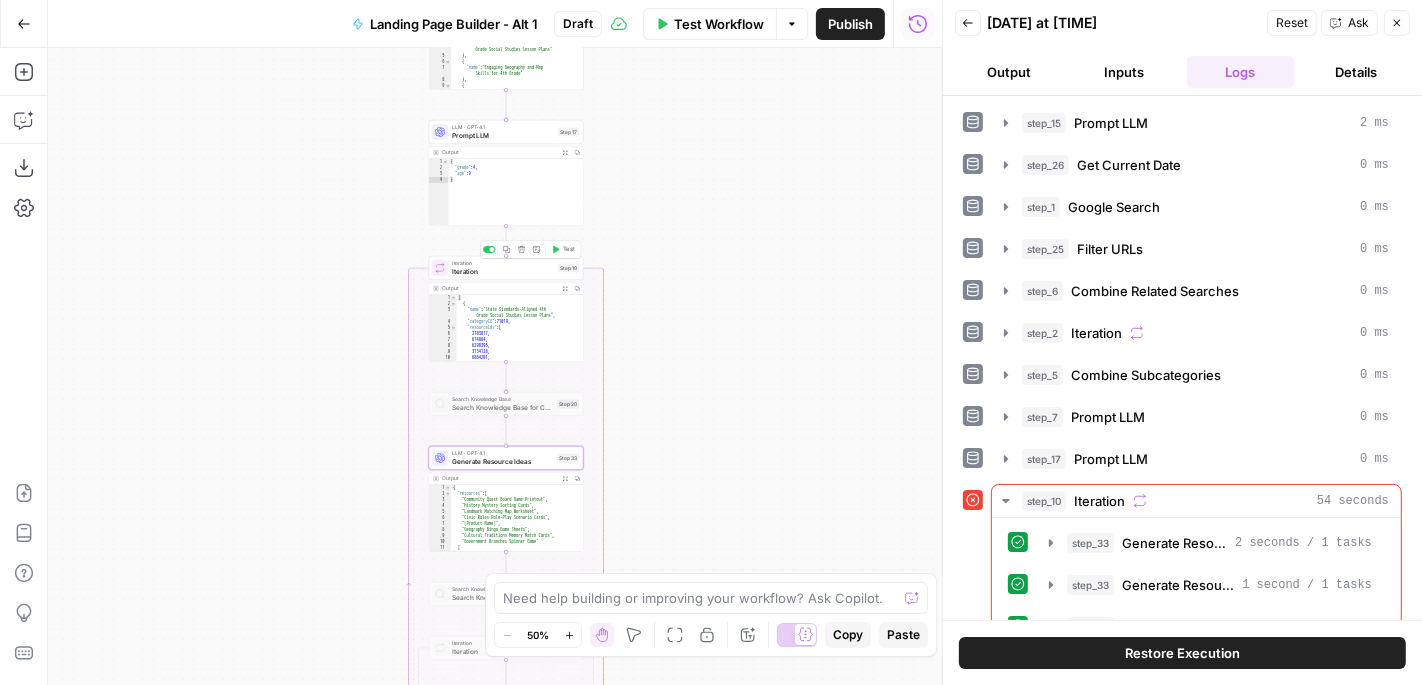 click on "Iteration" at bounding box center [503, 271] 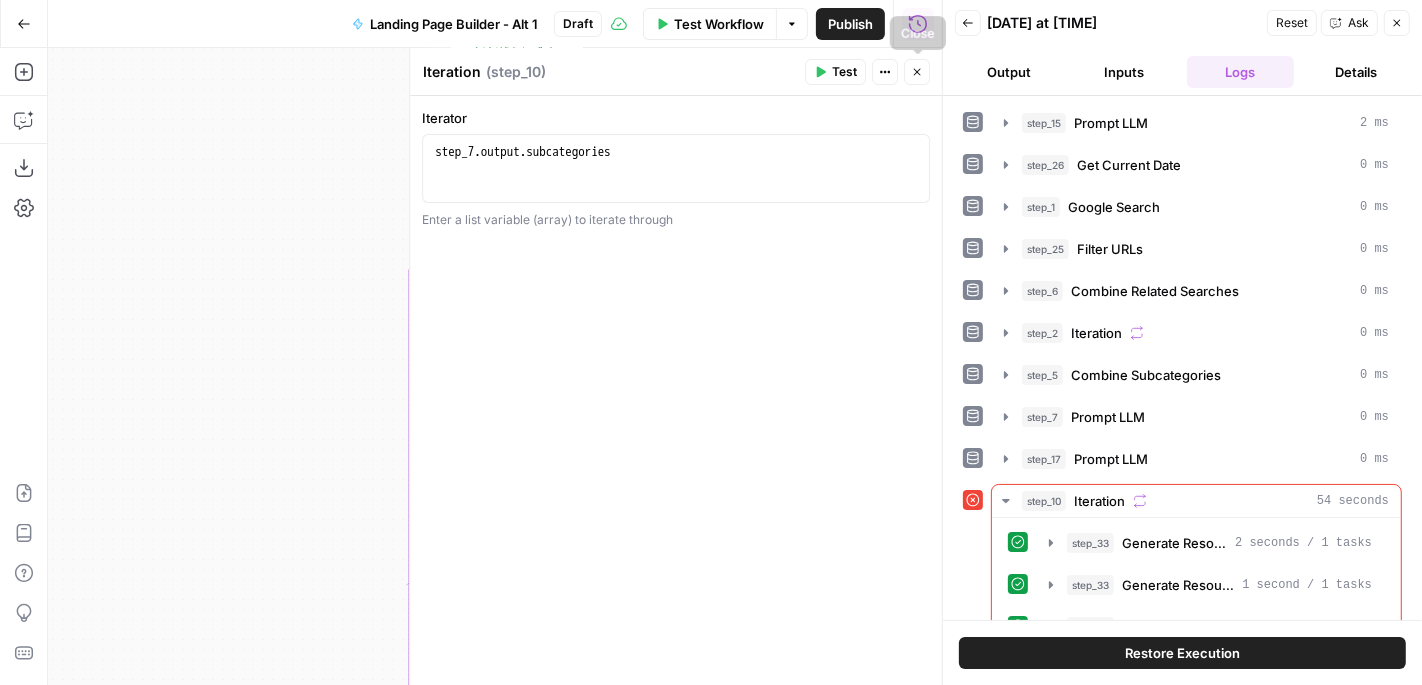 click on "Close" at bounding box center [917, 72] 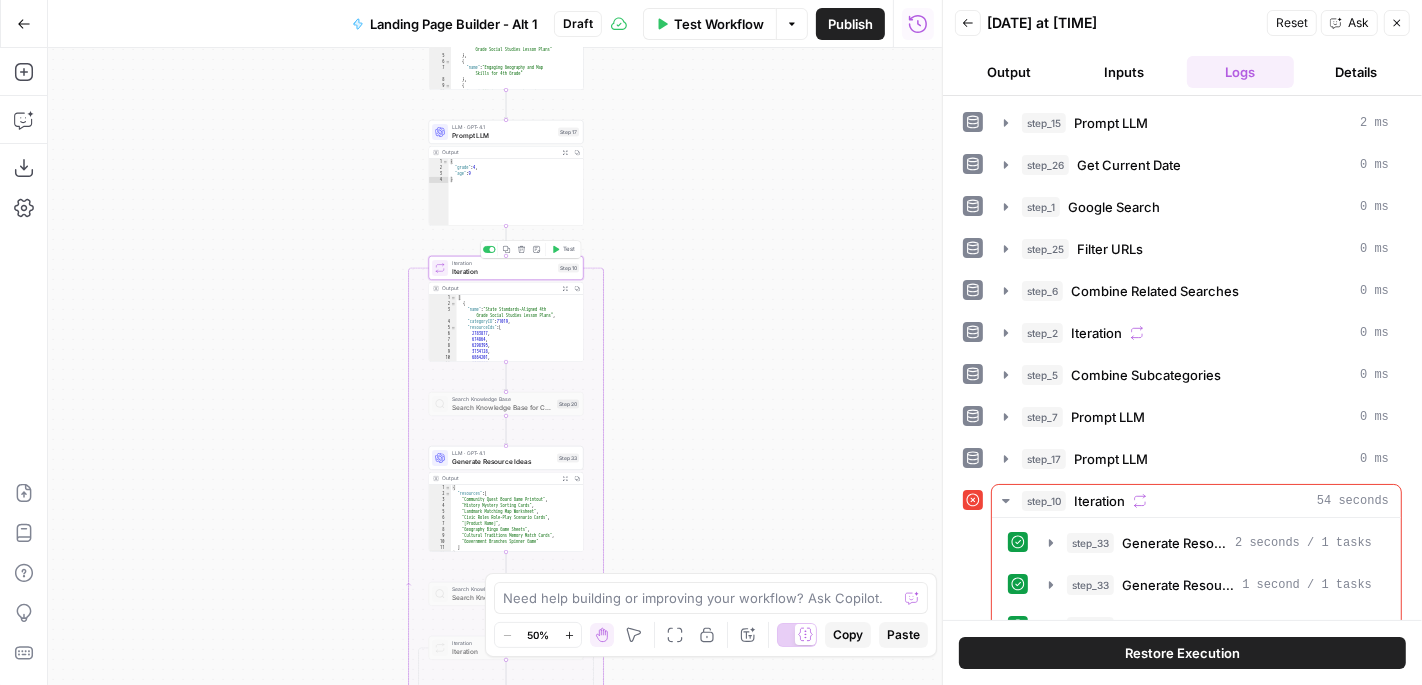 click on "Test" at bounding box center (569, 249) 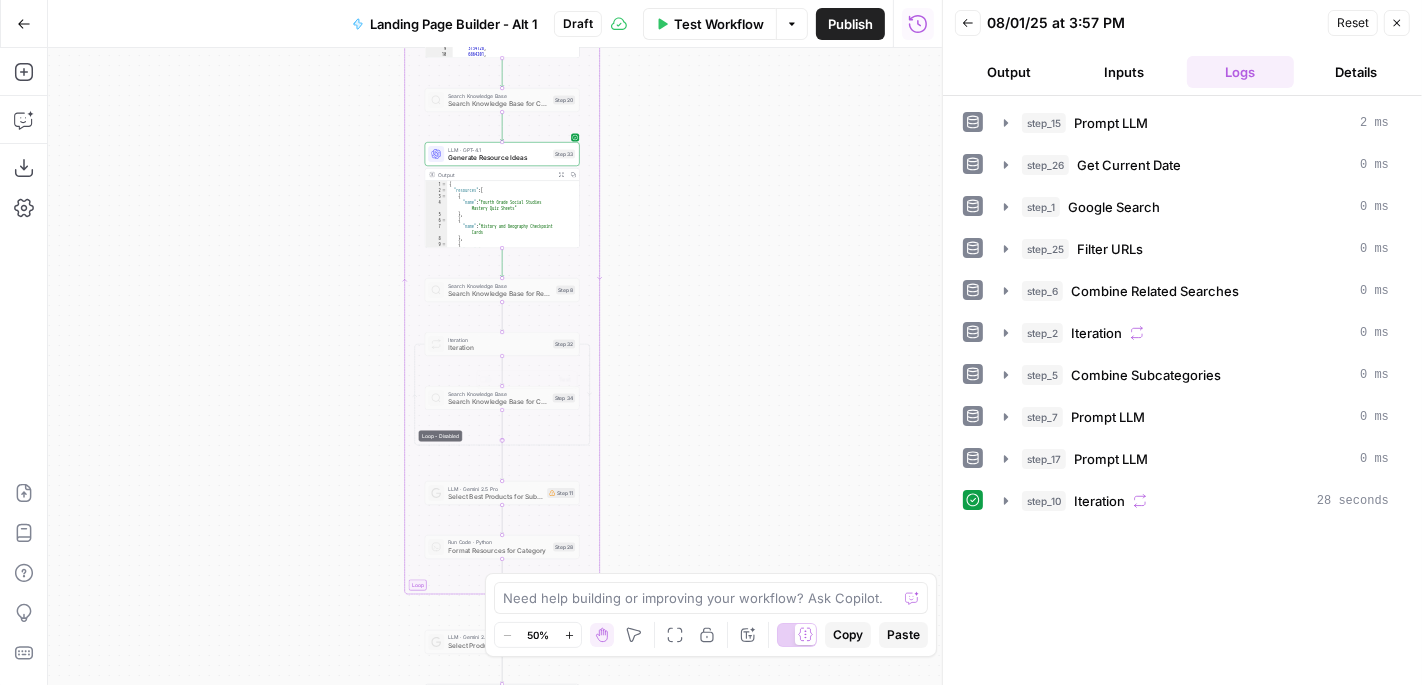 click on "Iteration" at bounding box center (498, 348) 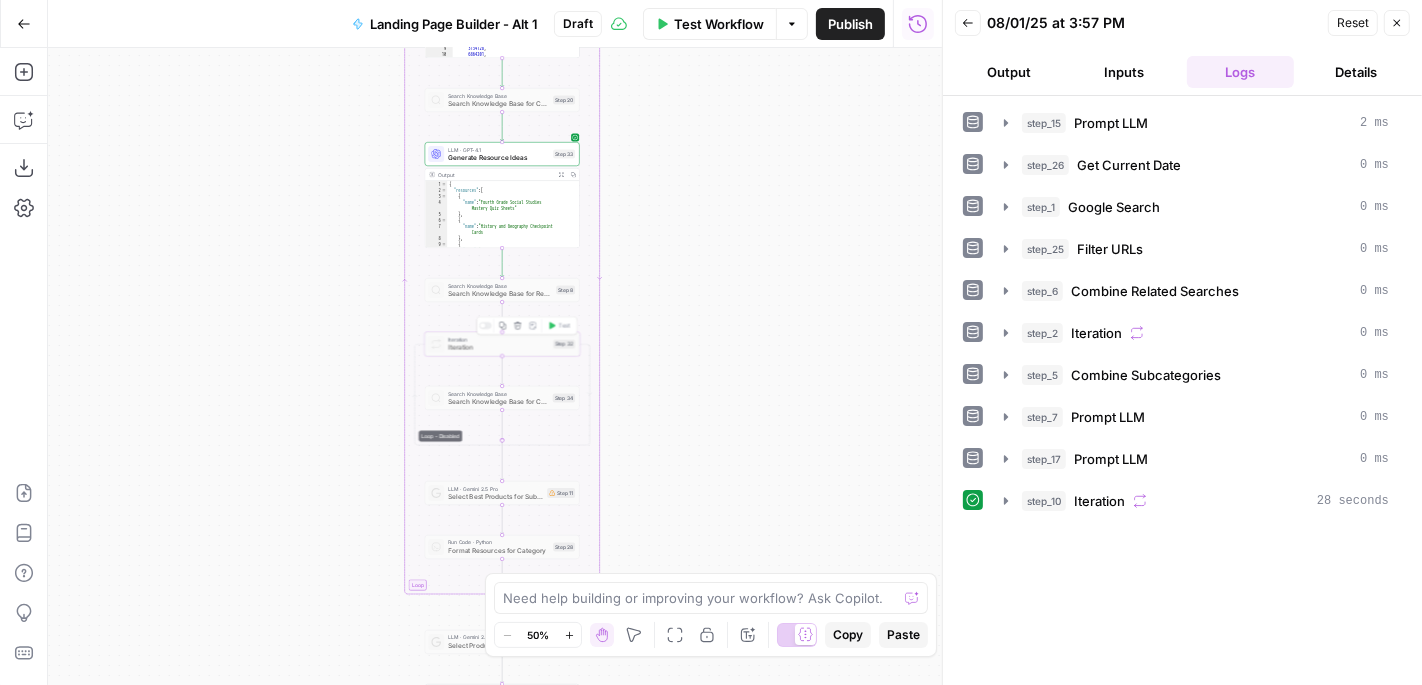 click at bounding box center [485, 325] 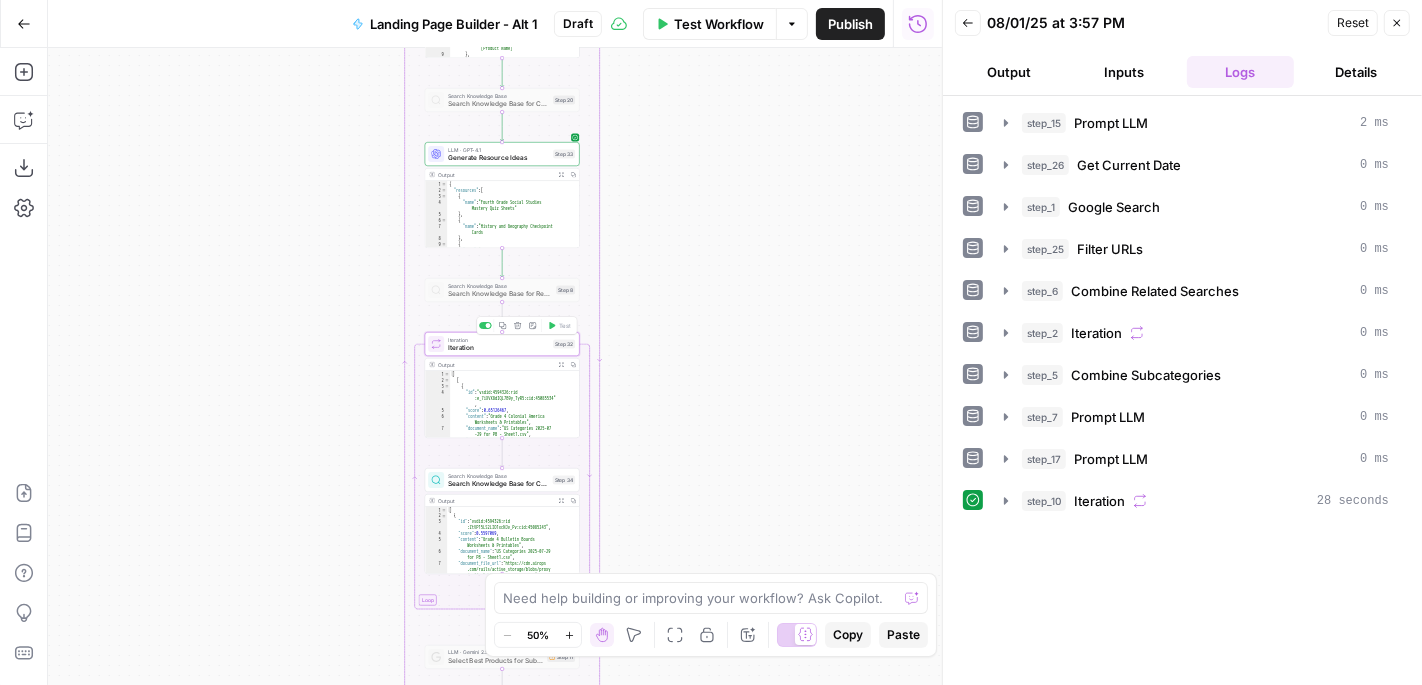 click on "Iteration" at bounding box center [498, 348] 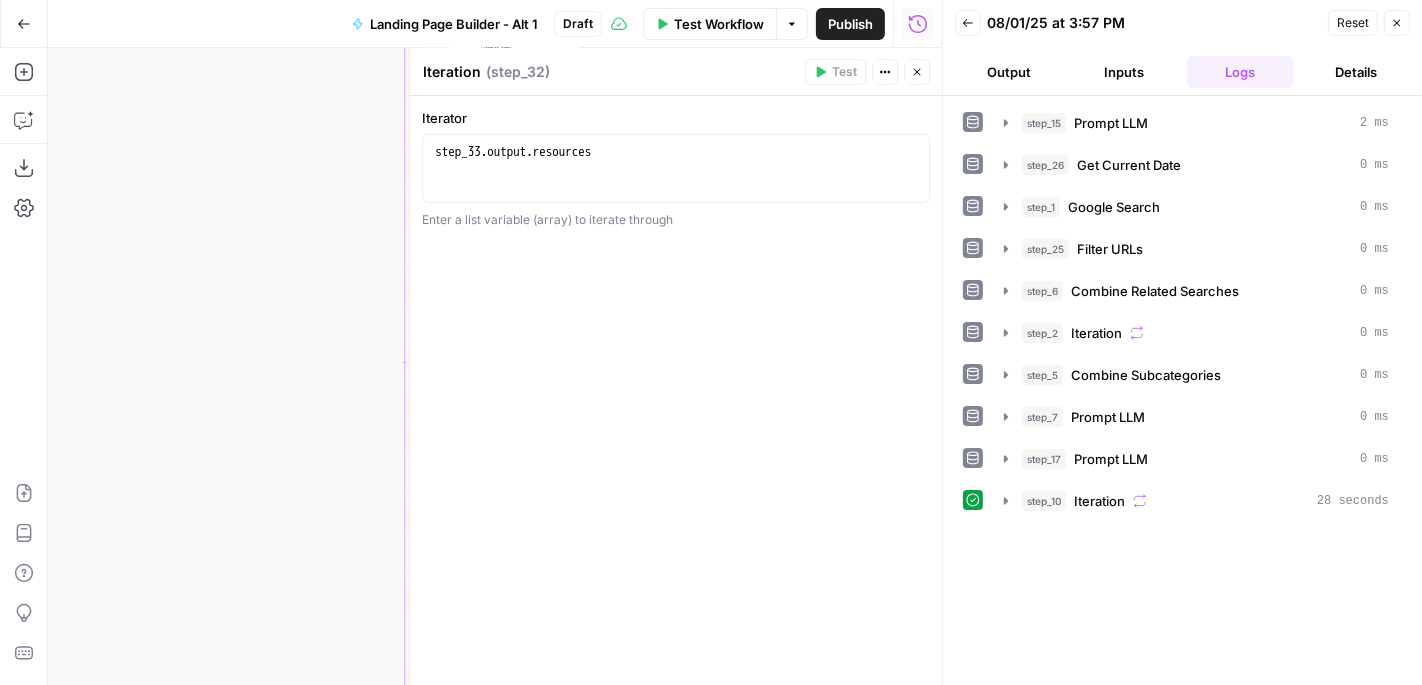 click on "Close" at bounding box center [917, 72] 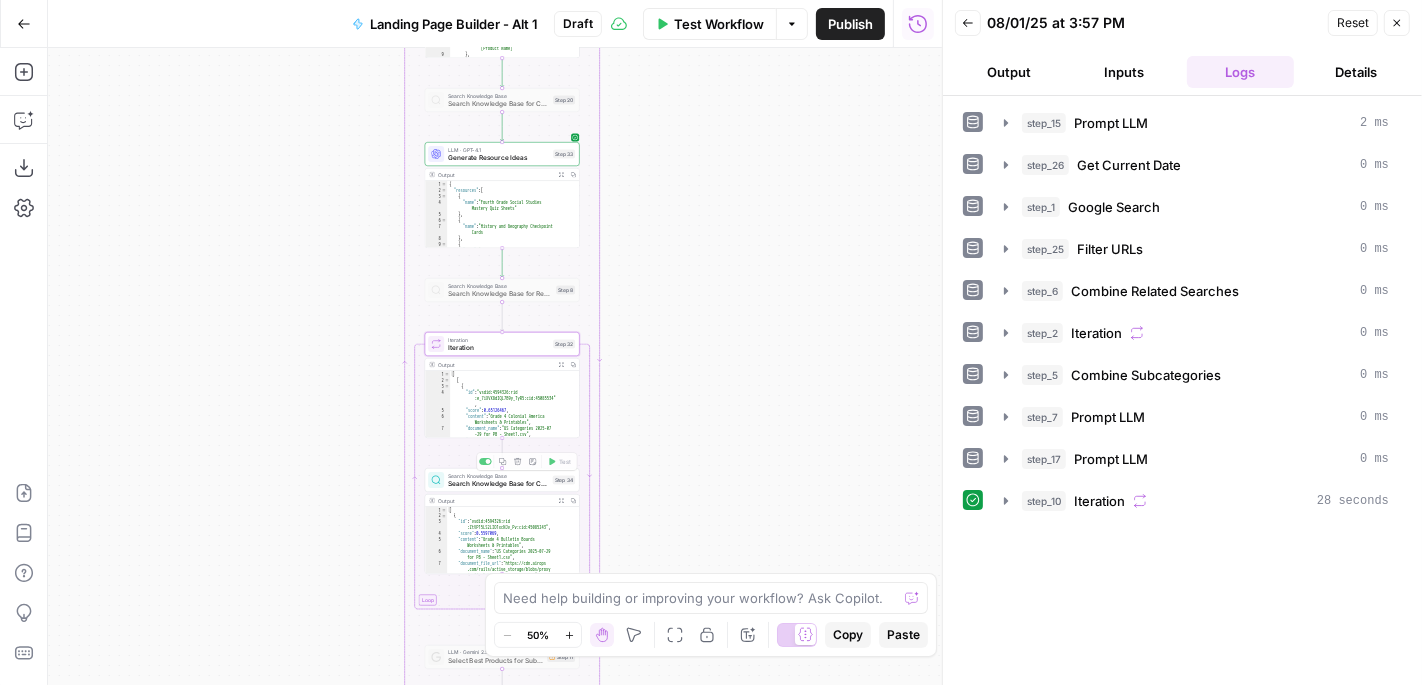 click on "Output Expand Output Copy" at bounding box center [502, 501] 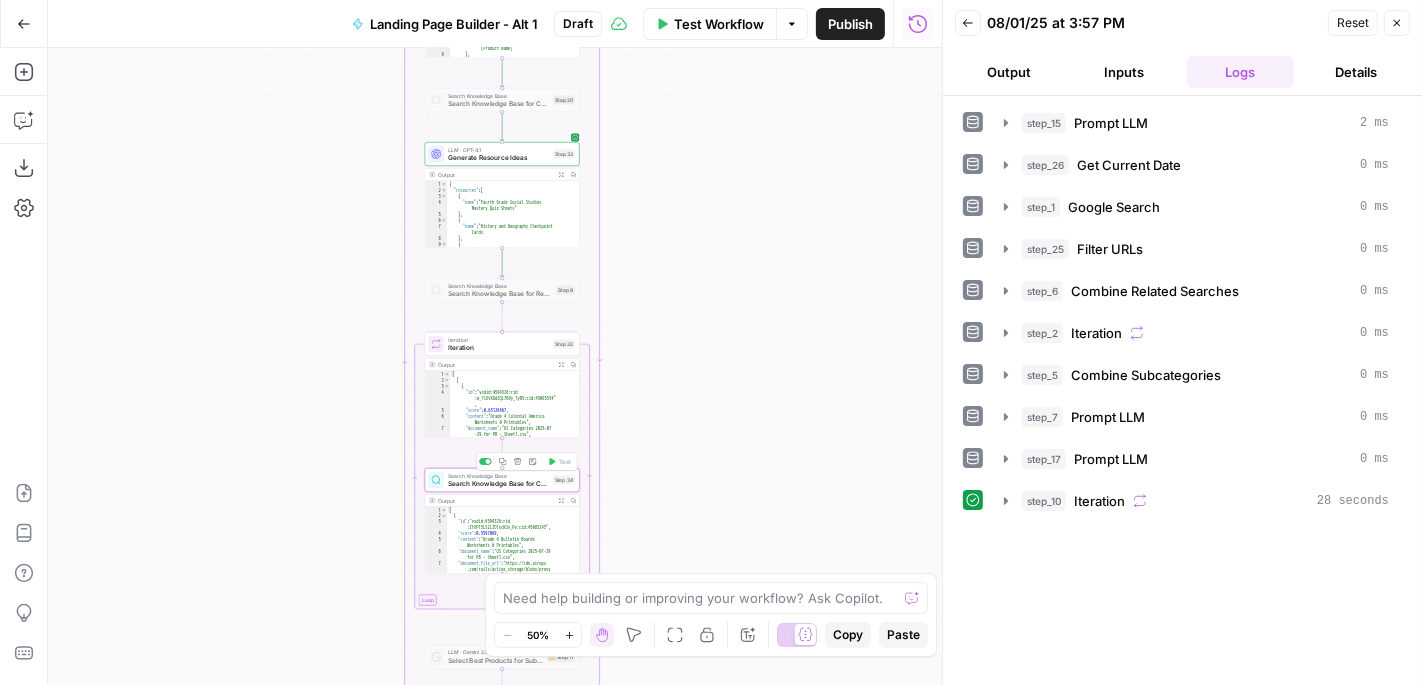 click on "Search Knowledge Base for Category" at bounding box center (498, 484) 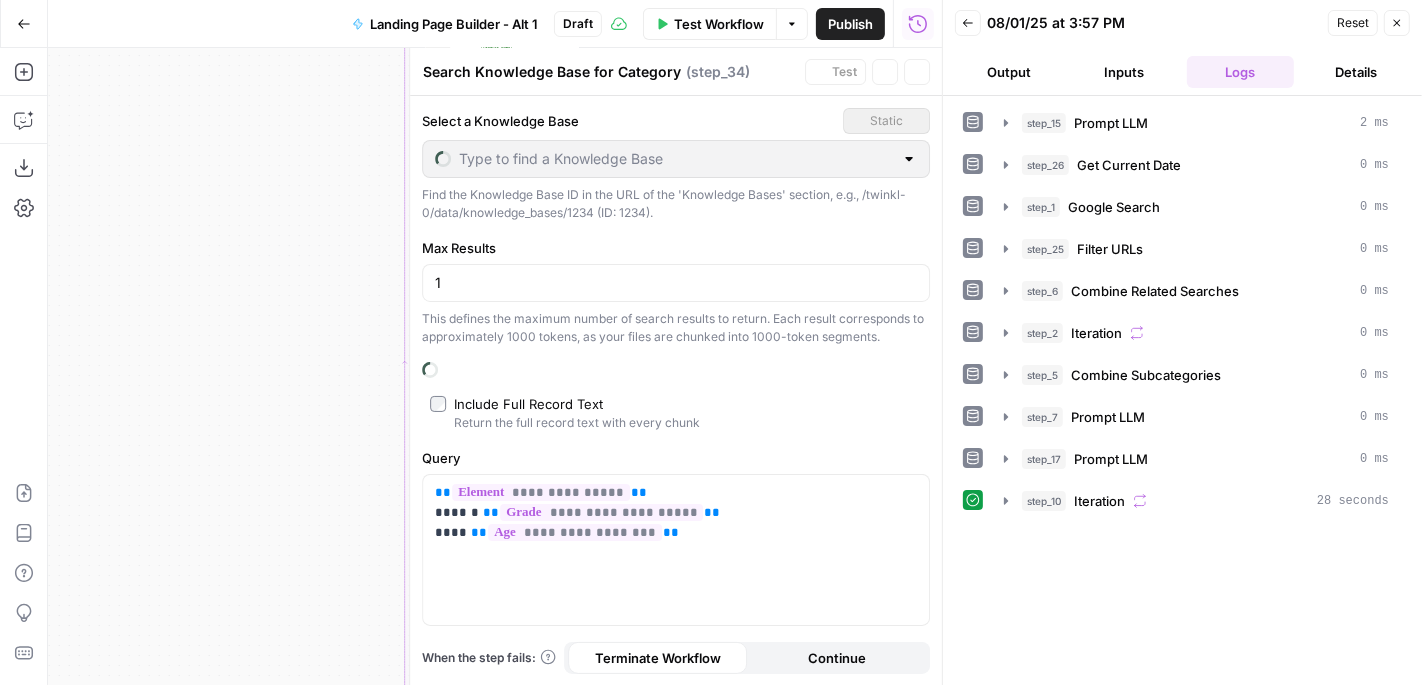 type on "[US Categories] [+ resource count]" 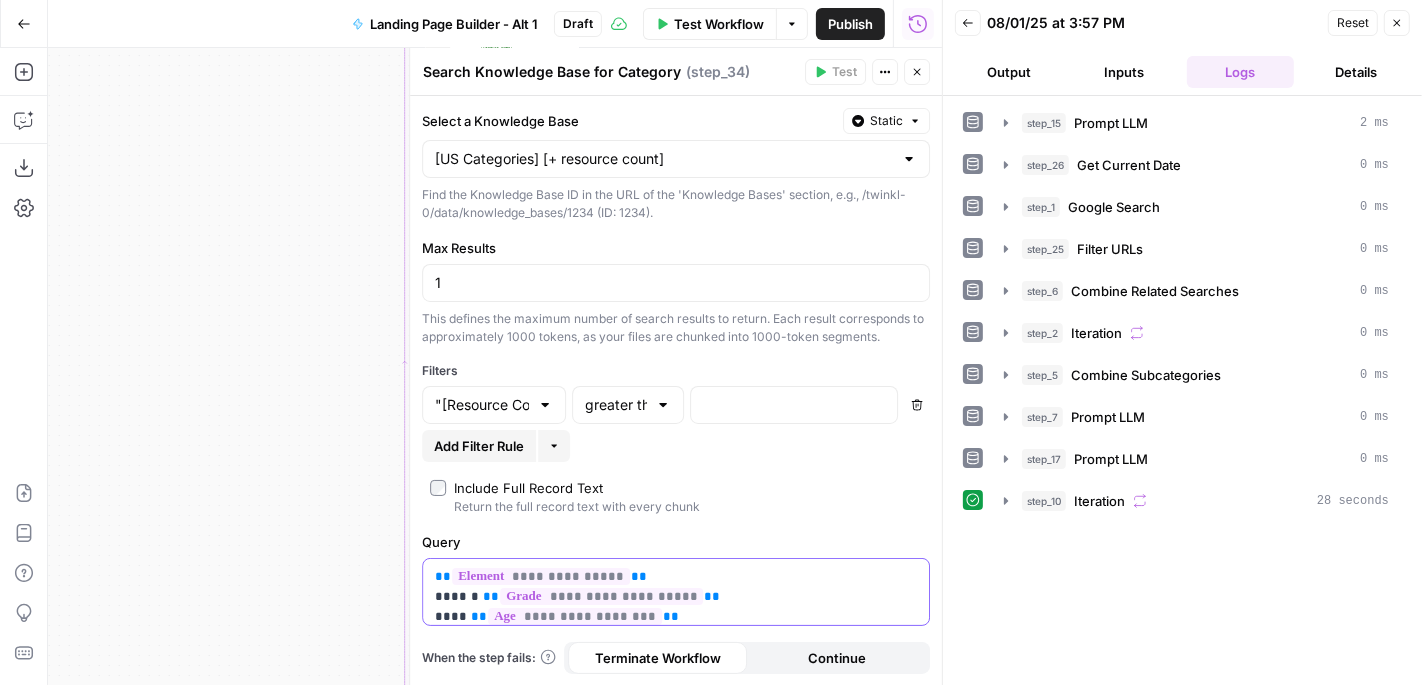 click on "**********" at bounding box center [676, 592] 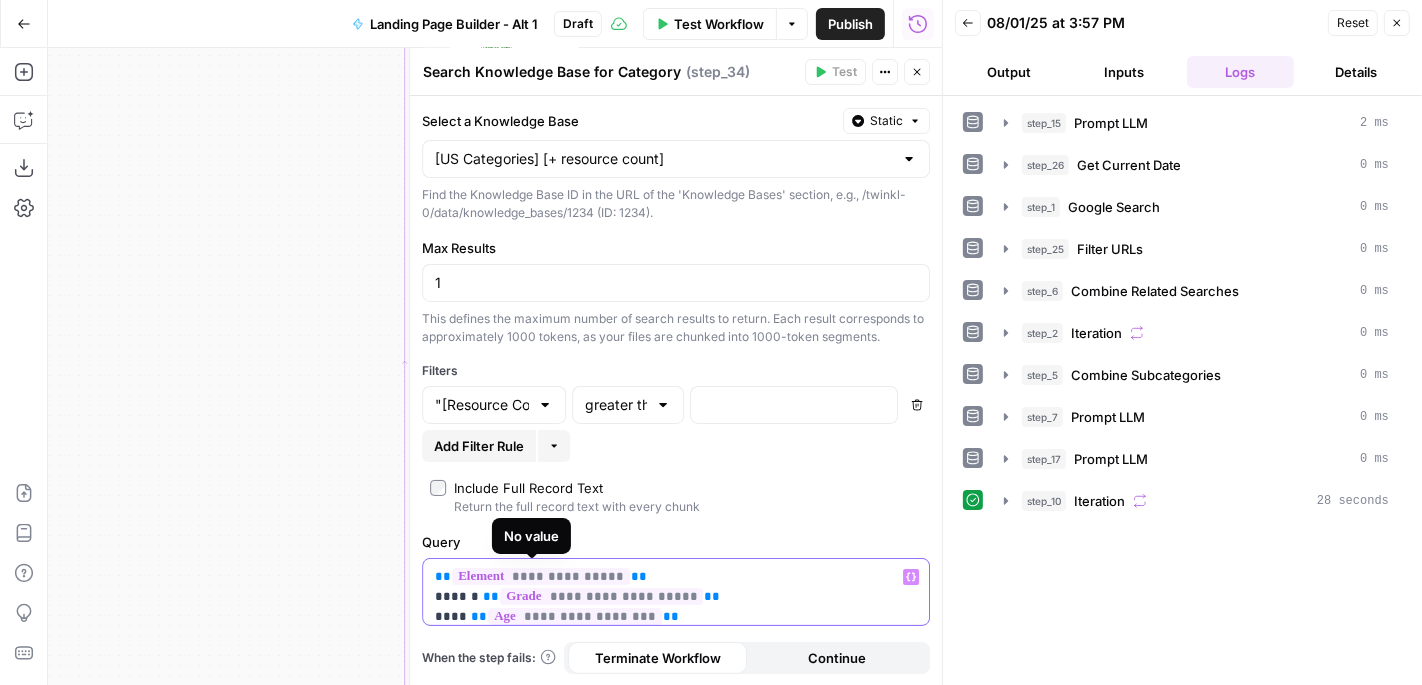 click on "**" at bounding box center [639, 576] 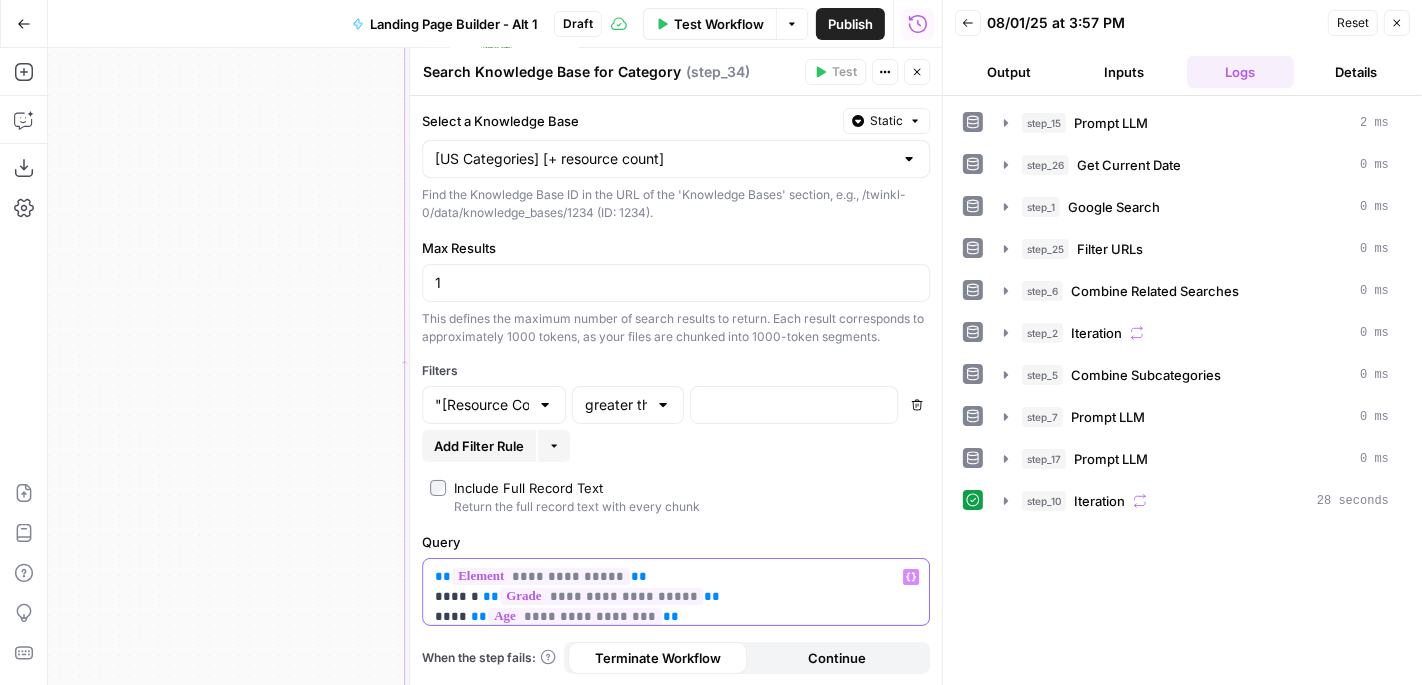 type 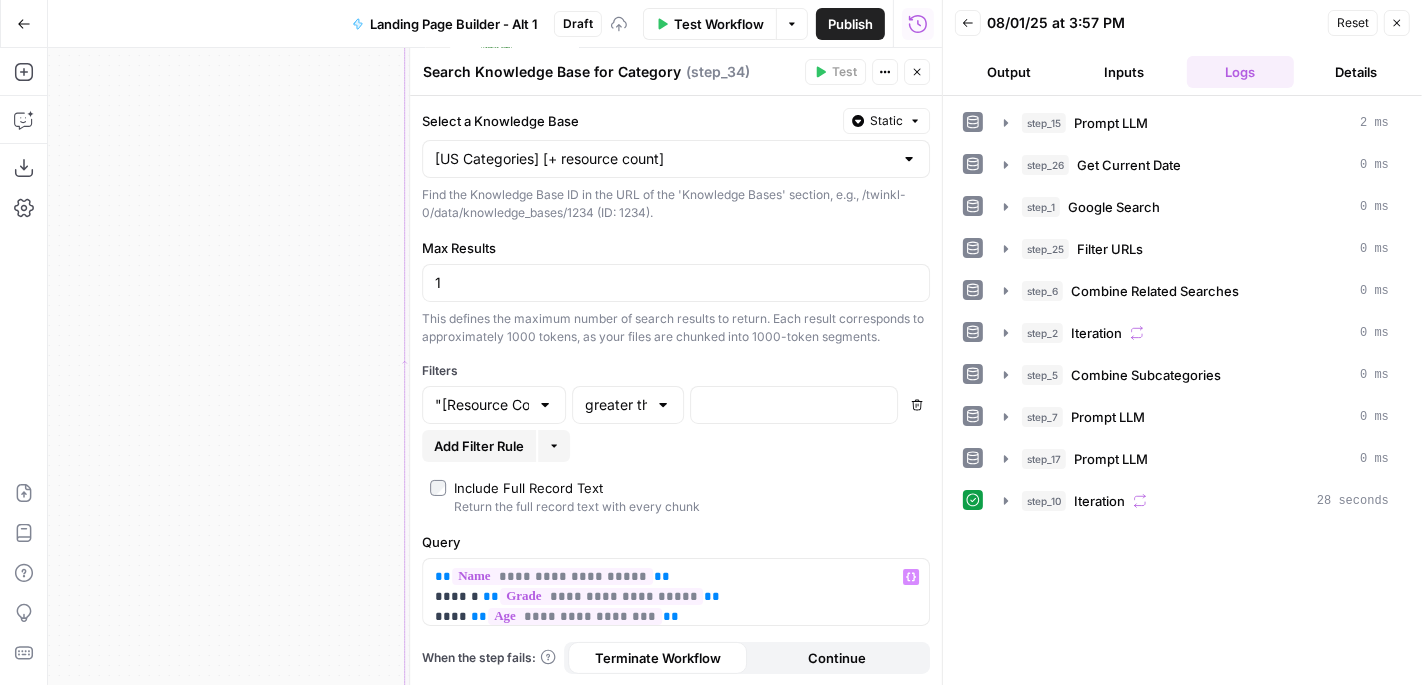 click on "Close" at bounding box center (917, 72) 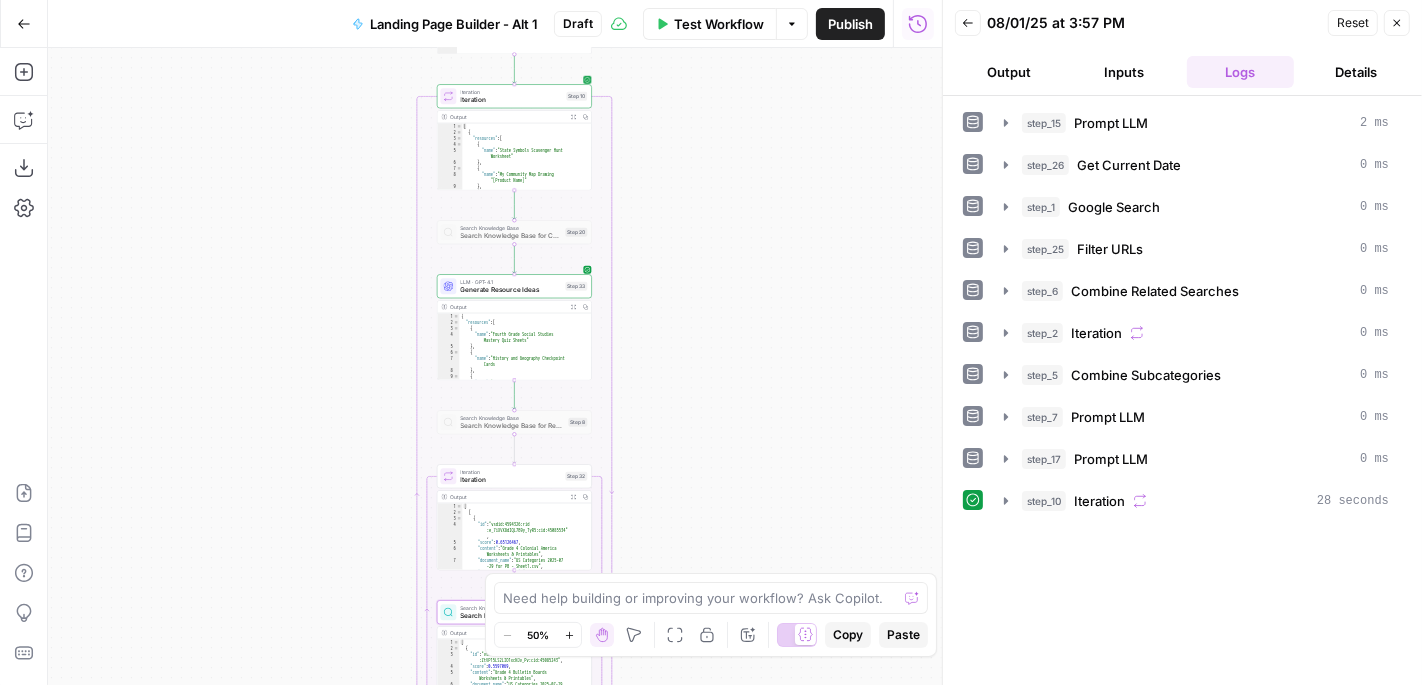click on "Iteration" at bounding box center (511, 92) 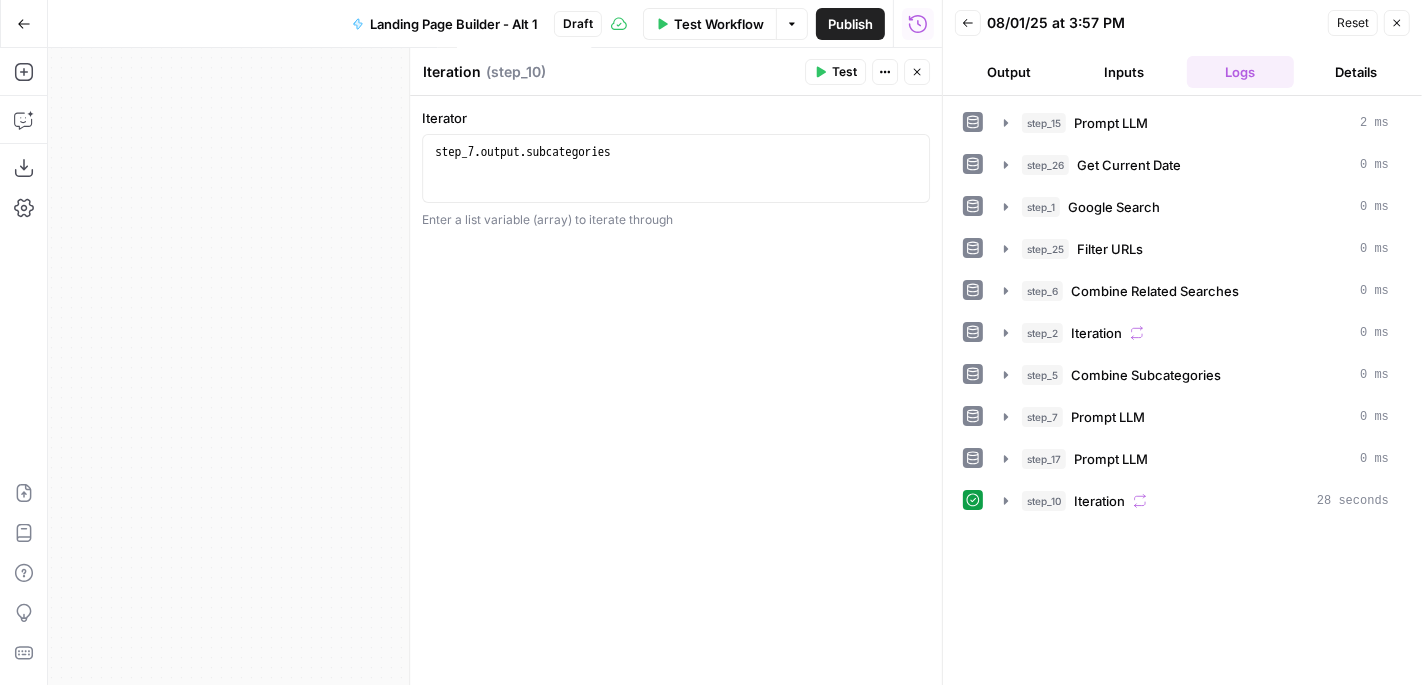 click on "Test" at bounding box center (835, 72) 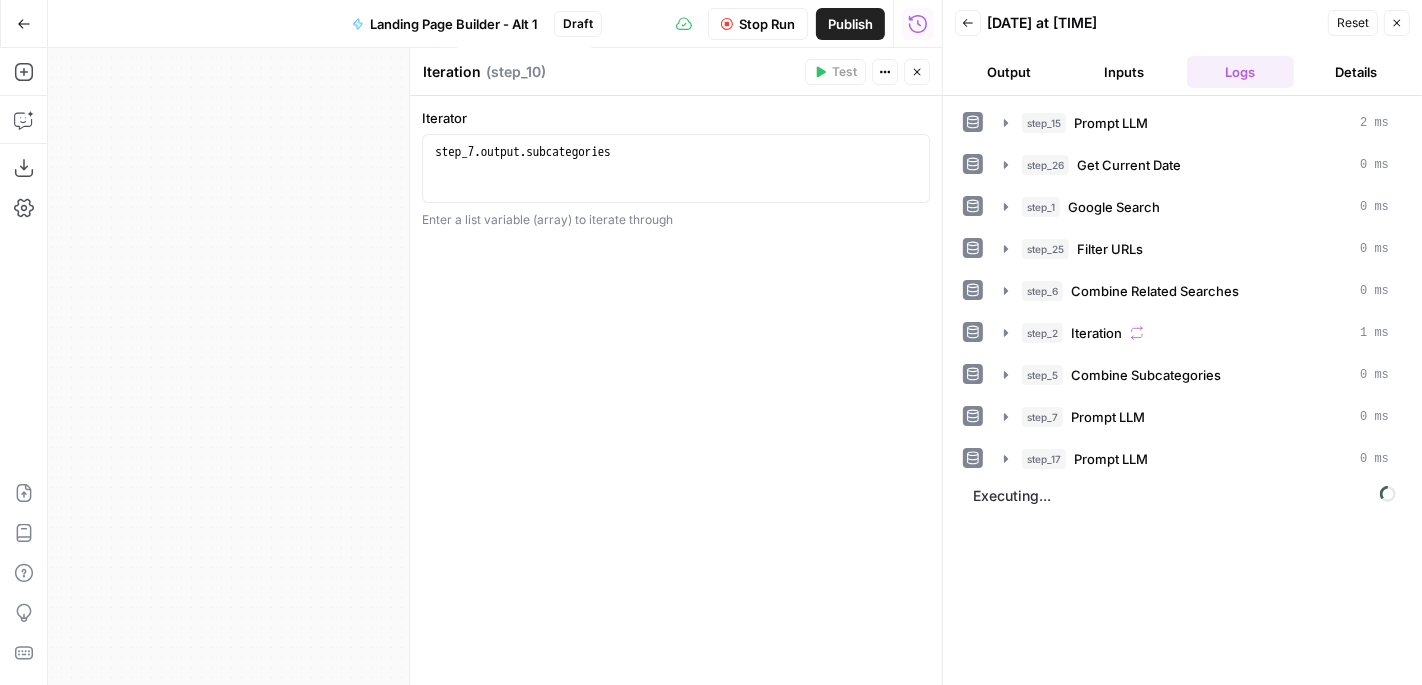 click on "Close" at bounding box center (917, 72) 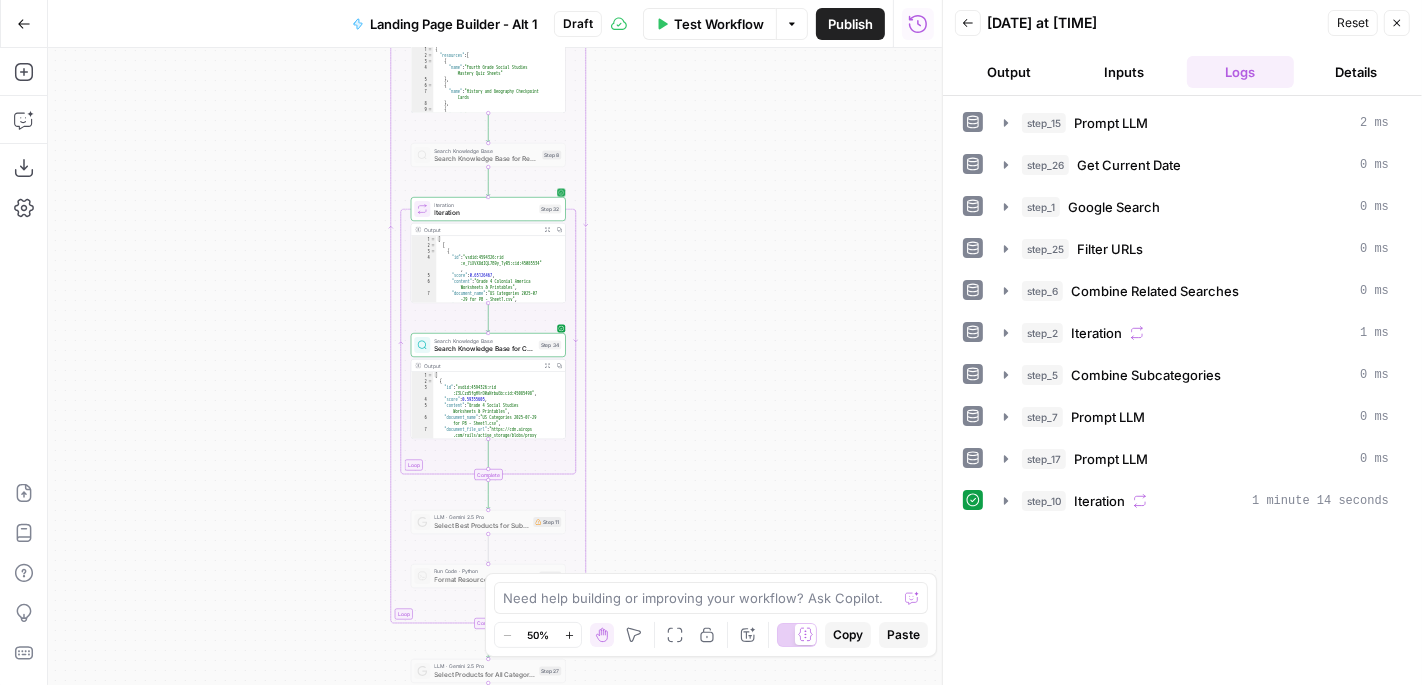 click on "Iteration" at bounding box center (484, 213) 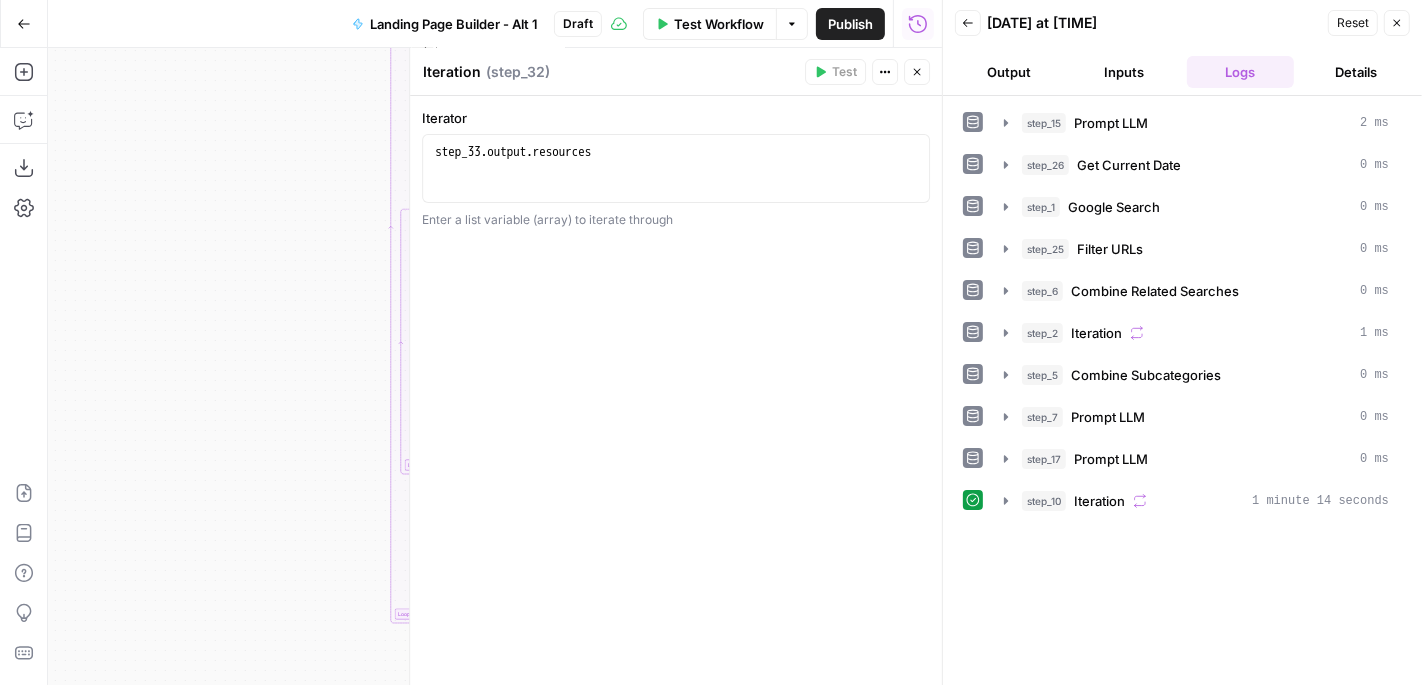 click on "Close" at bounding box center (917, 72) 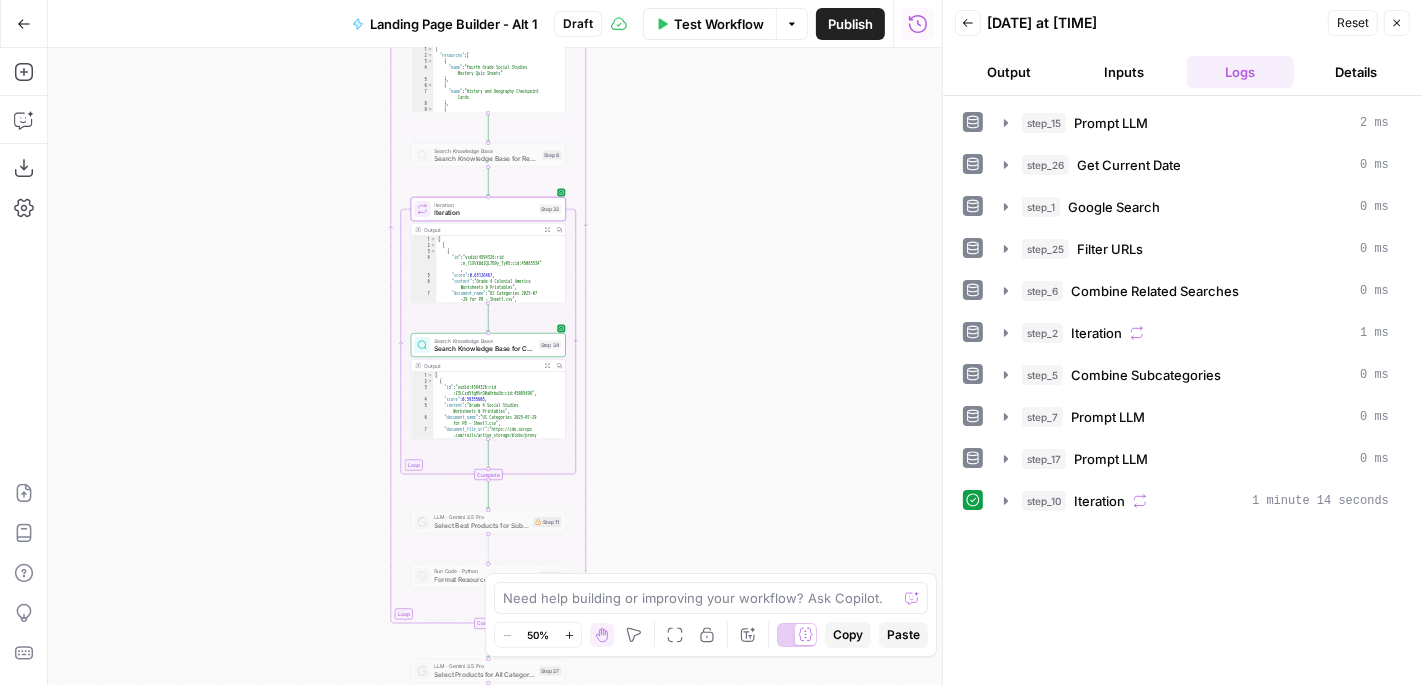 click 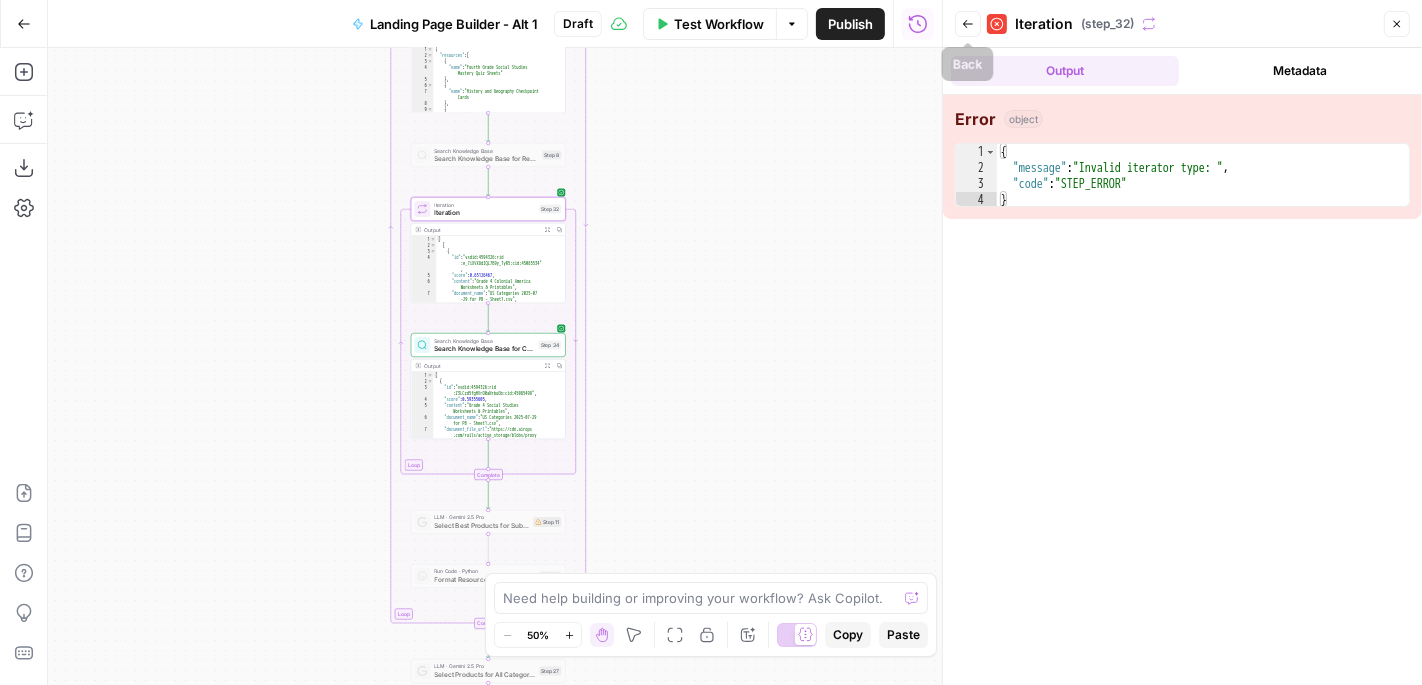 click 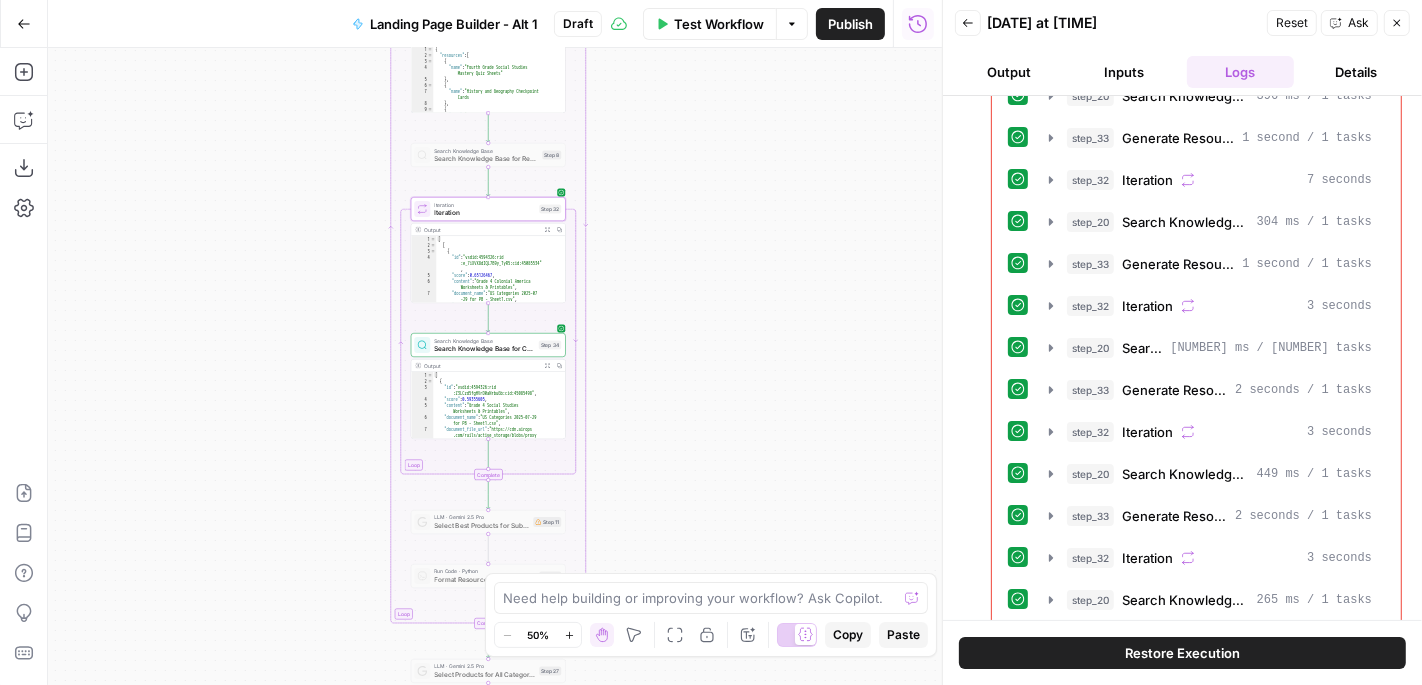 scroll, scrollTop: 892, scrollLeft: 0, axis: vertical 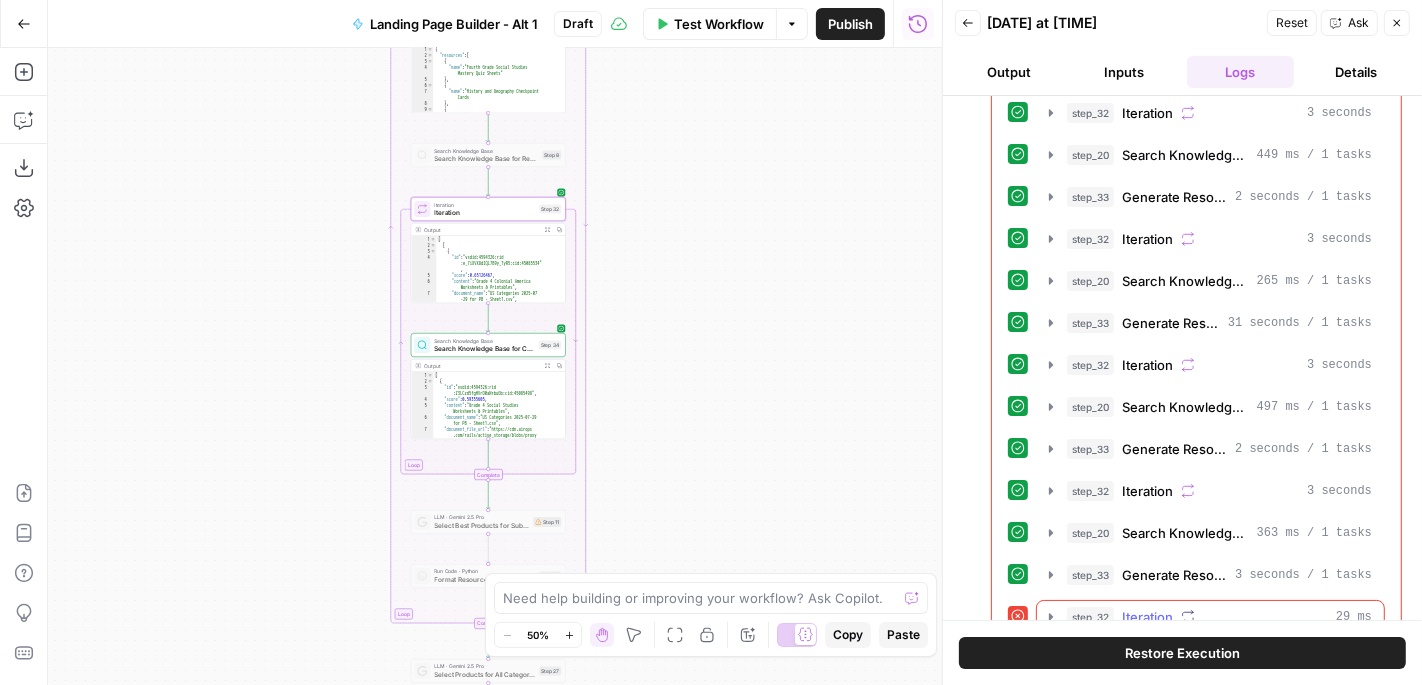 click 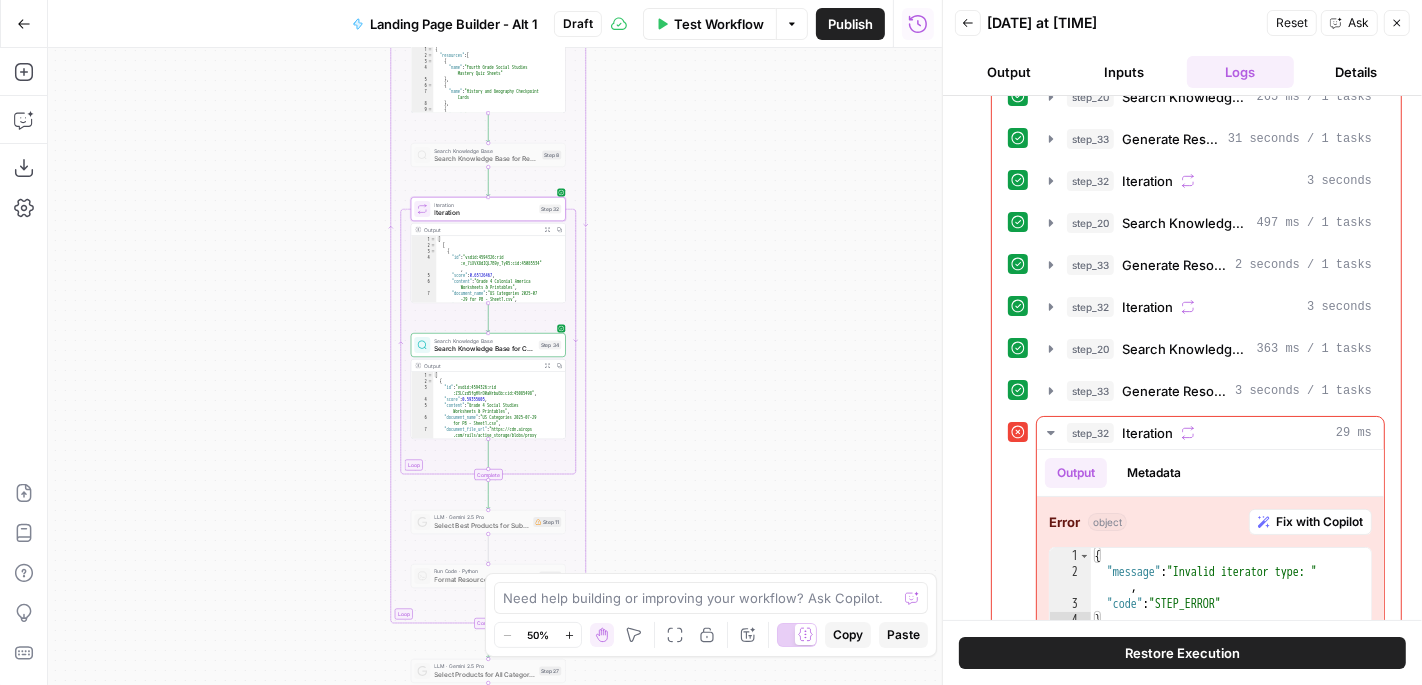 scroll, scrollTop: 1080, scrollLeft: 0, axis: vertical 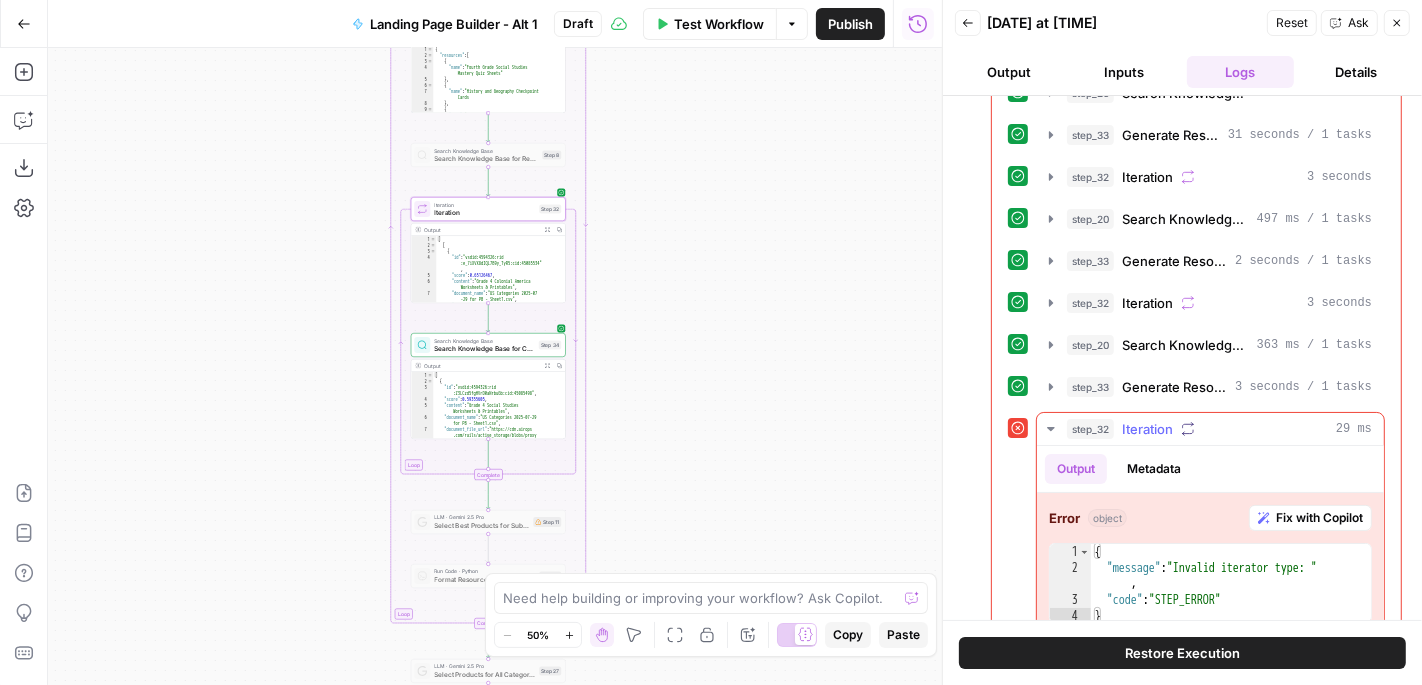 click on "Metadata" at bounding box center [1154, 469] 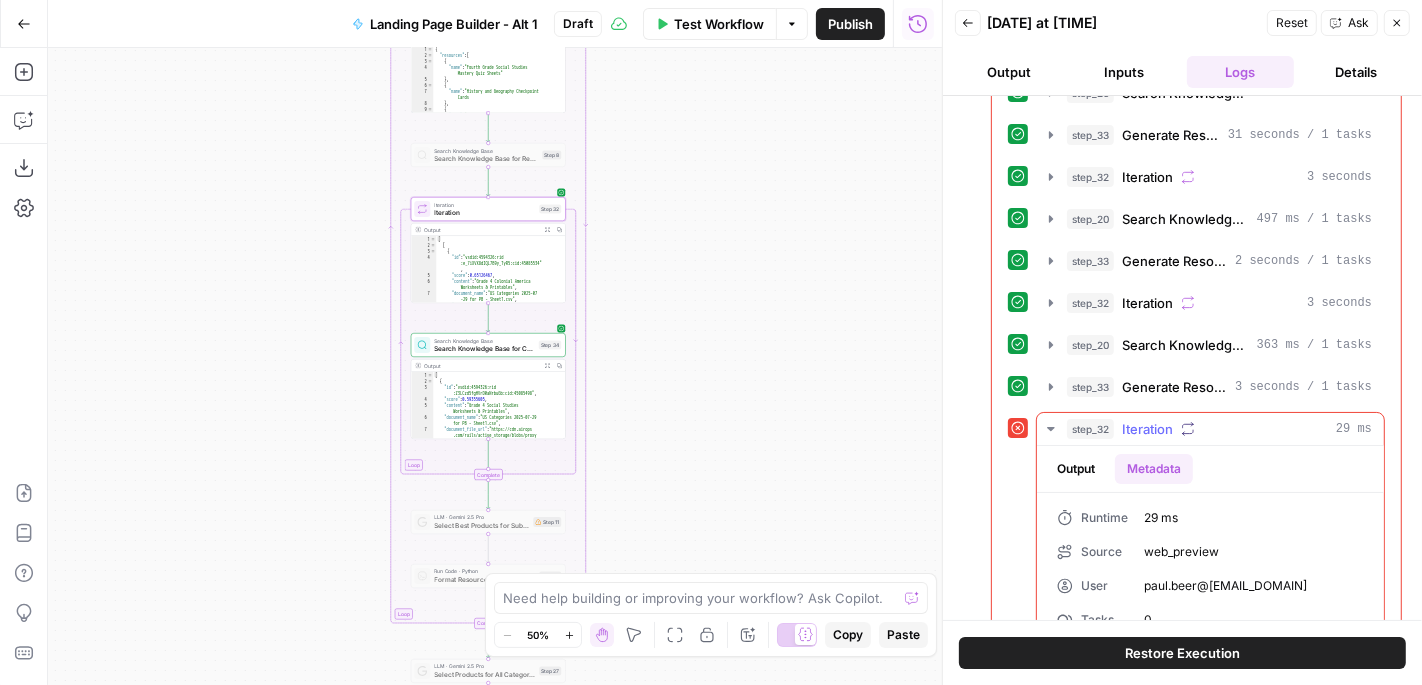 scroll, scrollTop: 1091, scrollLeft: 0, axis: vertical 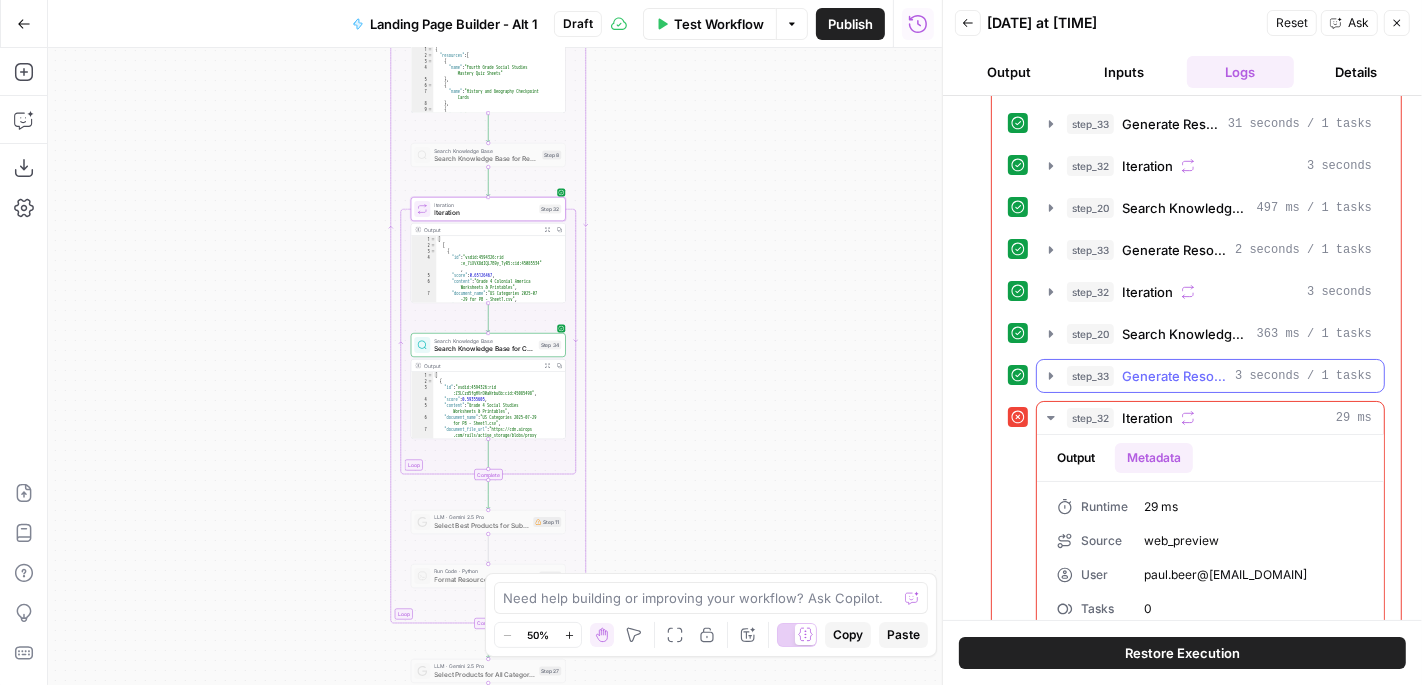 click 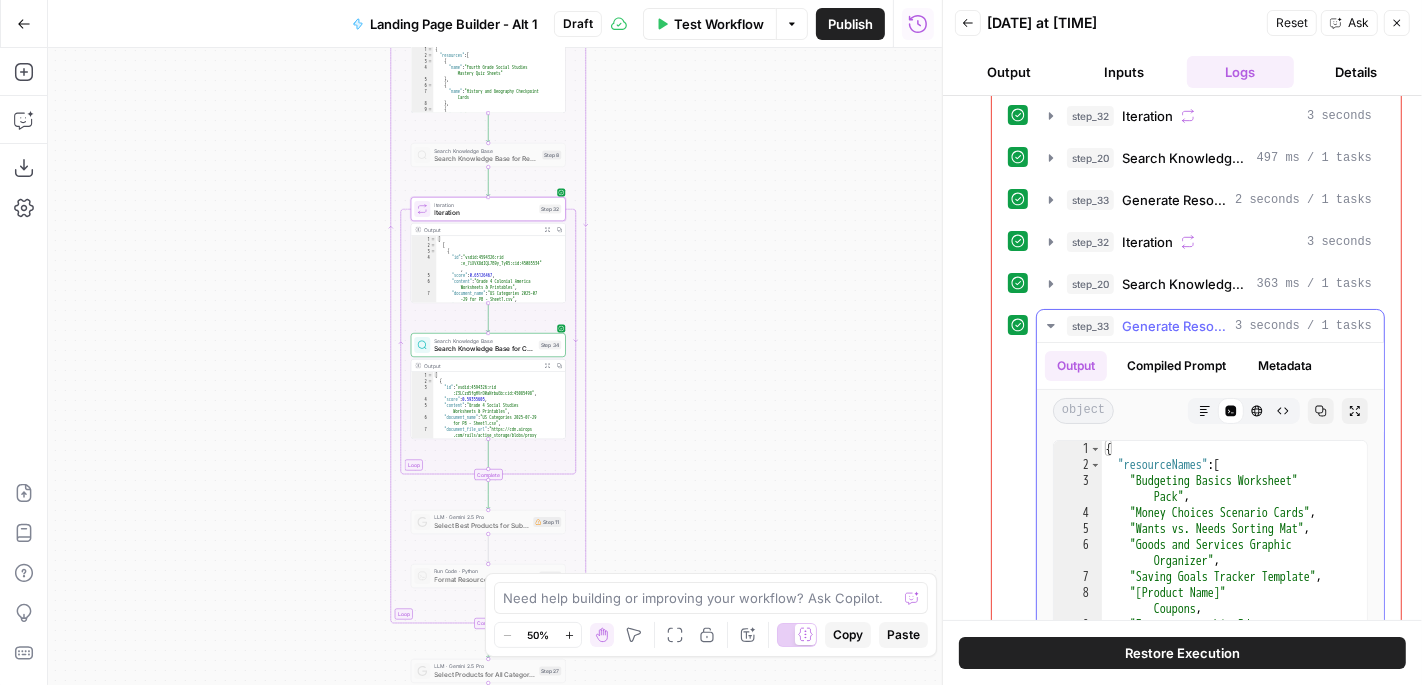 scroll, scrollTop: 1137, scrollLeft: 0, axis: vertical 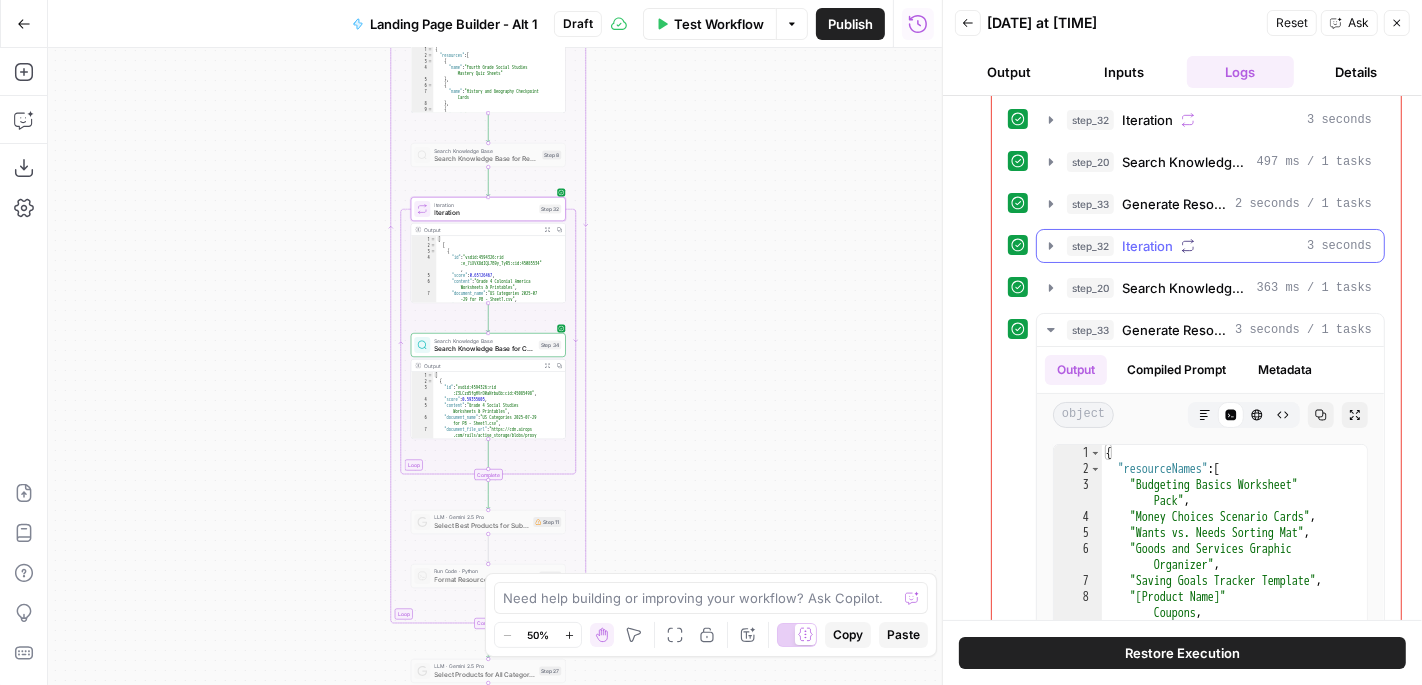 click on "step_32 Iteration 3 seconds" at bounding box center [1210, 246] 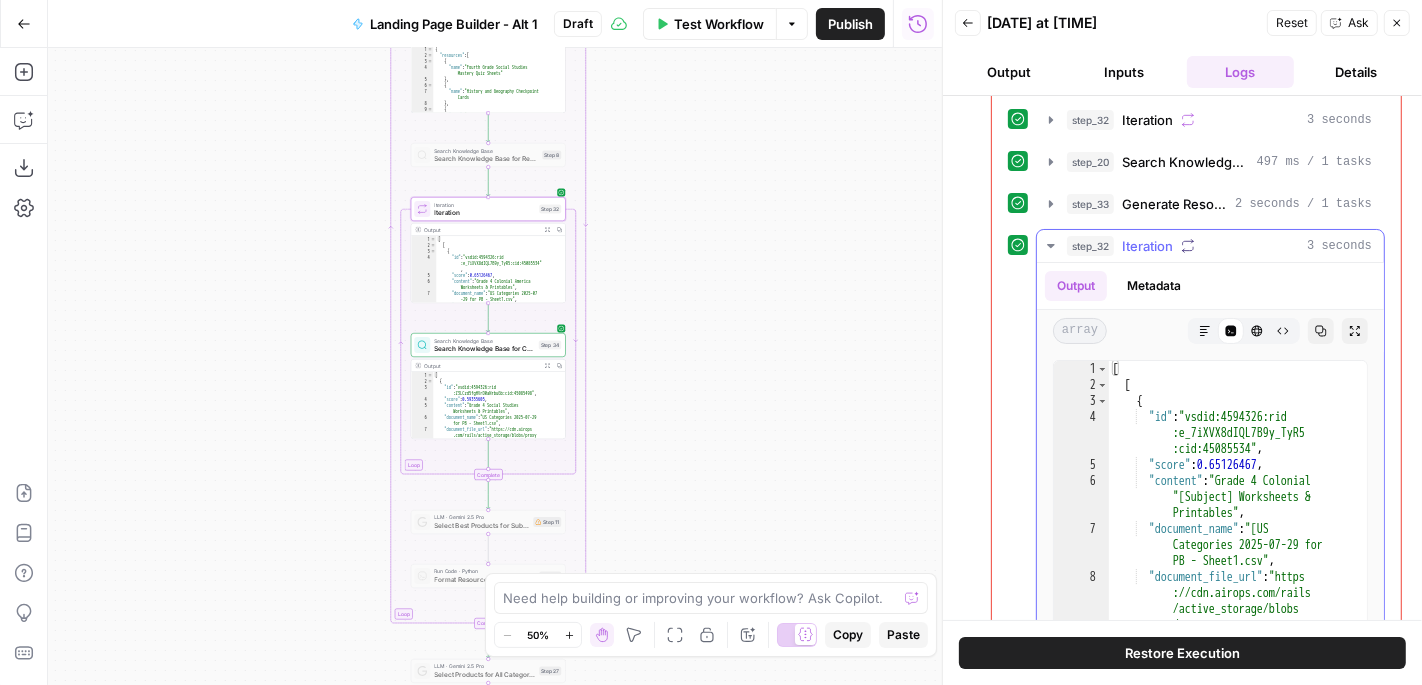 click 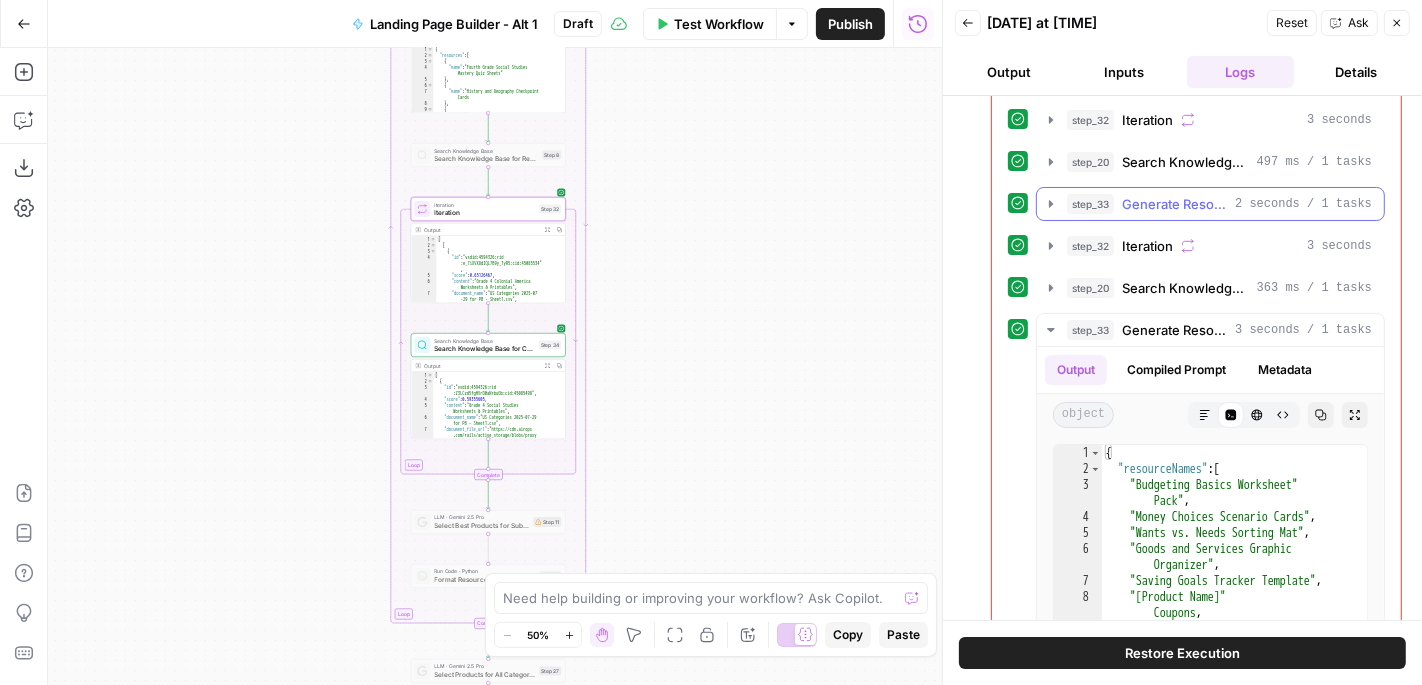 click on "step_33 Generate Resource Ideas 2 seconds / 1 tasks" at bounding box center [1210, 204] 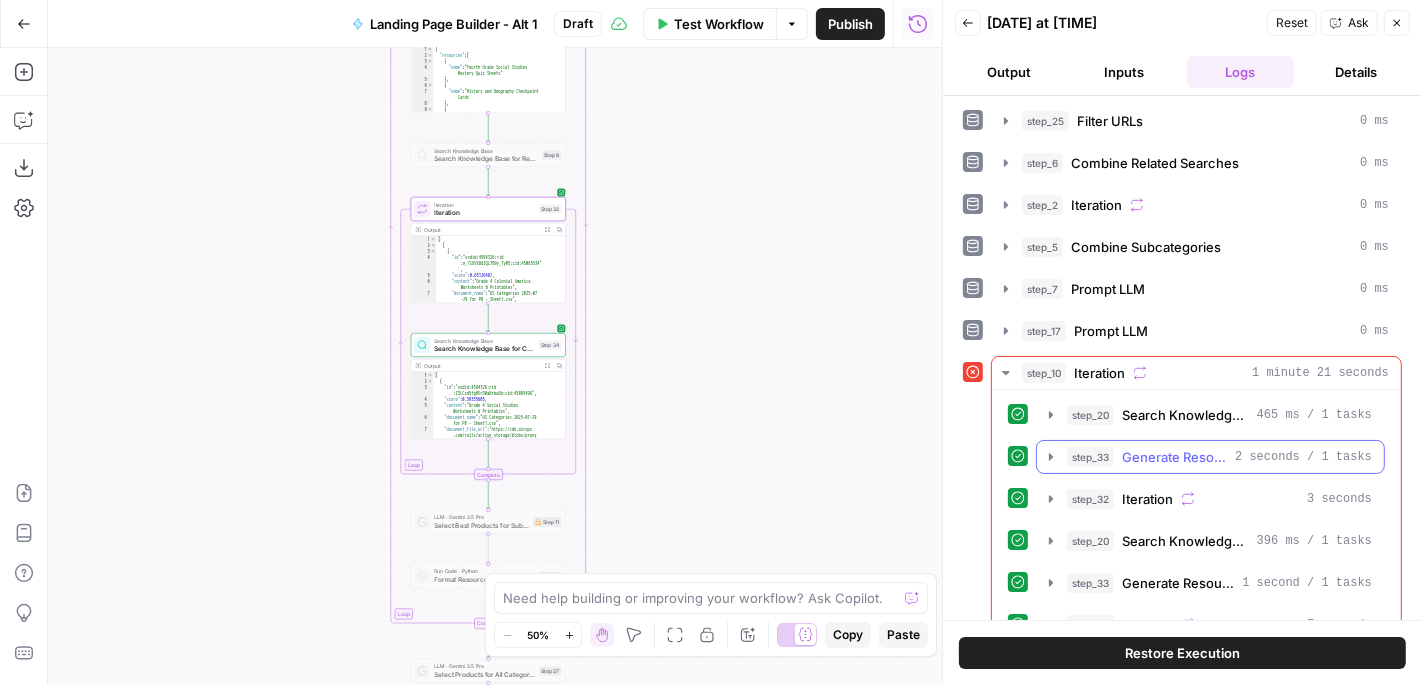 scroll, scrollTop: 130, scrollLeft: 0, axis: vertical 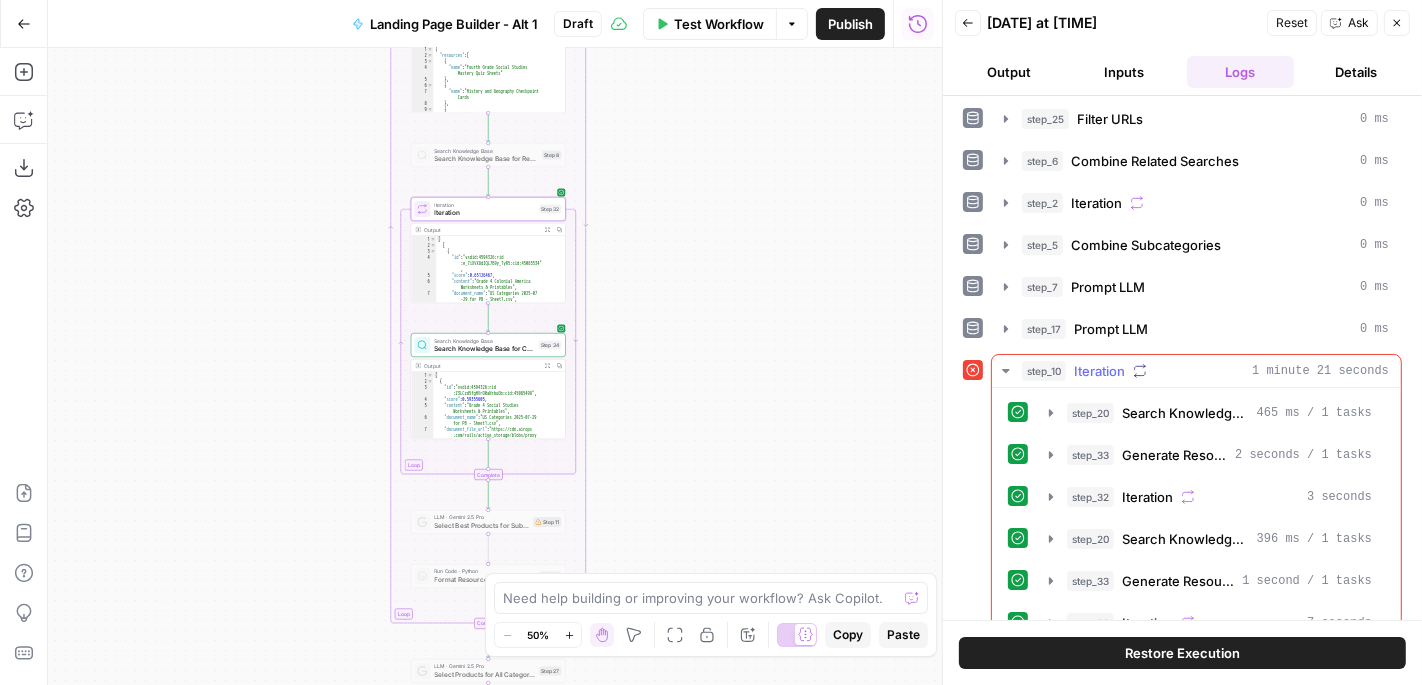 click 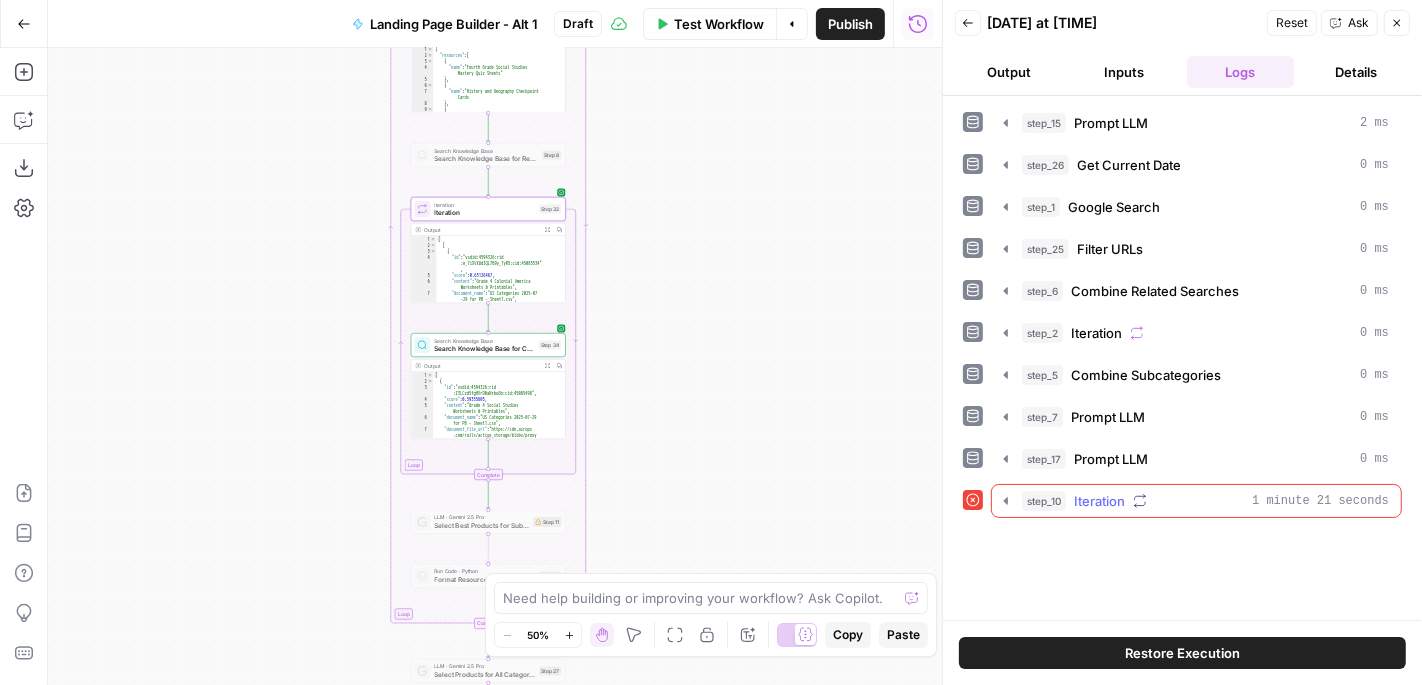 scroll, scrollTop: 0, scrollLeft: 0, axis: both 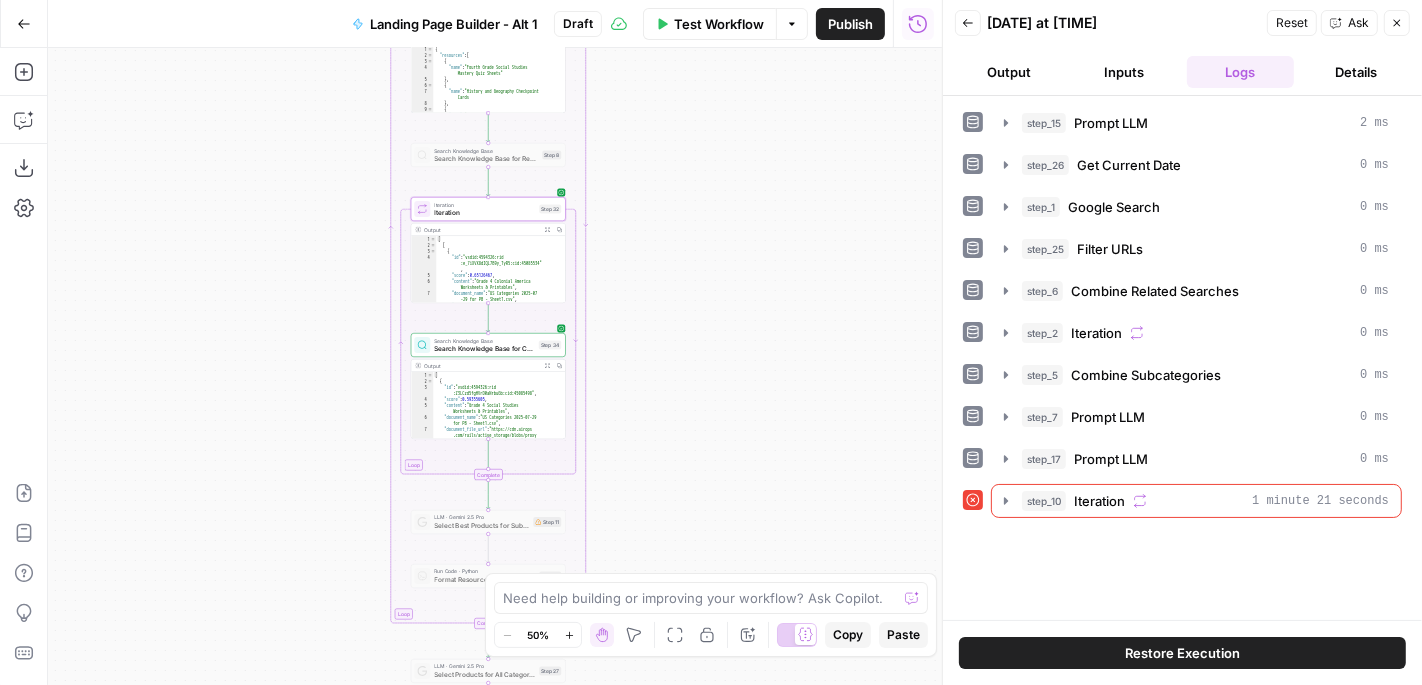 click on "Workflow Set Inputs Inputs LLM · GPT-4.1 Prompt LLM Step 15 Output Expand Output Copy 1 2 {    "customer_profile" :  "# Pre Kindergarden -         Grade 5 Teachers Persona \n\n ## Customer         Overview \n Grades PK-5 teachers (Primary 4        -11 y/o). Focused on foundational         development, reading , math, and classroom         readiness. Looking for fun, engaging, and         culturally relevant resources that align         with educational standards.  \n\n ## Tone of         Voice \n When writing for PK-5 Teachers,         remember to lean more heavily into the         knowledgeable and human attributes to         express quality and connection. \n\n **Be:**         Knowledgeable, Human, Positive,         Supportive \n\n **Tips:** Acknowledge         classroom challenges, highlight quality,         state standards alignment, ease-of-use,         and lesson planning support. \n\n ##         \n \n" at bounding box center [495, 366] 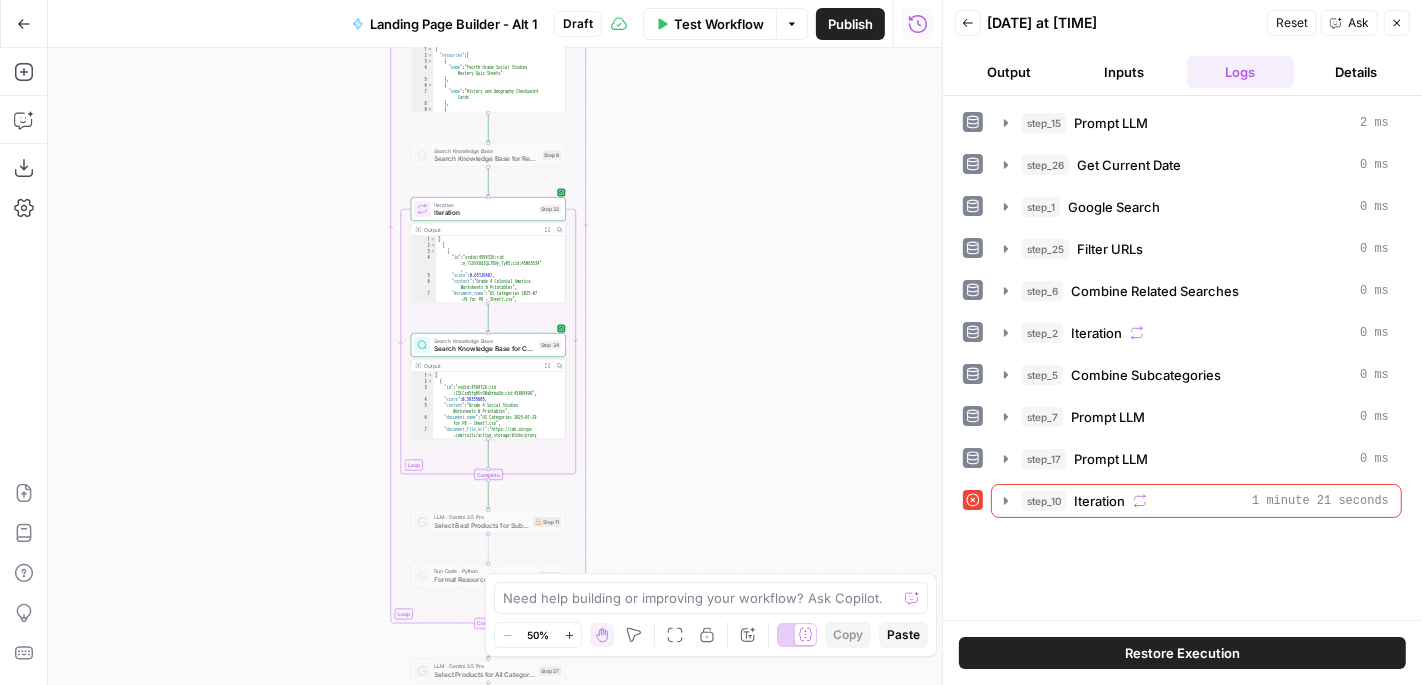 click on "Output" at bounding box center [1009, 72] 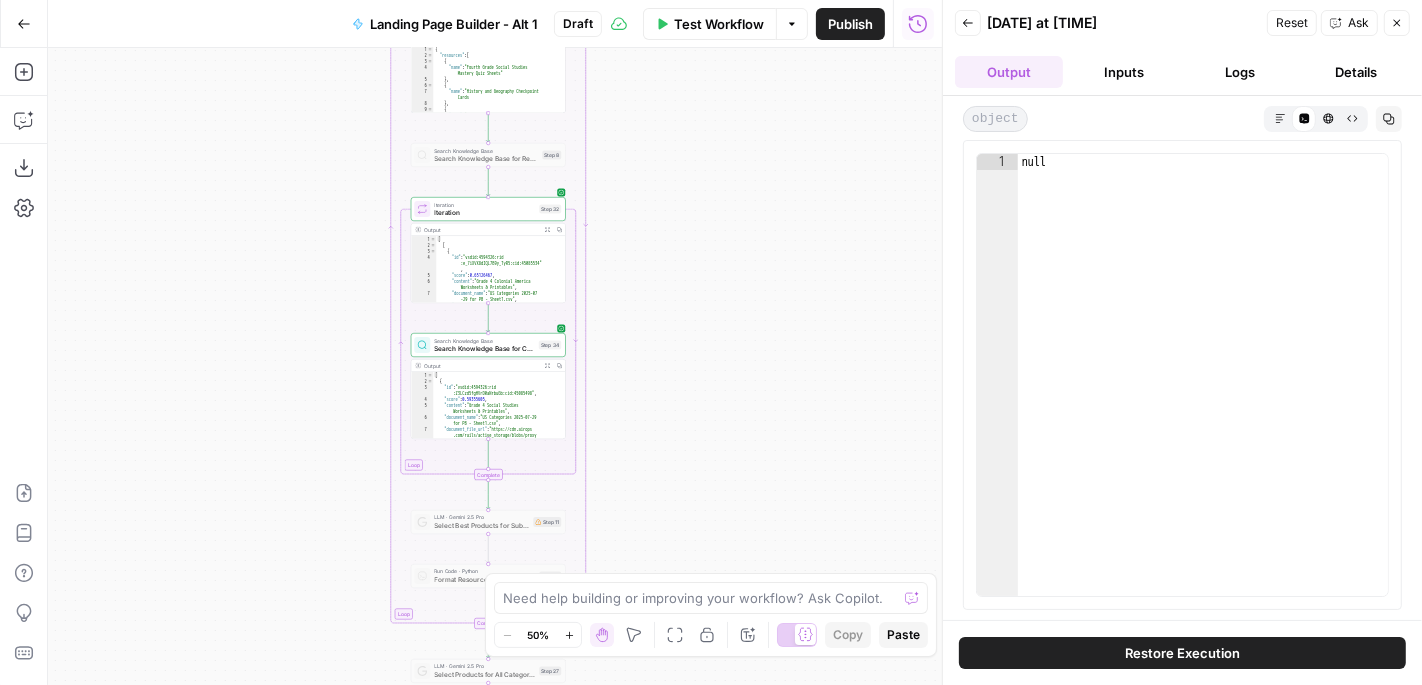 click 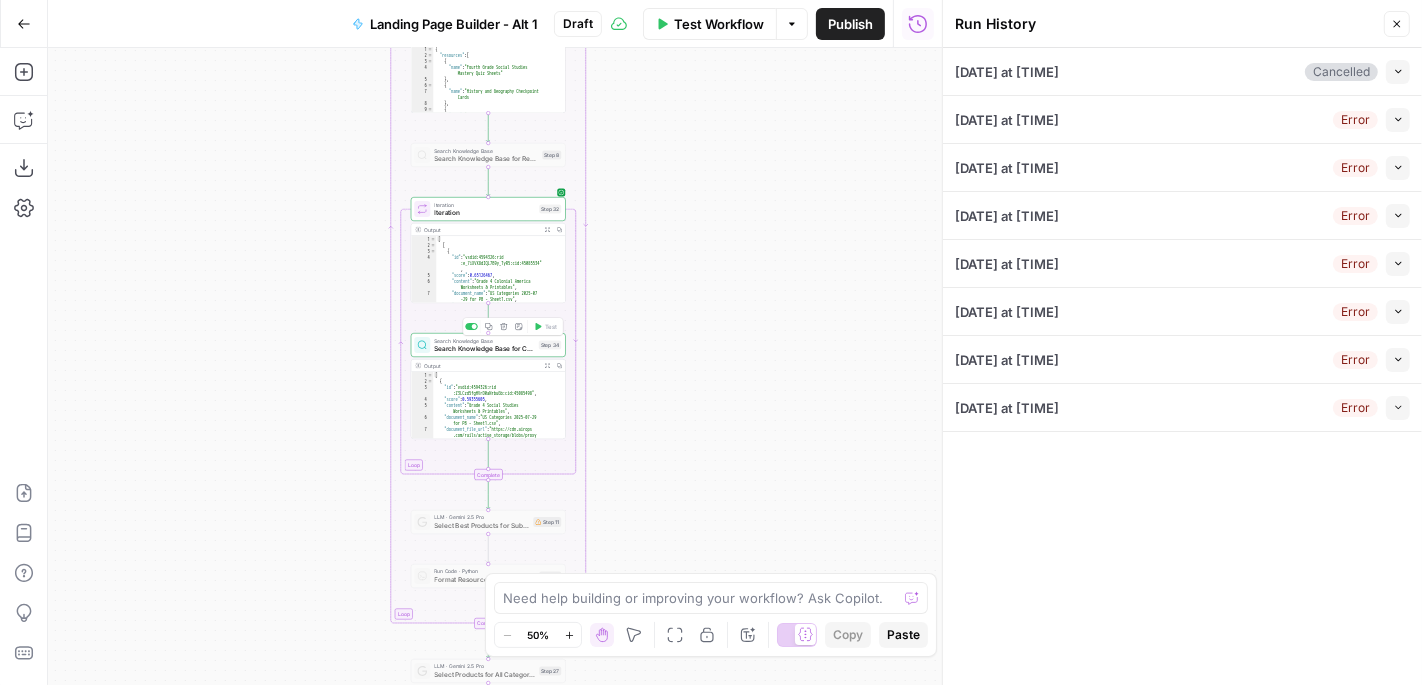 click on "Search Knowledge Base for Category" at bounding box center (484, 349) 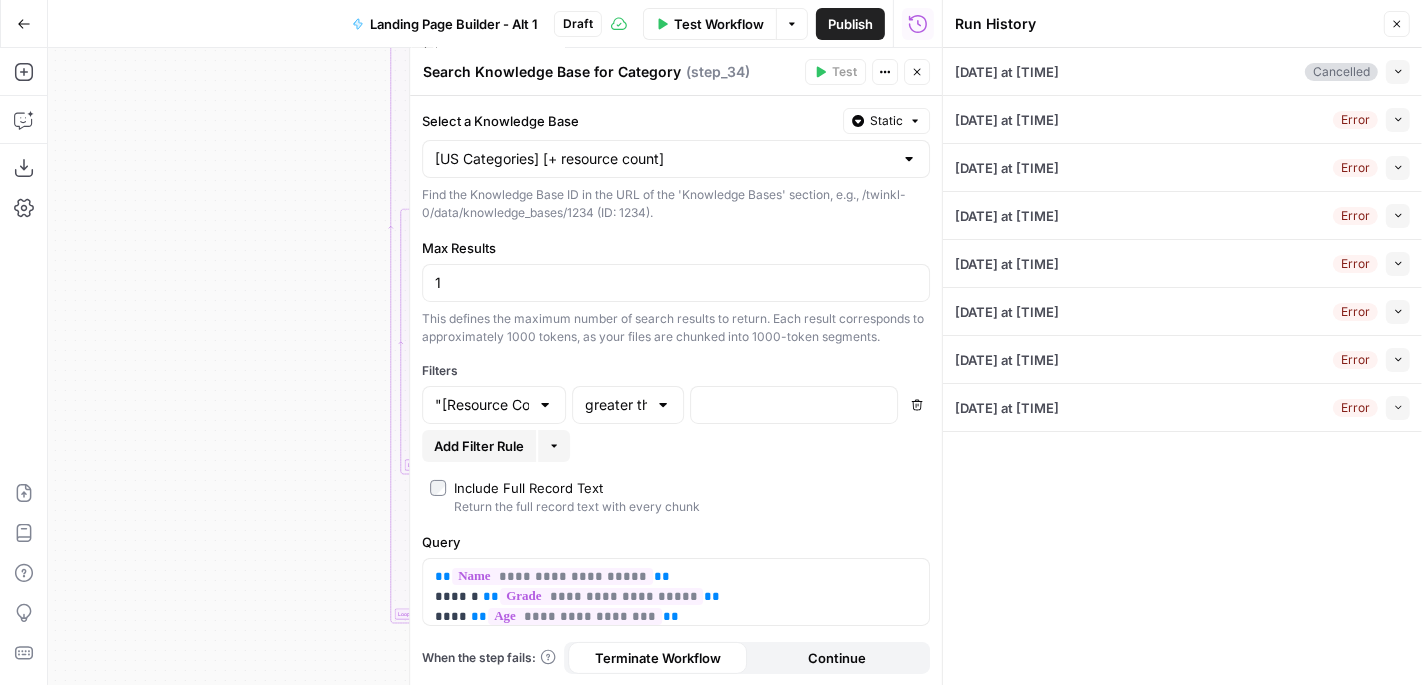 click 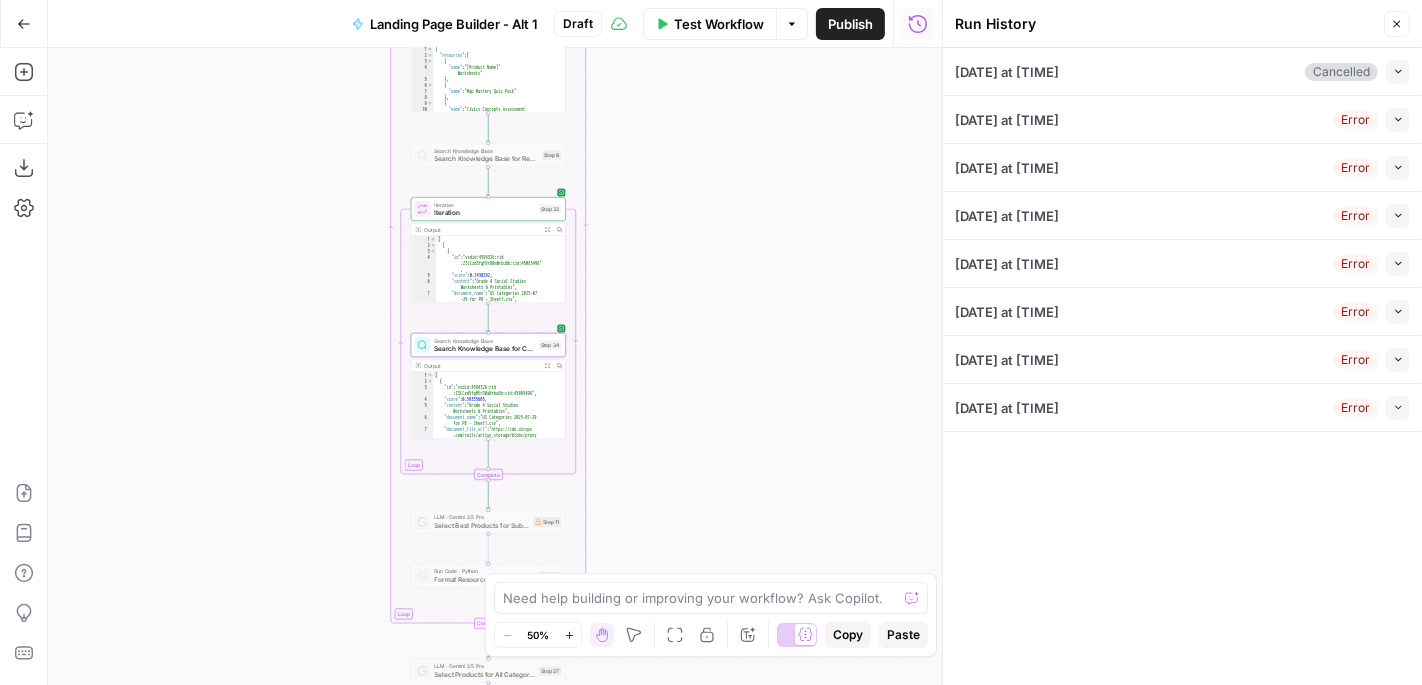 click 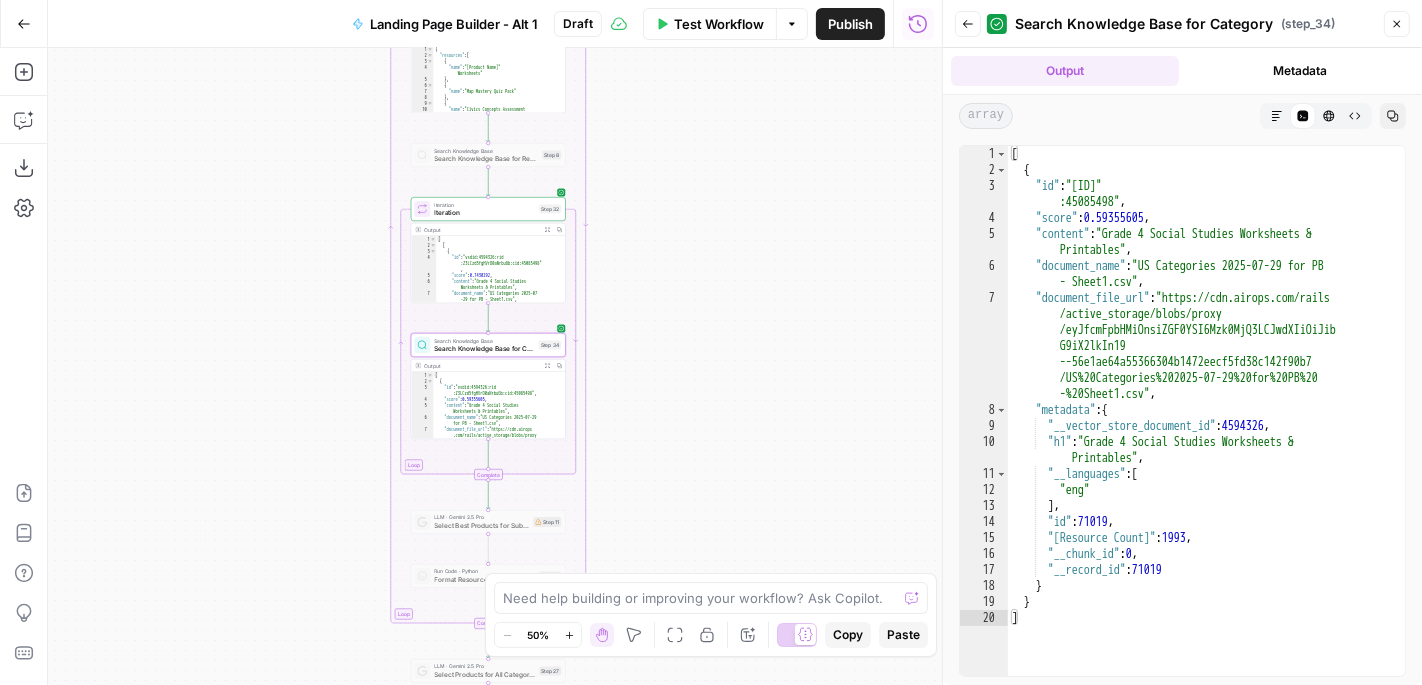 click 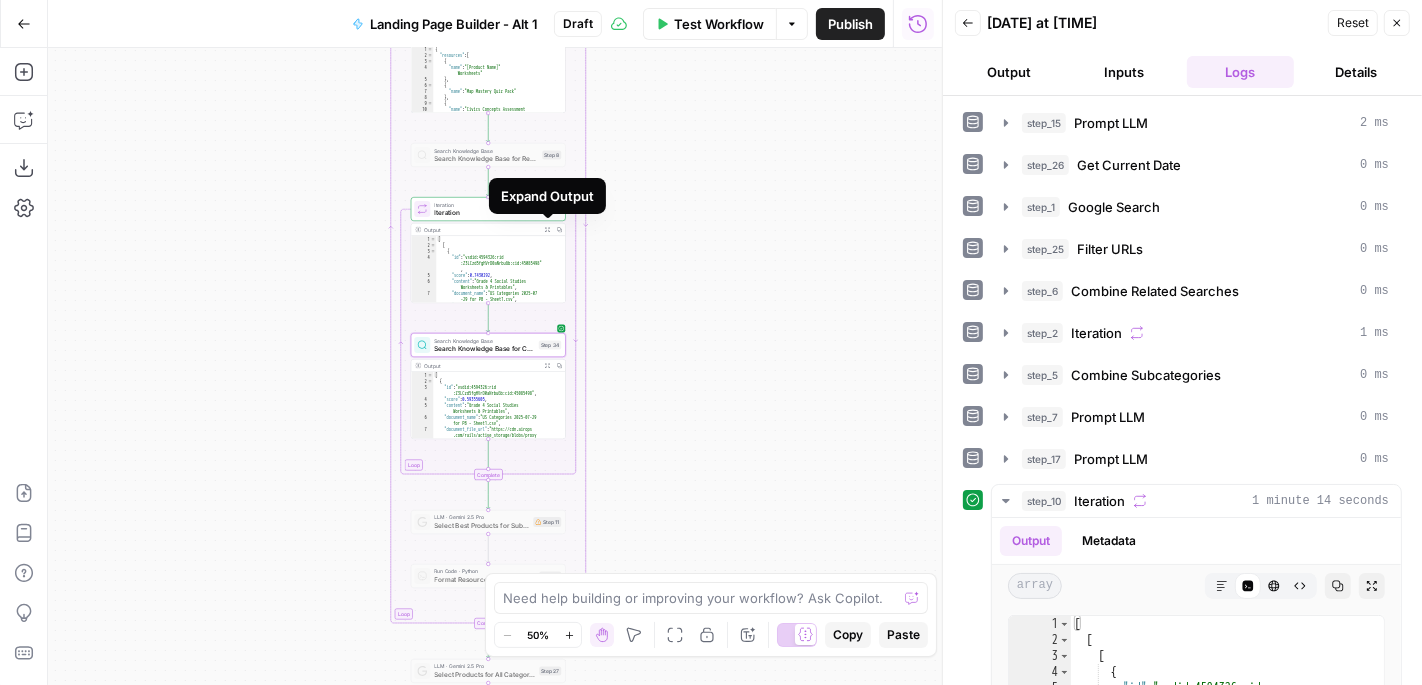 click 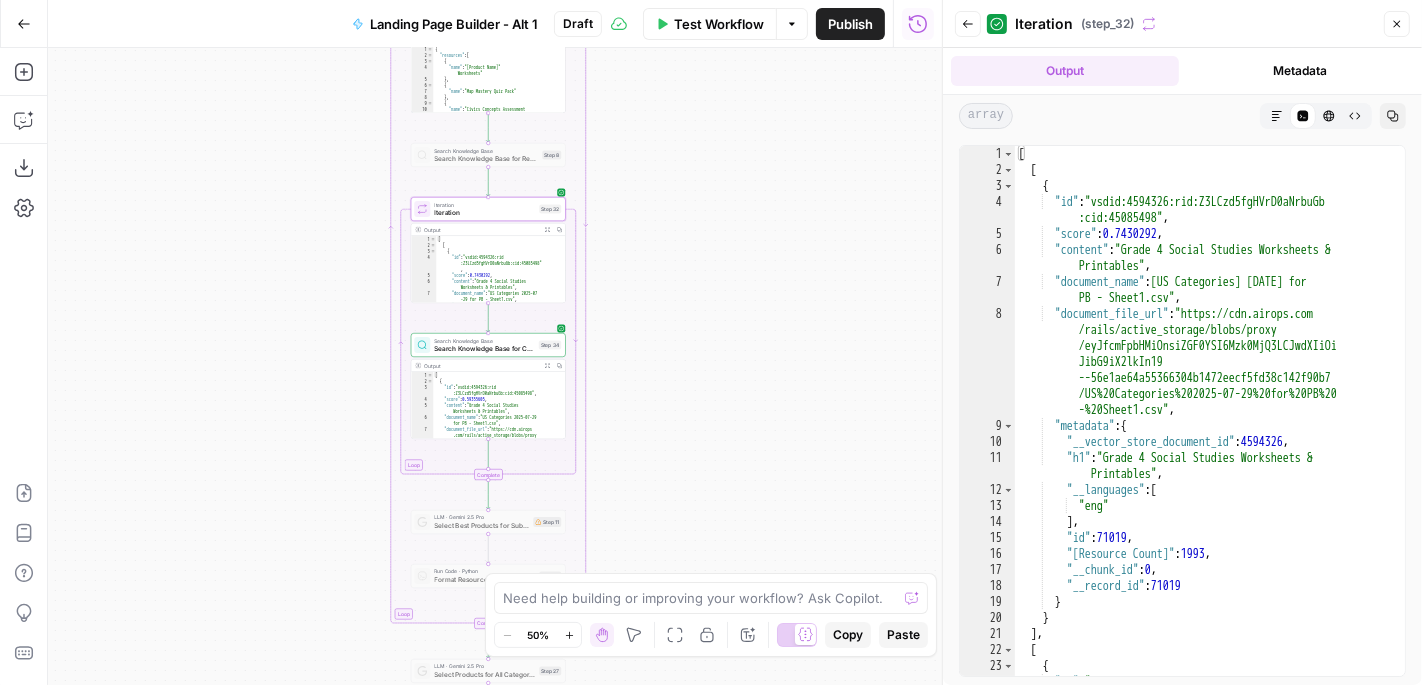 click on "Metadata" at bounding box center (1301, 71) 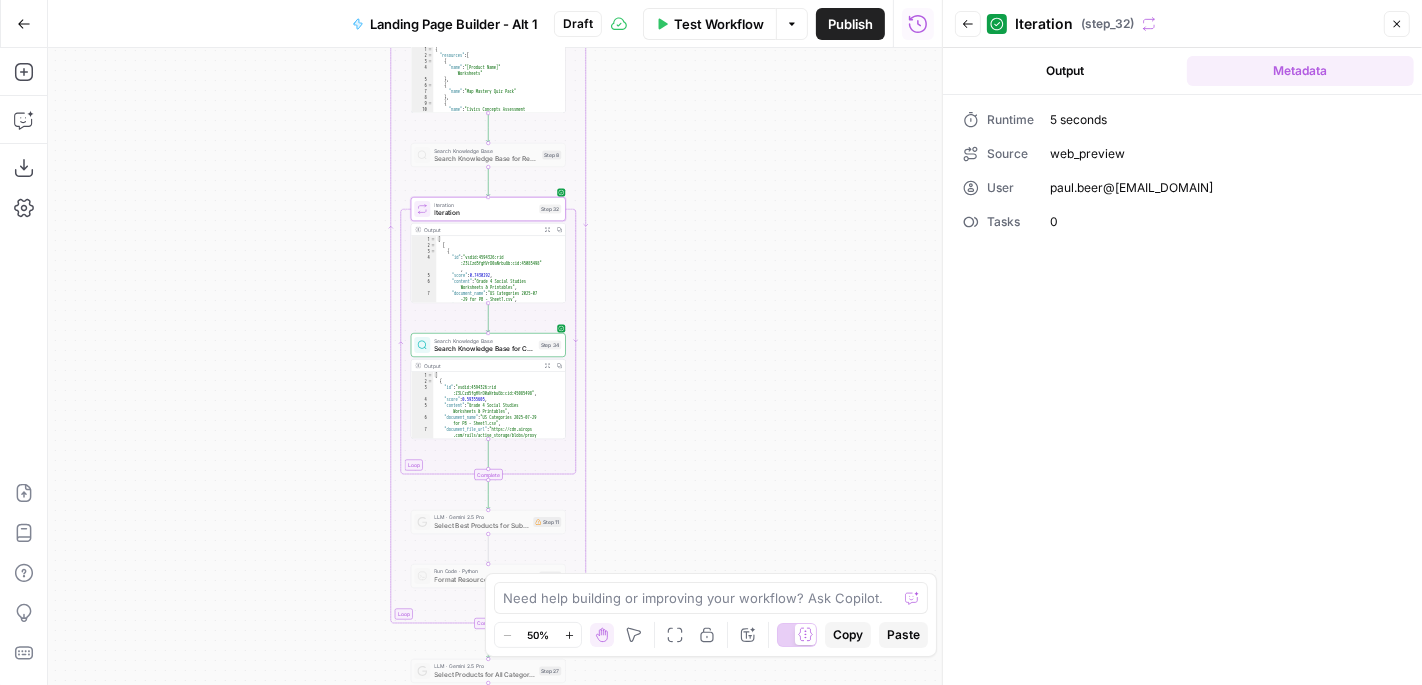 click on "Output" at bounding box center [1065, 71] 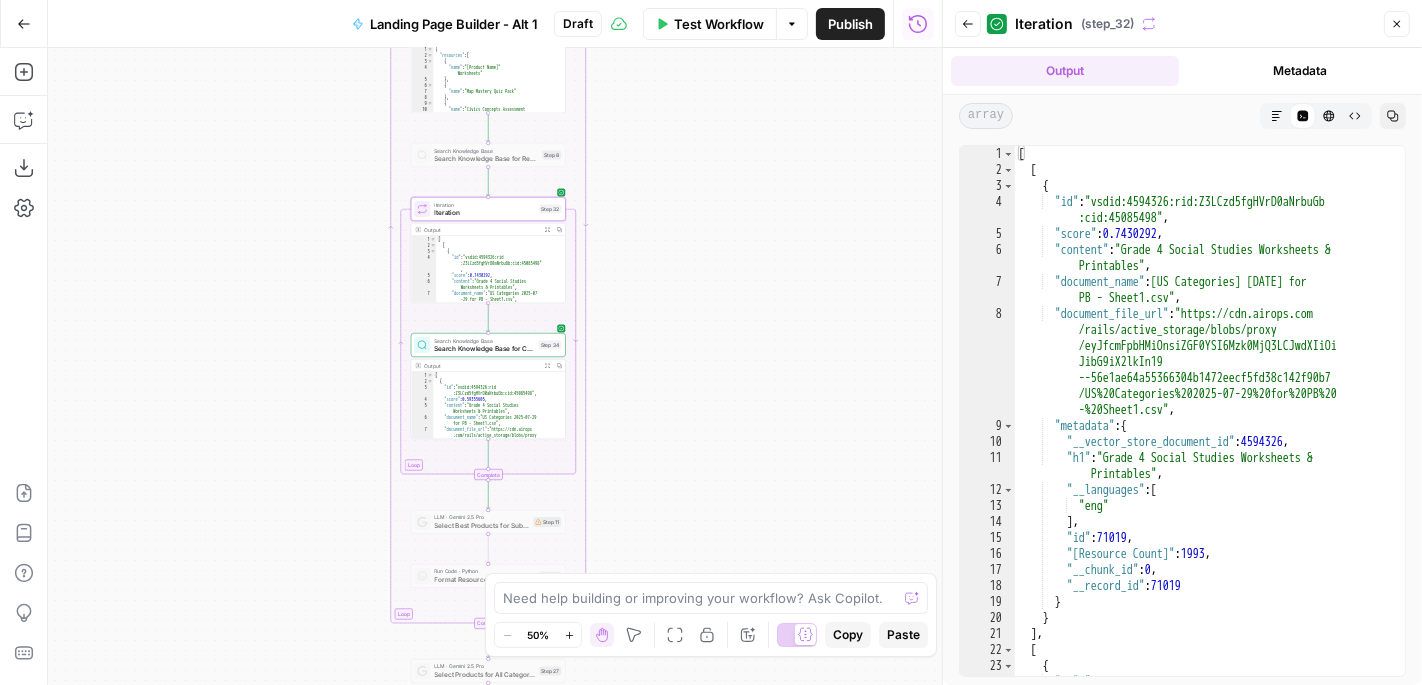 click 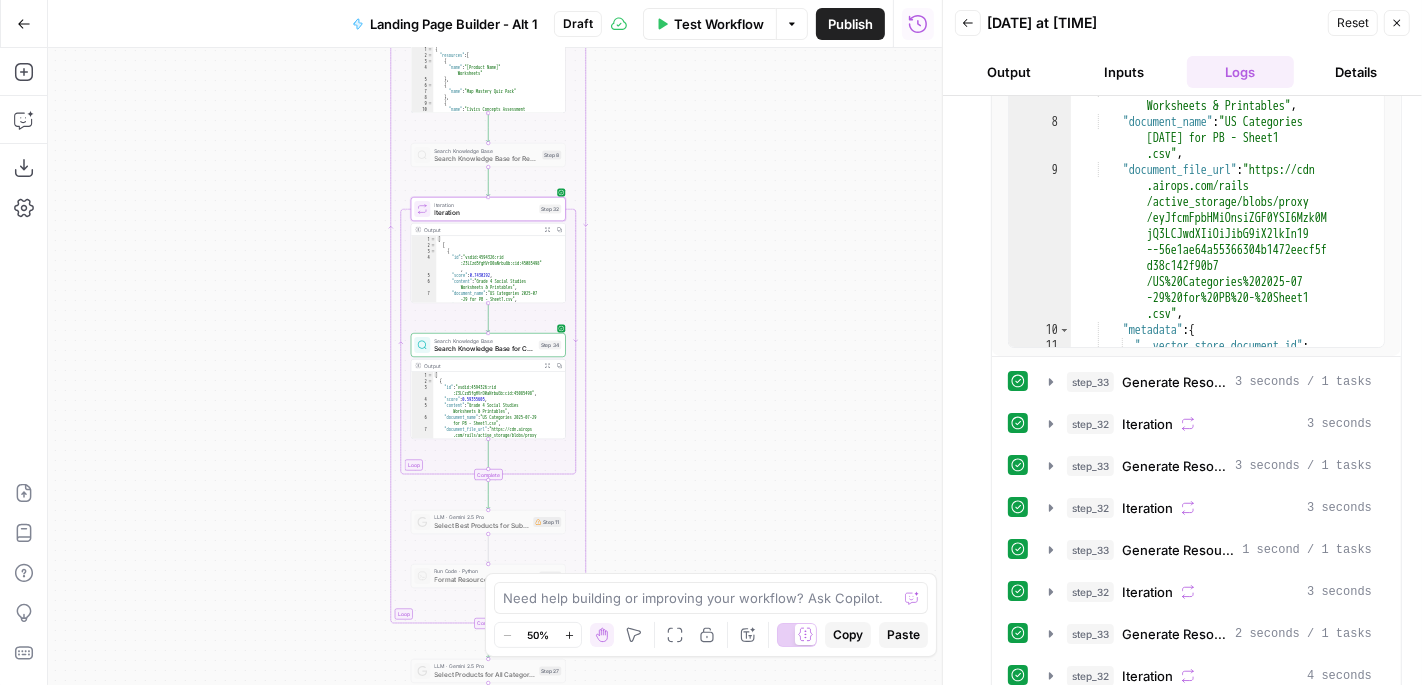 scroll, scrollTop: 671, scrollLeft: 0, axis: vertical 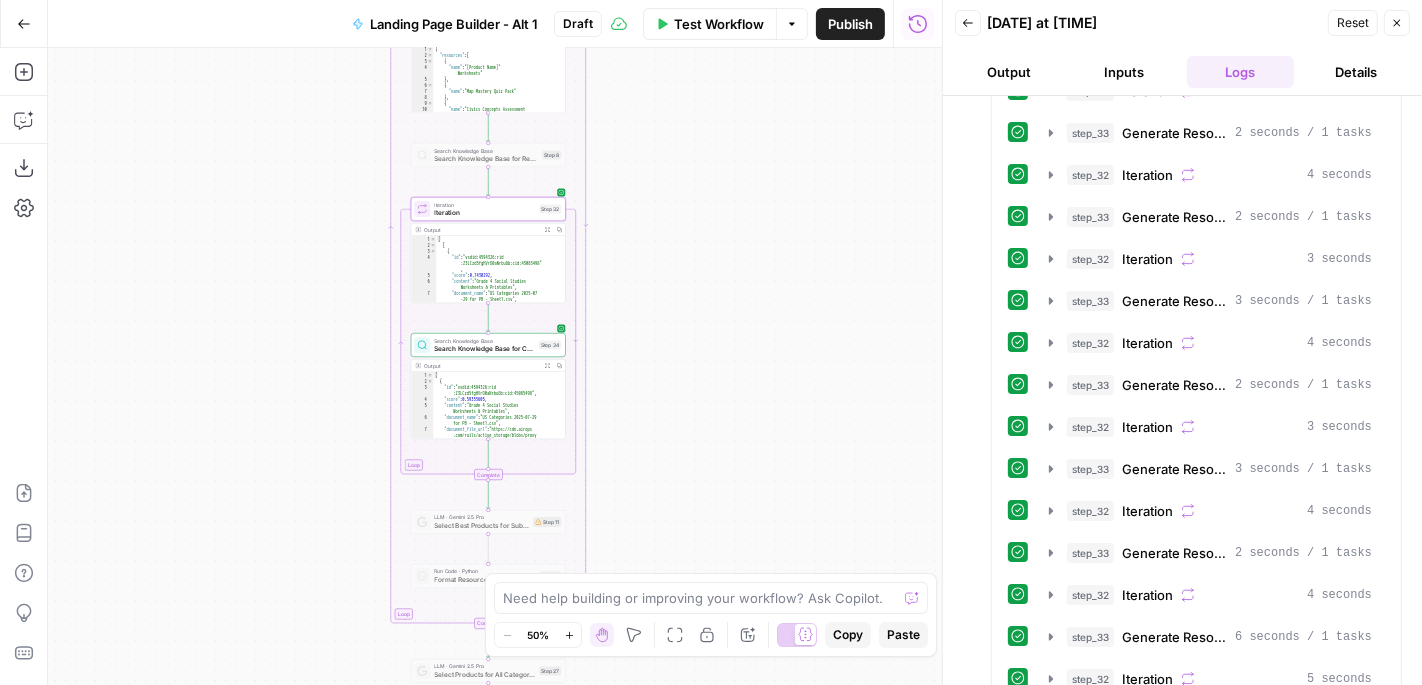 click on "Output" at bounding box center [1009, 72] 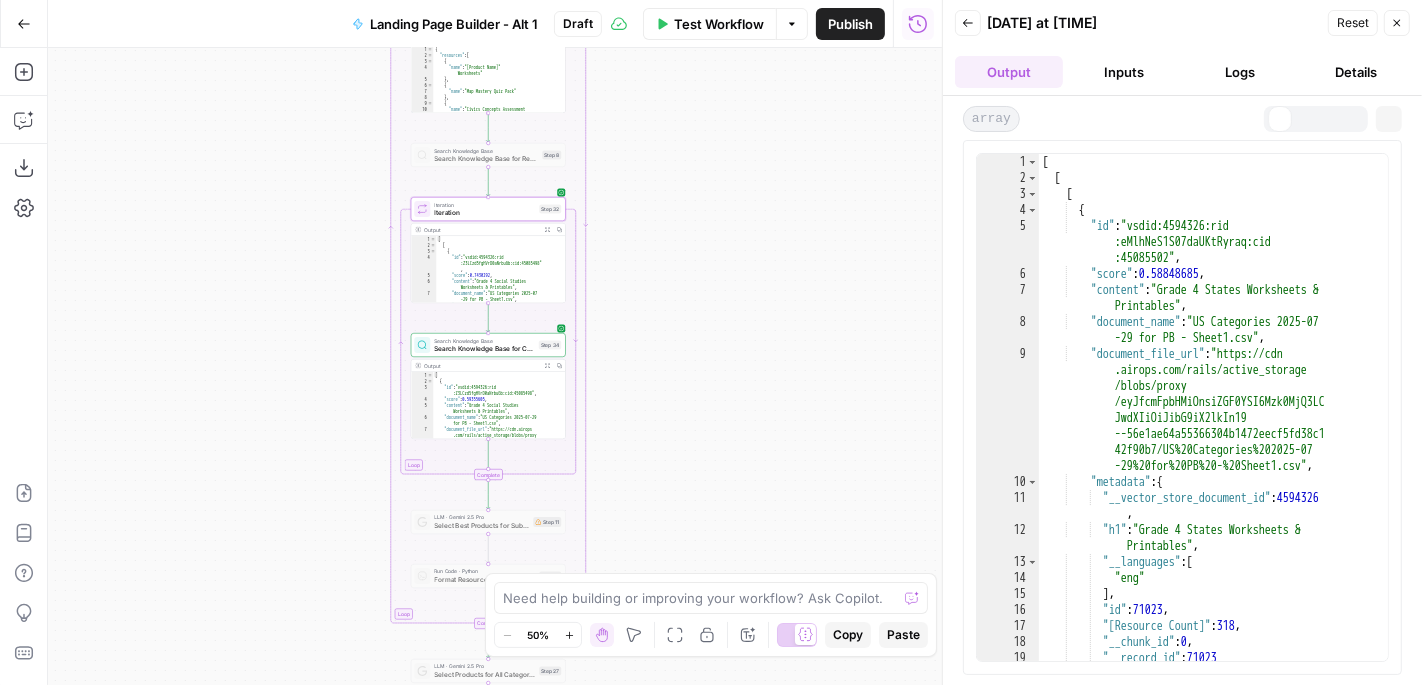 scroll, scrollTop: 0, scrollLeft: 0, axis: both 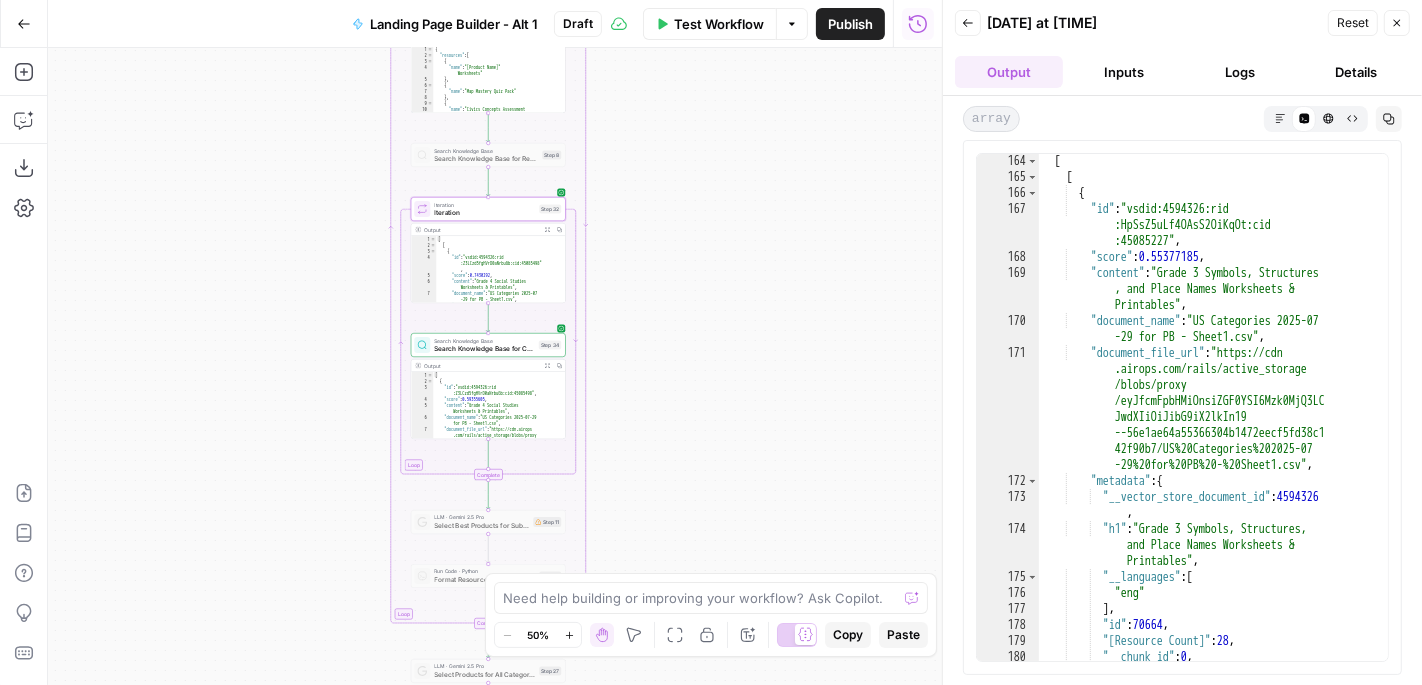 click on "Format Resources for Category" at bounding box center [484, 580] 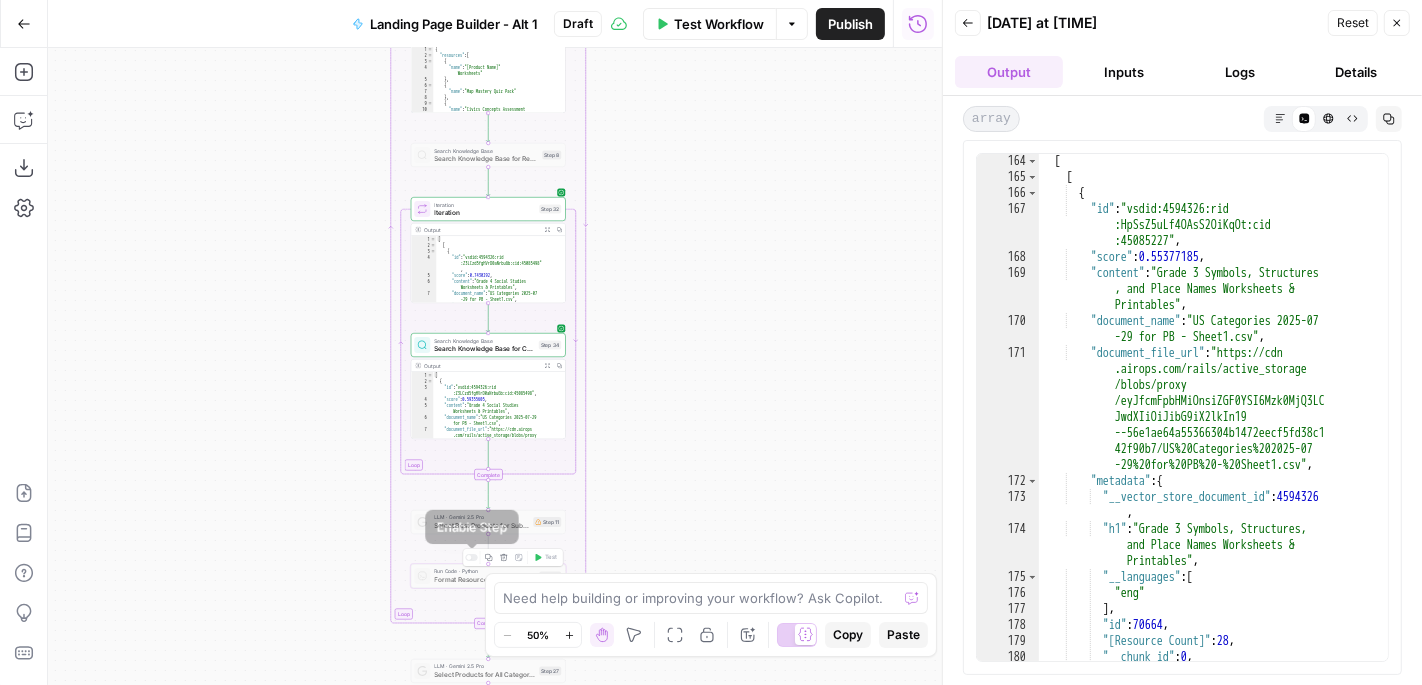 click at bounding box center [471, 557] 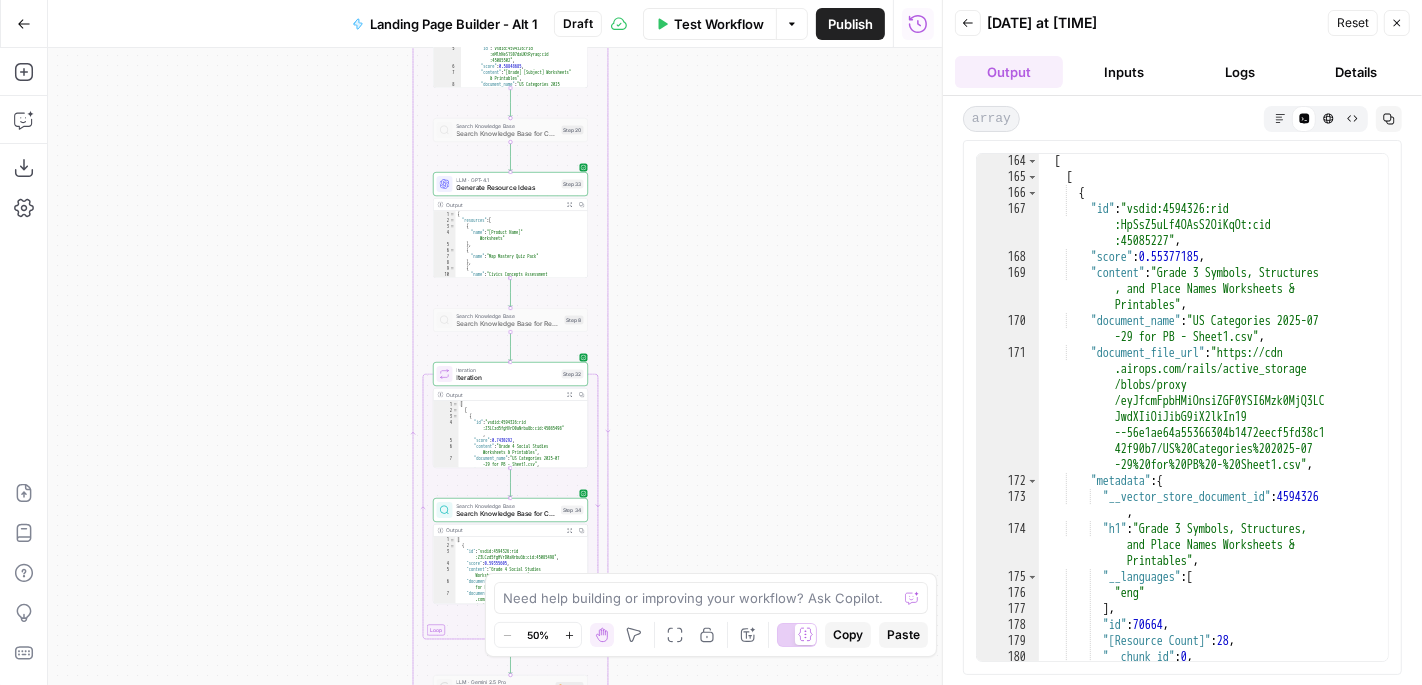 click on "Search Knowledge Base" at bounding box center [509, 316] 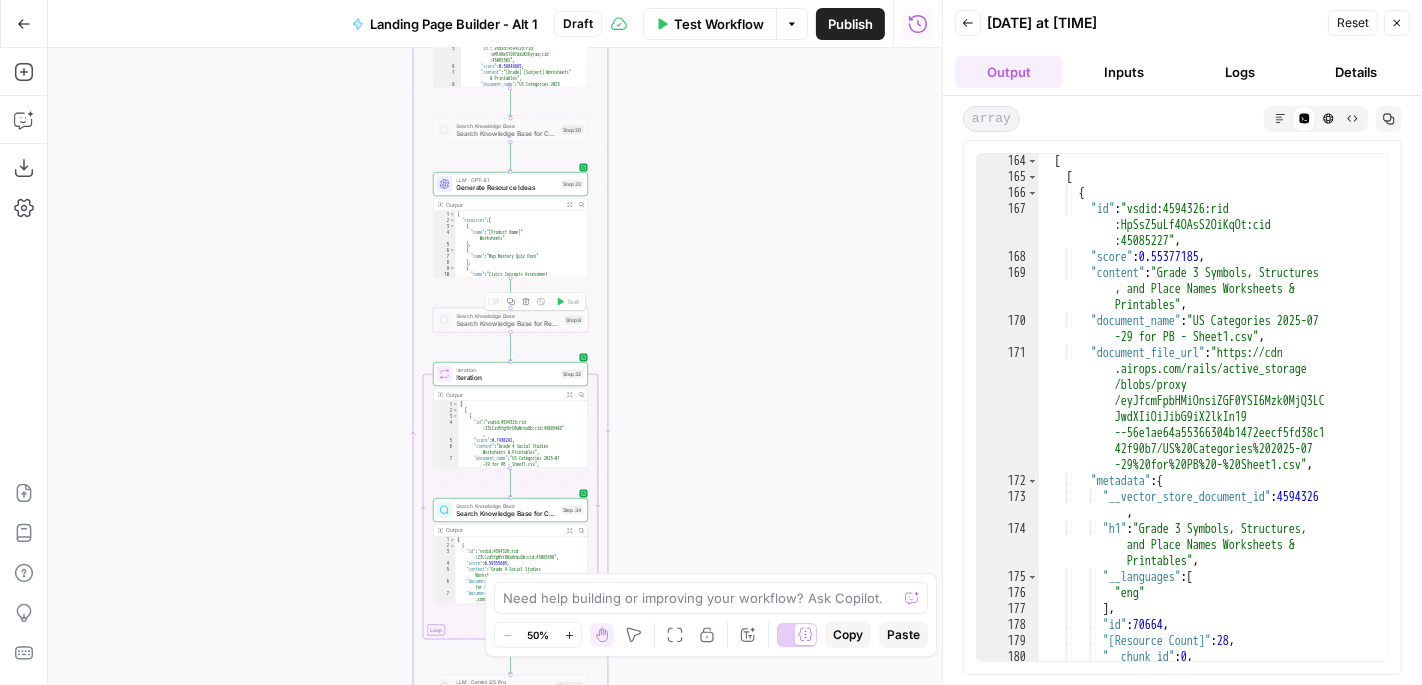 click at bounding box center [493, 301] 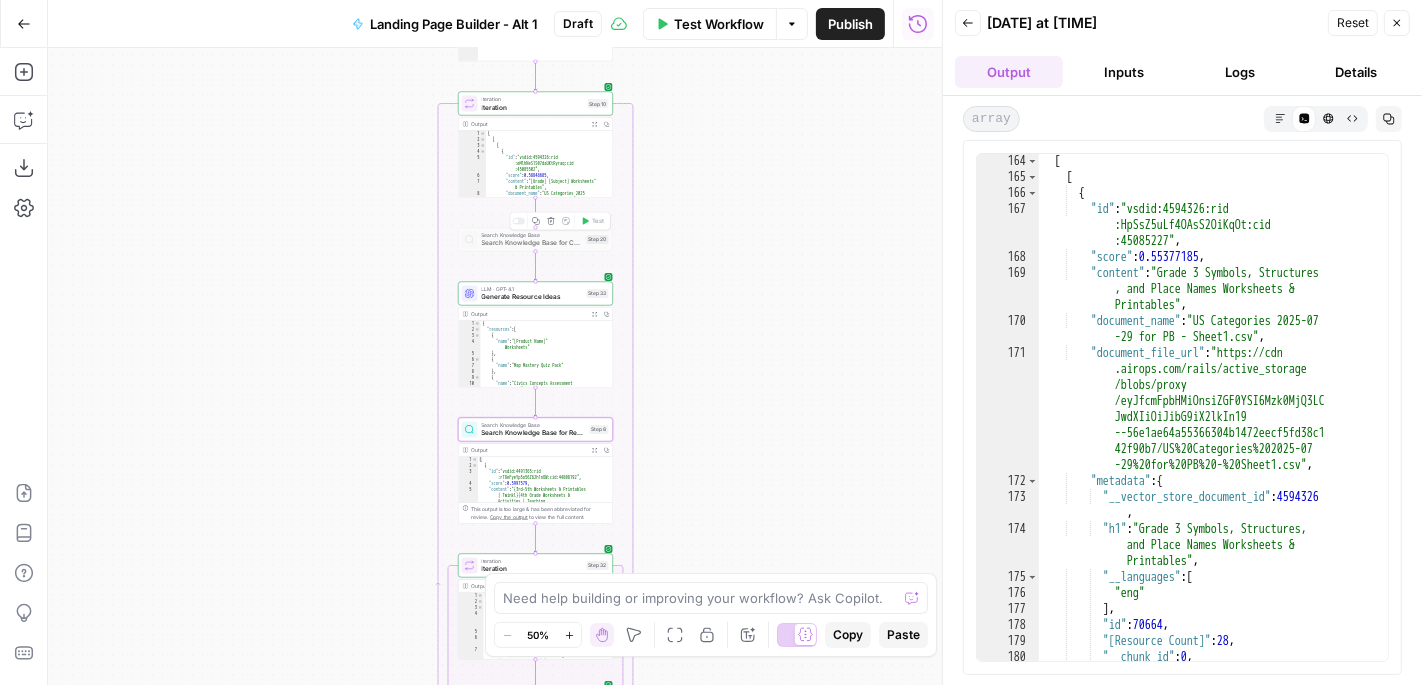 click at bounding box center [518, 221] 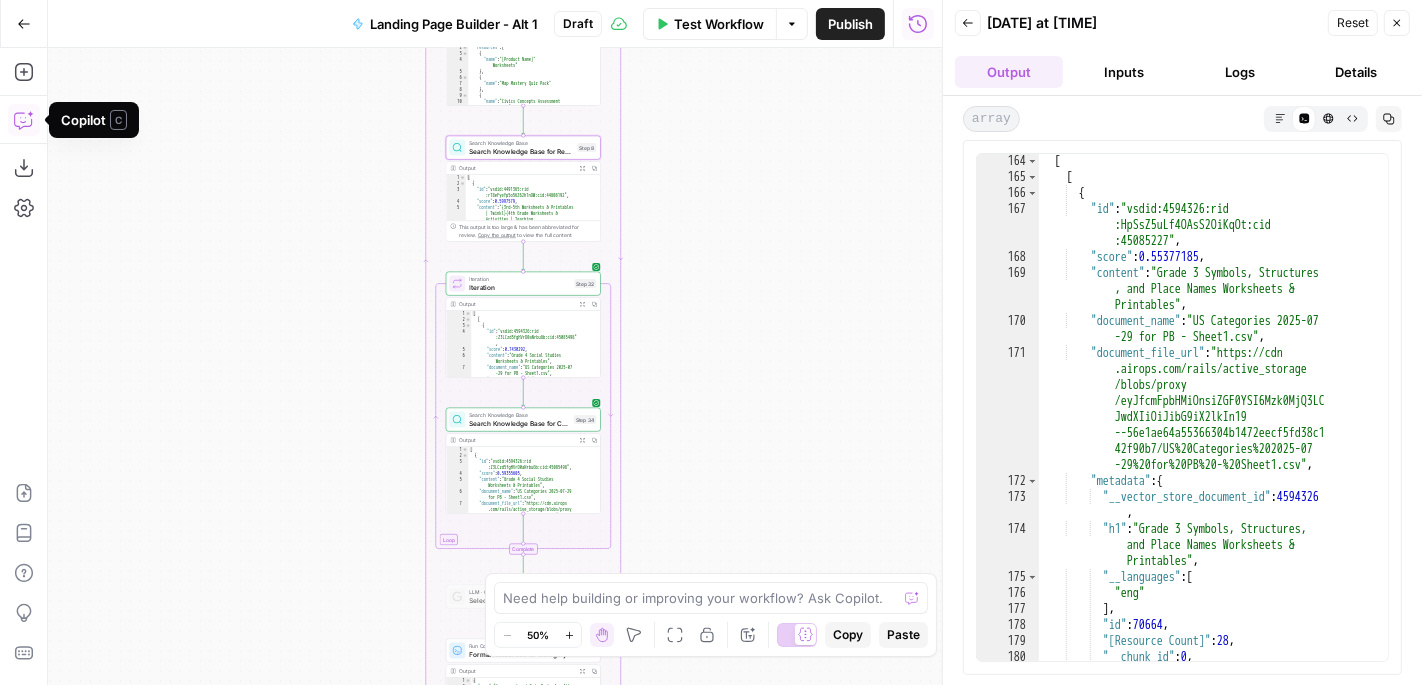 click 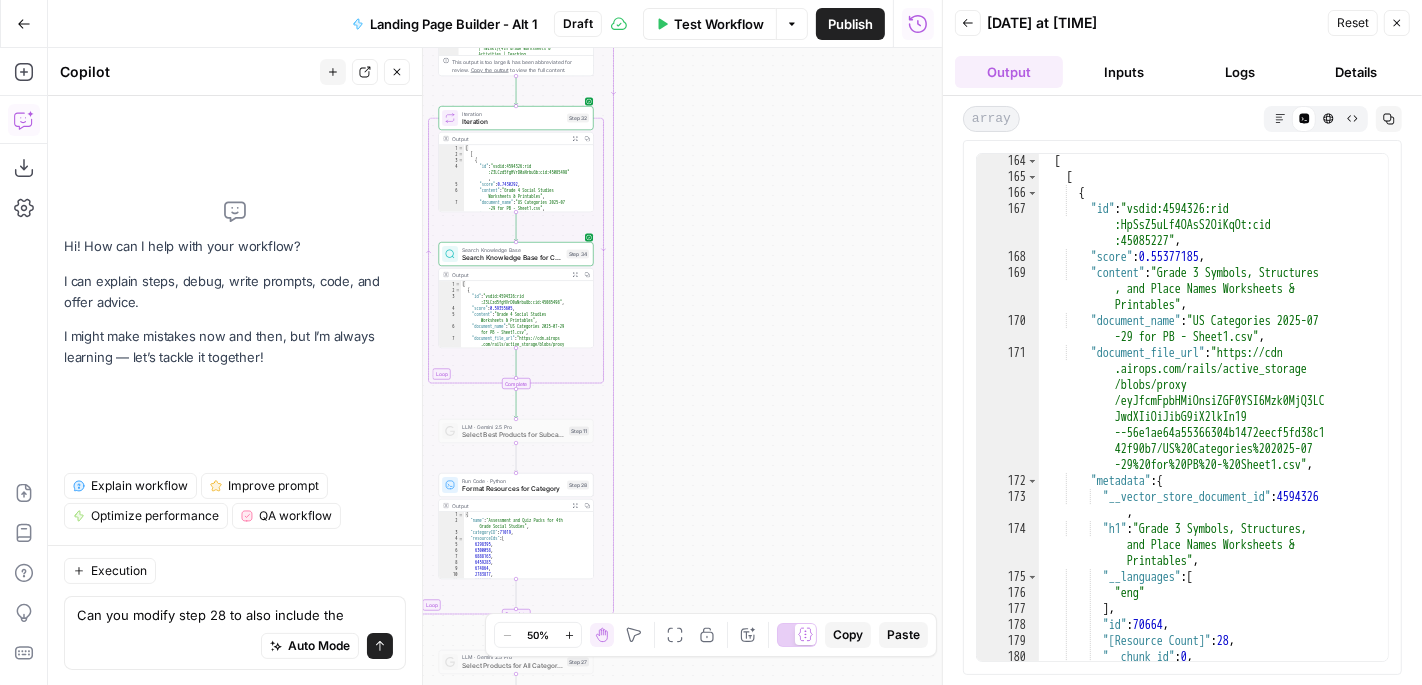 type on "Can you modify step 28 to also include the resource" 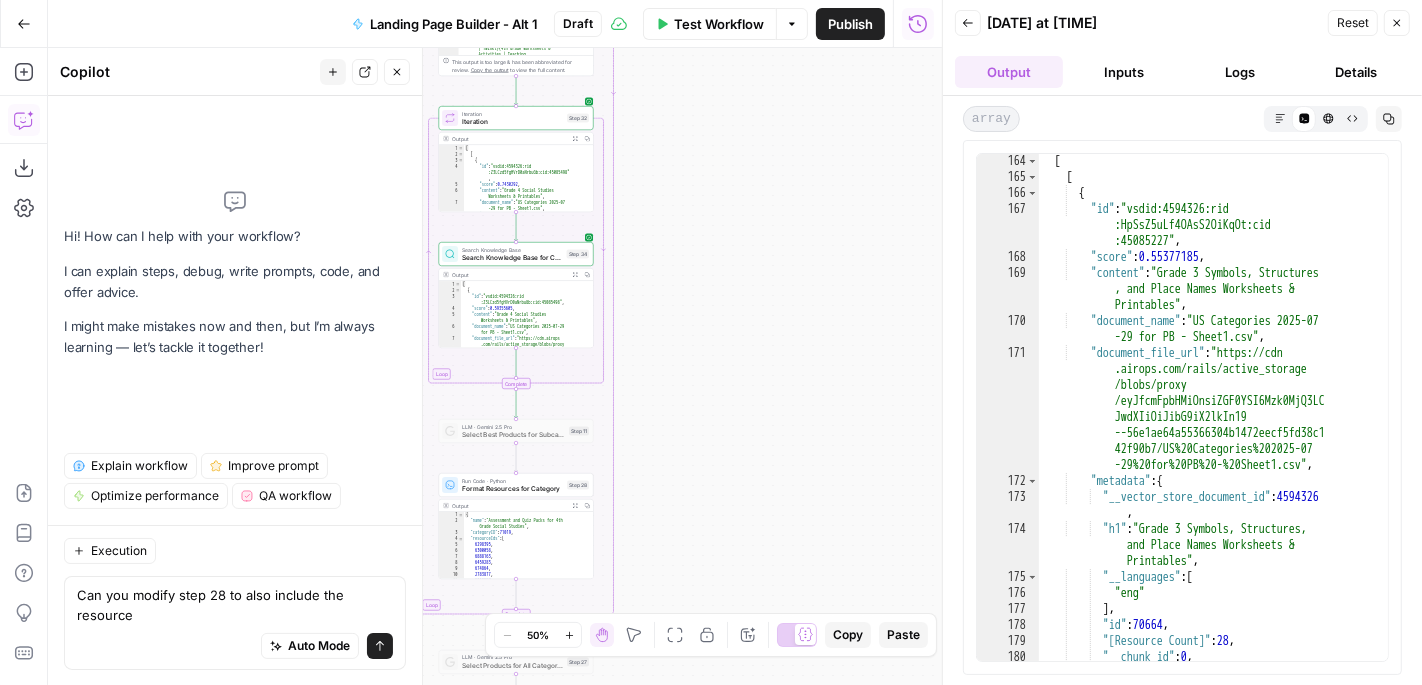 type 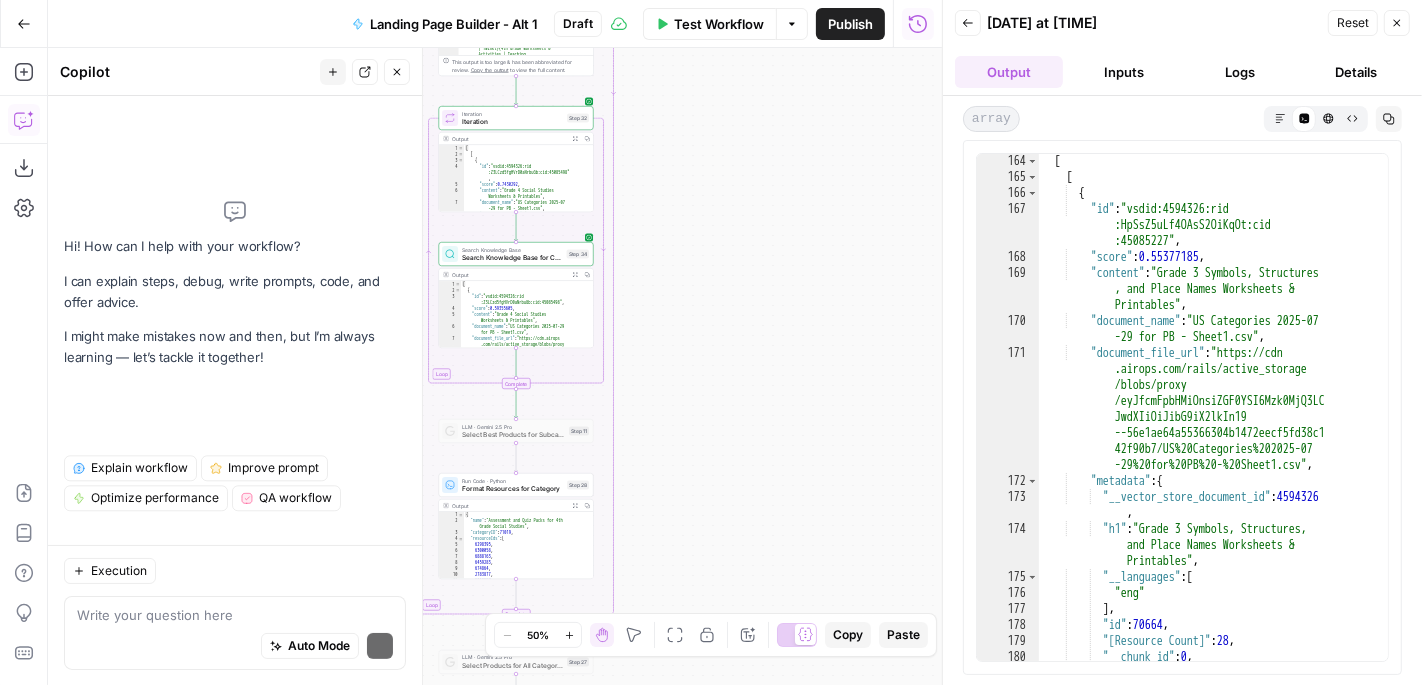 scroll, scrollTop: 0, scrollLeft: 0, axis: both 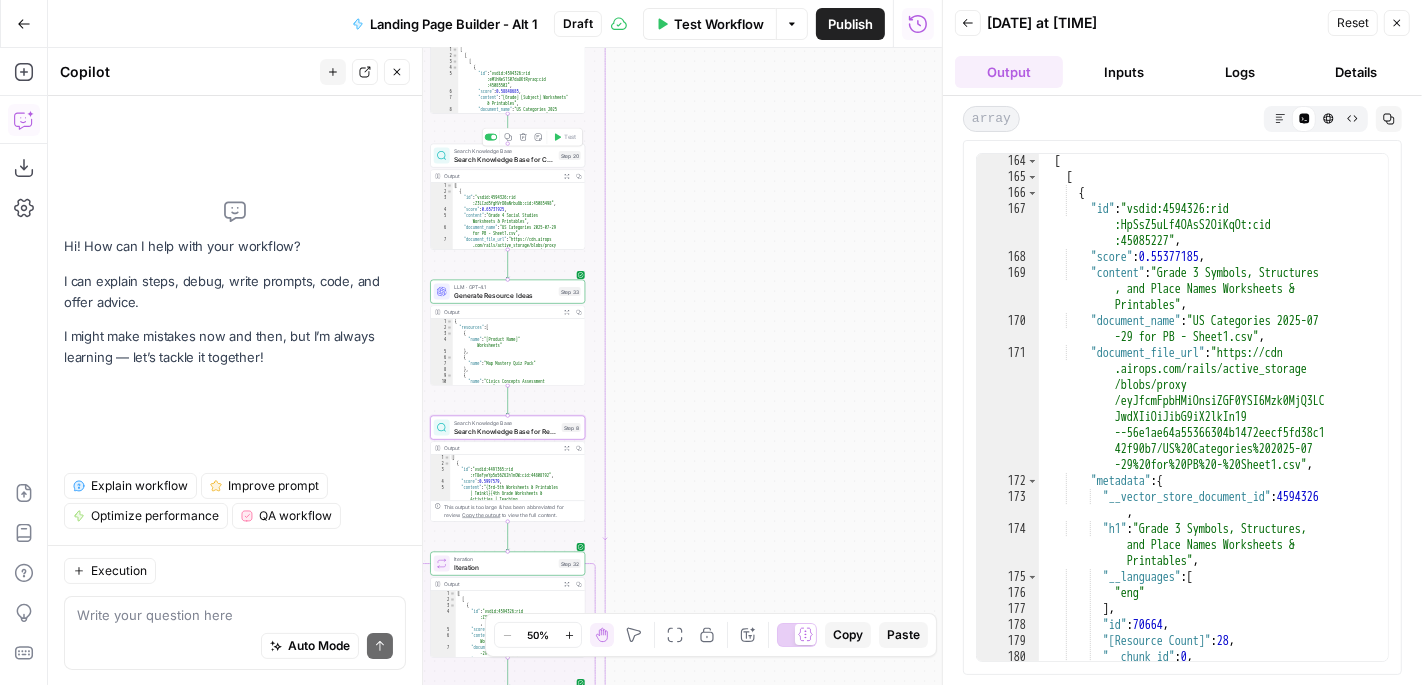 click on "Search Knowledge Base for Category" at bounding box center (504, 159) 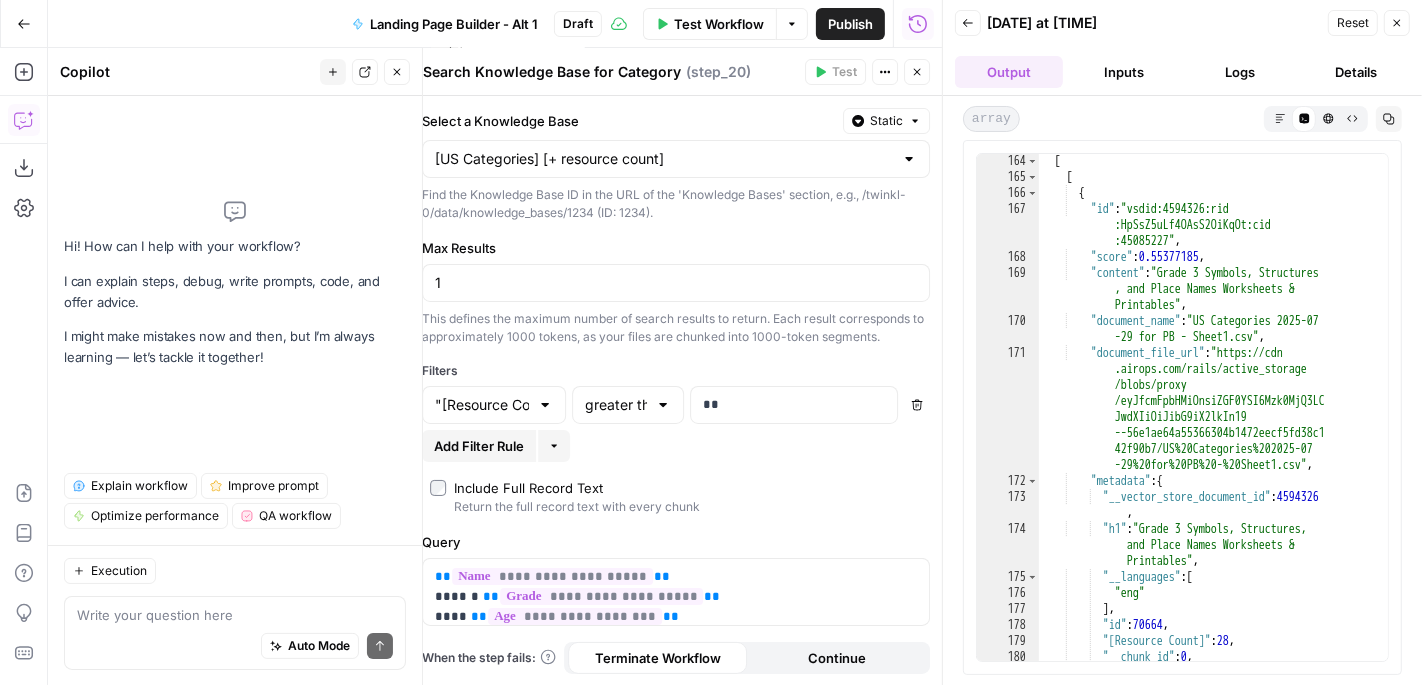 click on "Close" at bounding box center (917, 72) 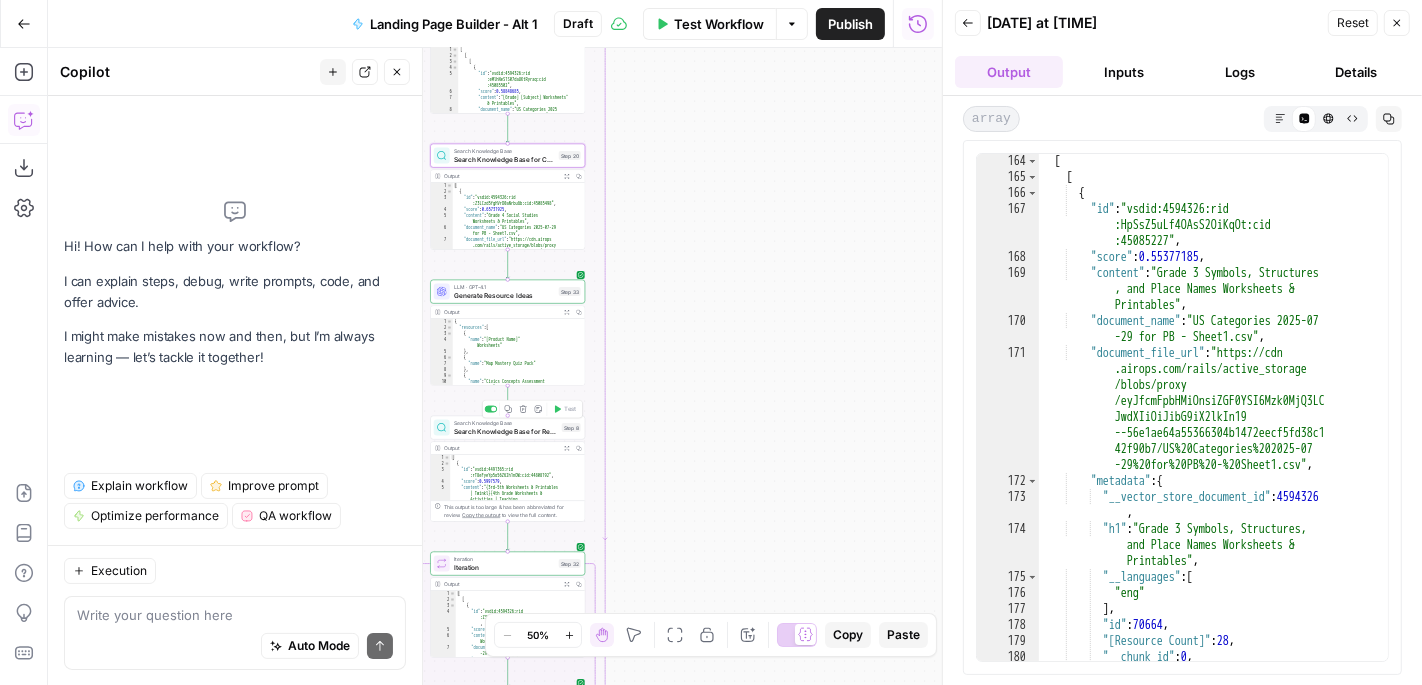 click on "Search Knowledge Base Search Knowledge Base for Resources Step 8 Copy step Delete step Add Note Test" at bounding box center [507, 428] 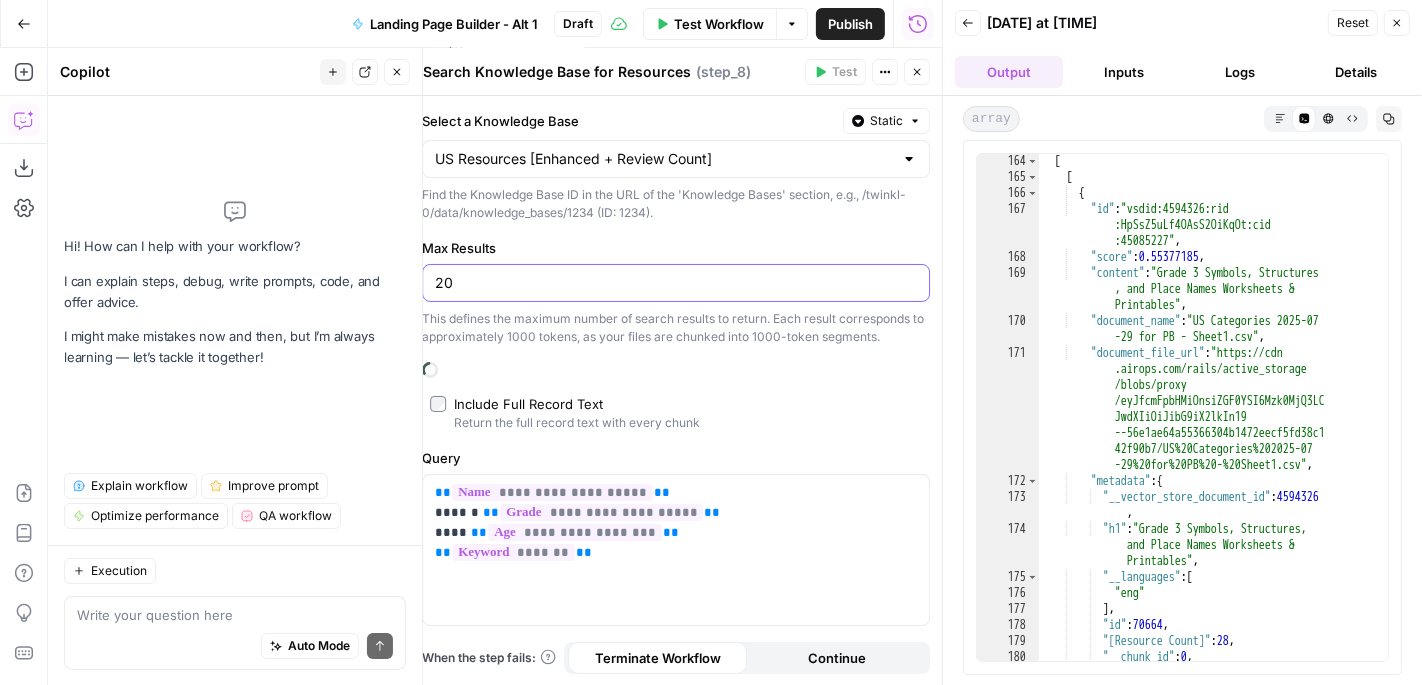 click on "20" at bounding box center (676, 283) 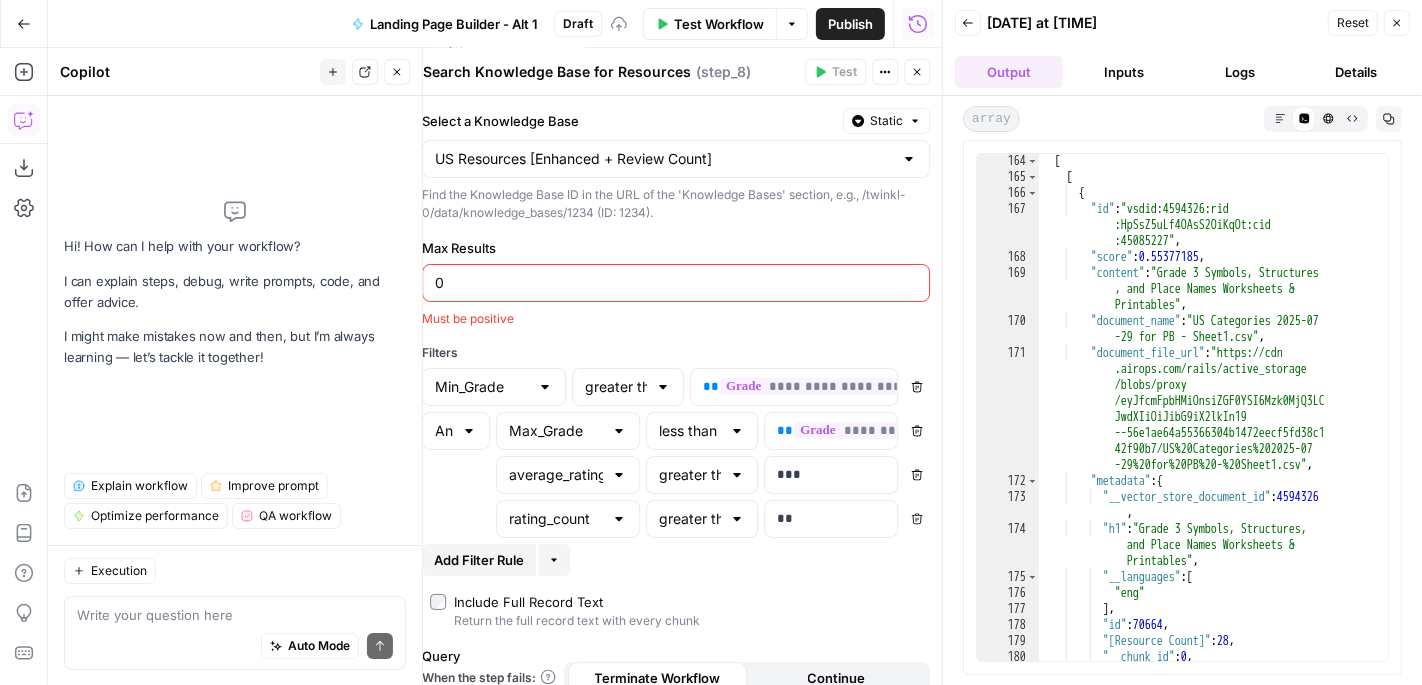 type on "10" 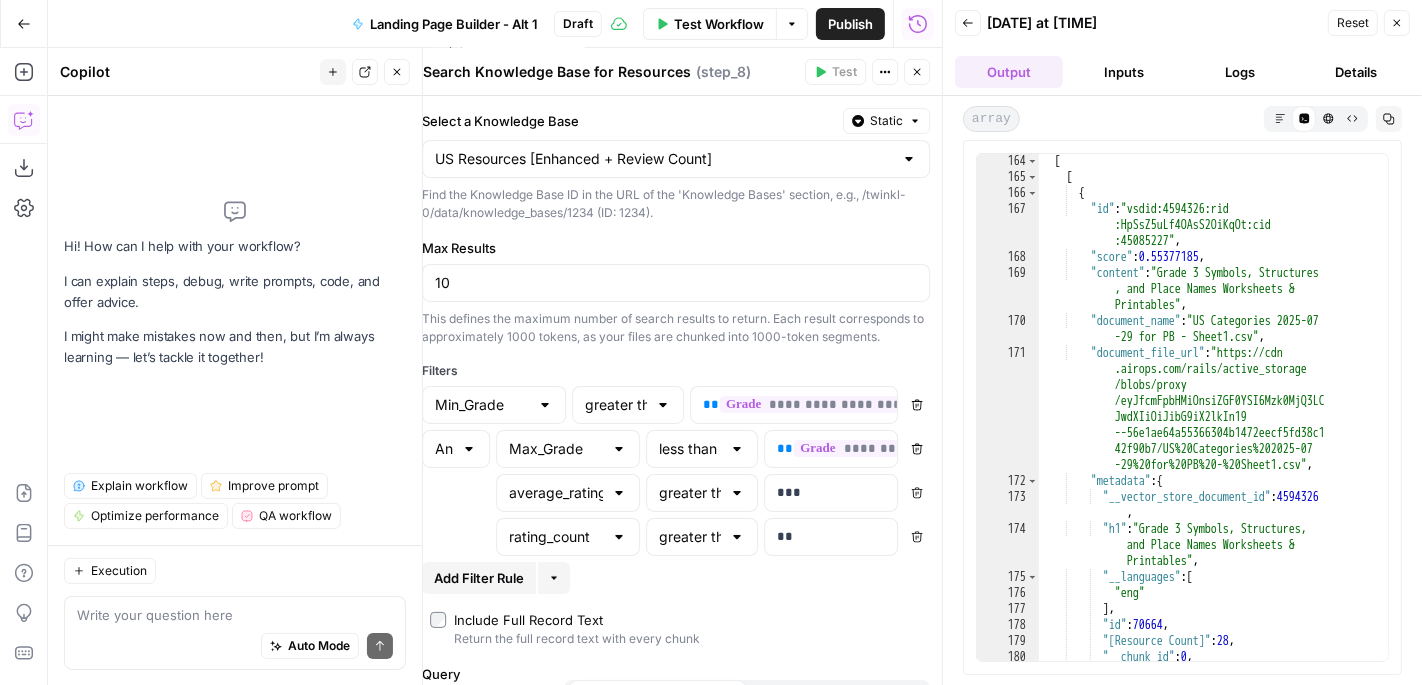 click 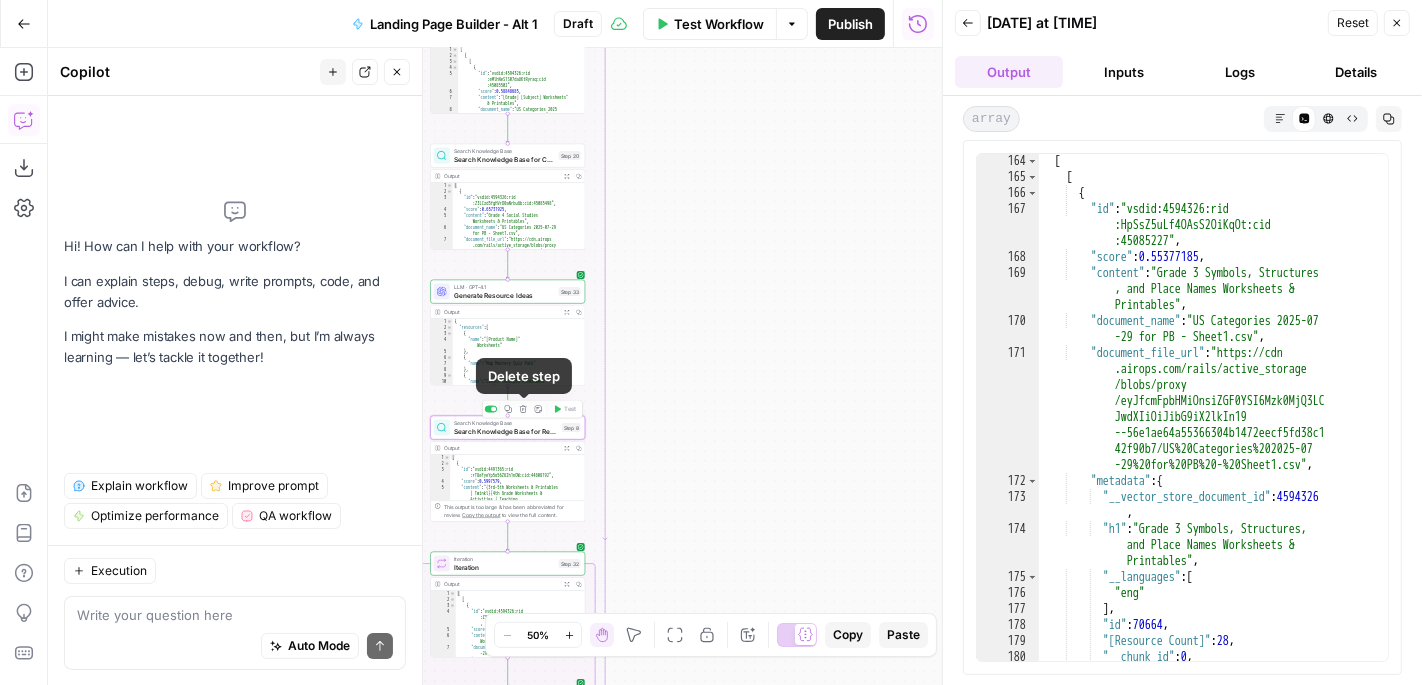 click 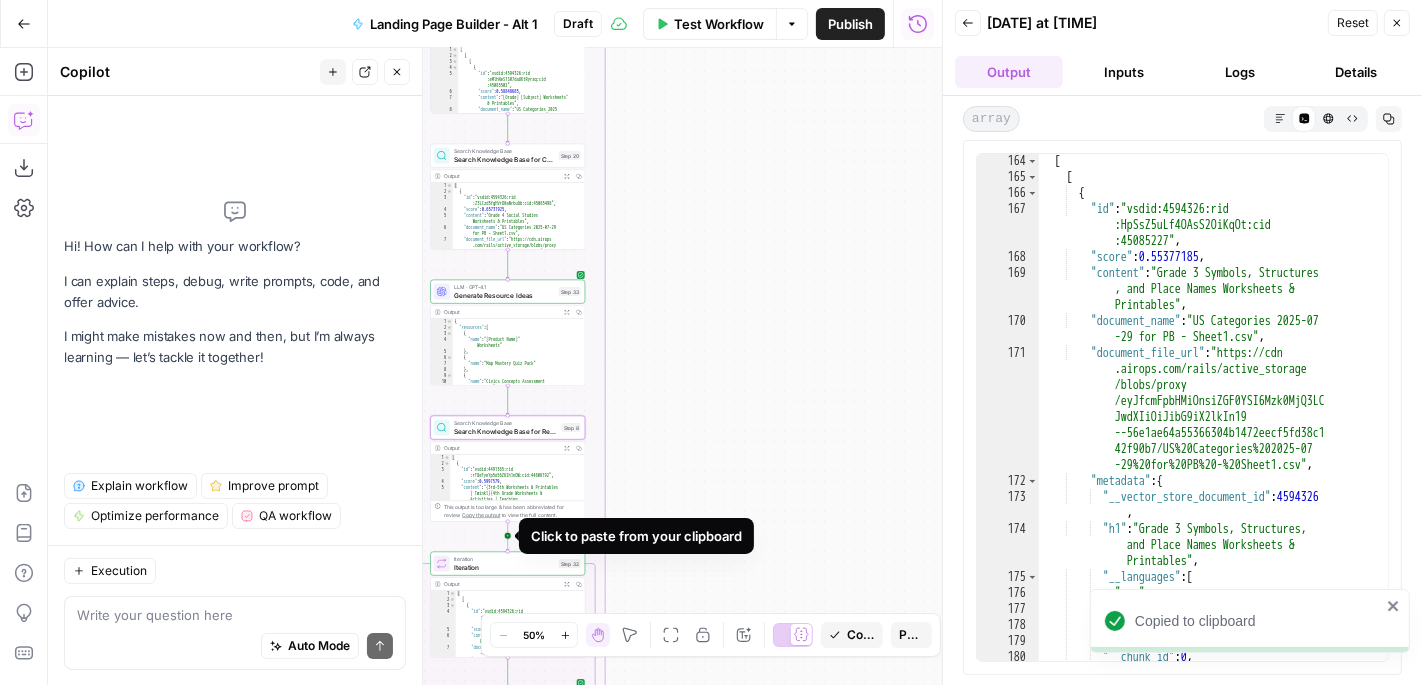 click 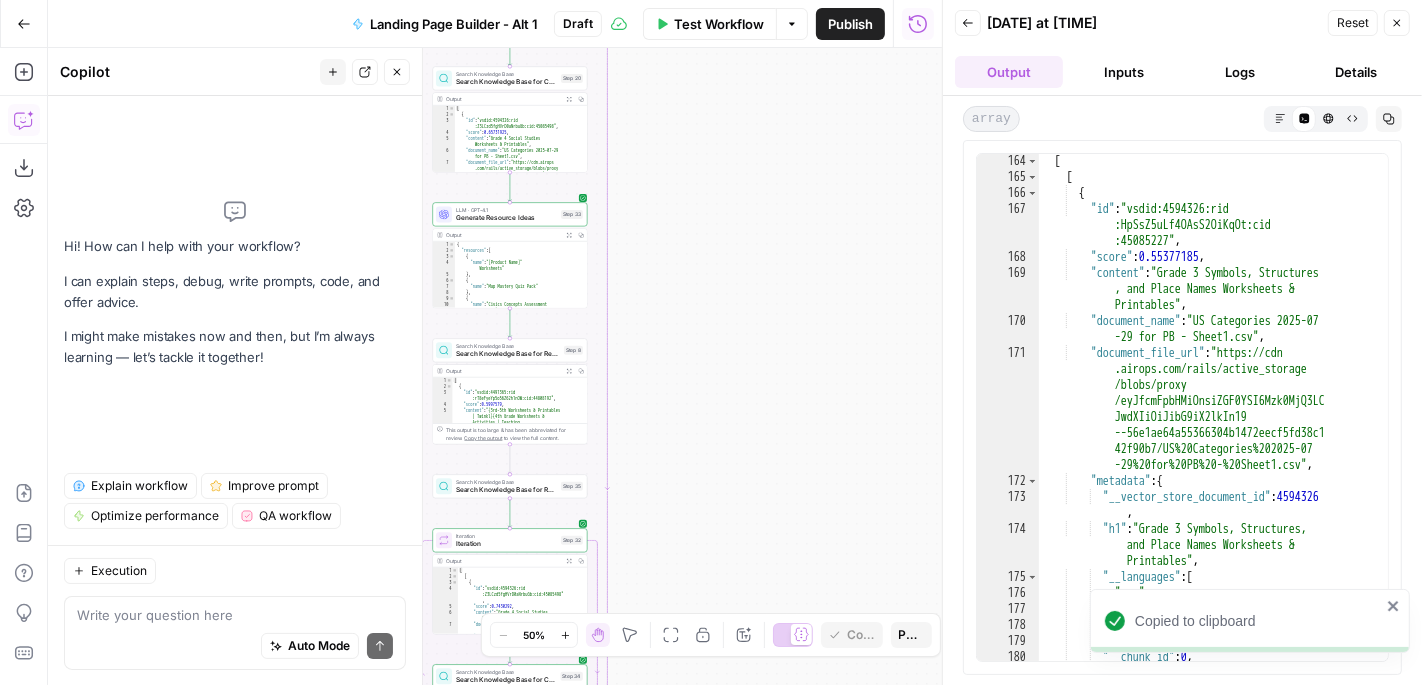 click on "Workflow Set Inputs Inputs LLM · GPT-4.1 Prompt LLM Step 15 Output Expand Output Copy 1 2 {    "customer_profile" :  "# Pre Kindergarden -         Grade 5 Teachers Persona \n\n ## Customer         Overview \n Grades PK-5 teachers (Primary 4        -11 y/o). Focused on foundational         development, reading , math, and classroom         readiness. Looking for fun, engaging, and         culturally relevant resources that align         with educational standards.  \n\n ## Tone of         Voice \n When writing for PK-5 Teachers,         remember to lean more heavily into the         knowledgeable and human attributes to         express quality and connection. \n\n **Be:**         Knowledgeable, Human, Positive,         Supportive \n\n **Tips:** Acknowledge         classroom challenges, highlight quality,         state standards alignment, ease-of-use,         and lesson planning support. \n\n ##         \n \n" at bounding box center [495, 366] 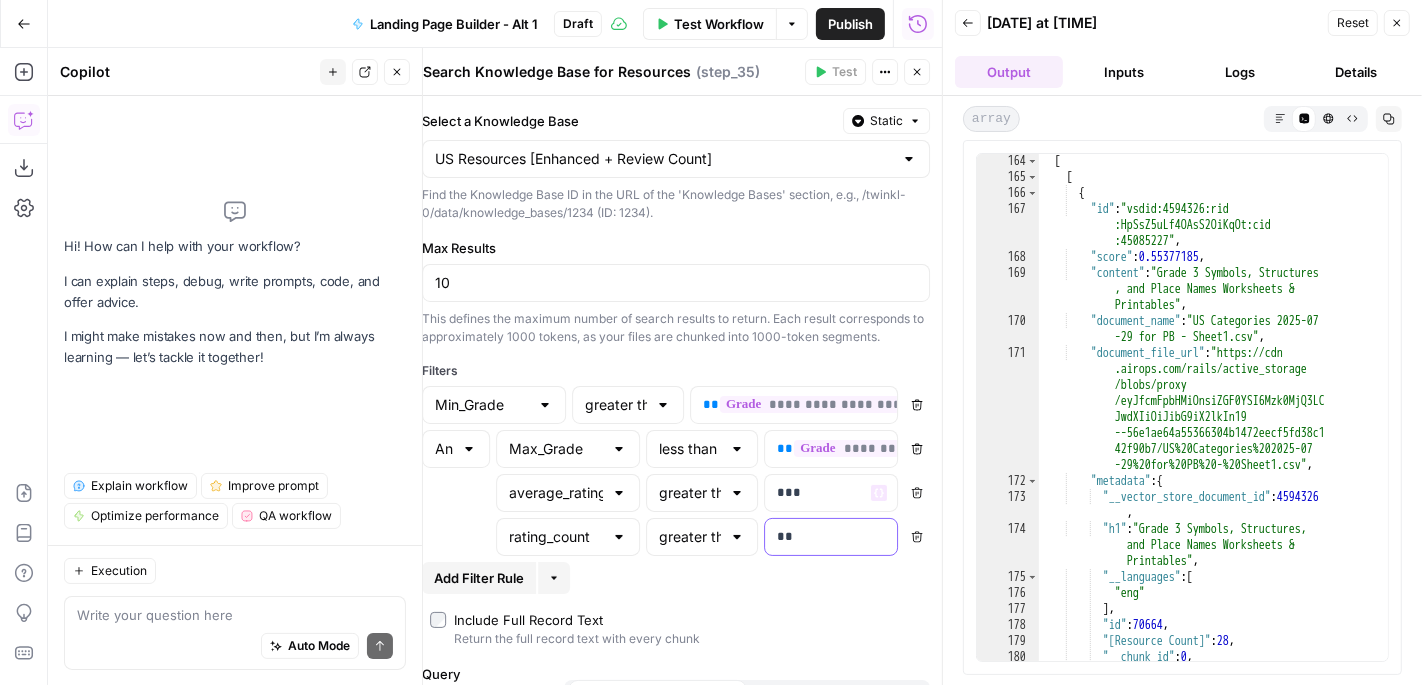 click on "**" at bounding box center [832, 537] 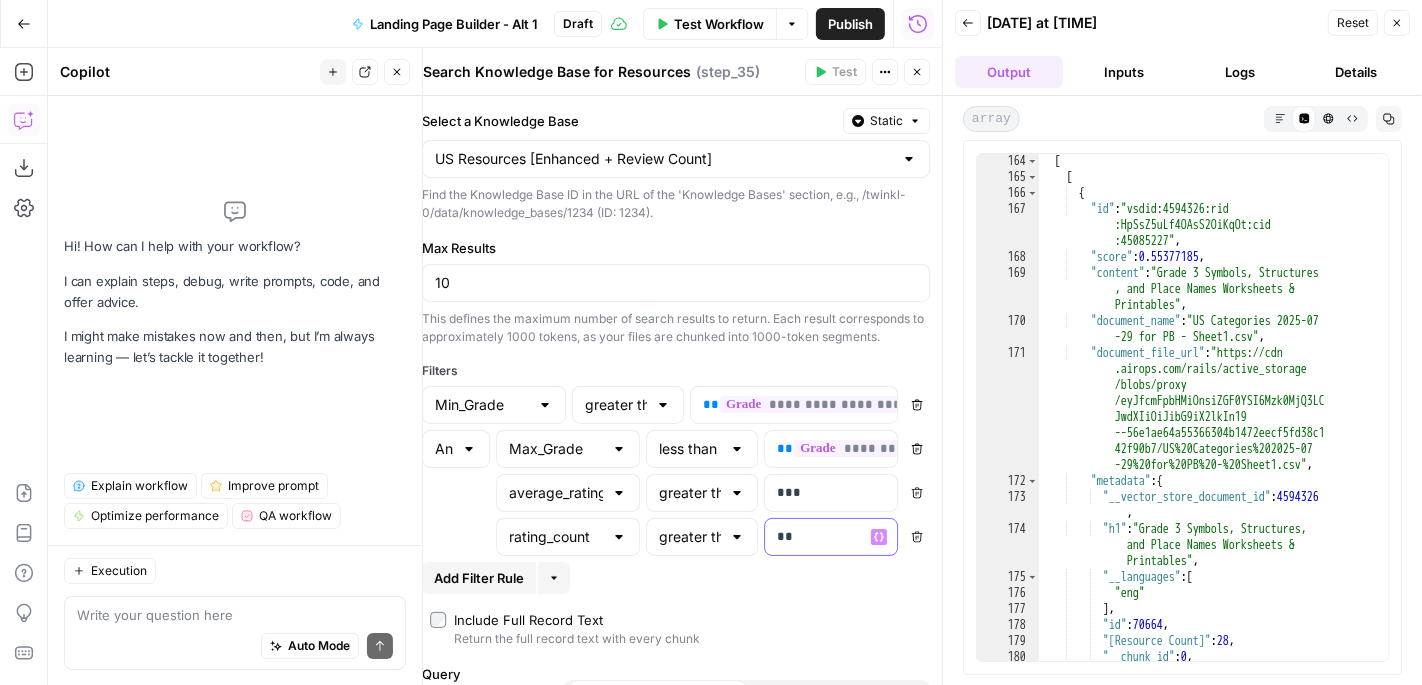 click on "**" at bounding box center [816, 537] 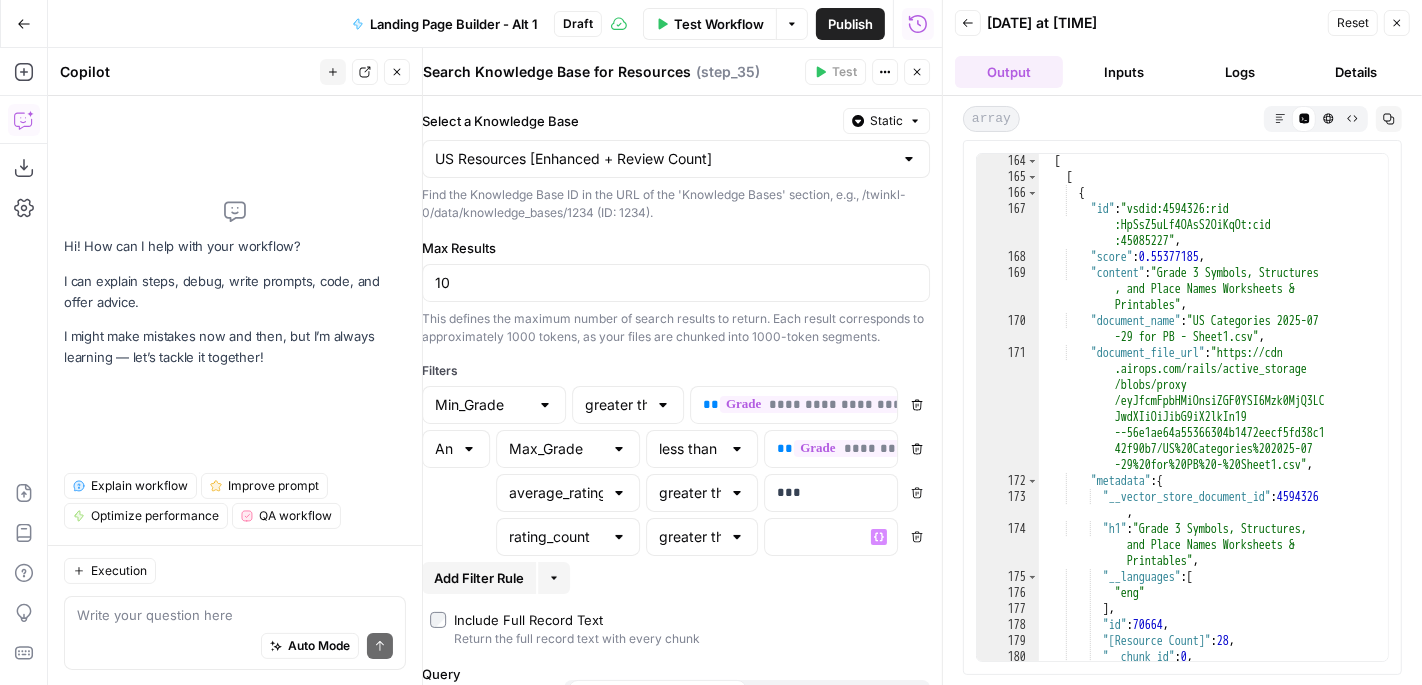 click 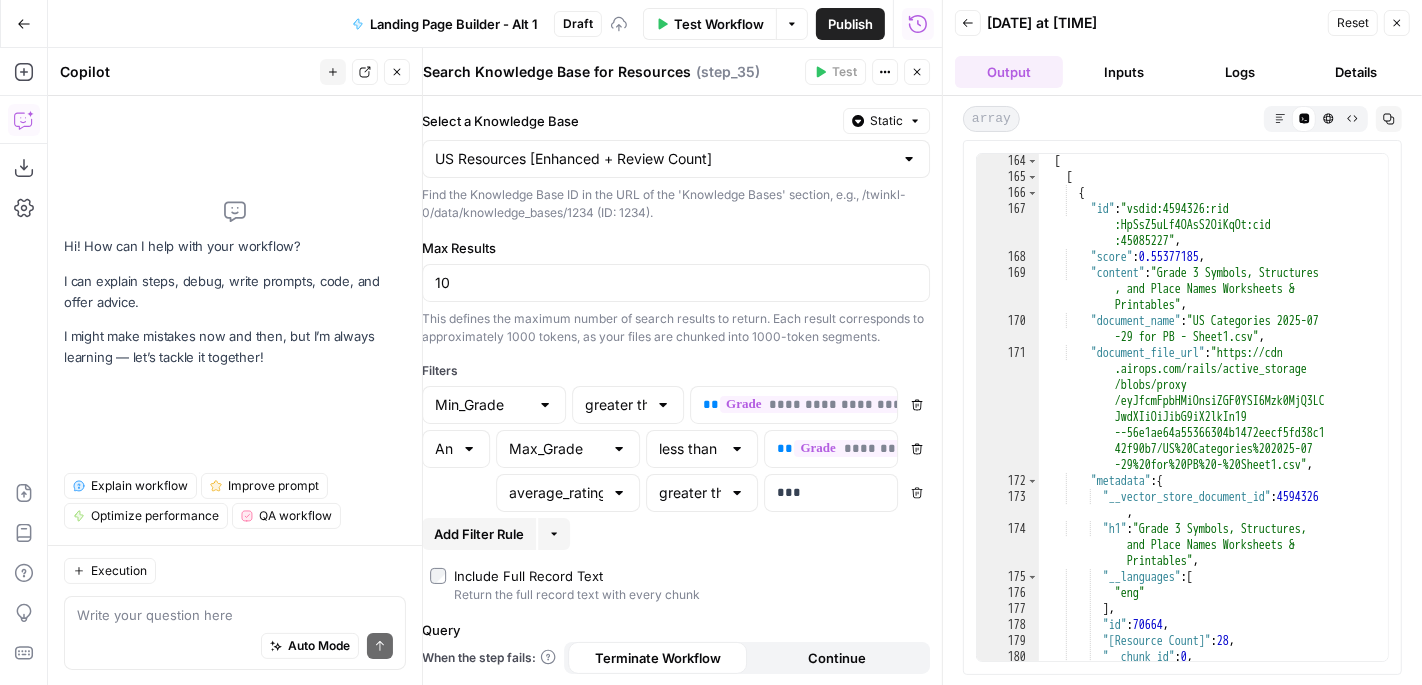 click on "Close" at bounding box center (917, 72) 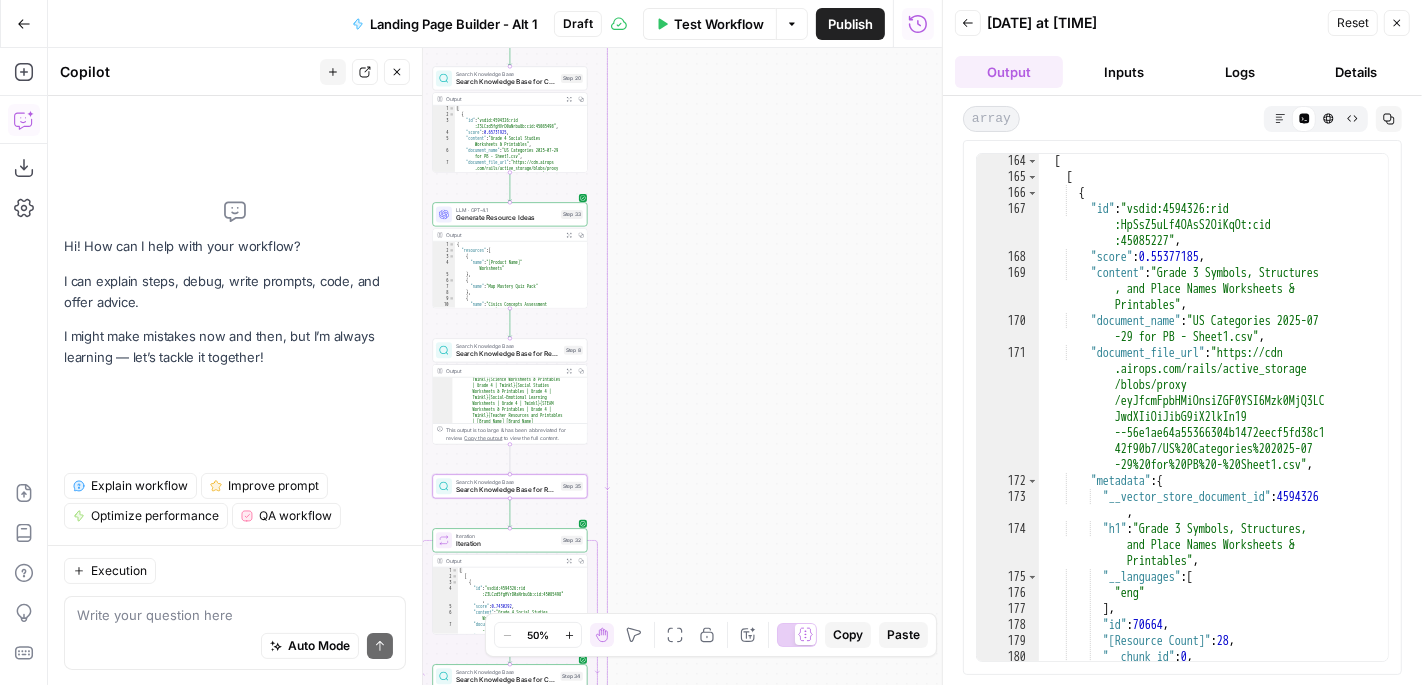 scroll, scrollTop: 293, scrollLeft: 0, axis: vertical 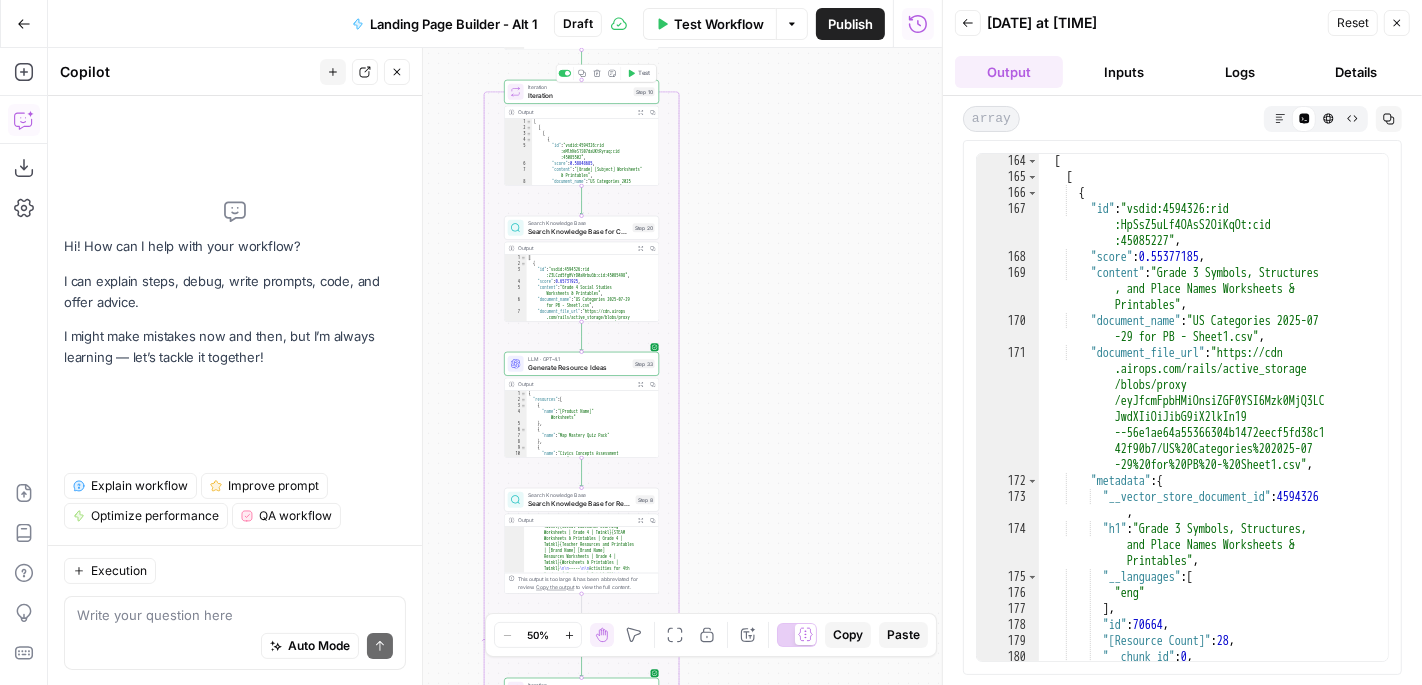 click on "Iteration" at bounding box center [579, 95] 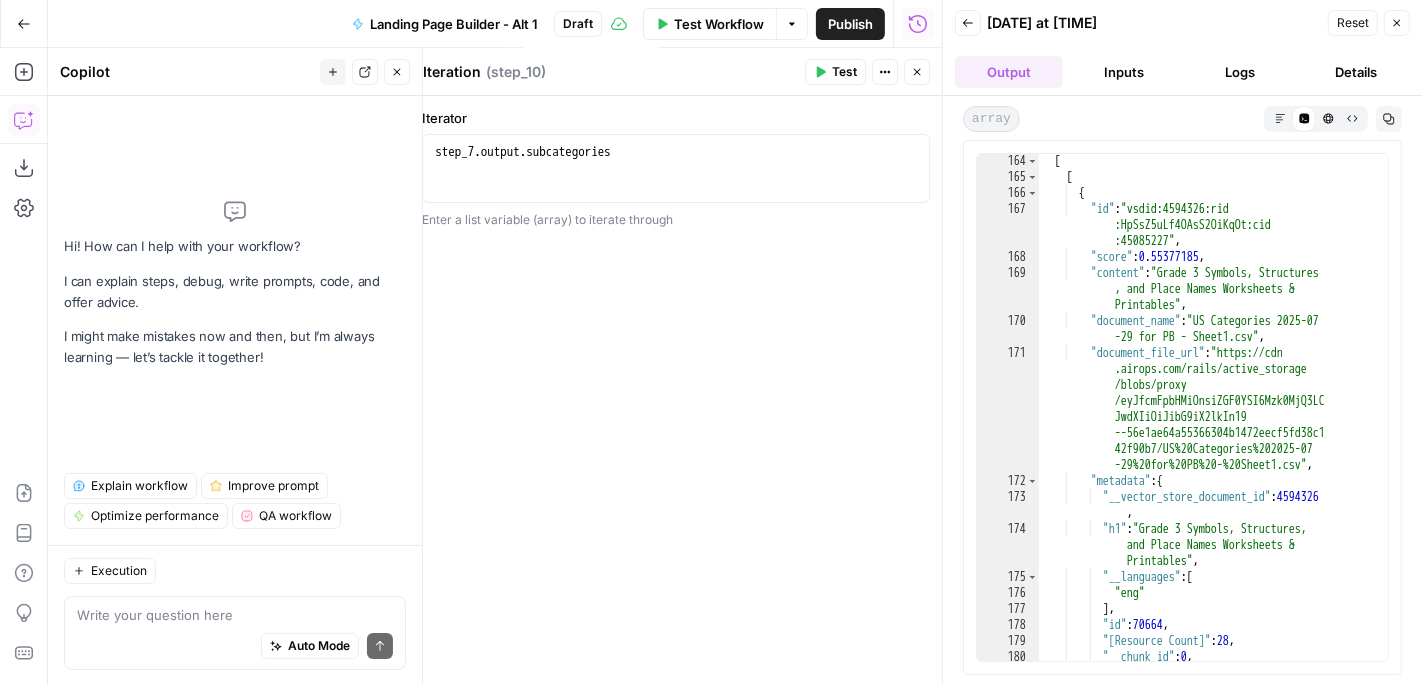 click 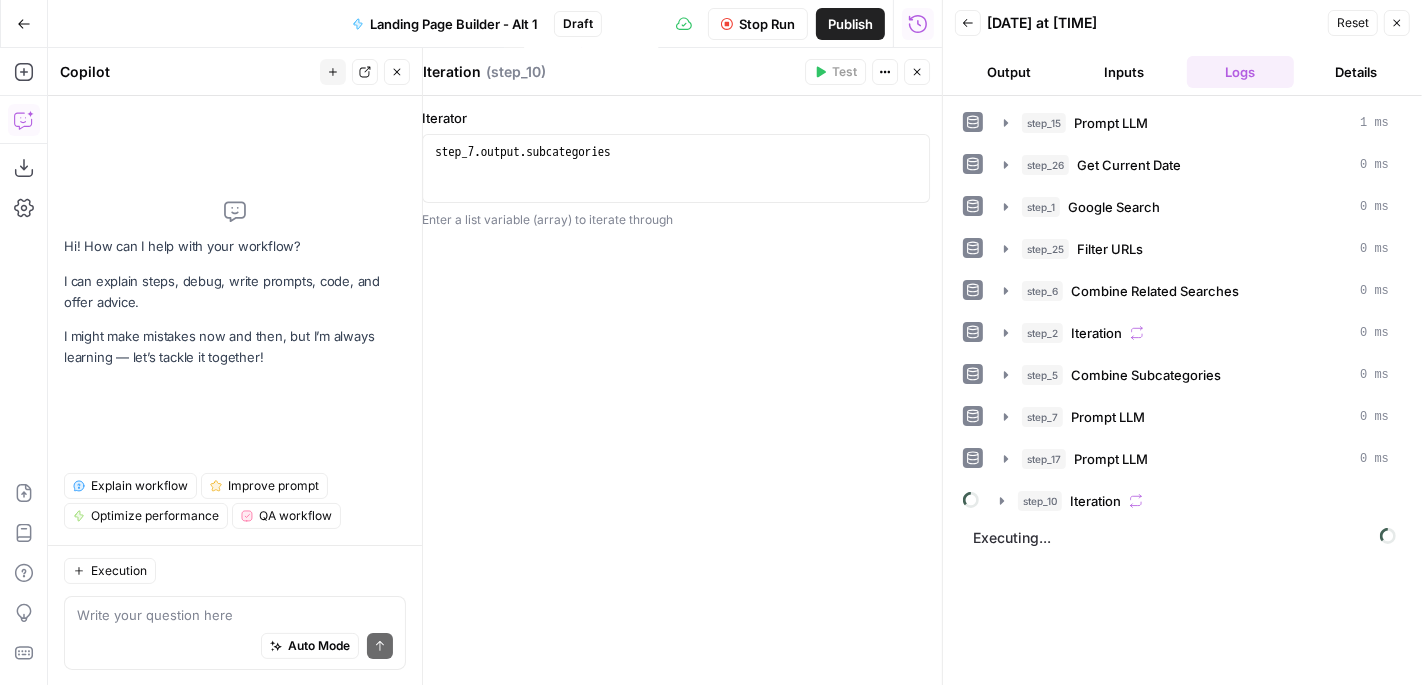 click on "Close" at bounding box center [917, 72] 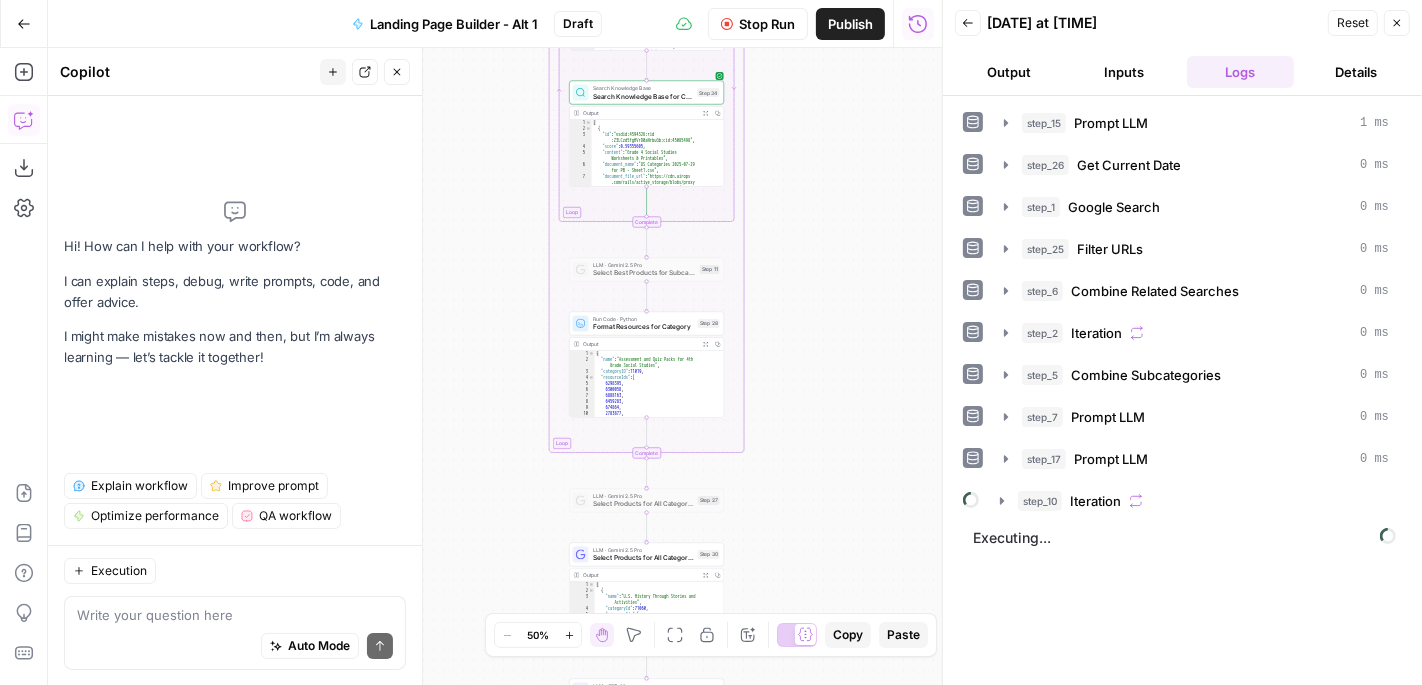 click on "Auto Mode Send" at bounding box center [235, 647] 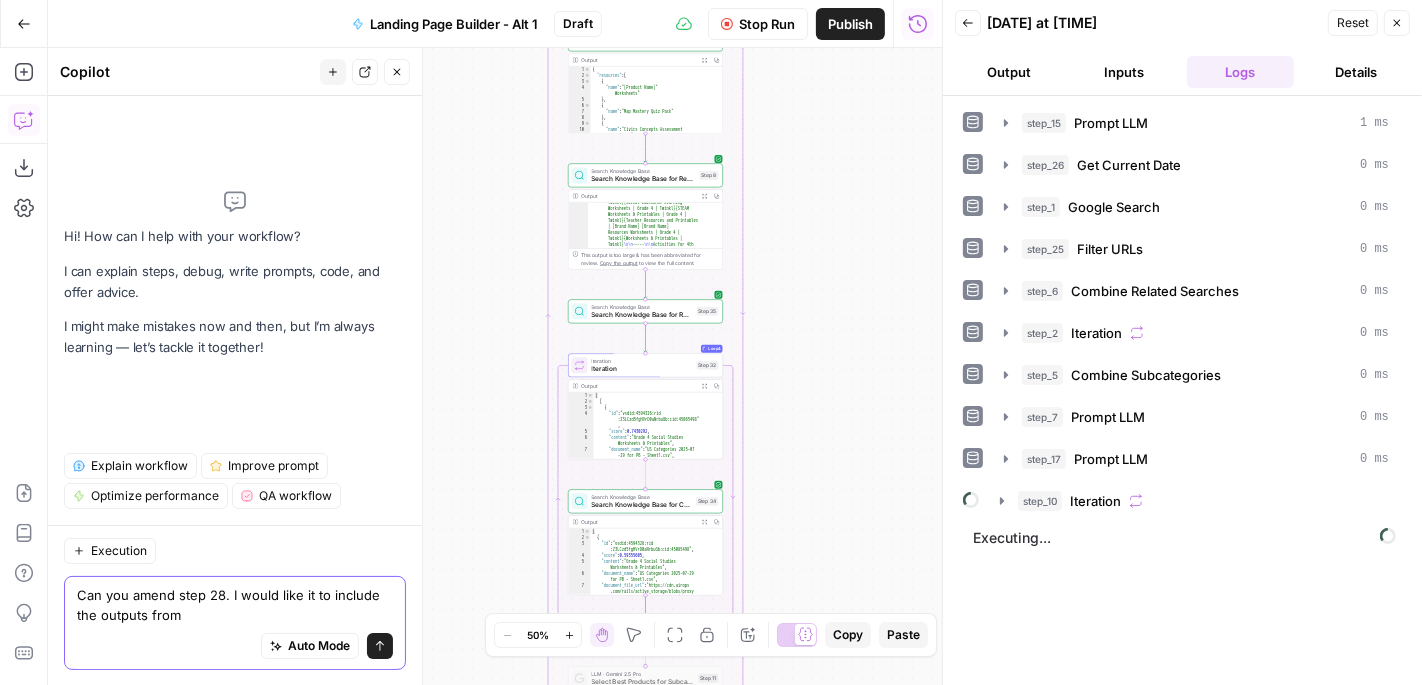 click on "Can you amend step 28. I would like it to include the outputs from" at bounding box center [235, 605] 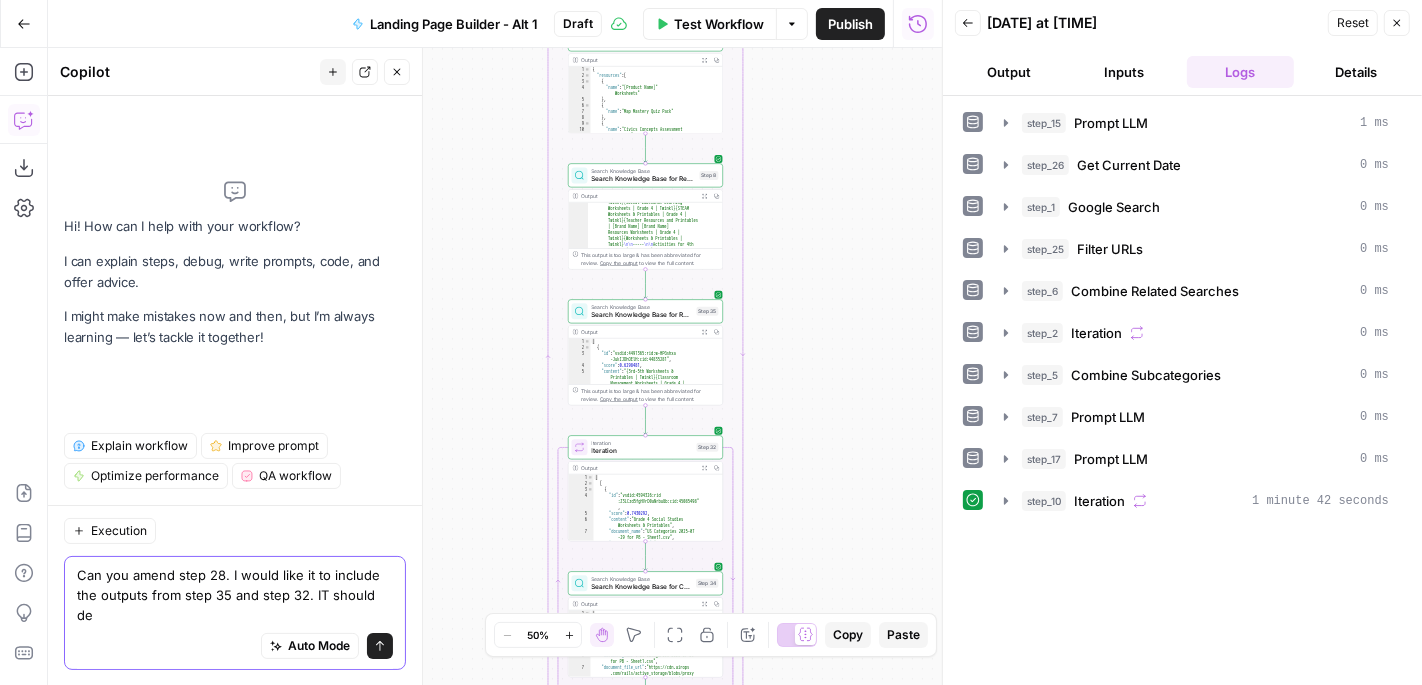 scroll, scrollTop: 0, scrollLeft: 0, axis: both 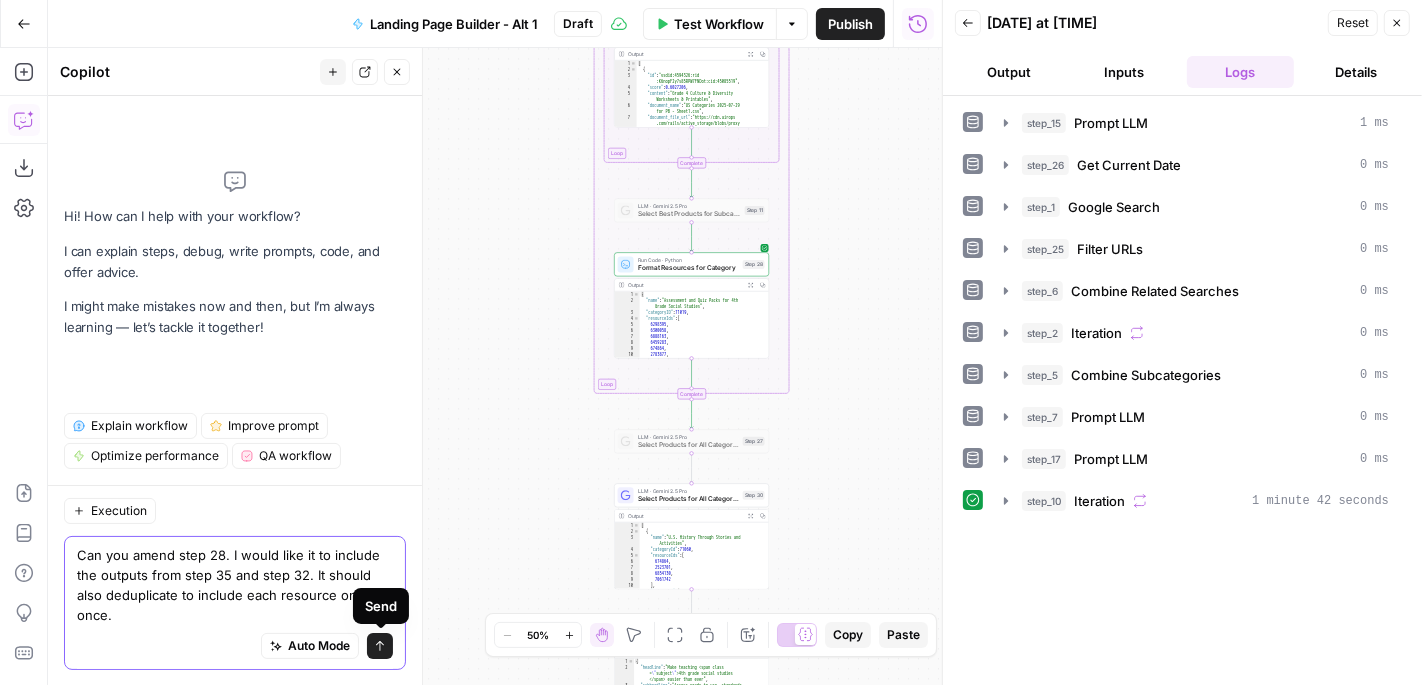 type on "Can you amend step 28. I would like it to include the outputs from step 35 and step 32. It should also deduplicate to include each resource only once." 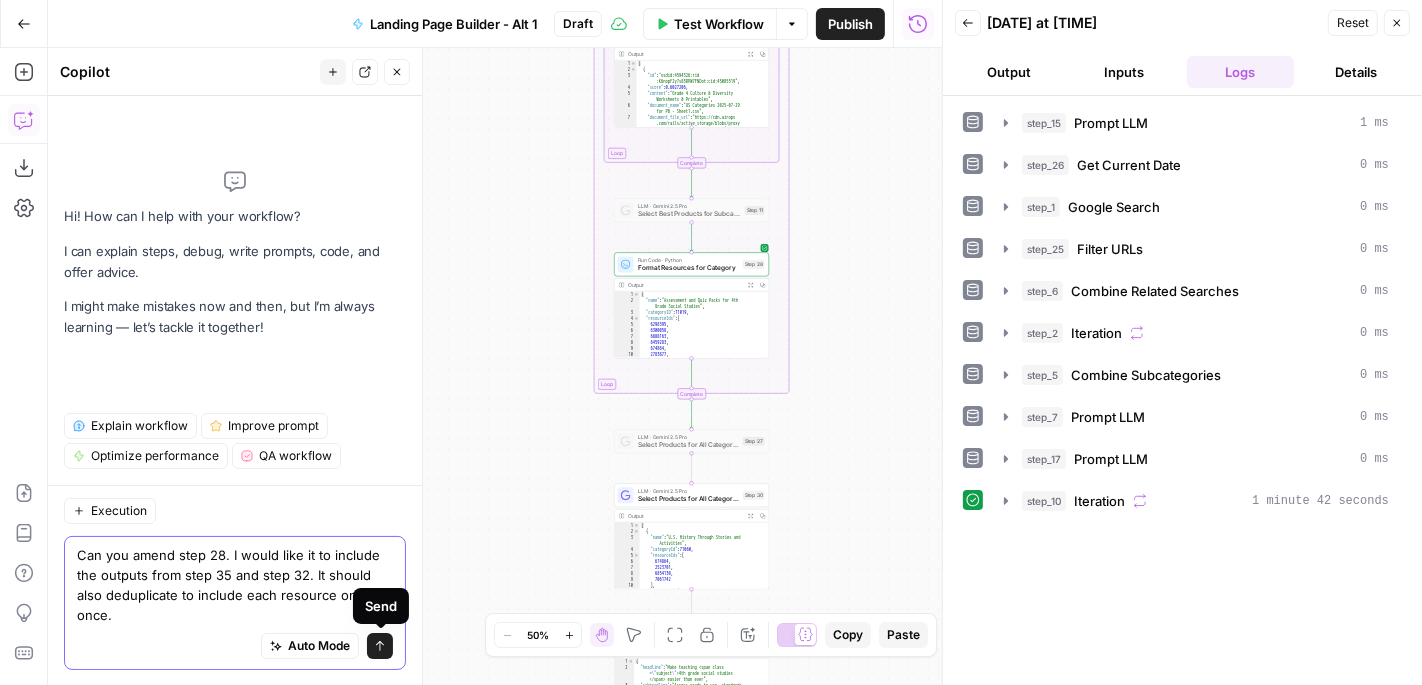 click 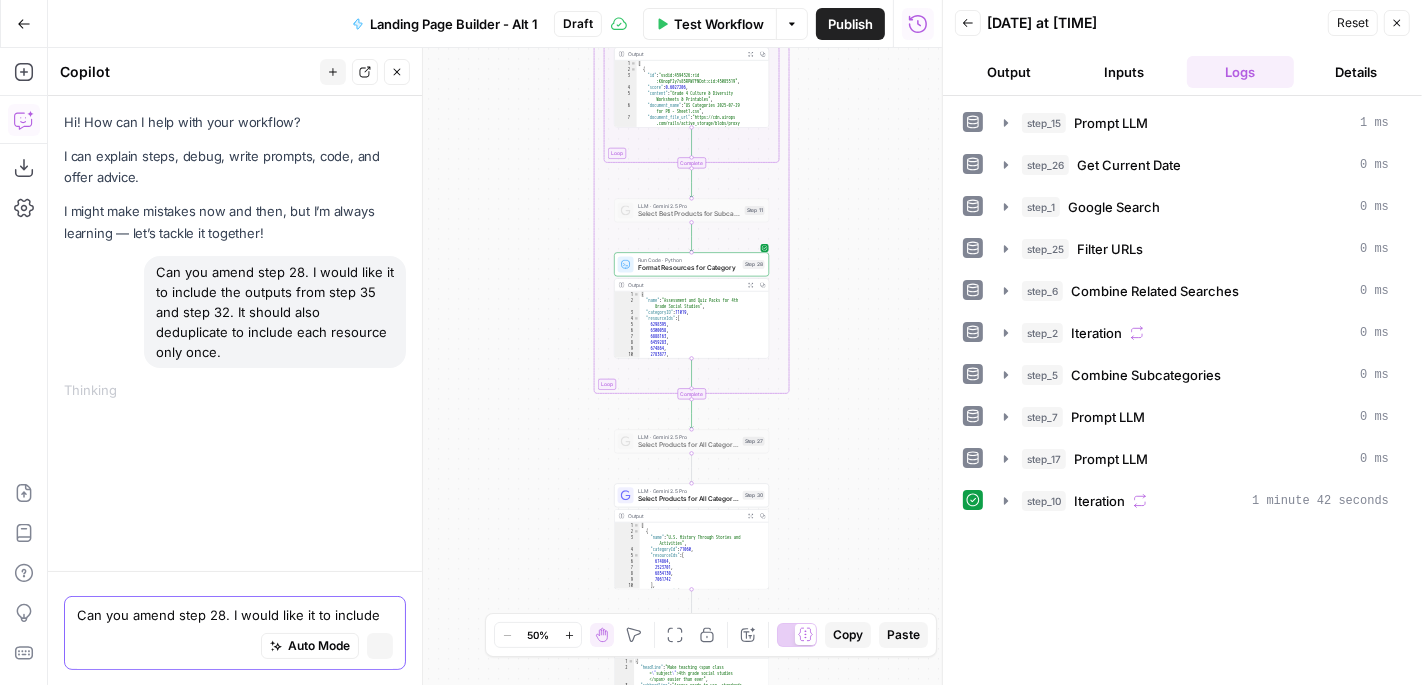 type 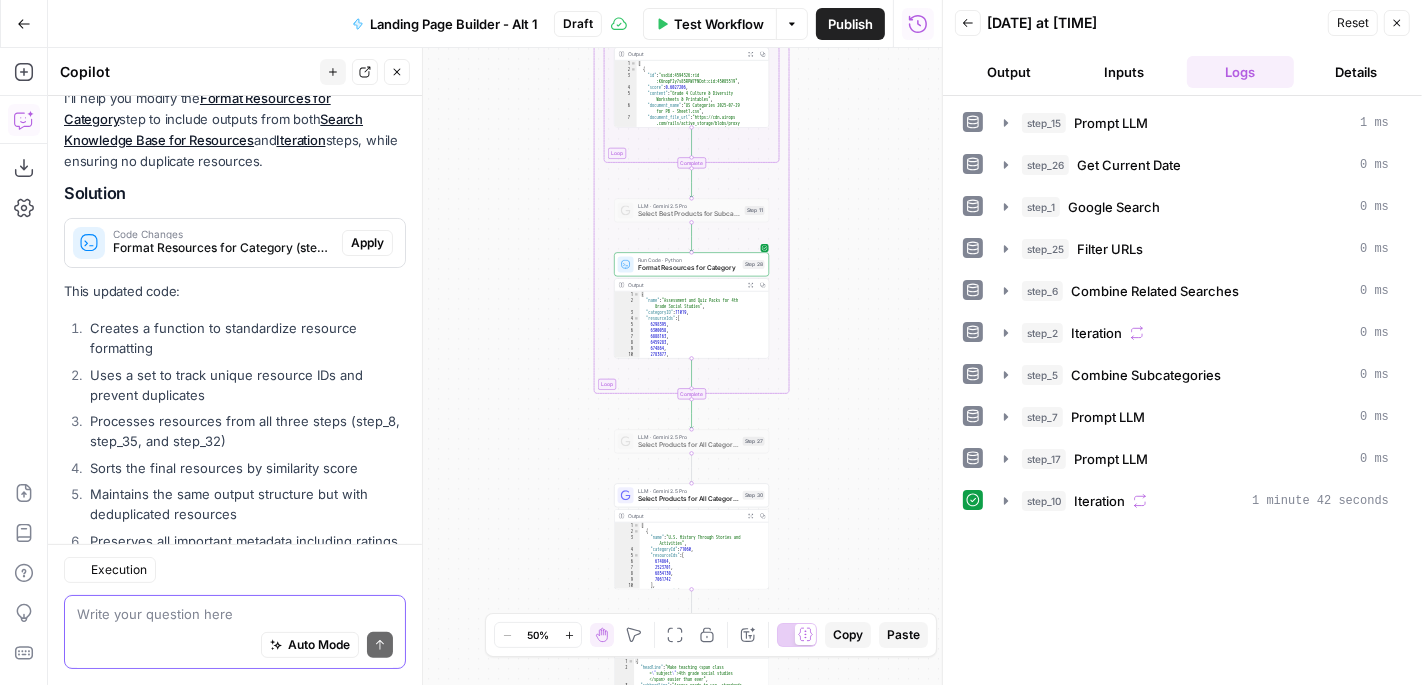 scroll, scrollTop: 349, scrollLeft: 0, axis: vertical 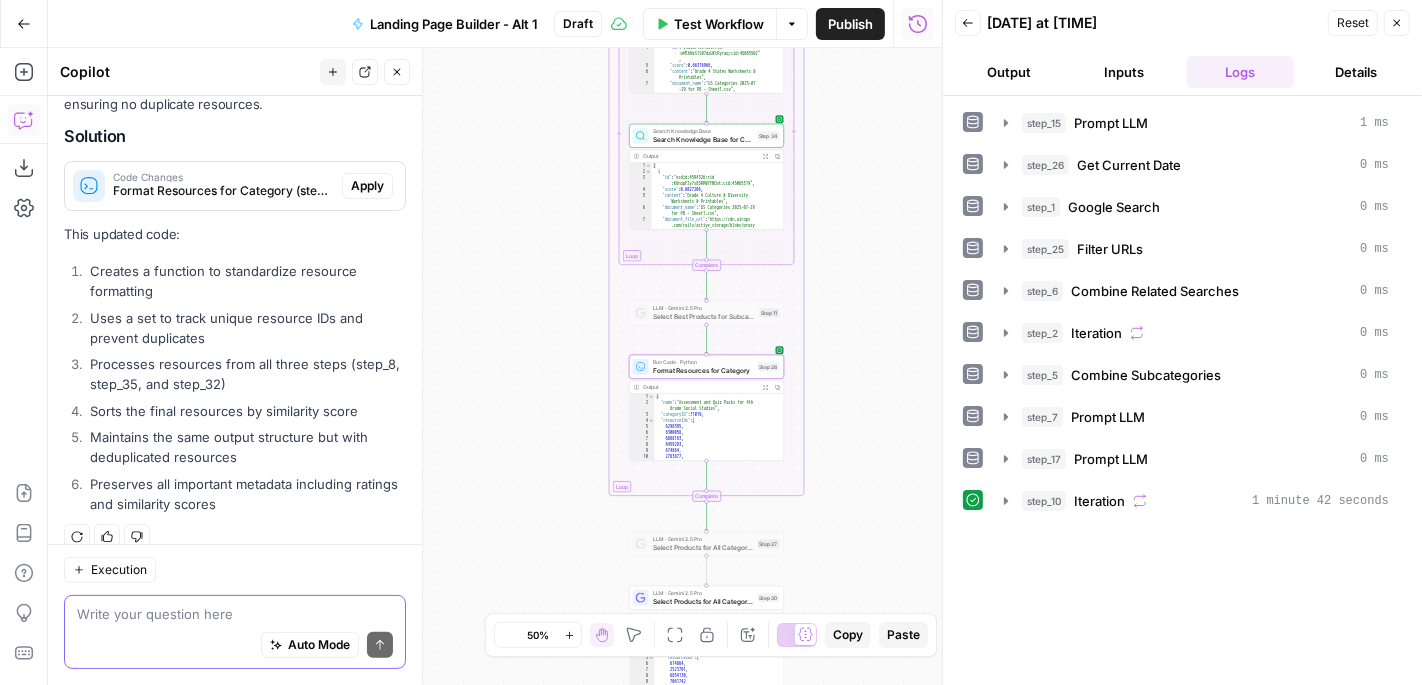 click on "Apply" at bounding box center (367, 186) 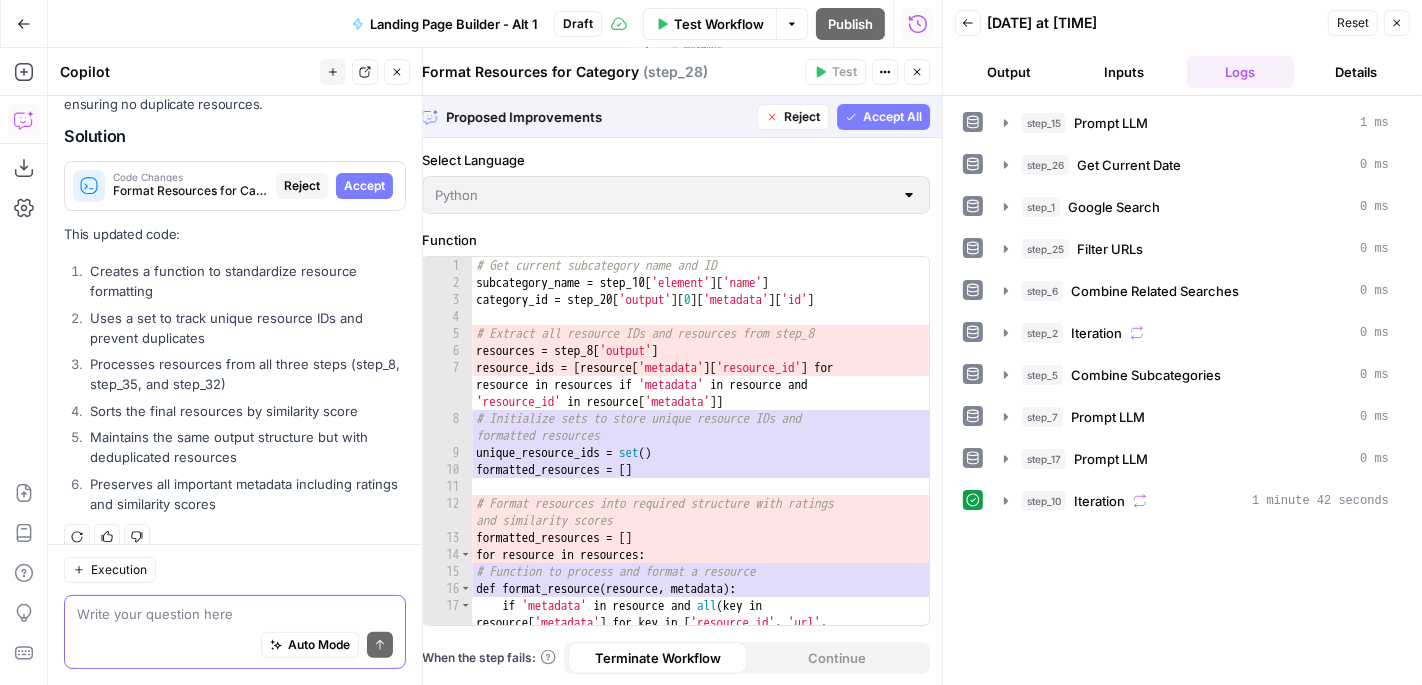 click on "Accept All" at bounding box center (892, 117) 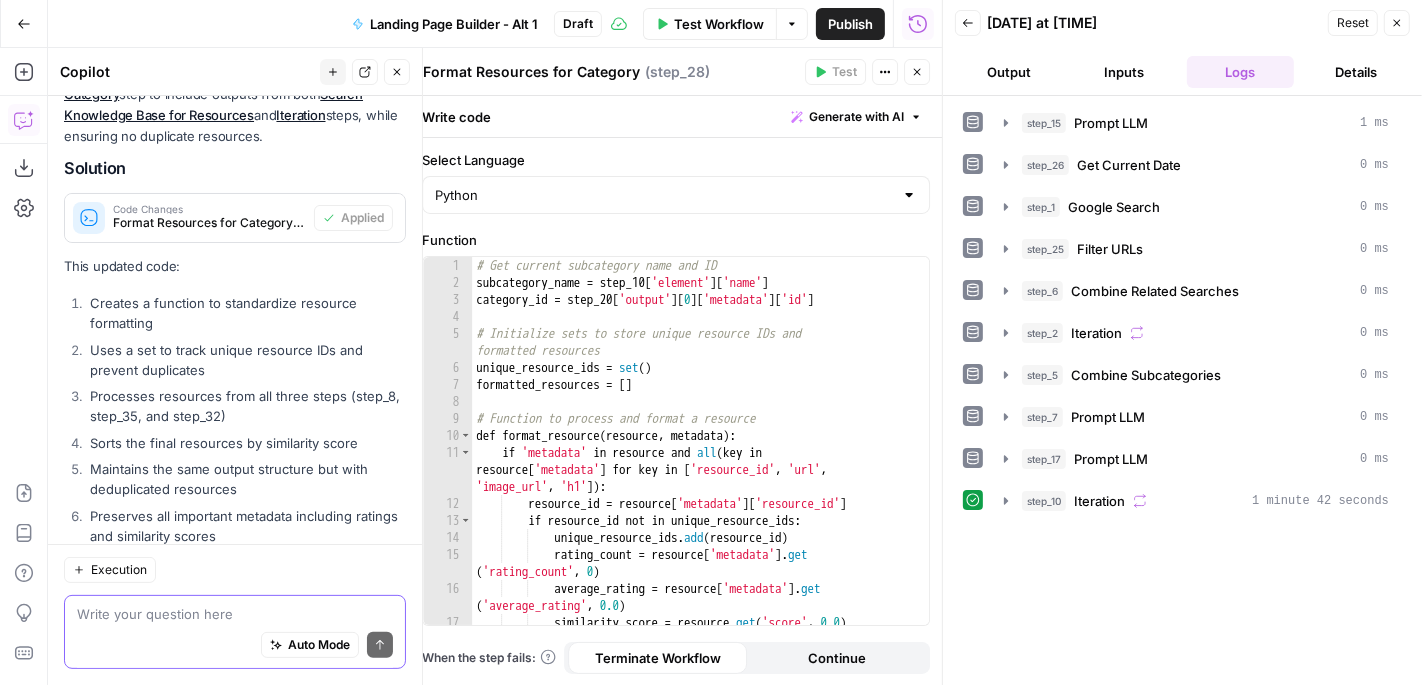 scroll, scrollTop: 381, scrollLeft: 0, axis: vertical 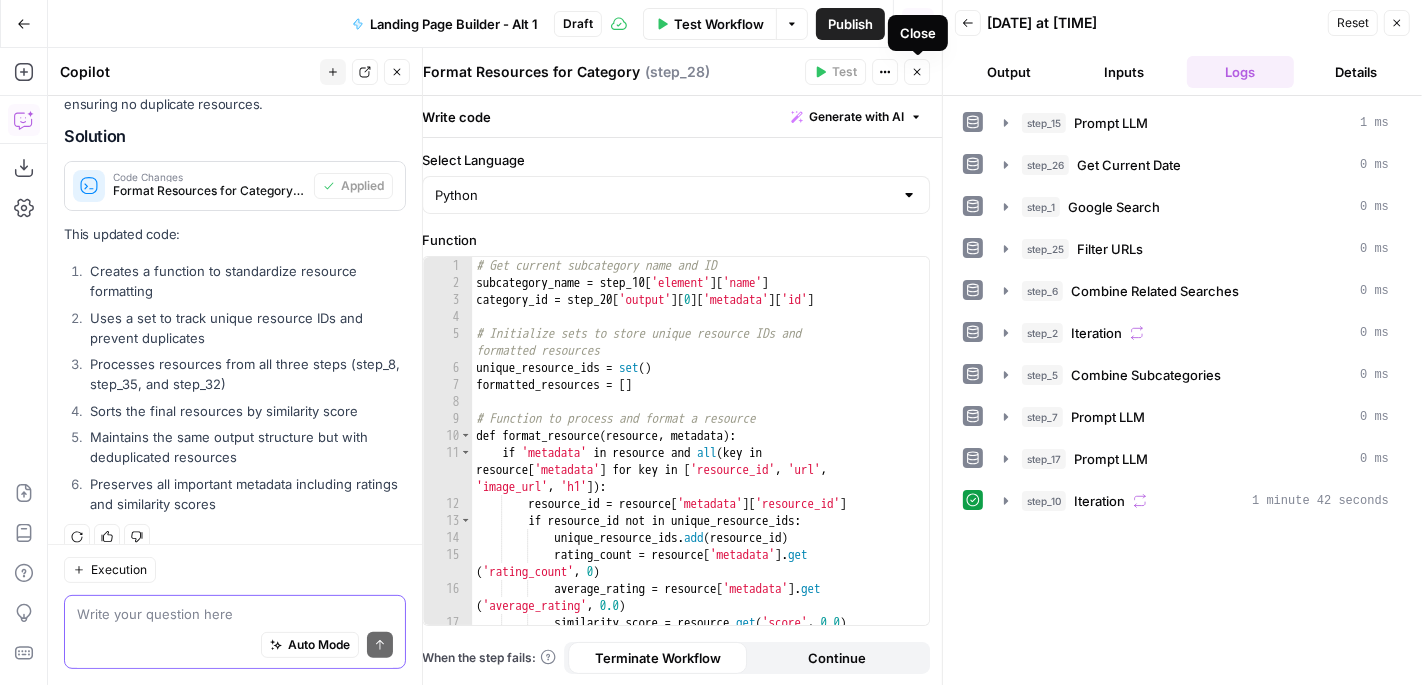 click 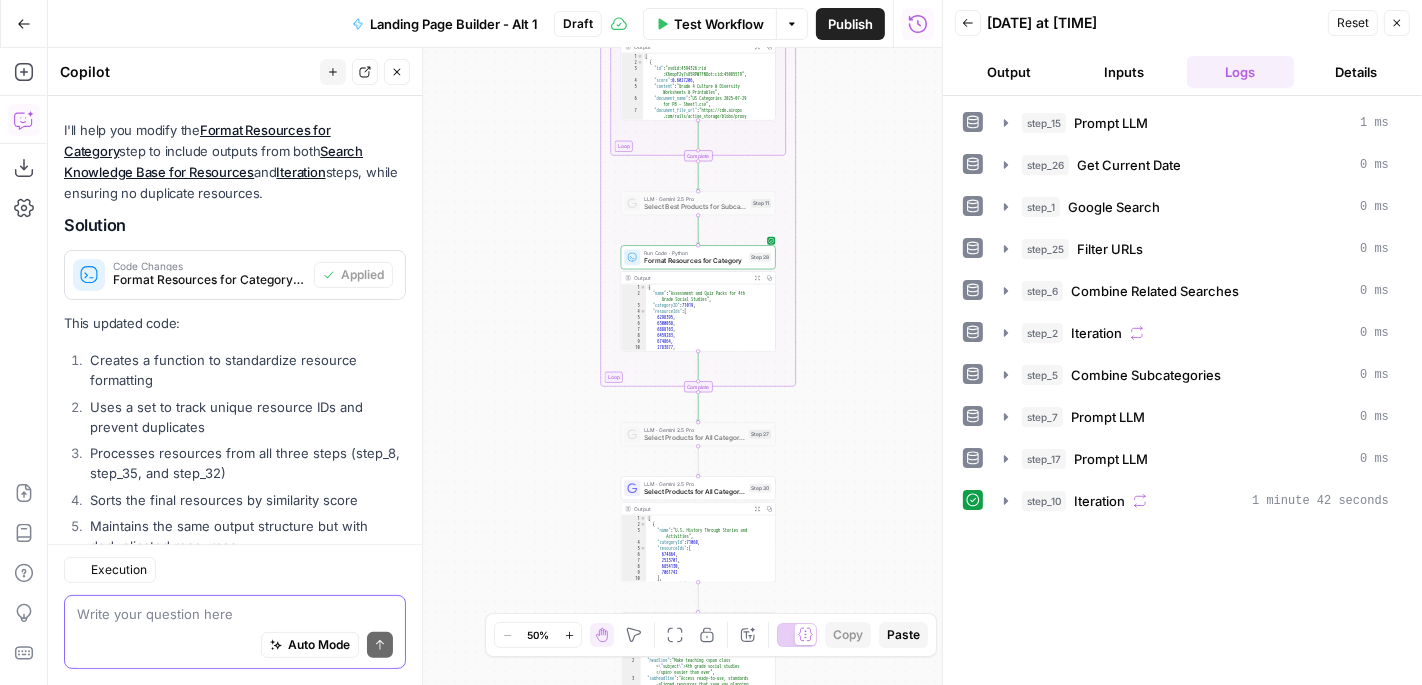 scroll, scrollTop: 381, scrollLeft: 0, axis: vertical 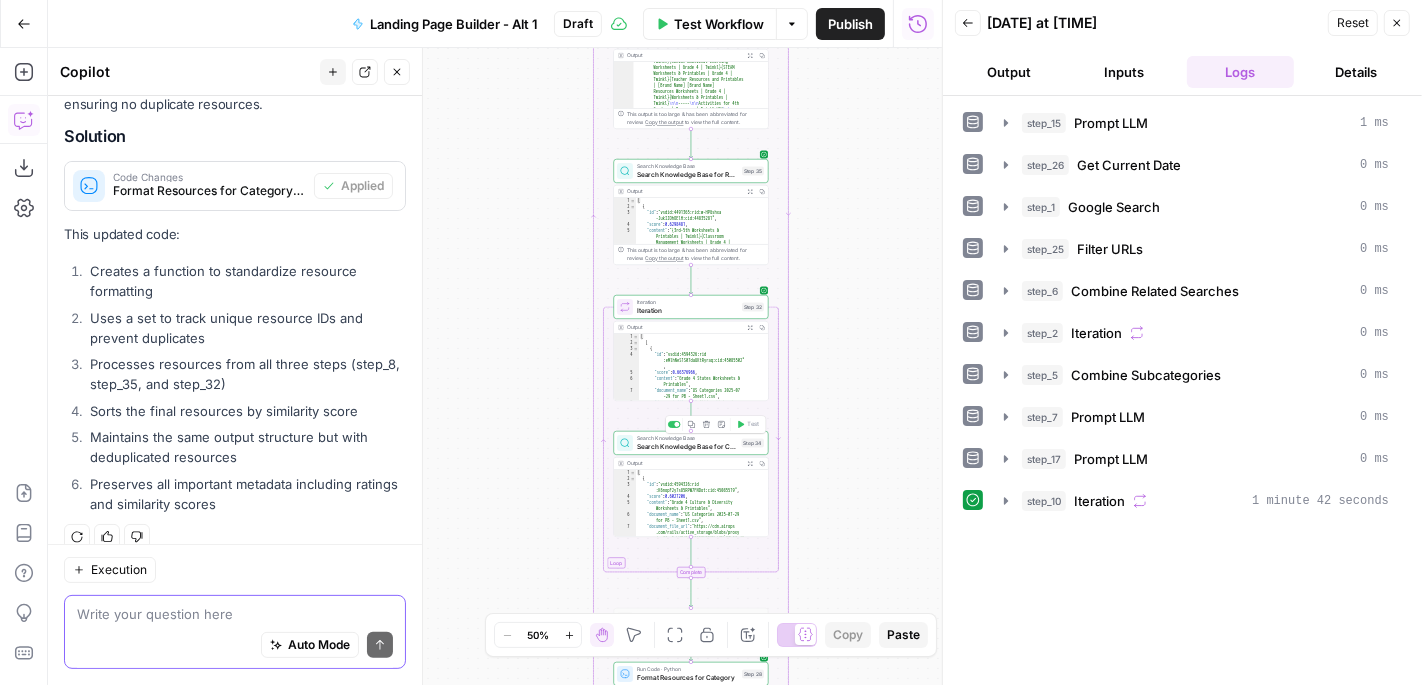 click on "Search Knowledge Base Search Knowledge Base for Category Step 34 Copy step Delete step Add Note Test" at bounding box center [691, 443] 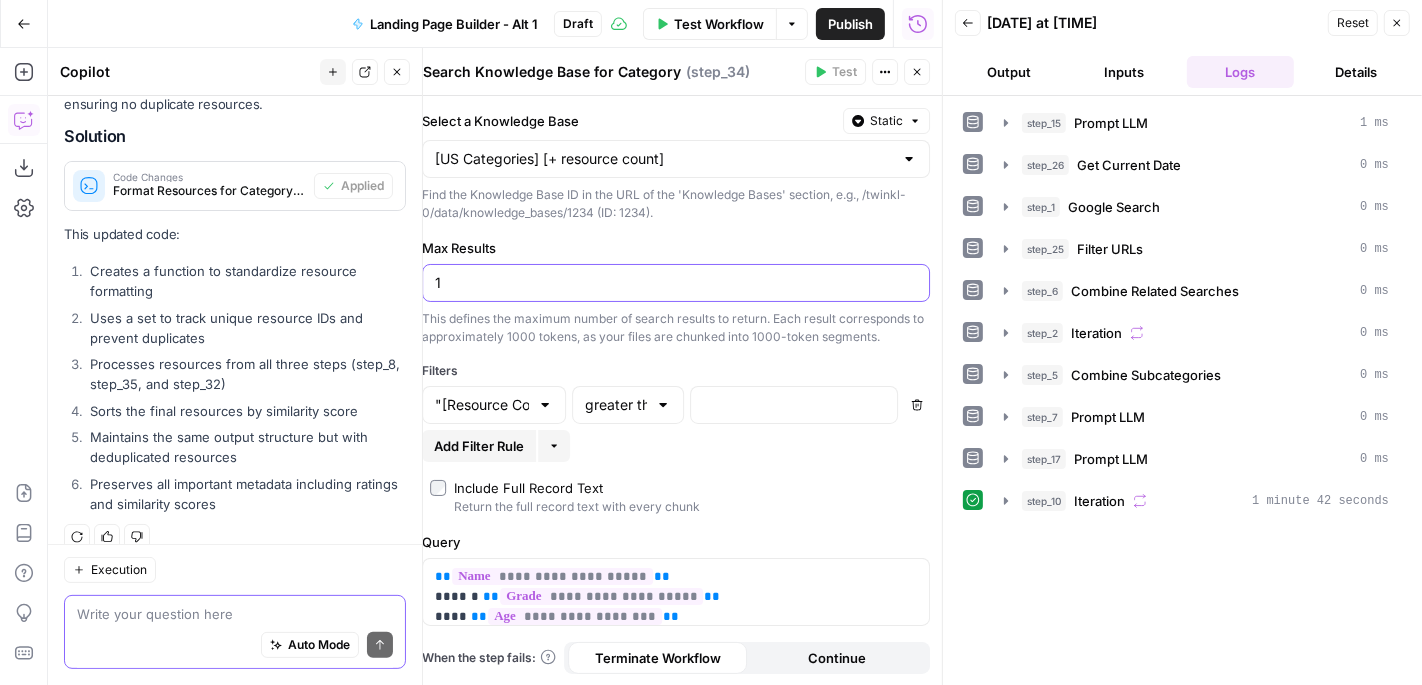 click on "1" at bounding box center (676, 283) 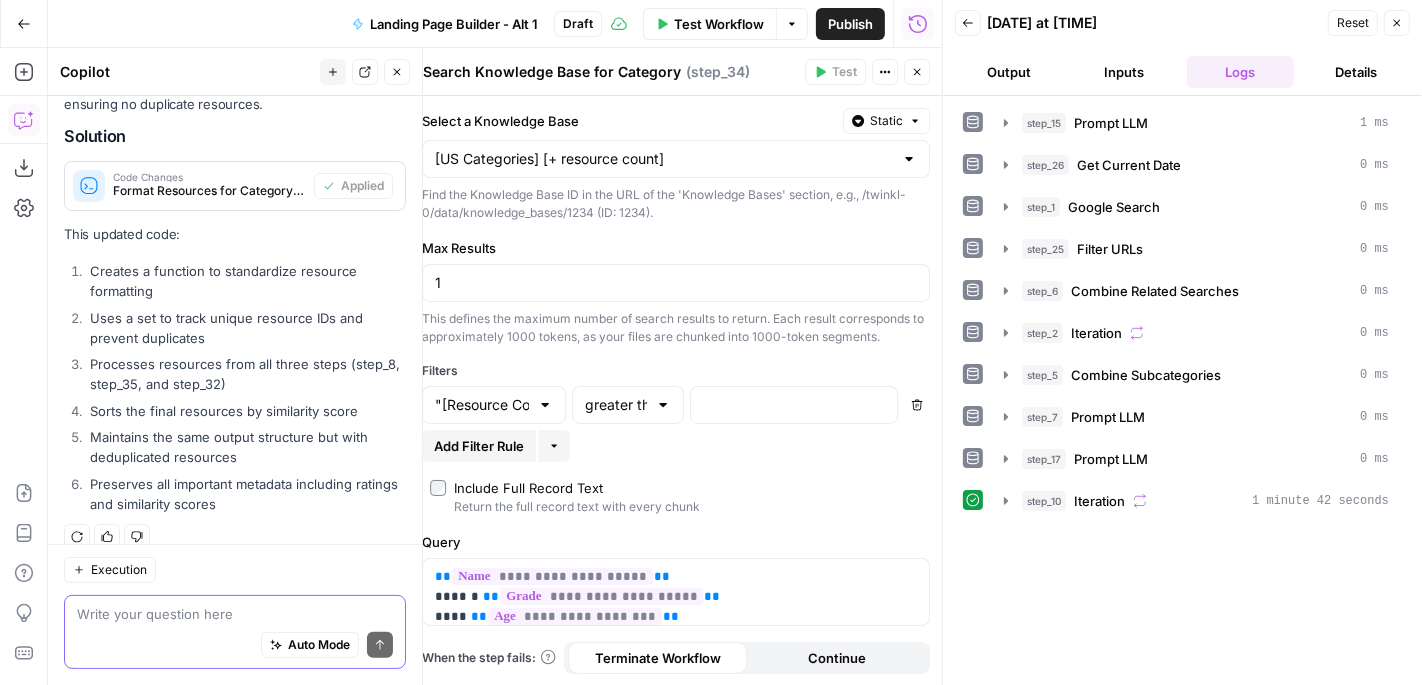 click on "Close" at bounding box center [917, 72] 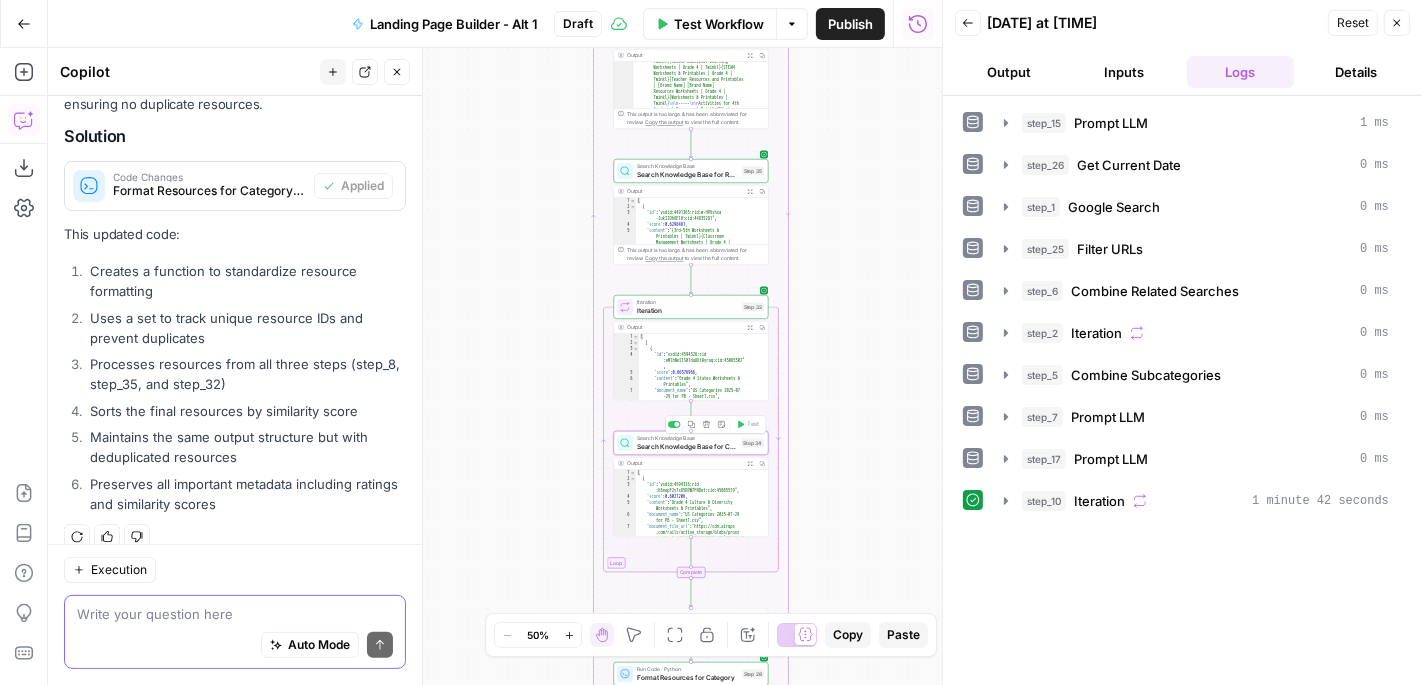 click on "Search Knowledge Base for Category" at bounding box center (687, 447) 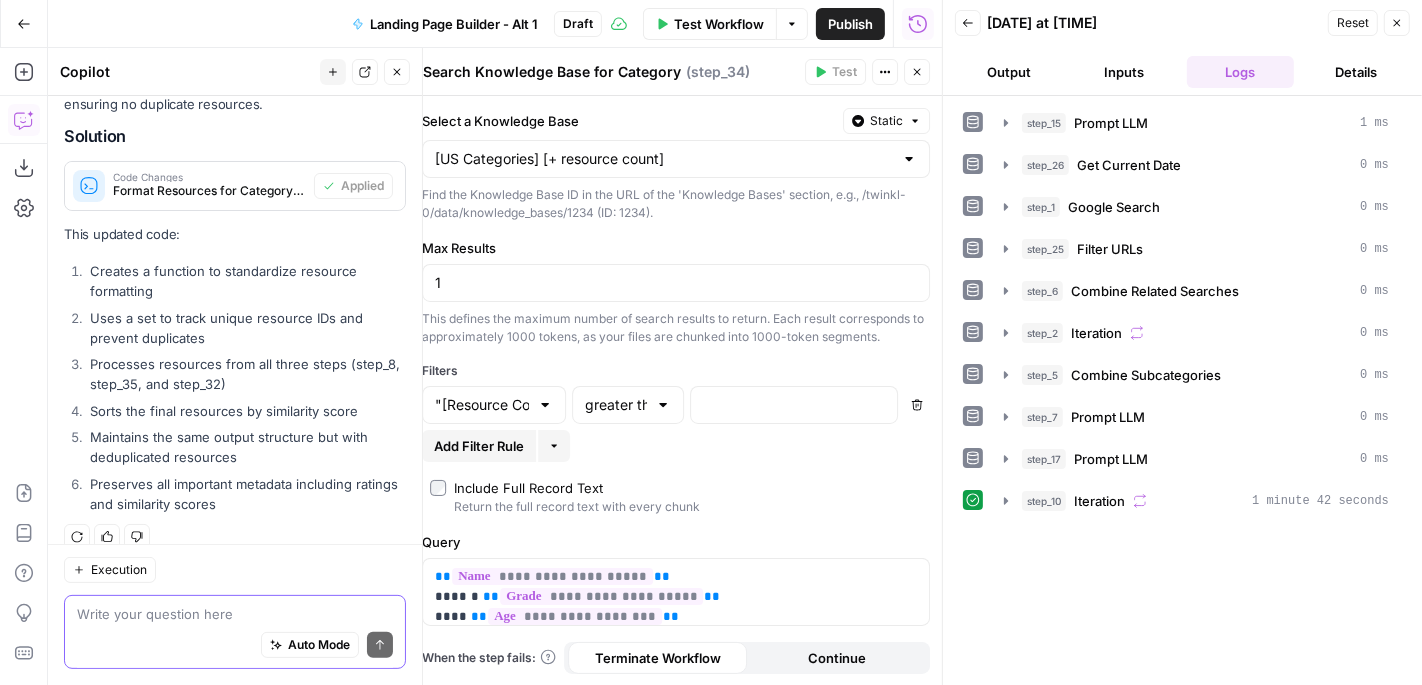 click on "Select a Knowledge Base Static US Categories [+ resource count] Find the Knowledge Base ID in the URL of the 'Knowledge Bases' section, e.g., /twinkl-0/data/knowledge_bases/1234 (ID: 1234)." at bounding box center (676, 165) 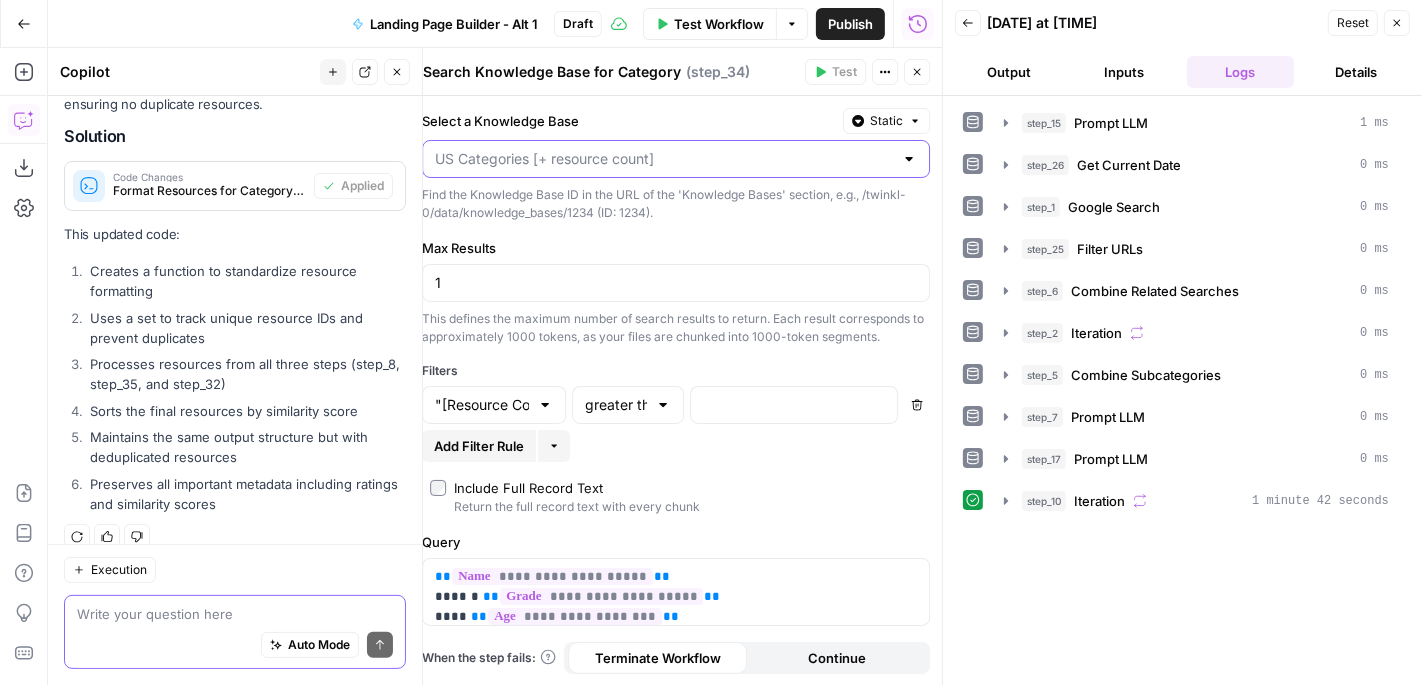 click on "Select a Knowledge Base" at bounding box center (664, 159) 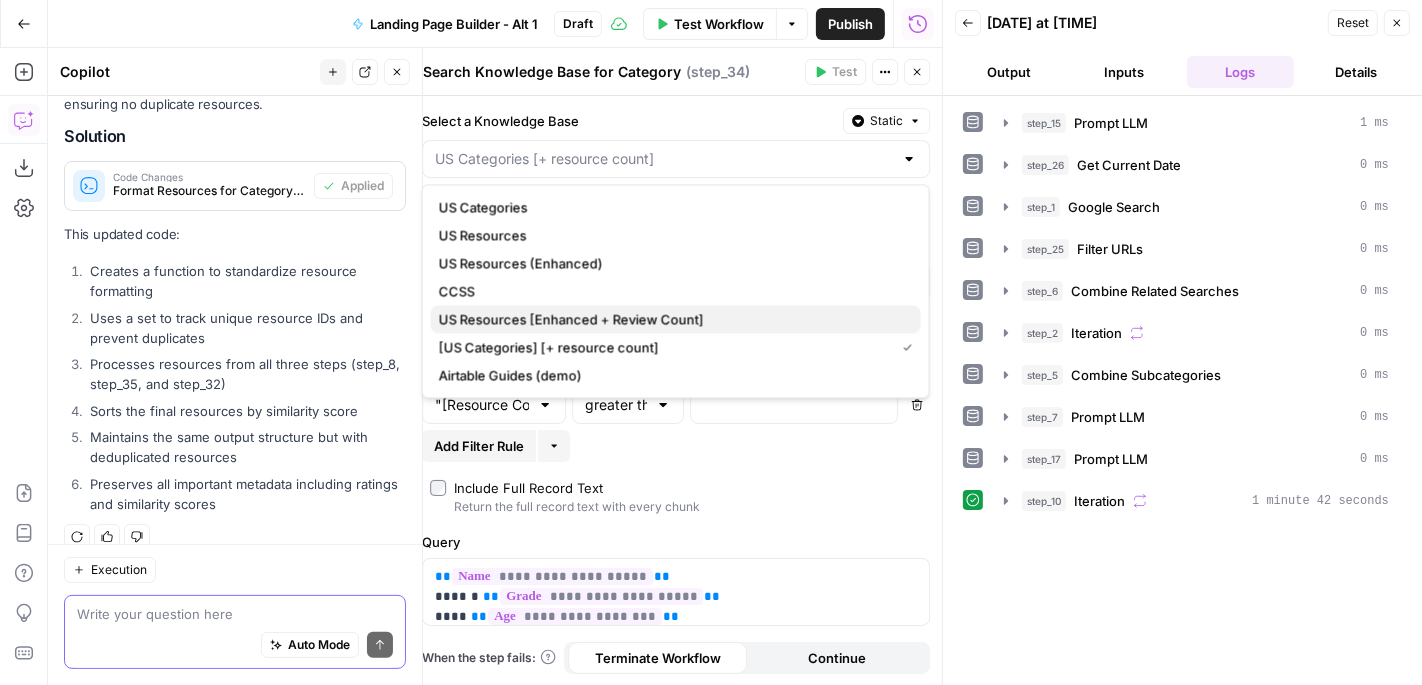click on "US Resources [Enhanced + Review Count]" at bounding box center (672, 319) 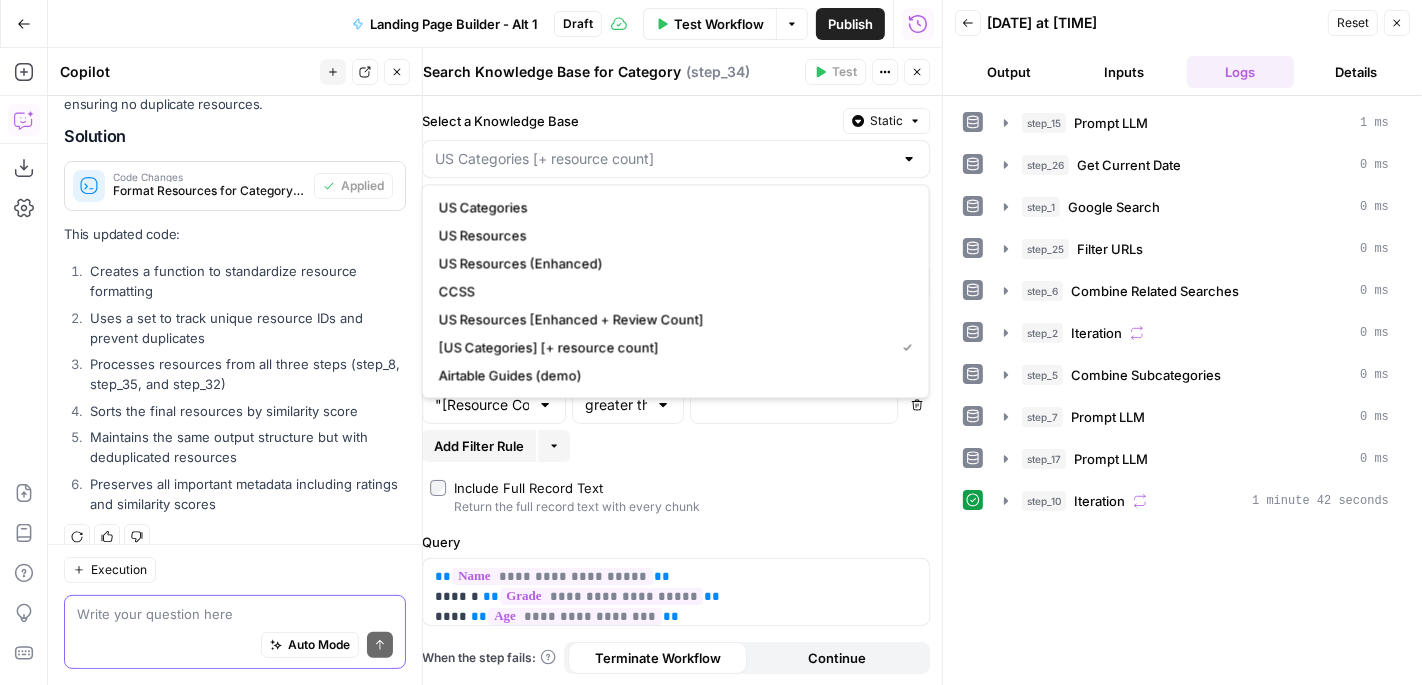 type on "US Resources [Enhanced + Review Count]" 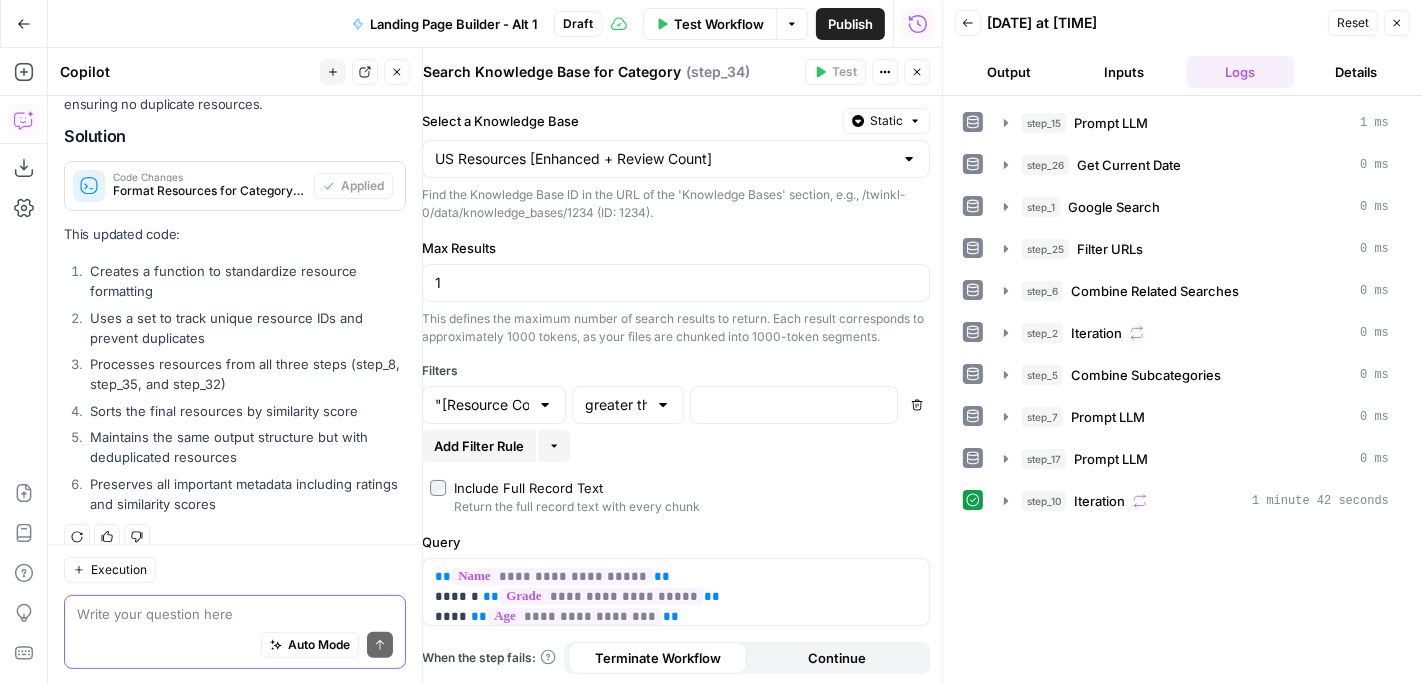click on "Close" at bounding box center [917, 72] 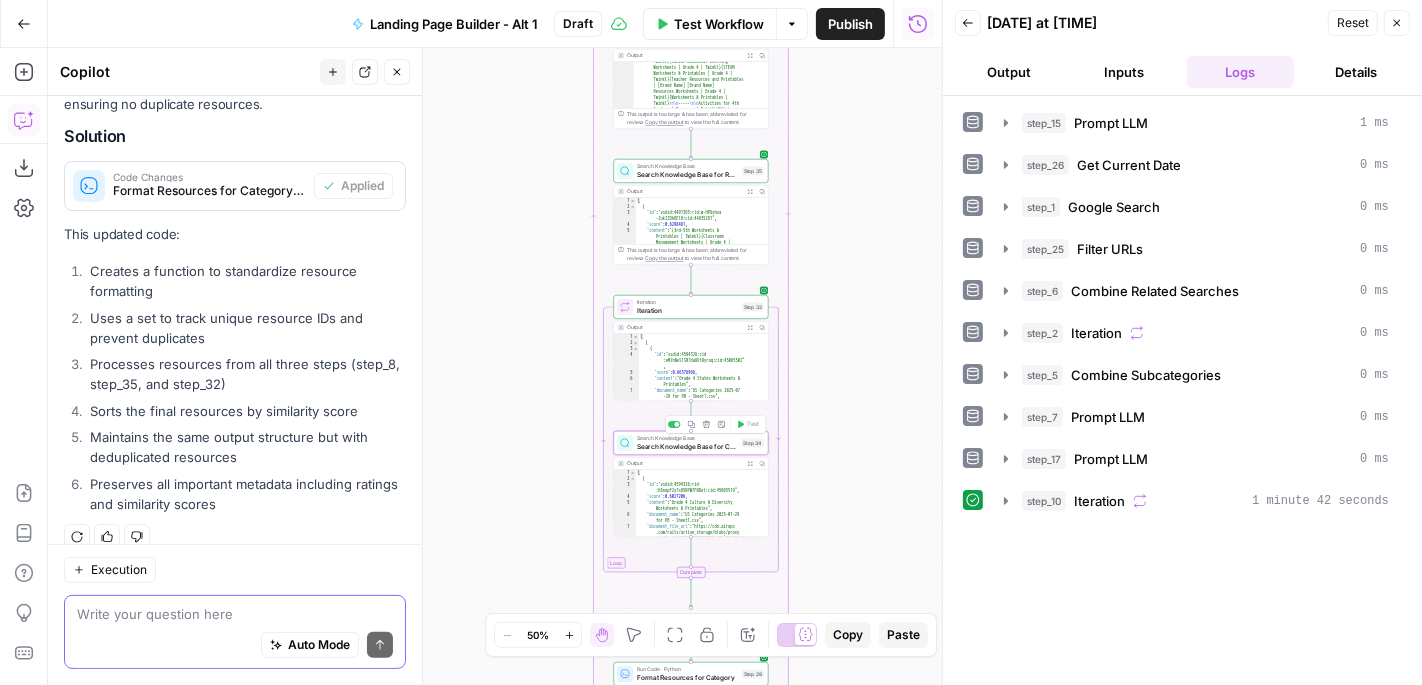 click on "Delete step" at bounding box center [706, 424] 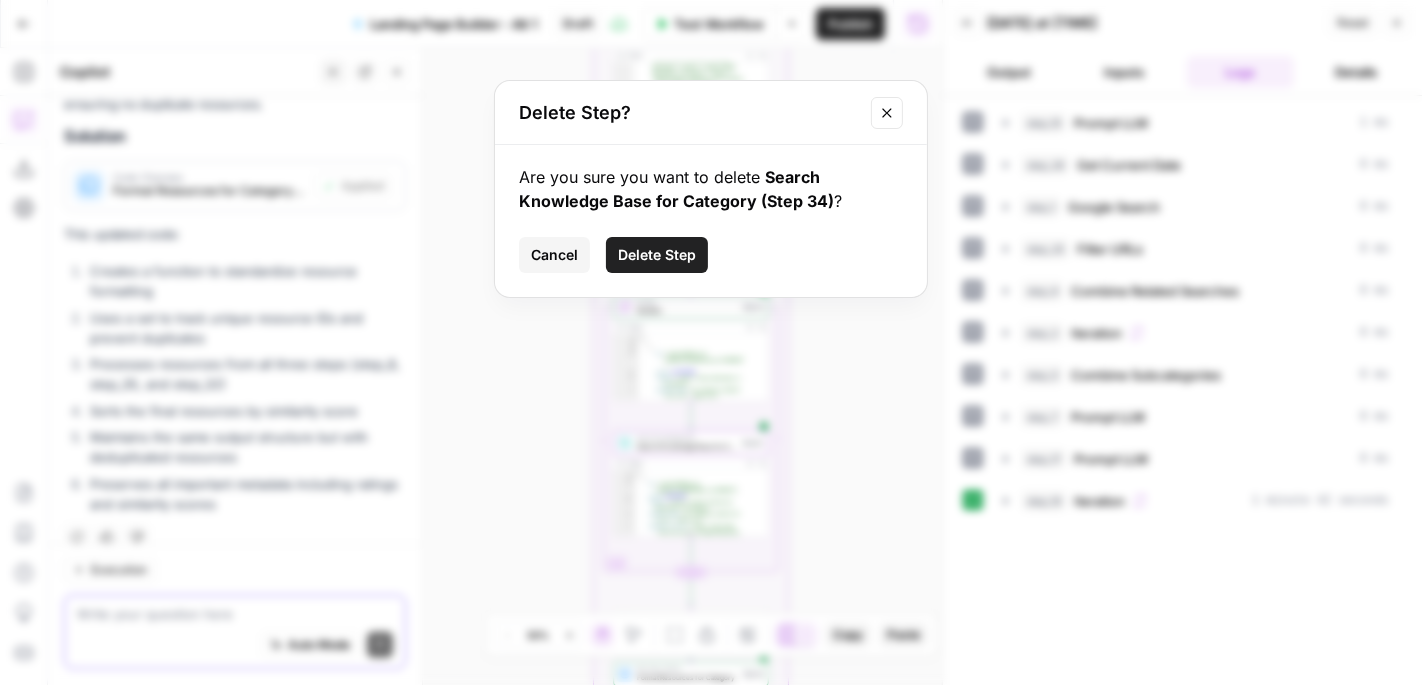 click on "Cancel" at bounding box center [554, 255] 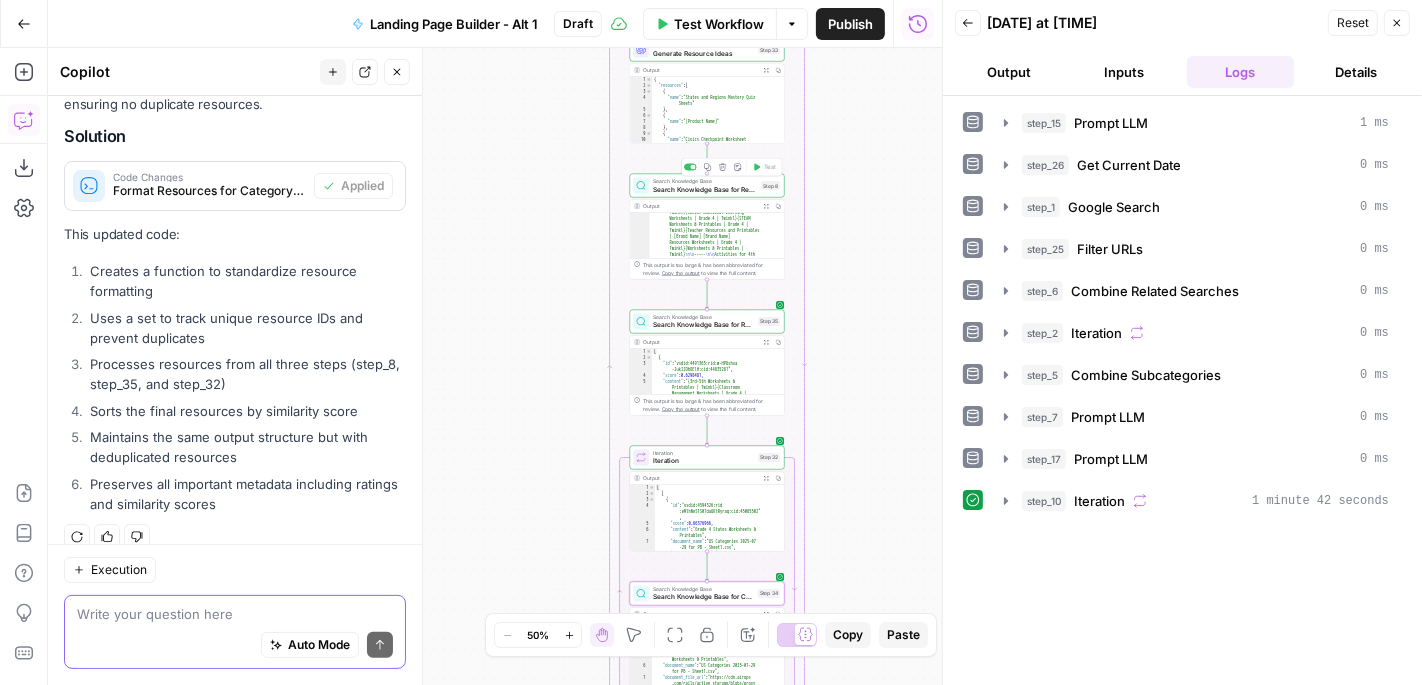 click on "Search Knowledge Base for Resources" at bounding box center (705, 189) 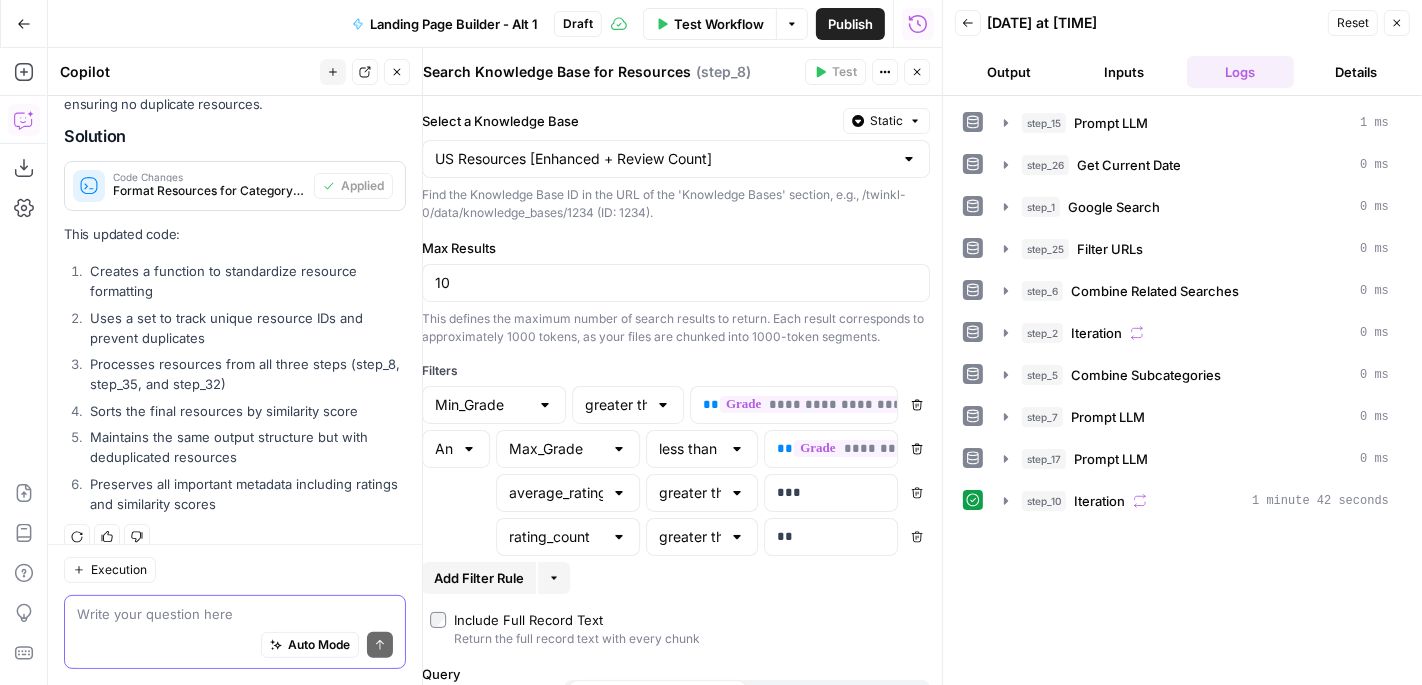 click 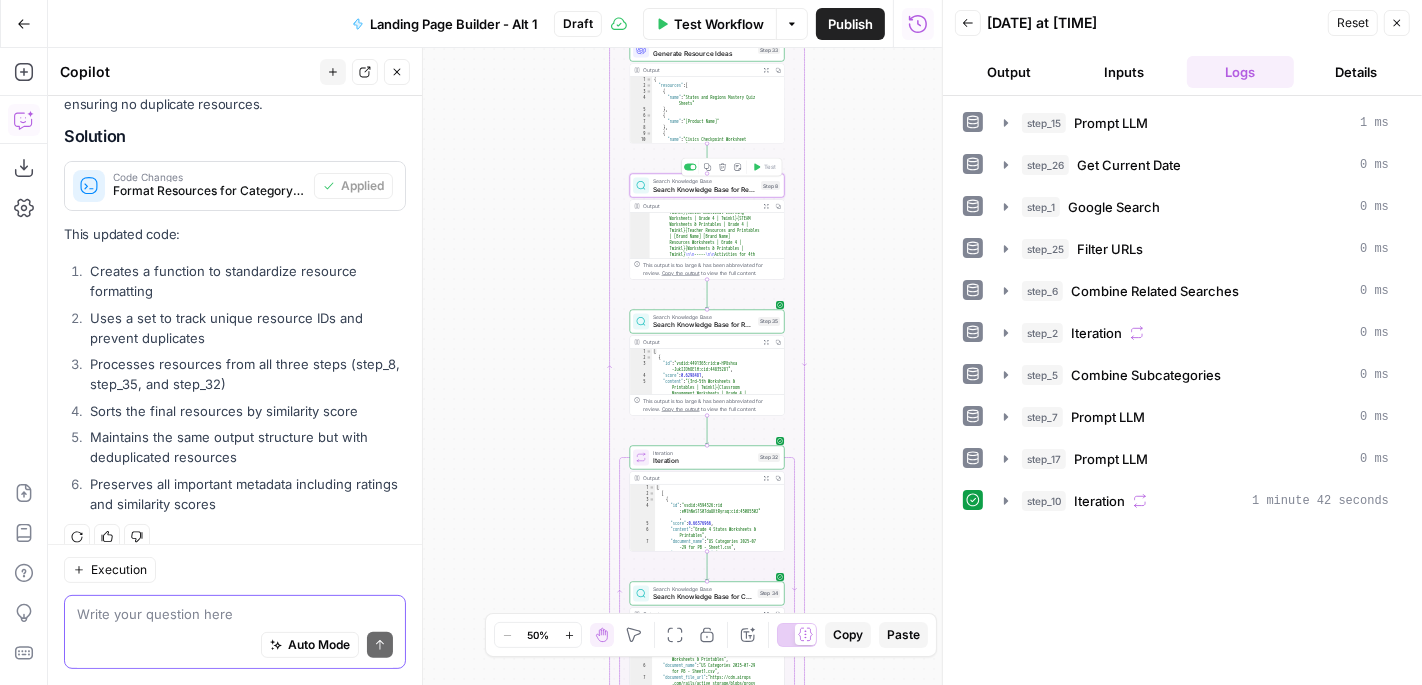 click 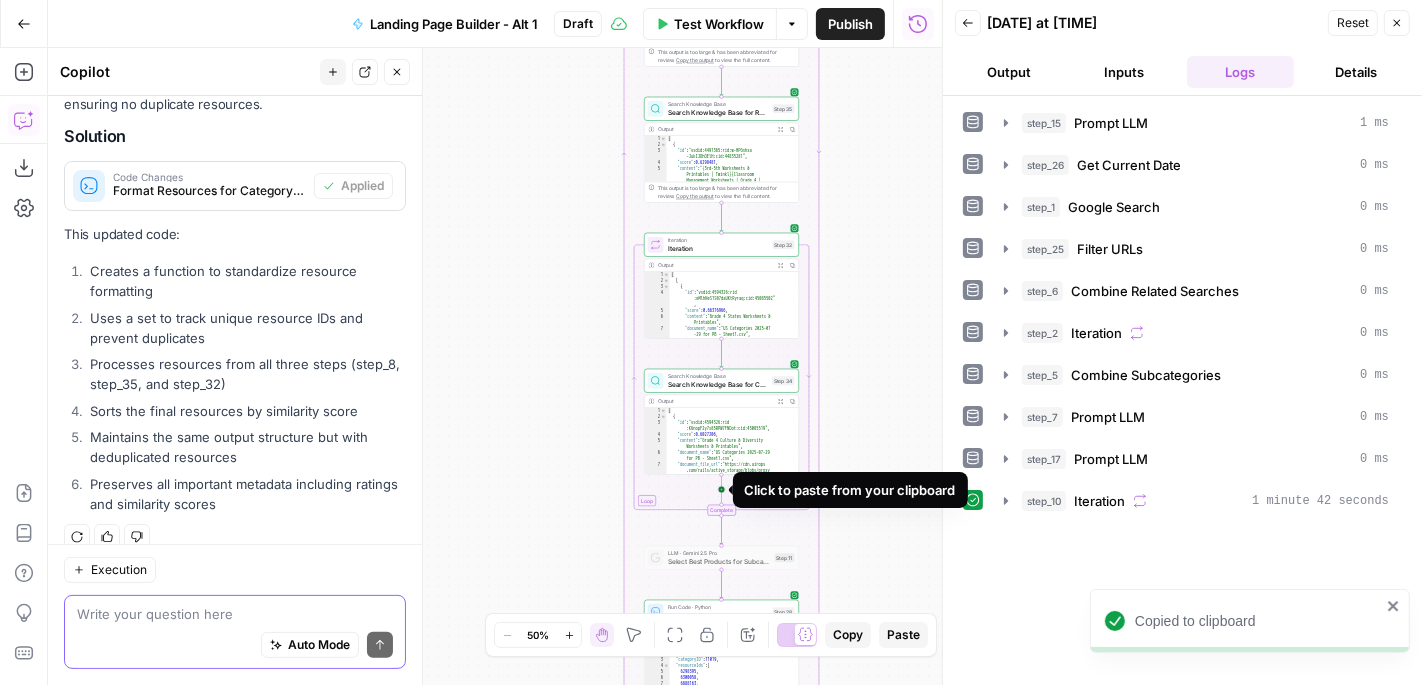 click 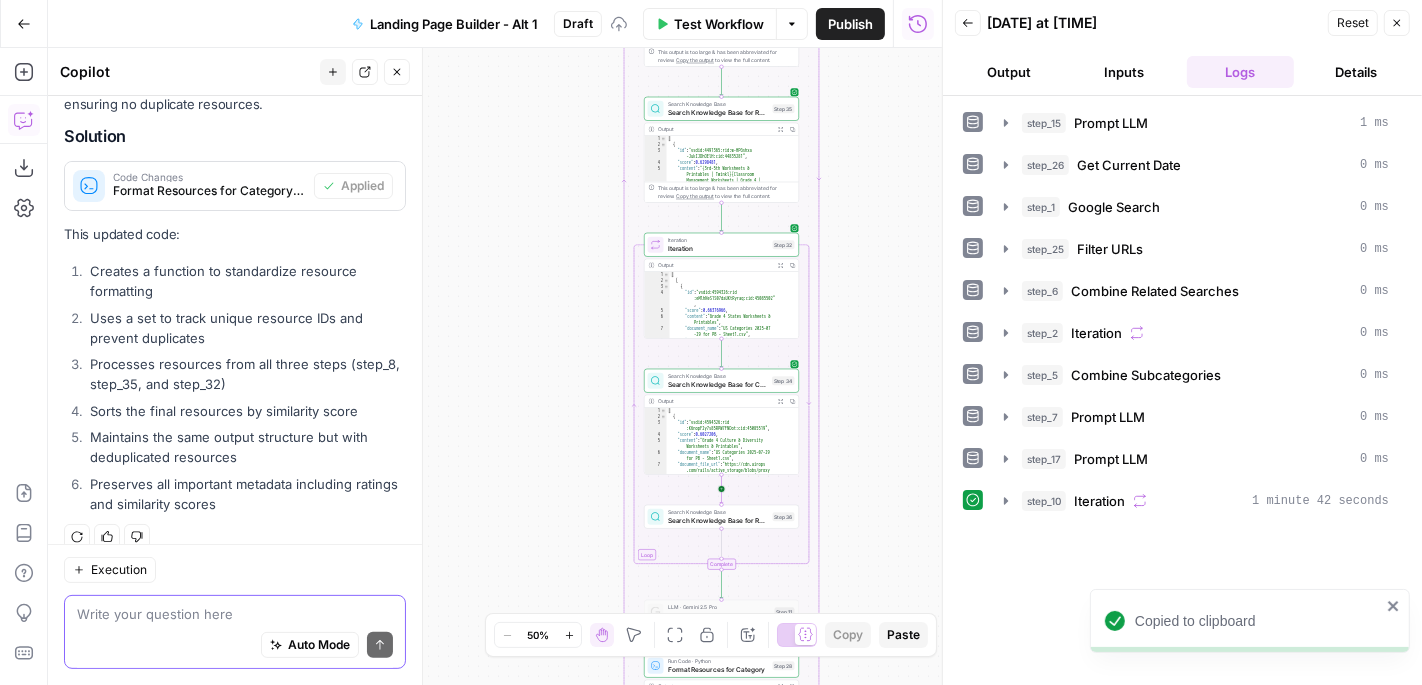 click on "Search Knowledge Base" at bounding box center (718, 376) 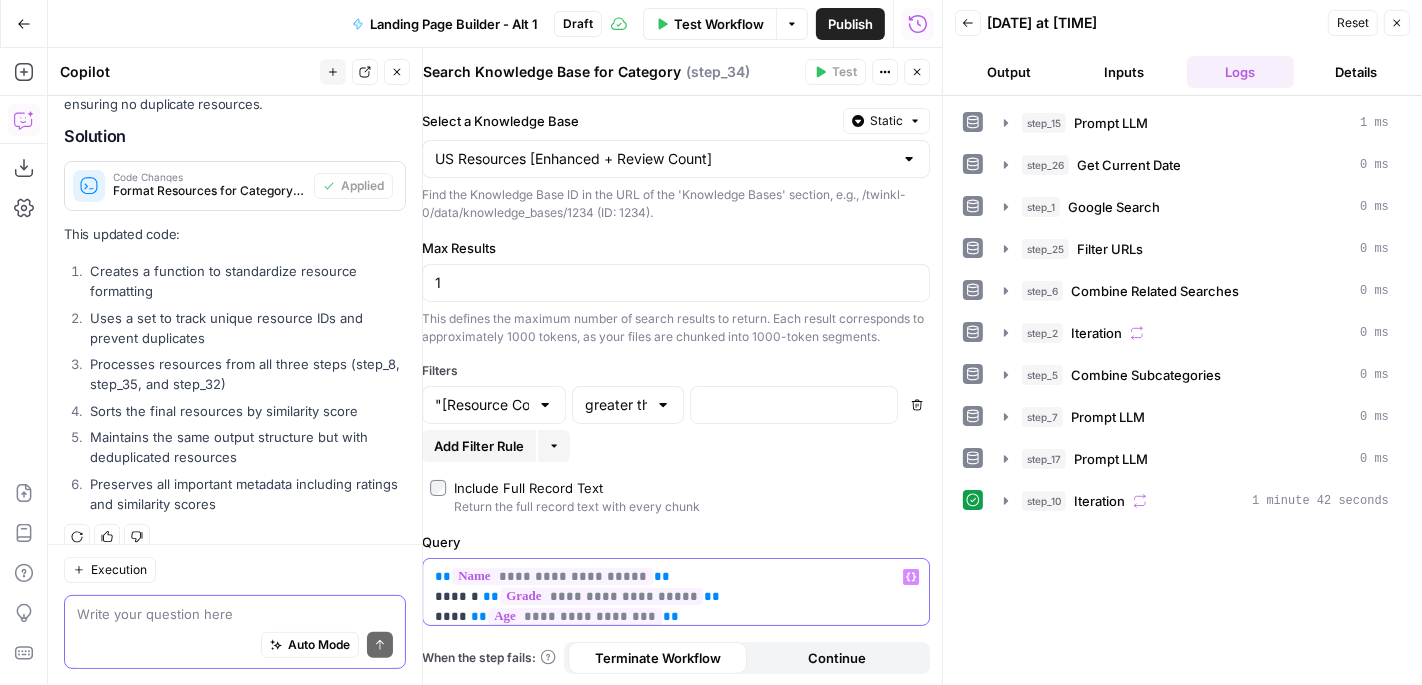 click on "**********" at bounding box center (676, 597) 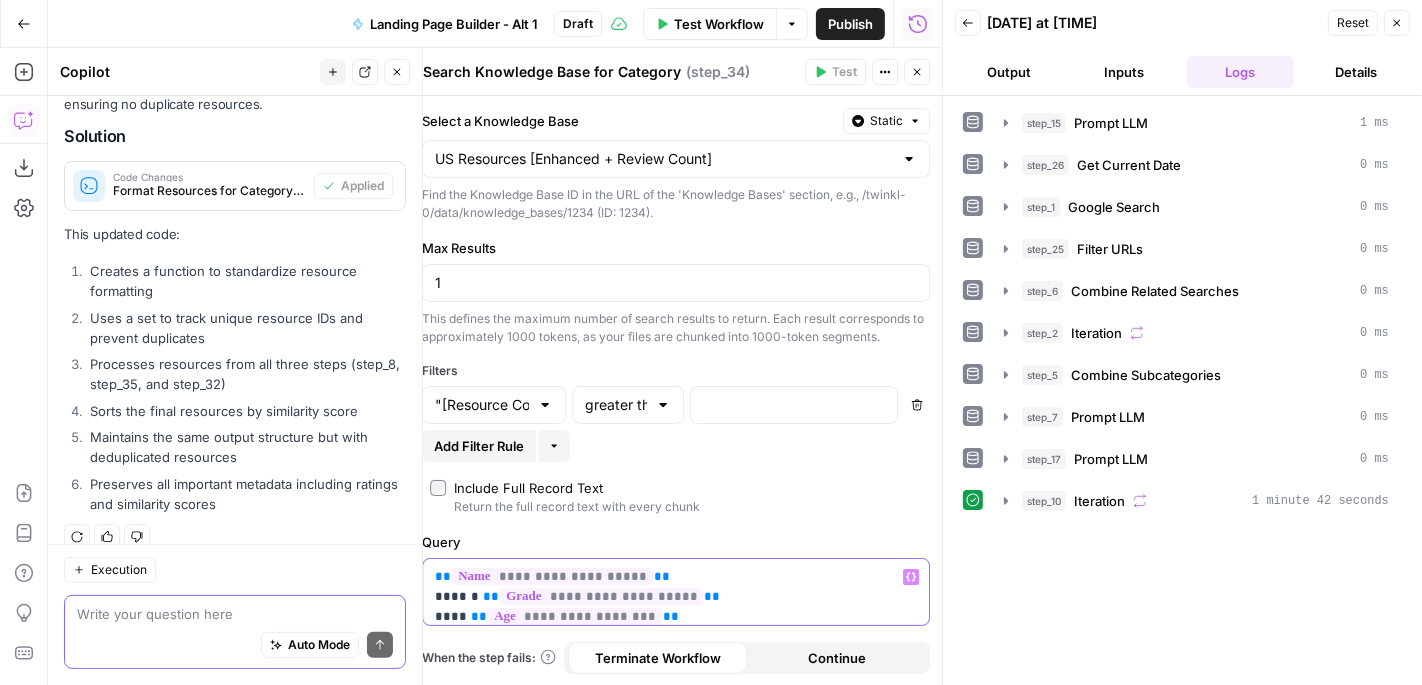 scroll, scrollTop: 6, scrollLeft: 0, axis: vertical 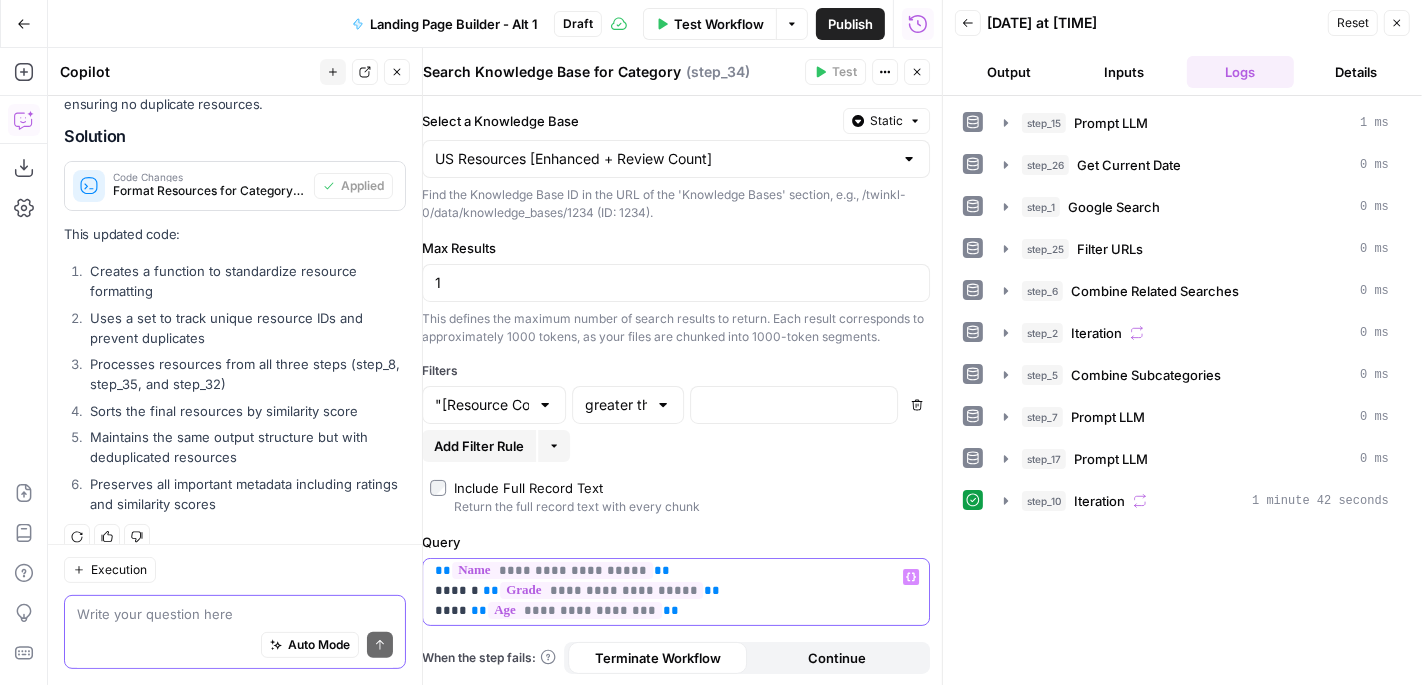 click on "**" at bounding box center (443, 570) 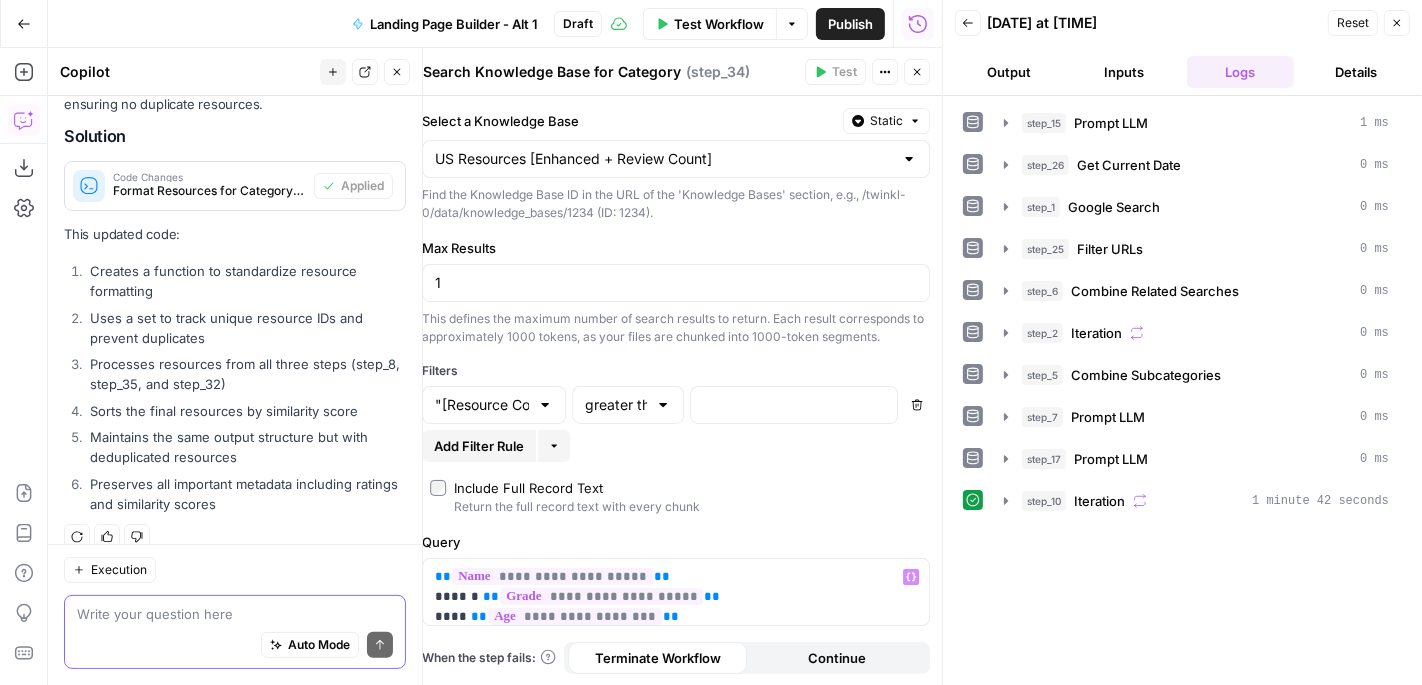click 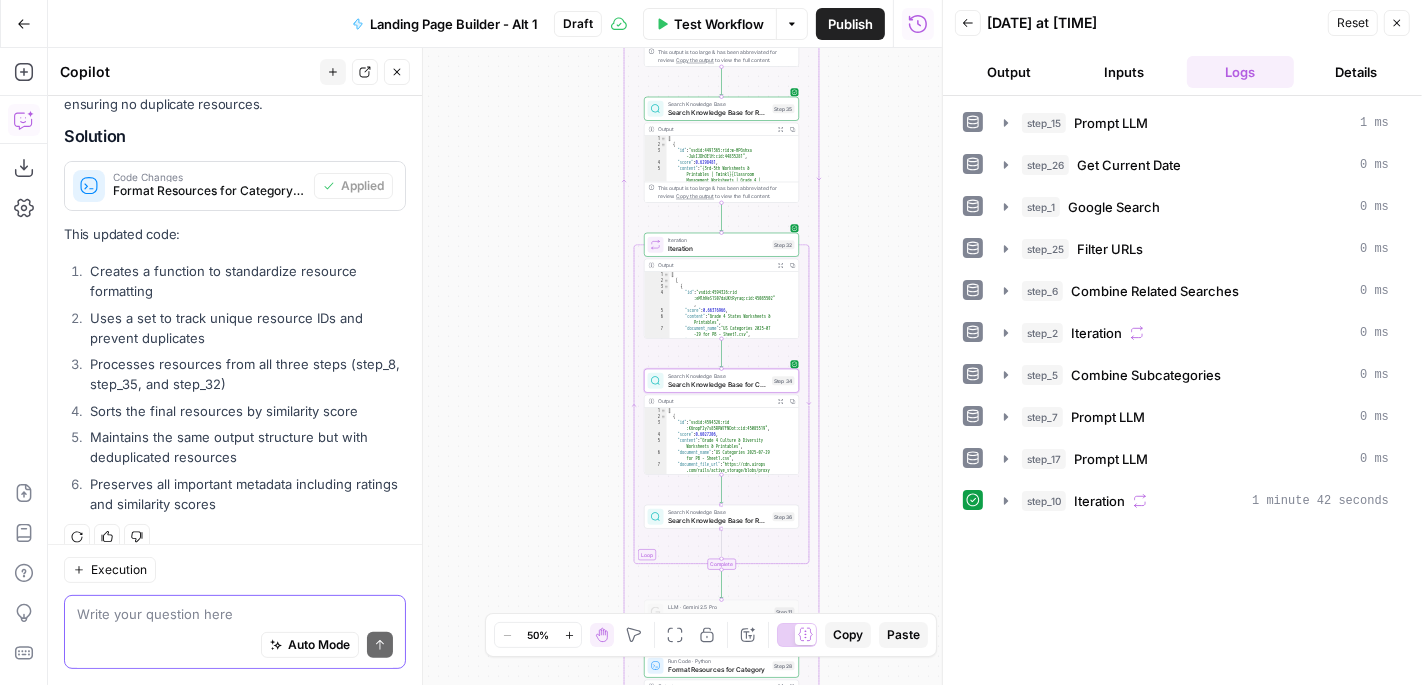 click on "Search Knowledge Base for Resources" at bounding box center [718, 520] 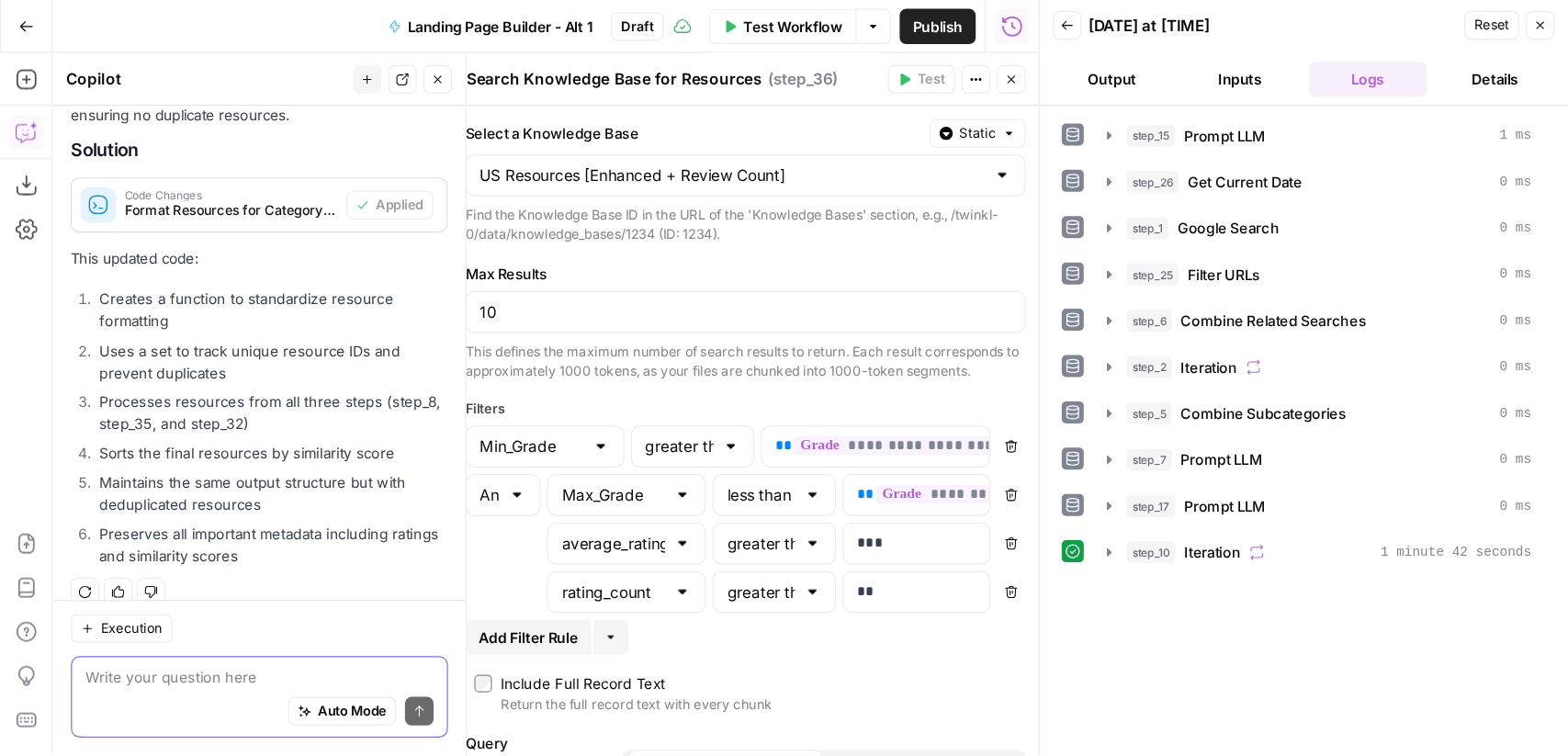 scroll, scrollTop: 28, scrollLeft: 0, axis: vertical 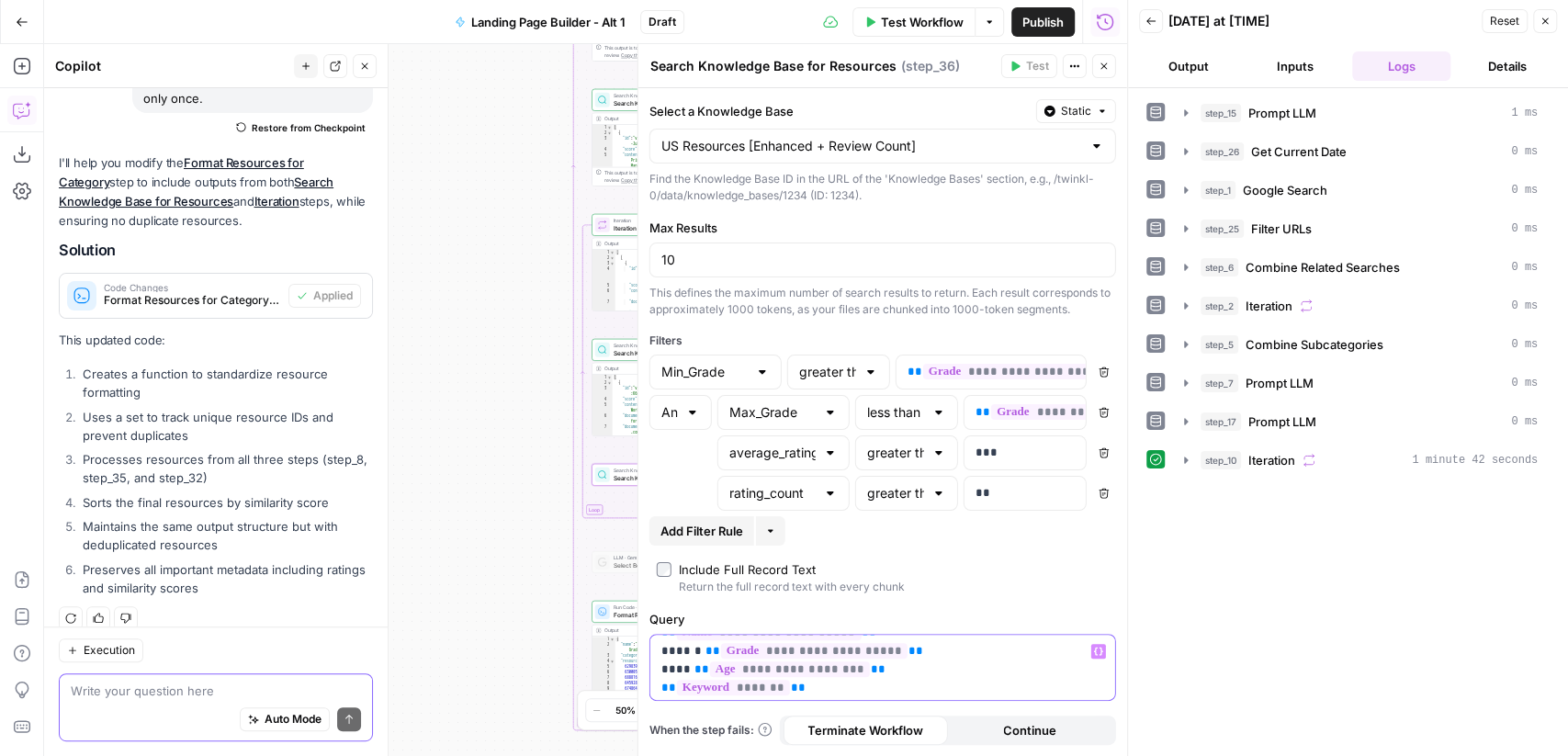 click on "**********" at bounding box center (883, 670) 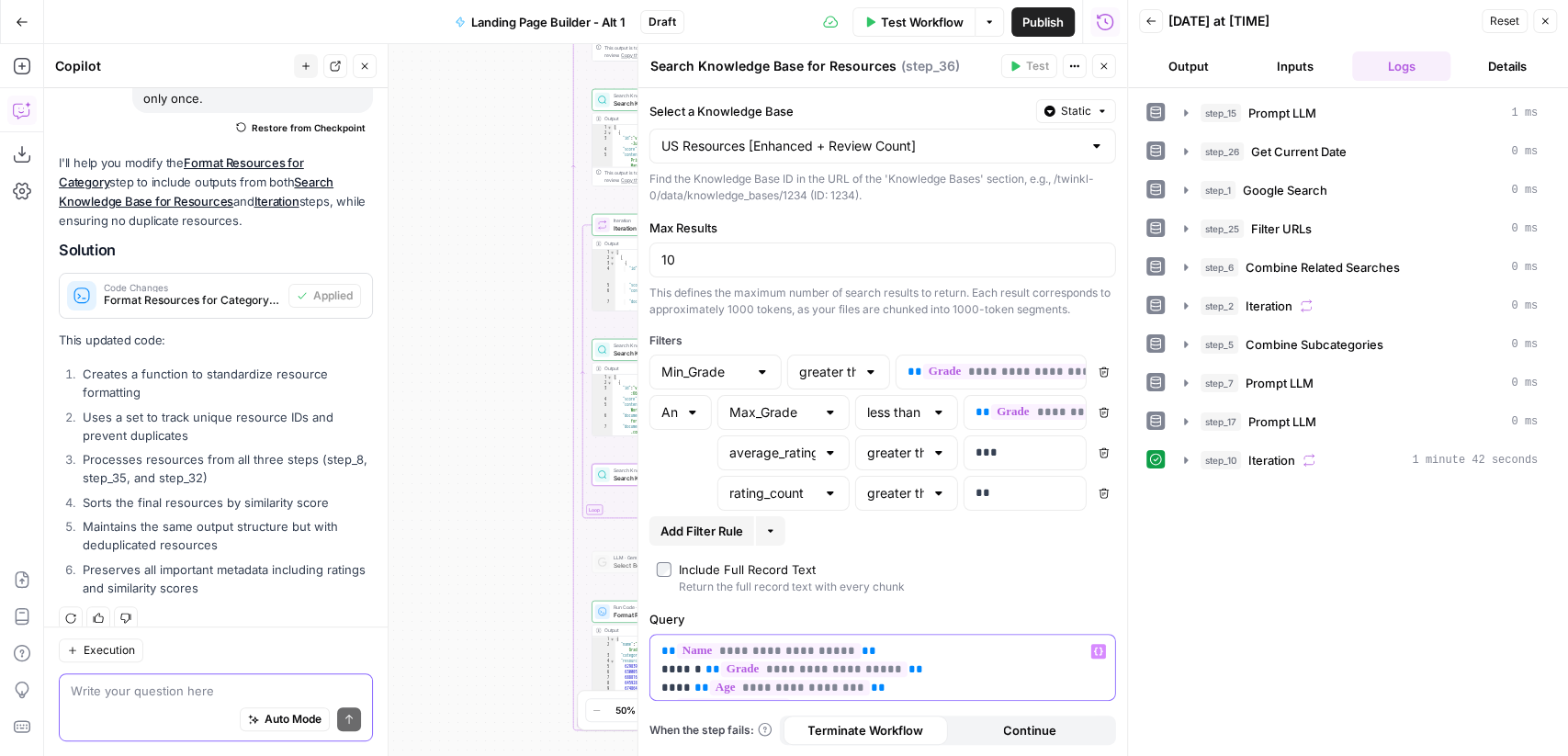 click on "**" at bounding box center (669, 650) 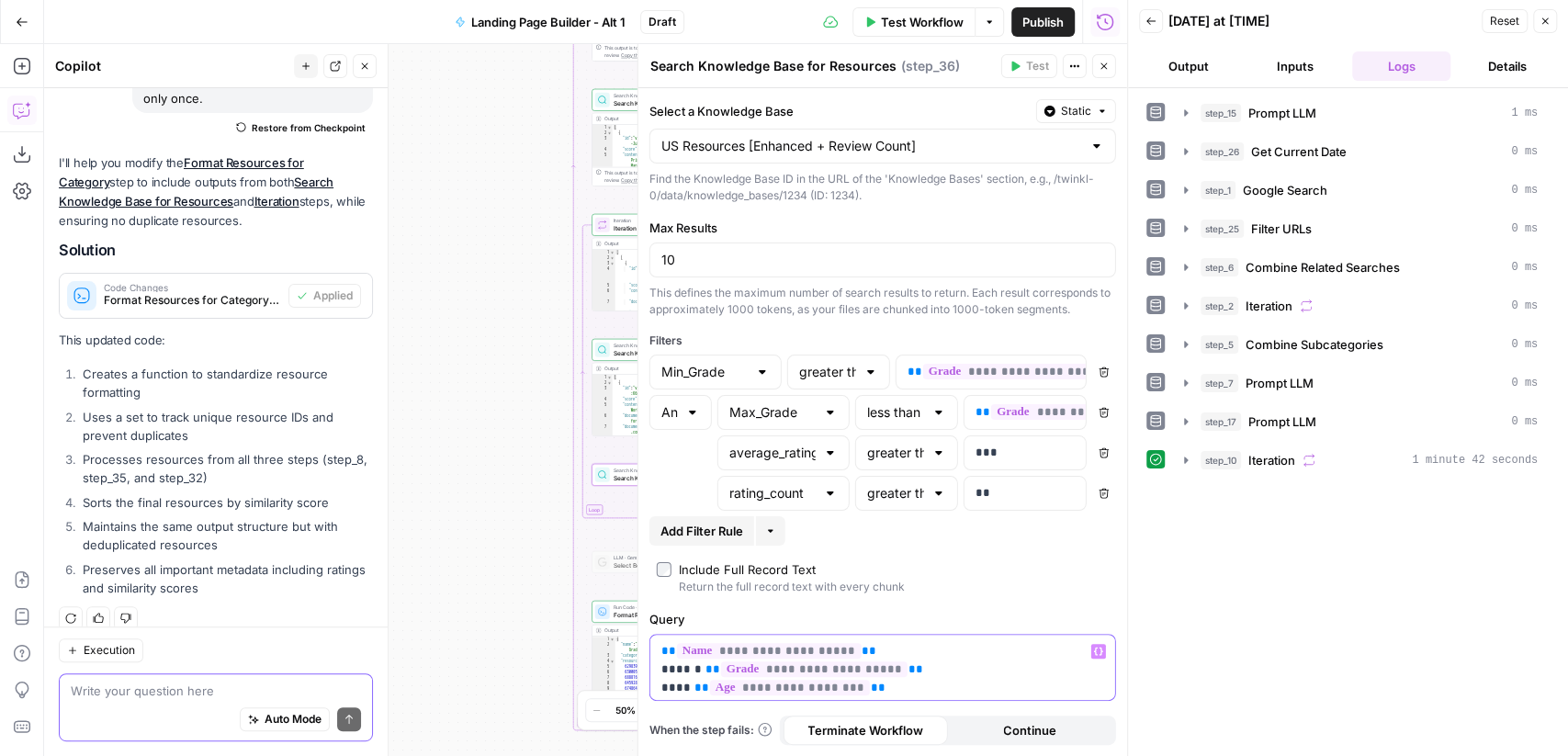 scroll, scrollTop: 0, scrollLeft: 0, axis: both 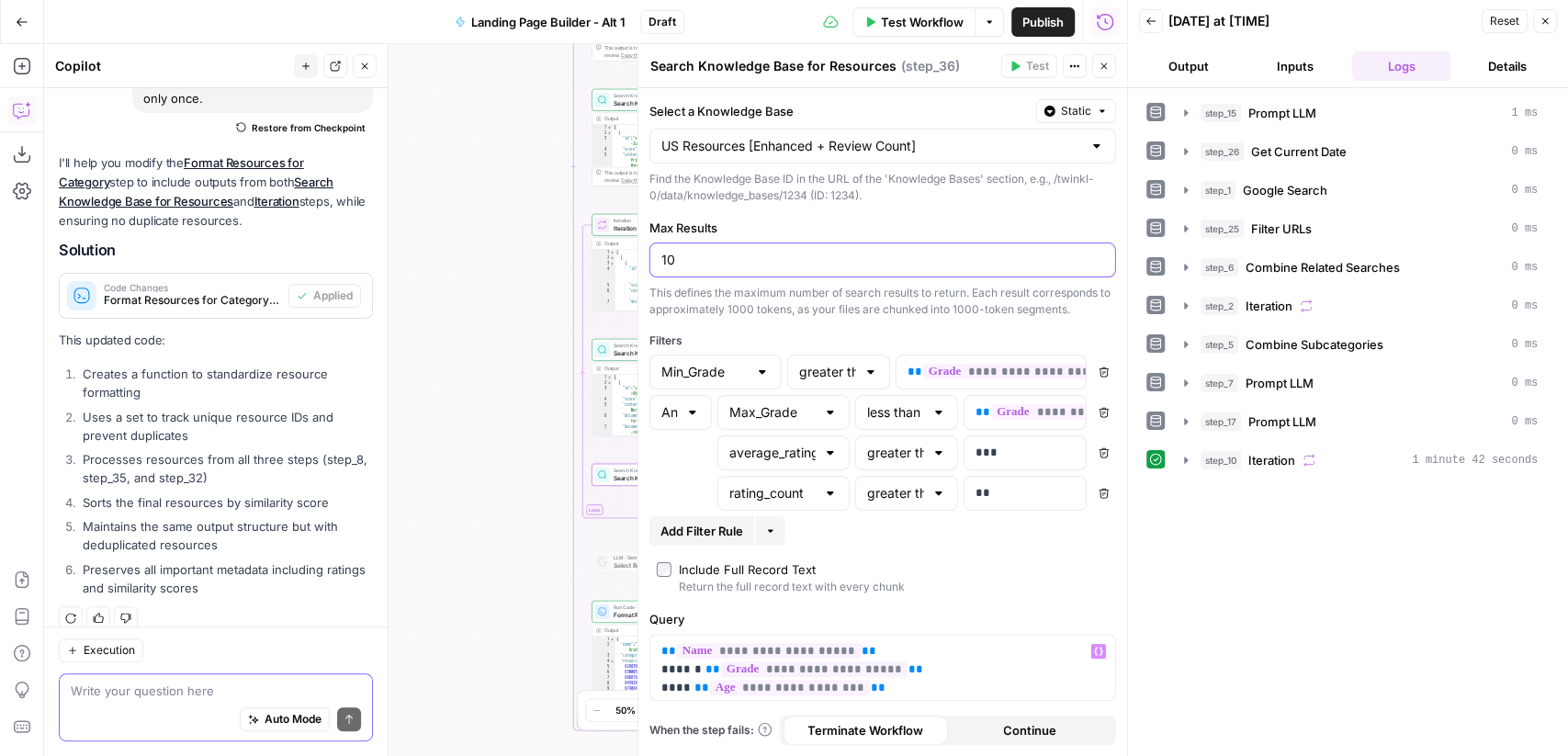 click on "10" at bounding box center (883, 260) 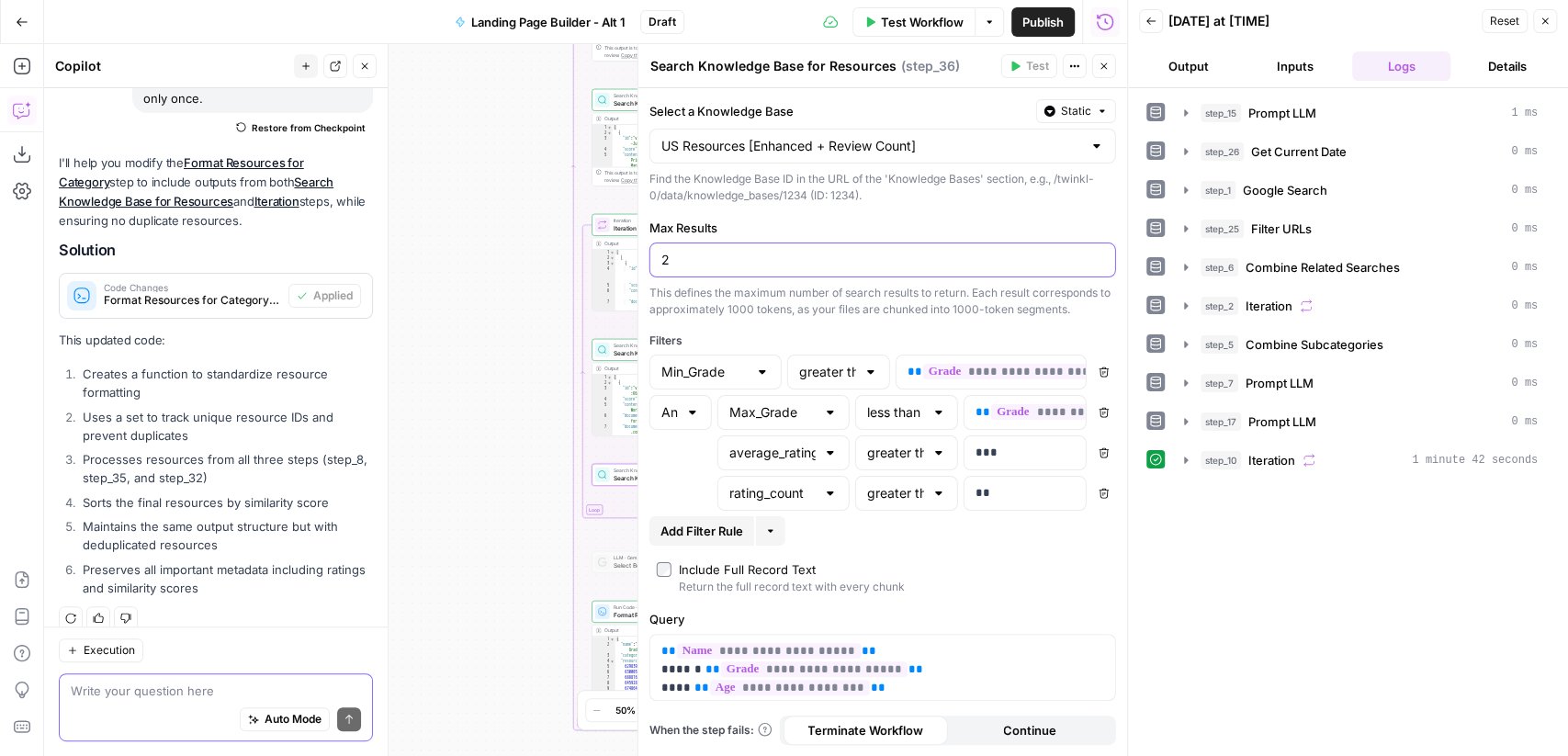 scroll, scrollTop: 0, scrollLeft: 0, axis: both 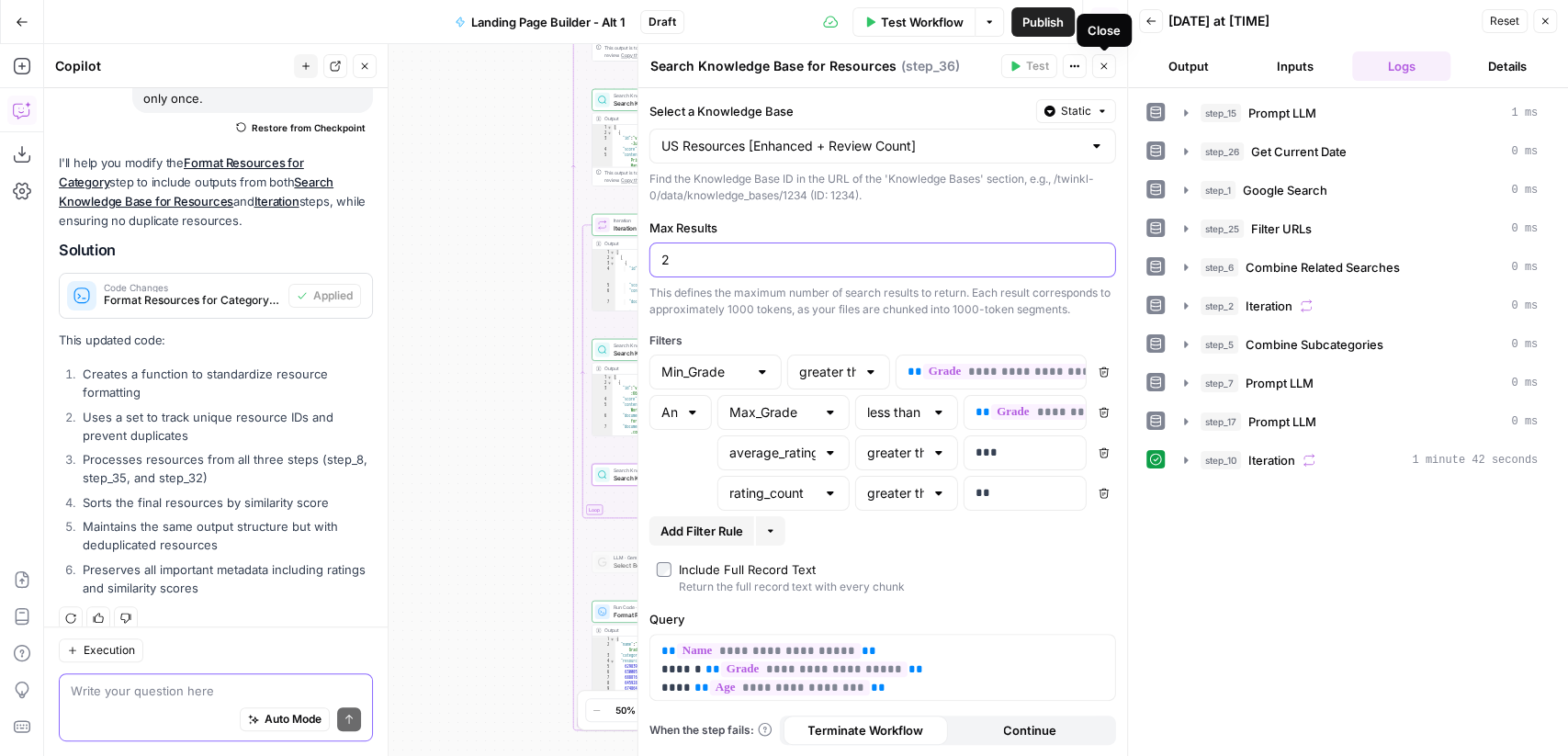 type on "2" 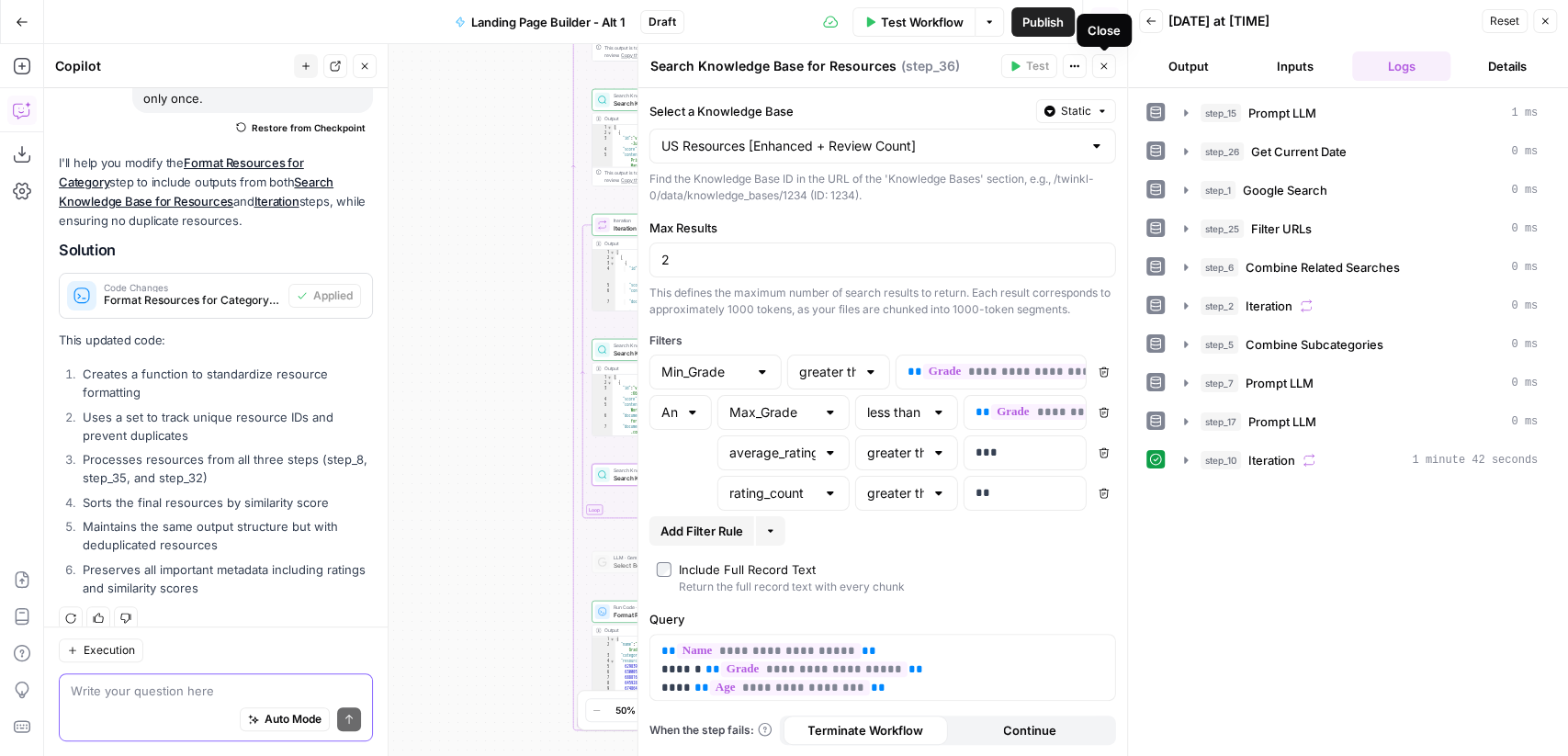 click on "Close" at bounding box center (1104, 66) 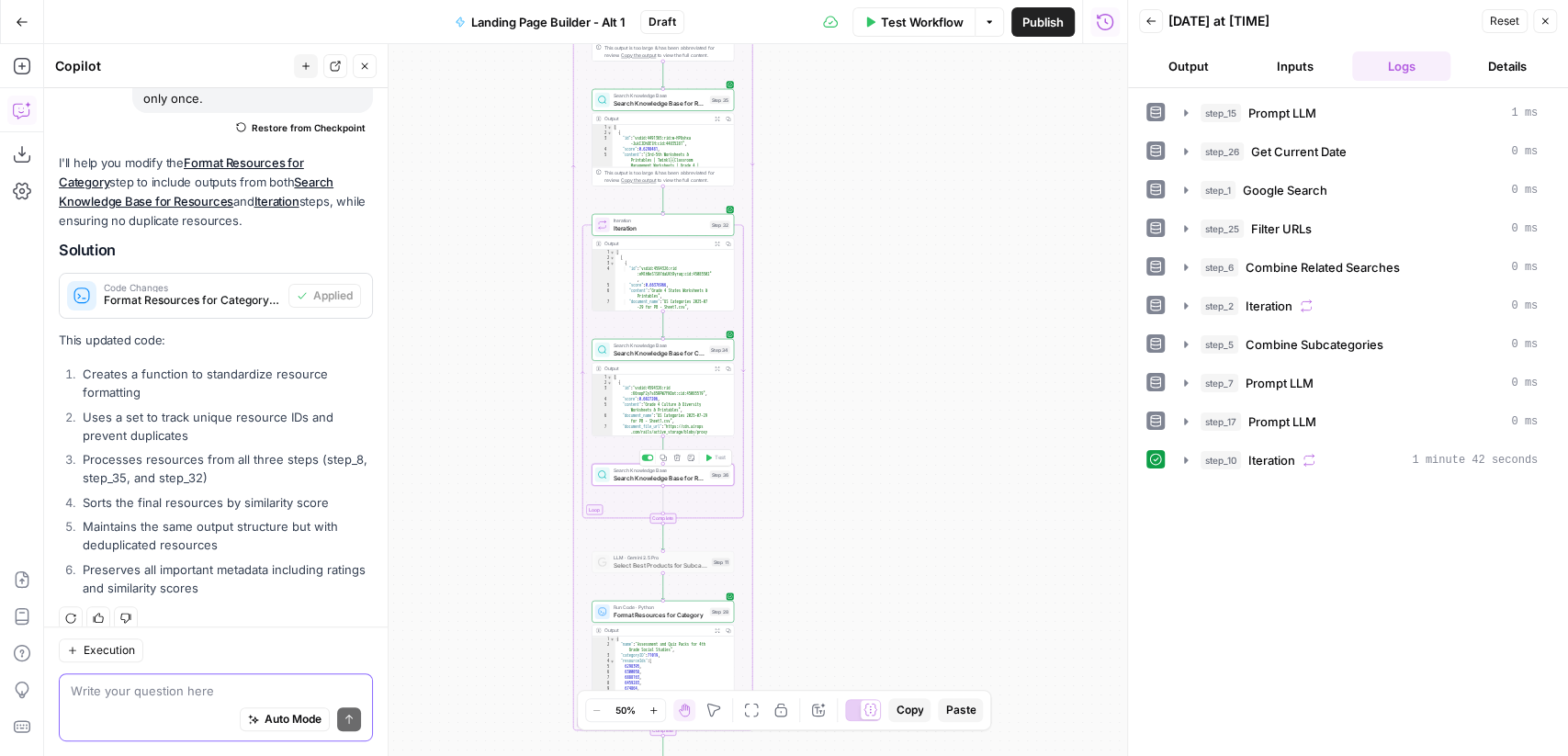 click 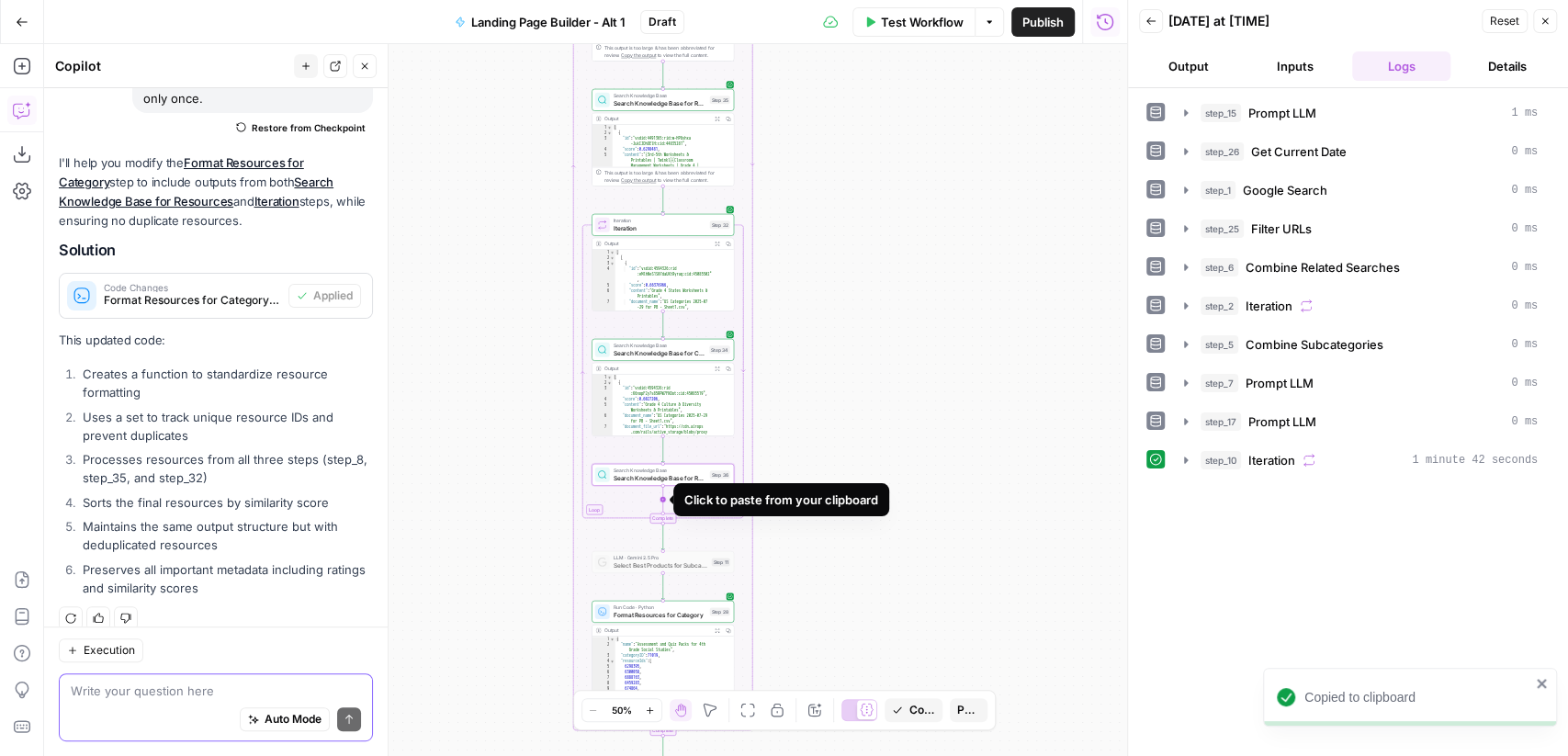 click 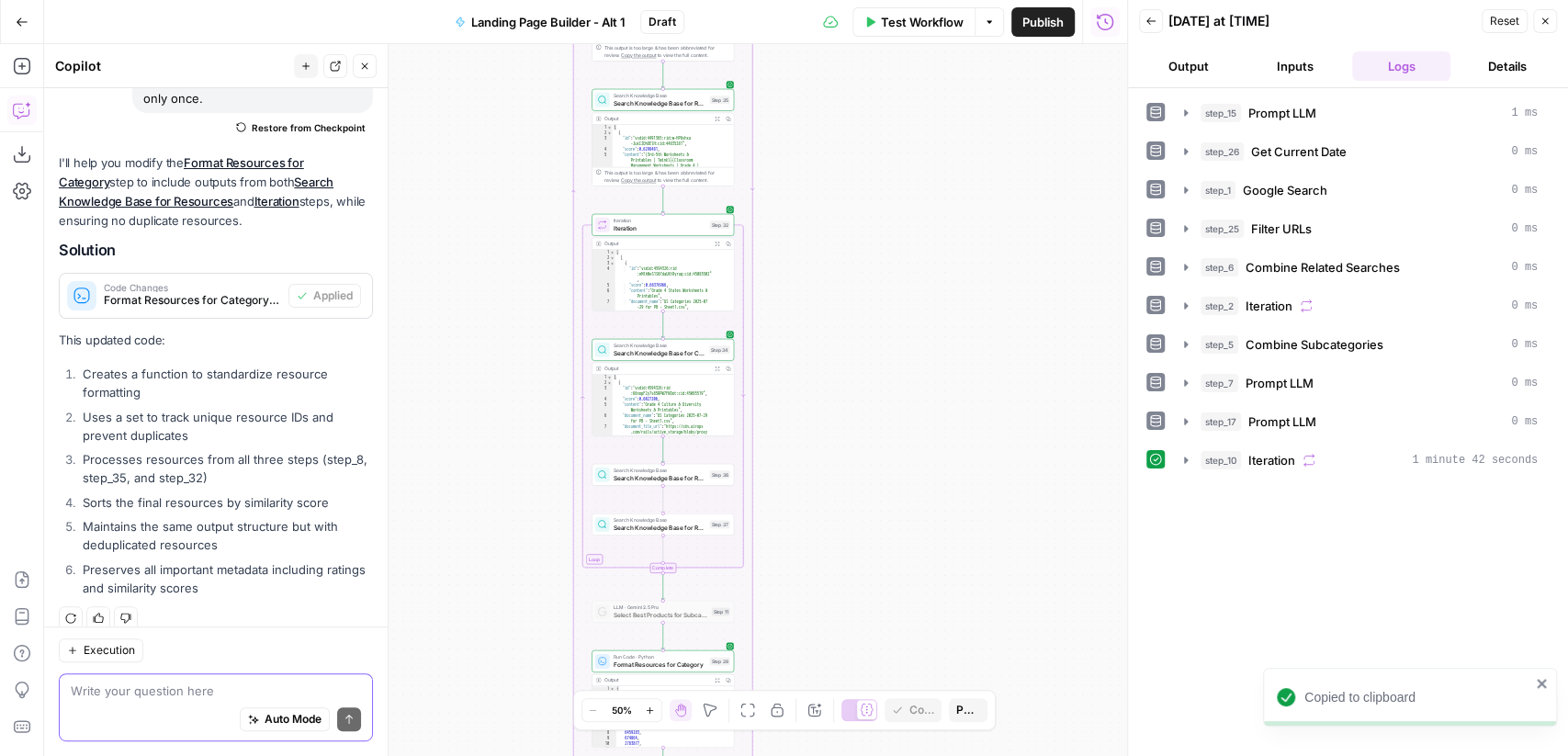 click on "Search Knowledge Base for Resources" at bounding box center [660, 527] 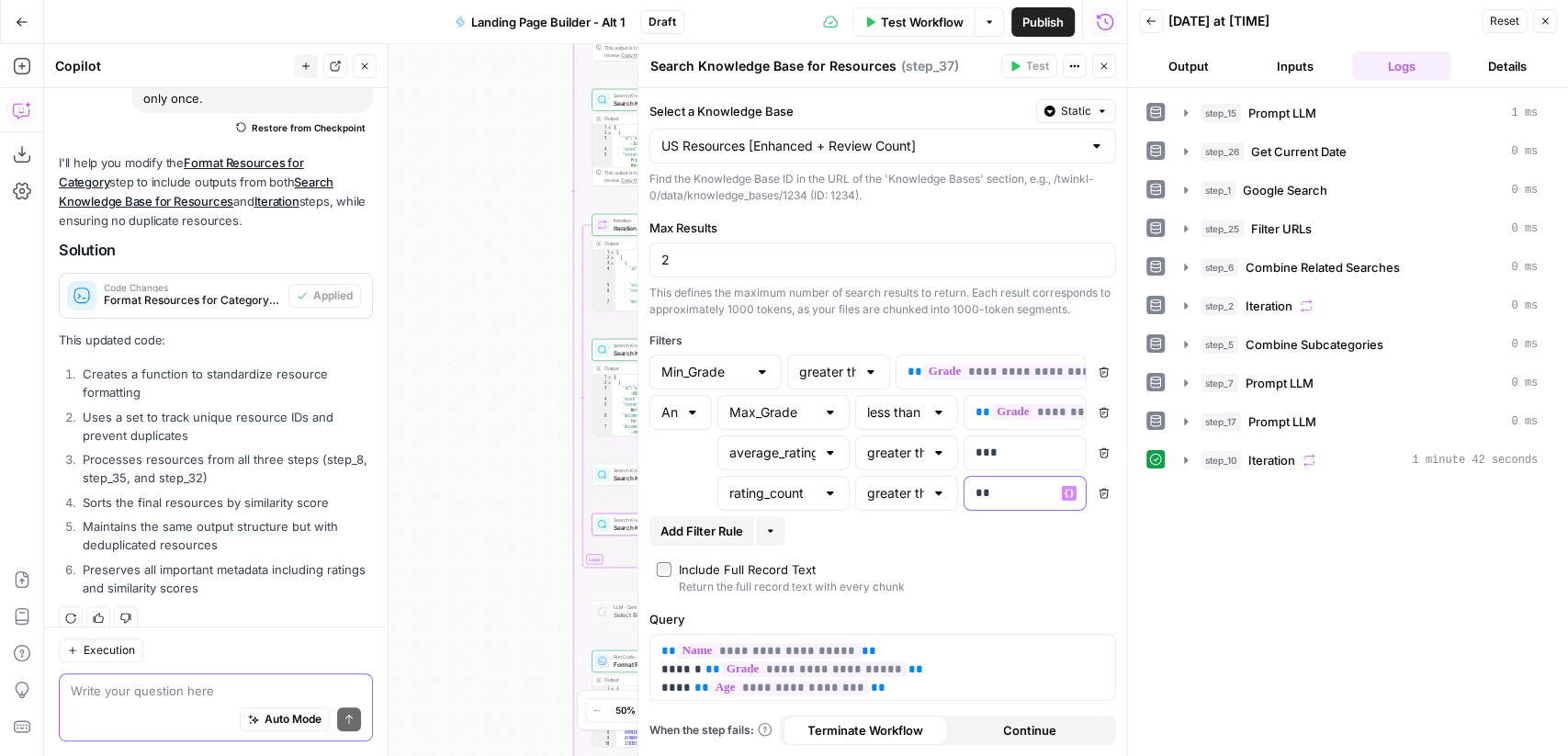 click on "**" at bounding box center (1010, 493) 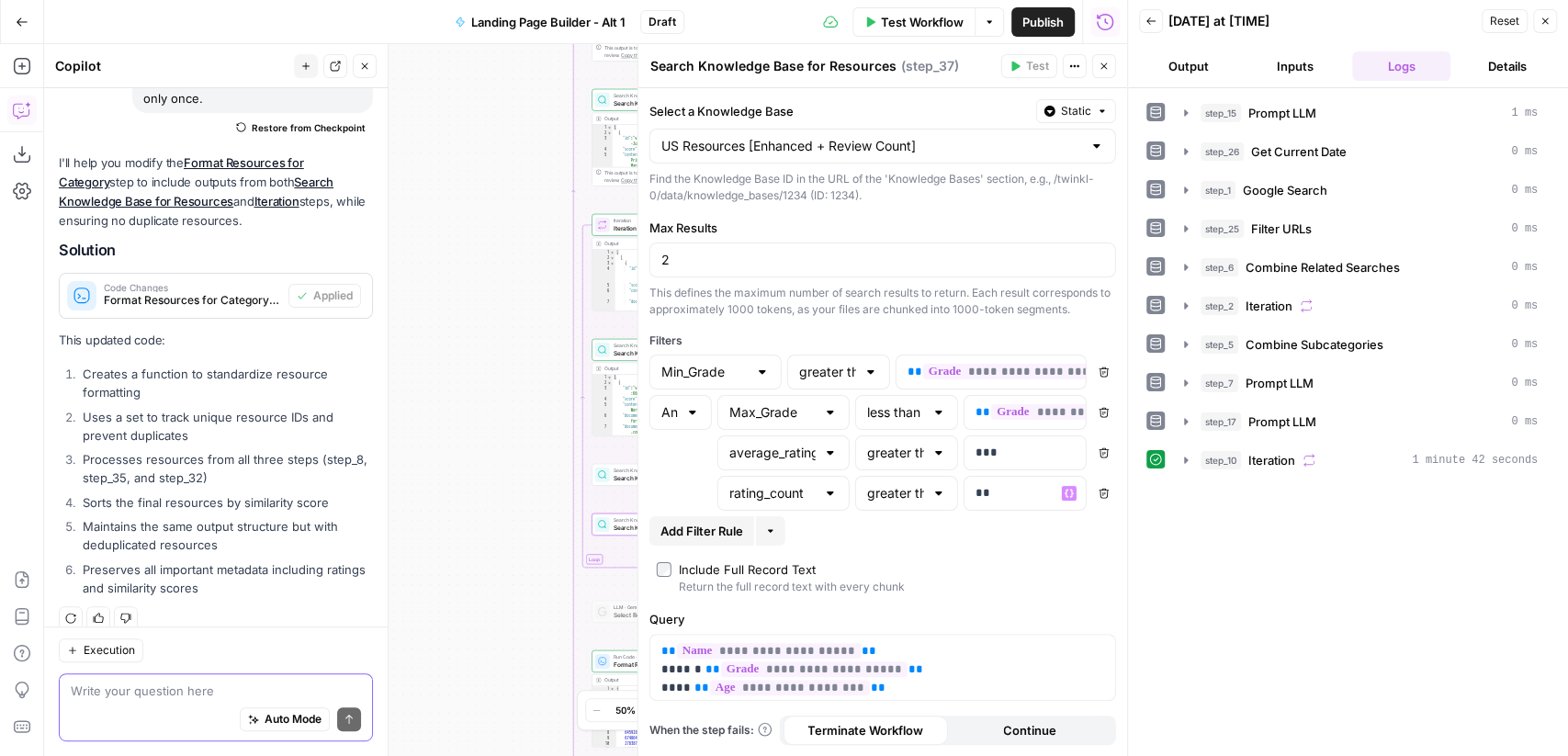 click 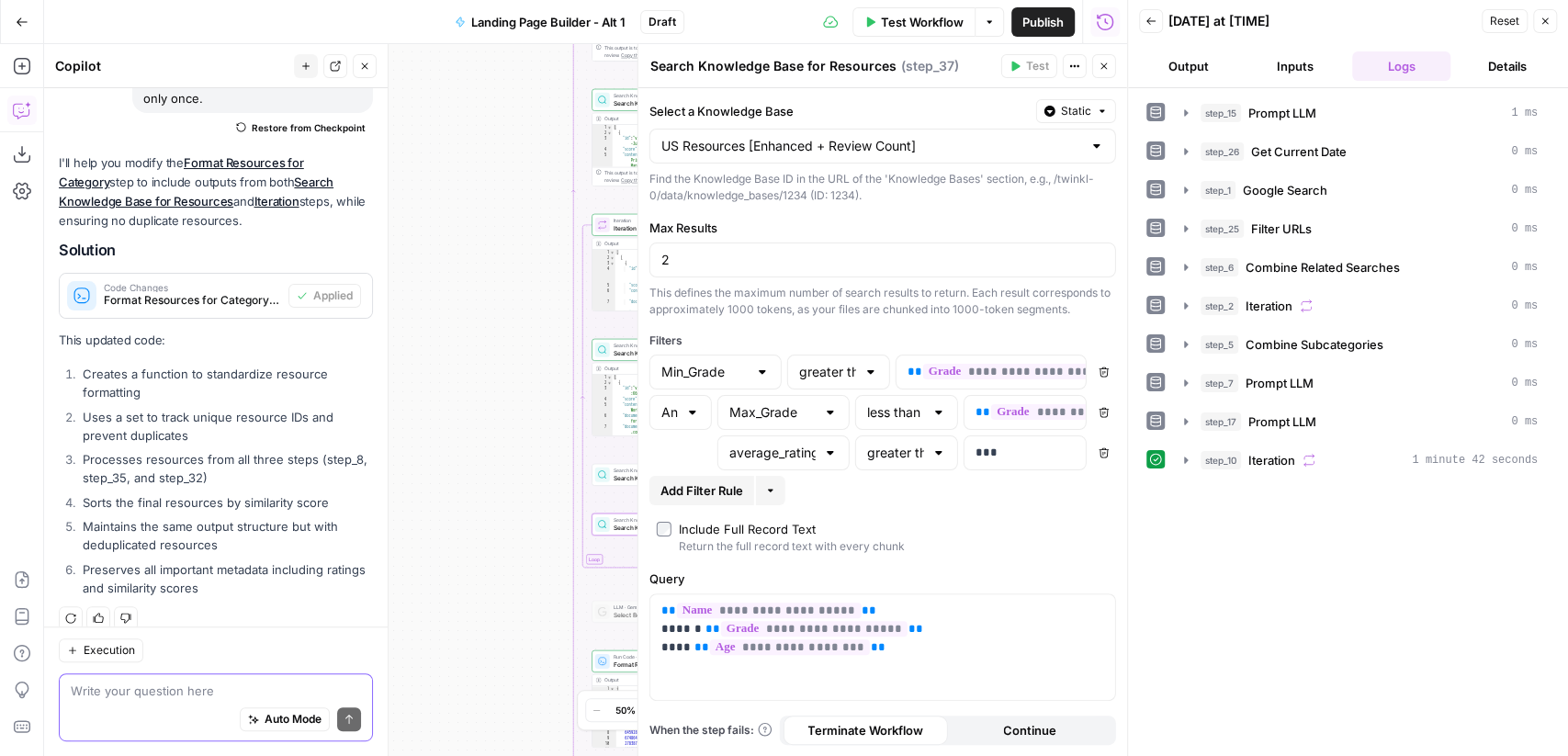 click on "Close" at bounding box center [1545, 21] 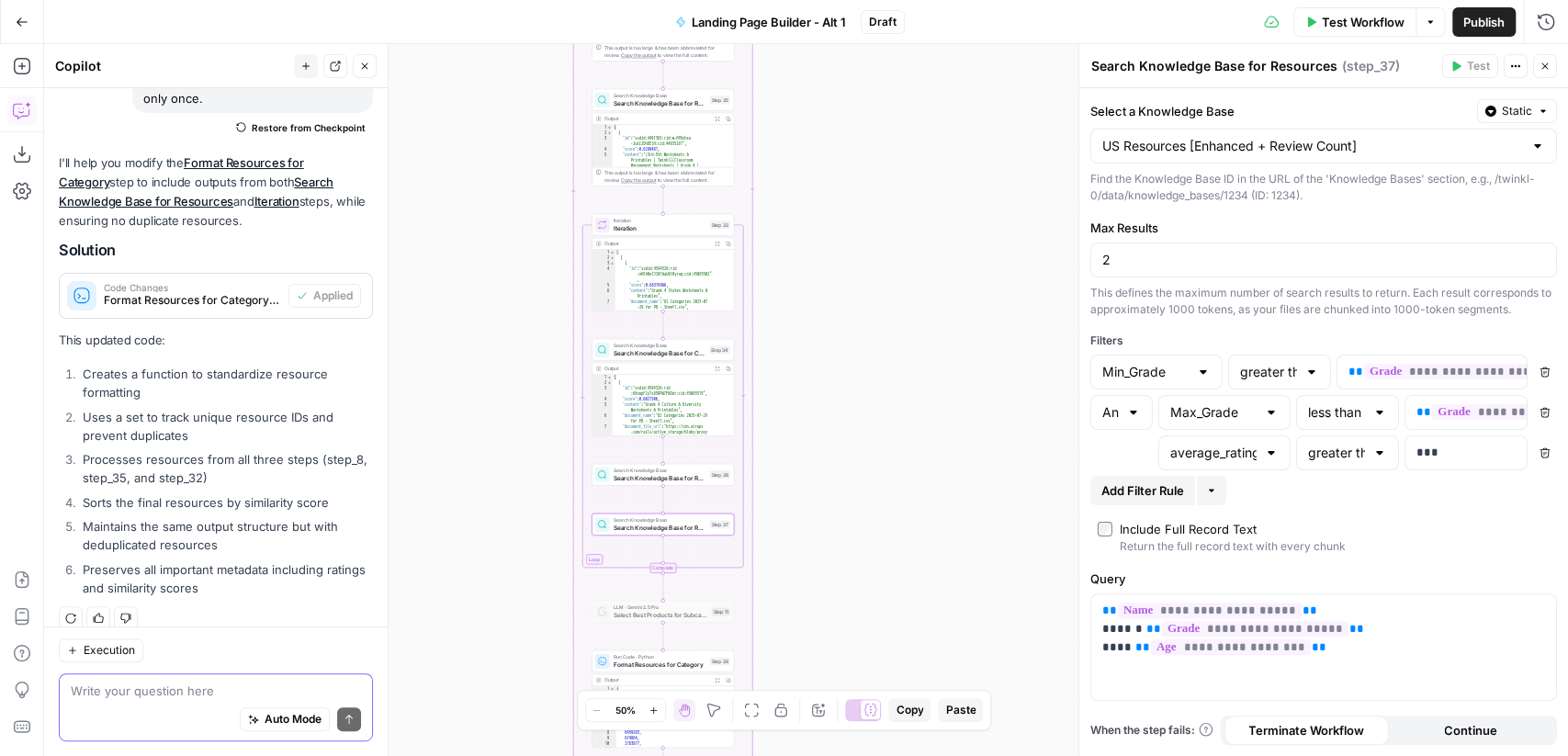 scroll, scrollTop: 0, scrollLeft: 0, axis: both 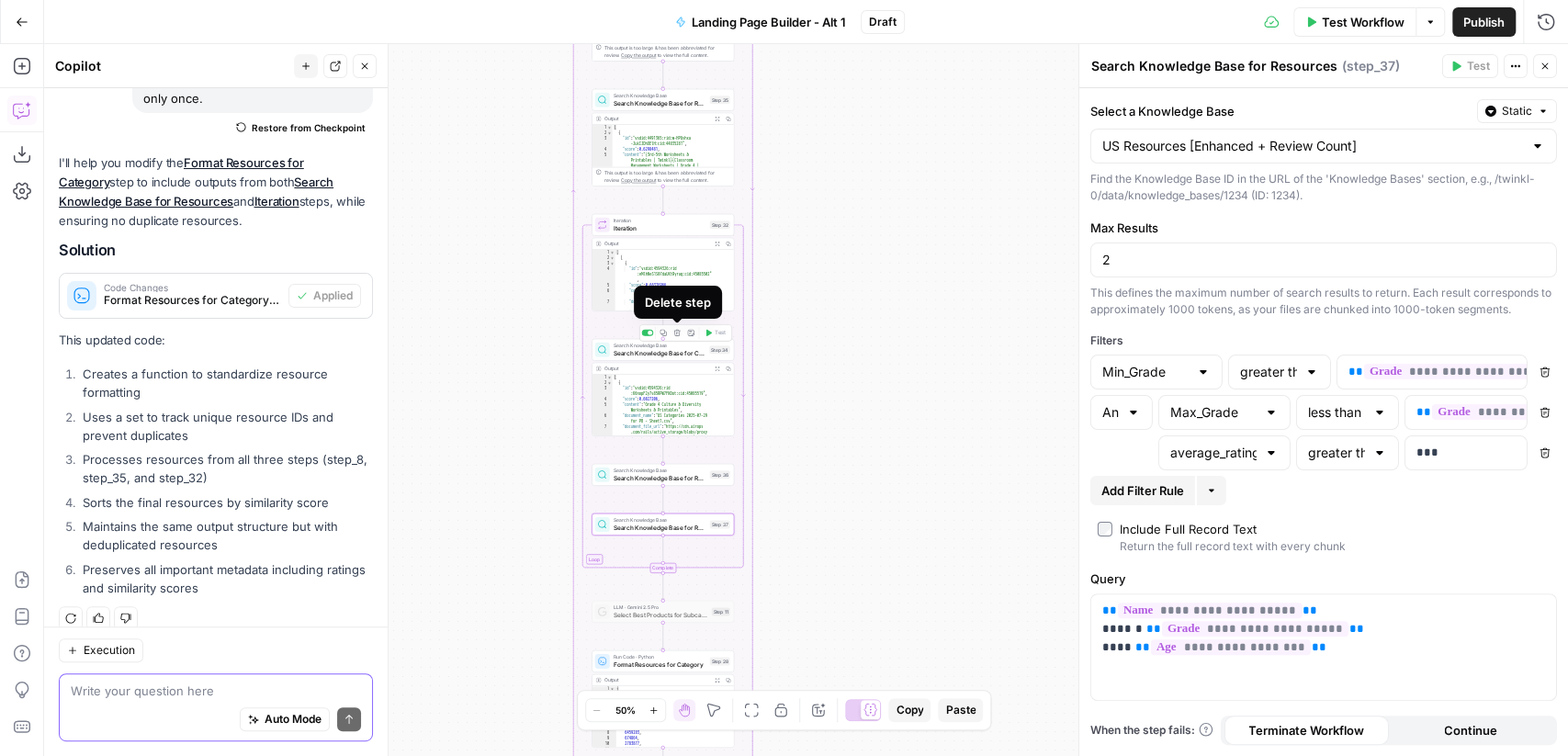 click 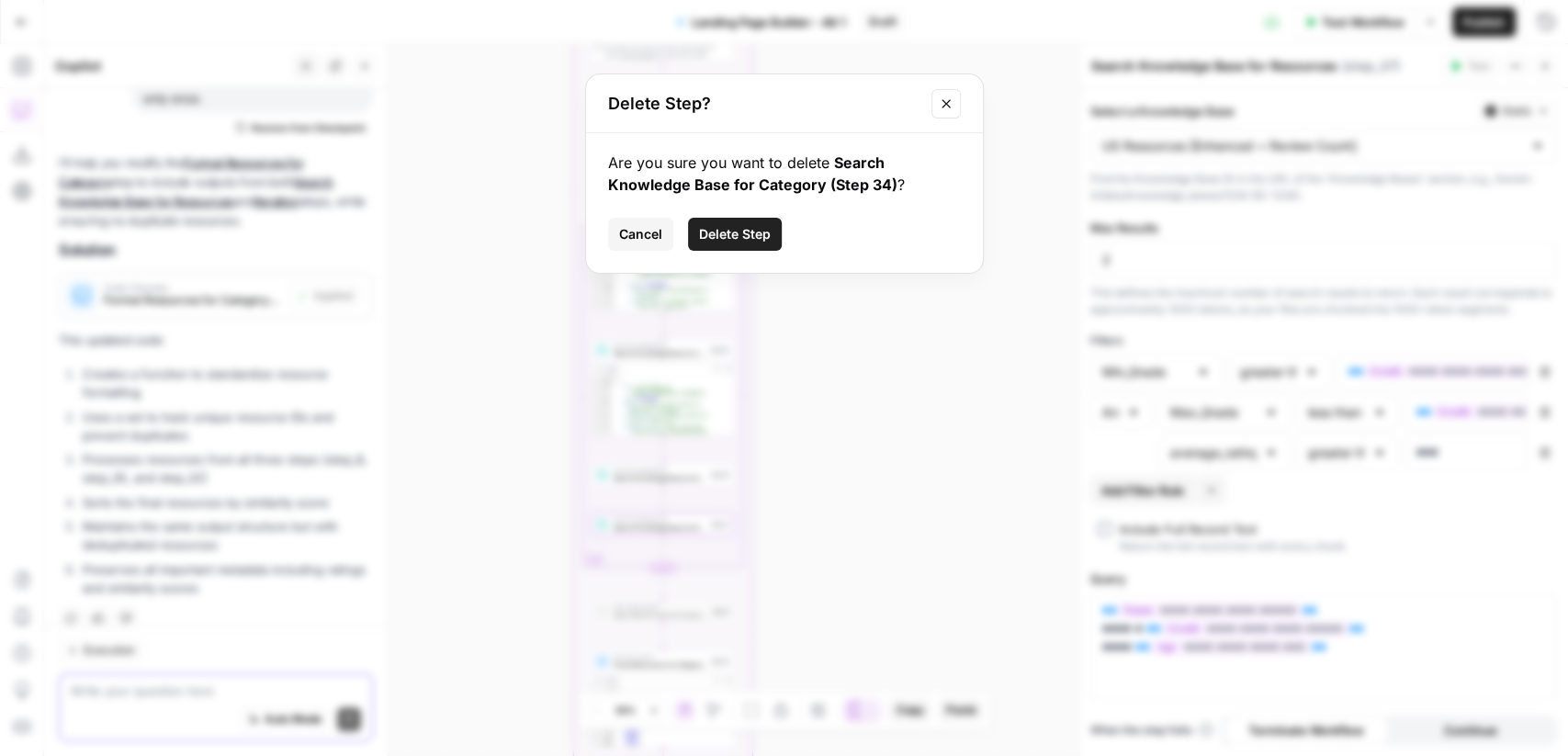 click on "Delete Step" at bounding box center [735, 234] 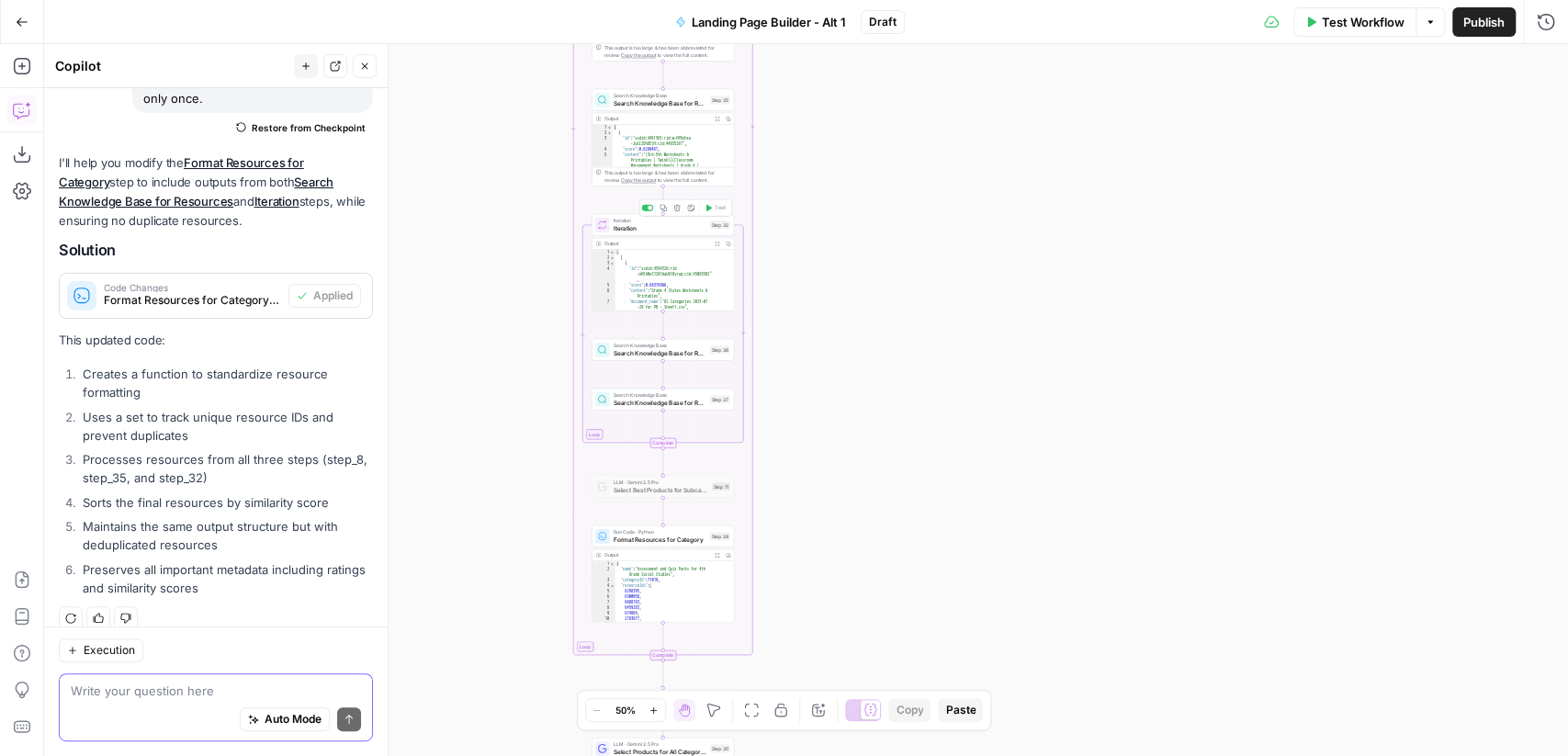 click on "Iteration" at bounding box center (660, 228) 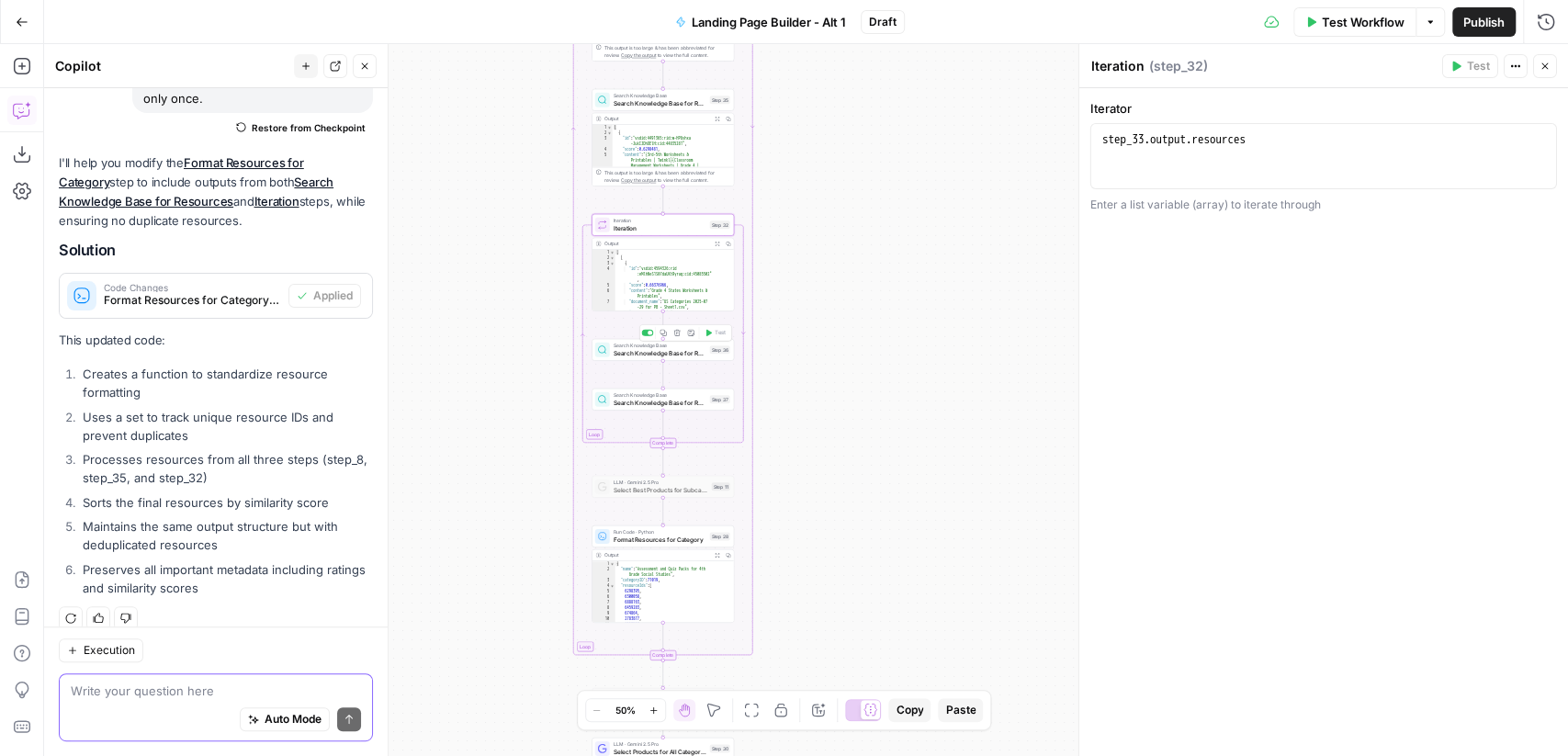 click on "Search Knowledge Base for Resources" at bounding box center (660, 353) 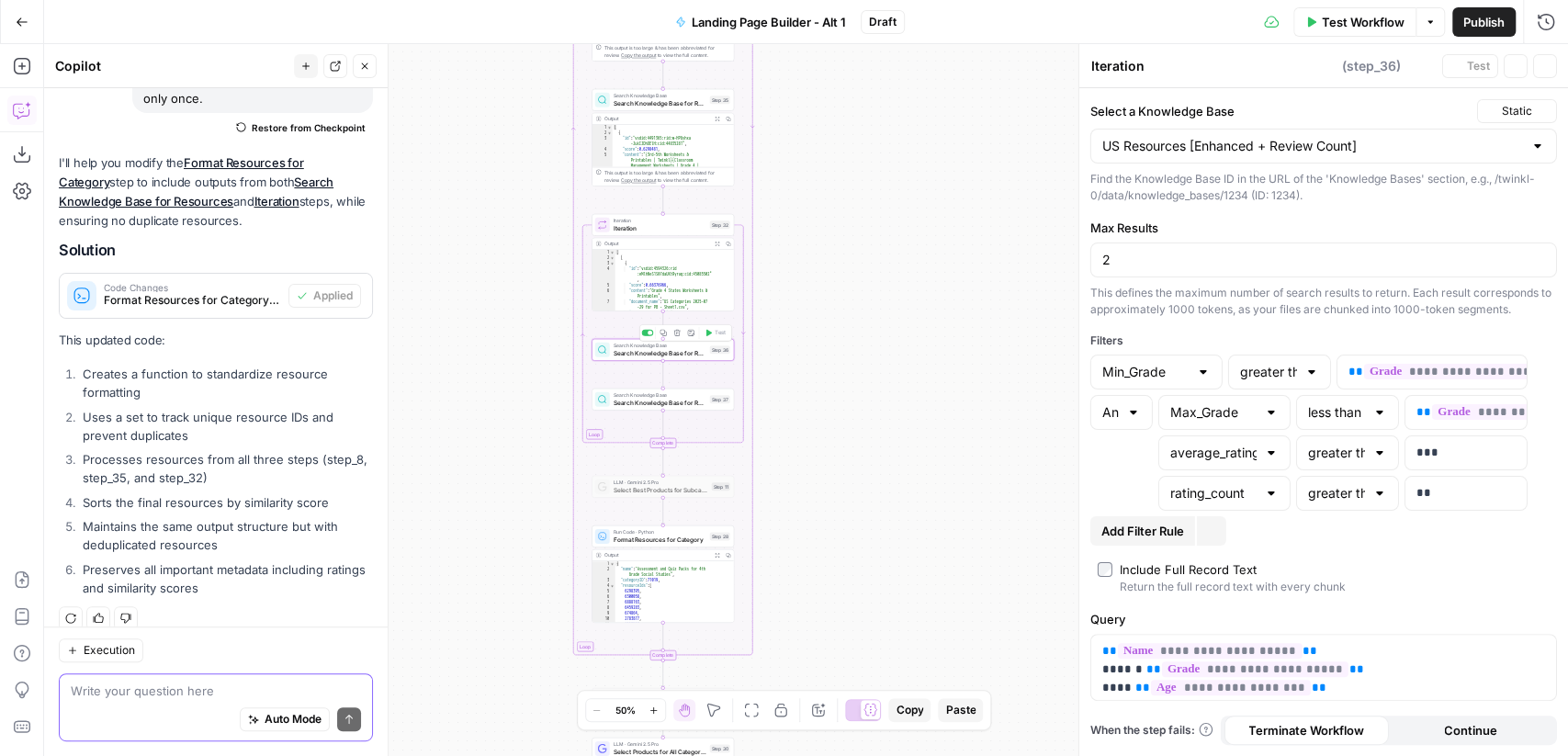 type on "Search Knowledge Base for Resources" 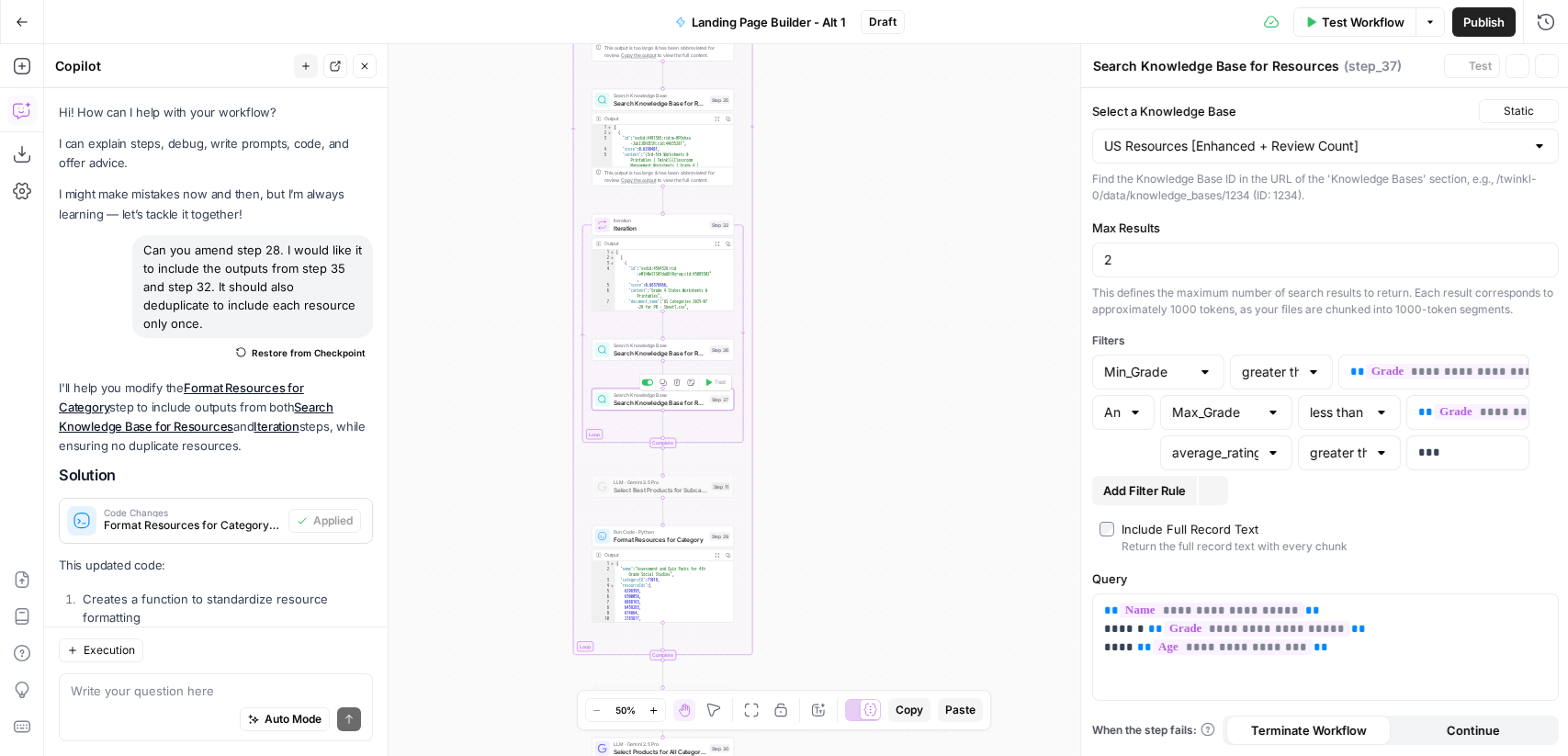 scroll, scrollTop: 0, scrollLeft: 0, axis: both 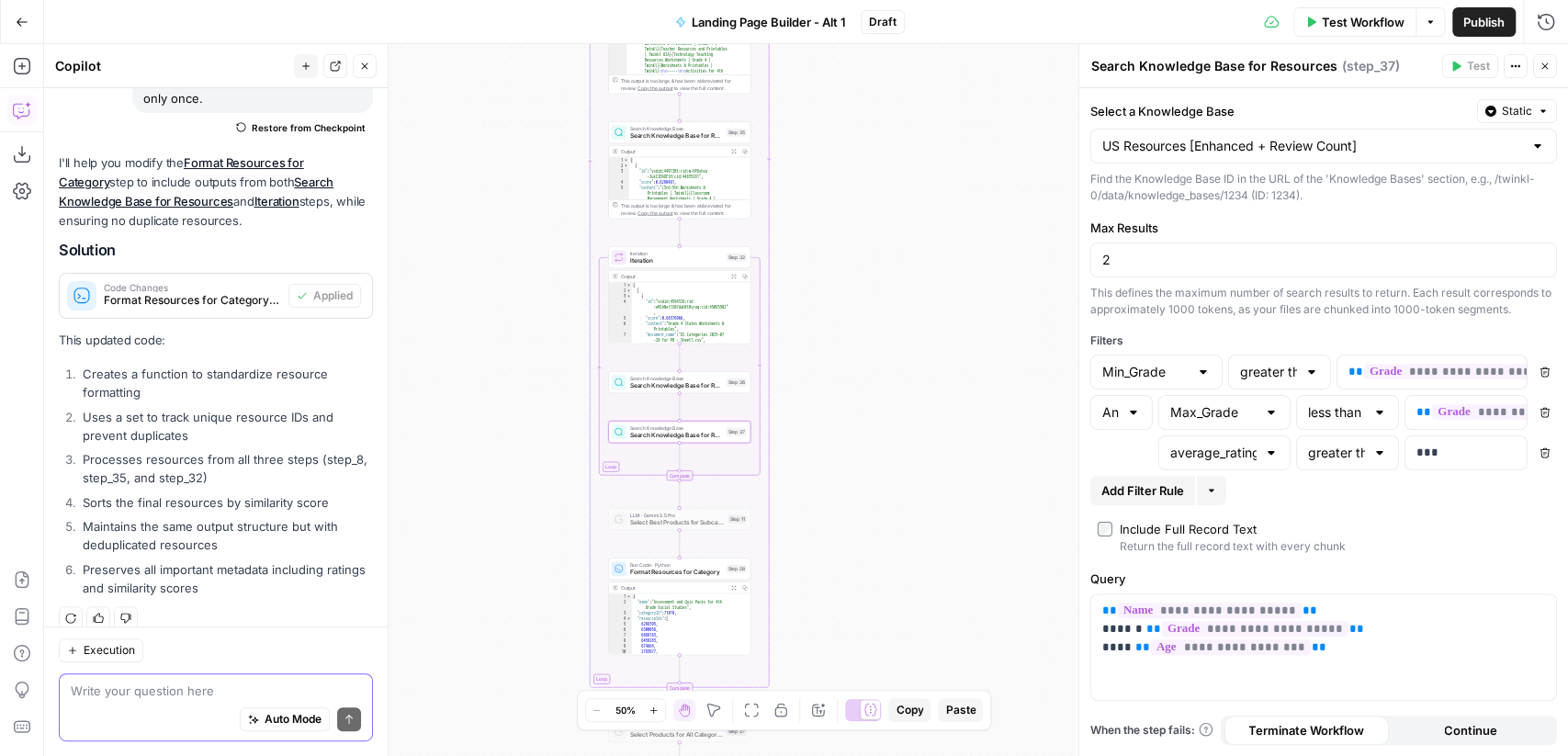 click at bounding box center [216, 691] 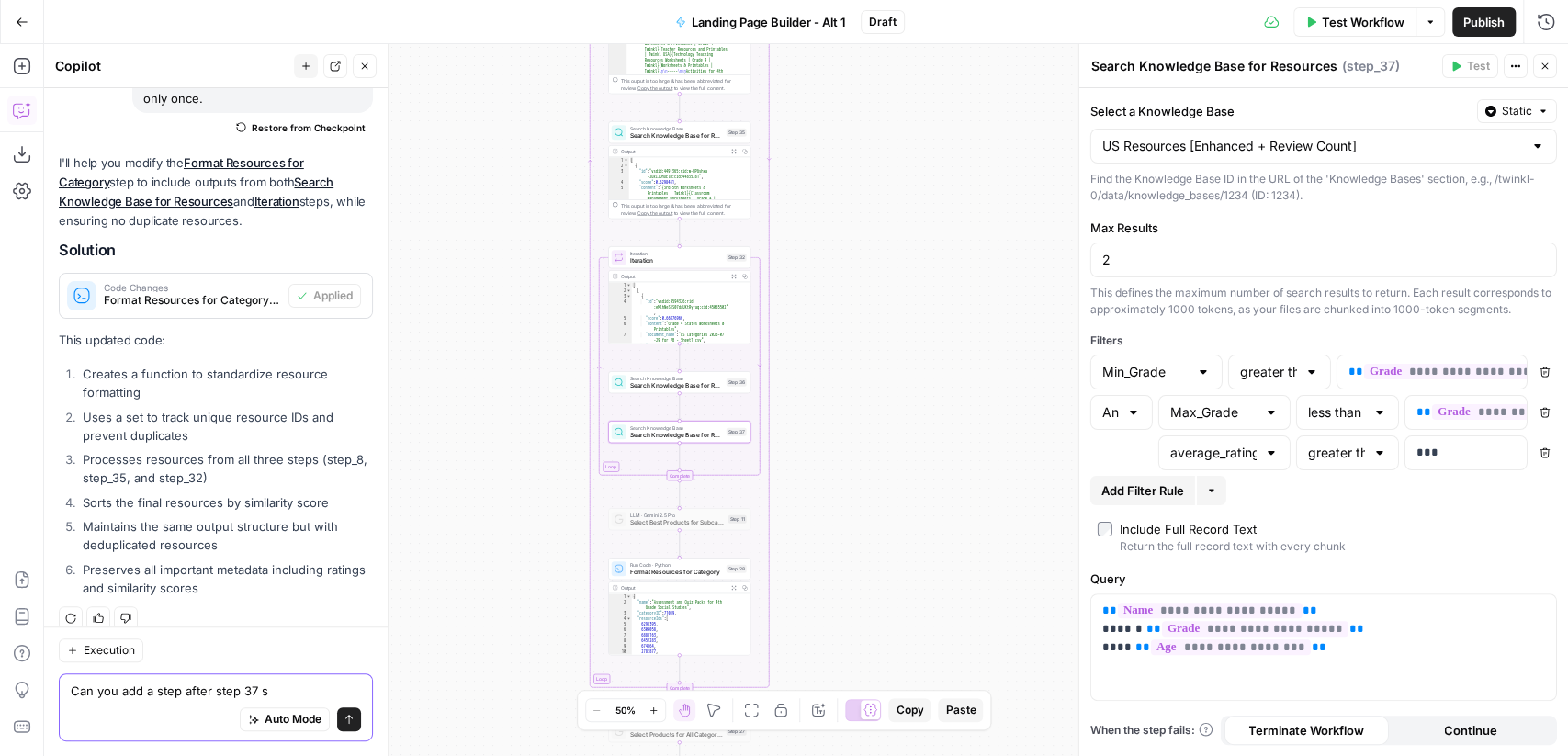 type on "Can you add a step after step 37 so" 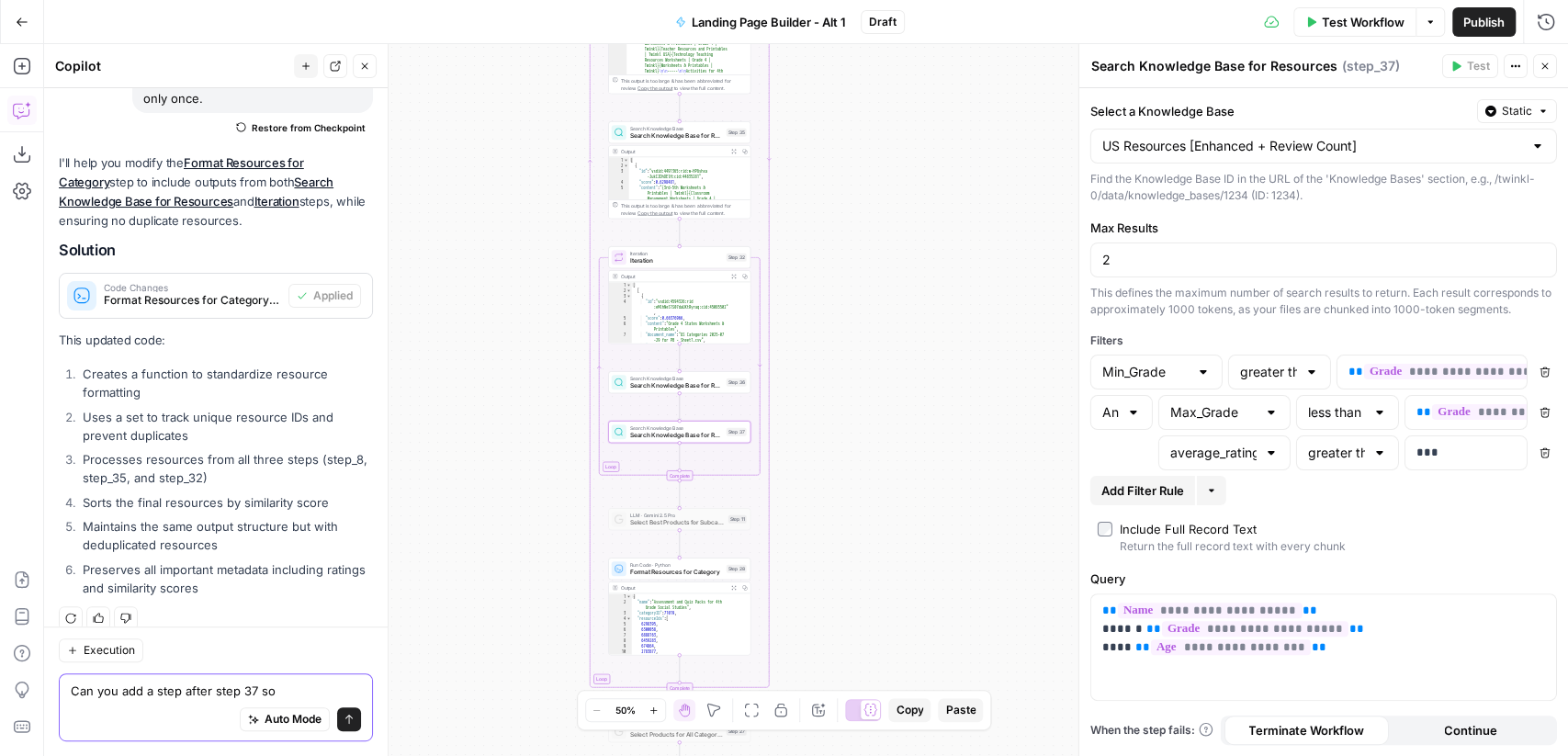 type 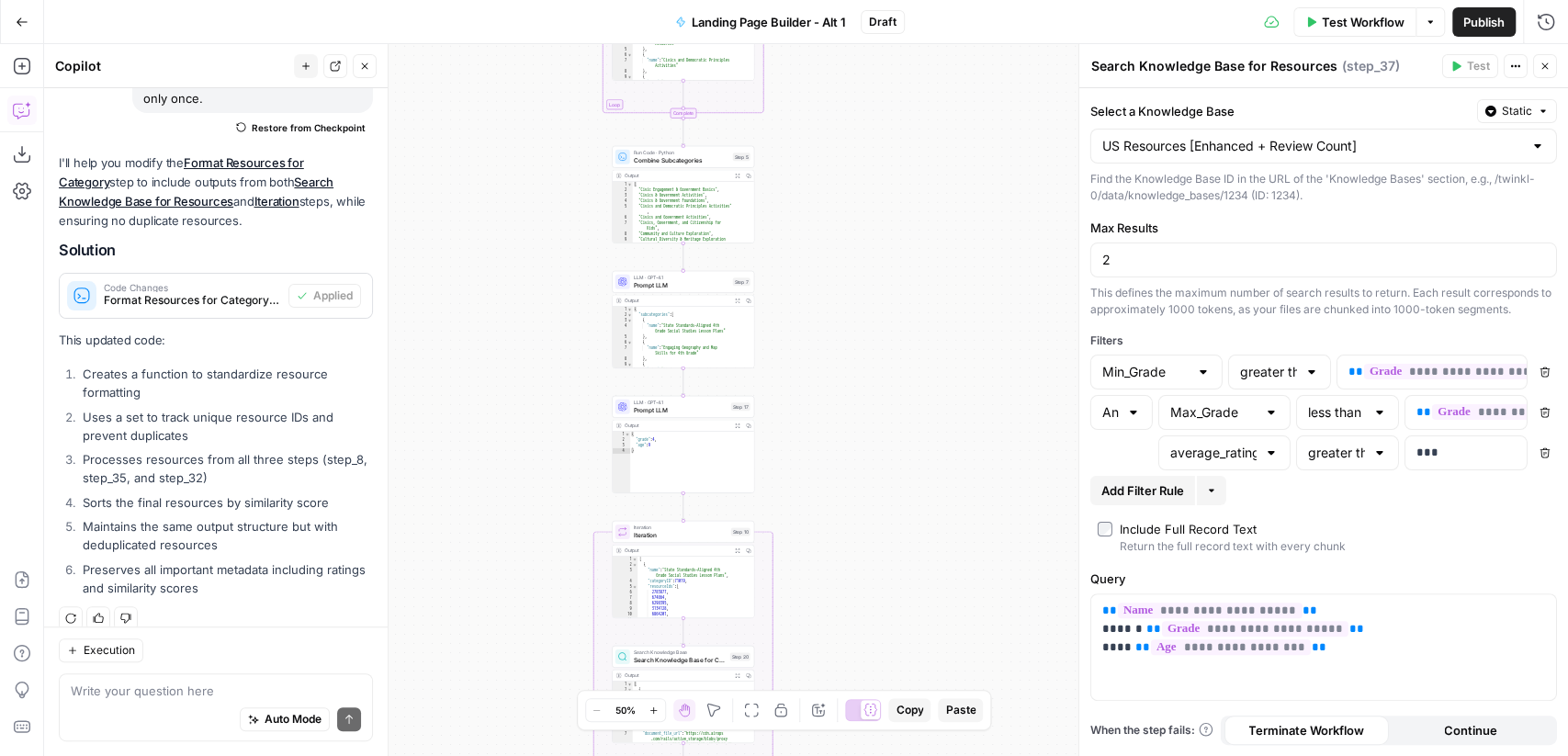 click on "Iteration" at bounding box center [681, 535] 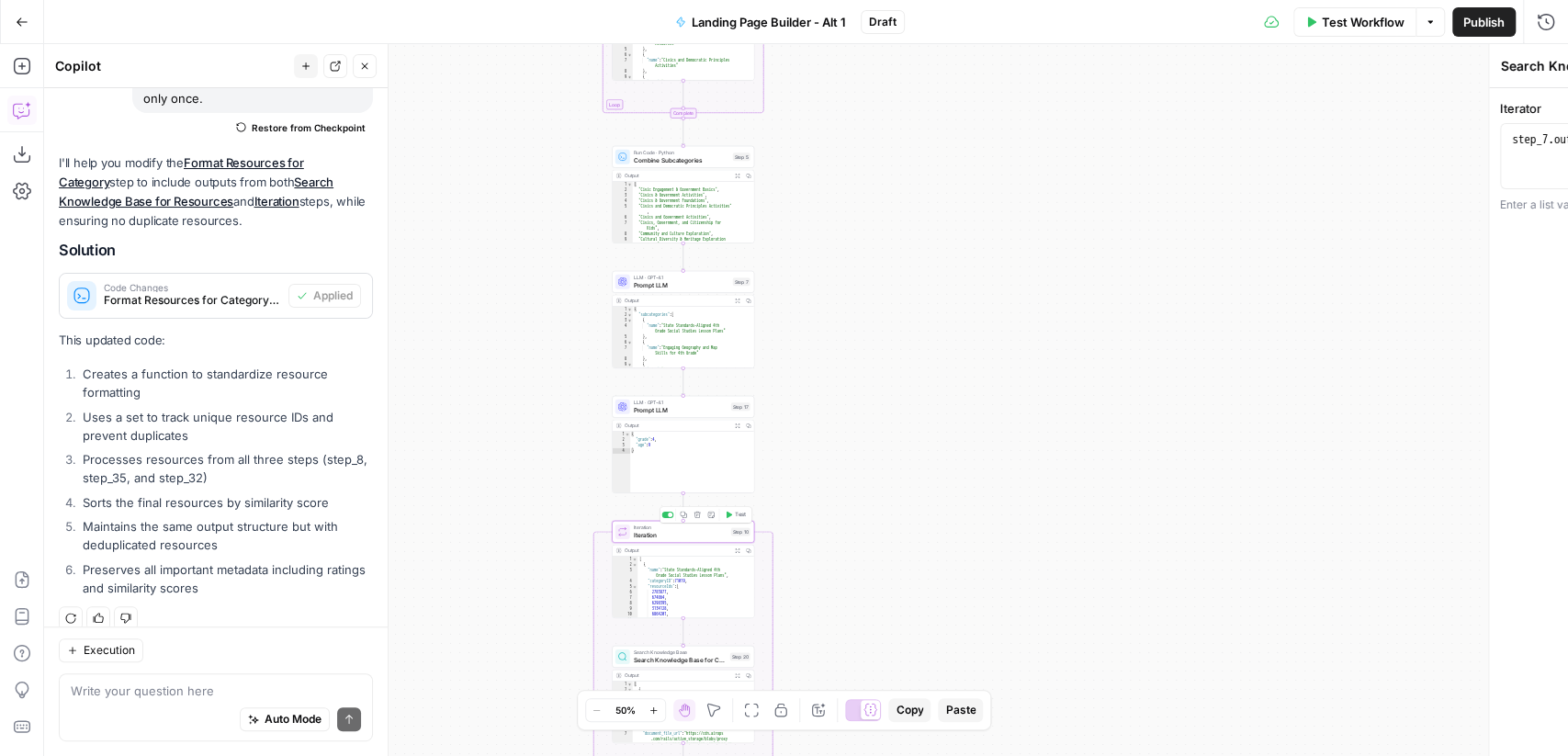 type on "Iteration" 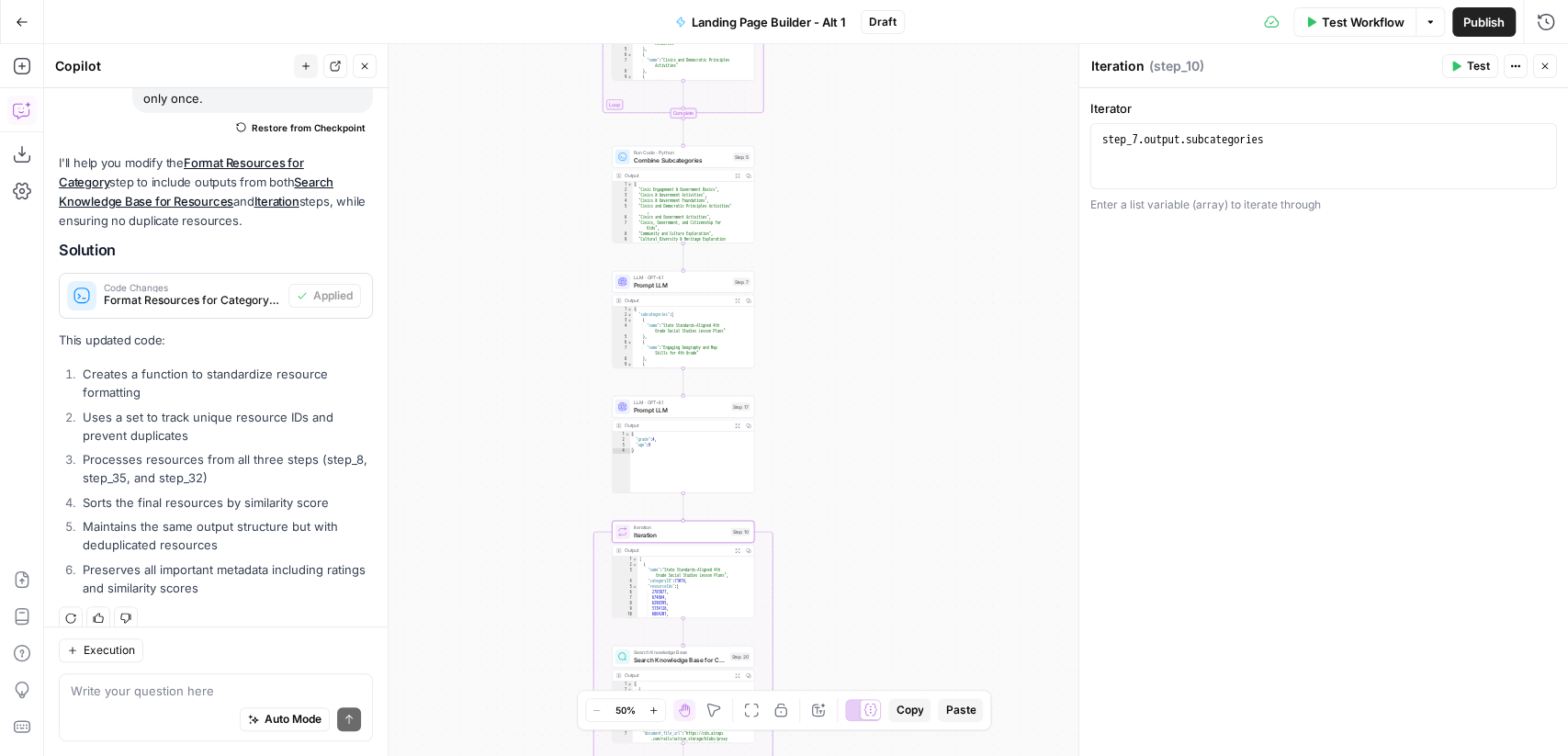 click on "Test" at bounding box center (1478, 66) 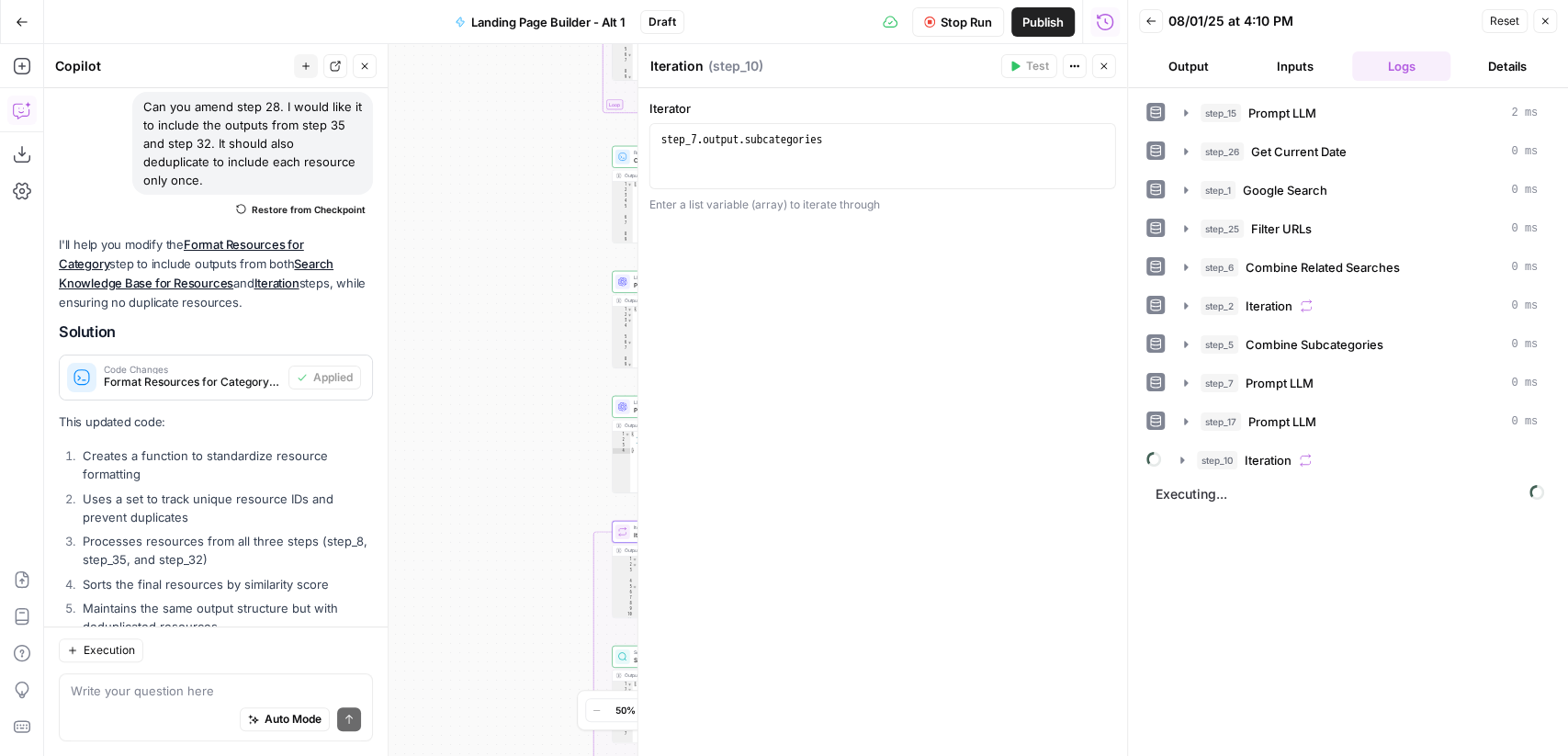 scroll, scrollTop: 225, scrollLeft: 0, axis: vertical 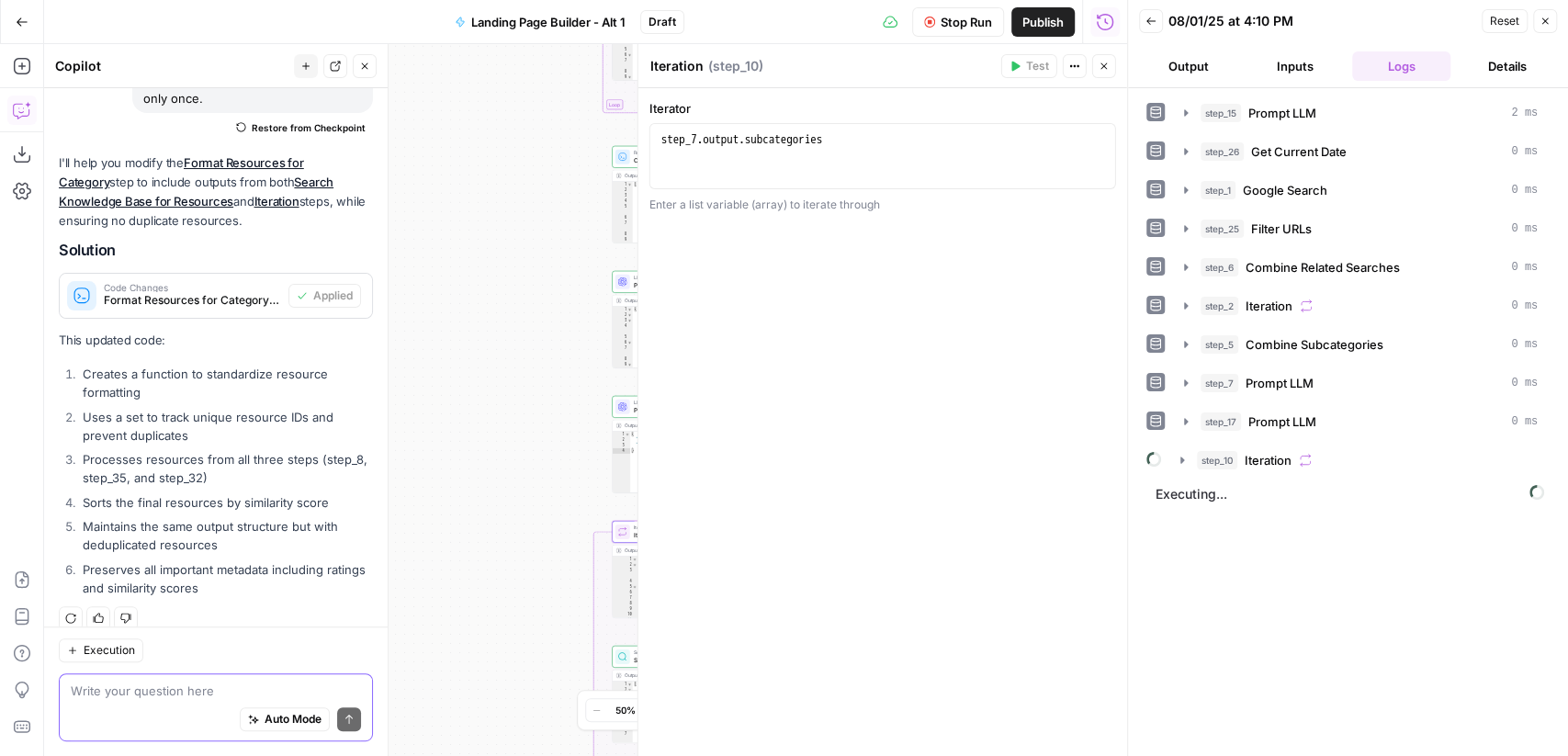 click at bounding box center (216, 691) 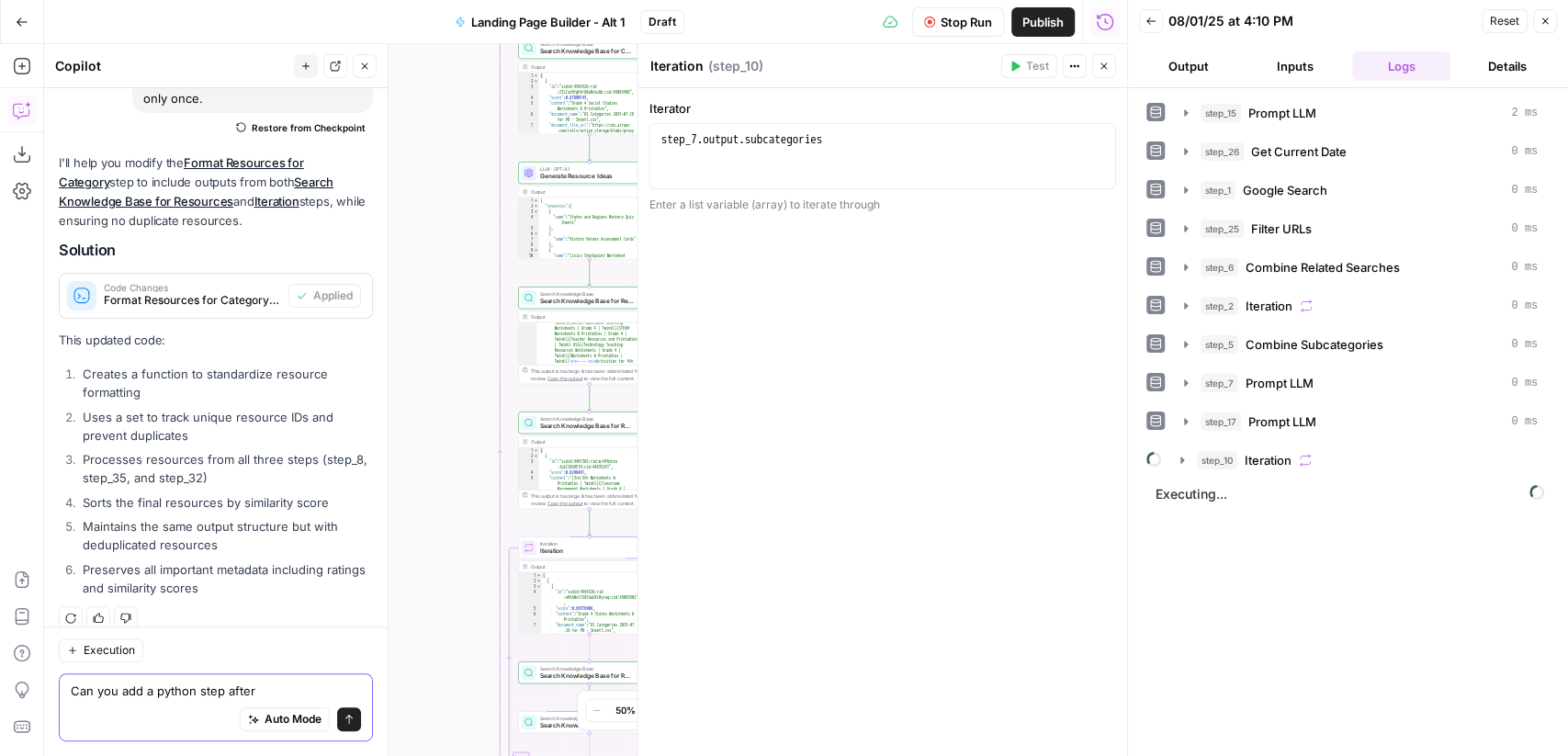 scroll, scrollTop: 0, scrollLeft: 0, axis: both 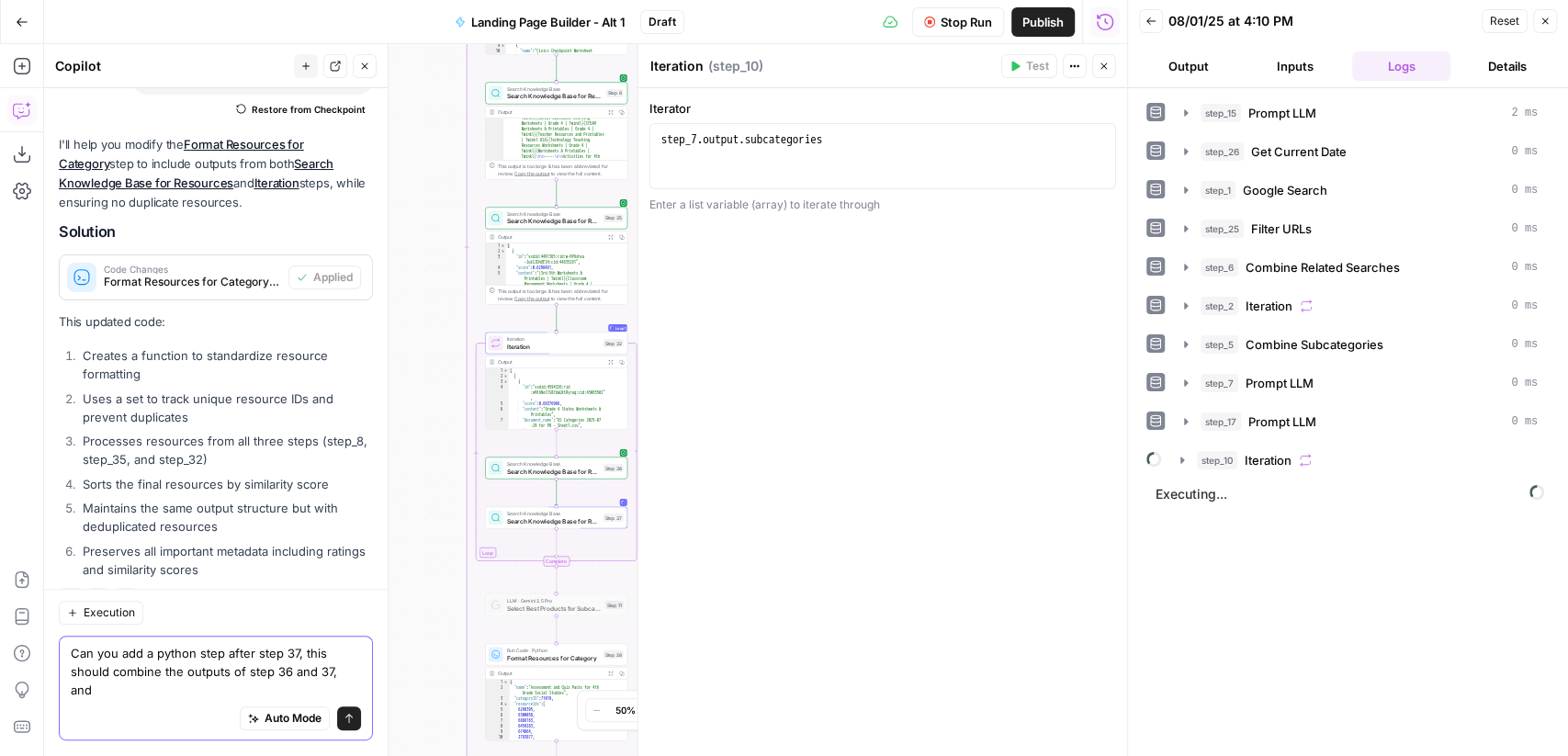 click on "Can you add a python step after step 37, this should combine the outputs of step 36 and 37, and" at bounding box center [216, 672] 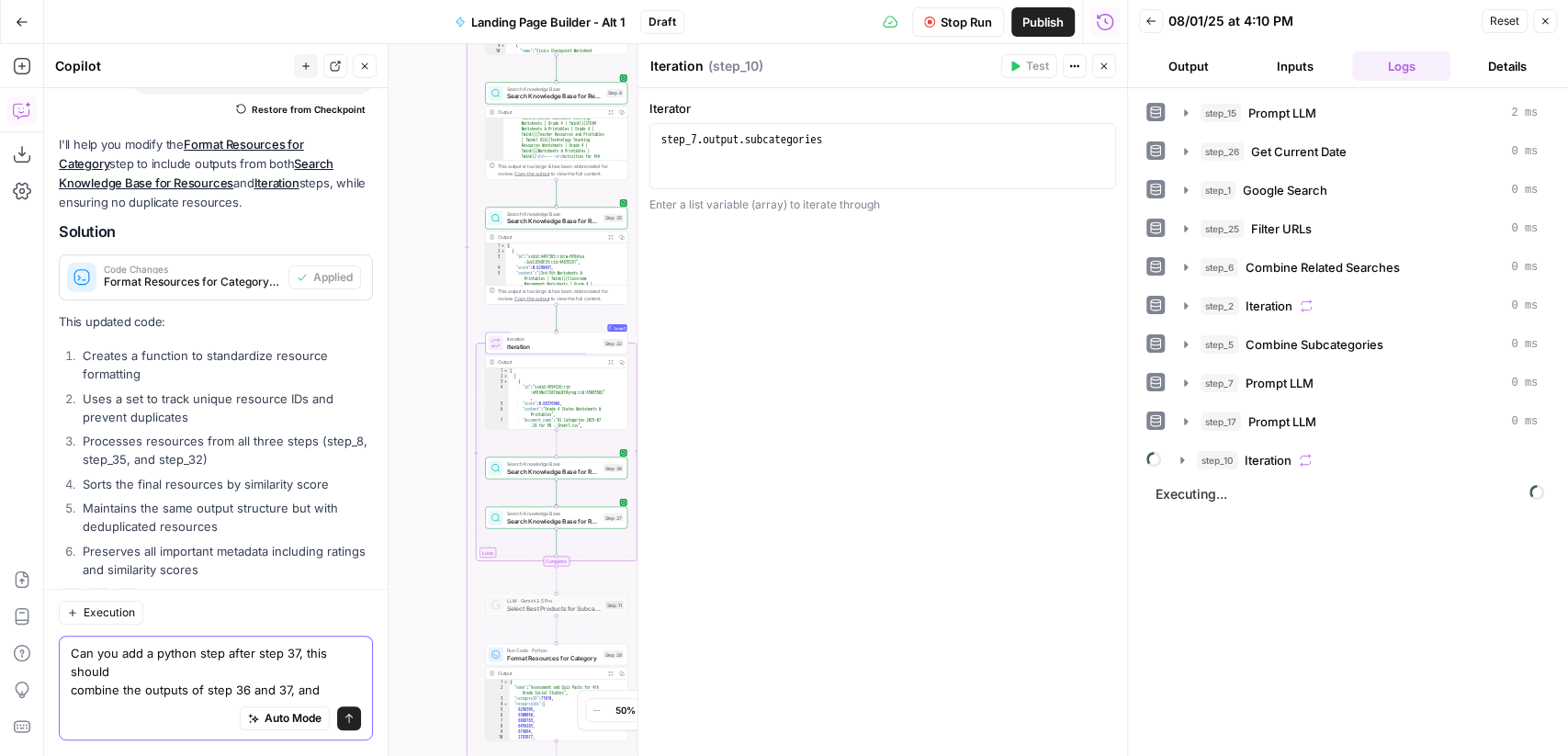 scroll, scrollTop: 262, scrollLeft: 0, axis: vertical 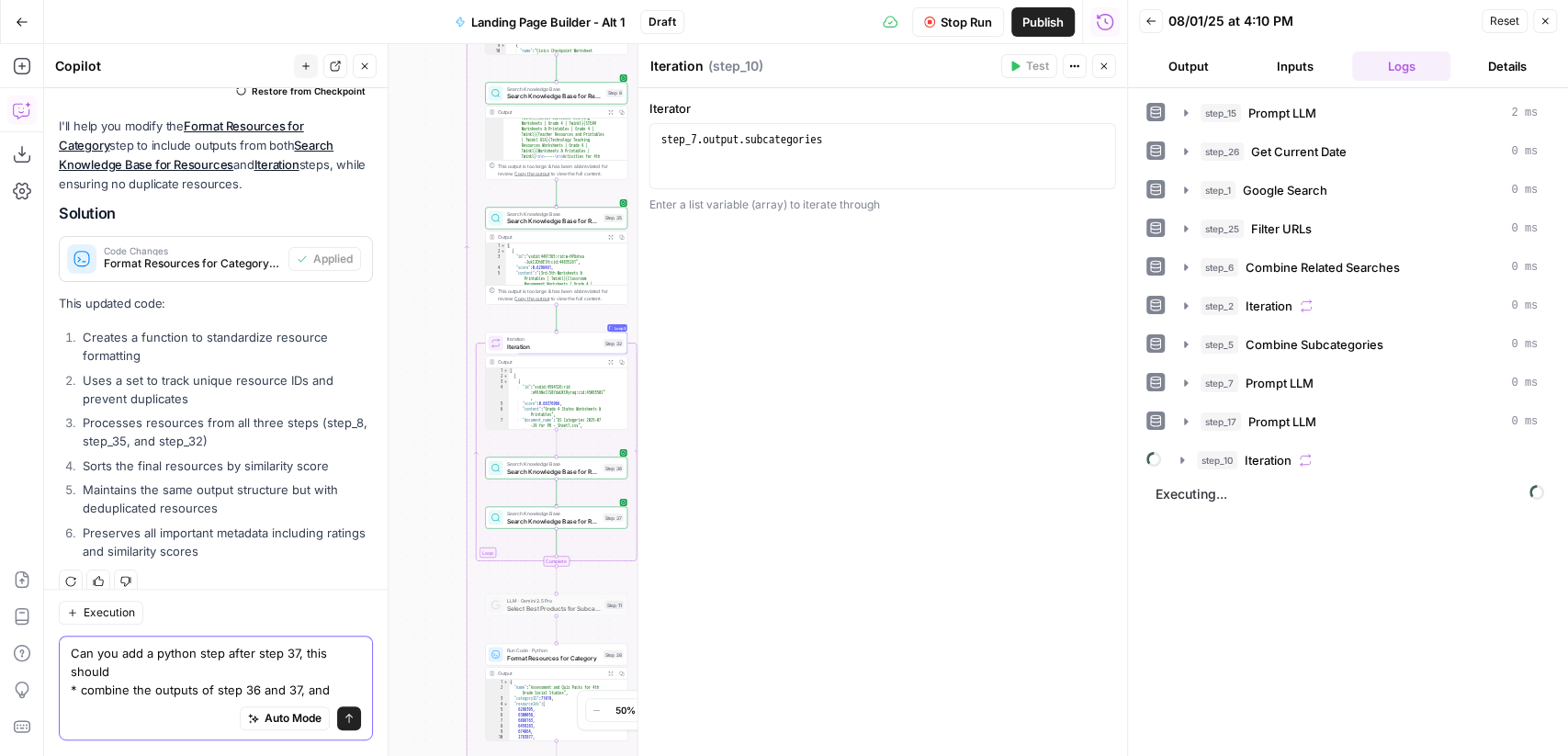 click on "Can you add a python step after step 37, this should
* combine the outputs of step 36 and 37, and" at bounding box center (216, 672) 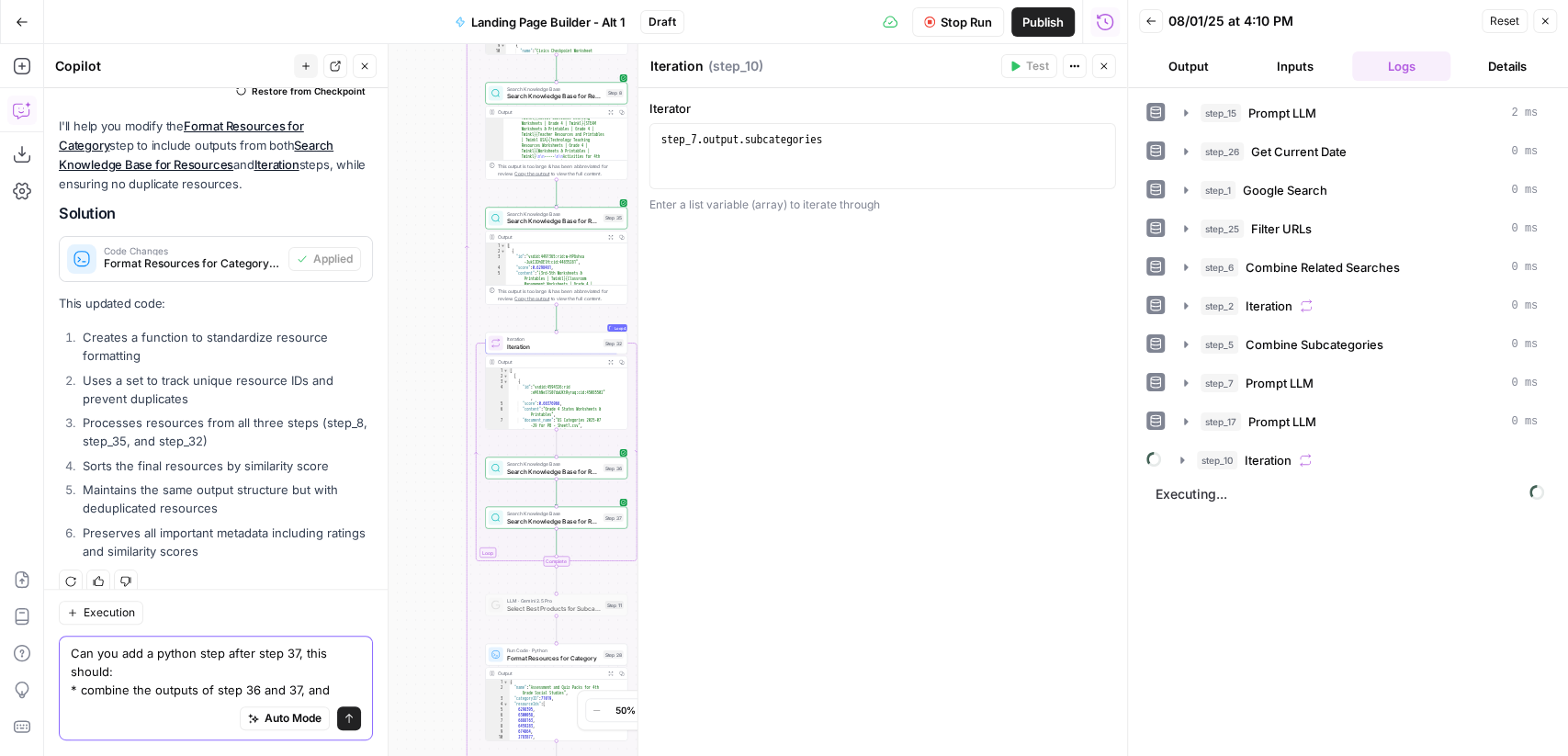 click on "Can you add a python step after step 37, this should:
* combine the outputs of step 36 and 37, and" at bounding box center [216, 672] 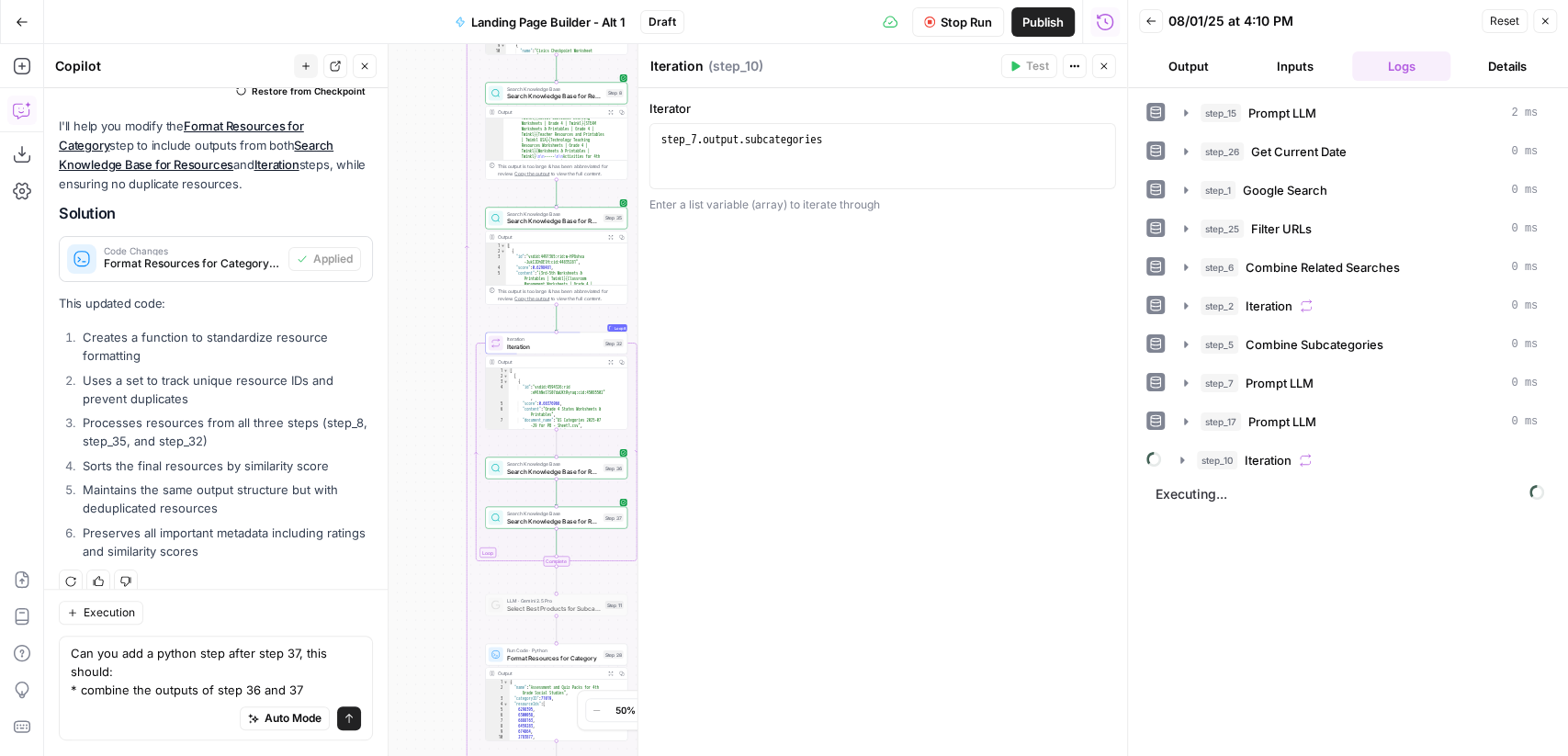 click on "Auto Mode will automatically modify and execute the workflow" at bounding box center [285, 673] 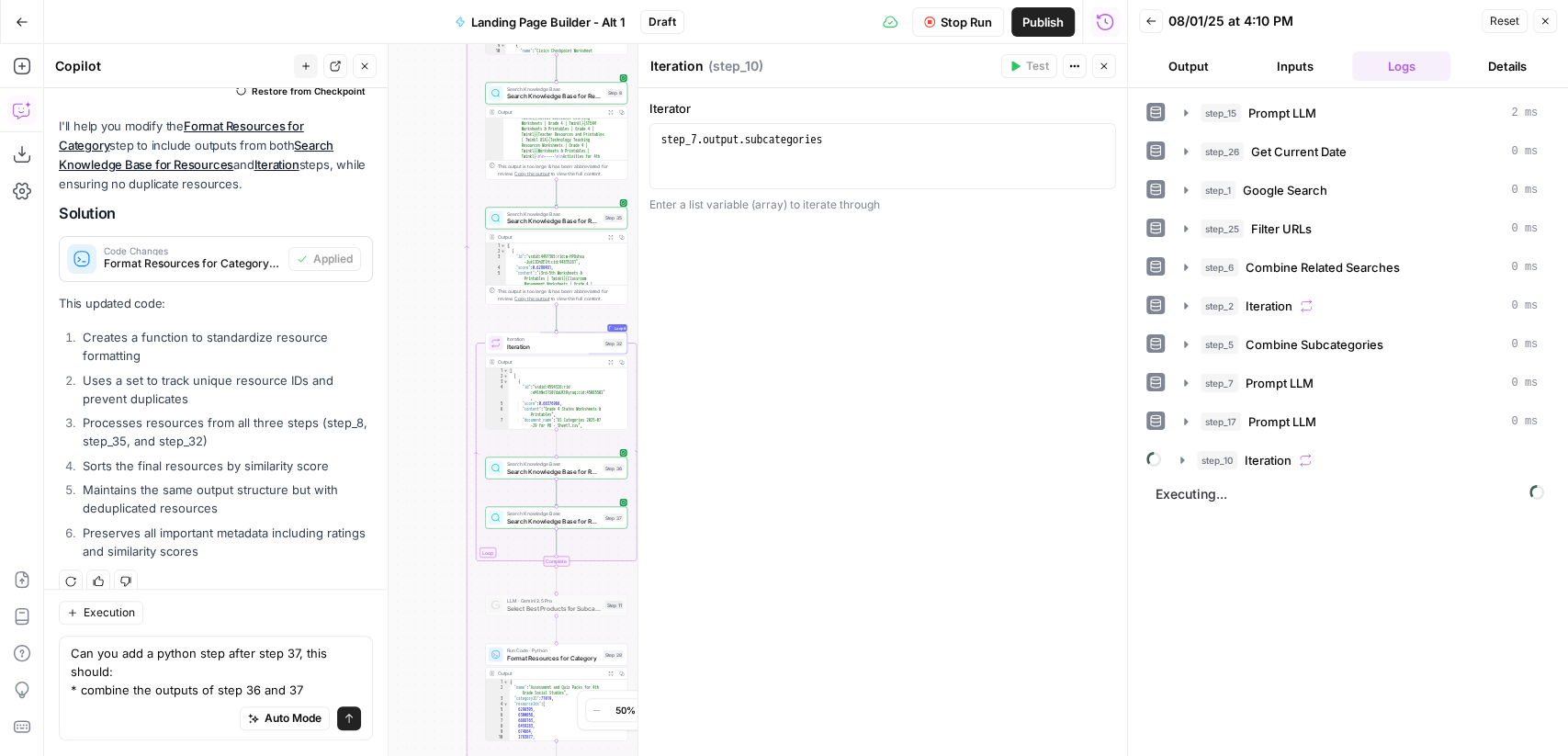 click on "Auto Mode Send" at bounding box center (216, 720) 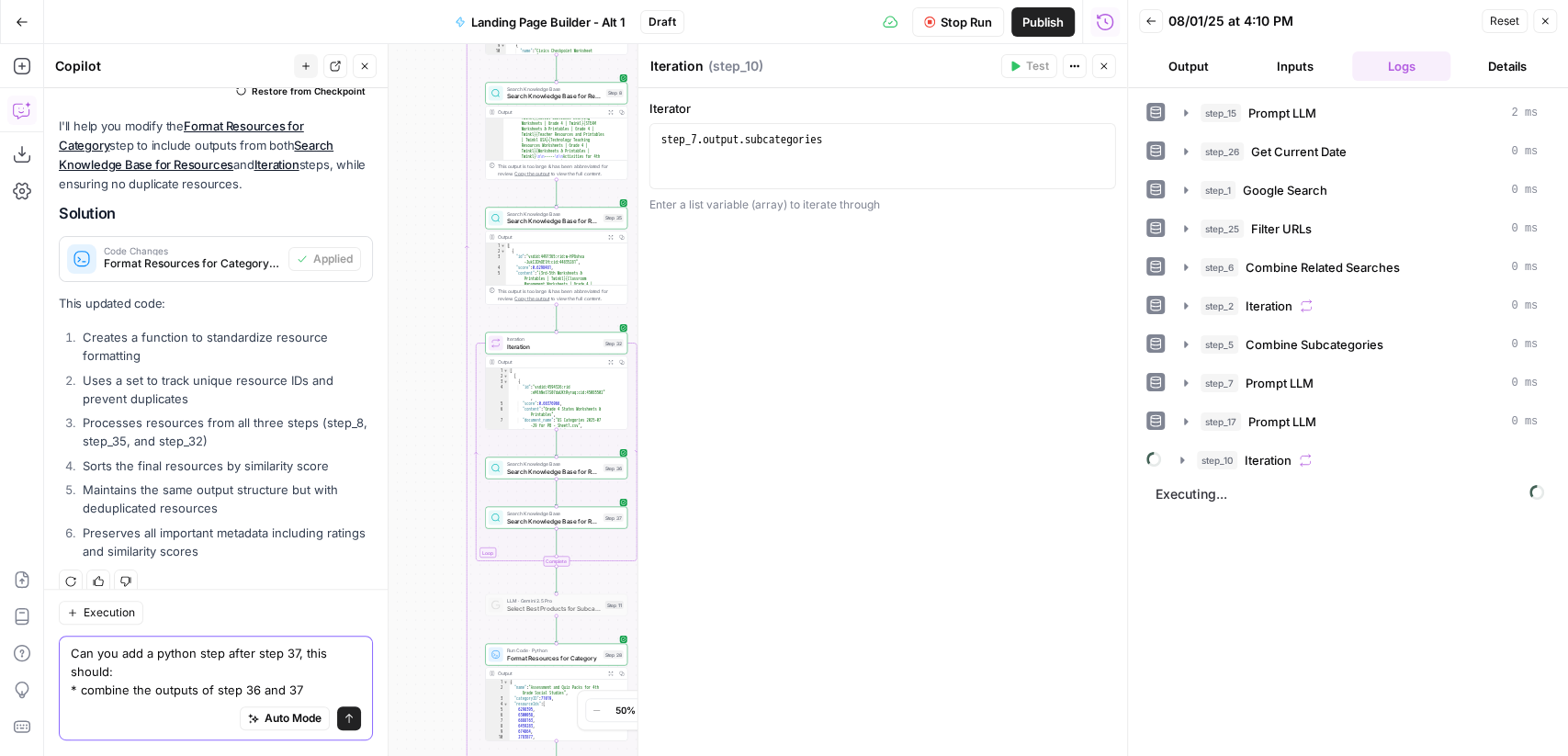 click on "Can you add a python step after step 37, this should:
* combine the outputs of step 36 and 37" at bounding box center [216, 672] 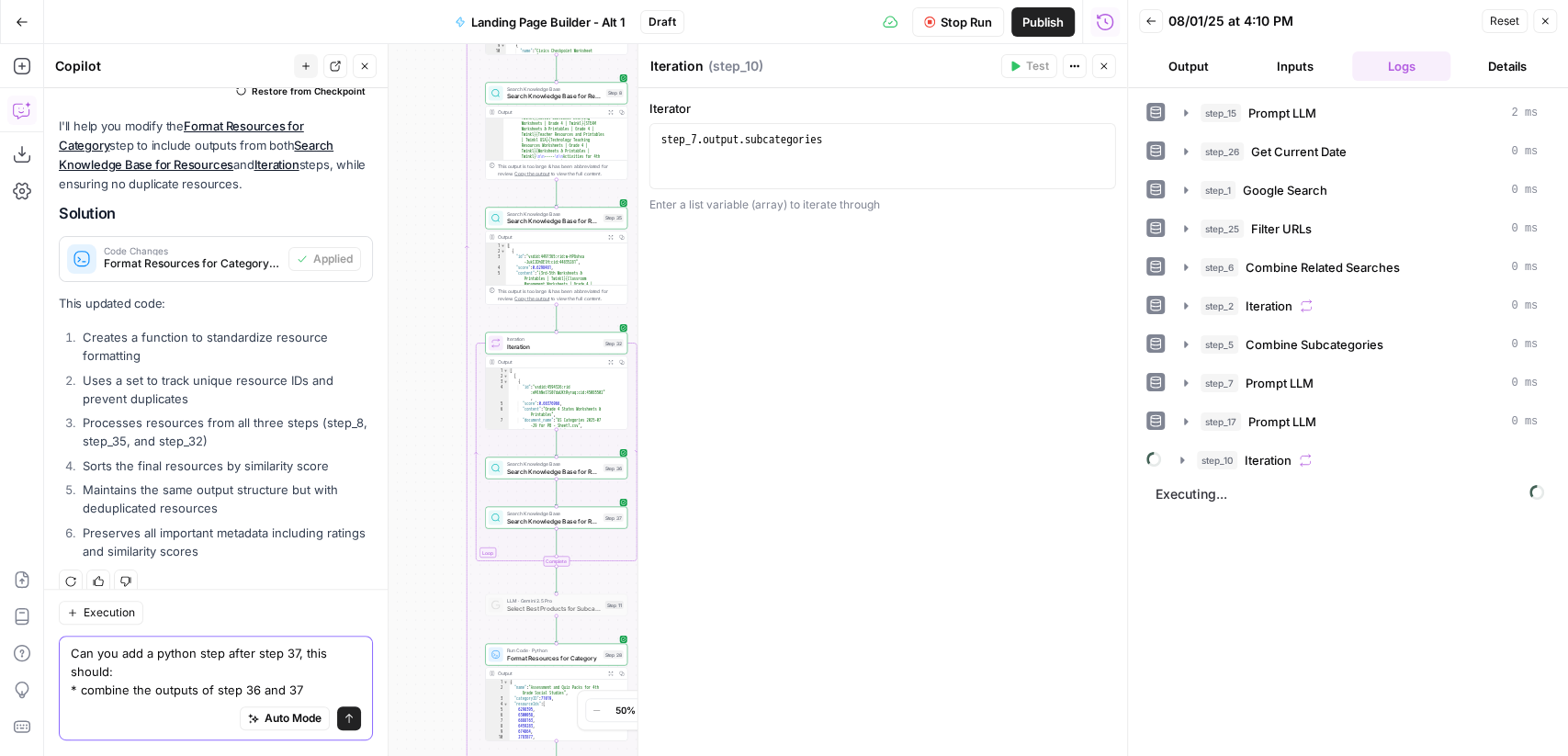scroll, scrollTop: 280, scrollLeft: 0, axis: vertical 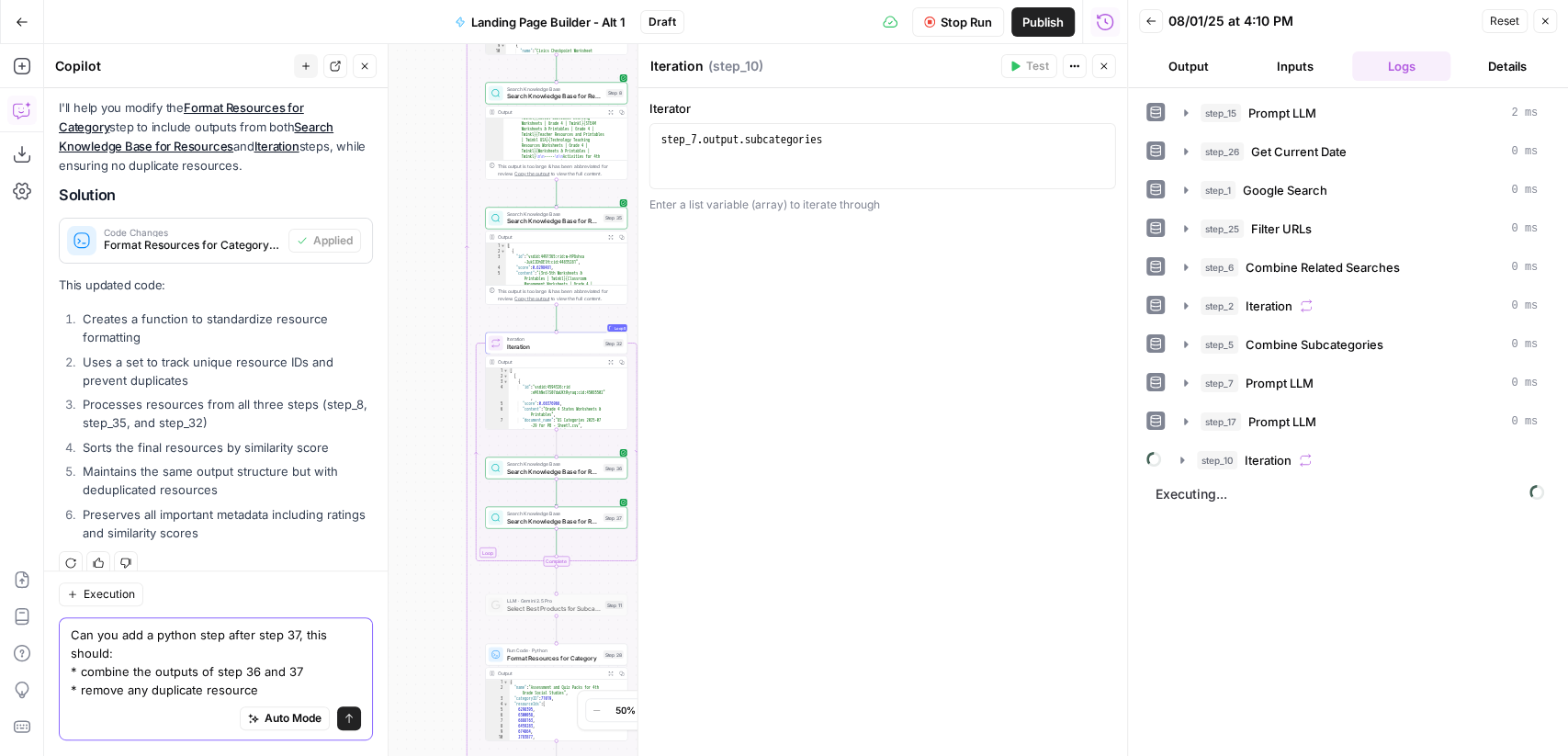 type on "Can you add a python step after step 37, this should:
* combine the outputs of step 36 and 37
* remove any duplicate resources" 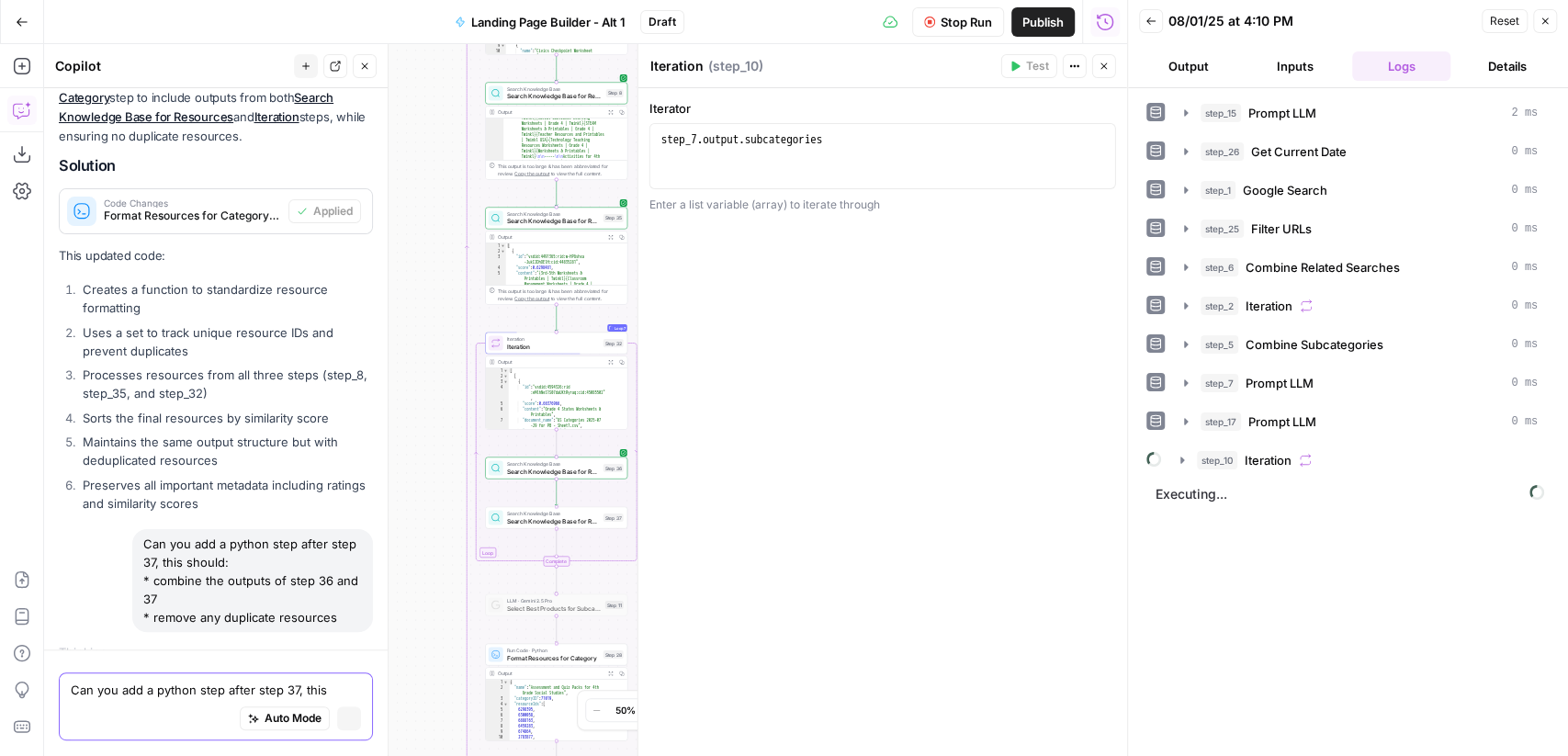scroll, scrollTop: 287, scrollLeft: 0, axis: vertical 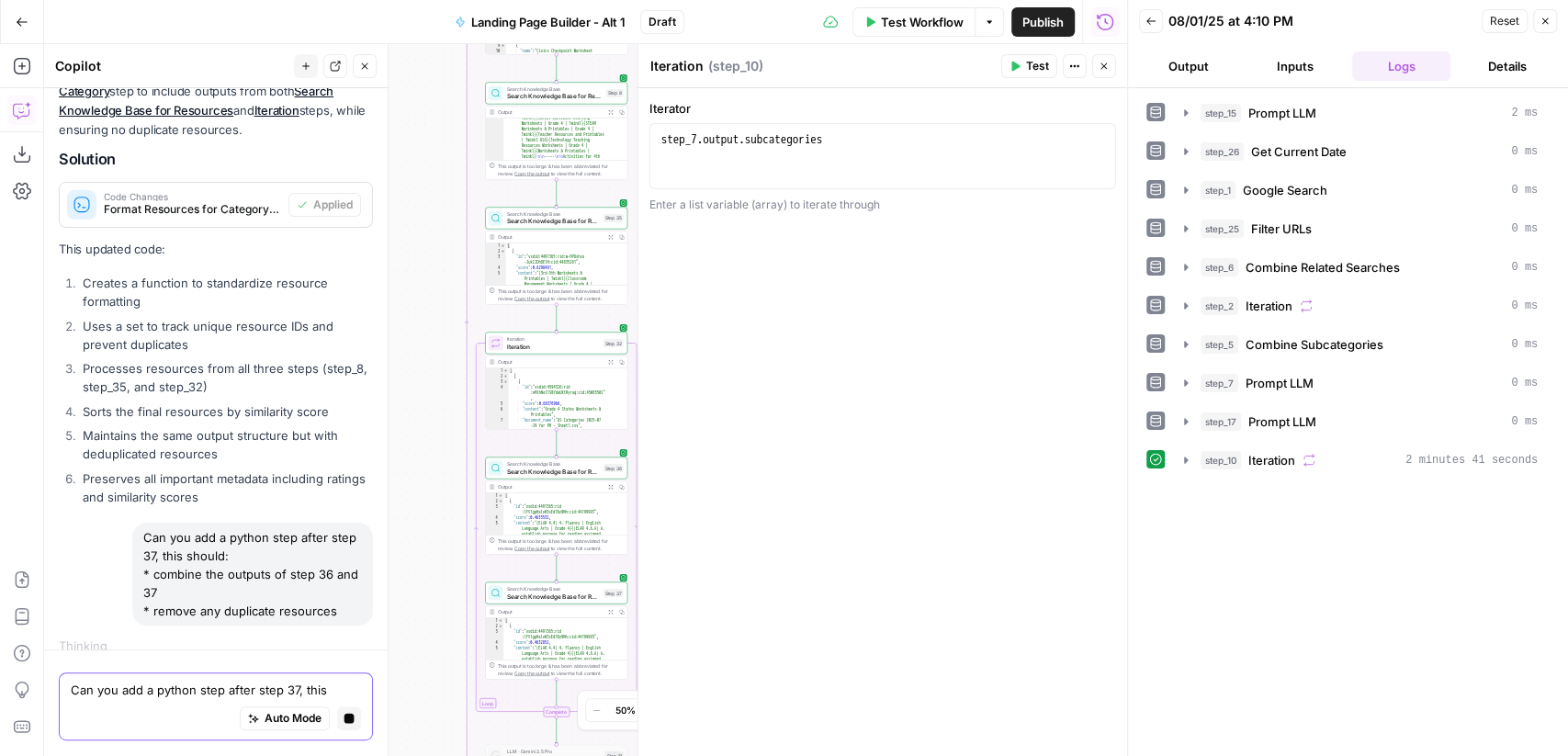 type 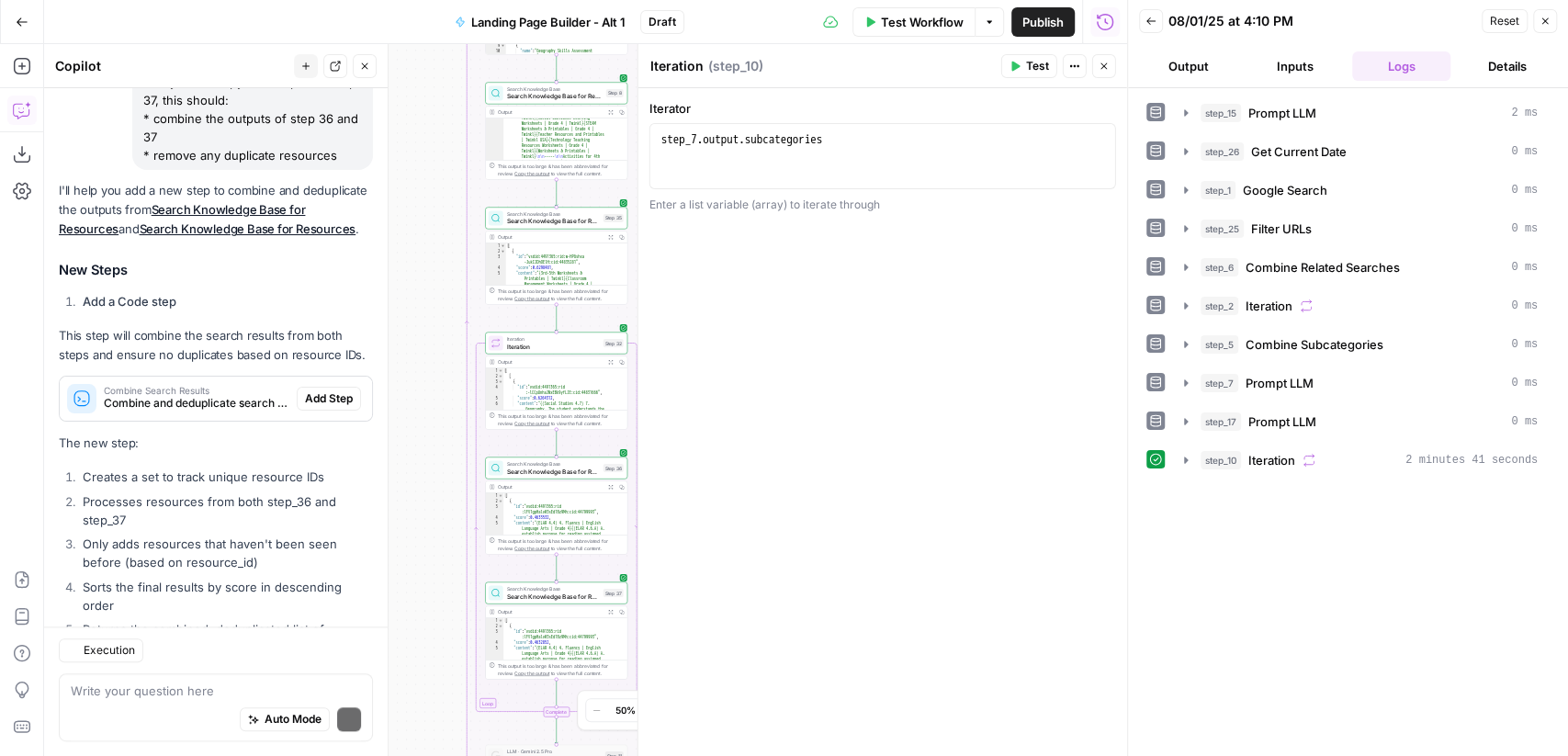 scroll, scrollTop: 861, scrollLeft: 0, axis: vertical 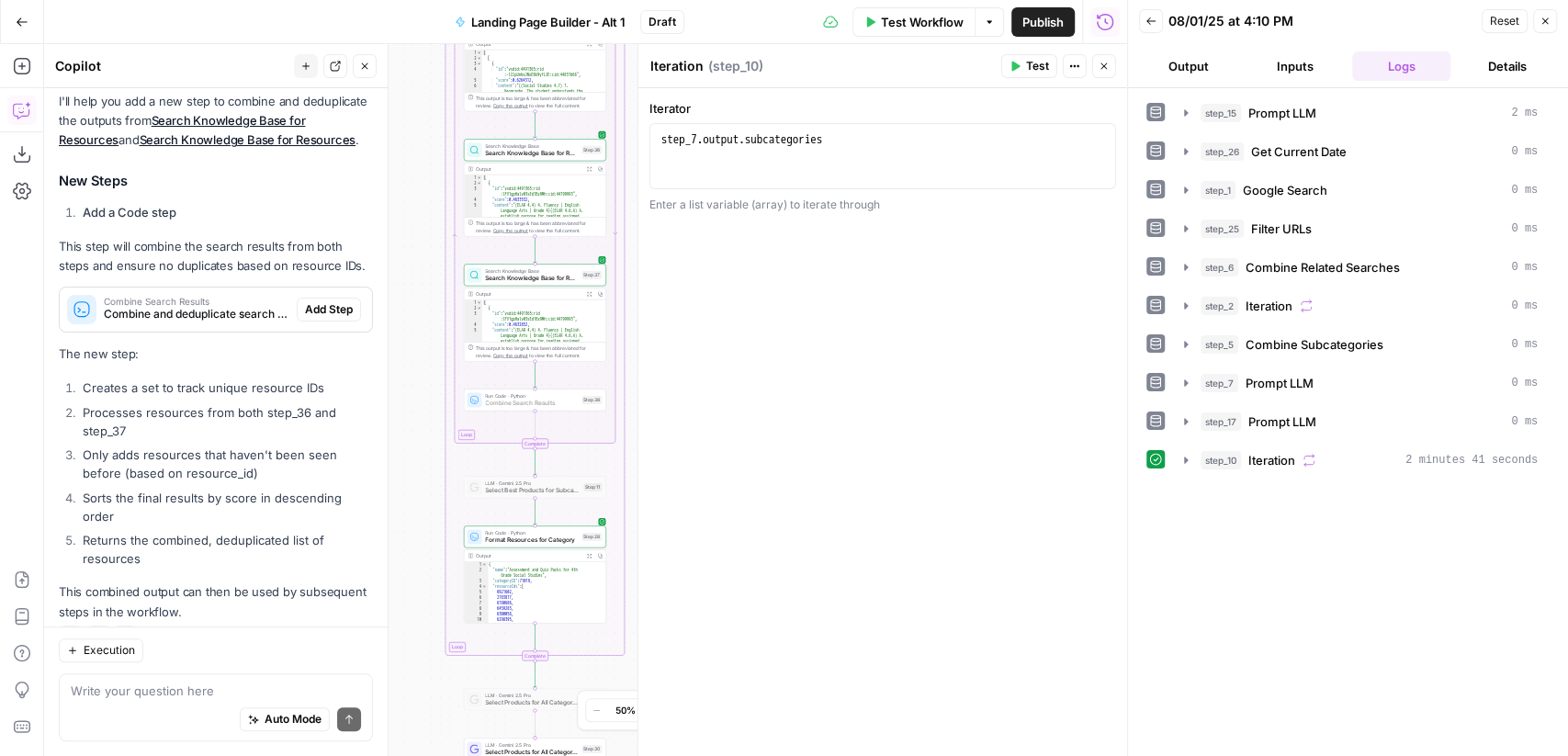 click on "Add Step" at bounding box center [329, 310] 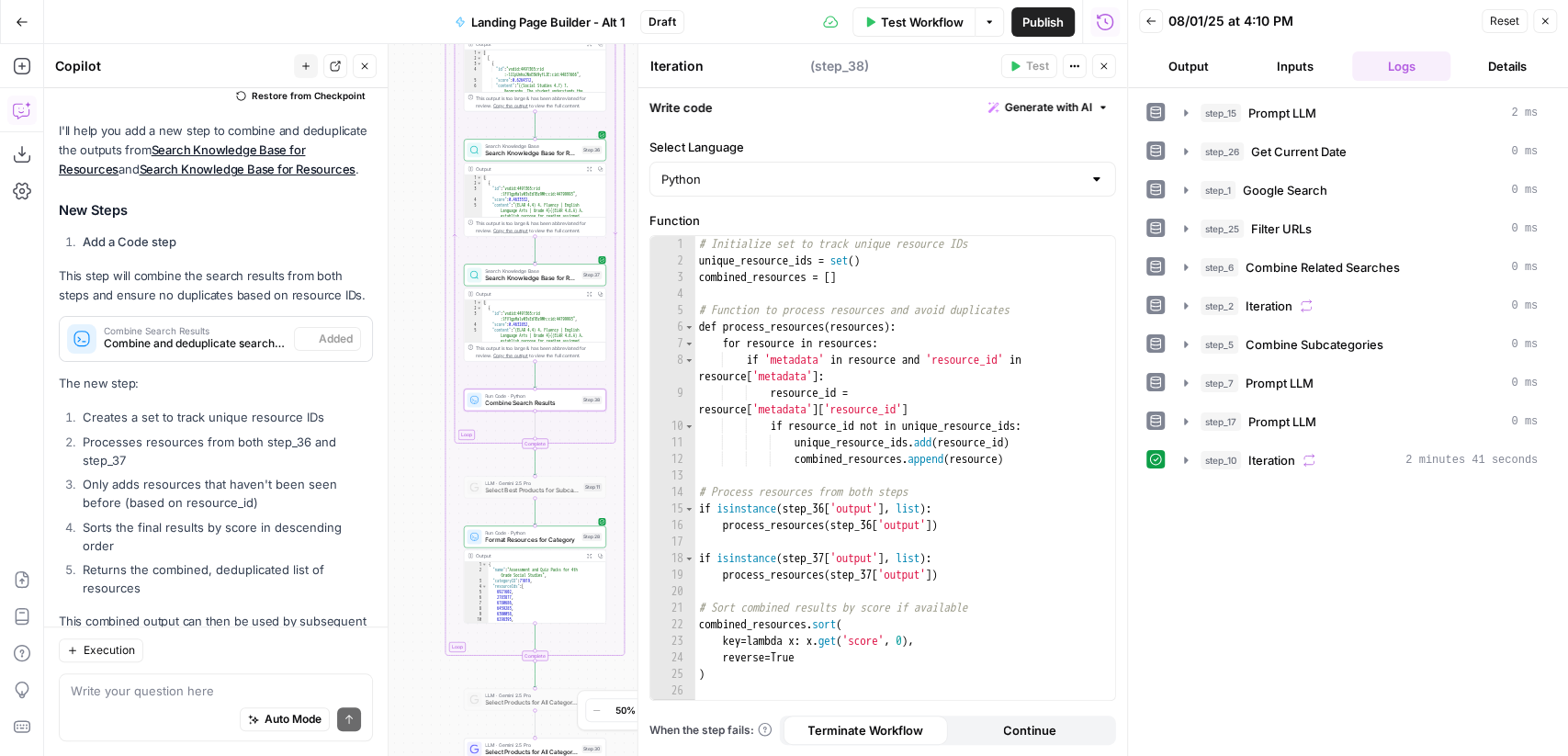type on "Combine Search Results" 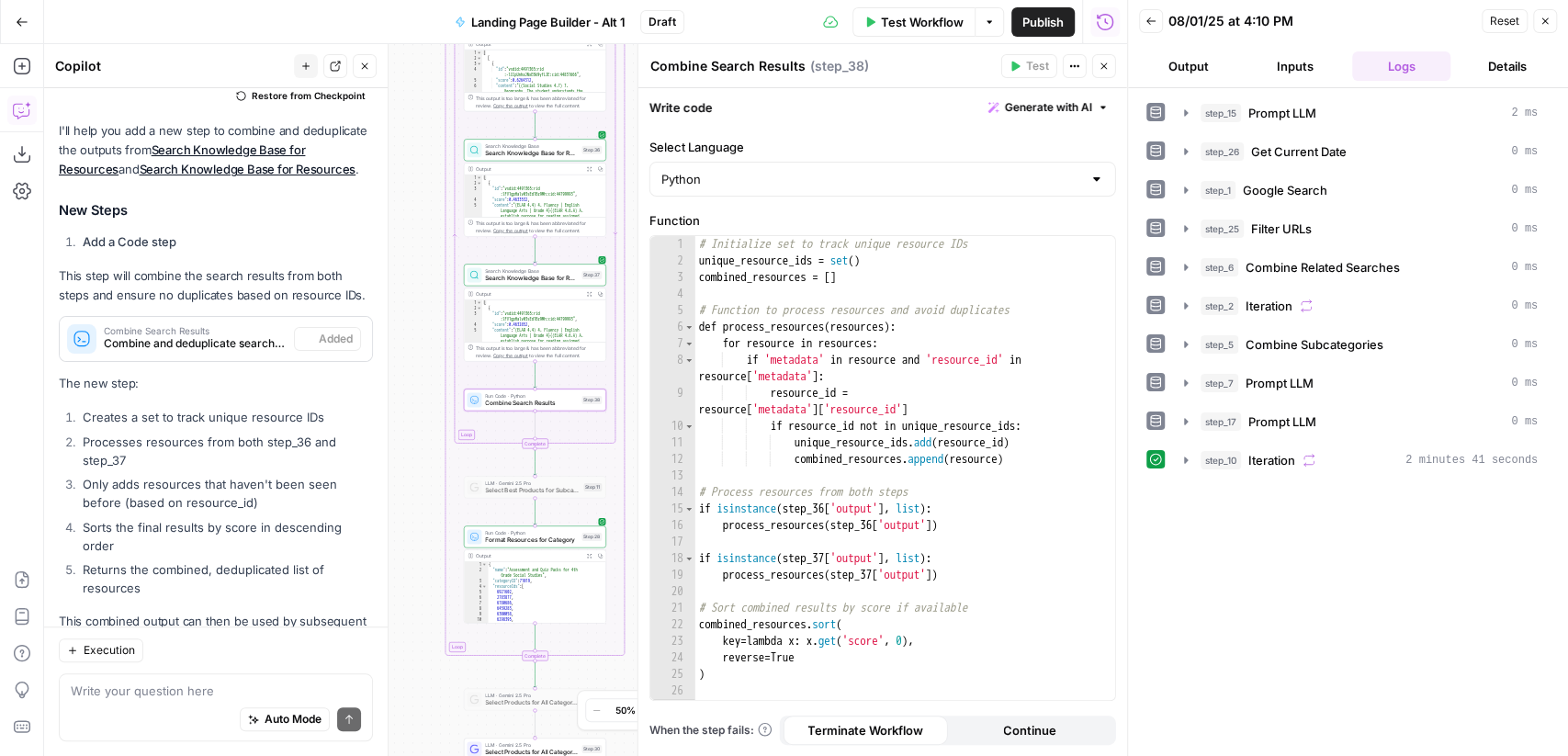 scroll, scrollTop: 890, scrollLeft: 0, axis: vertical 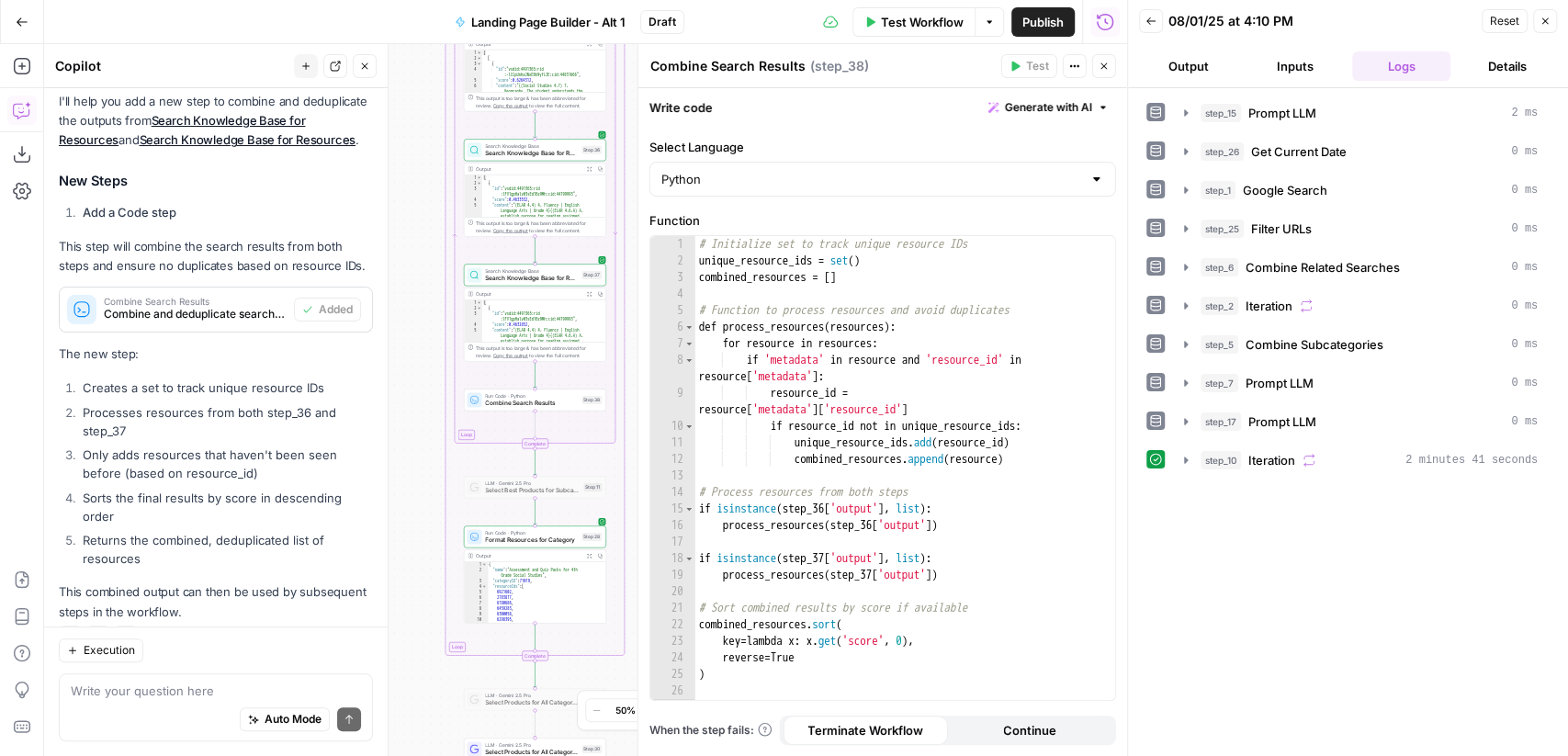 click on "Close" at bounding box center (1104, 66) 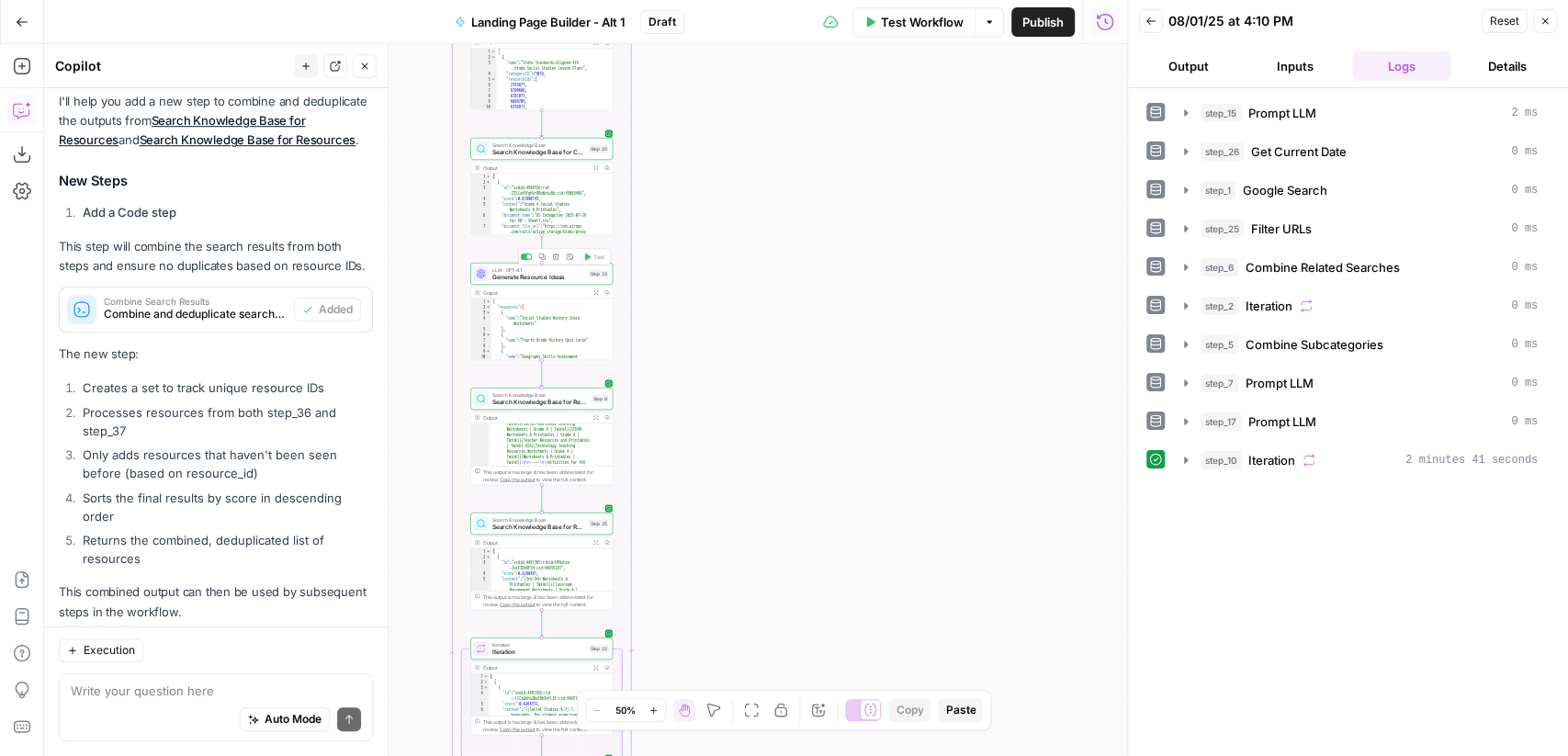 click on "LLM · GPT-4.1 Generate Resource Ideas Step 33 Copy step Delete step Add Note Test" at bounding box center (541, 274) 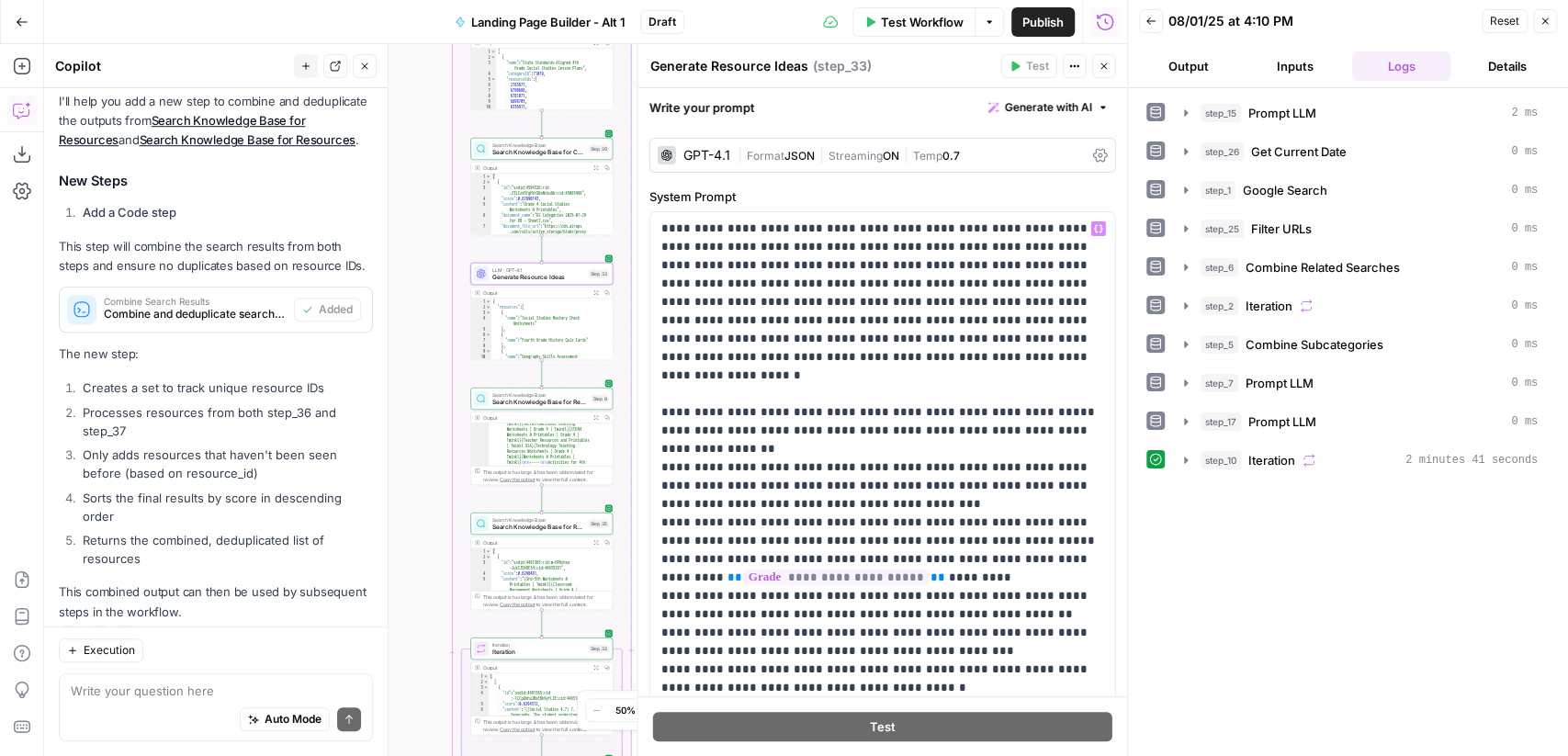 scroll, scrollTop: 0, scrollLeft: 0, axis: both 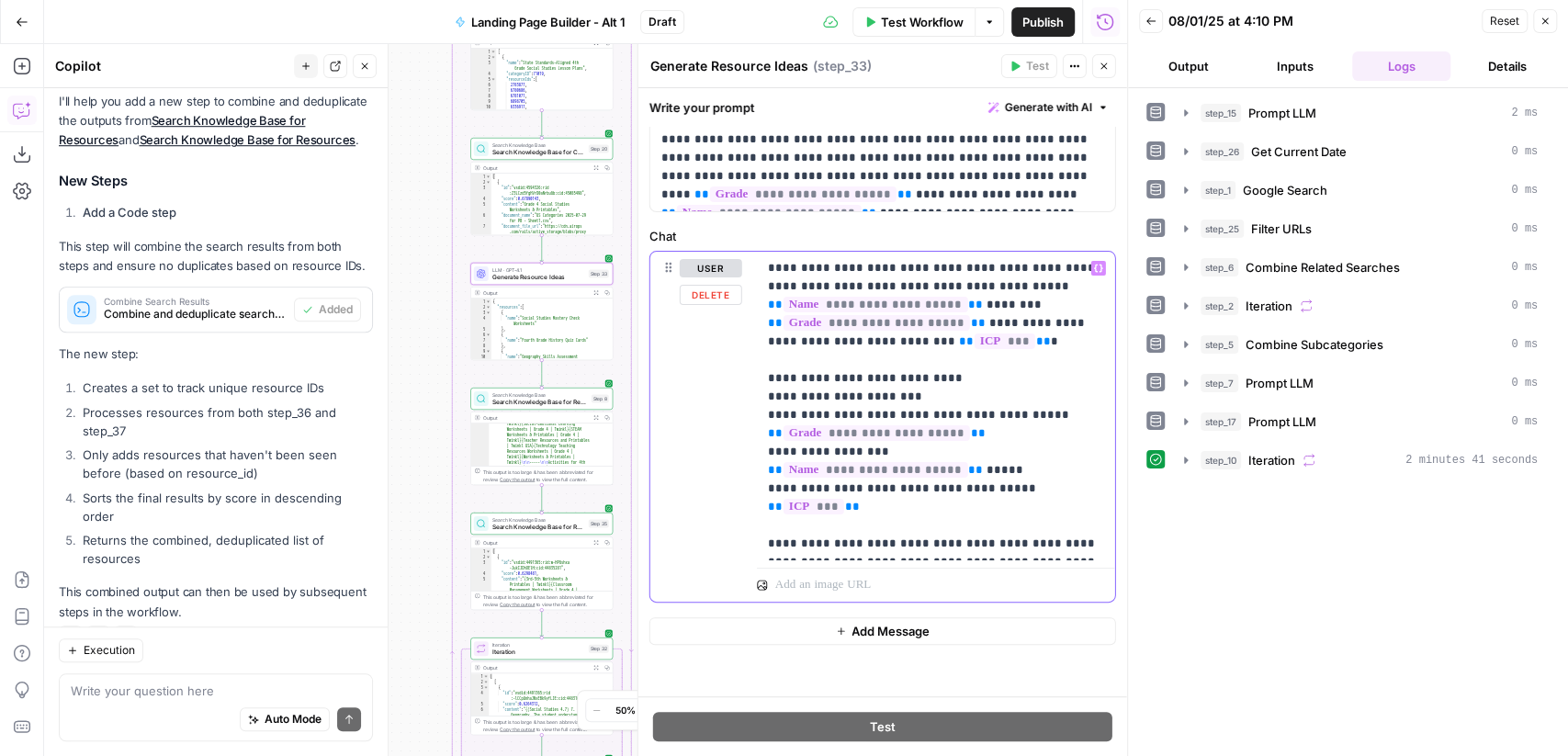 click on "**********" at bounding box center [936, 406] 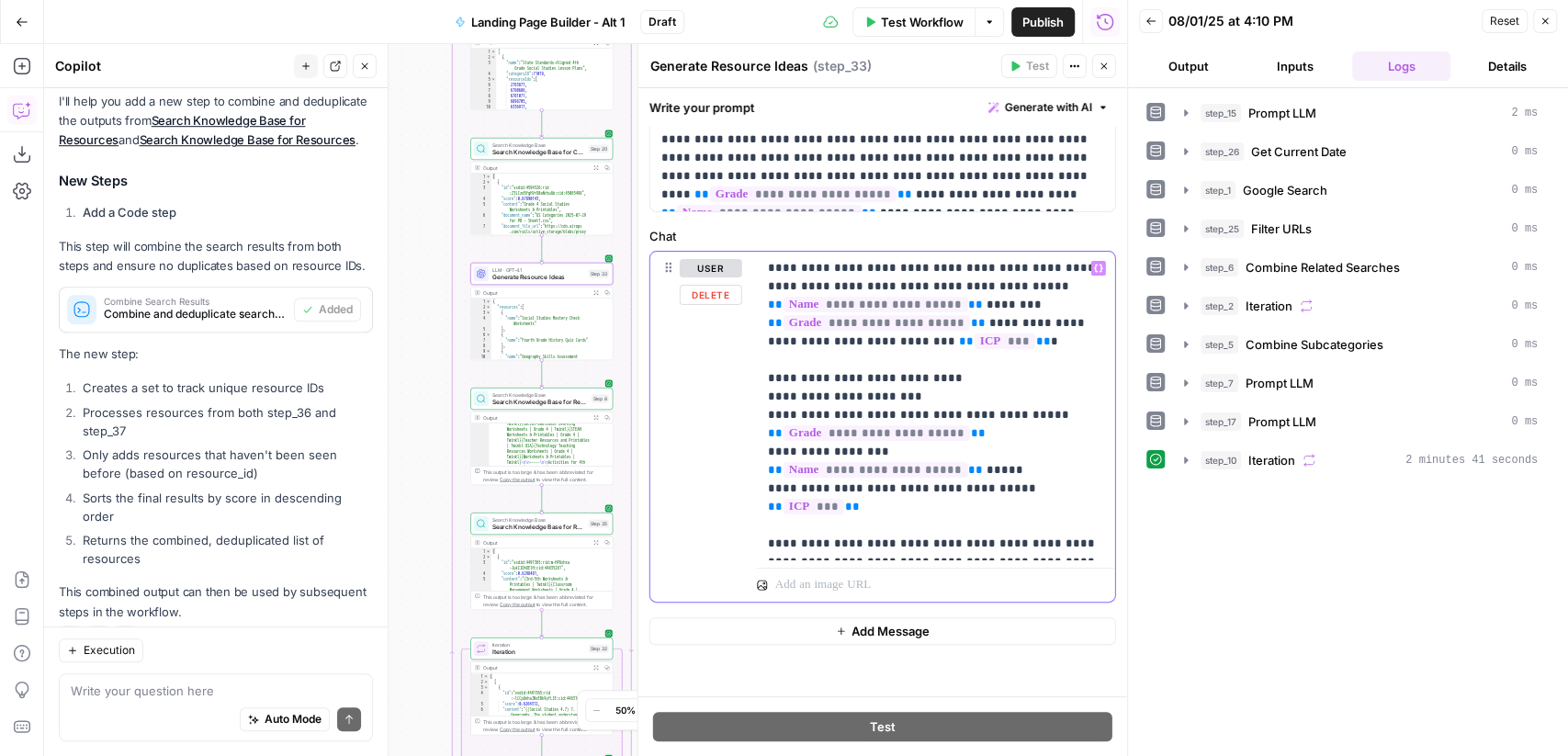 type 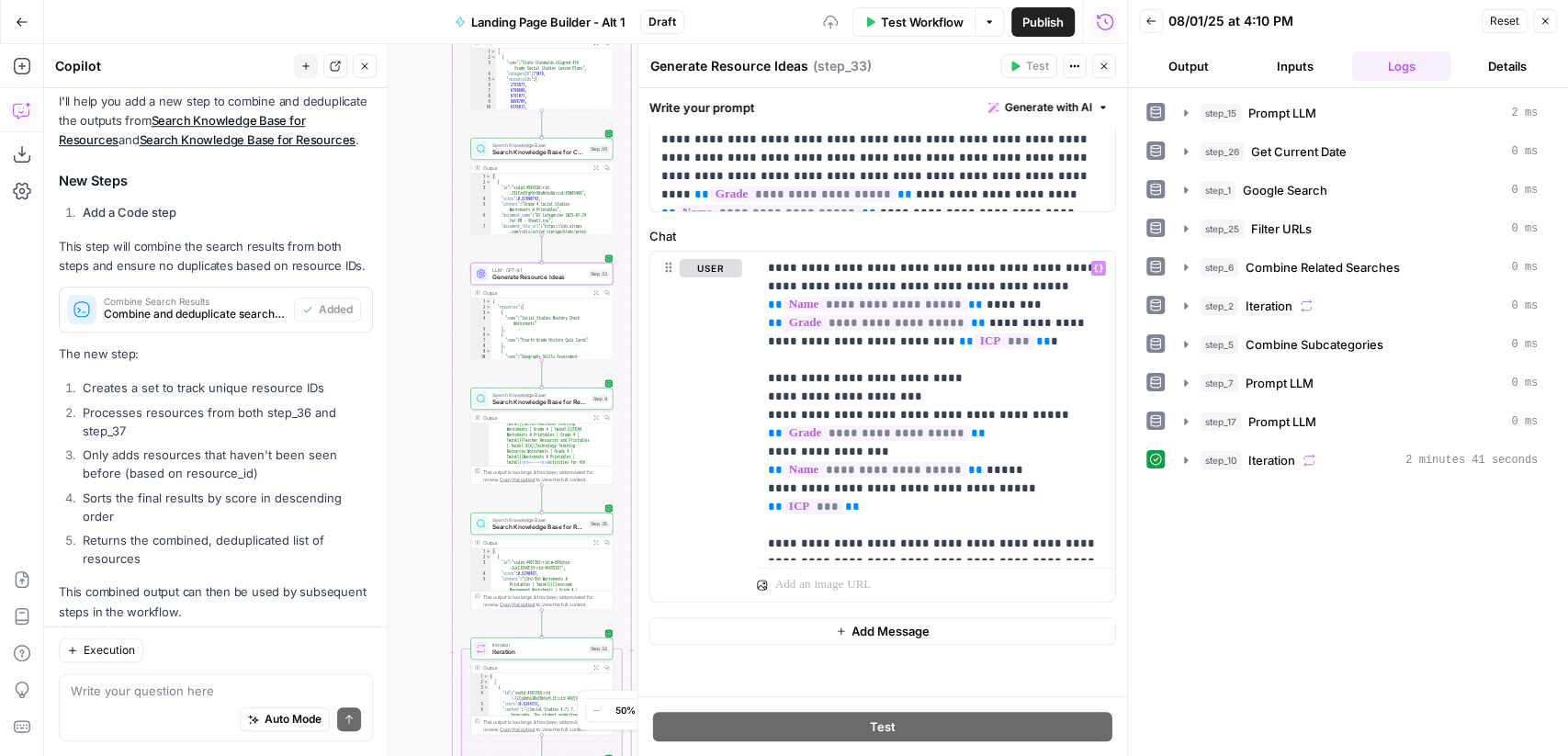 click on "Close" at bounding box center [1104, 66] 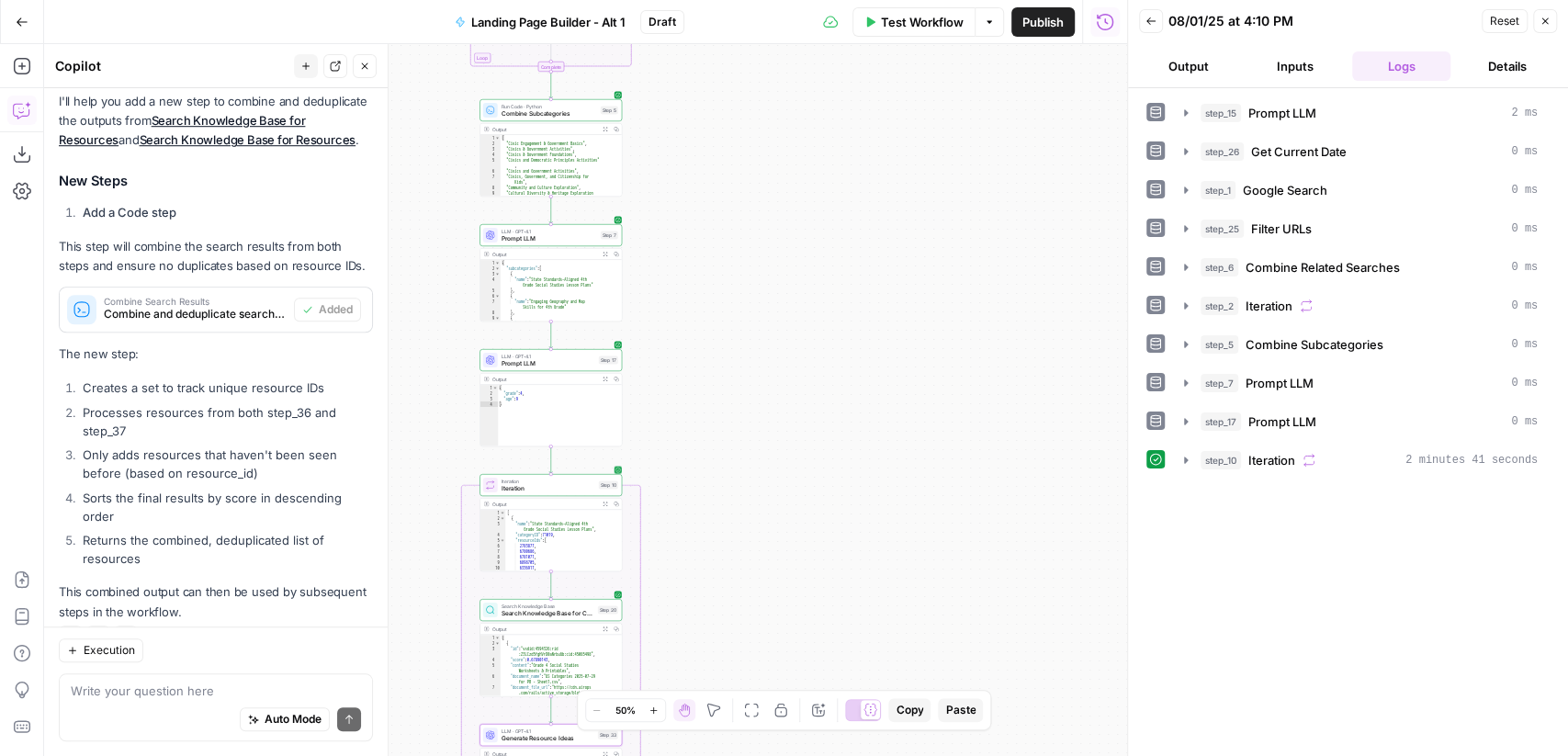 click on "Iteration" at bounding box center [548, 488] 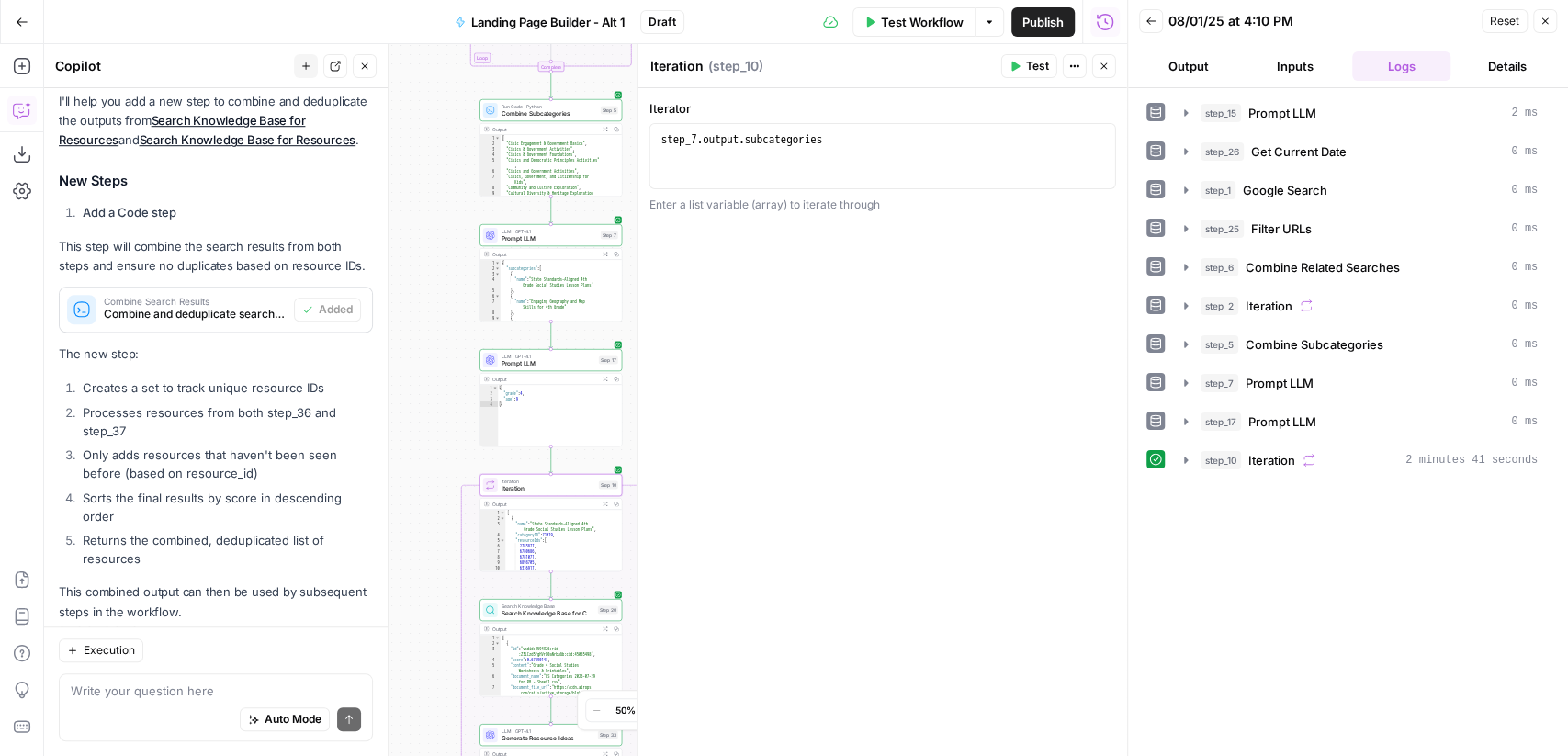 click on "Test" at bounding box center [1037, 66] 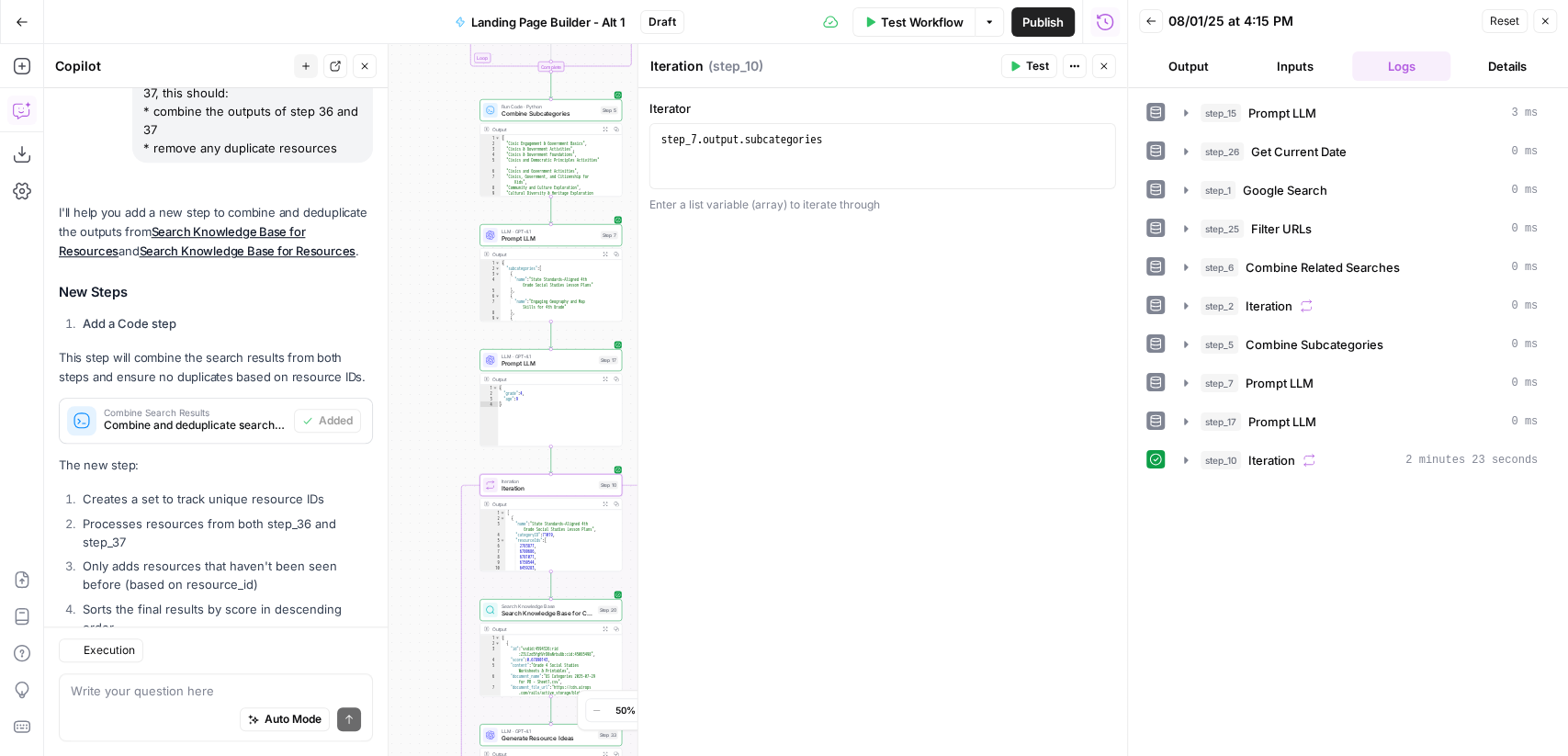 scroll, scrollTop: 890, scrollLeft: 0, axis: vertical 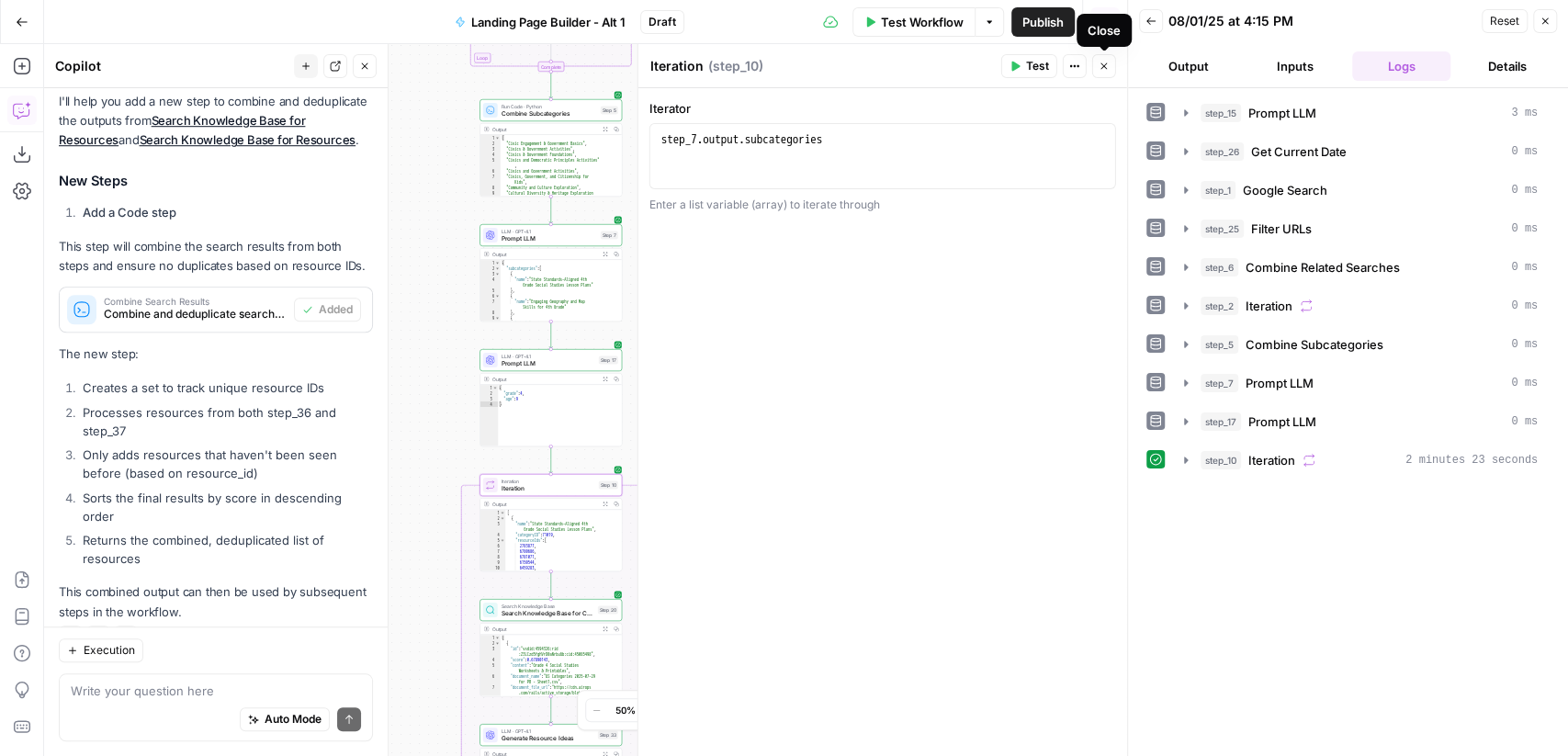 click 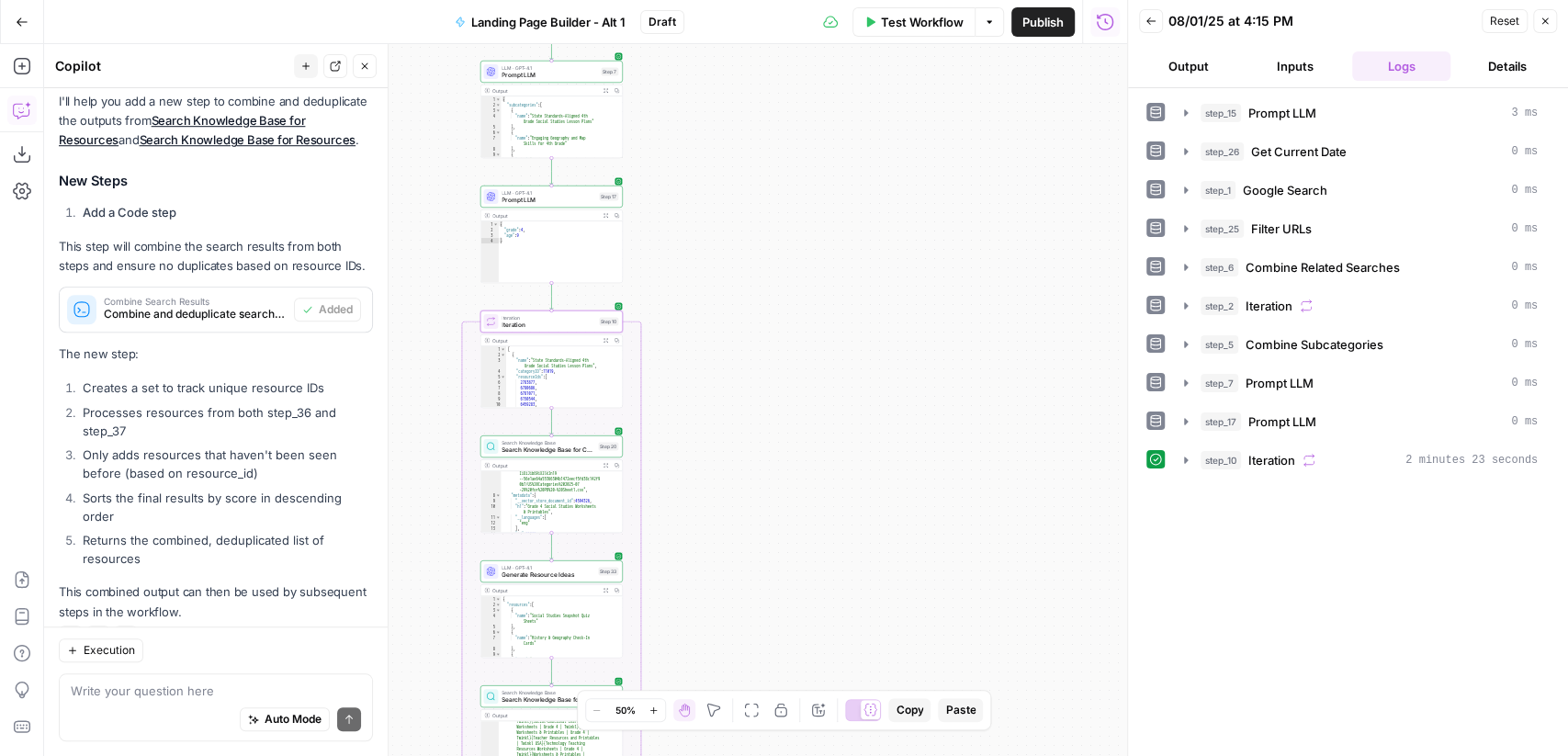 scroll, scrollTop: 174, scrollLeft: 0, axis: vertical 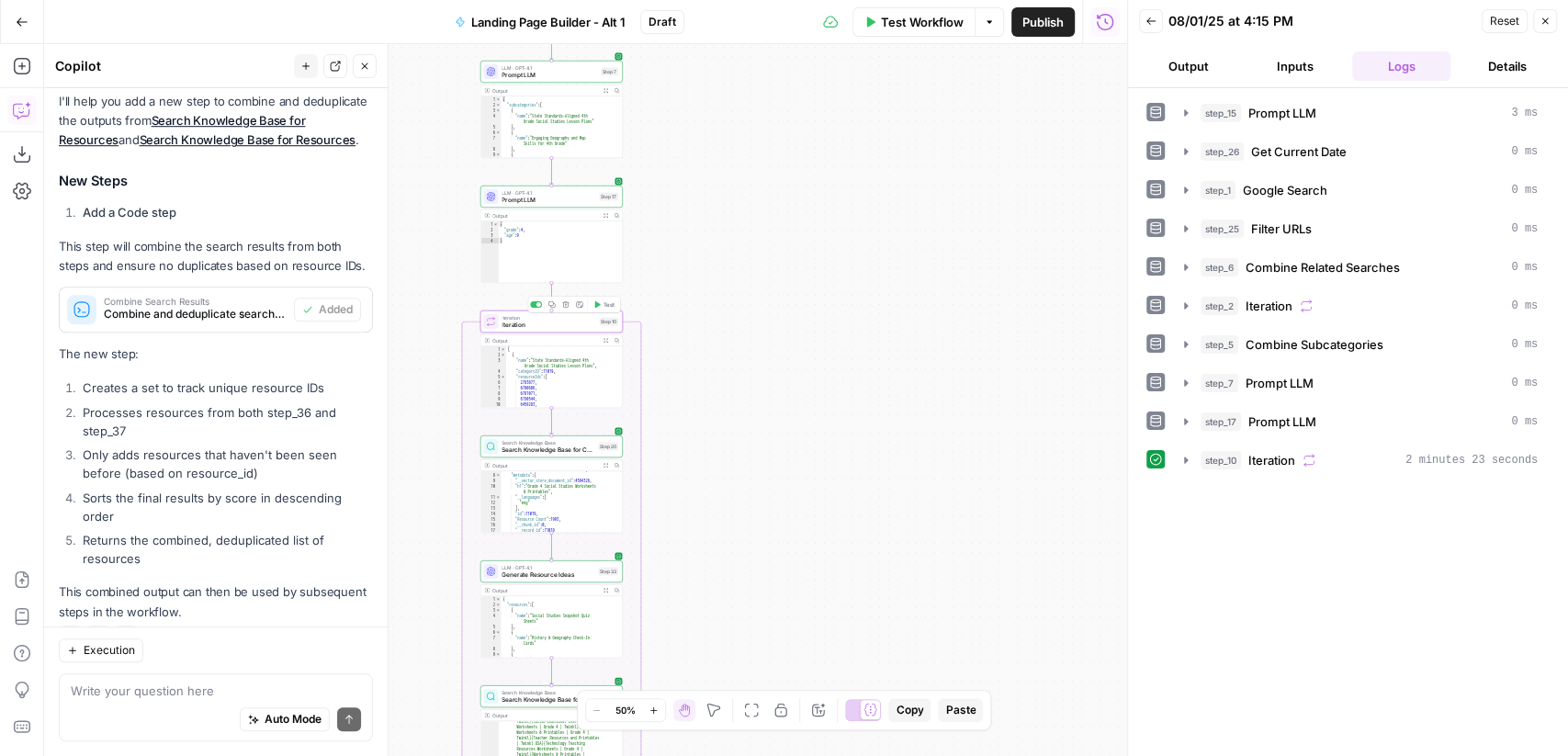 click on "Iteration" at bounding box center [548, 324] 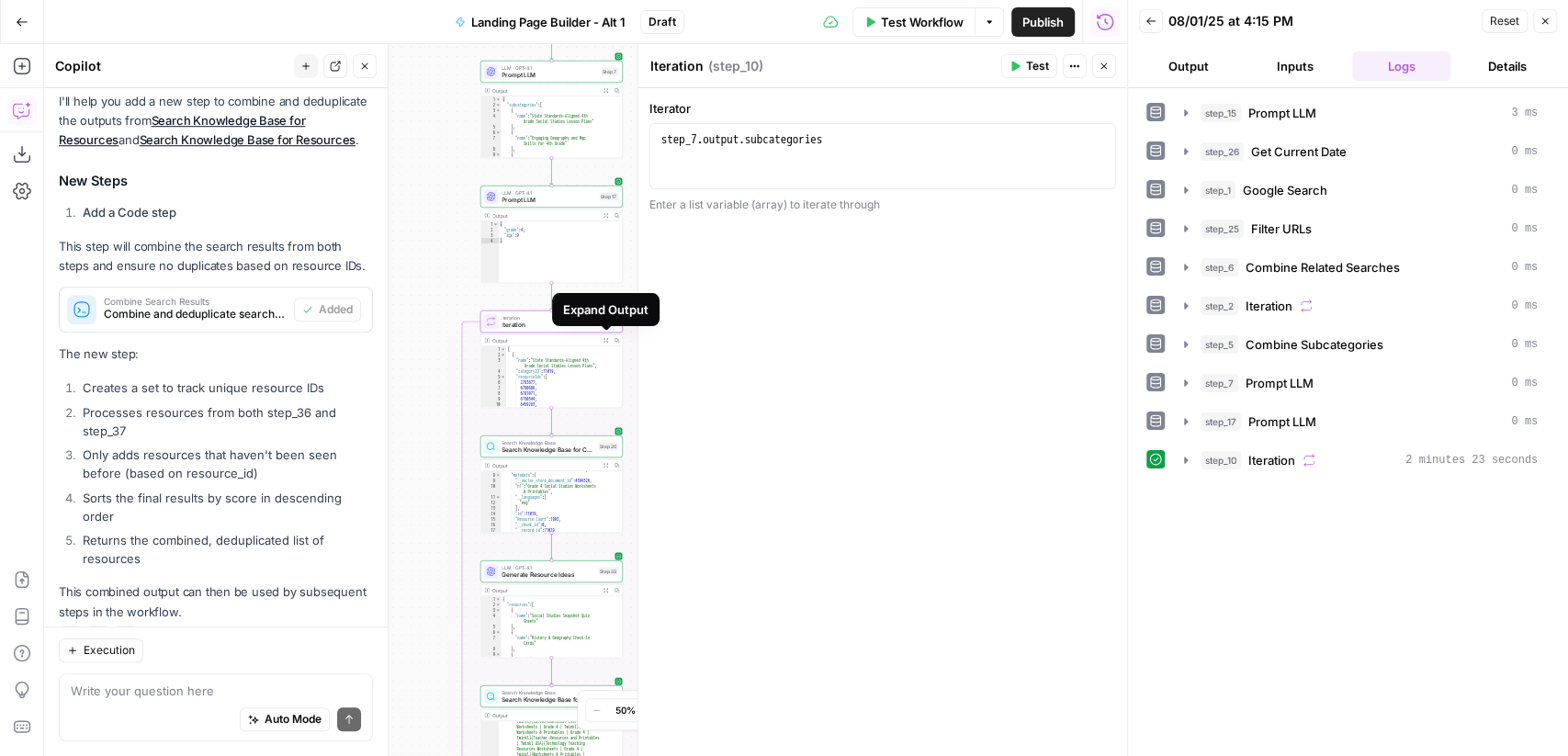 click 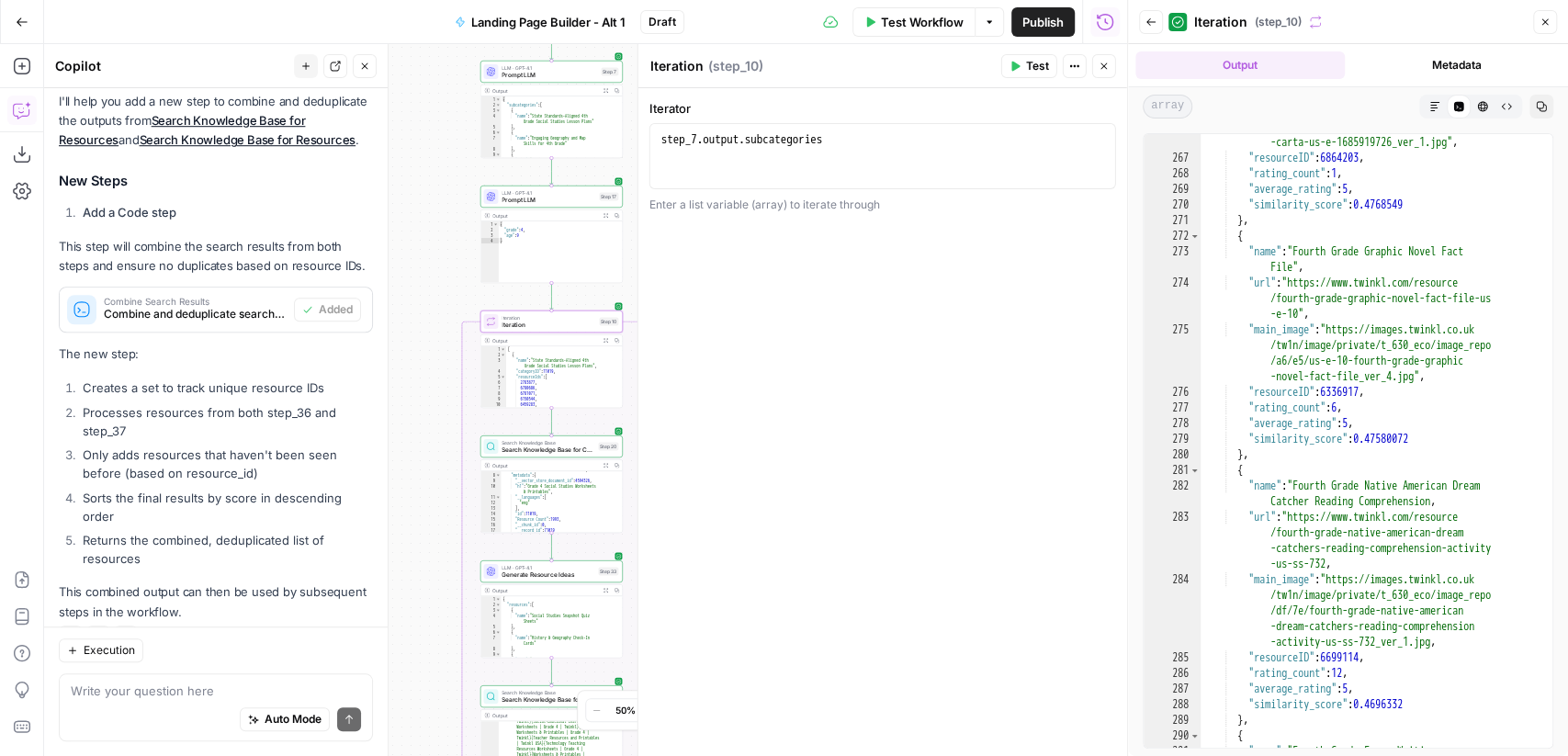 scroll, scrollTop: 2899, scrollLeft: 0, axis: vertical 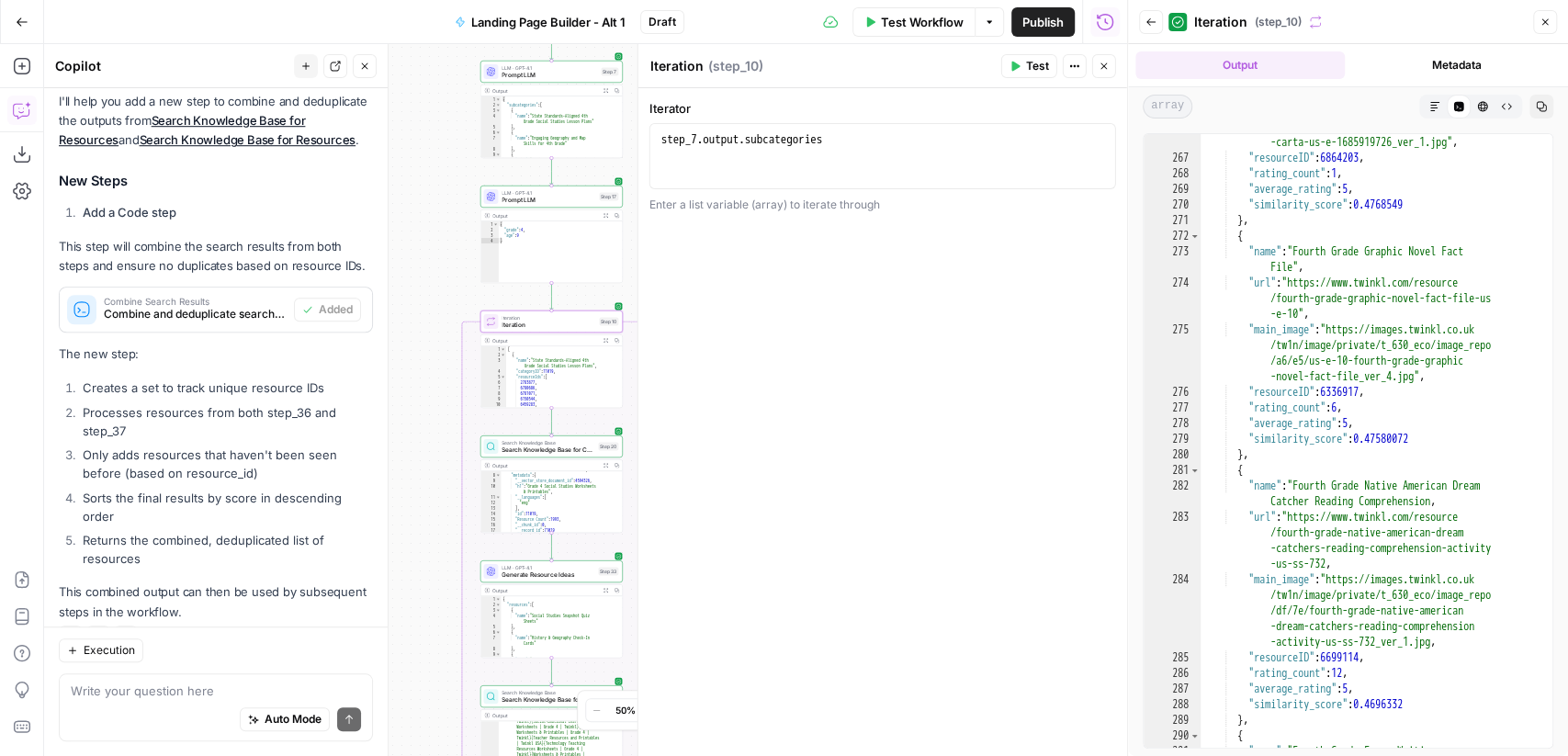 click 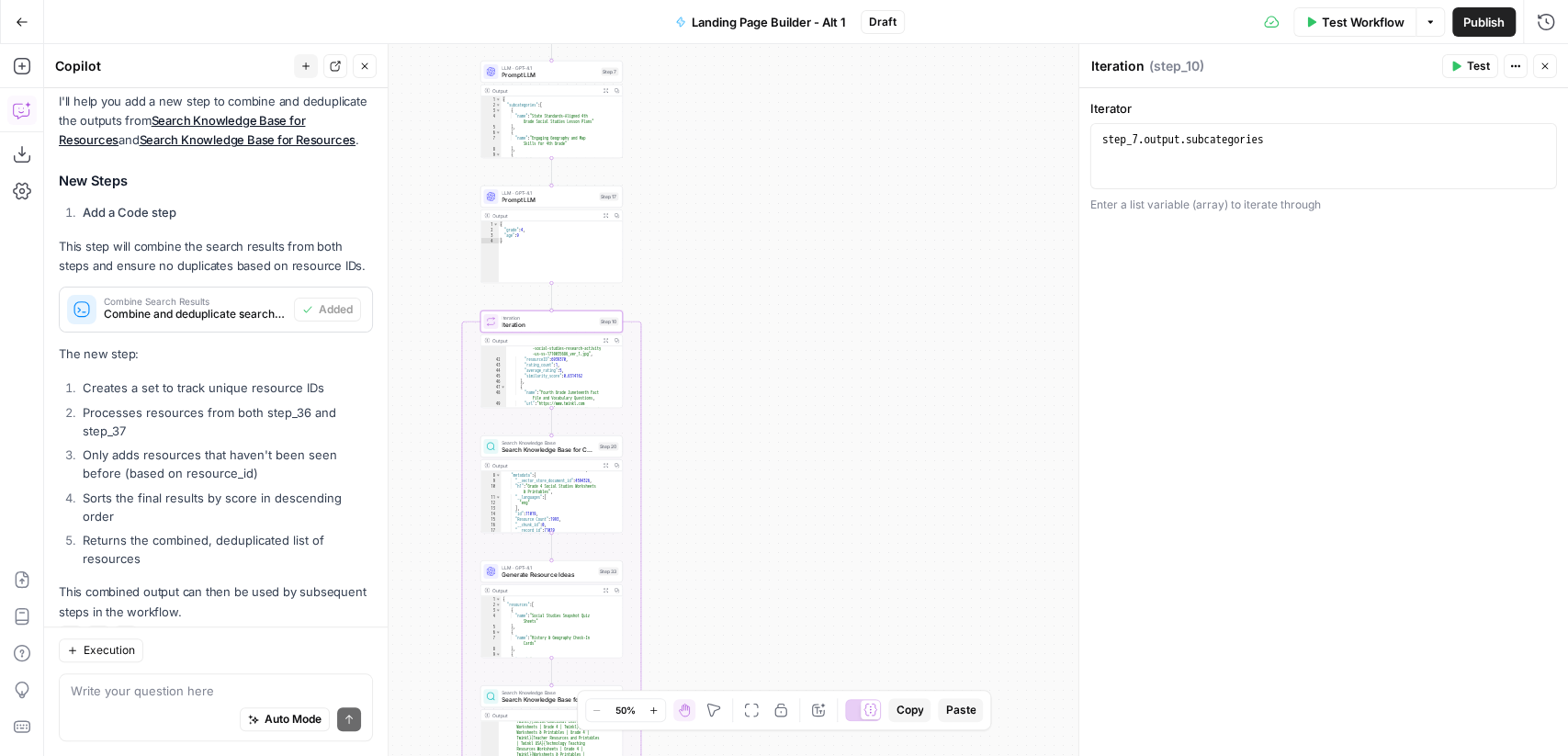 scroll, scrollTop: 274, scrollLeft: 0, axis: vertical 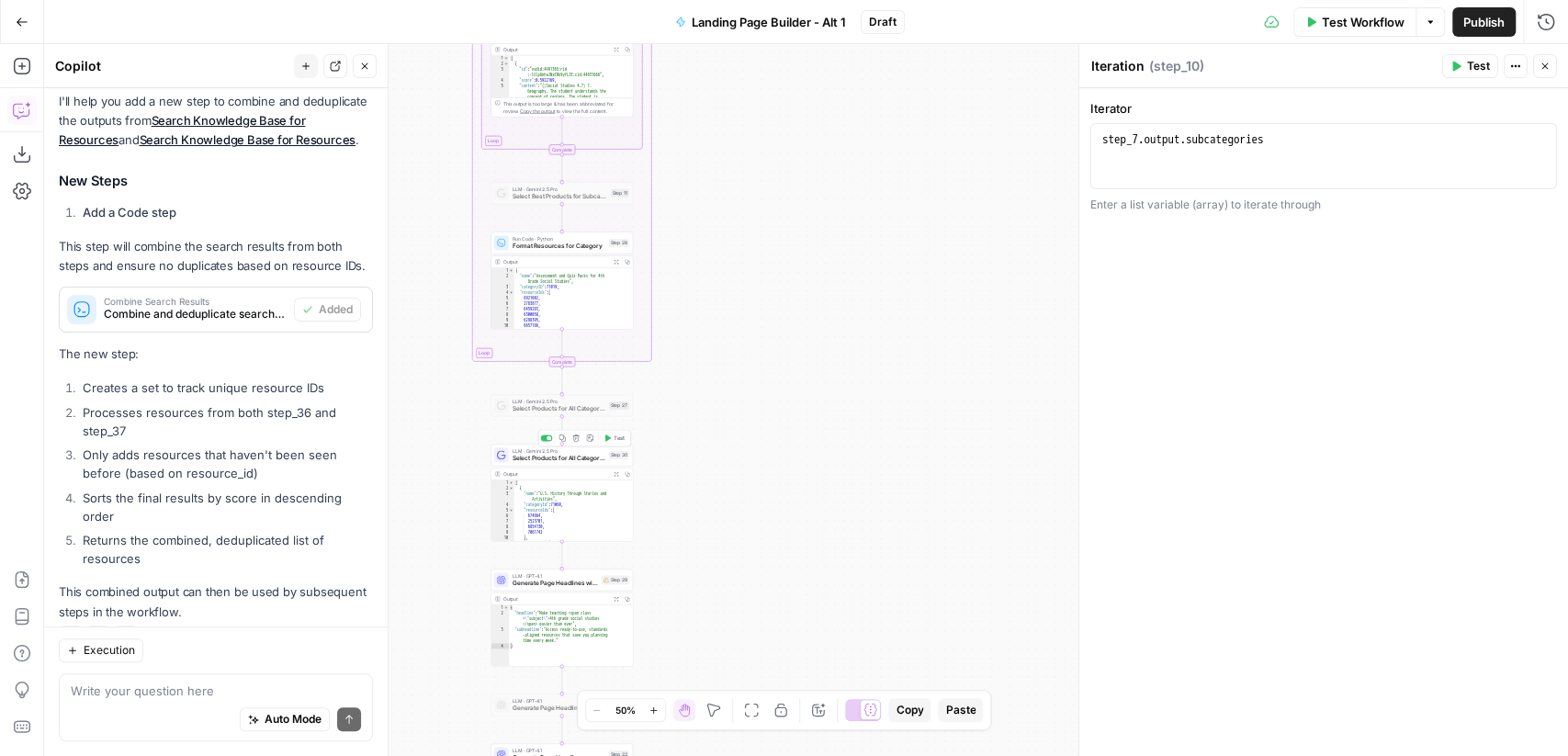 click on "Select Products for All Categories" at bounding box center [558, 458] 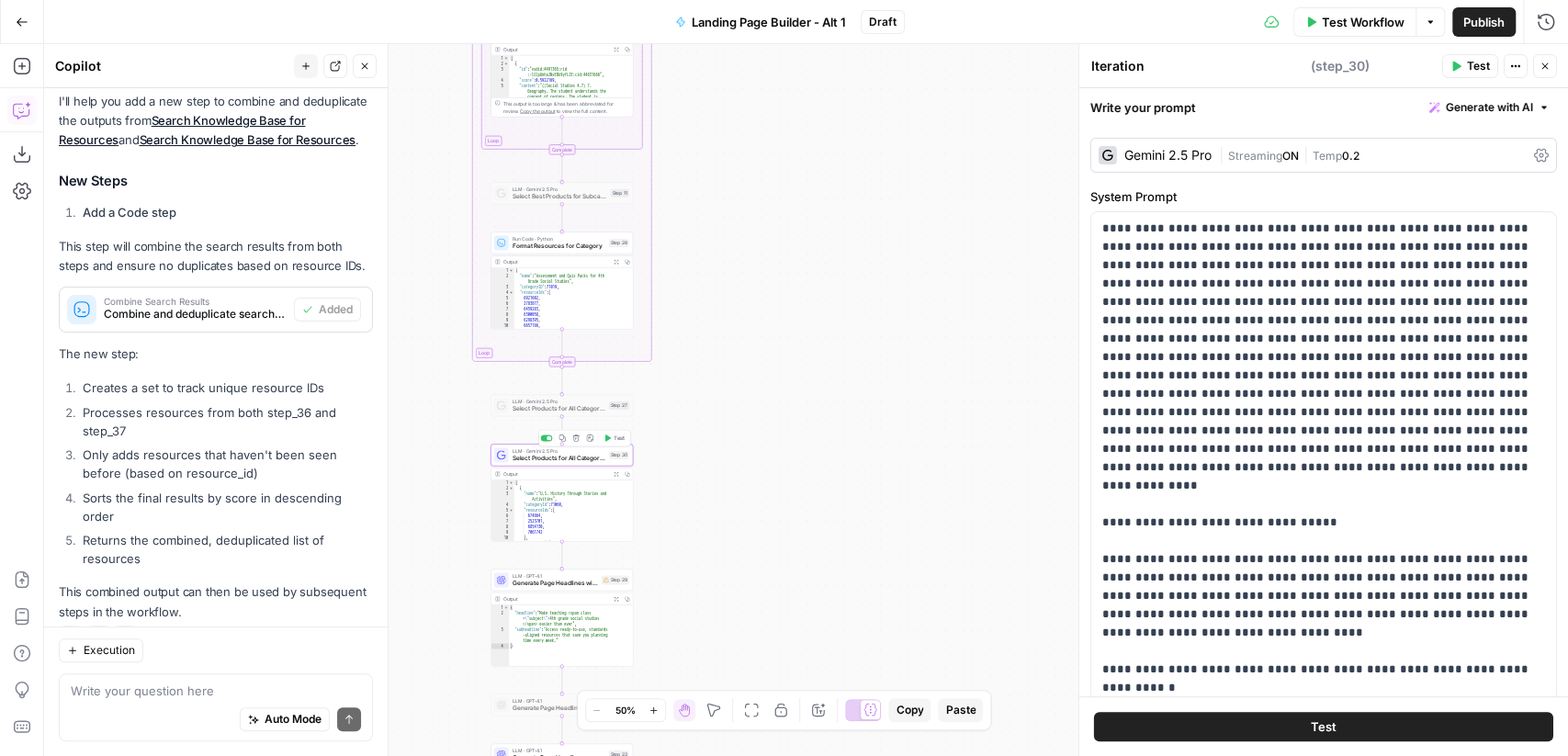 type on "Select Products for All Categories" 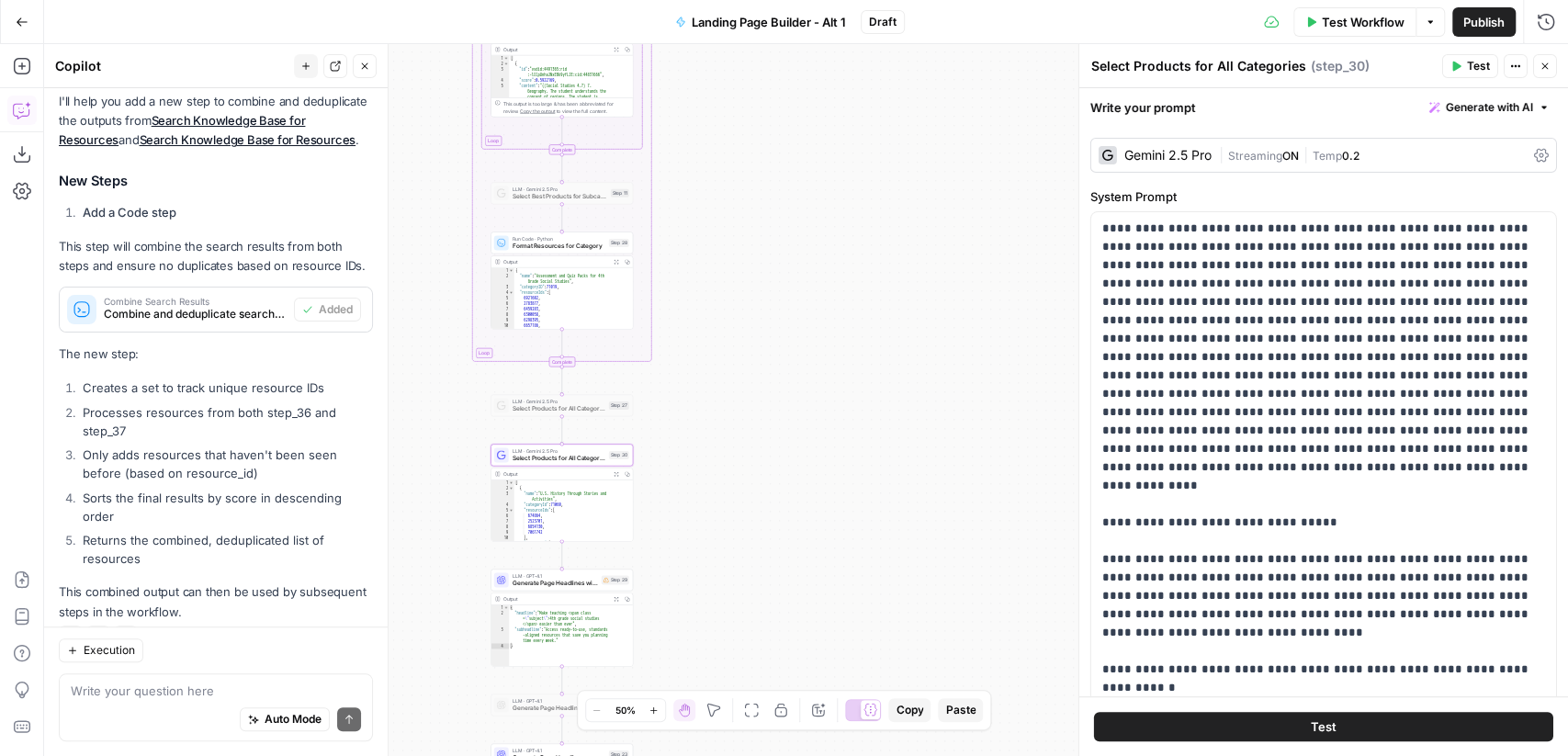 click on "Test" at bounding box center (1470, 66) 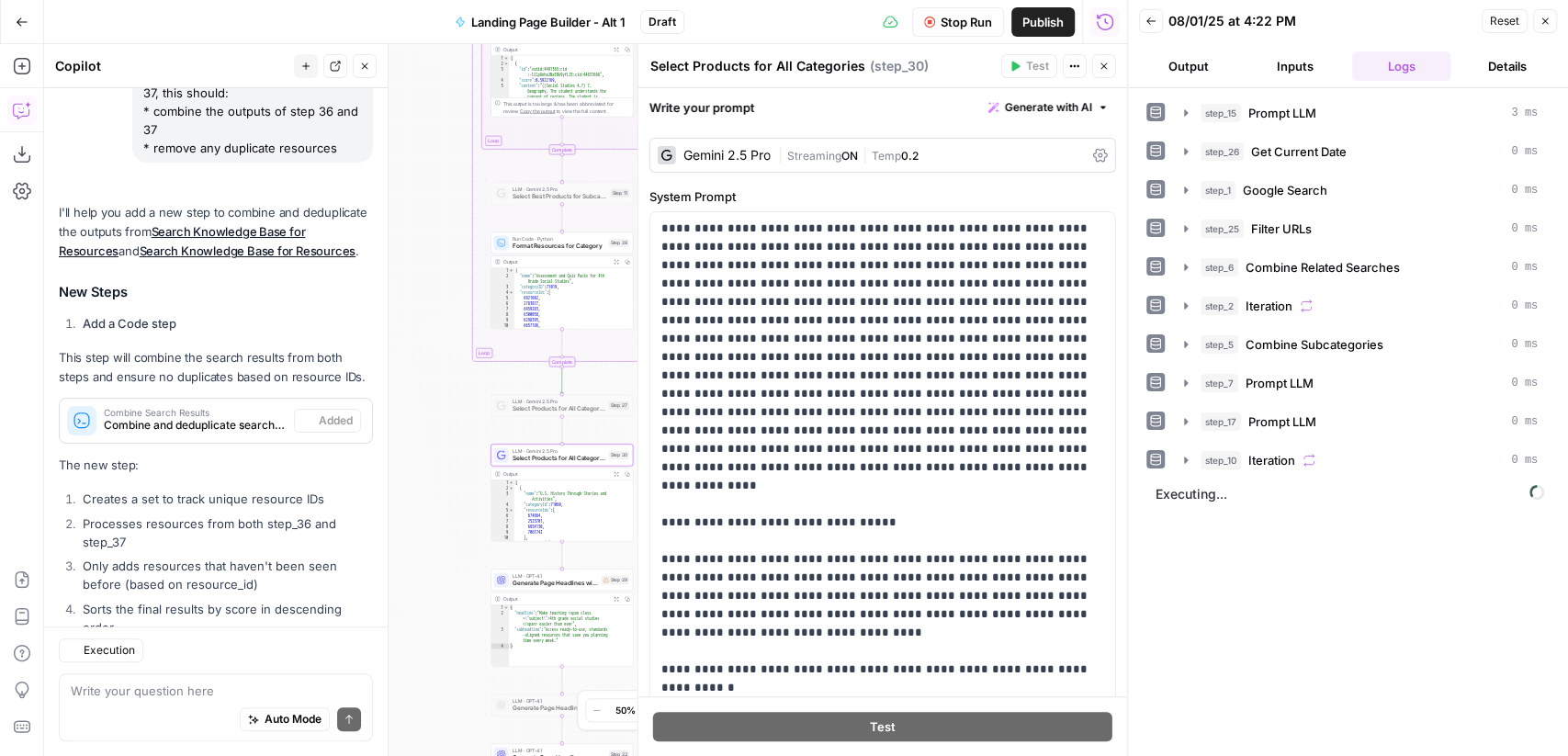 scroll, scrollTop: 890, scrollLeft: 0, axis: vertical 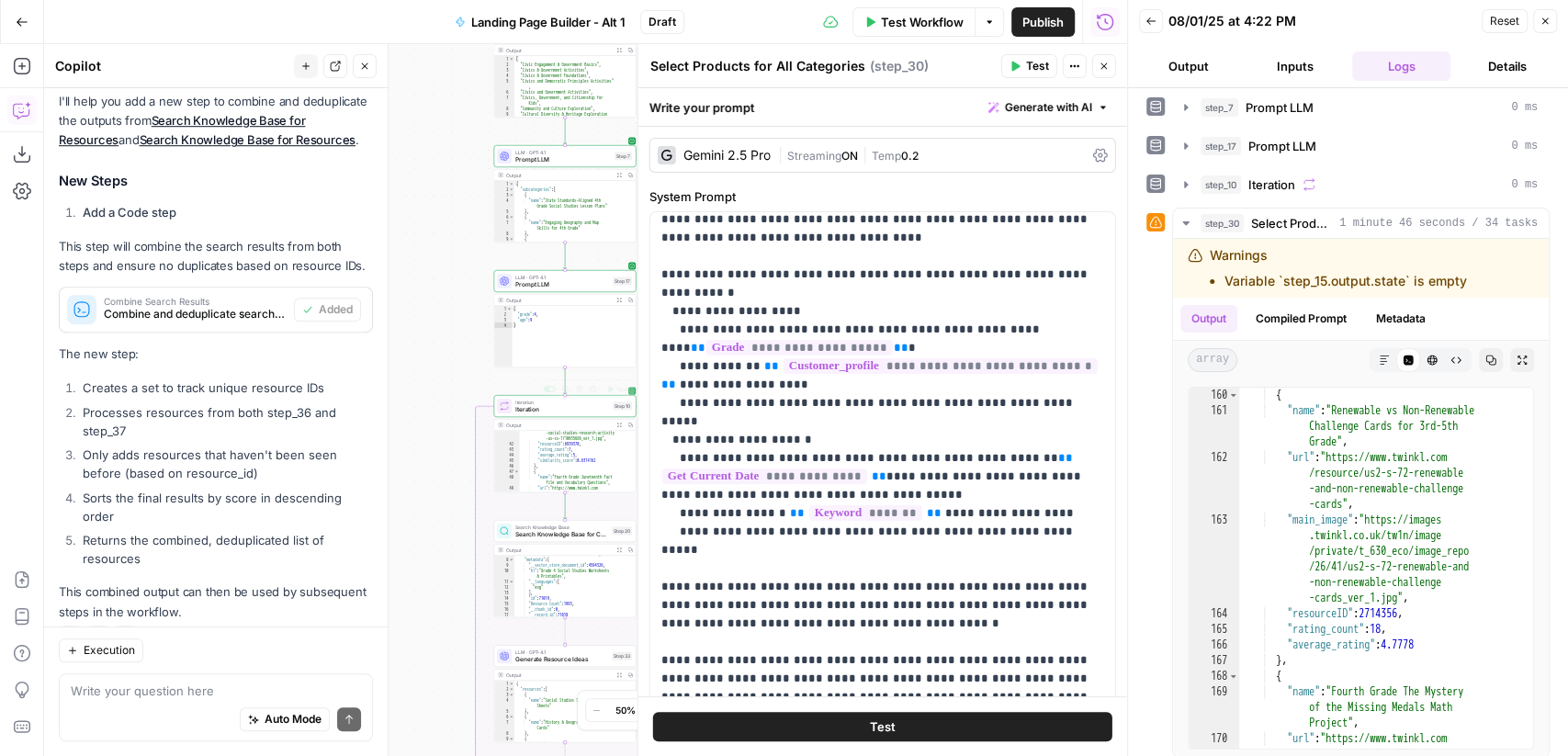 click on "Iteration" at bounding box center (562, 409) 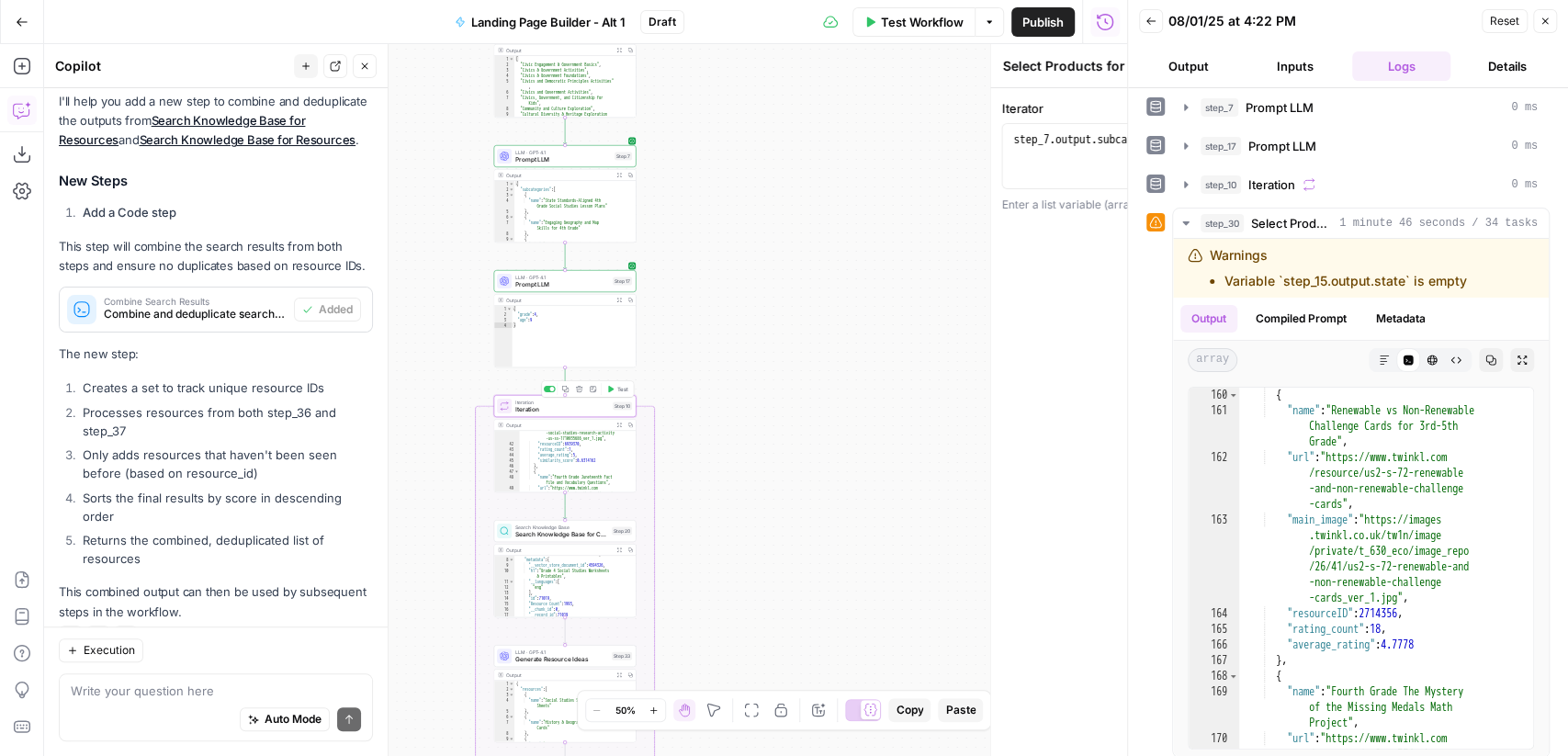 type on "Iteration" 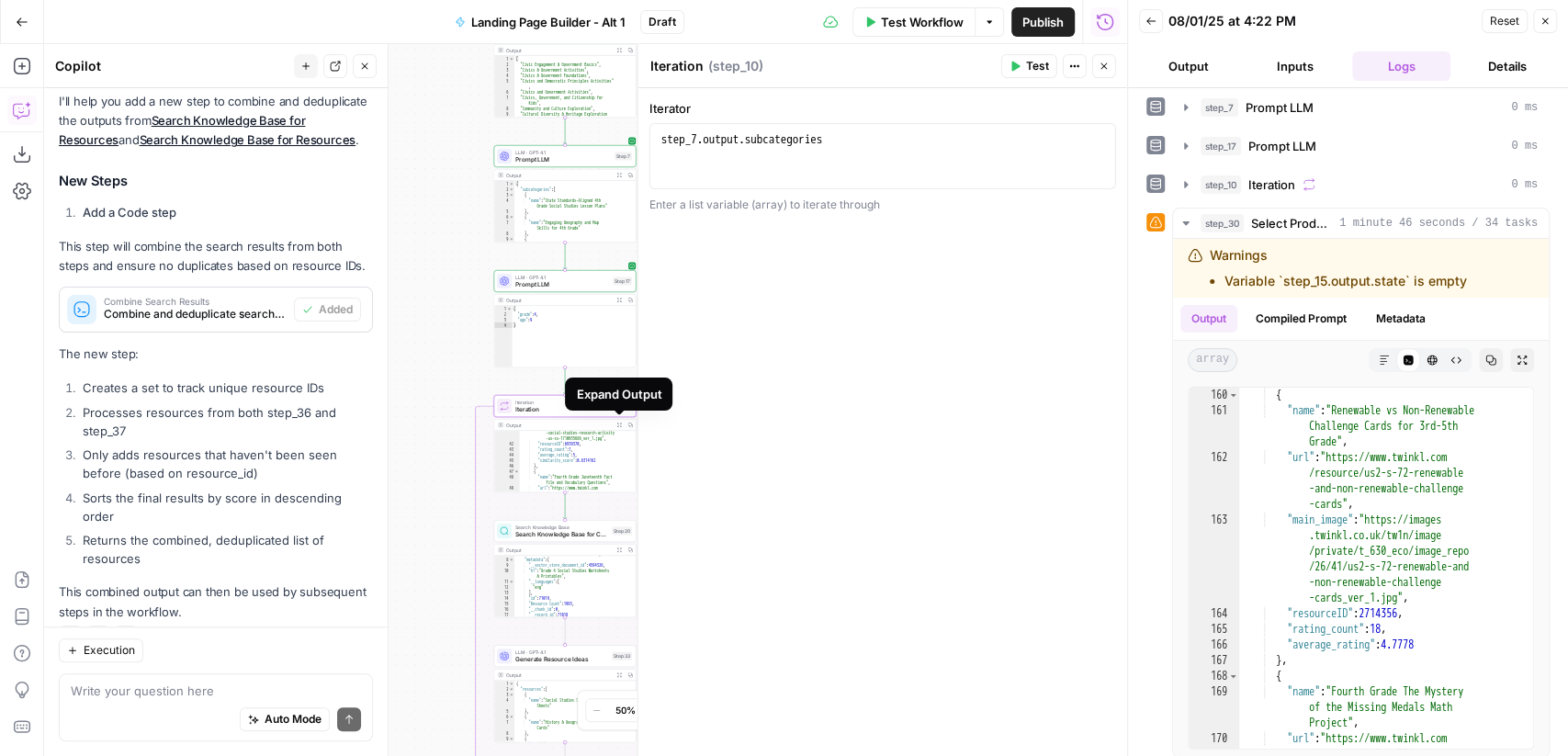 click 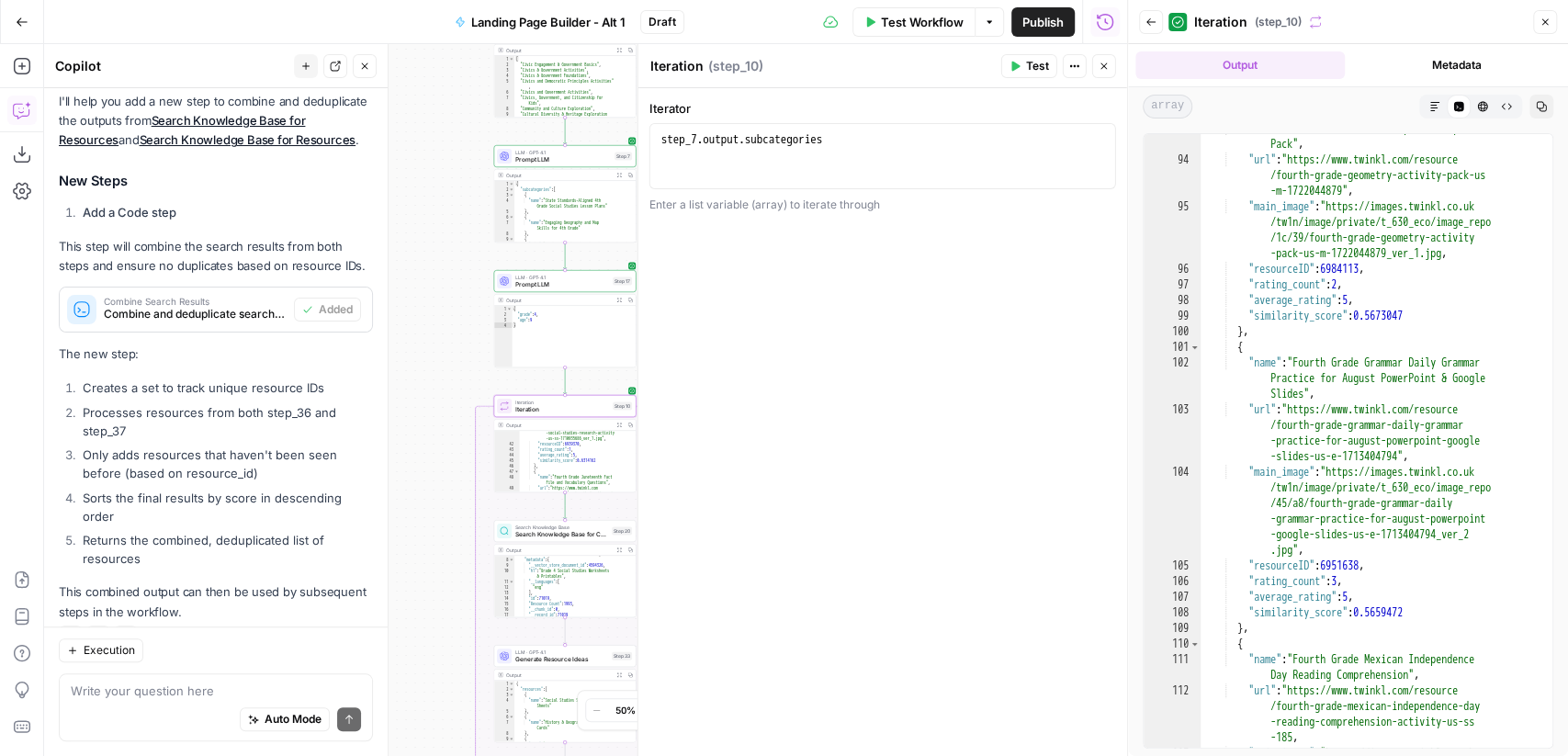 scroll, scrollTop: 867, scrollLeft: 0, axis: vertical 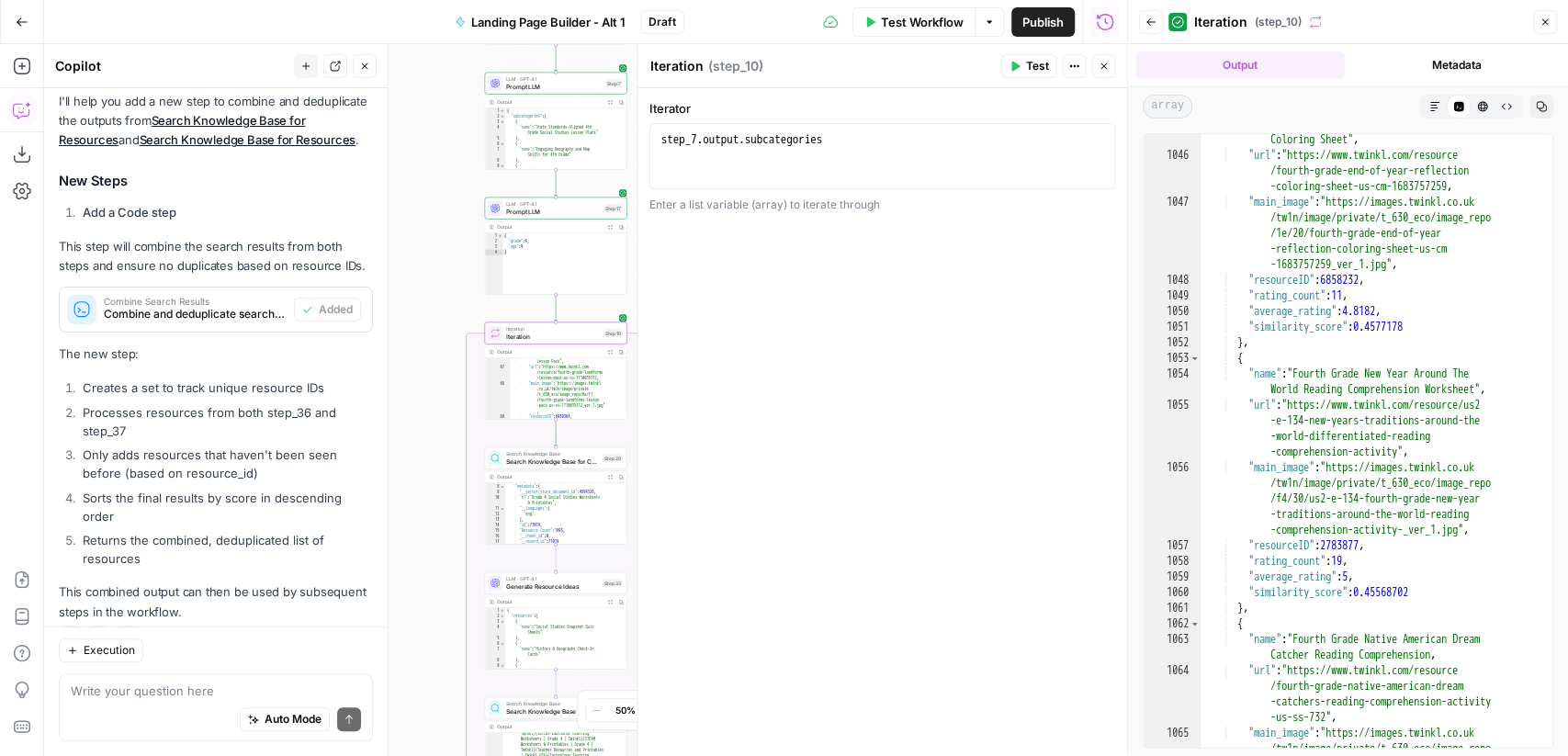 click on "Close" at bounding box center [1545, 22] 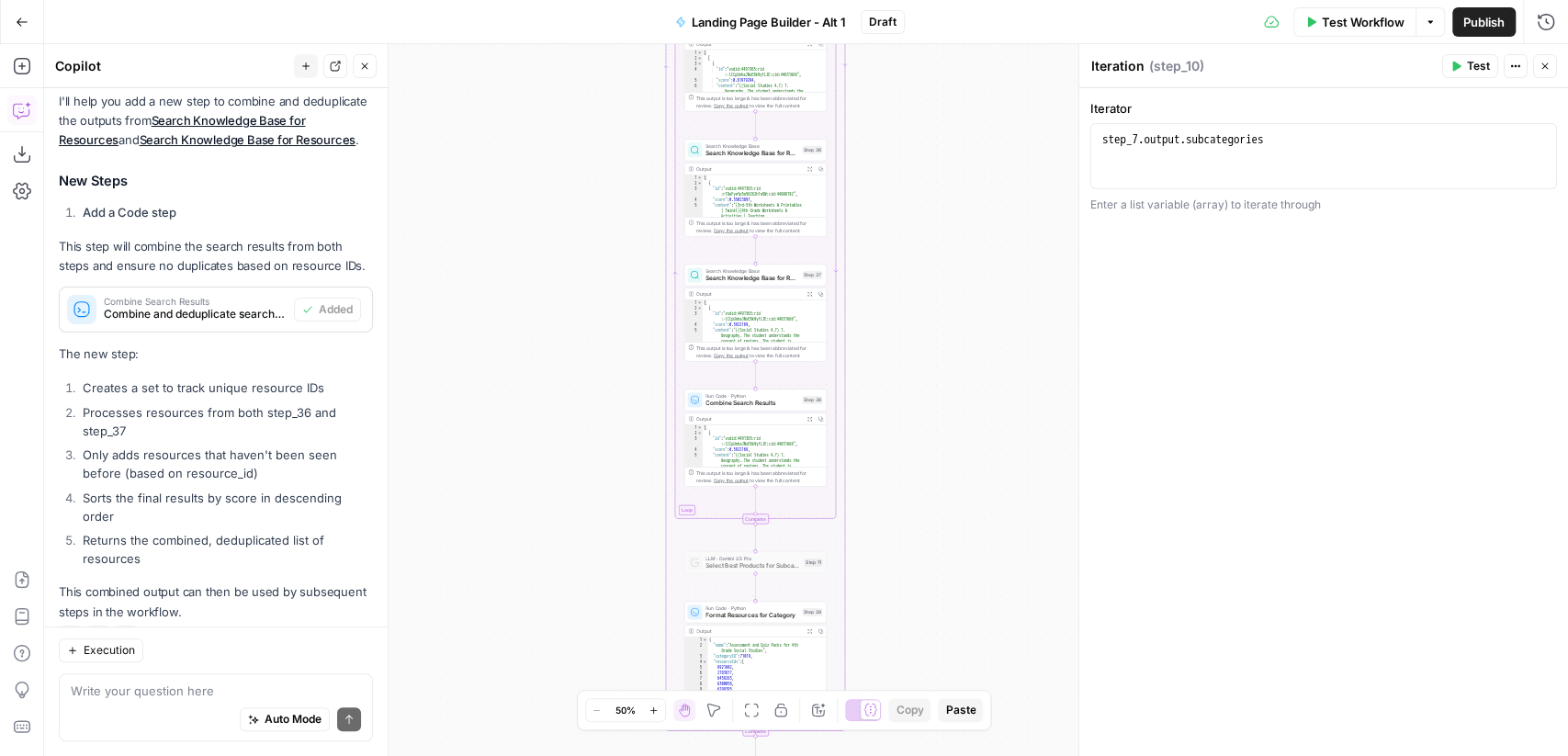 click on "Close" at bounding box center [365, 66] 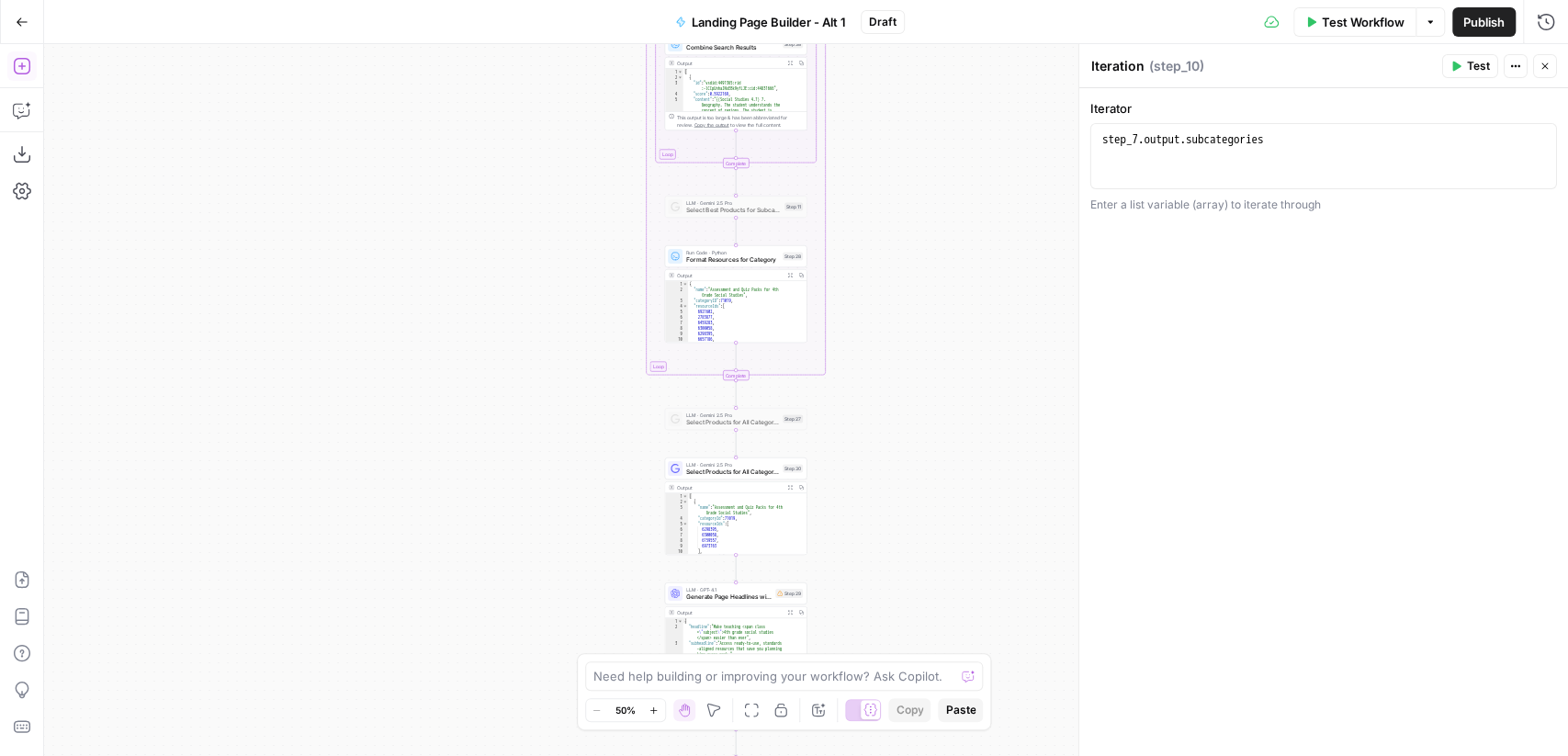 click 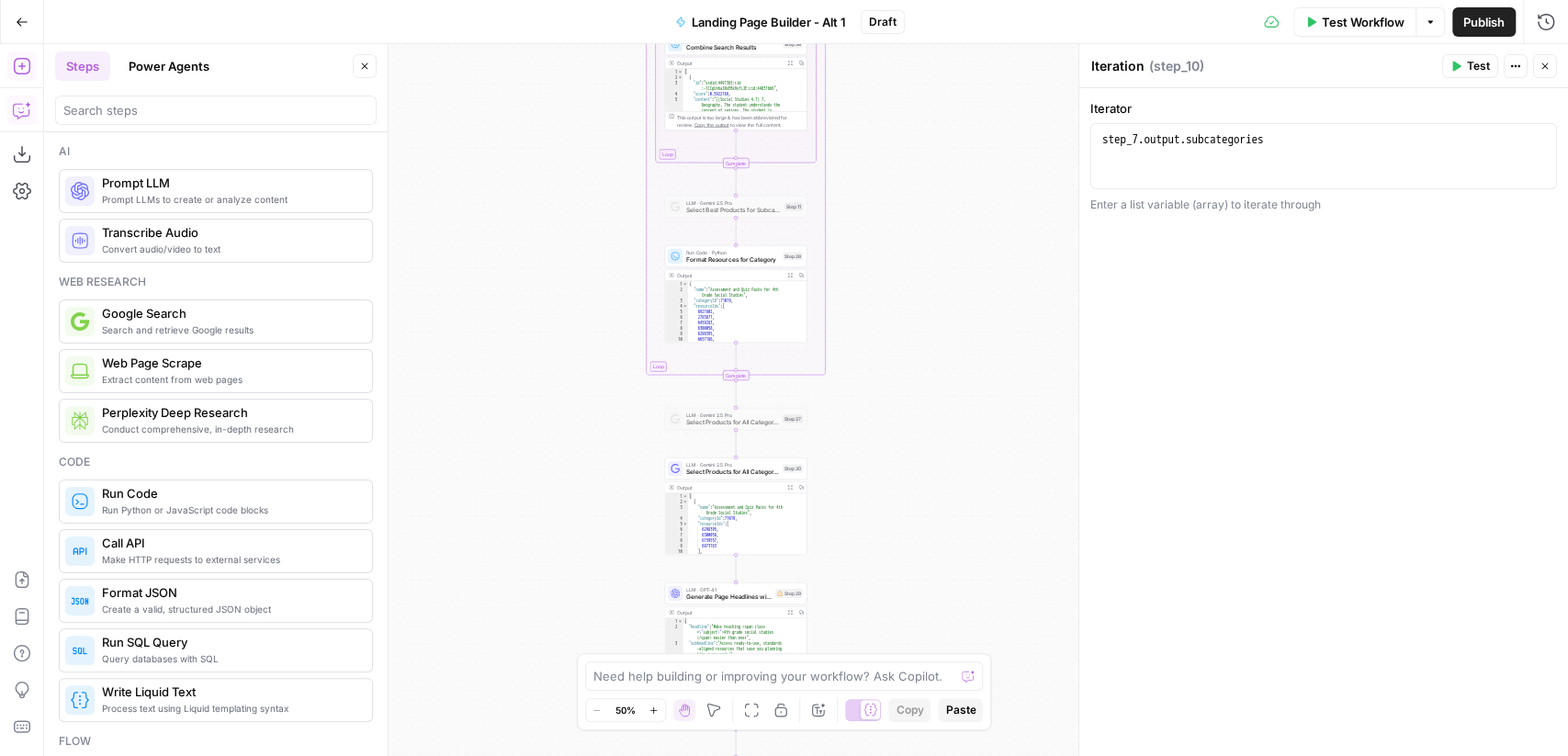 click on "Copilot" at bounding box center (22, 110) 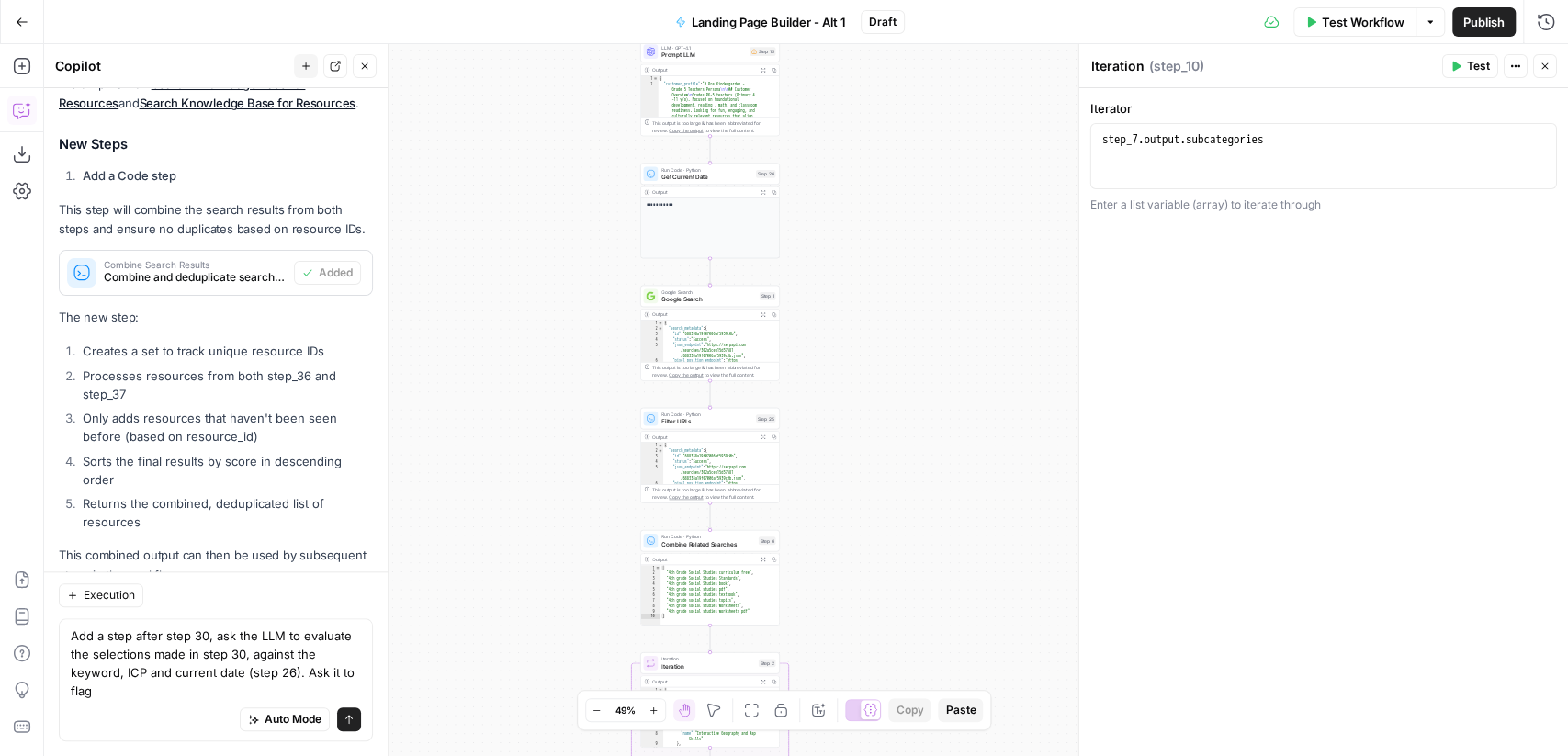 scroll, scrollTop: 945, scrollLeft: 0, axis: vertical 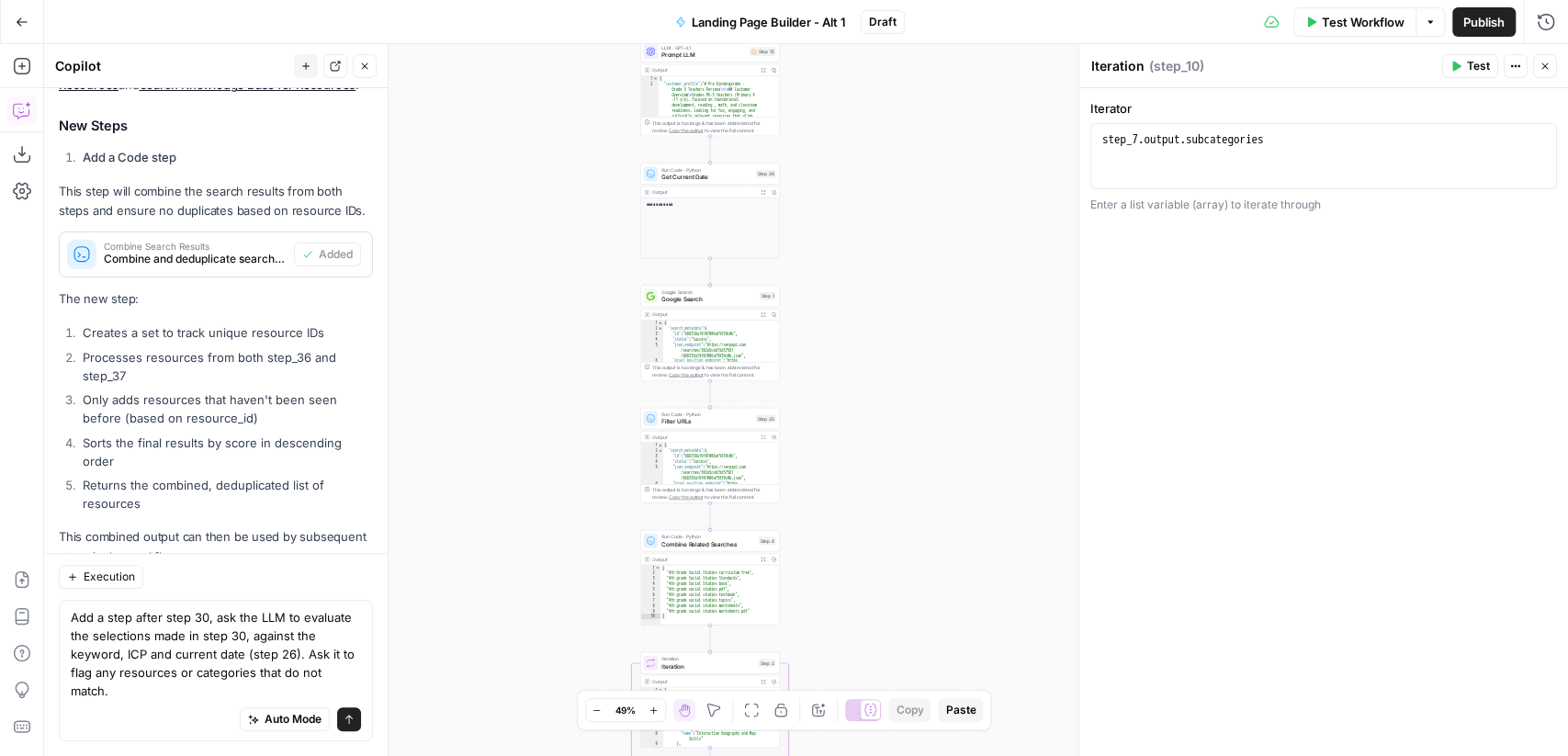 drag, startPoint x: 118, startPoint y: 694, endPoint x: 234, endPoint y: 697, distance: 116.03879 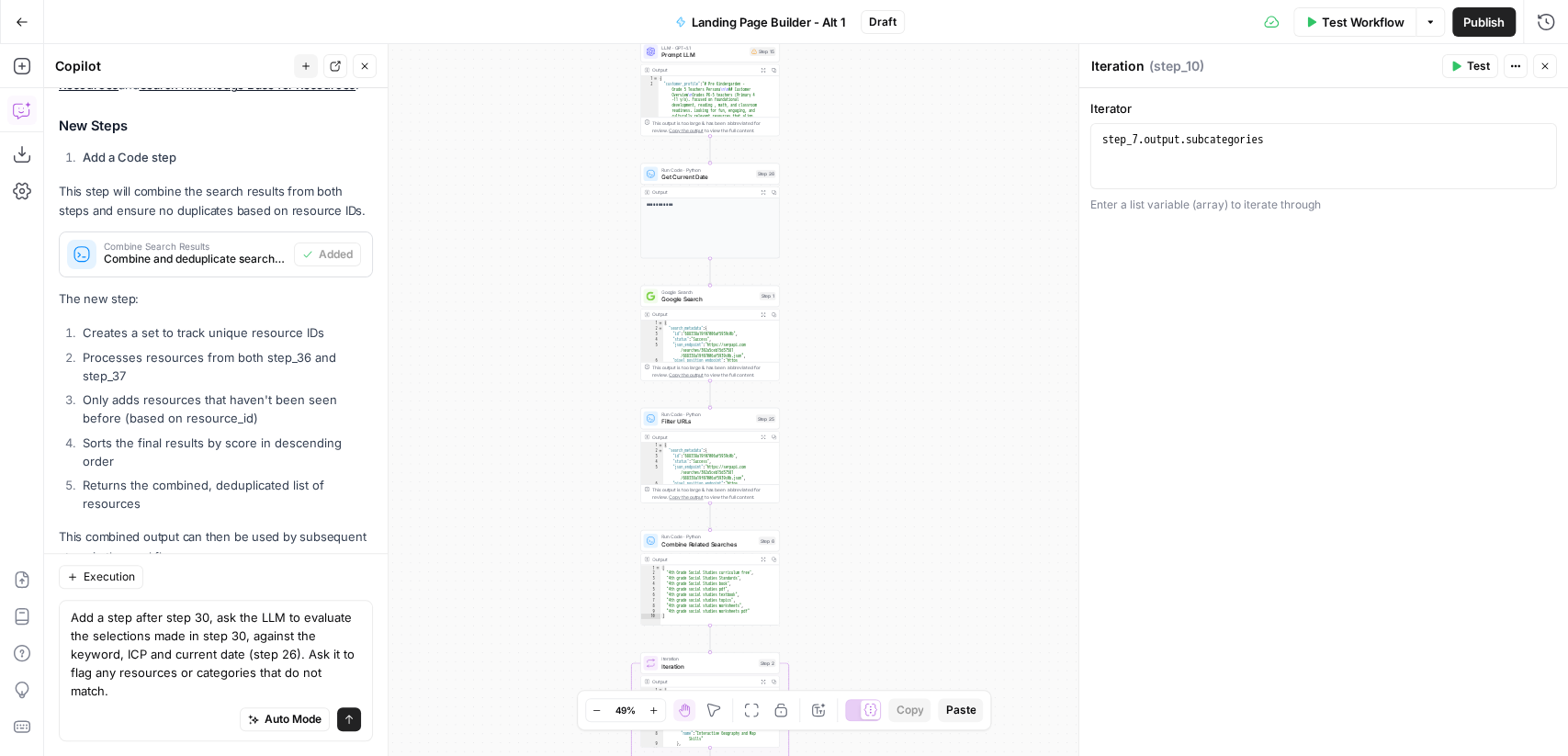 click on "Add a step after step 30, ask the LLM to evaluate the selections made in step 30, against the keyword, ICP and current date (step 26). Ask it to flag any resources or categories that do not match." at bounding box center (216, 654) 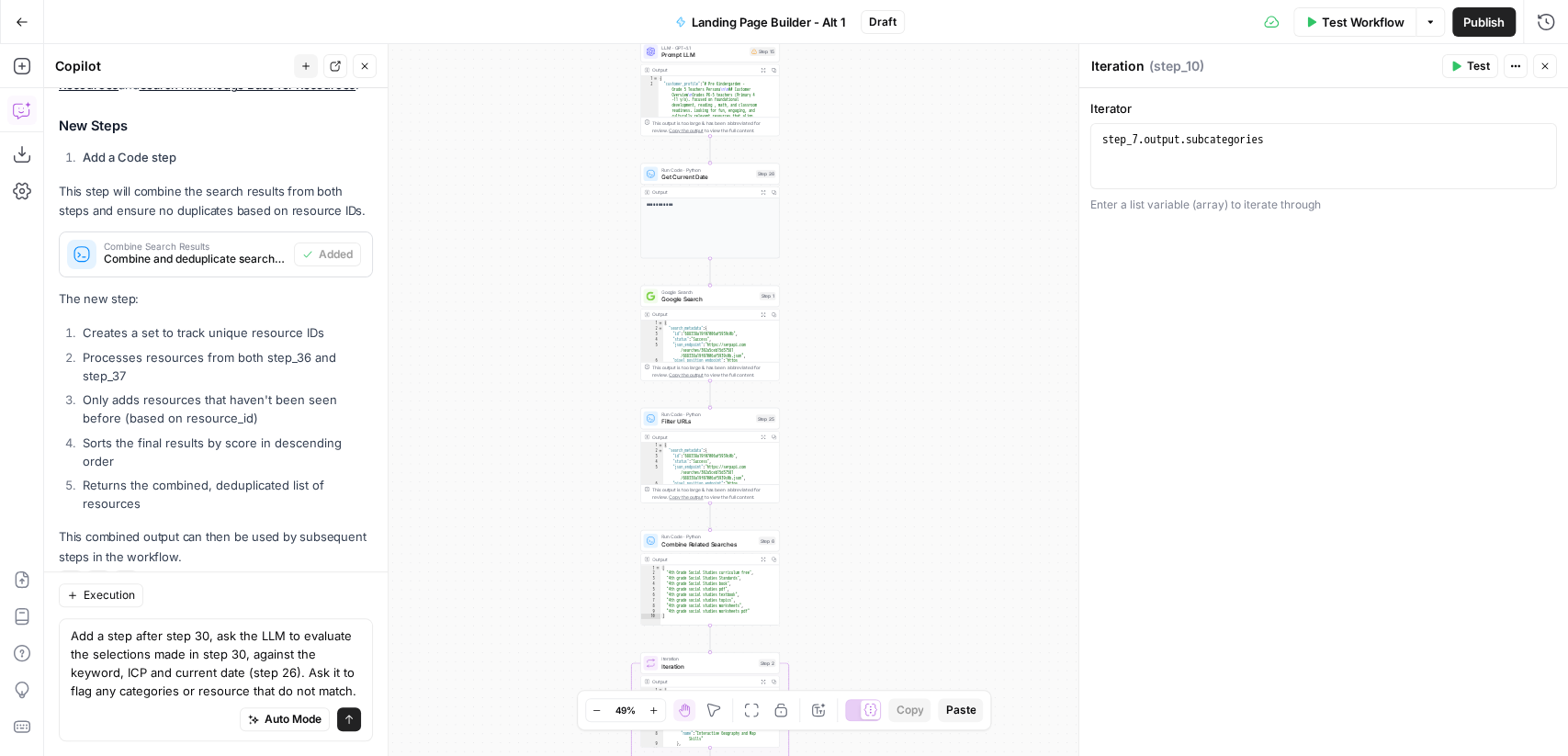 type on "Add a step after step 30, ask the LLM to evaluate the selections made in step 30, against the keyword, ICP and current date (step 26). Ask it to flag any categories or resources that do not match." 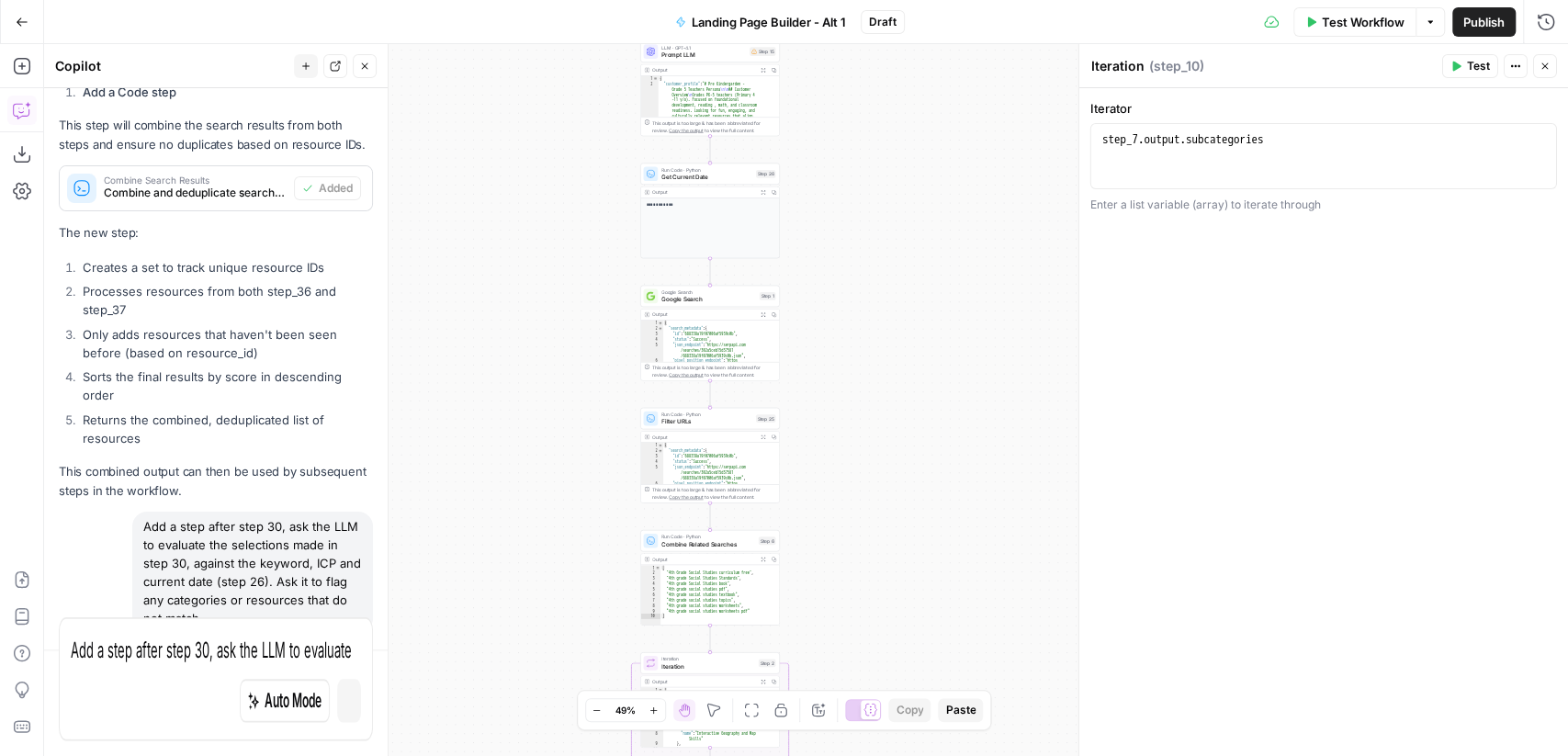 type 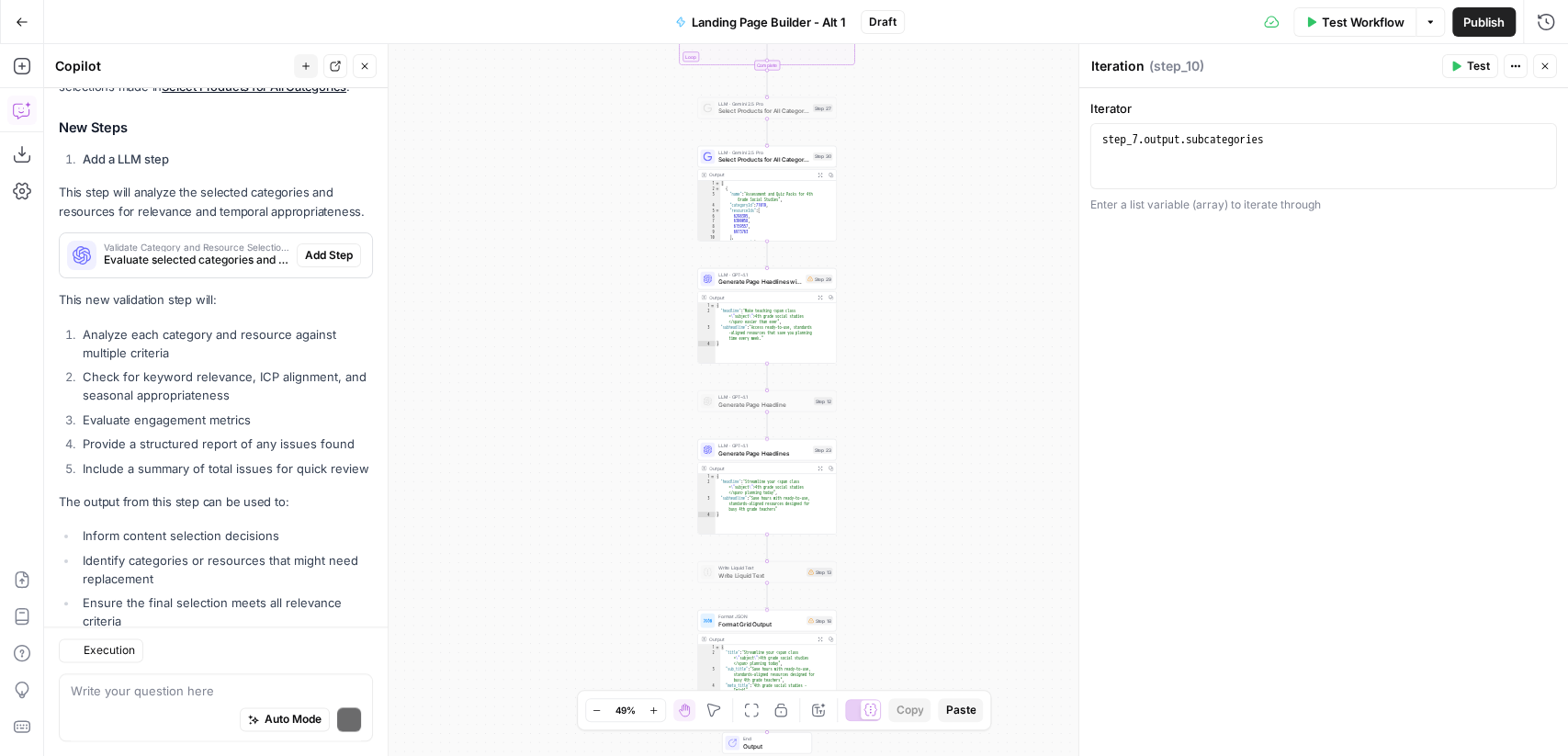 scroll, scrollTop: 1722, scrollLeft: 0, axis: vertical 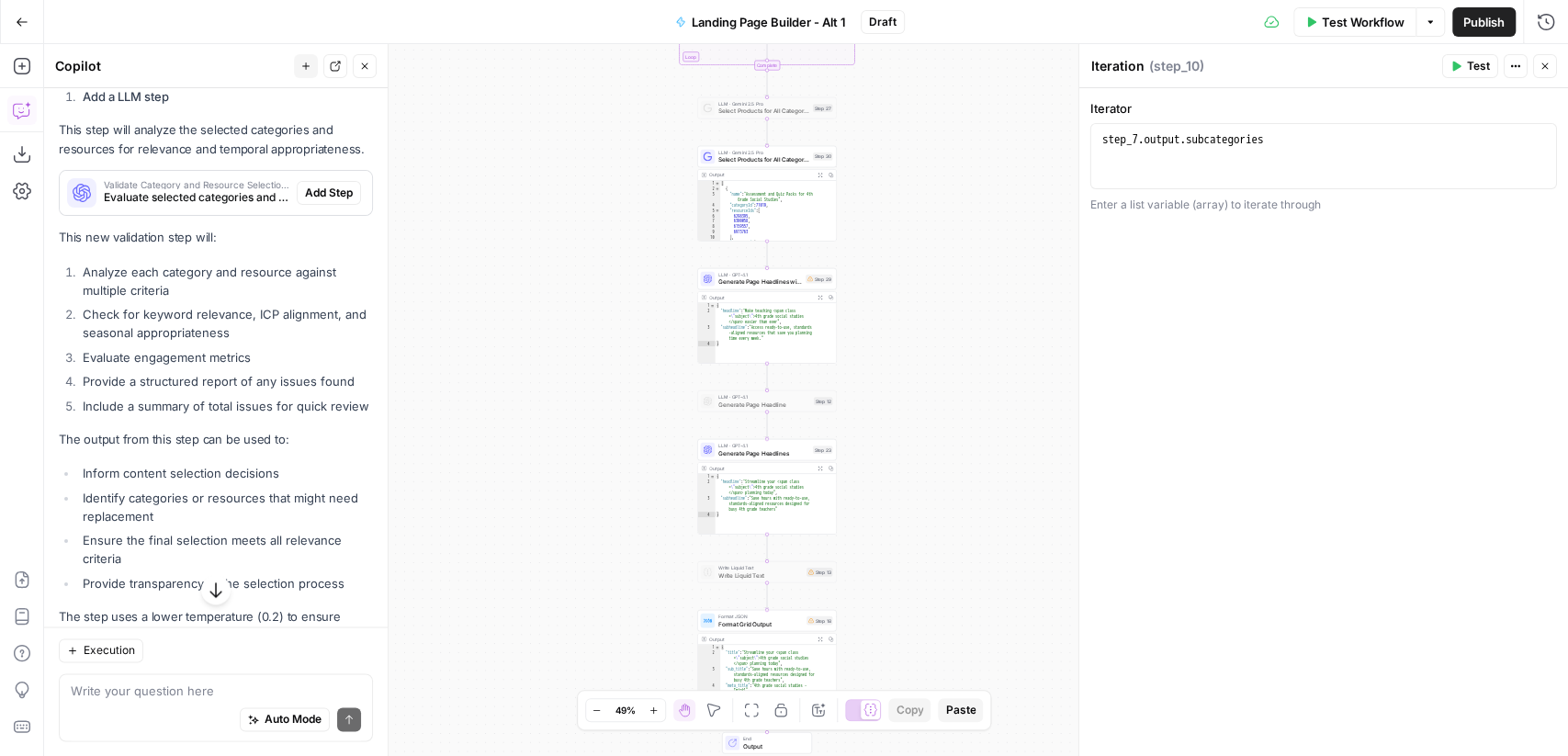 click on "Add Step" at bounding box center [329, 193] 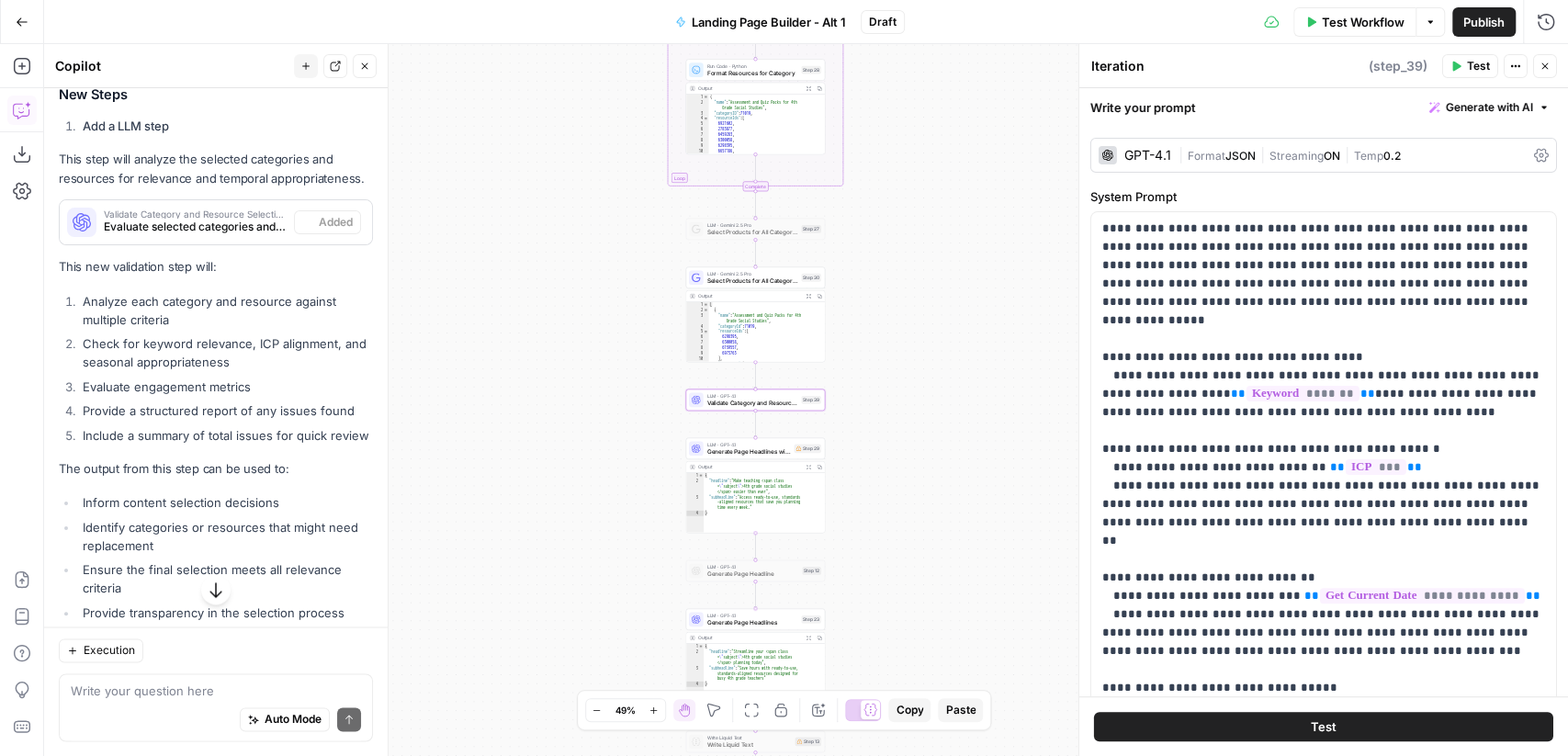 type on "Validate Category and Resource Selections" 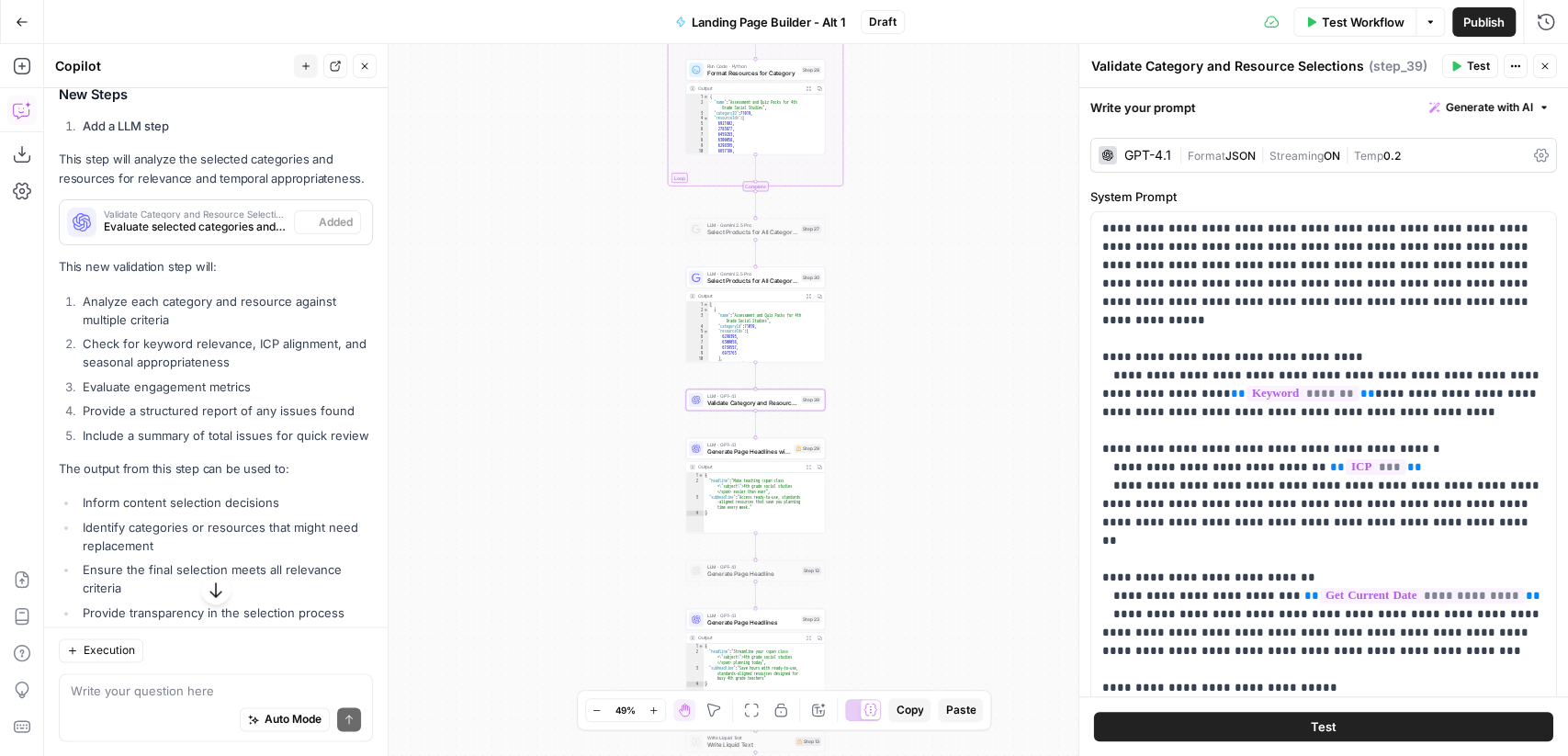 scroll, scrollTop: 1689, scrollLeft: 0, axis: vertical 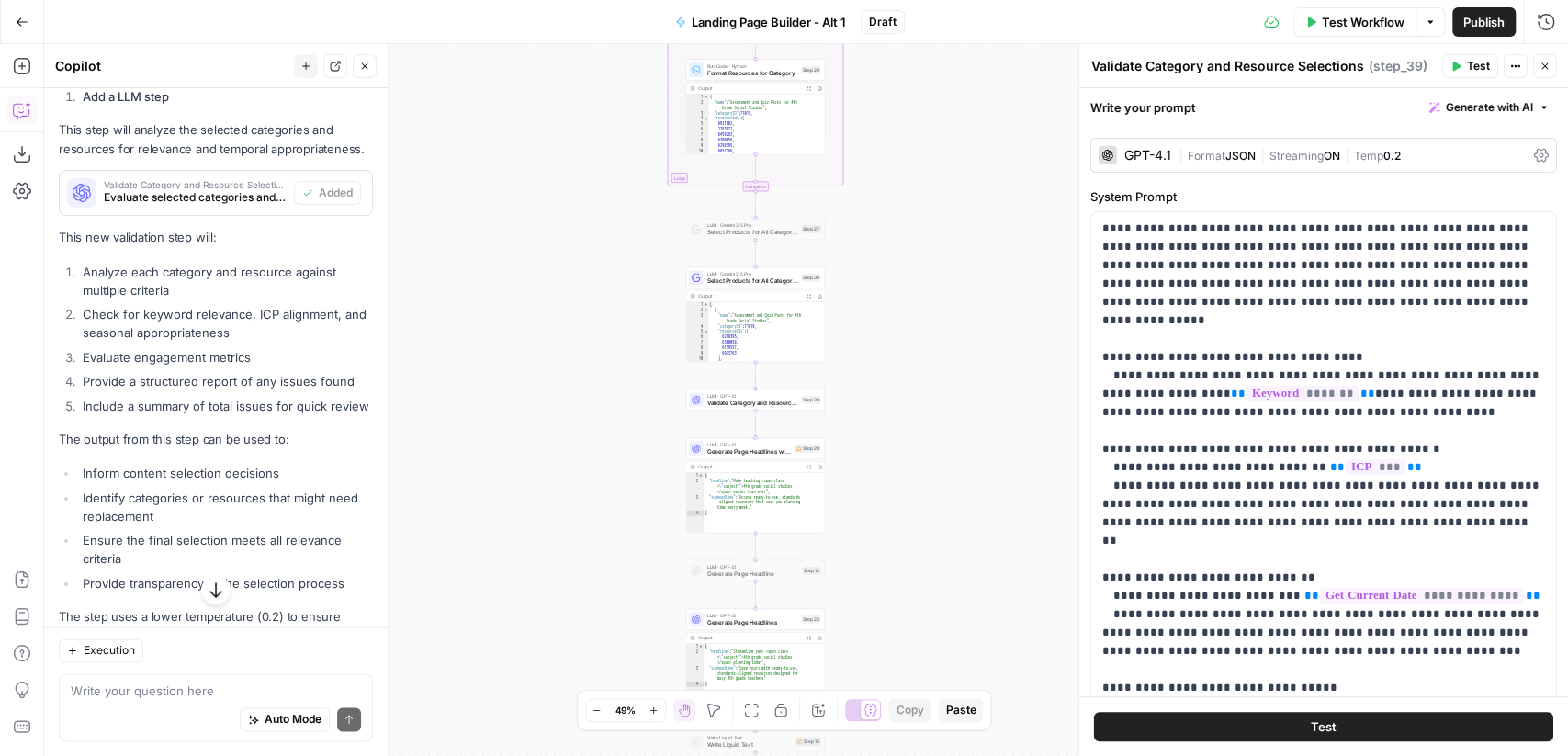 click on "Test" at bounding box center (1478, 66) 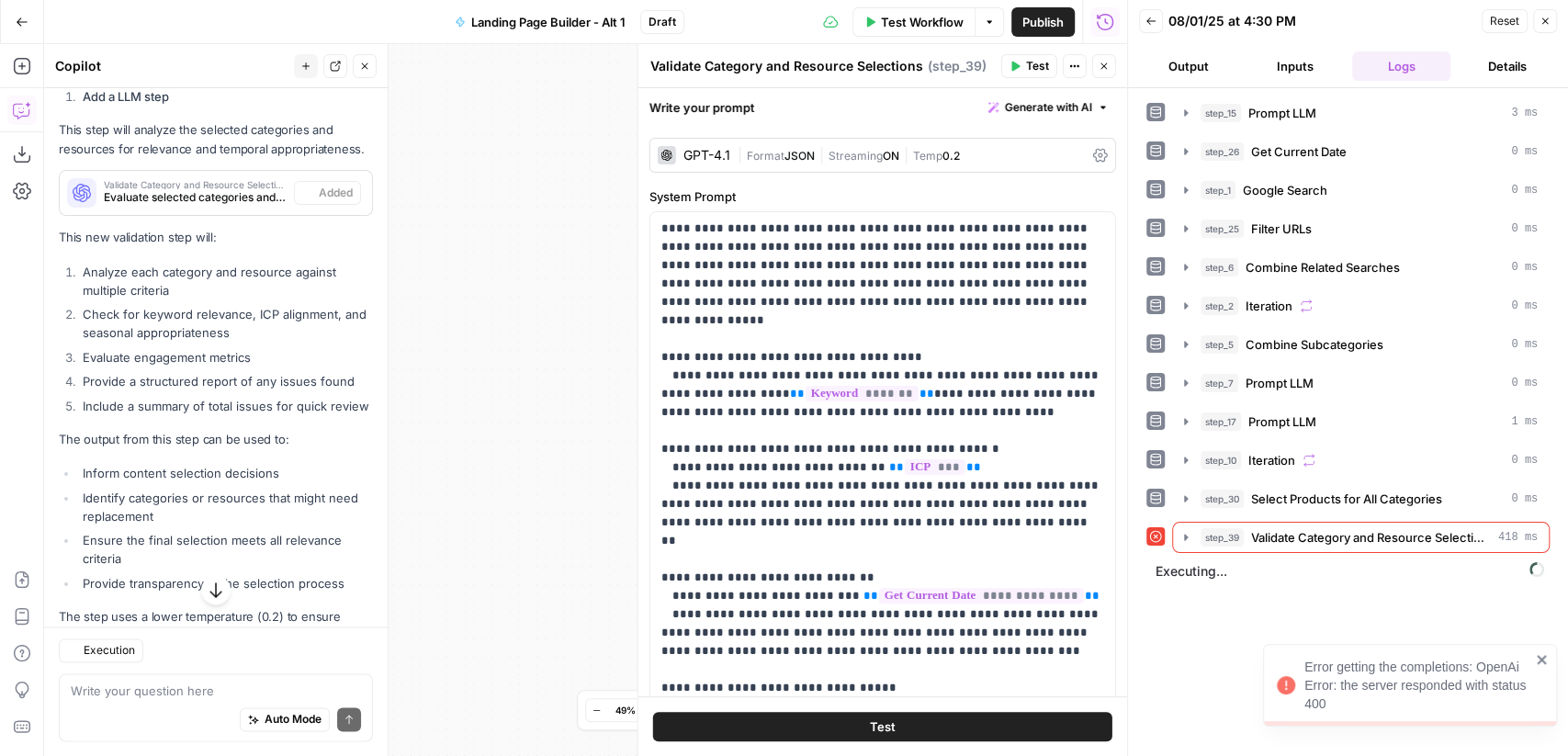 scroll, scrollTop: 1689, scrollLeft: 0, axis: vertical 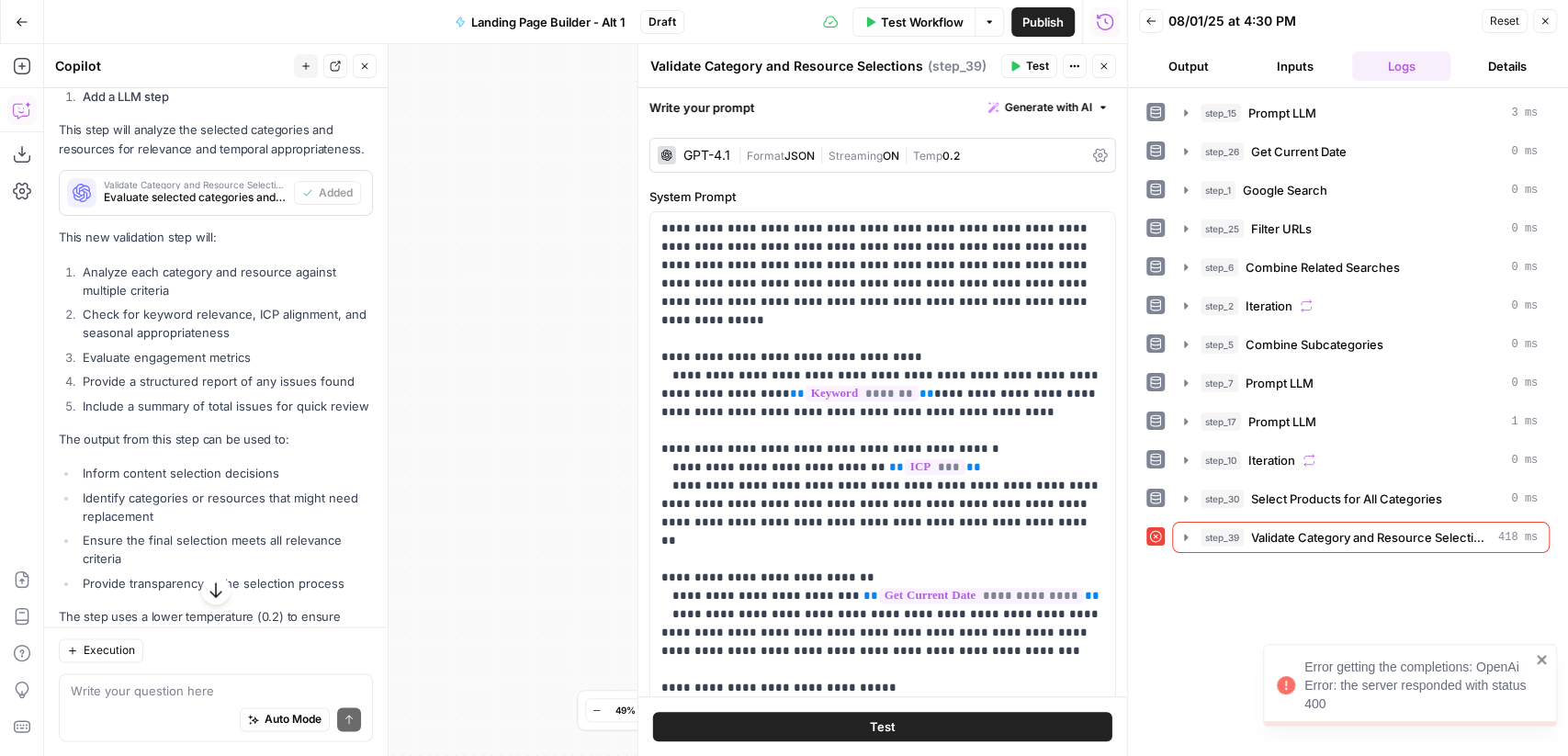 click on "Error getting the completions: OpenAi Error: the server responded with status 400" at bounding box center [1417, 685] 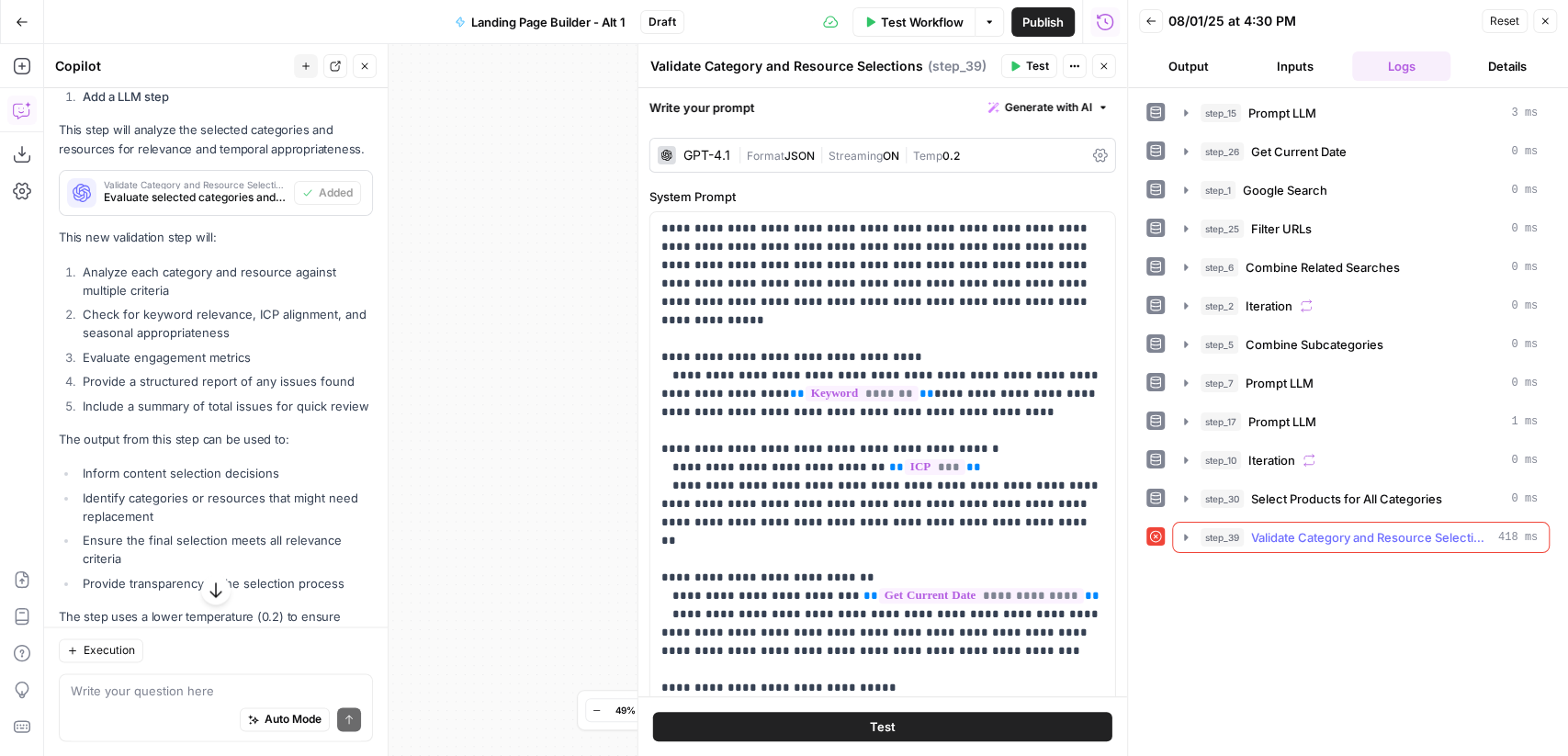 click 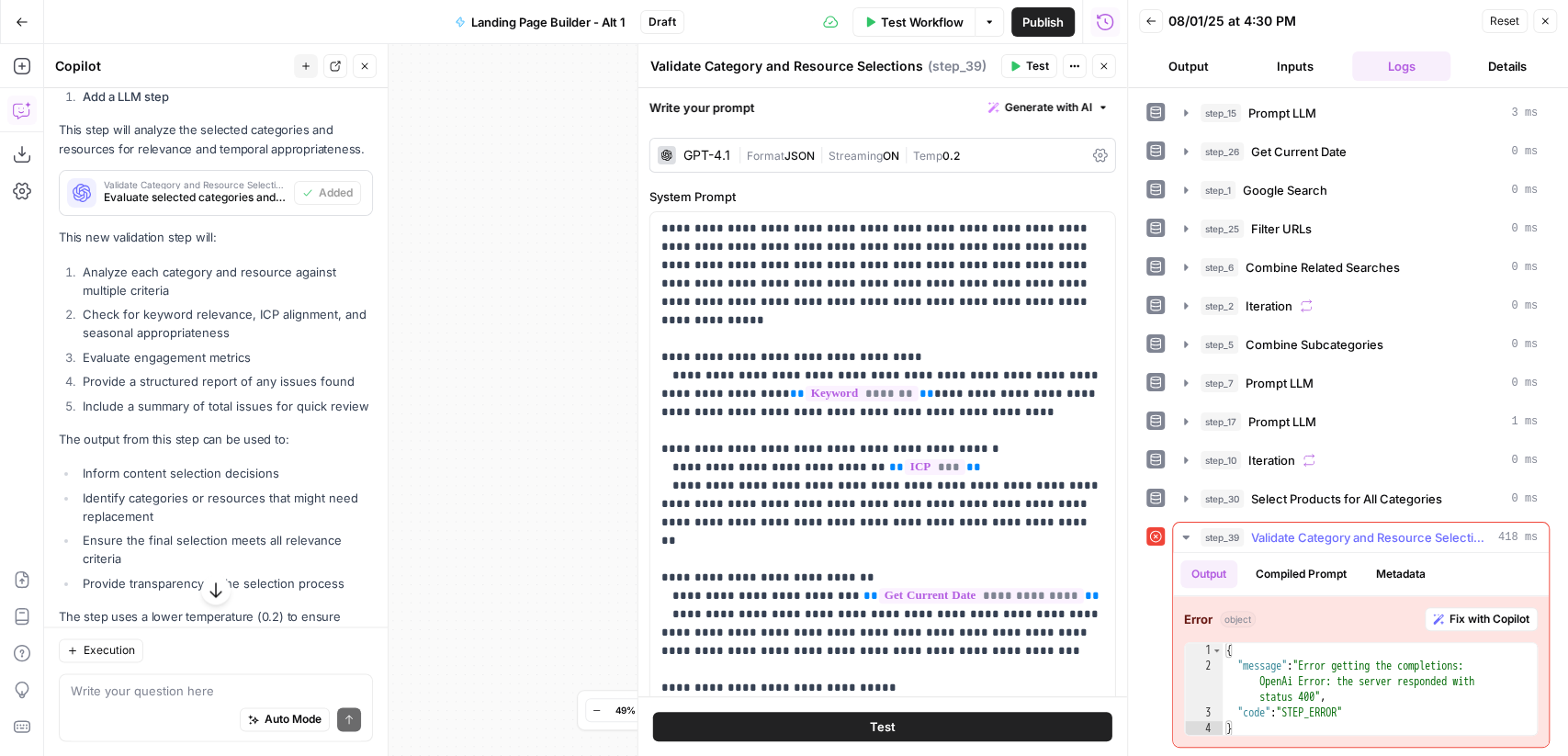 click on "Fix with Copilot" at bounding box center [1489, 619] 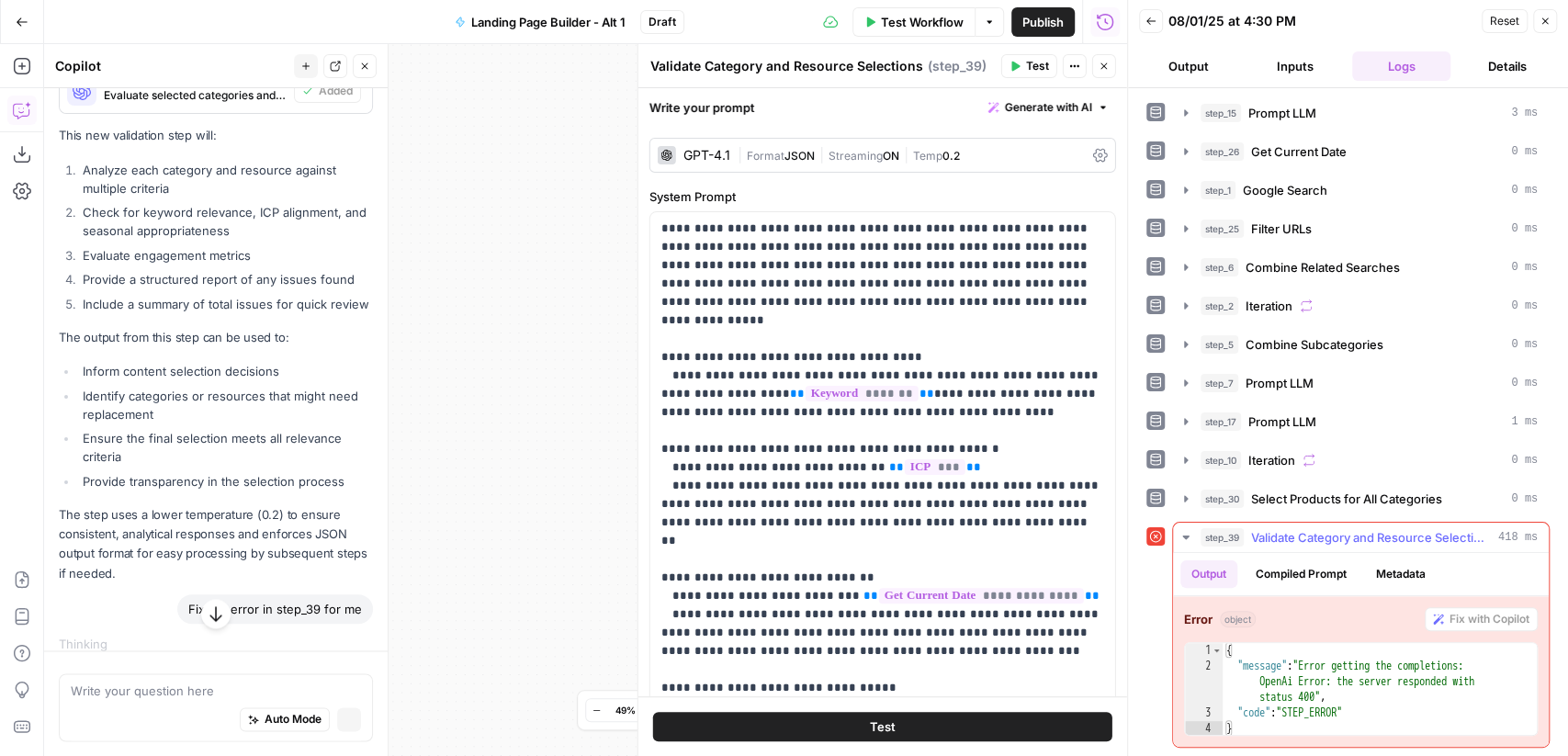 scroll, scrollTop: 1587, scrollLeft: 0, axis: vertical 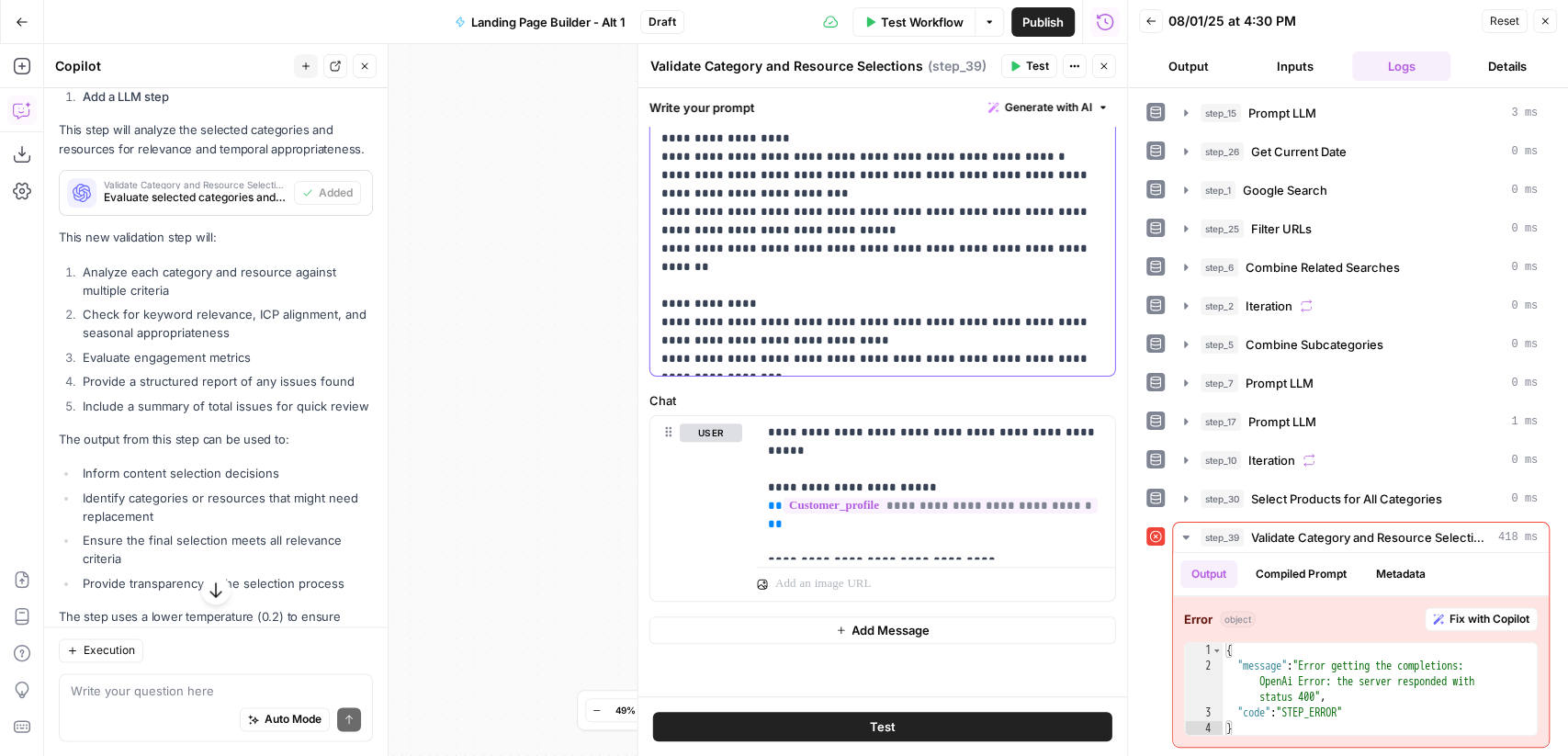 click on "**********" at bounding box center [883, -449] 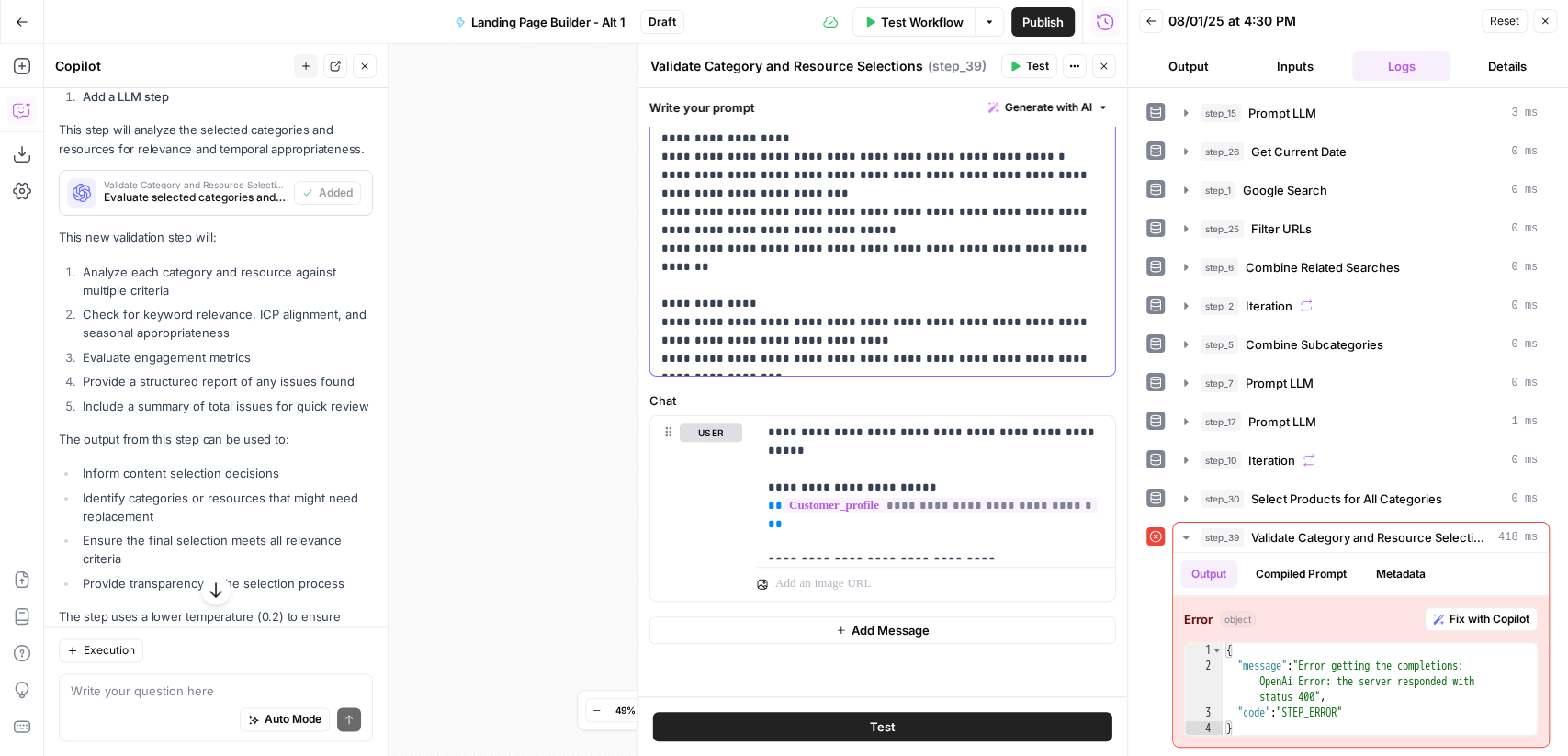 type 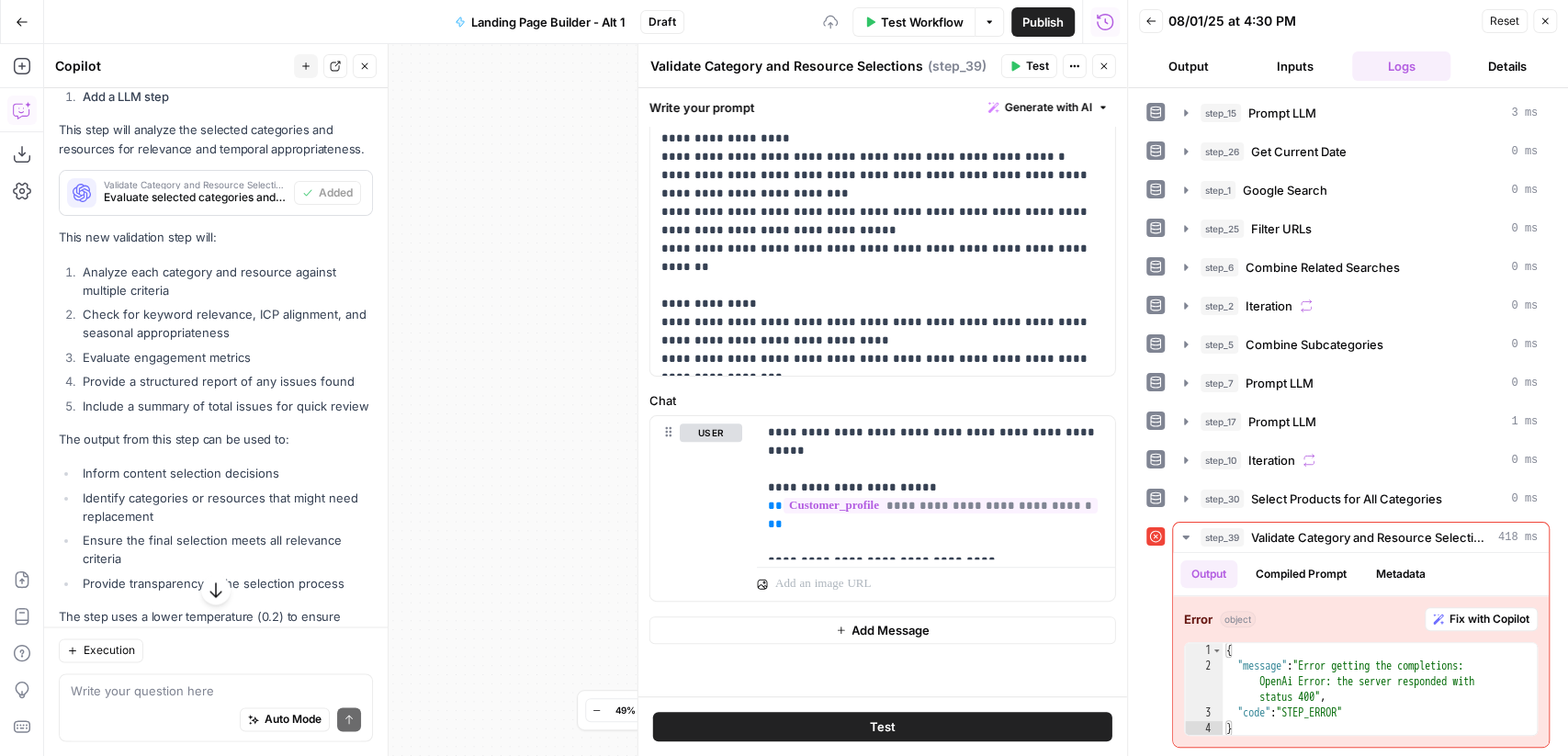 click on "Test" at bounding box center (1029, 66) 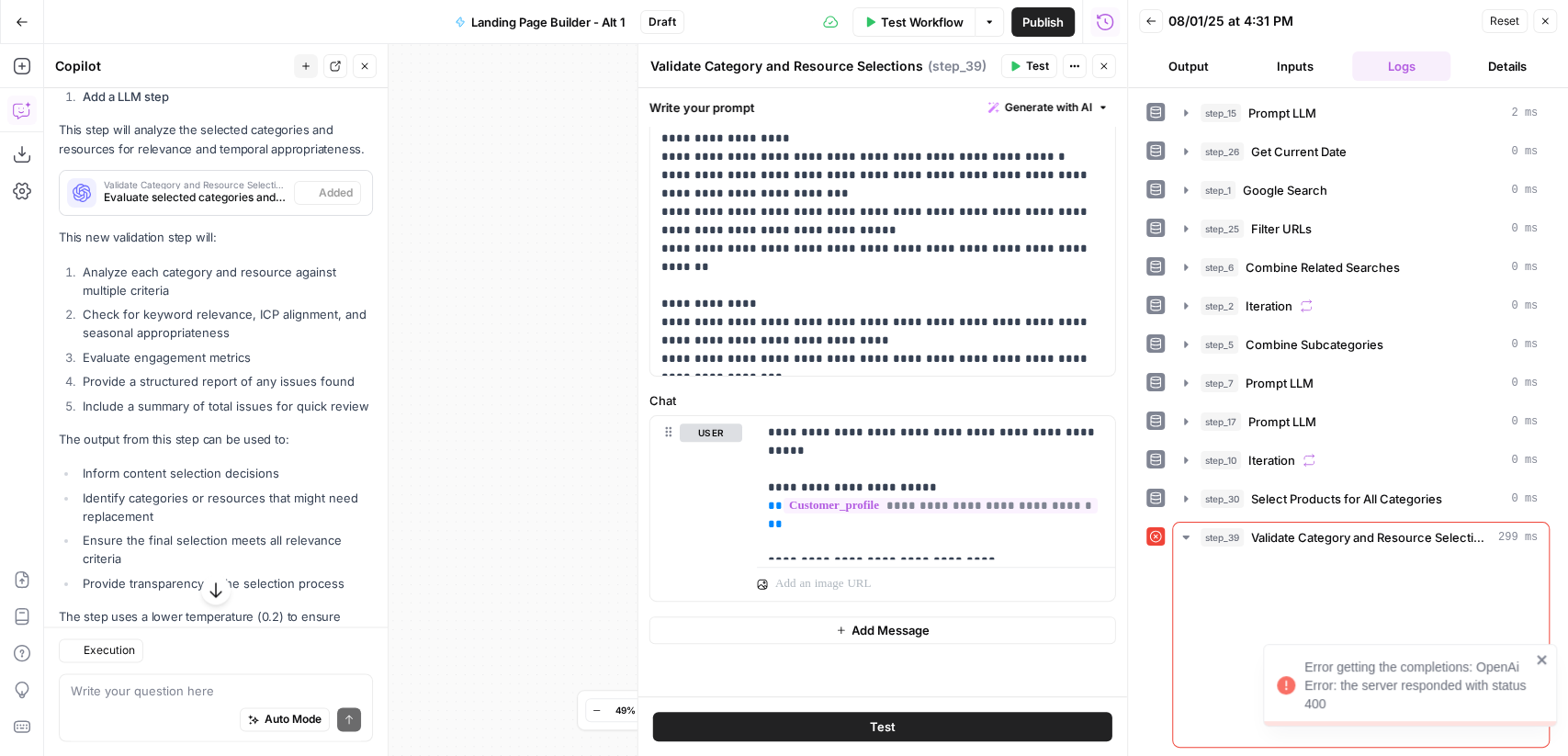 scroll, scrollTop: 1689, scrollLeft: 0, axis: vertical 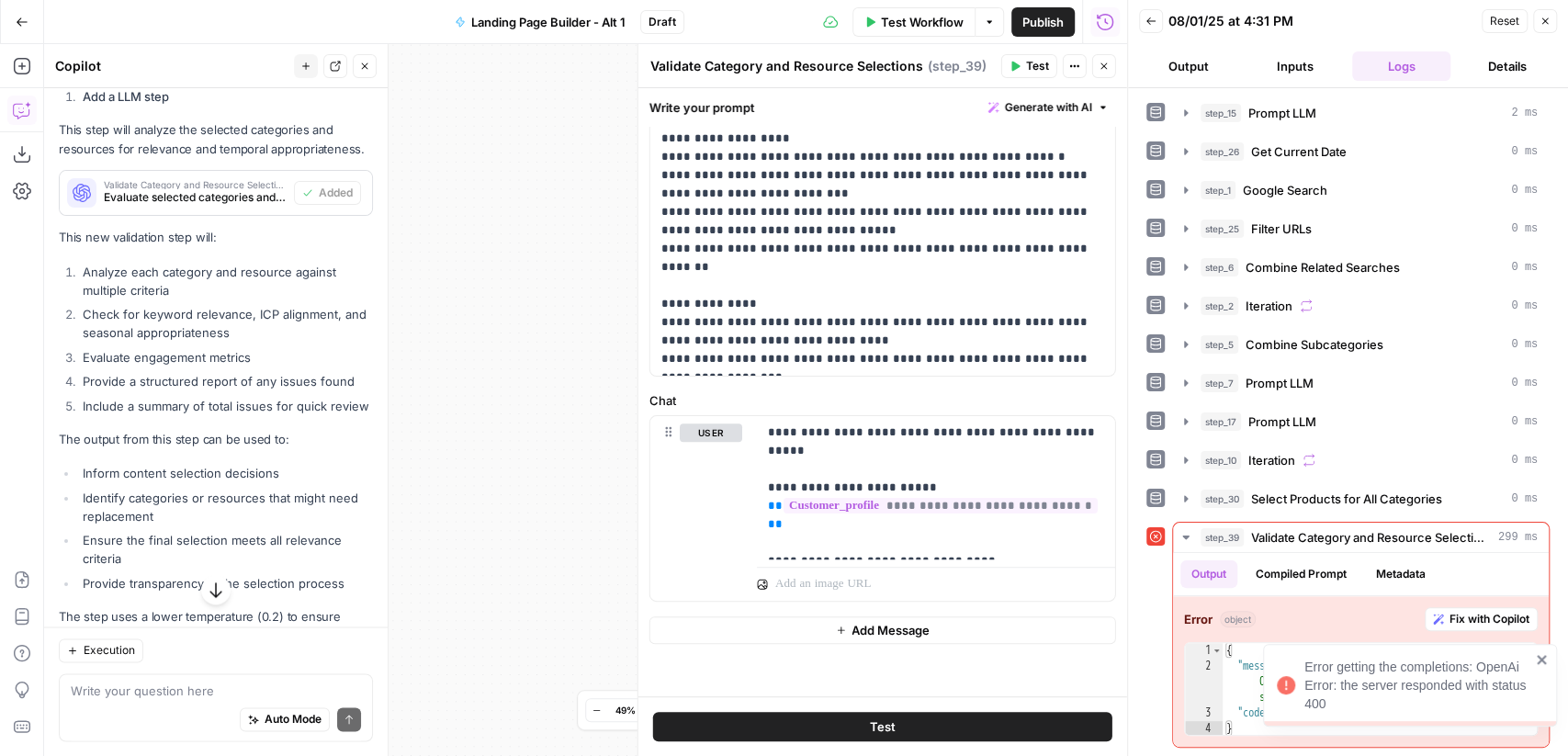 click 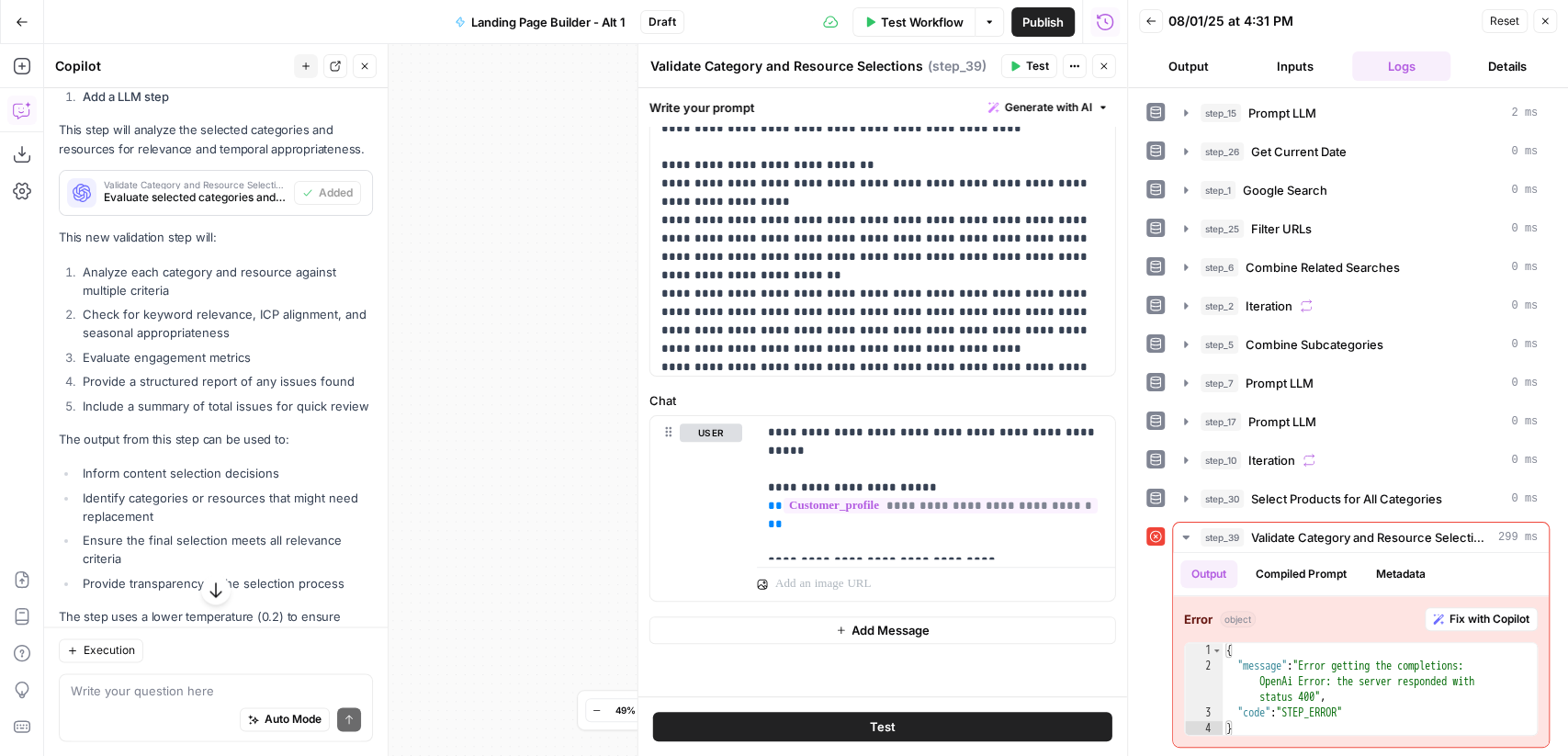 scroll, scrollTop: 0, scrollLeft: 0, axis: both 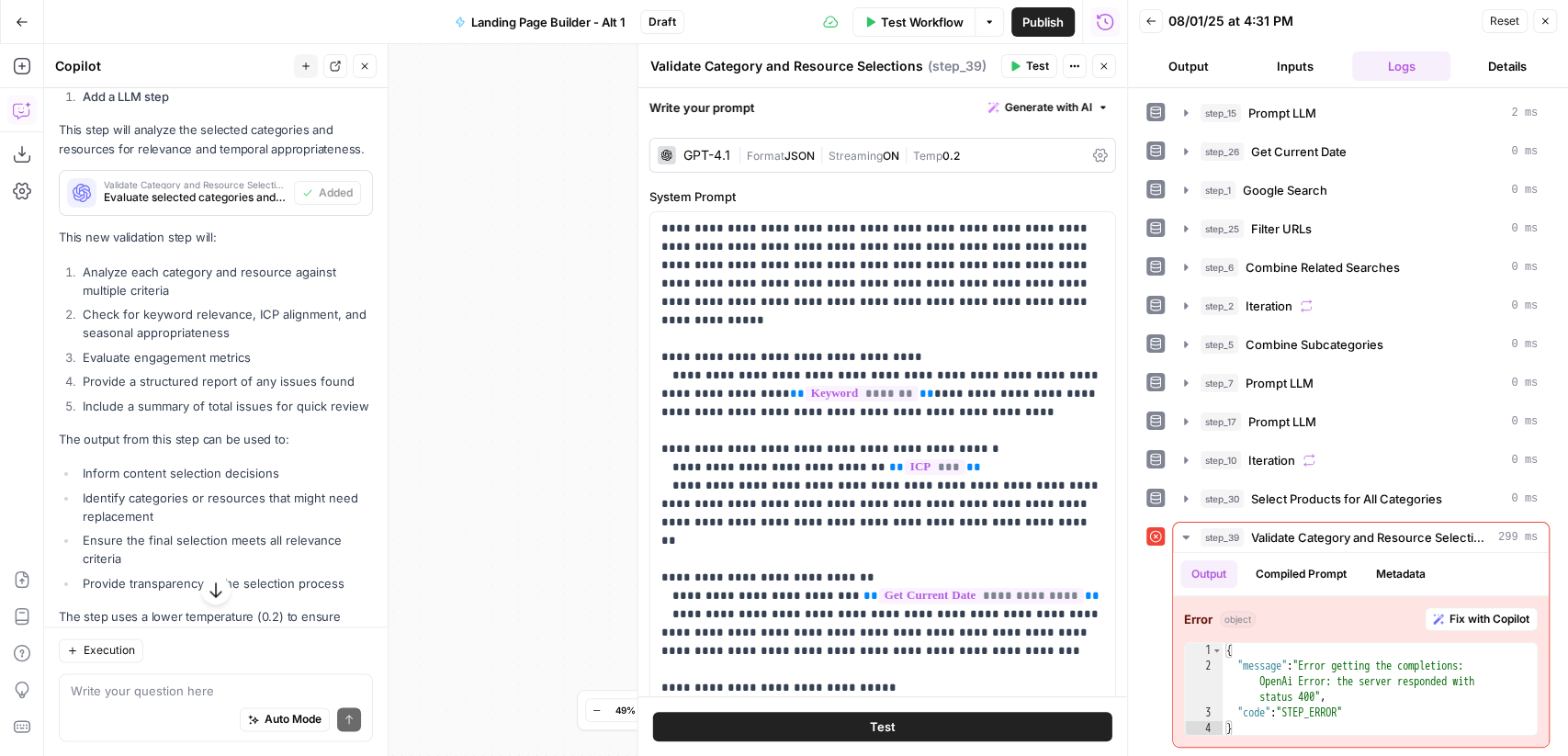 click on "Format" at bounding box center (765, 155) 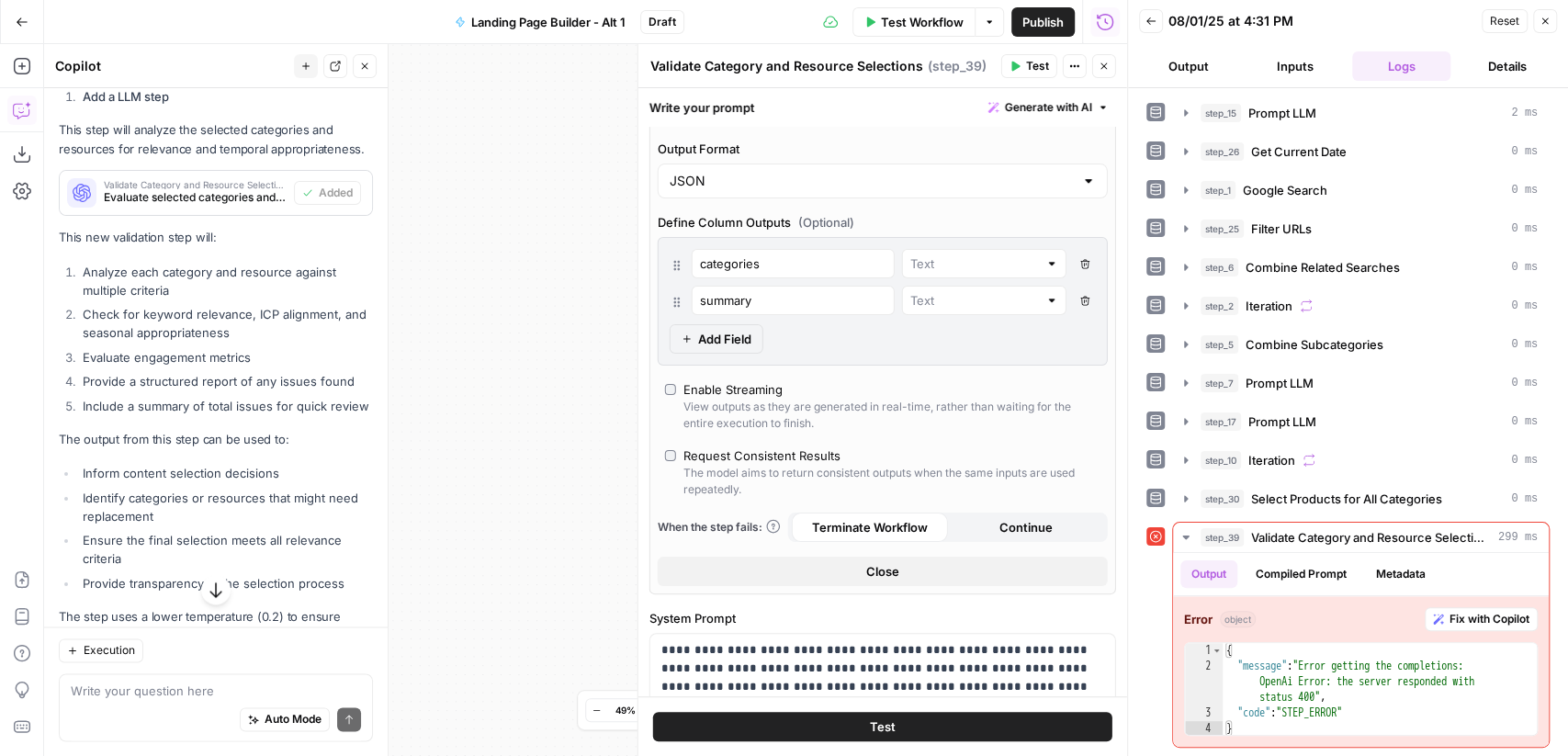 scroll, scrollTop: 0, scrollLeft: 0, axis: both 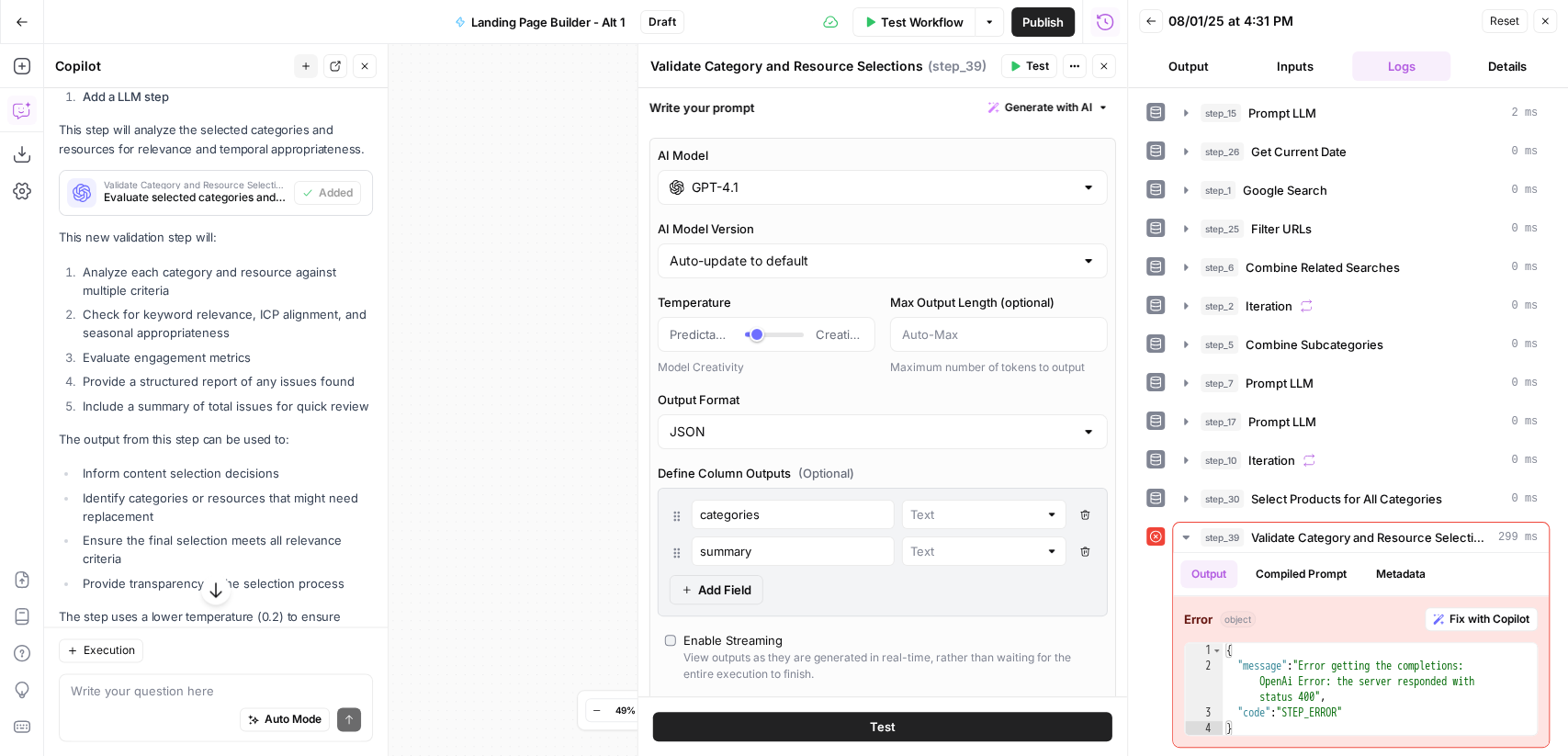 click on "Close" at bounding box center [1104, 66] 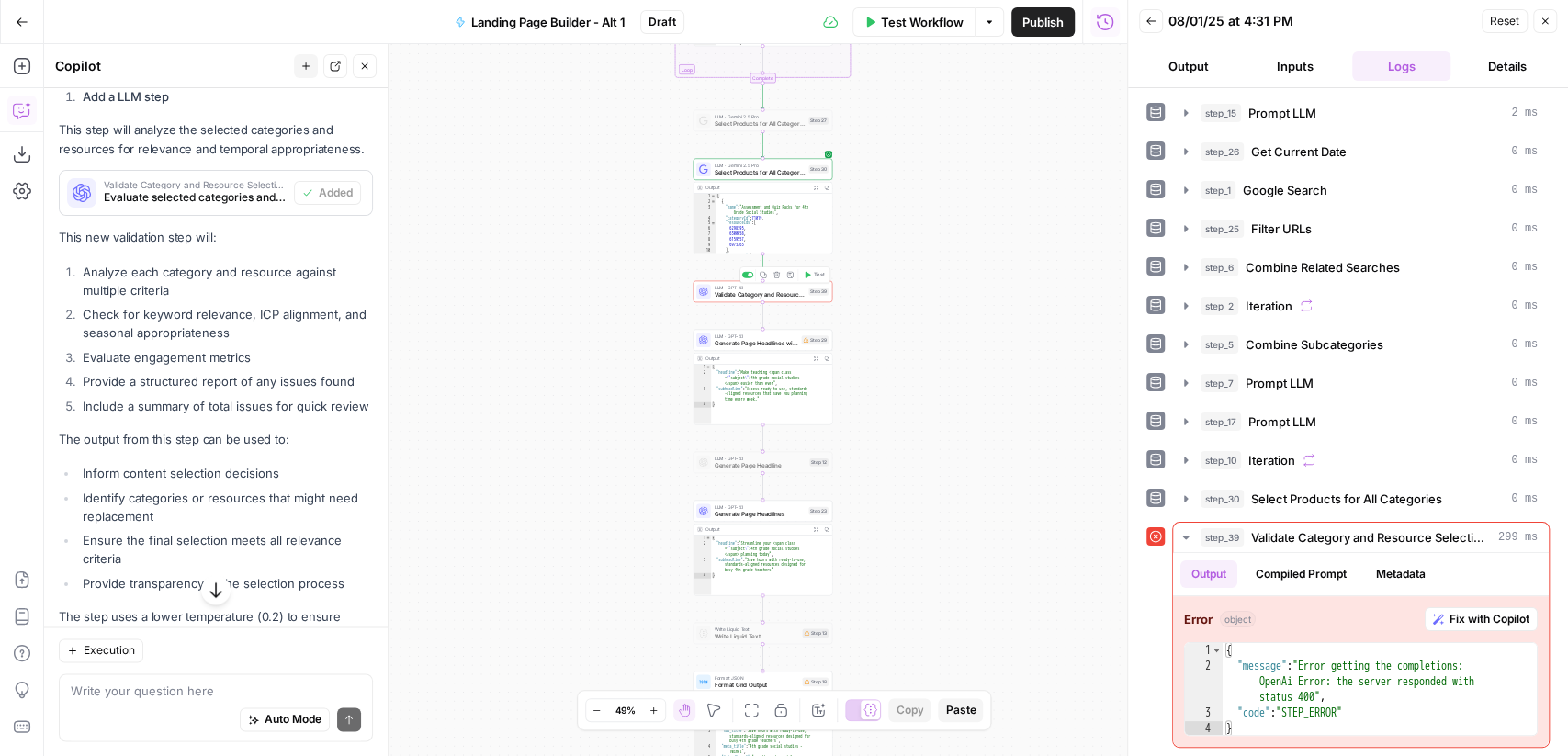 click on "LLM · GPT-4.1" at bounding box center (759, 288) 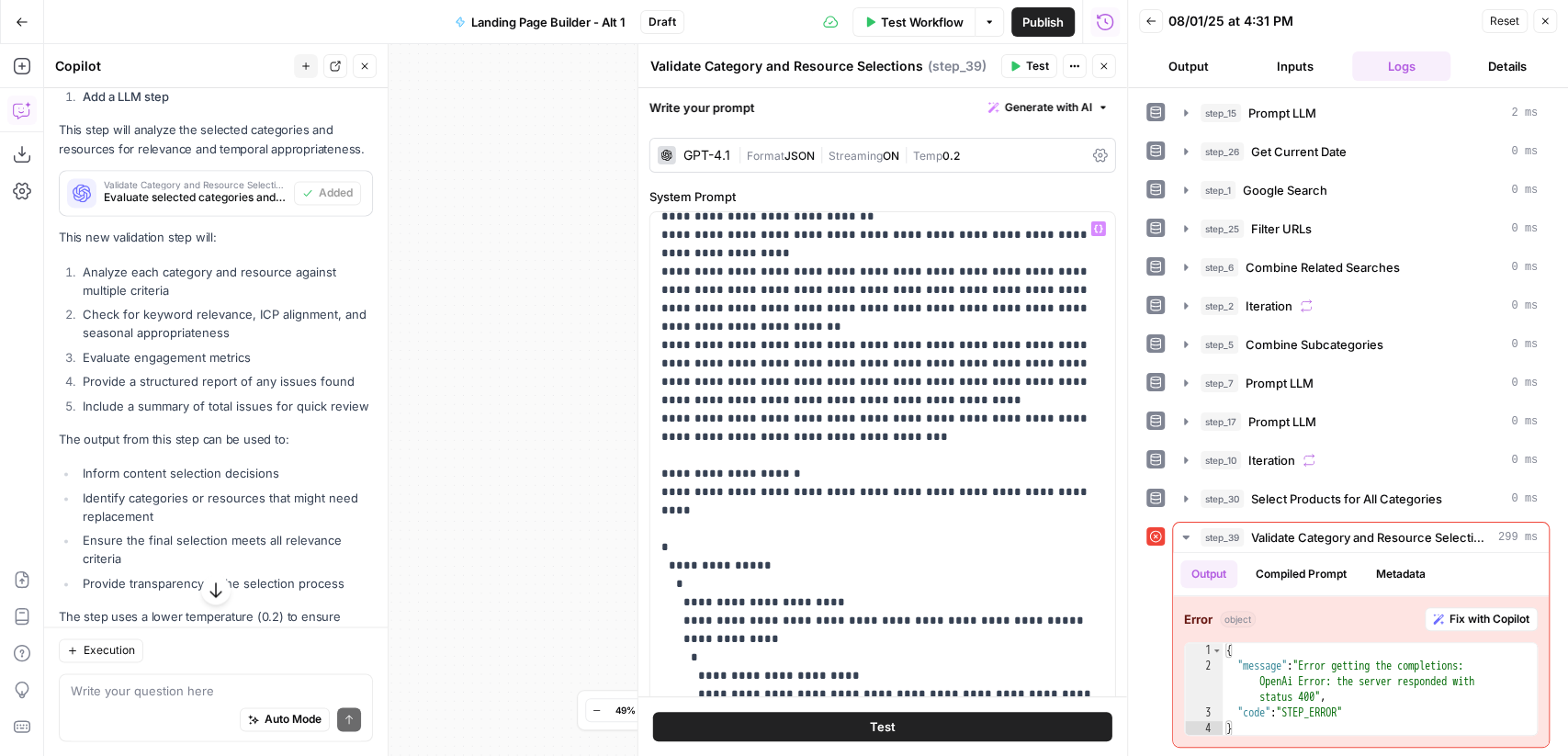 scroll, scrollTop: 901, scrollLeft: 0, axis: vertical 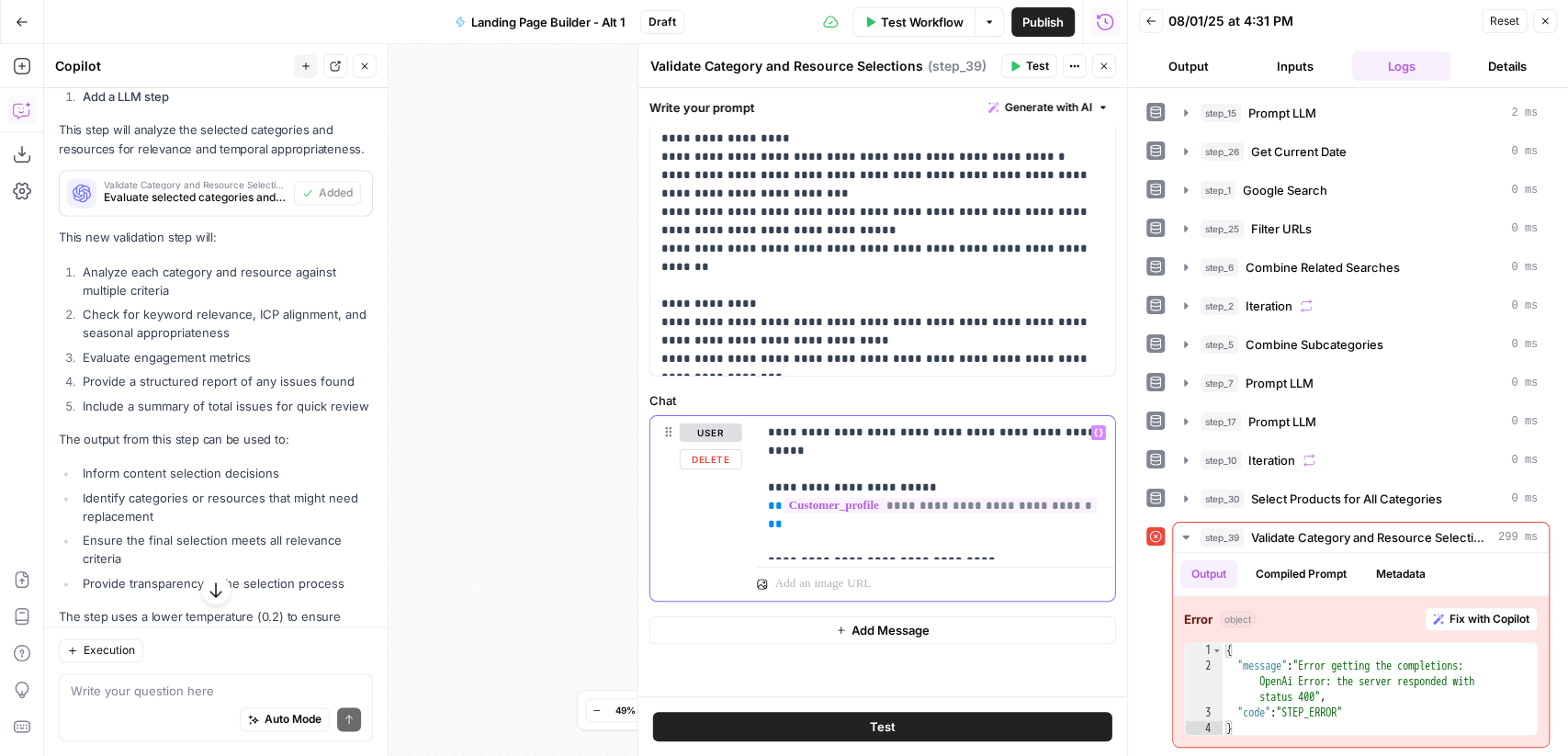 click on "**********" at bounding box center [936, 488] 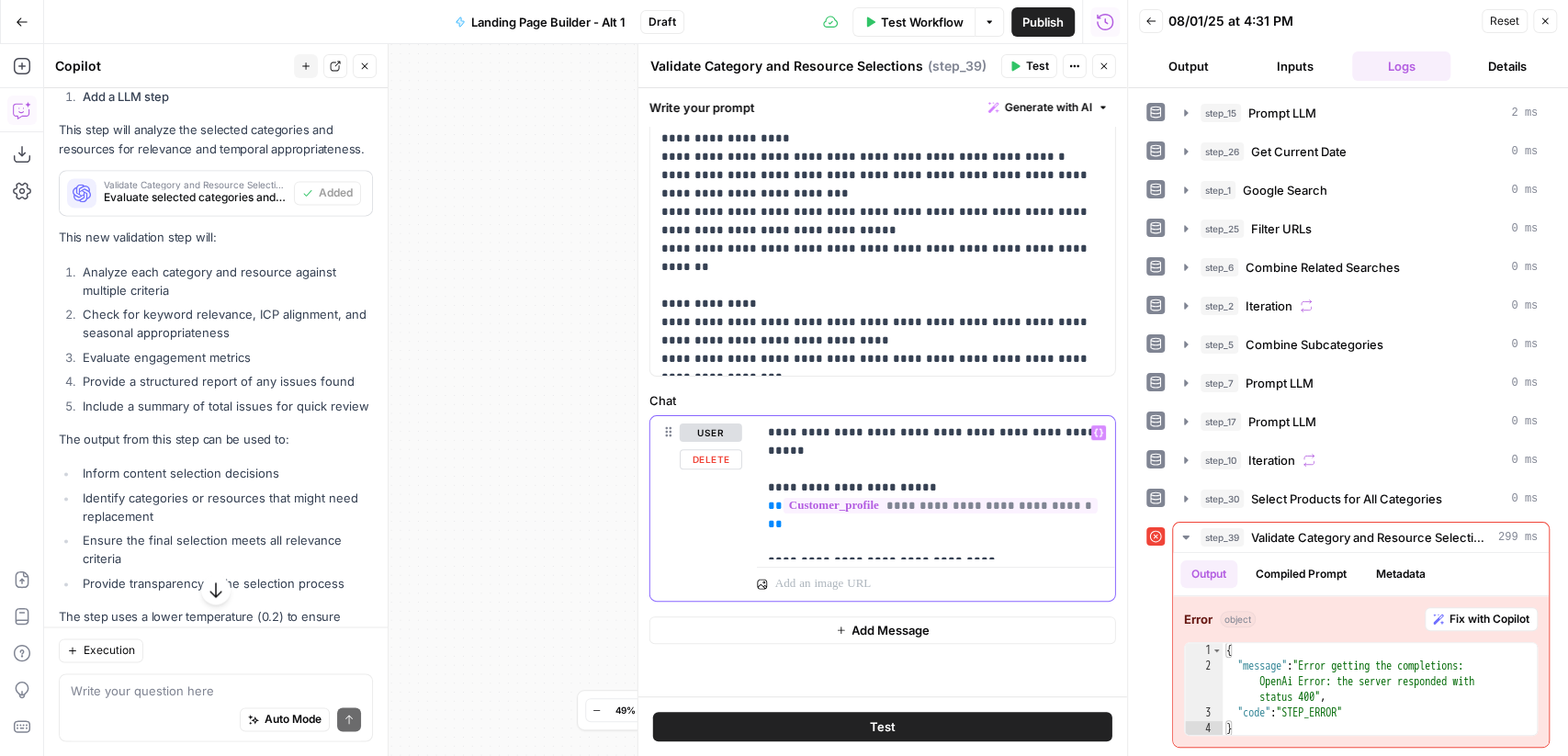 scroll, scrollTop: 584, scrollLeft: 0, axis: vertical 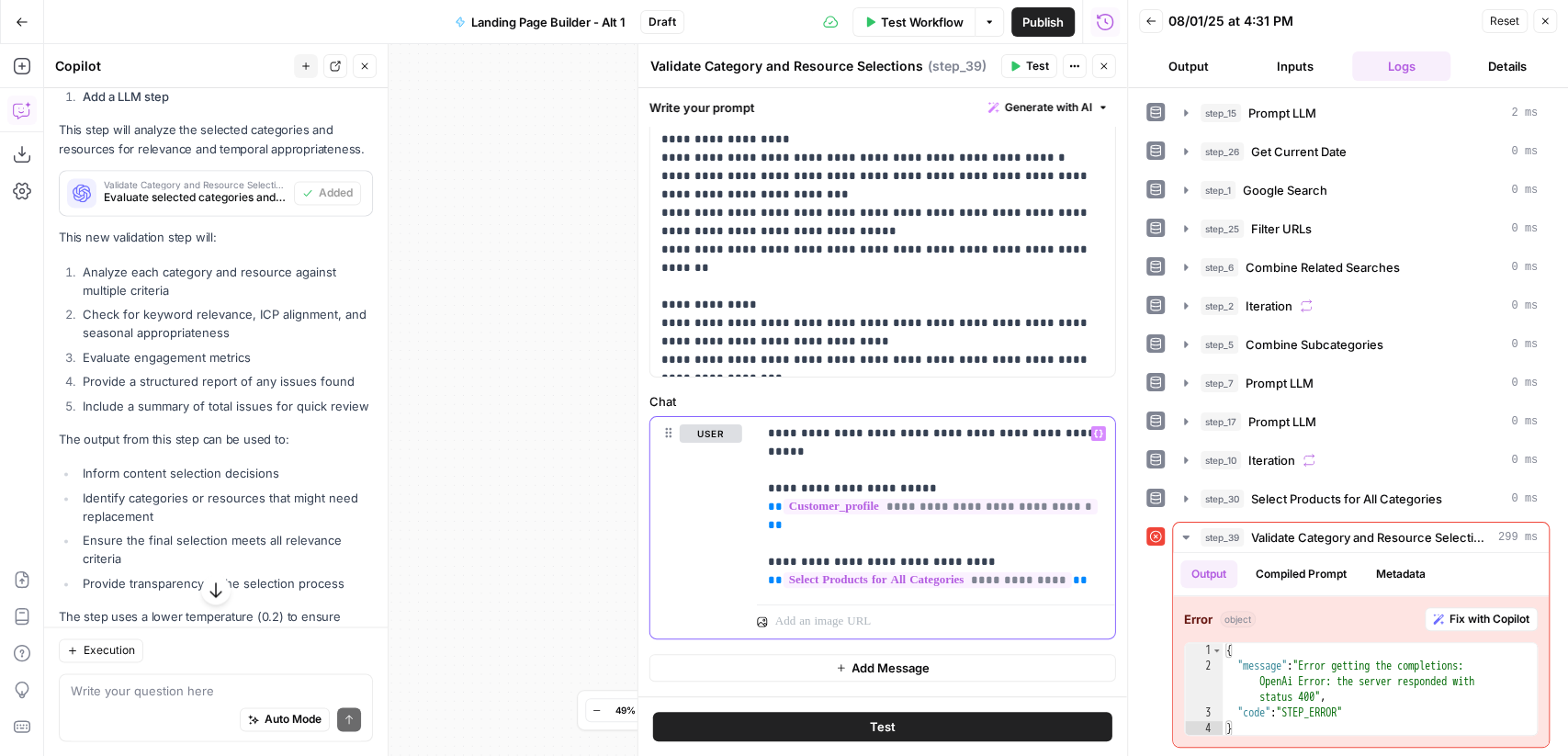 type 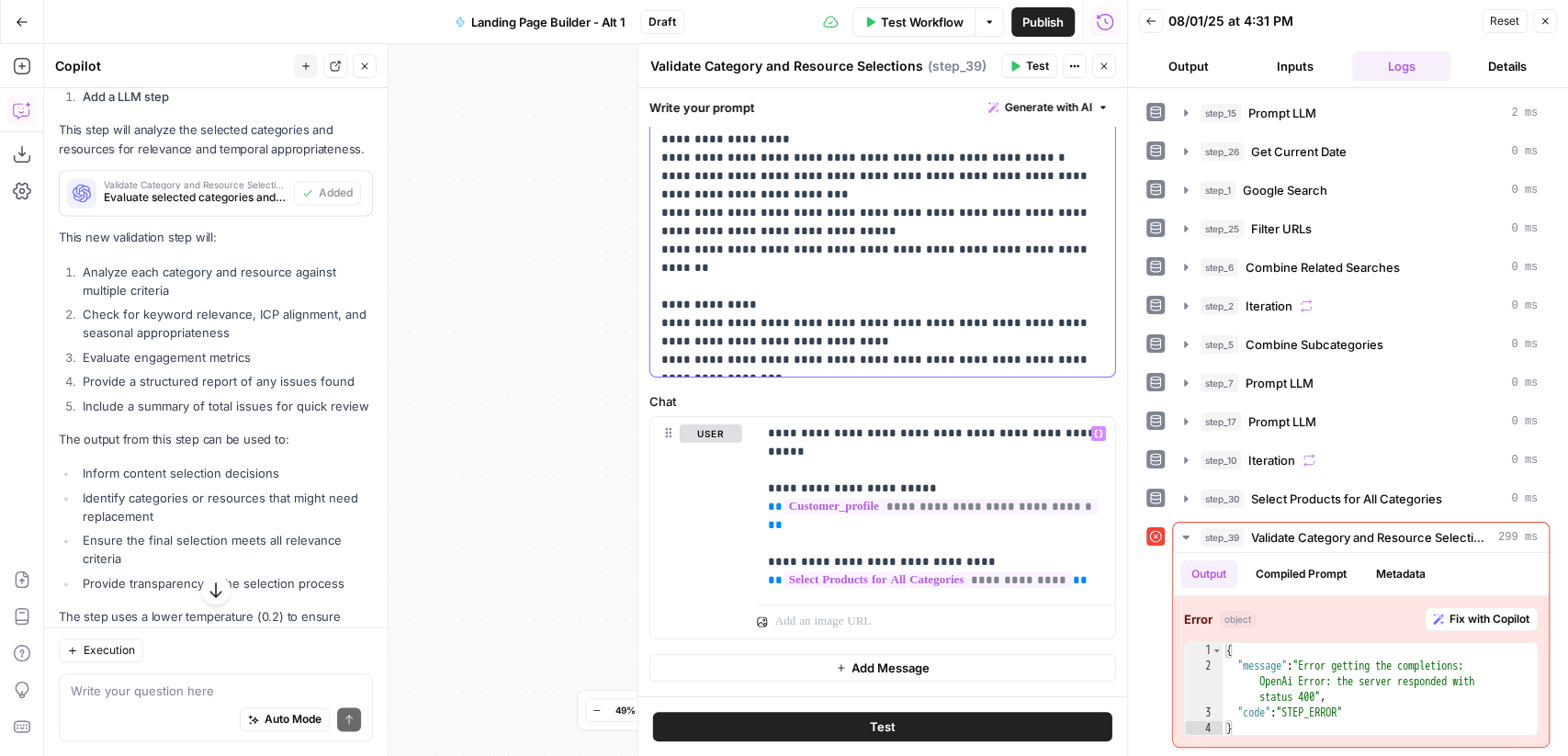click on "**********" at bounding box center (883, -448) 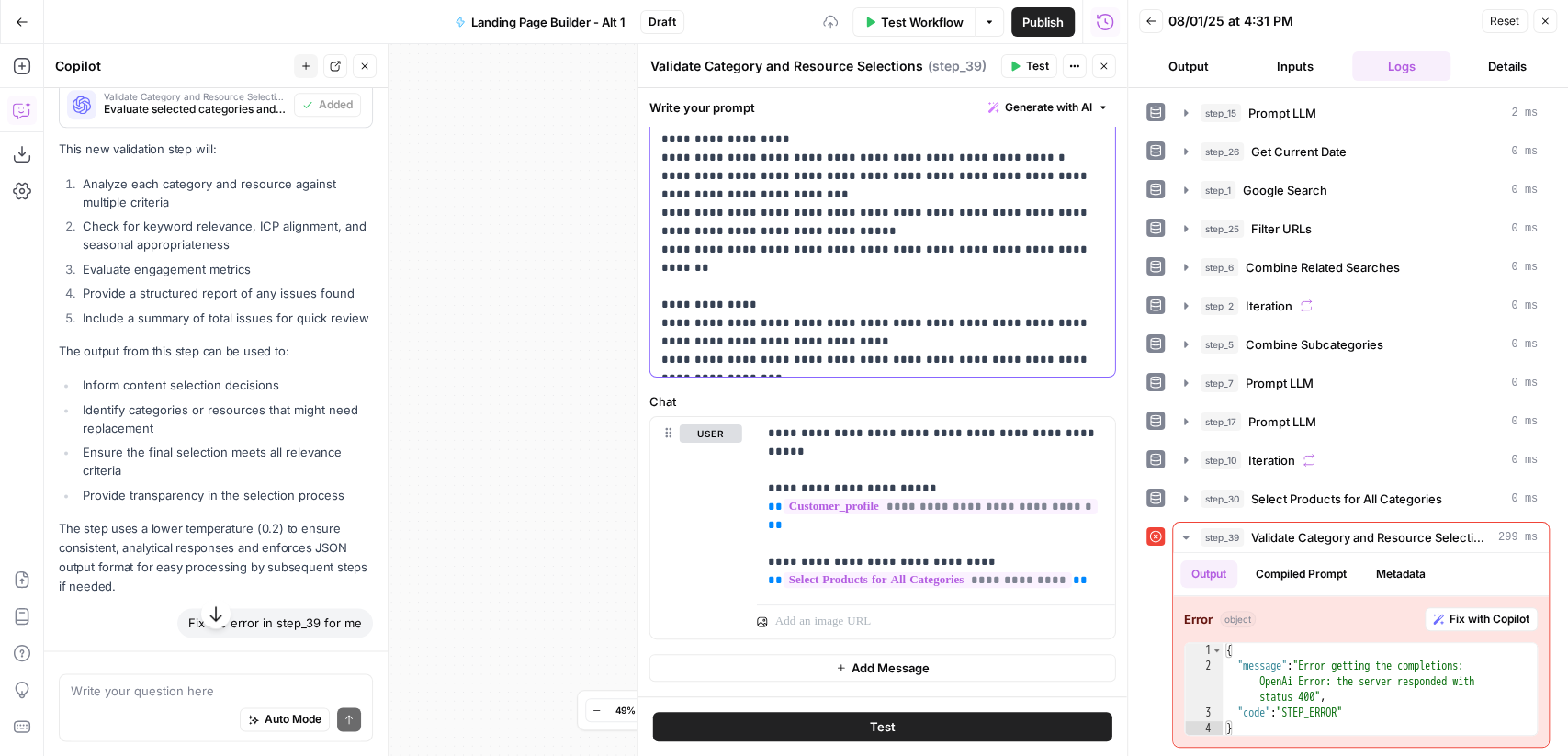 click on "**********" at bounding box center [883, -448] 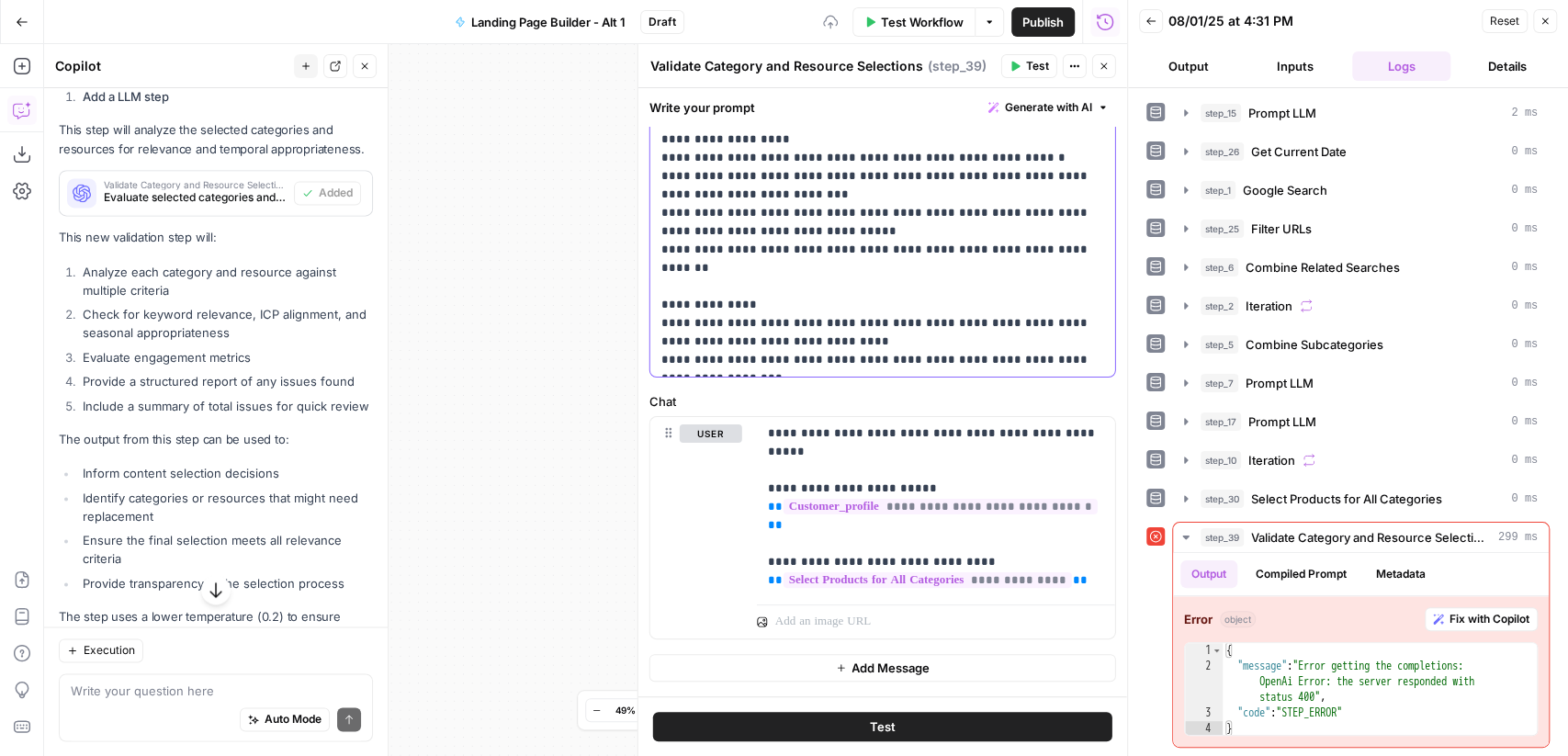click on "**********" at bounding box center [883, -448] 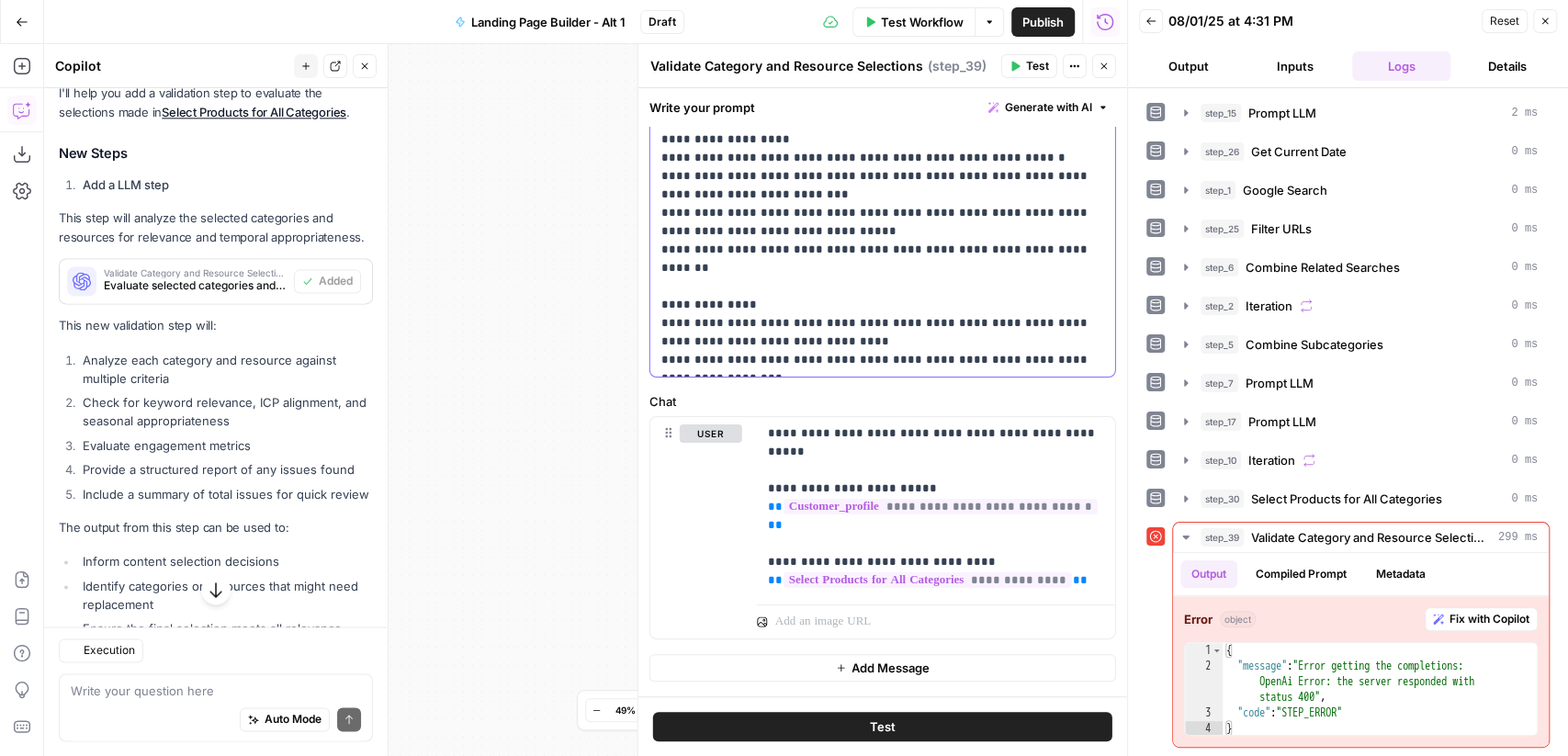 scroll, scrollTop: 1689, scrollLeft: 0, axis: vertical 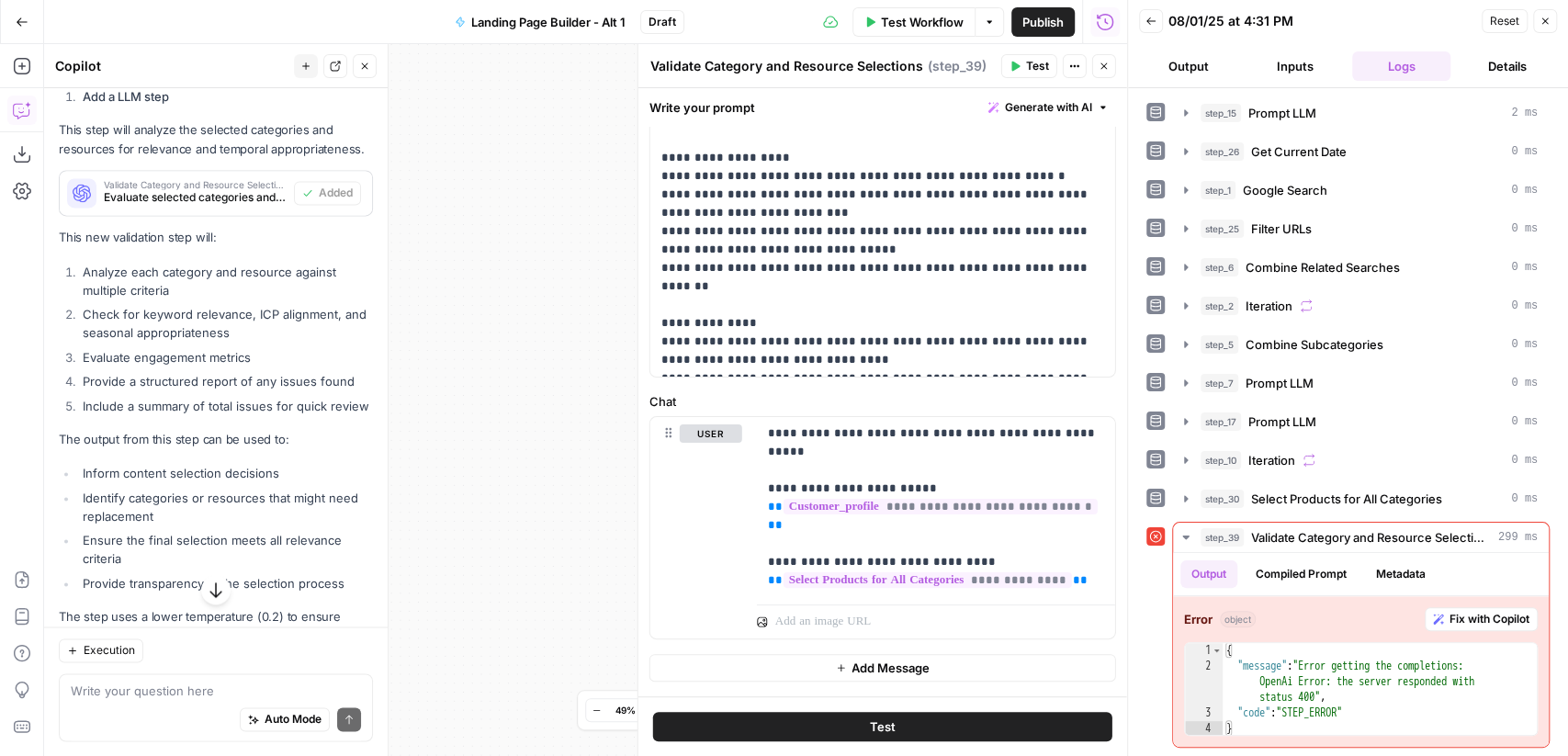 click on "Test" at bounding box center [883, 727] 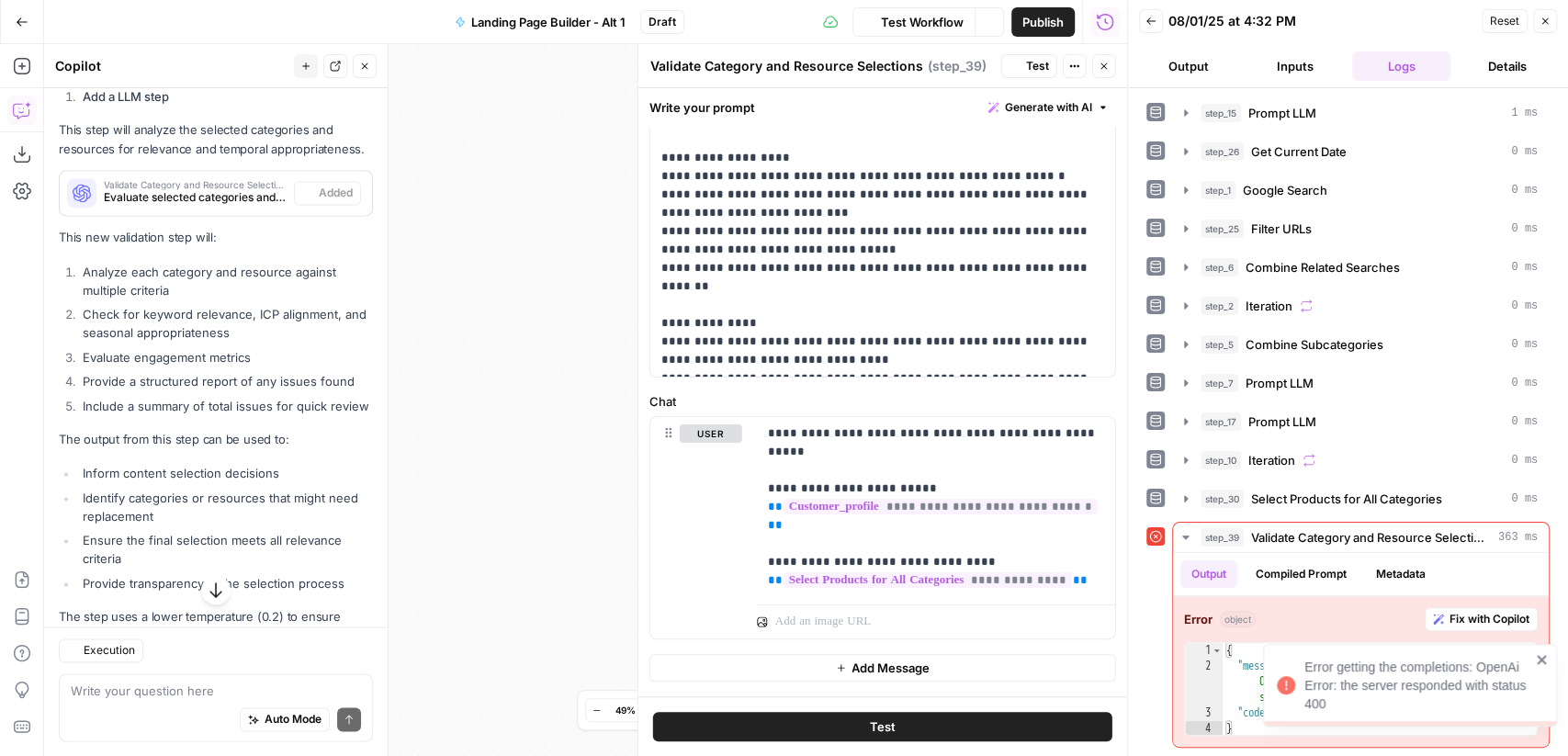 scroll, scrollTop: 1689, scrollLeft: 0, axis: vertical 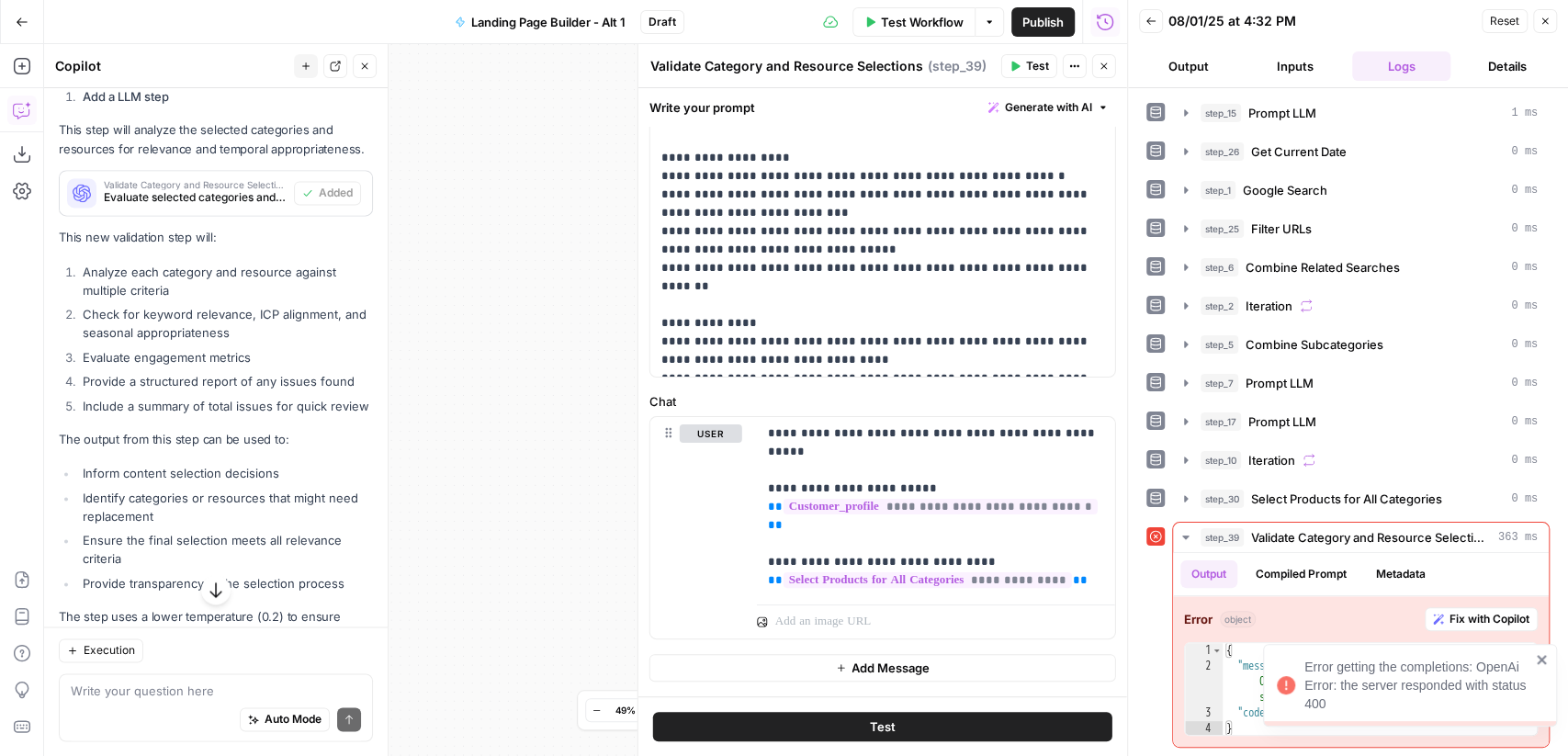 click on "Error getting the completions: OpenAi Error: the server responded with status 400" at bounding box center (1417, 685) 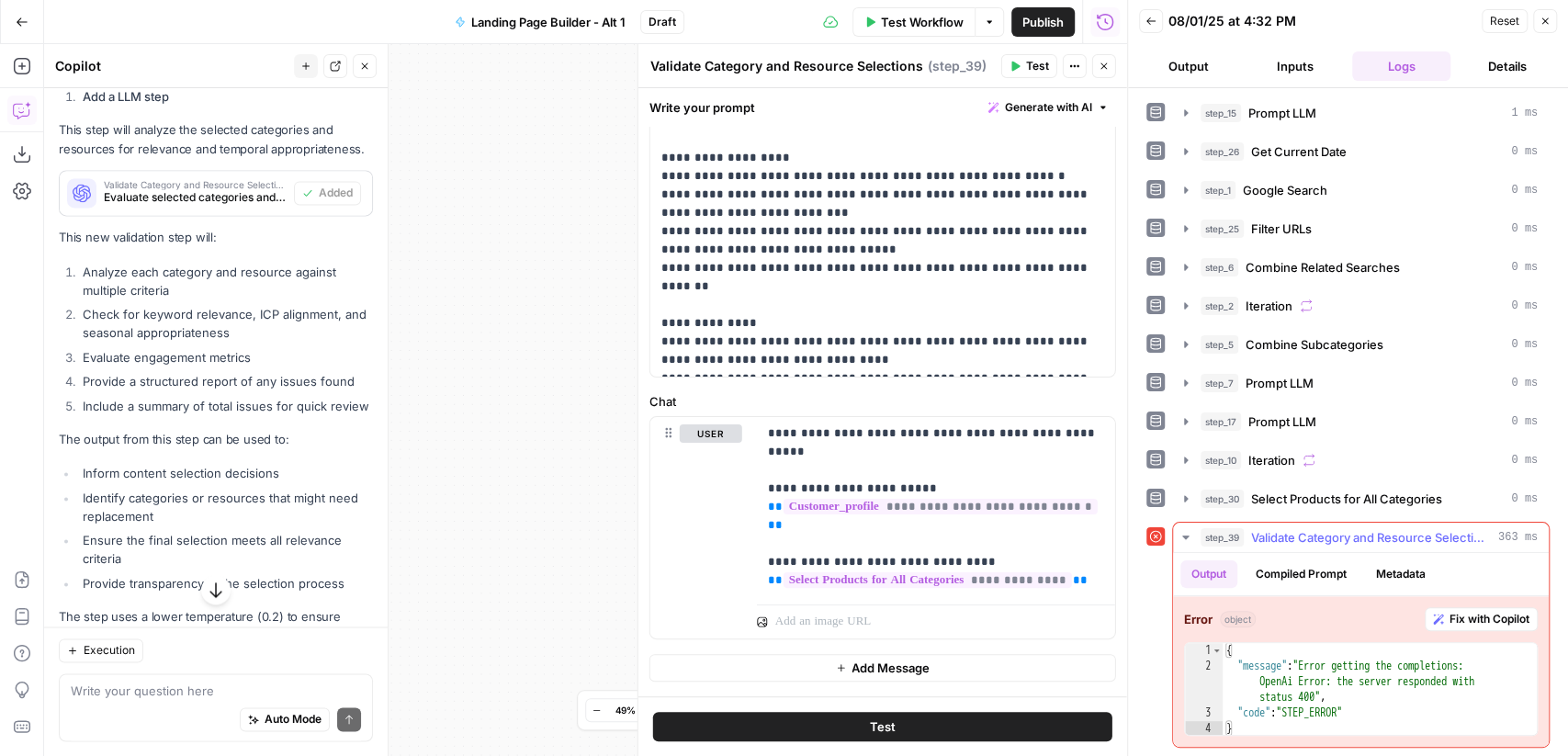 type on "**********" 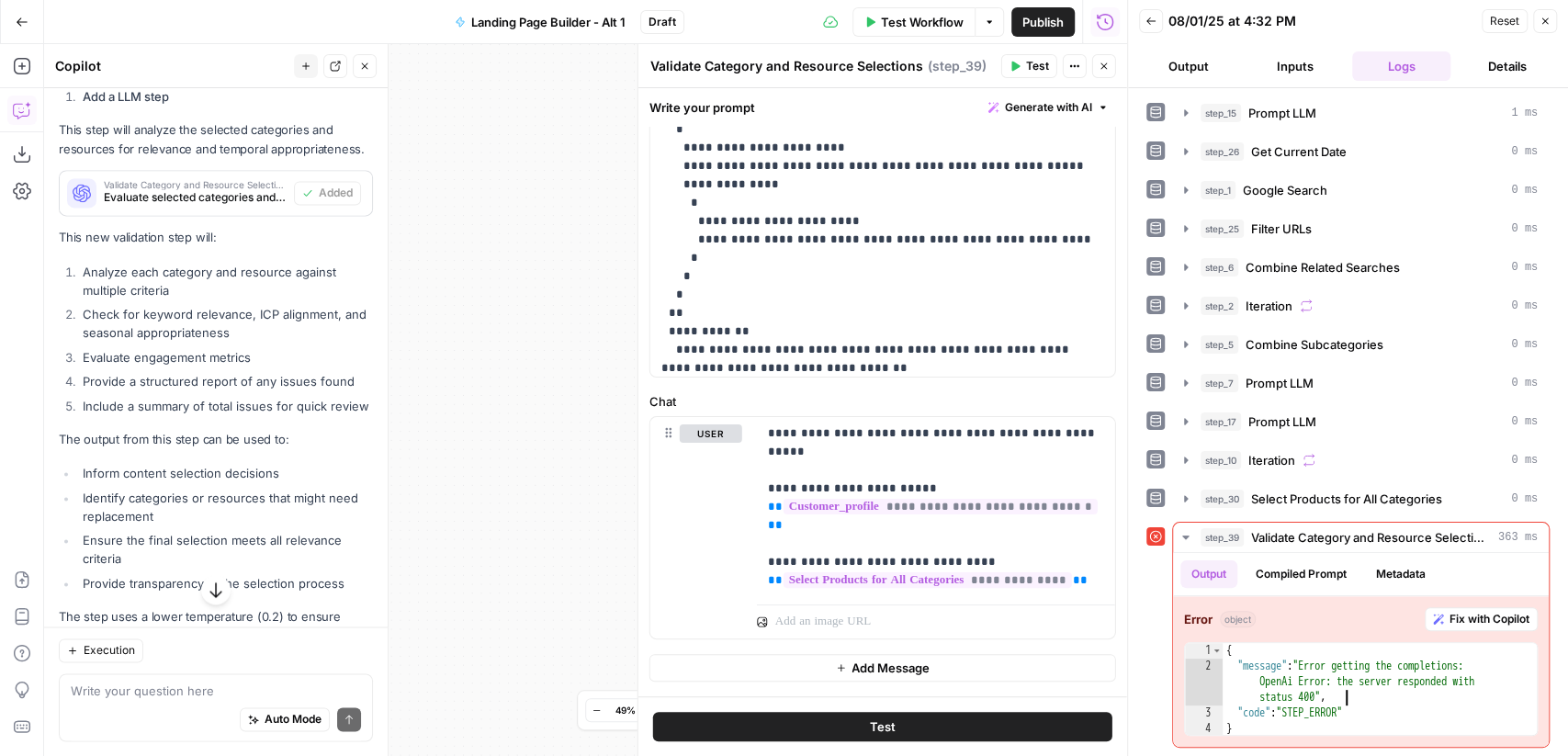 scroll, scrollTop: 0, scrollLeft: 0, axis: both 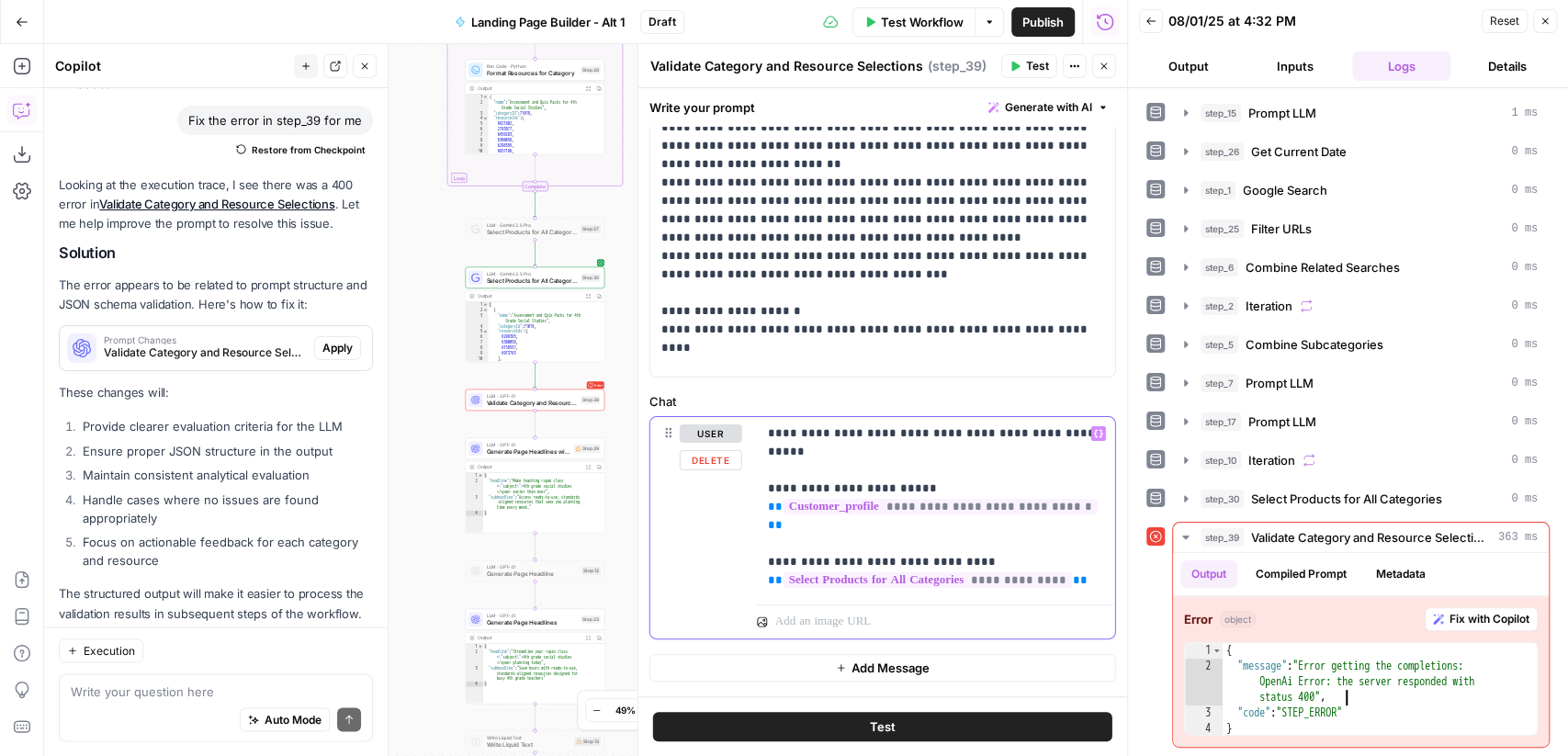 click on "**********" at bounding box center (936, 507) 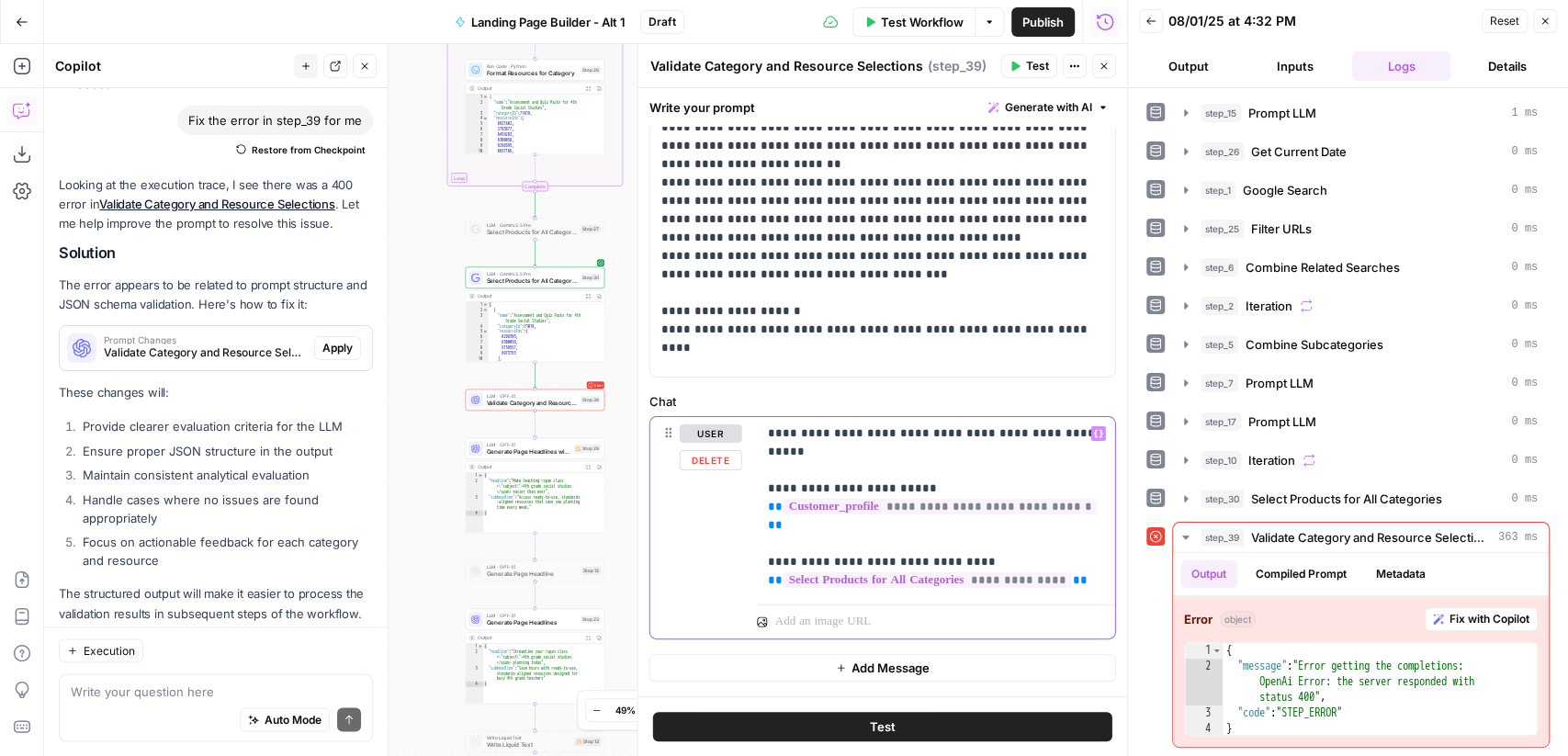 click on "**********" at bounding box center [936, 507] 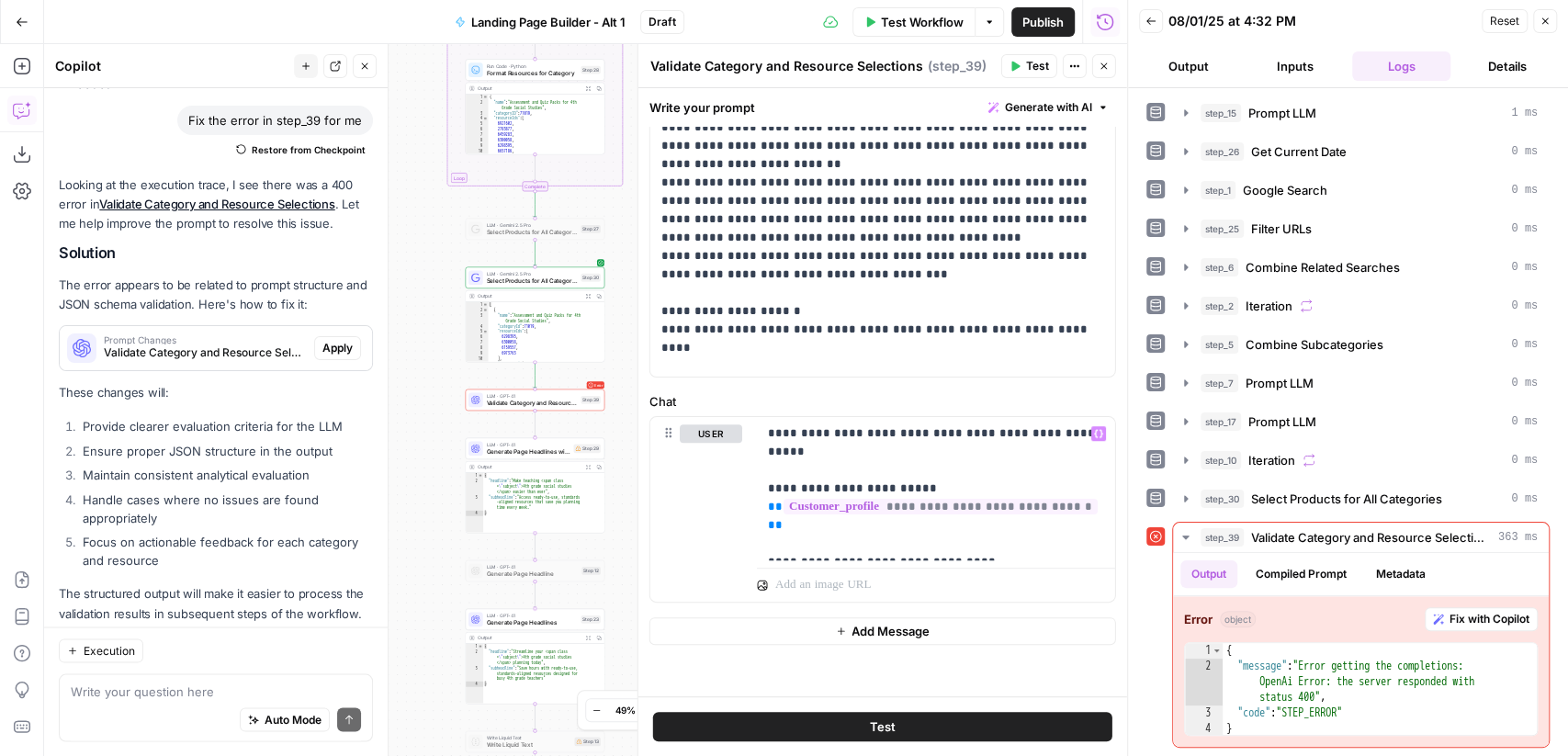 click 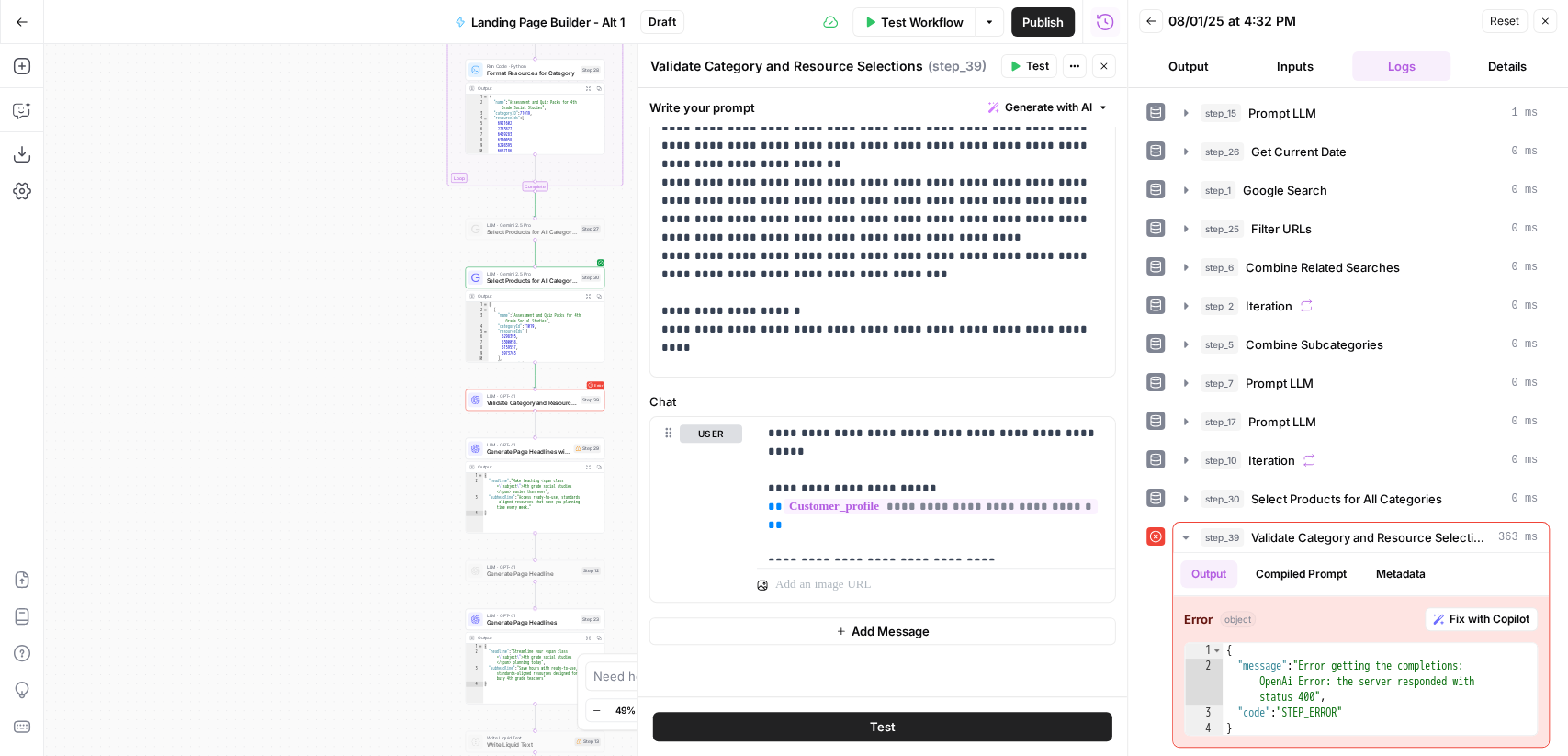 click on "Test" at bounding box center [1037, 66] 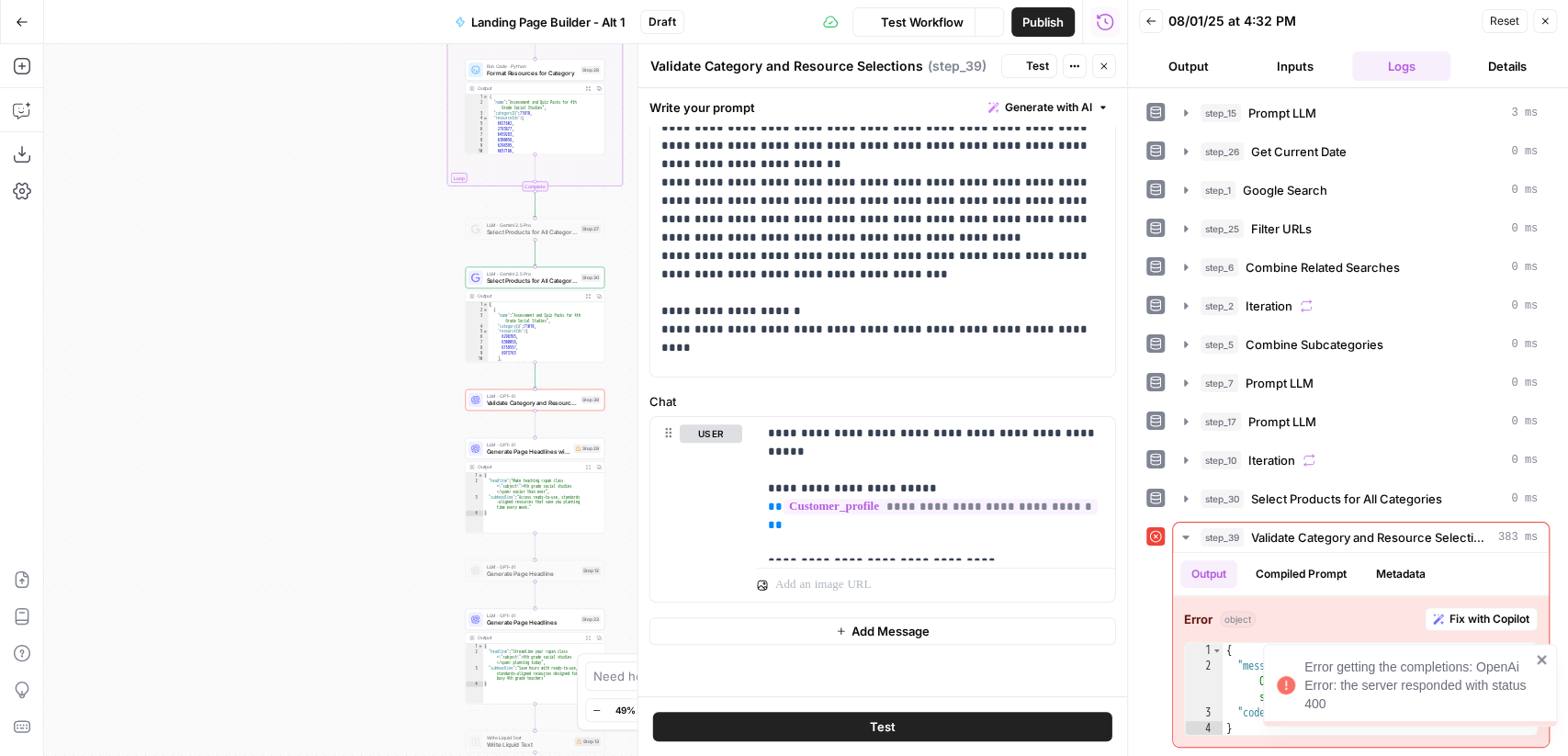 click on "Fix with Copilot" at bounding box center [1489, 619] 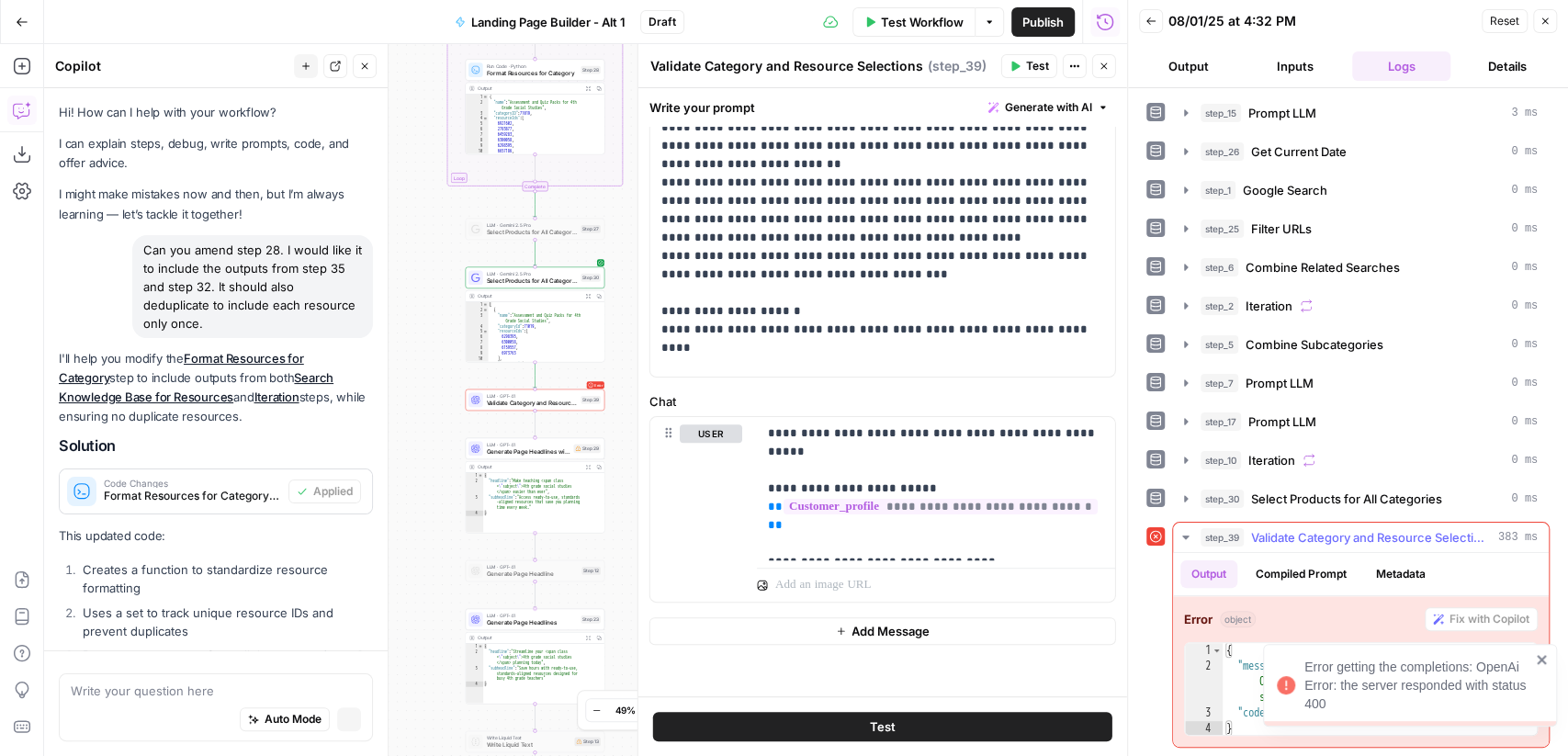 scroll, scrollTop: 2166, scrollLeft: 0, axis: vertical 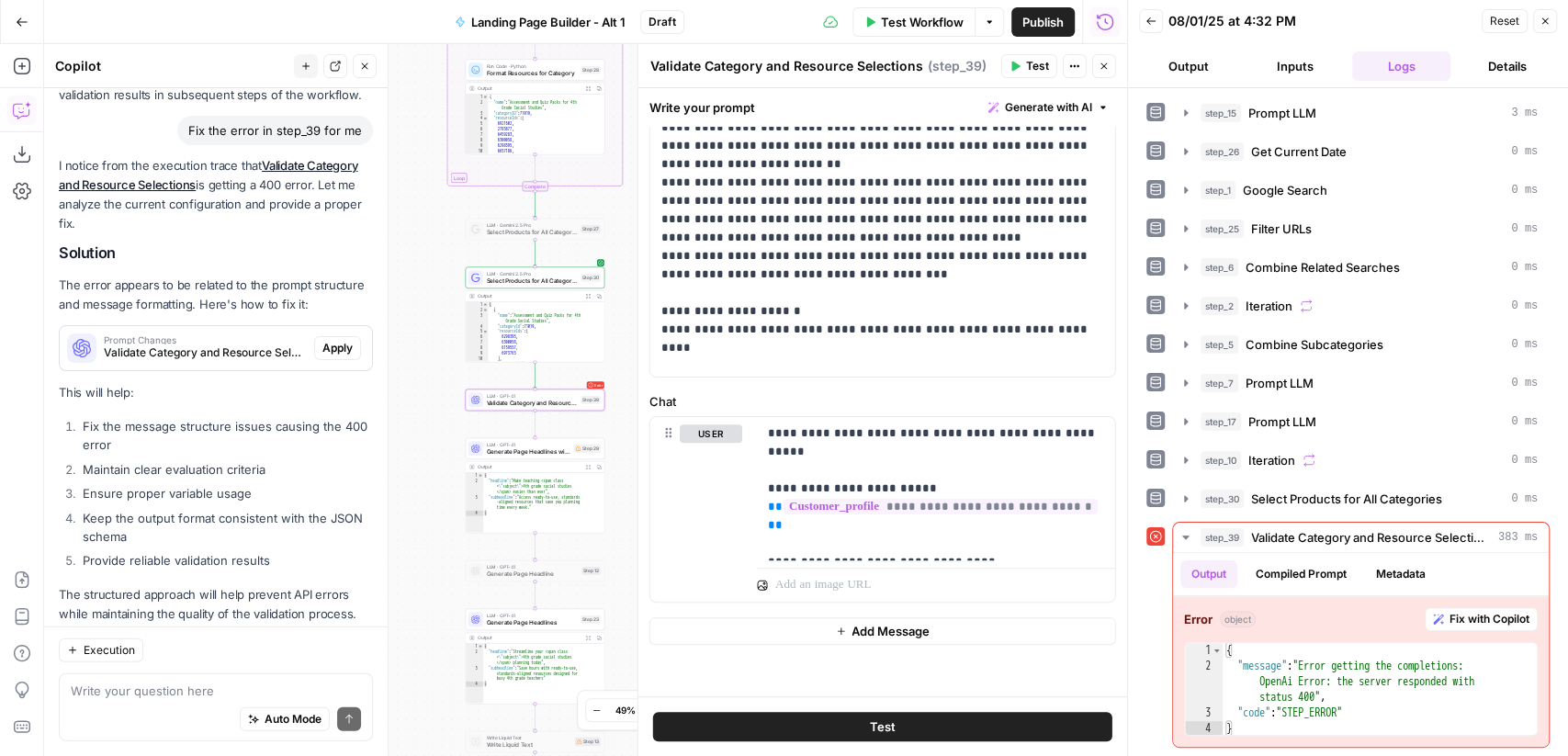 click on "Apply" at bounding box center [337, 348] 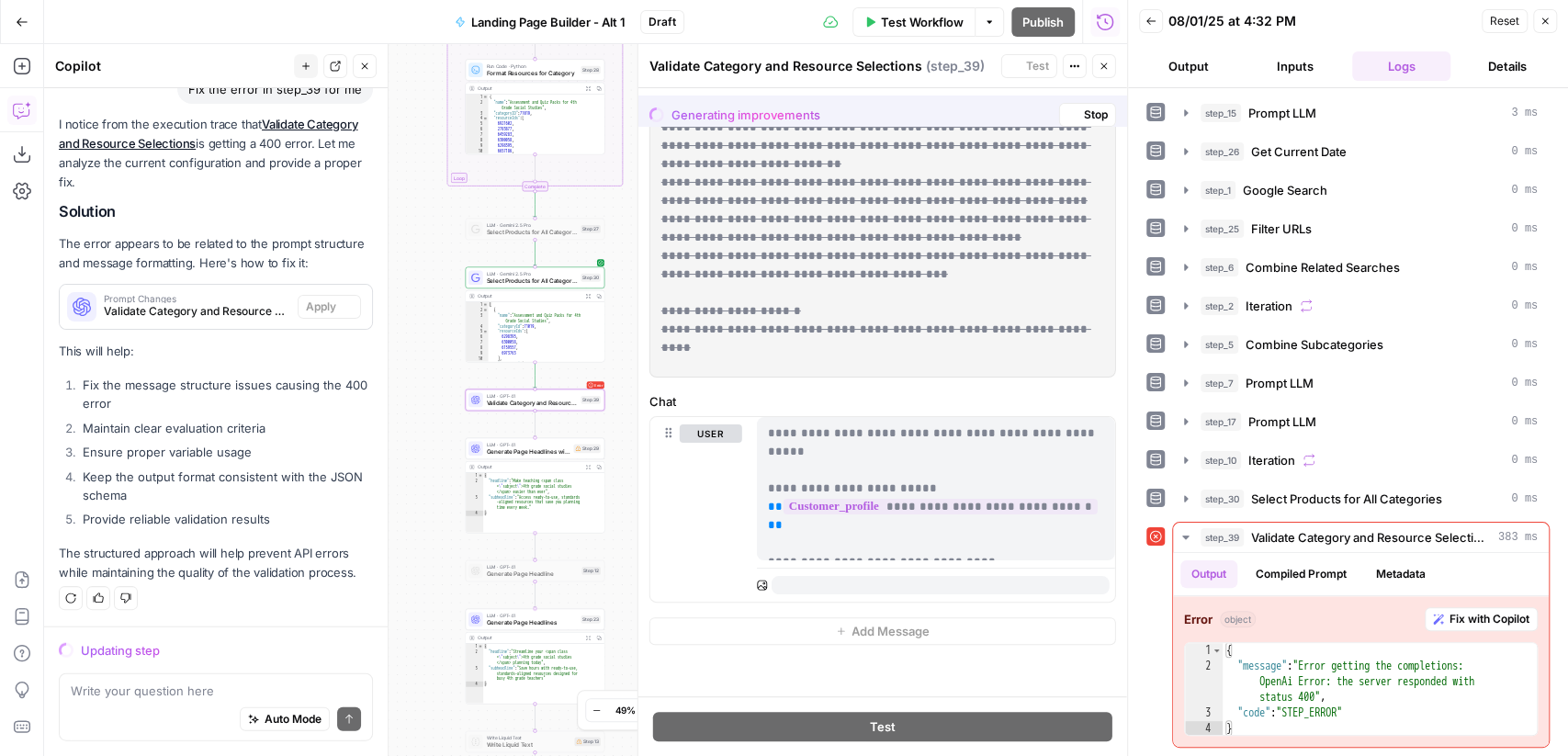 scroll, scrollTop: 2682, scrollLeft: 0, axis: vertical 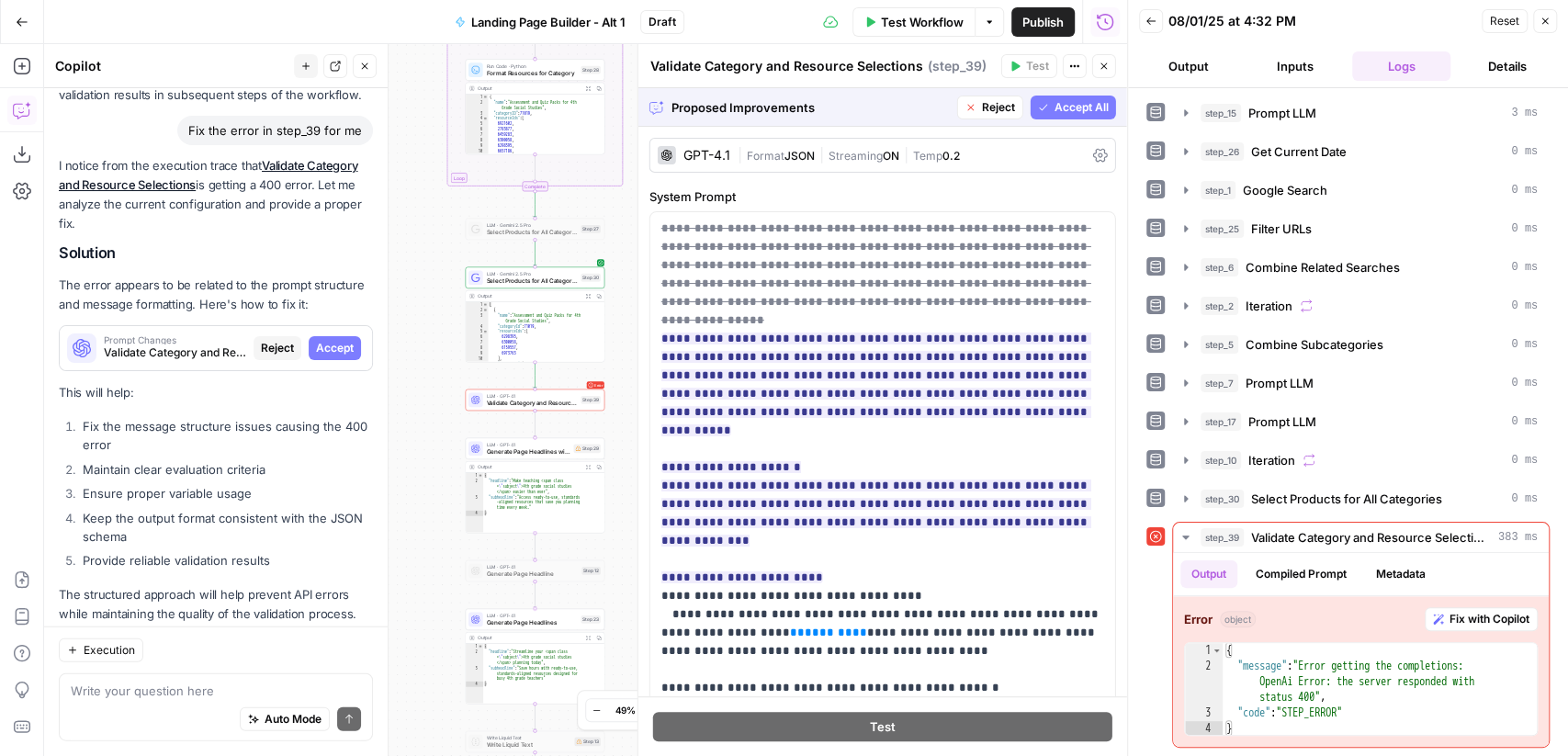 click on "Accept All" at bounding box center (1081, 107) 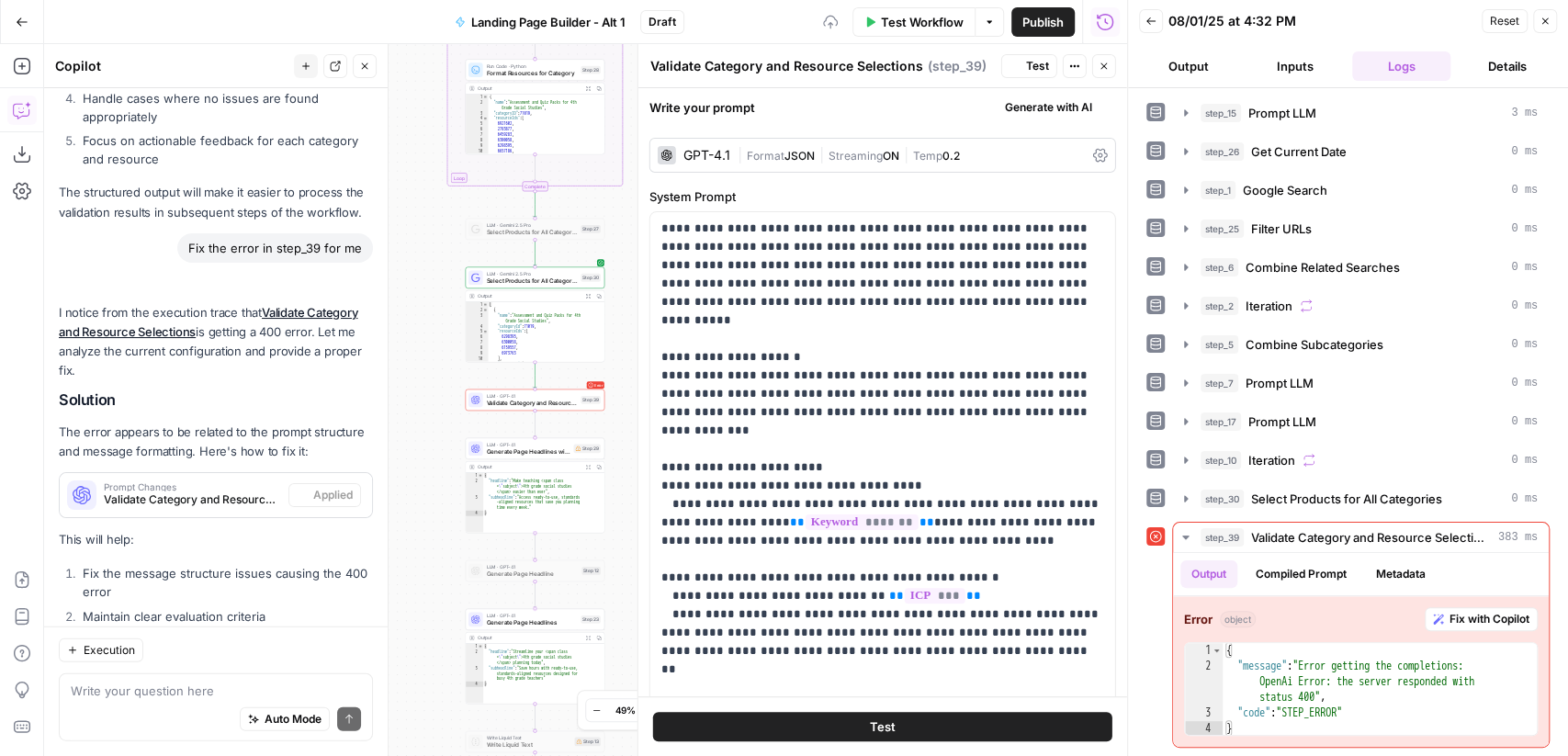 scroll, scrollTop: 2828, scrollLeft: 0, axis: vertical 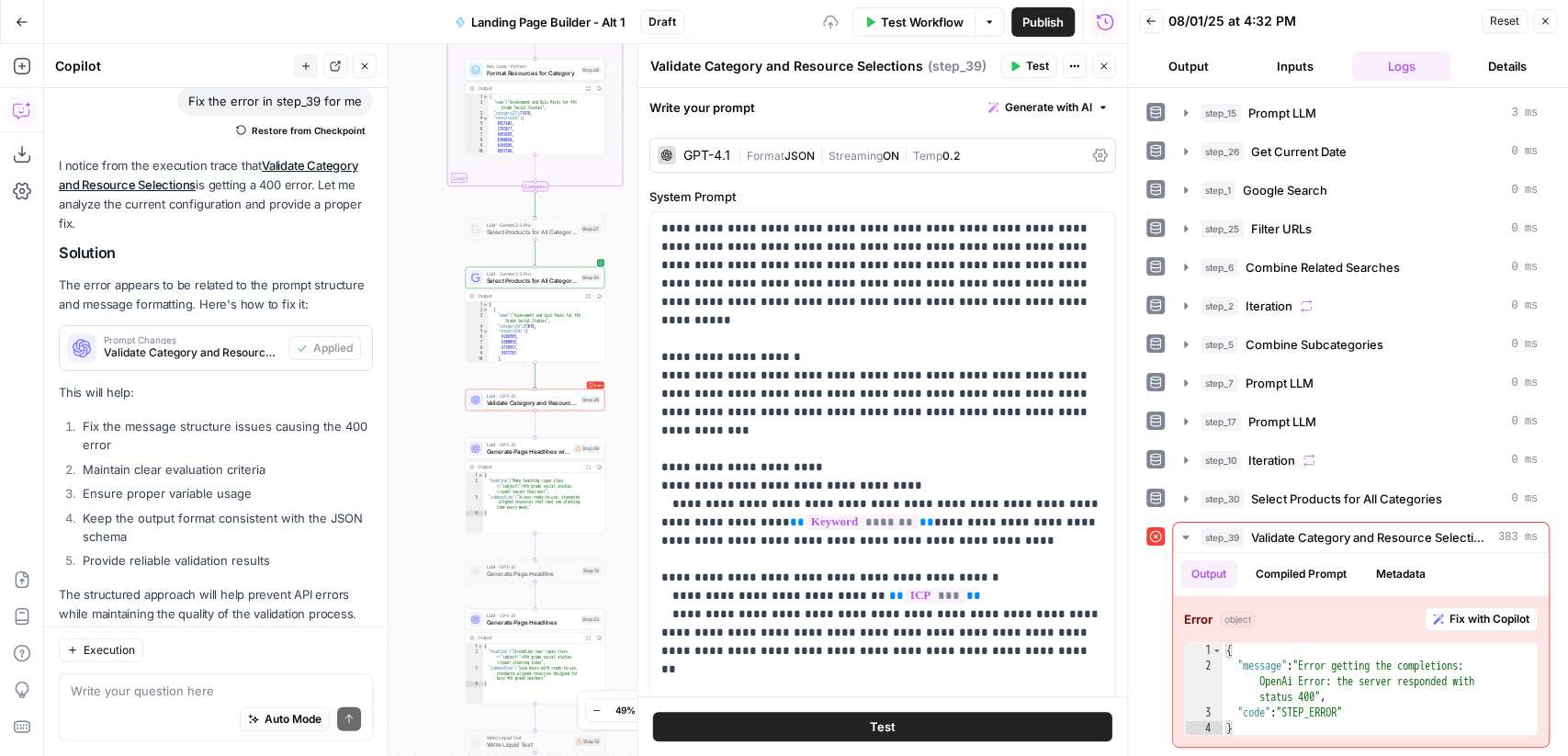 click on "Test" at bounding box center (1029, 66) 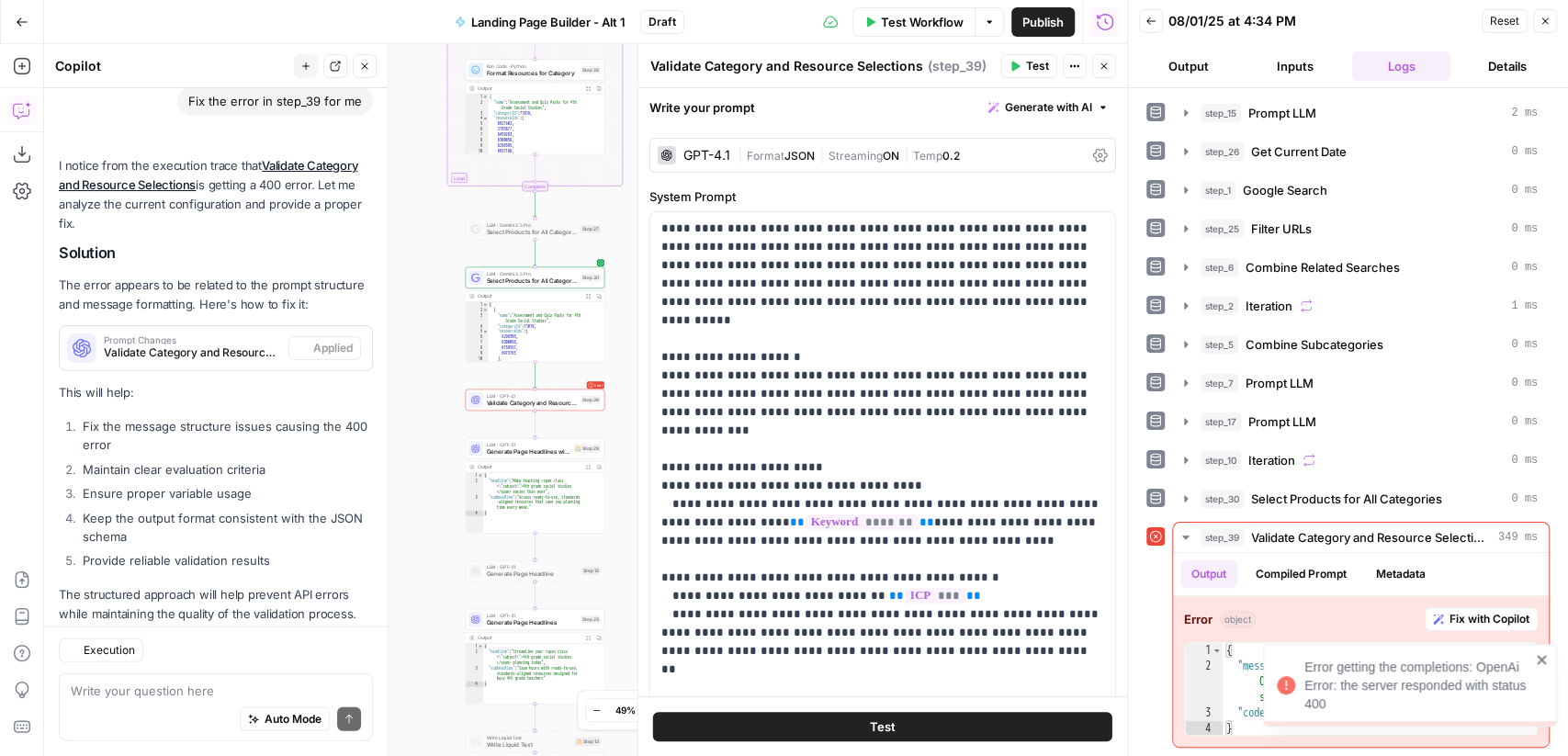 scroll, scrollTop: 2828, scrollLeft: 0, axis: vertical 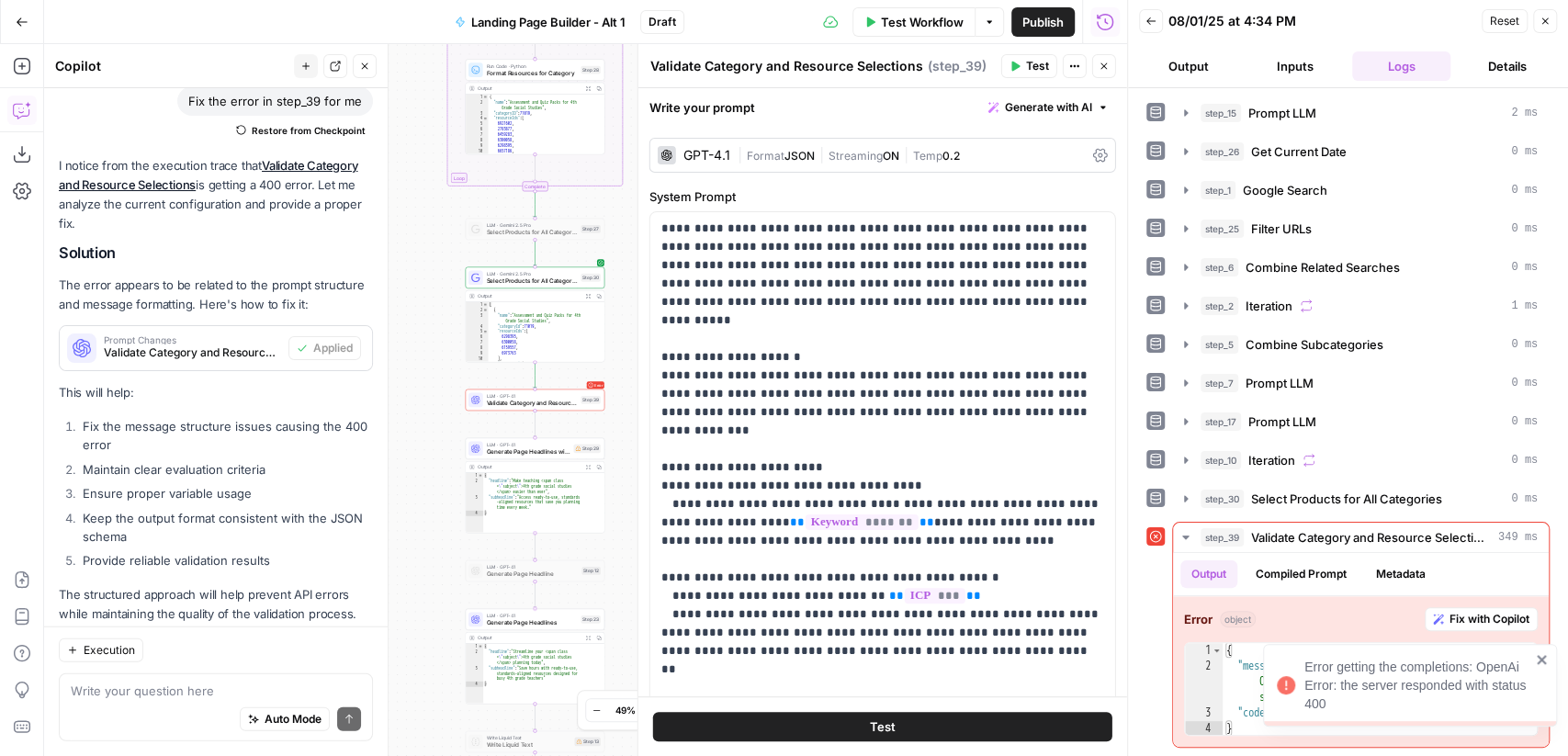 click on "Error getting the completions: OpenAi Error: the server responded with status 400" at bounding box center [1410, 685] 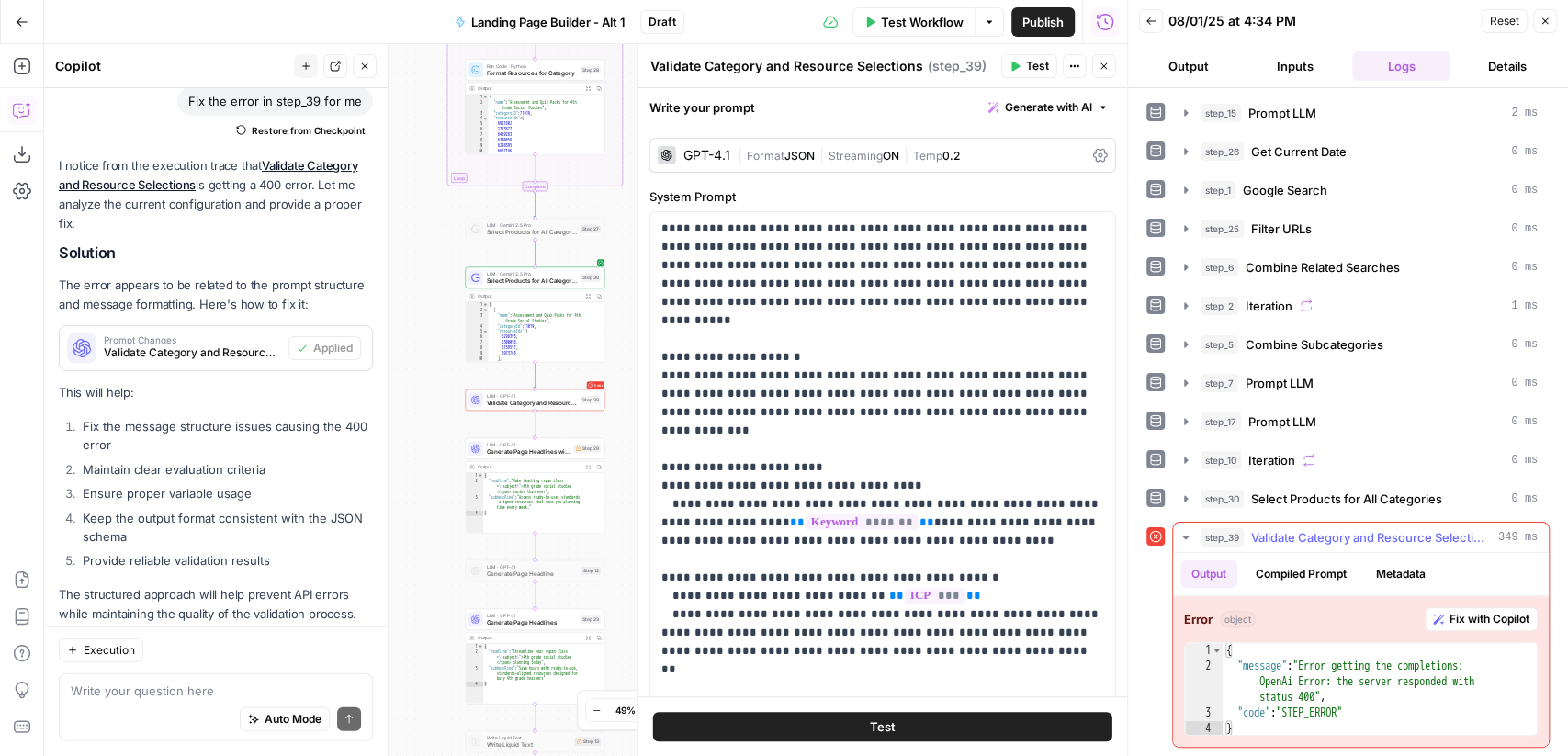 click on "Fix with Copilot" at bounding box center (1489, 619) 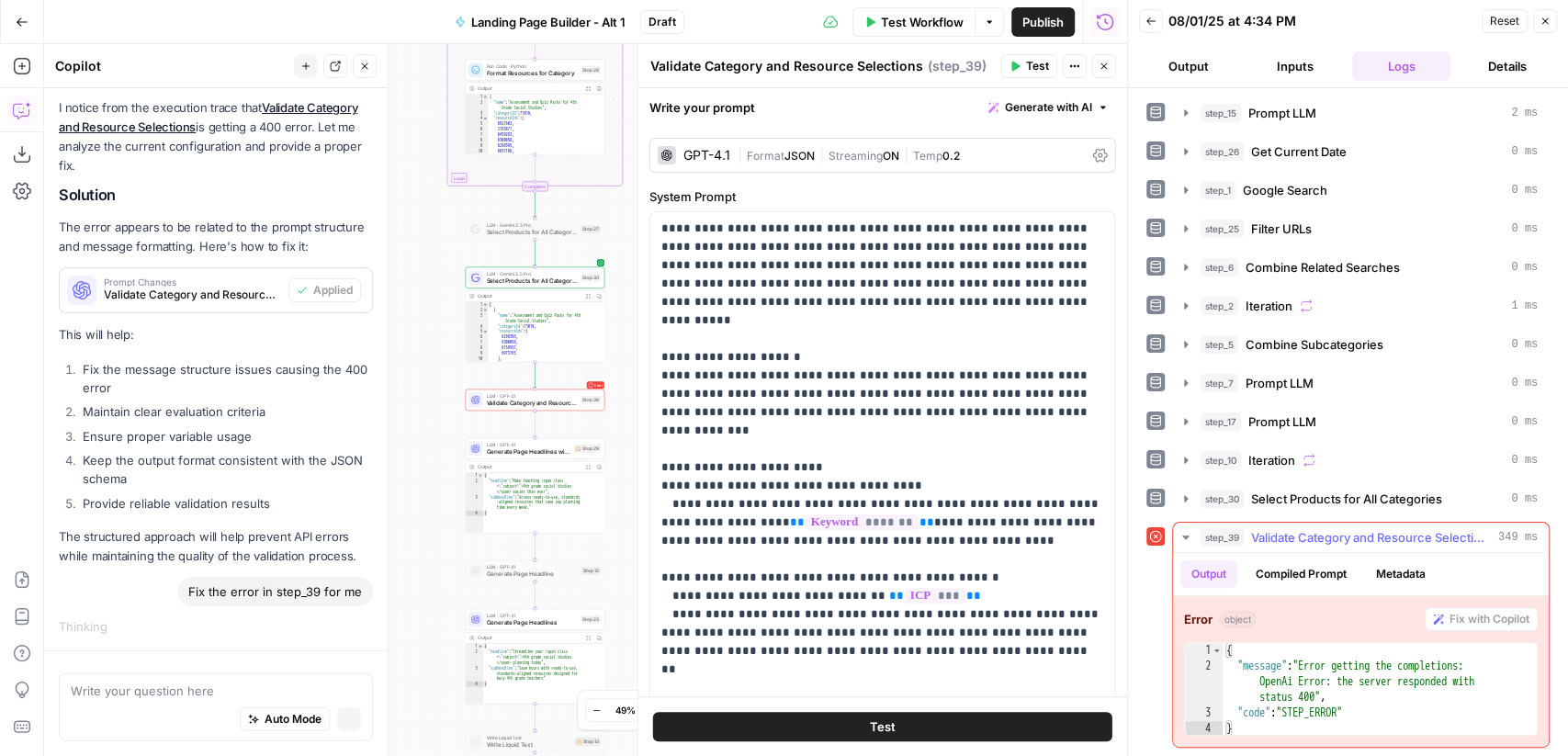 scroll, scrollTop: 2685, scrollLeft: 0, axis: vertical 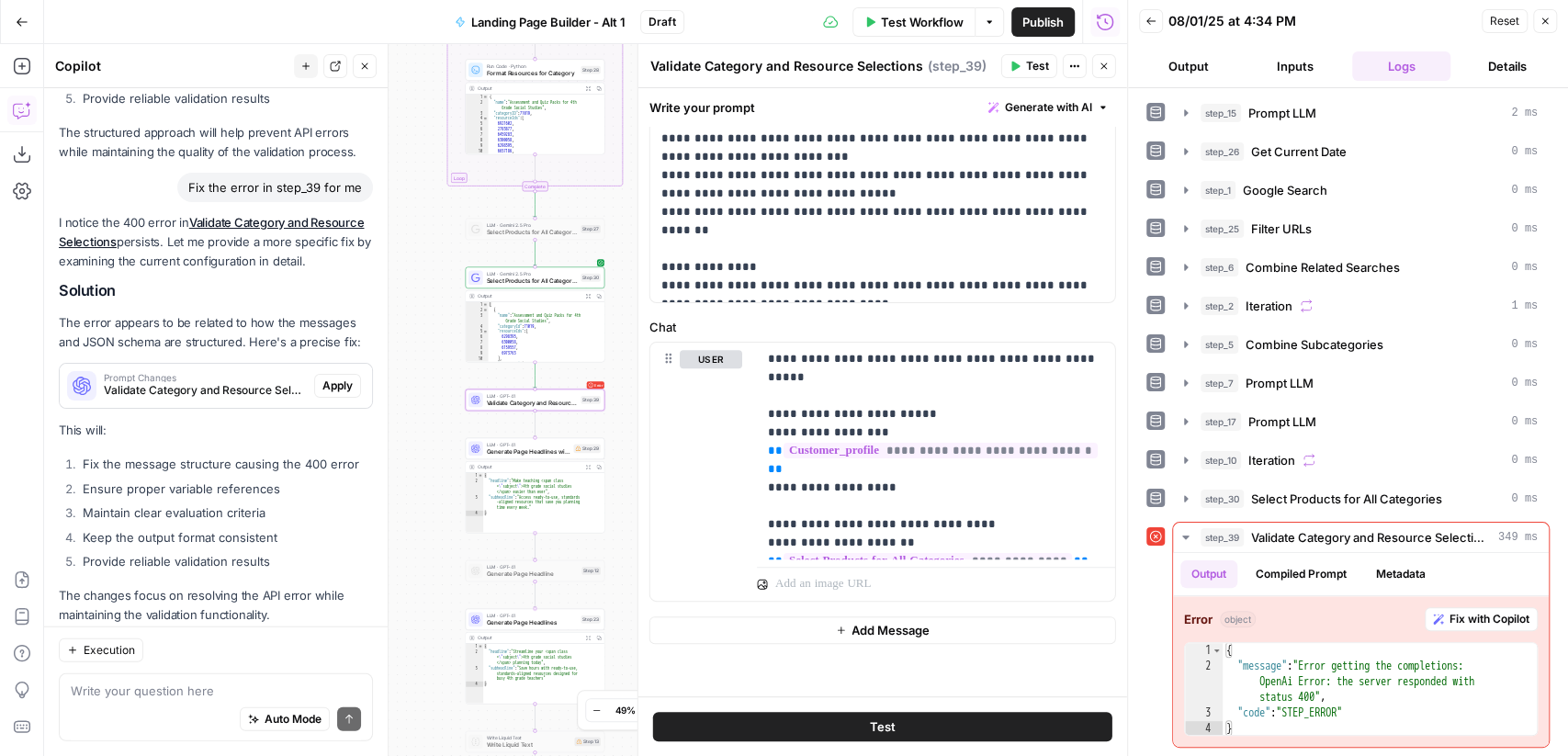 click on "Apply" at bounding box center (337, 386) 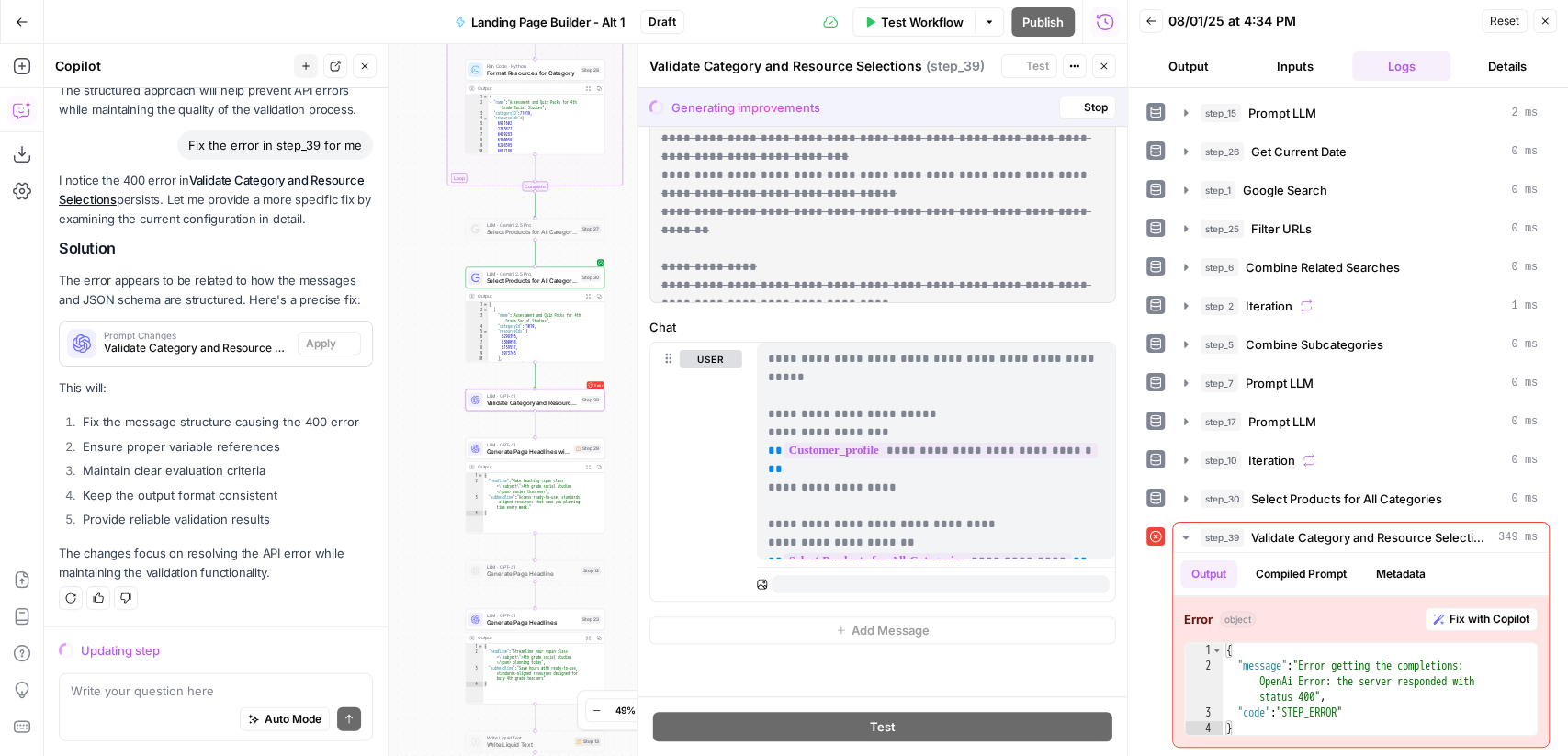 scroll, scrollTop: 3144, scrollLeft: 0, axis: vertical 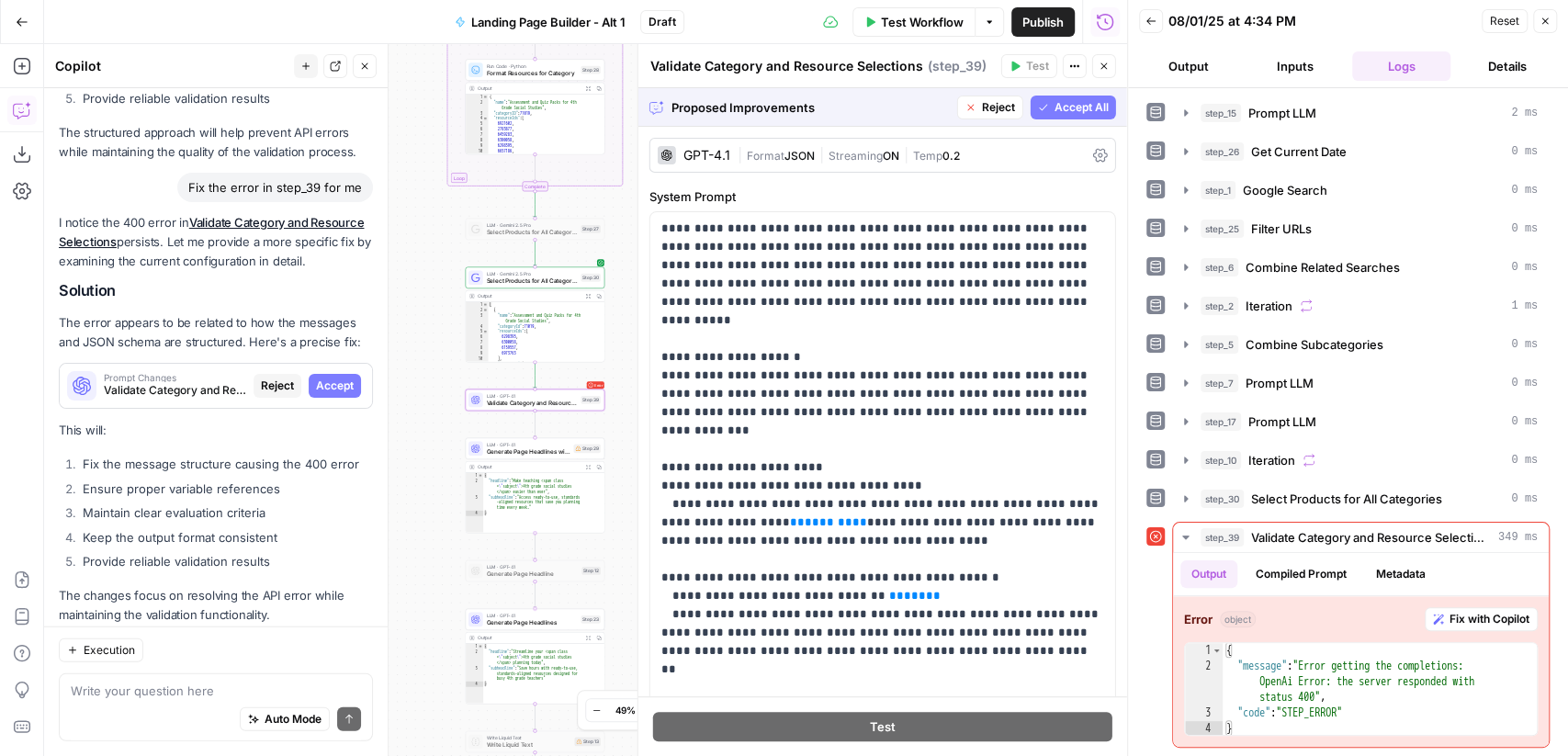 click on "Accept" at bounding box center (334, 386) 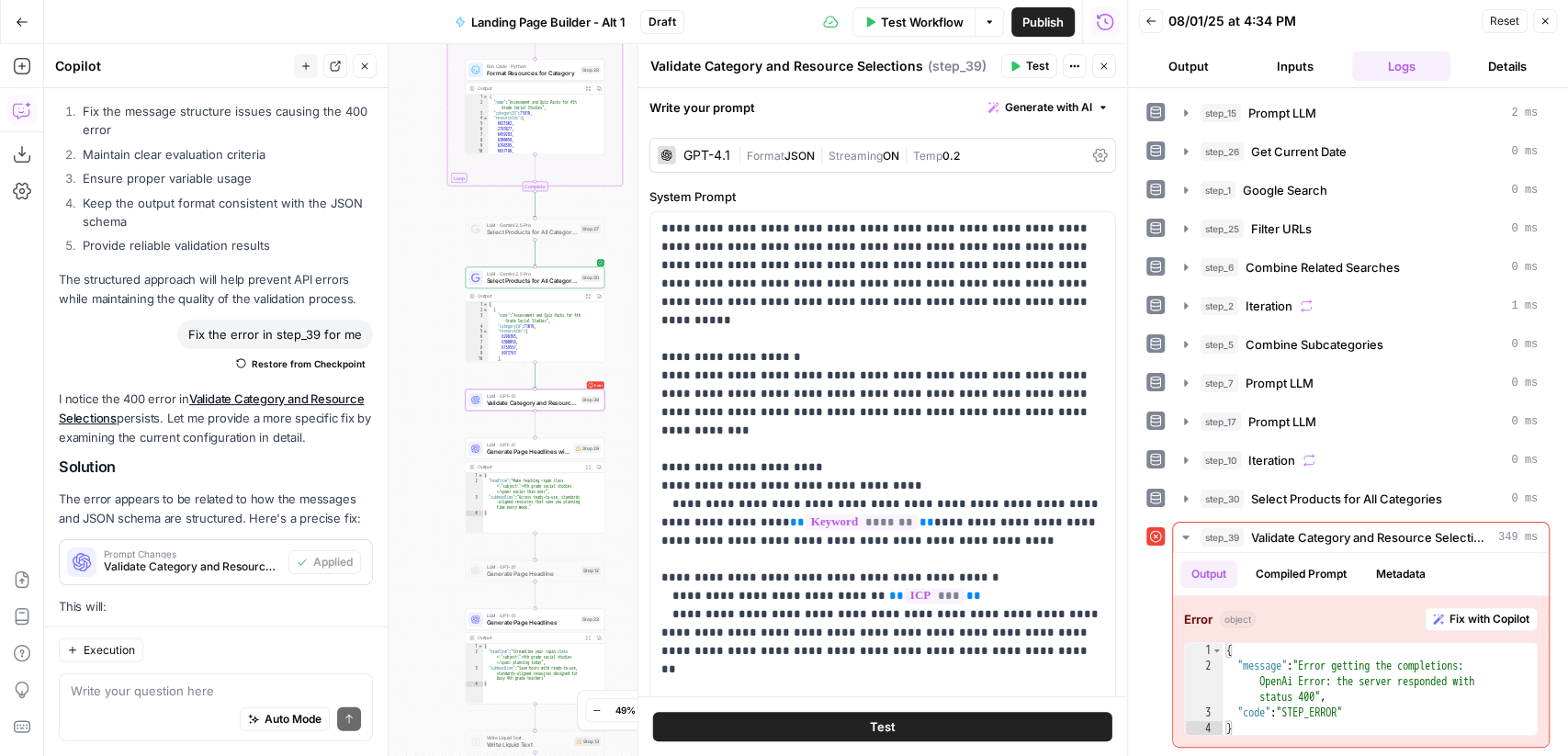 scroll, scrollTop: 3320, scrollLeft: 0, axis: vertical 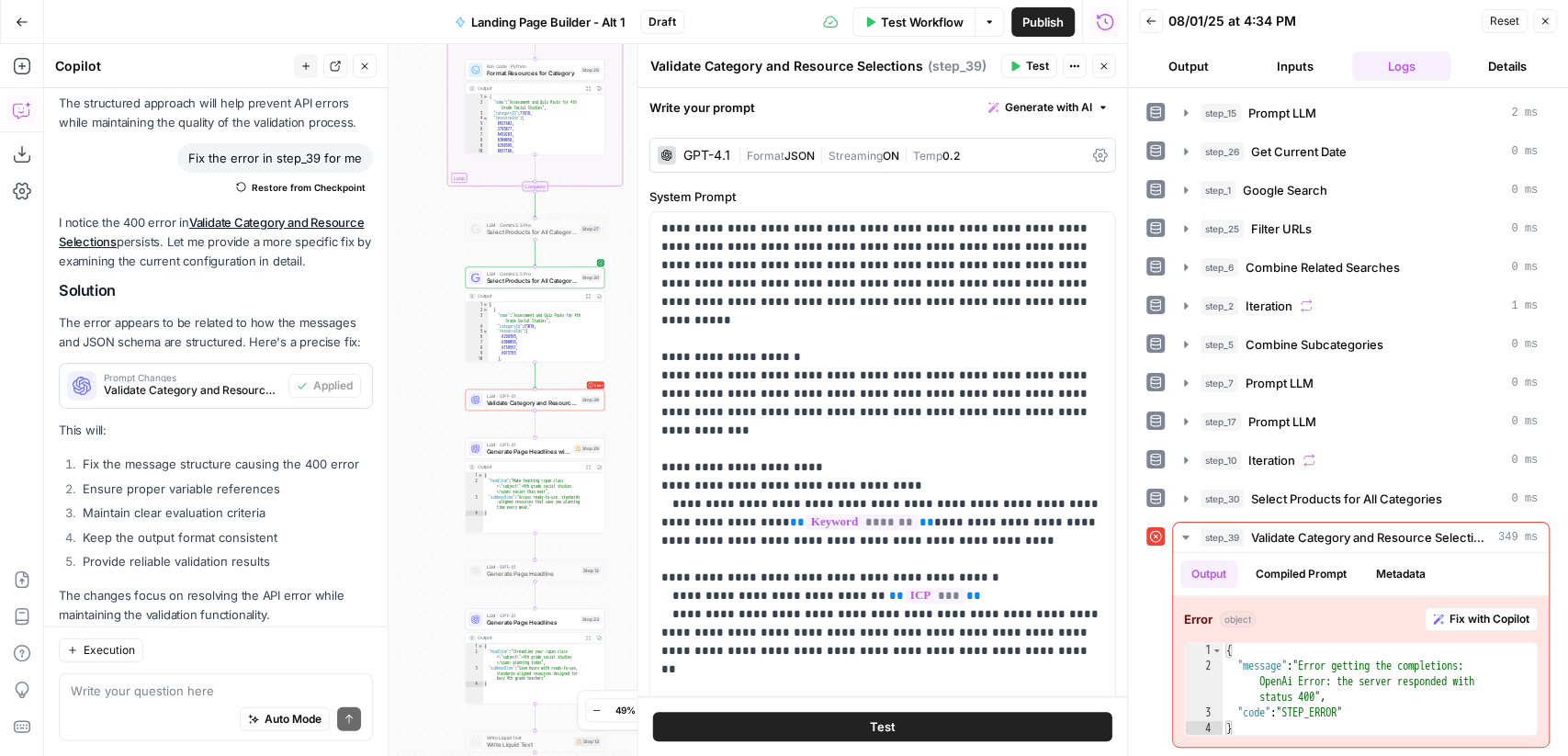 click 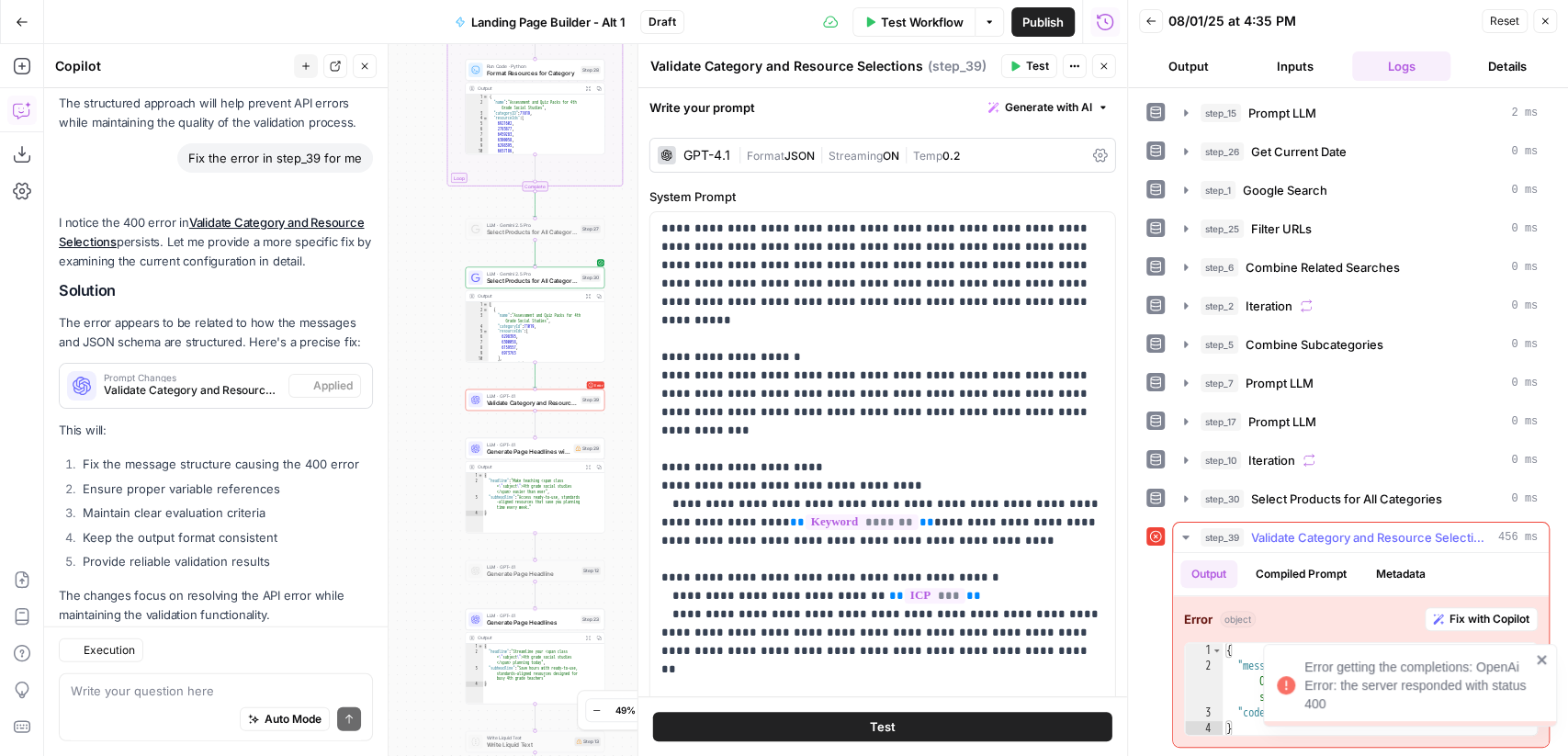 scroll, scrollTop: 0, scrollLeft: 0, axis: both 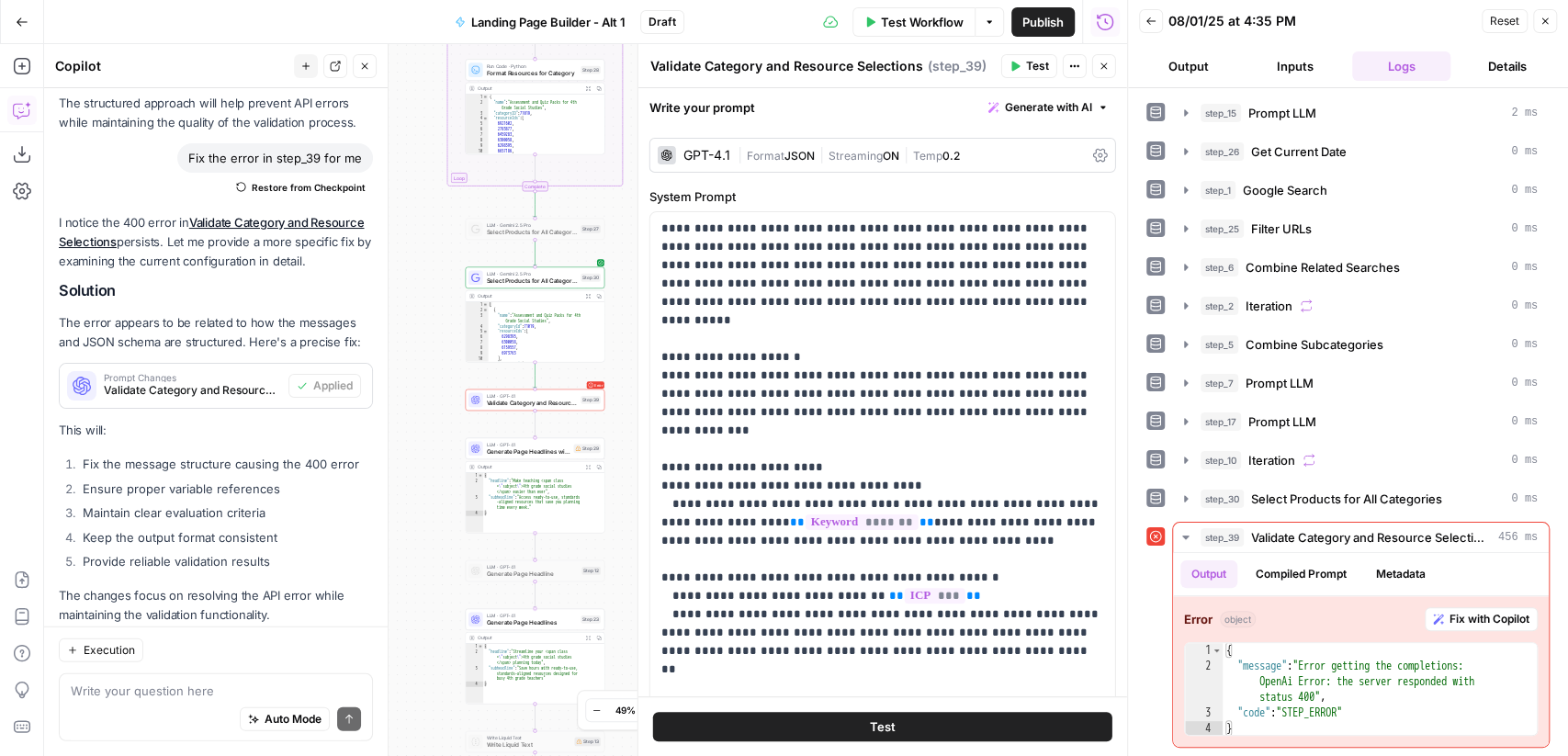 click on "Format" at bounding box center [765, 155] 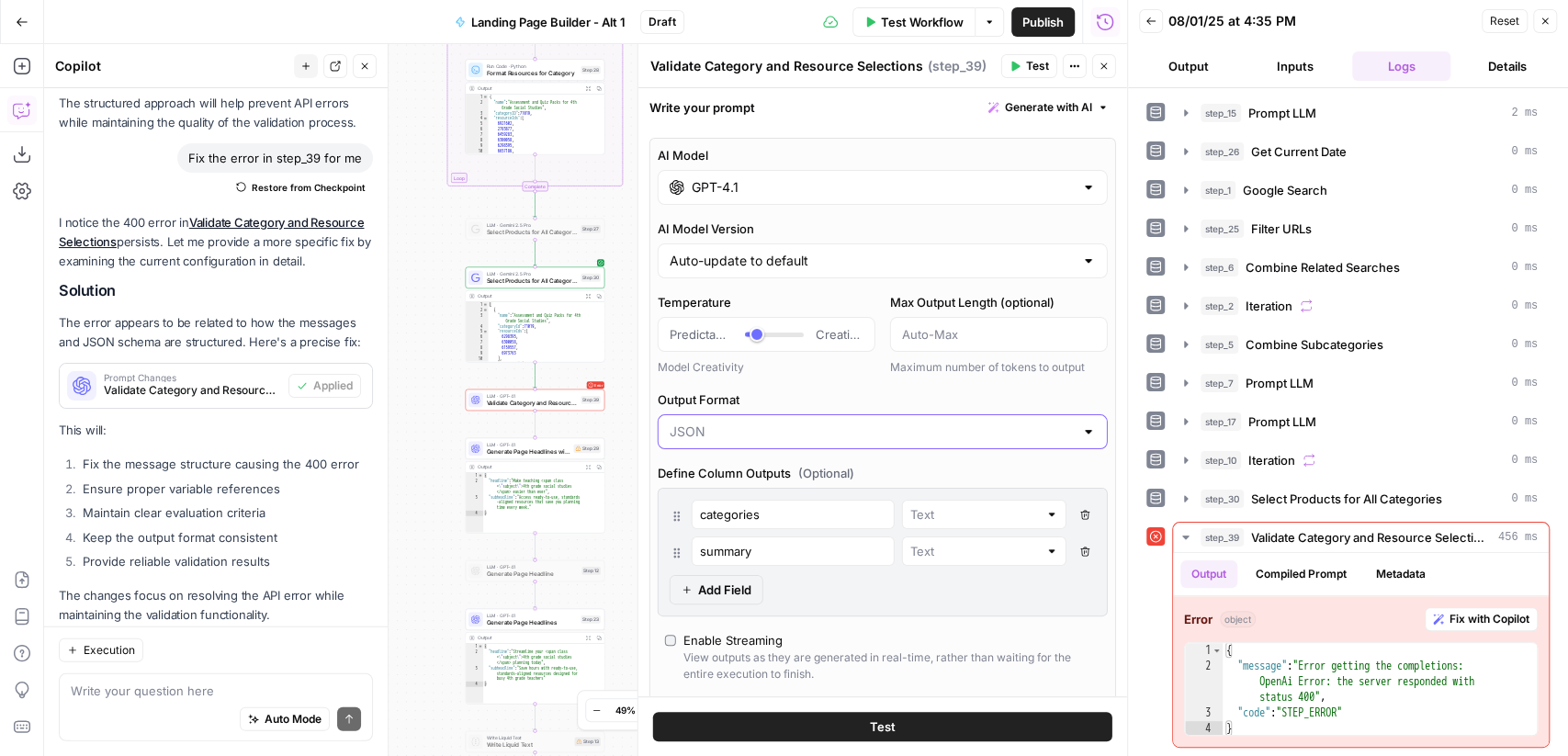 click on "Output Format" at bounding box center [872, 432] 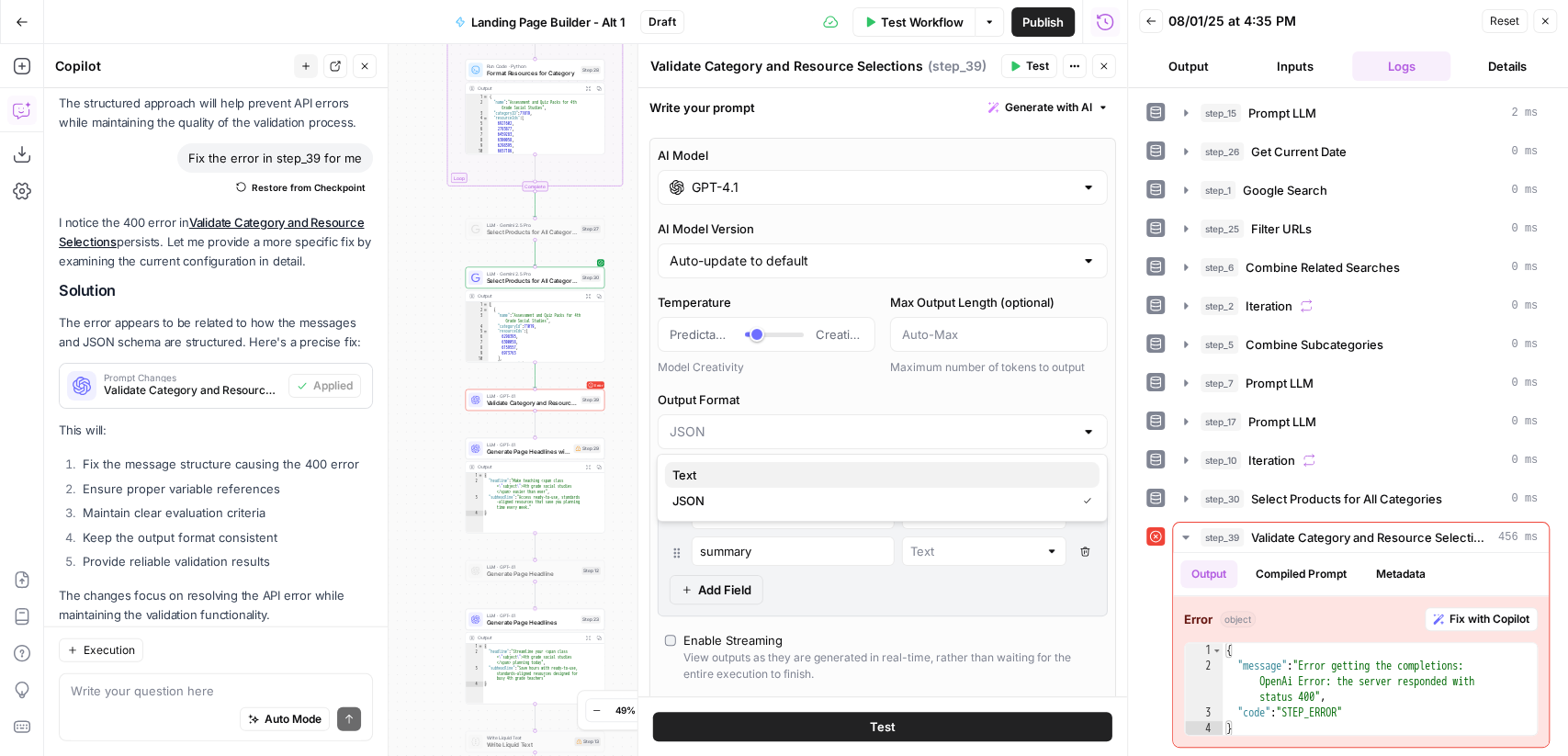 click on "Text" at bounding box center (878, 475) 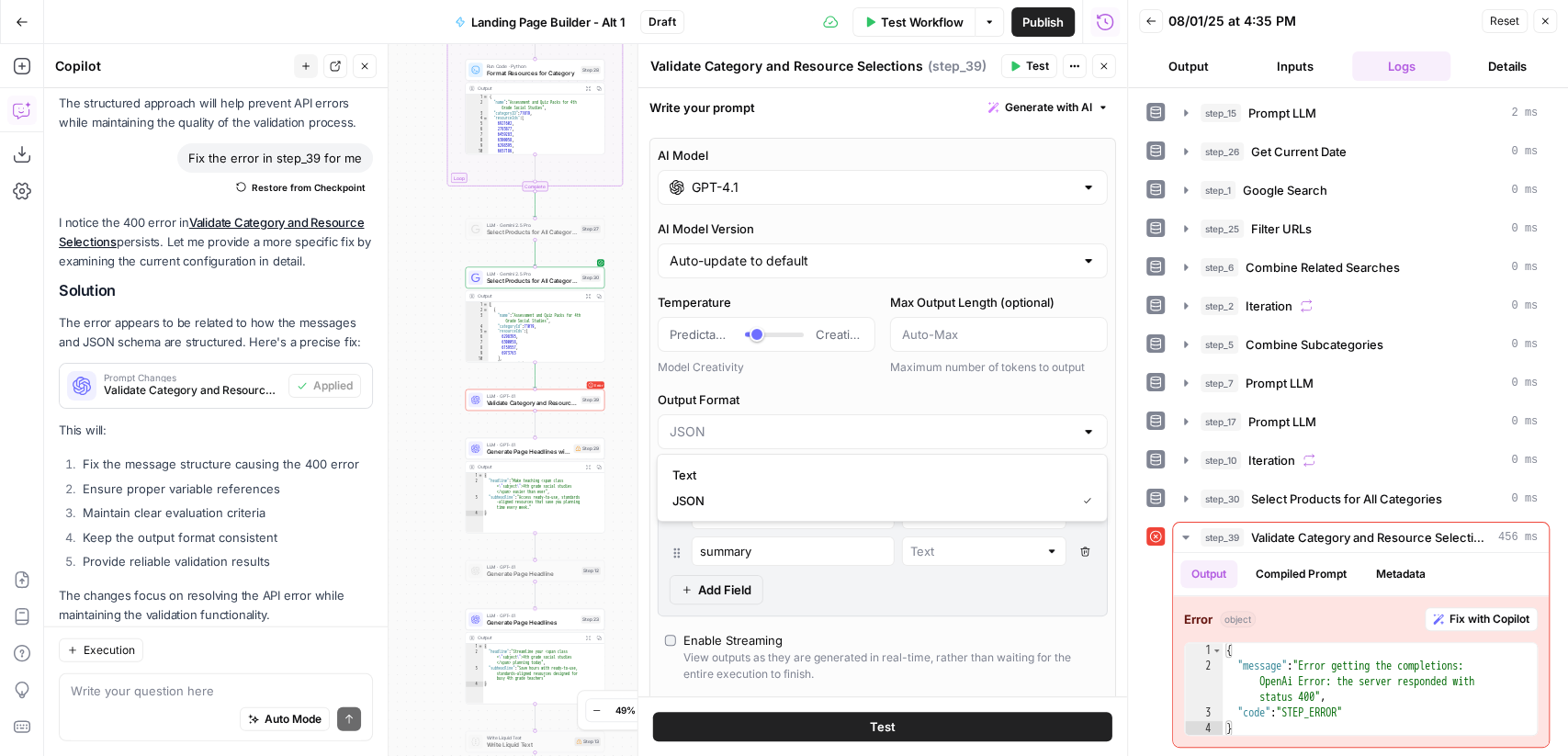 type on "Text" 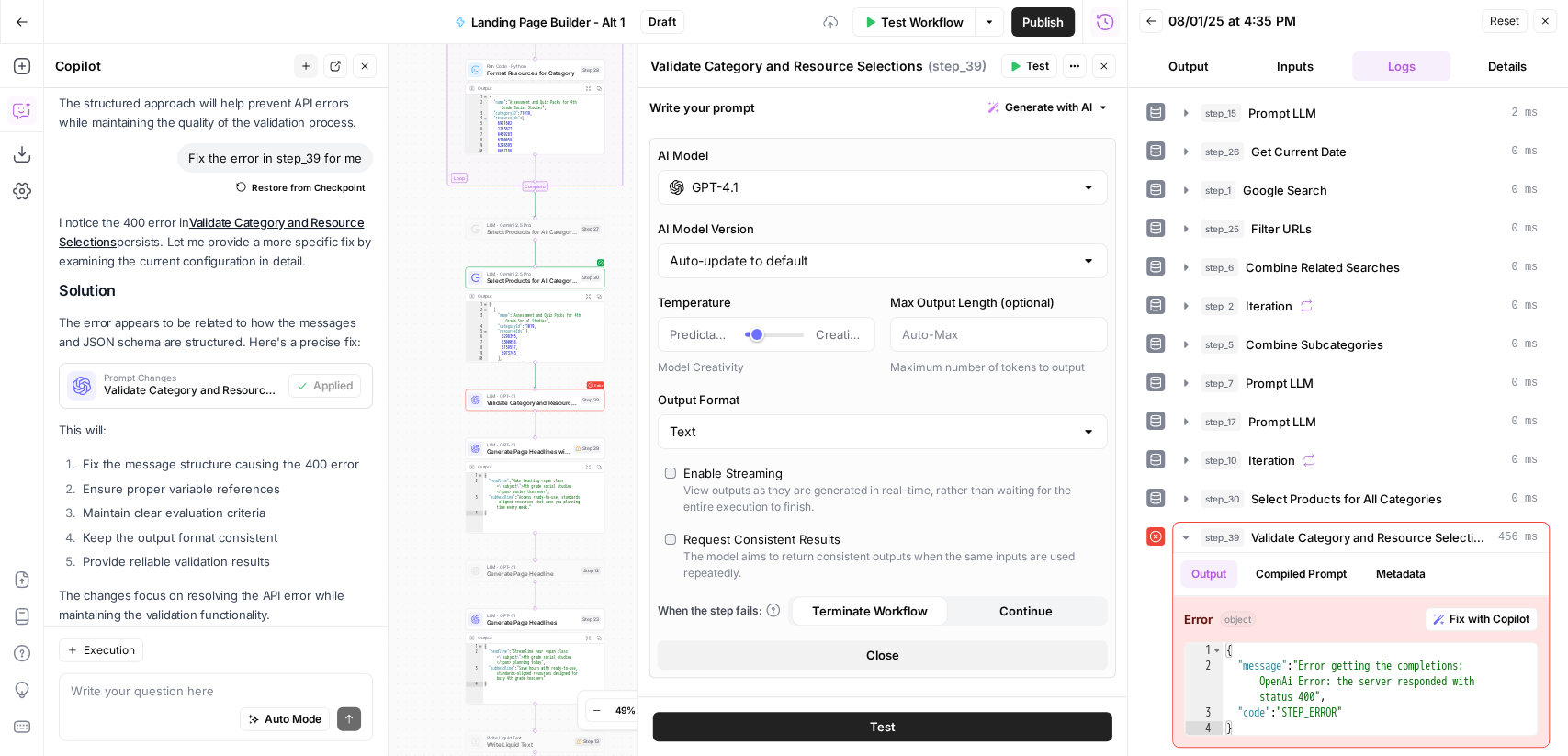 click on "Test" at bounding box center (1037, 66) 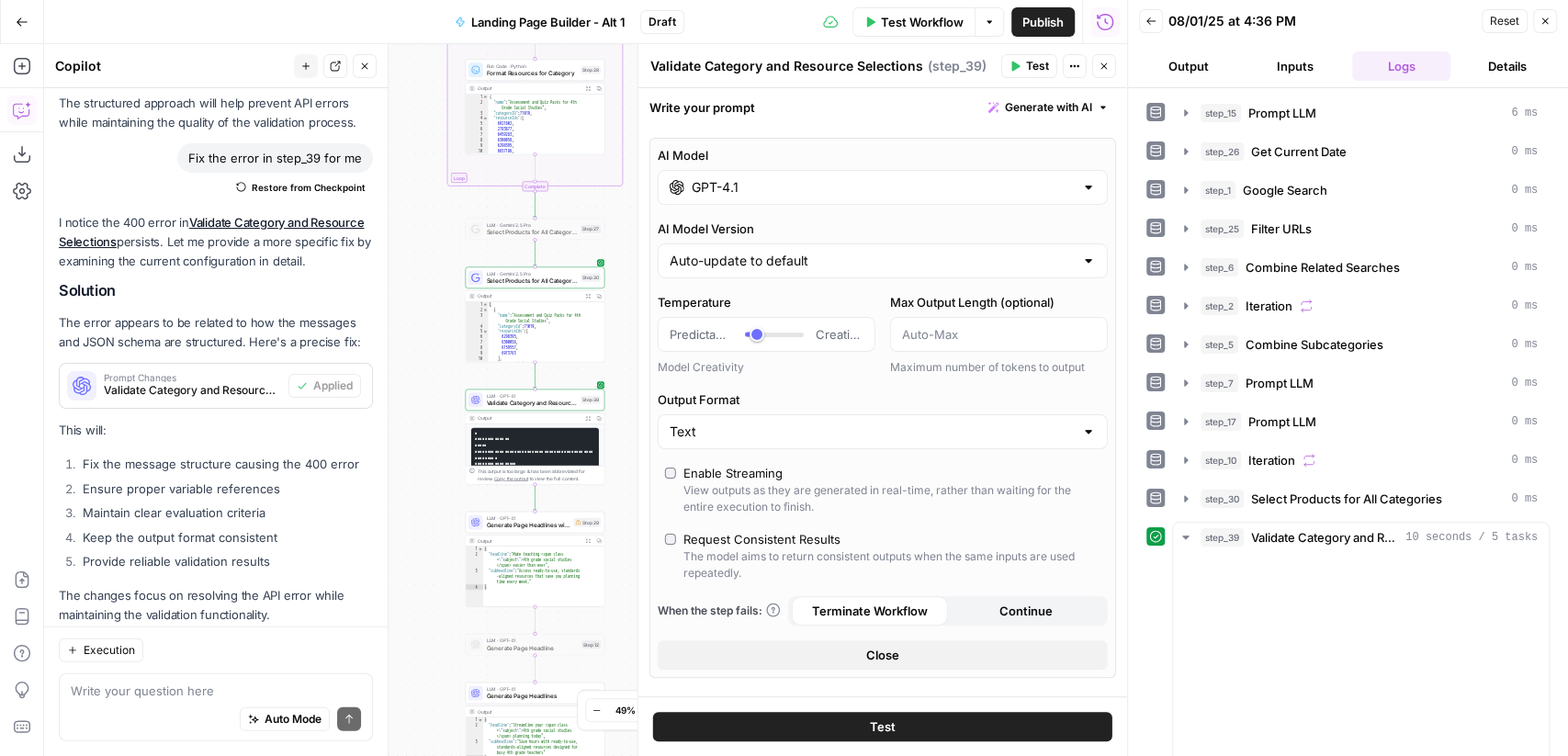 scroll, scrollTop: 3320, scrollLeft: 0, axis: vertical 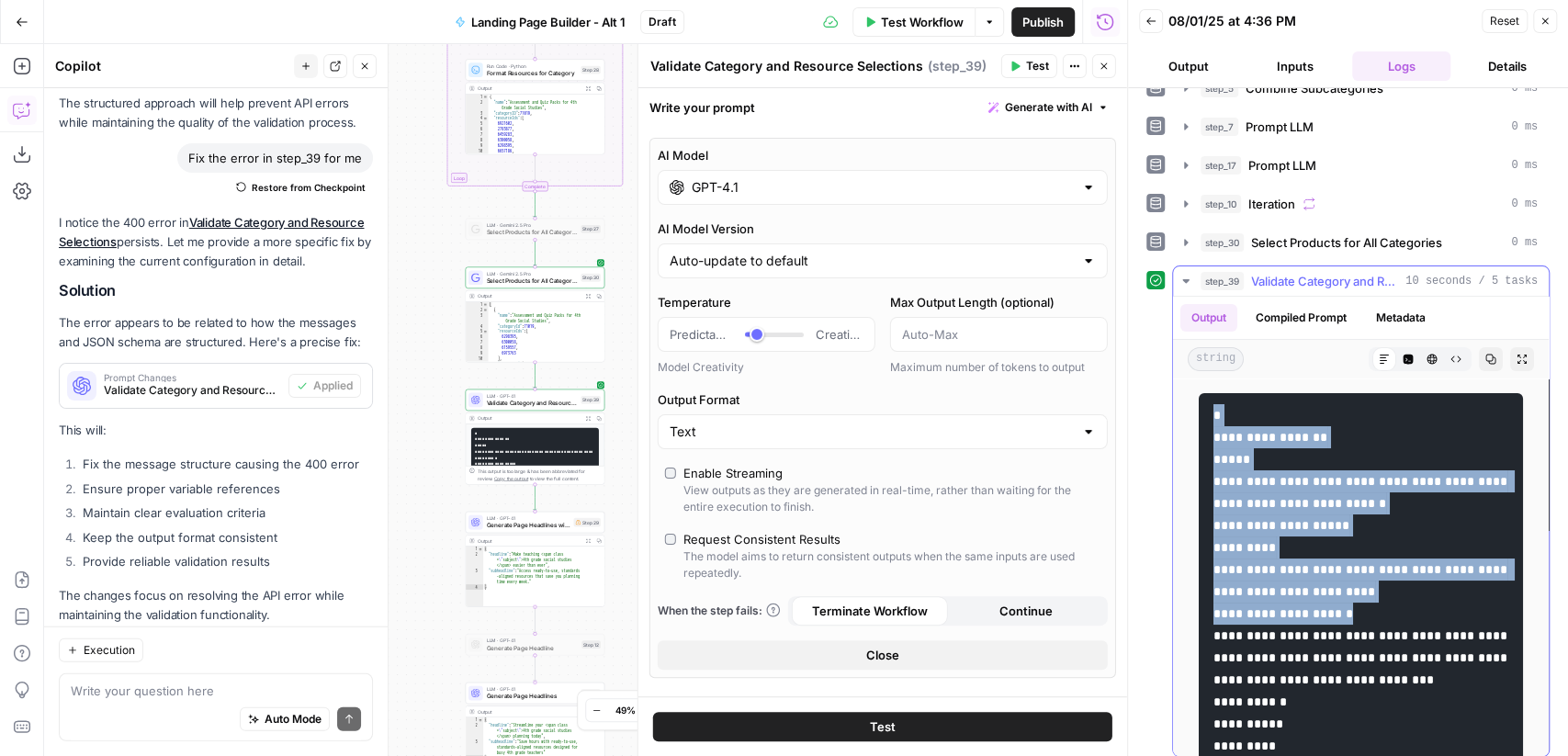drag, startPoint x: 1209, startPoint y: 404, endPoint x: 1381, endPoint y: 598, distance: 259.2682 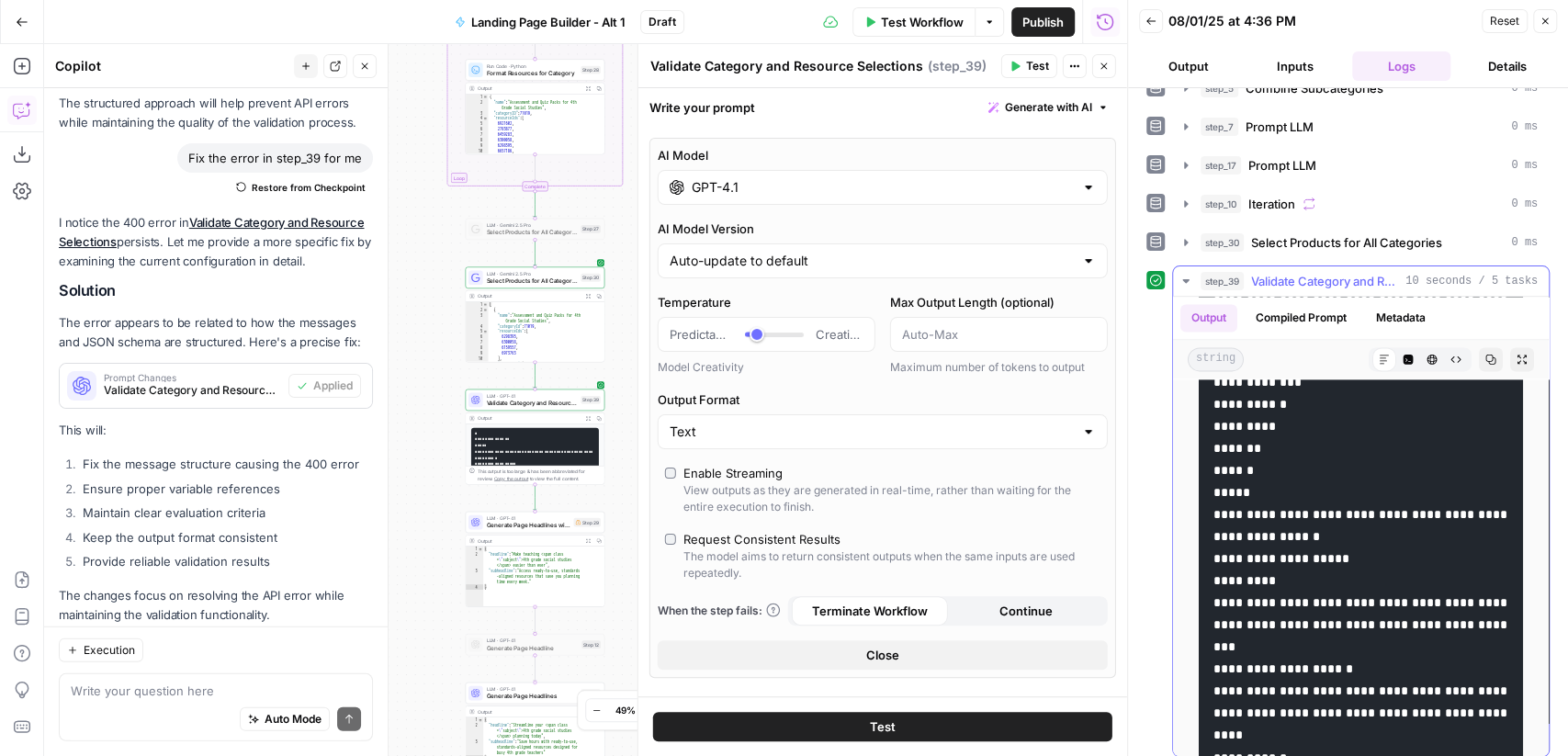 scroll, scrollTop: 2870, scrollLeft: 0, axis: vertical 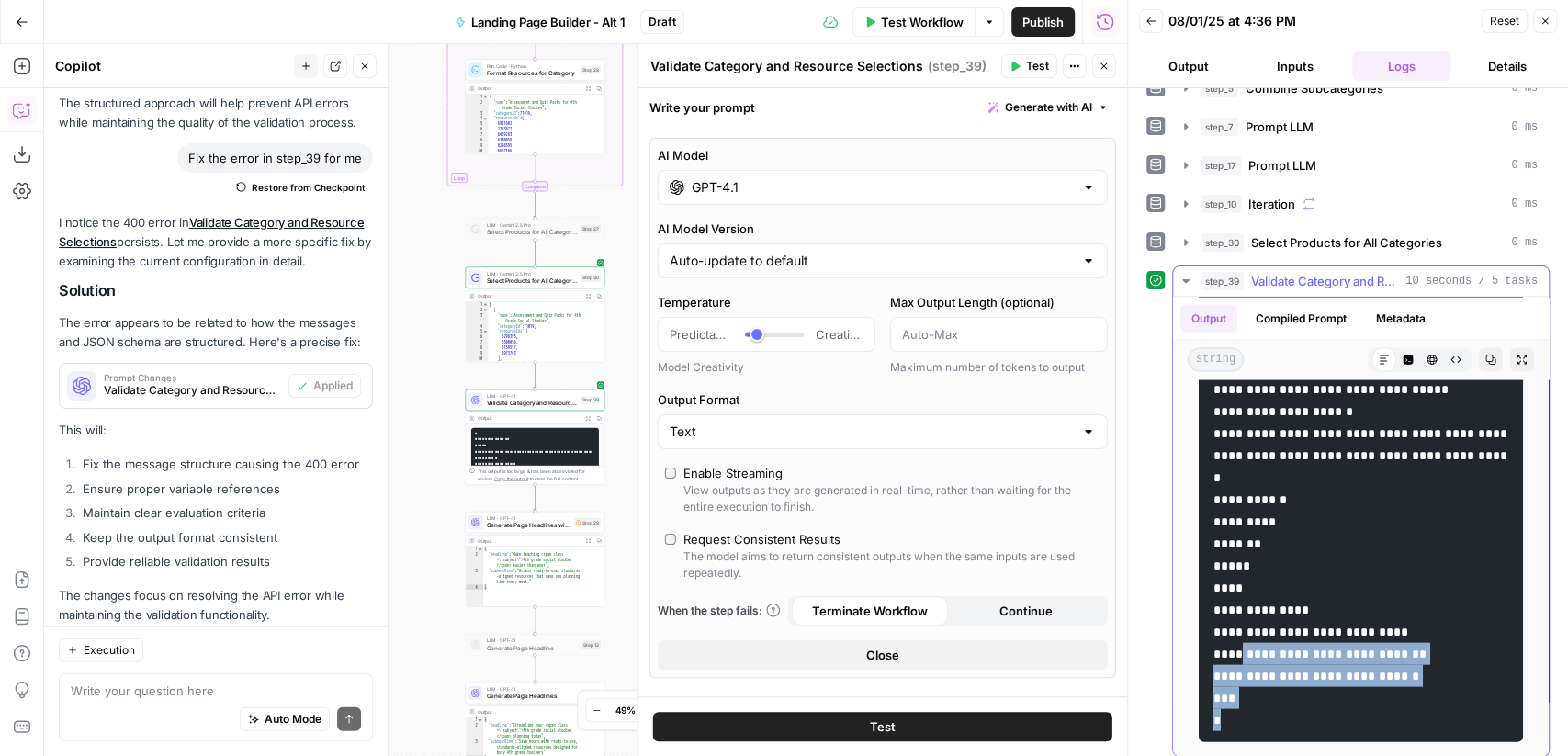 drag, startPoint x: 1283, startPoint y: 692, endPoint x: 1243, endPoint y: 621, distance: 81.49233 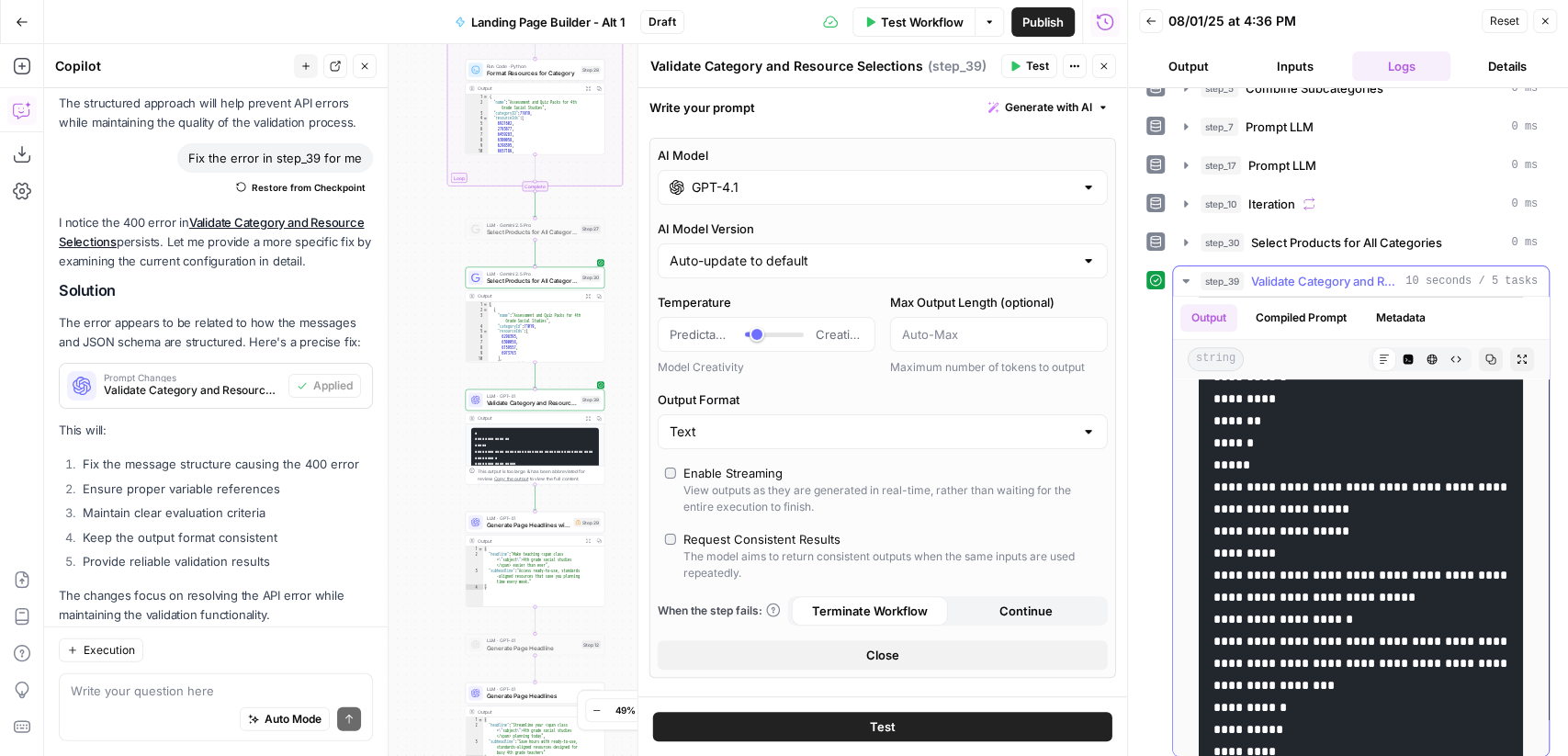 scroll, scrollTop: 0, scrollLeft: 0, axis: both 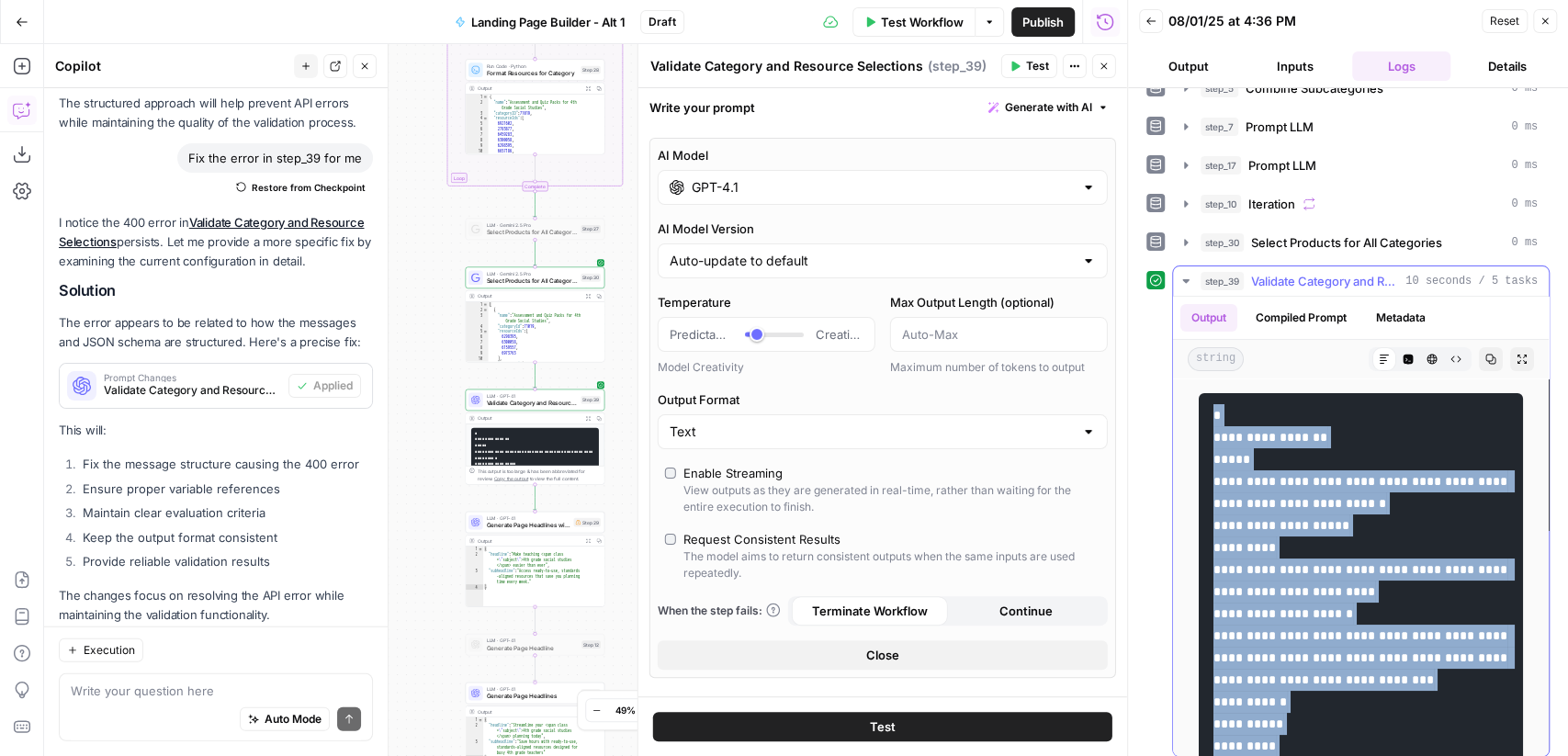 click at bounding box center [1360, 1881] 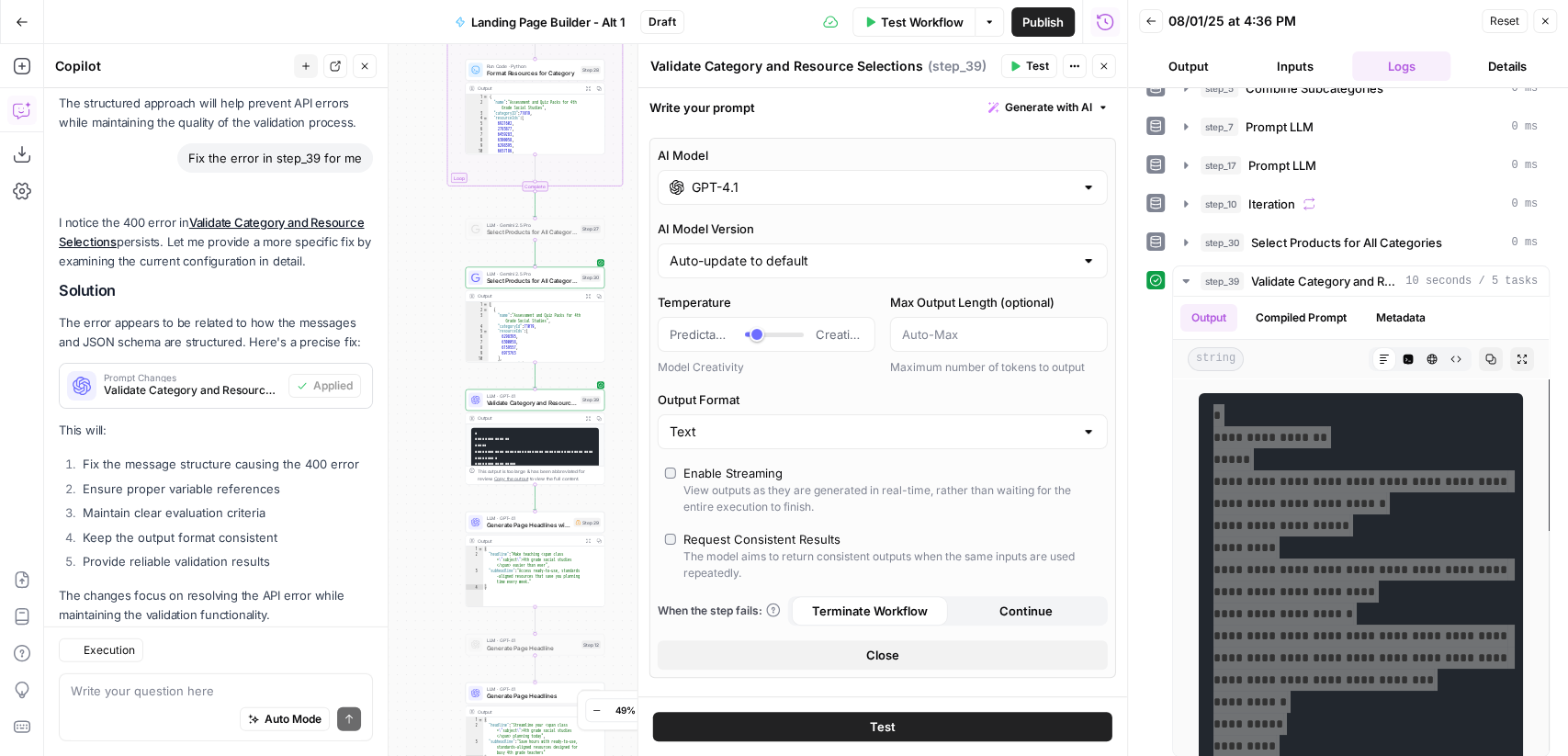 scroll, scrollTop: 3320, scrollLeft: 0, axis: vertical 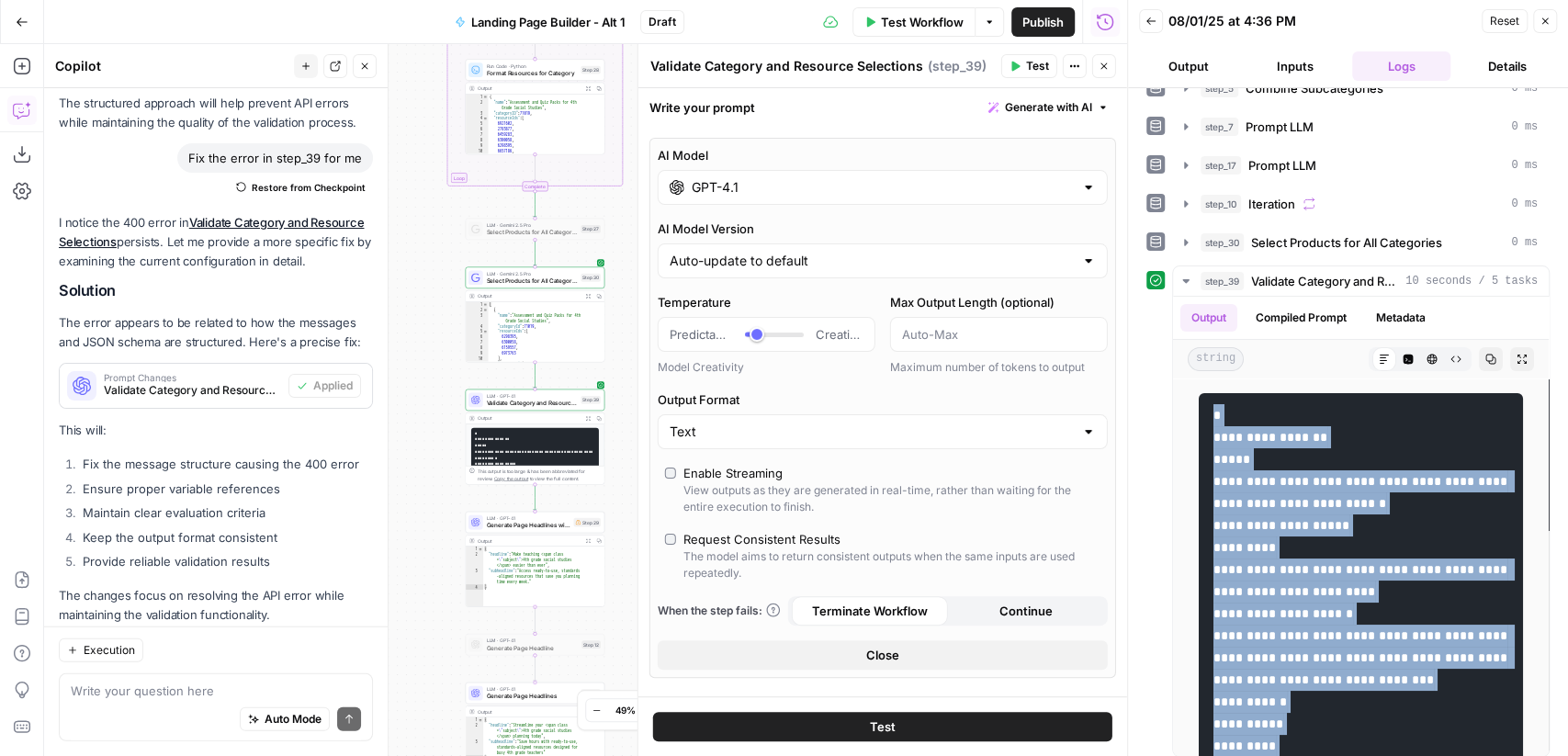 click 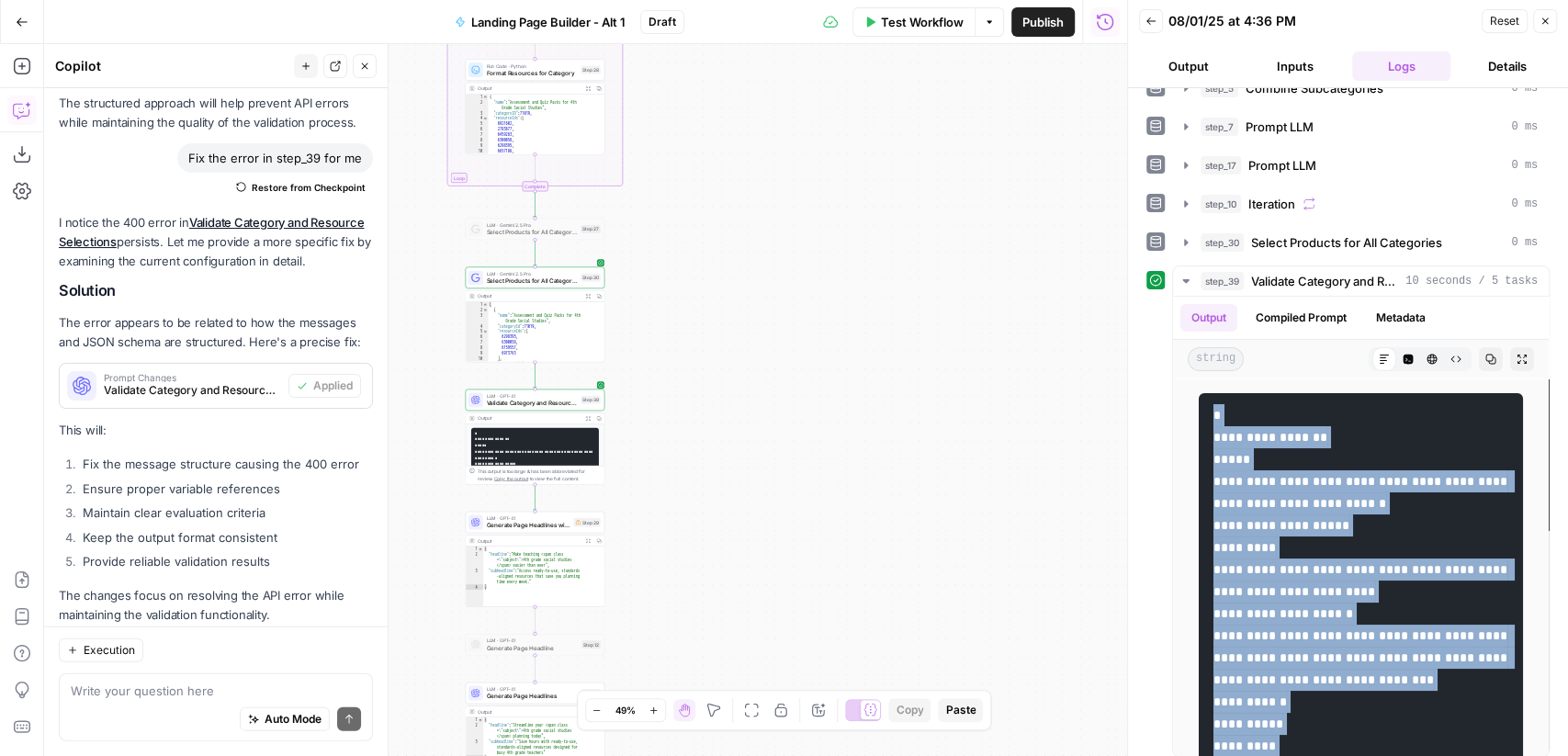 click 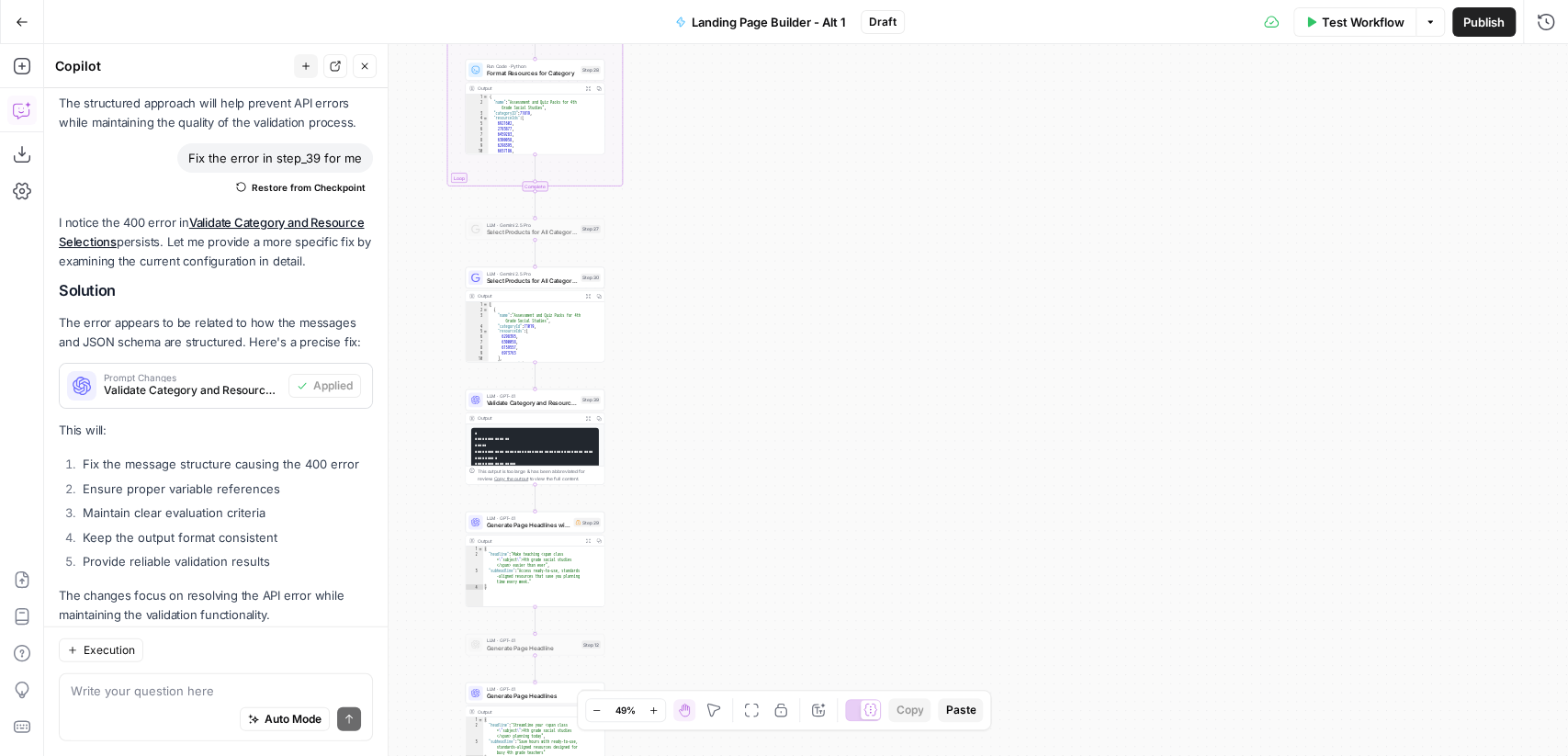 scroll, scrollTop: 0, scrollLeft: 0, axis: both 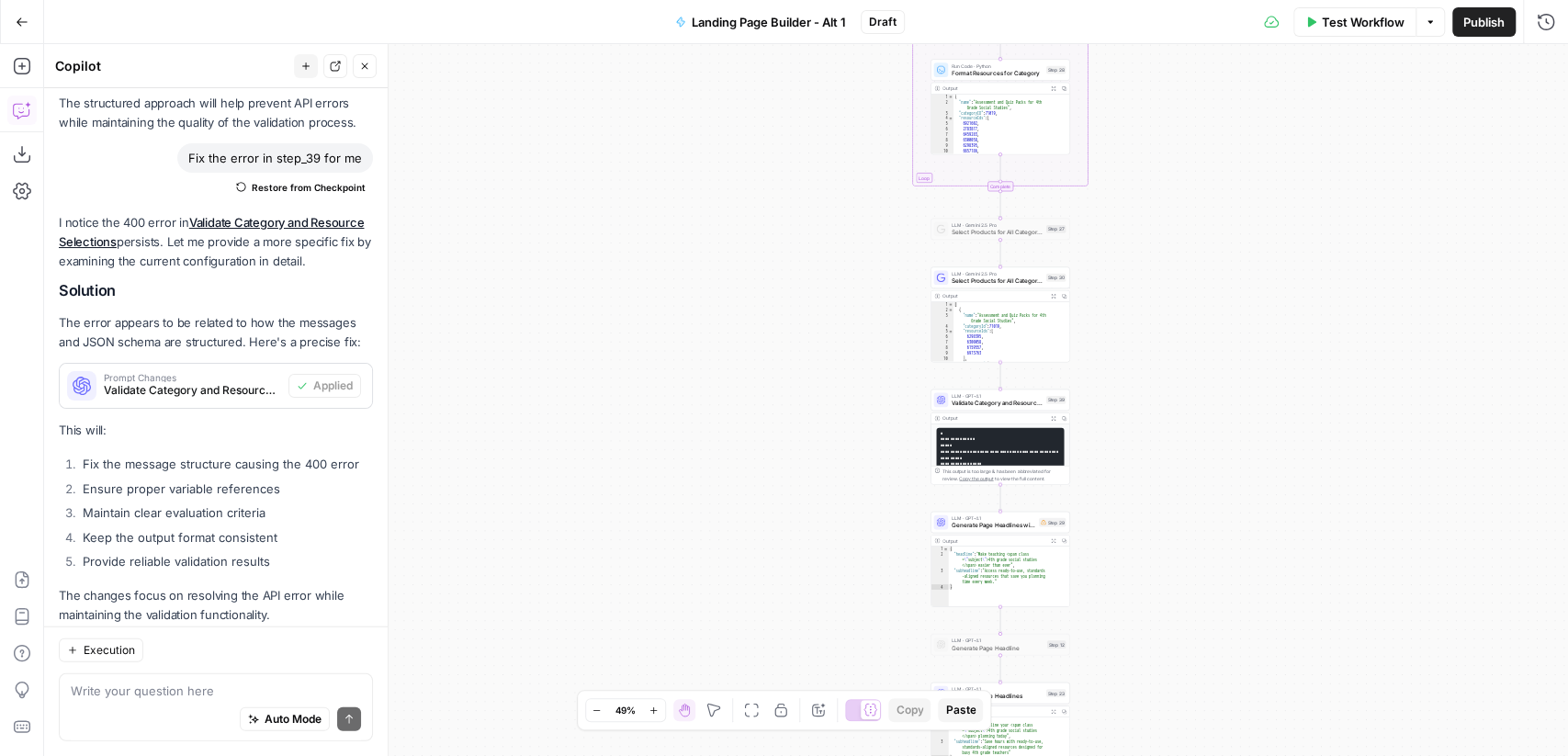 click on "Select Products for All Categories" at bounding box center (997, 281) 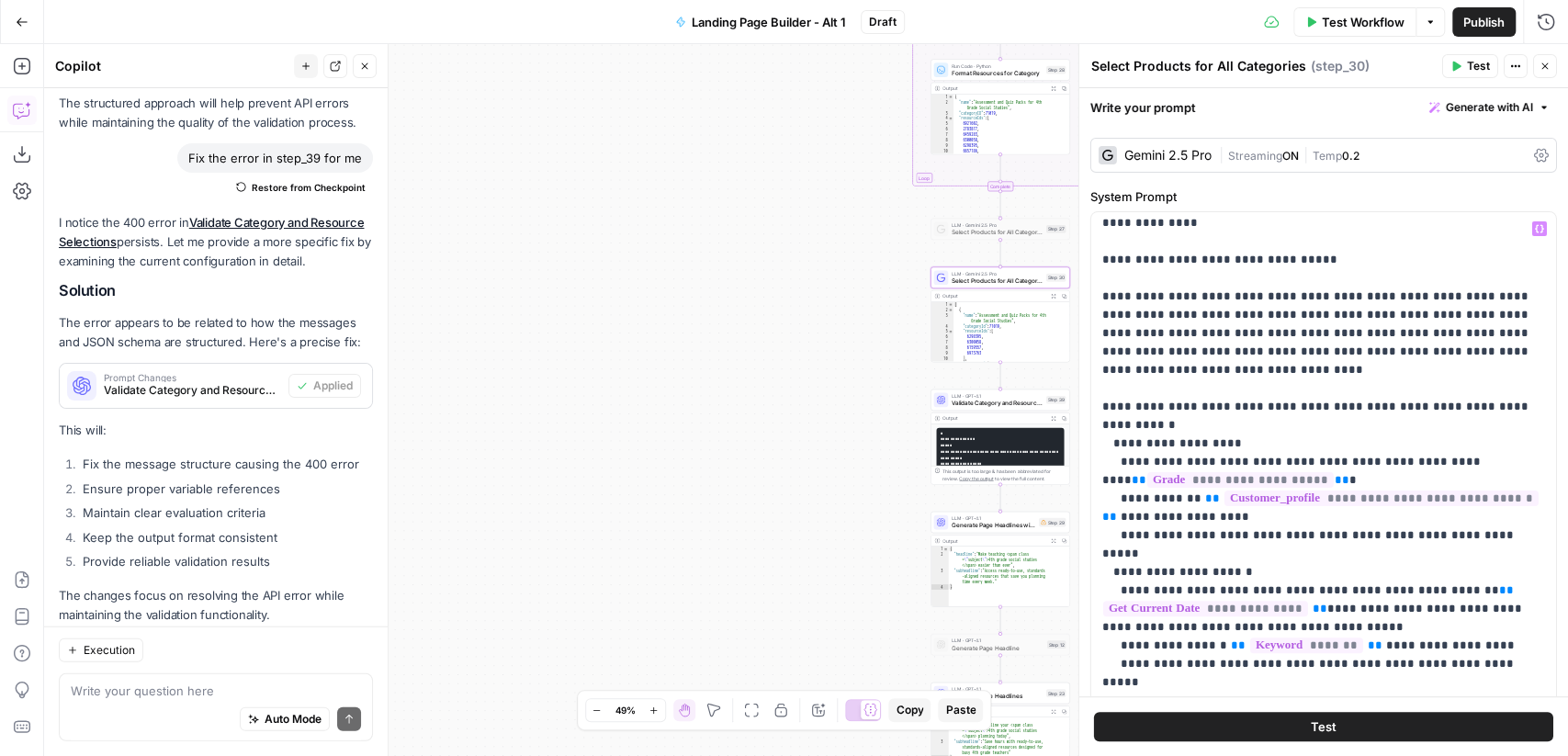 scroll, scrollTop: 266, scrollLeft: 0, axis: vertical 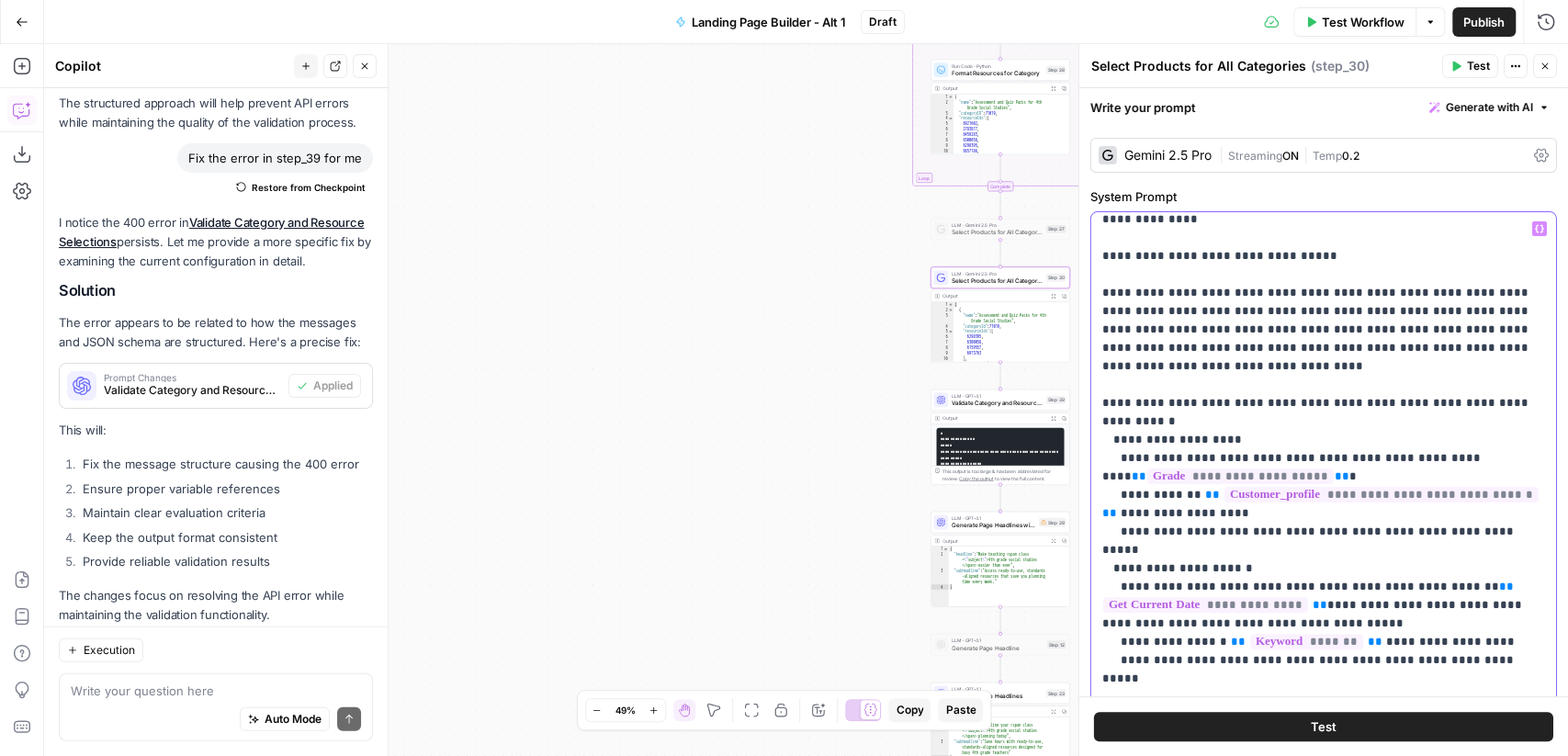 click on "**********" at bounding box center [1324, 1101] 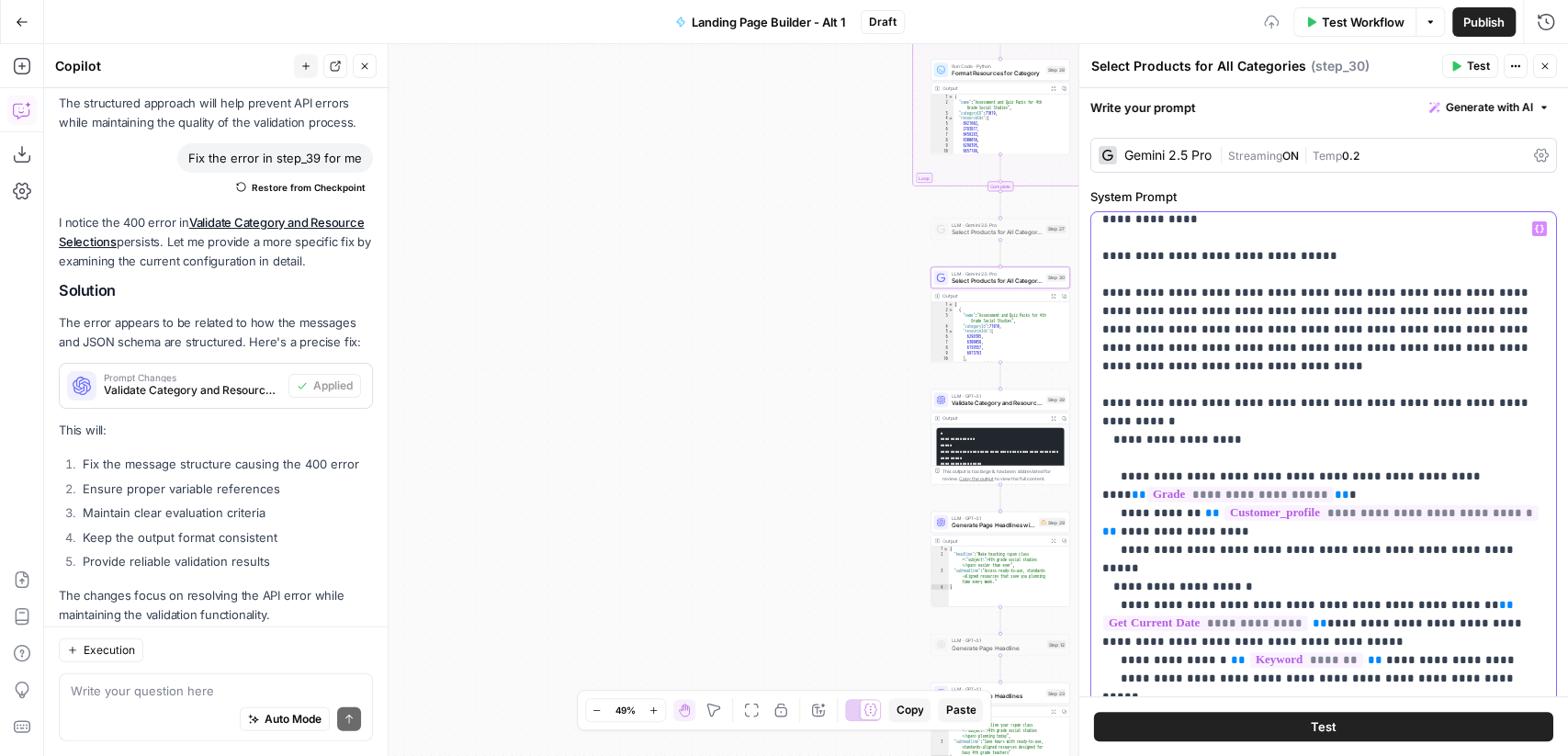 type 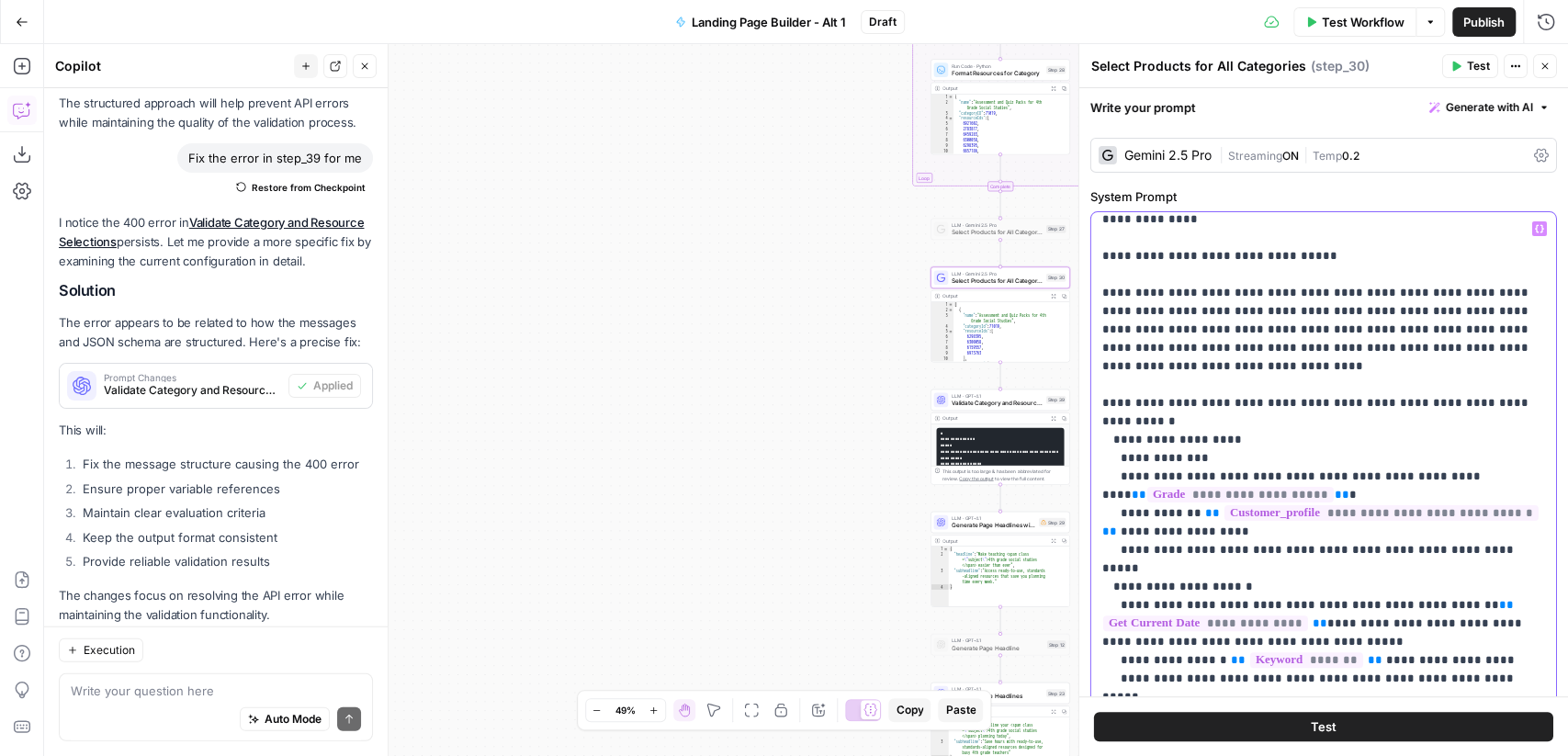 click on "**********" at bounding box center (1324, 1111) 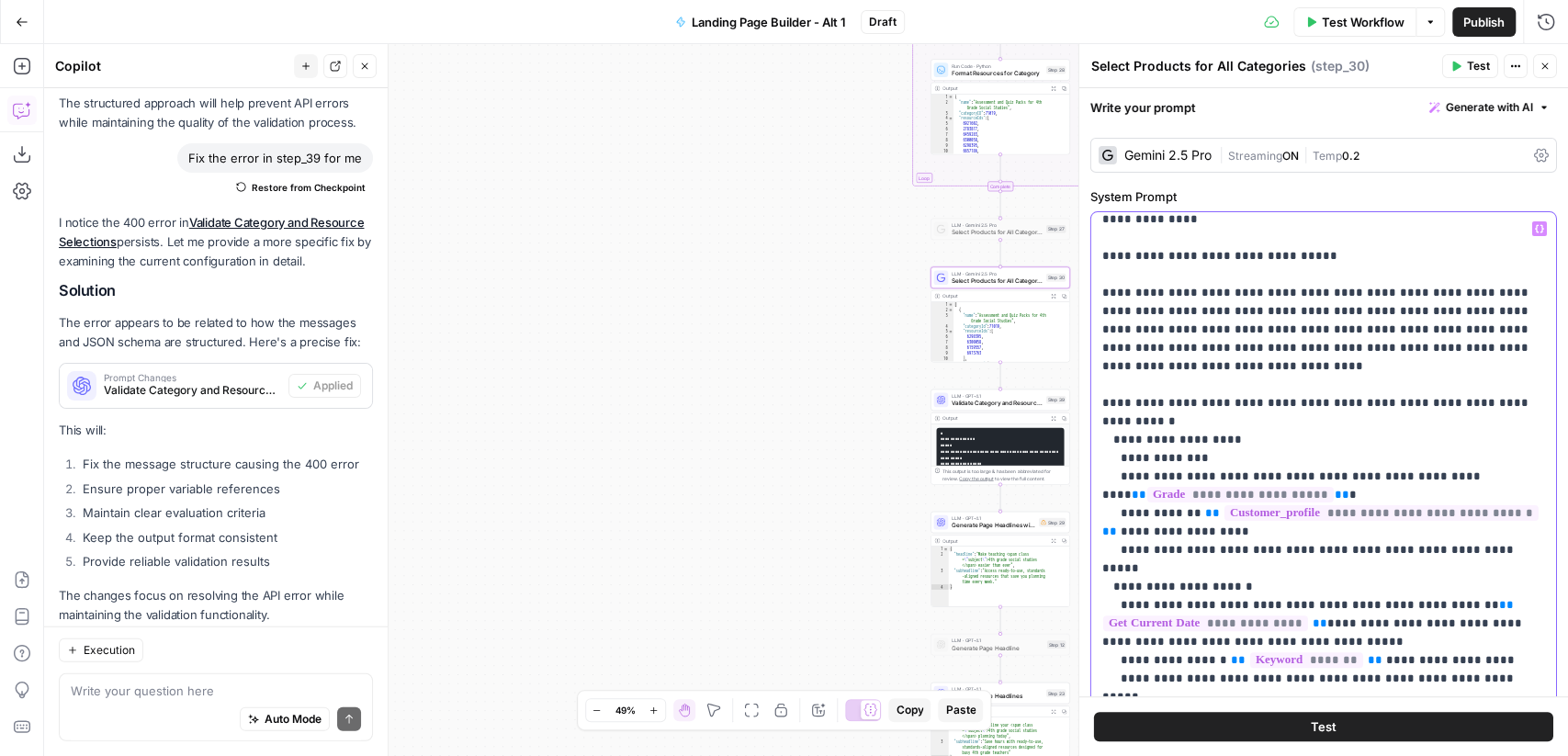 click on "**" at bounding box center [1375, 660] 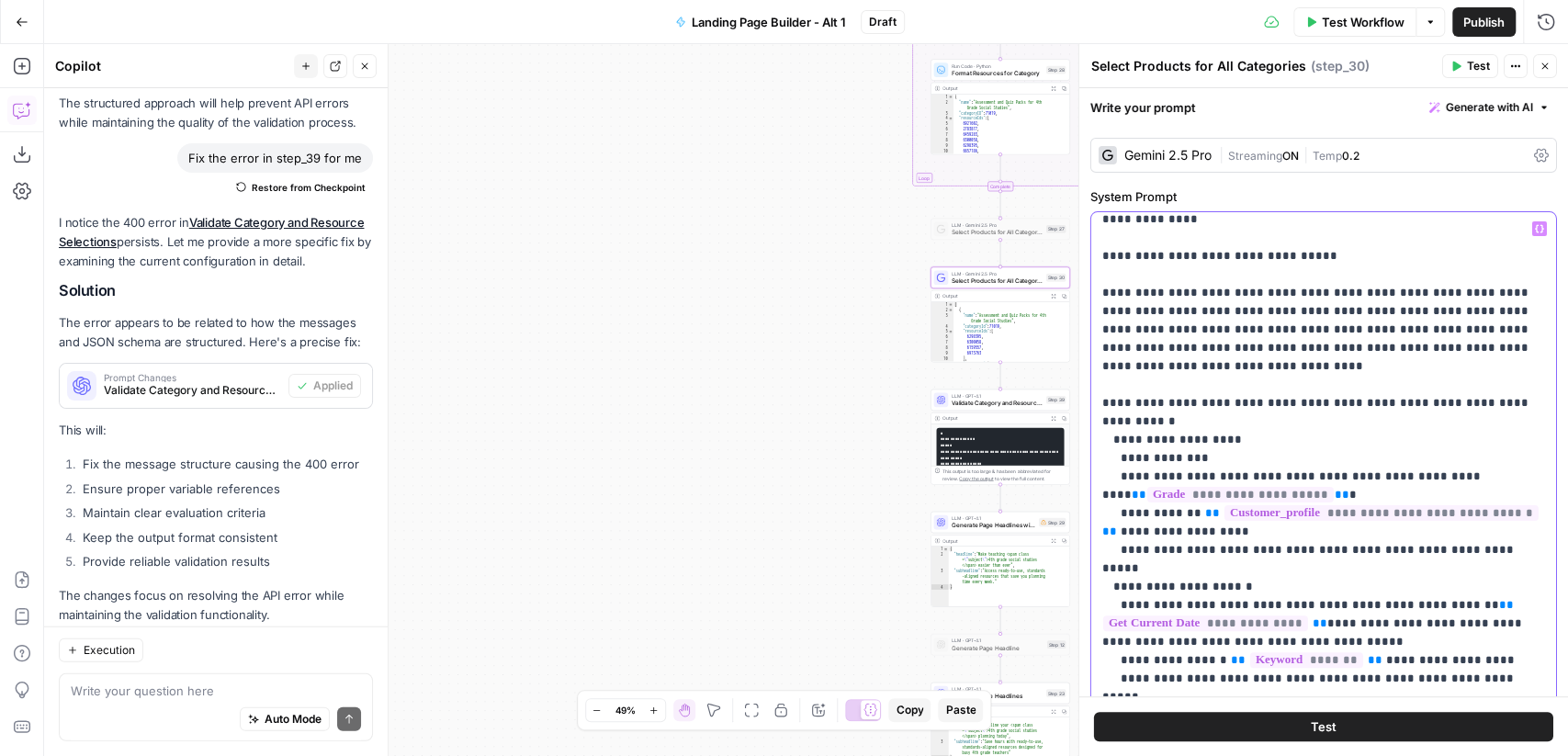 copy on "**********" 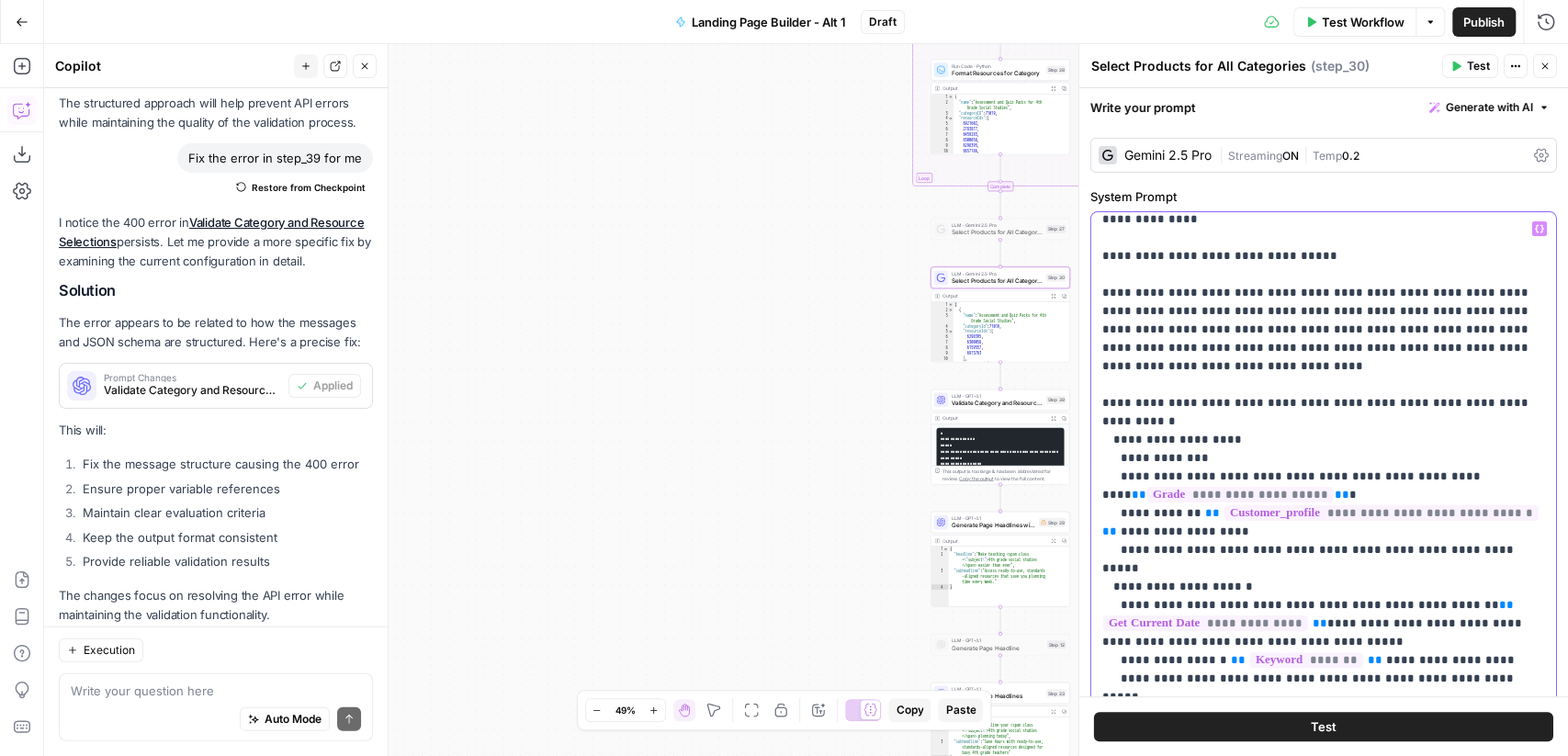 drag, startPoint x: 1222, startPoint y: 389, endPoint x: 1087, endPoint y: 389, distance: 135 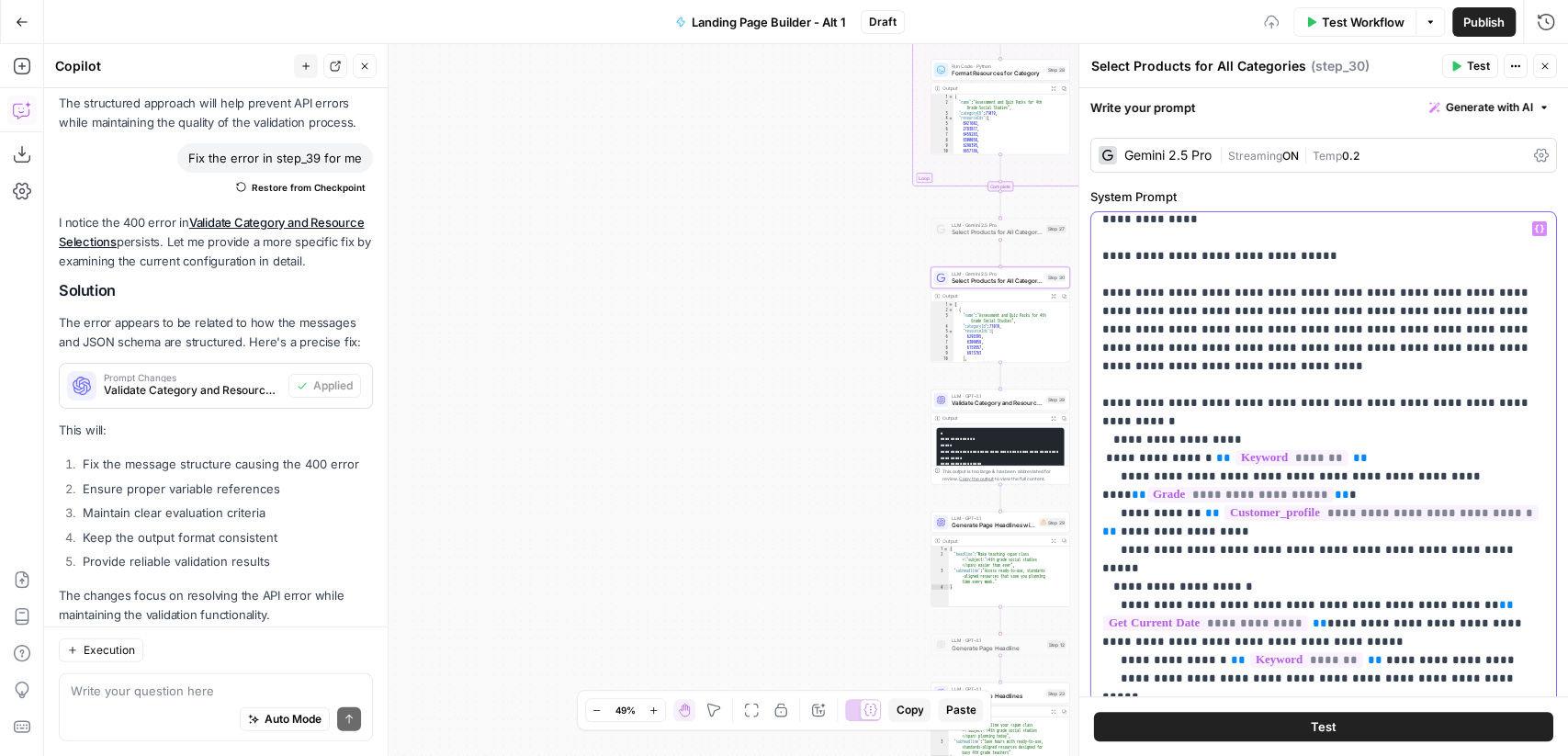 click on "**********" at bounding box center [1324, 1111] 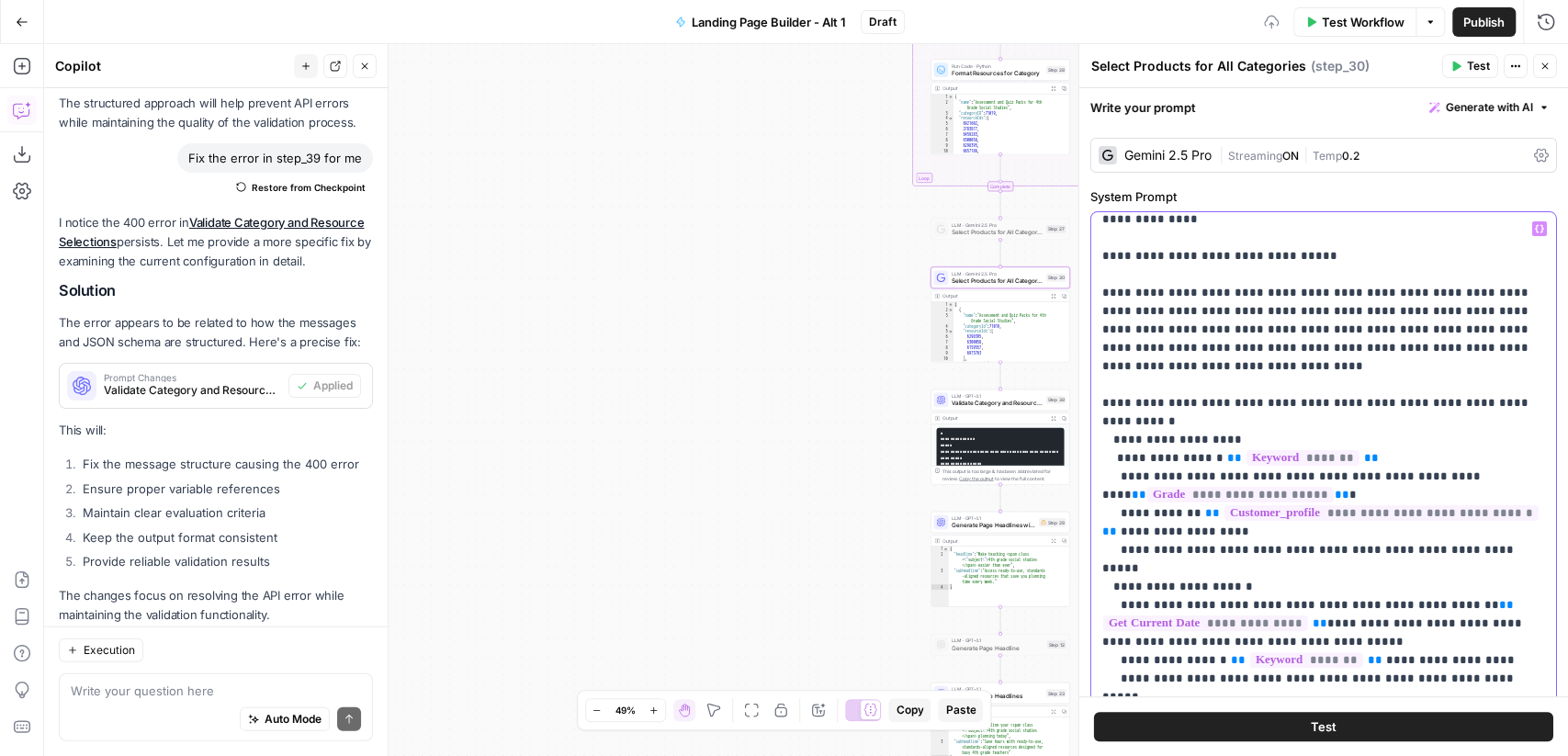 click on "**********" at bounding box center [1324, 1111] 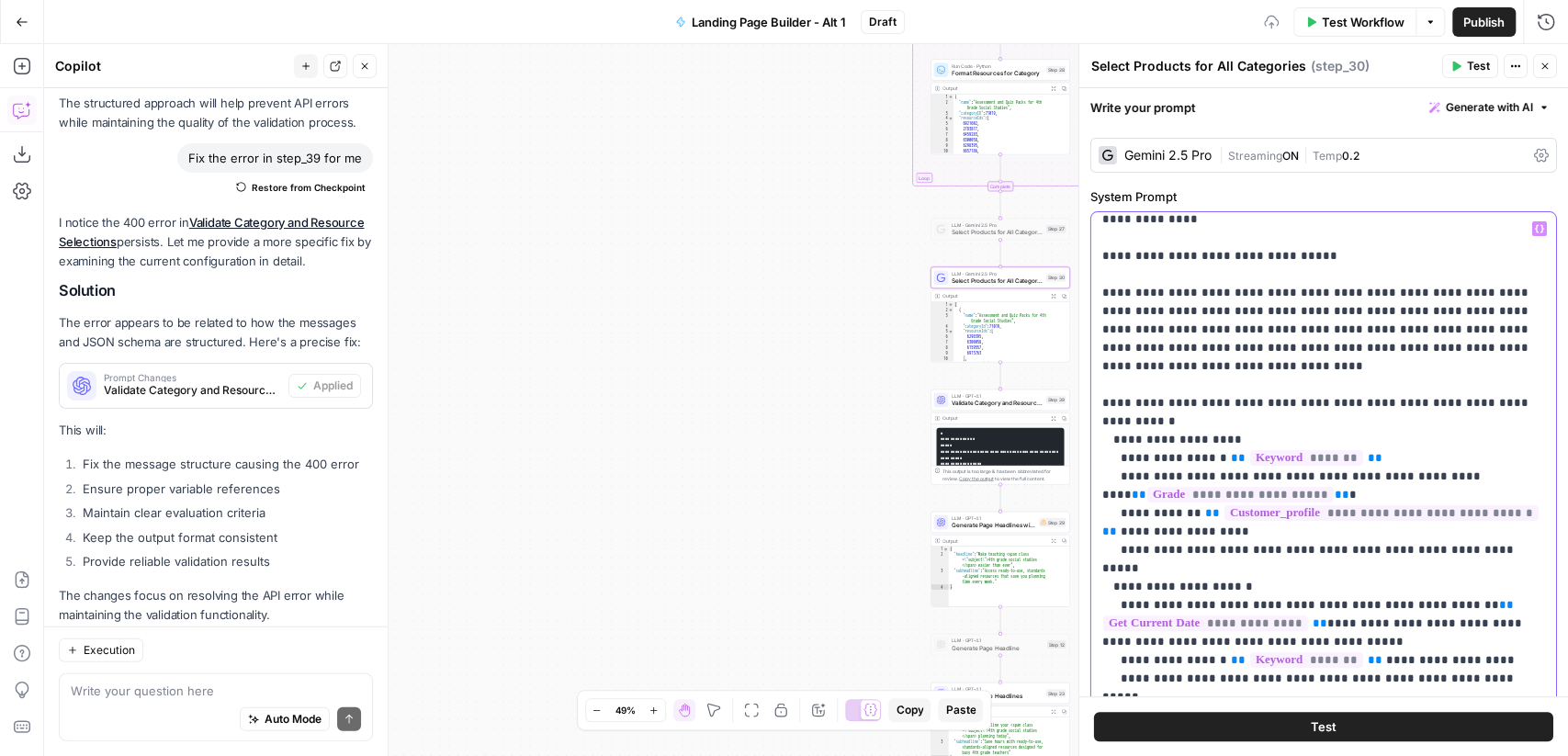 click on "**********" at bounding box center (1324, 1111) 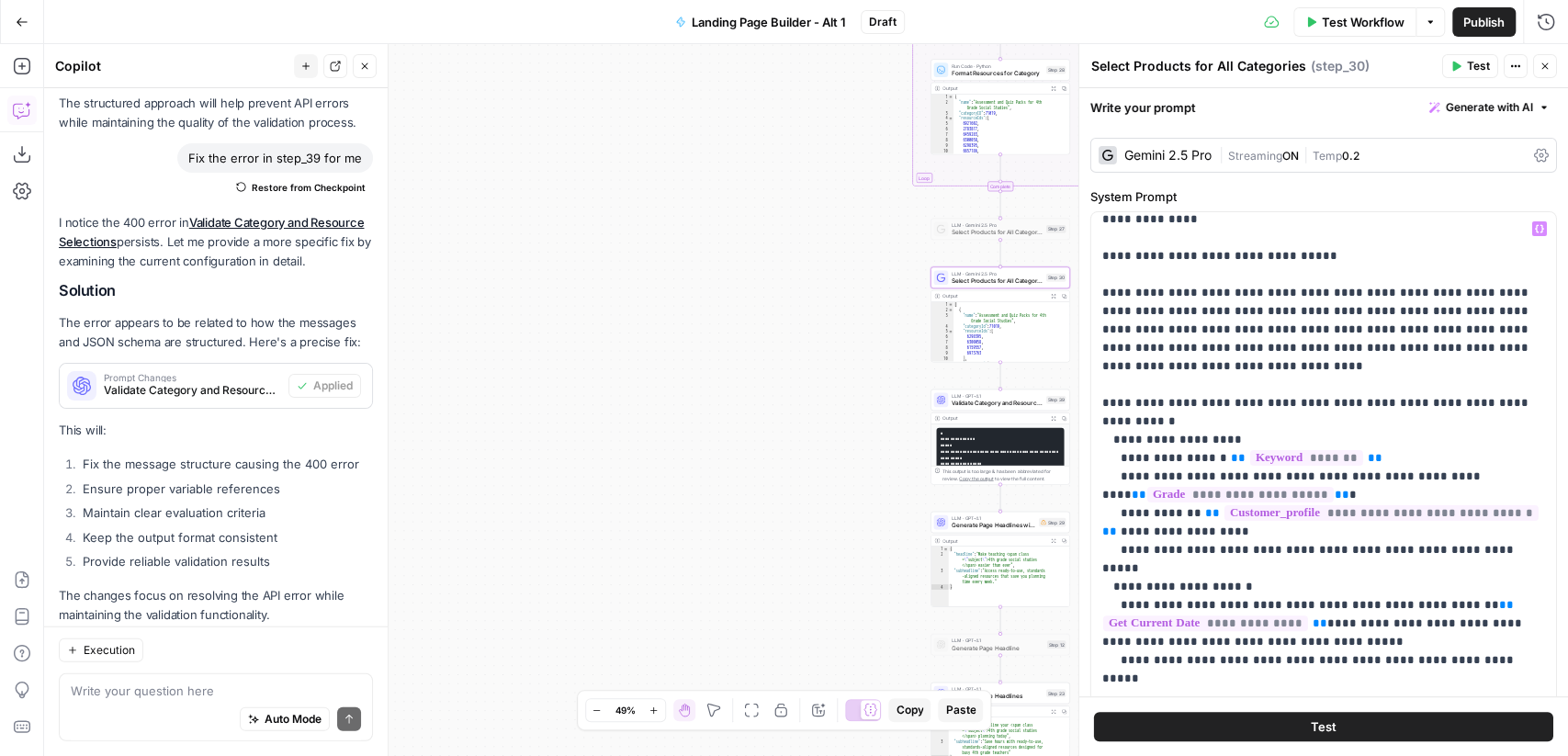 click on "Test" at bounding box center [1478, 66] 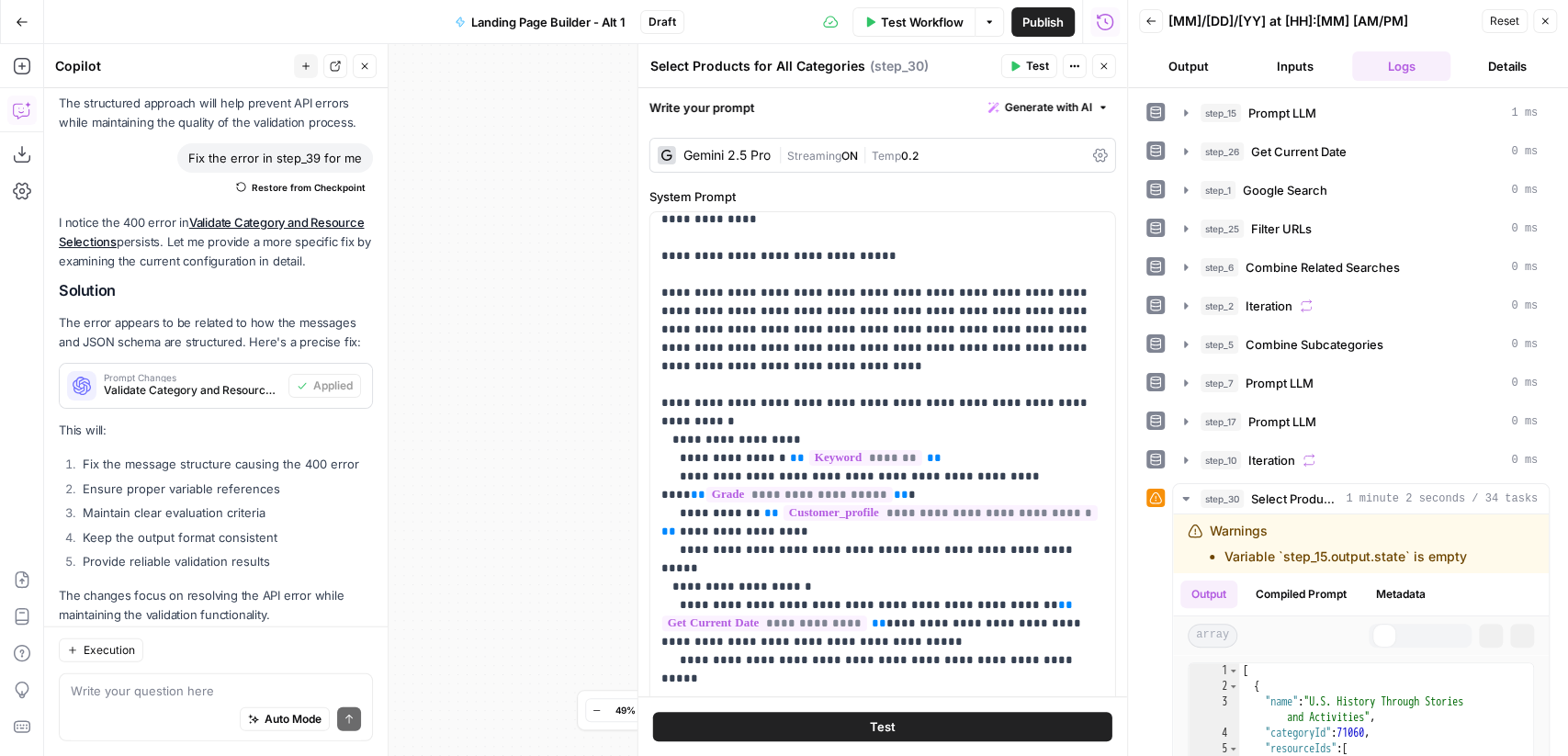 scroll, scrollTop: 3320, scrollLeft: 0, axis: vertical 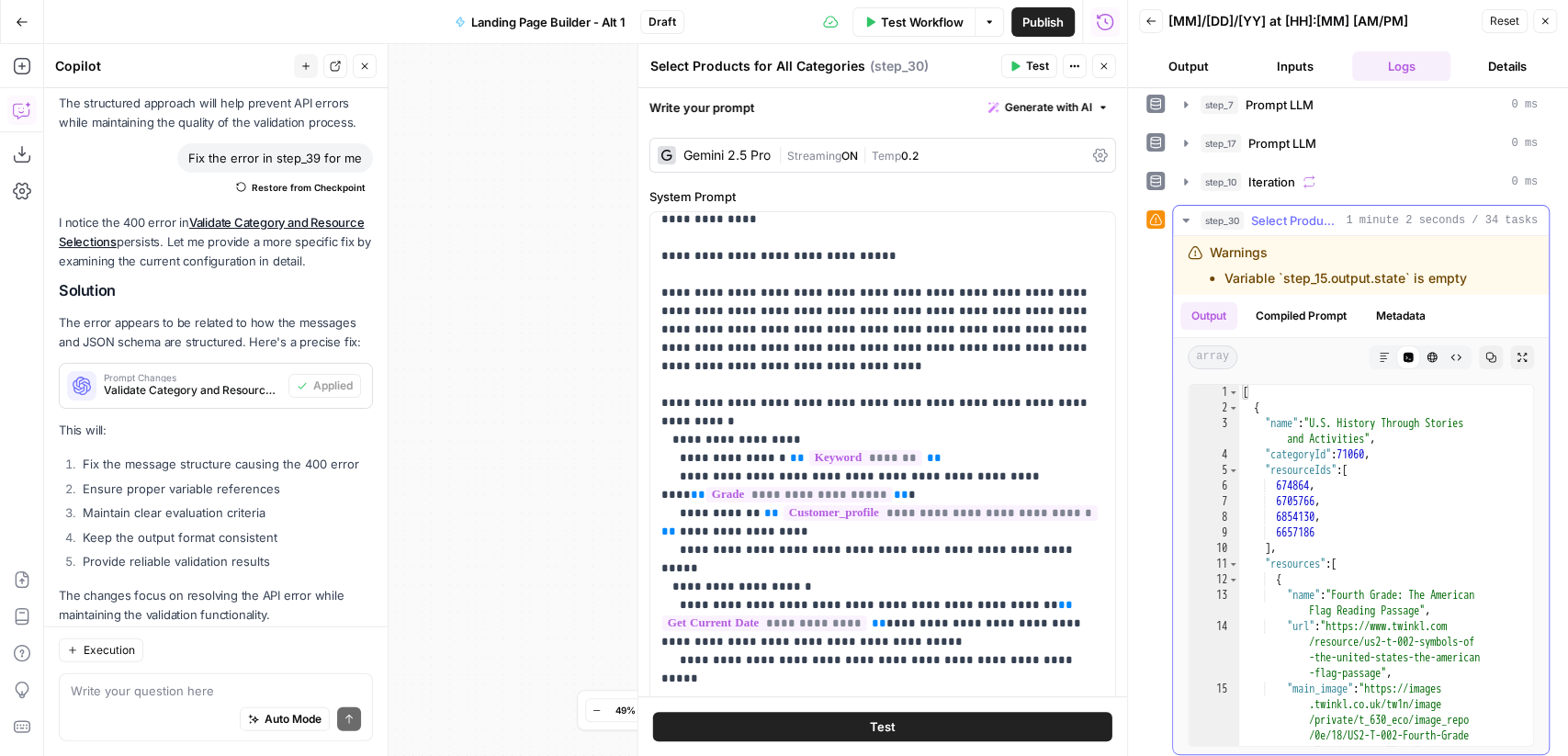 click 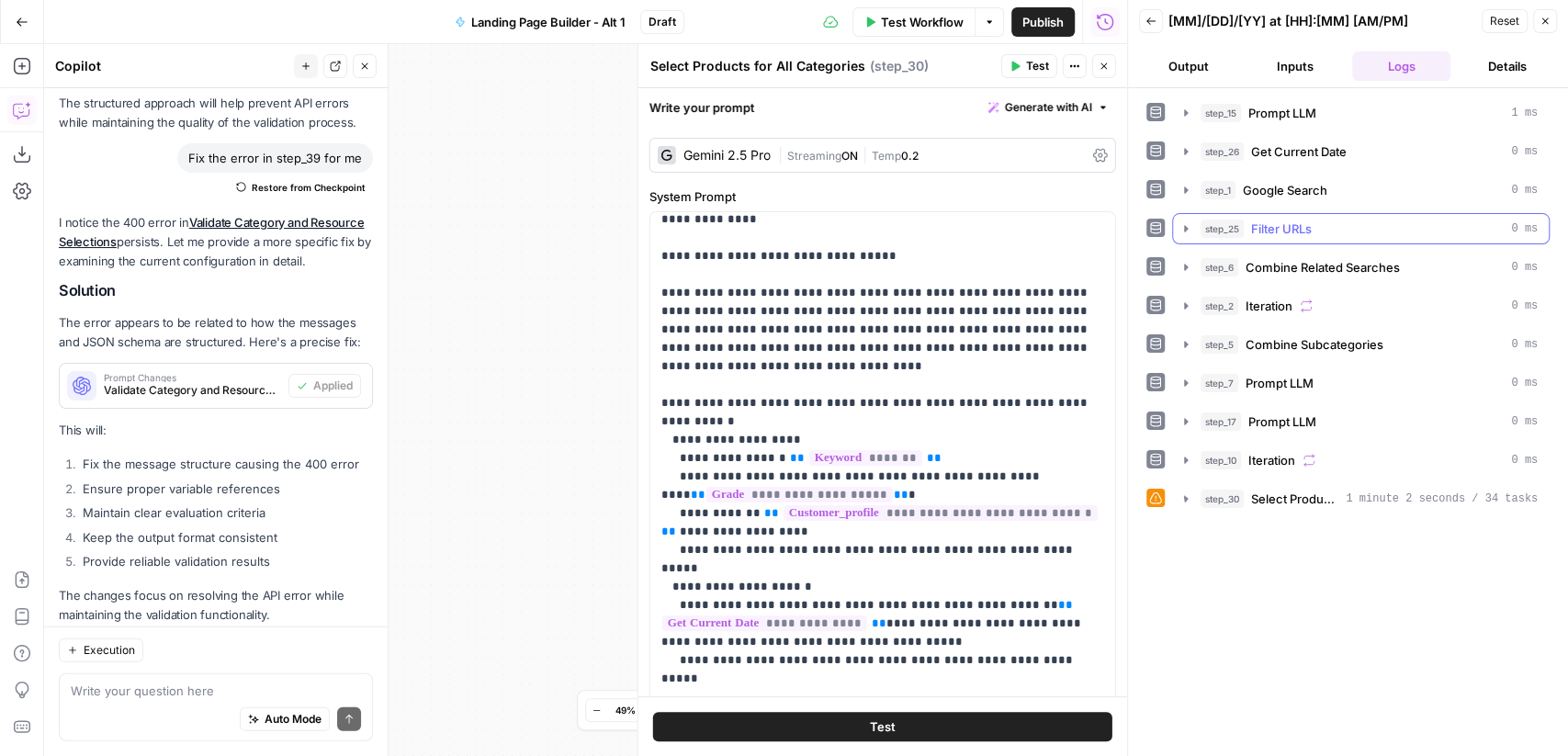 scroll, scrollTop: 0, scrollLeft: 0, axis: both 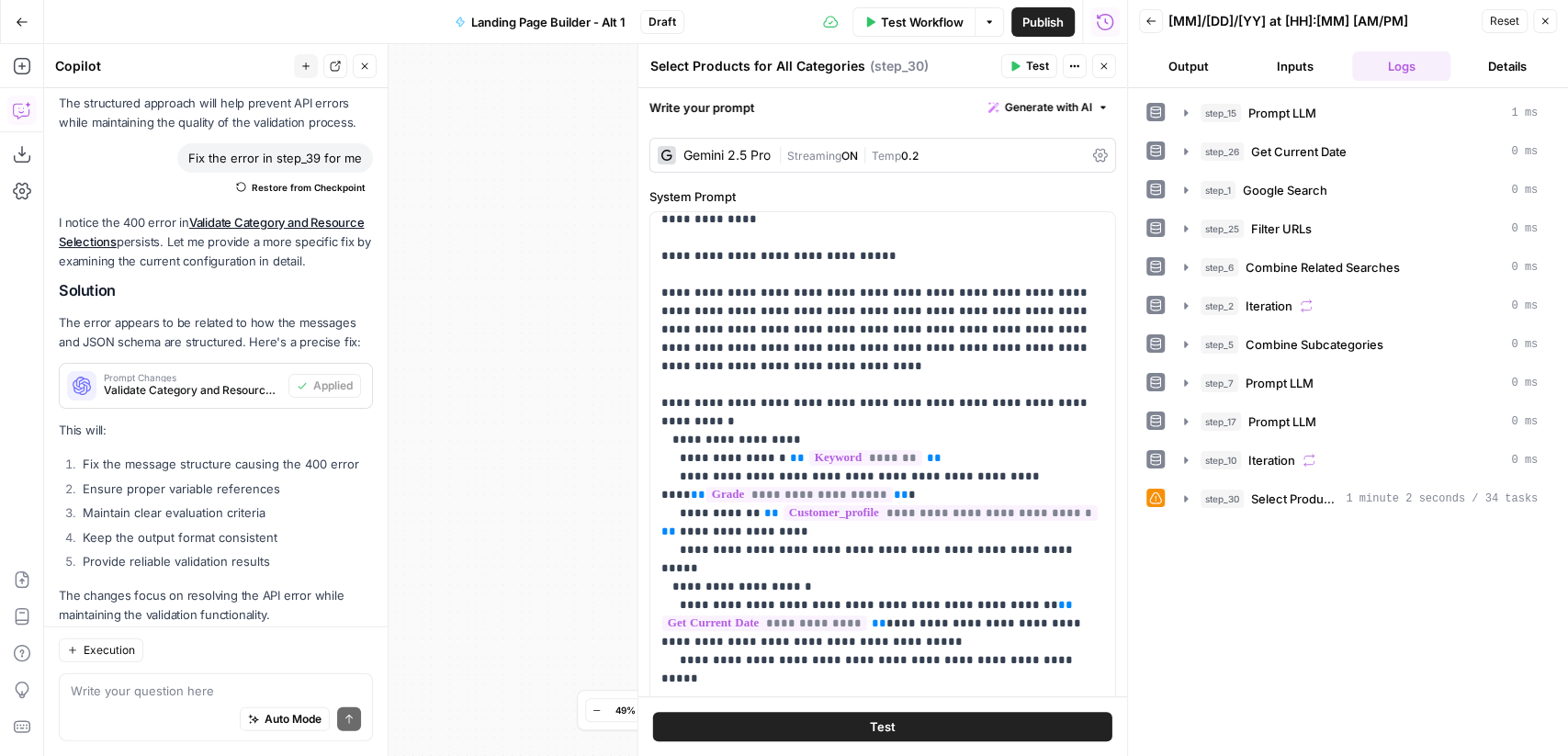 click on "Close" at bounding box center (1104, 66) 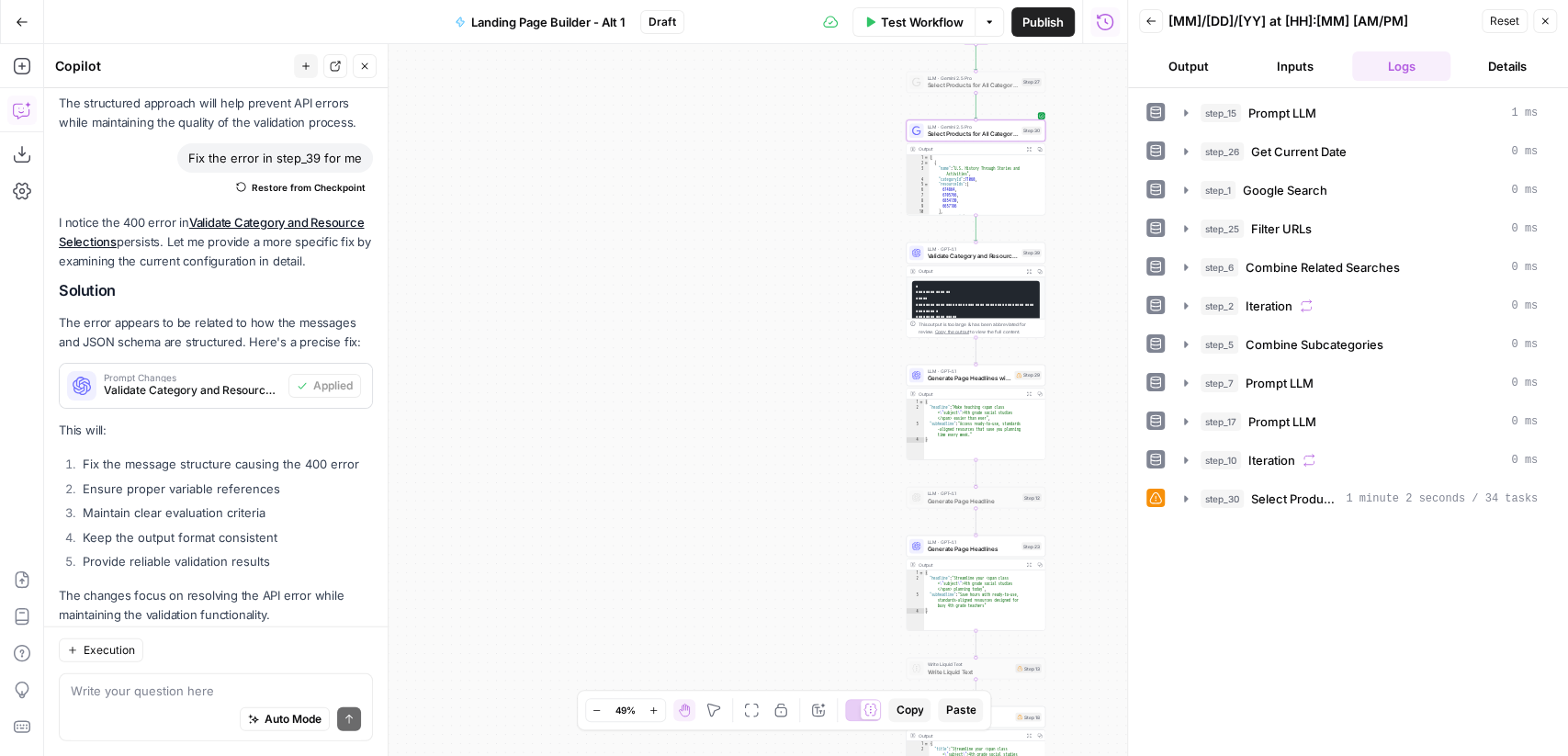click on "Validate Category and Resource Selections" at bounding box center [972, 256] 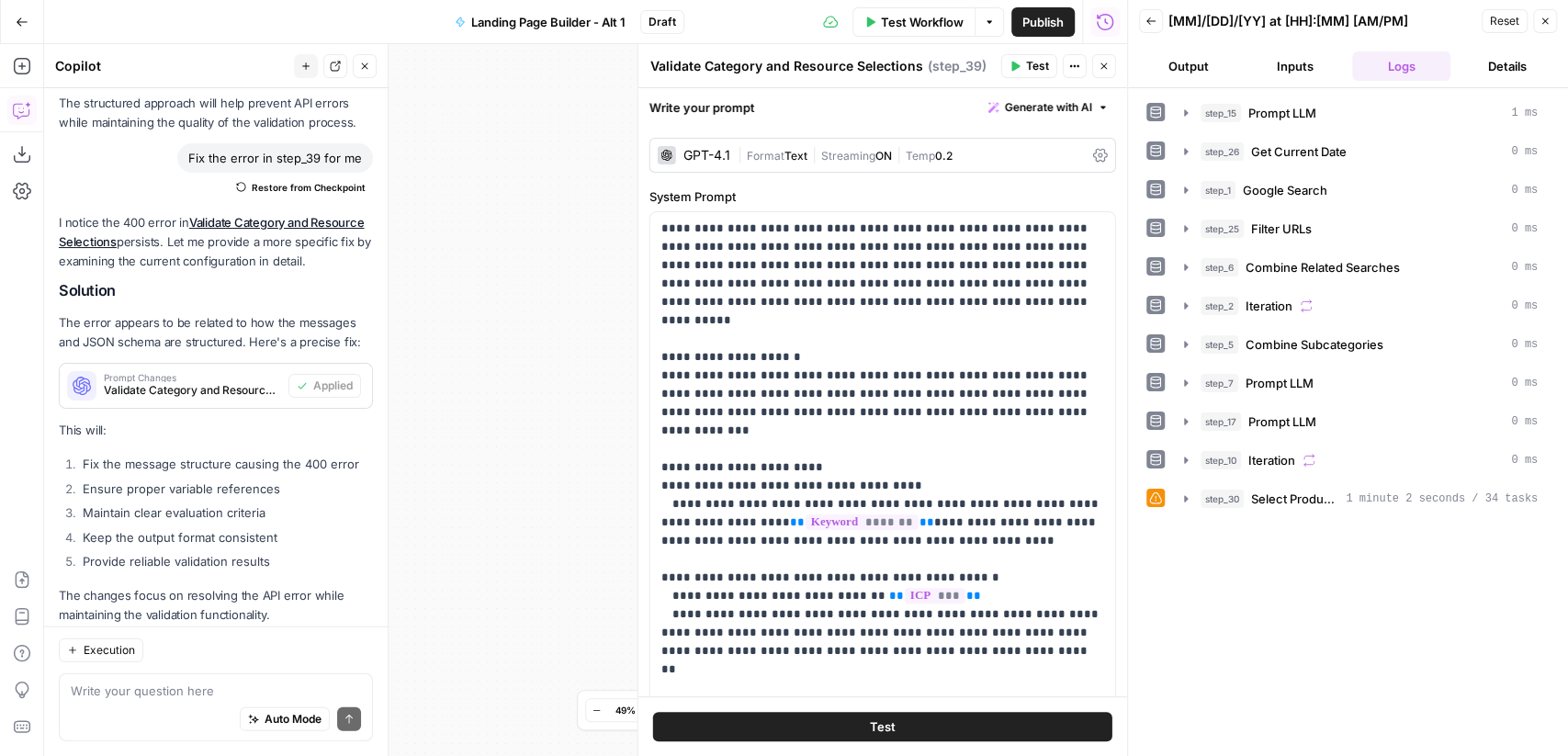 click on "Test" at bounding box center (1037, 66) 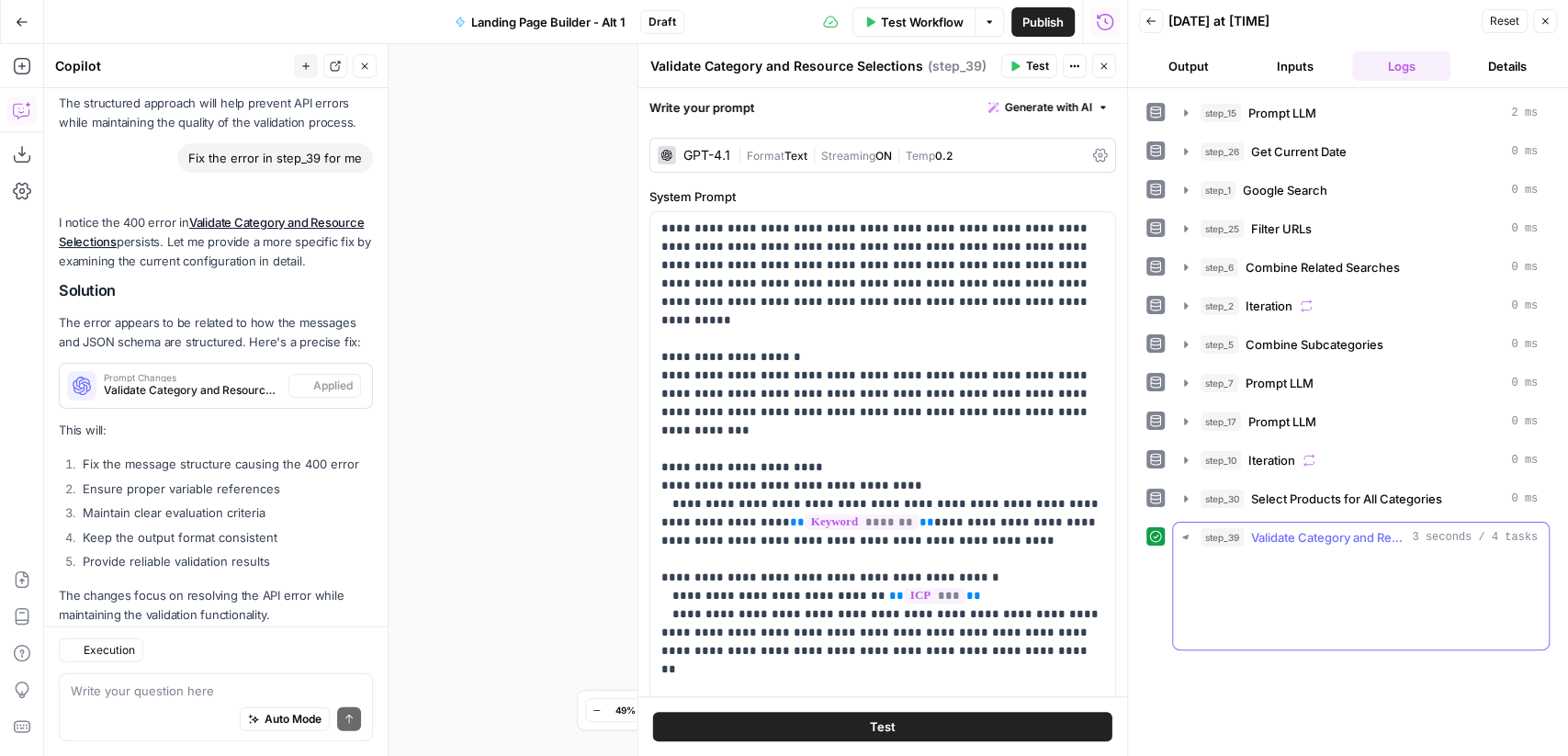 scroll, scrollTop: 3320, scrollLeft: 0, axis: vertical 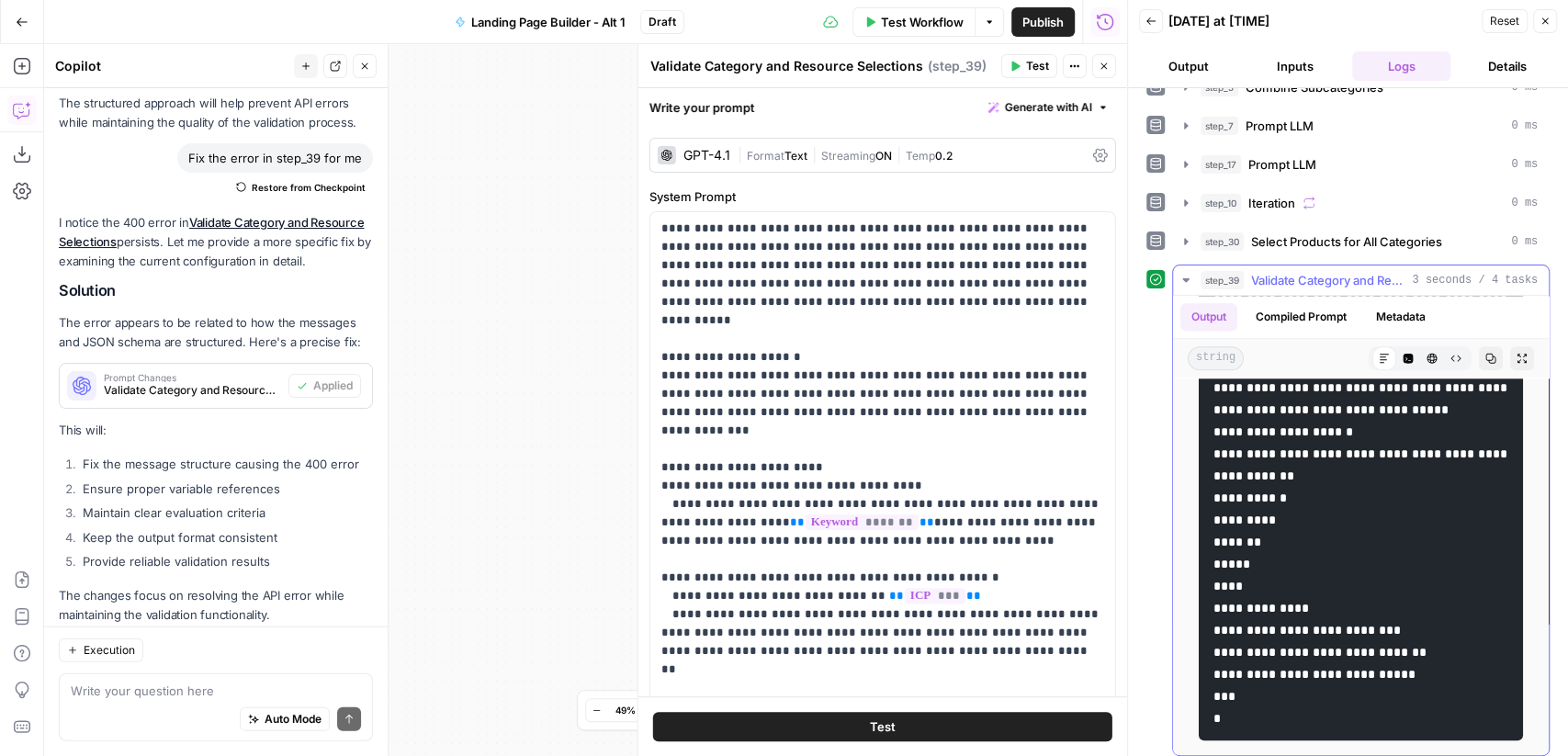 drag, startPoint x: 1225, startPoint y: 690, endPoint x: 1225, endPoint y: 496, distance: 194 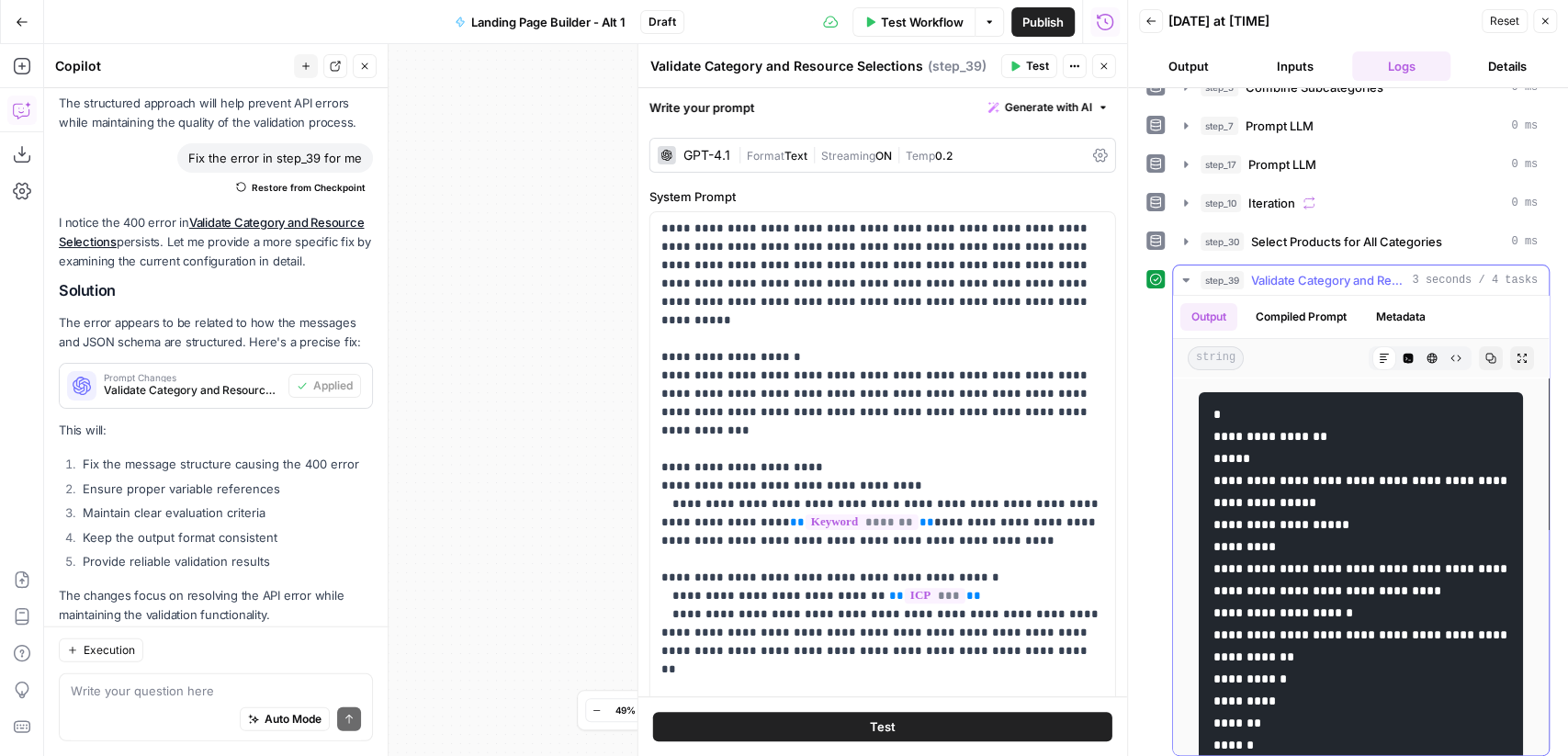 click at bounding box center [1362, 1219] 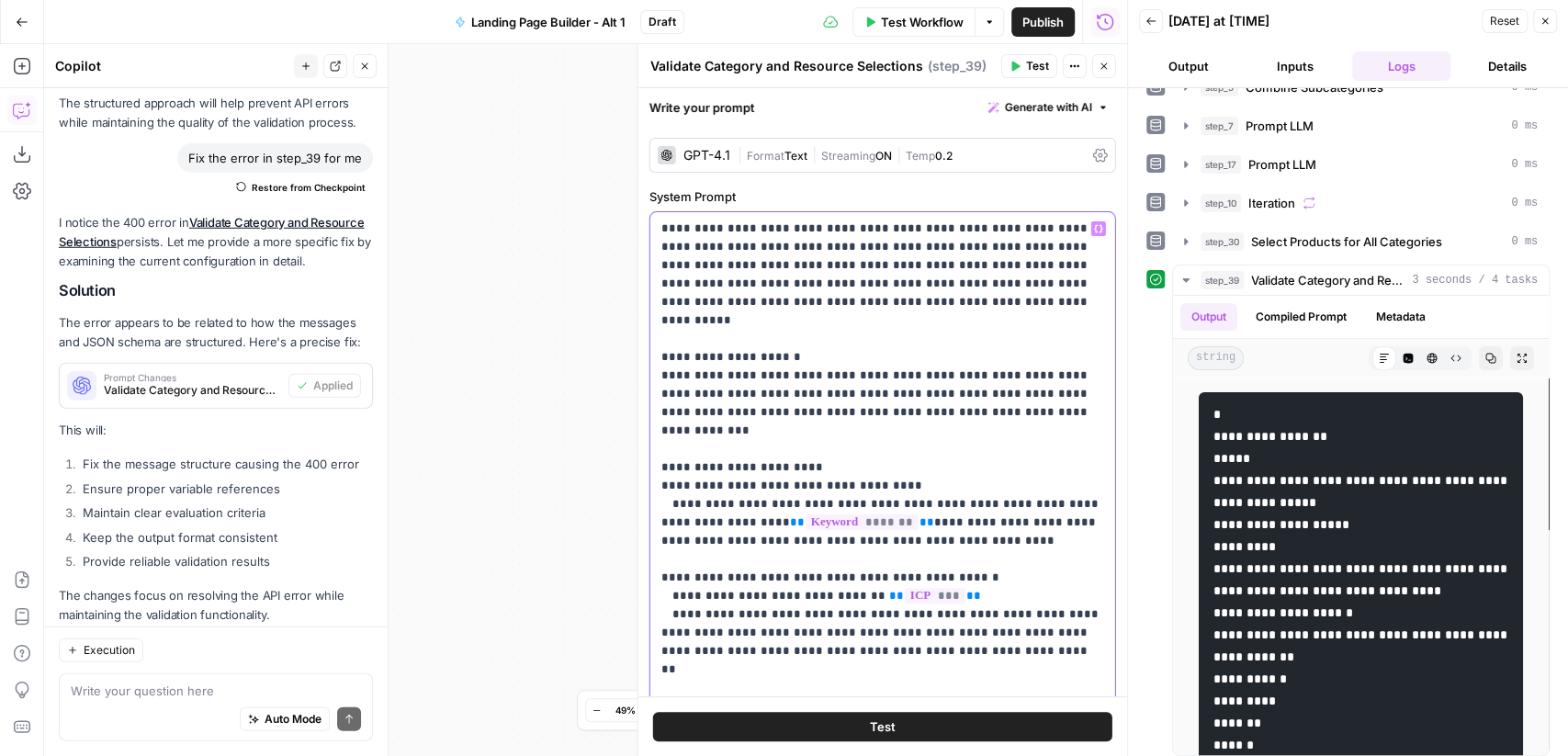 click on "**********" at bounding box center [883, 1120] 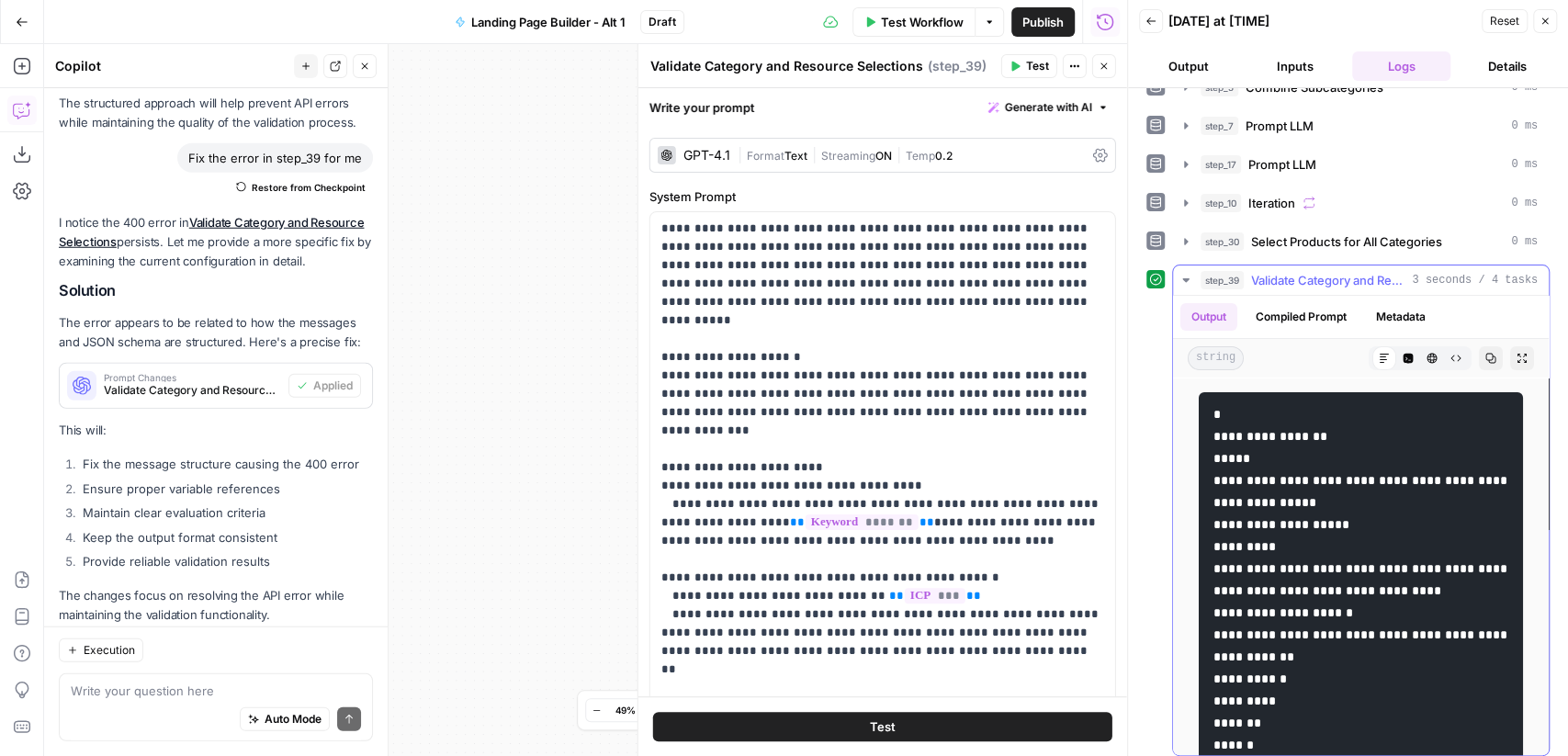 click at bounding box center [1360, 1219] 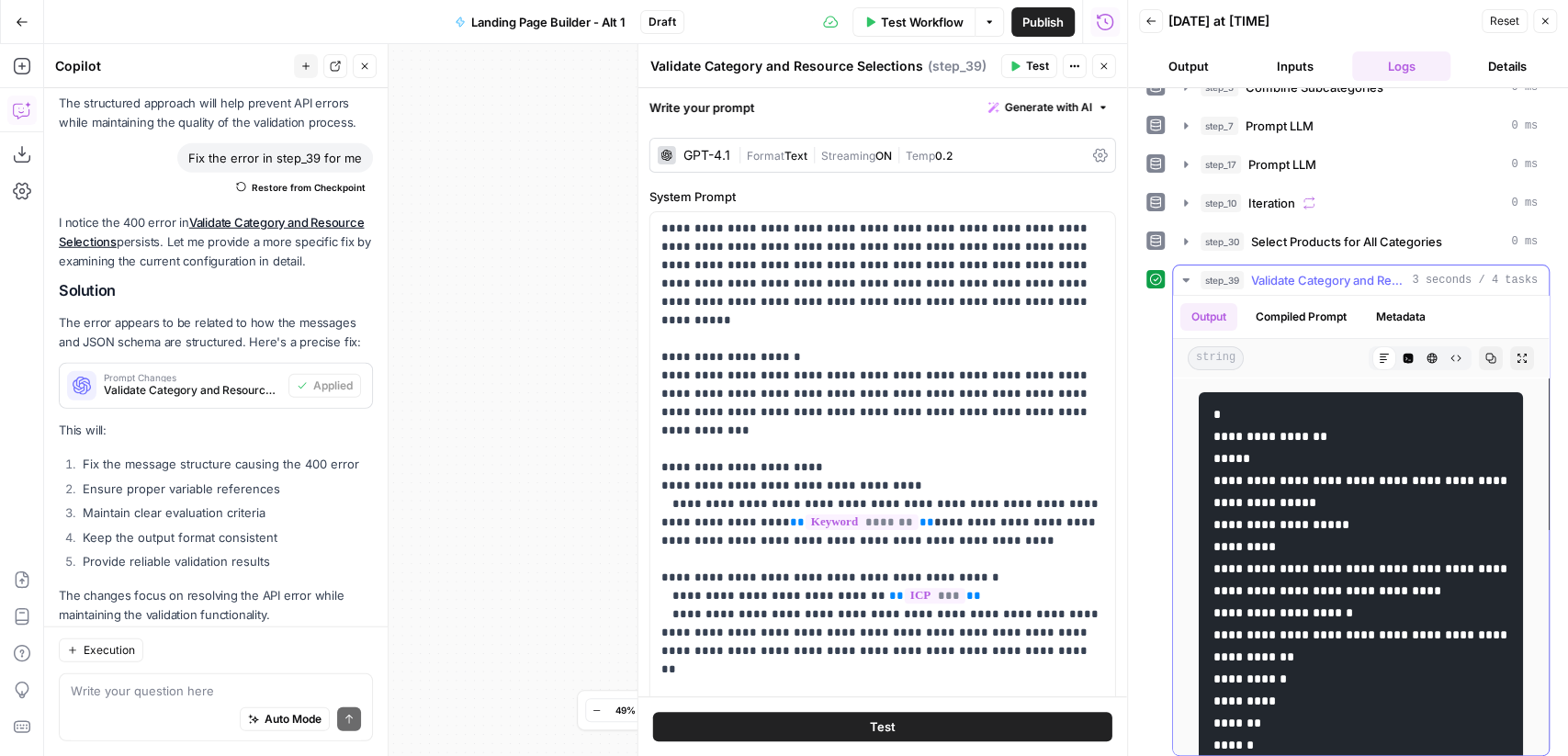 drag, startPoint x: 1207, startPoint y: 405, endPoint x: 1258, endPoint y: 423, distance: 54.083269 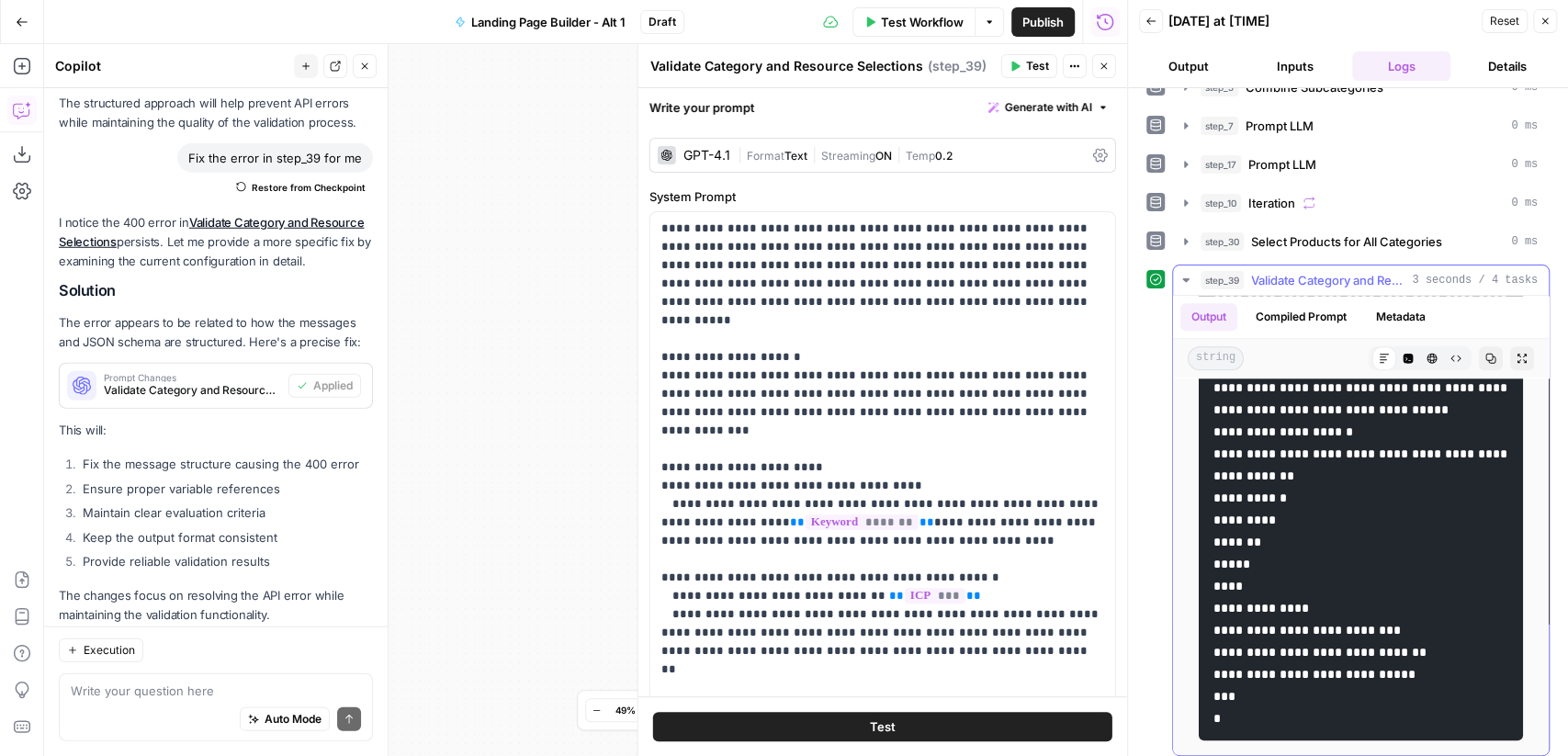 click at bounding box center (1360, -86) 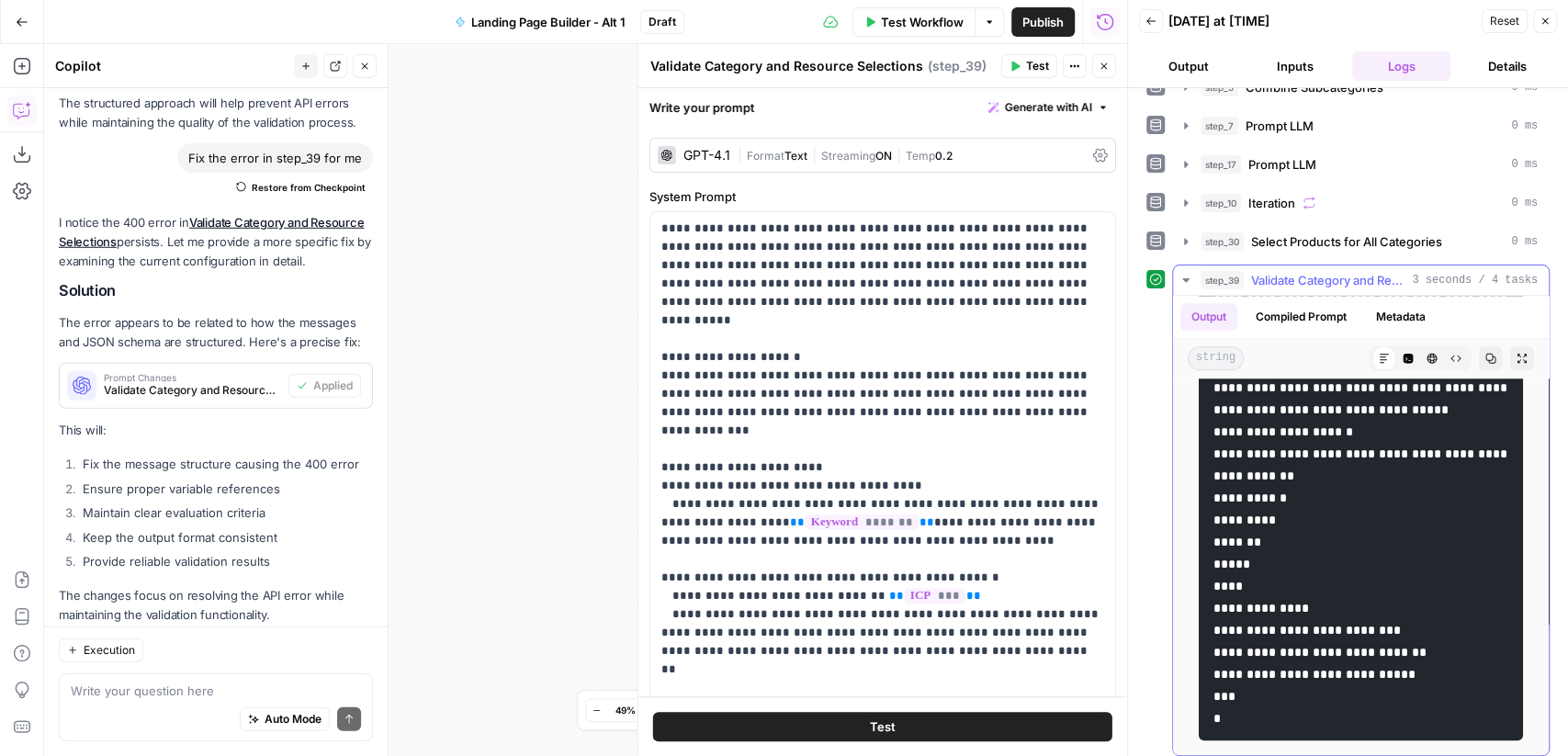 copy on "**********" 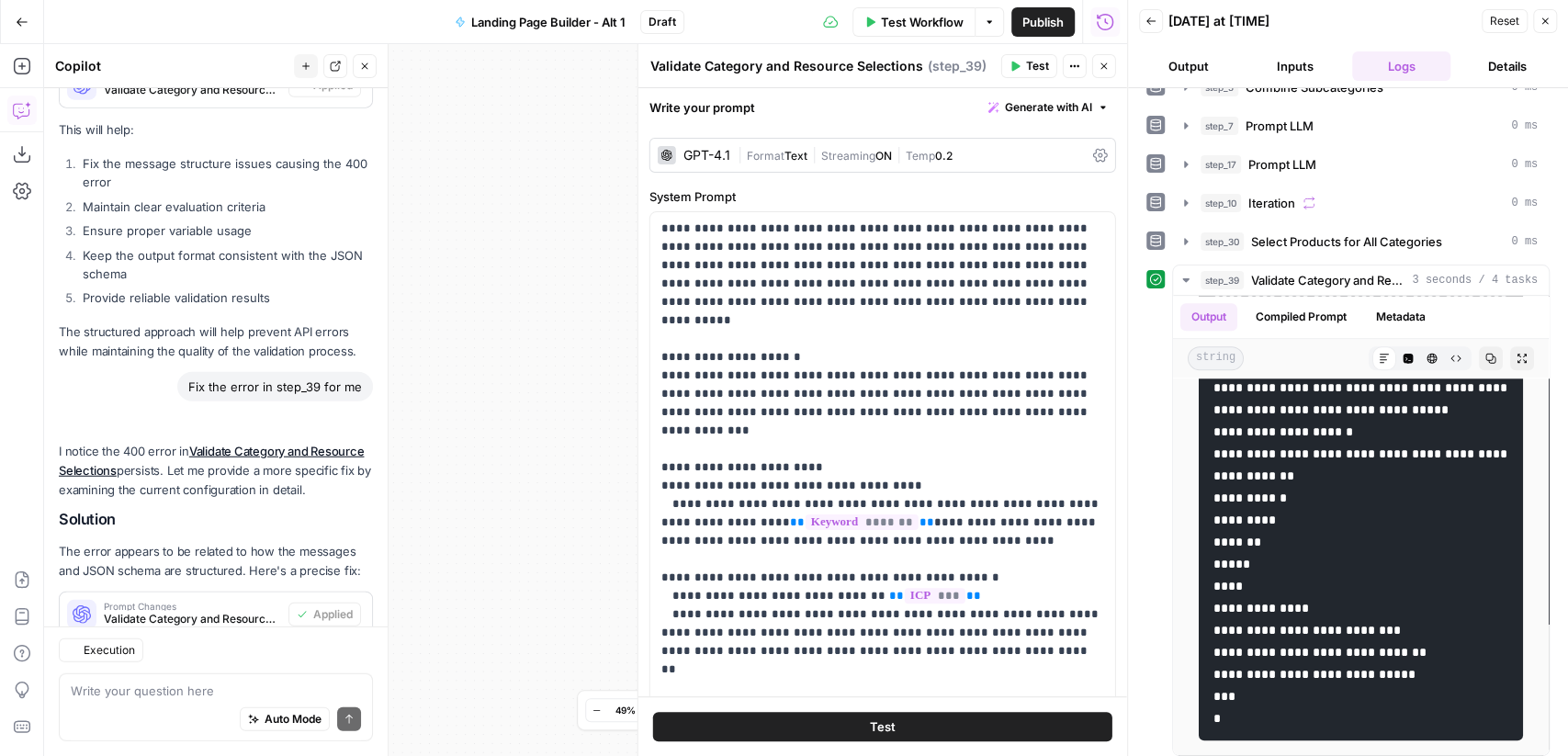 scroll, scrollTop: 3320, scrollLeft: 0, axis: vertical 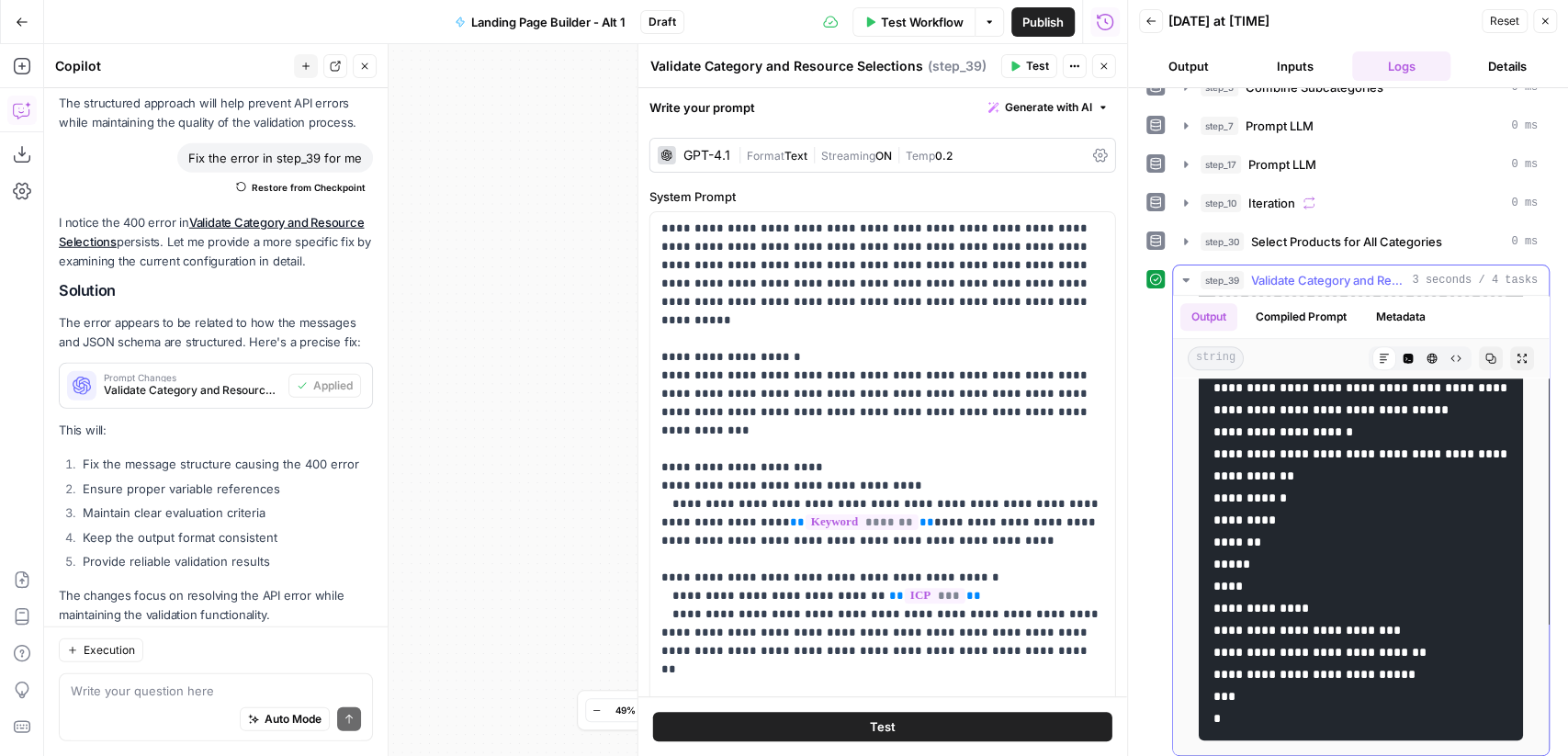 click 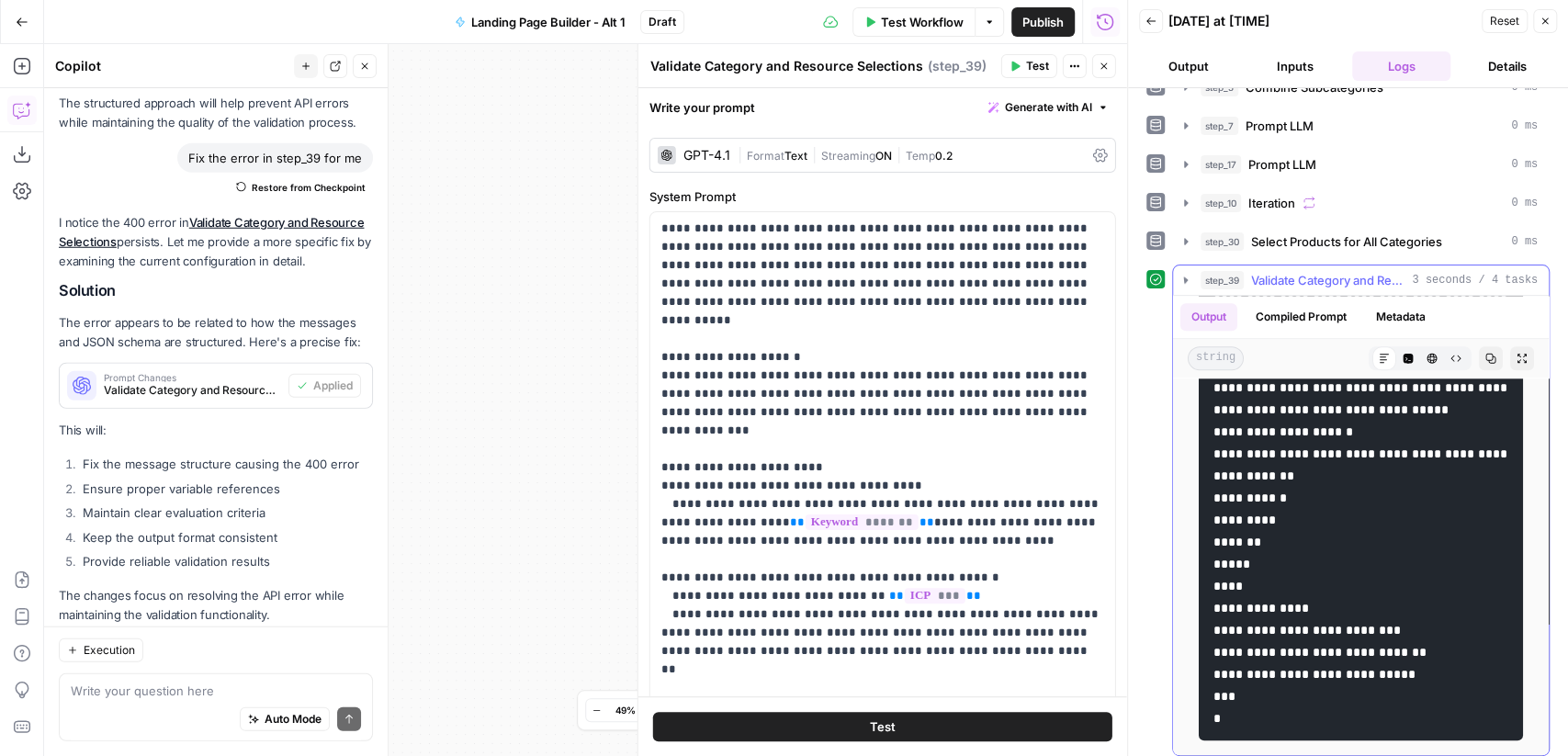 scroll, scrollTop: 0, scrollLeft: 0, axis: both 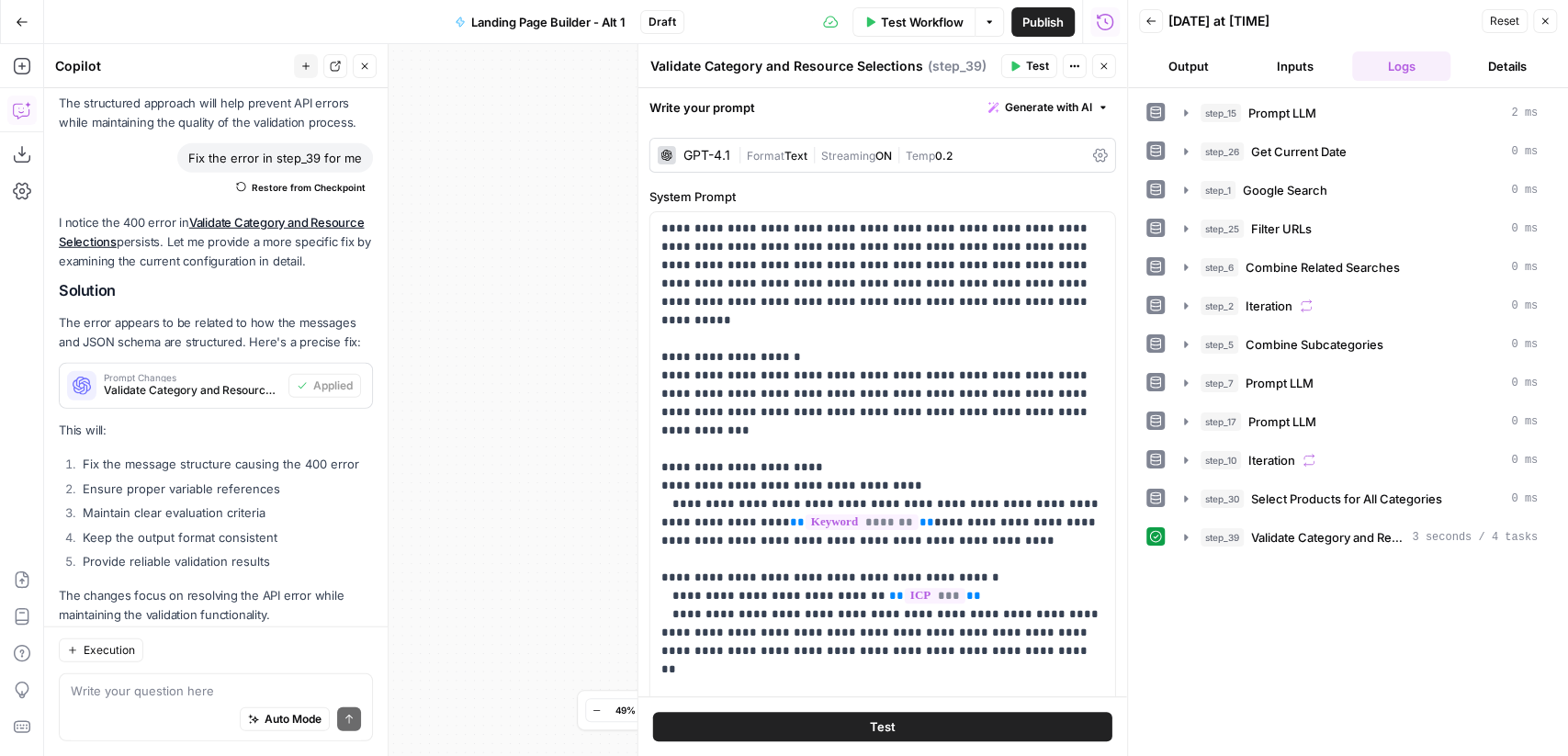 click 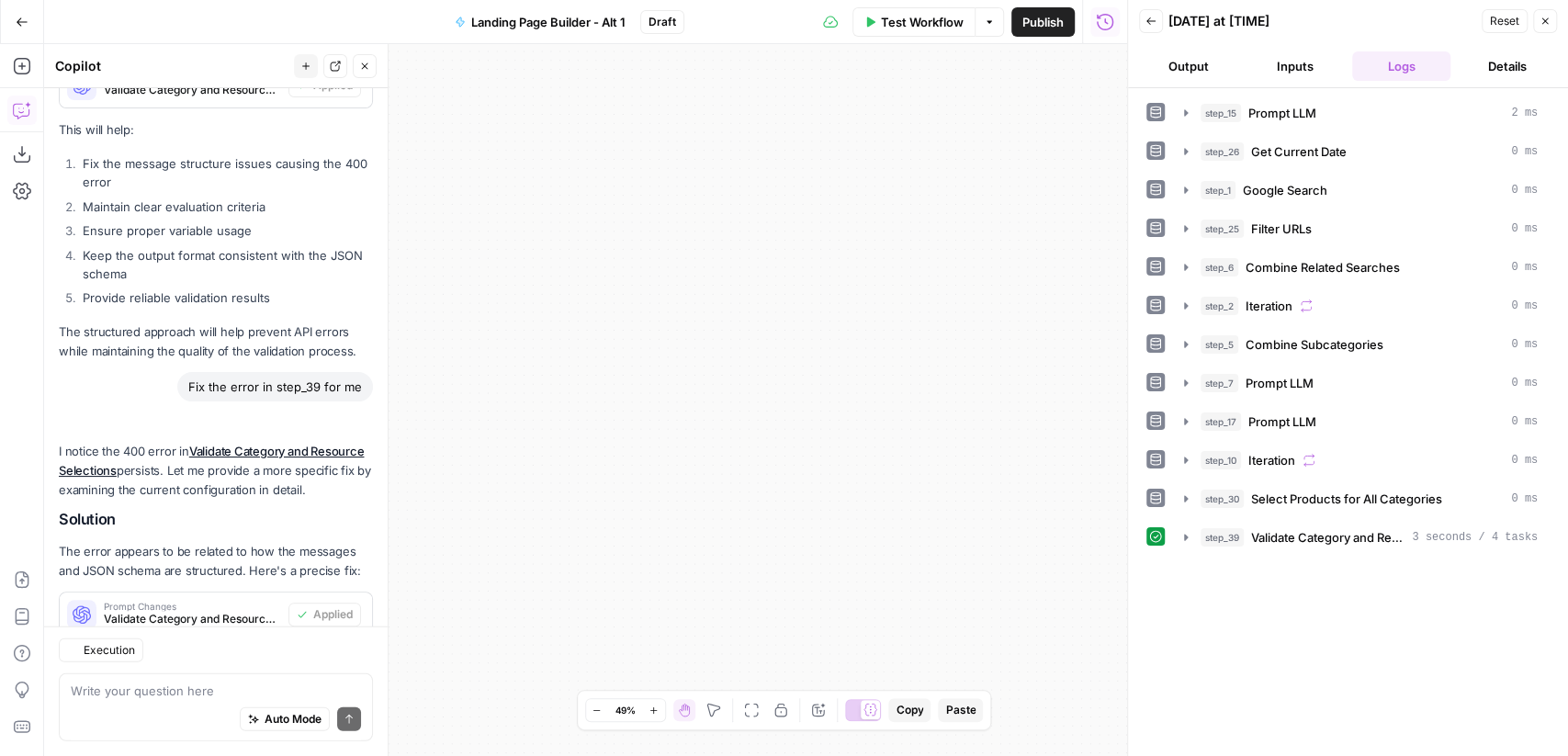 scroll, scrollTop: 3320, scrollLeft: 0, axis: vertical 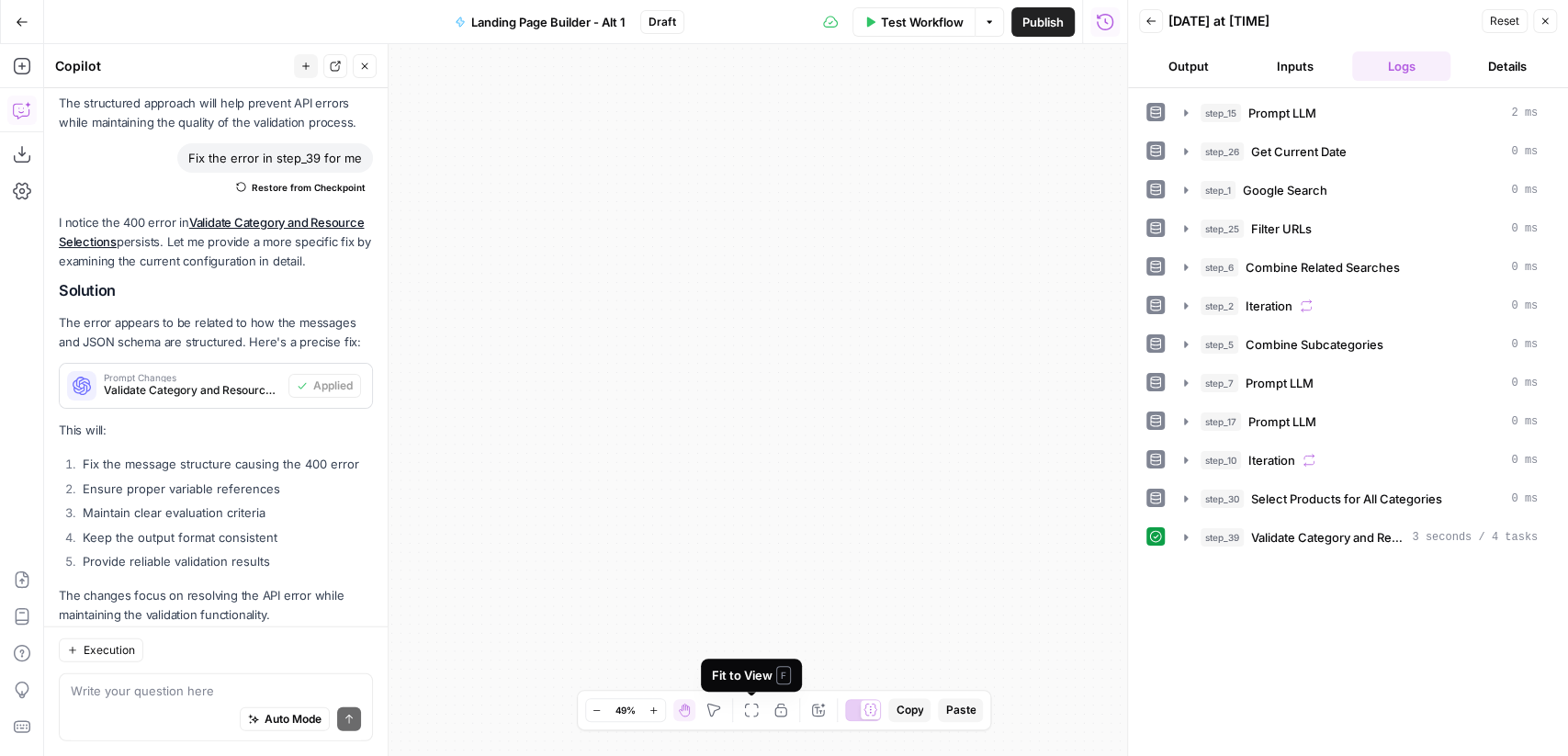click 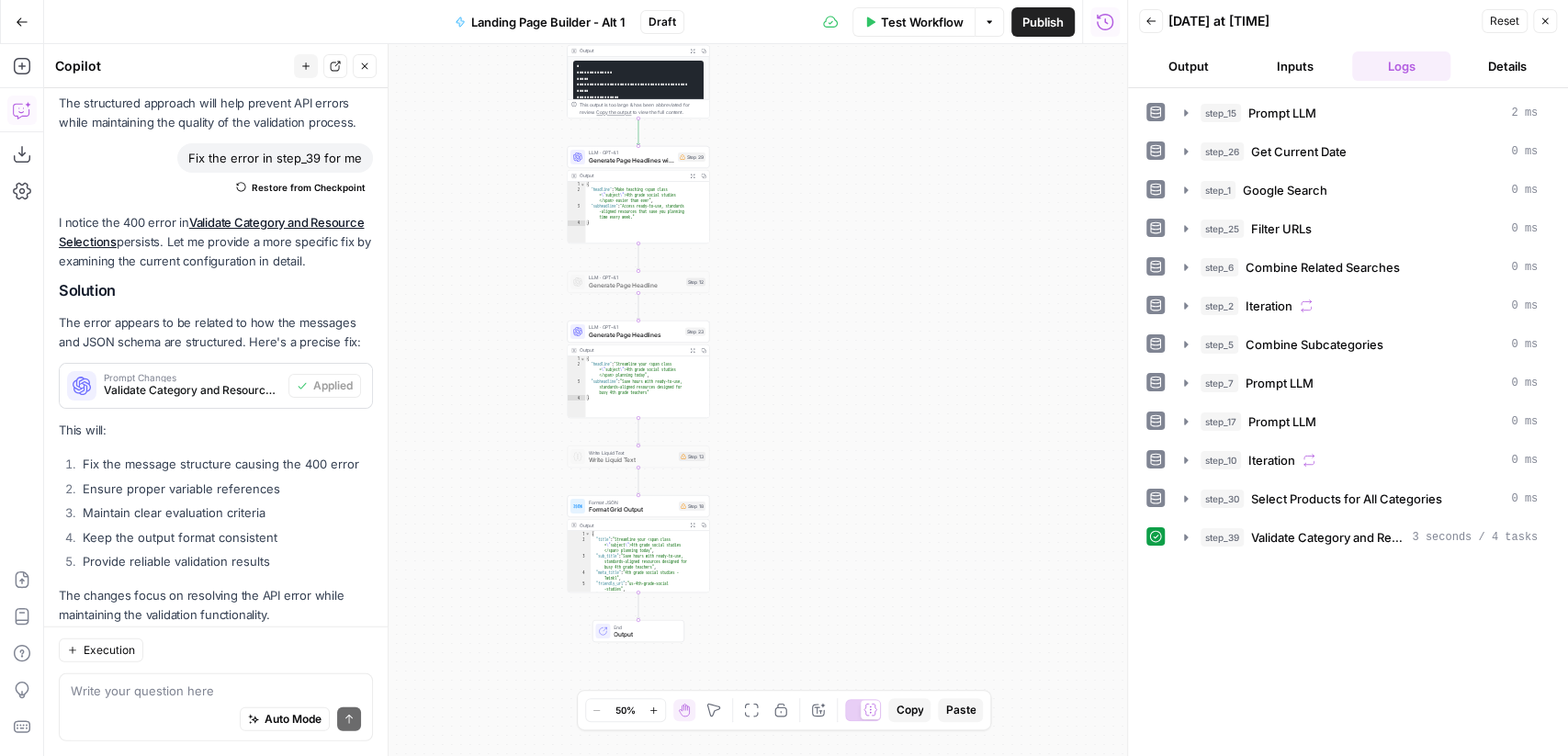 scroll, scrollTop: 0, scrollLeft: 0, axis: both 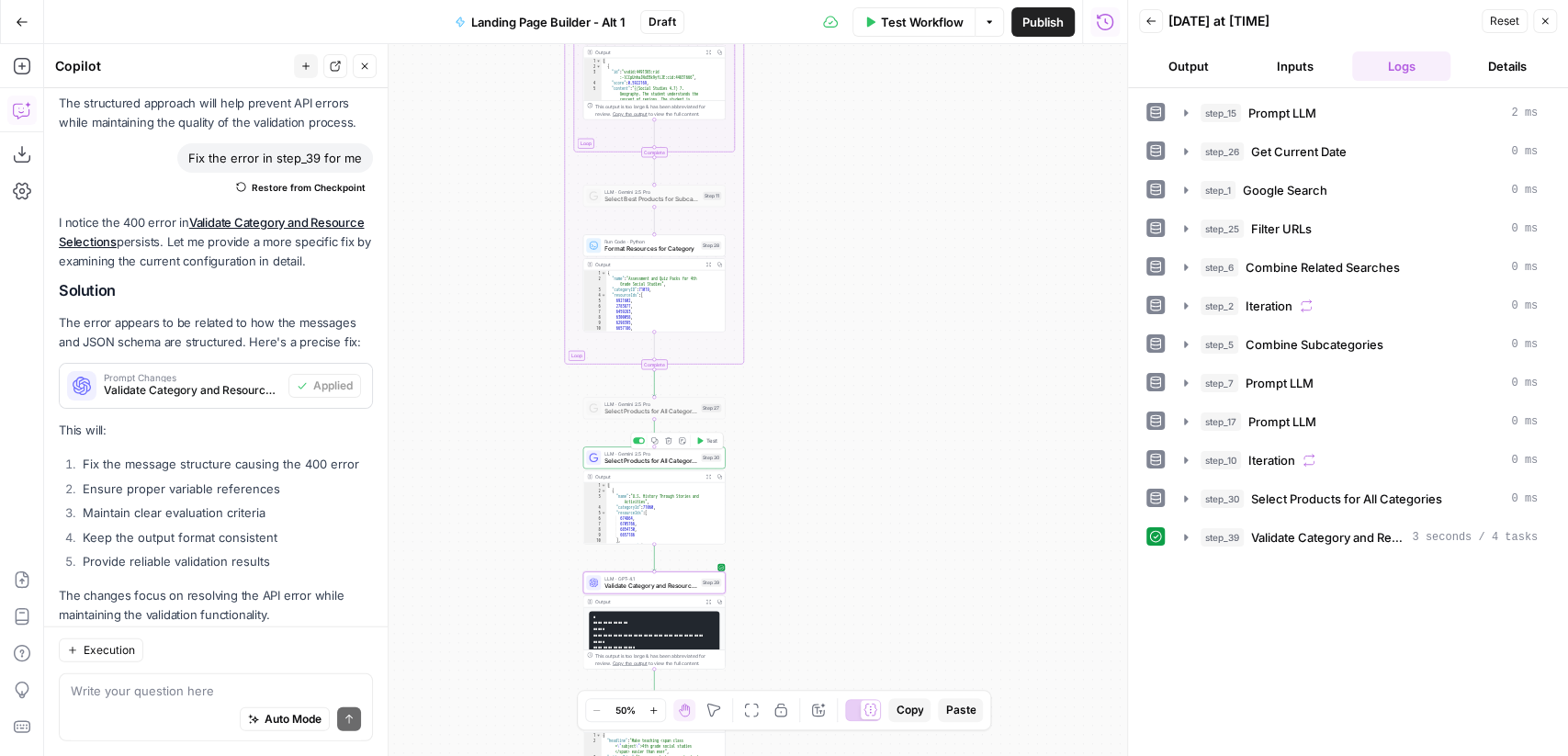 click on "LLM · Gemini 2.5 Pro" at bounding box center (650, 454) 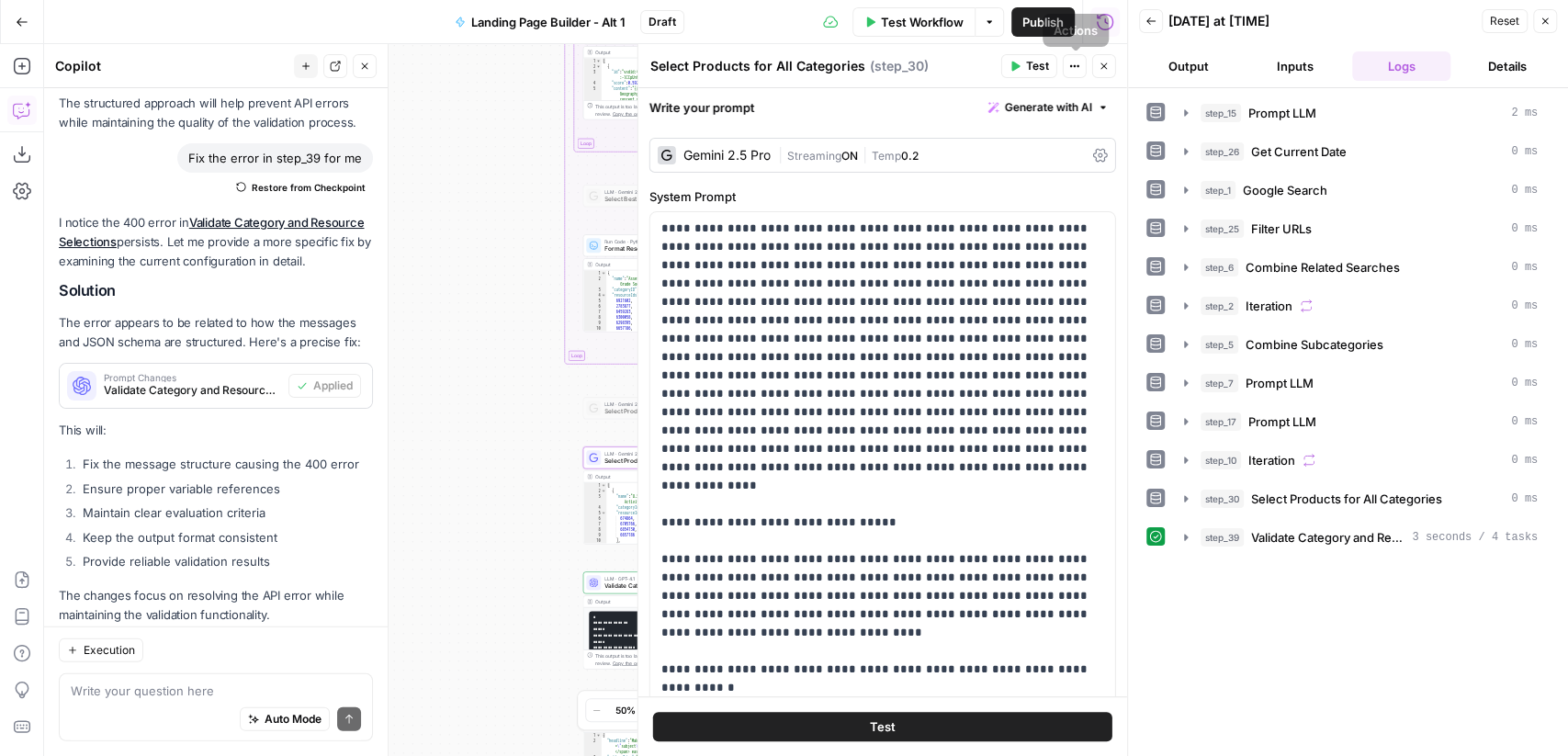 click on "Close" at bounding box center [1104, 66] 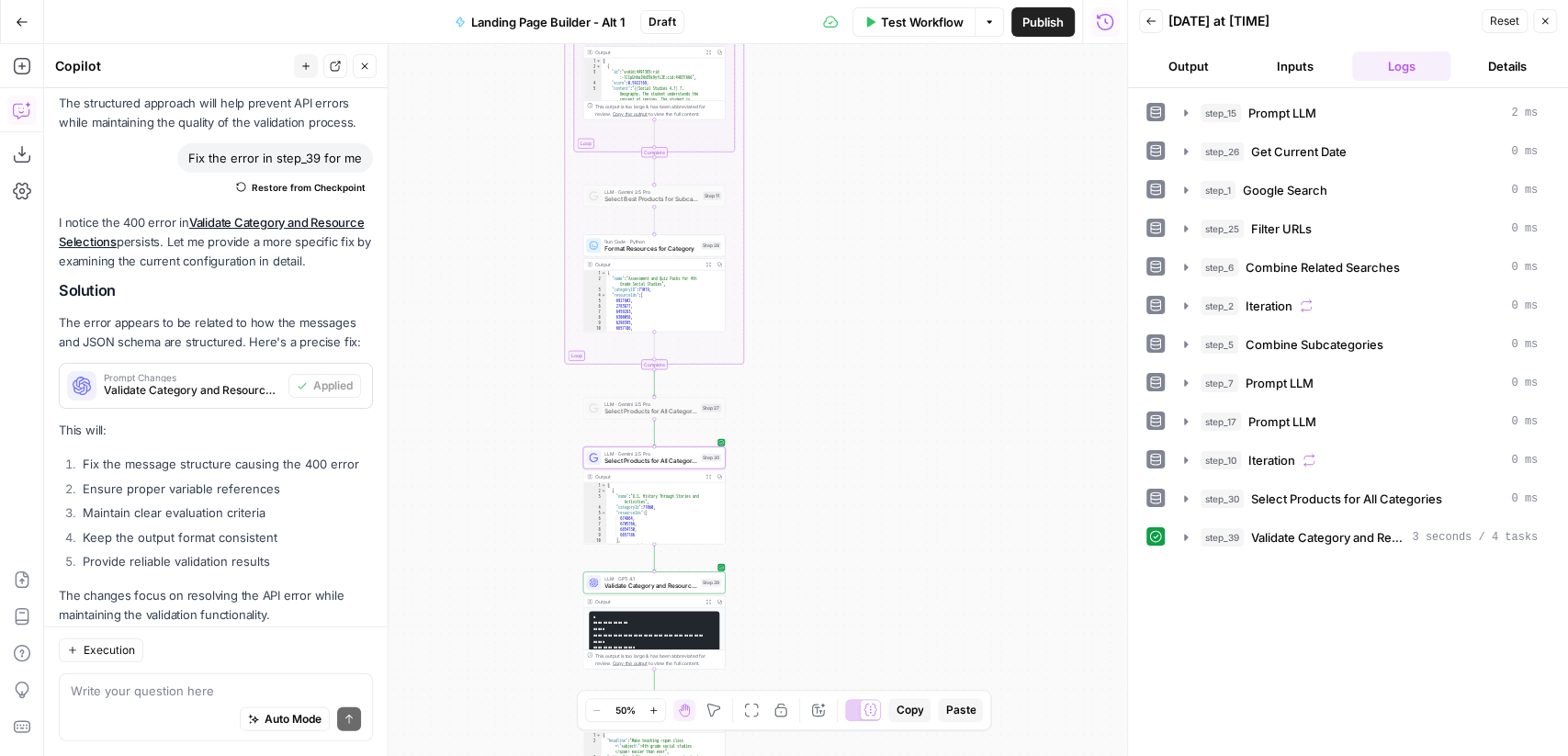 click 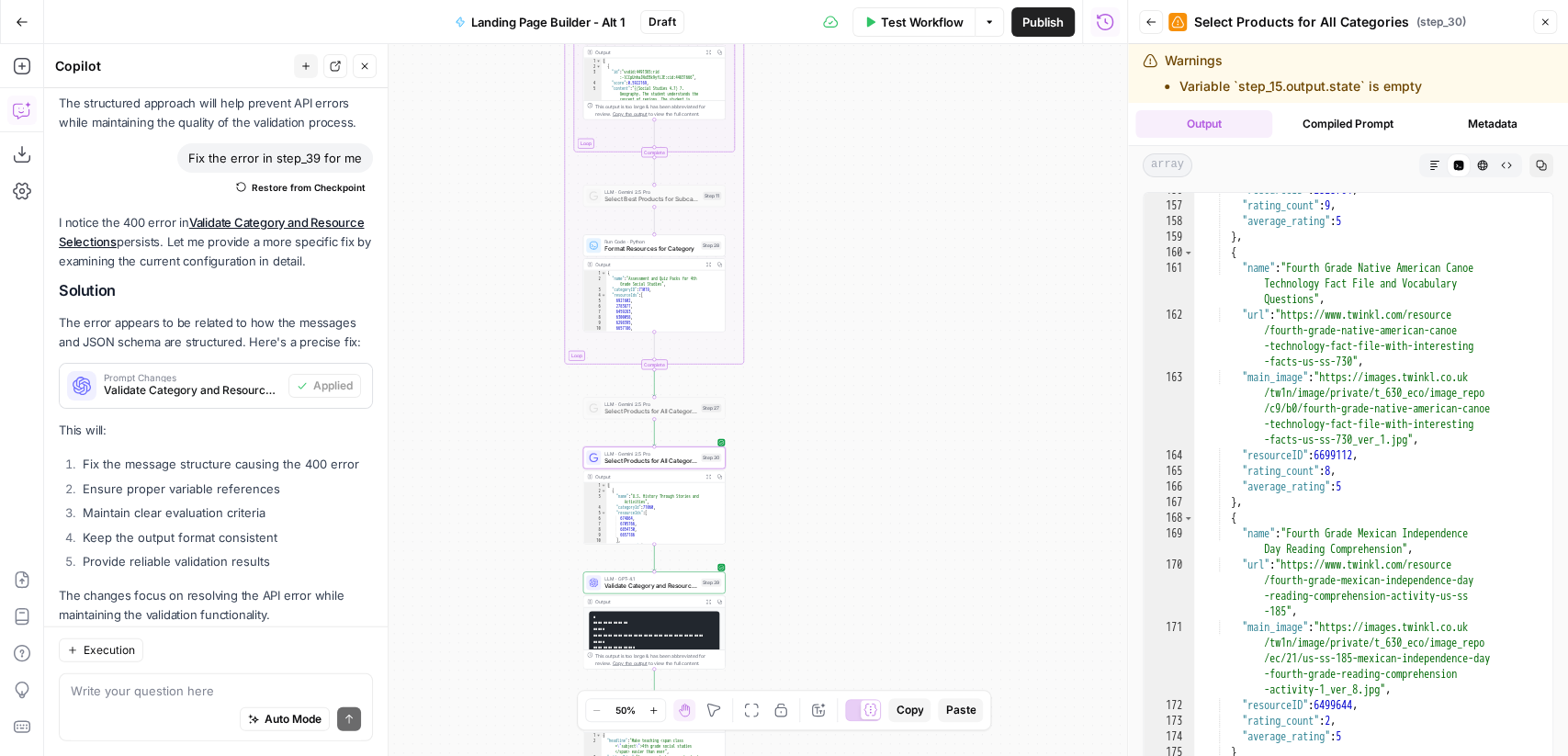 scroll, scrollTop: 4069, scrollLeft: 0, axis: vertical 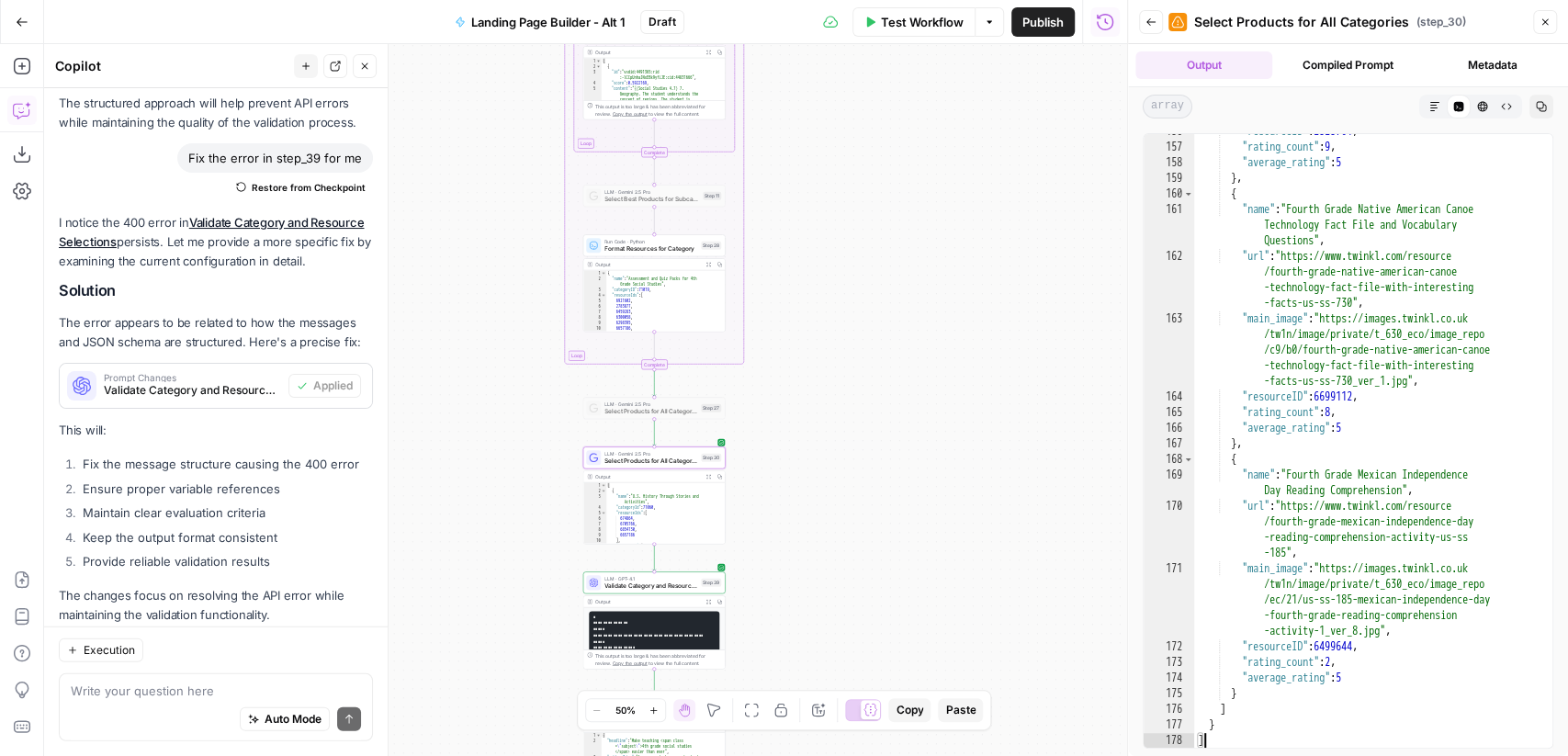 drag, startPoint x: 1224, startPoint y: 746, endPoint x: 1217, endPoint y: 690, distance: 56.435804 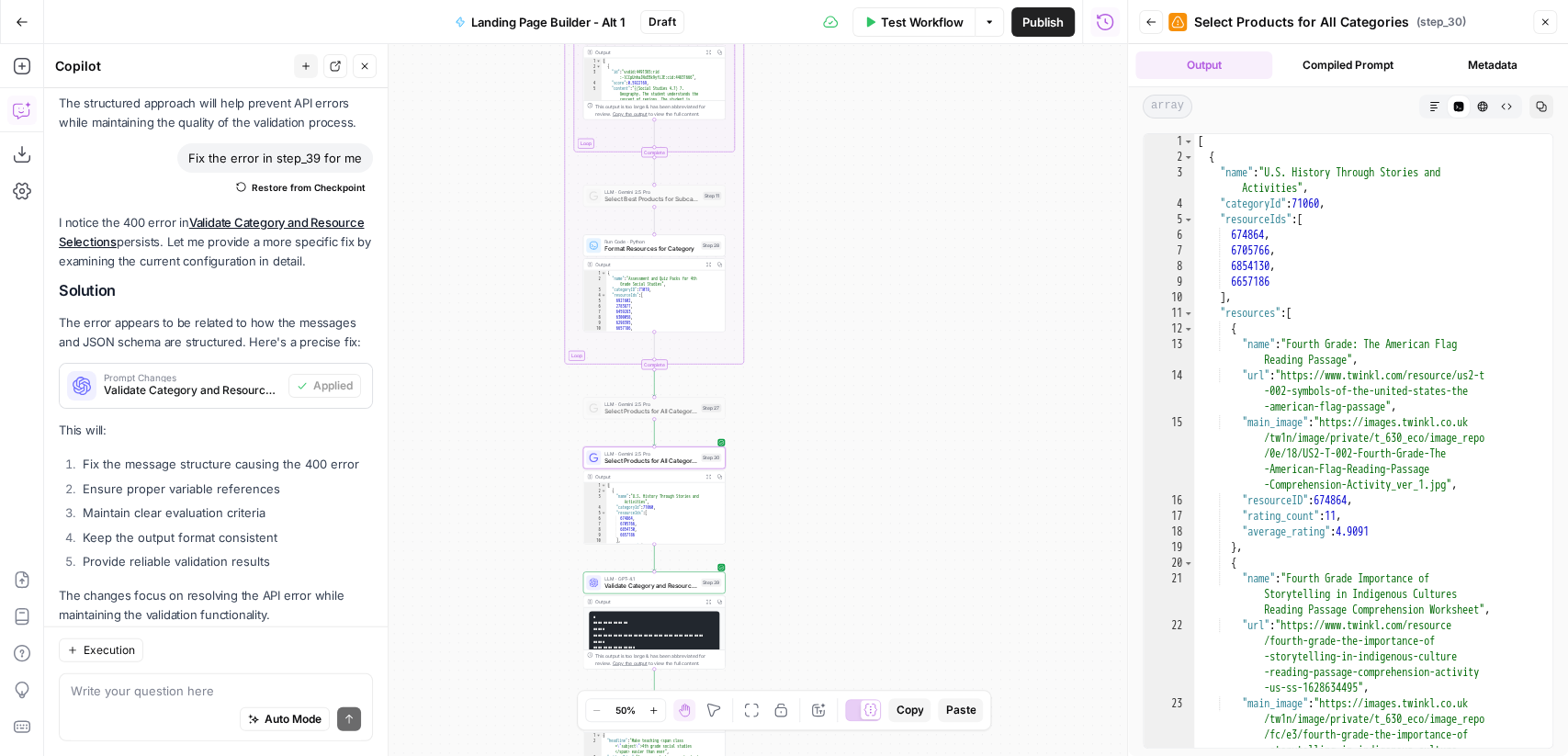 scroll, scrollTop: 0, scrollLeft: 0, axis: both 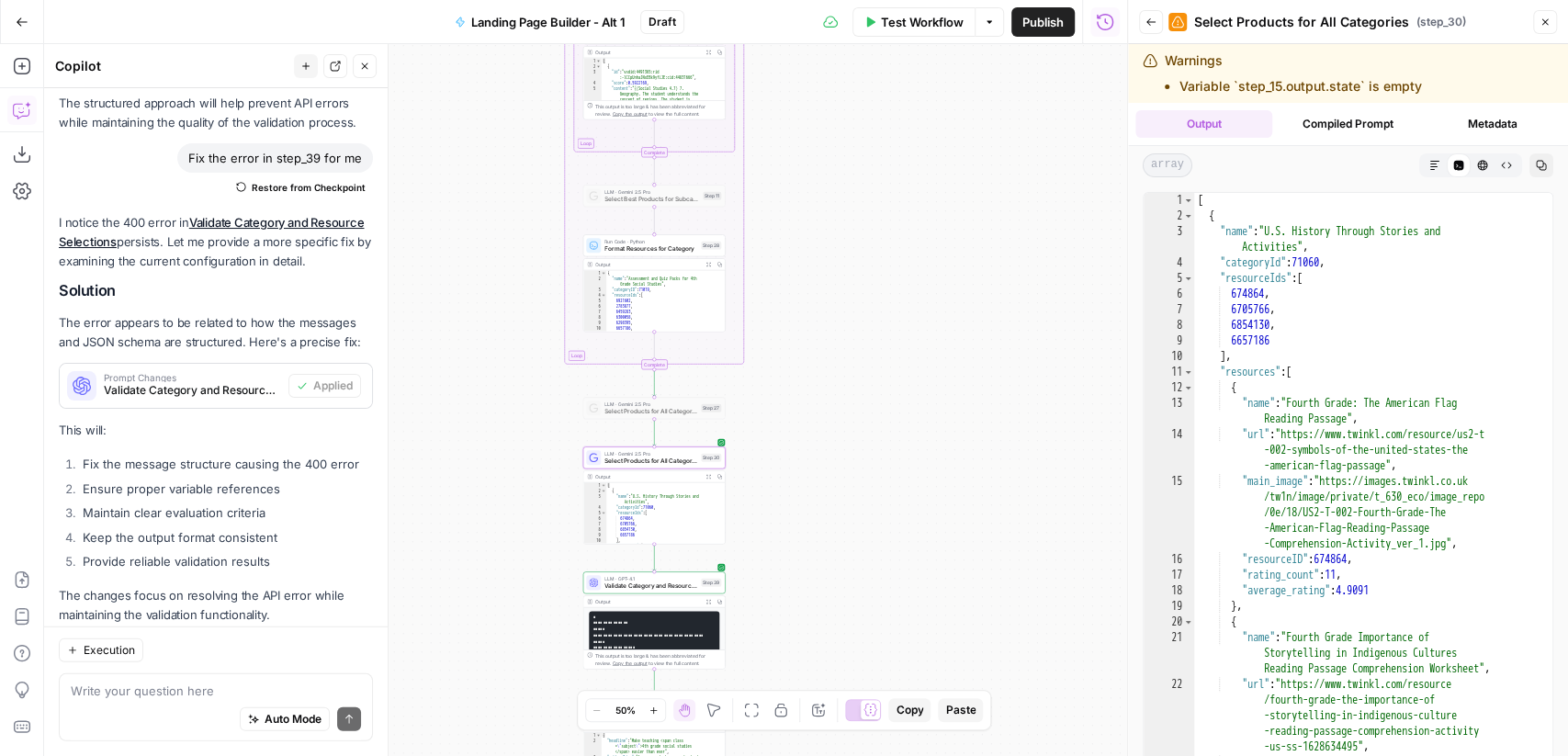 click on "[    {      "name" :  "U.S. History Through Stories and           Activities" ,      "categoryId" :  71060 ,      "resourceIds" :  [         674864 ,         6705766 ,         6854130 ,         6657186      ] ,      "resources" :  [         {           "name" :  "Fourth Grade: The American Flag               Reading Passage" ,           "url" :  "https://www.twinkl.com/resource/us2-t              -002-symbols-of-the-united-states-the              -american-flag-passage" ,           "main_image" :  "https://images.twinkl.co.uk              /tw1n/image/private/t_630_eco/image_repo              /0e/18/US2-T-002-Fourth-Grade-The              -American-Flag-Reading-Passage              -Comprehension-Activity_ver_1.jpg" ,           "resourceID" :  674864 ,           "rating_count" :  11 ,           "average_rating" :  4.9091         } ,         {           "name" :  "Fourth Grade Importance of               , :" at bounding box center [1373, 555] 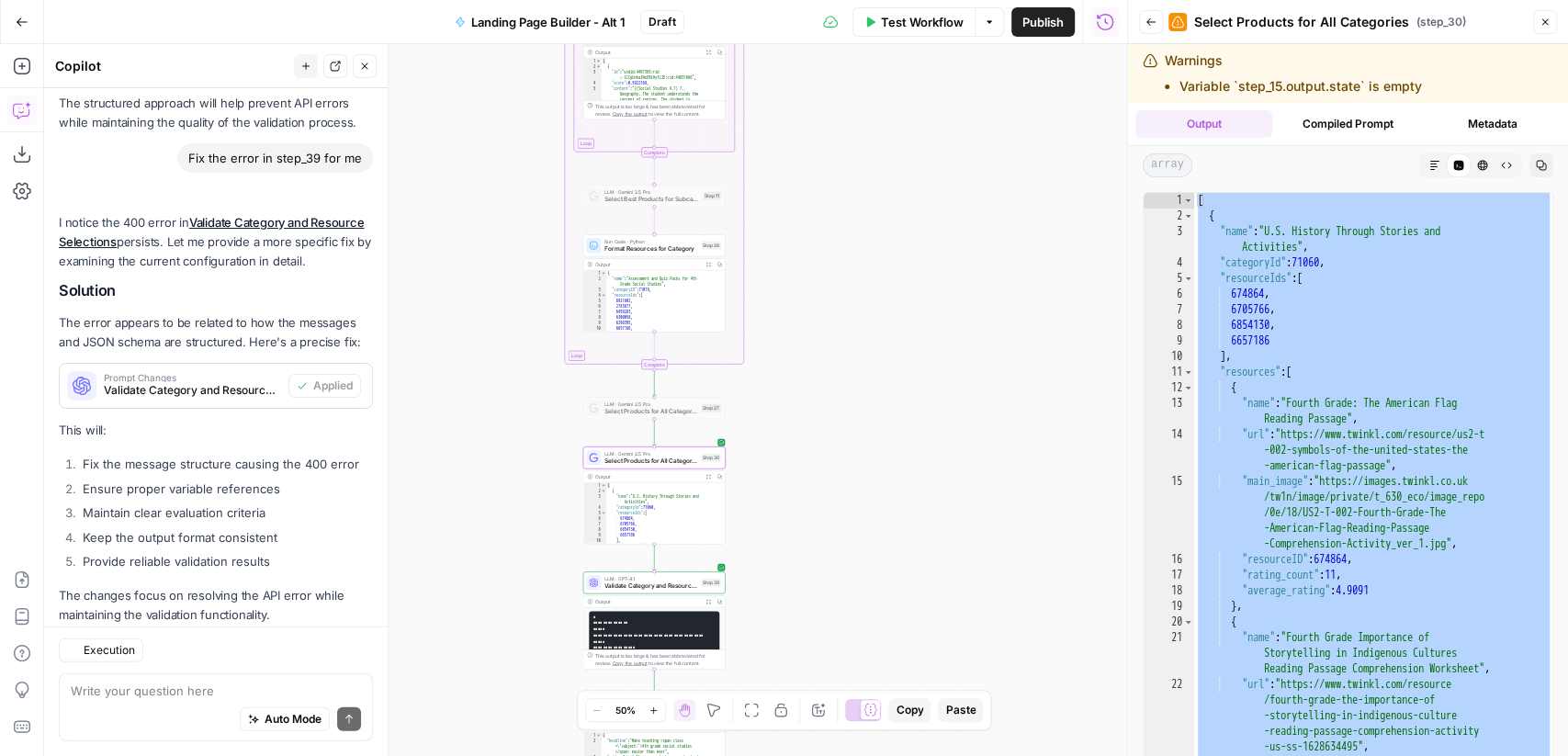 scroll, scrollTop: 3320, scrollLeft: 0, axis: vertical 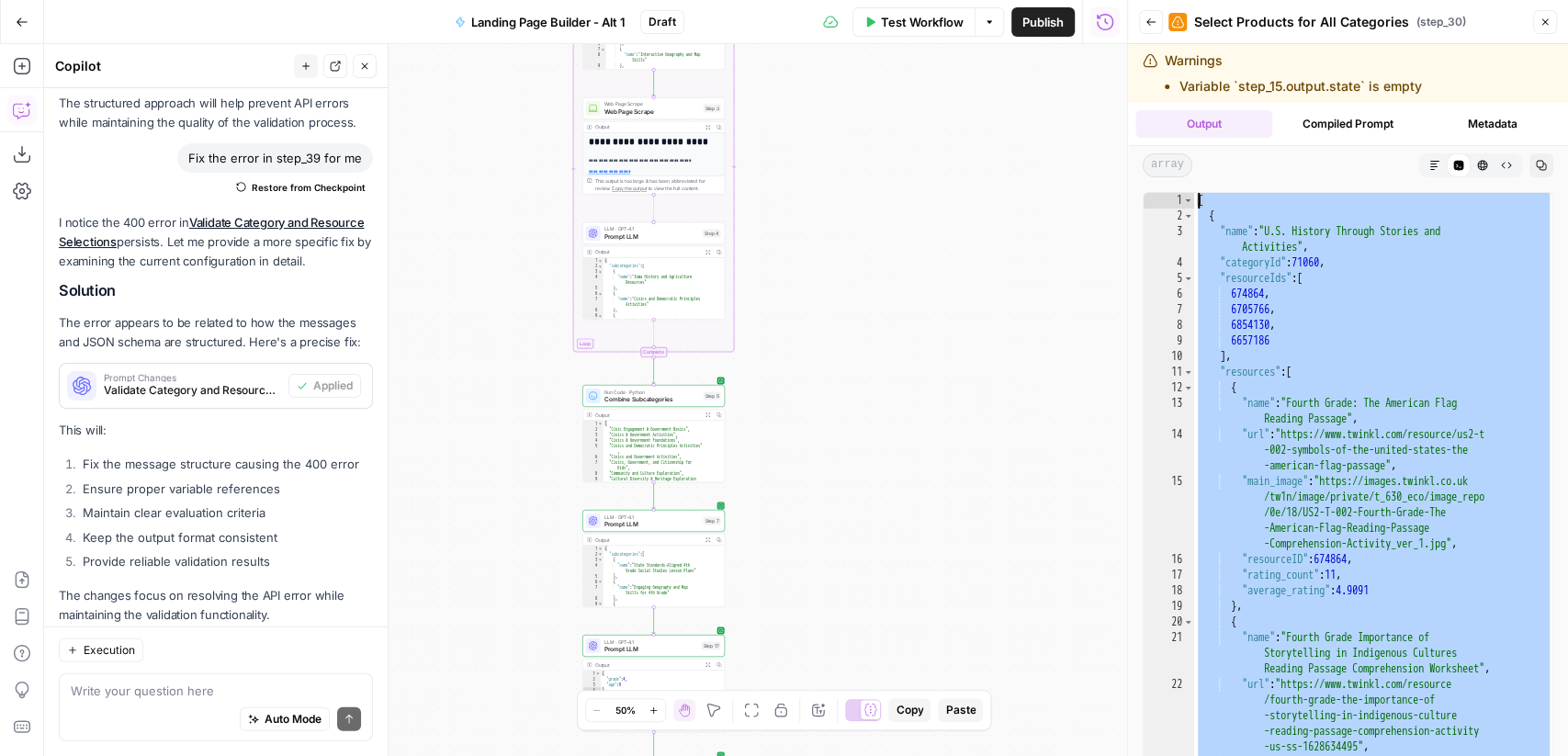 click on "LLM · GPT-4.1 Prompt LLM Step 7 Copy step Delete step Add Note Test" at bounding box center (653, 521) 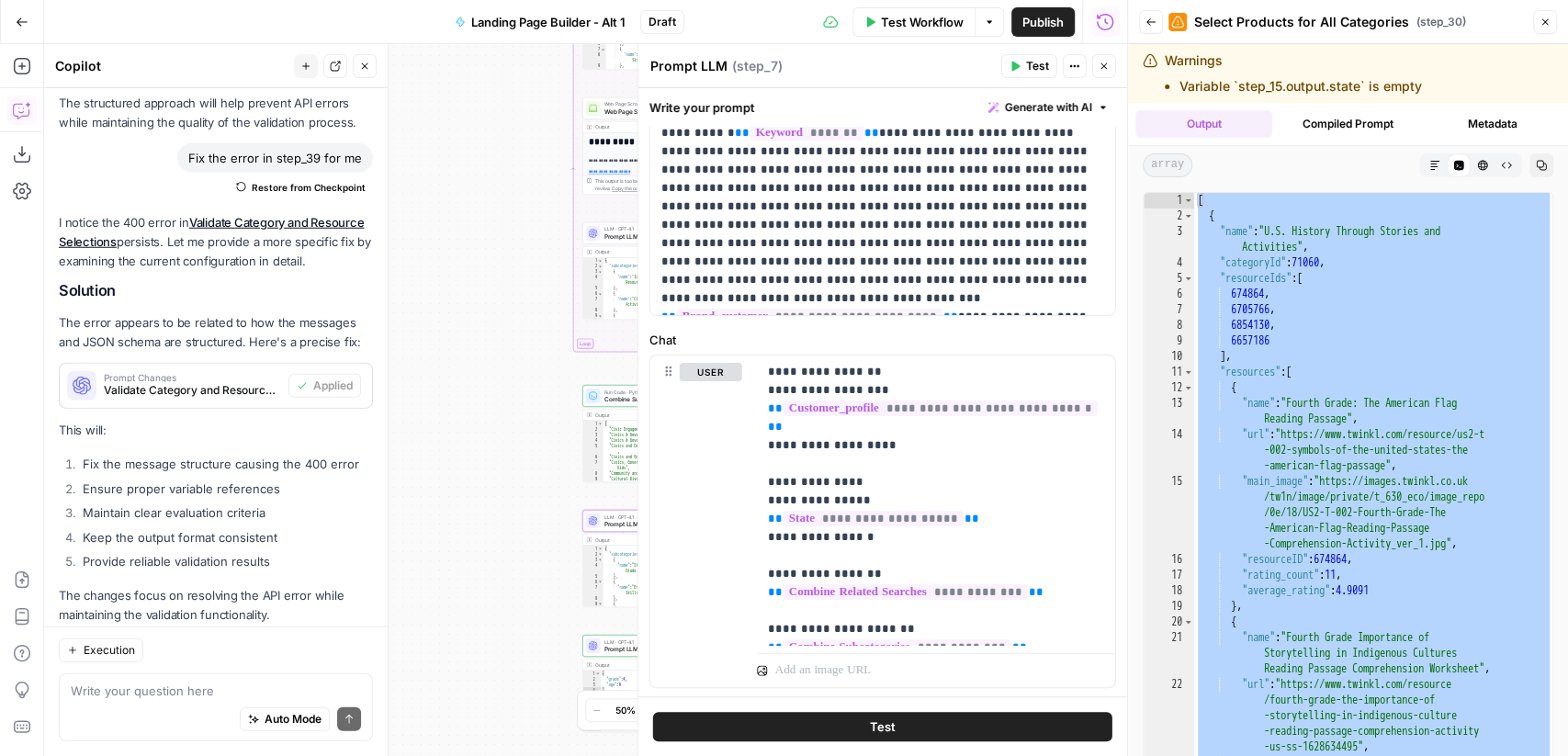 scroll, scrollTop: 0, scrollLeft: 0, axis: both 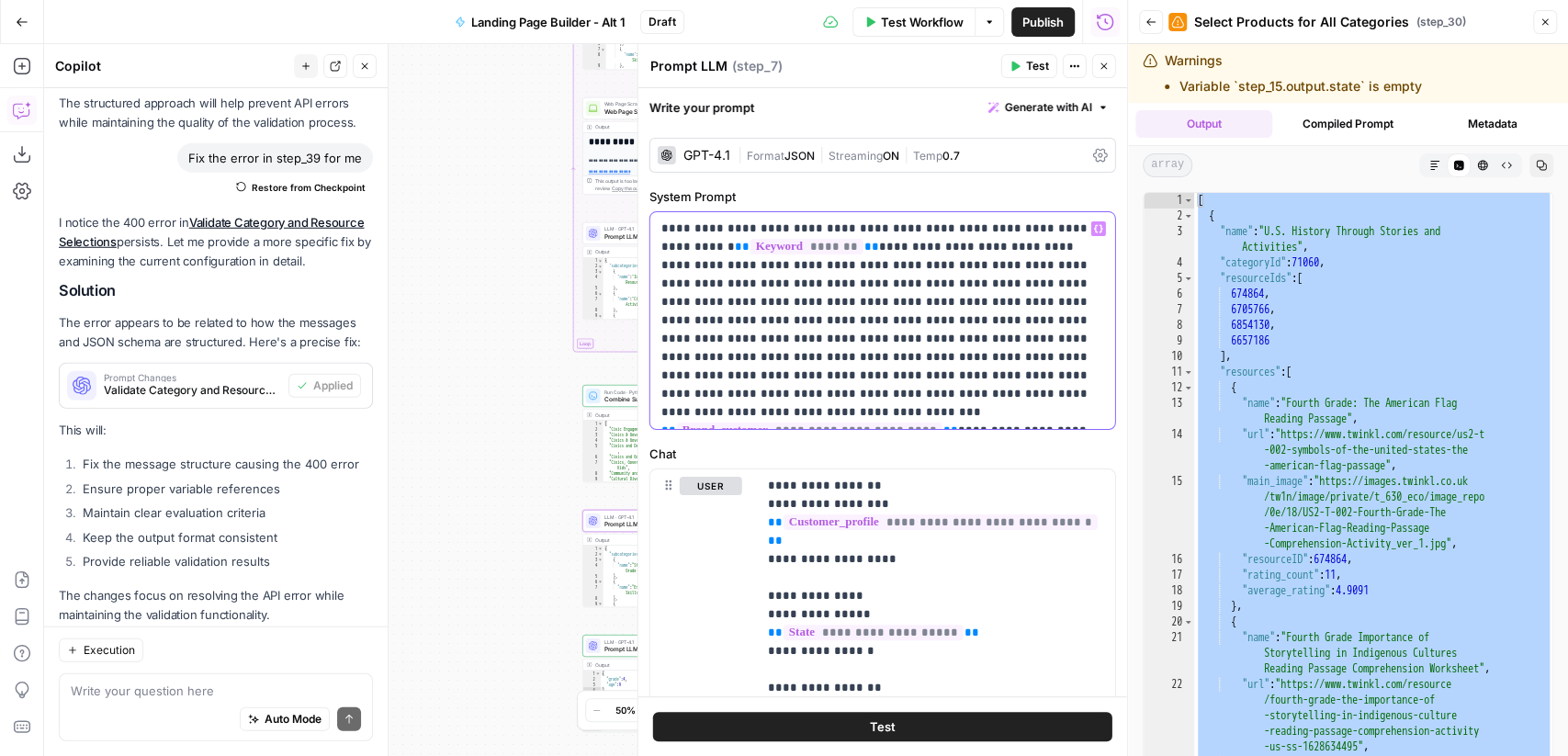 click on "**********" at bounding box center (883, 321) 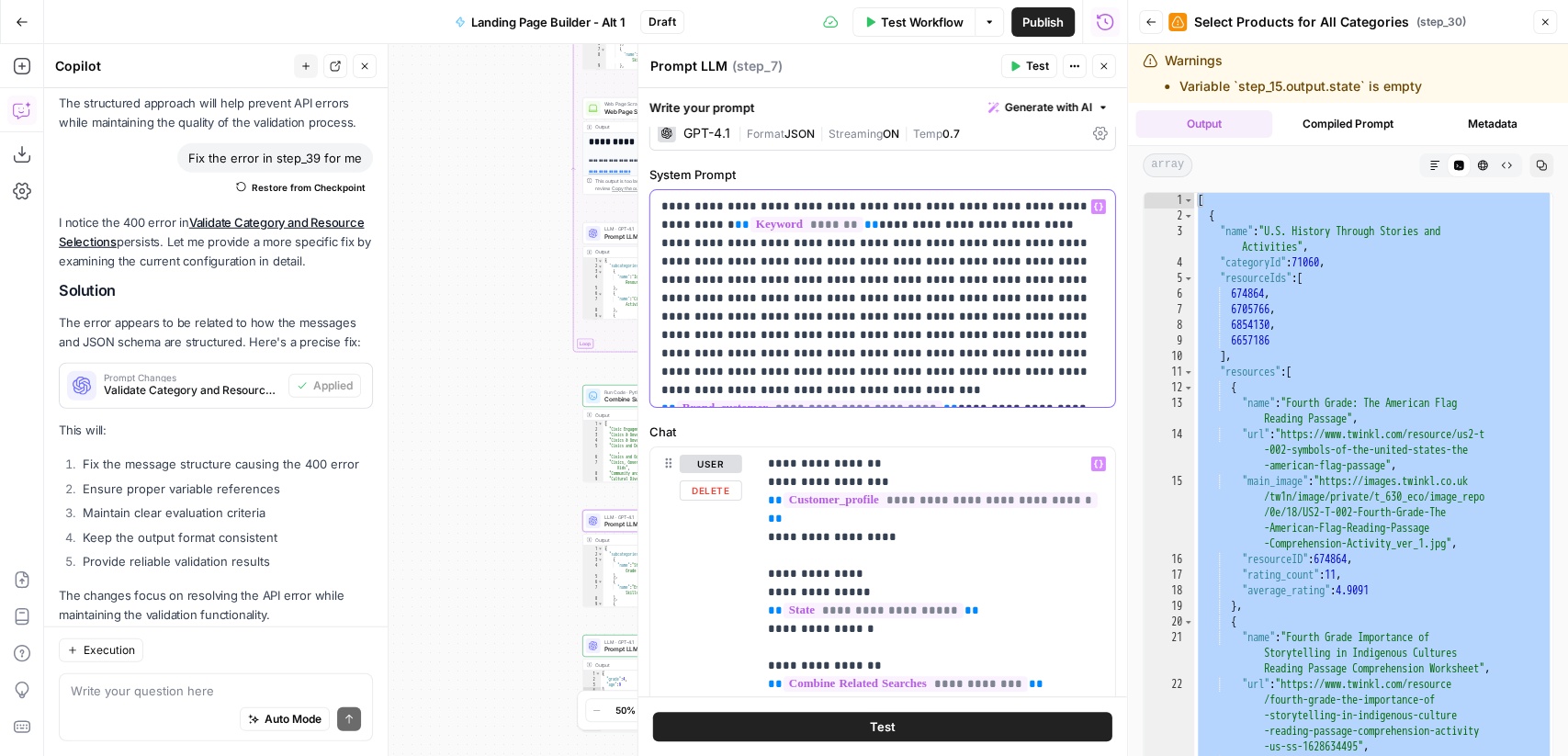 scroll, scrollTop: 0, scrollLeft: 0, axis: both 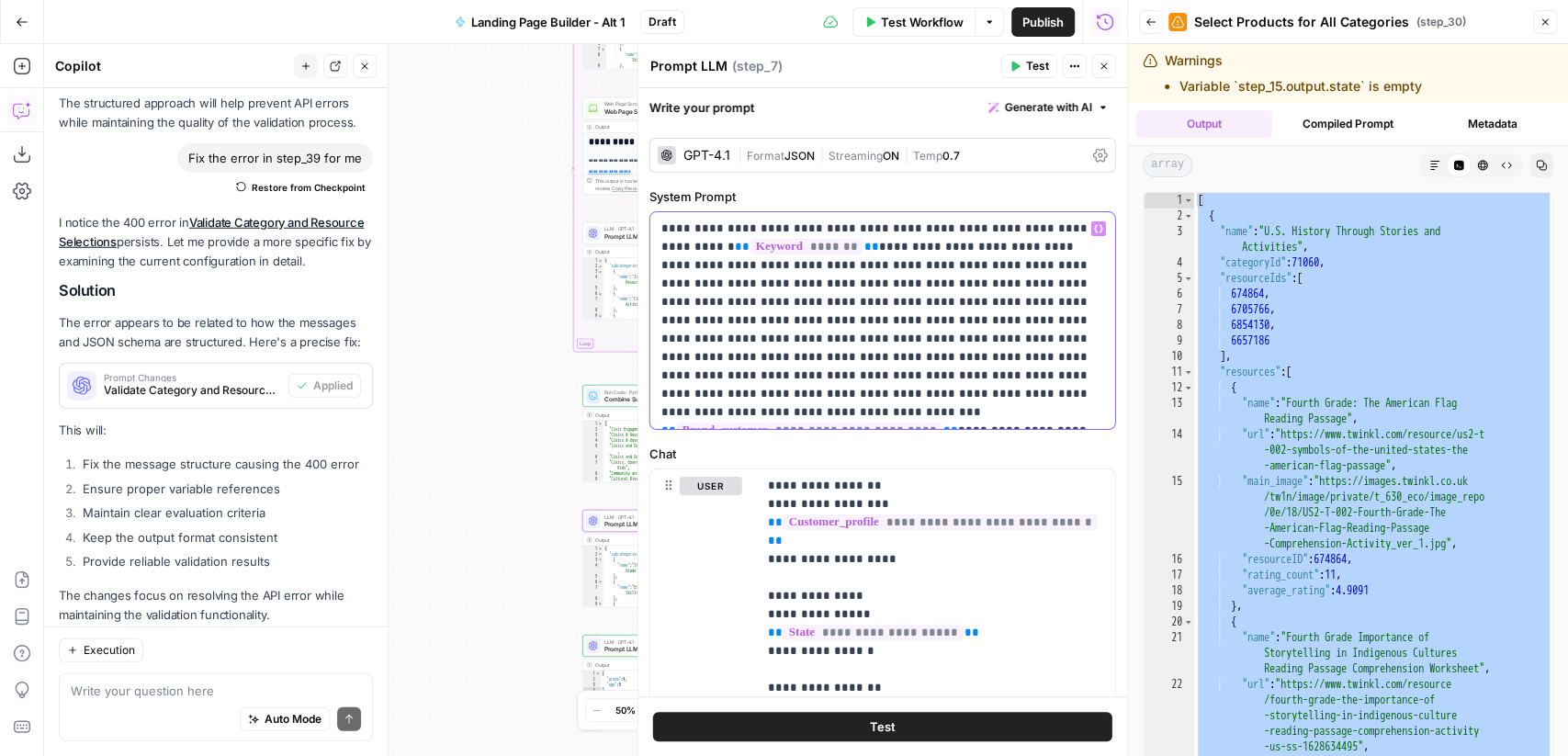 click on "**********" at bounding box center (883, 321) 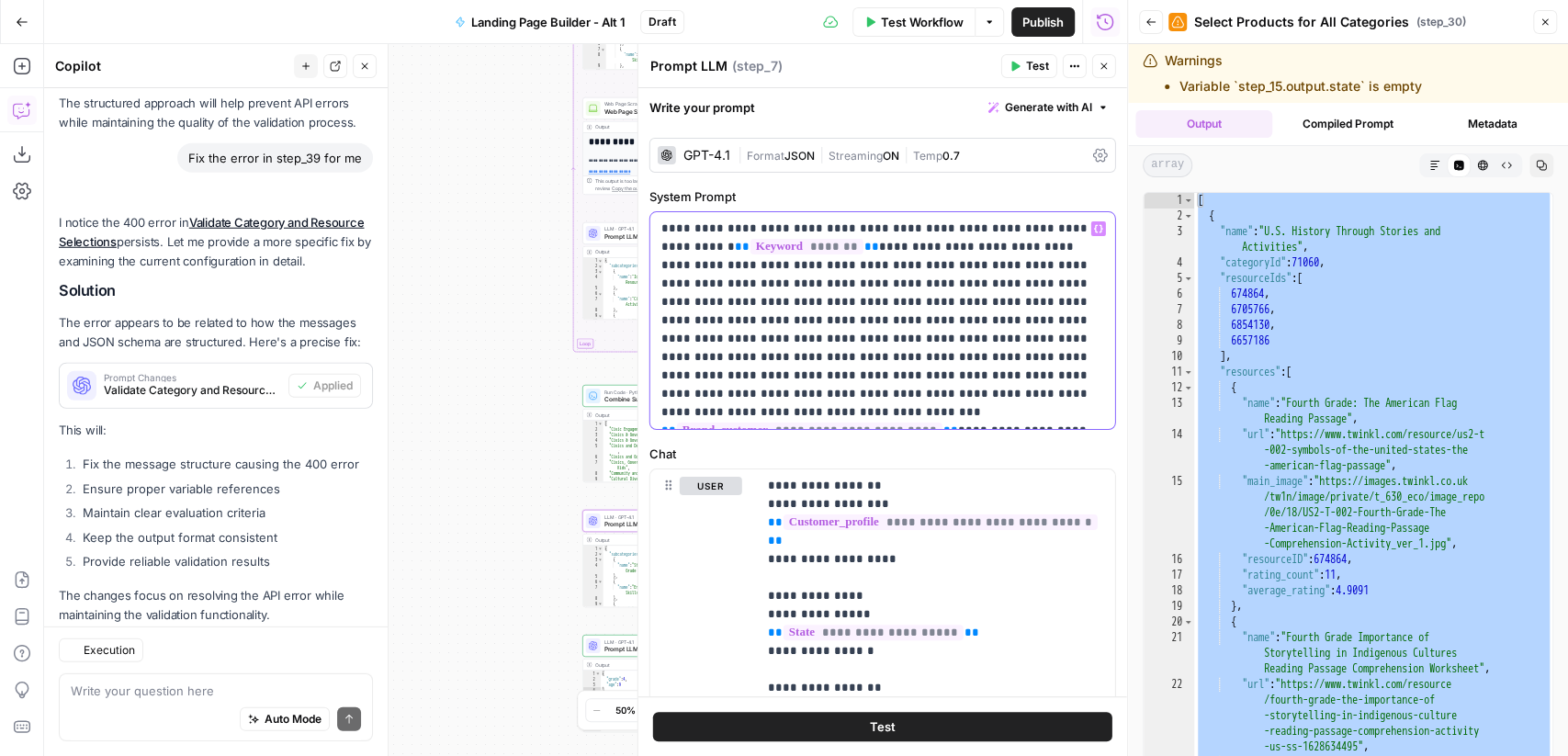 scroll, scrollTop: 3320, scrollLeft: 0, axis: vertical 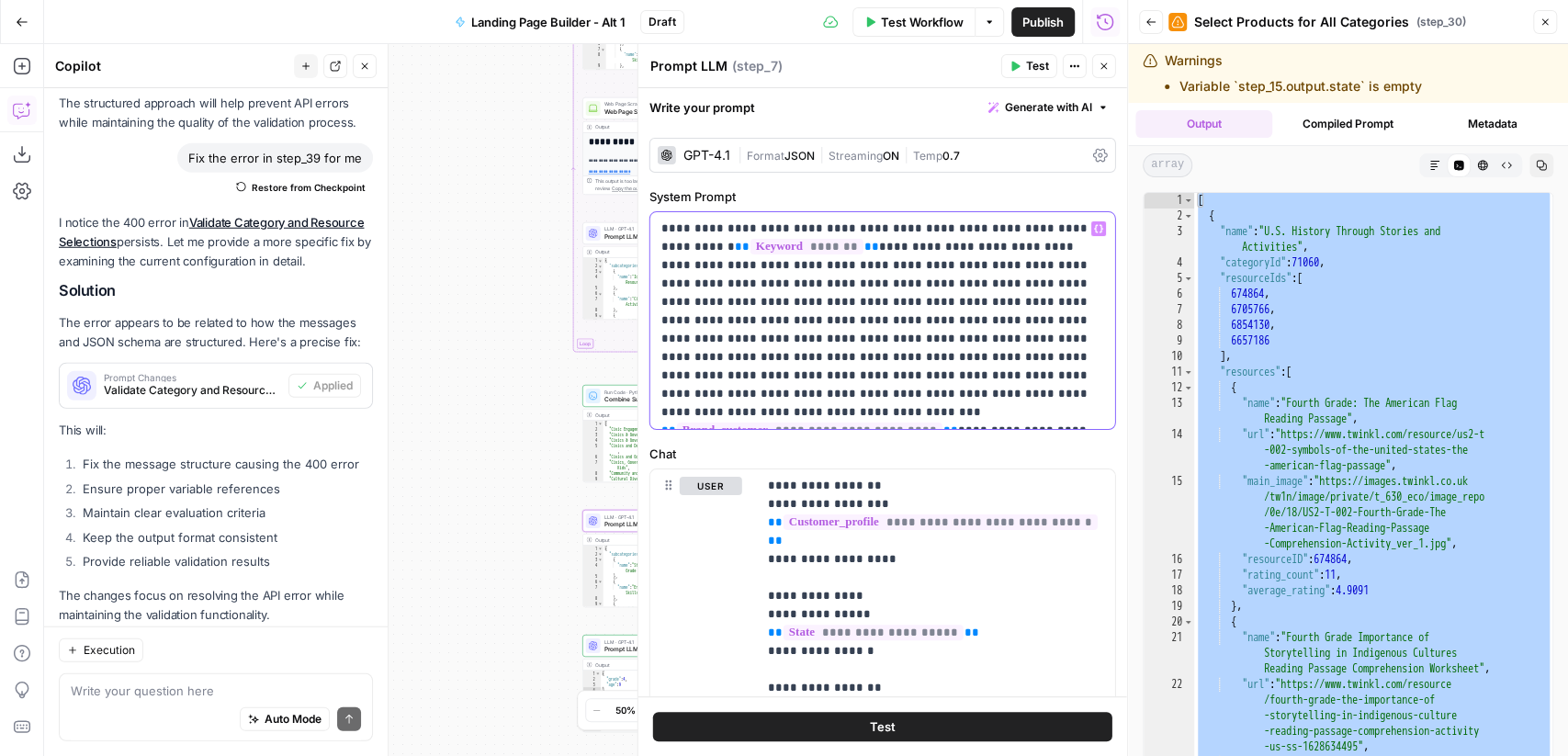 click on "**********" at bounding box center (883, 321) 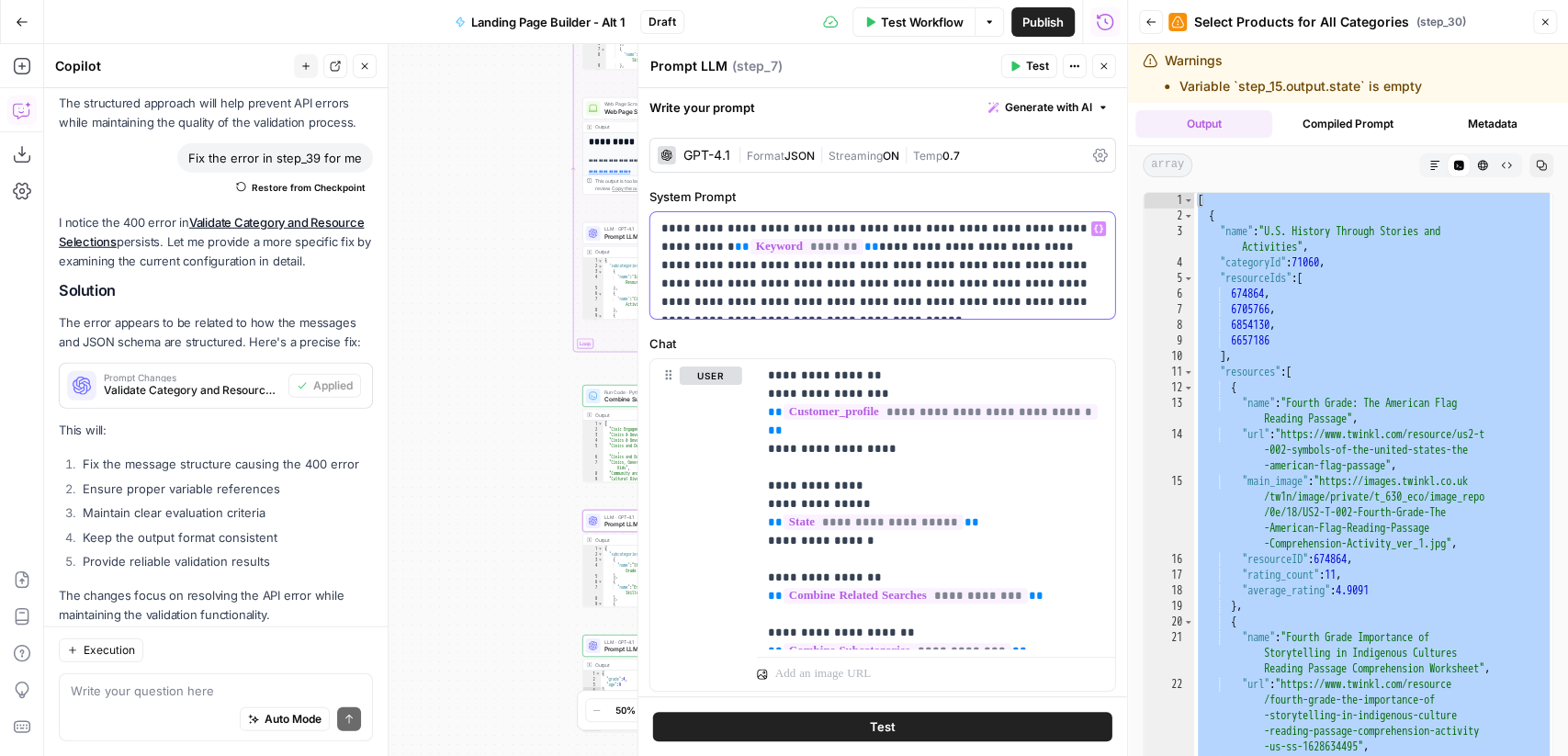click on "**********" at bounding box center (883, 265) 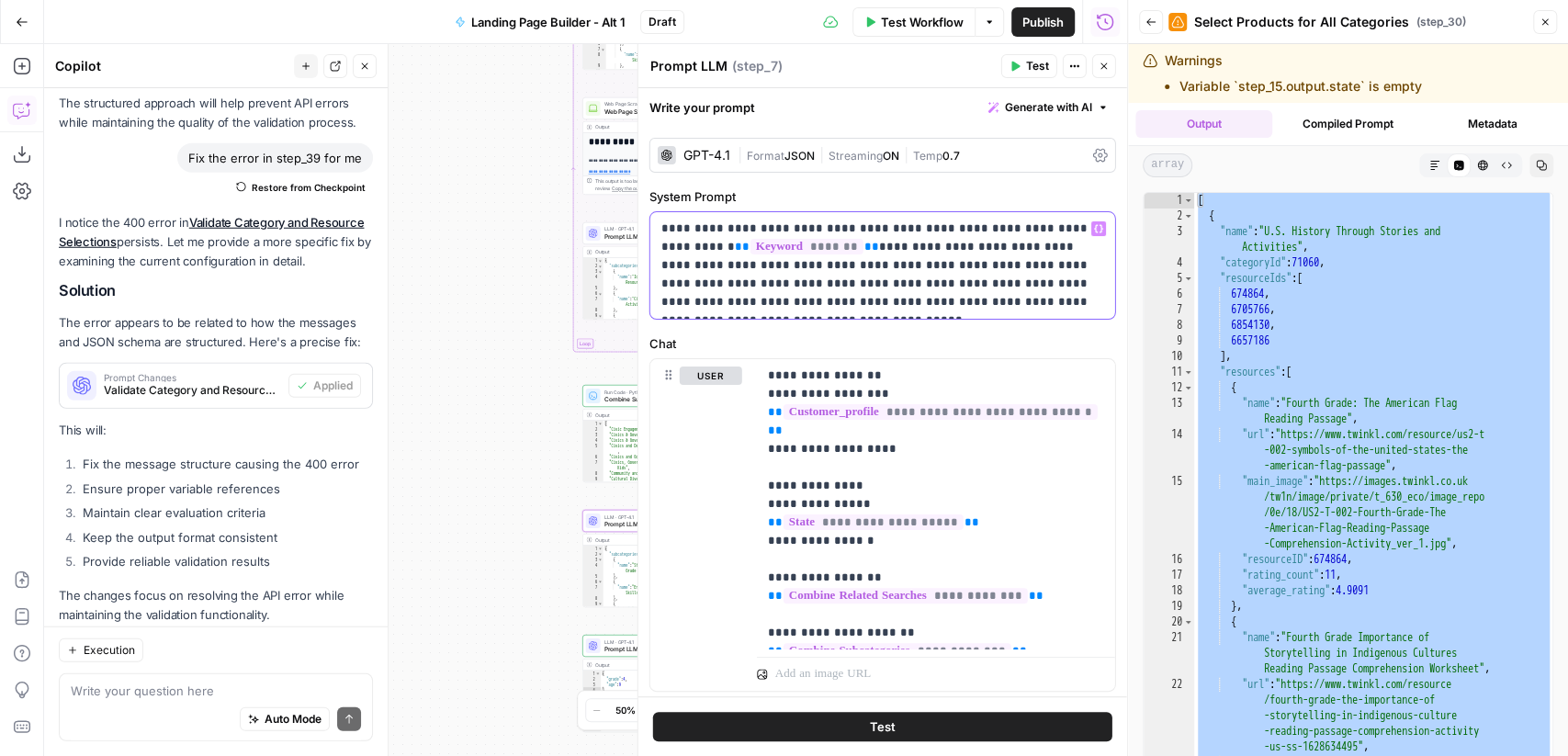 type 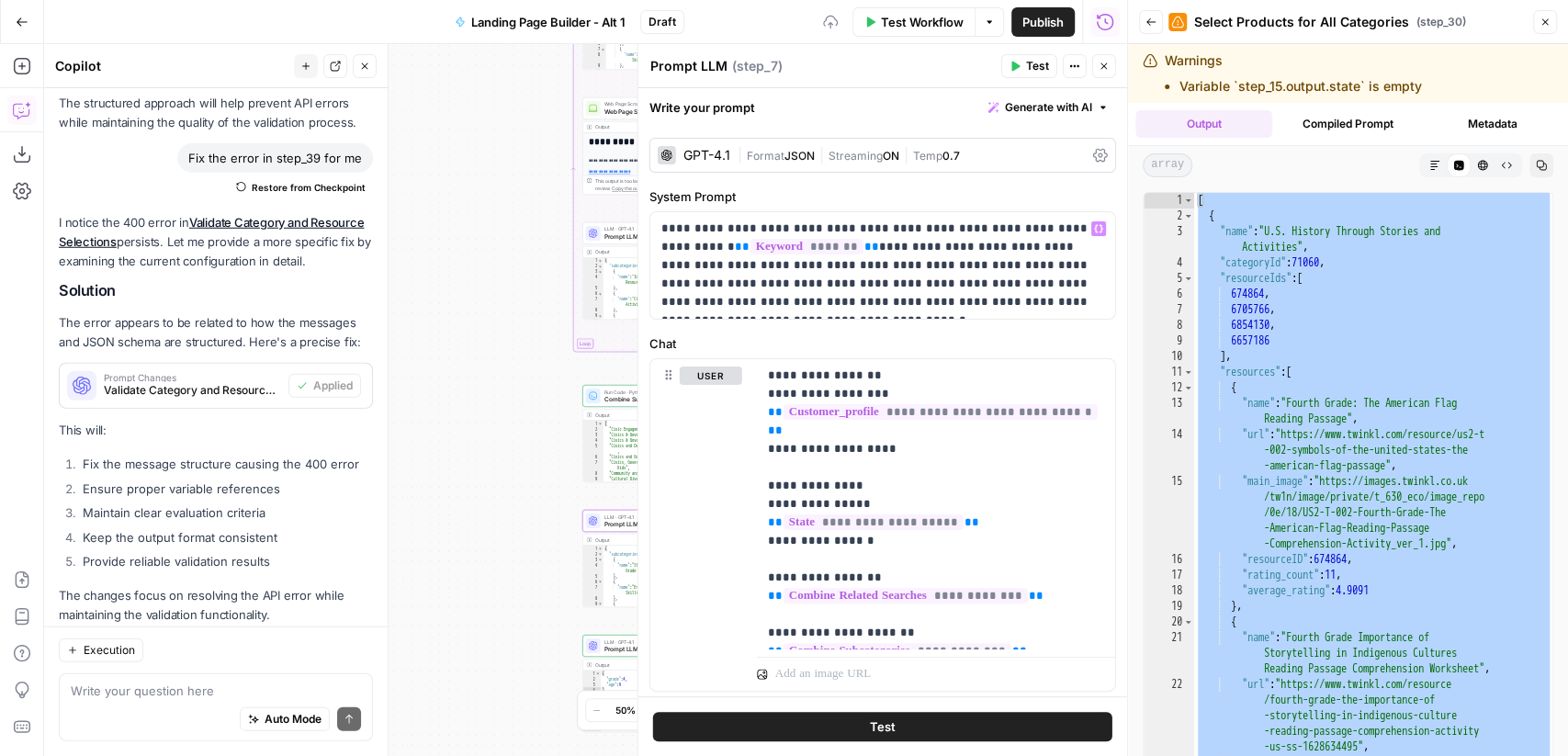 click on "Close" at bounding box center [1104, 66] 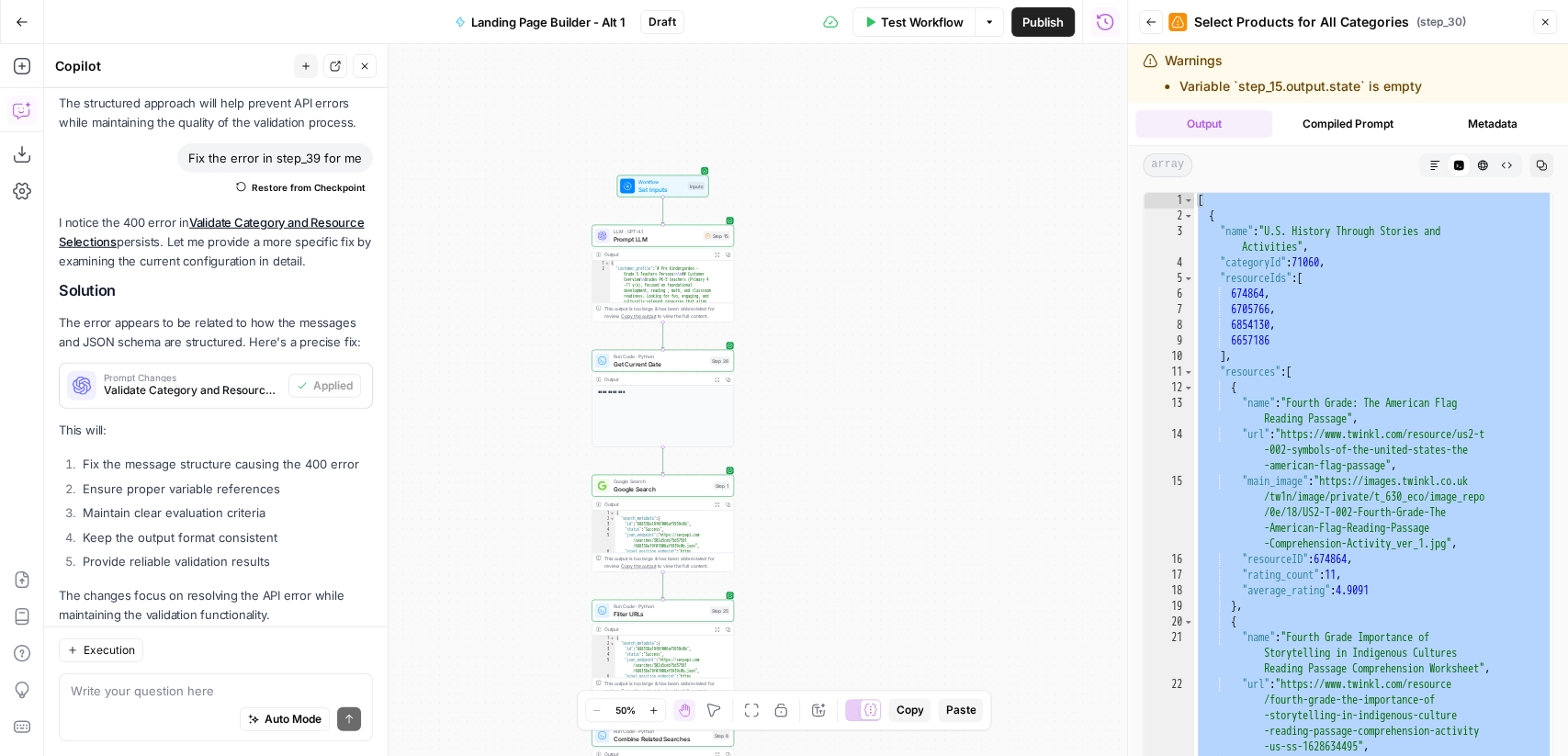 click on "Test Workflow" at bounding box center (914, 22) 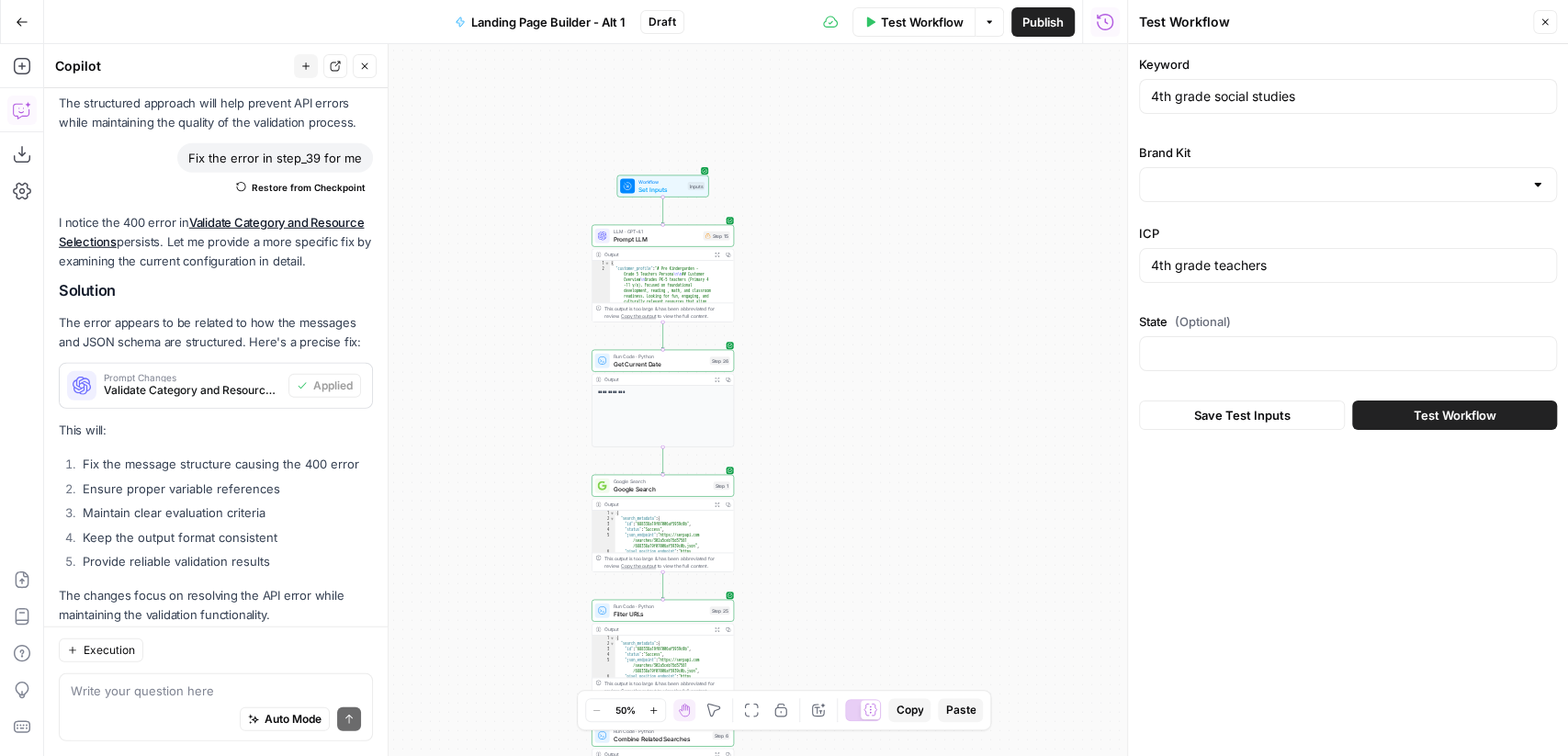type on "Twinkl" 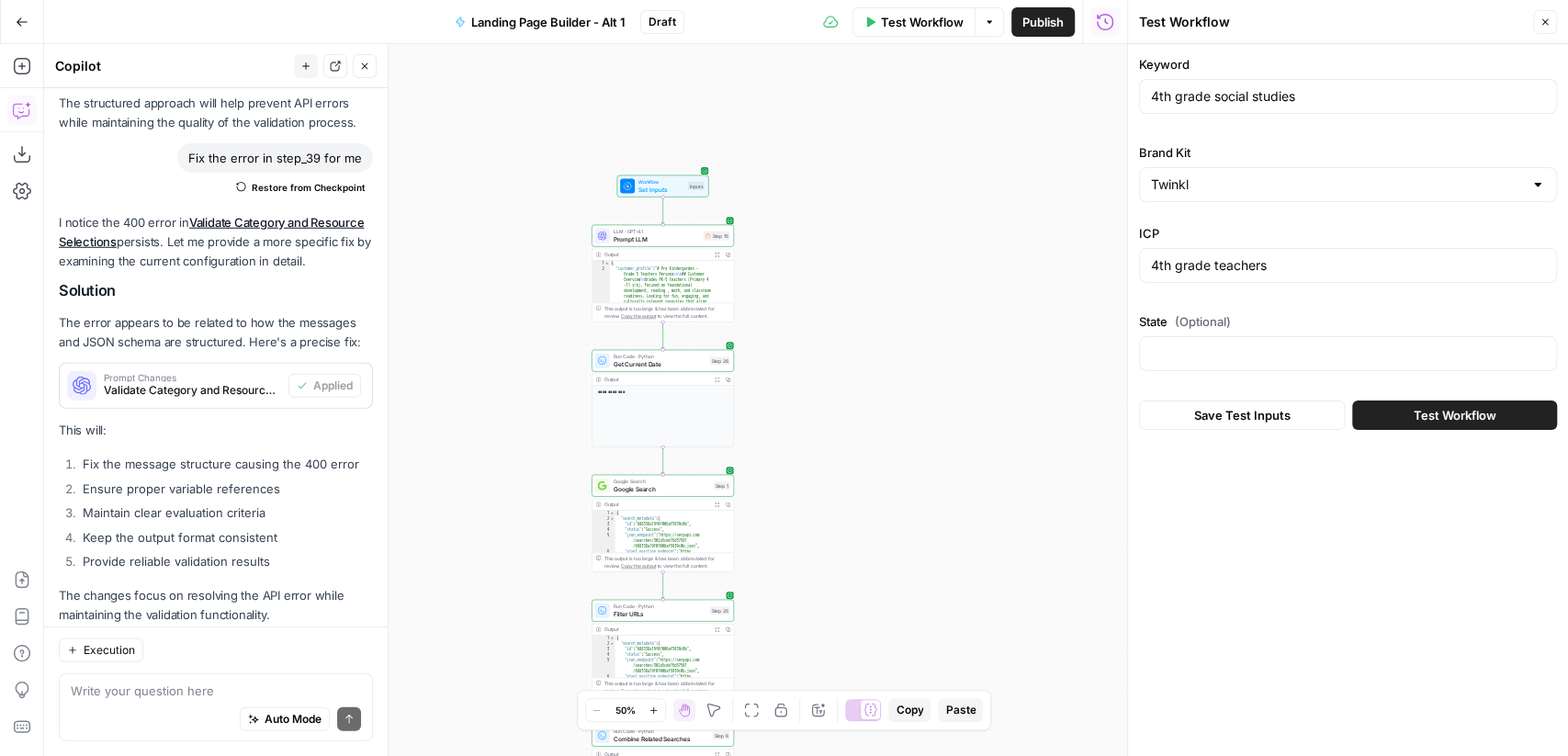 click on "Test Workflow" at bounding box center [1455, 415] 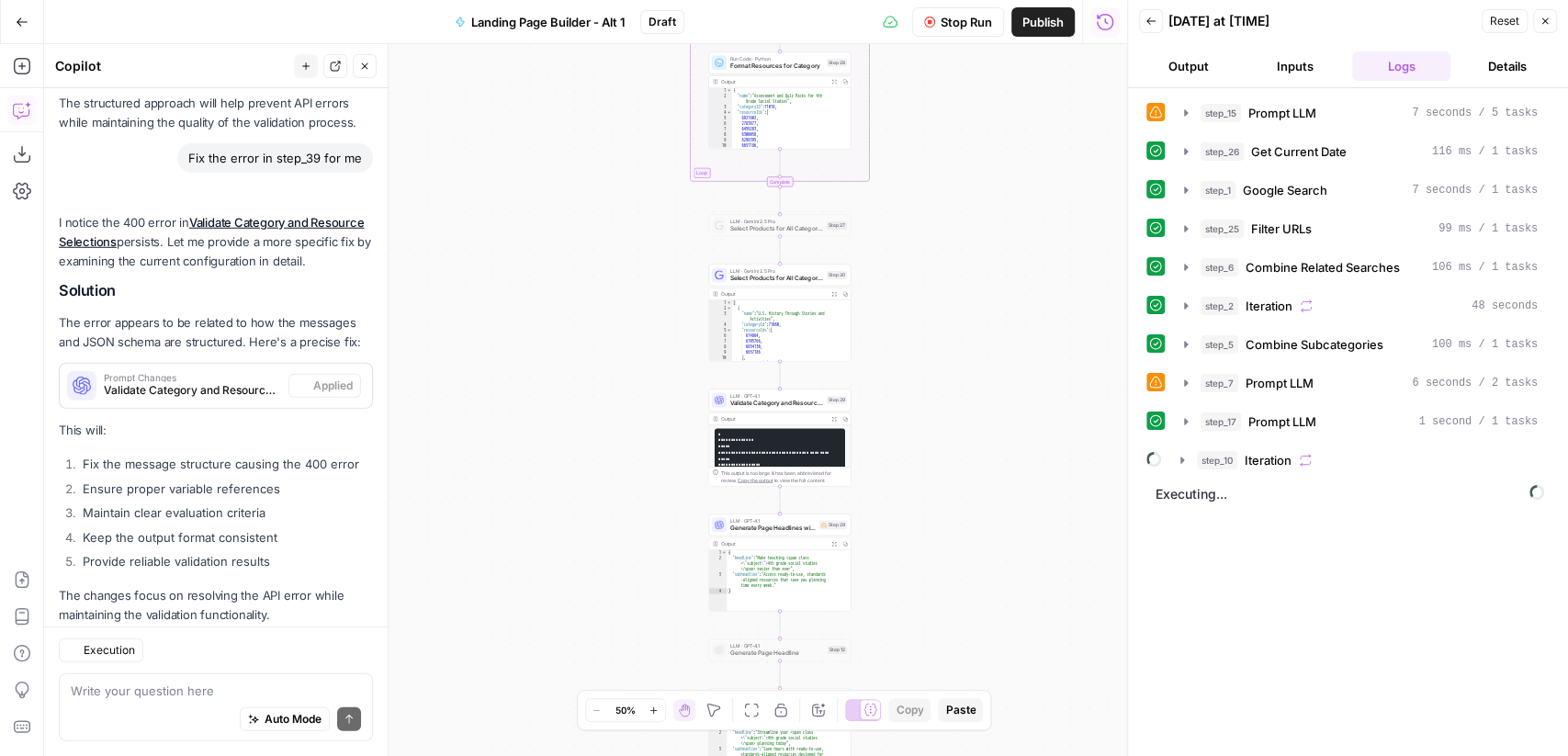 scroll, scrollTop: 3320, scrollLeft: 0, axis: vertical 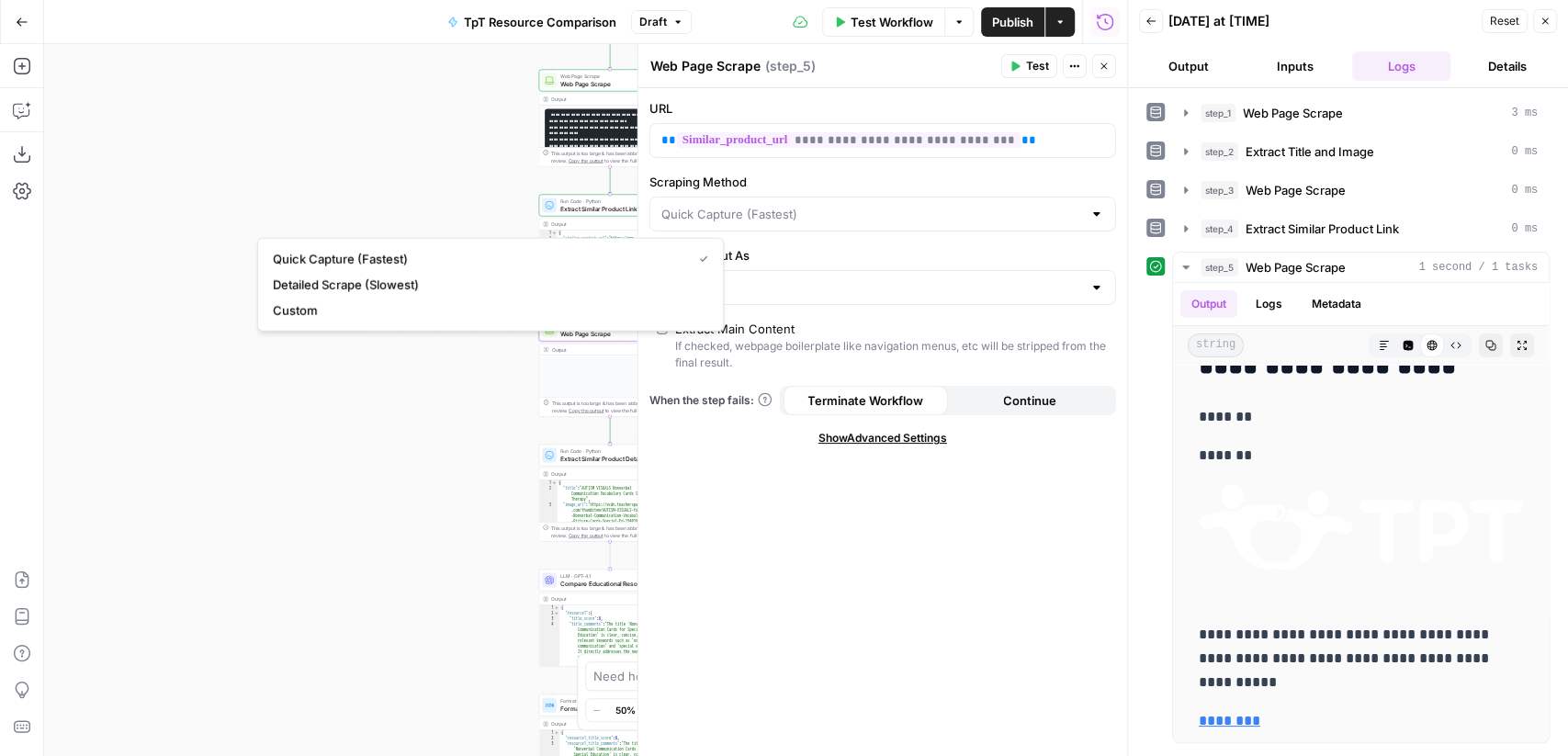 click 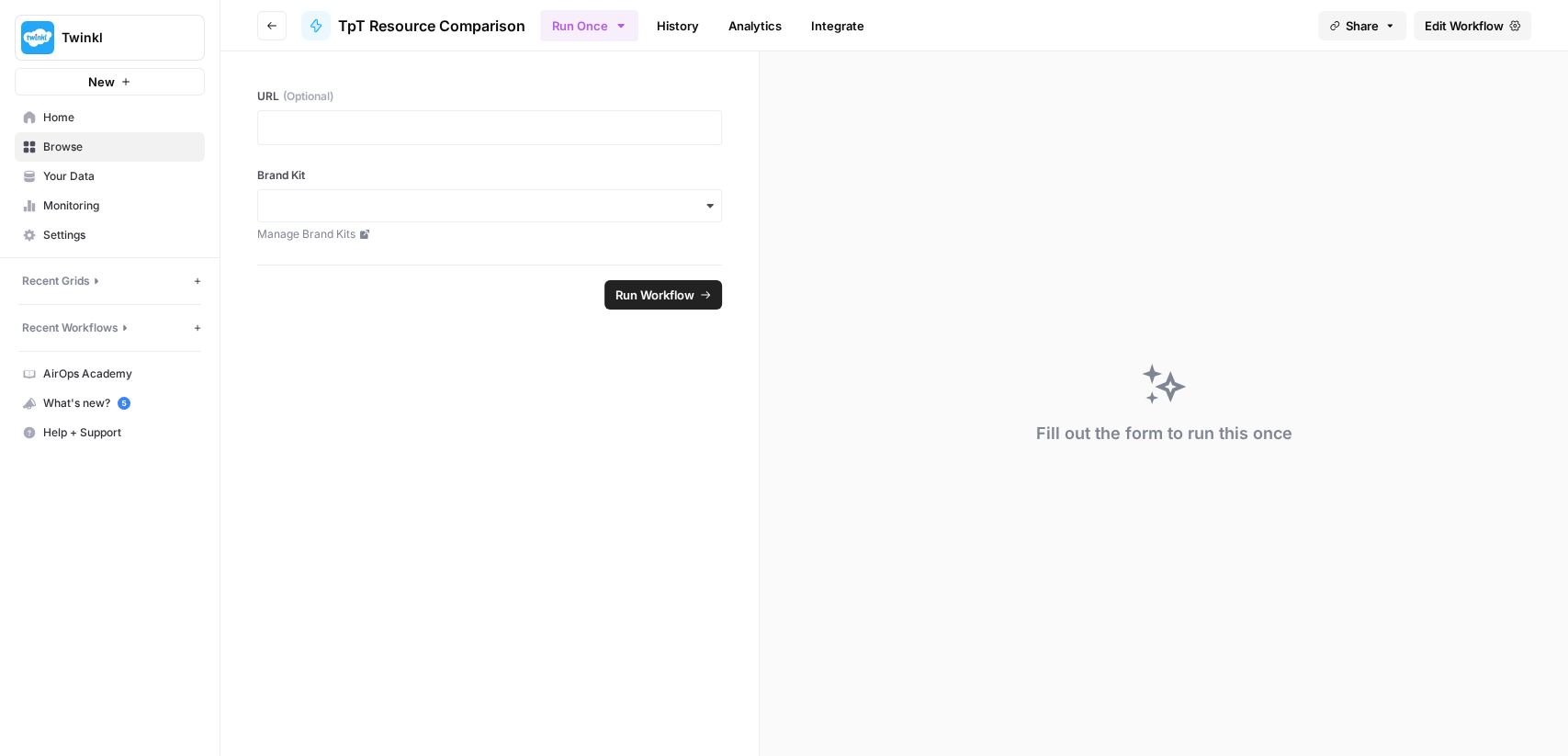 click on "Twinkl" at bounding box center (109, 38) 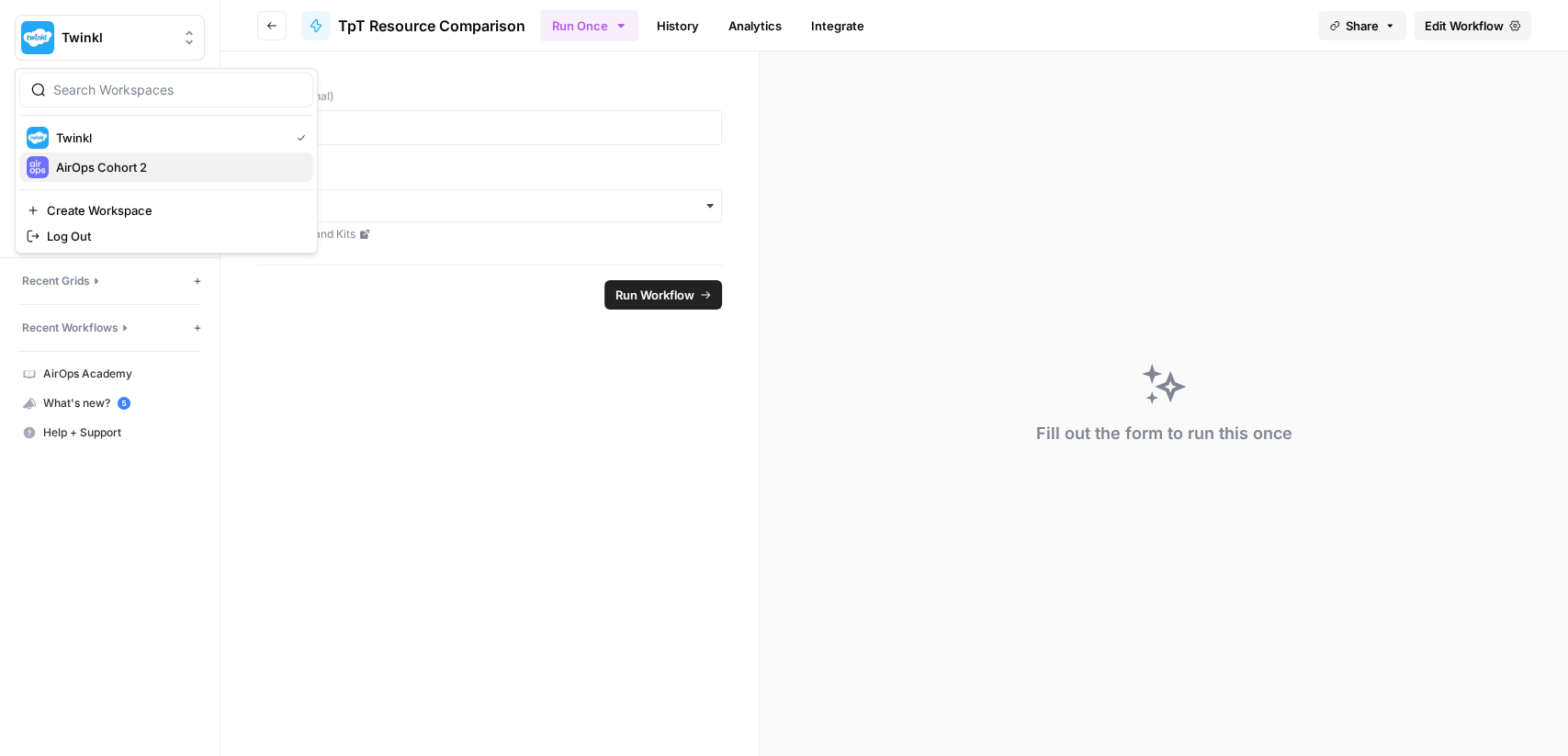 click on "AirOps Cohort 2" at bounding box center [166, 167] 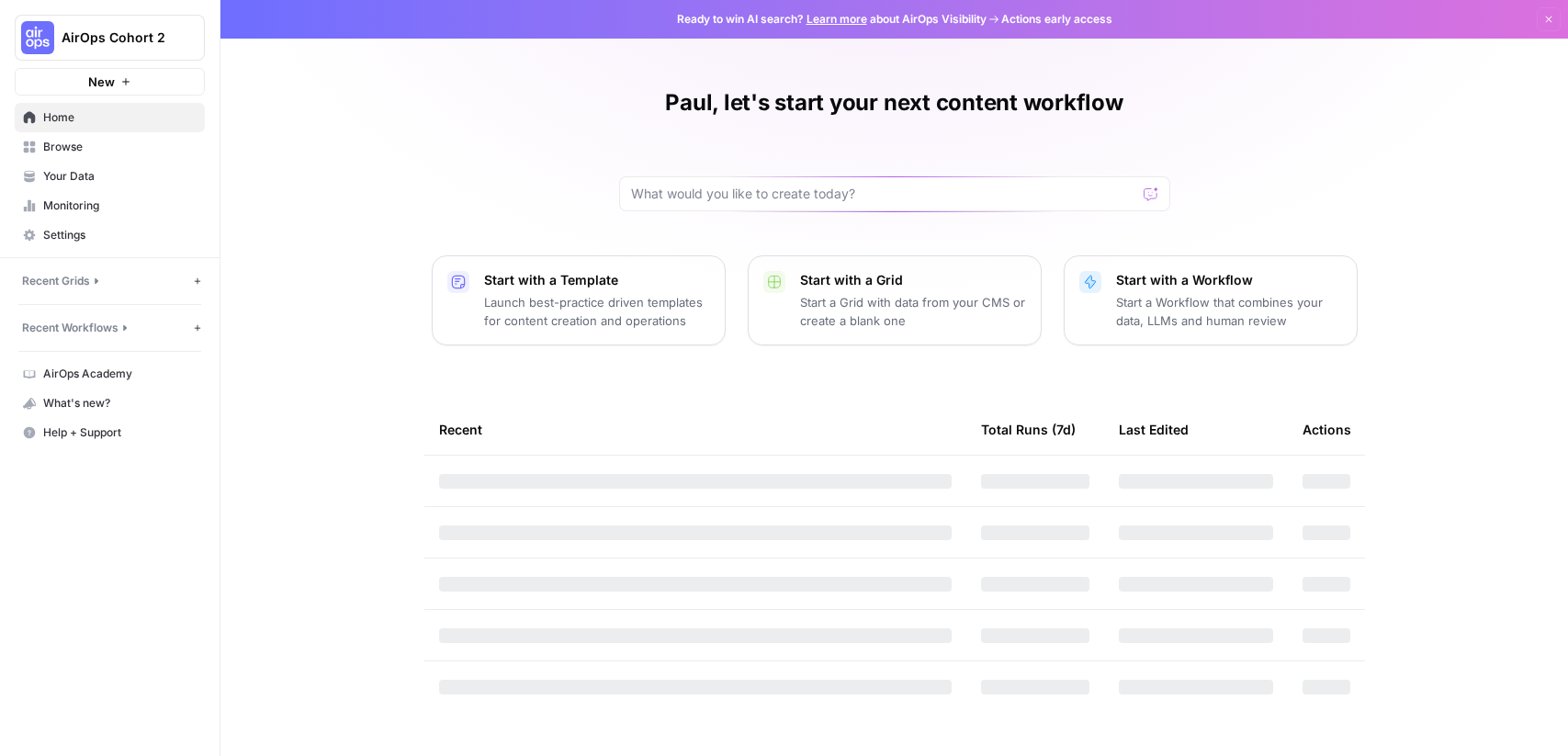 scroll, scrollTop: 0, scrollLeft: 0, axis: both 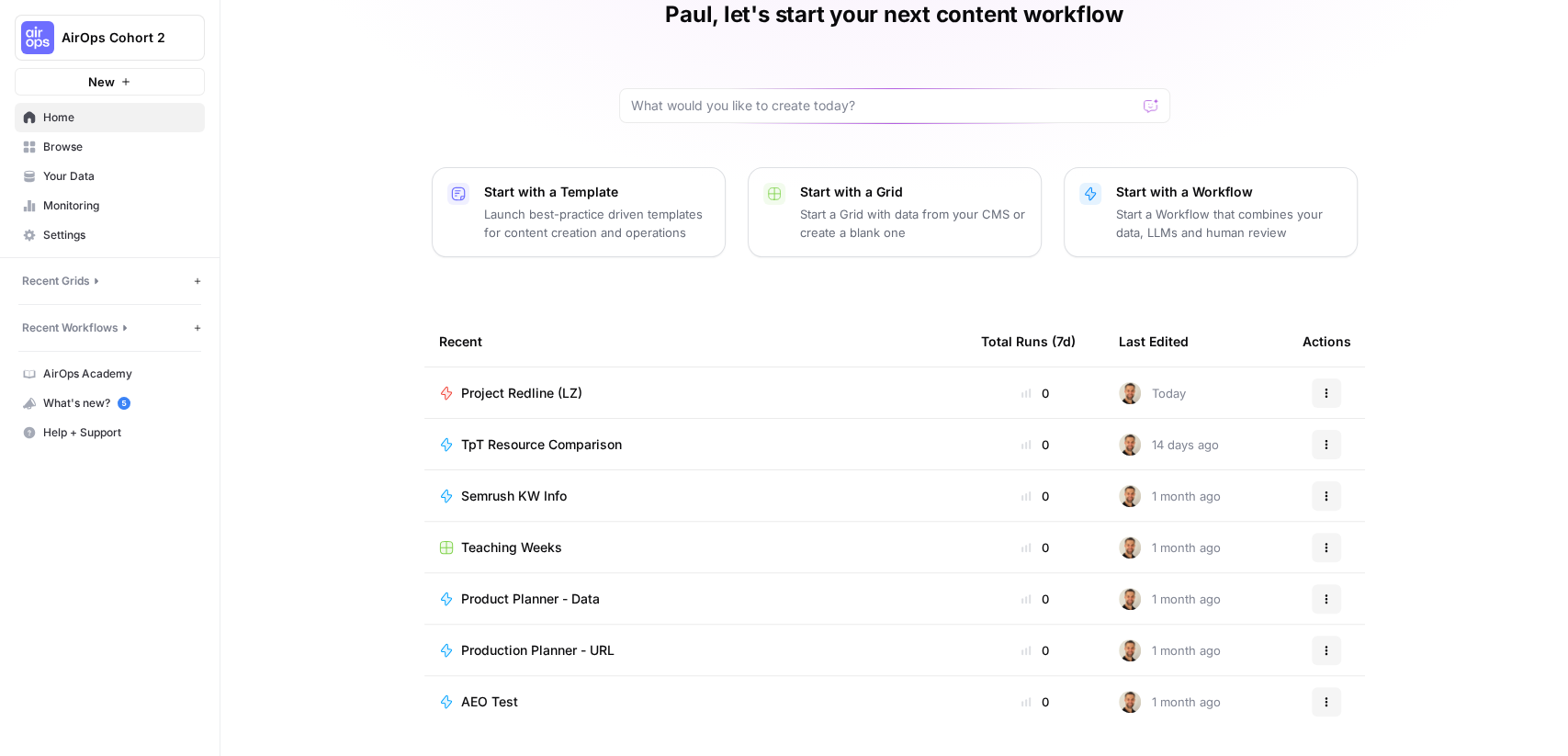 click on "Browse" at bounding box center [119, 147] 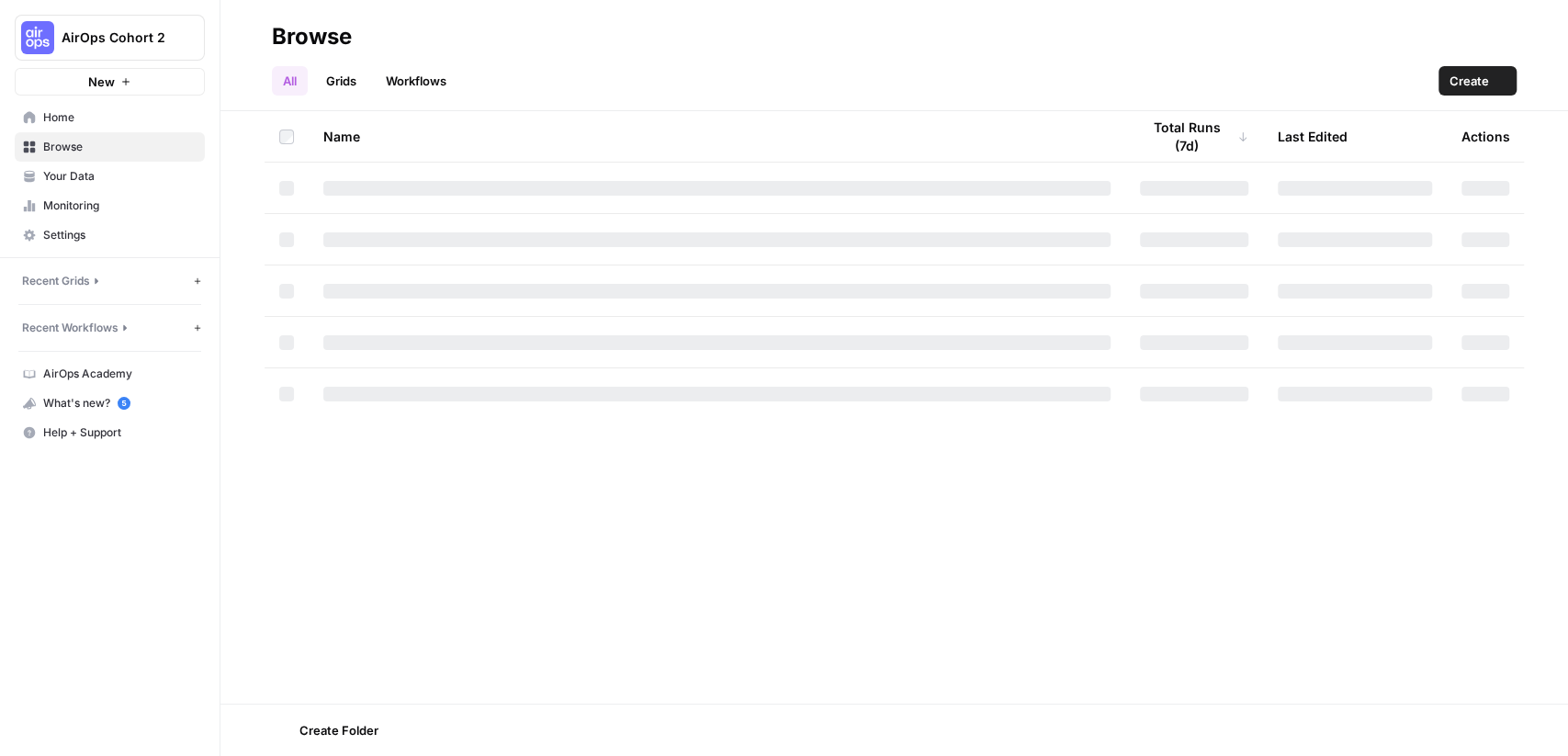 scroll, scrollTop: 0, scrollLeft: 0, axis: both 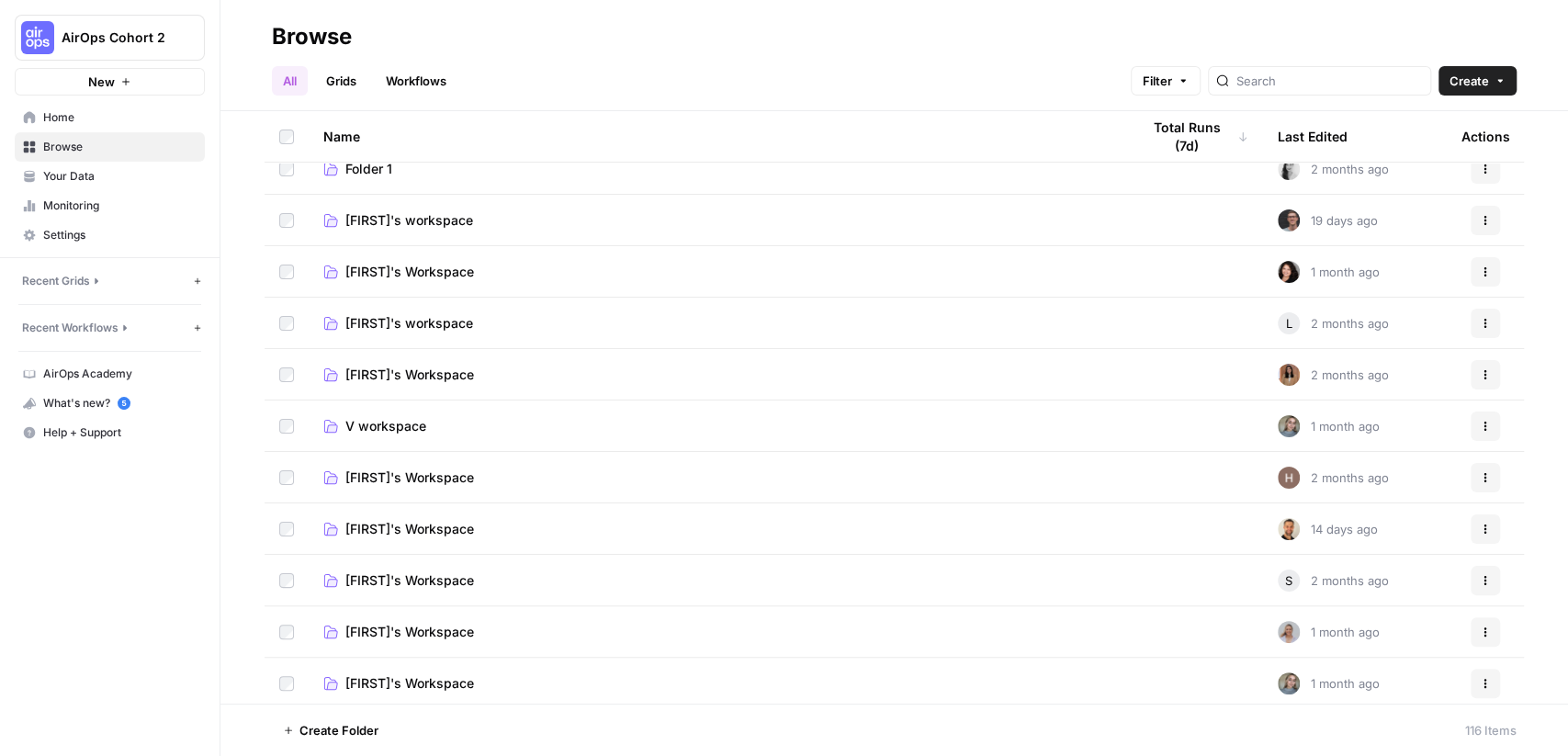 click on "[FIRST]'s Workspace" at bounding box center (716, 528) 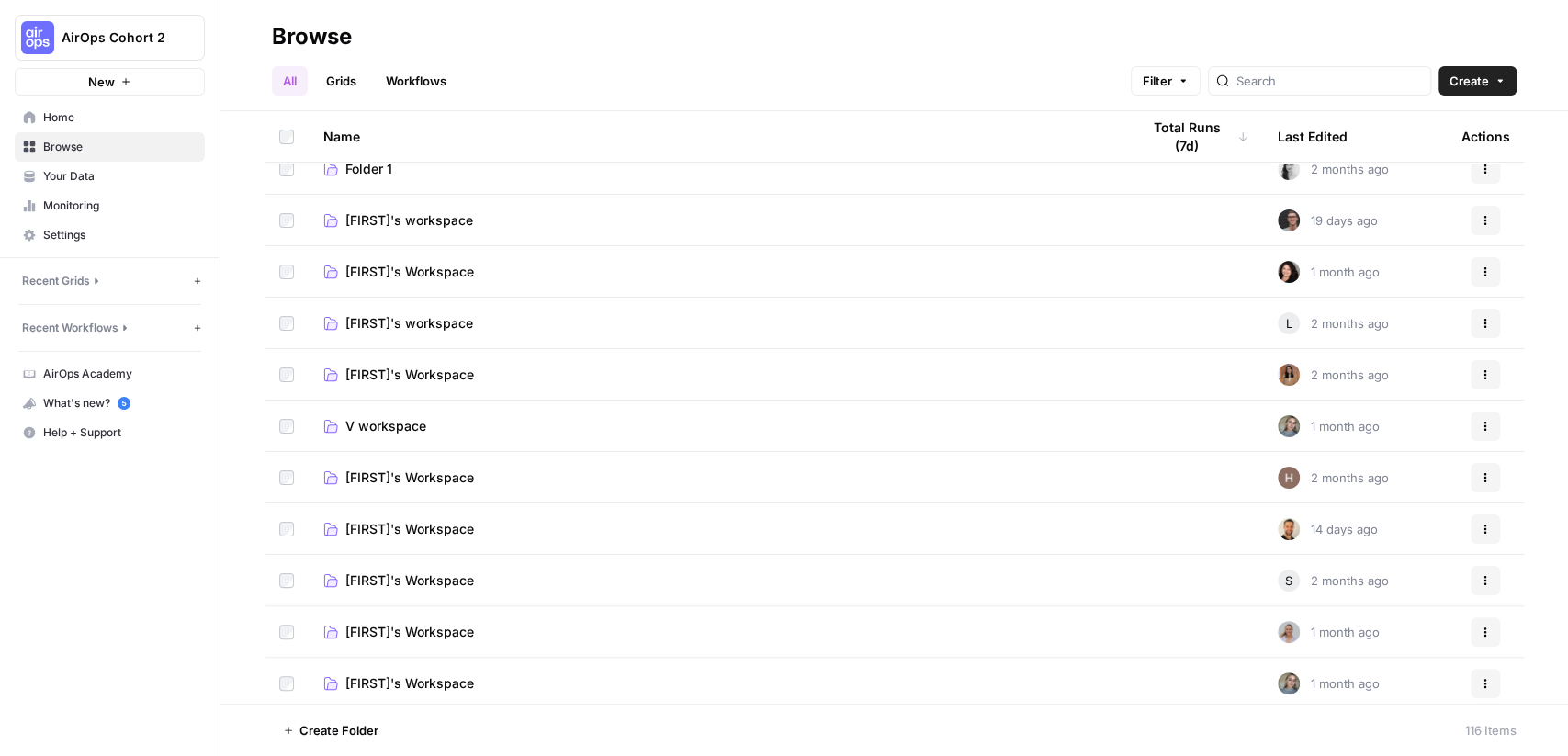 click on "[FIRST]'s Workspace" at bounding box center (410, 529) 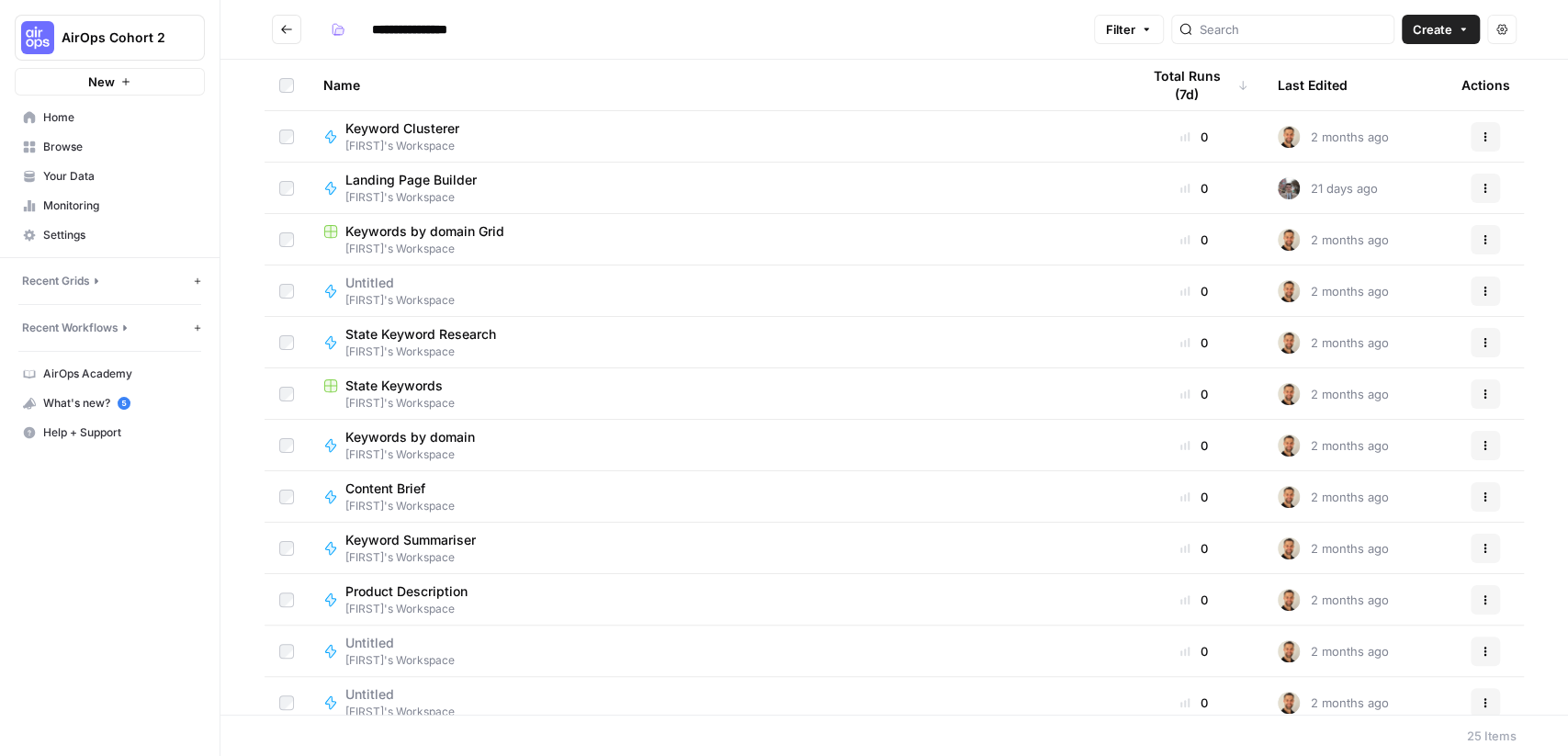 click on "[FIRST]'s Workspace" at bounding box center (418, 197) 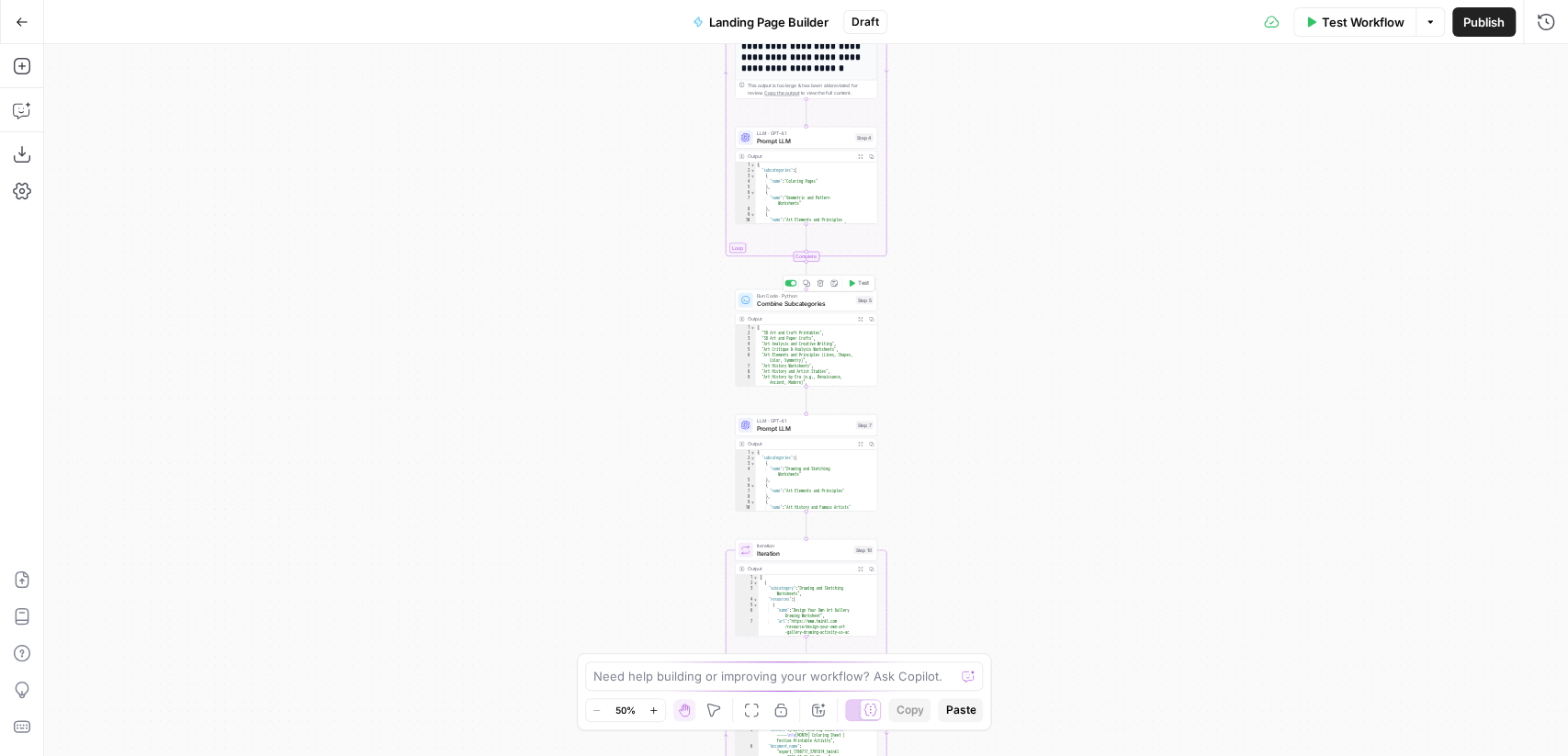 click on "Combine Subcategories" at bounding box center [805, 303] 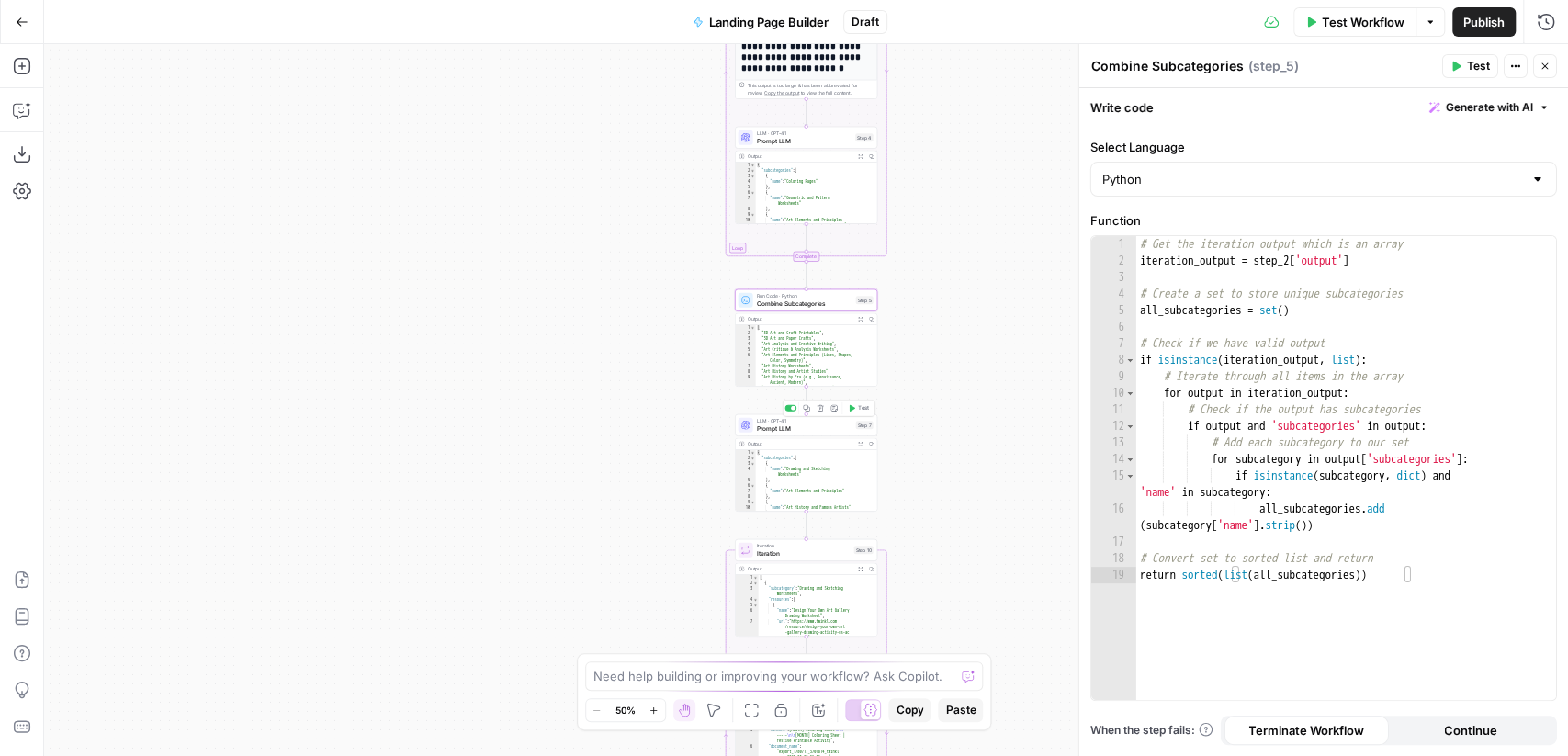 click on "Prompt LLM" at bounding box center (805, 428) 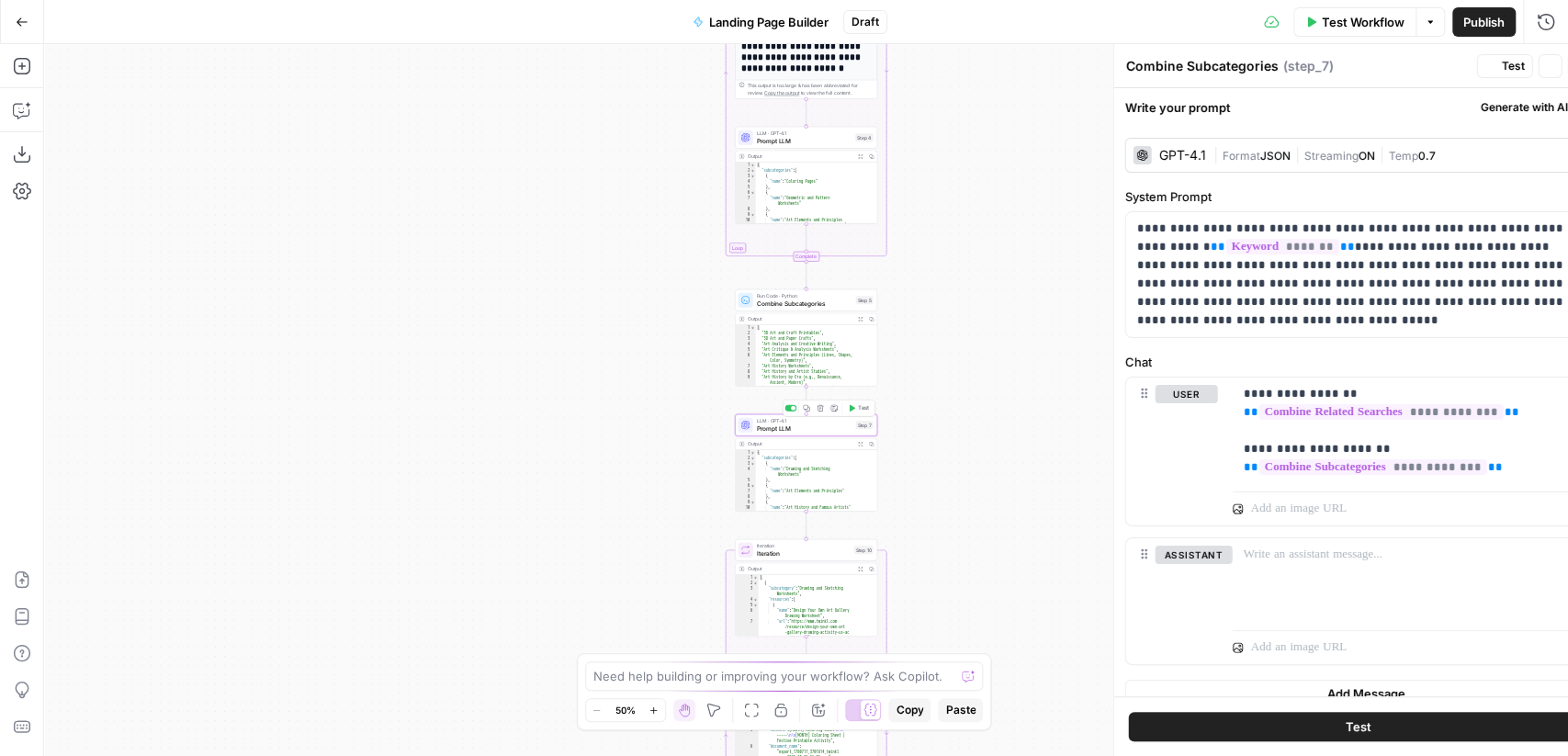 type on "Prompt LLM" 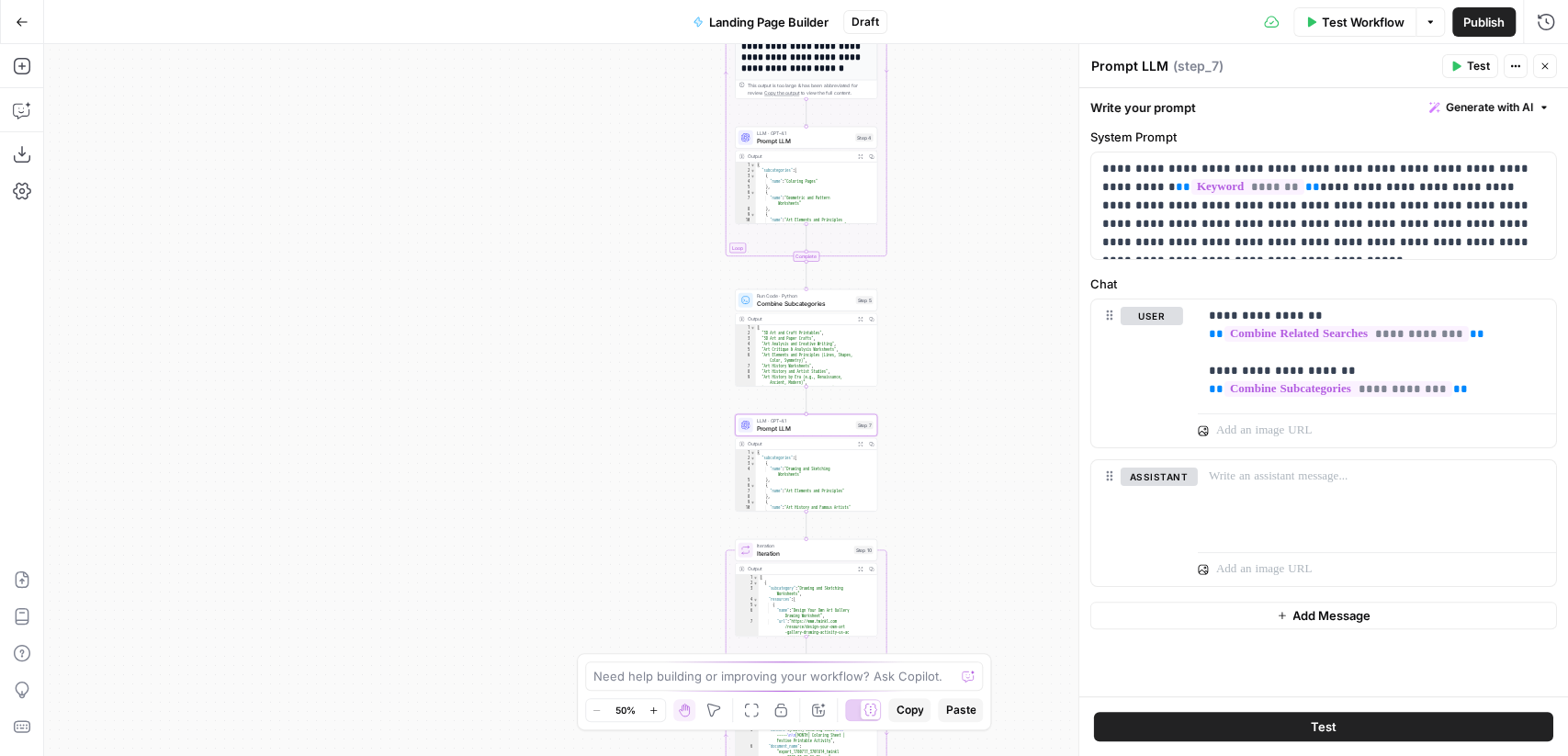 scroll, scrollTop: 0, scrollLeft: 0, axis: both 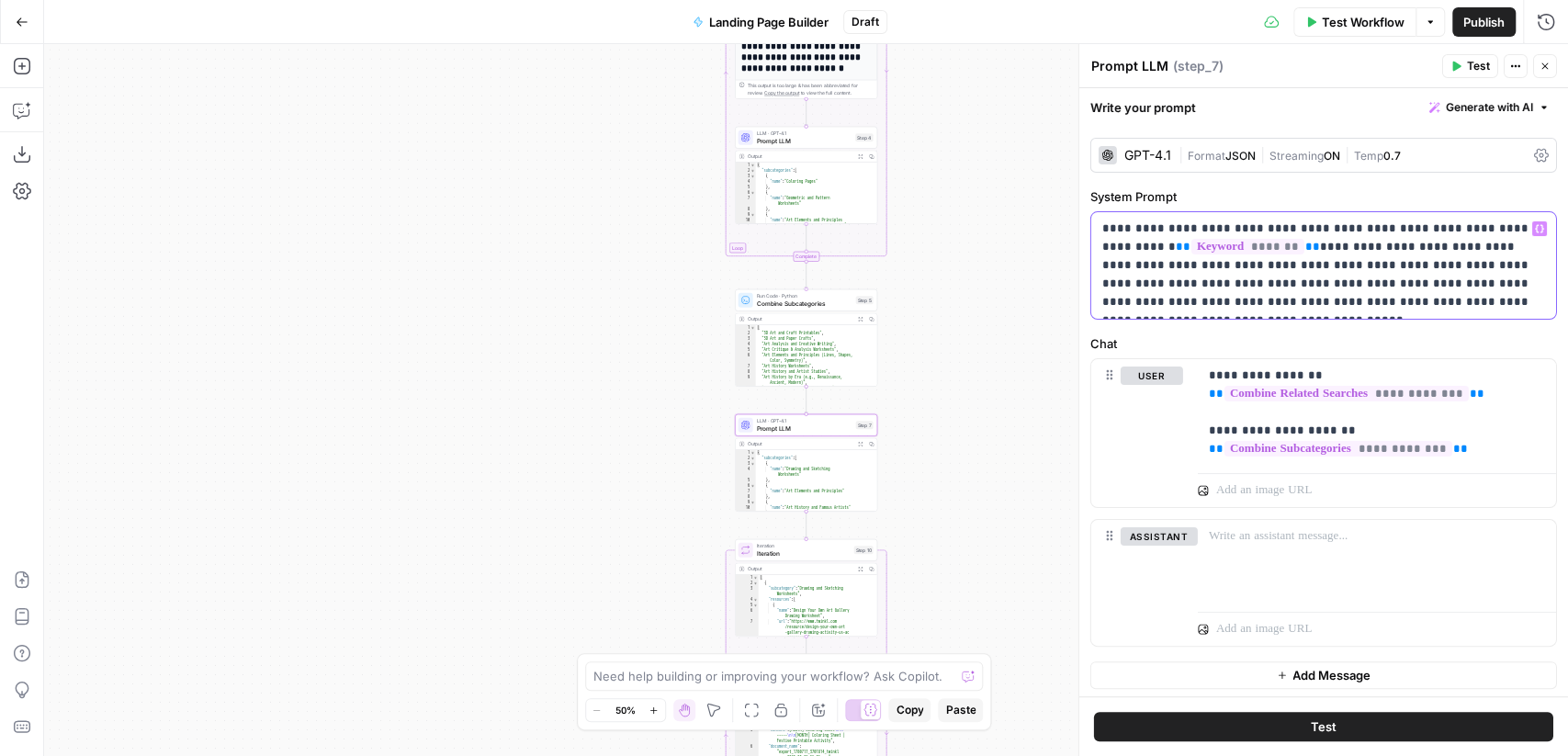 click on "**********" at bounding box center (1324, 265) 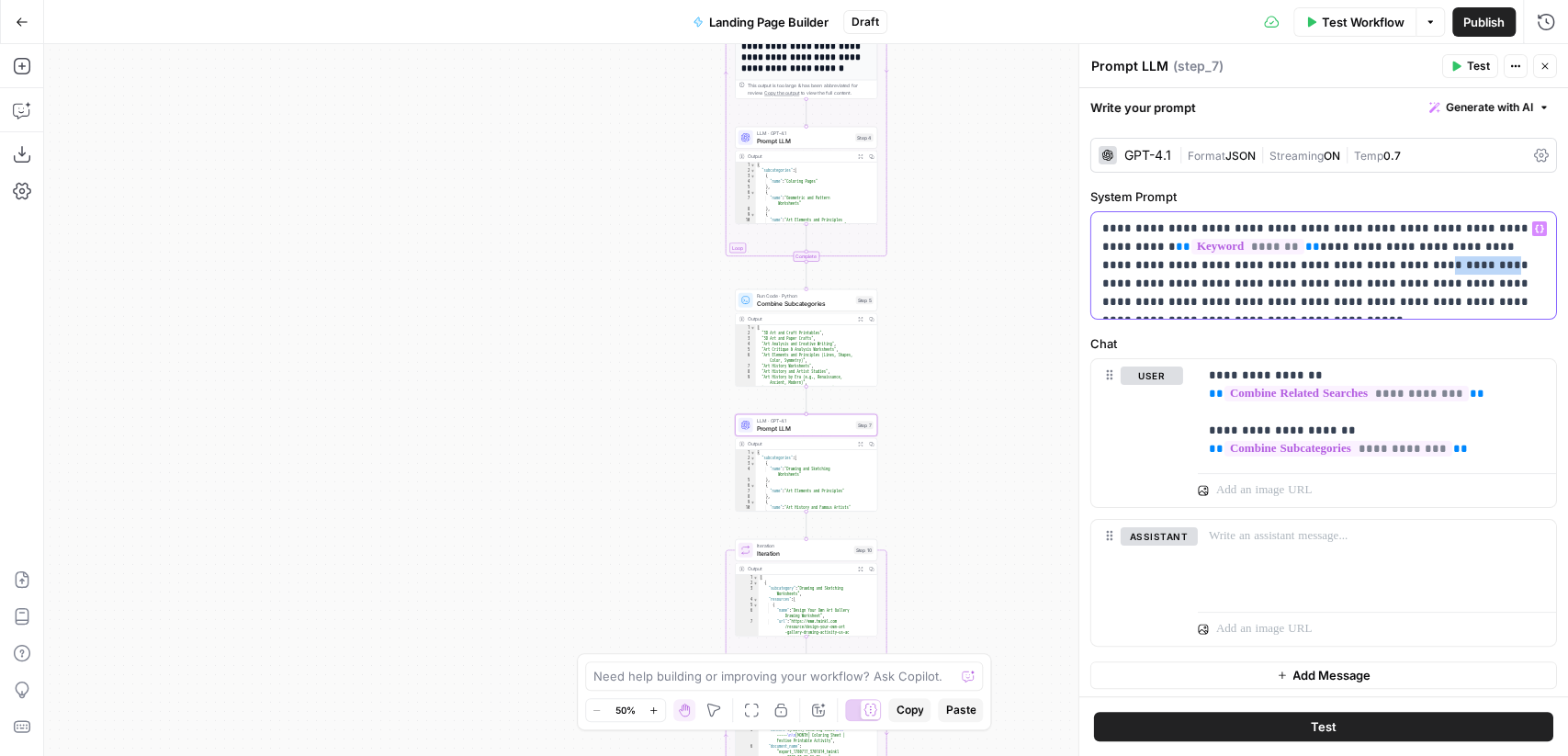 click on "**********" at bounding box center [1324, 265] 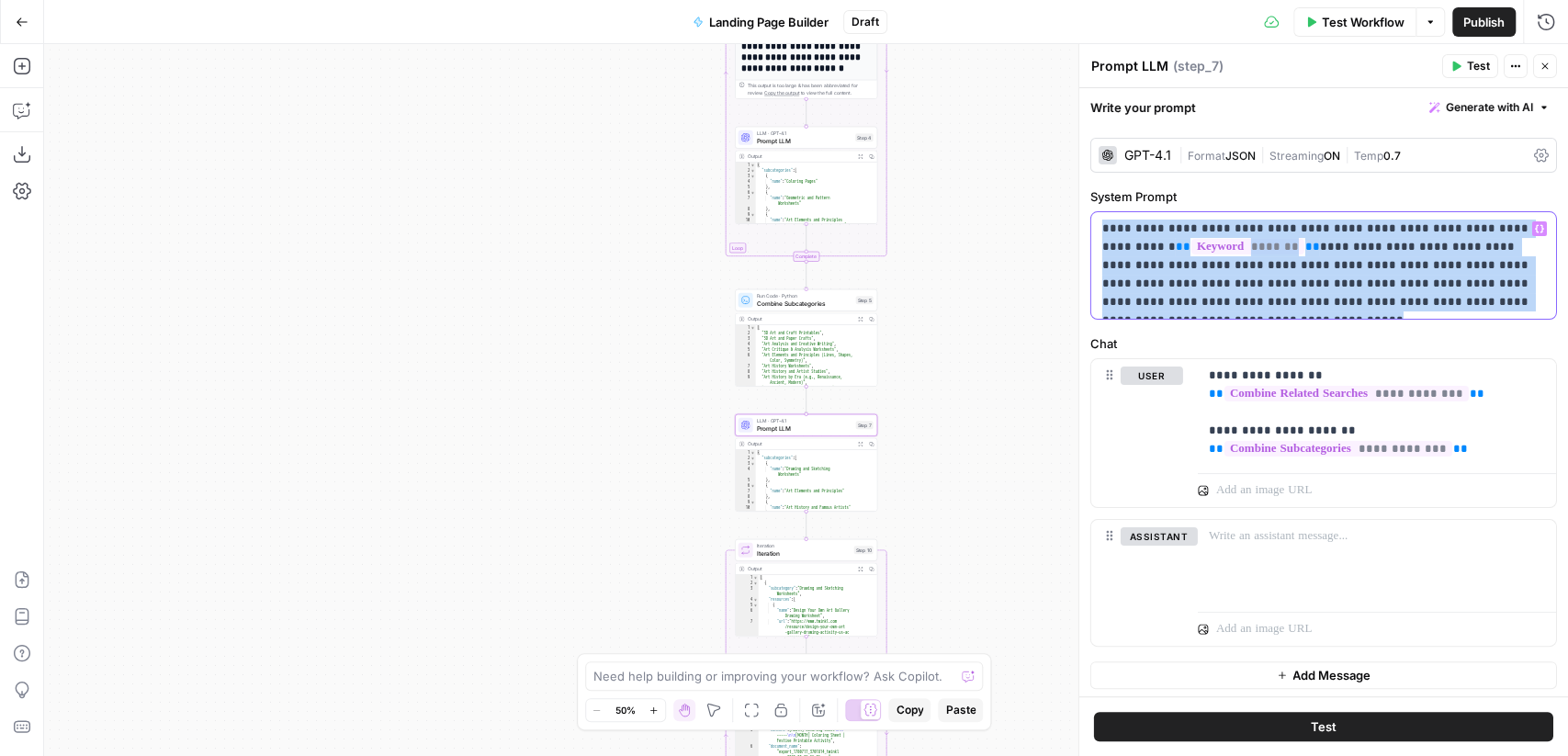 click on "**********" at bounding box center [1324, 265] 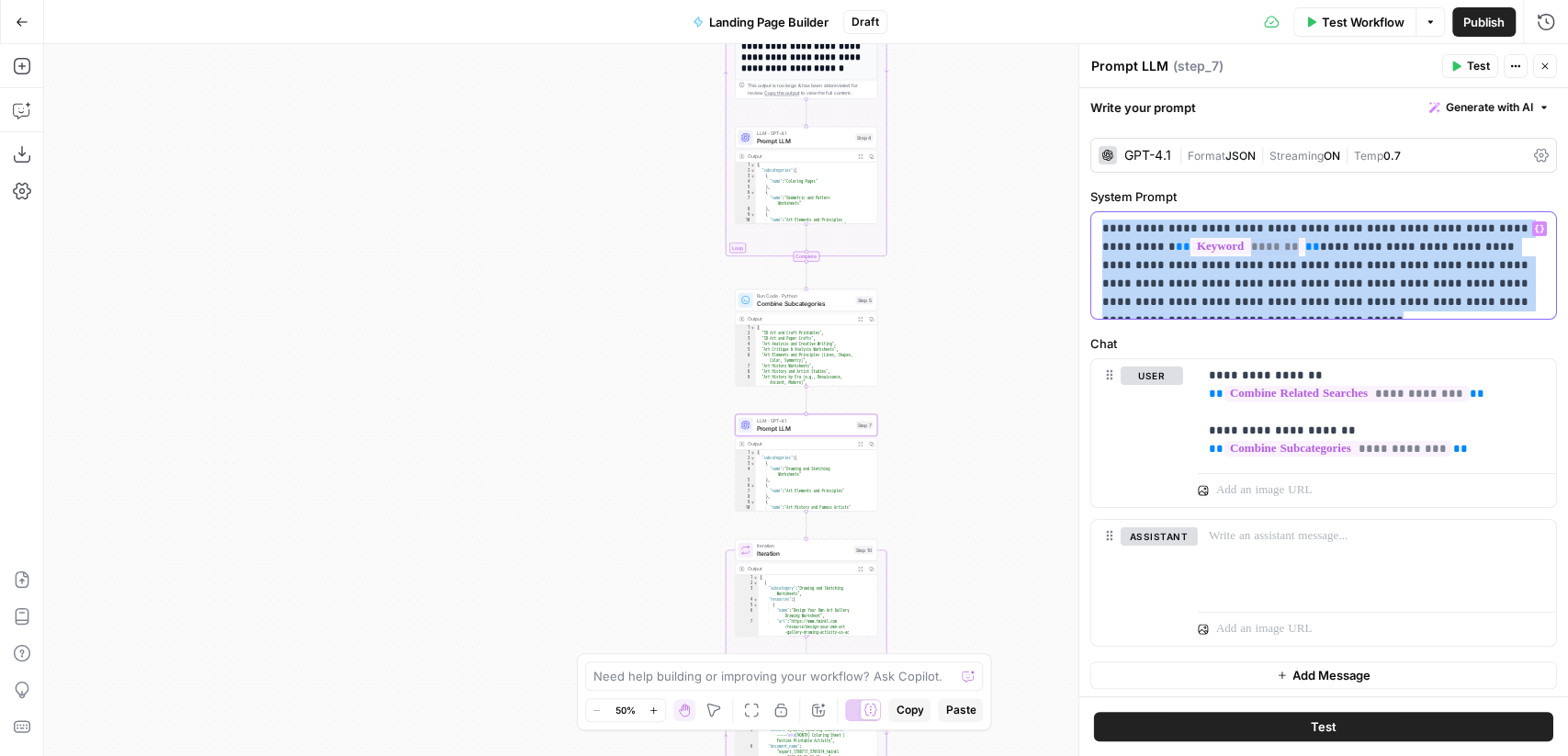 copy on "**********" 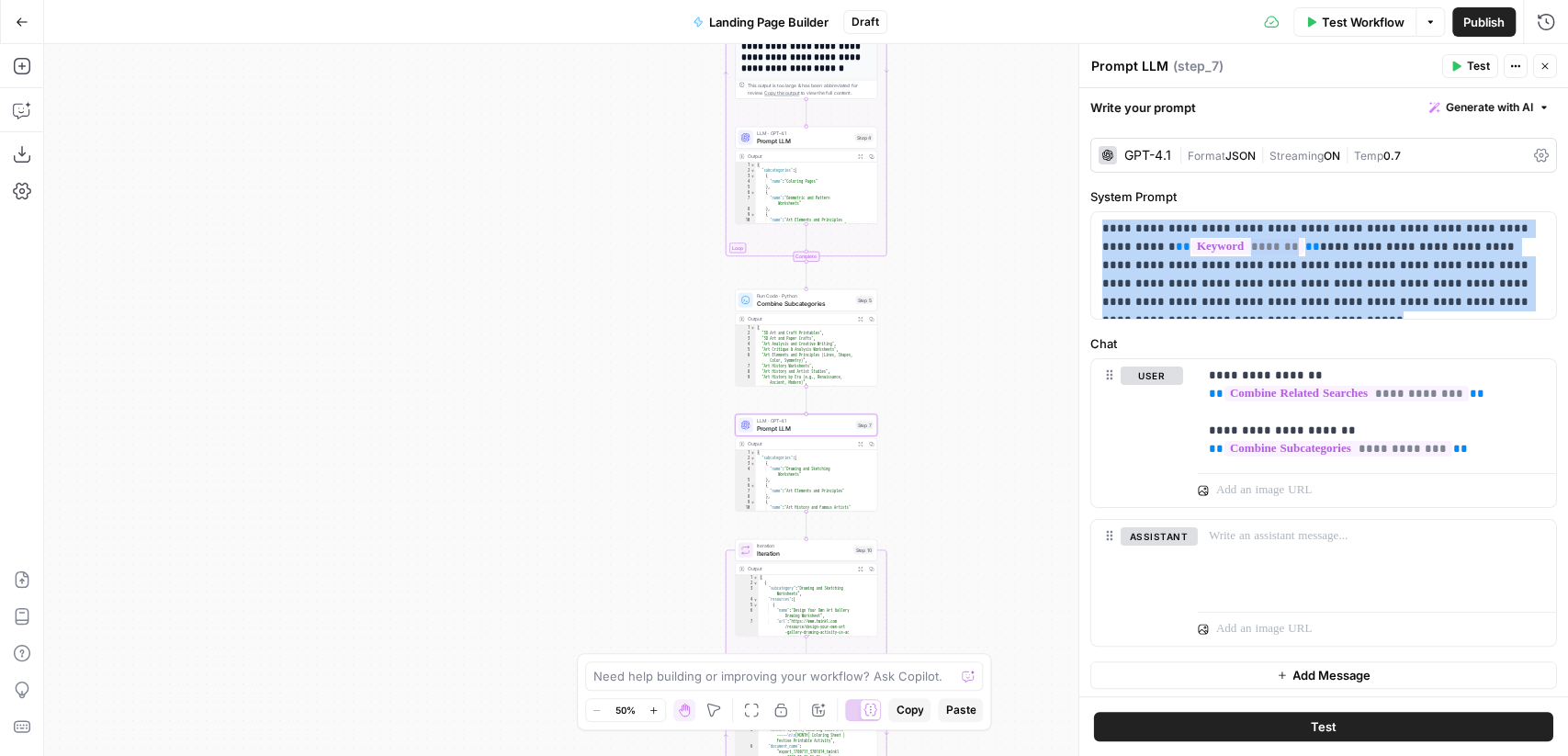 click on "Go Back" at bounding box center [22, 22] 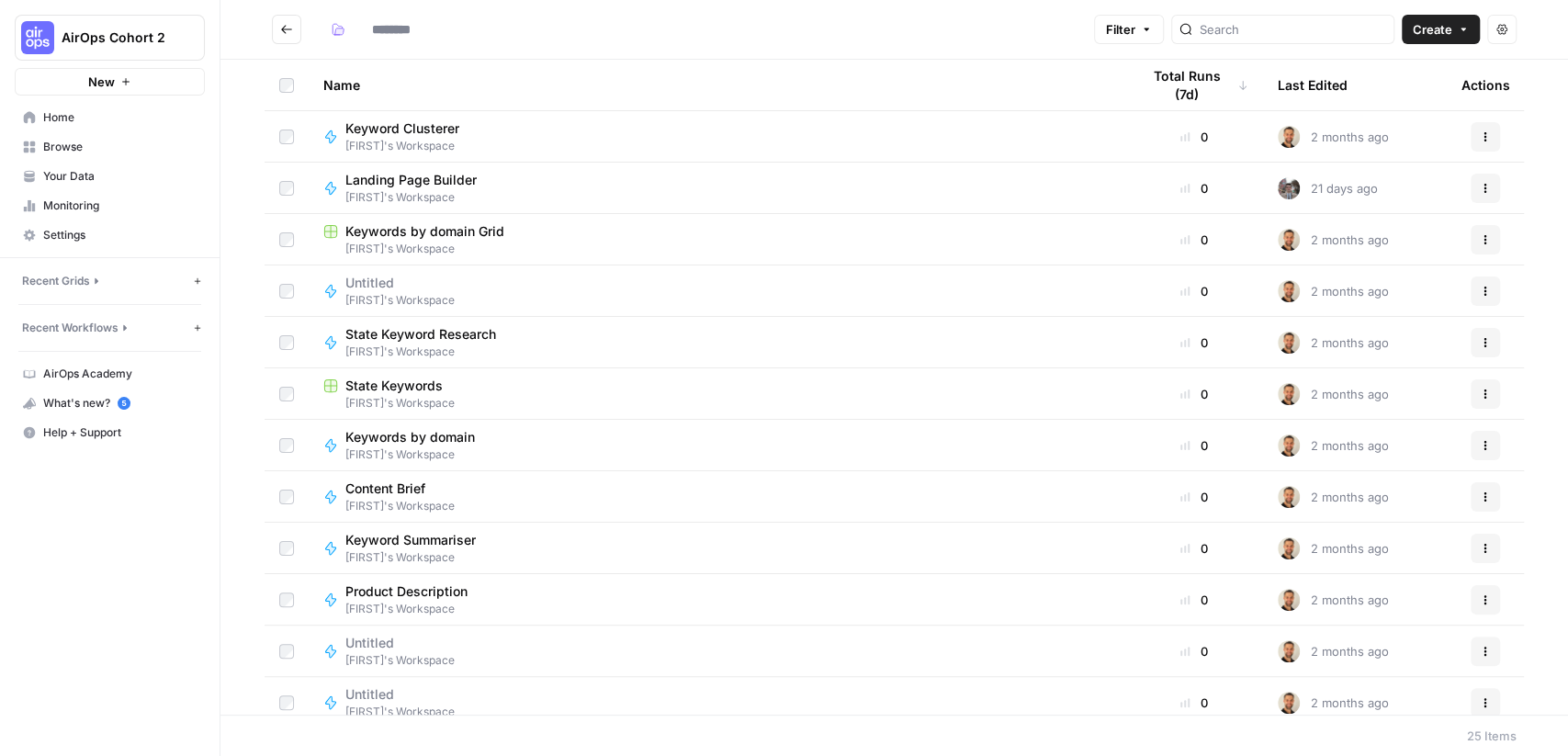 type on "**********" 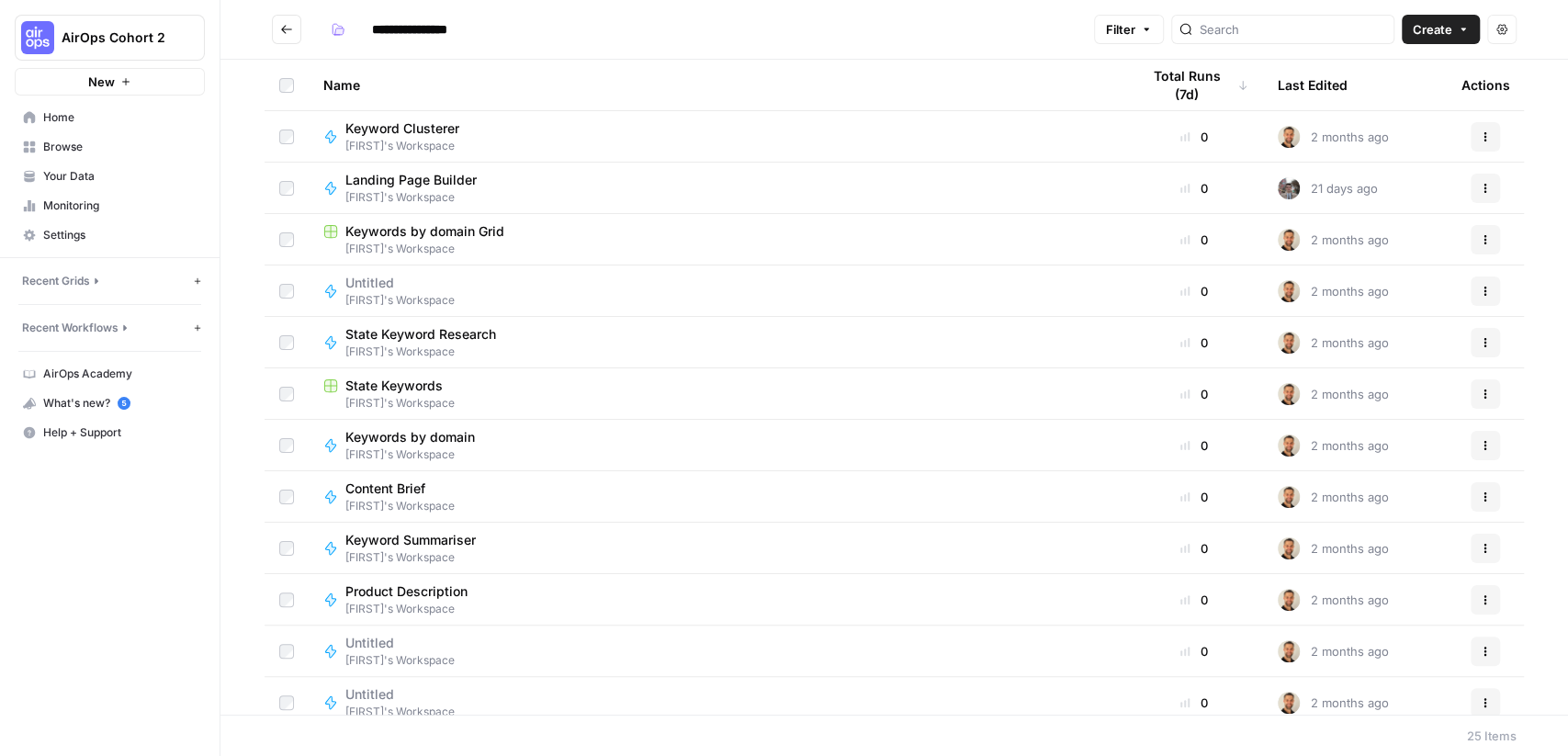 click on "AirOps Cohort 2" at bounding box center [109, 38] 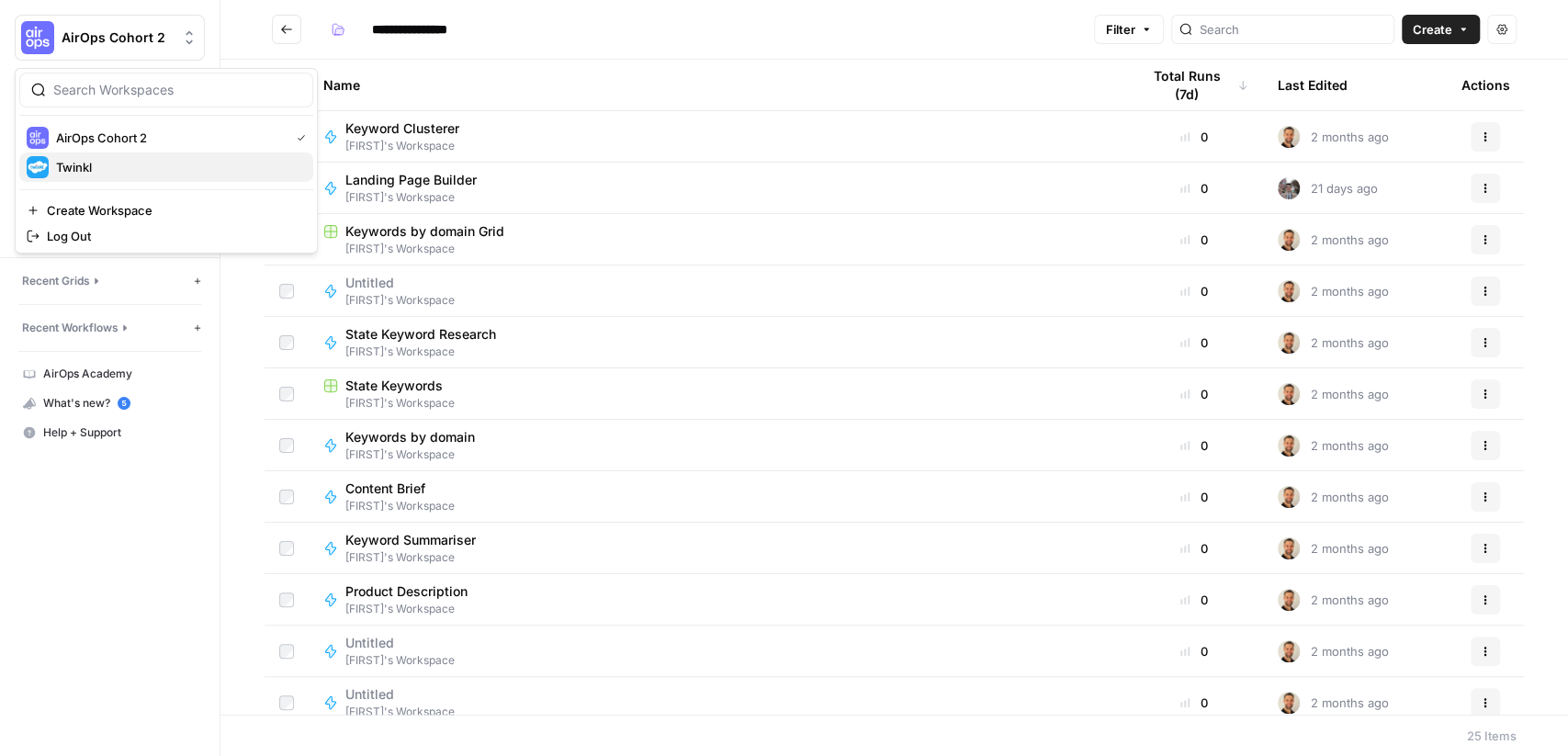 click on "Twinkl" at bounding box center [177, 167] 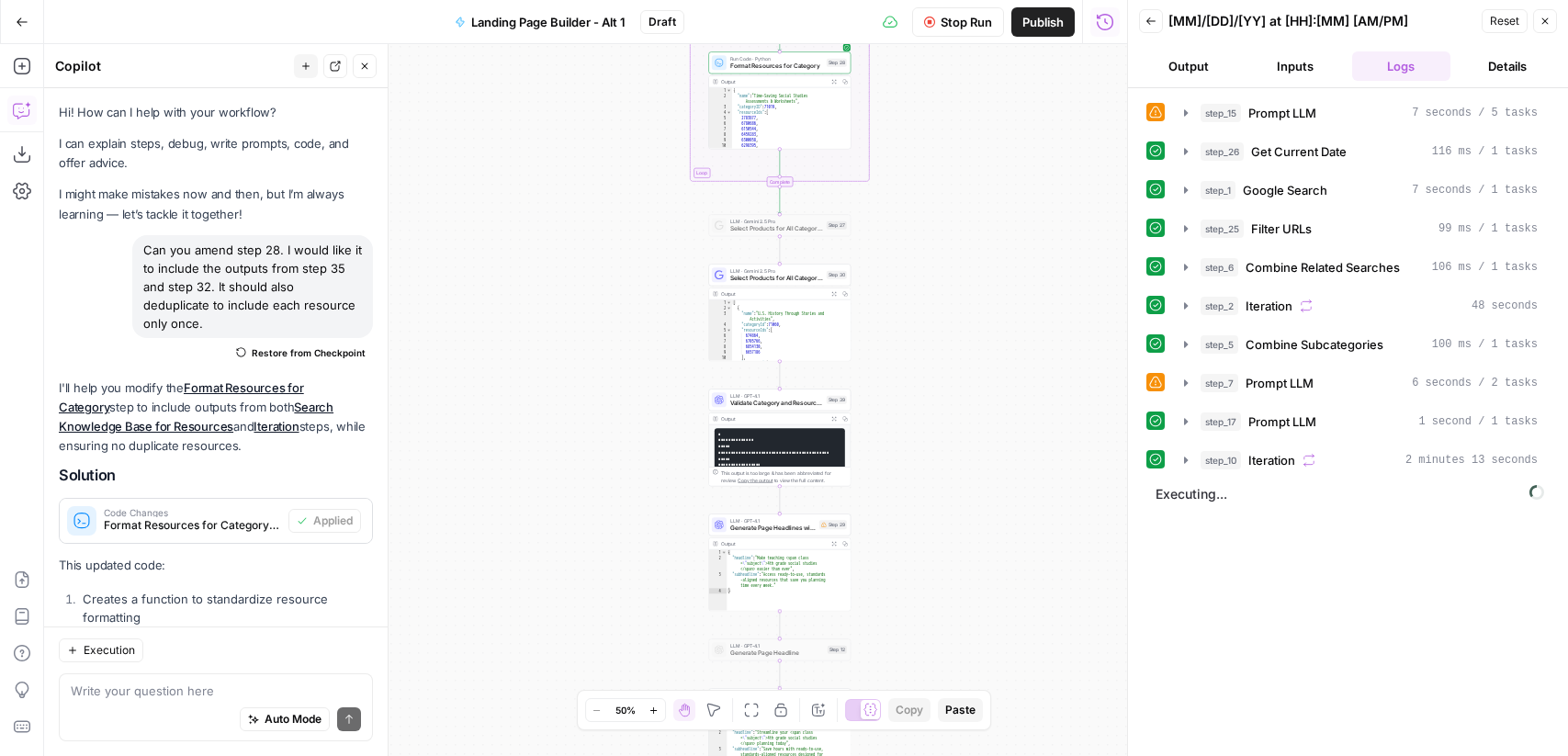 scroll, scrollTop: 0, scrollLeft: 0, axis: both 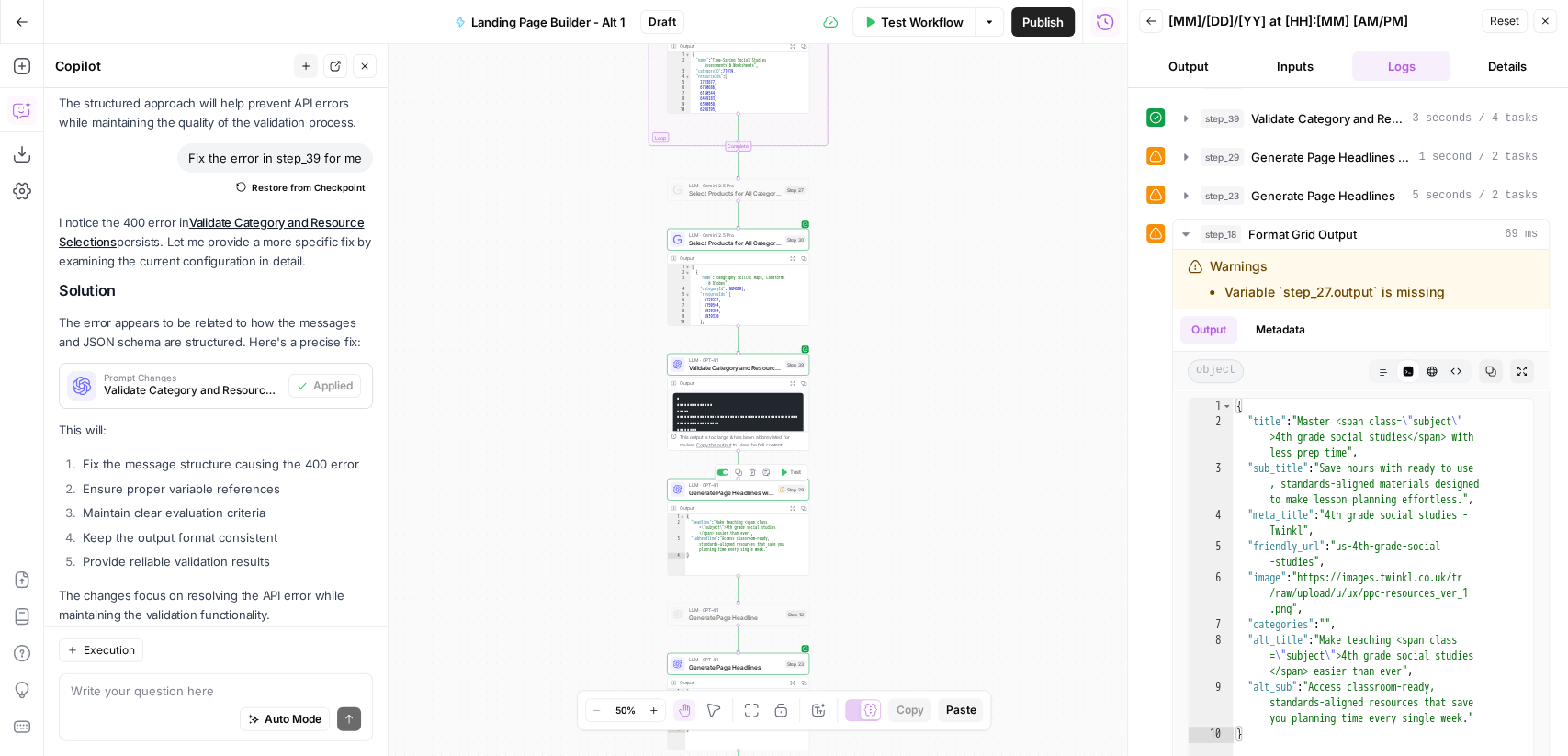 click on "Generate Page Headlines with Product Context" at bounding box center [730, 492] 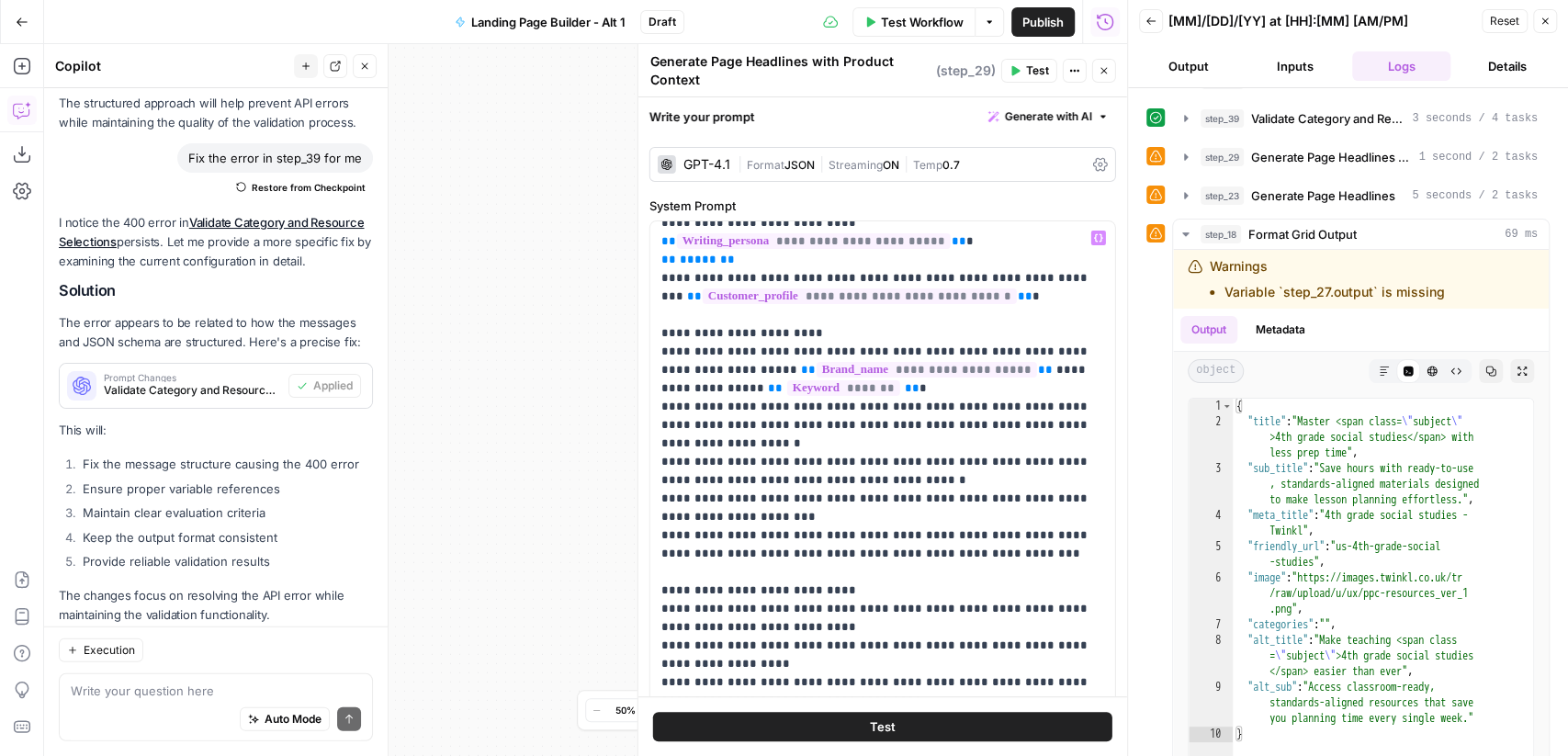 scroll, scrollTop: 1250, scrollLeft: 0, axis: vertical 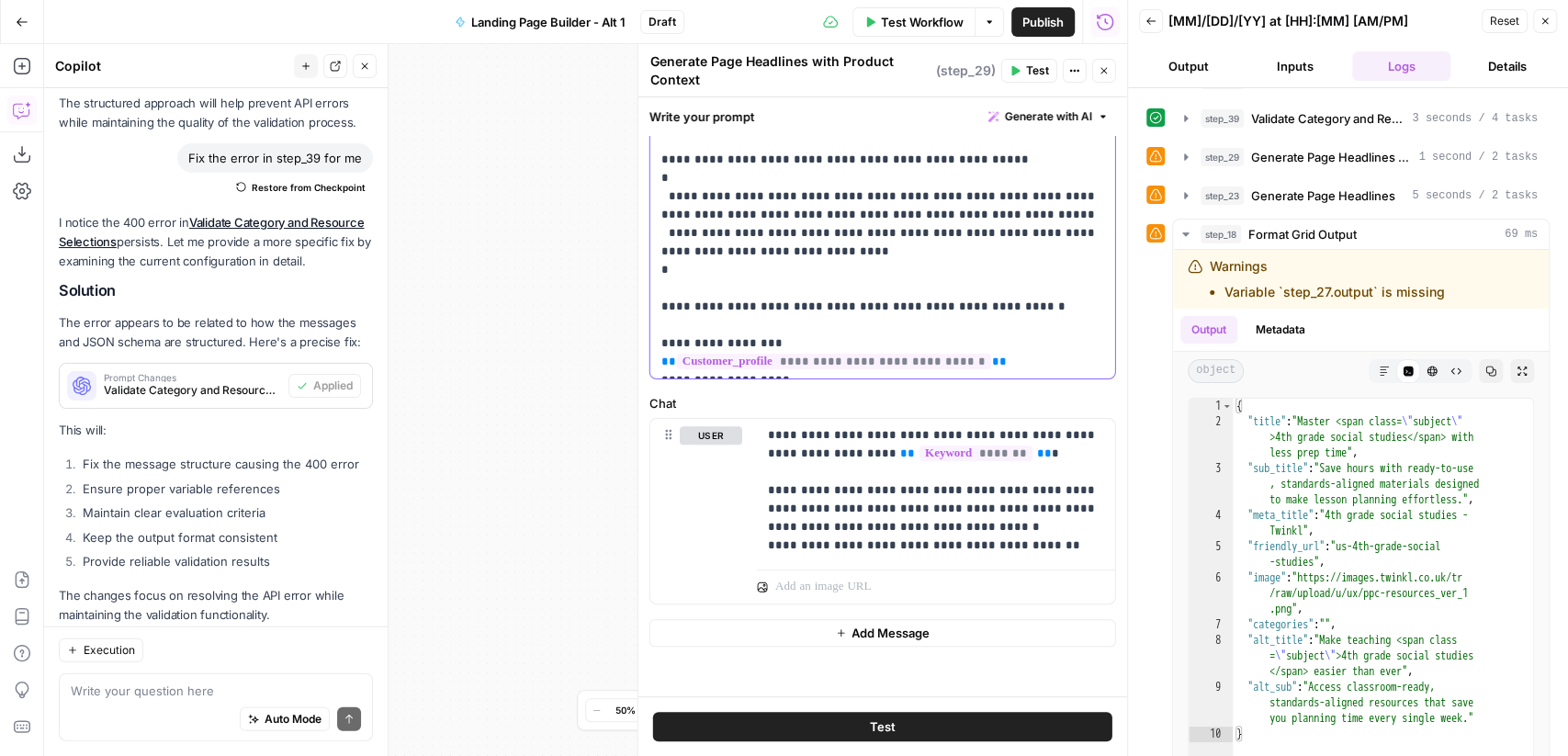 click on "**********" at bounding box center [883, -621] 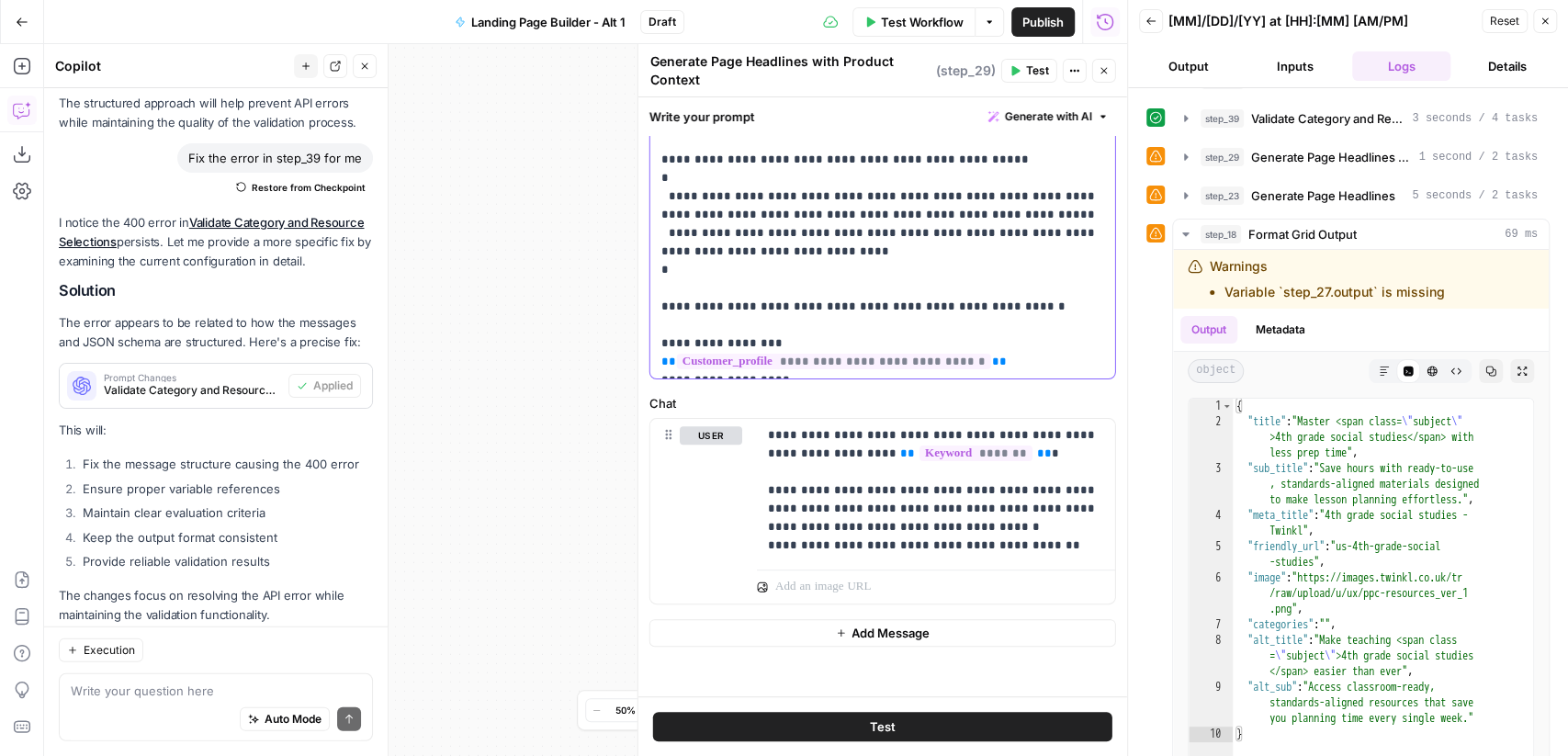 click on "**********" at bounding box center (724, 508) 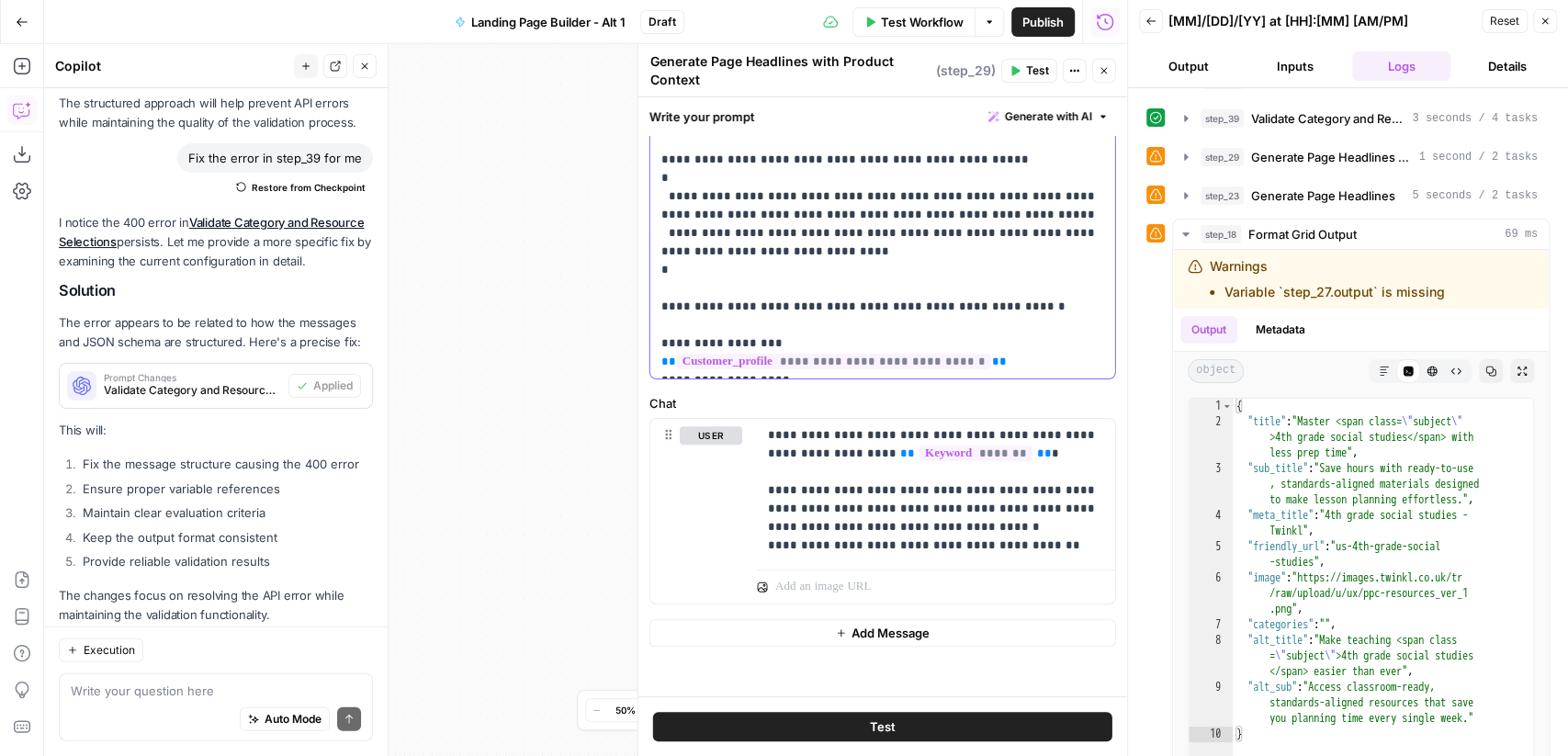 type 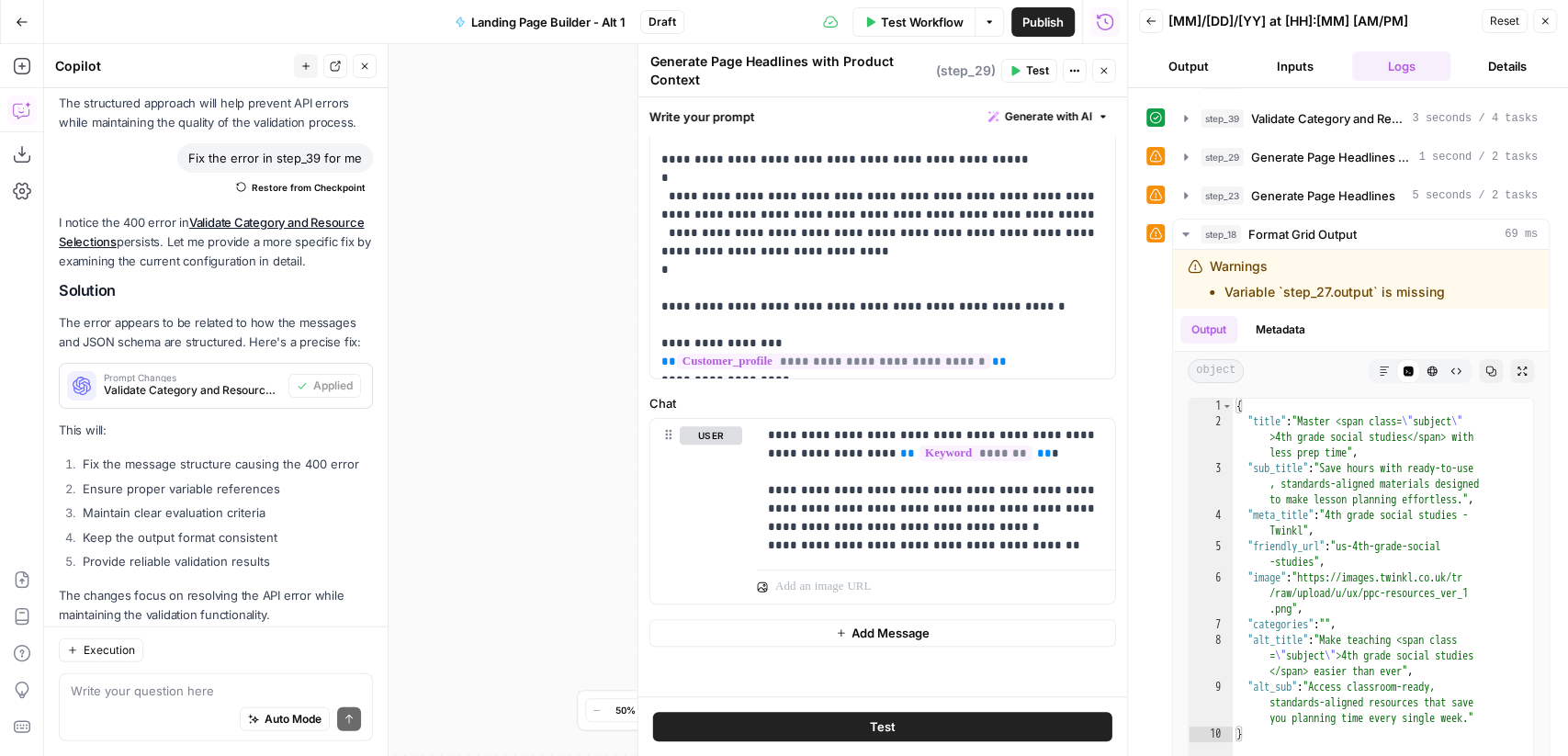 click 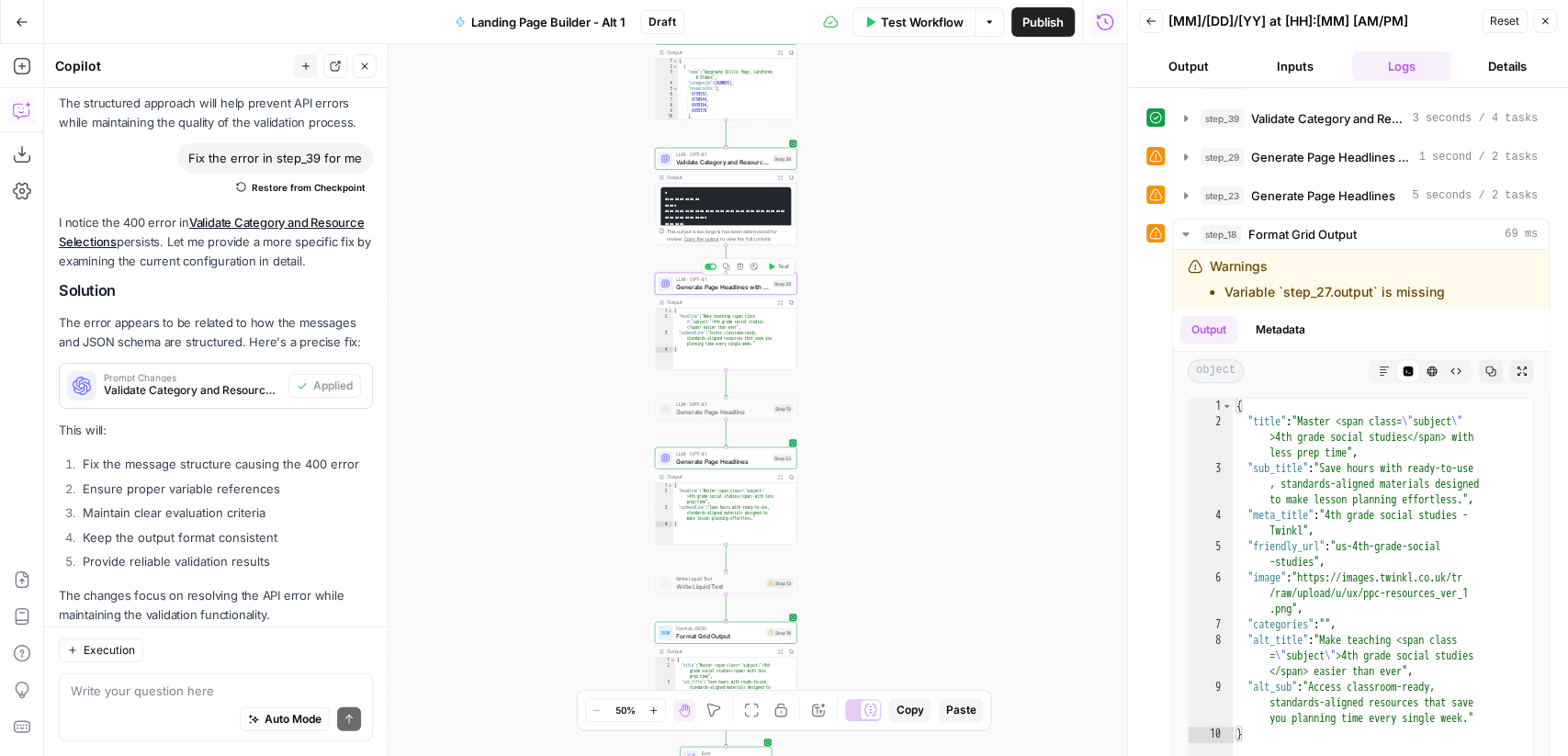 click on "Generate Page Headlines with Product Context" at bounding box center (722, 287) 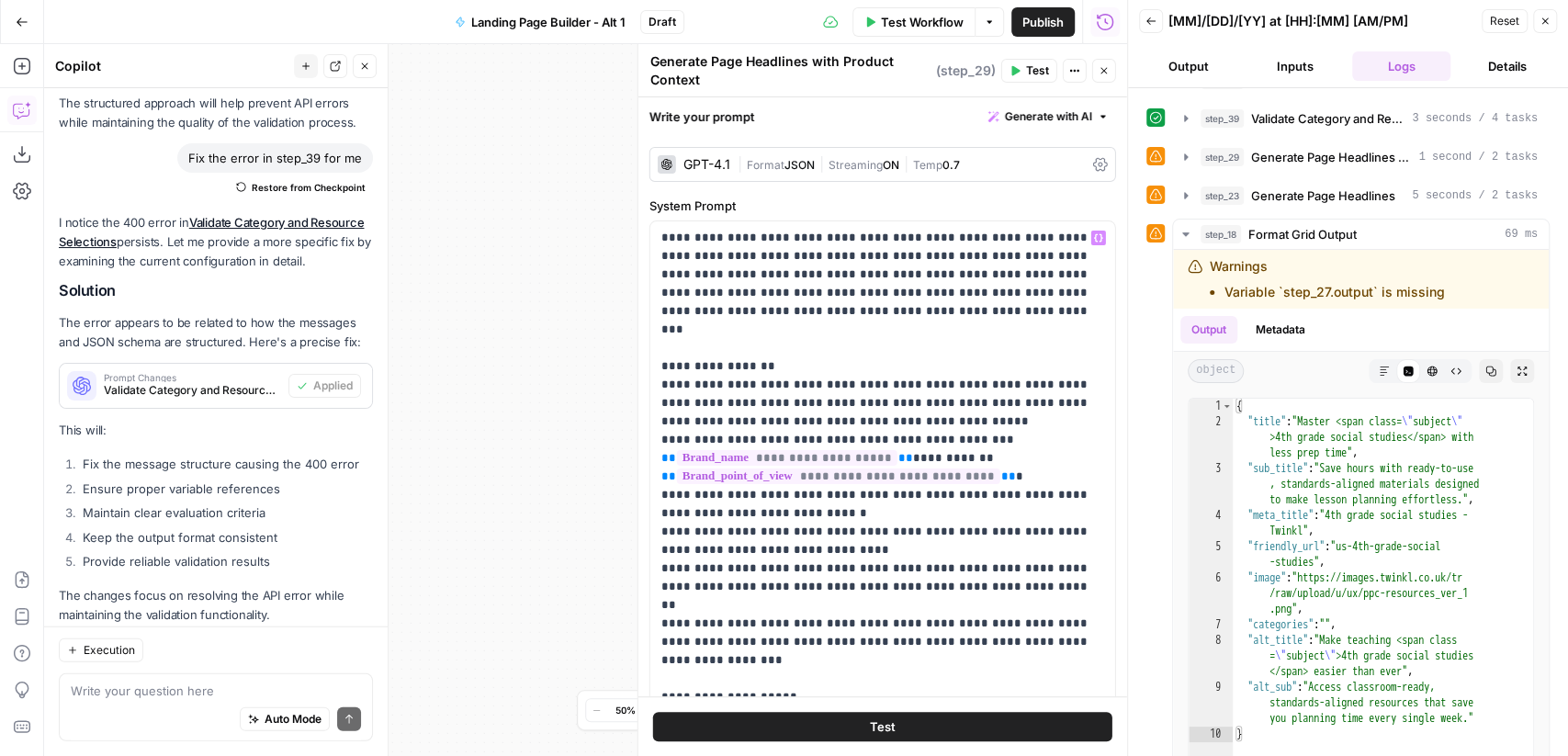 scroll, scrollTop: 931, scrollLeft: 0, axis: vertical 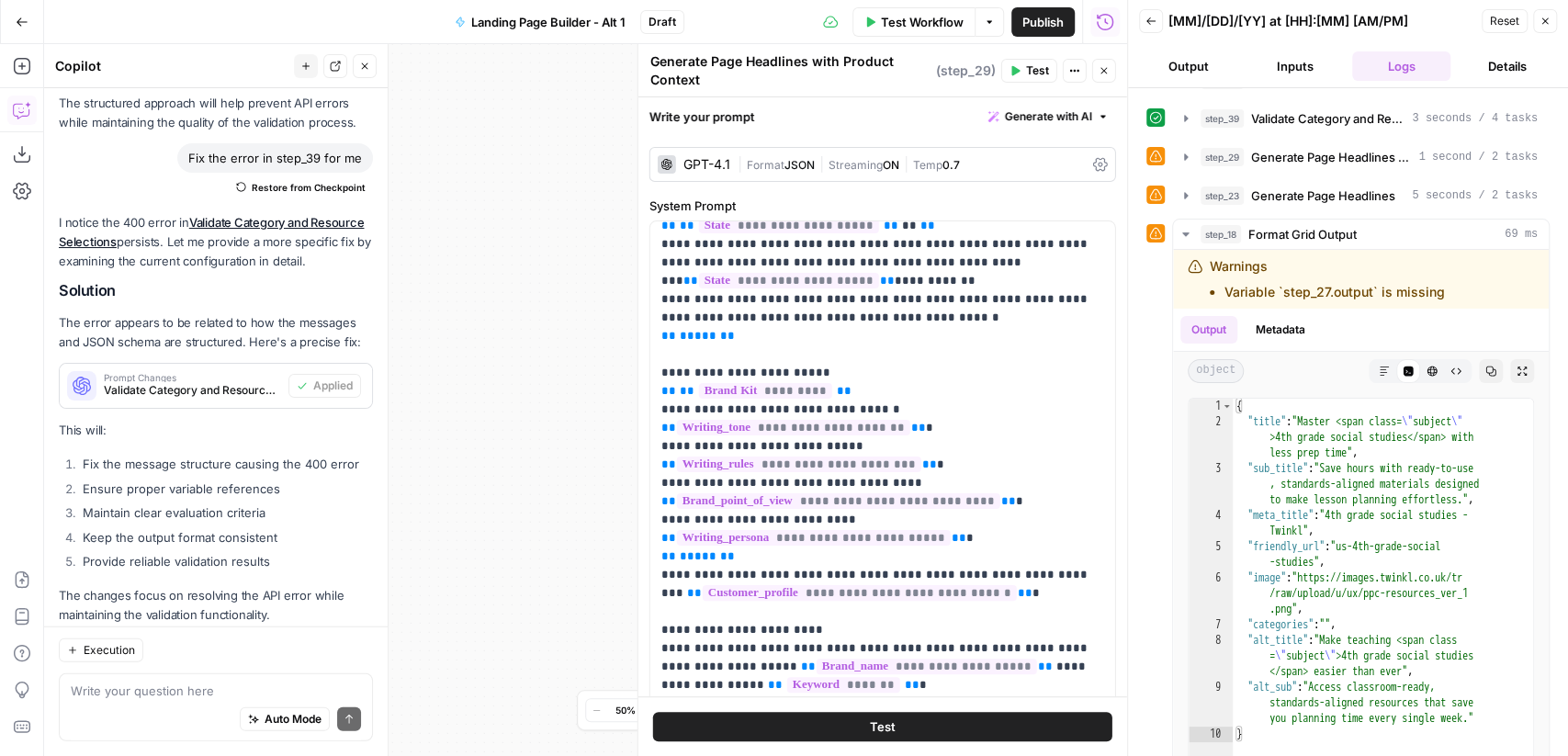 click 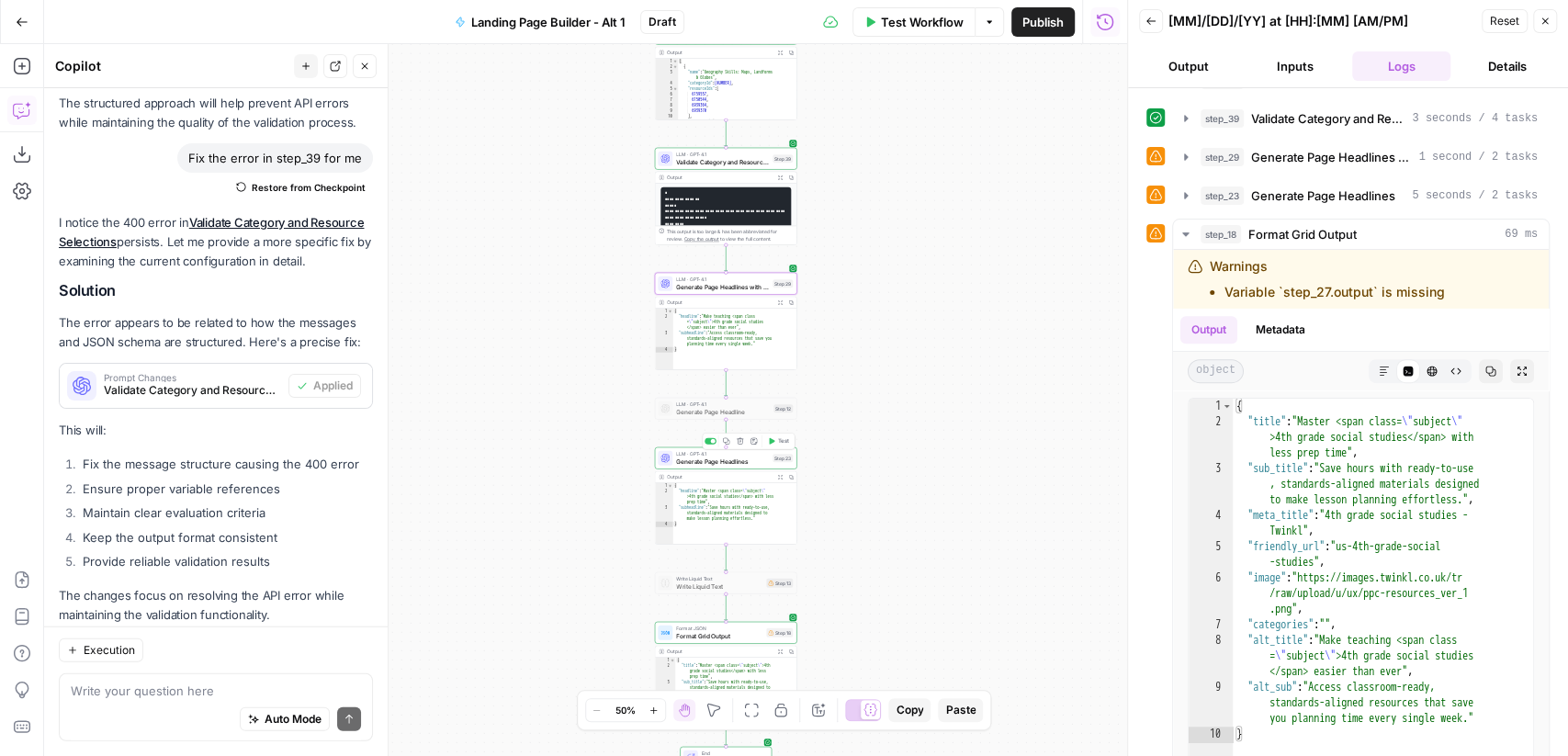 click on "Generate Page Headlines" at bounding box center (722, 461) 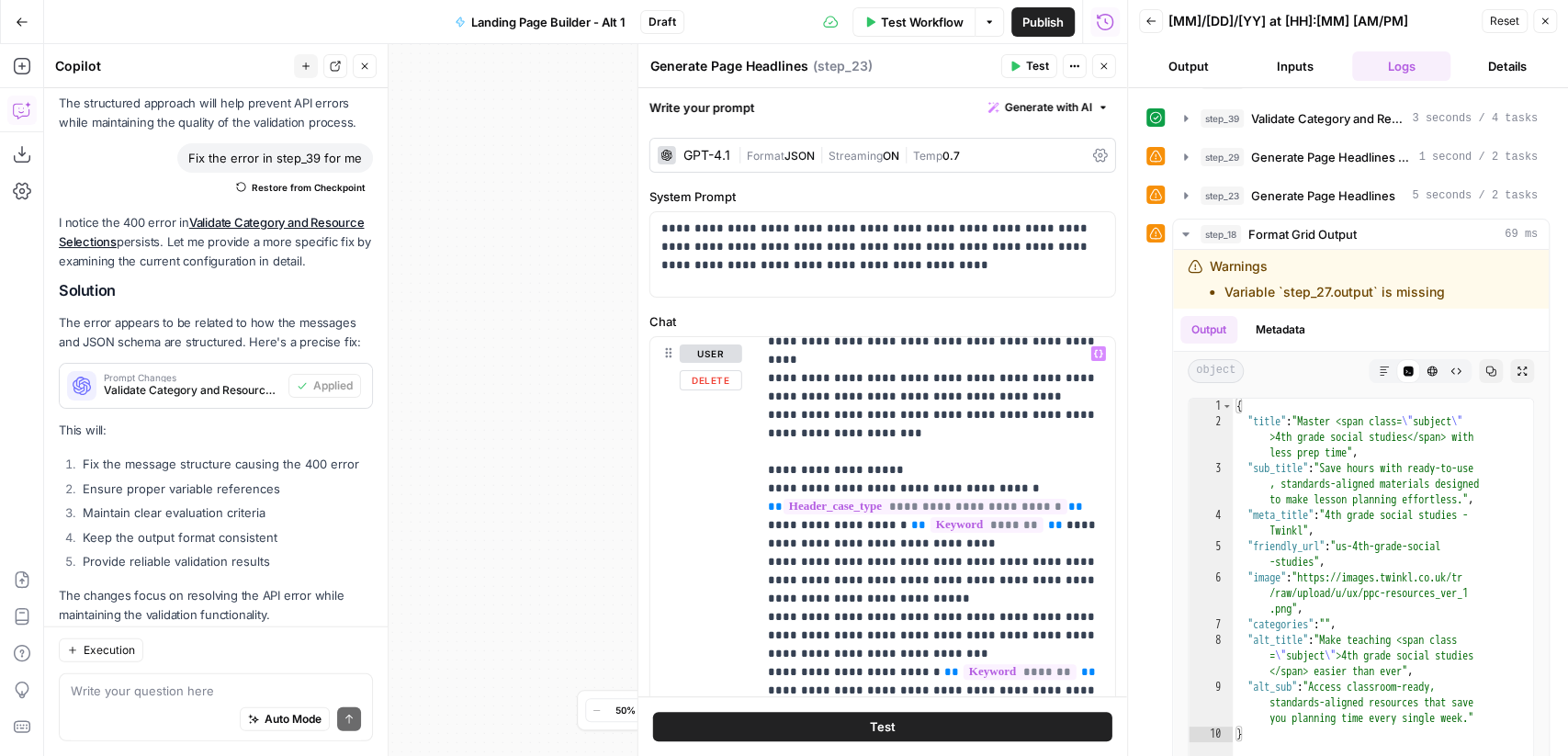 scroll, scrollTop: 791, scrollLeft: 0, axis: vertical 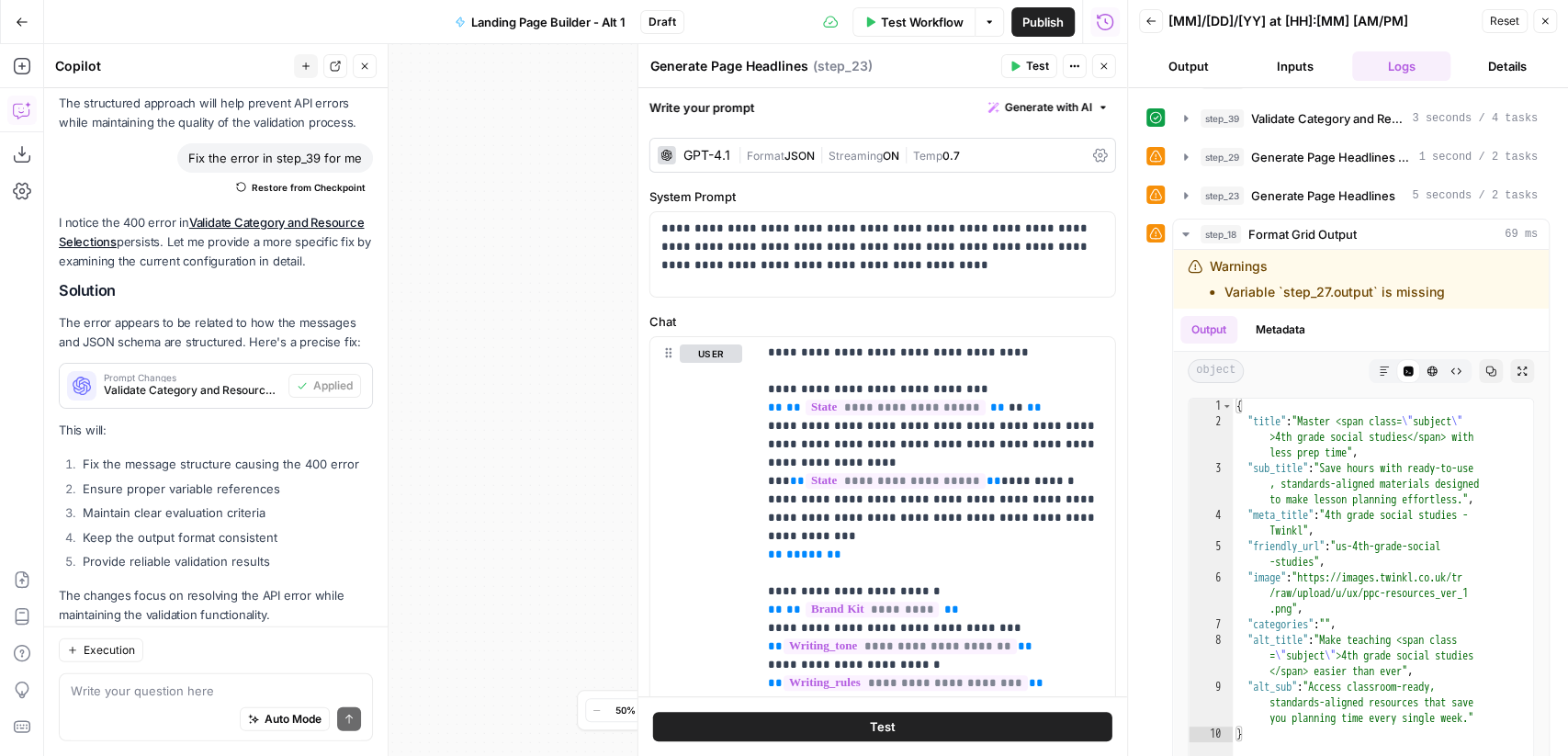 click 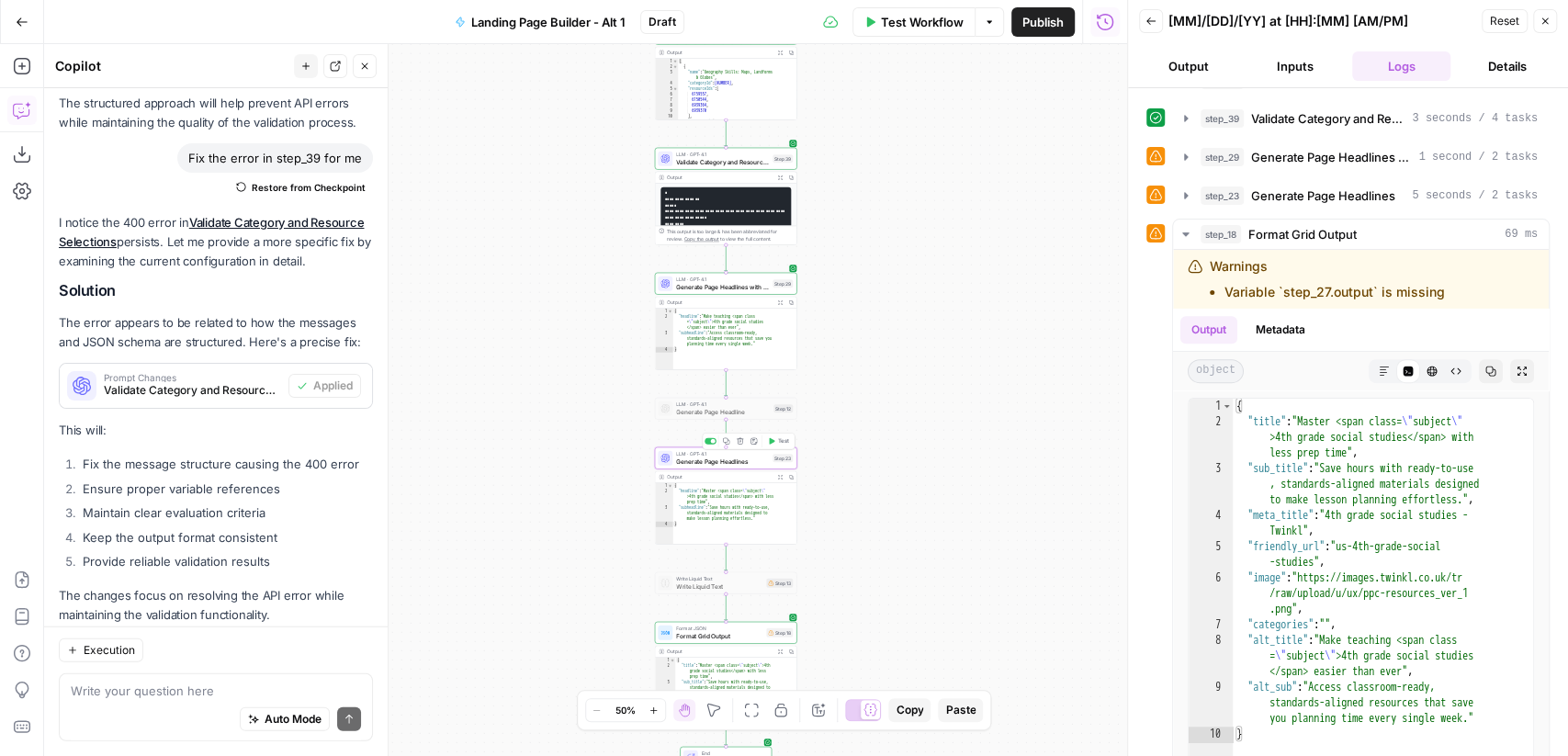 click on "Copy step Delete step Add Note Test" at bounding box center (749, 441) 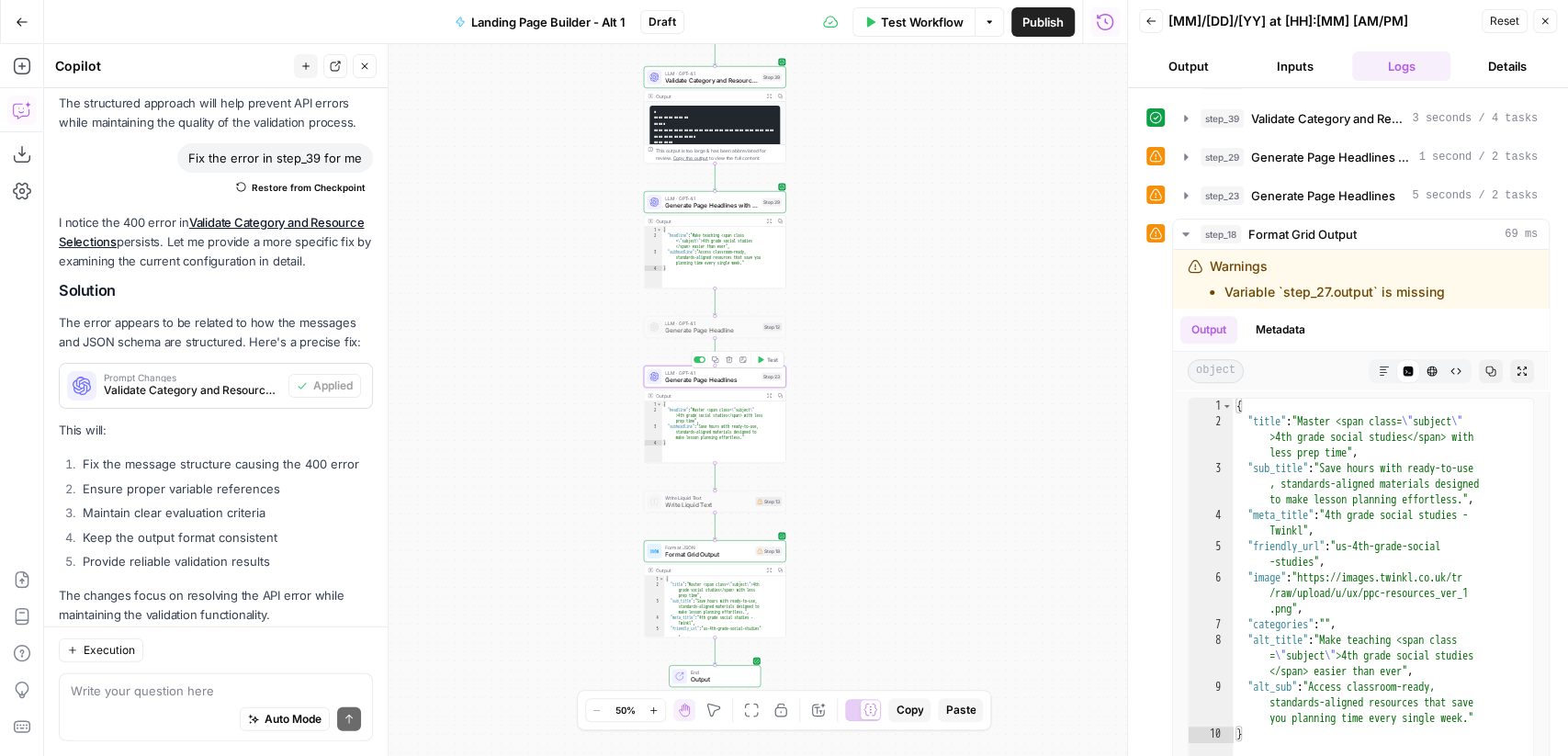 click at bounding box center (702, 359) 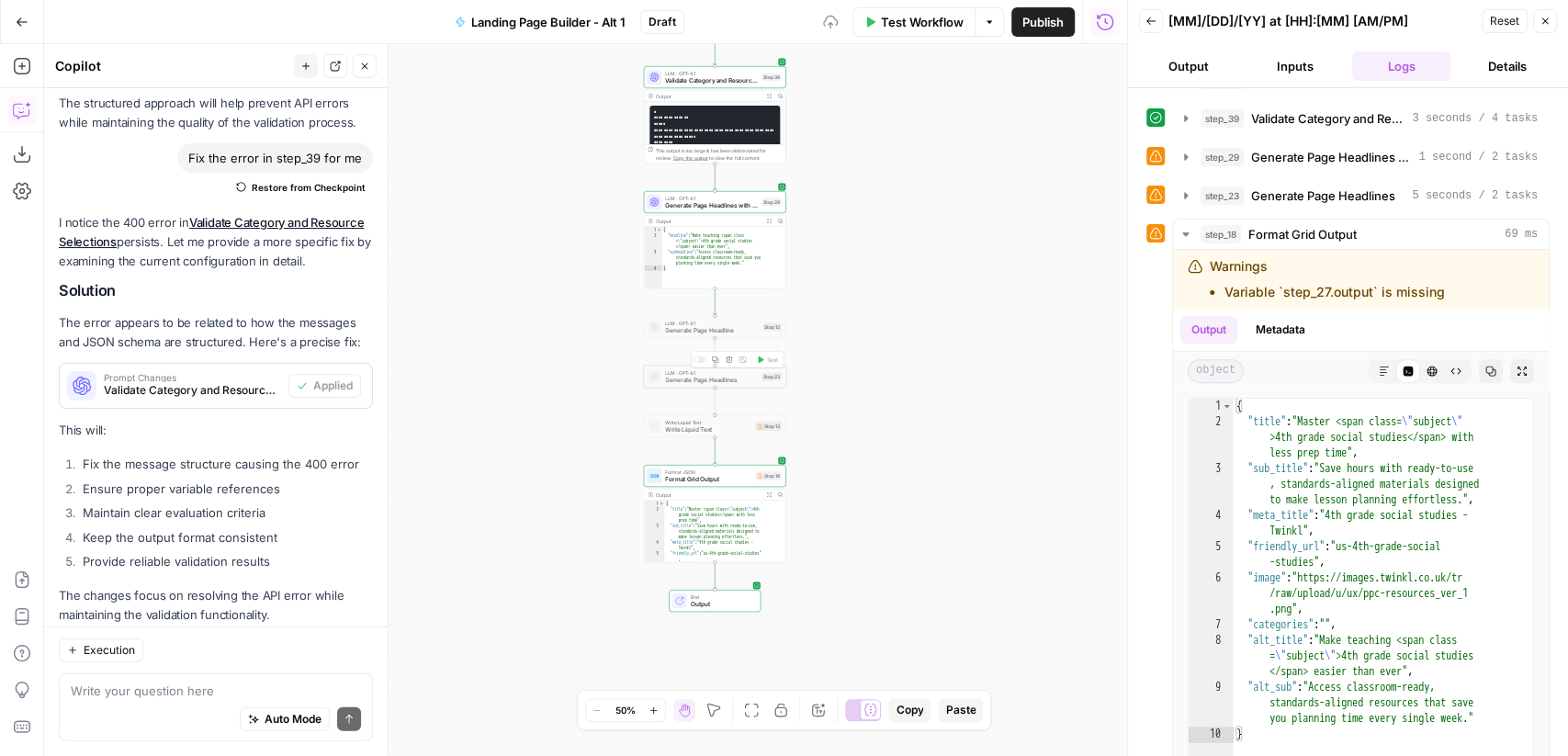 click on "Format Grid Output" at bounding box center (708, 479) 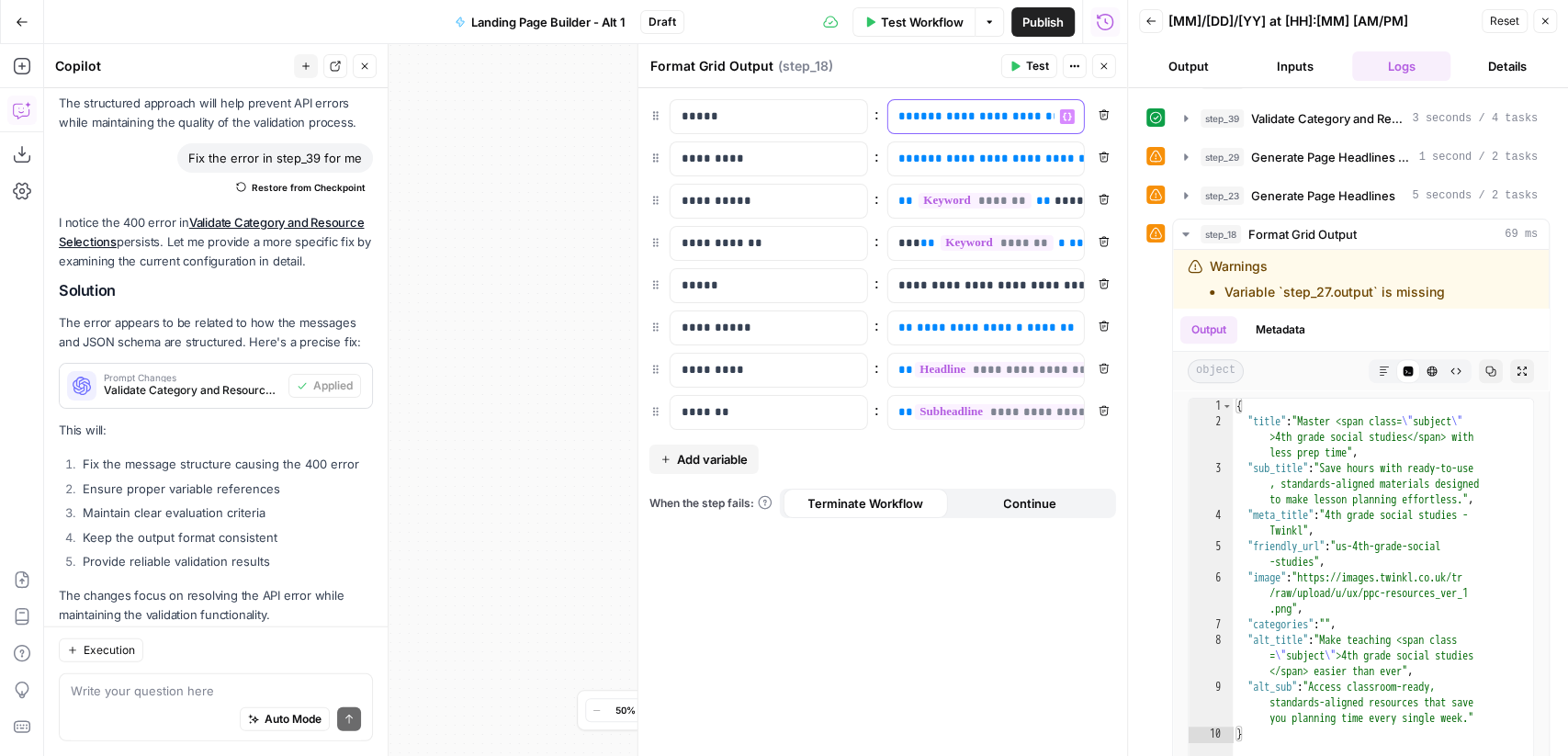 click on "**********" at bounding box center [990, 116] 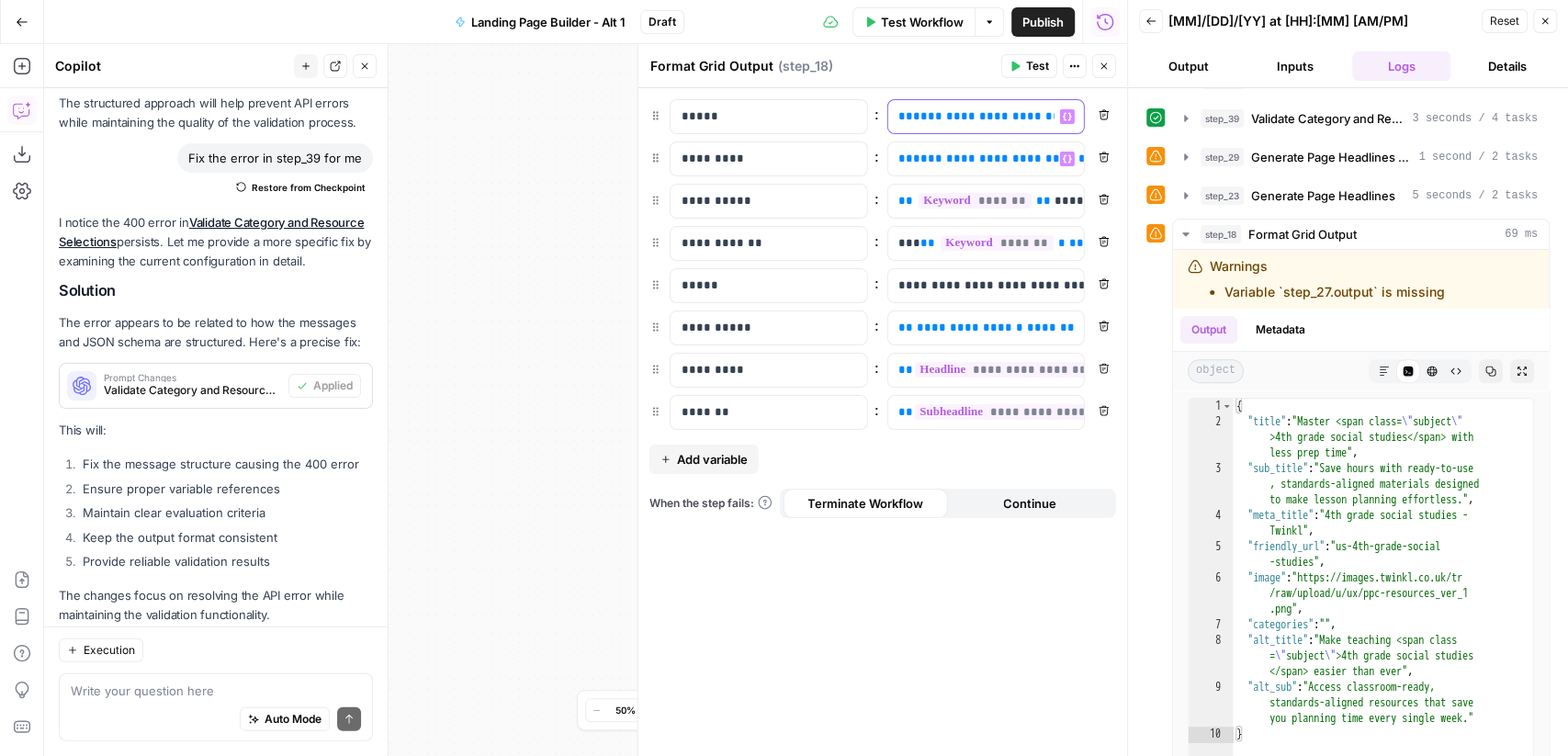 type 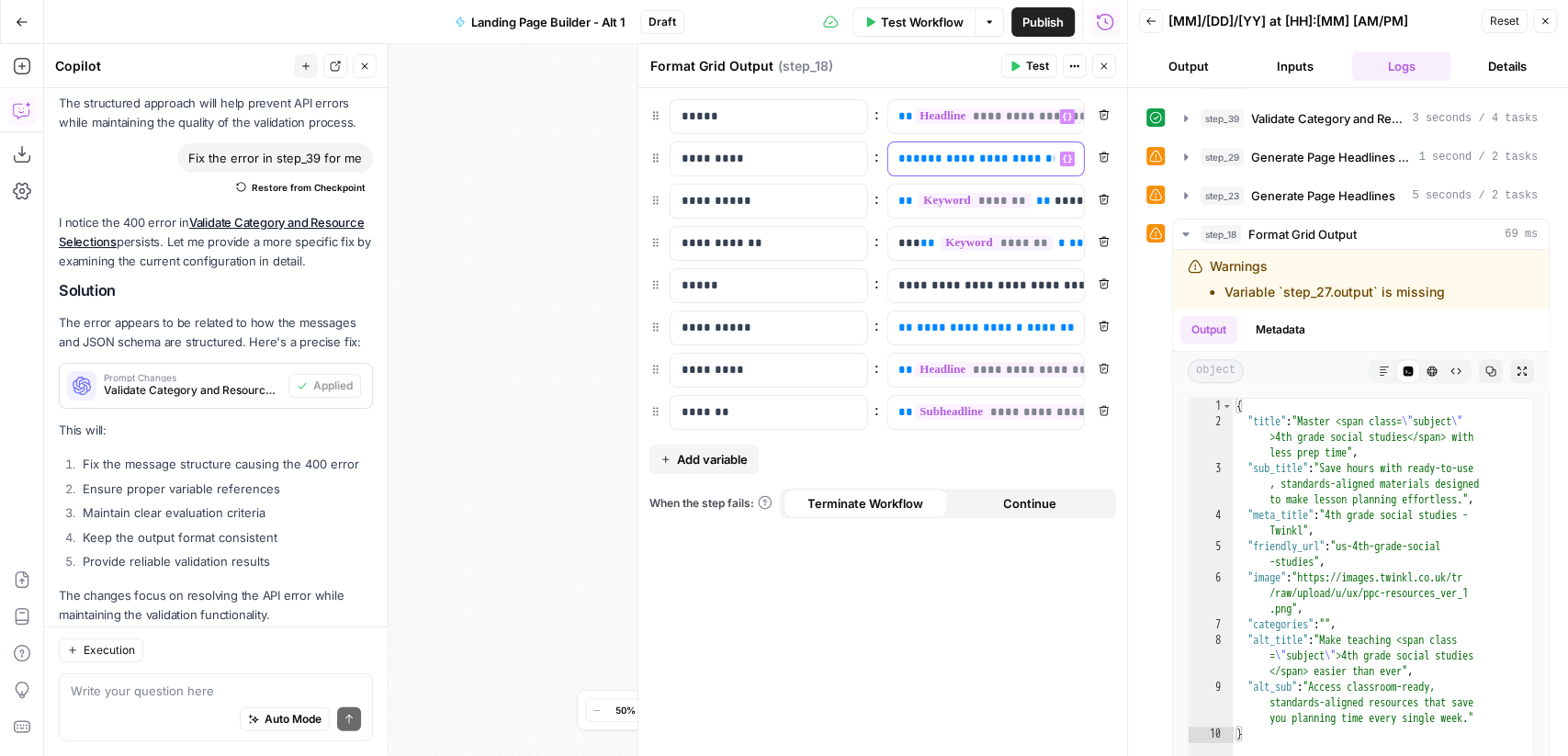 click on "**********" at bounding box center (971, 159) 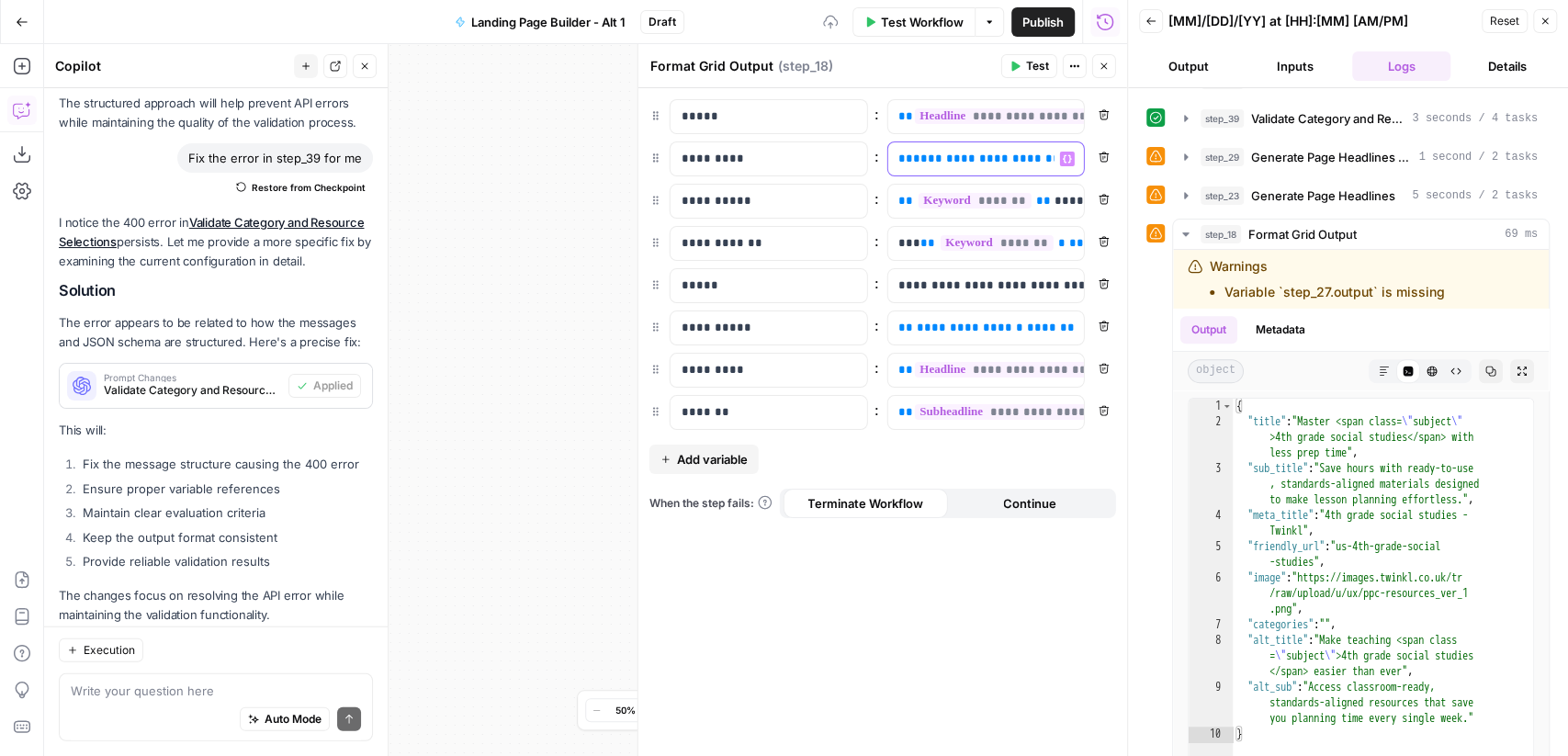 click on "**********" at bounding box center (971, 159) 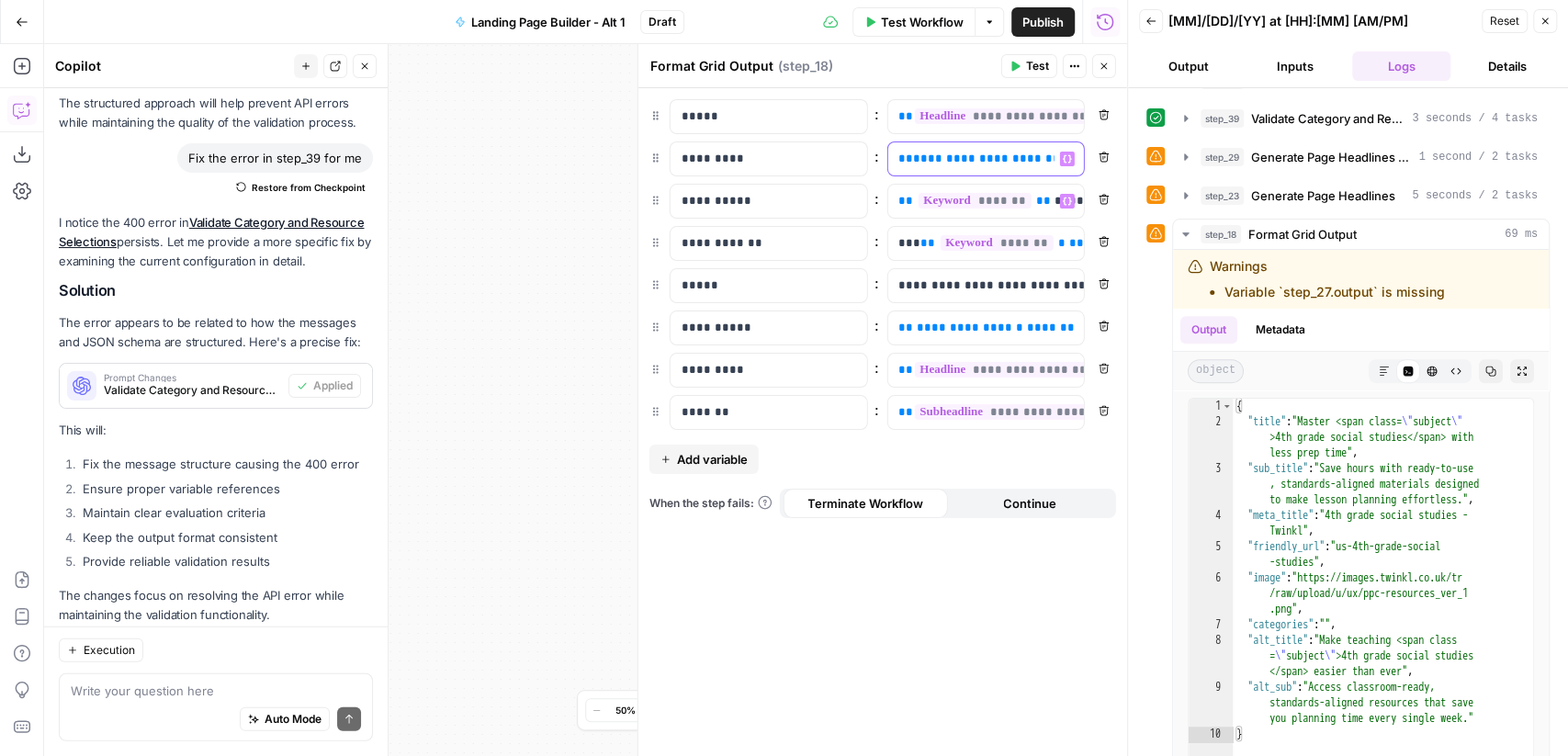 type 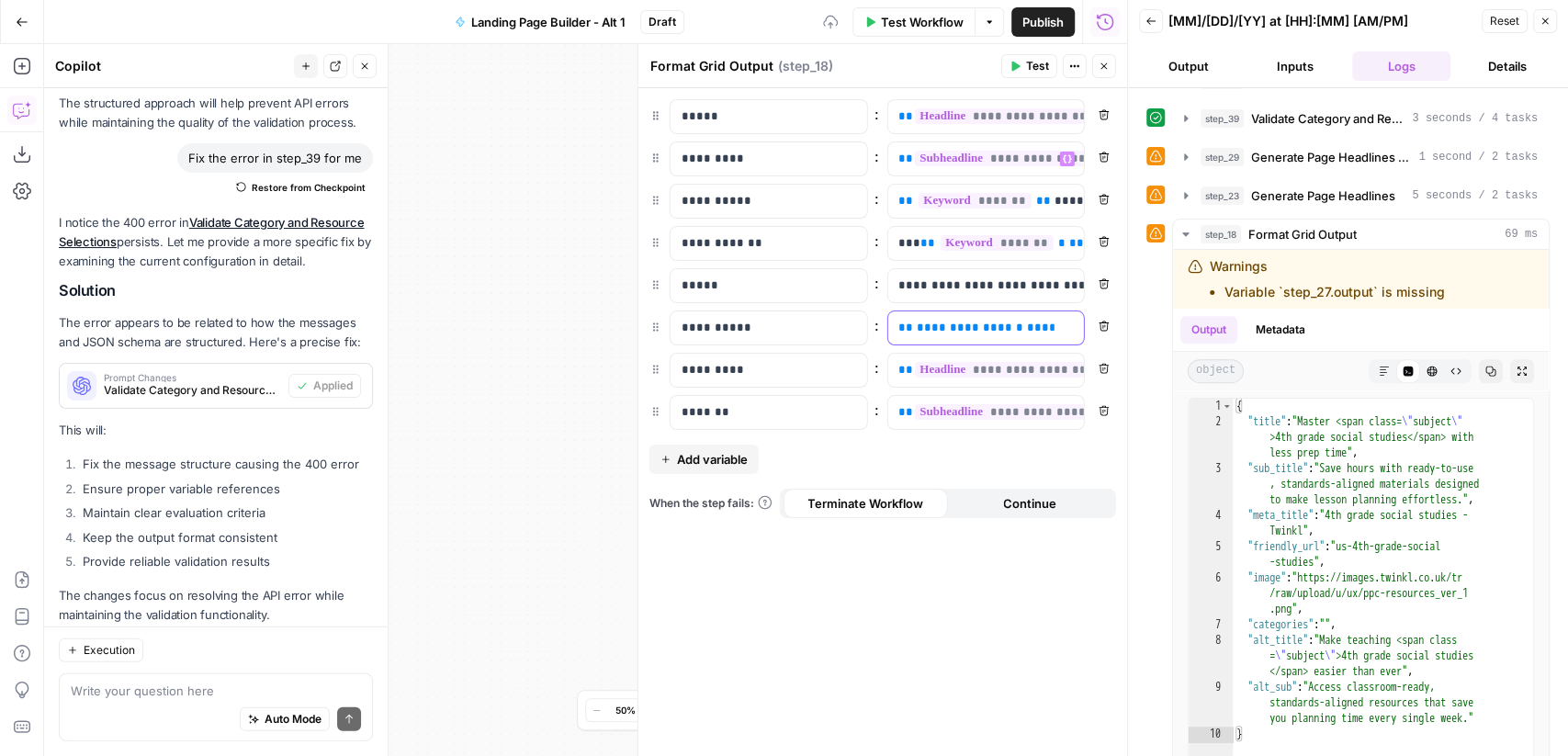 click on "**********" at bounding box center [964, 327] 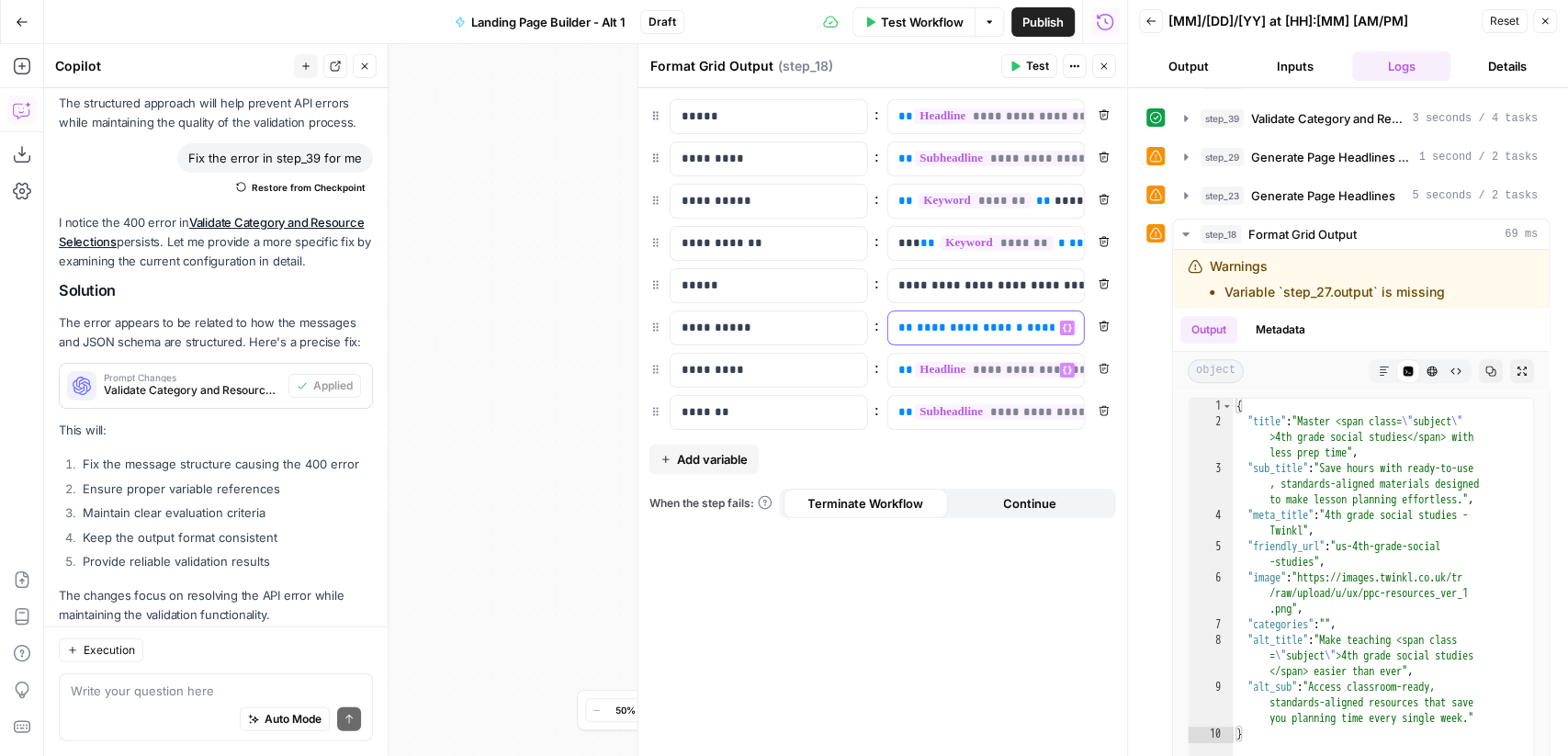 type 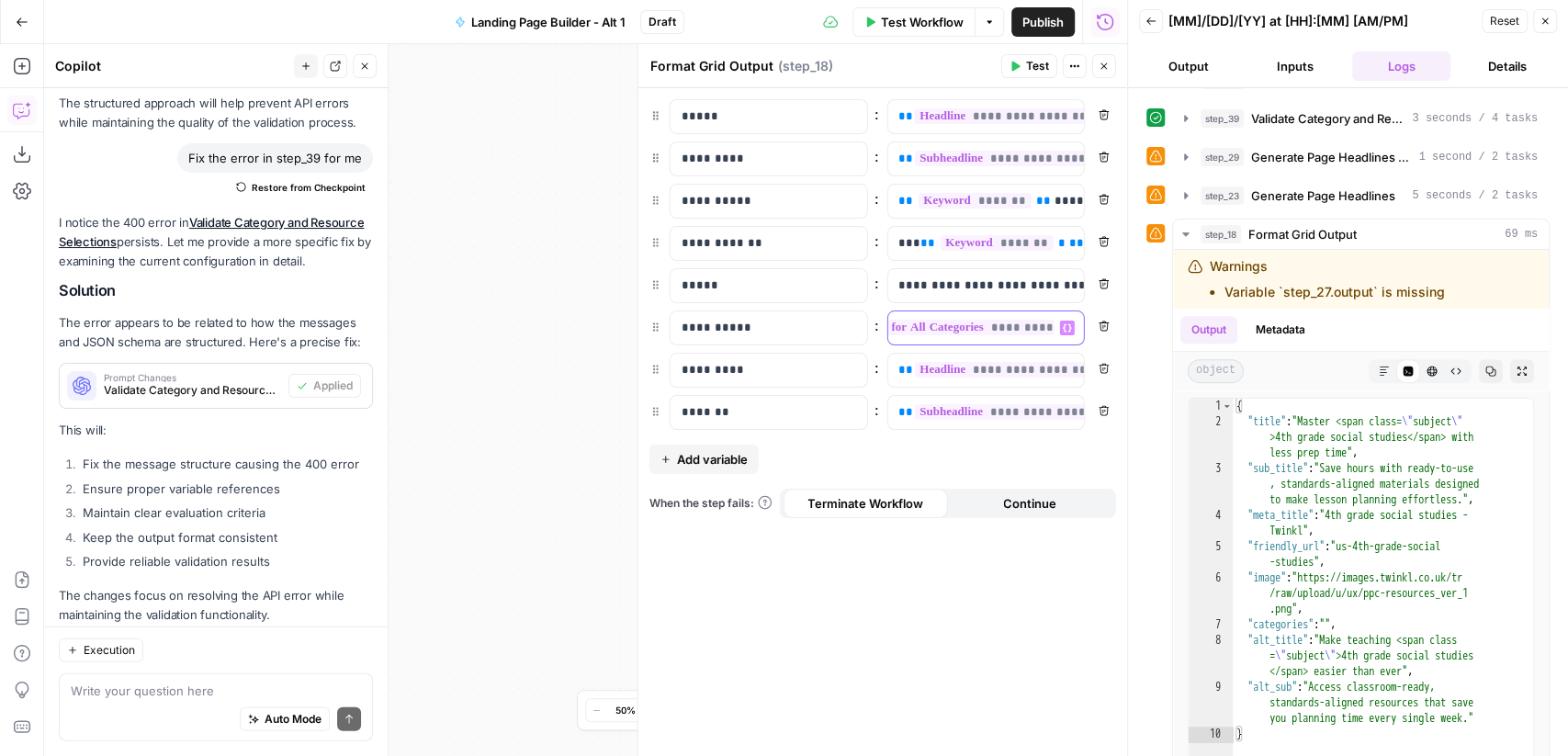 scroll, scrollTop: 0, scrollLeft: 0, axis: both 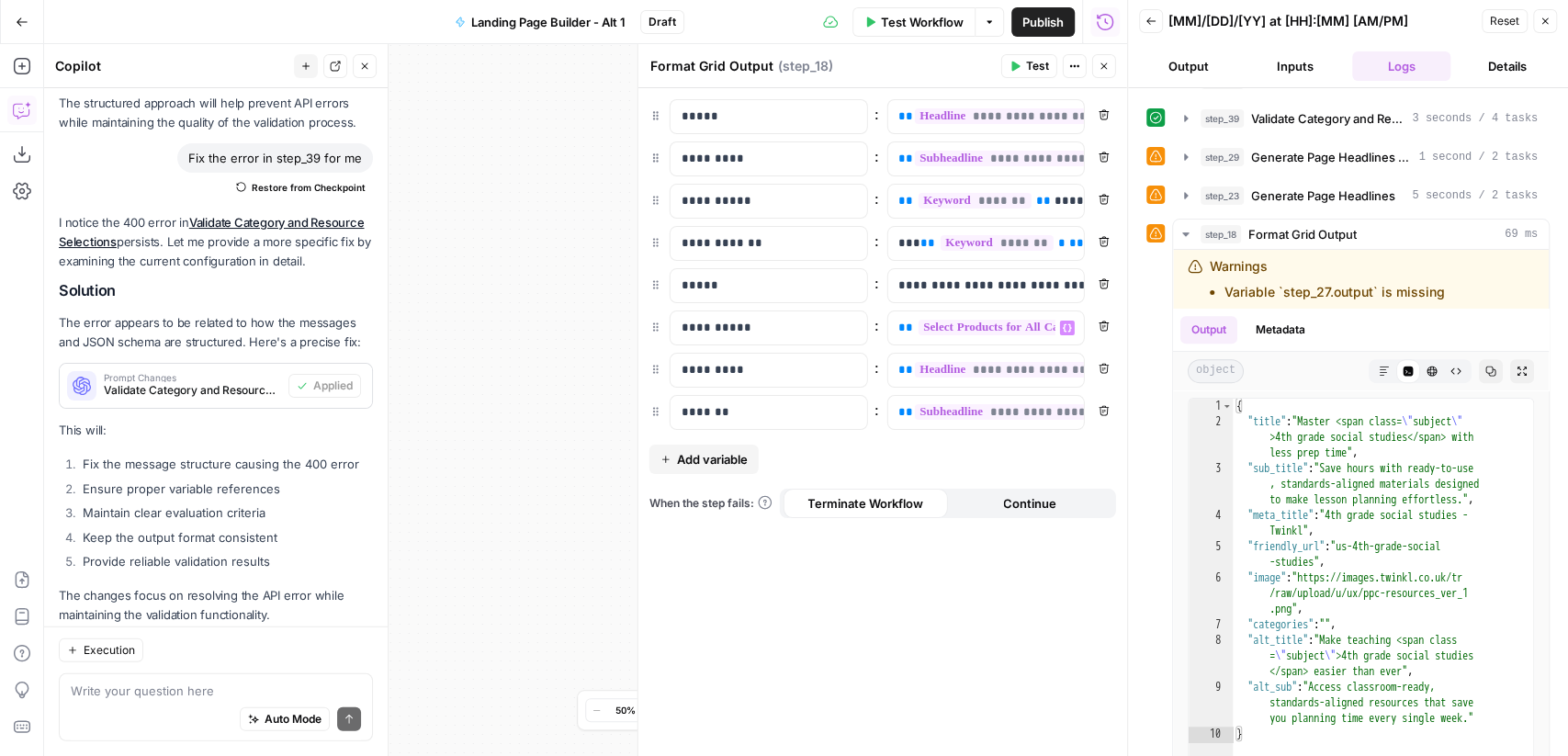 click on "Close" at bounding box center (1104, 66) 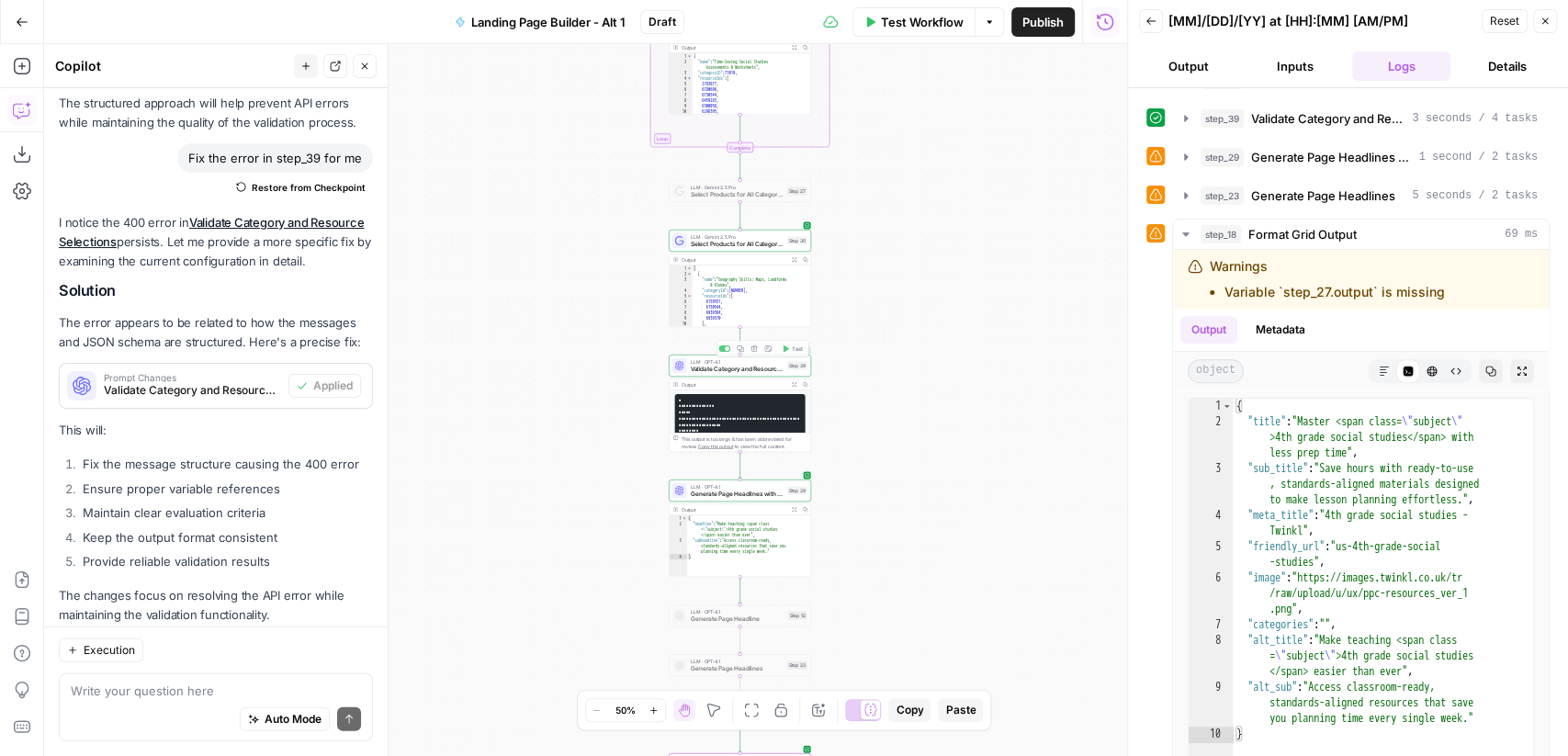 click 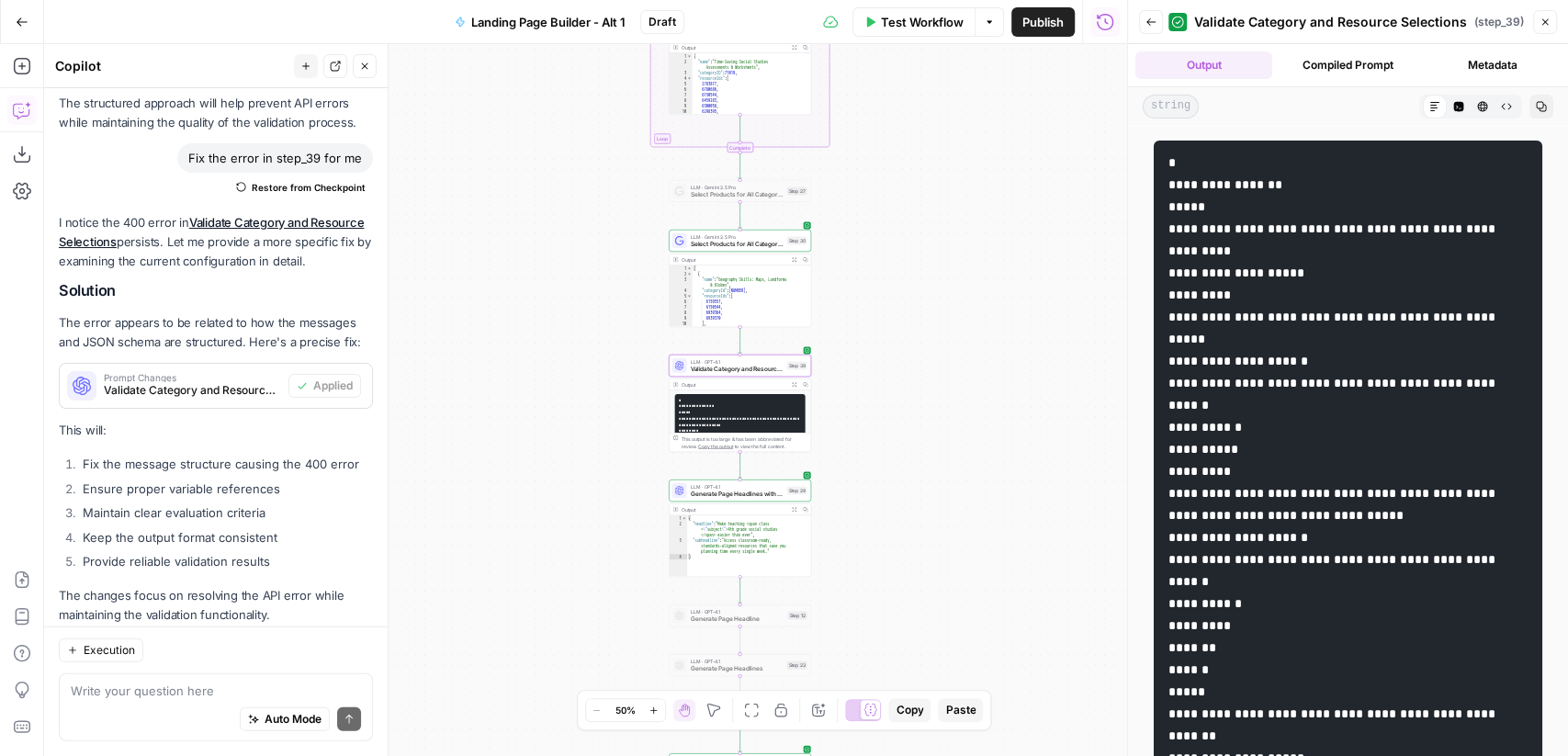 scroll, scrollTop: 1030, scrollLeft: 0, axis: vertical 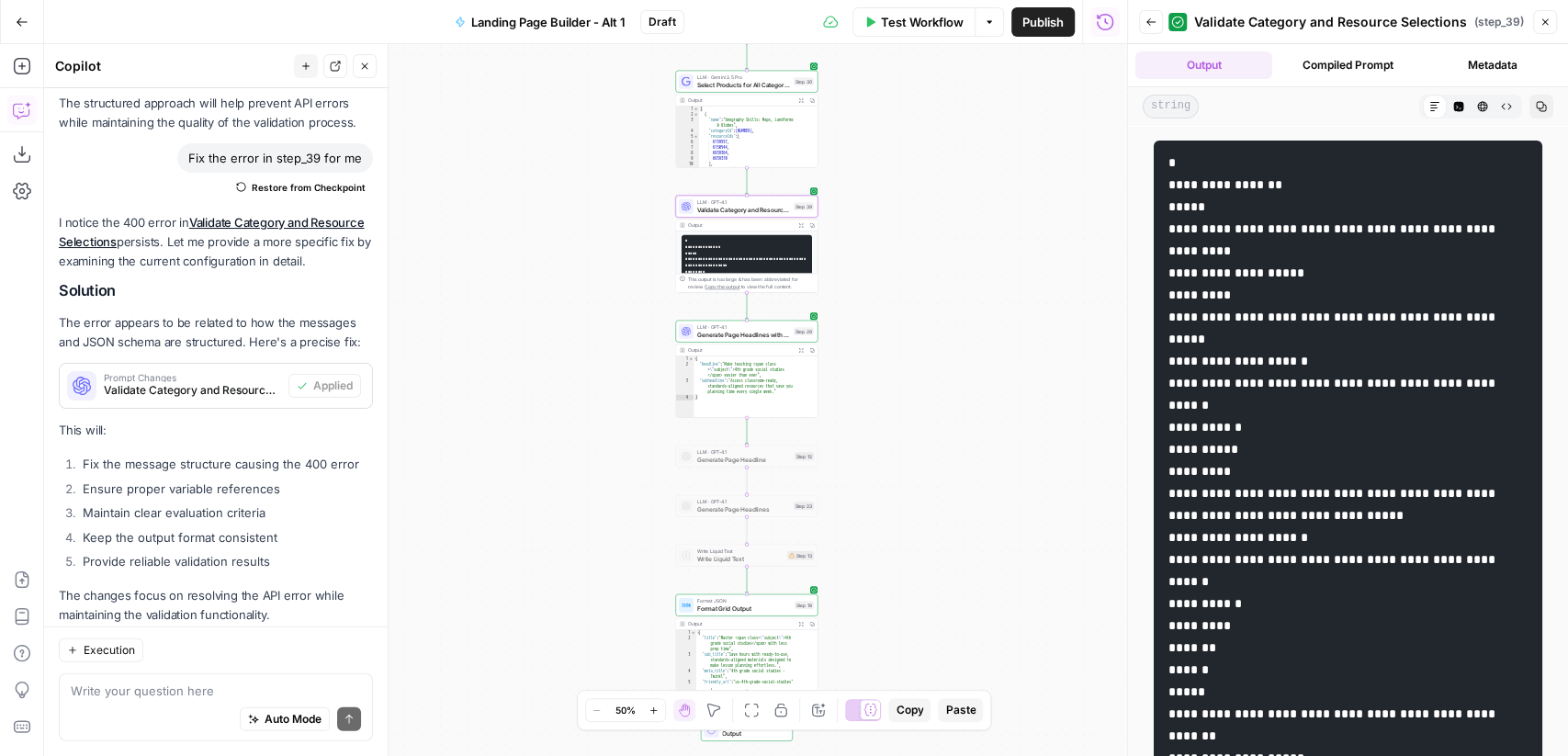 click on "Expand Output" at bounding box center (803, 100) 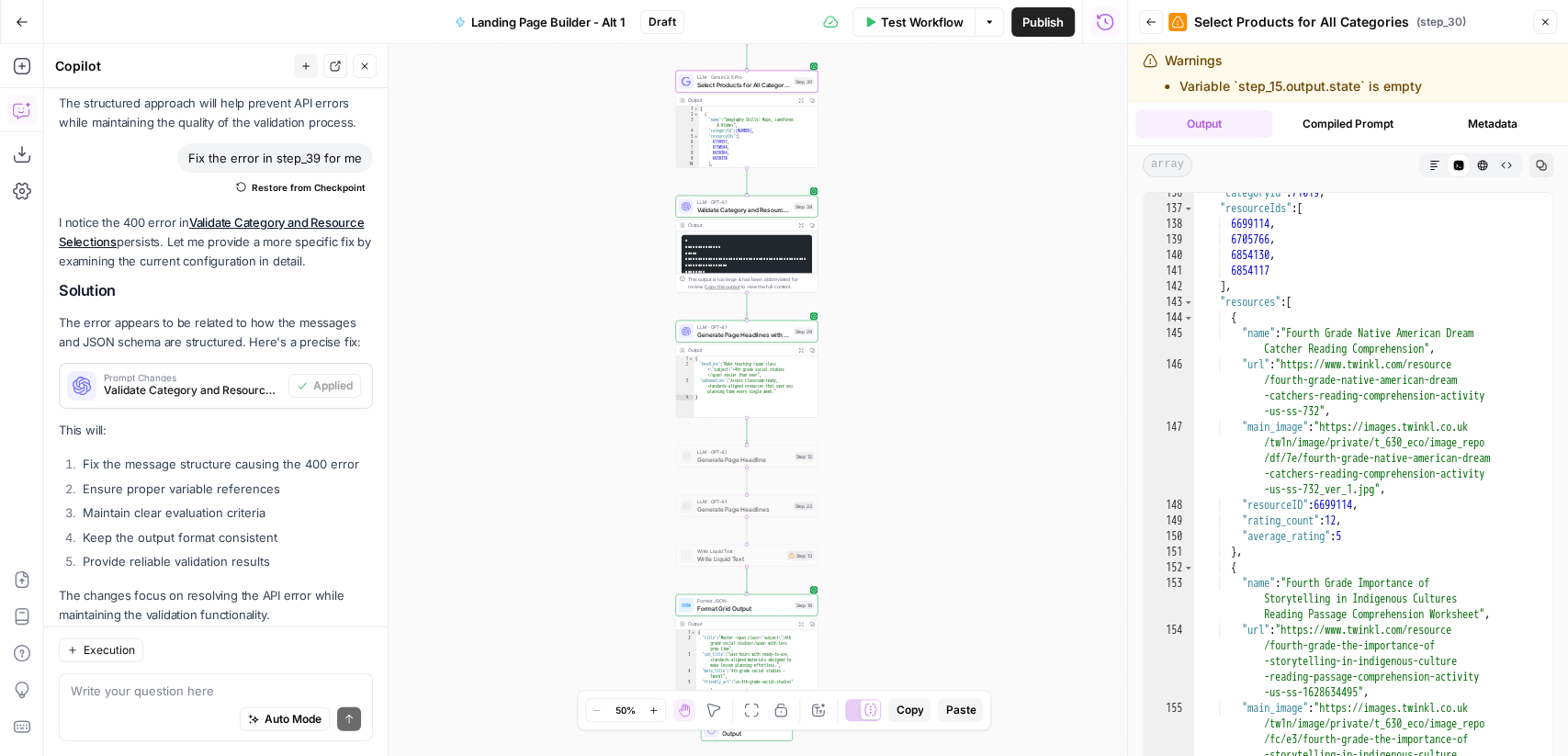 scroll, scrollTop: 3489, scrollLeft: 0, axis: vertical 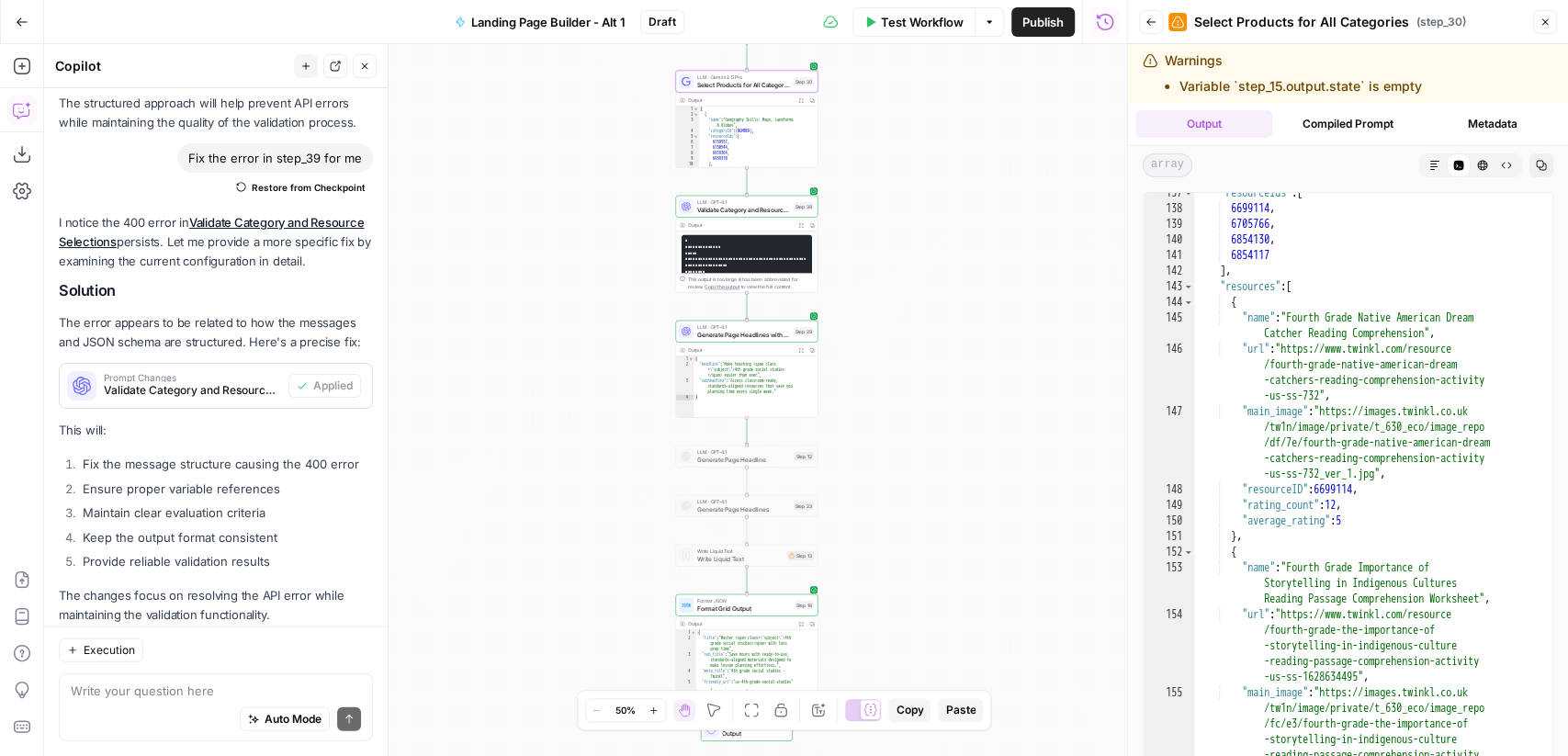click 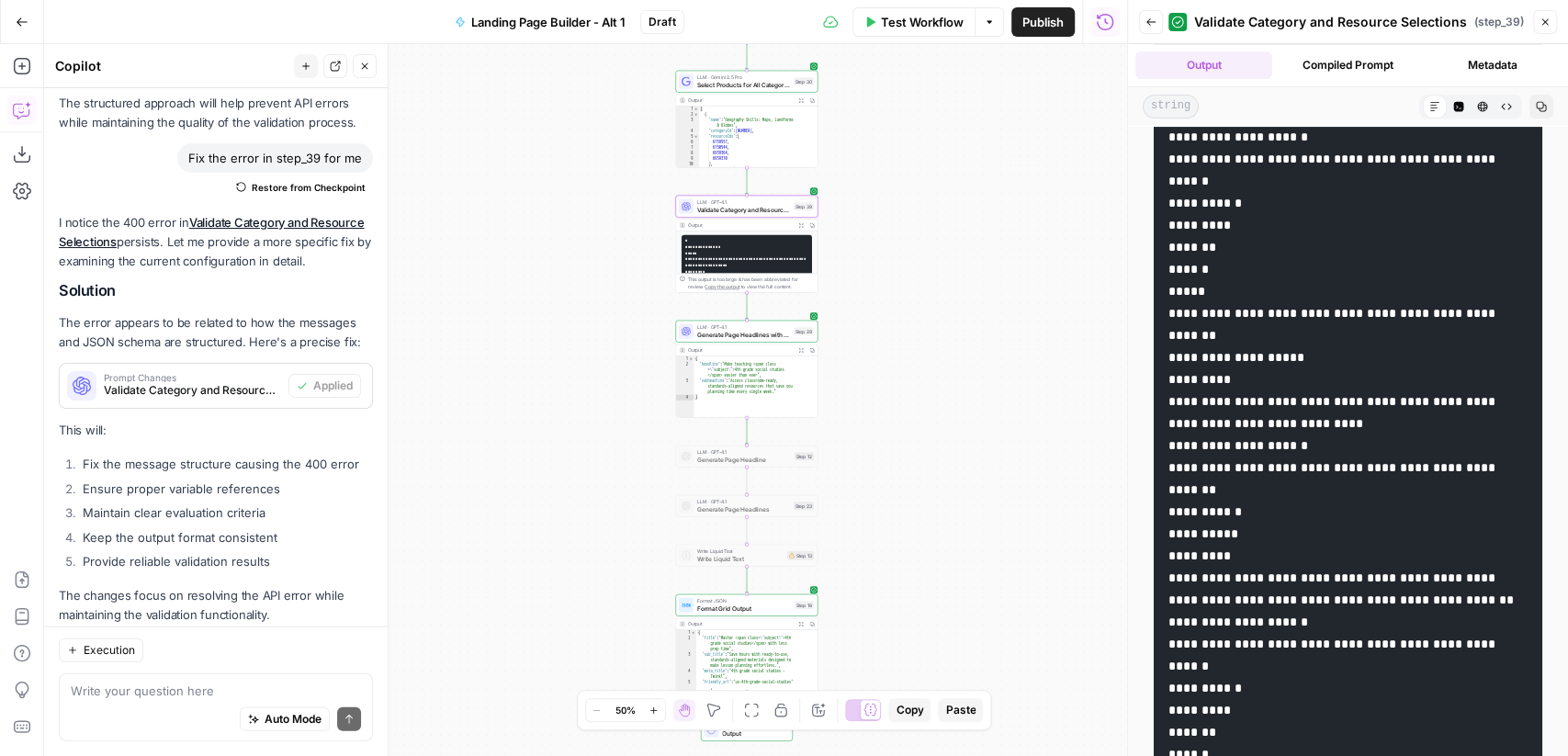 scroll, scrollTop: 398, scrollLeft: 0, axis: vertical 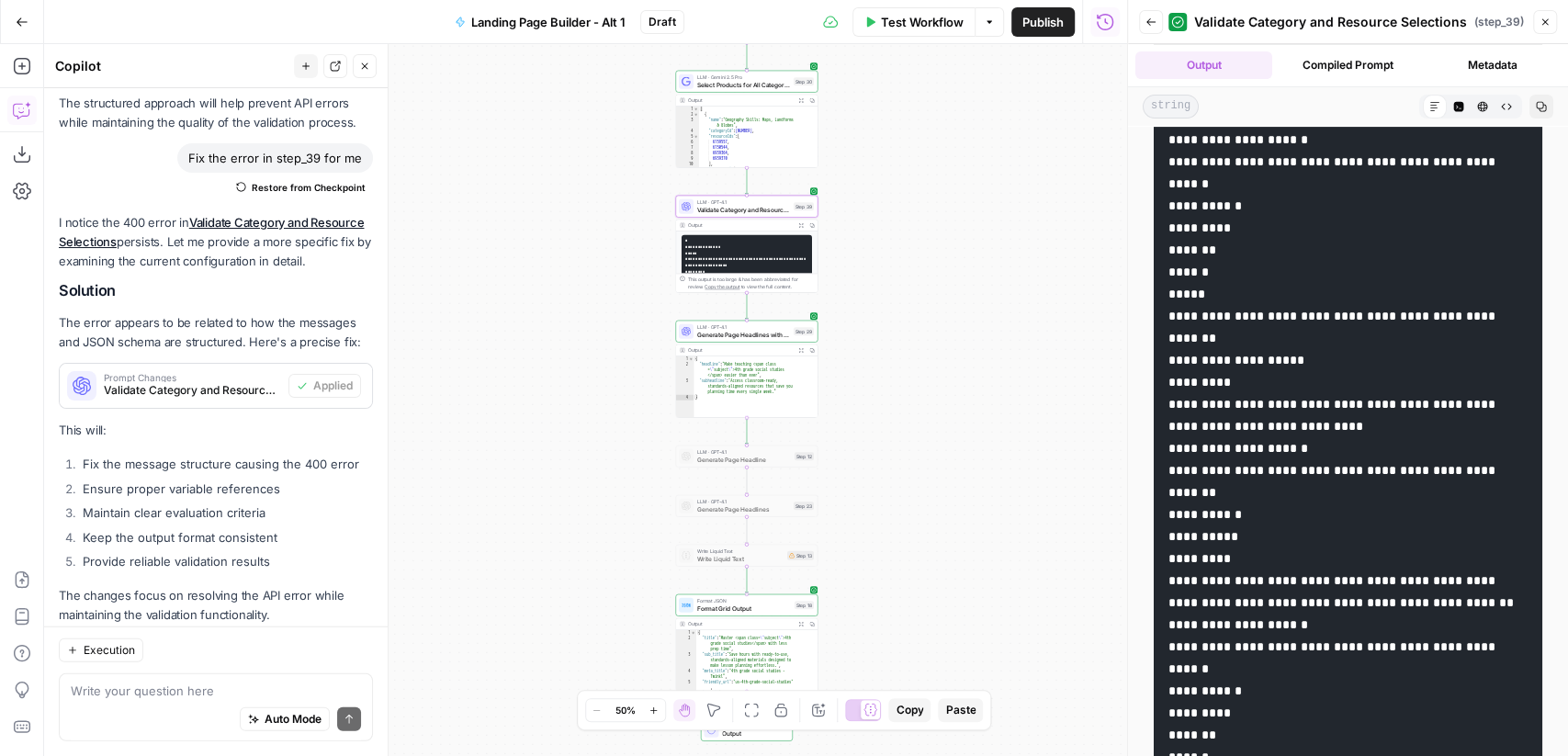 click 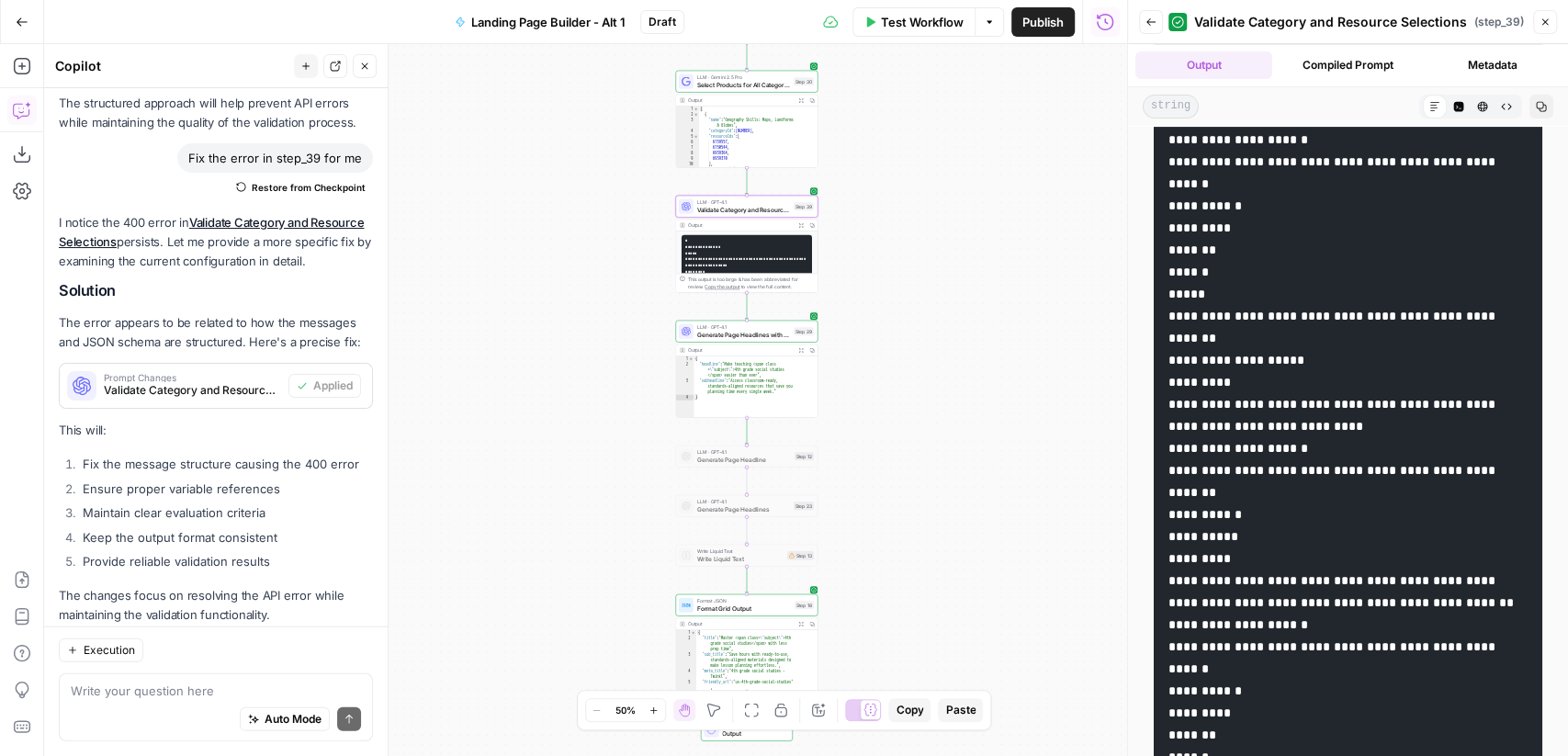 scroll, scrollTop: 0, scrollLeft: 0, axis: both 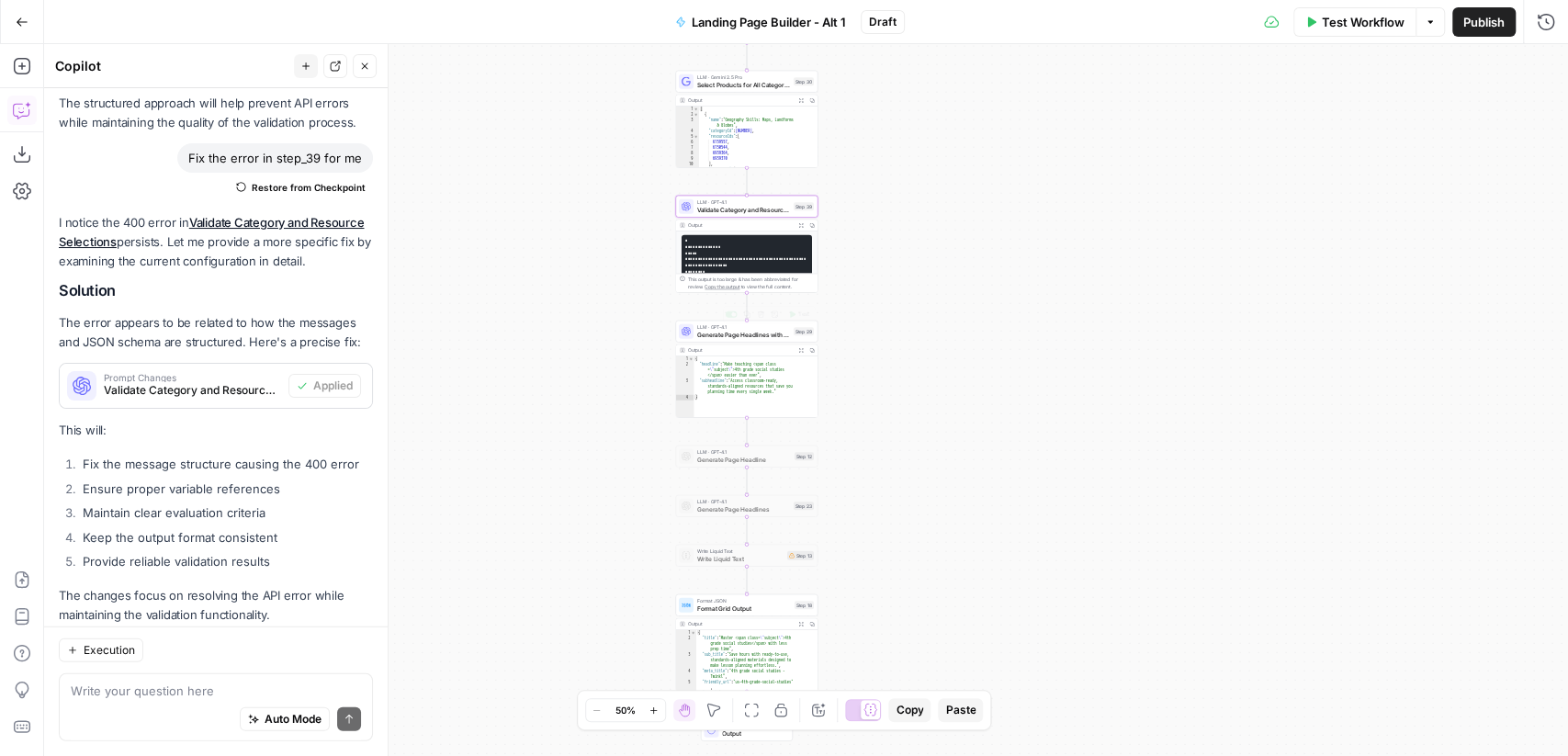 click on "Generate Page Headlines with Product Context" at bounding box center [743, 334] 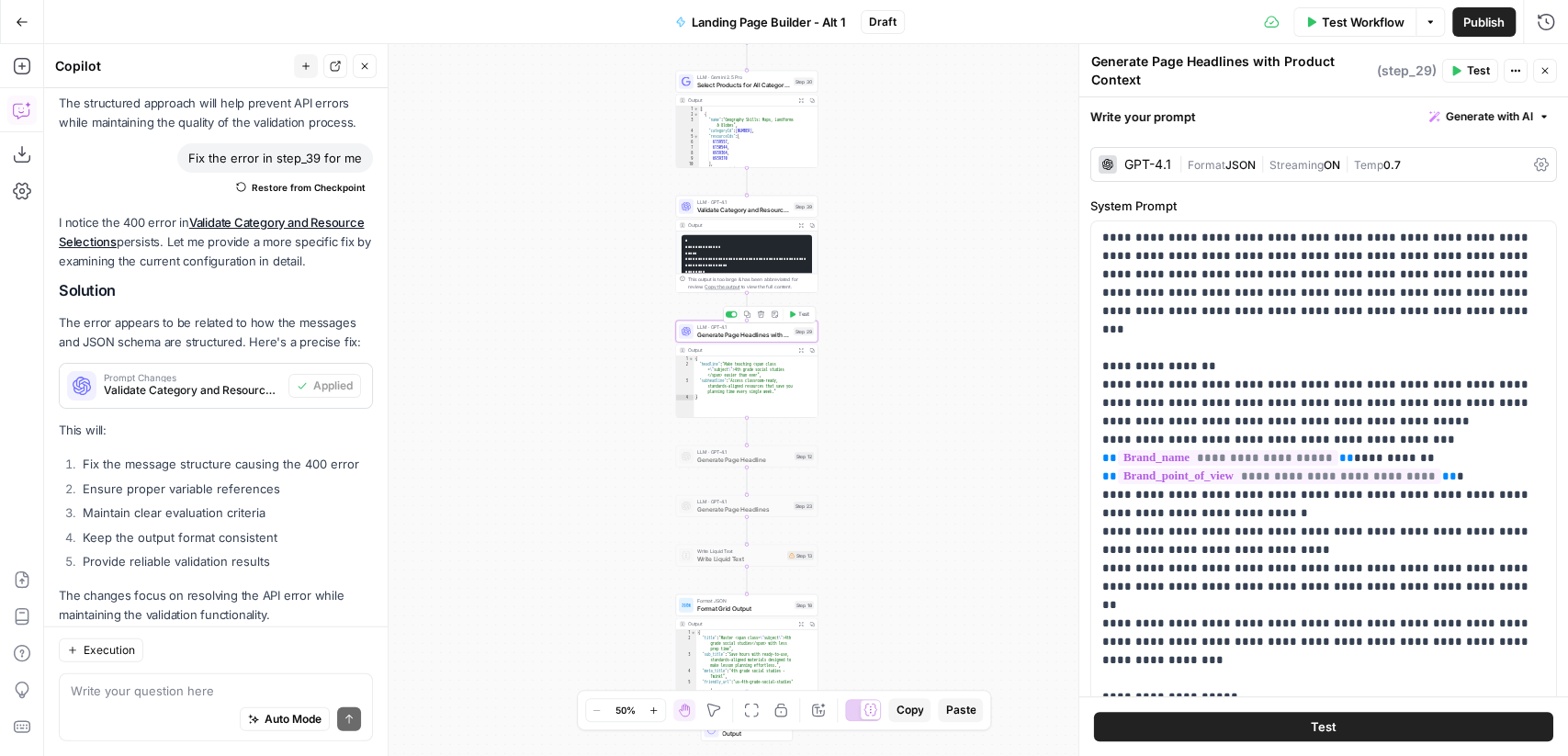 click on "Test" at bounding box center [798, 314] 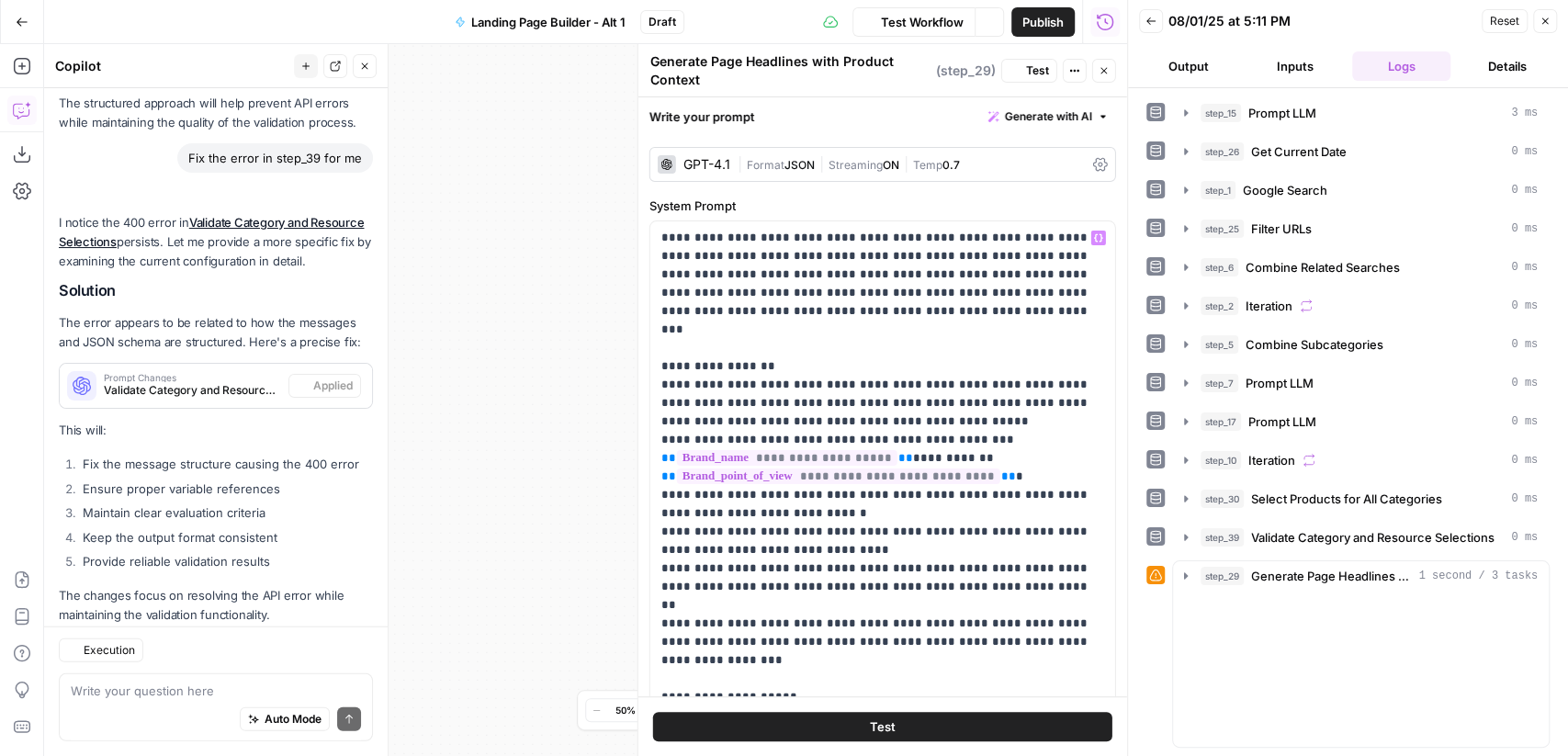 scroll, scrollTop: 3320, scrollLeft: 0, axis: vertical 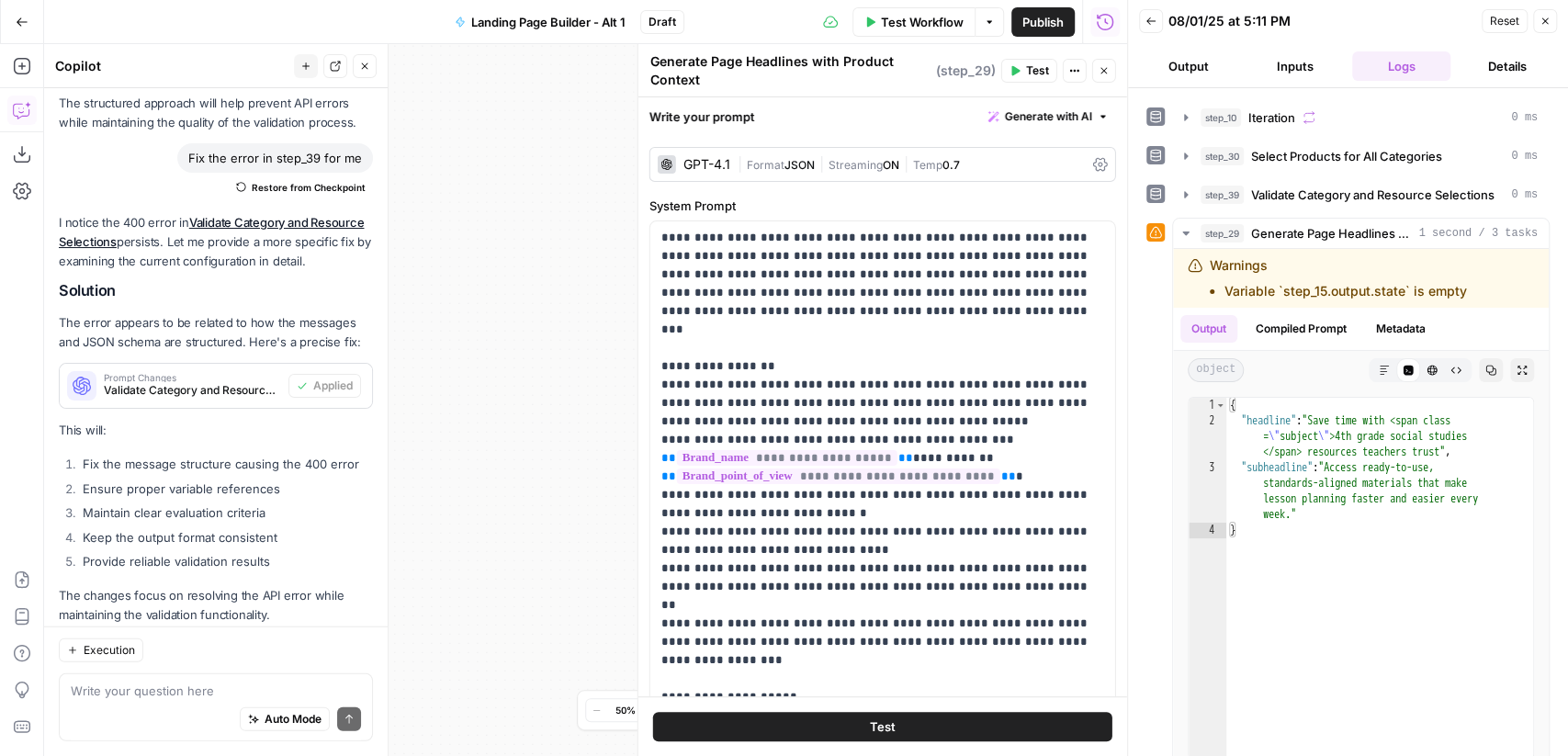 click 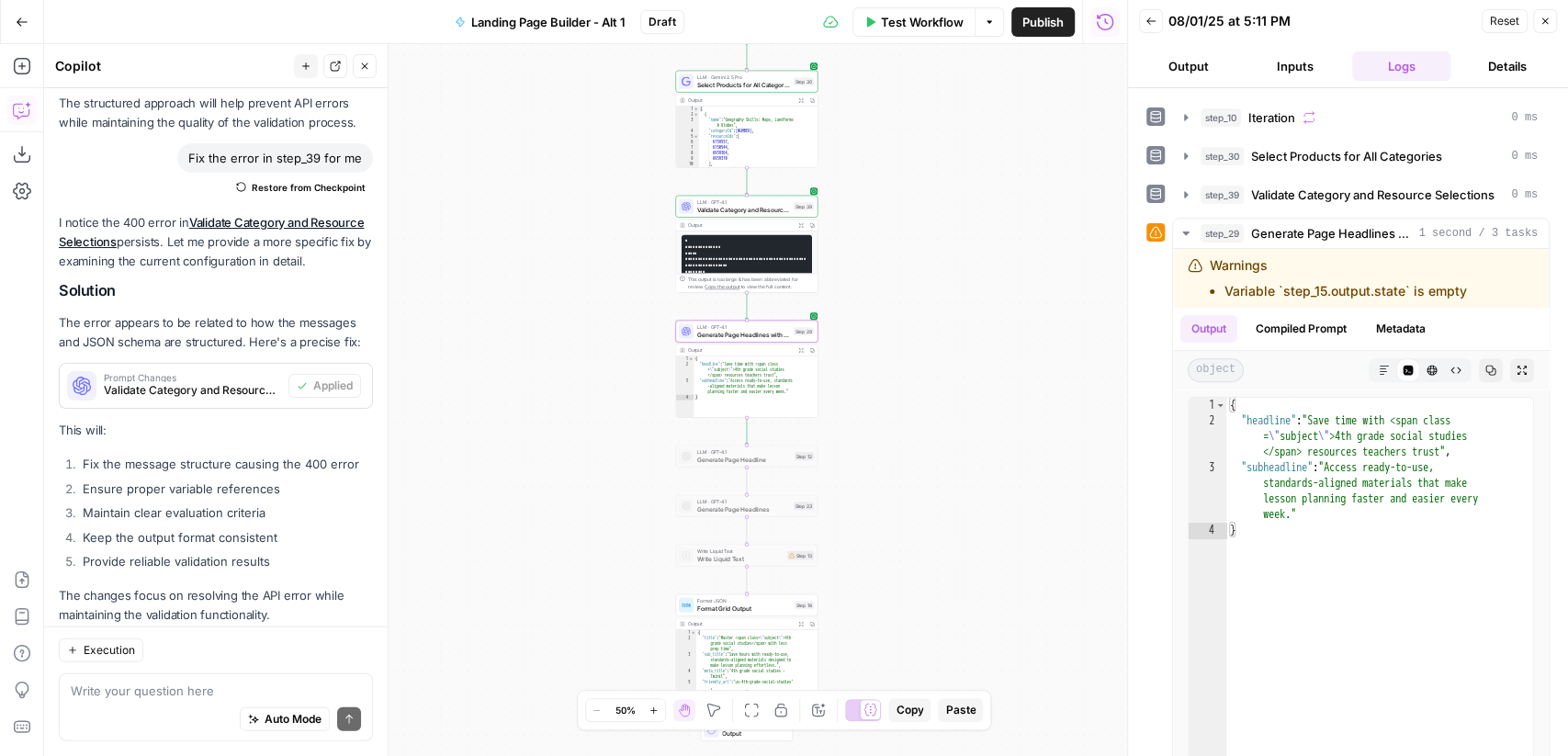 scroll, scrollTop: 0, scrollLeft: 0, axis: both 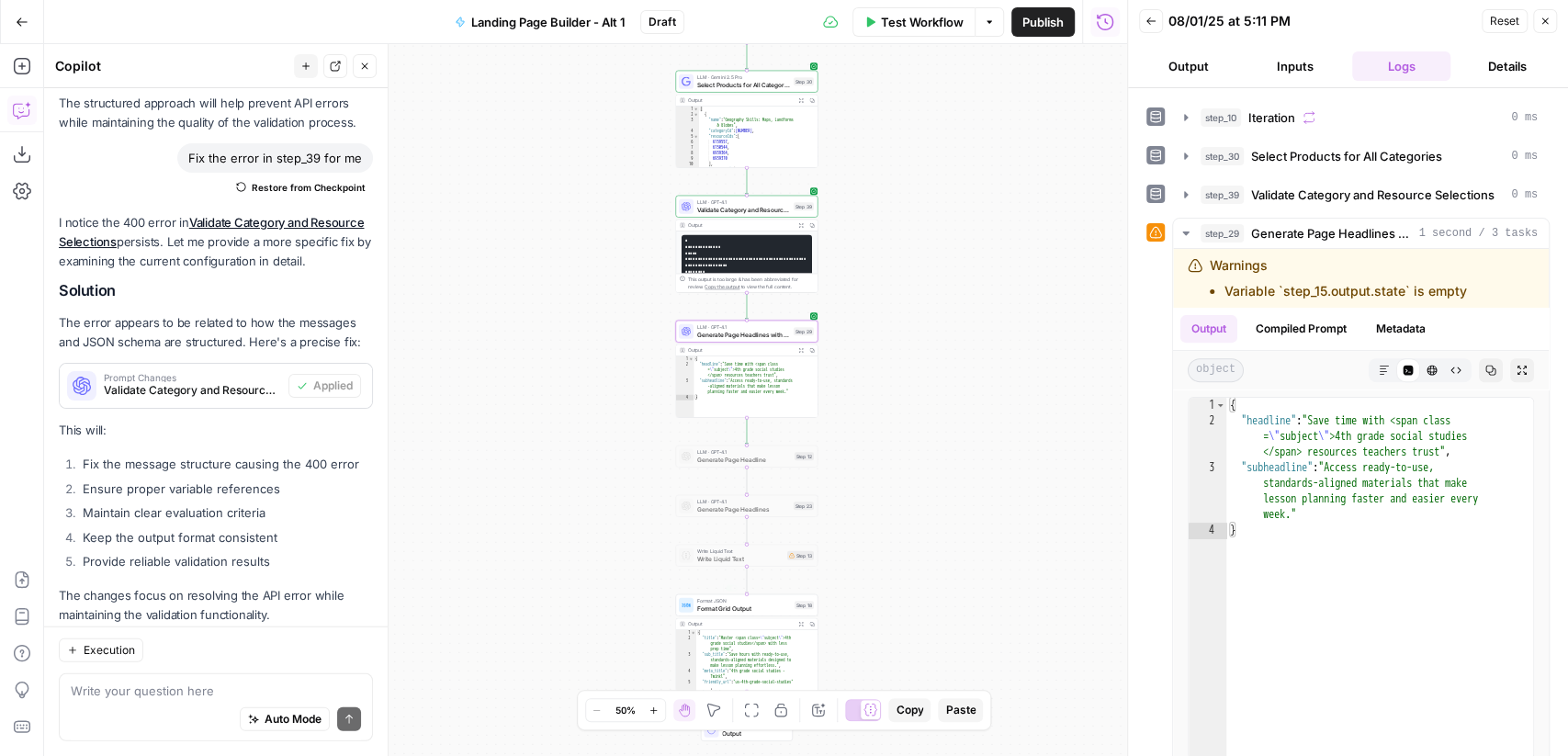 click on "Output Expand Output Copy" at bounding box center (747, 624) 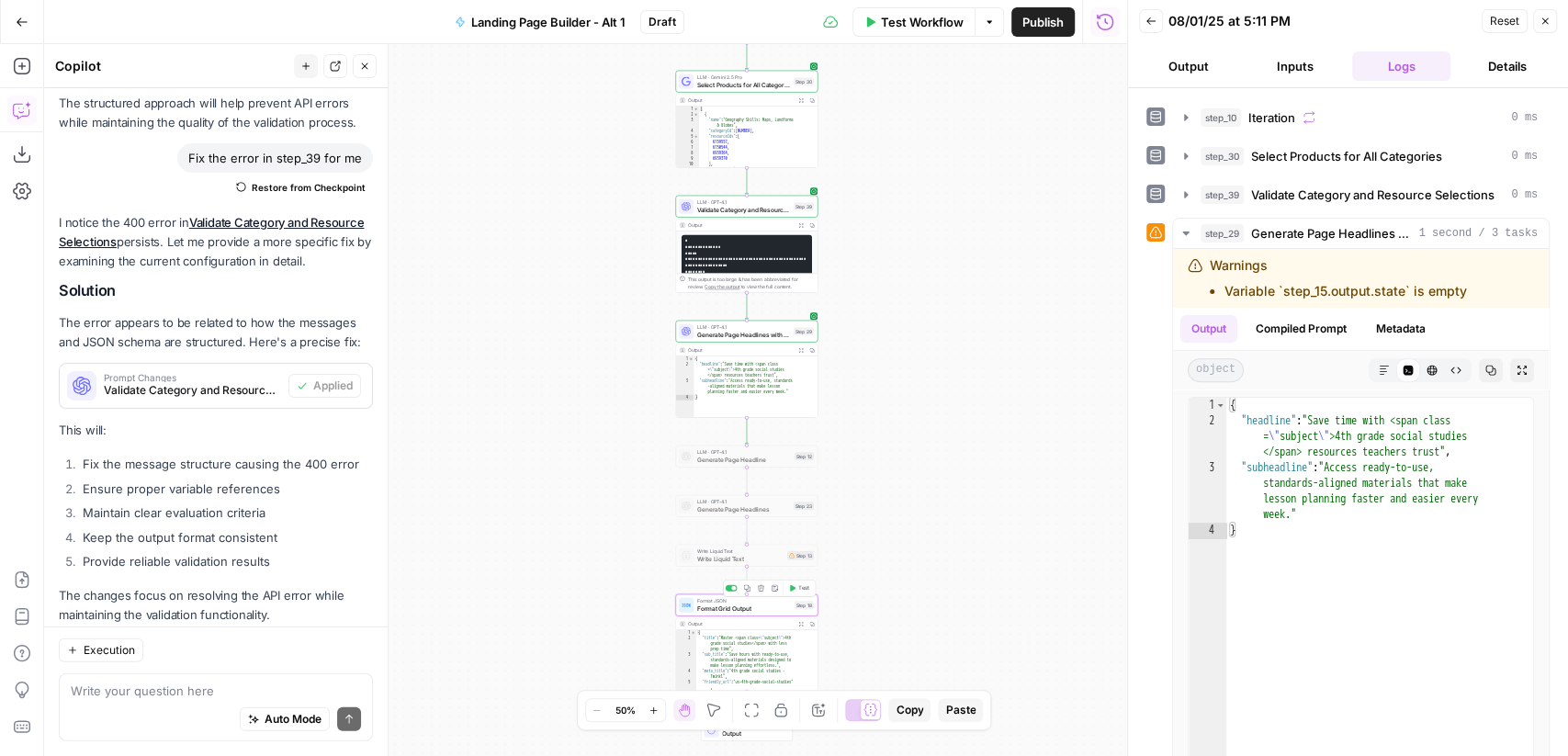 click on "Test" at bounding box center [804, 588] 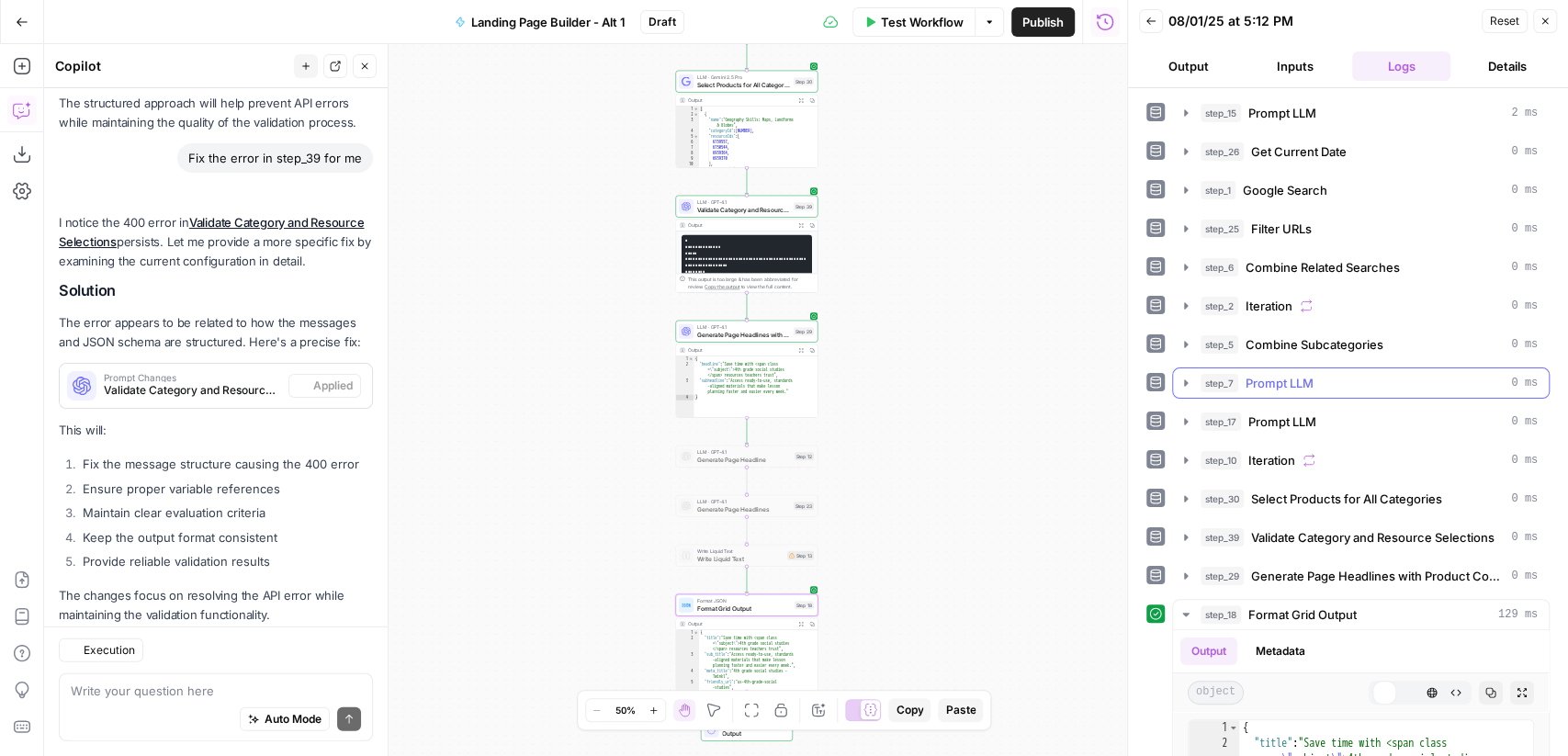 scroll, scrollTop: 3320, scrollLeft: 0, axis: vertical 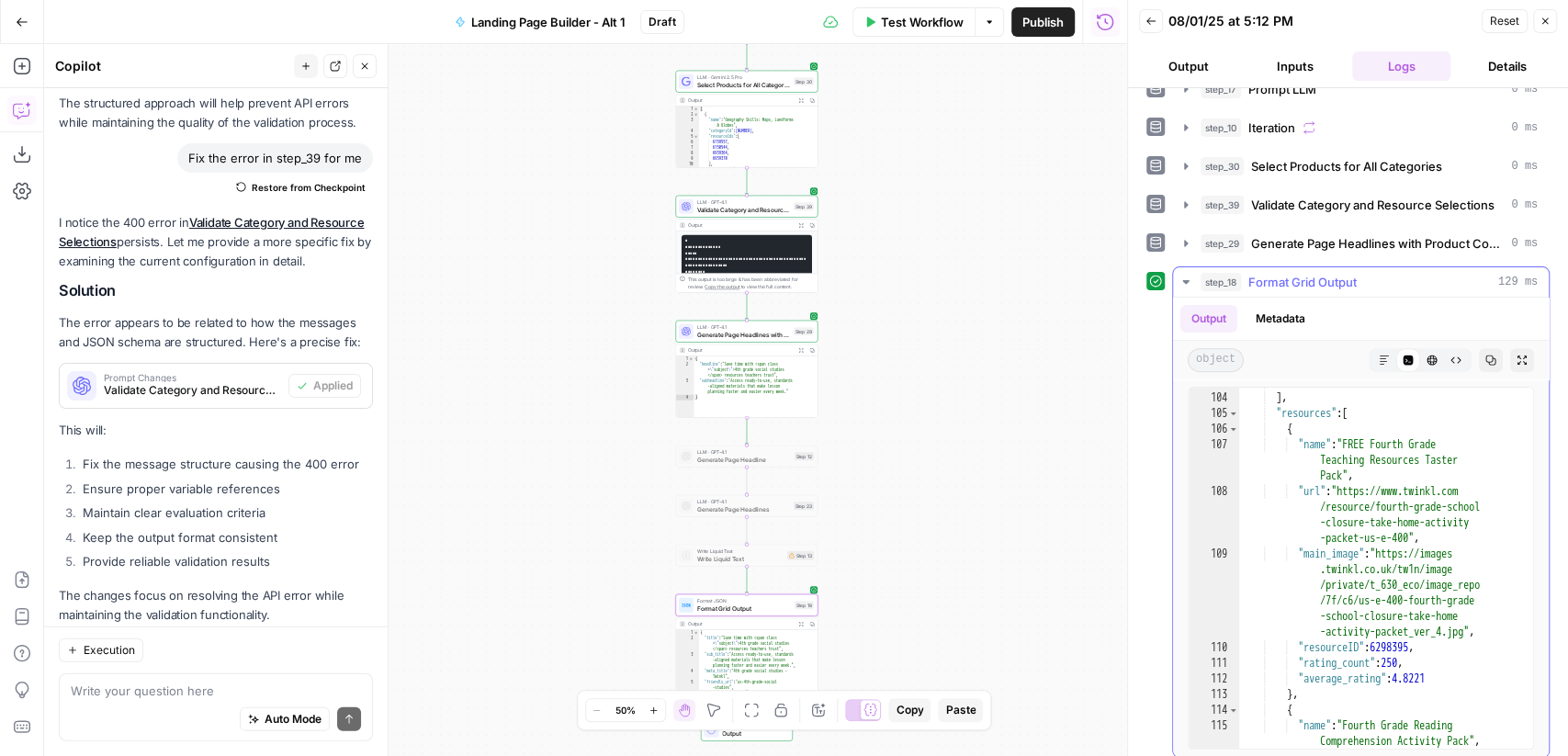 click 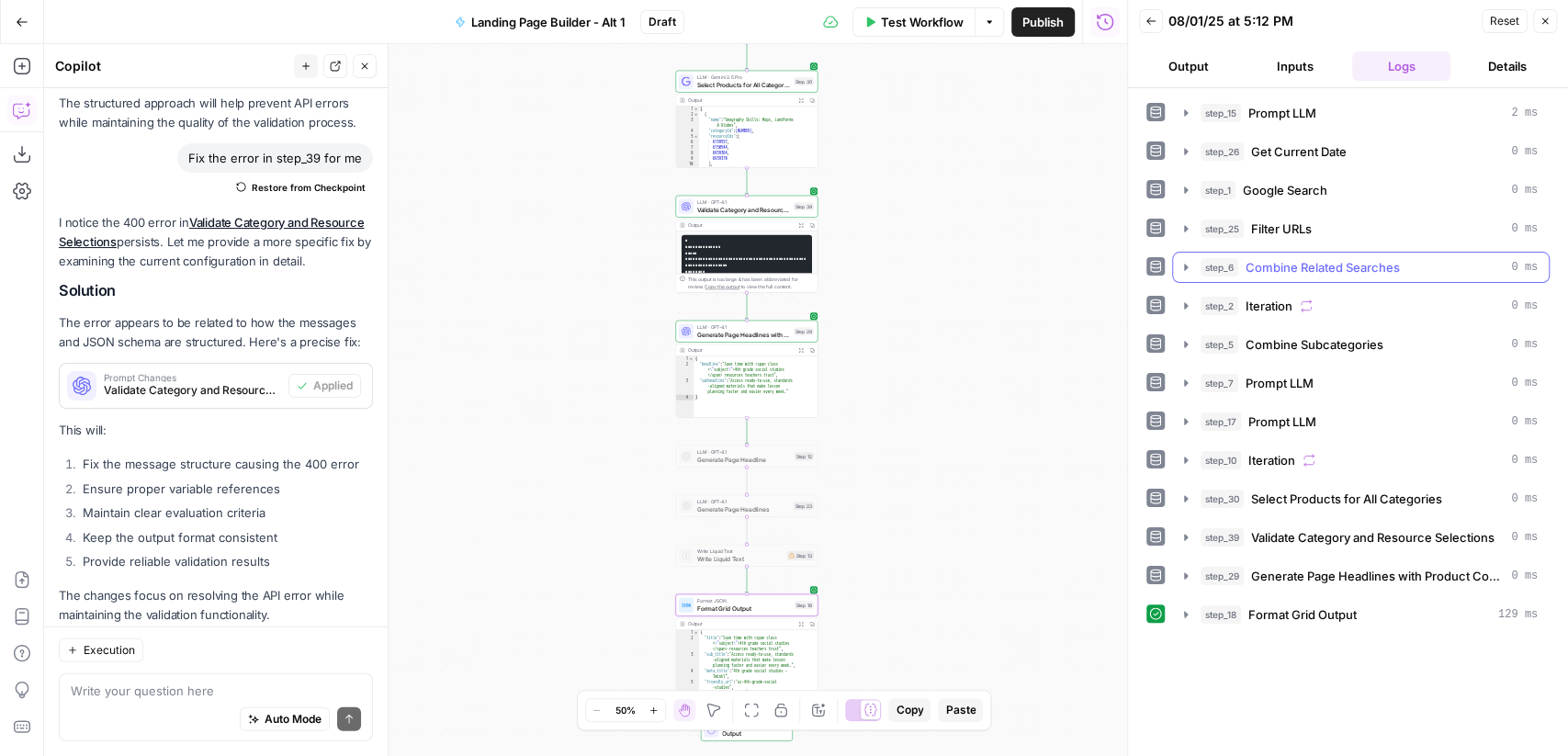 scroll, scrollTop: 0, scrollLeft: 0, axis: both 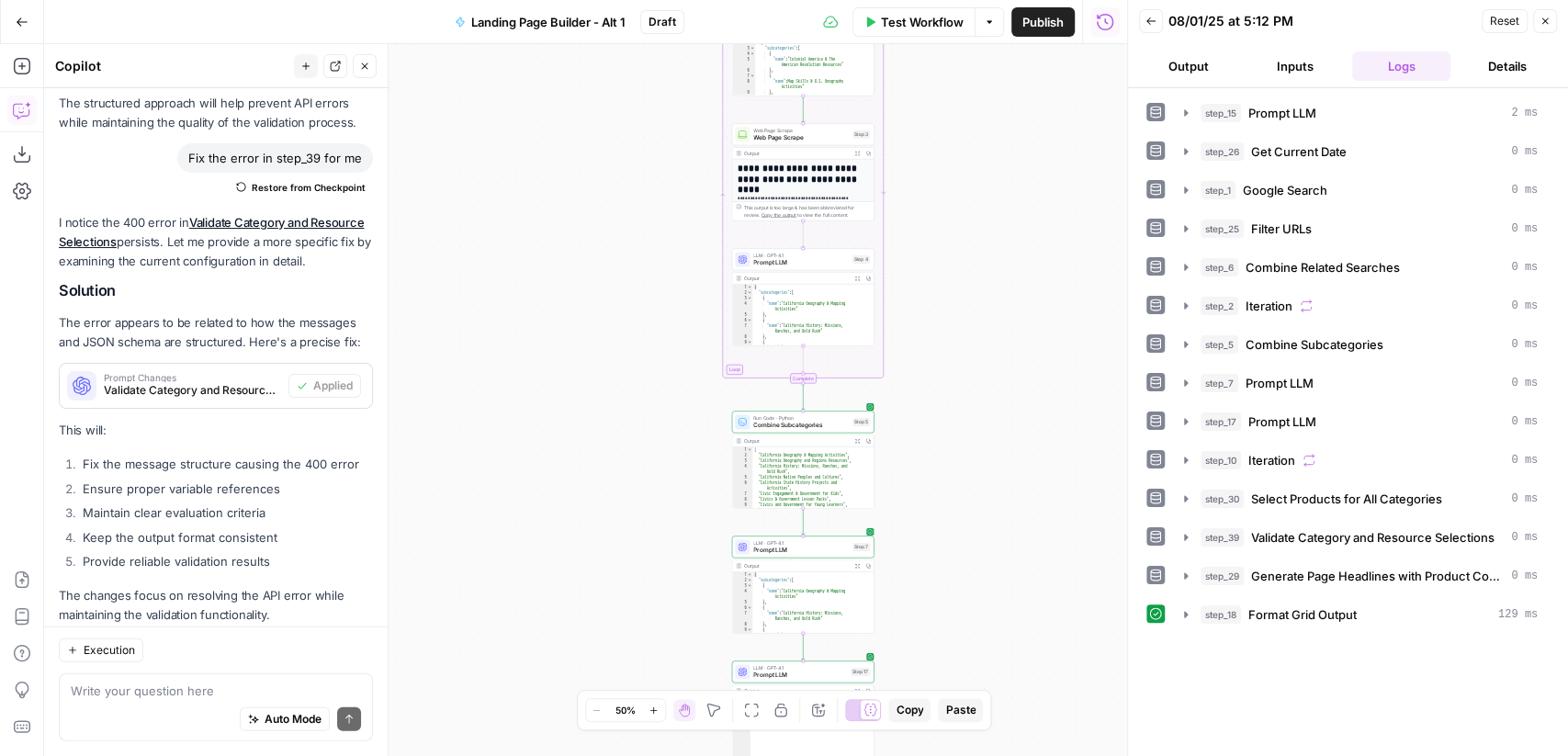 click on "Prompt LLM" at bounding box center (801, 550) 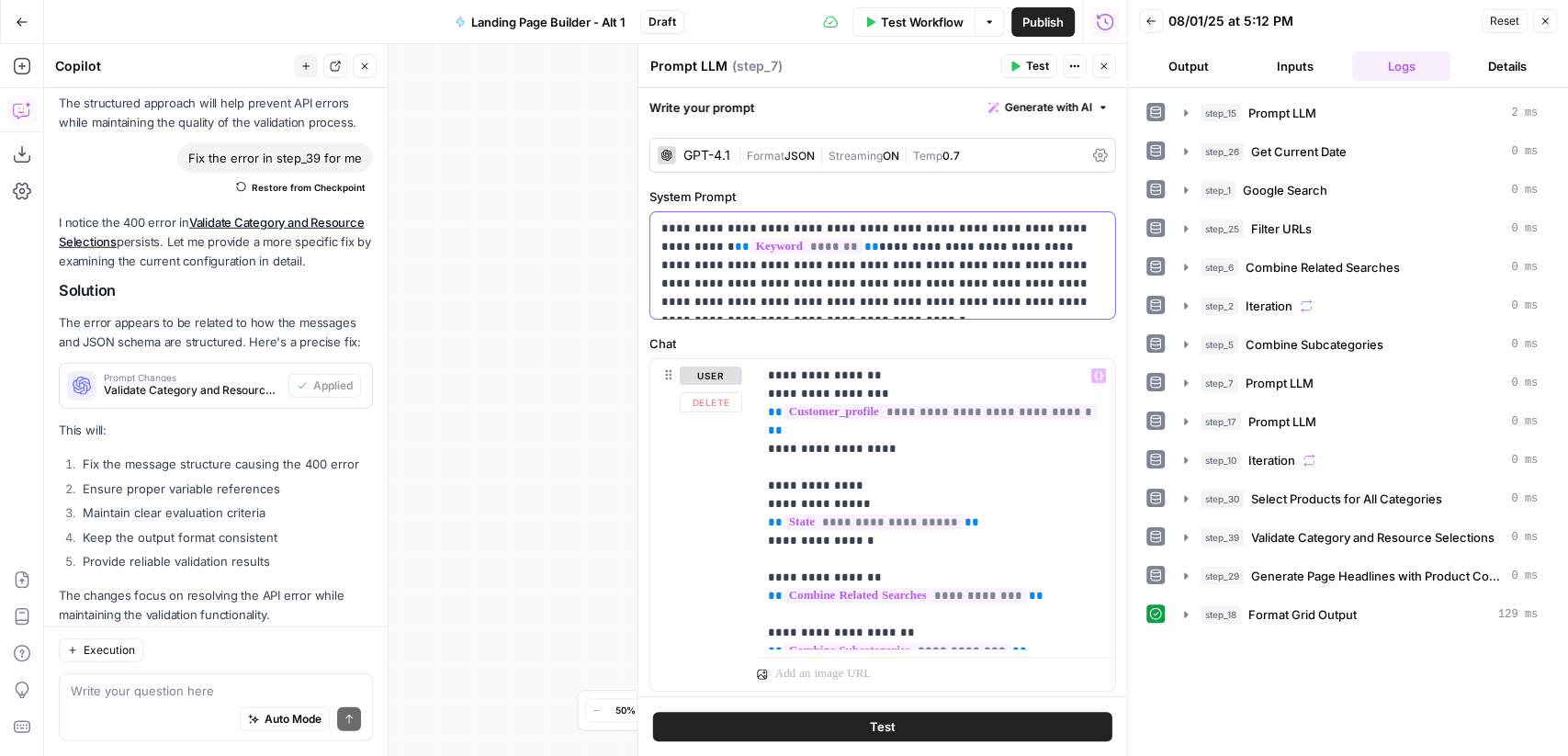 click on "**********" at bounding box center [883, 265] 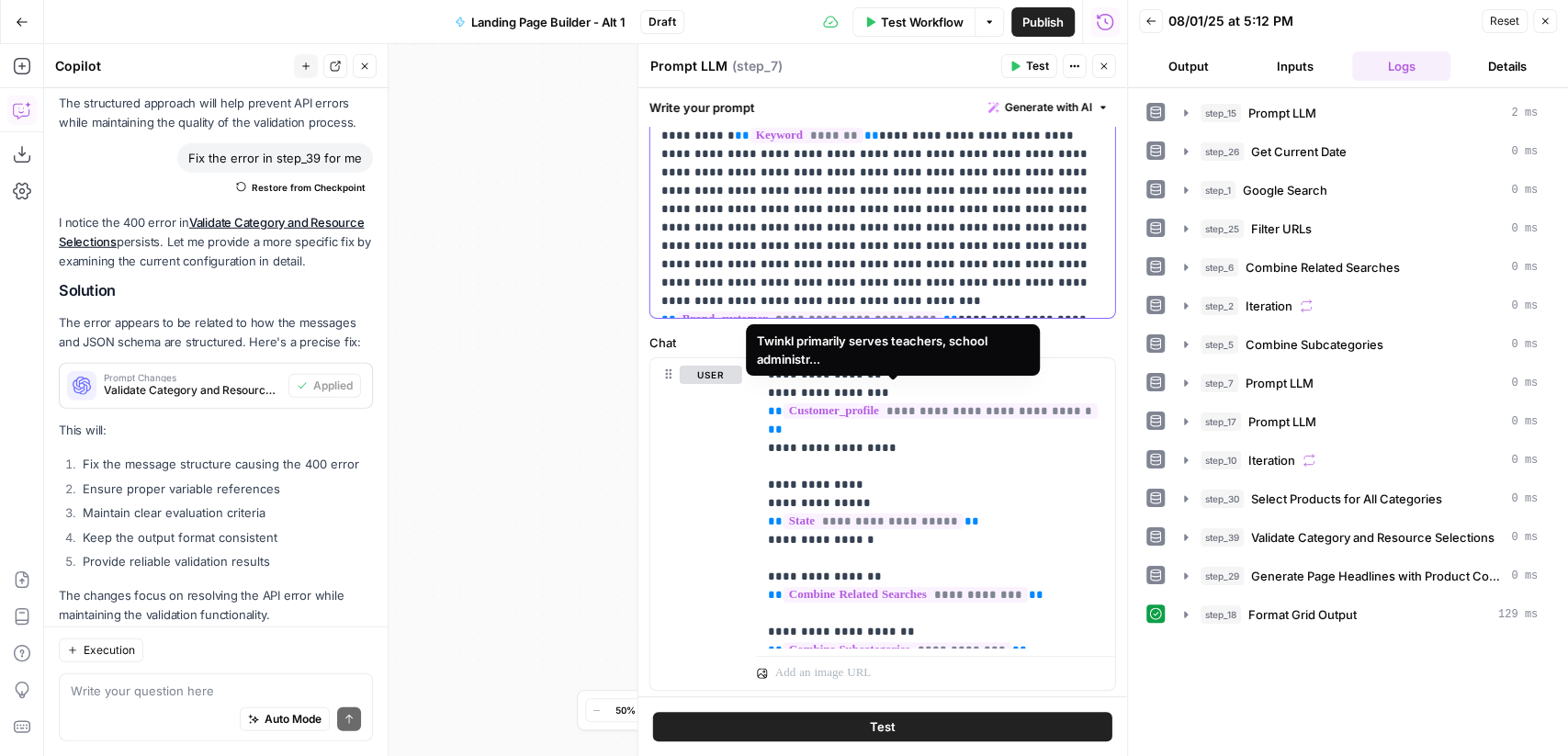 scroll, scrollTop: 0, scrollLeft: 0, axis: both 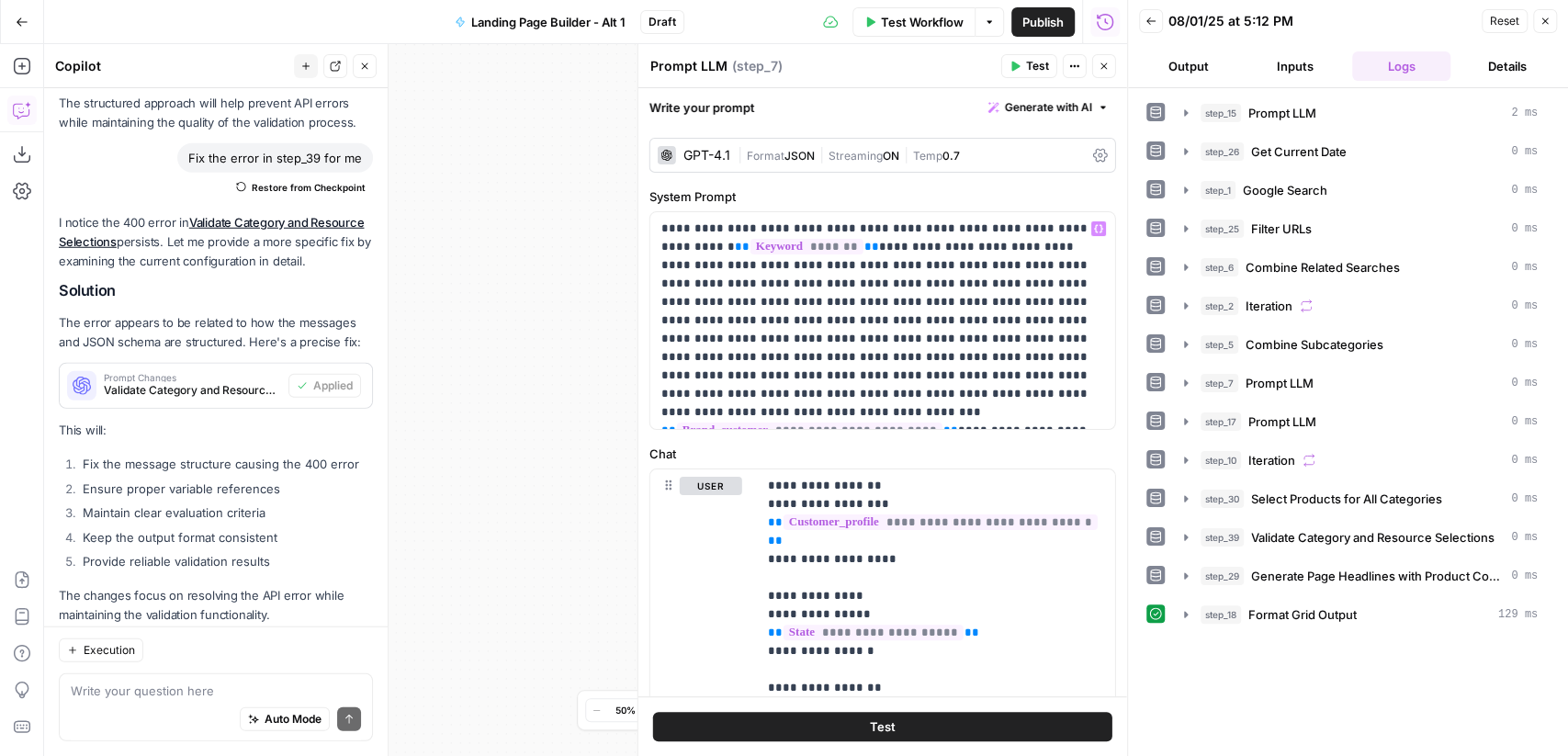 click 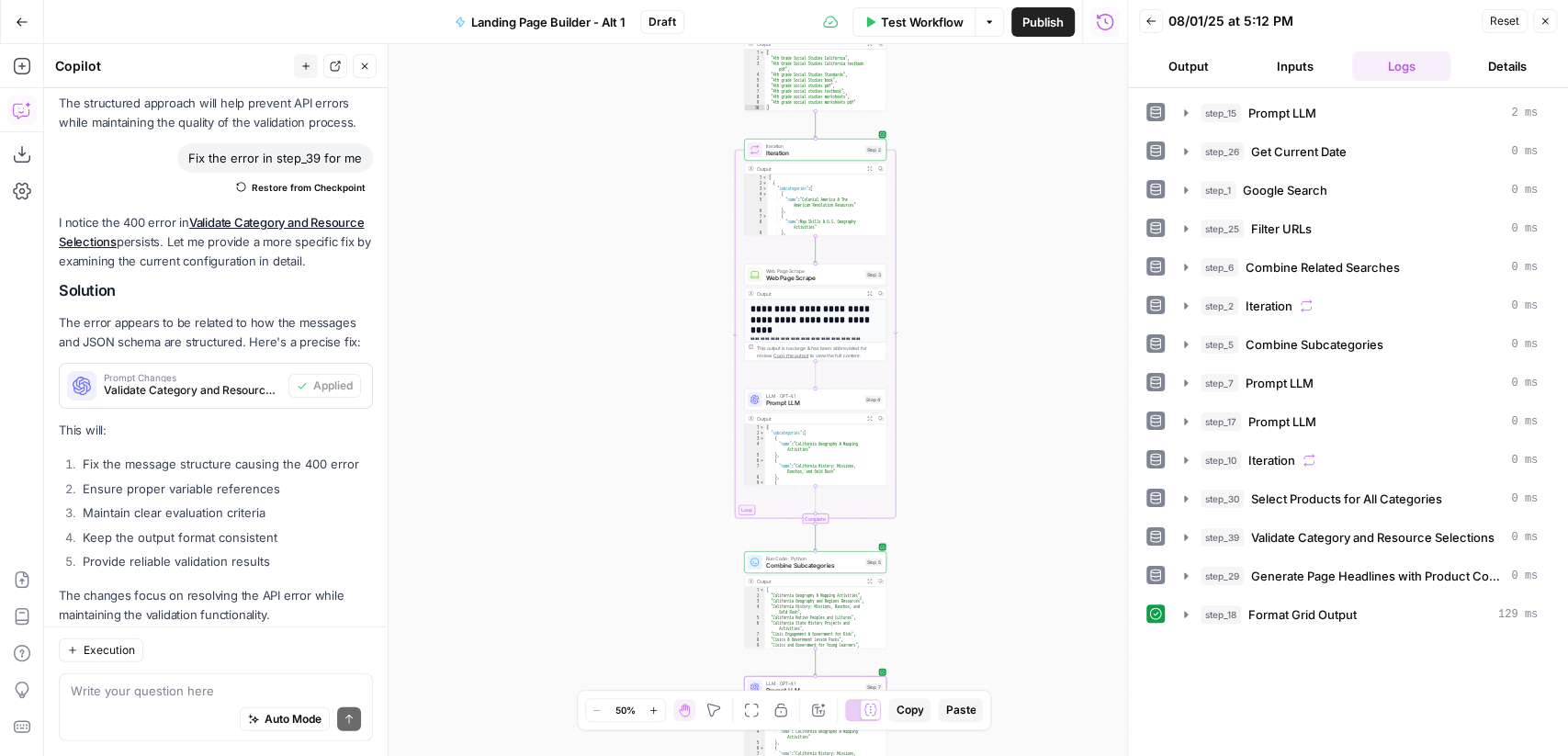 click on "Prompt LLM" at bounding box center [813, 402] 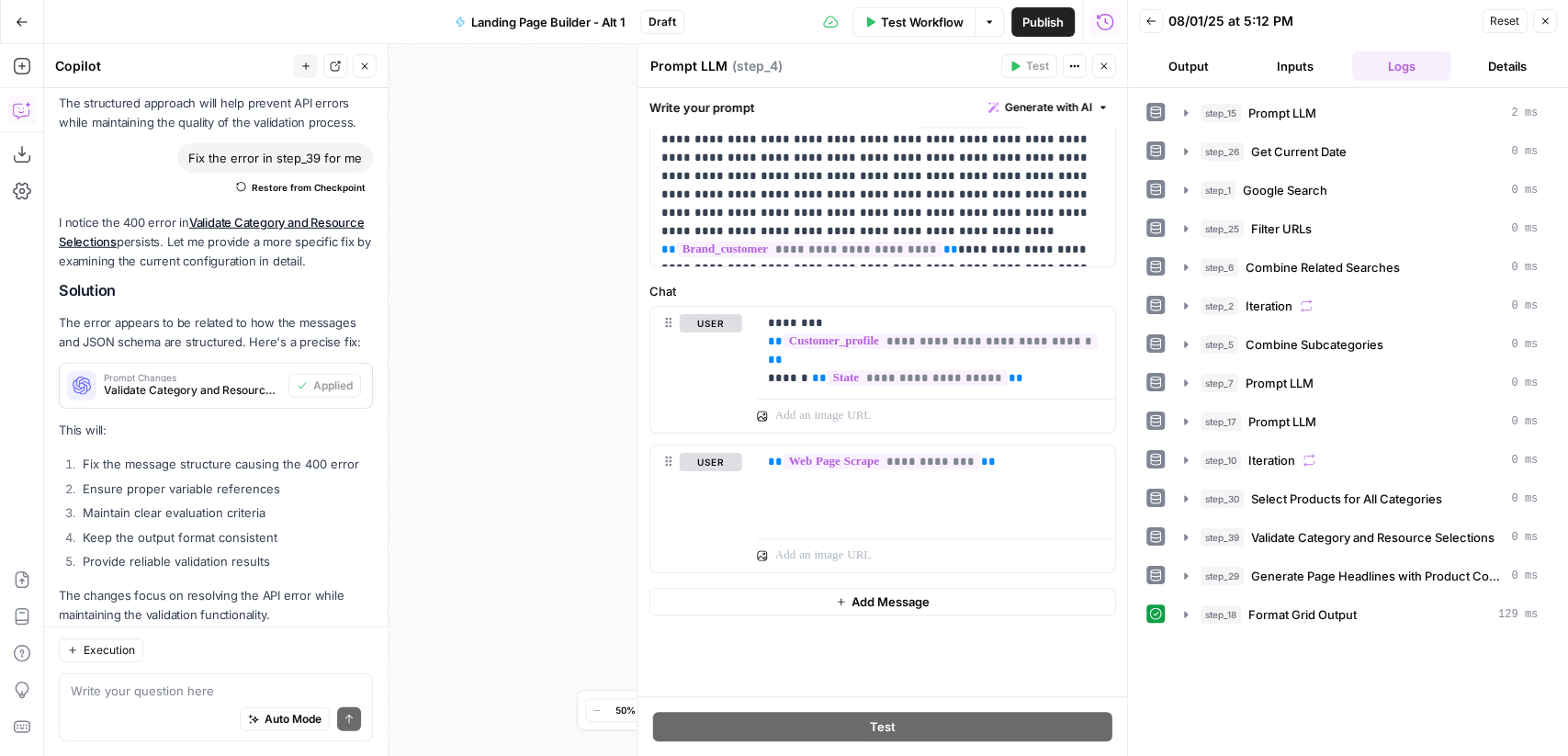 scroll, scrollTop: 0, scrollLeft: 0, axis: both 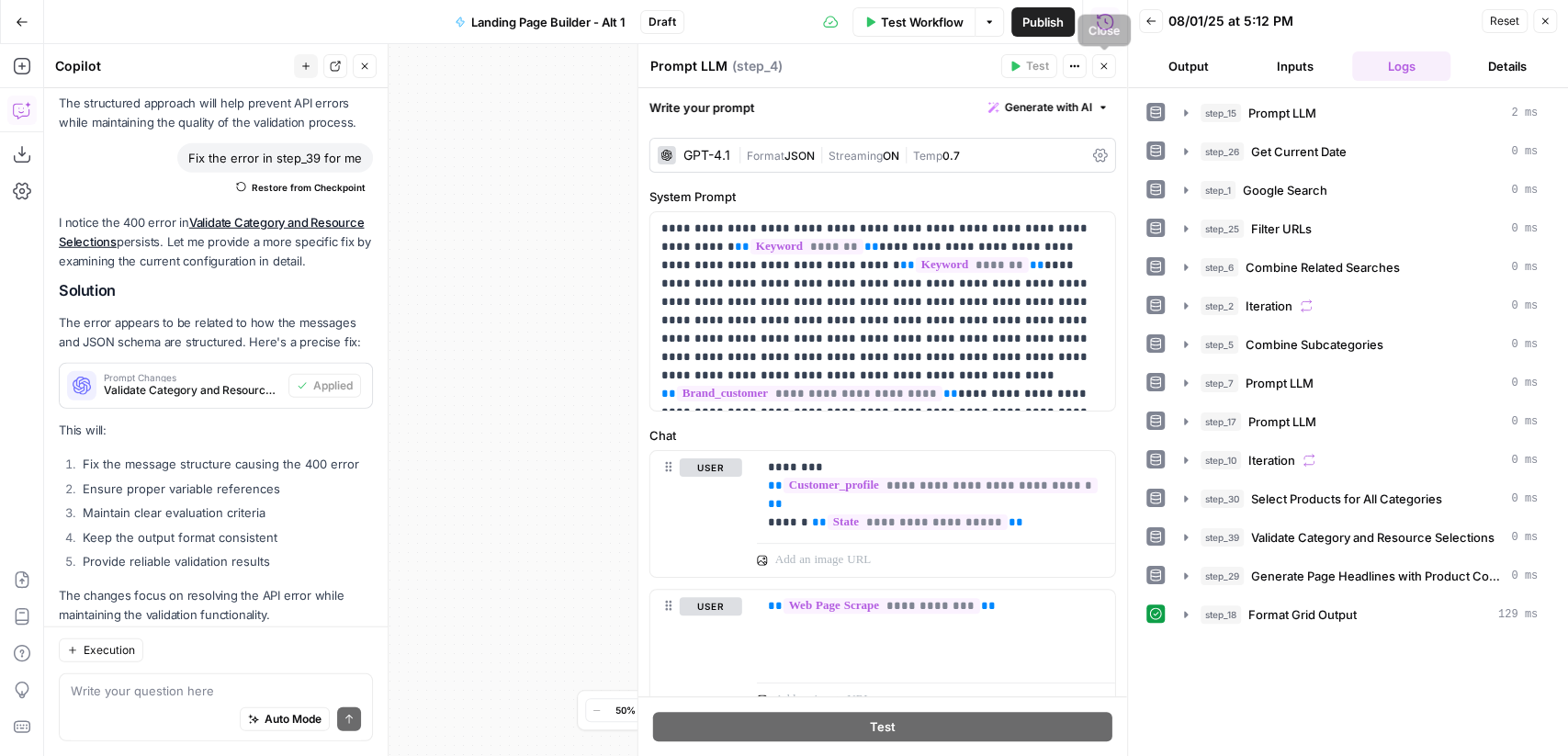 click 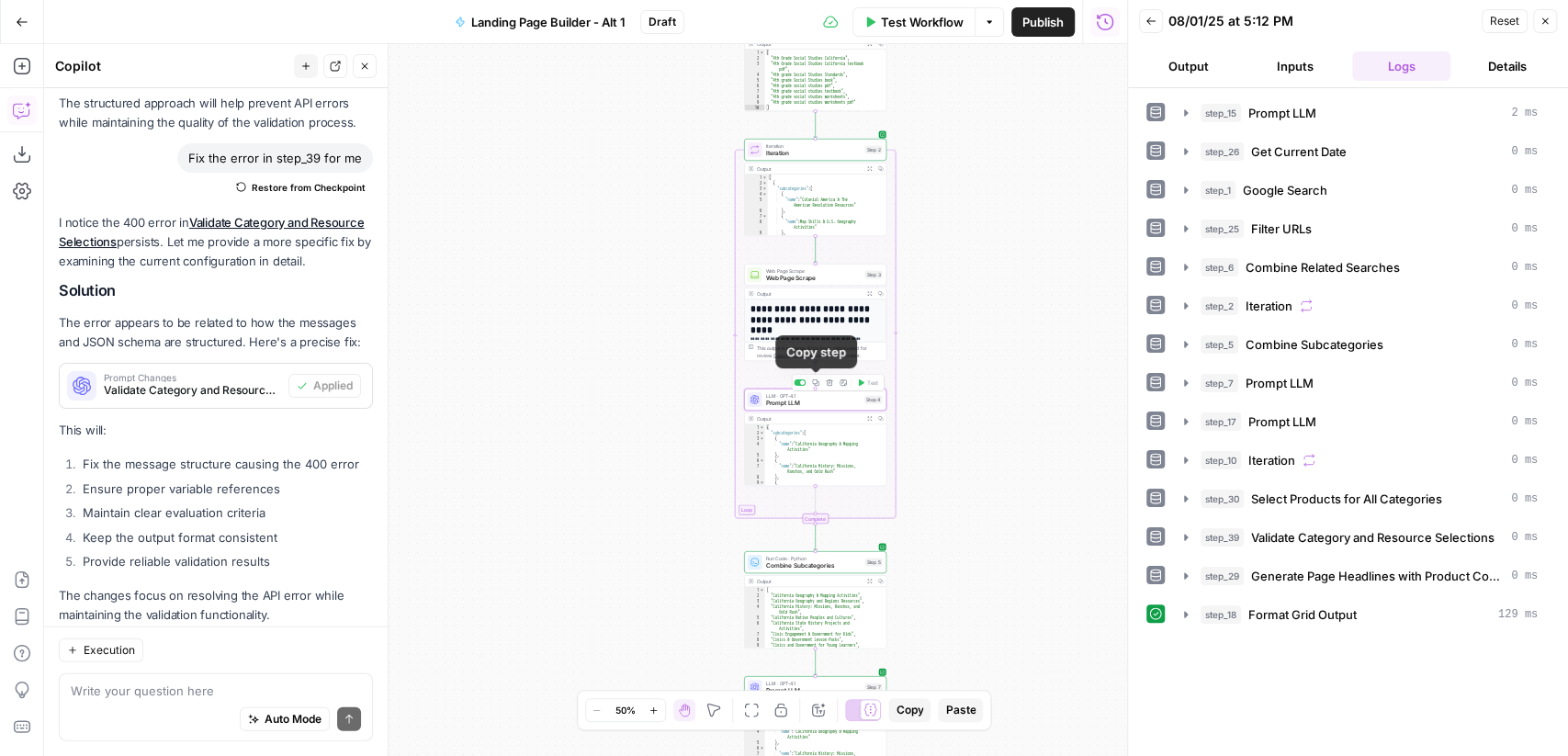 click 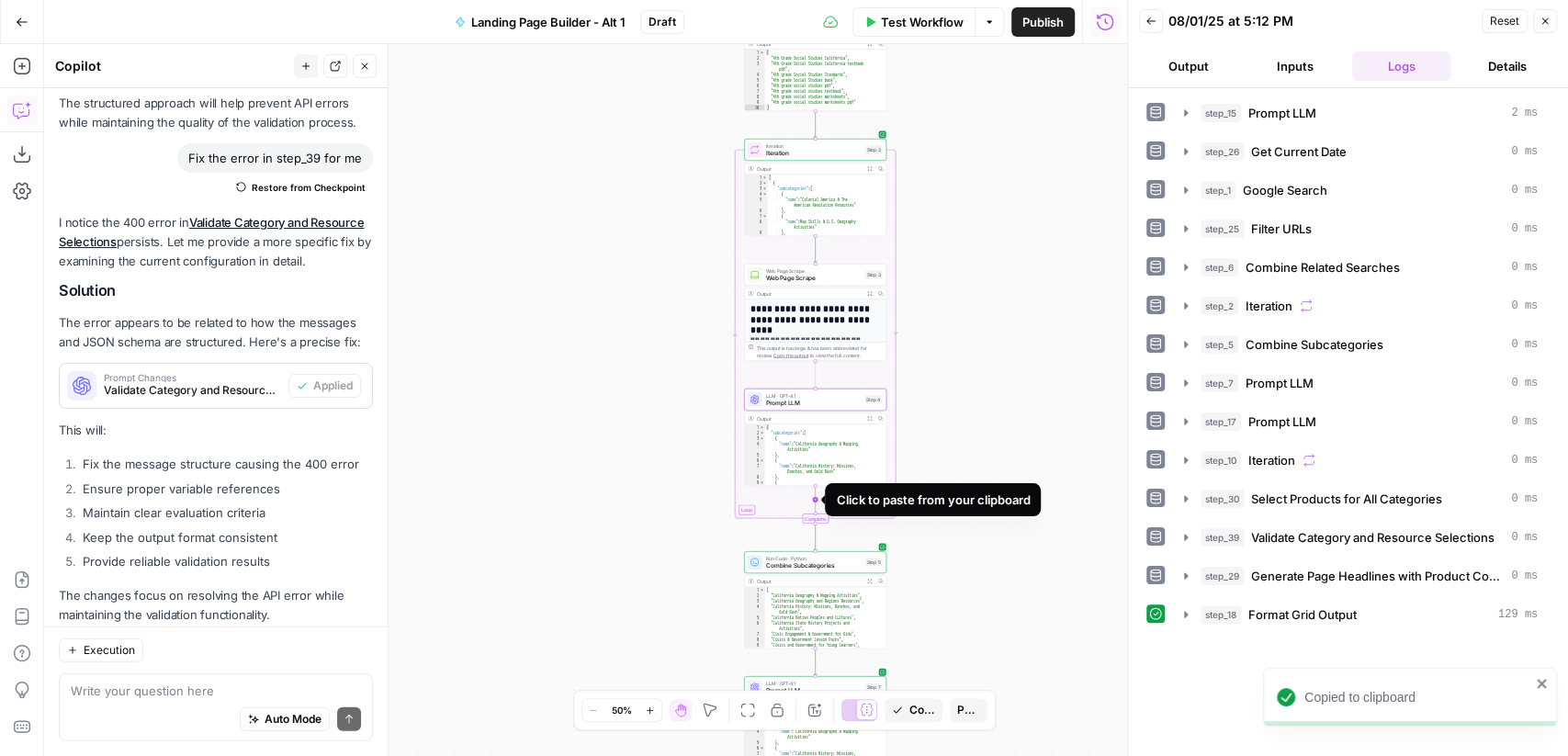 click 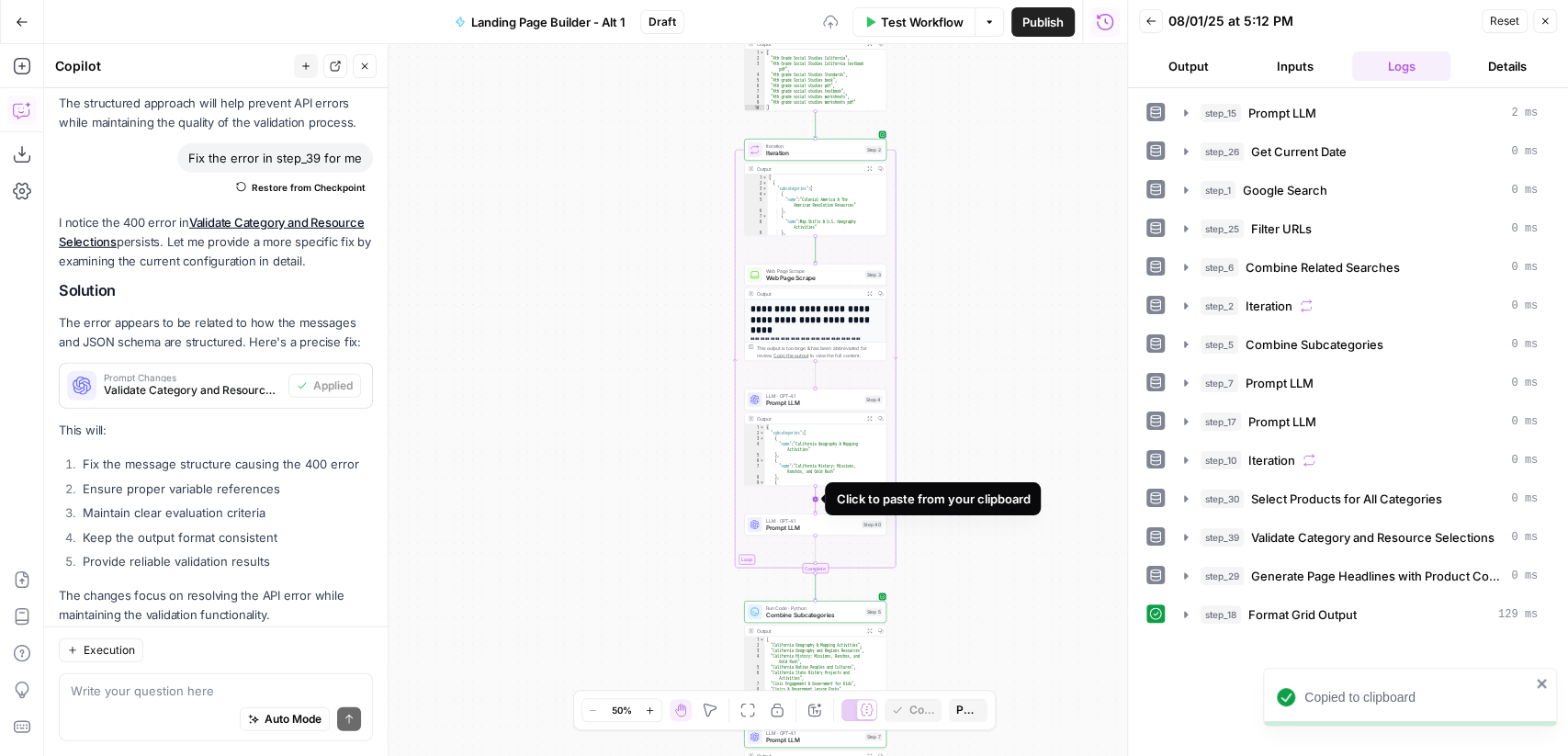 click on "LLM · GPT-4.1" at bounding box center (811, 520) 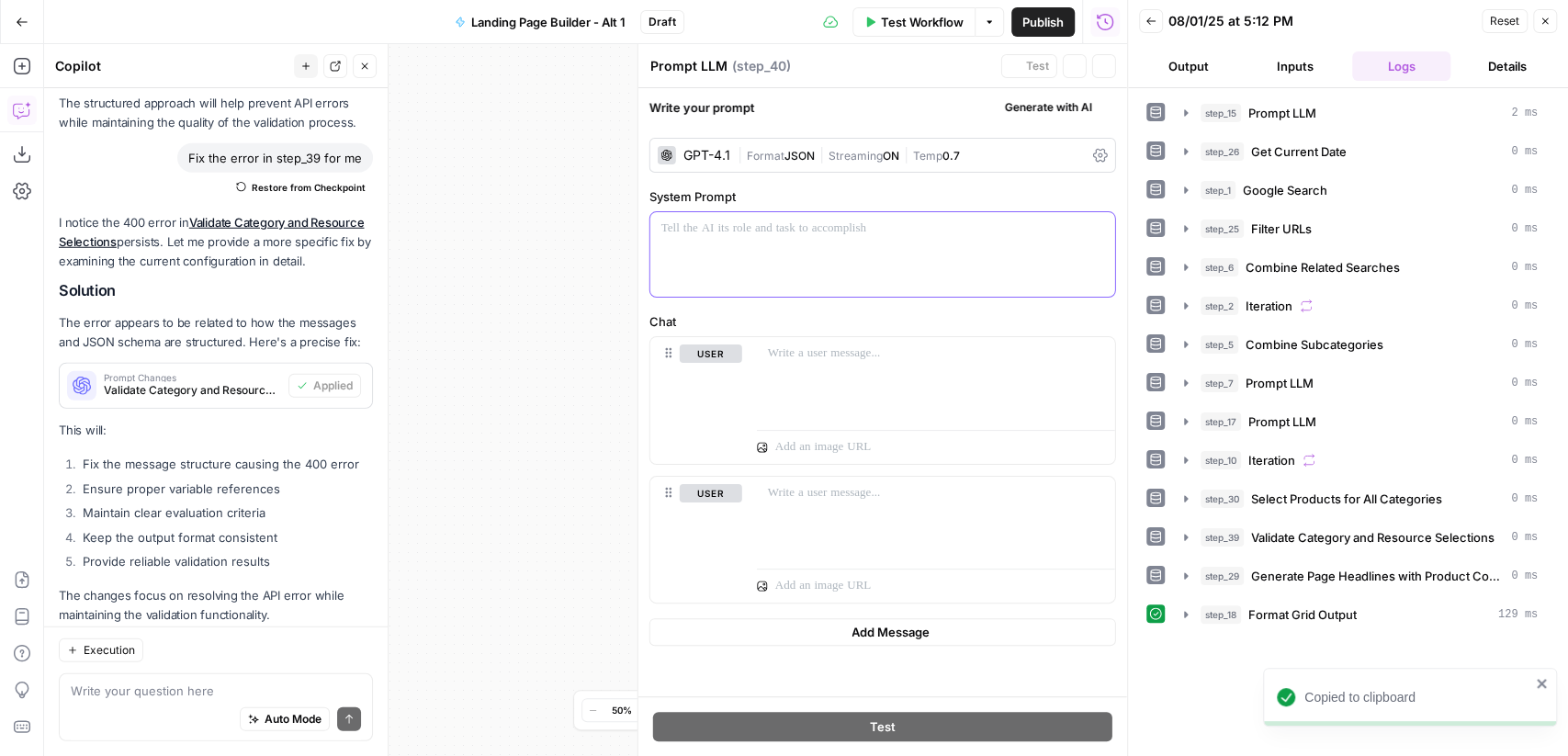 click at bounding box center [883, 229] 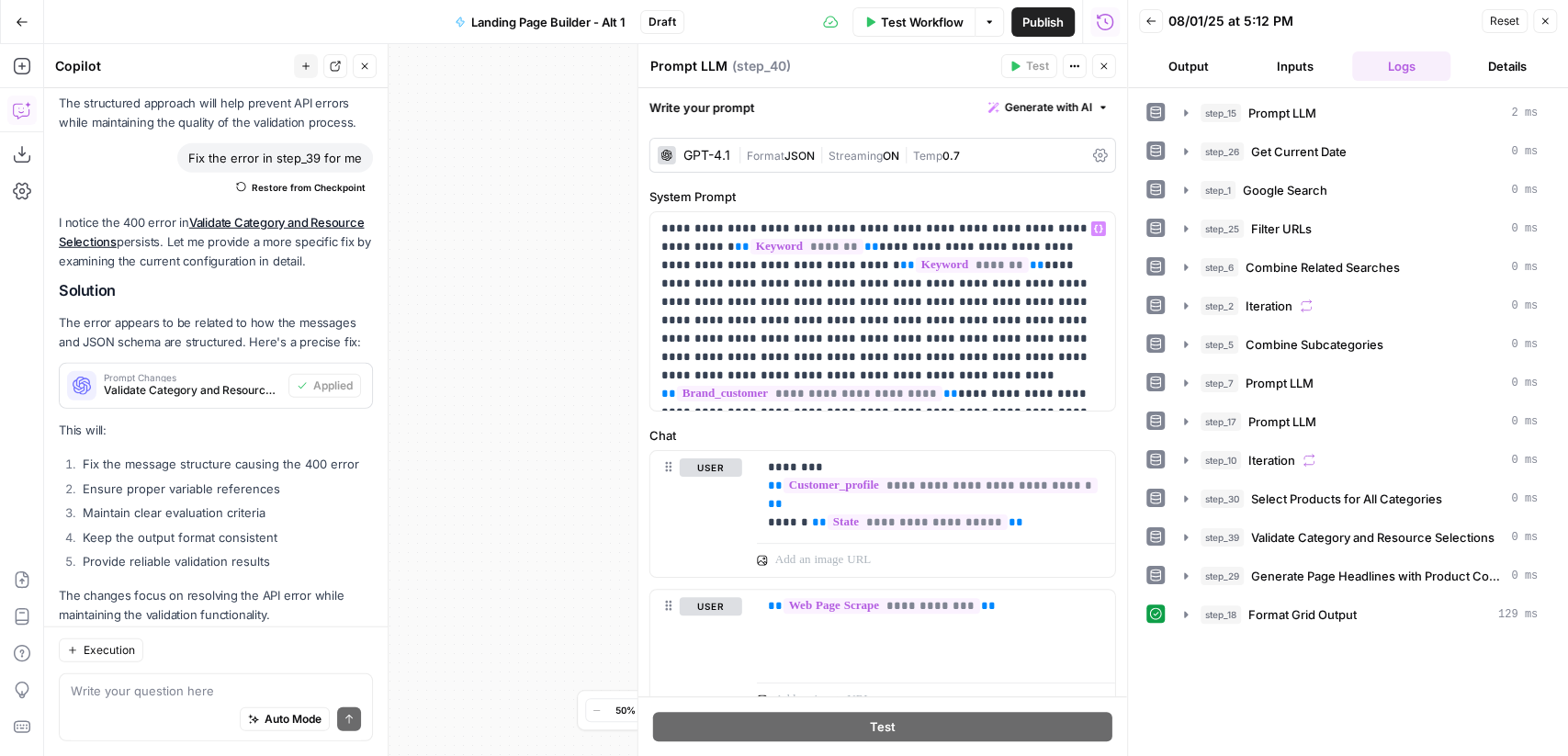 click on "Close" at bounding box center [1104, 66] 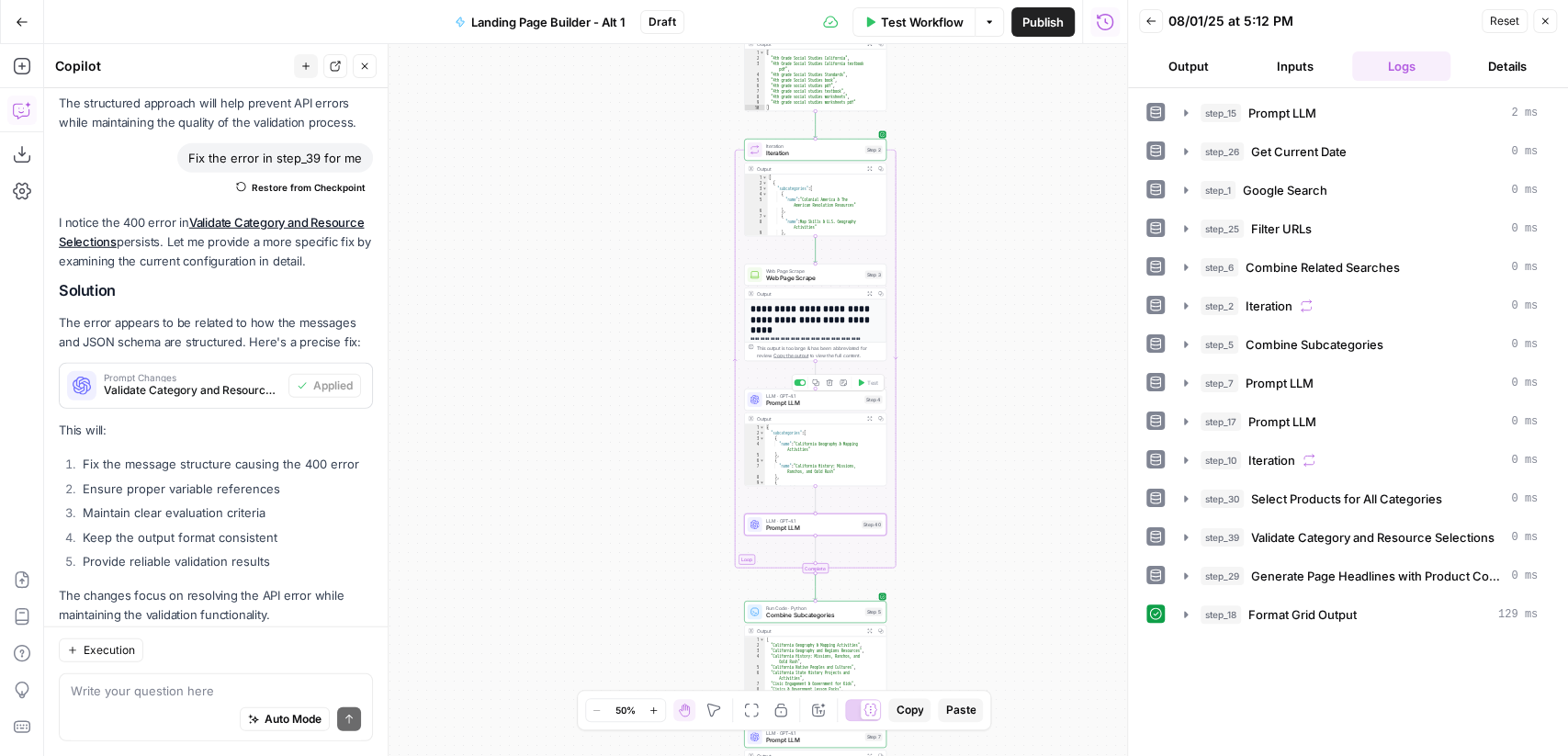 click on "Prompt LLM" at bounding box center [813, 402] 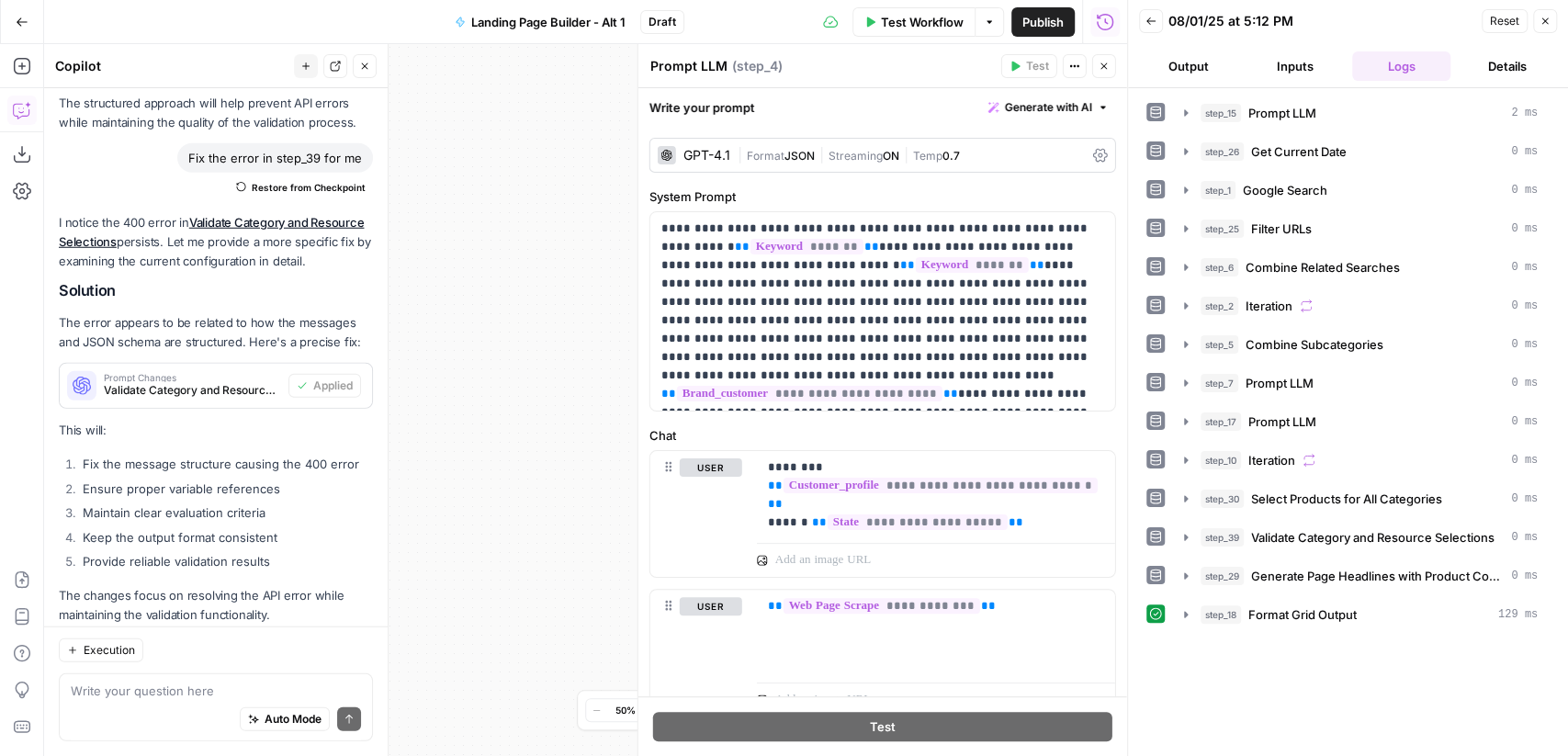 click on "Close" at bounding box center [1104, 66] 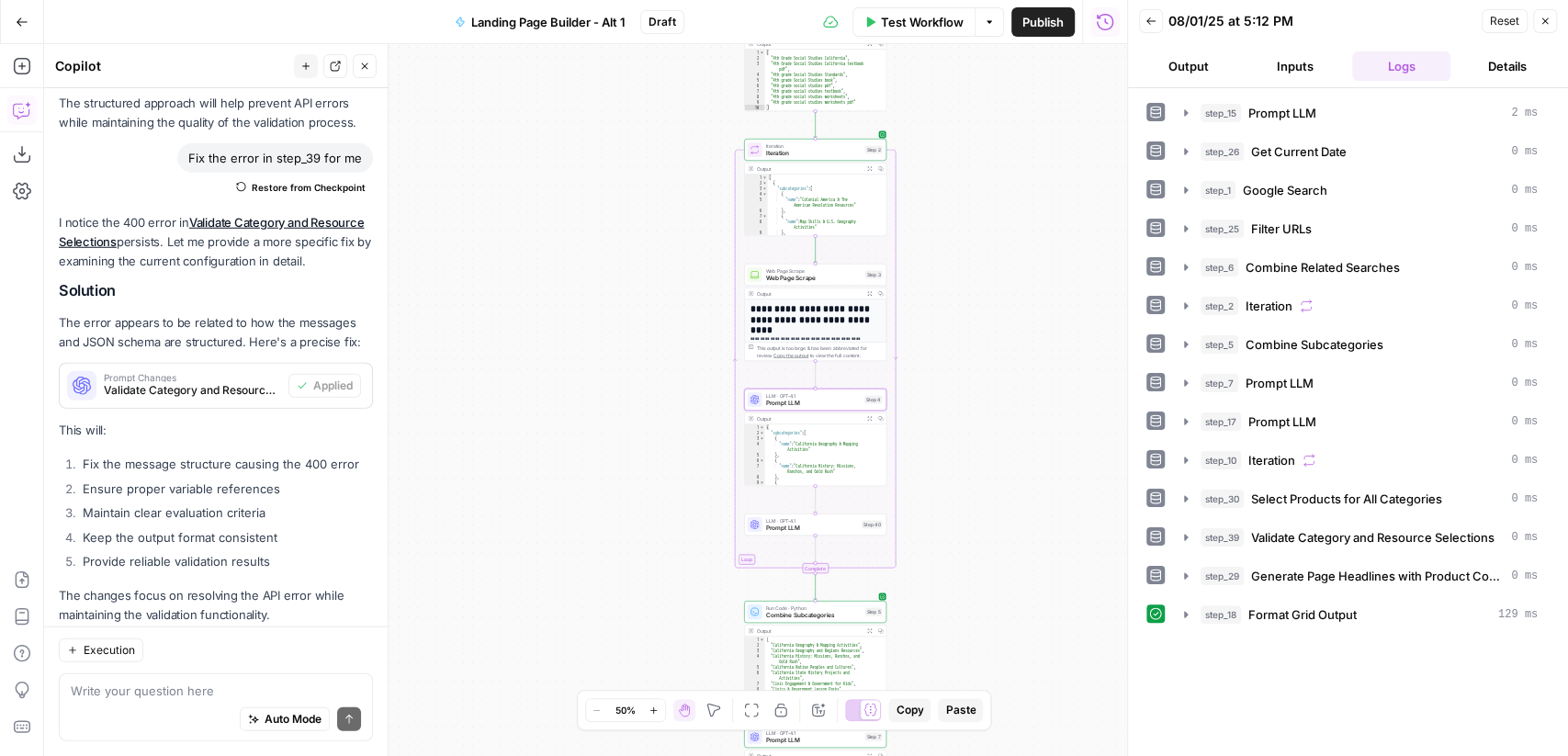 click on "Prompt LLM" at bounding box center [811, 527] 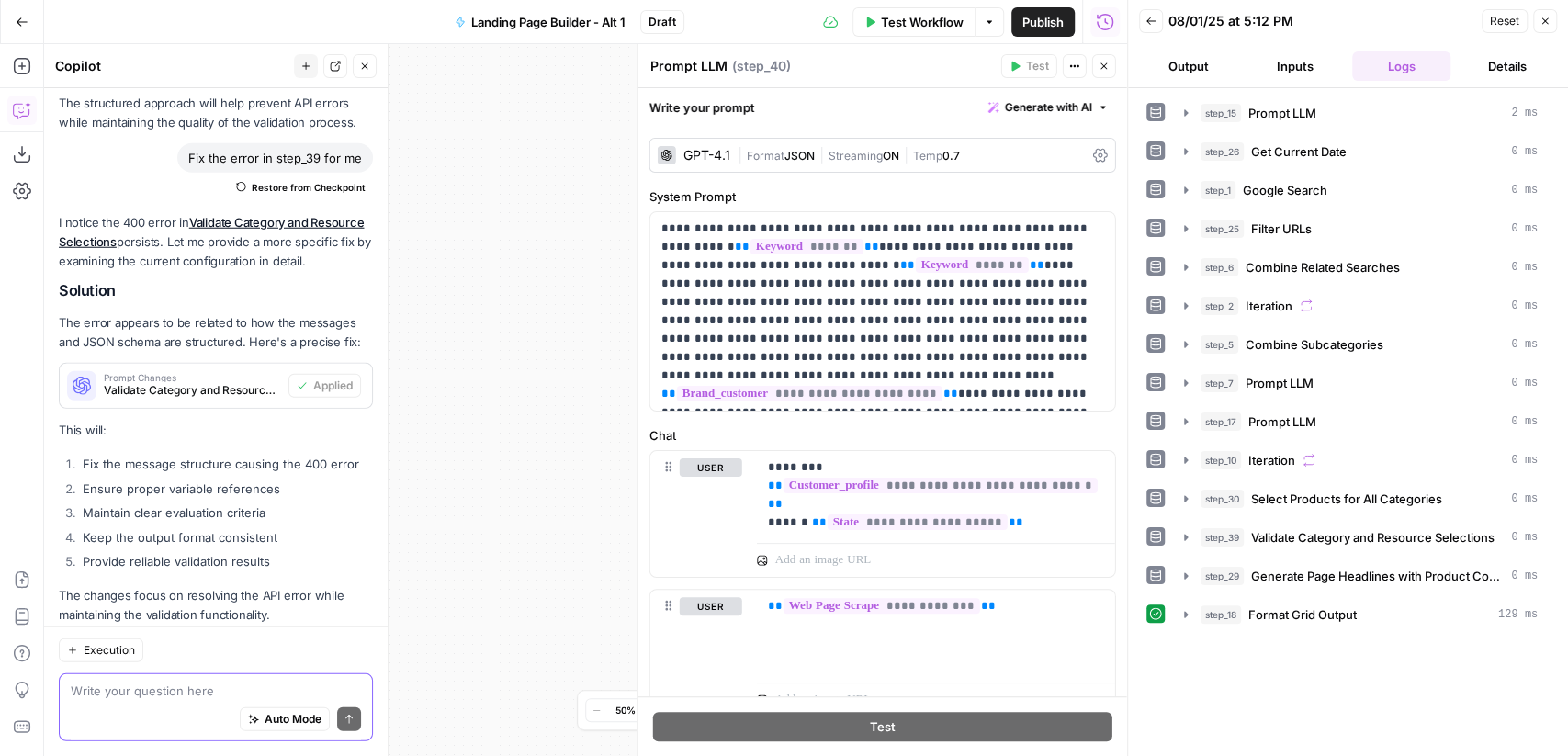 click at bounding box center [216, 691] 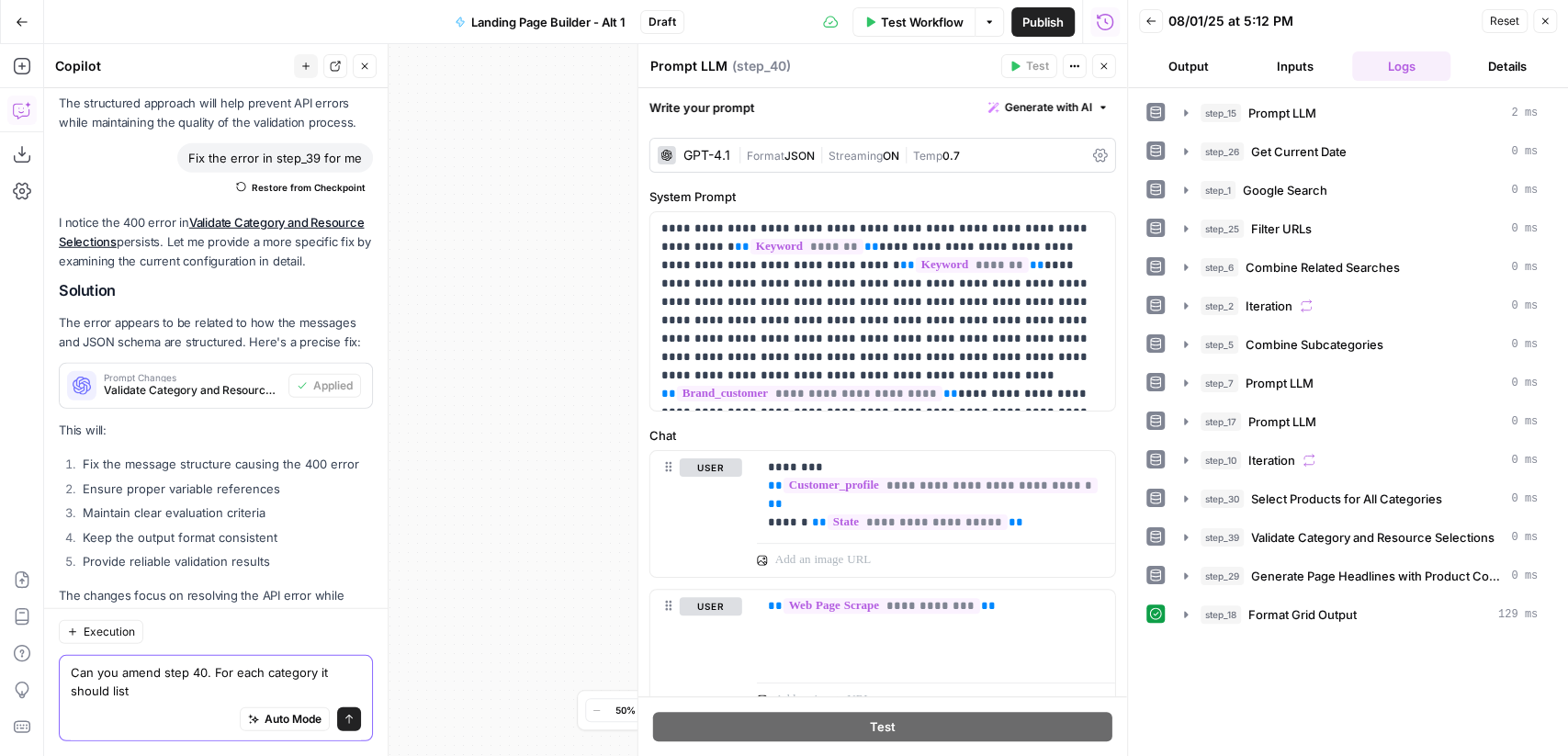 scroll, scrollTop: 3338, scrollLeft: 0, axis: vertical 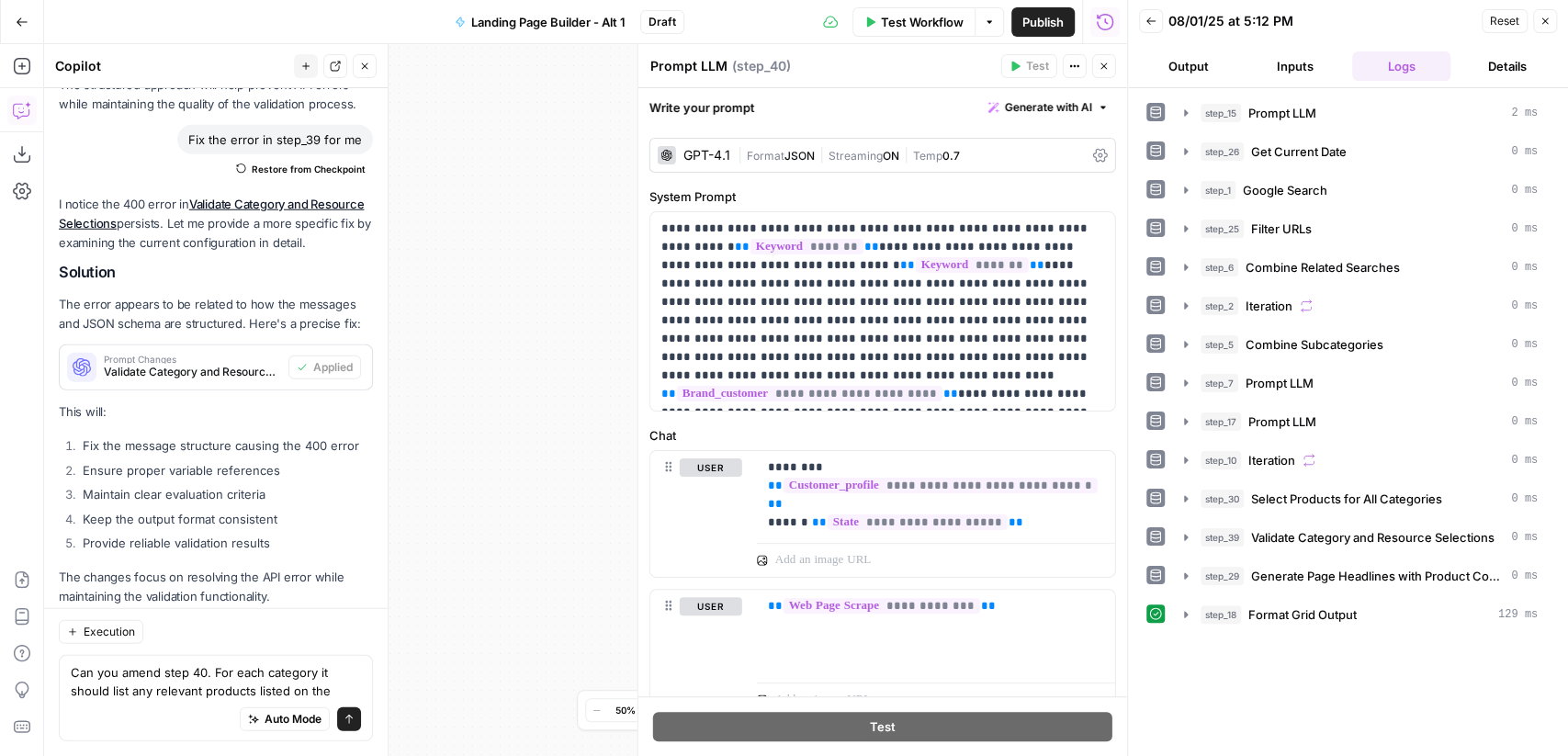 click on "GPT-4.1   |   Format  JSON   |   Streaming  ON   |   Temp  0.7" at bounding box center [883, 155] 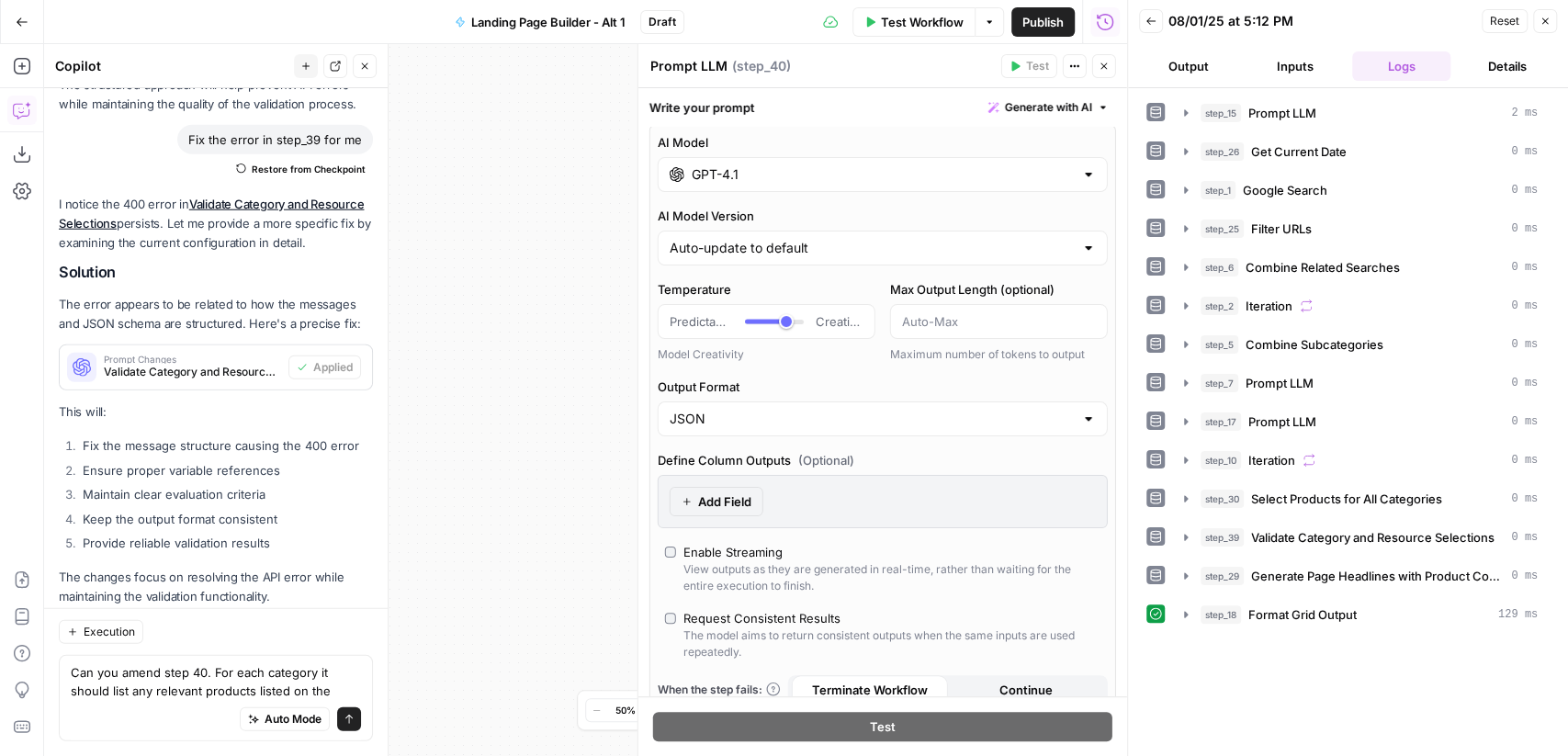 scroll, scrollTop: 0, scrollLeft: 0, axis: both 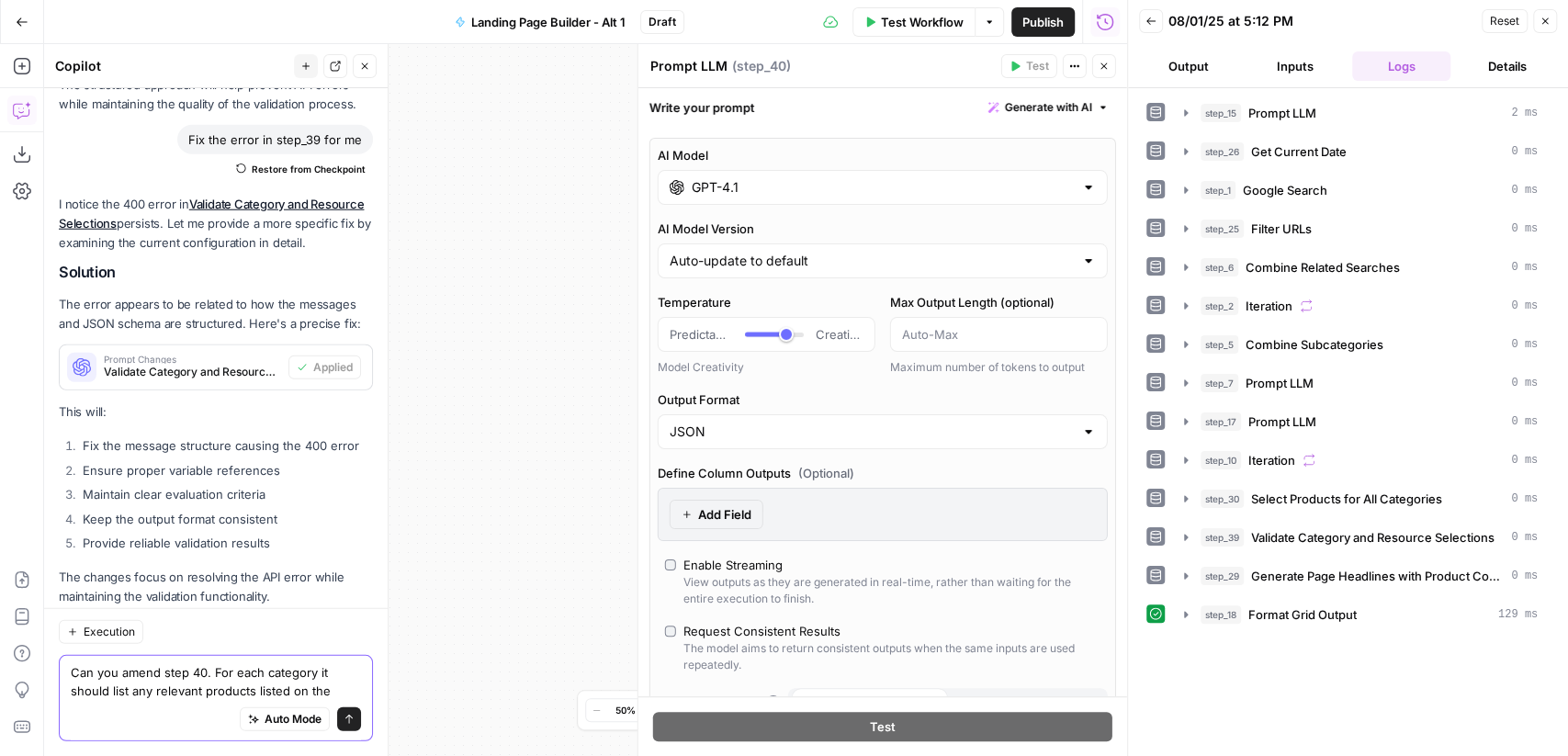 click on "Can you amend step 40. For each category it should list any relevant products listed on the" at bounding box center [216, 682] 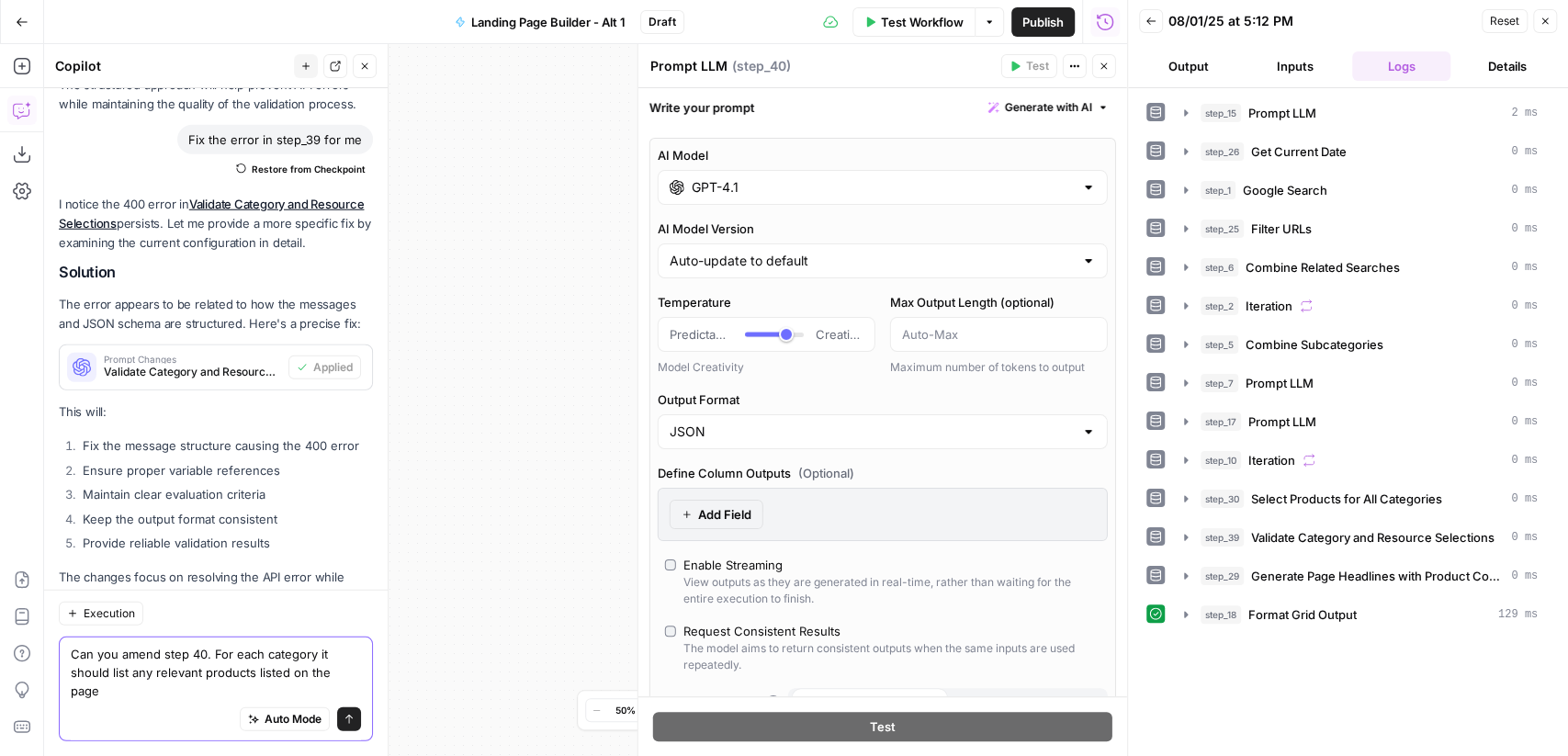 click on "Can you amend step 40. For each category it should list any relevant products listed on the page" at bounding box center (216, 672) 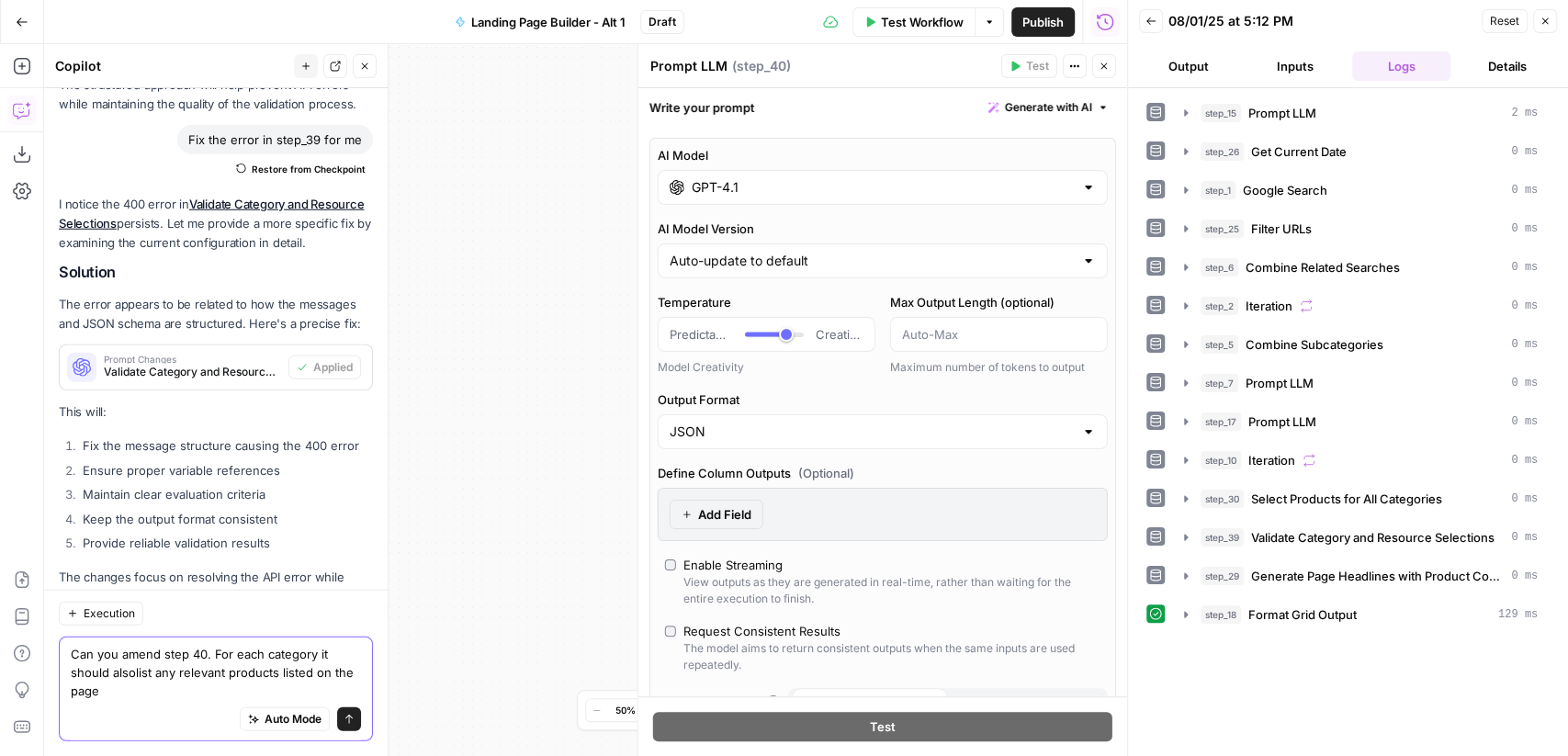 type on "Can you amend step 40. For each category it should also list any relevant products listed on the page" 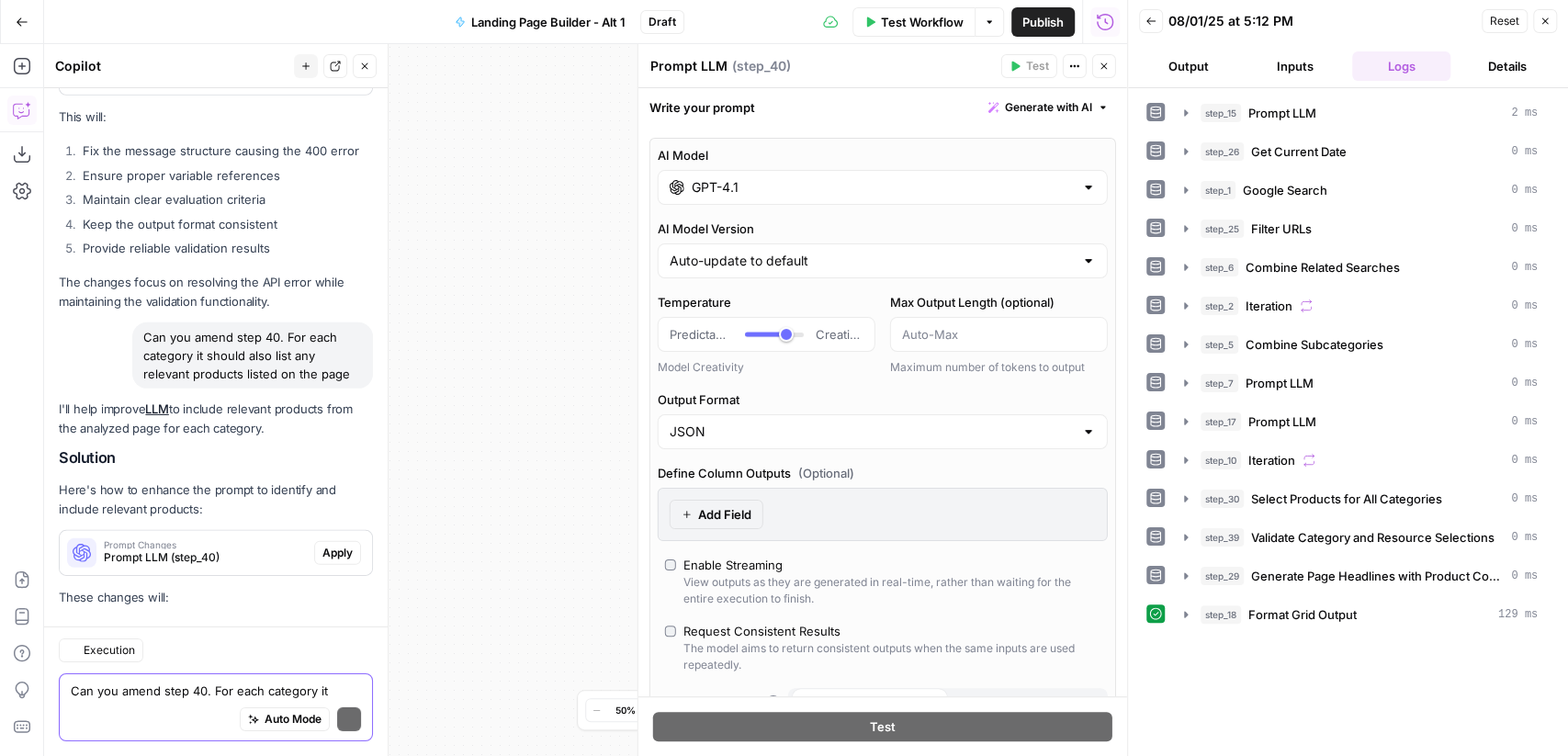 scroll, scrollTop: 3876, scrollLeft: 0, axis: vertical 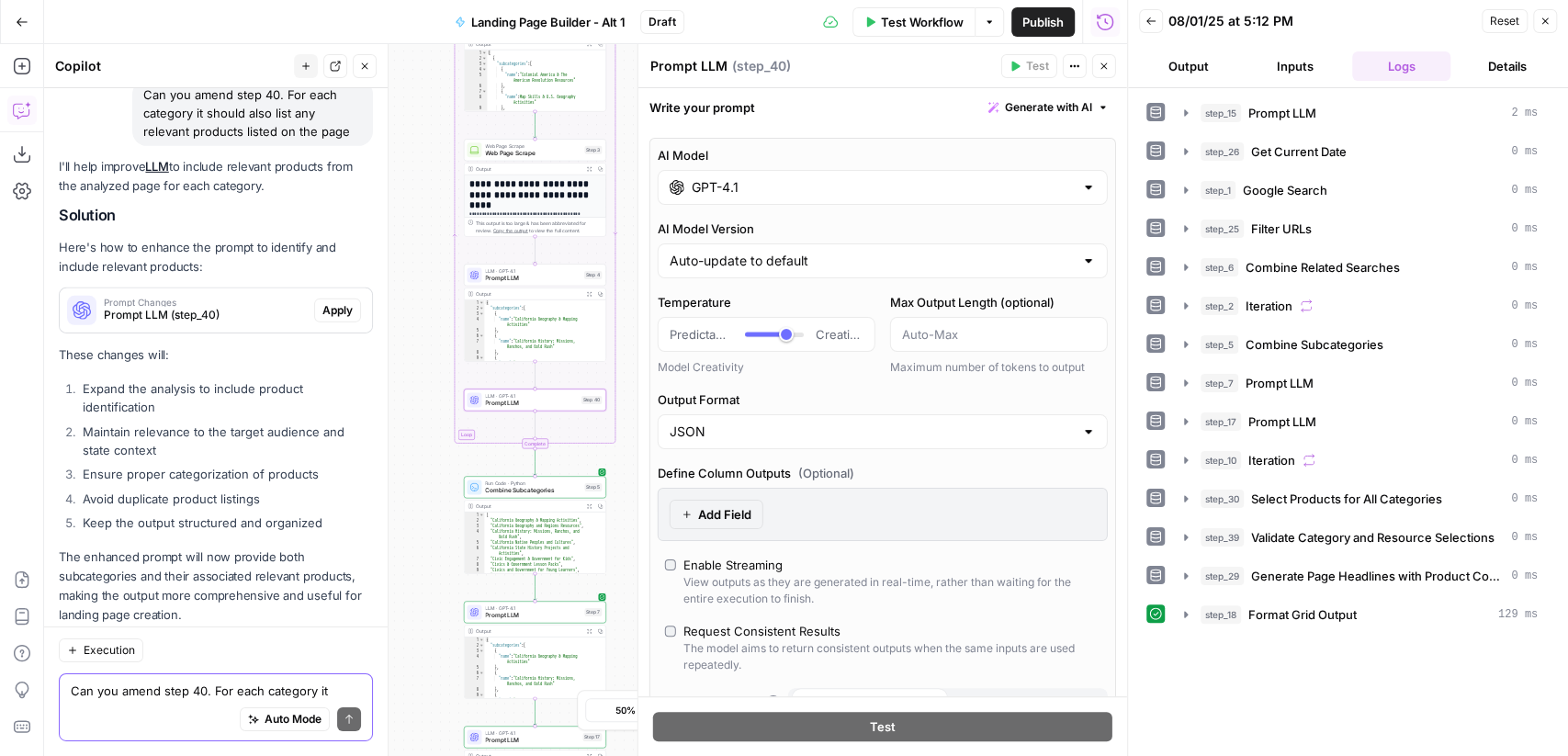 type 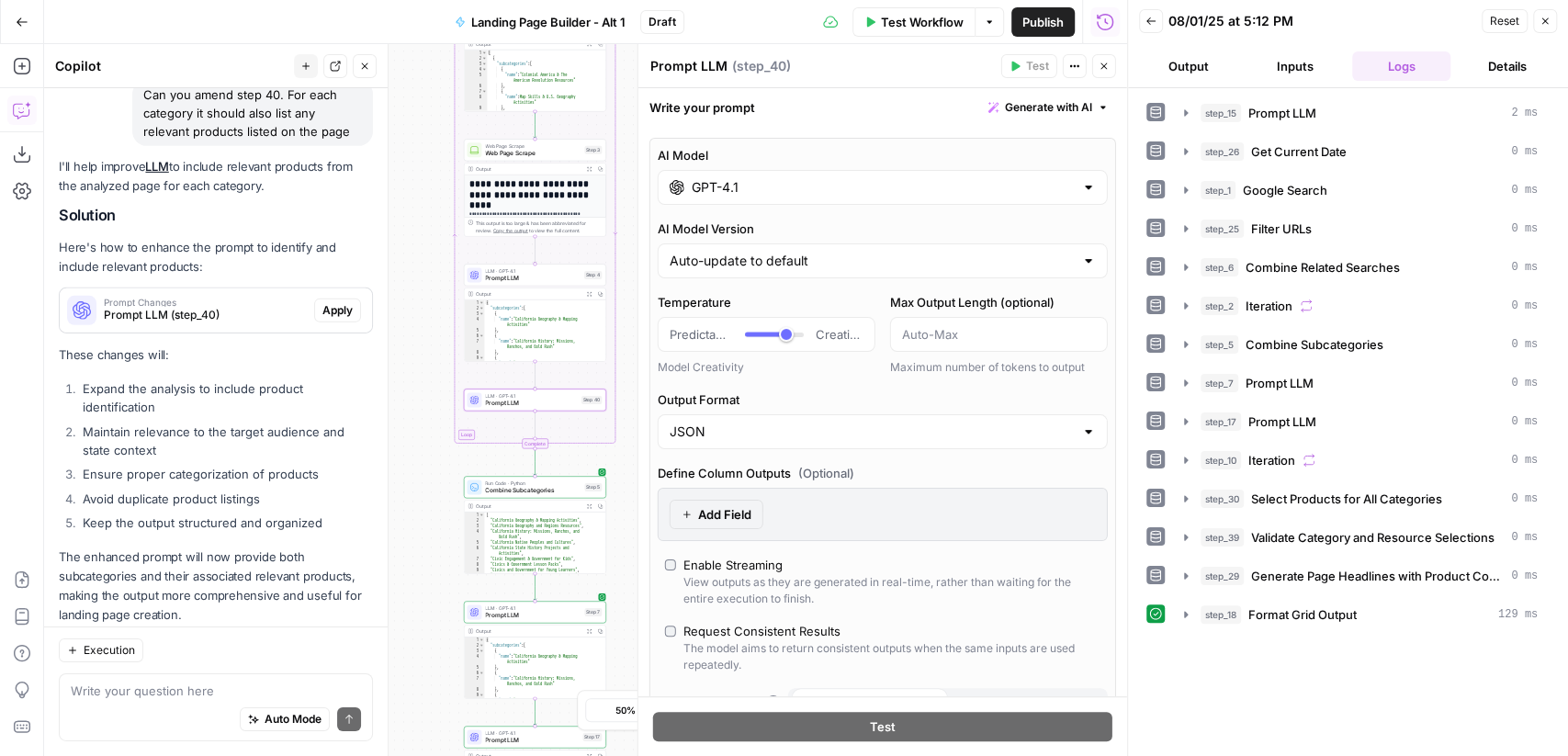 click on "Apply" at bounding box center [337, 310] 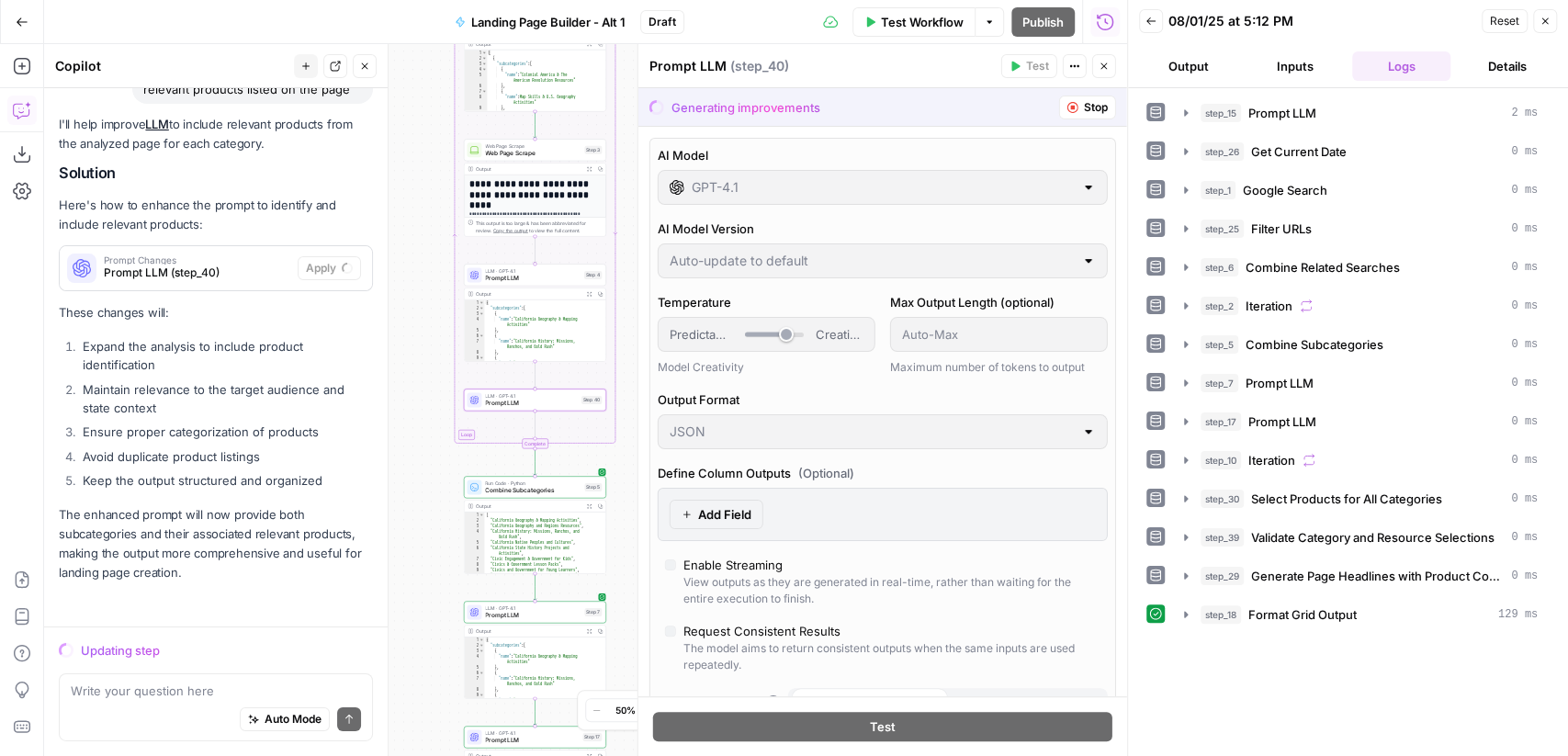 scroll, scrollTop: 3700, scrollLeft: 0, axis: vertical 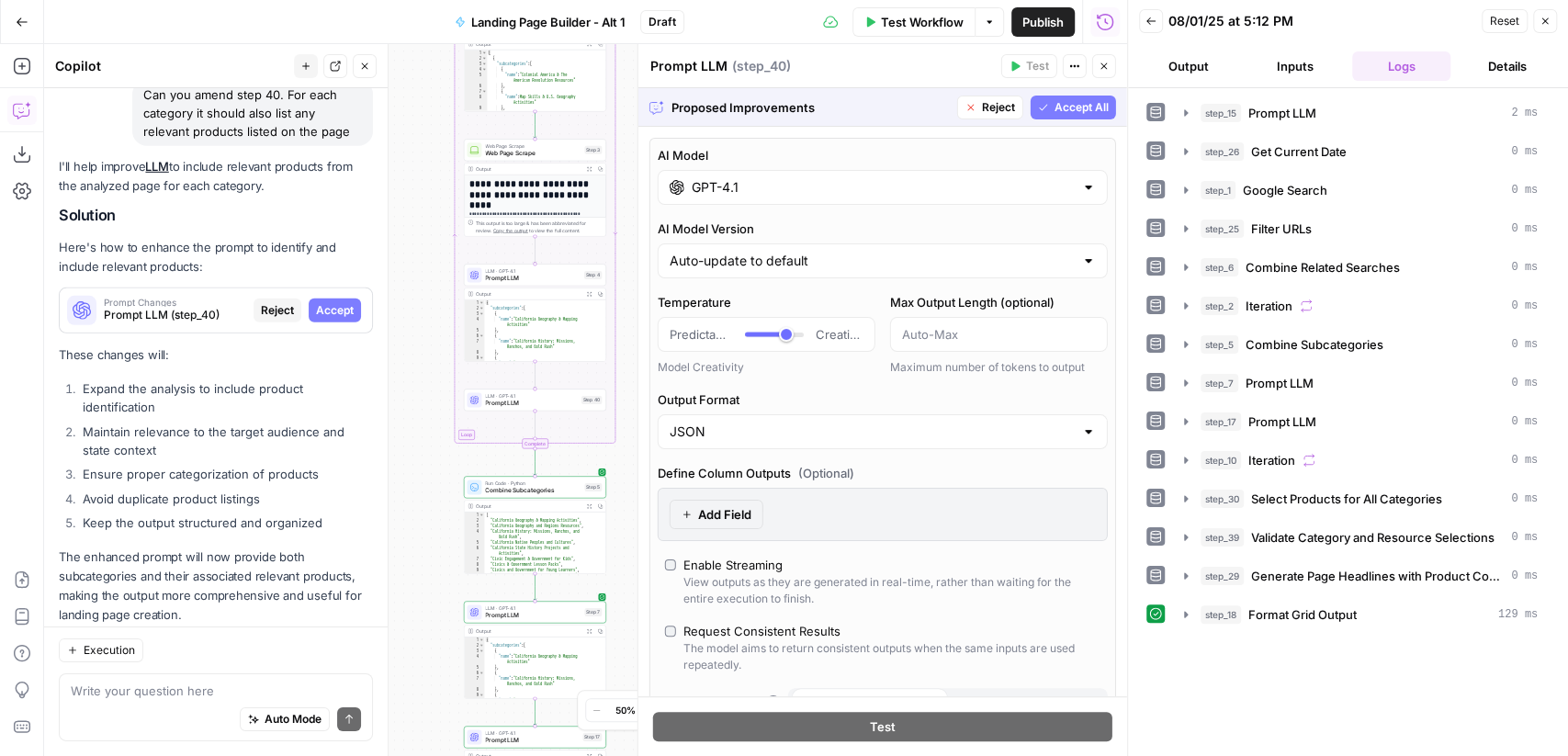 click on "Accept All" at bounding box center (1073, 107) 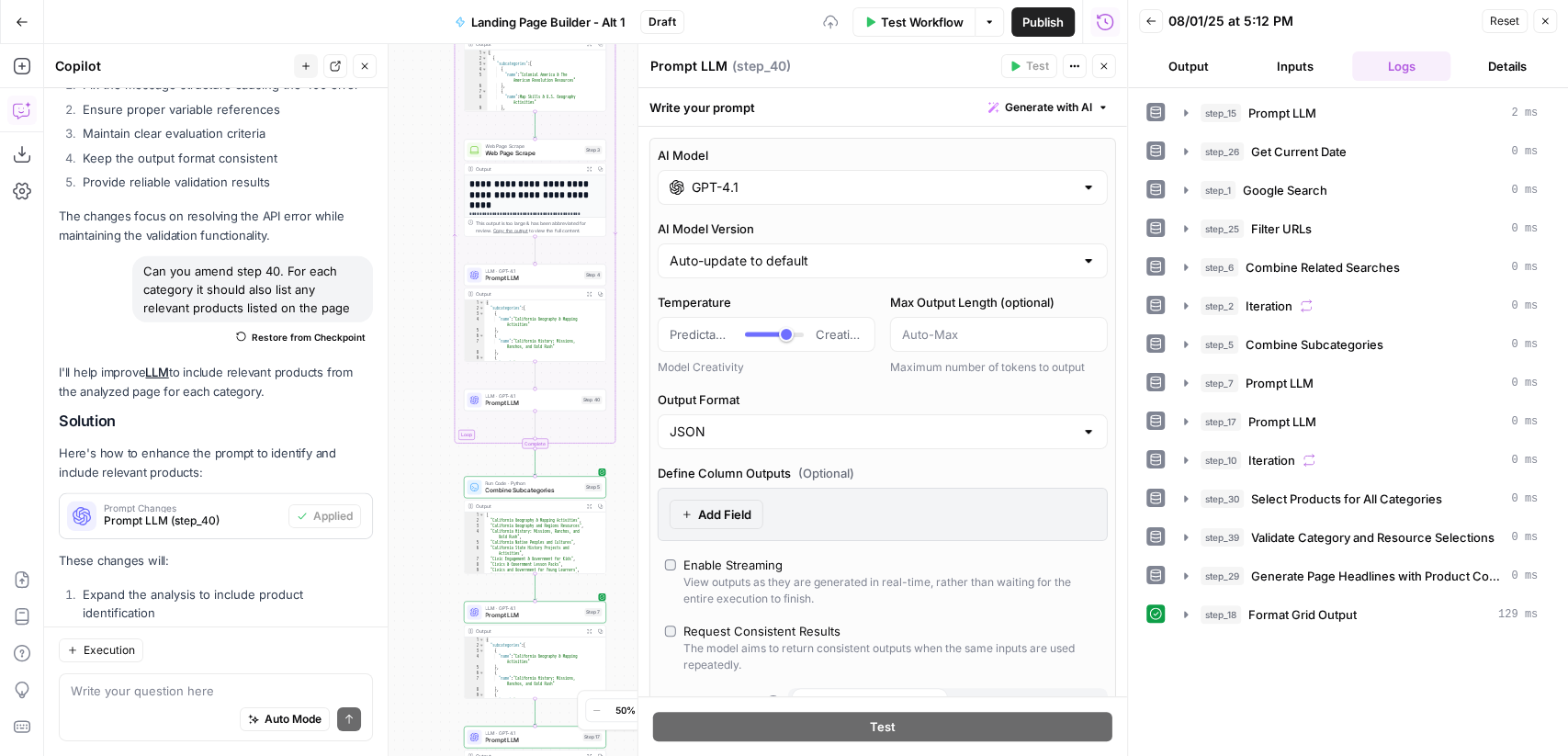 scroll, scrollTop: 3905, scrollLeft: 0, axis: vertical 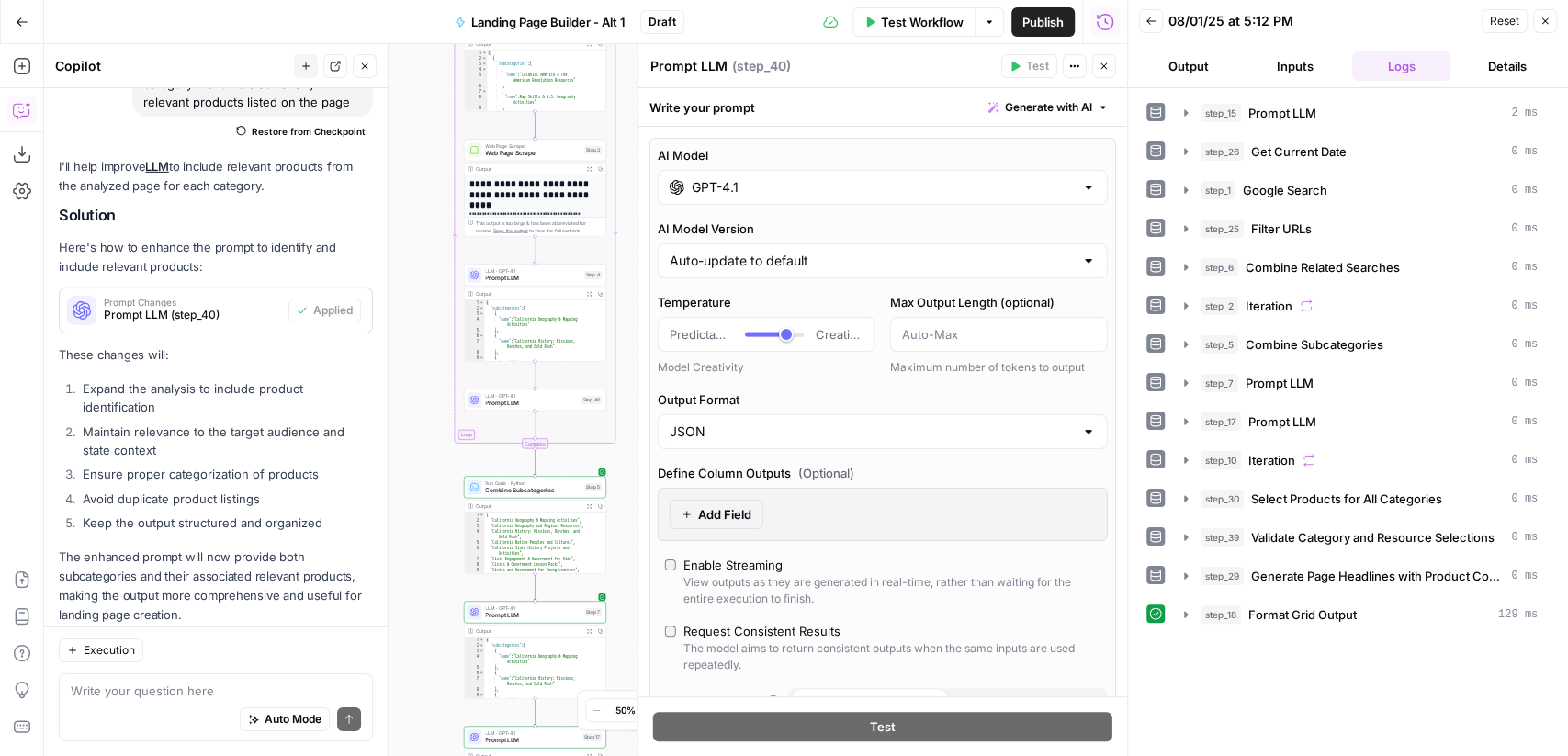 click 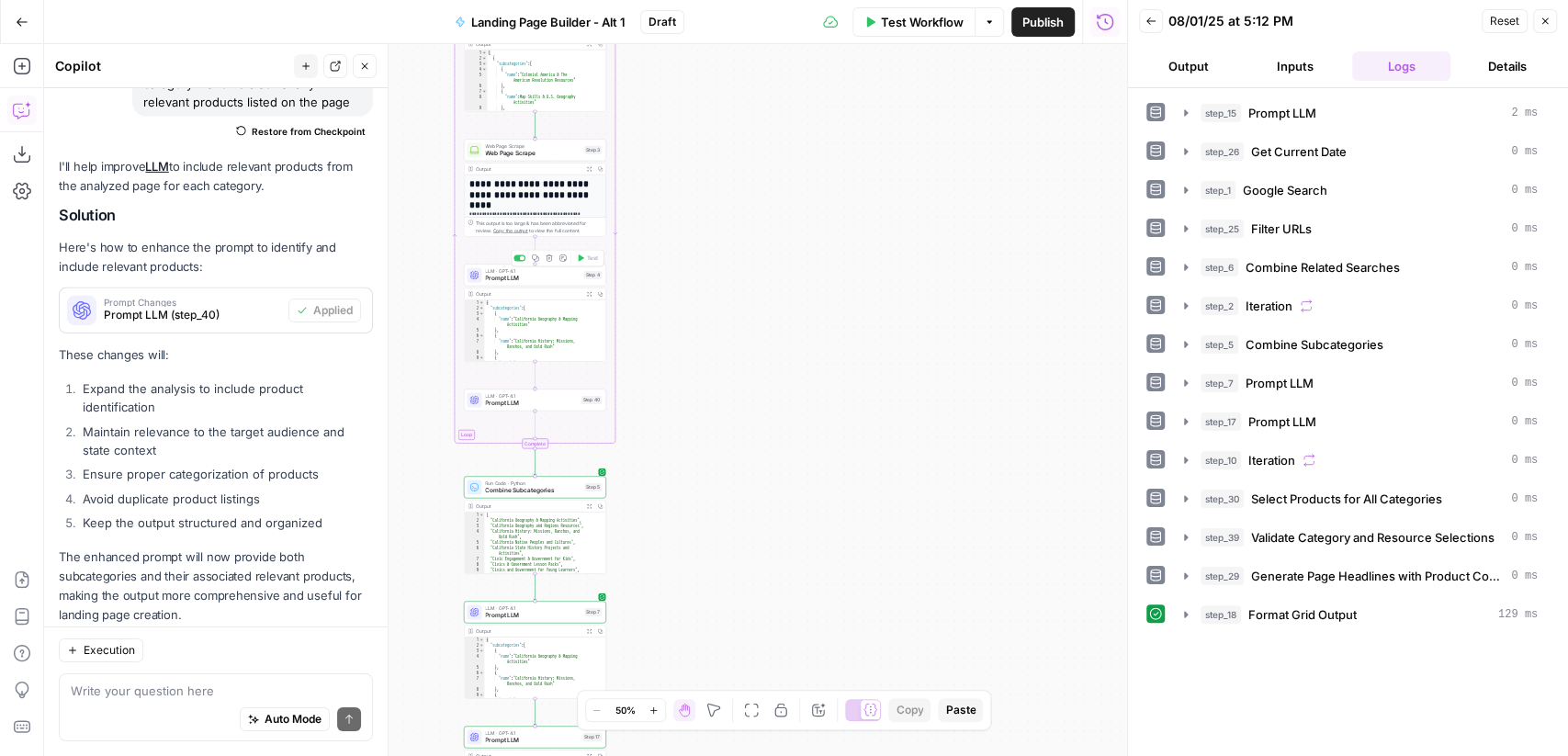 click at bounding box center [522, 257] 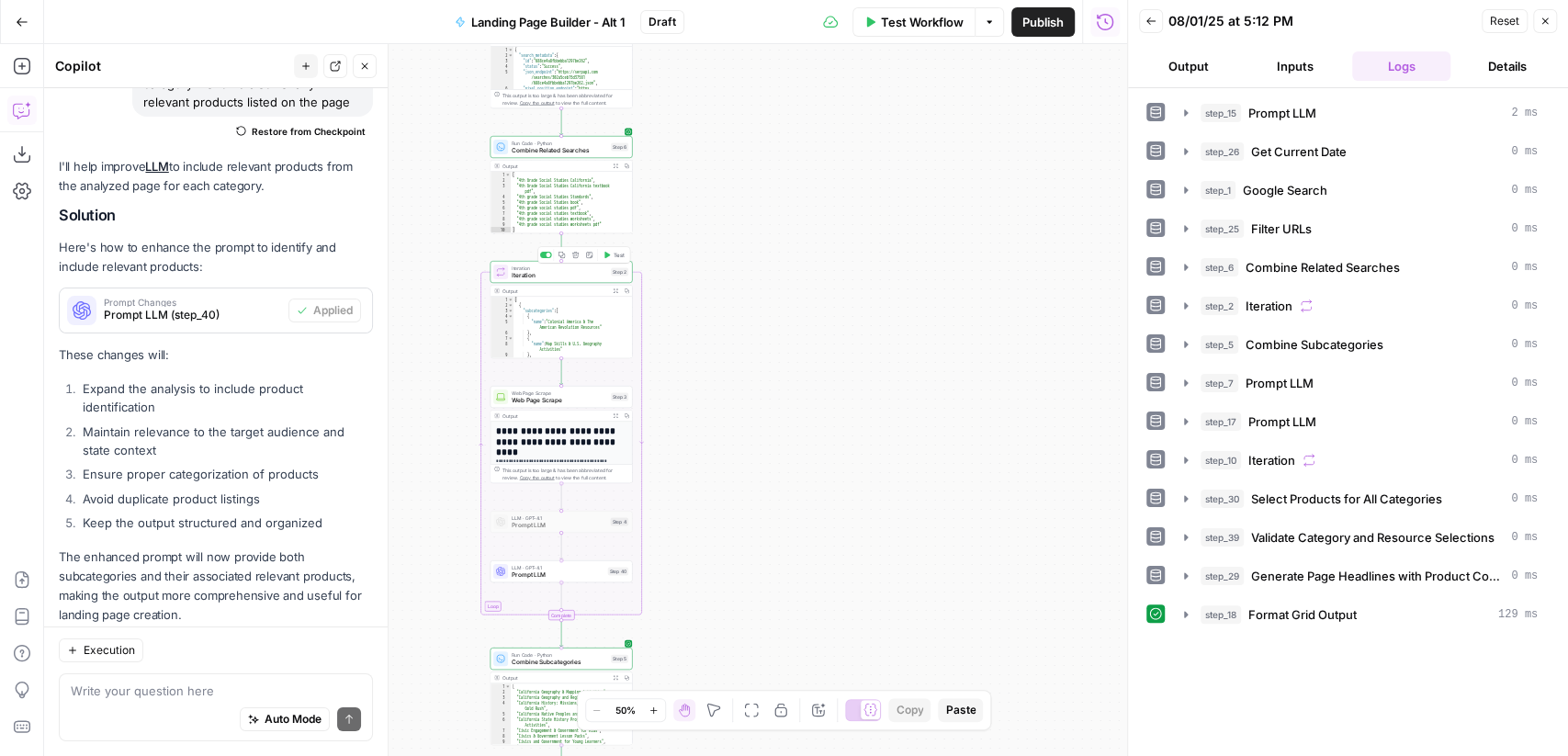 click on "Iteration" at bounding box center (559, 275) 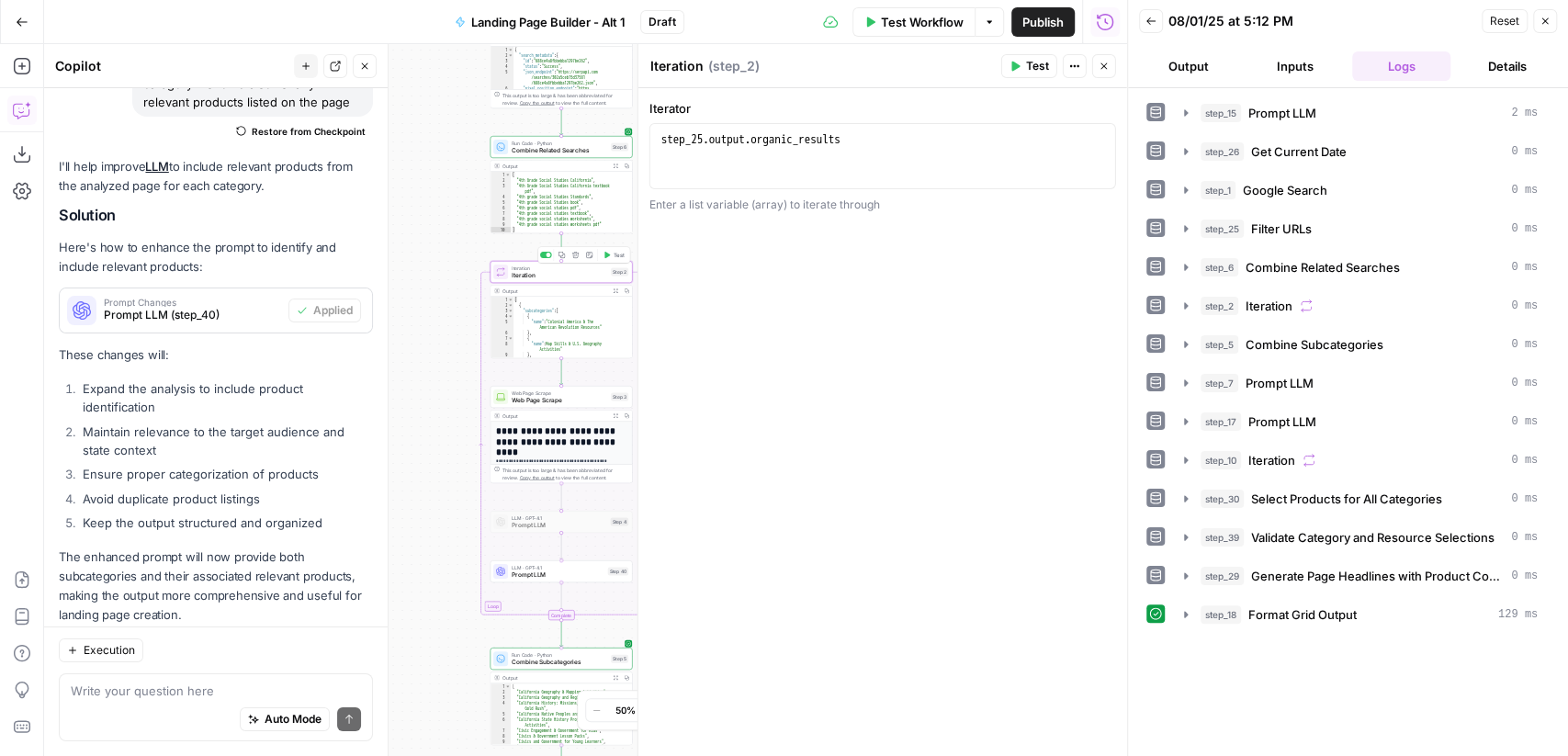 click on "Test" at bounding box center [618, 254] 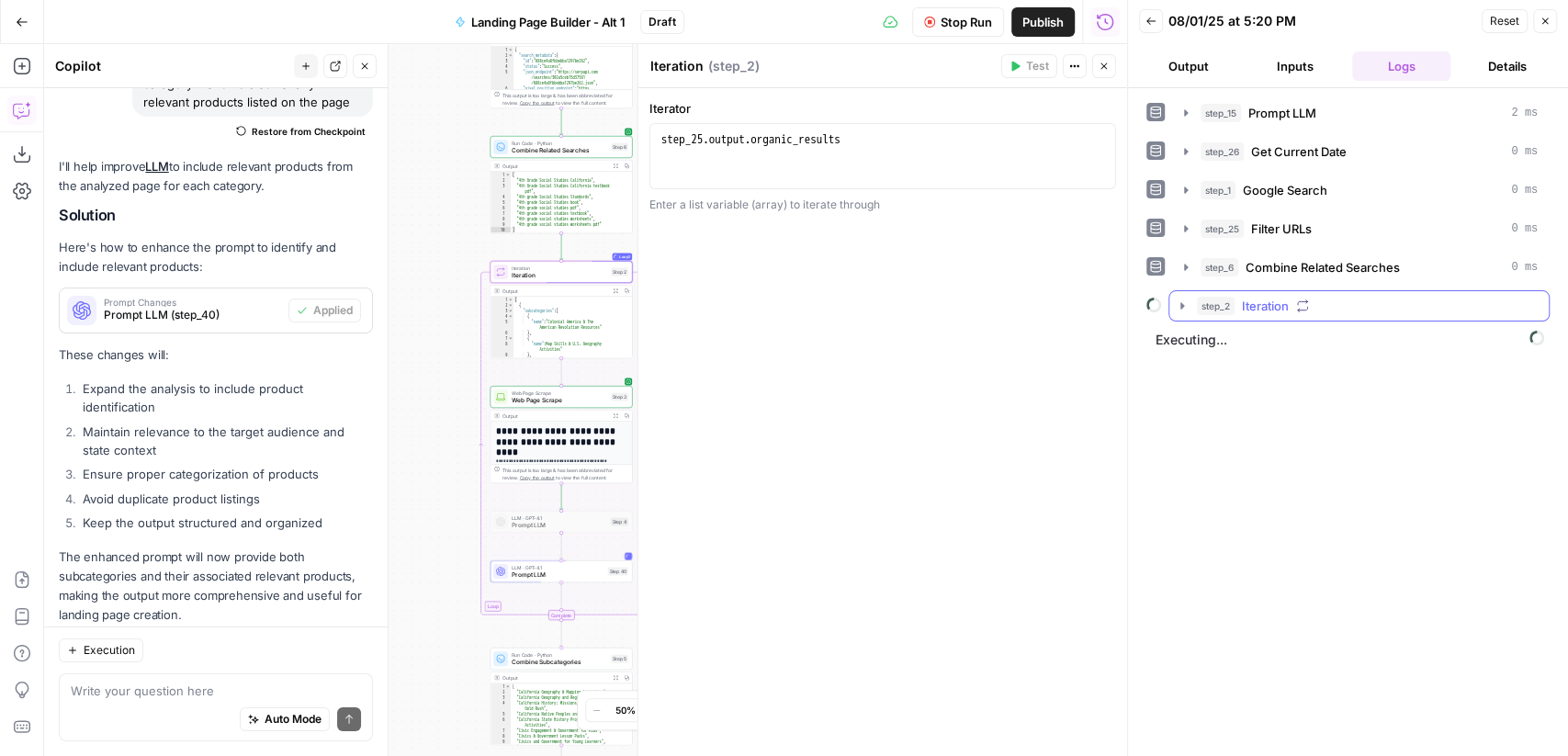click 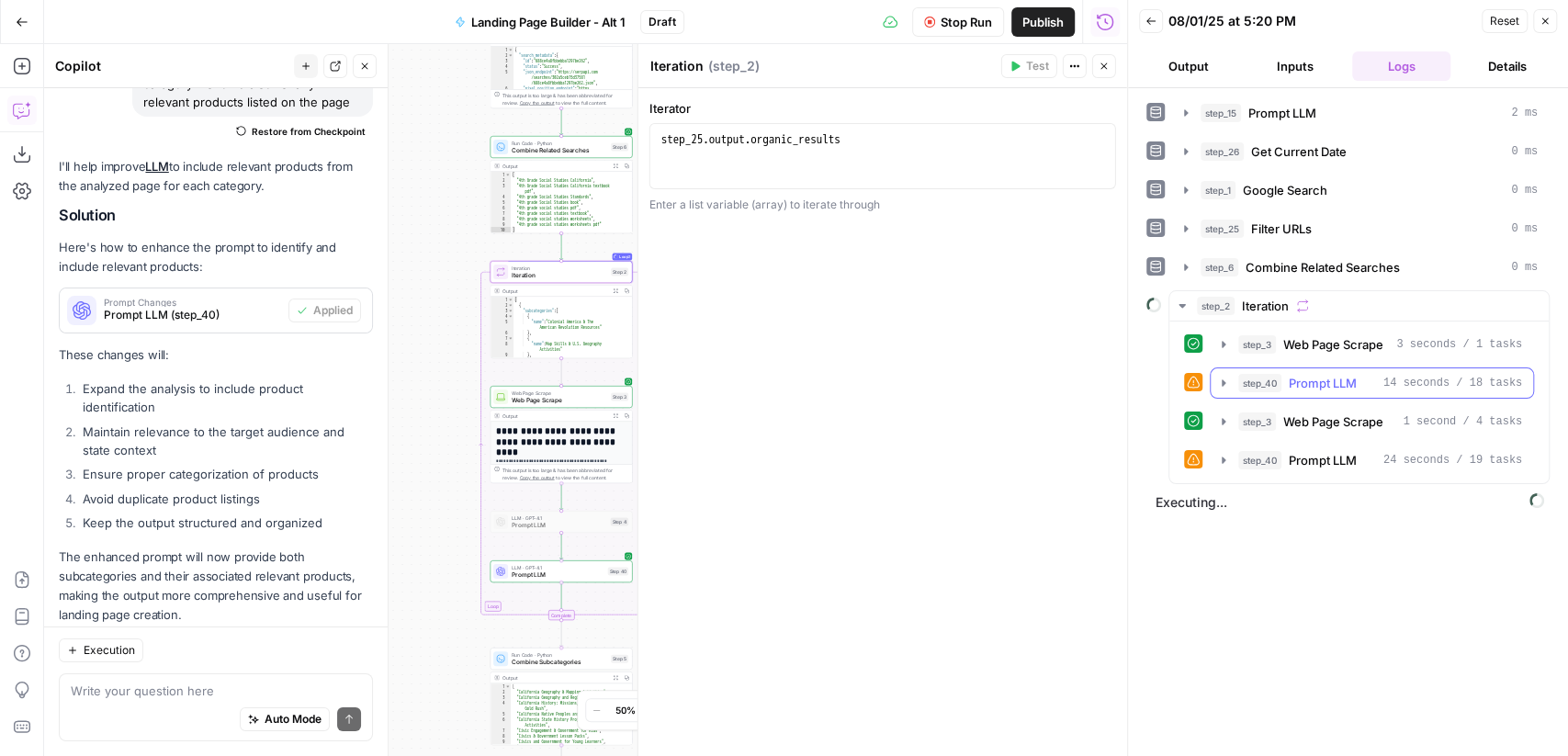 click 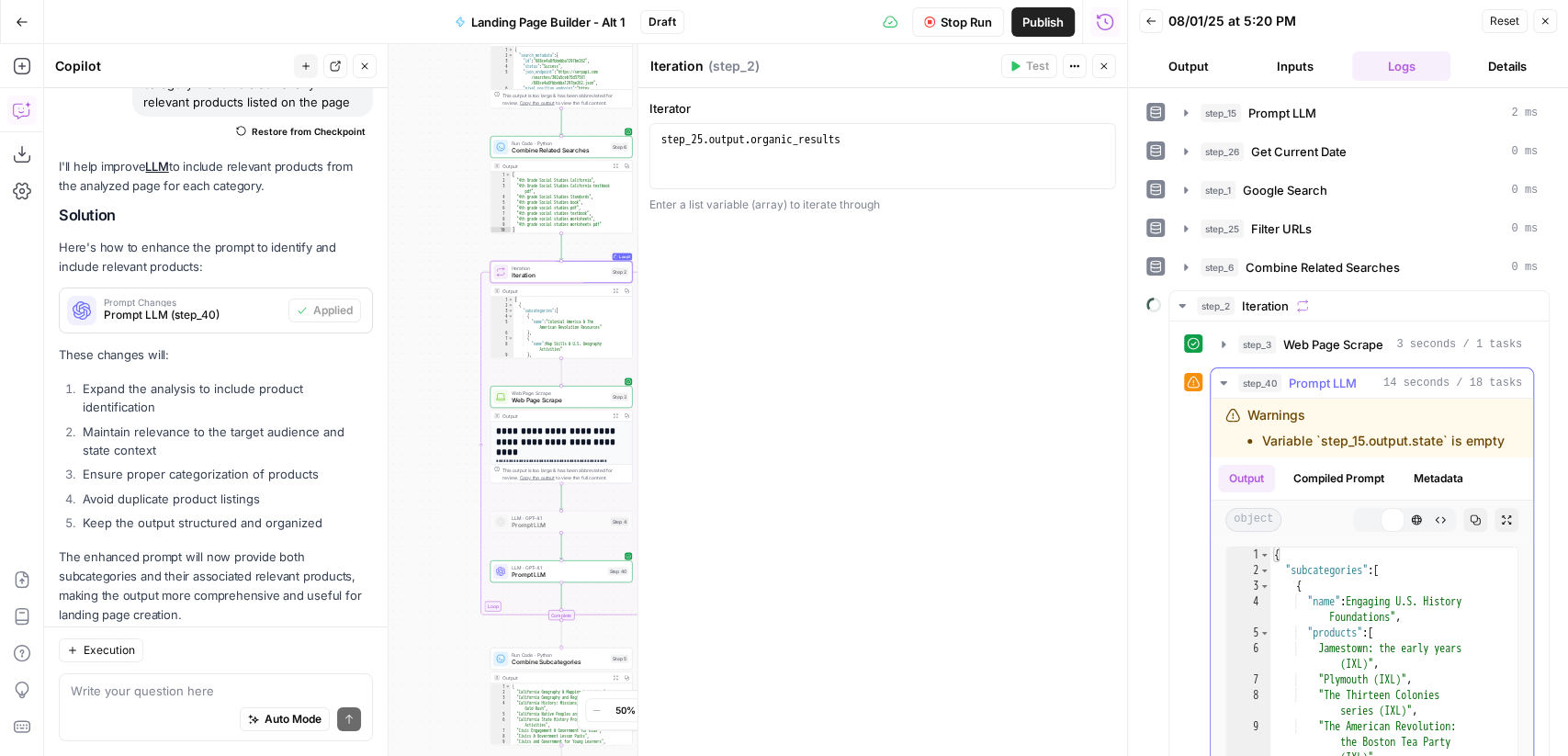 scroll, scrollTop: 119, scrollLeft: 0, axis: vertical 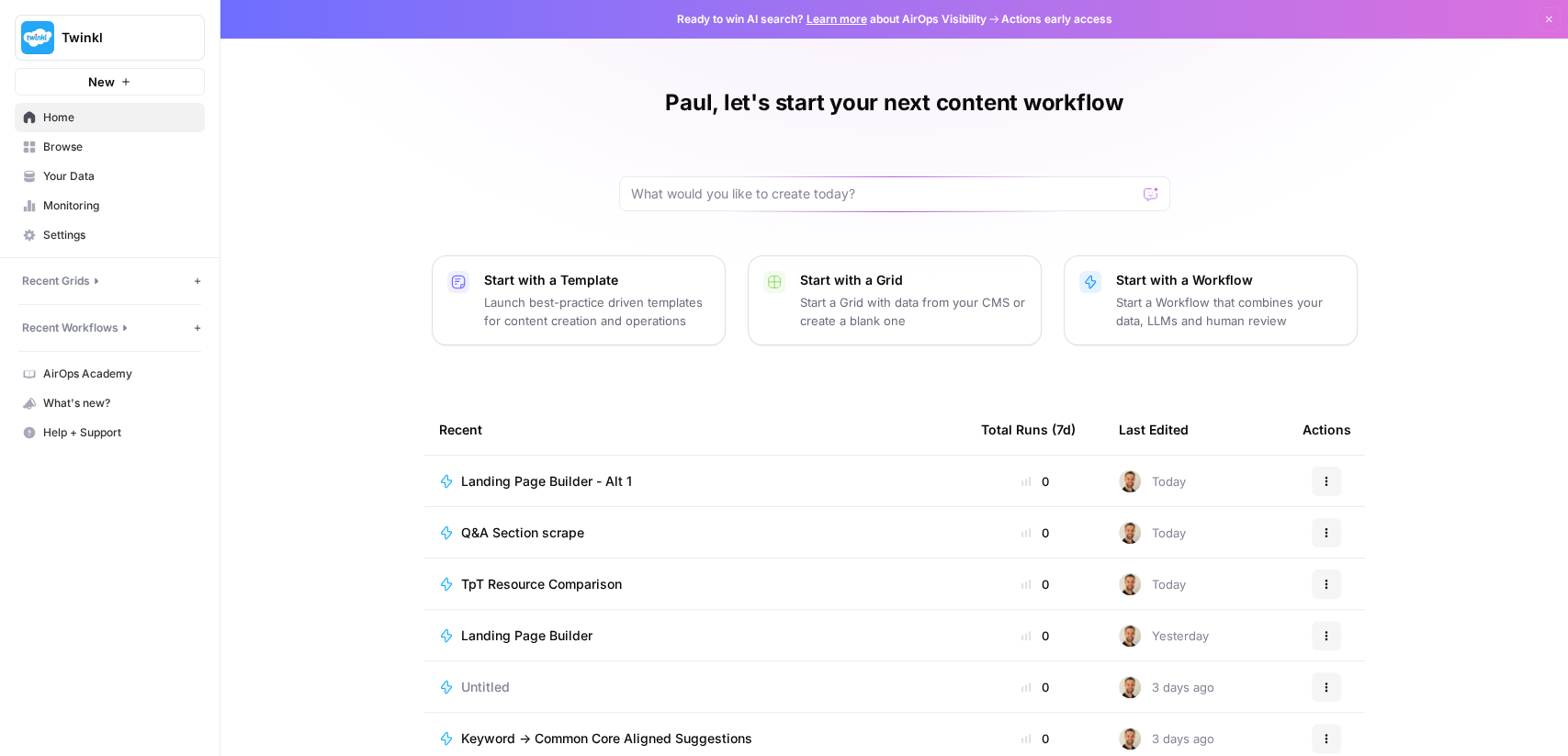 click on "Landing Page Builder" at bounding box center [526, 636] 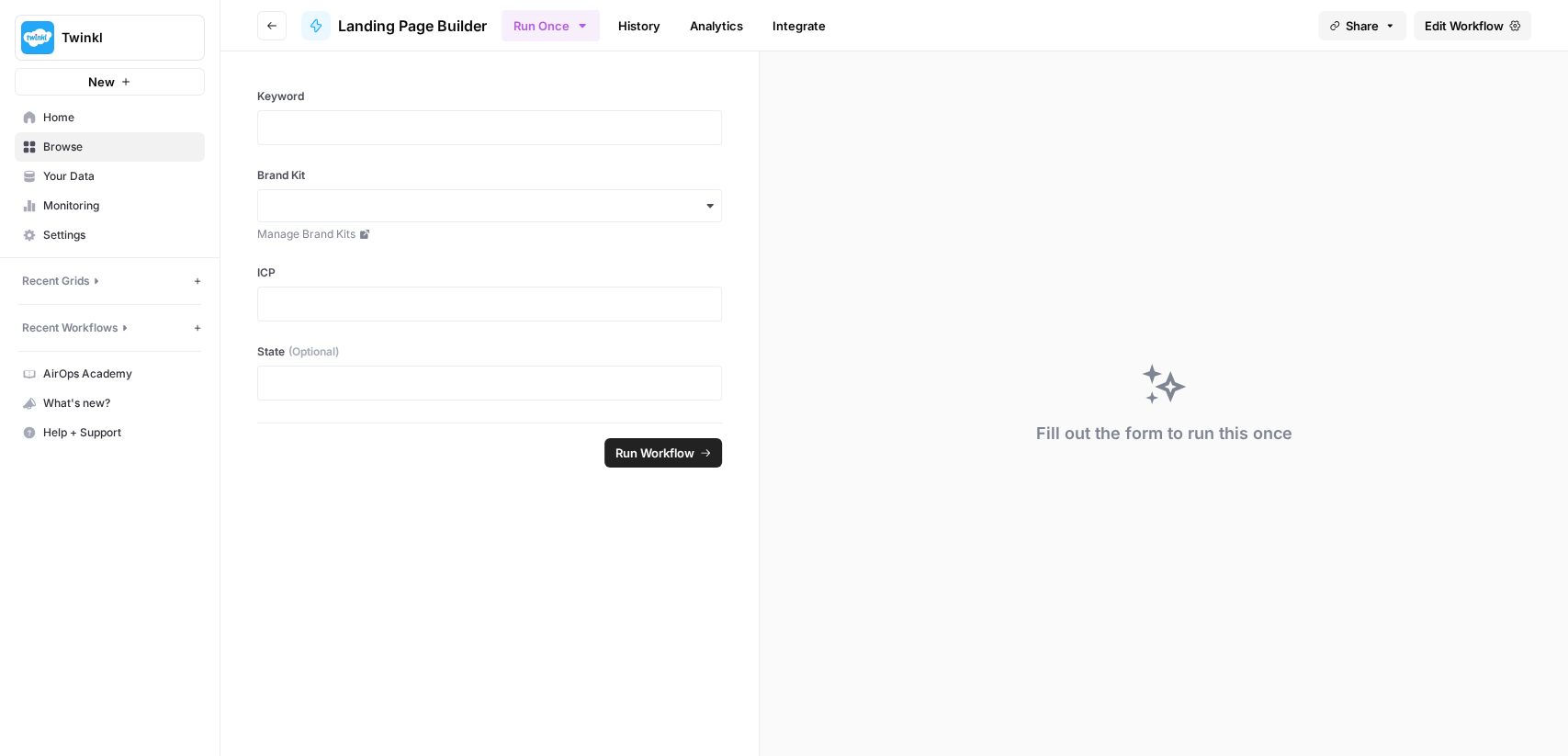 click on "Edit Workflow" at bounding box center (1464, 26) 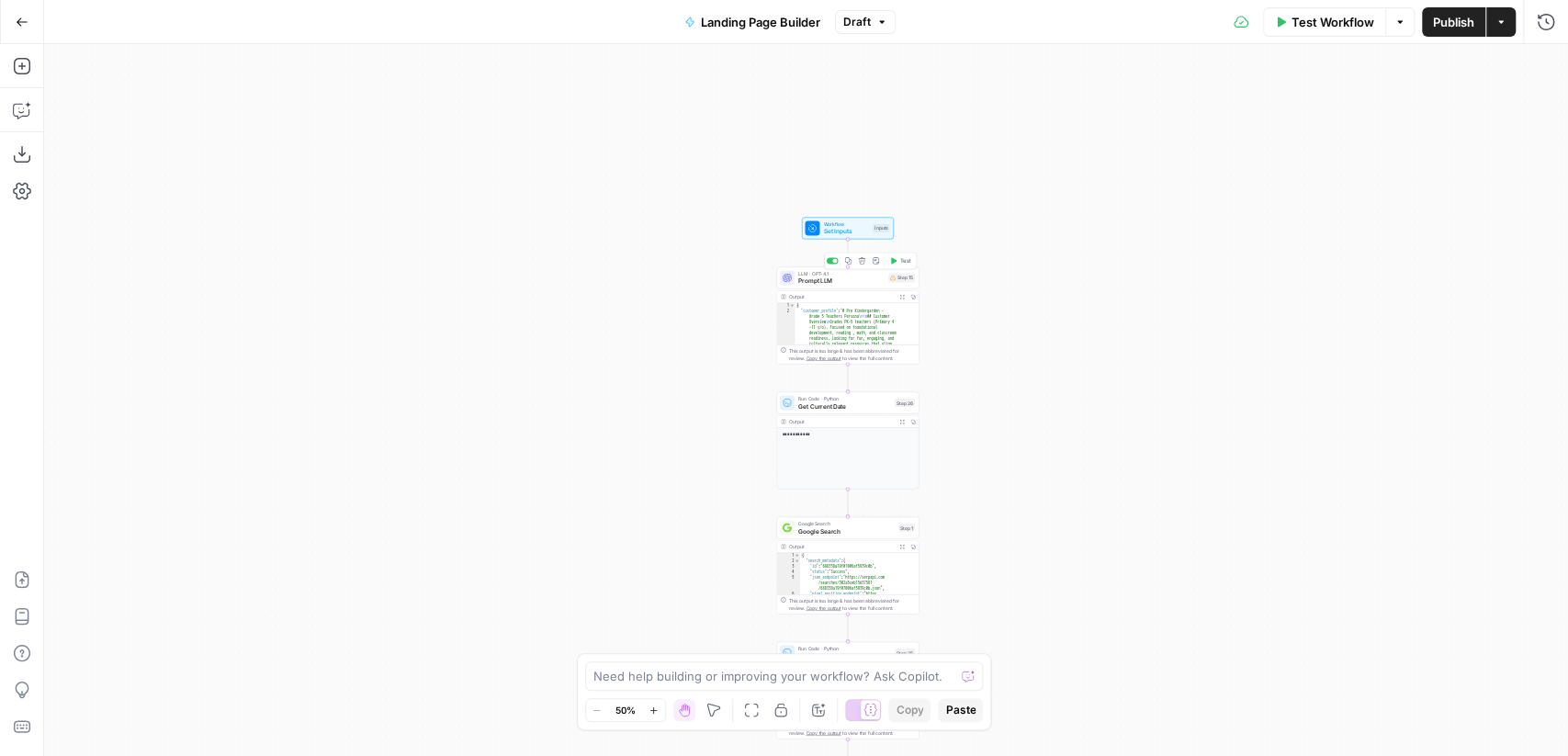 click on "Prompt LLM" at bounding box center [841, 281] 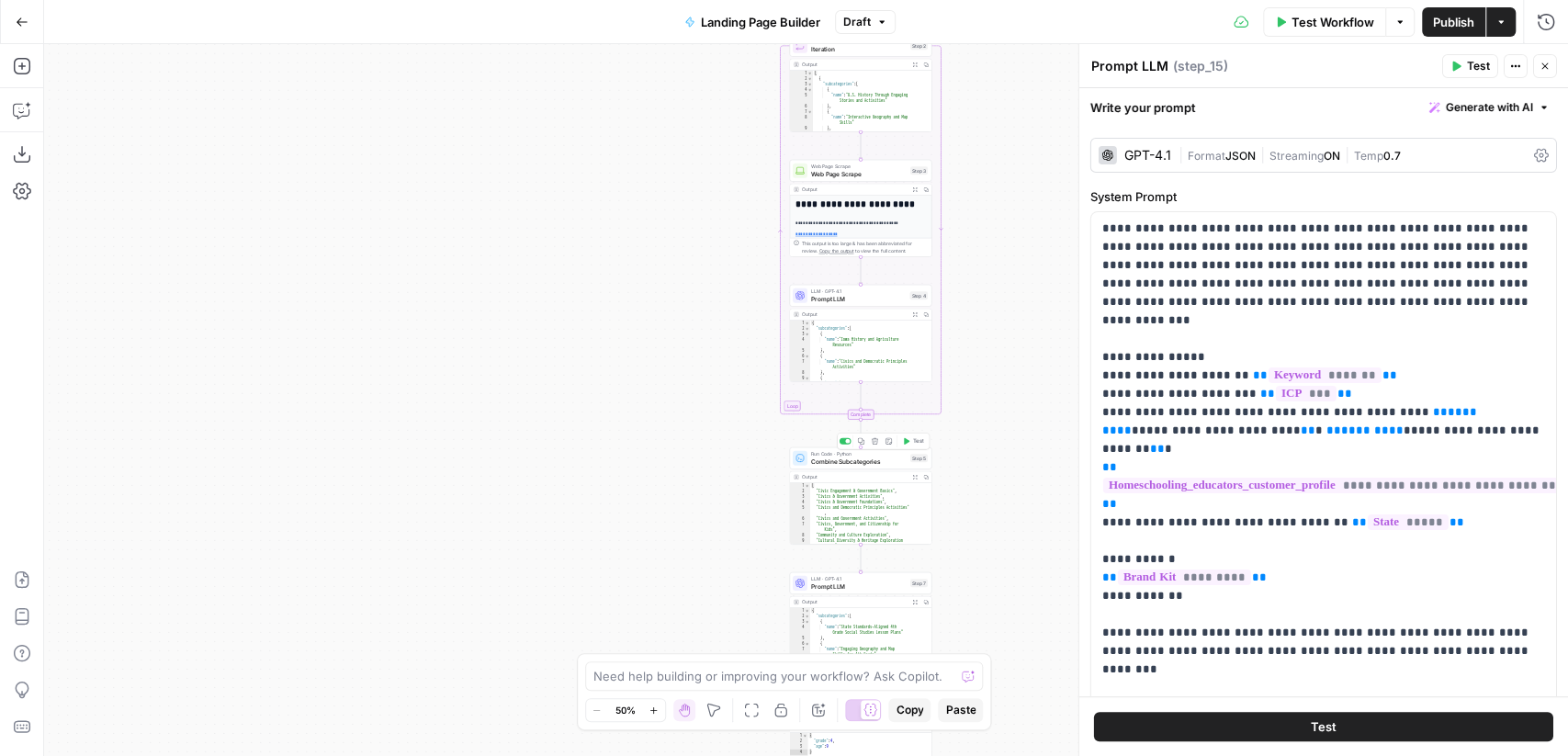 click on "Combine Subcategories" at bounding box center (859, 461) 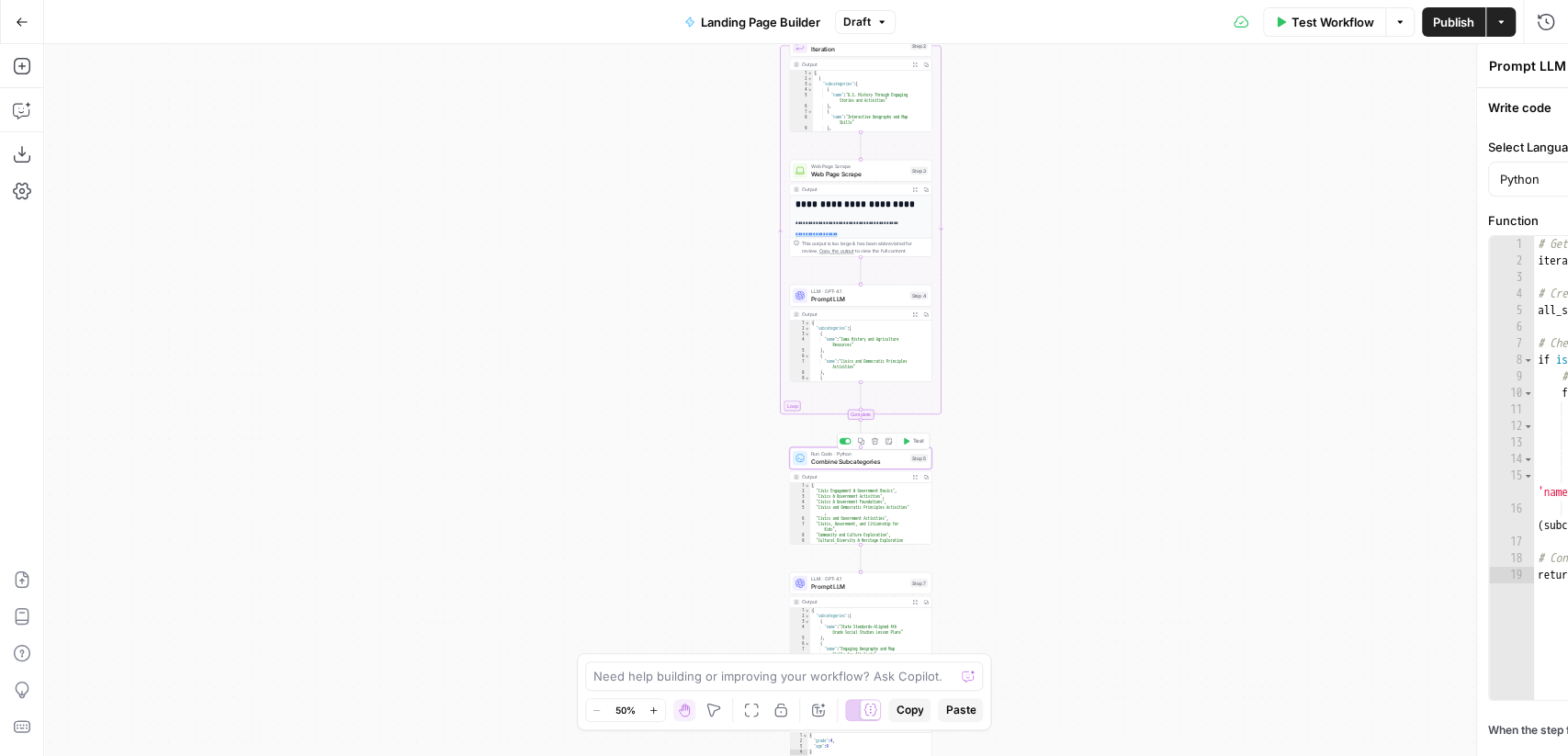 type on "Combine Subcategories" 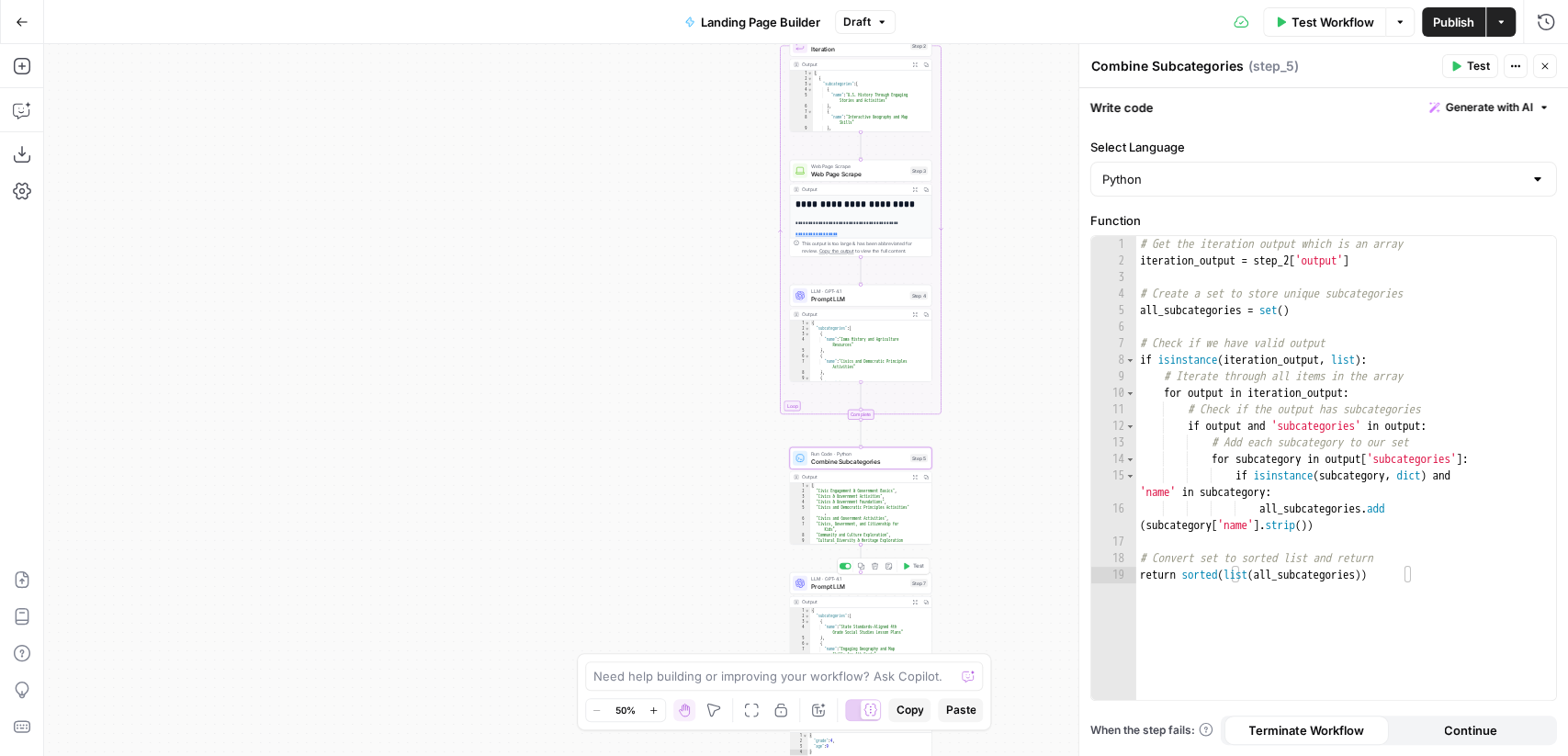 click on "Prompt LLM" at bounding box center (859, 586) 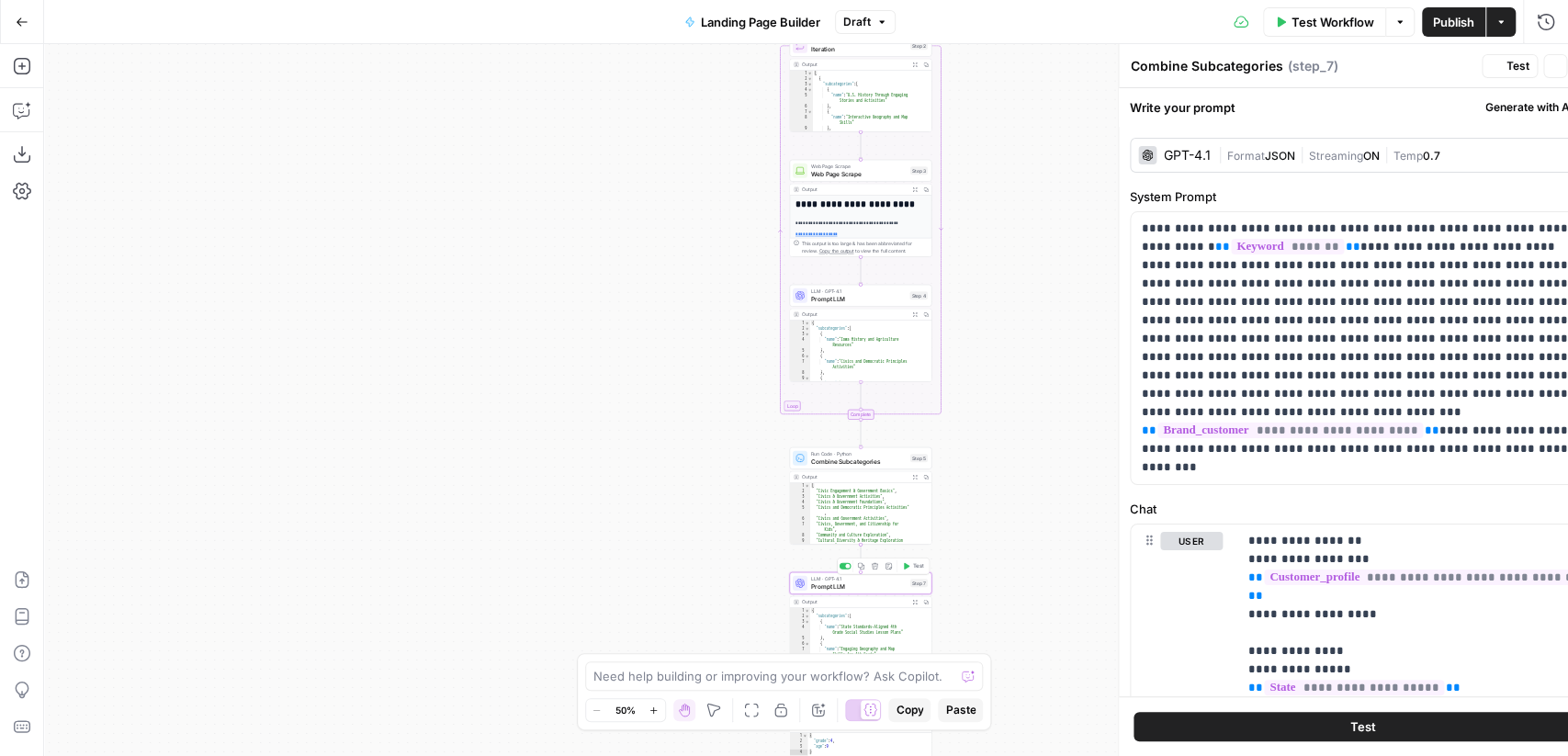 type on "Prompt LLM" 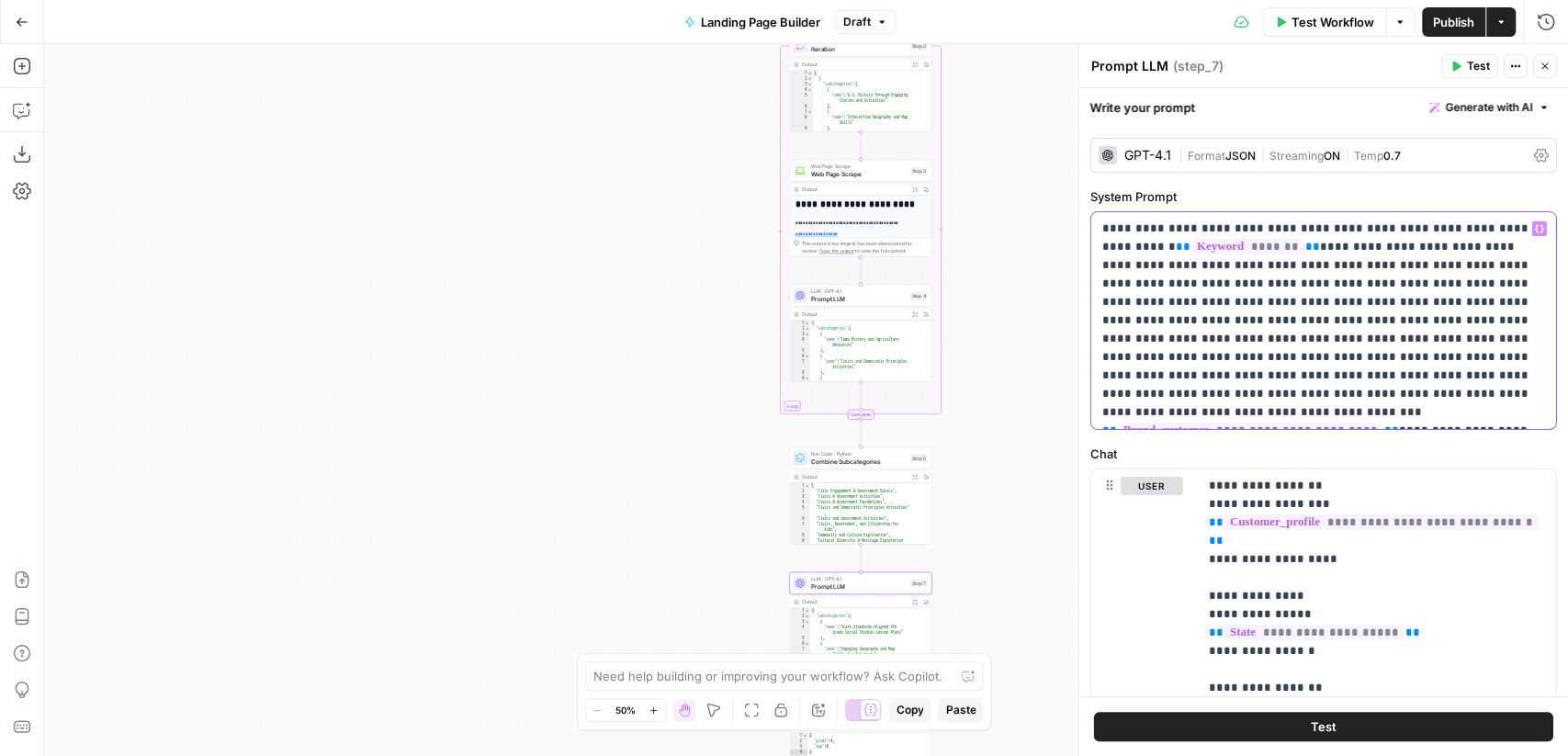 click on "**********" at bounding box center [1324, 321] 